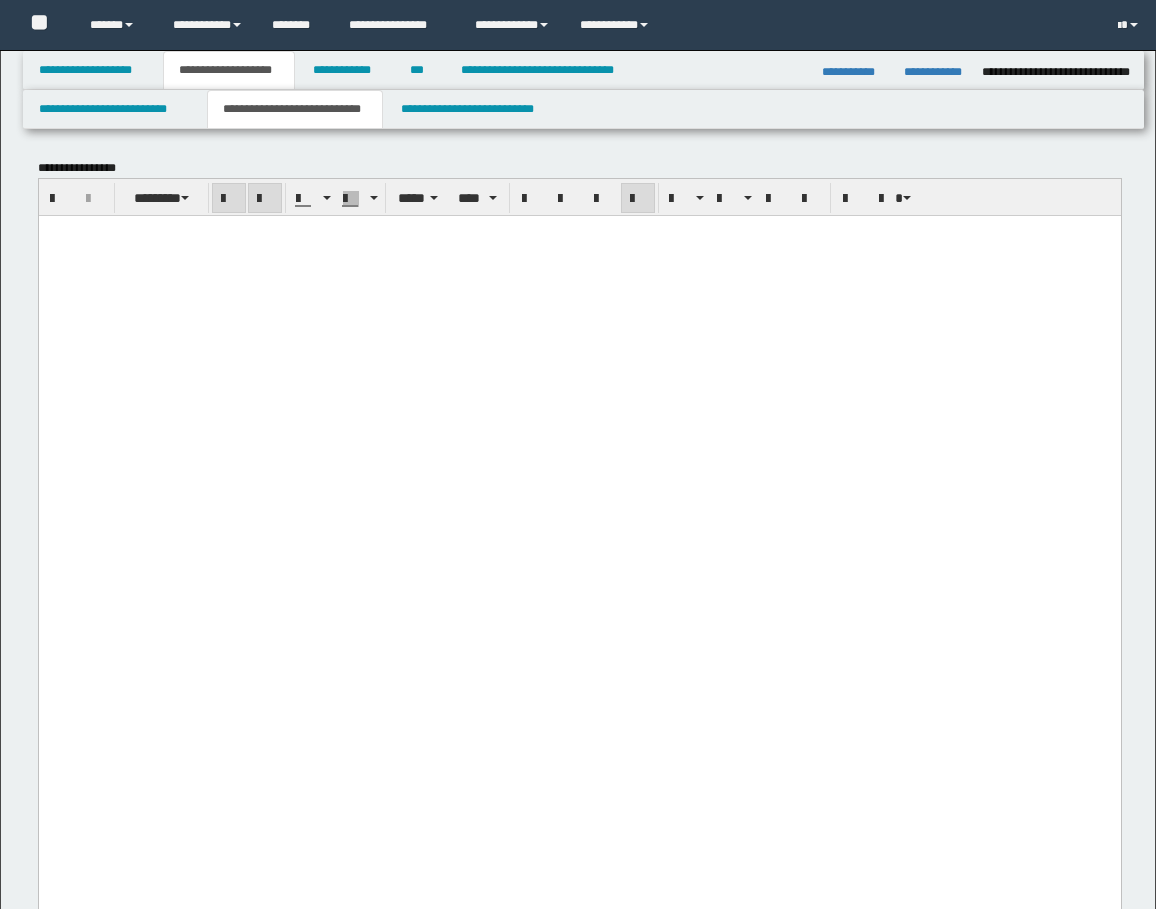 scroll, scrollTop: 133, scrollLeft: 0, axis: vertical 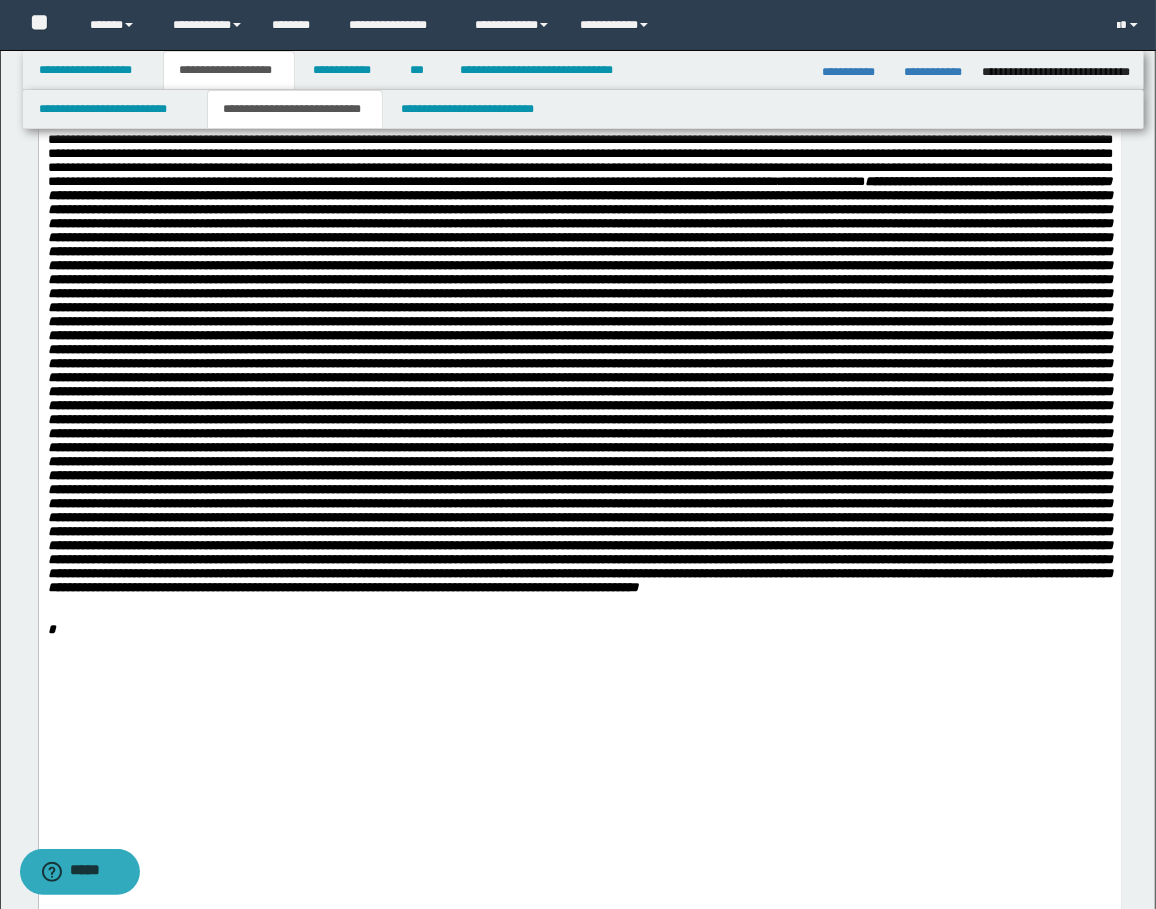 click at bounding box center [579, 383] 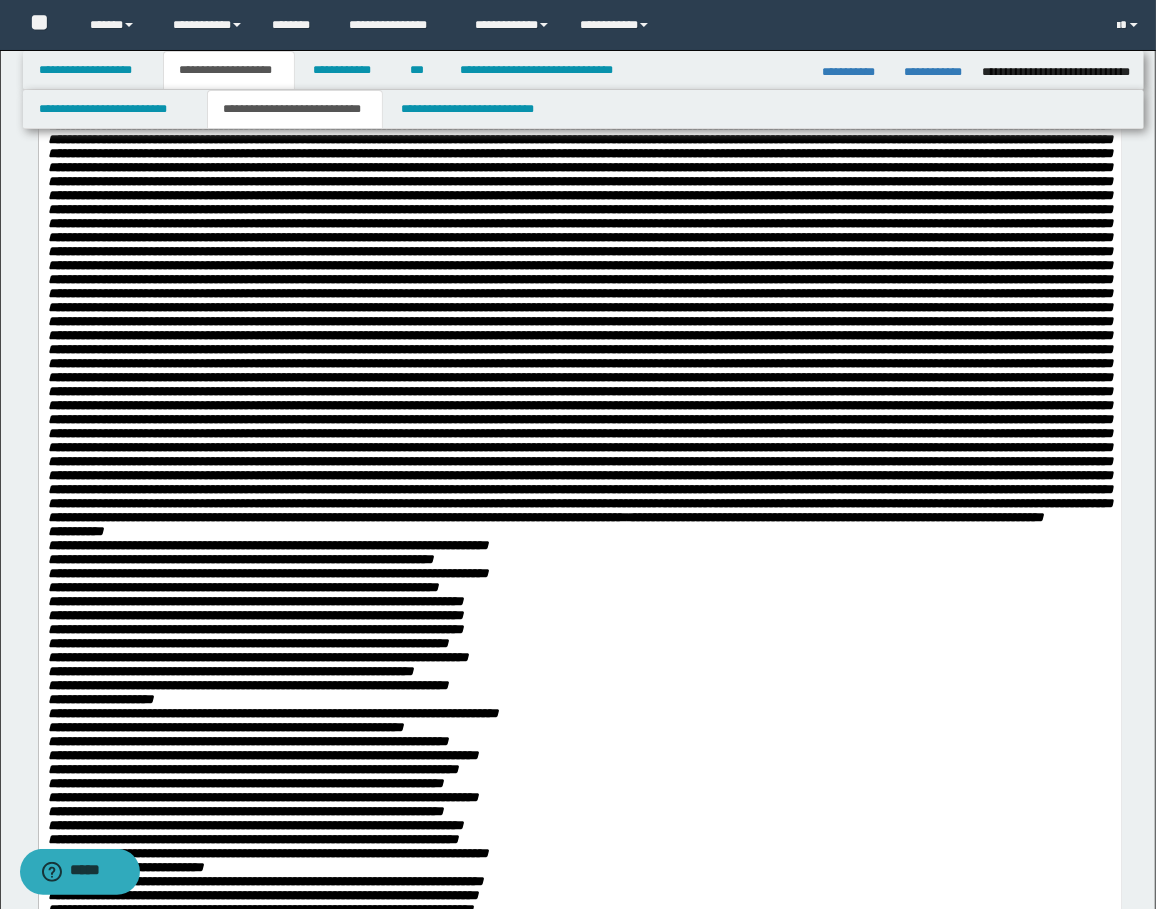 scroll, scrollTop: 266, scrollLeft: 0, axis: vertical 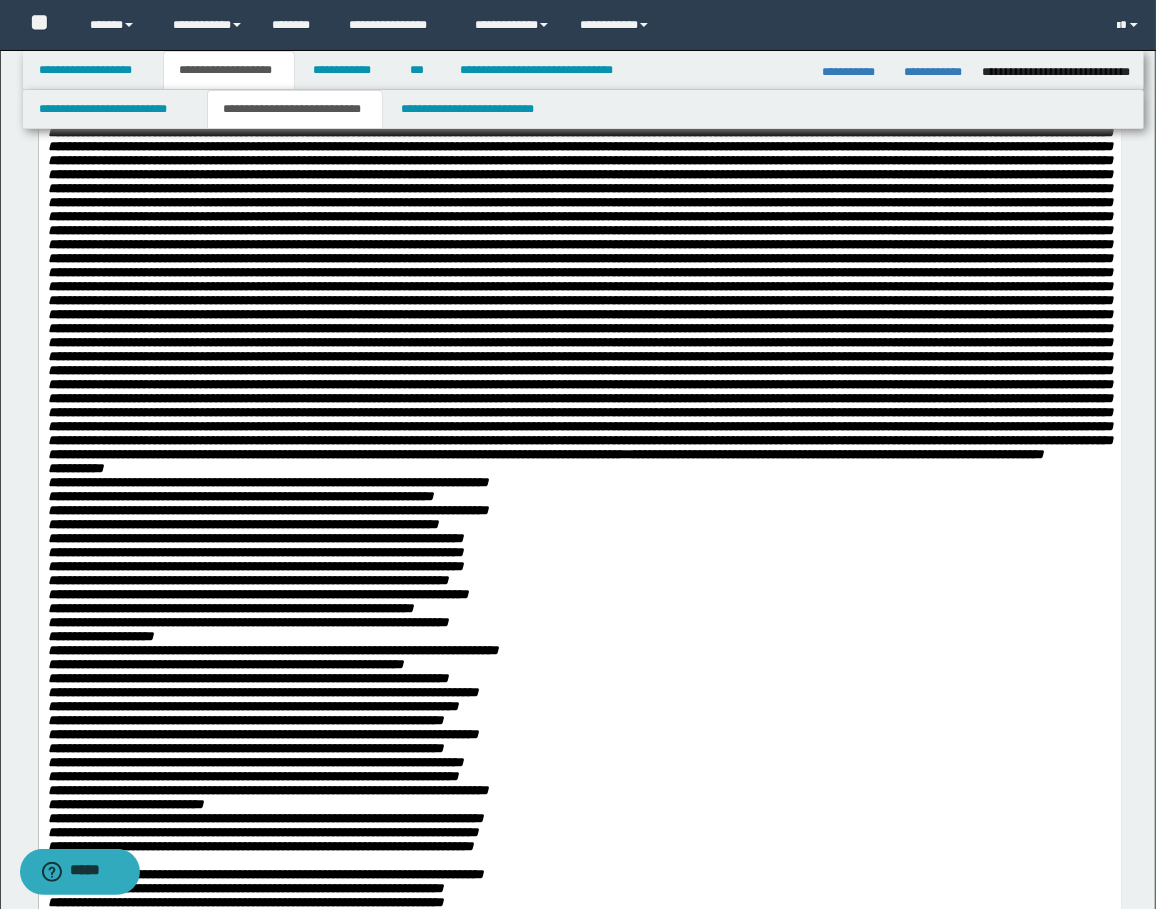click on "**********" at bounding box center (579, 539) 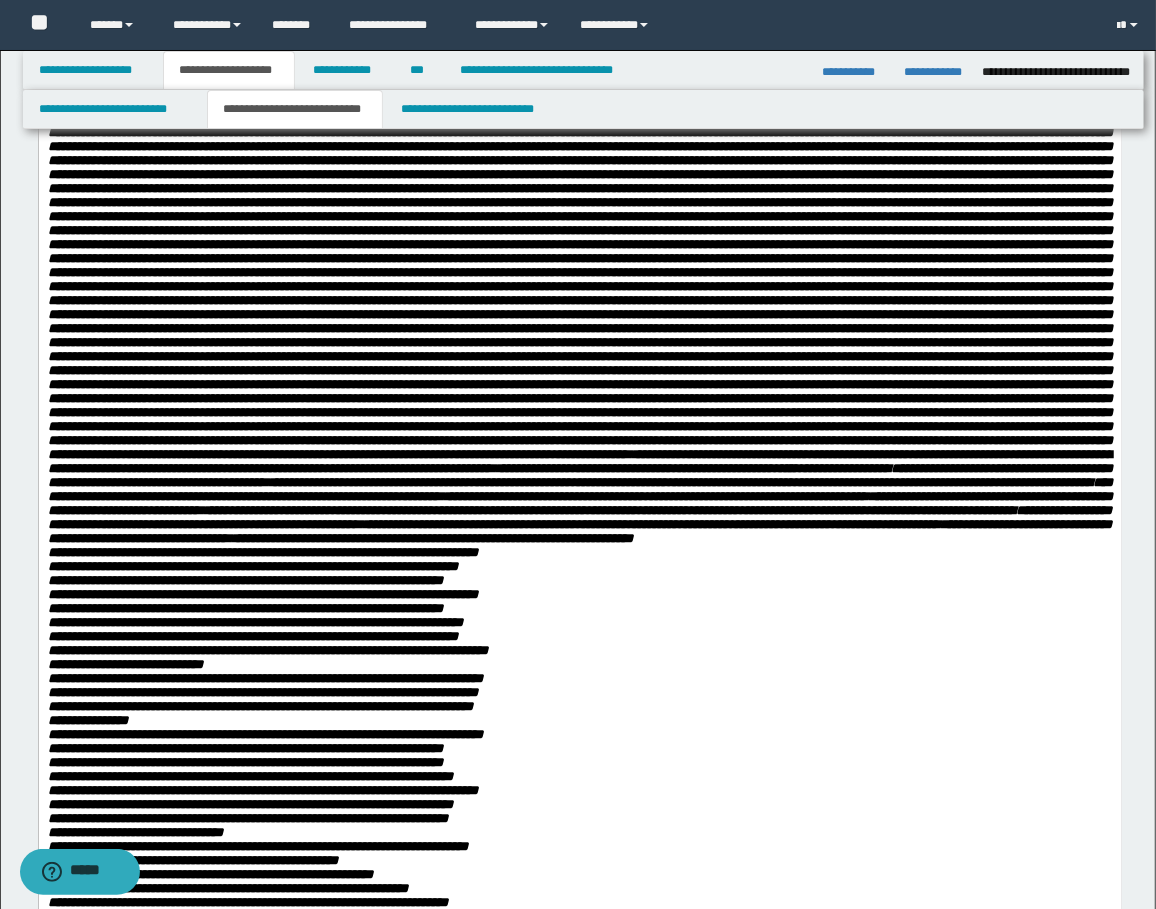 click on "**********" at bounding box center [579, 469] 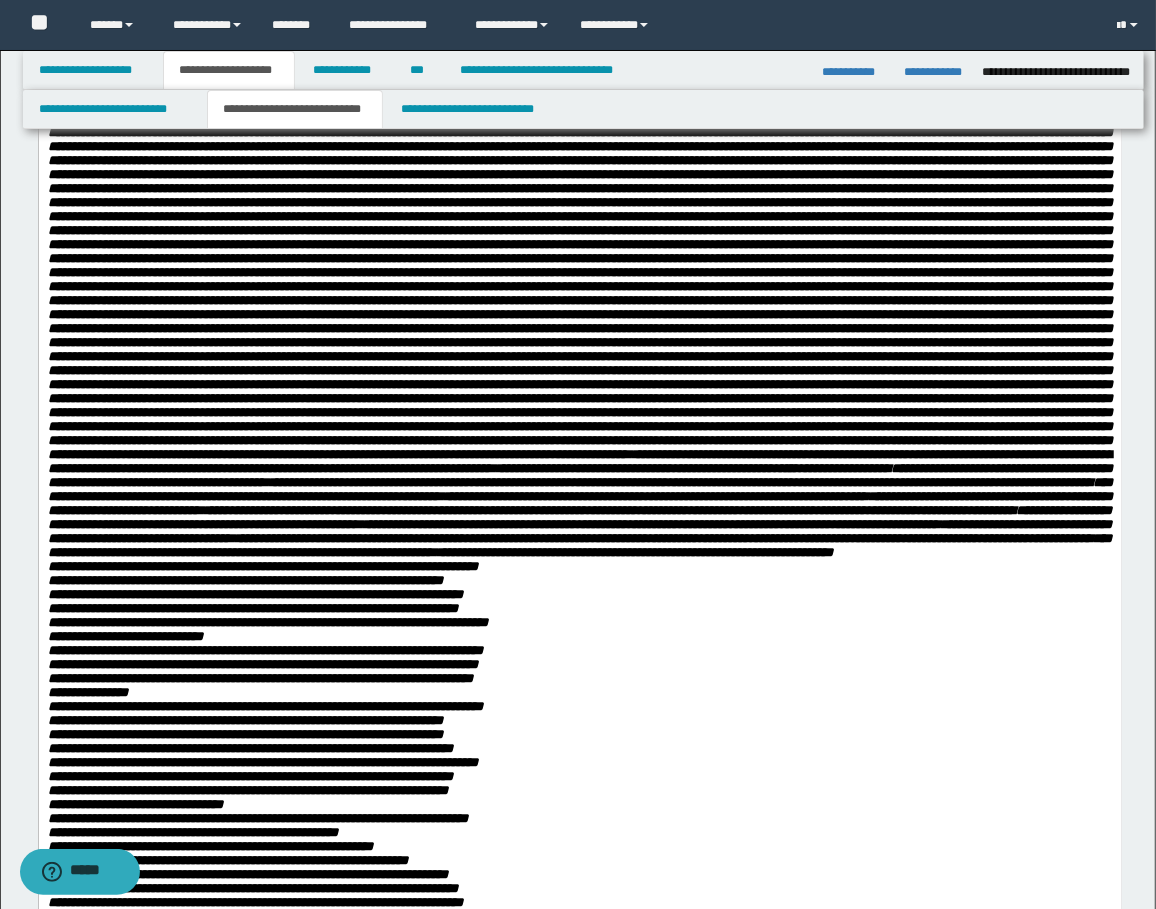 click on "**********" at bounding box center (579, 496) 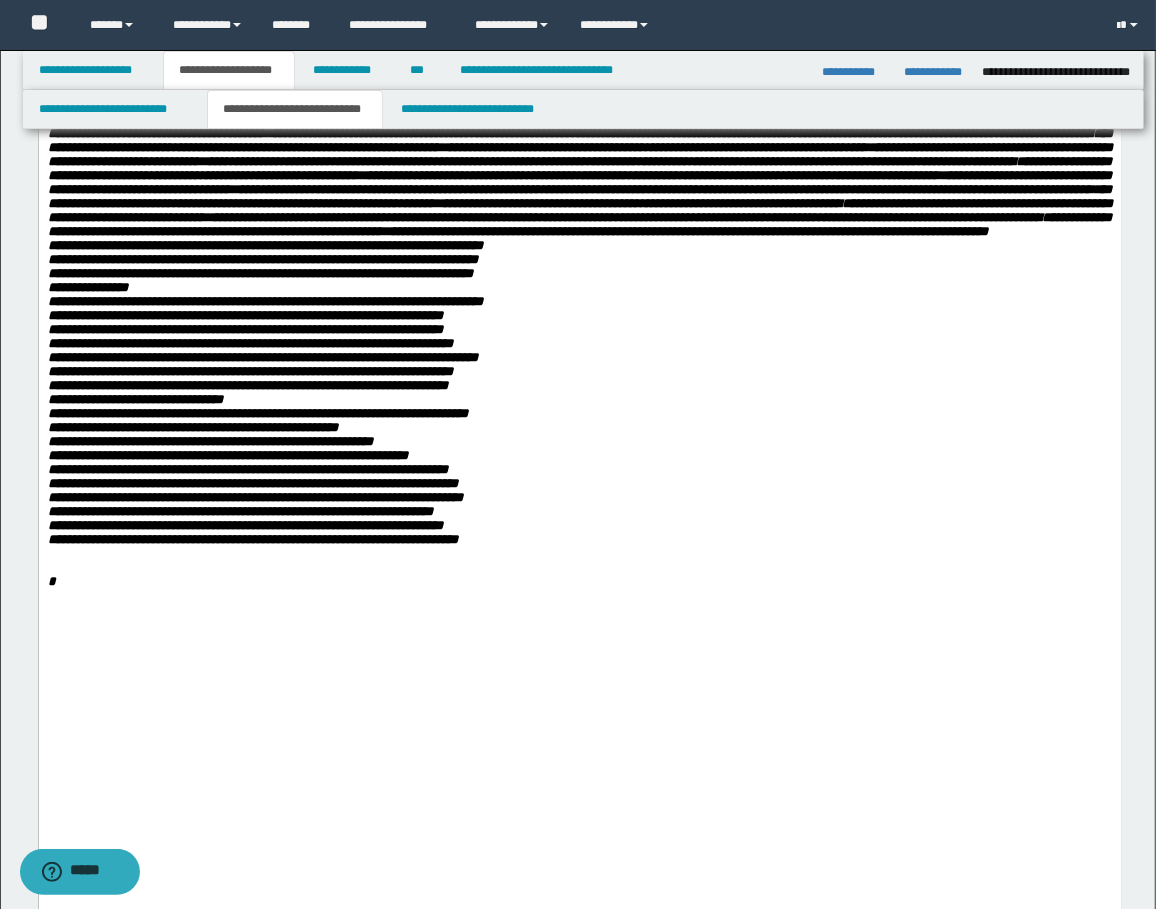 scroll, scrollTop: 666, scrollLeft: 0, axis: vertical 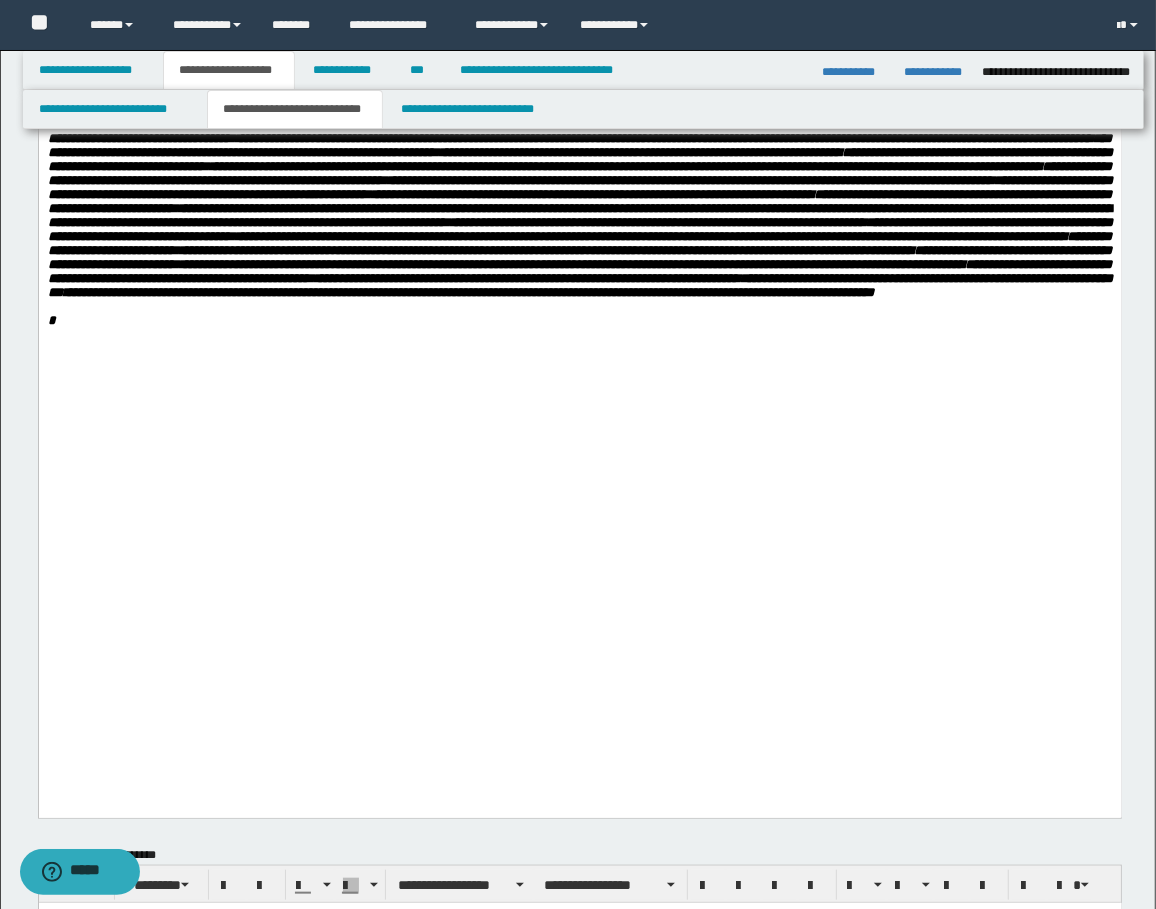 click on "**********" at bounding box center (579, -30) 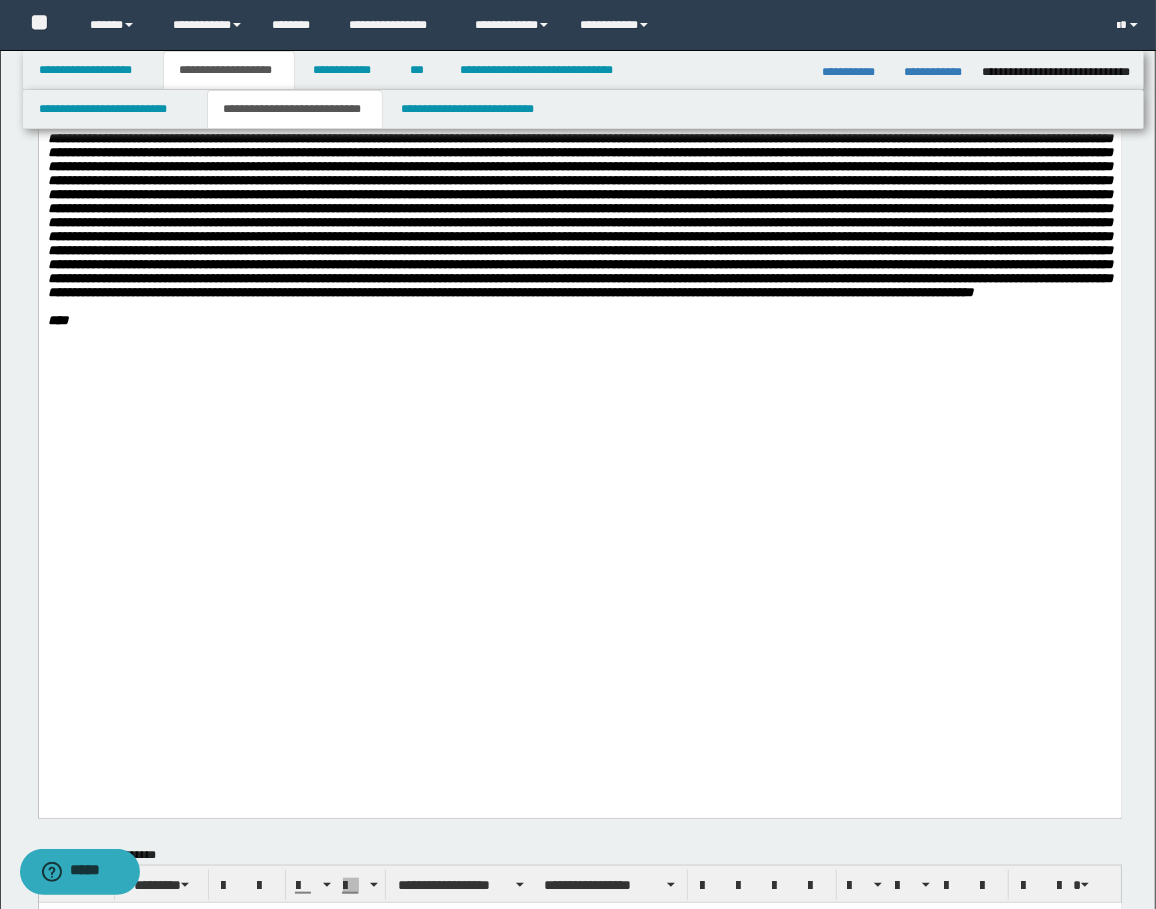 click on "**********" at bounding box center (579, -71) 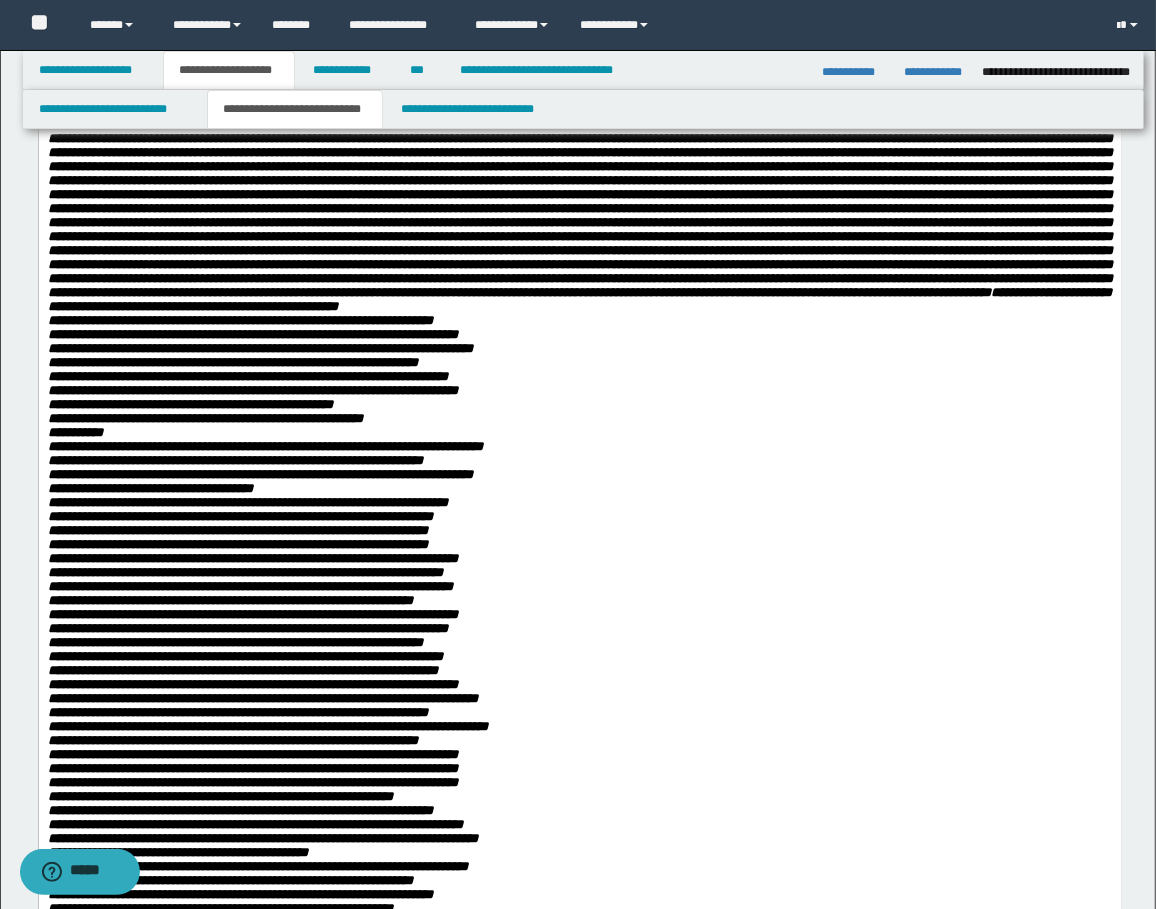 click on "**********" at bounding box center [579, 265] 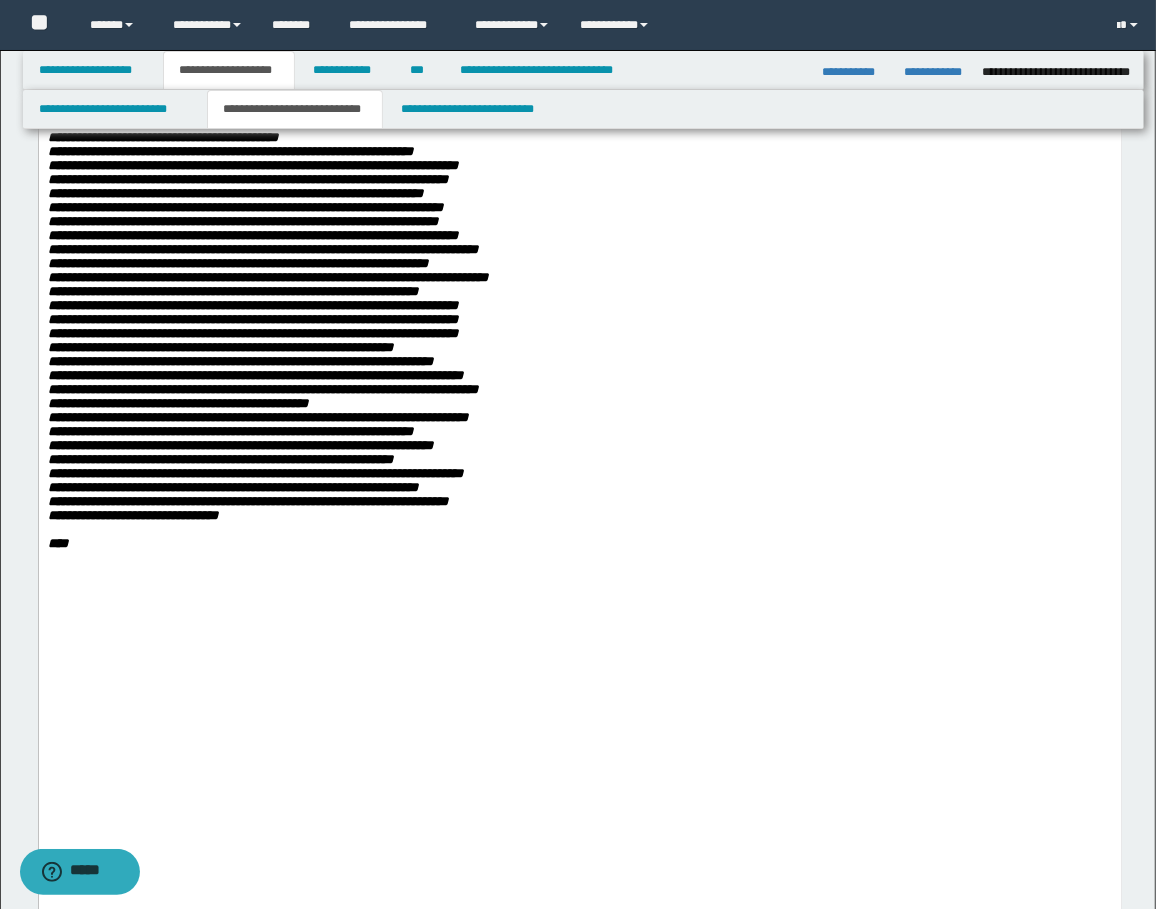 scroll, scrollTop: 1066, scrollLeft: 0, axis: vertical 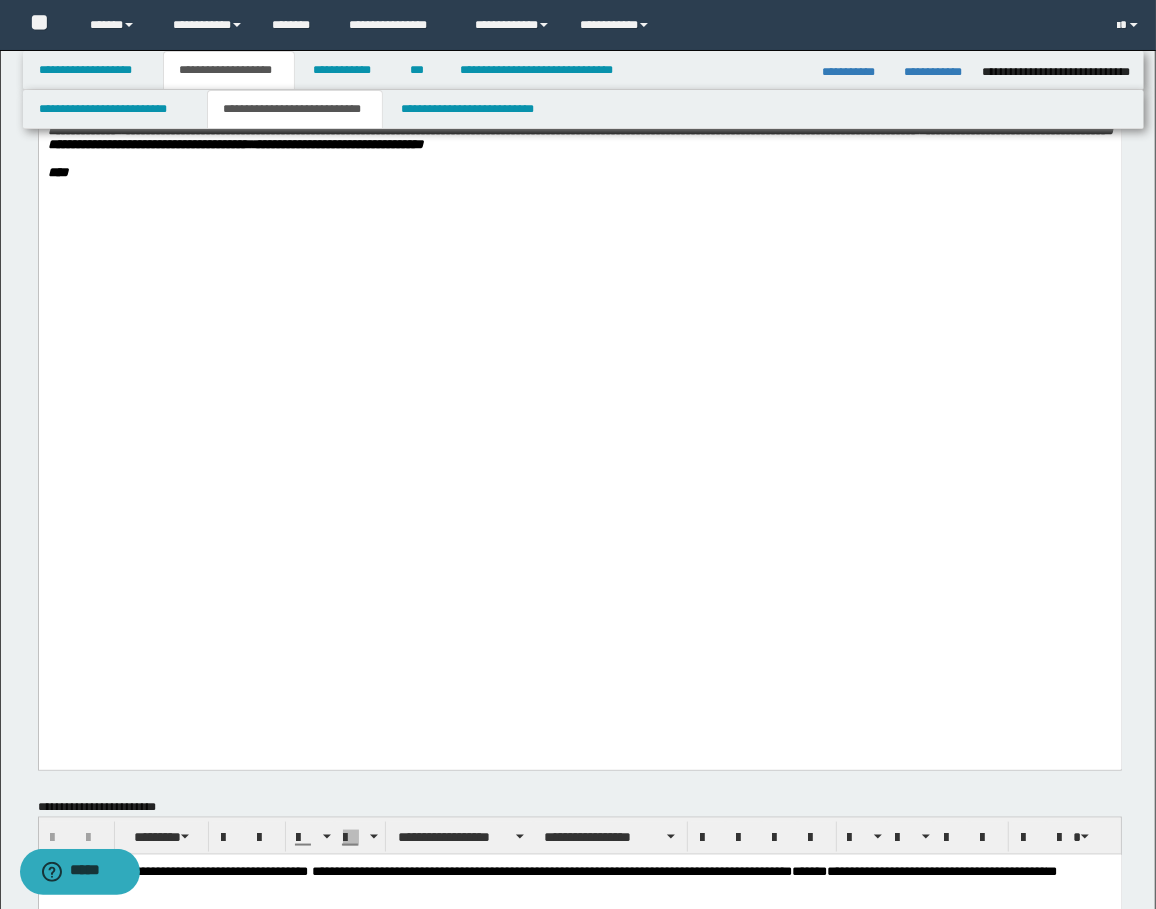 click on "**********" at bounding box center [579, -303] 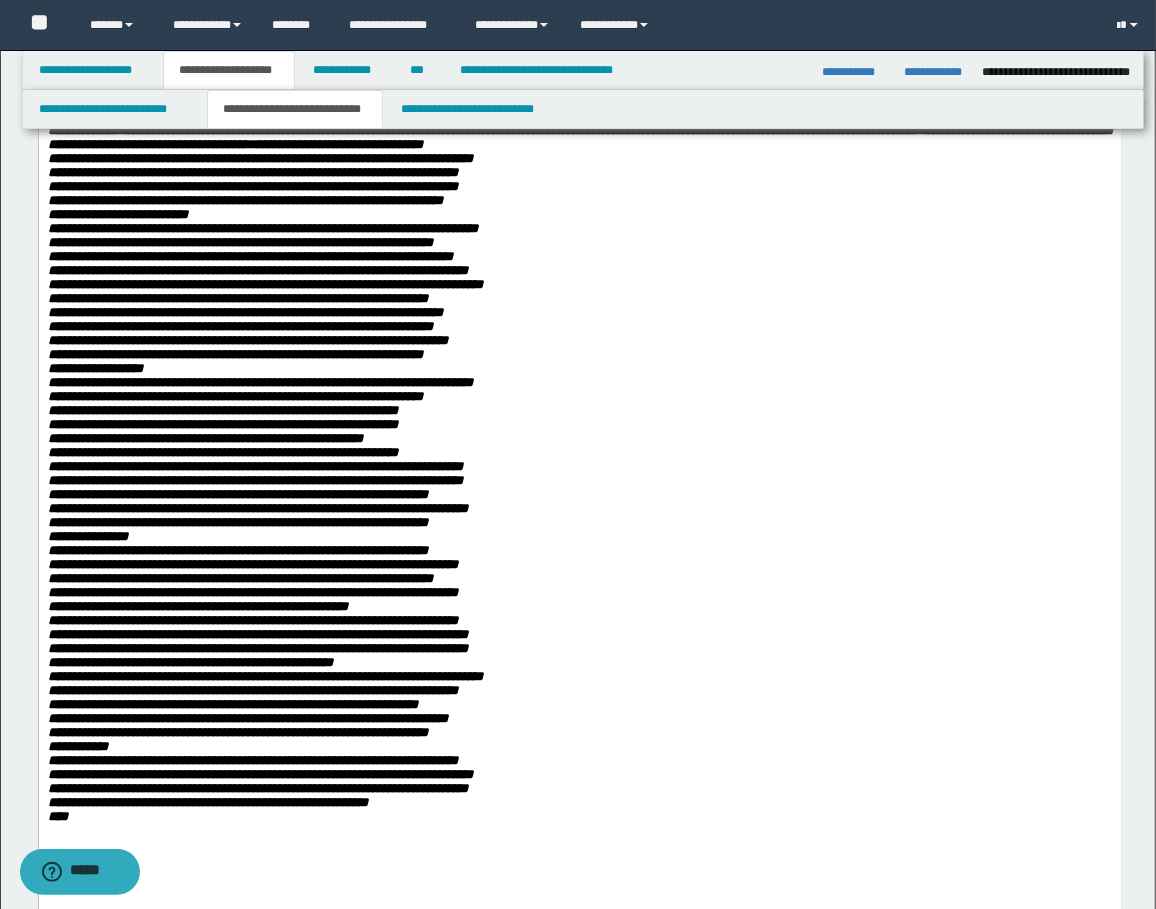 click on "**********" at bounding box center (579, -303) 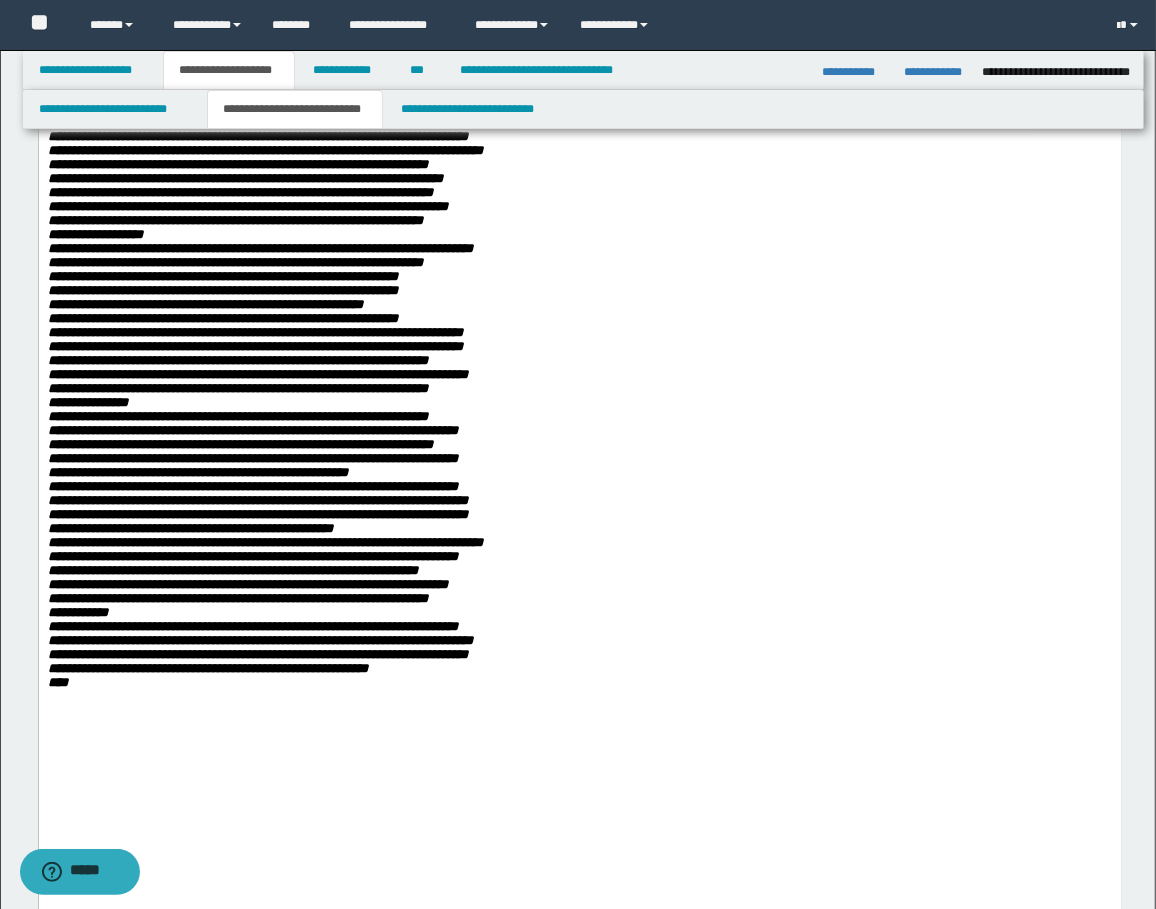 click on "**********" at bounding box center (579, -478) 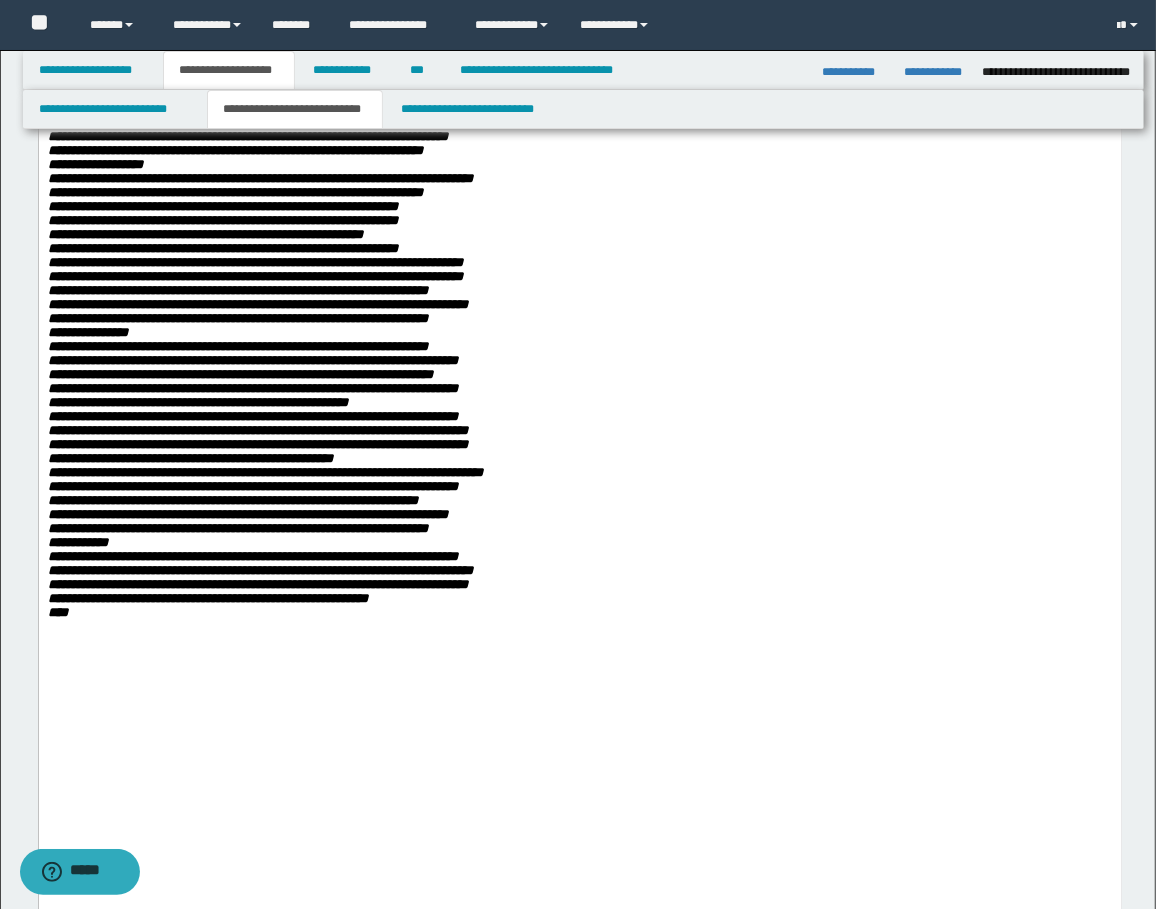 click on "**********" at bounding box center [579, -184] 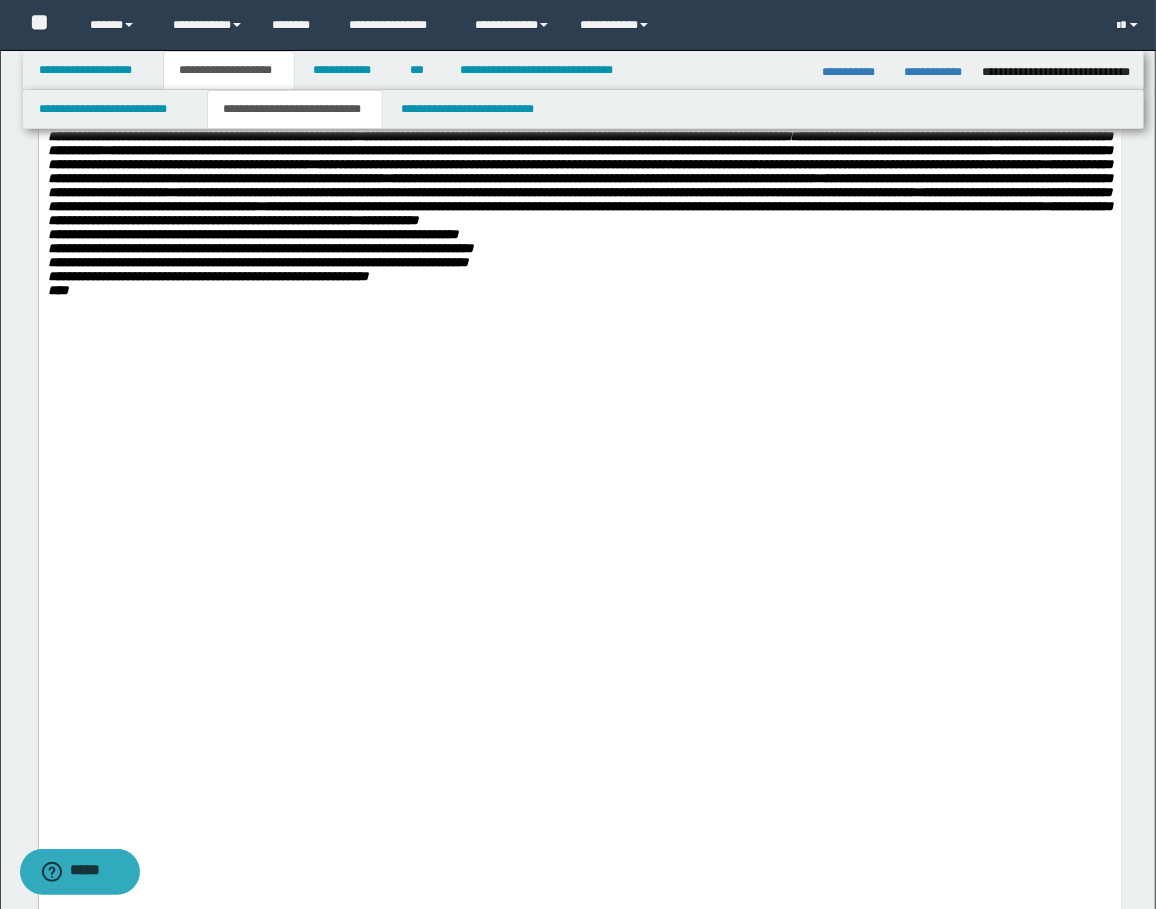 click on "**********" at bounding box center (579, 144) 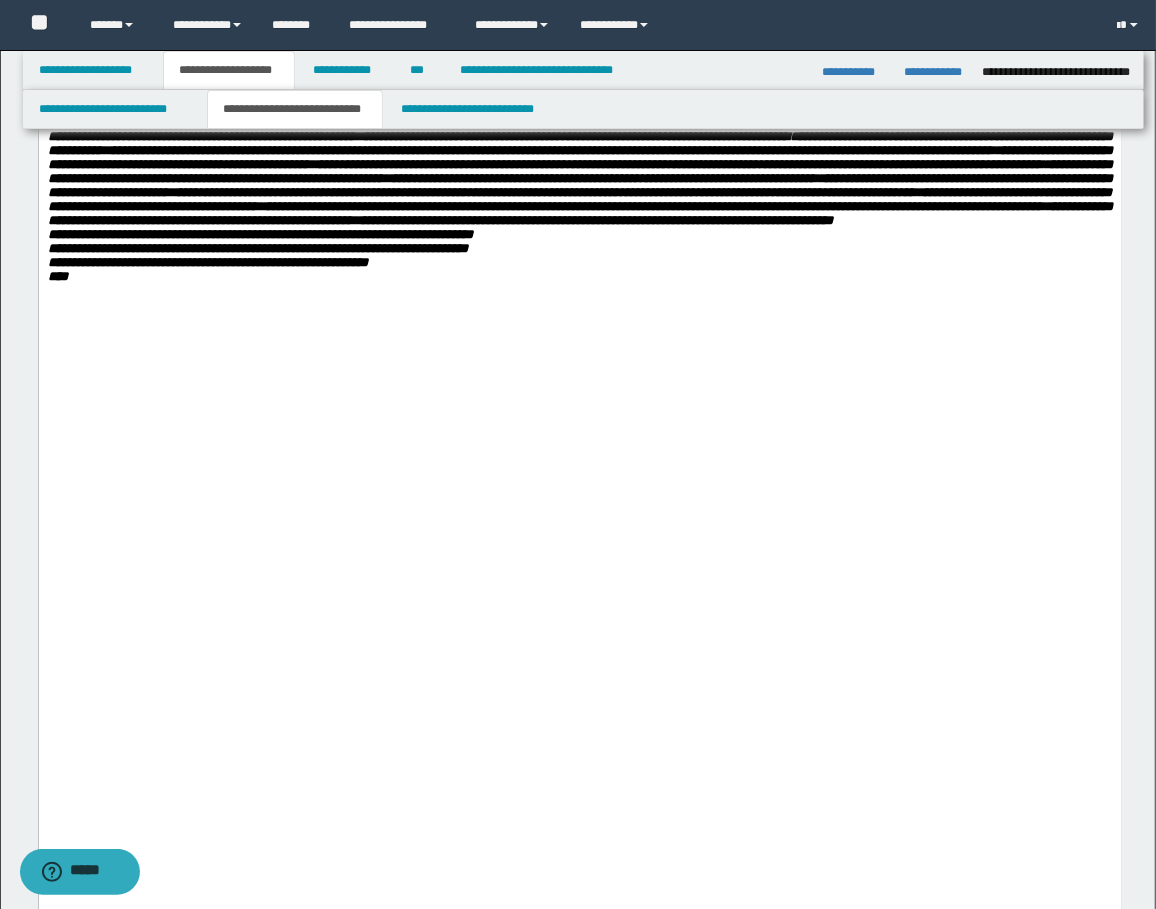 click on "**********" at bounding box center [579, 137] 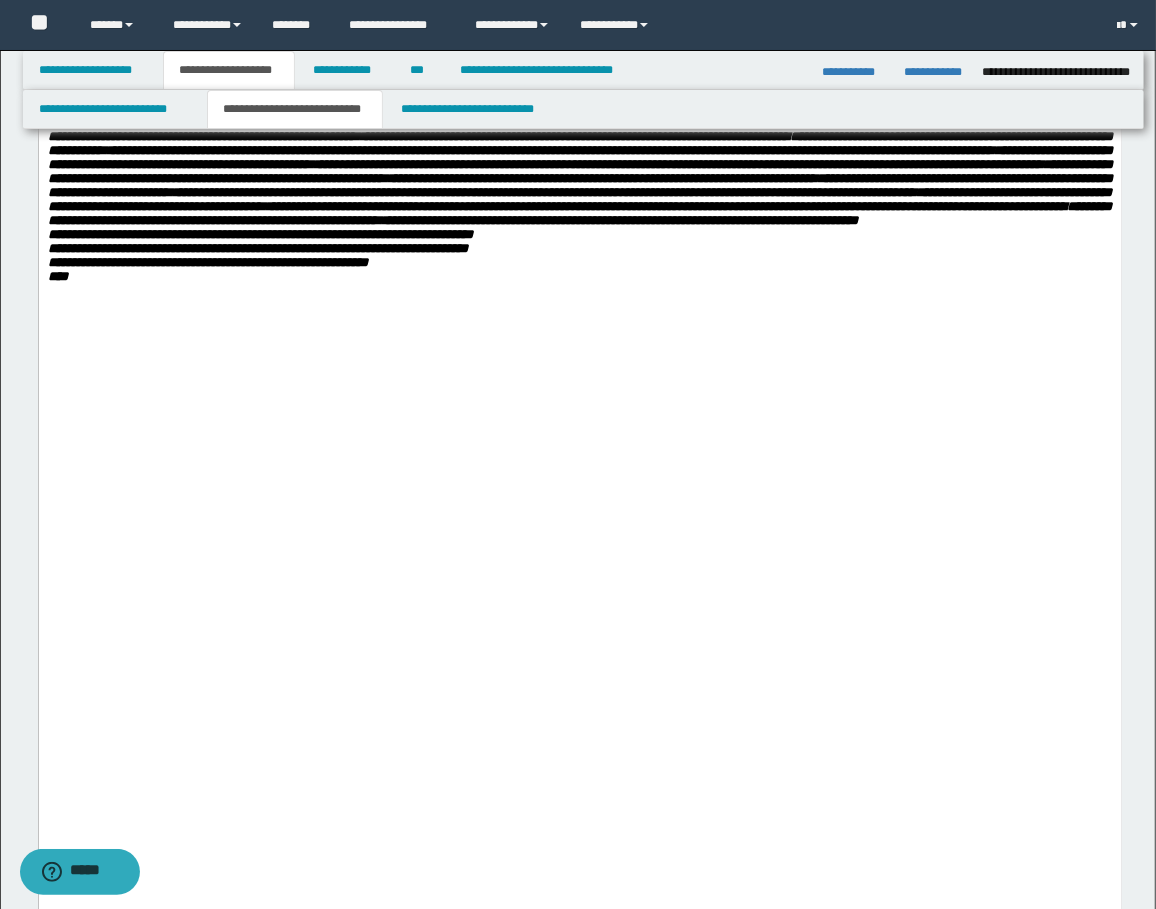 click on "**********" at bounding box center [579, -352] 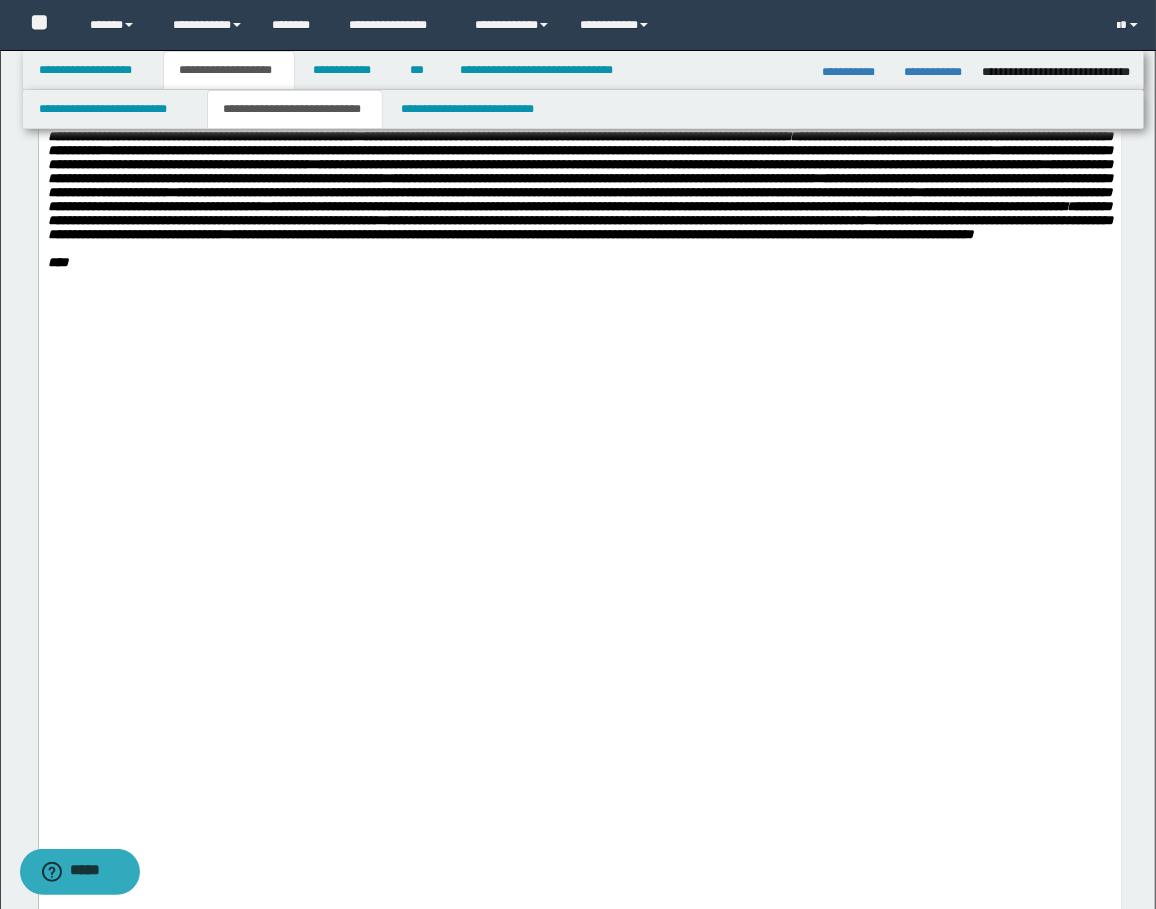click on "**********" at bounding box center [579, -366] 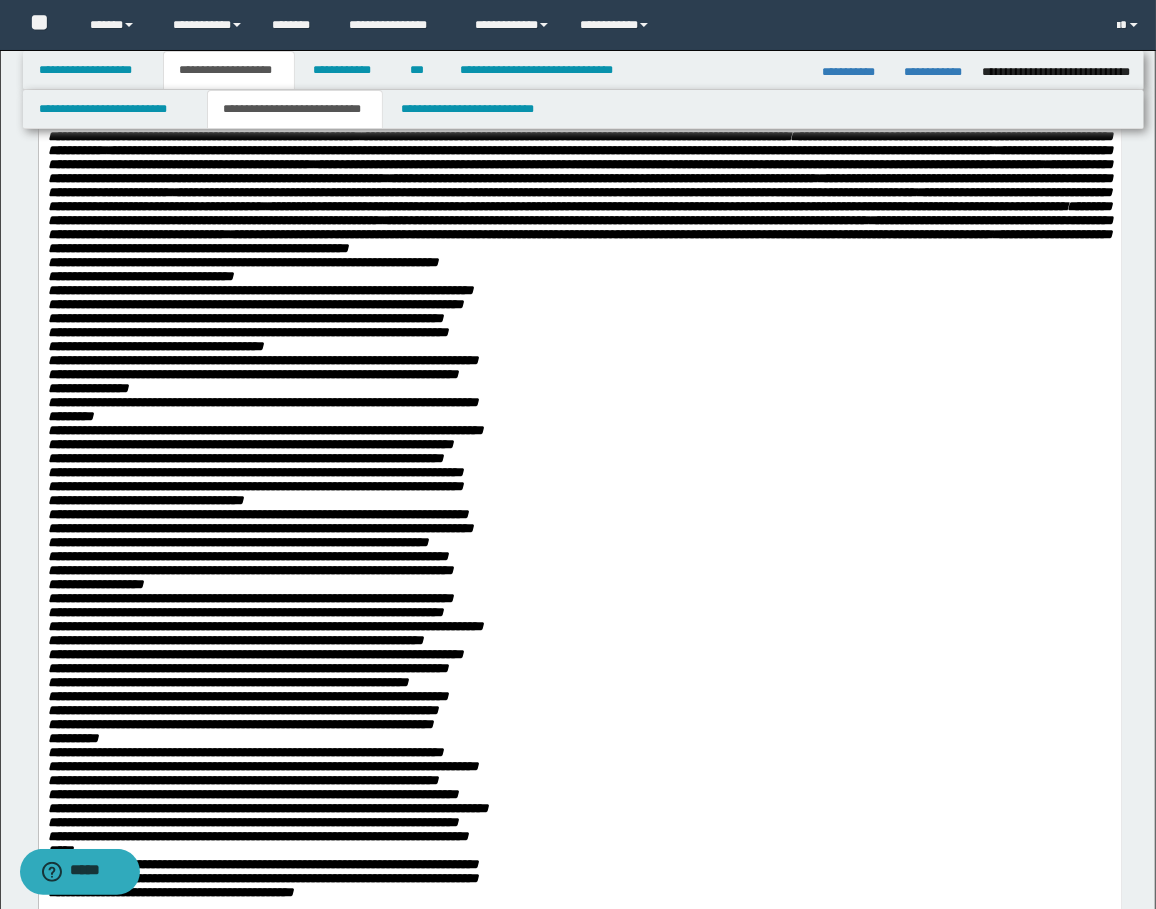 click on "**********" at bounding box center (579, -37) 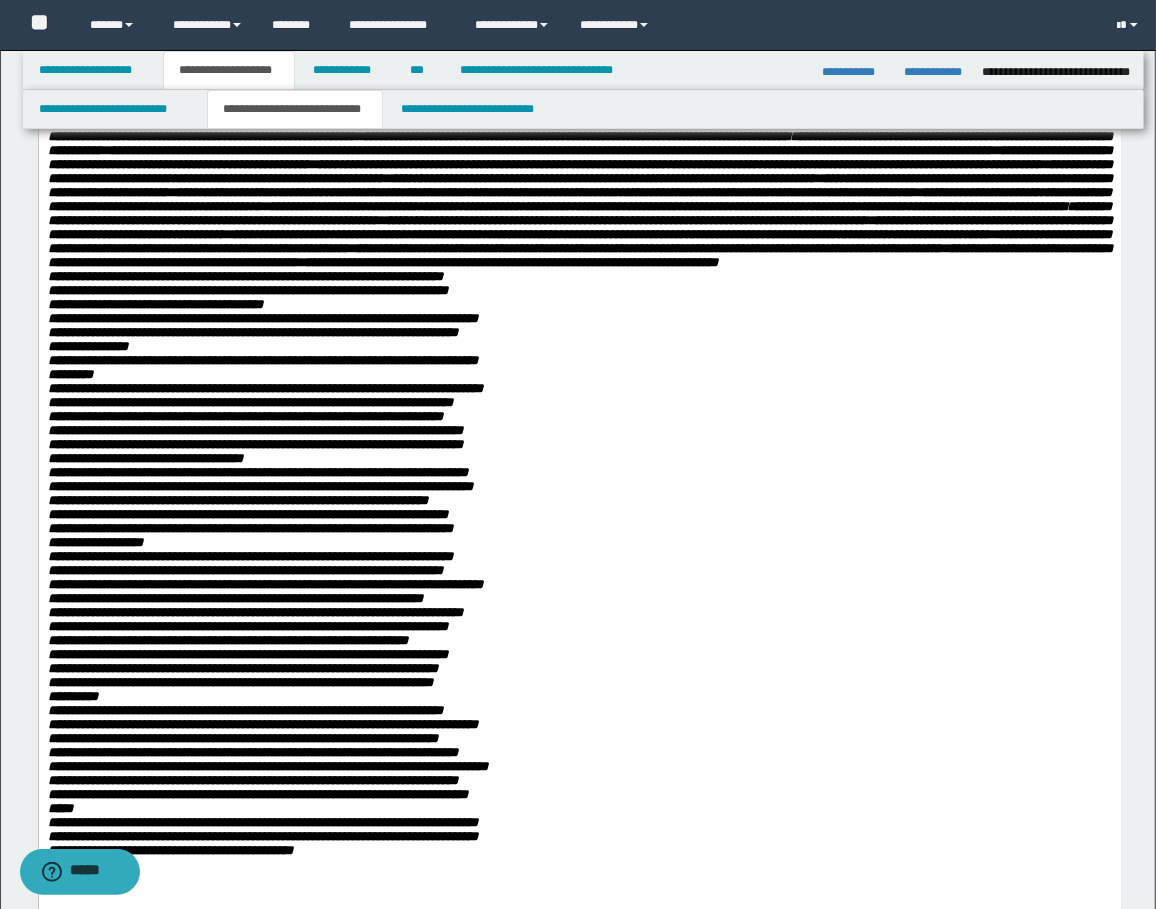 click on "**********" at bounding box center [579, 431] 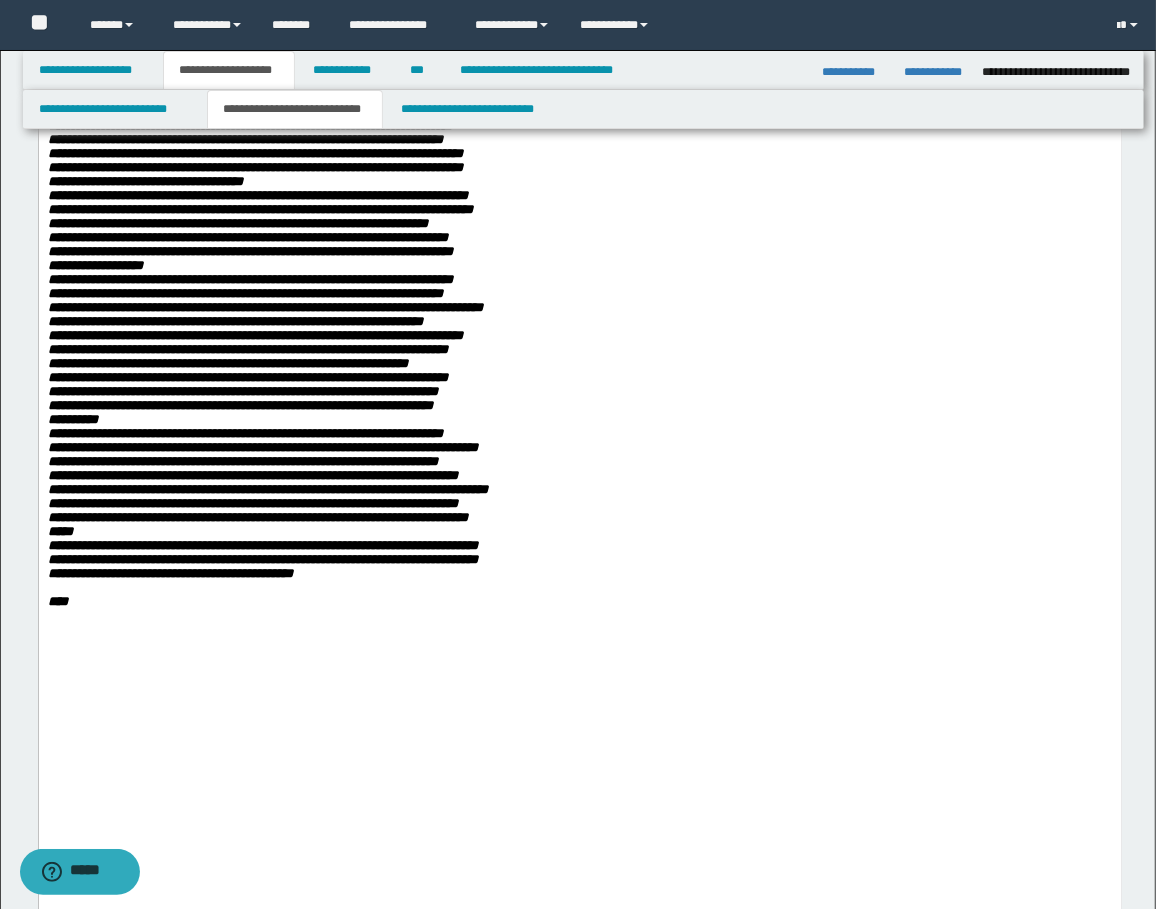 scroll, scrollTop: 1466, scrollLeft: 0, axis: vertical 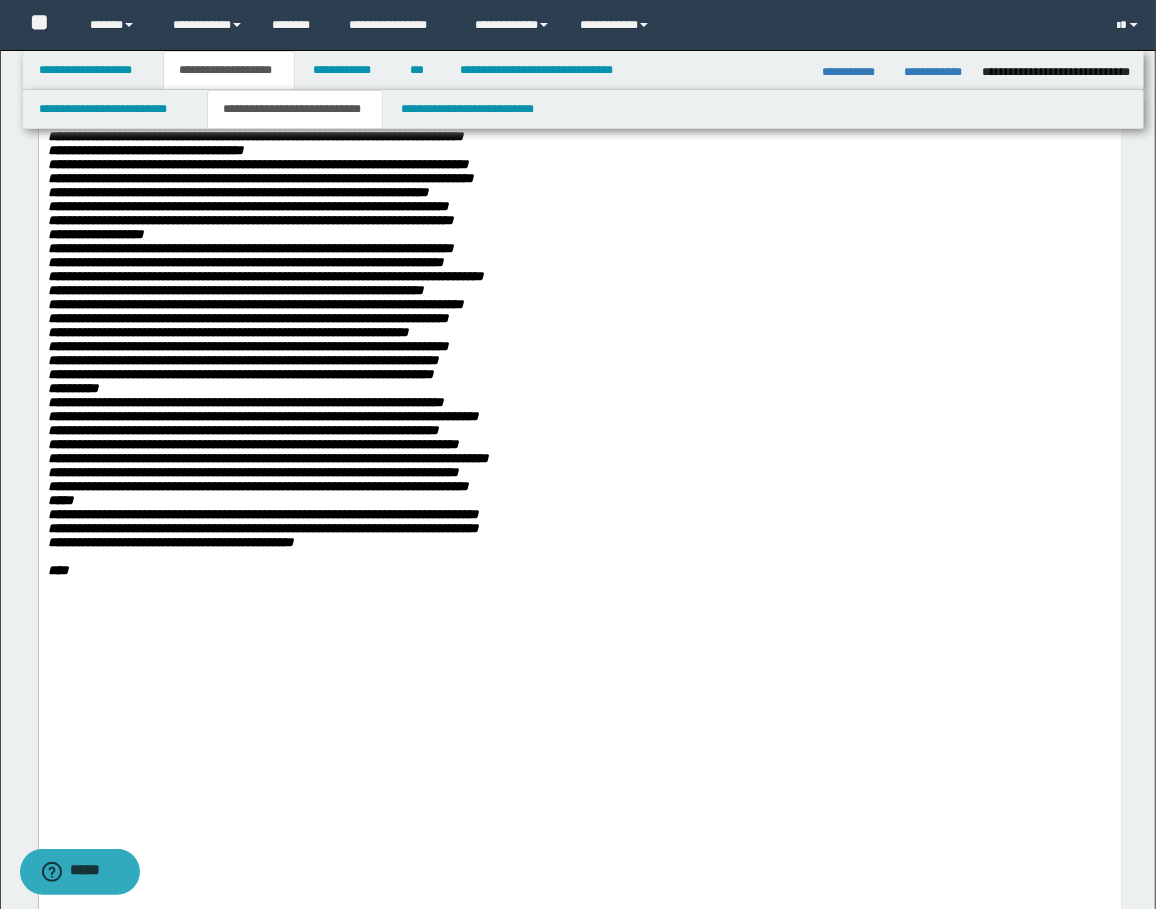 click on "**********" at bounding box center [579, -345] 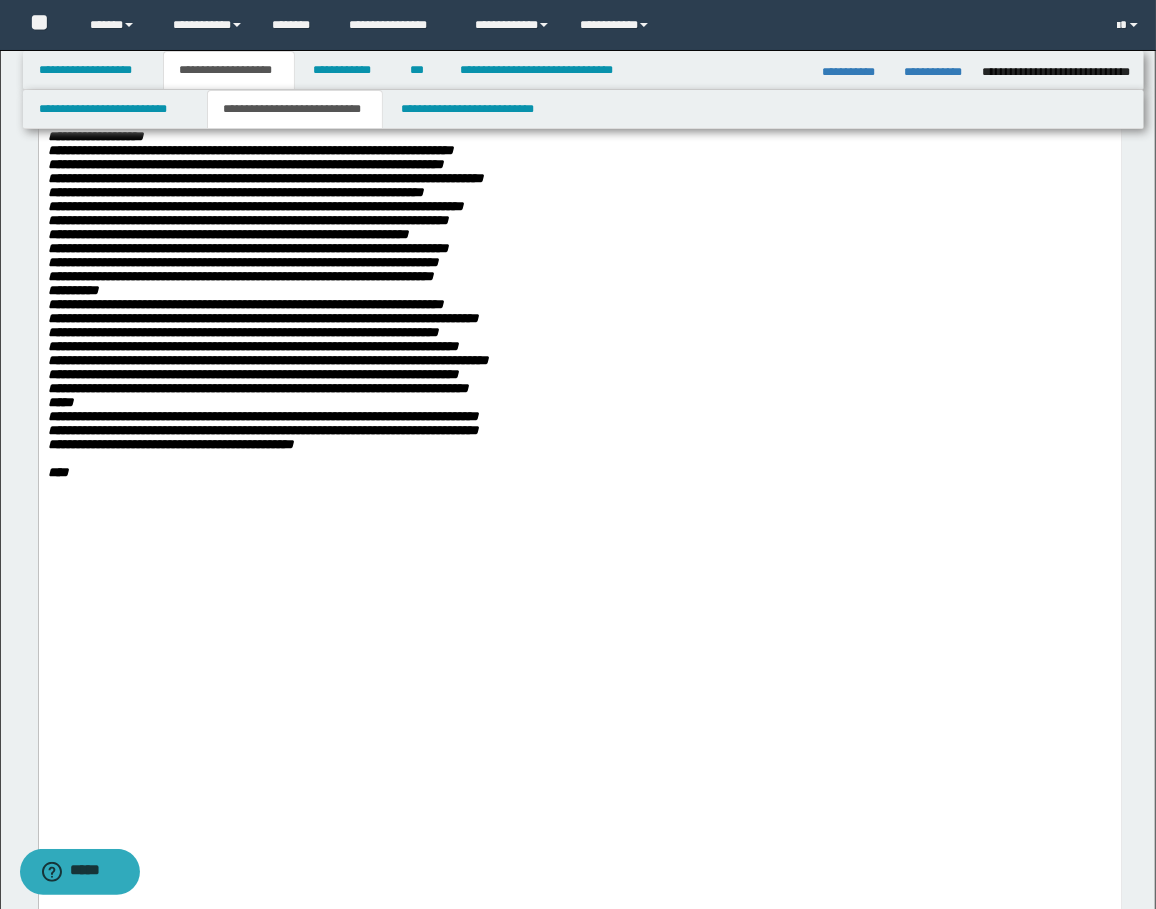 click on "**********" at bounding box center [579, 95] 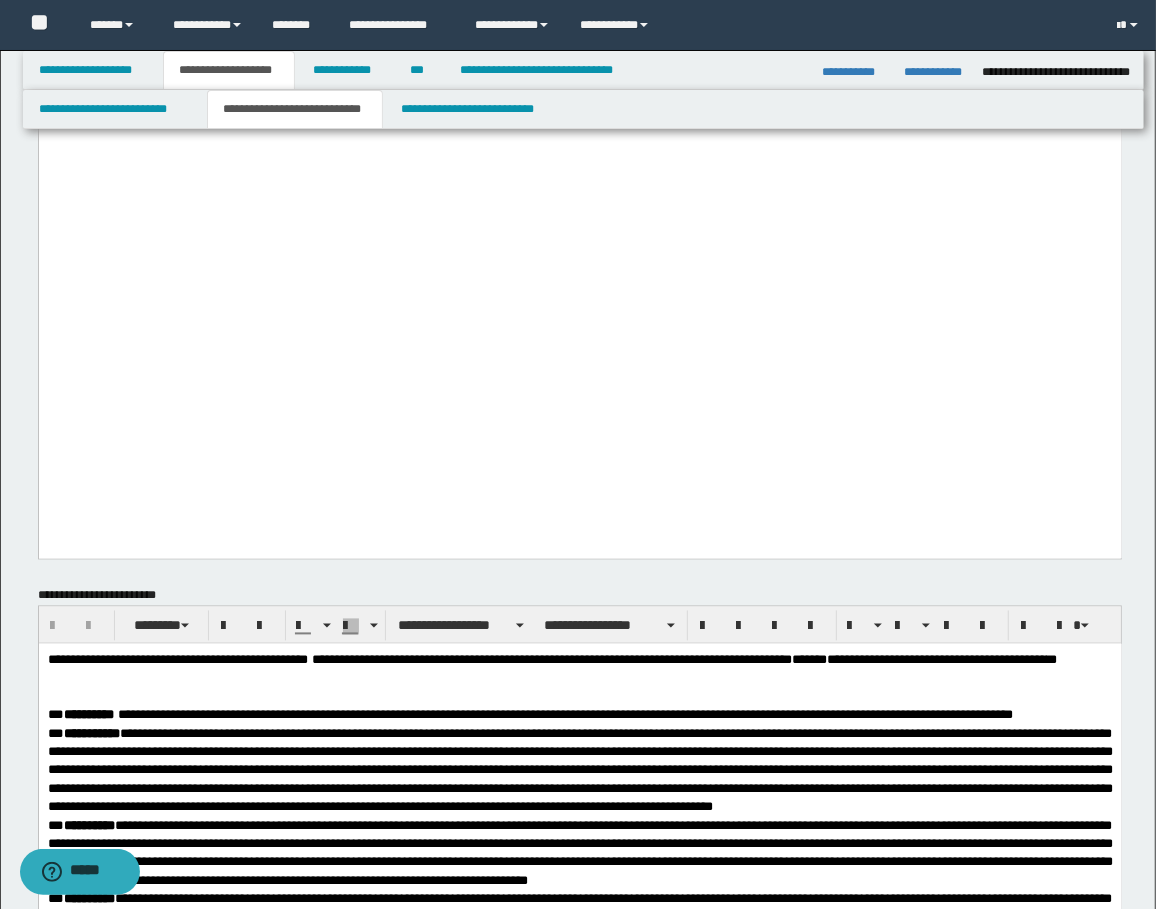scroll, scrollTop: 2000, scrollLeft: 0, axis: vertical 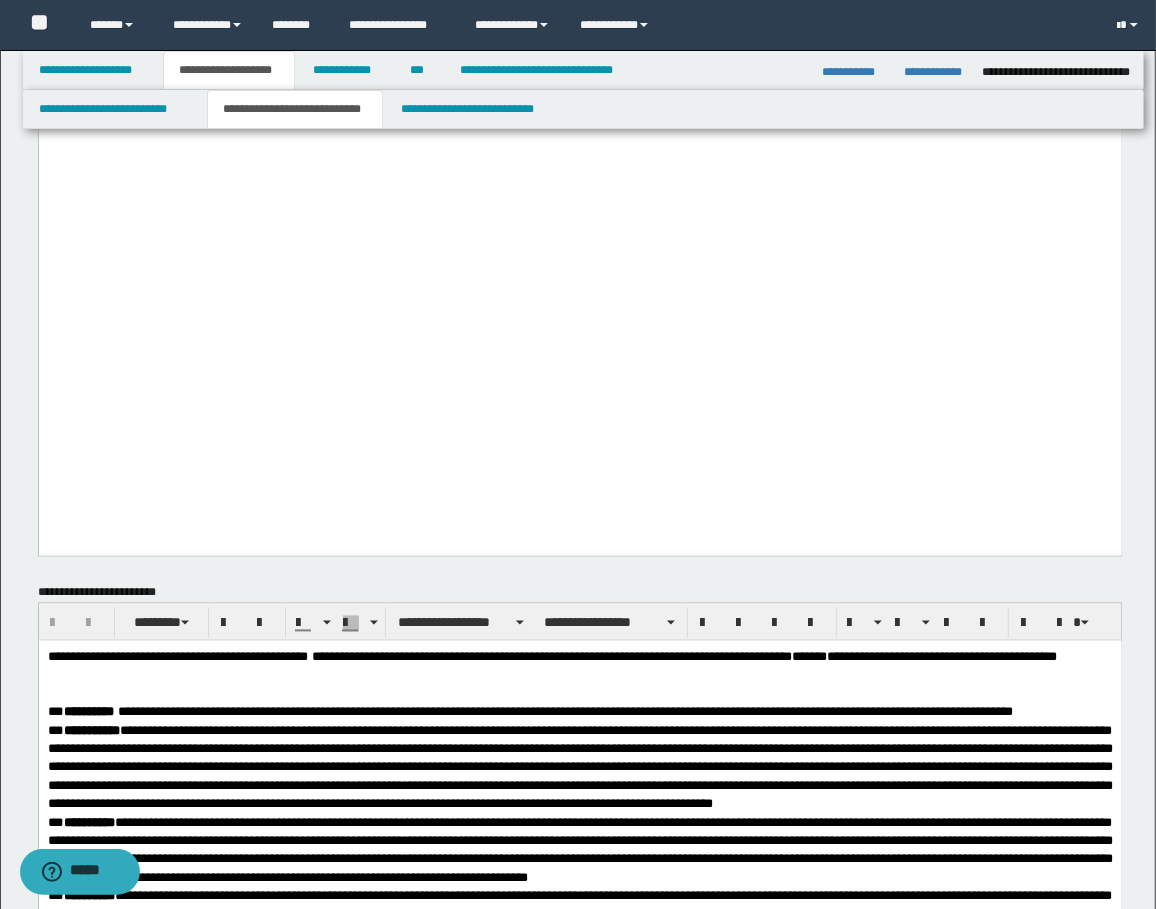 click on "**********" at bounding box center [579, -1040] 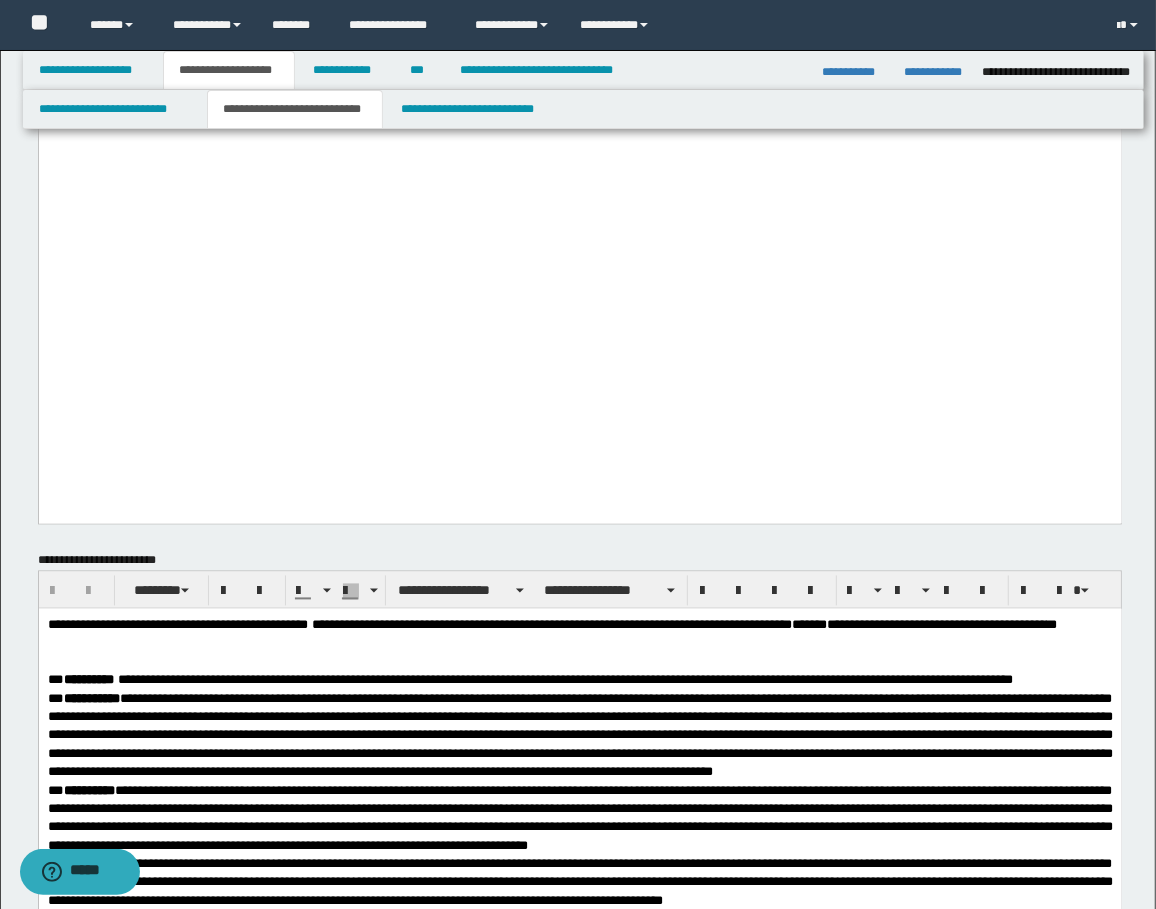 drag, startPoint x: 533, startPoint y: 319, endPoint x: 521, endPoint y: 326, distance: 13.892444 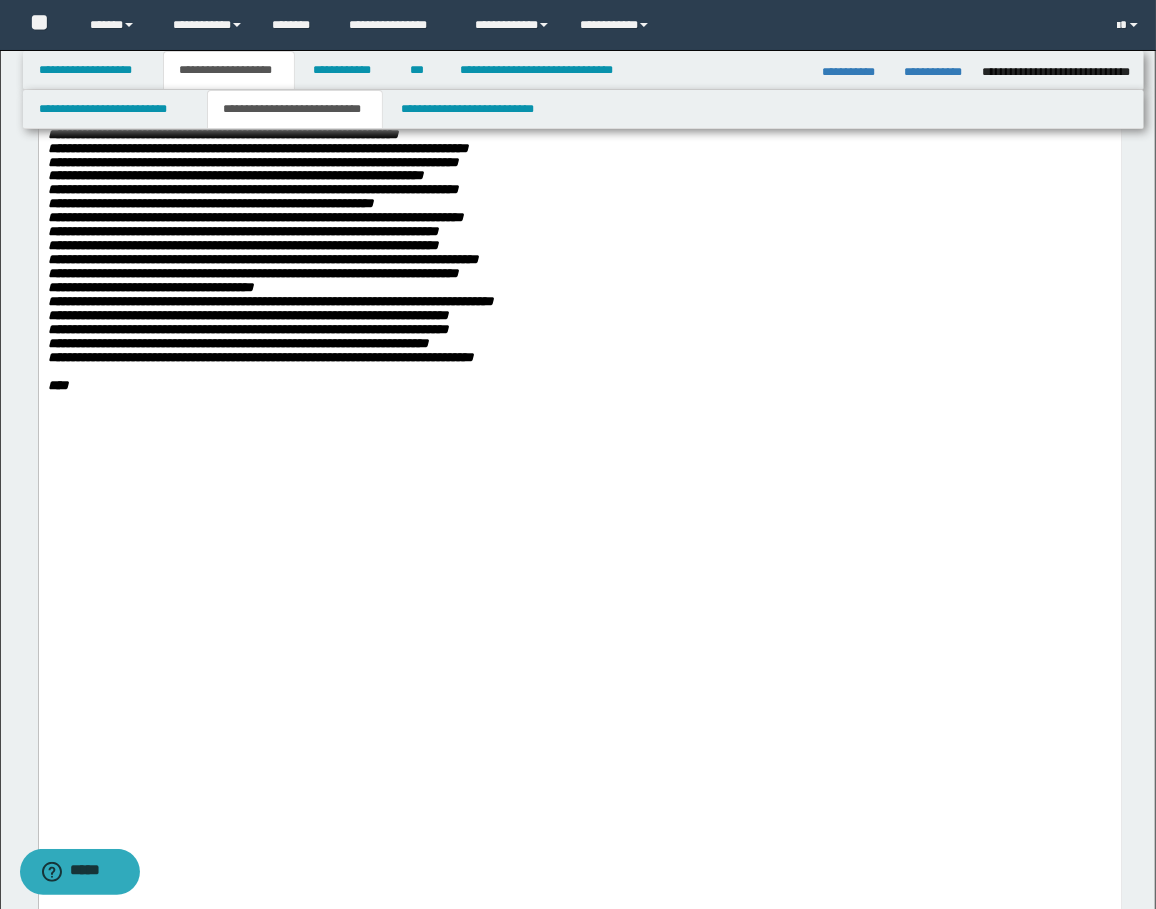 click on "**********" at bounding box center (579, -704) 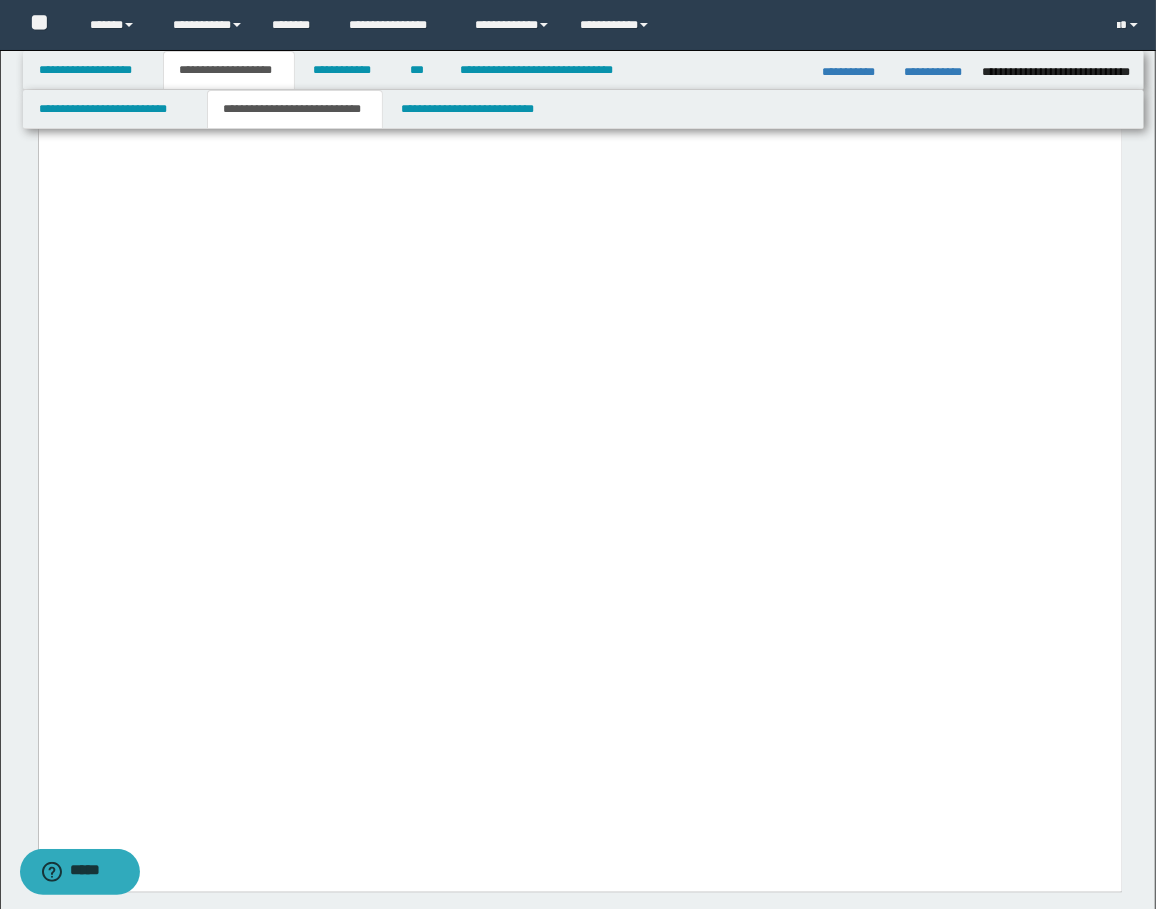 click on "**********" at bounding box center [579, -180] 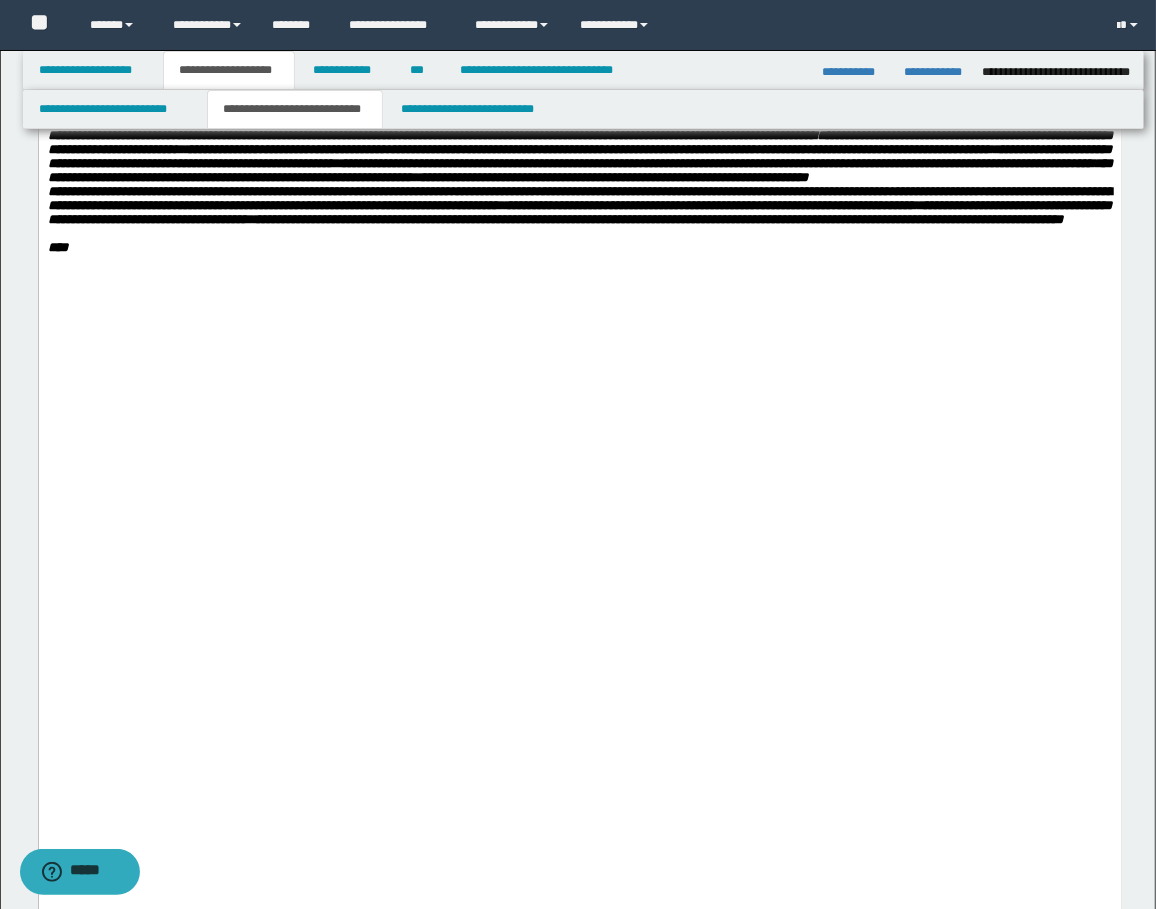 drag, startPoint x: 628, startPoint y: 332, endPoint x: 246, endPoint y: 348, distance: 382.33493 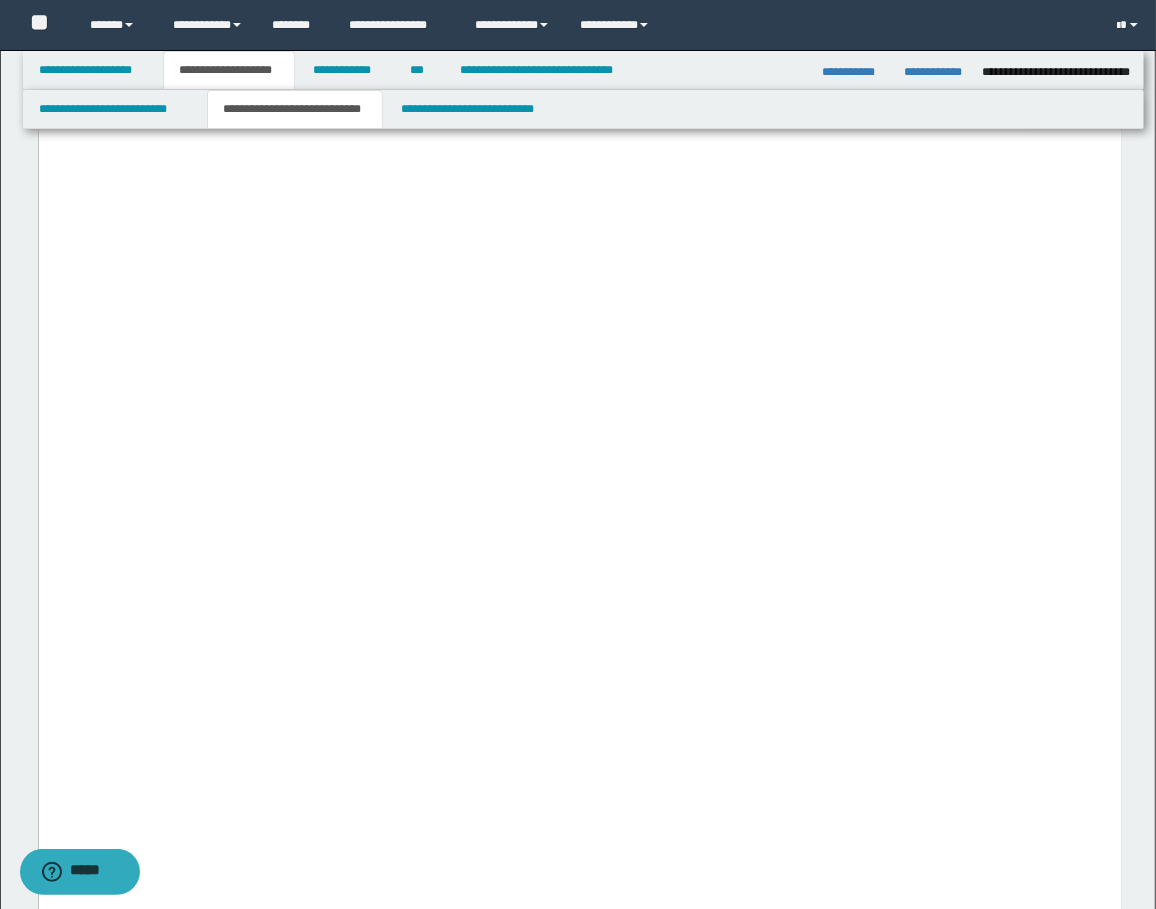 scroll, scrollTop: 2000, scrollLeft: 0, axis: vertical 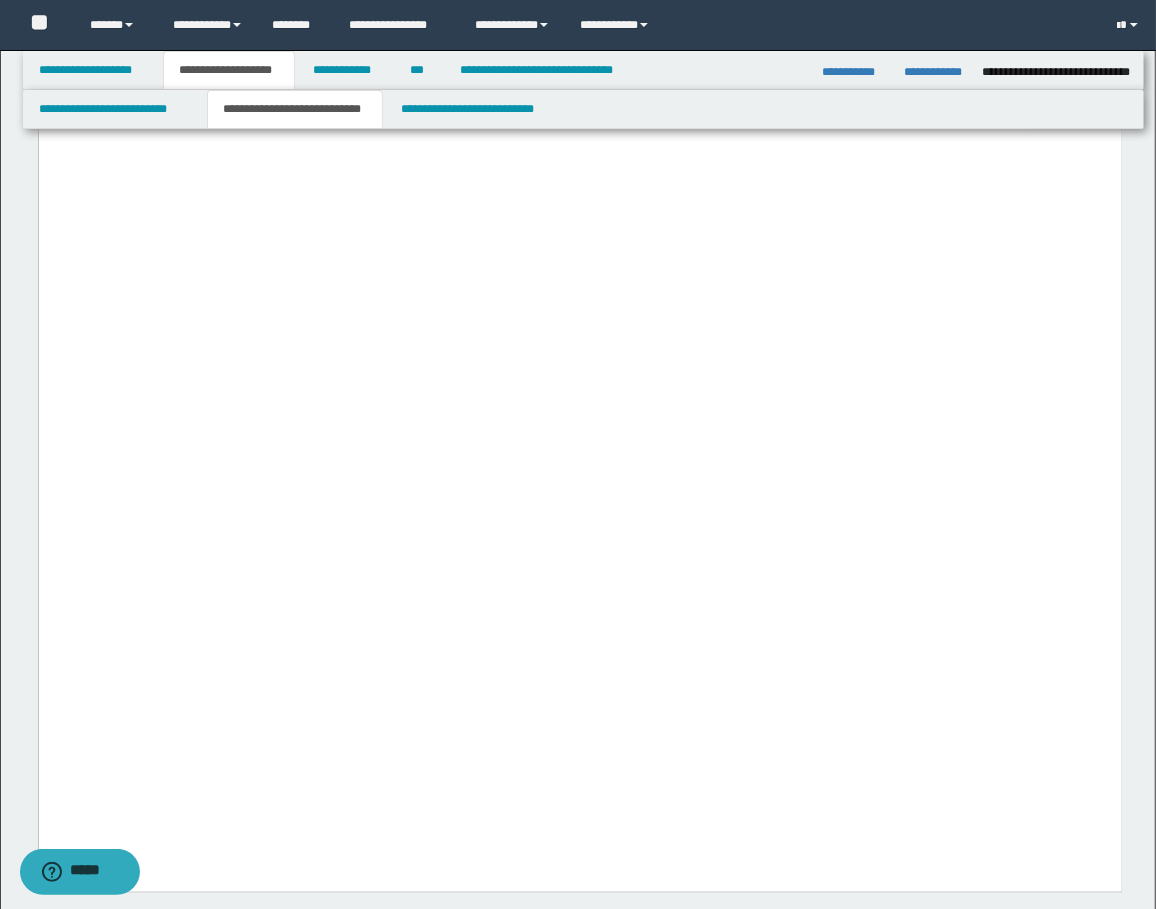 click on "**********" at bounding box center [579, -907] 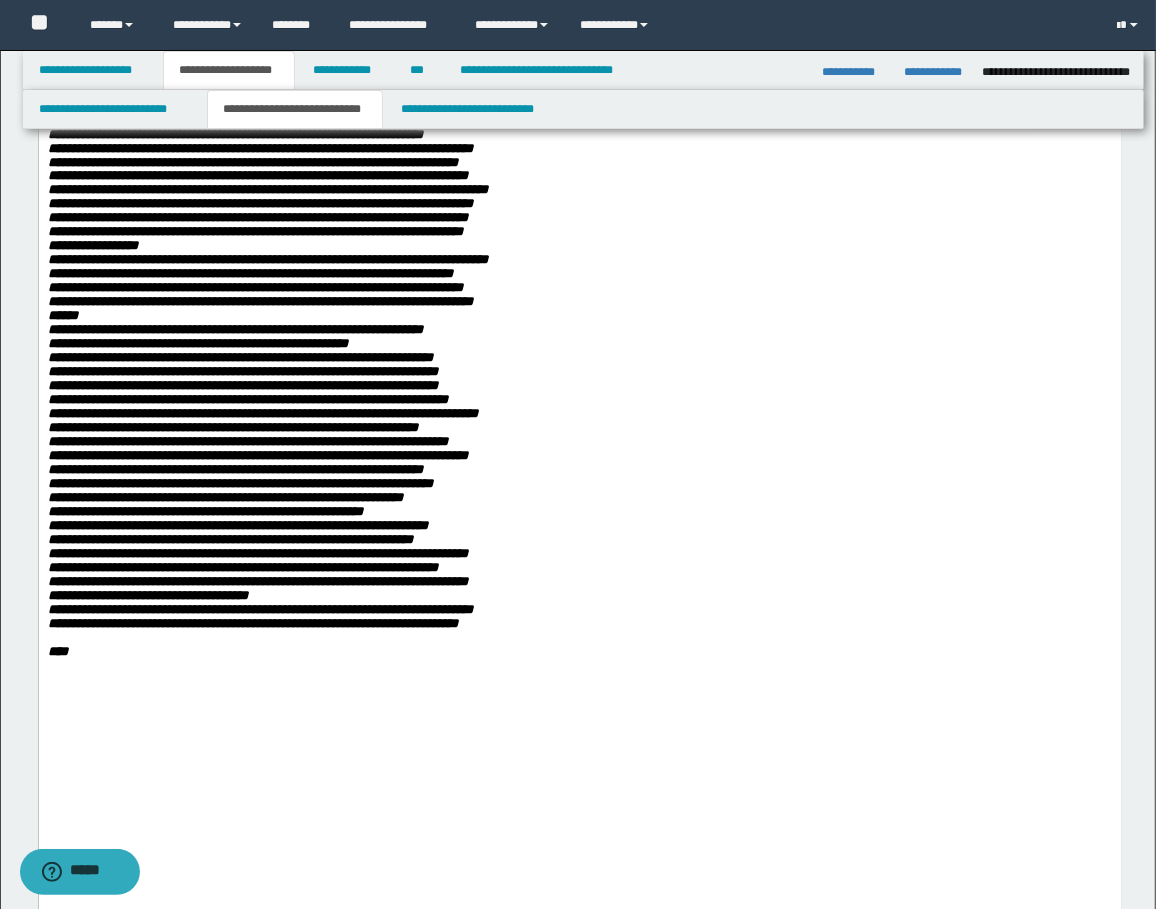 click on "**********" at bounding box center (579, -571) 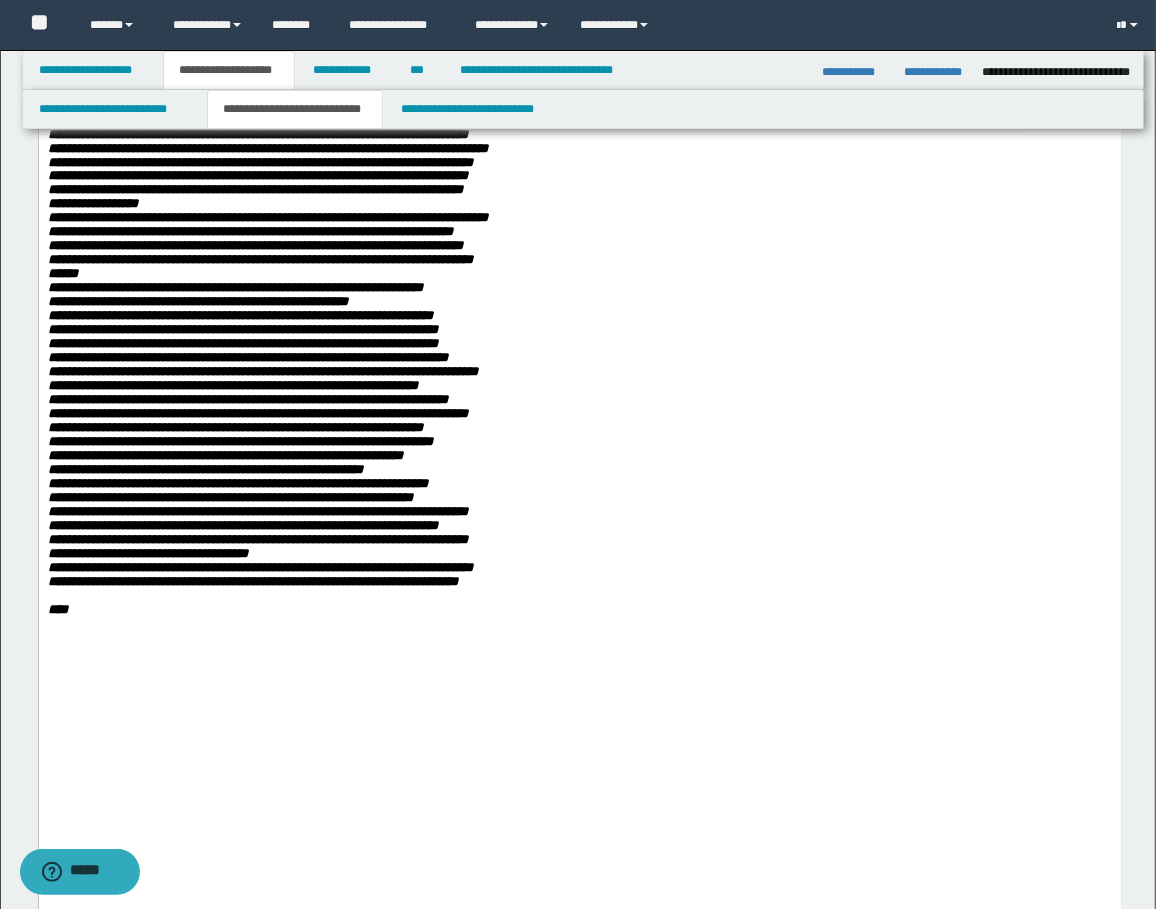 drag, startPoint x: 763, startPoint y: 752, endPoint x: 751, endPoint y: 769, distance: 20.808653 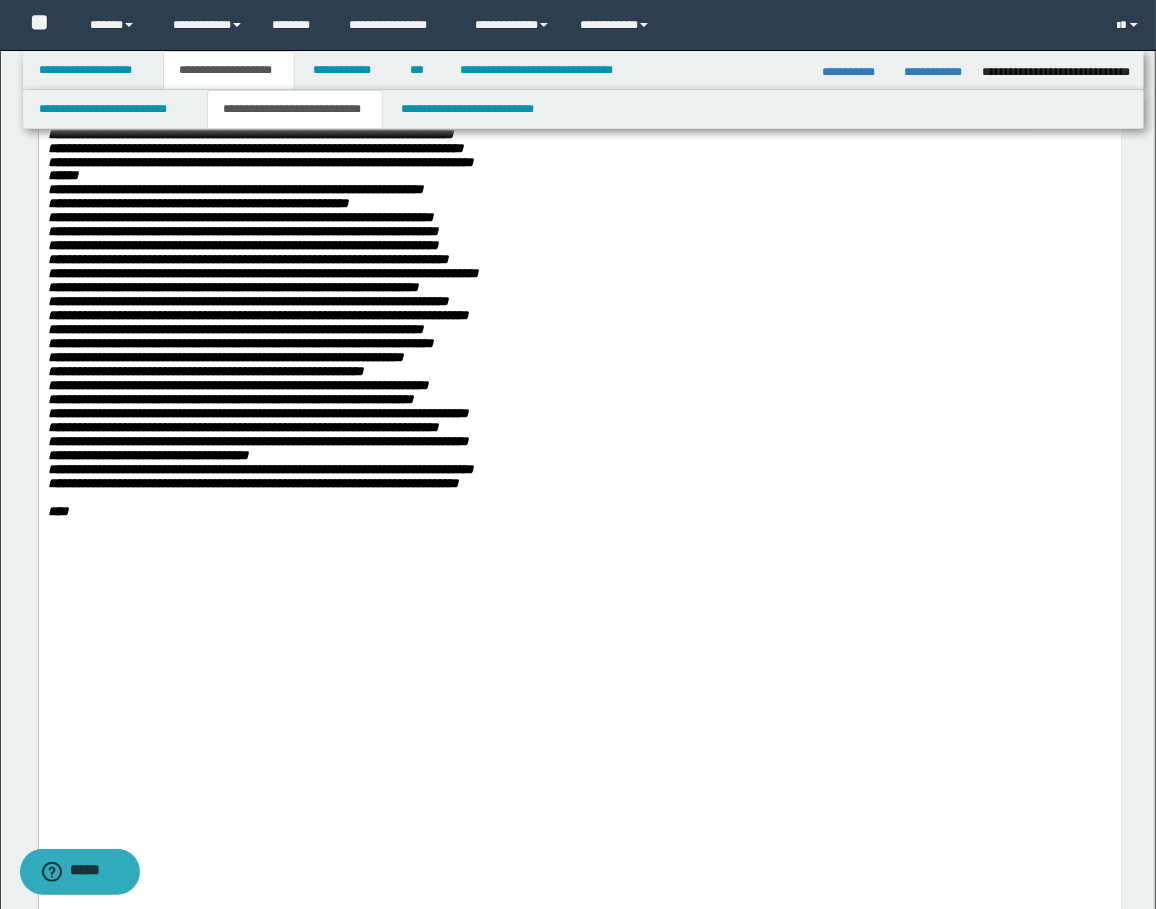 scroll, scrollTop: 2266, scrollLeft: 0, axis: vertical 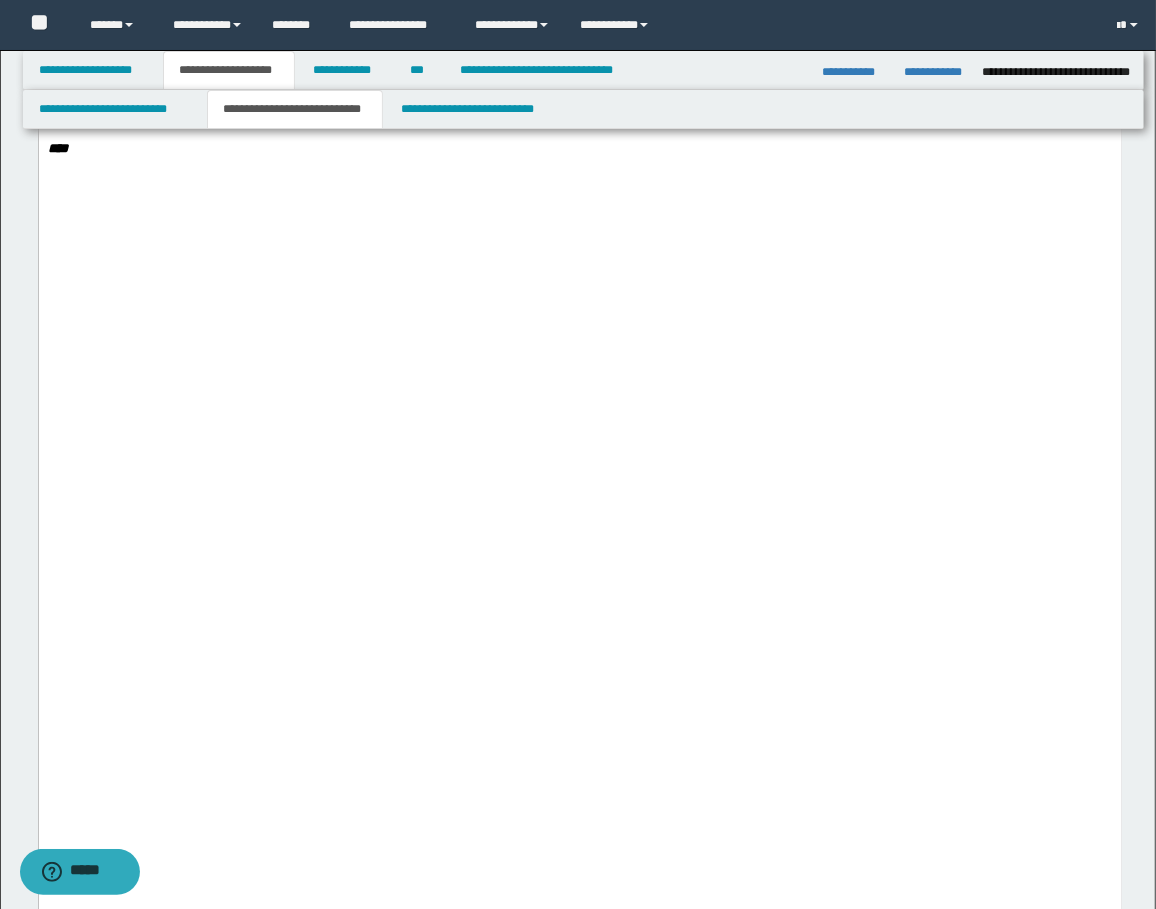 click on "**********" at bounding box center [579, -229] 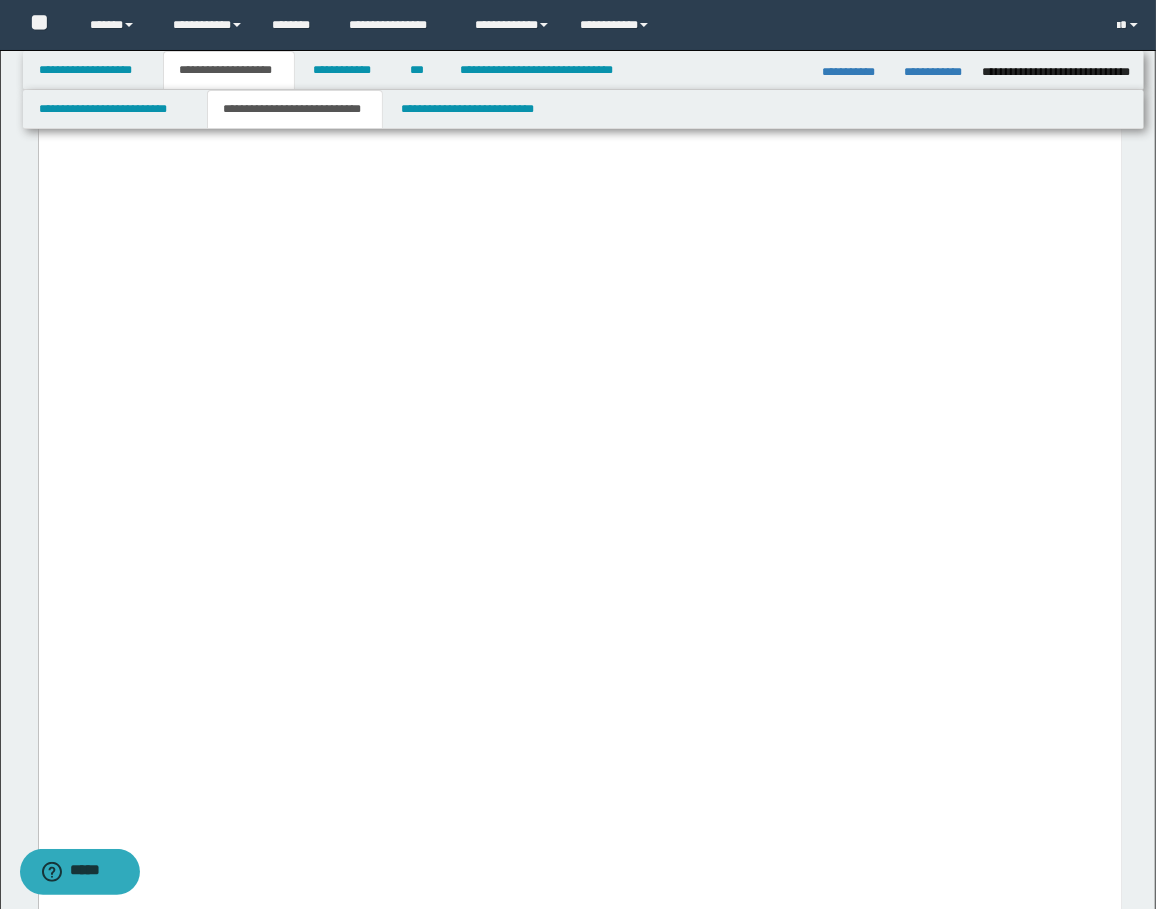 click on "**********" at bounding box center (579, -977) 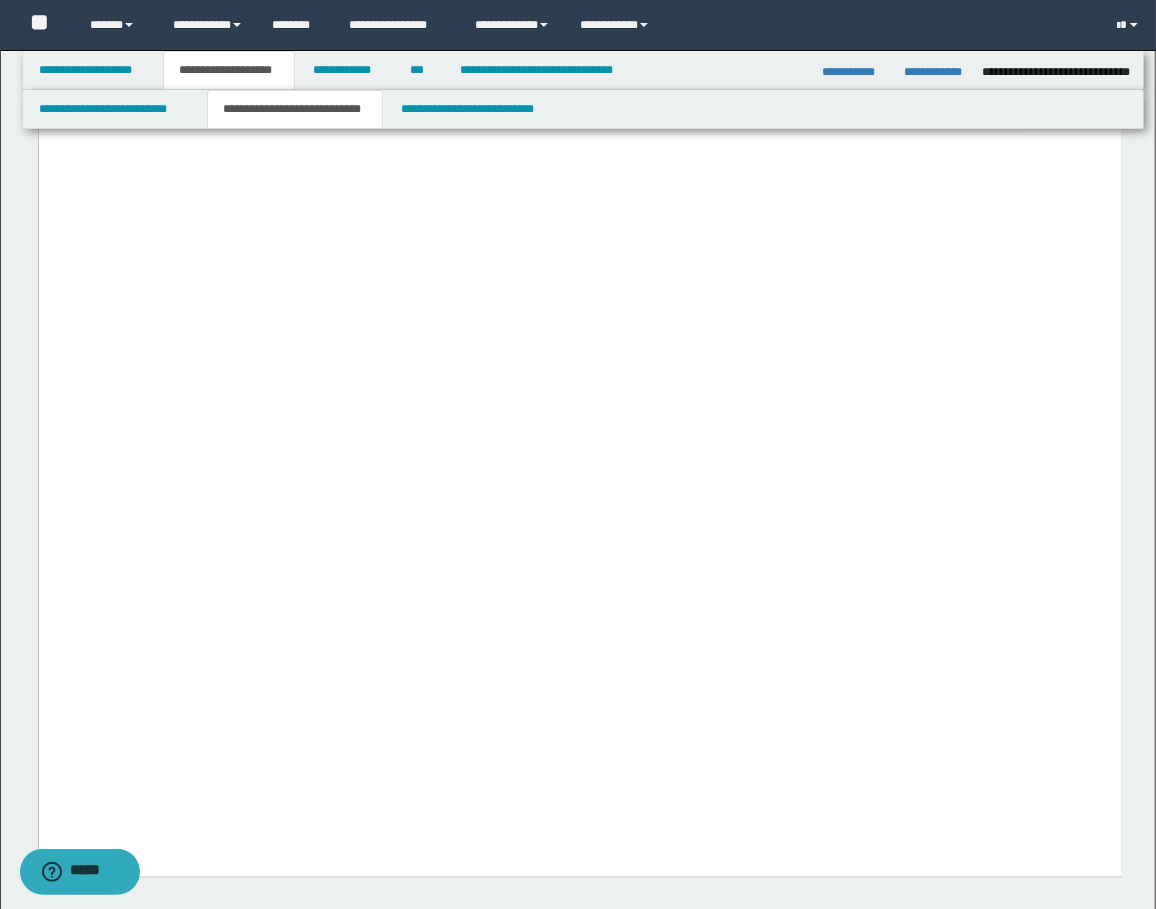 drag, startPoint x: 606, startPoint y: 670, endPoint x: 594, endPoint y: 681, distance: 16.27882 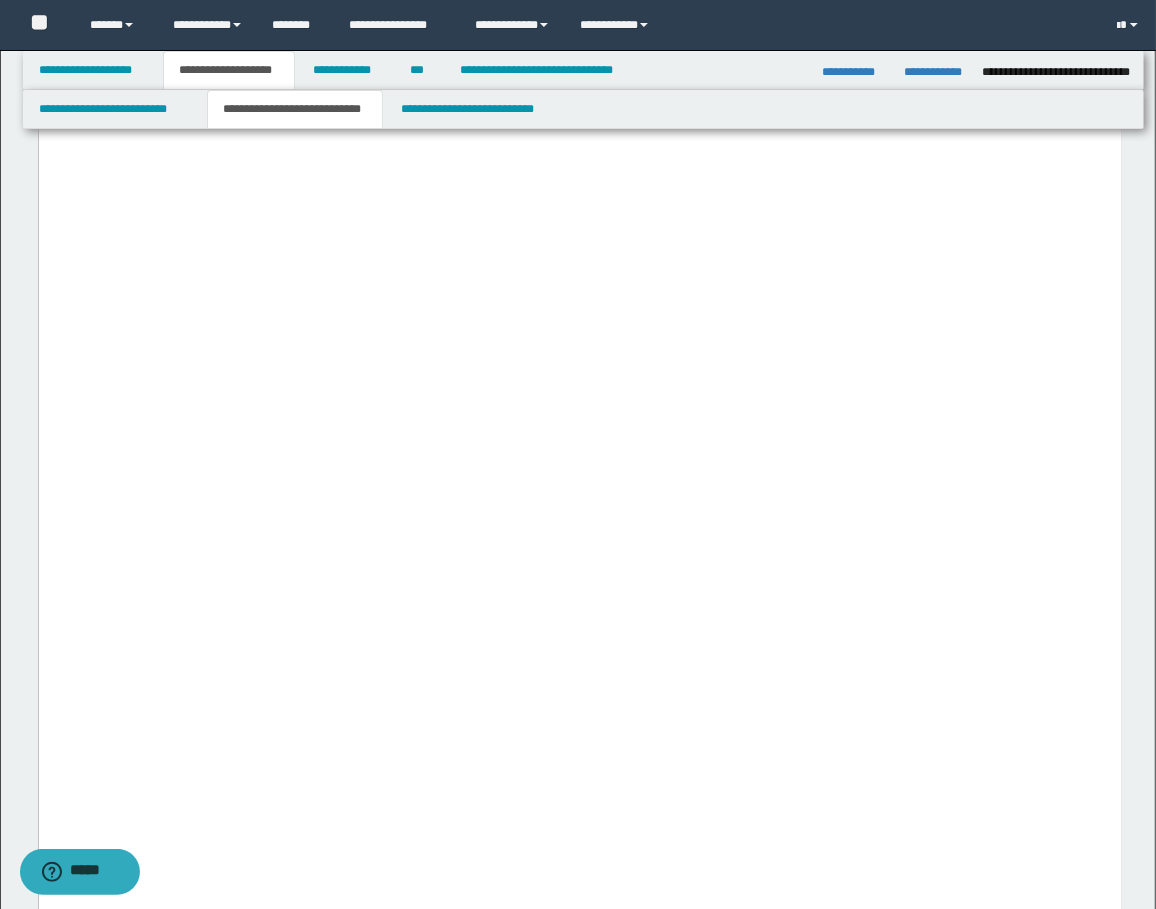 click on "**********" at bounding box center (579, -1125) 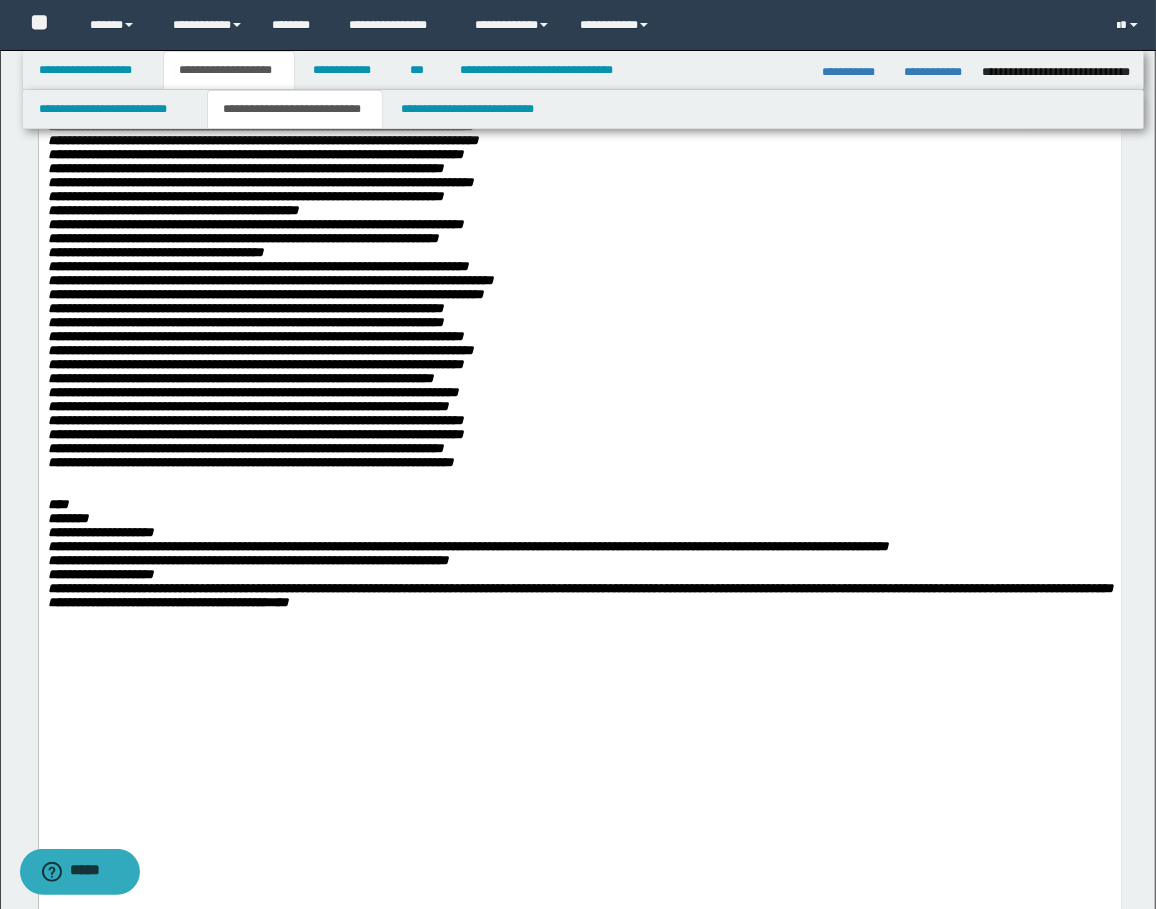 click on "**********" at bounding box center (579, -852) 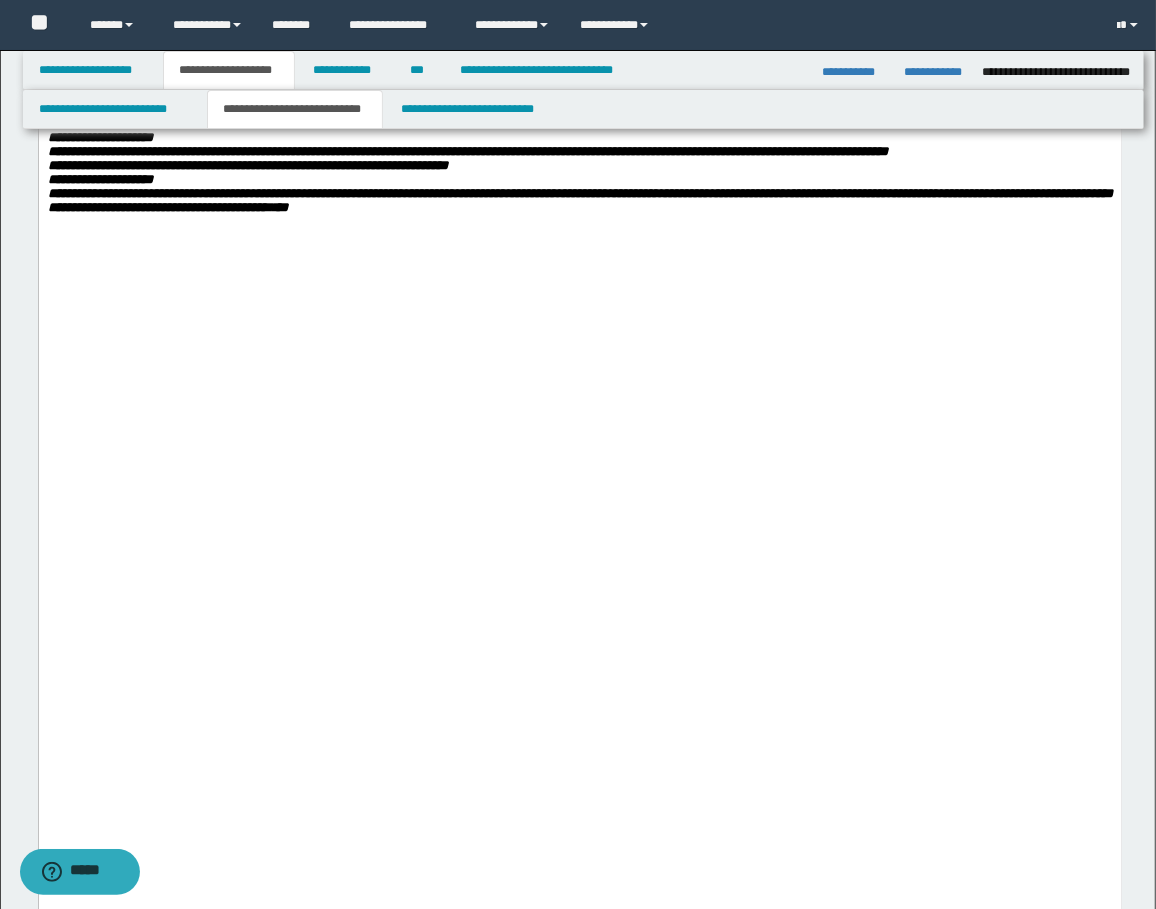 scroll, scrollTop: 2666, scrollLeft: 0, axis: vertical 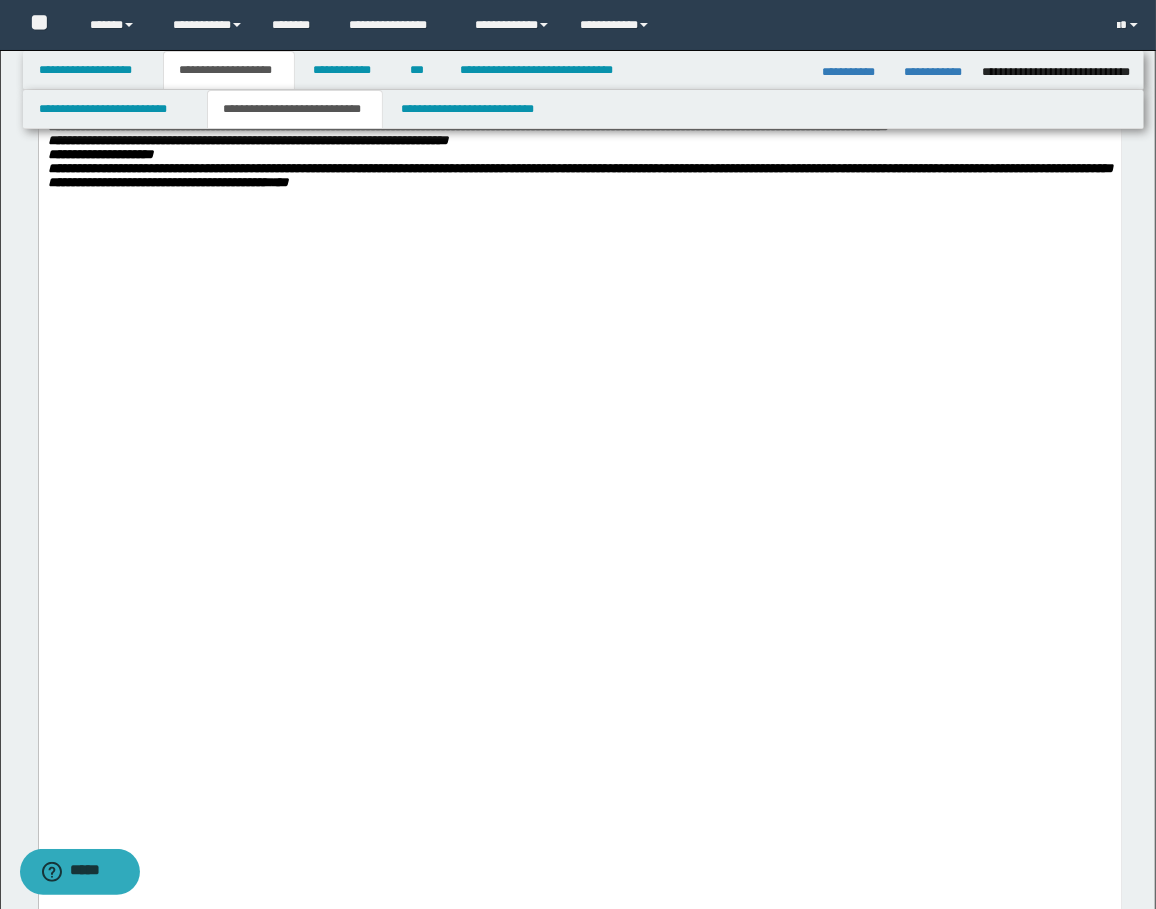 click on "**********" at bounding box center [579, -1195] 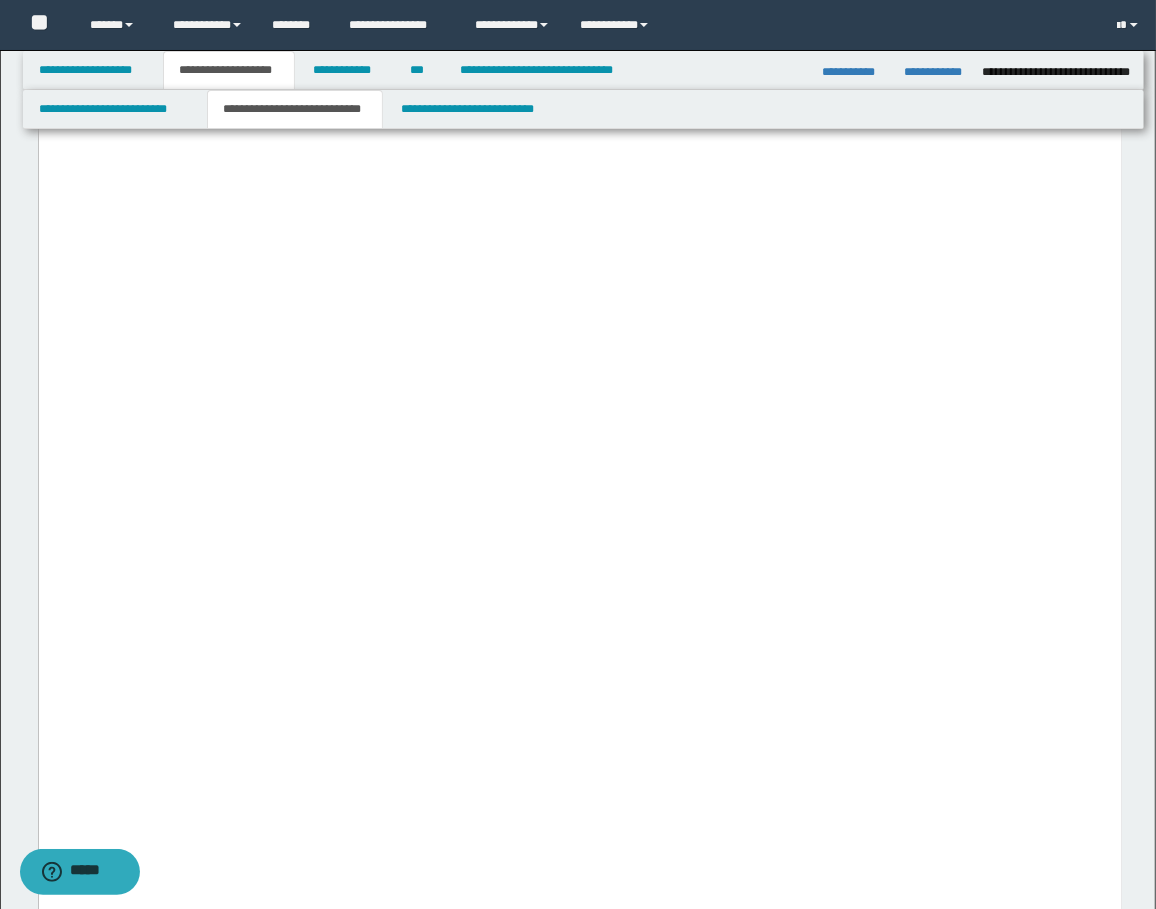 click on "**********" at bounding box center [579, -552] 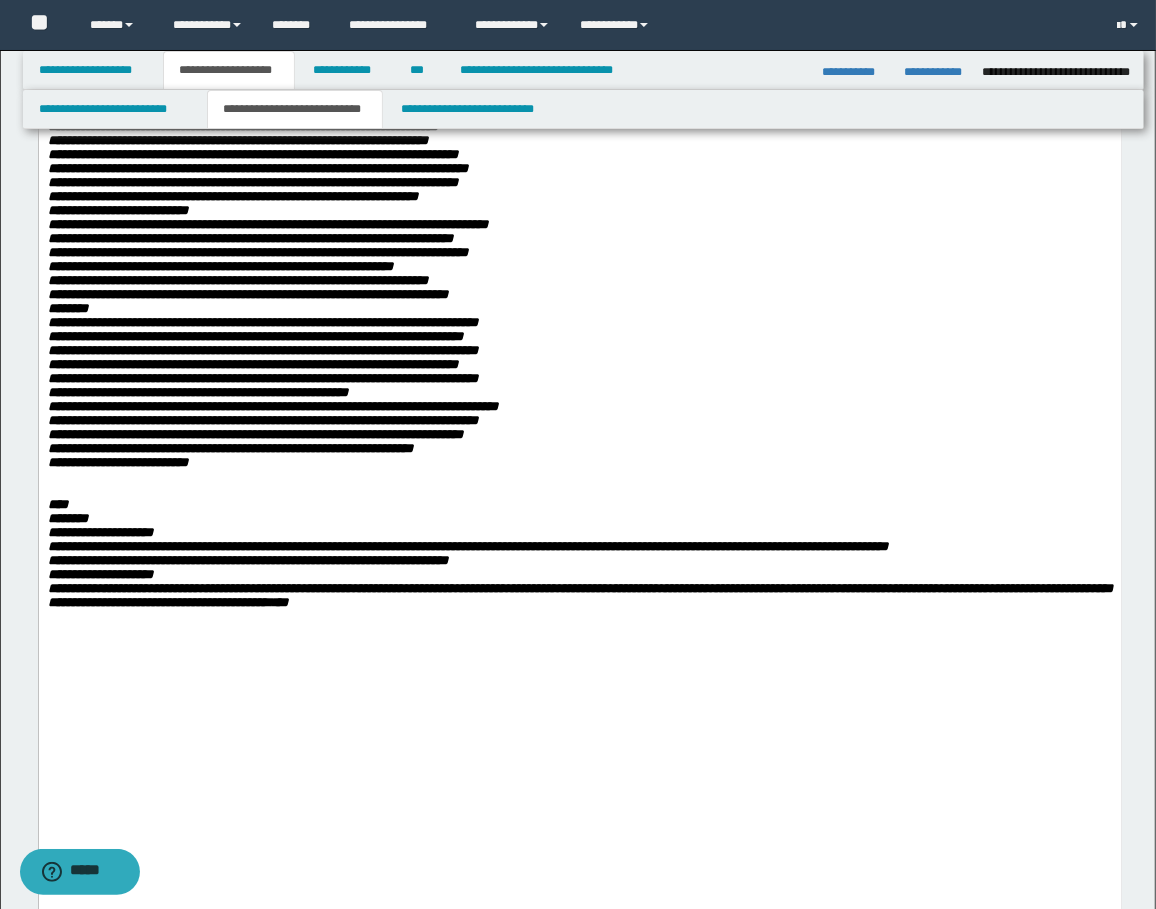 scroll, scrollTop: 2800, scrollLeft: 0, axis: vertical 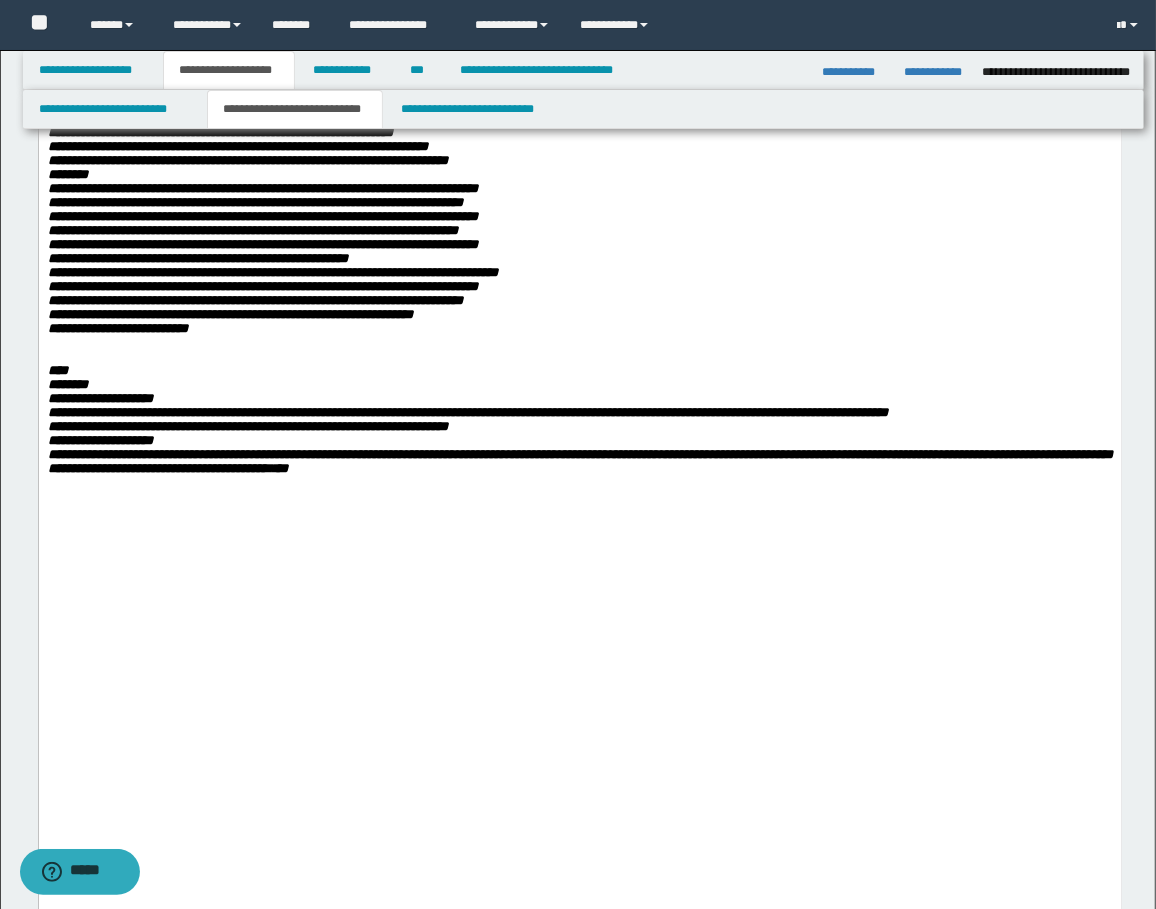 click on "**********" at bounding box center (579, -1119) 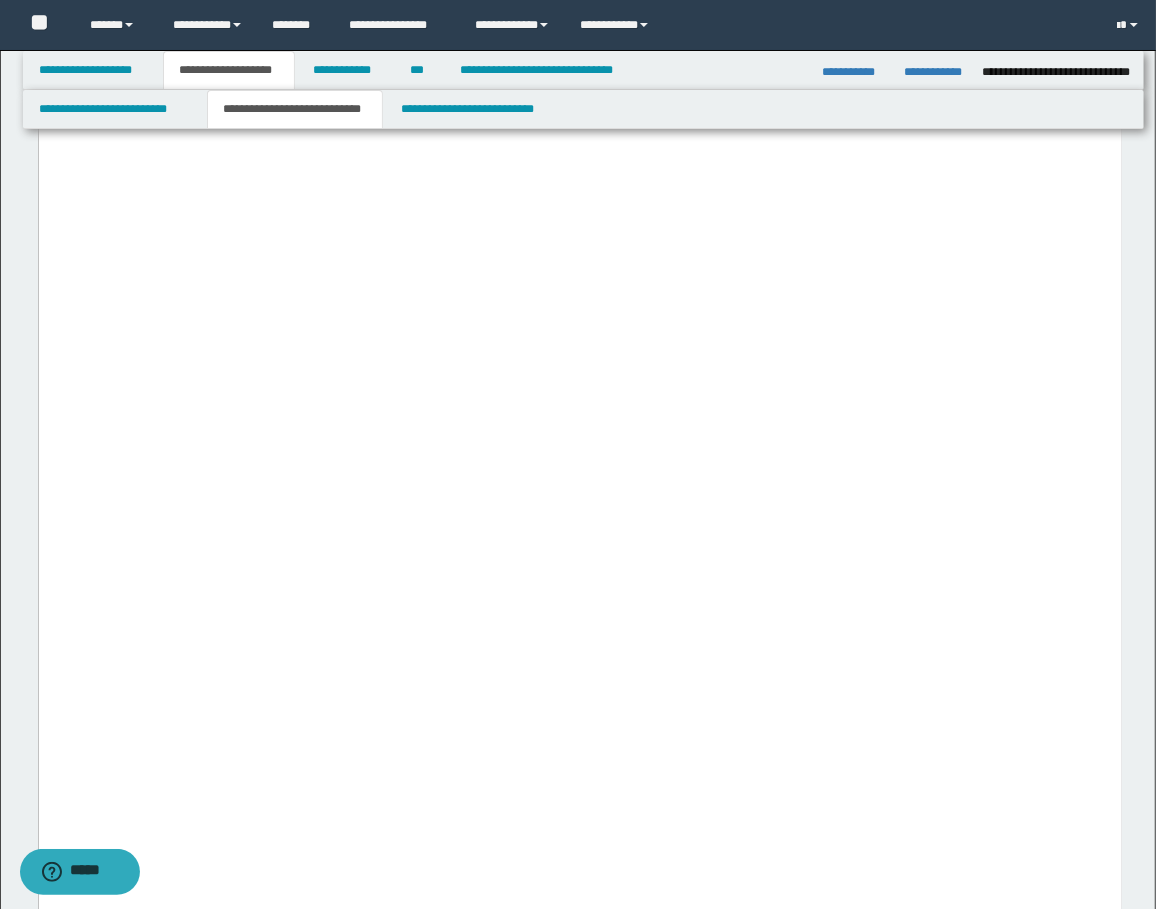 scroll, scrollTop: 3202, scrollLeft: 0, axis: vertical 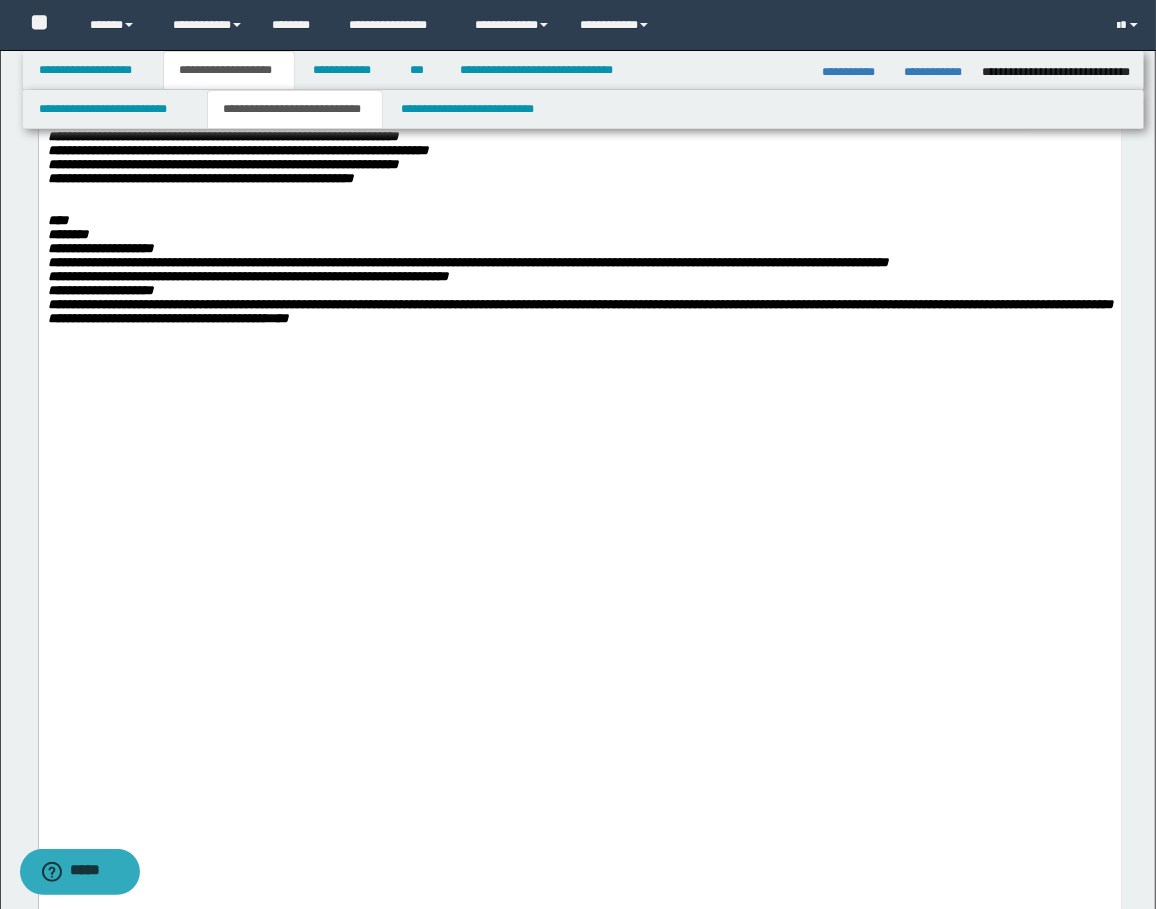 click on "**********" at bounding box center (579, -142) 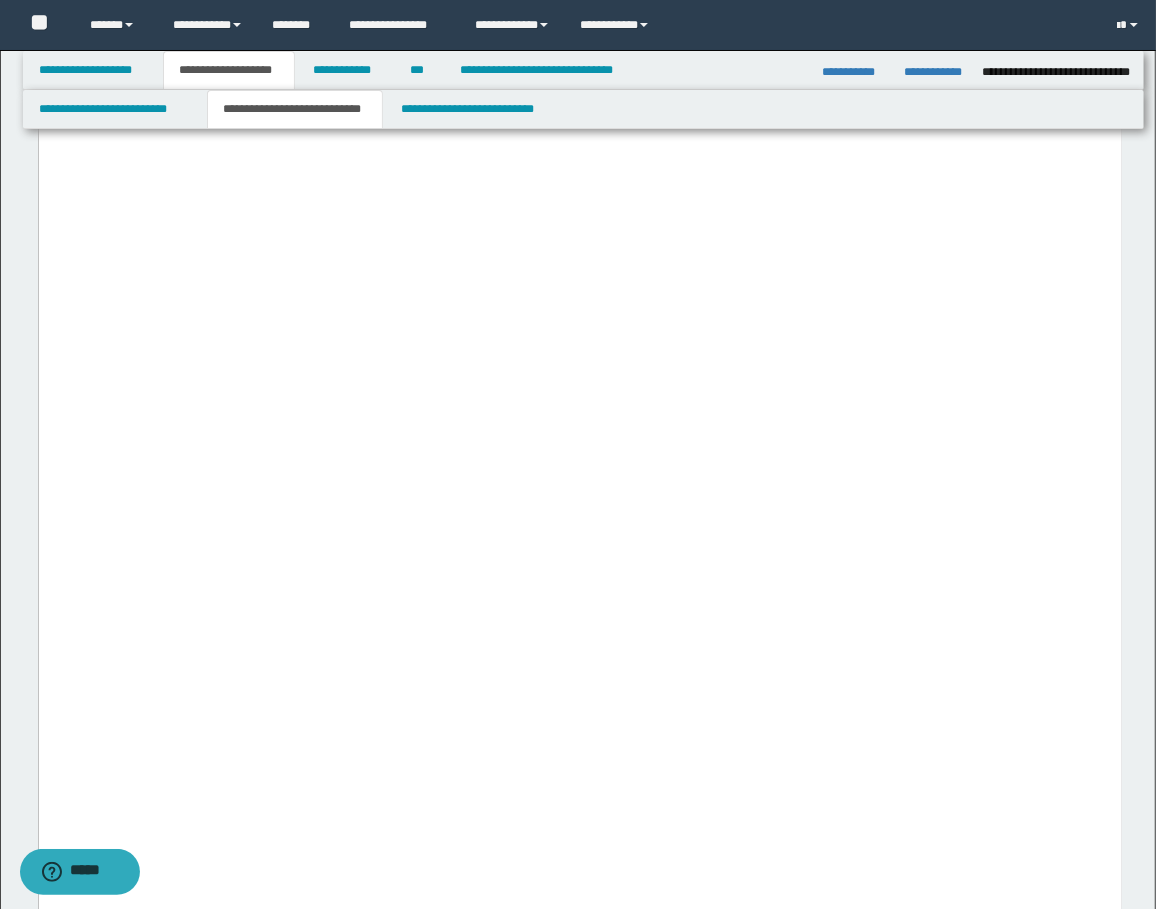 scroll, scrollTop: 3468, scrollLeft: 0, axis: vertical 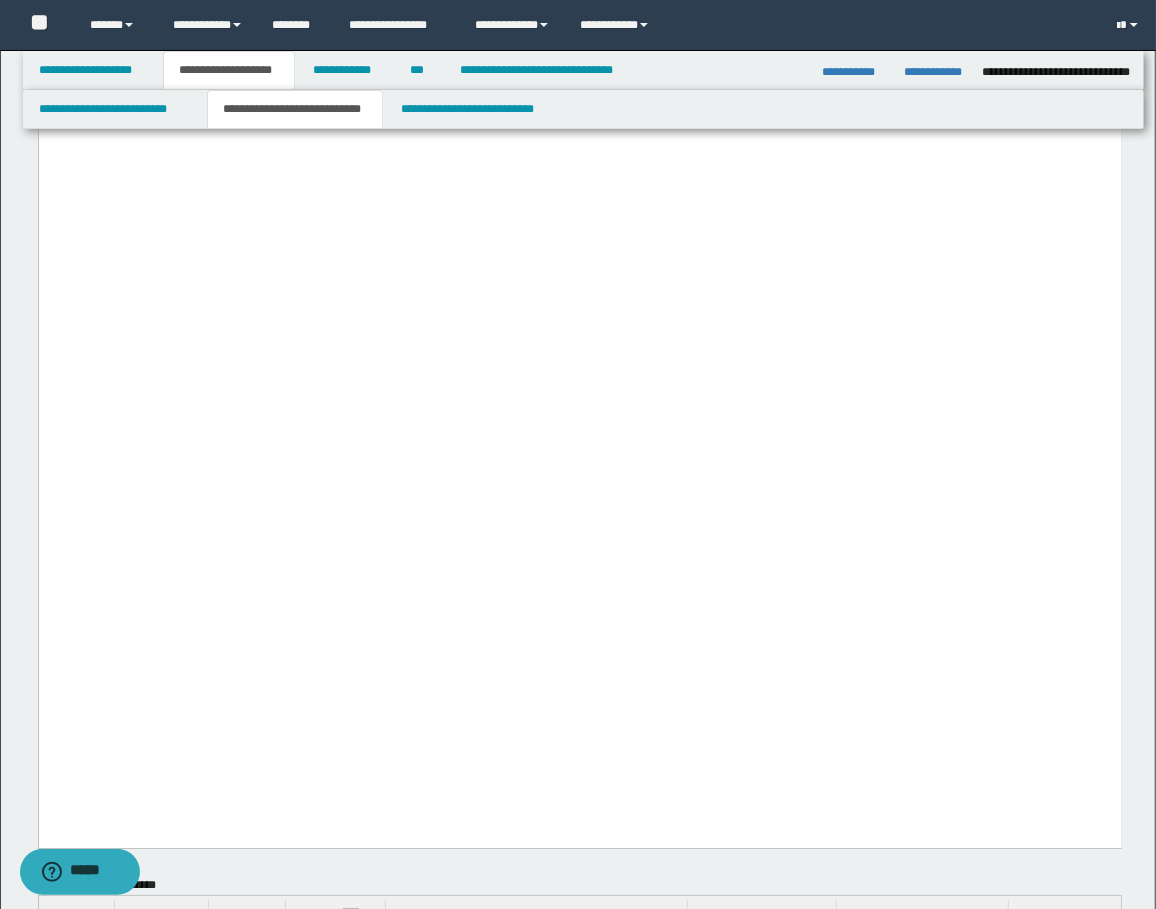 click on "**********" at bounding box center [579, -807] 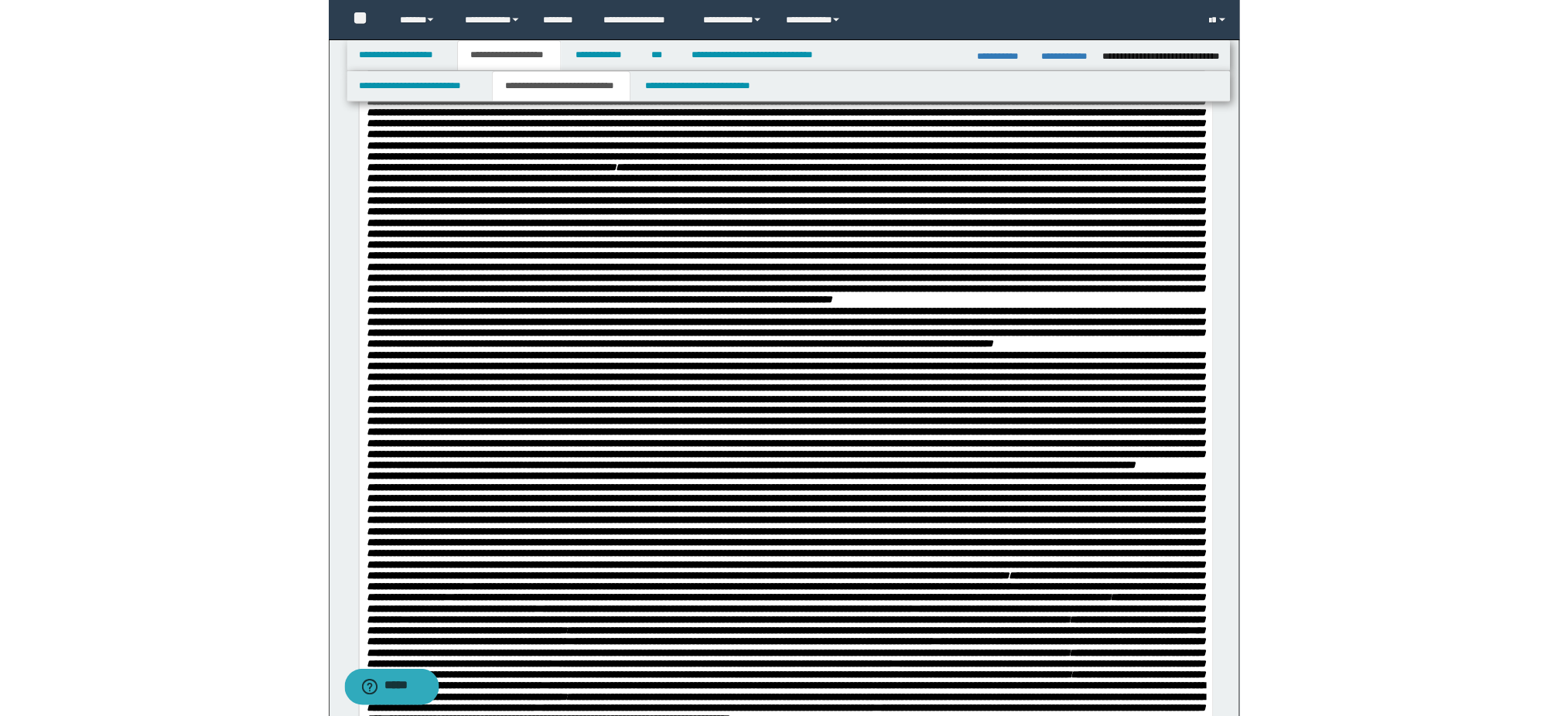 scroll, scrollTop: 418, scrollLeft: 0, axis: vertical 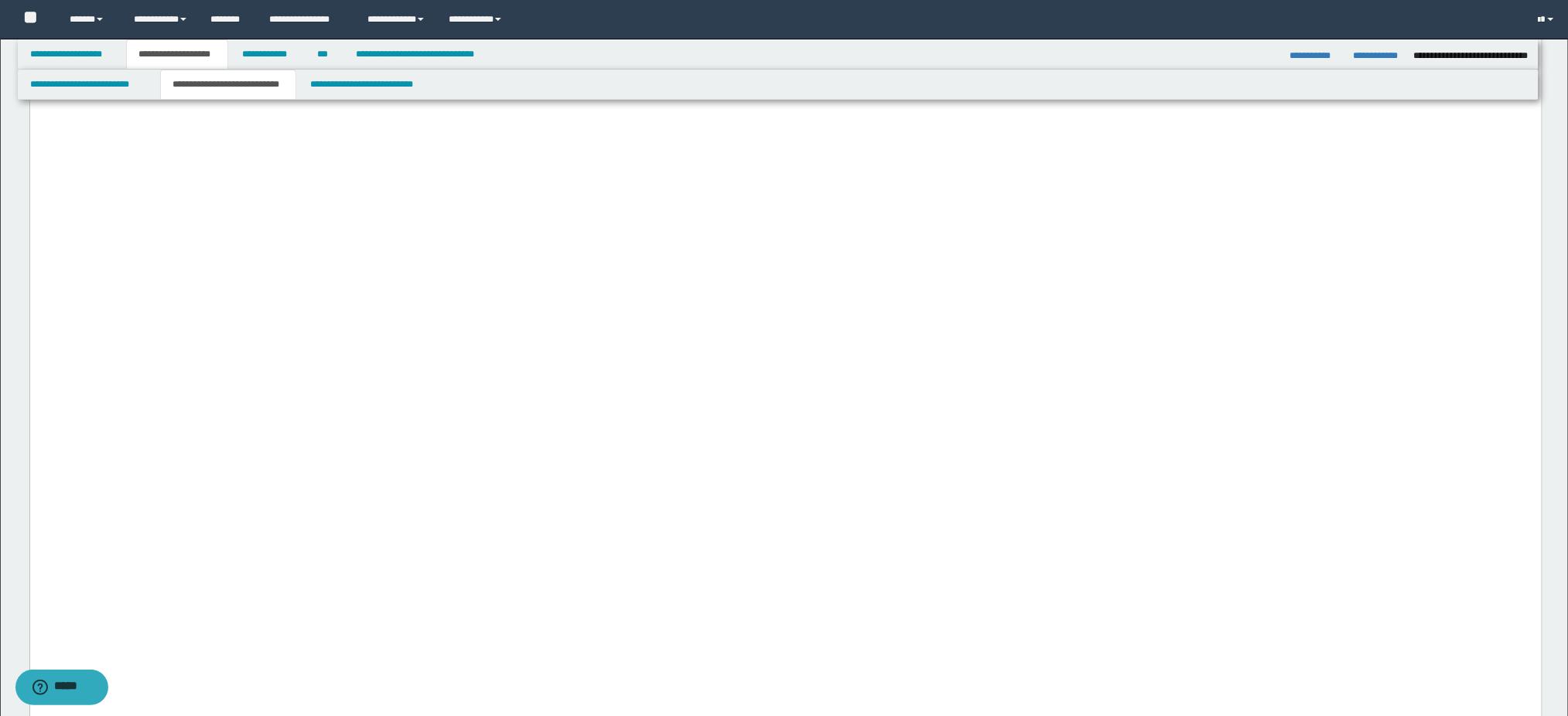 drag, startPoint x: 110, startPoint y: 272, endPoint x: 124, endPoint y: 272, distance: 14 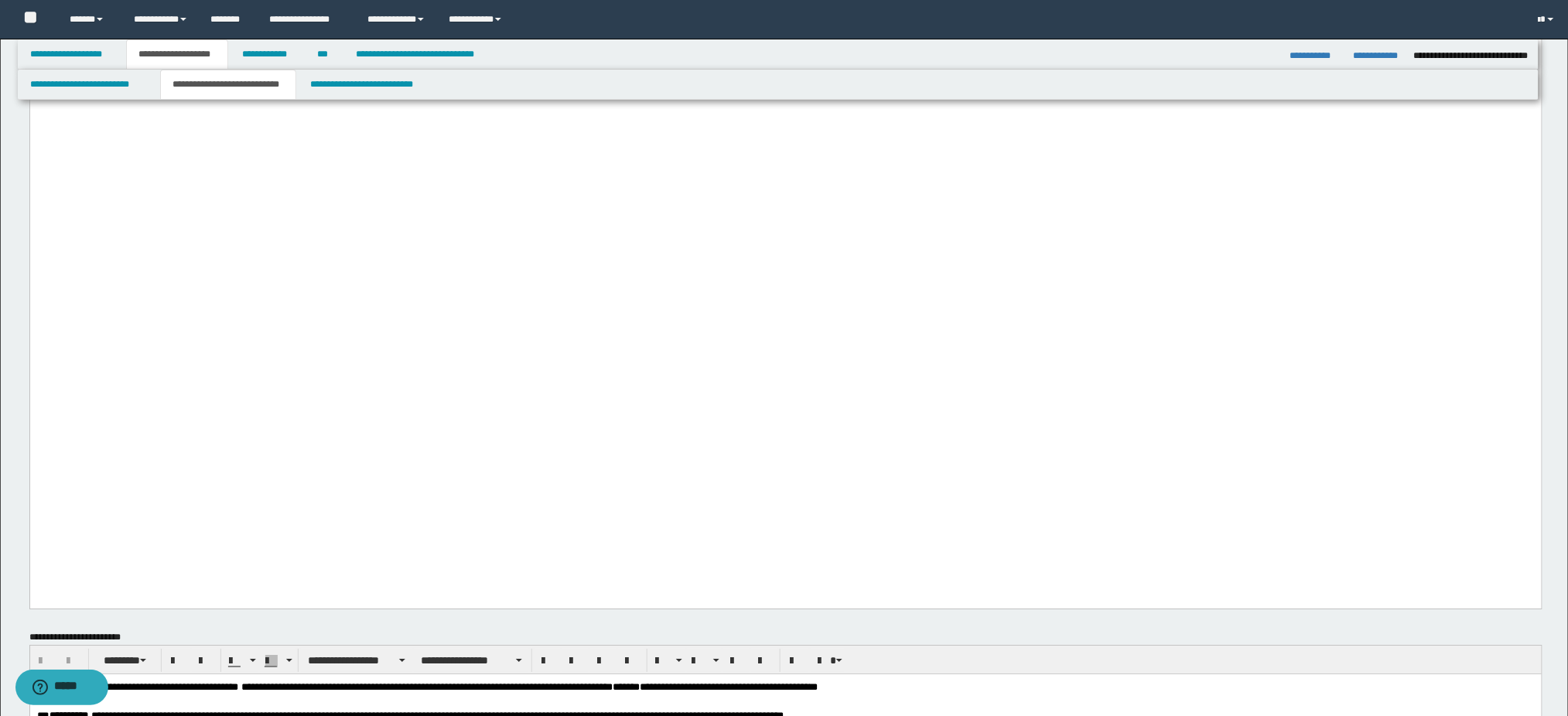 scroll, scrollTop: 1546, scrollLeft: 0, axis: vertical 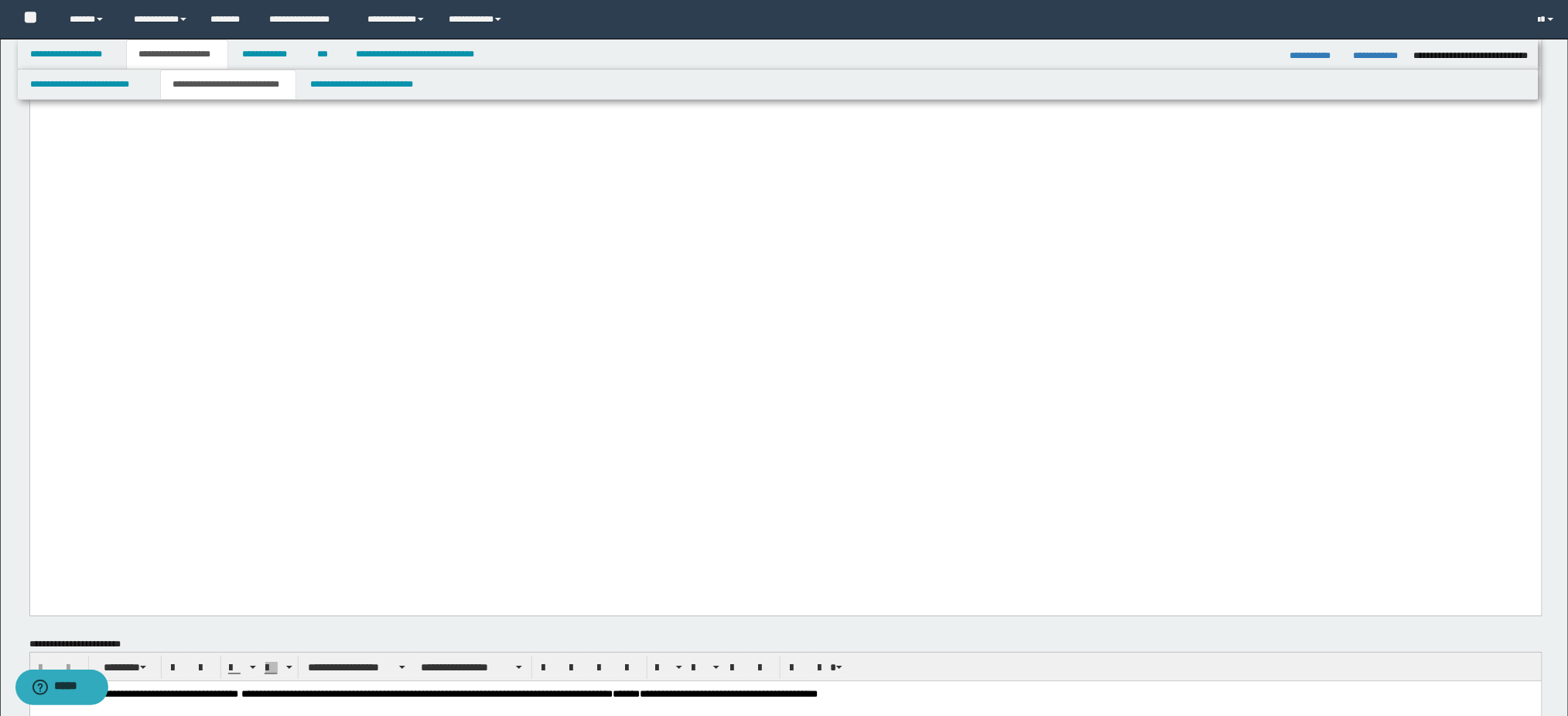 drag, startPoint x: 593, startPoint y: 306, endPoint x: 634, endPoint y: 305, distance: 41.012193 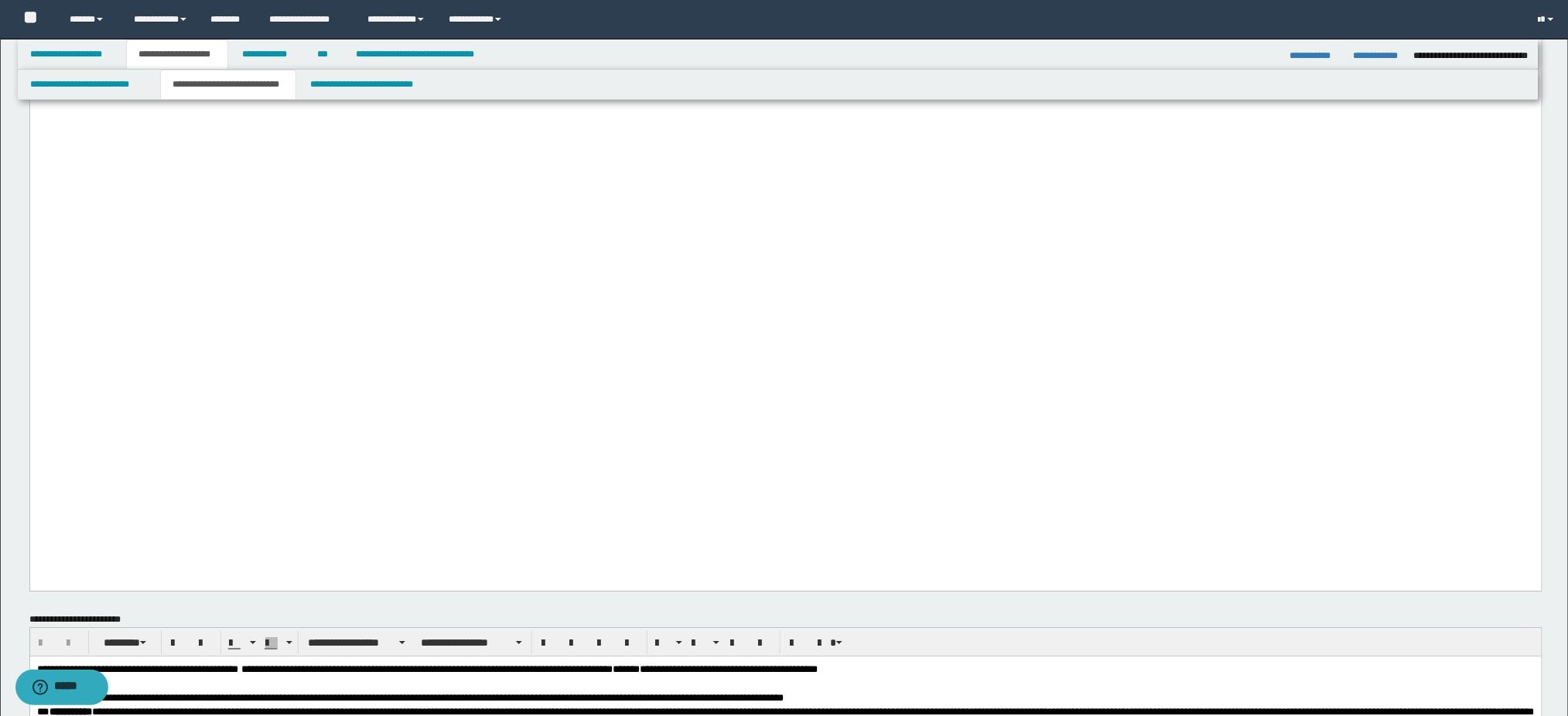 scroll, scrollTop: 1443, scrollLeft: 0, axis: vertical 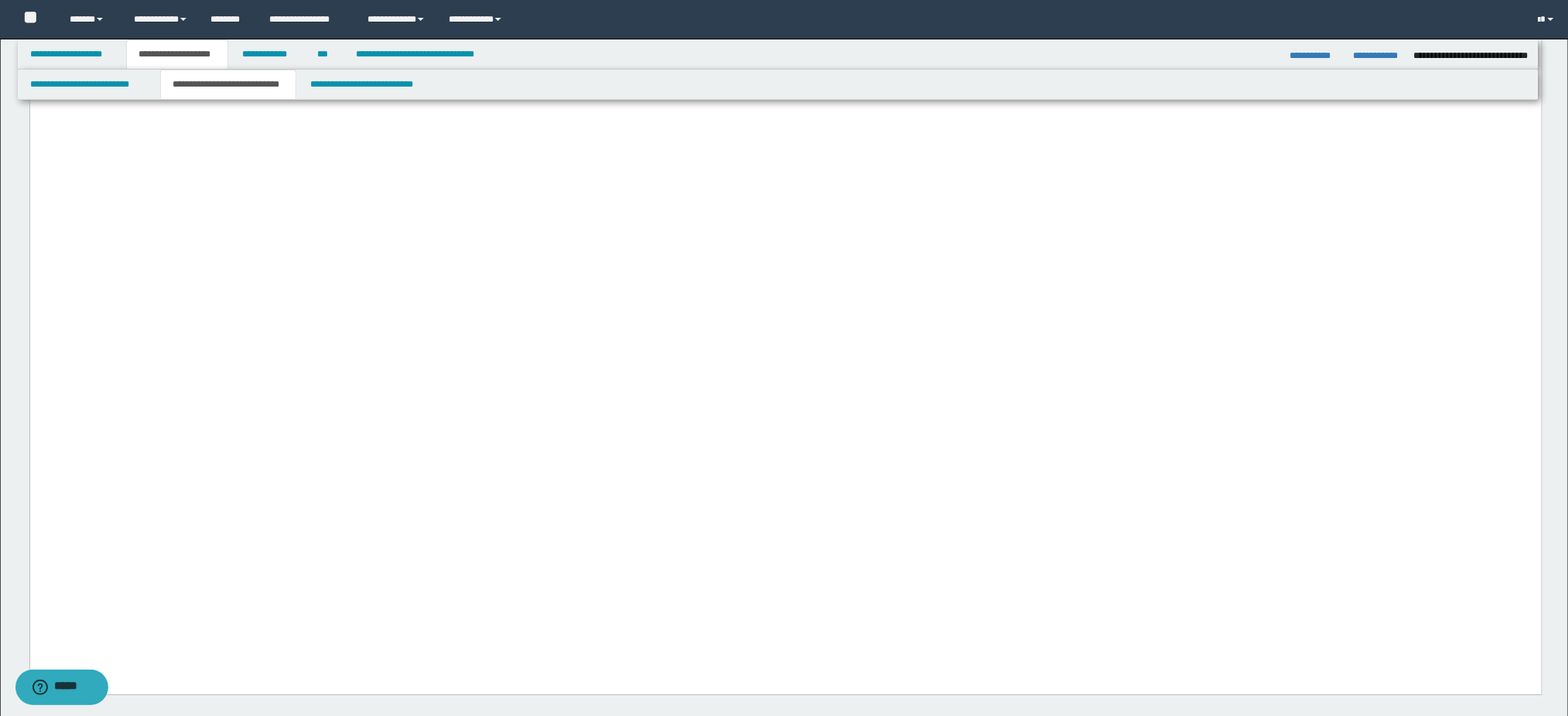 click on "**********" at bounding box center [785, -625] 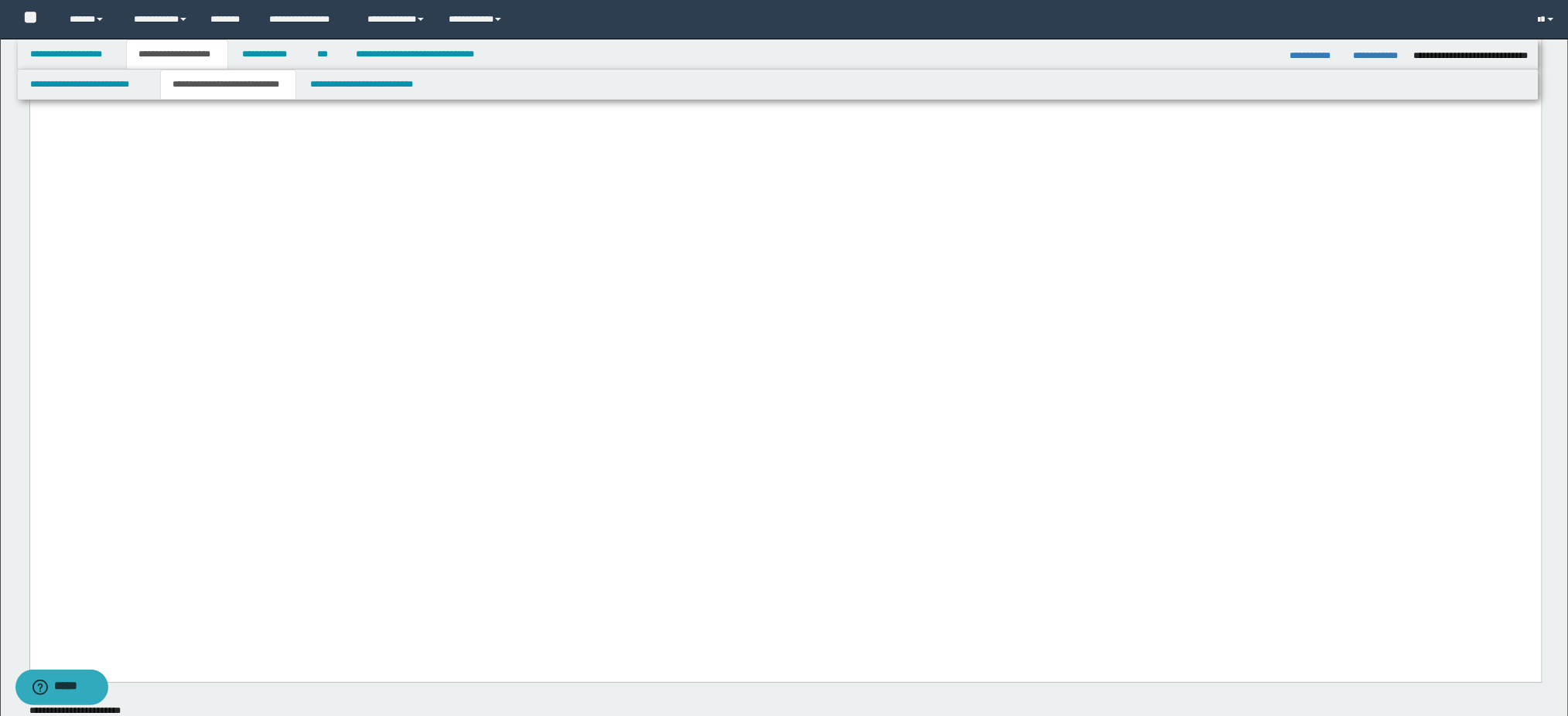 click on "**********" at bounding box center (785, -630) 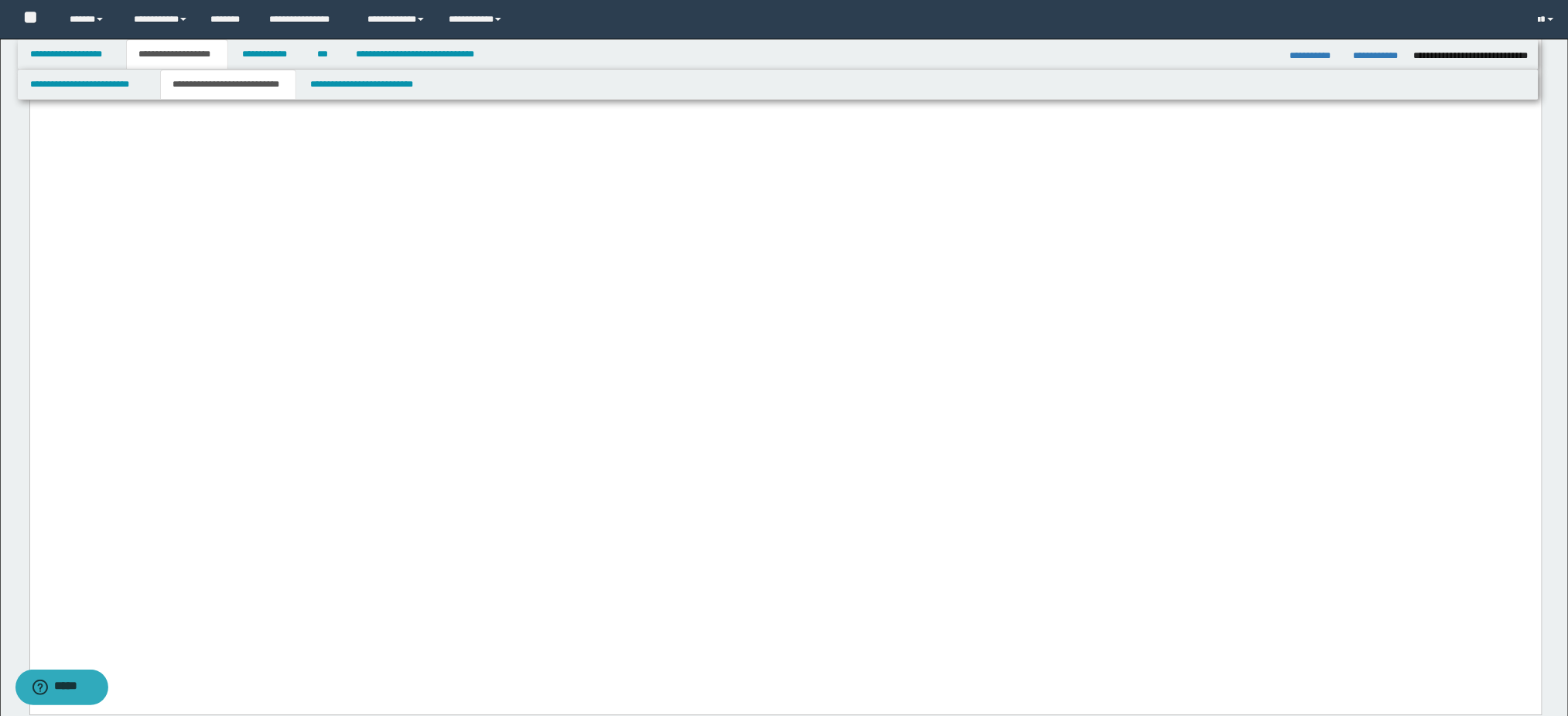 scroll, scrollTop: 1237, scrollLeft: 0, axis: vertical 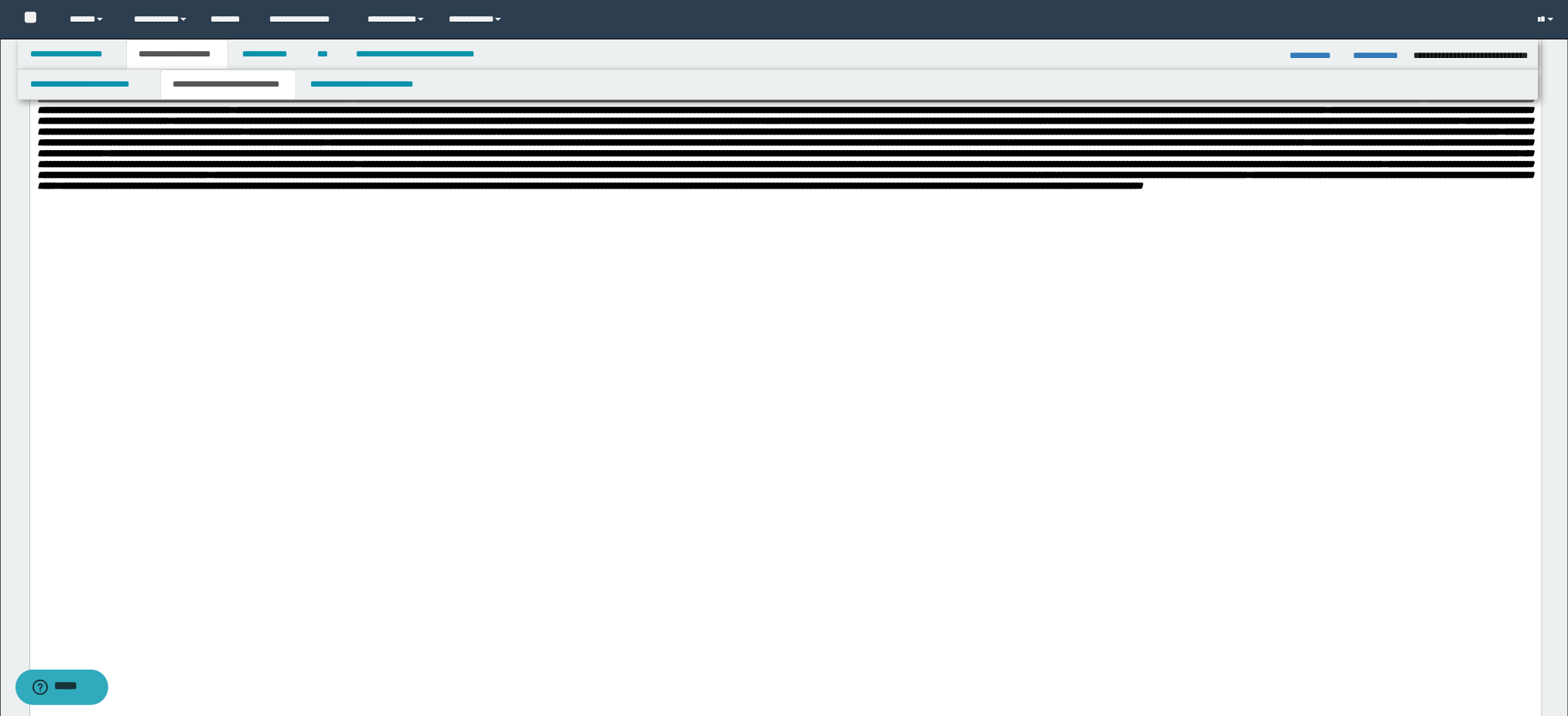 drag, startPoint x: 767, startPoint y: 306, endPoint x: 786, endPoint y: 307, distance: 19.026298 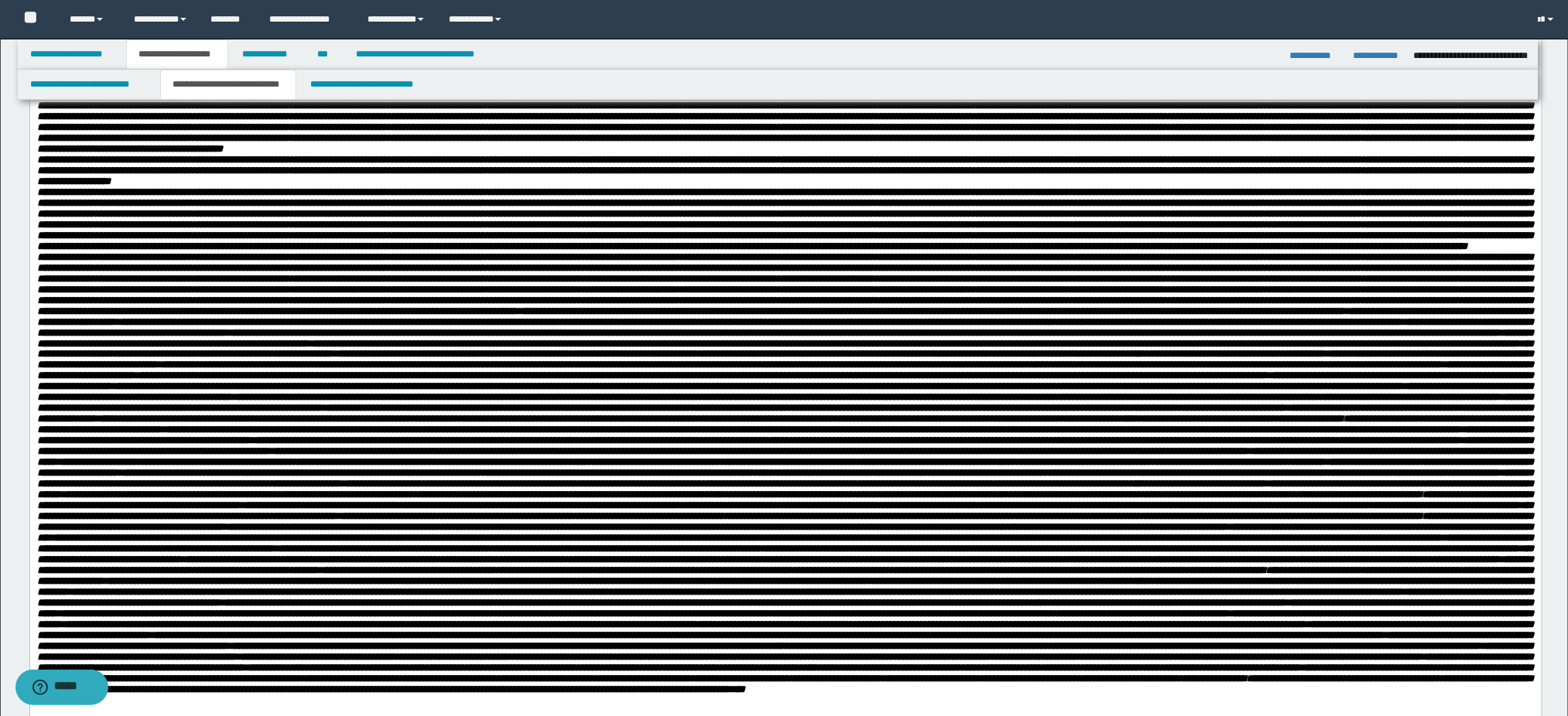 scroll, scrollTop: 721, scrollLeft: 0, axis: vertical 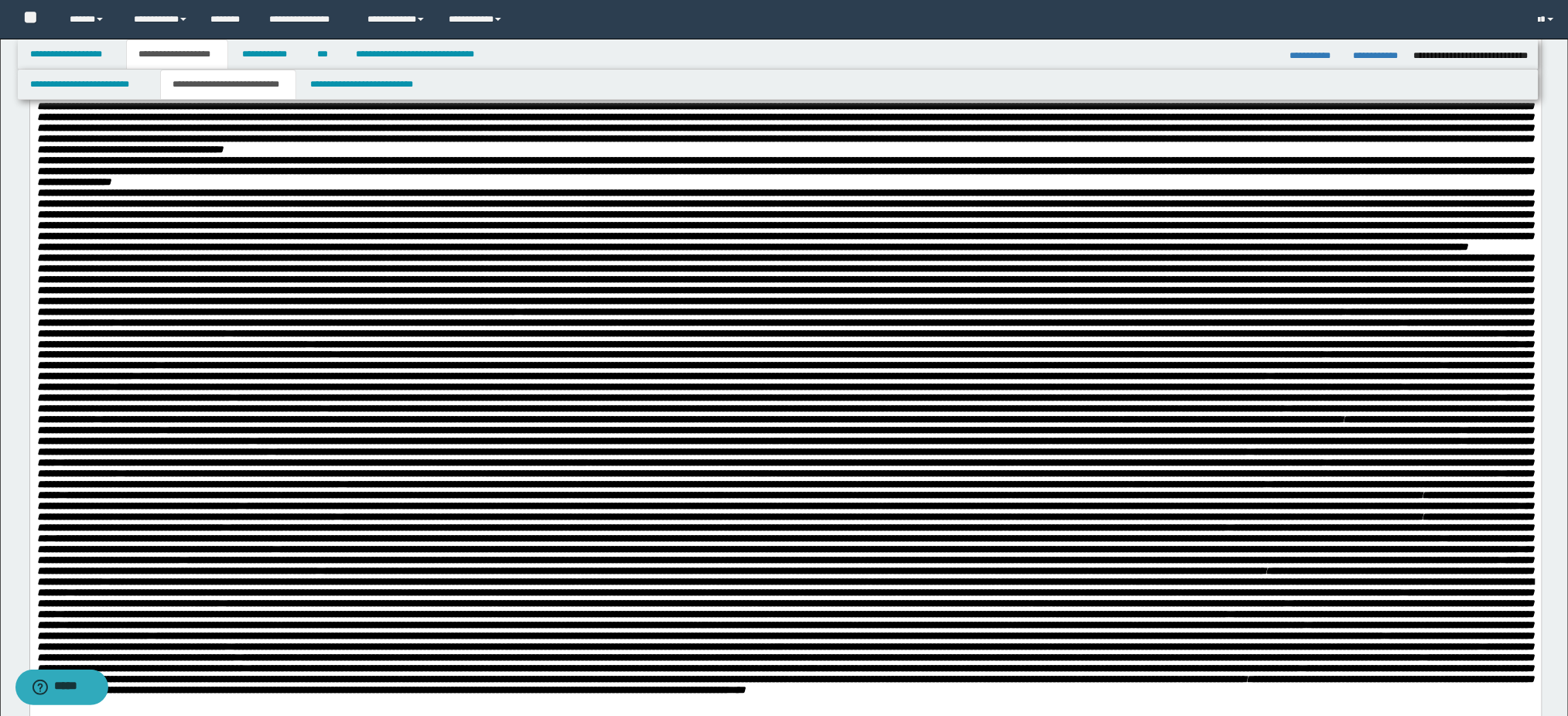 click on "**********" at bounding box center [785, 75] 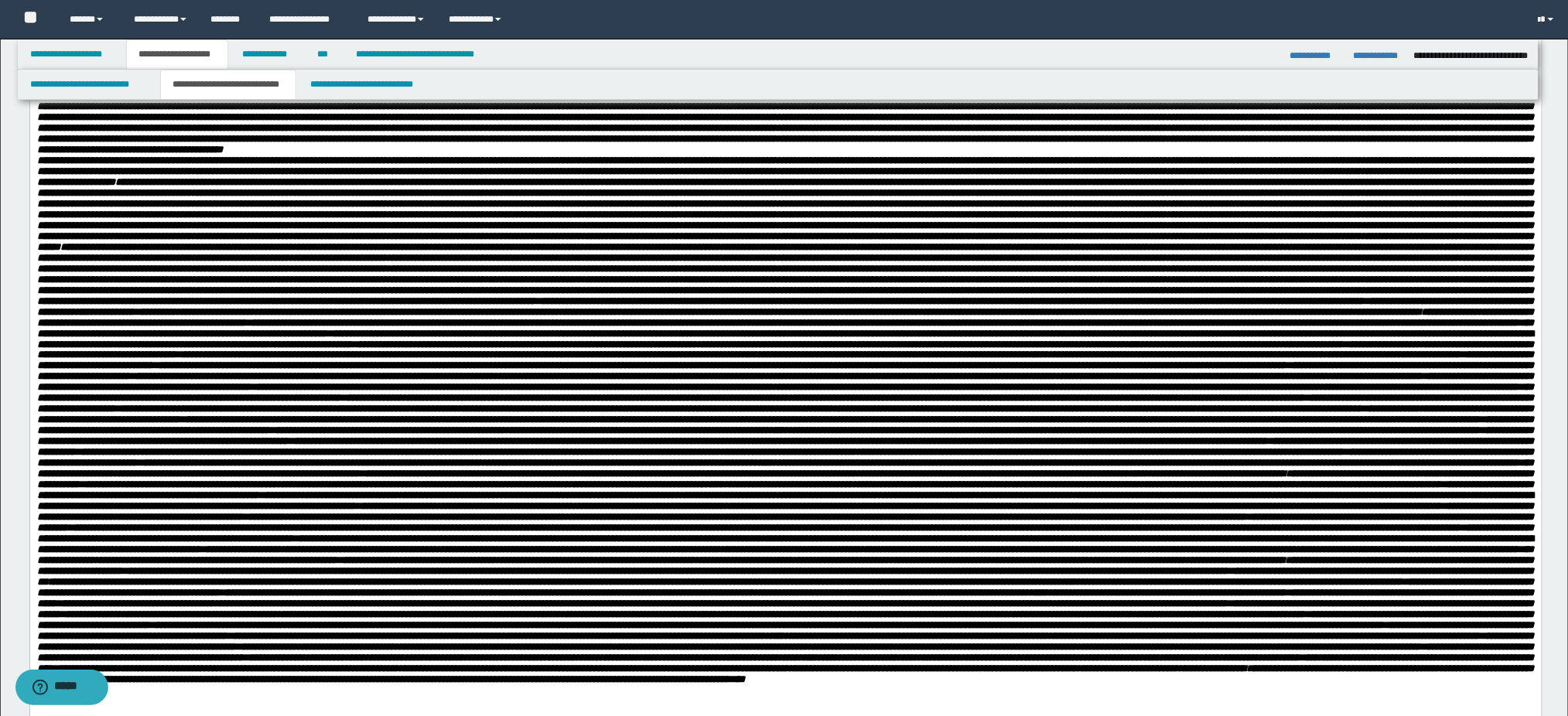 click on "**********" at bounding box center (785, 70) 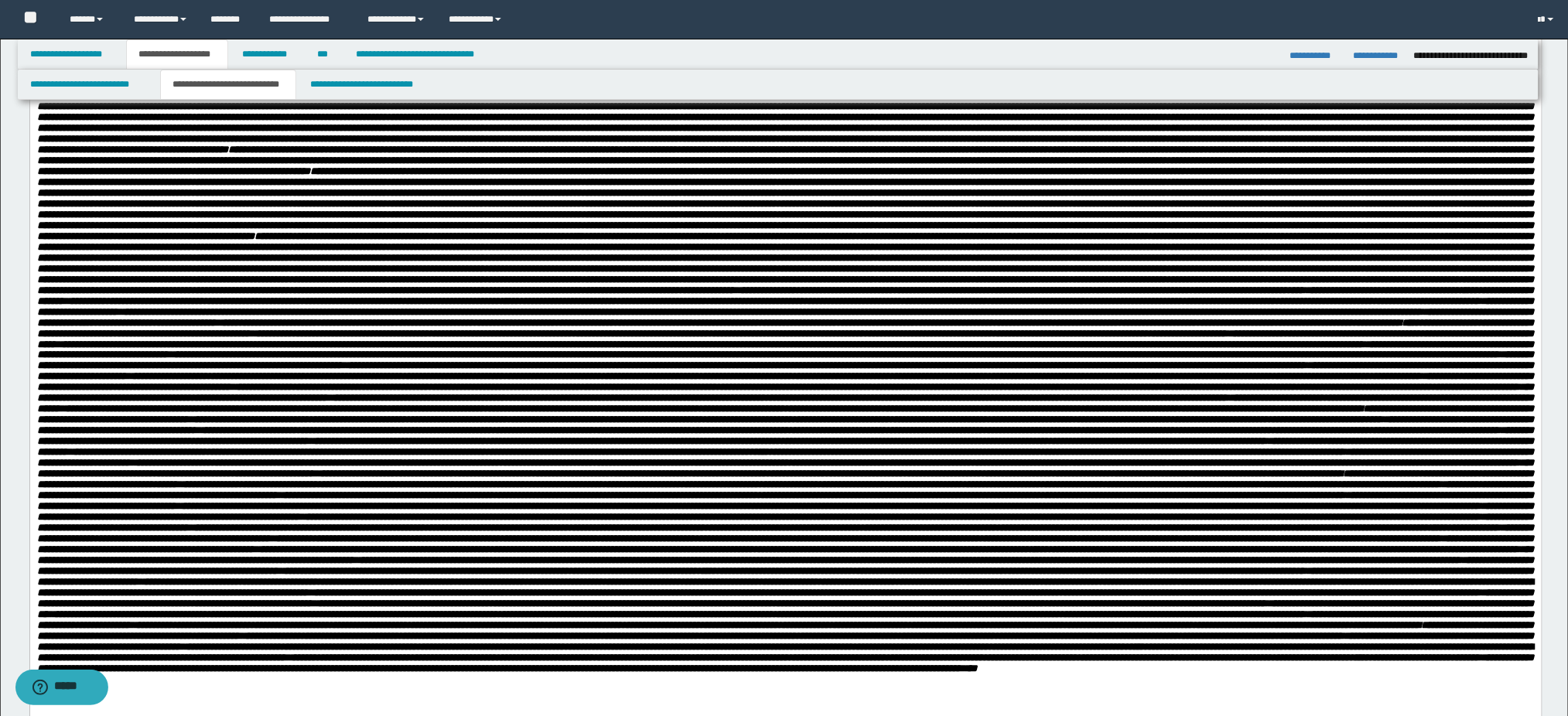 click on "**********" at bounding box center [785, -29] 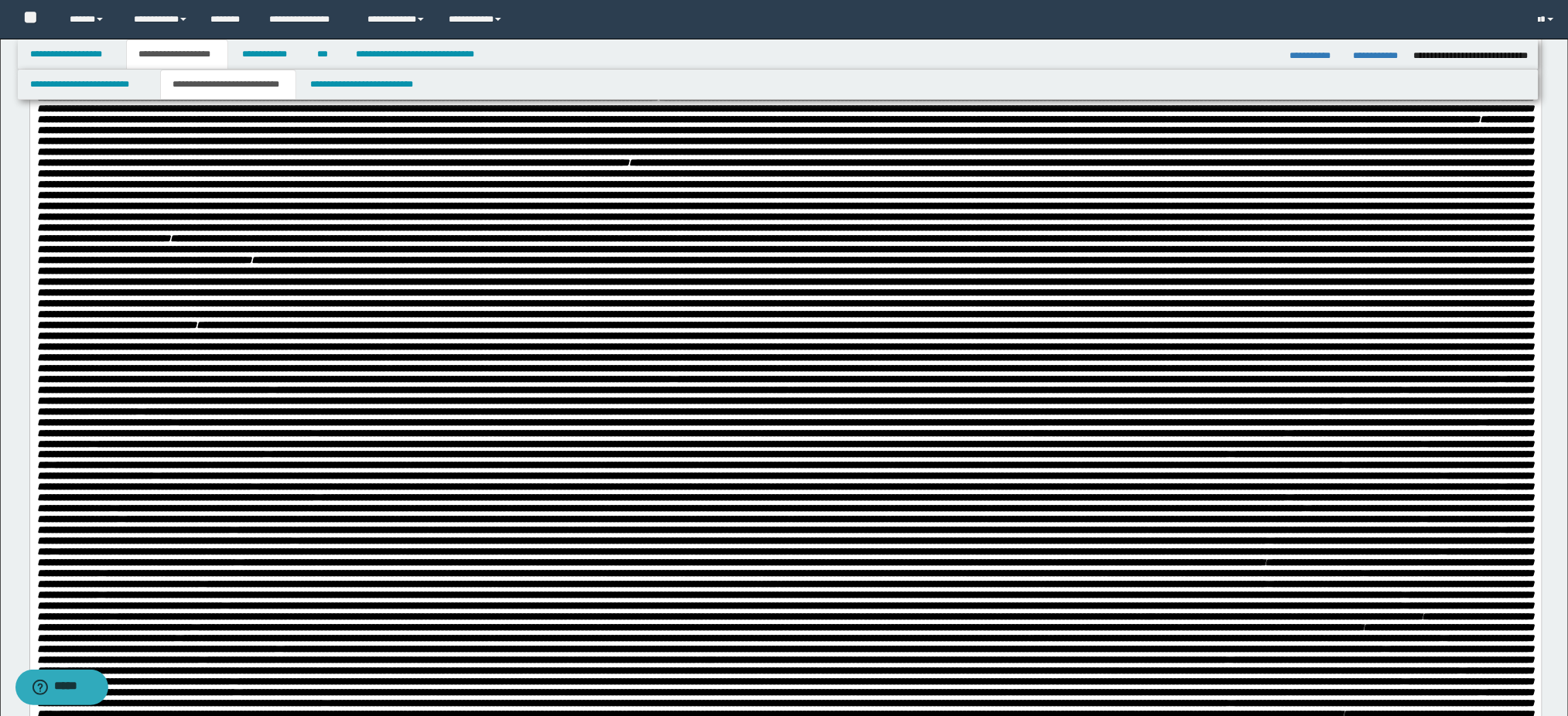 scroll, scrollTop: 412, scrollLeft: 0, axis: vertical 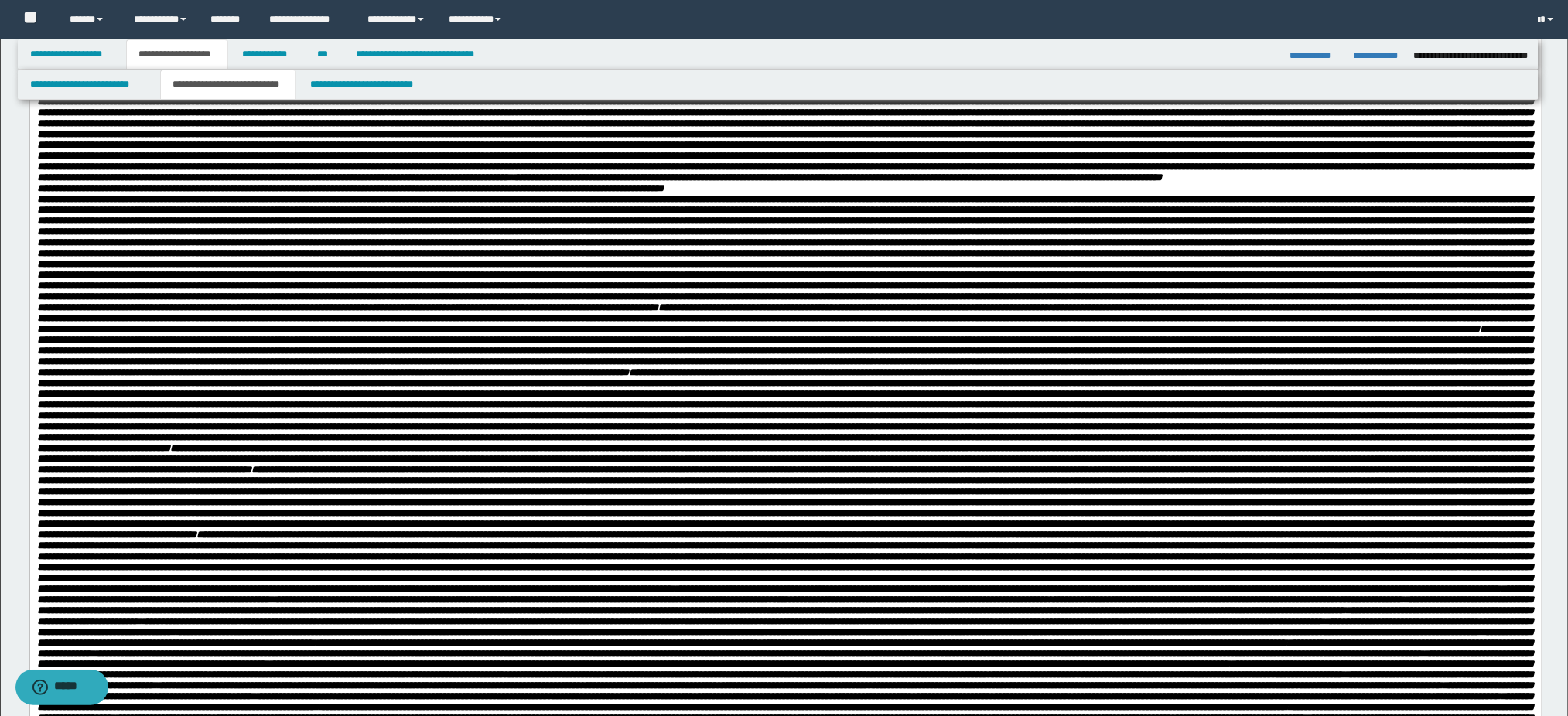 click on "**********" at bounding box center [785, 274] 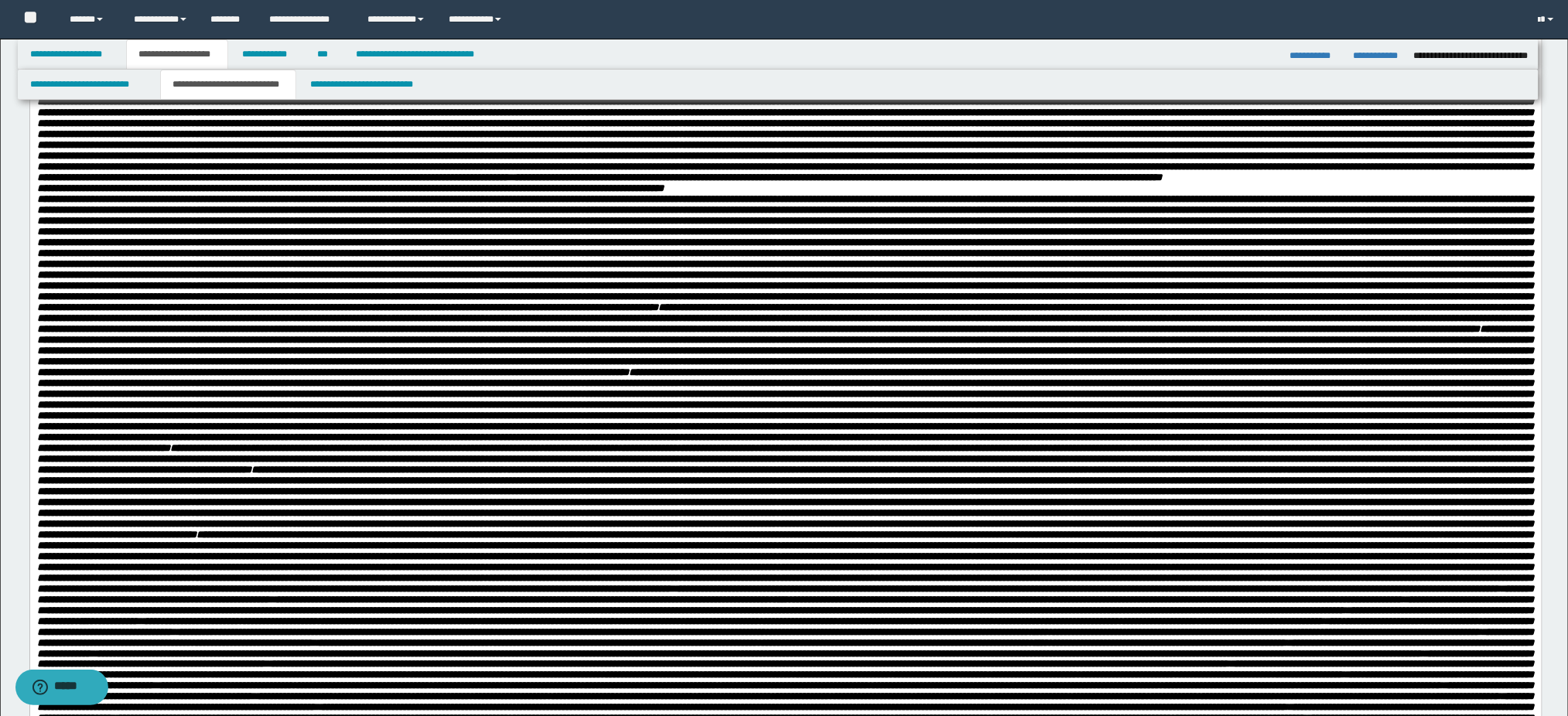 click on "**********" at bounding box center (785, 367) 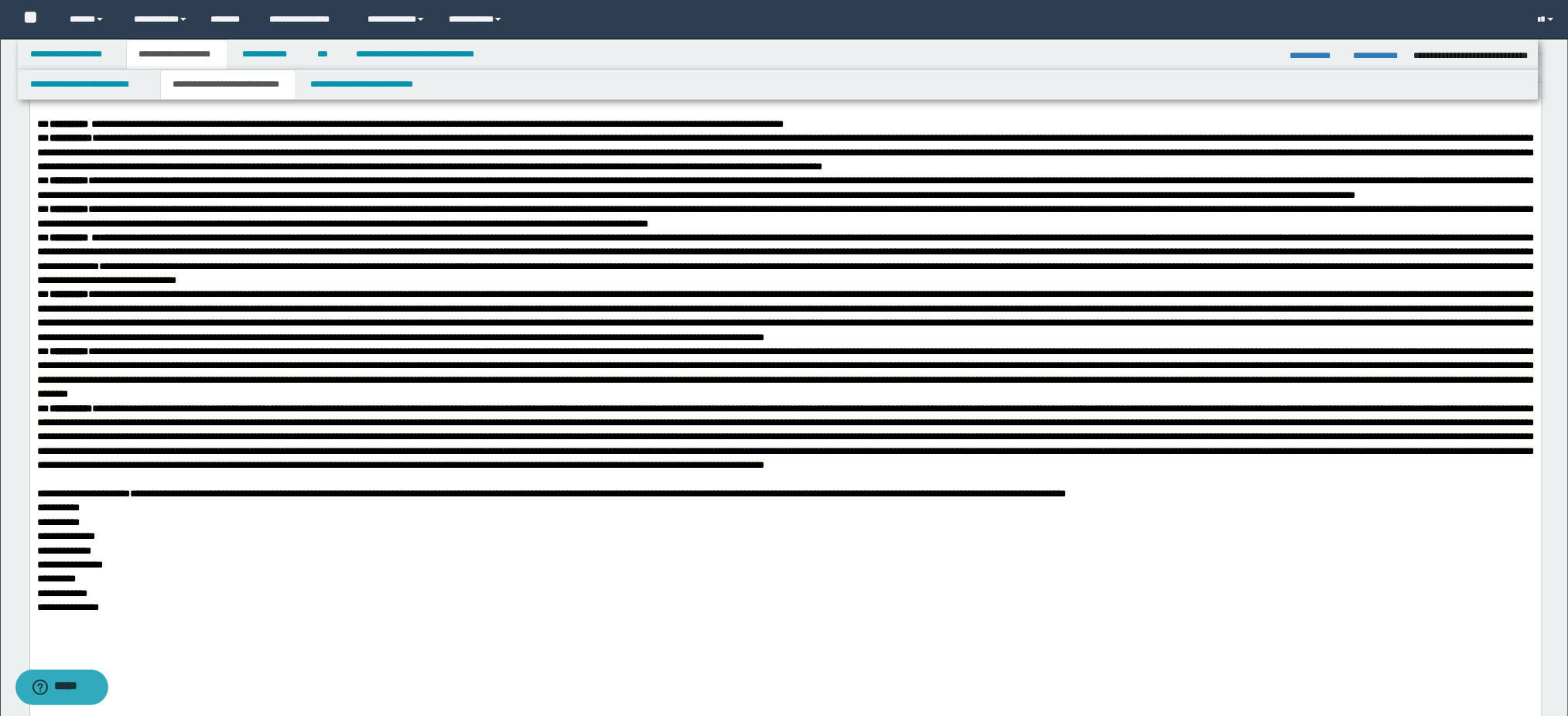 scroll, scrollTop: 2165, scrollLeft: 0, axis: vertical 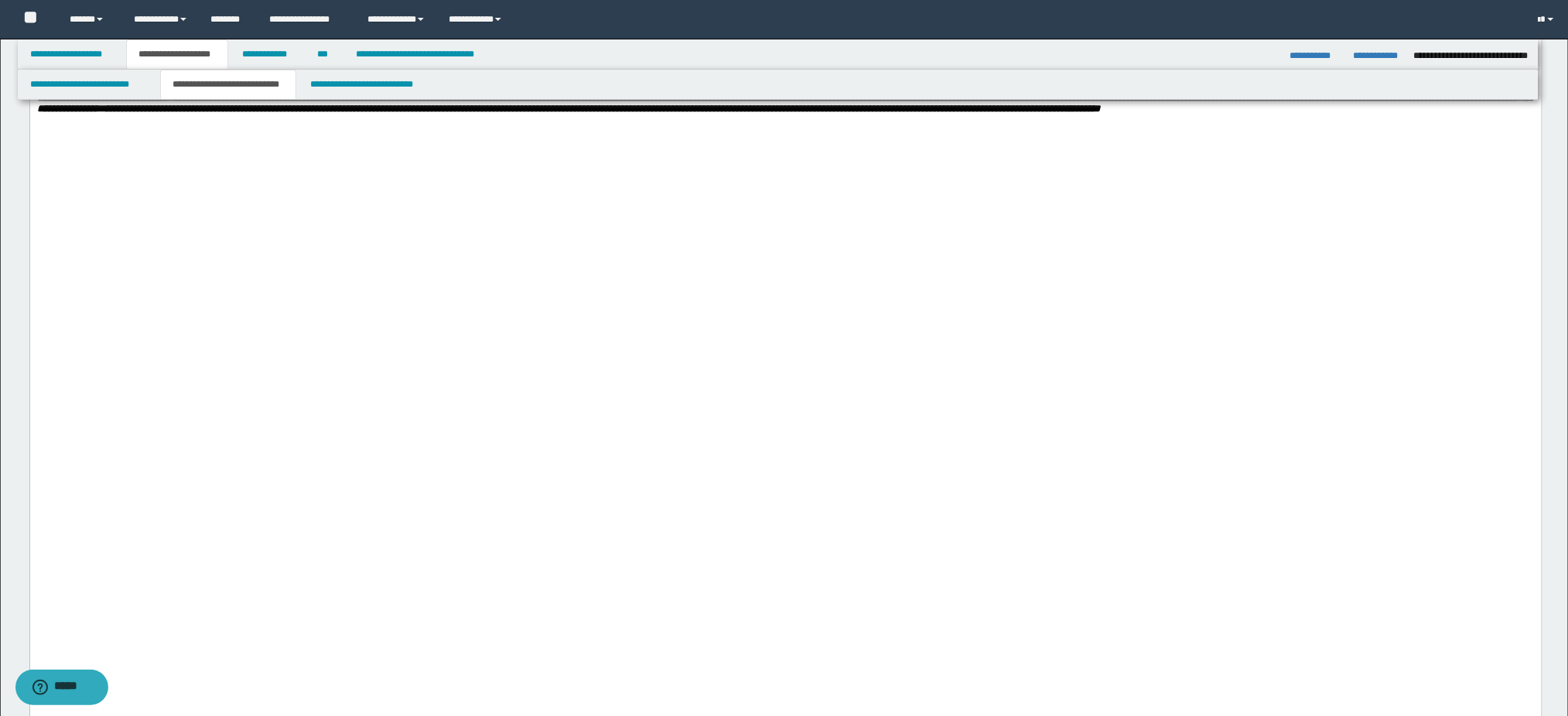 drag, startPoint x: 134, startPoint y: 1481, endPoint x: 4, endPoint y: -125, distance: 1611.25 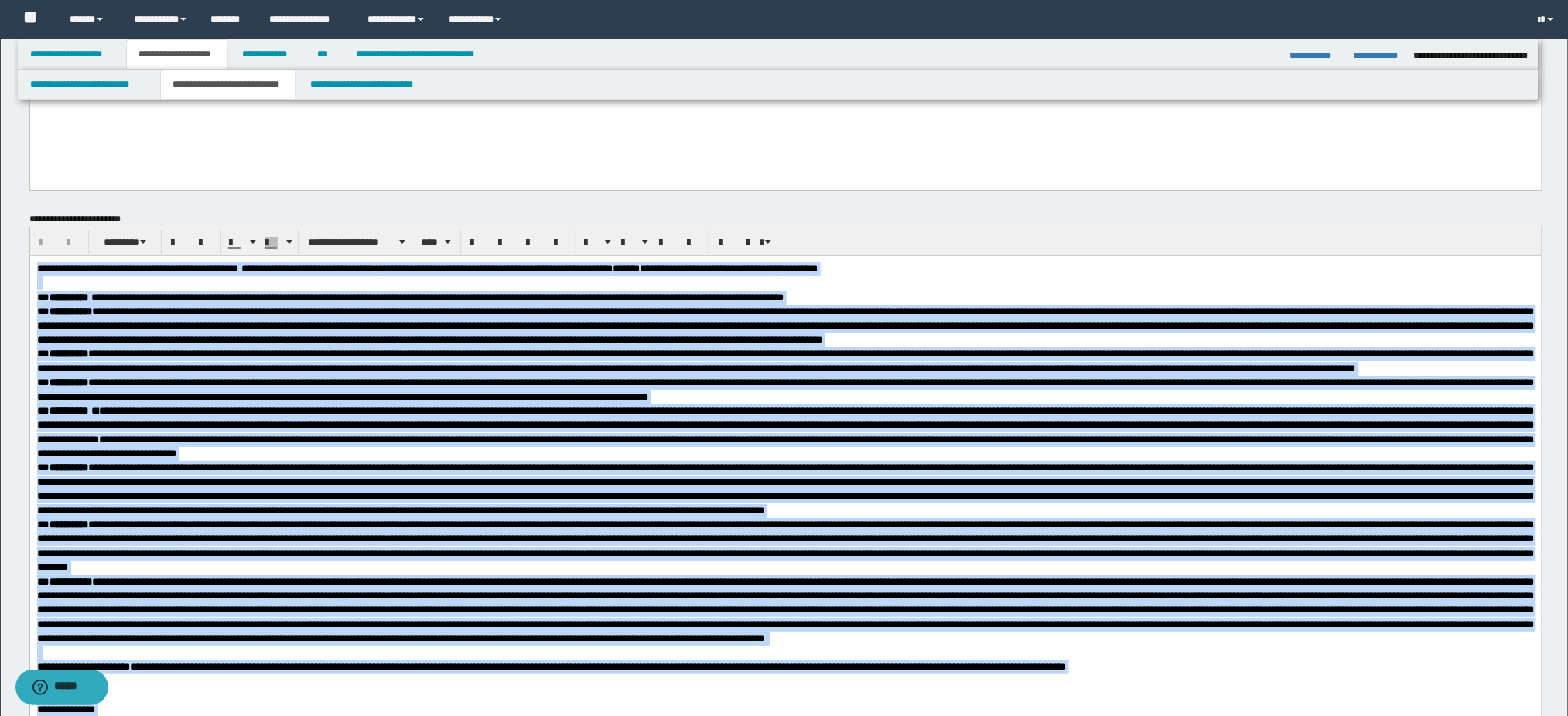 scroll, scrollTop: 1879, scrollLeft: 0, axis: vertical 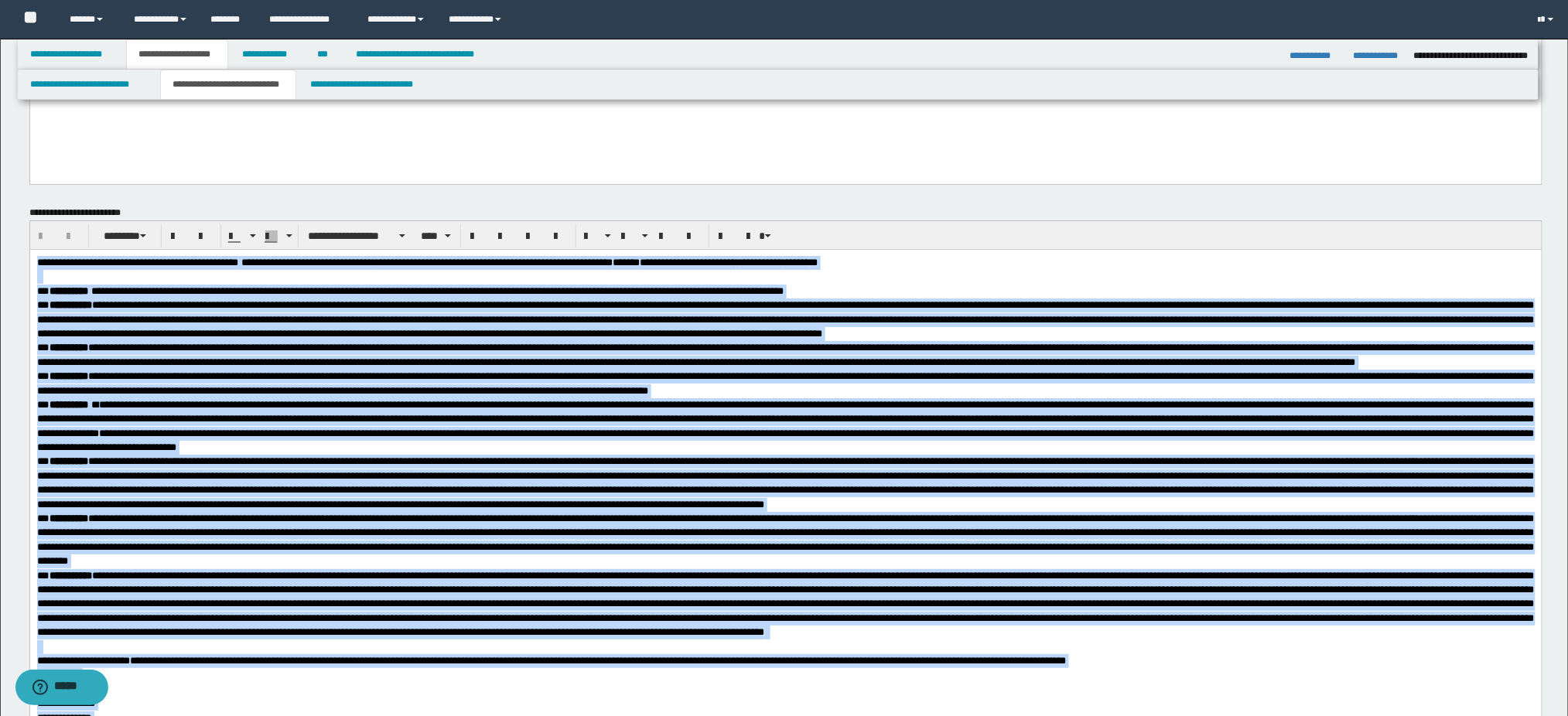 copy on "**********" 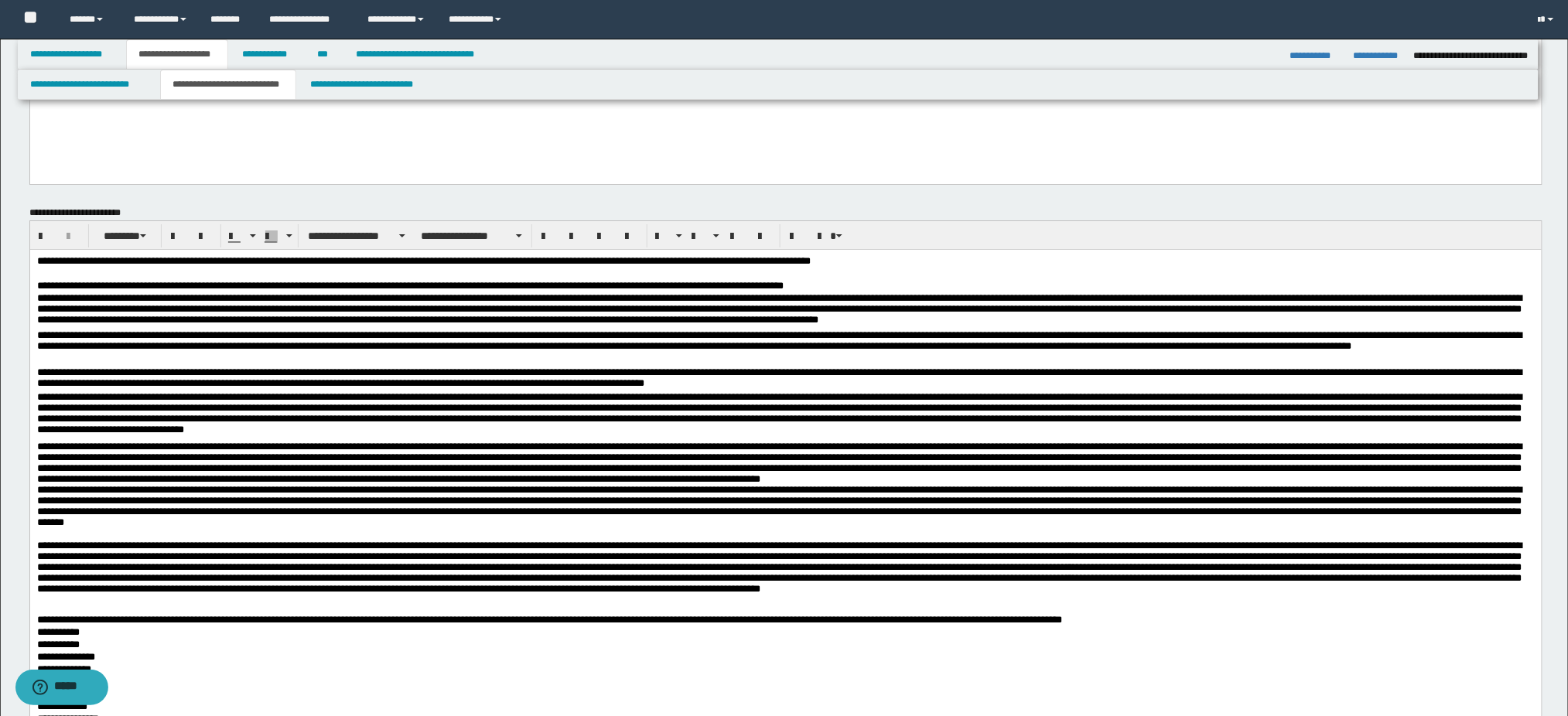 scroll, scrollTop: 2188, scrollLeft: 0, axis: vertical 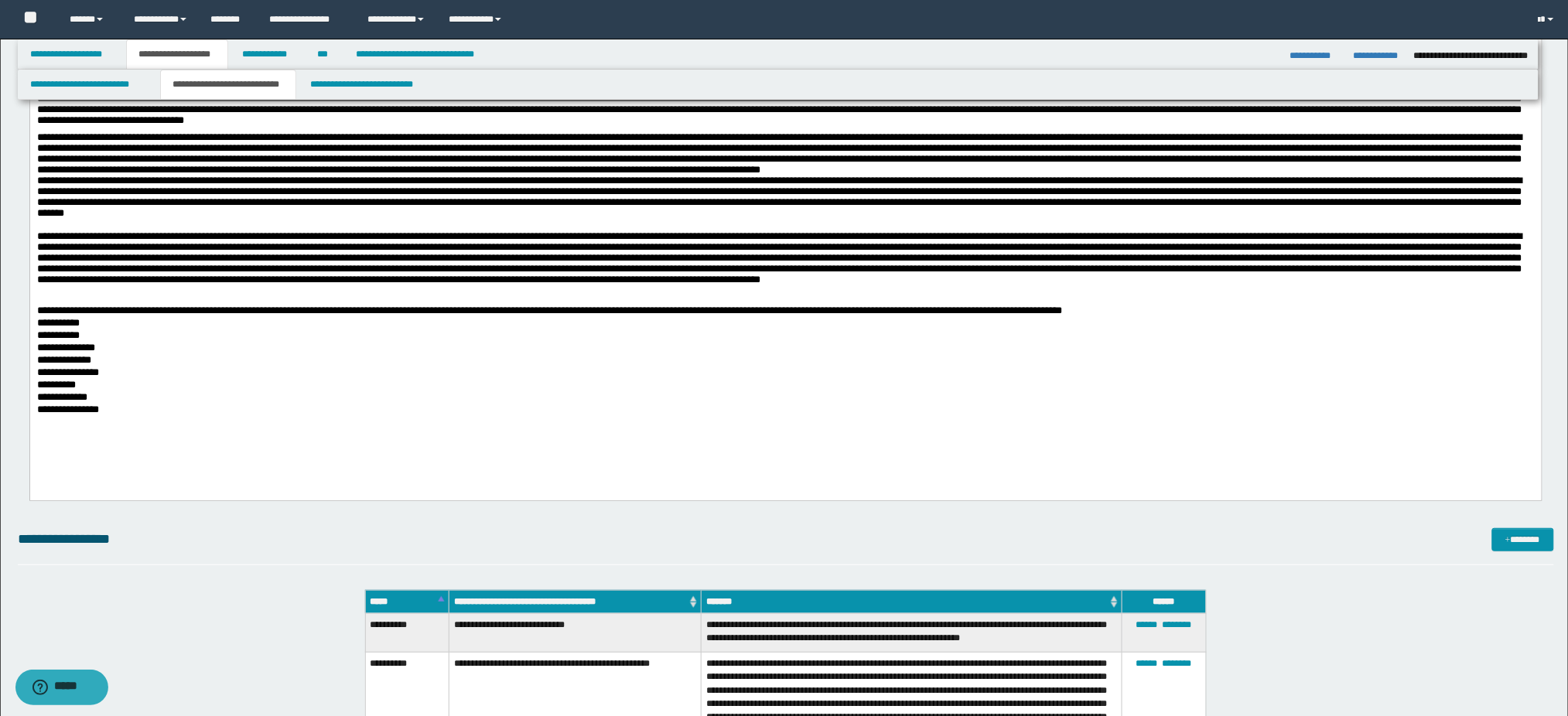 drag, startPoint x: 266, startPoint y: 457, endPoint x: 15, endPoint y: -124, distance: 632.89968 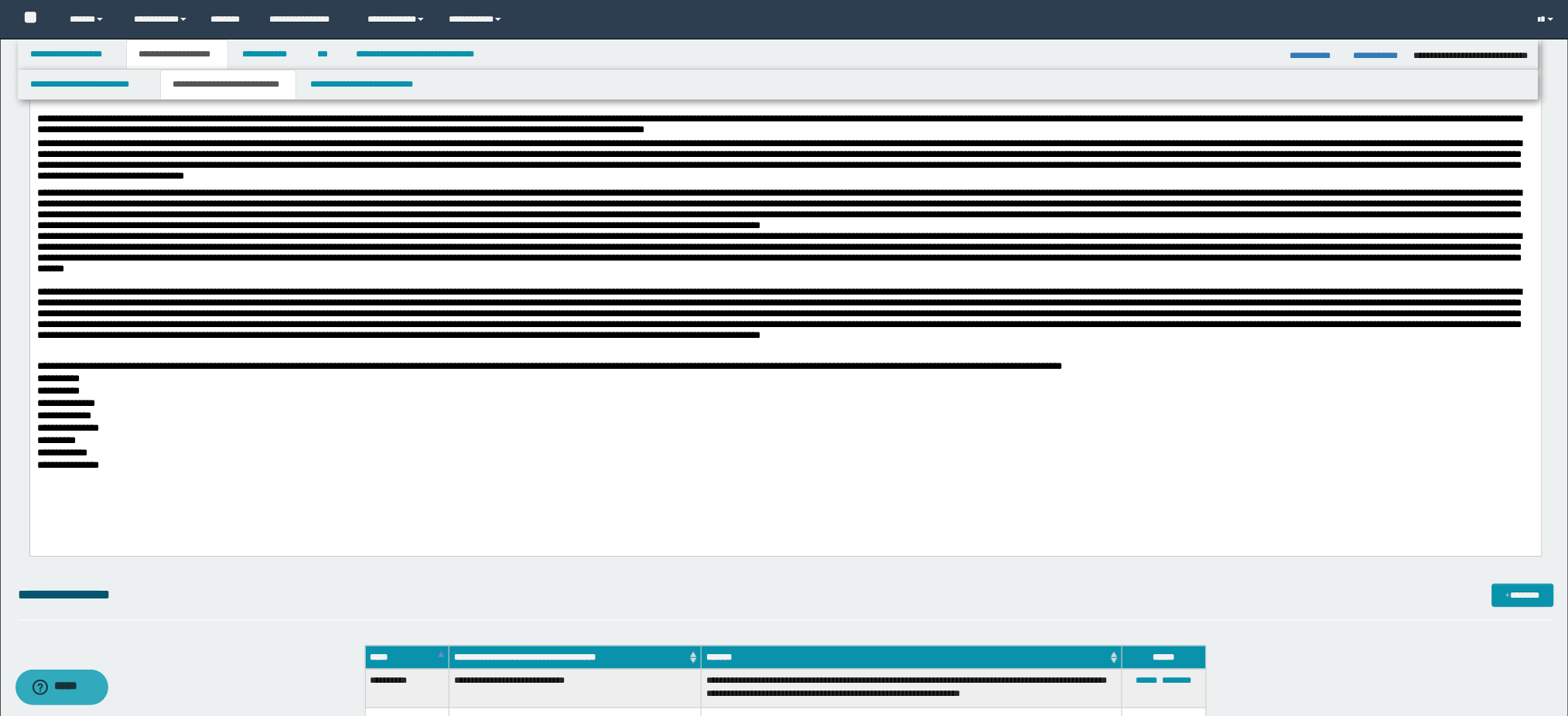 scroll, scrollTop: 2085, scrollLeft: 0, axis: vertical 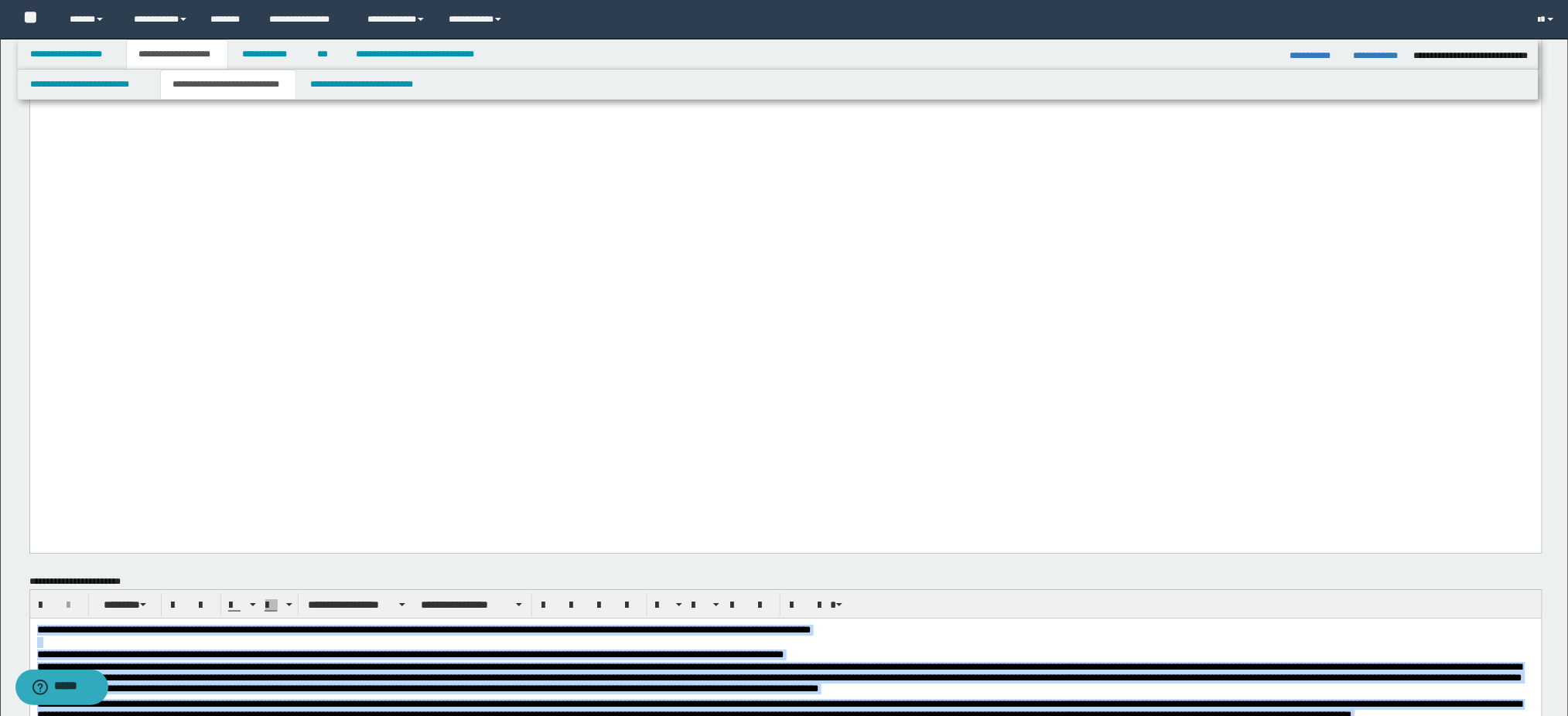 drag, startPoint x: 137, startPoint y: 1098, endPoint x: -1, endPoint y: 391, distance: 720.3423 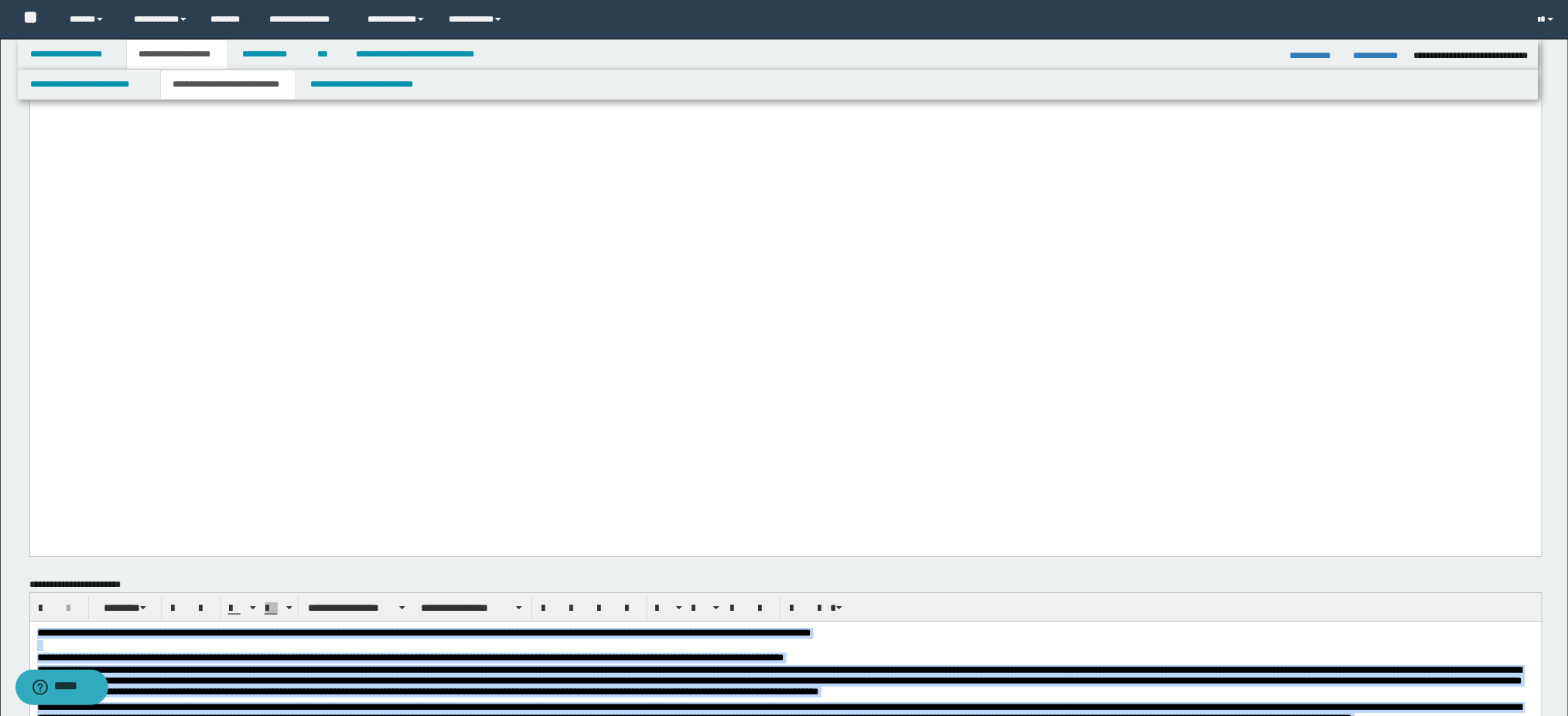 click on "**********" at bounding box center (785, 881) 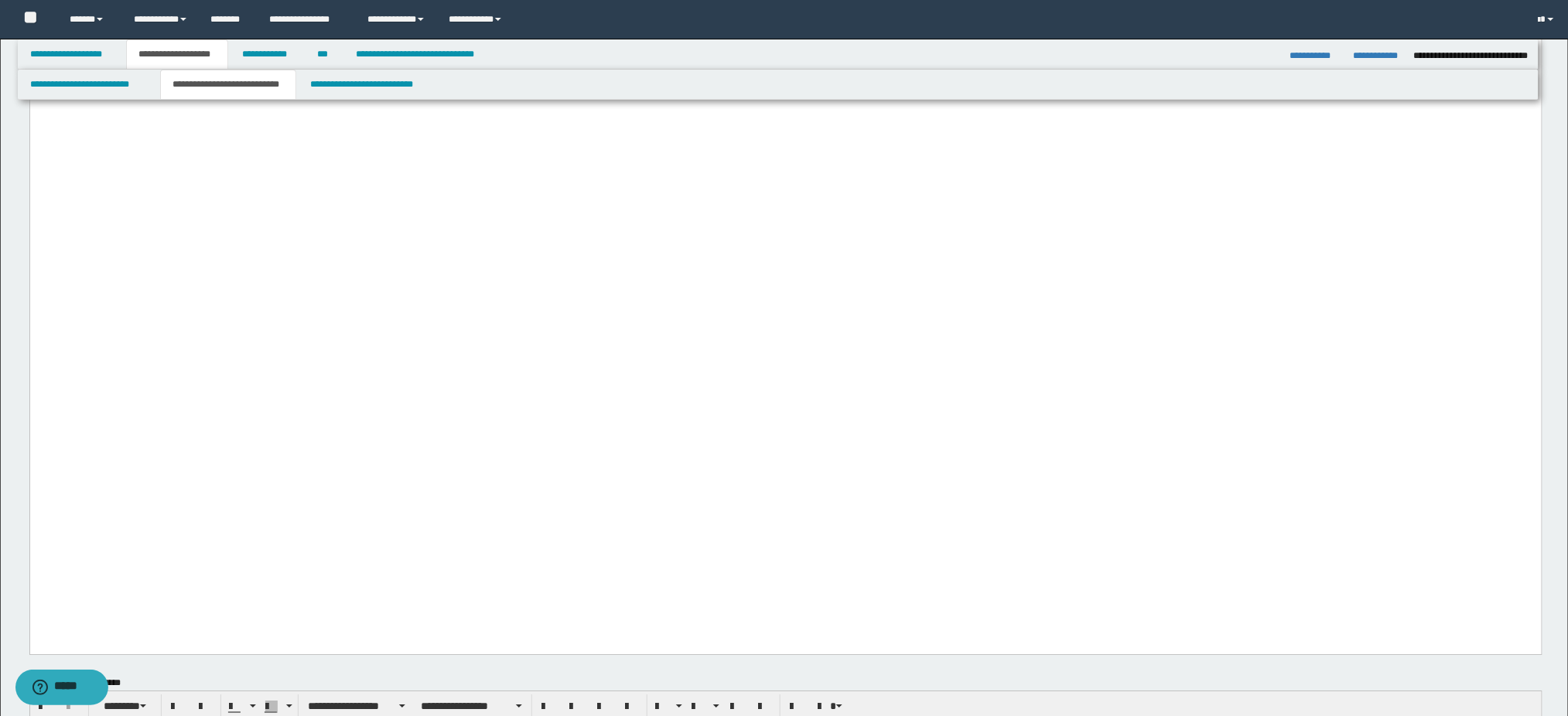 scroll, scrollTop: 1528, scrollLeft: 0, axis: vertical 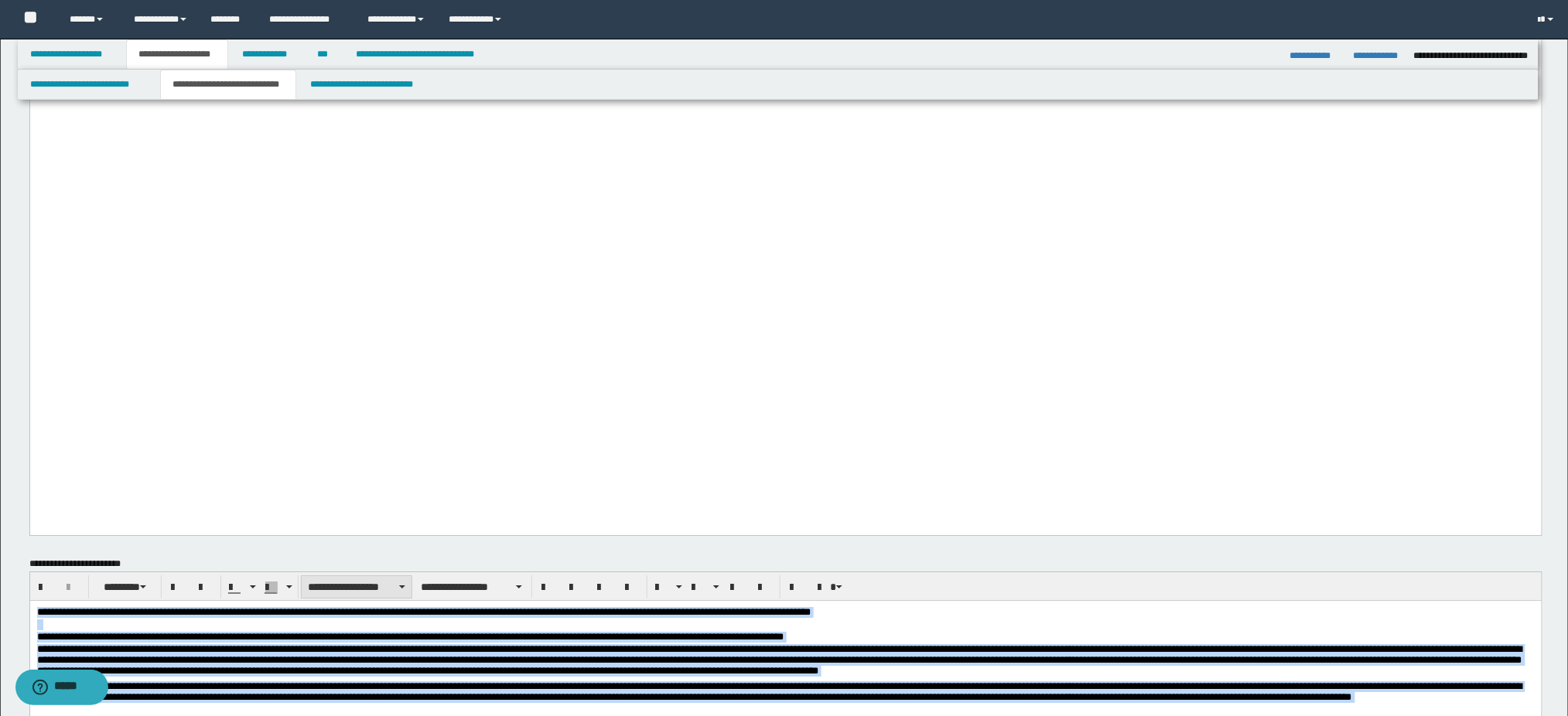 click on "**********" at bounding box center (357, 587) 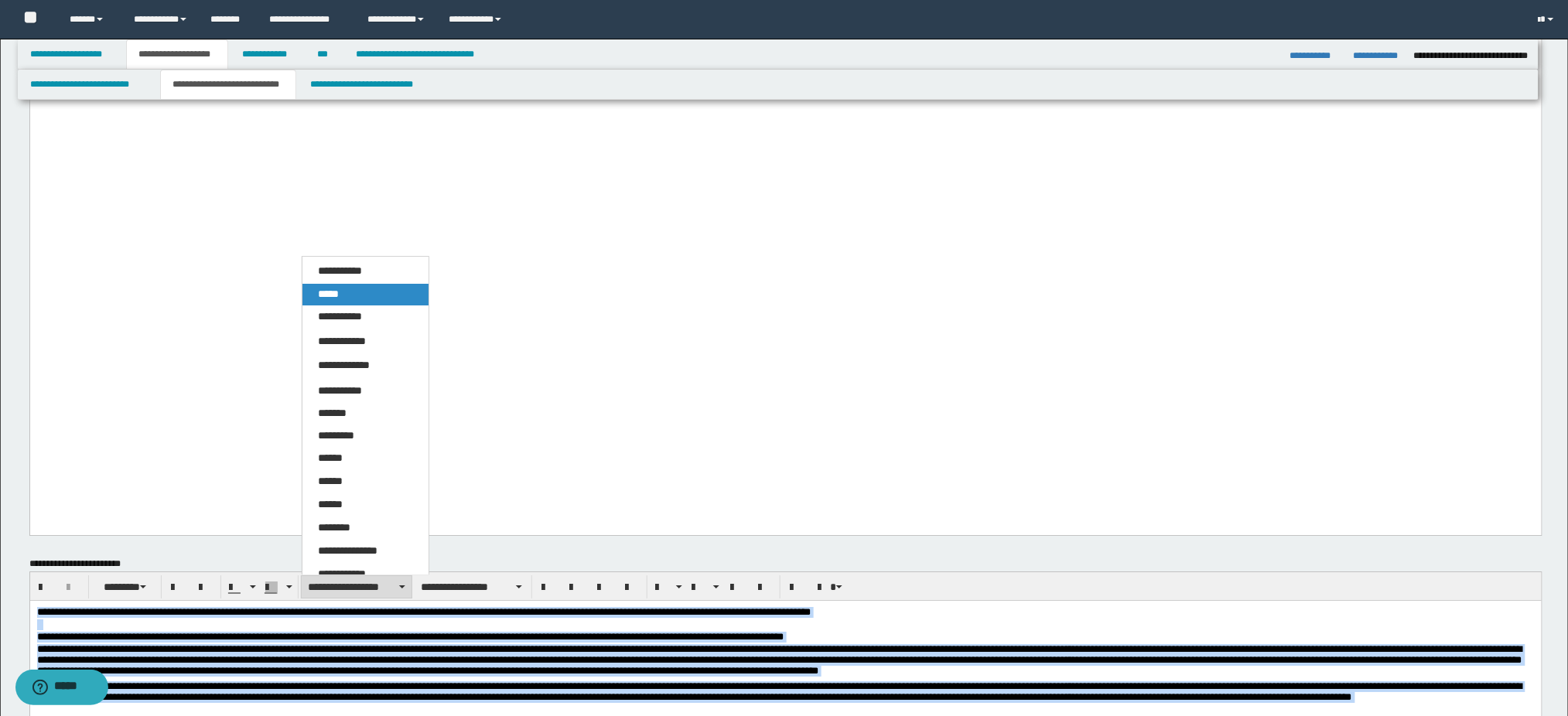 drag, startPoint x: 313, startPoint y: 278, endPoint x: 319, endPoint y: 290, distance: 13.416408 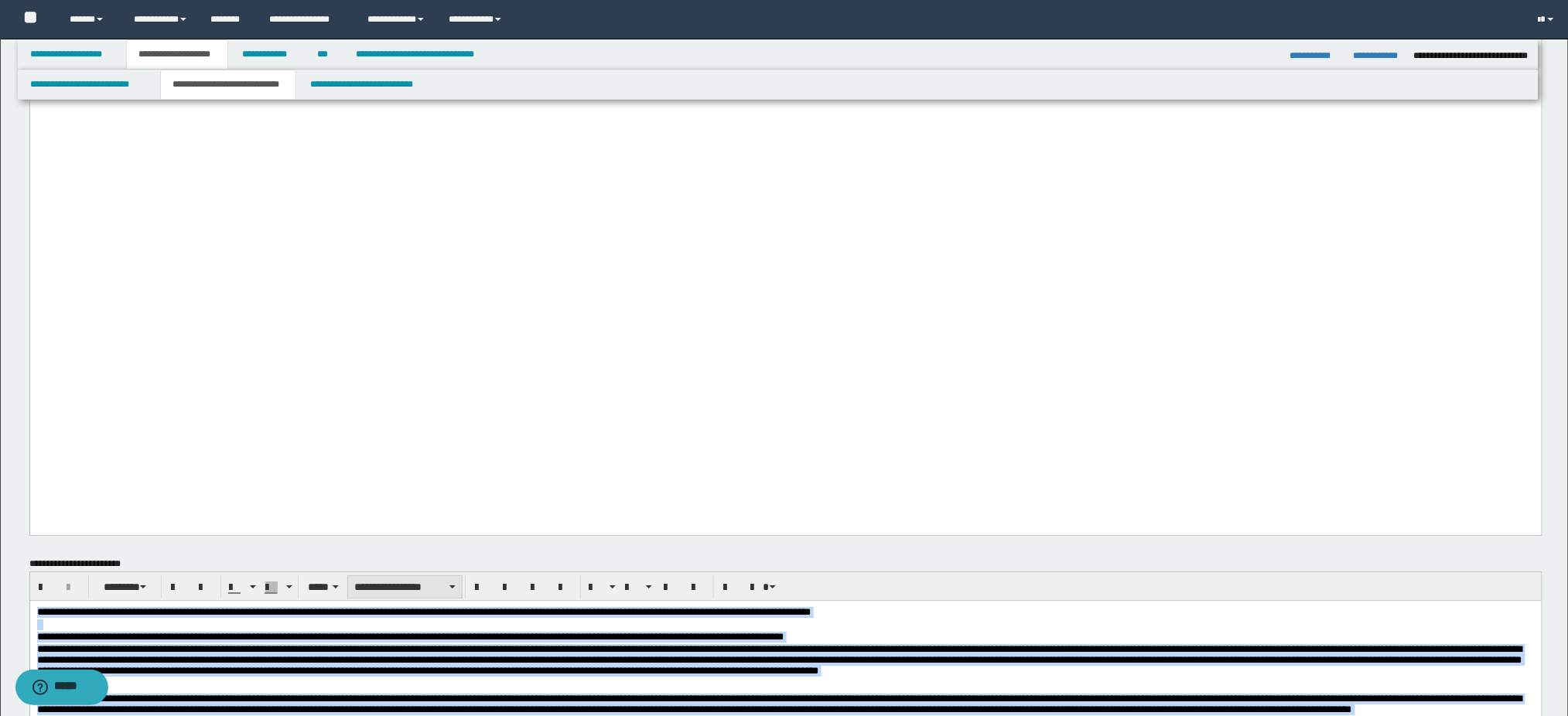 click on "**********" at bounding box center (405, 587) 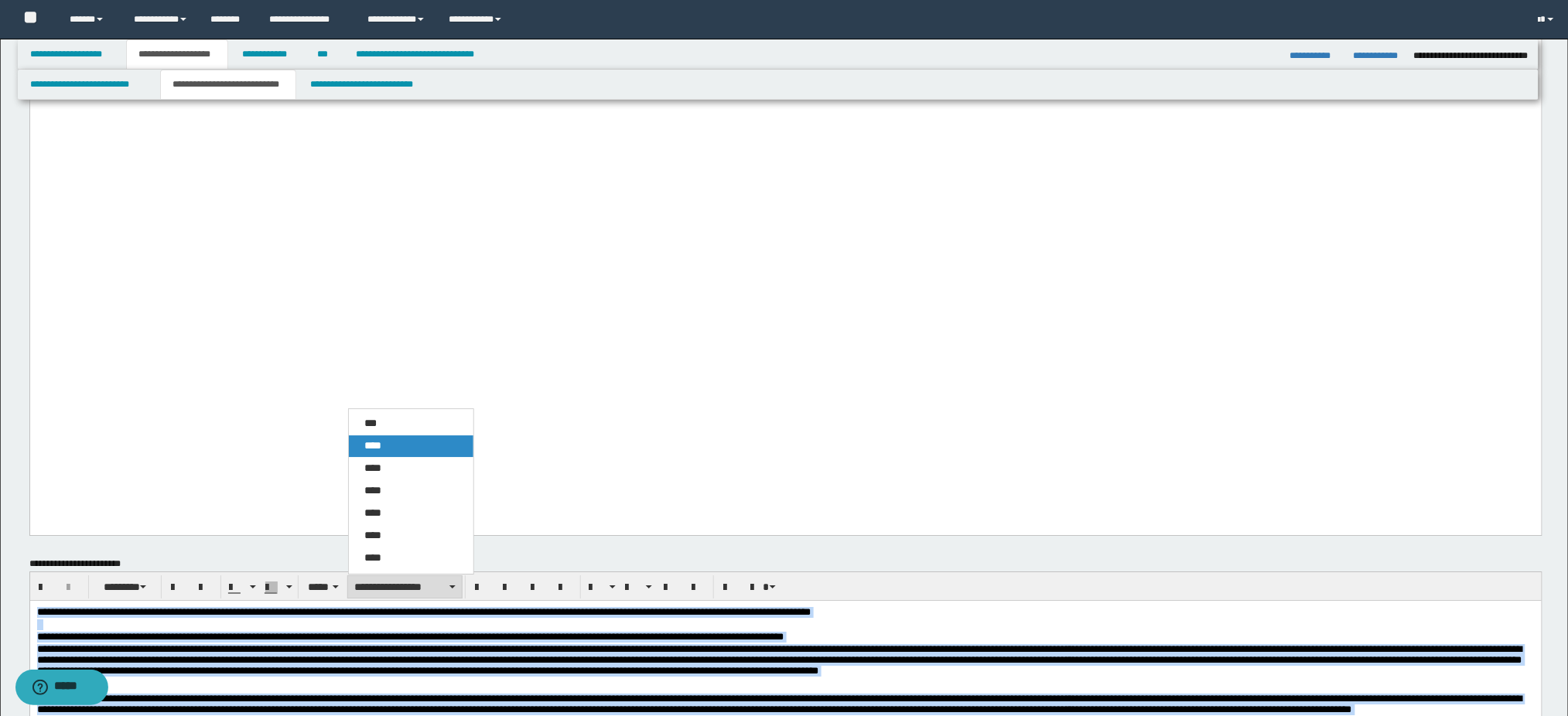 drag, startPoint x: 376, startPoint y: 441, endPoint x: 499, endPoint y: 1881, distance: 1445.2436 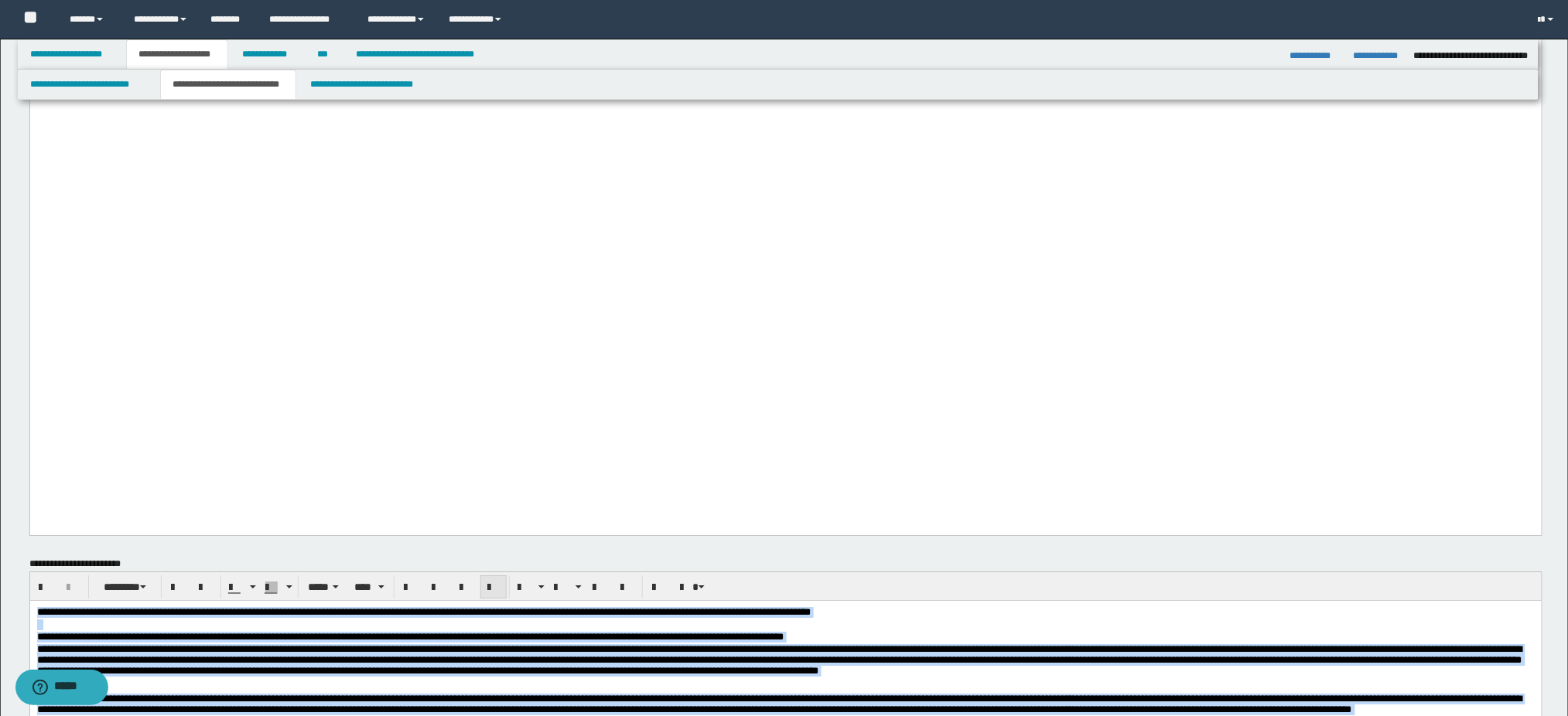 click at bounding box center (494, 588) 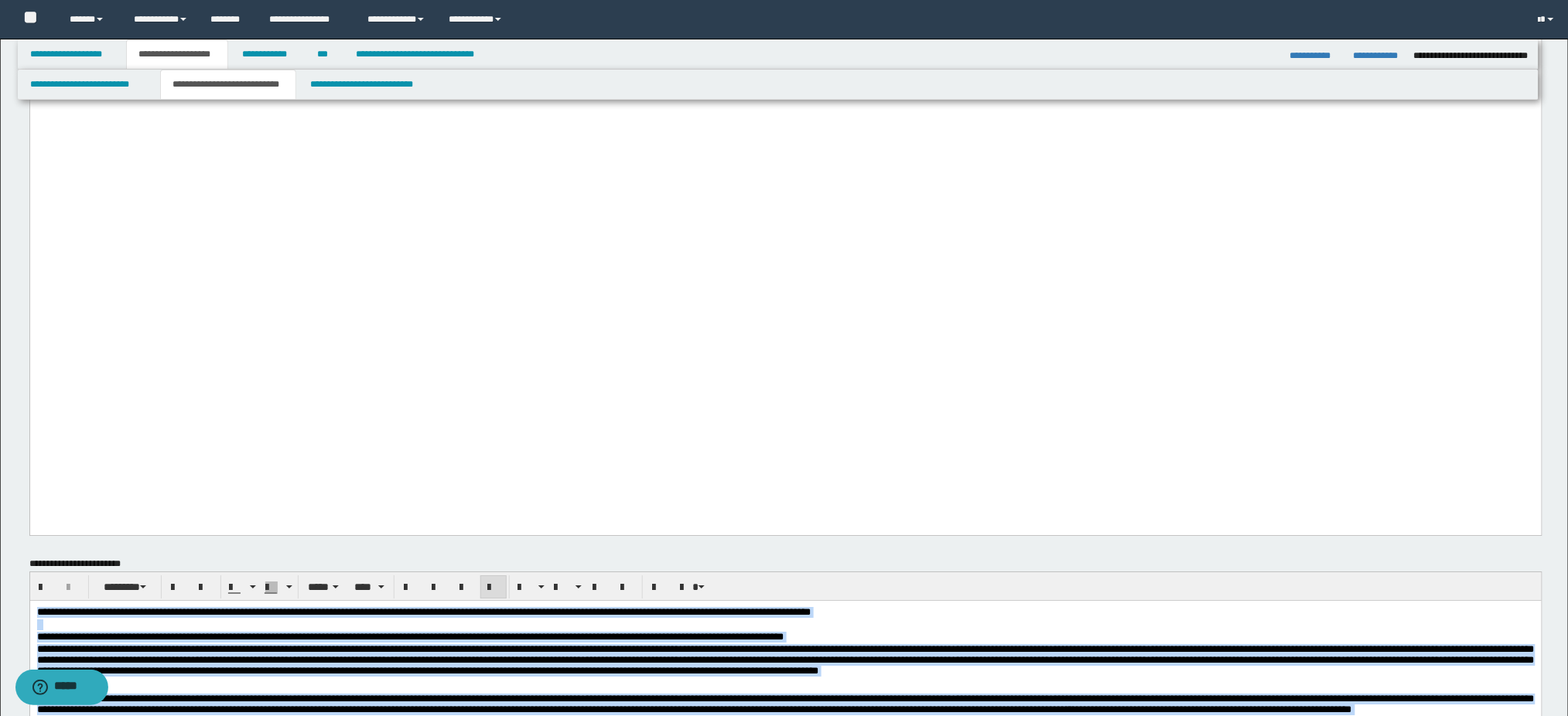 click on "**********" at bounding box center [785, 659] 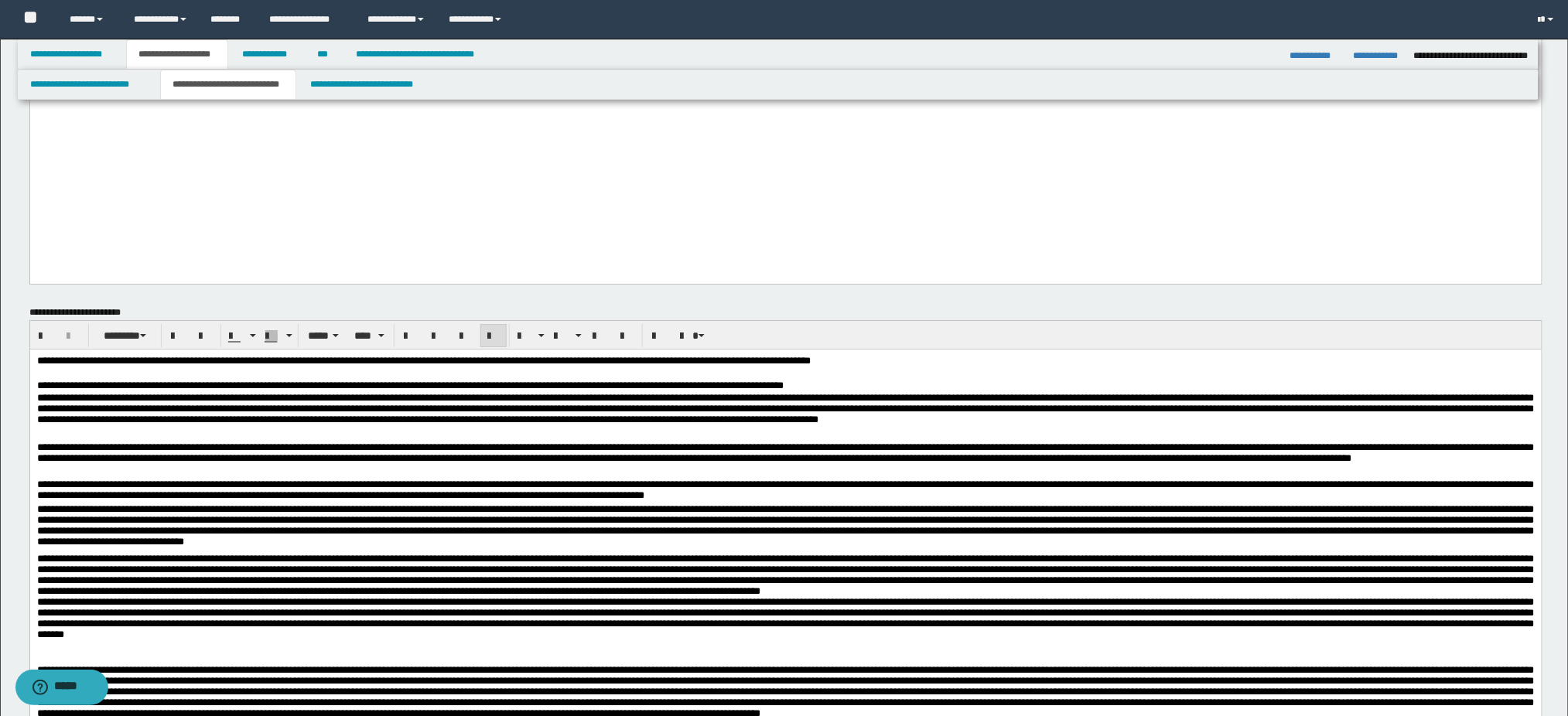 scroll, scrollTop: 1837, scrollLeft: 0, axis: vertical 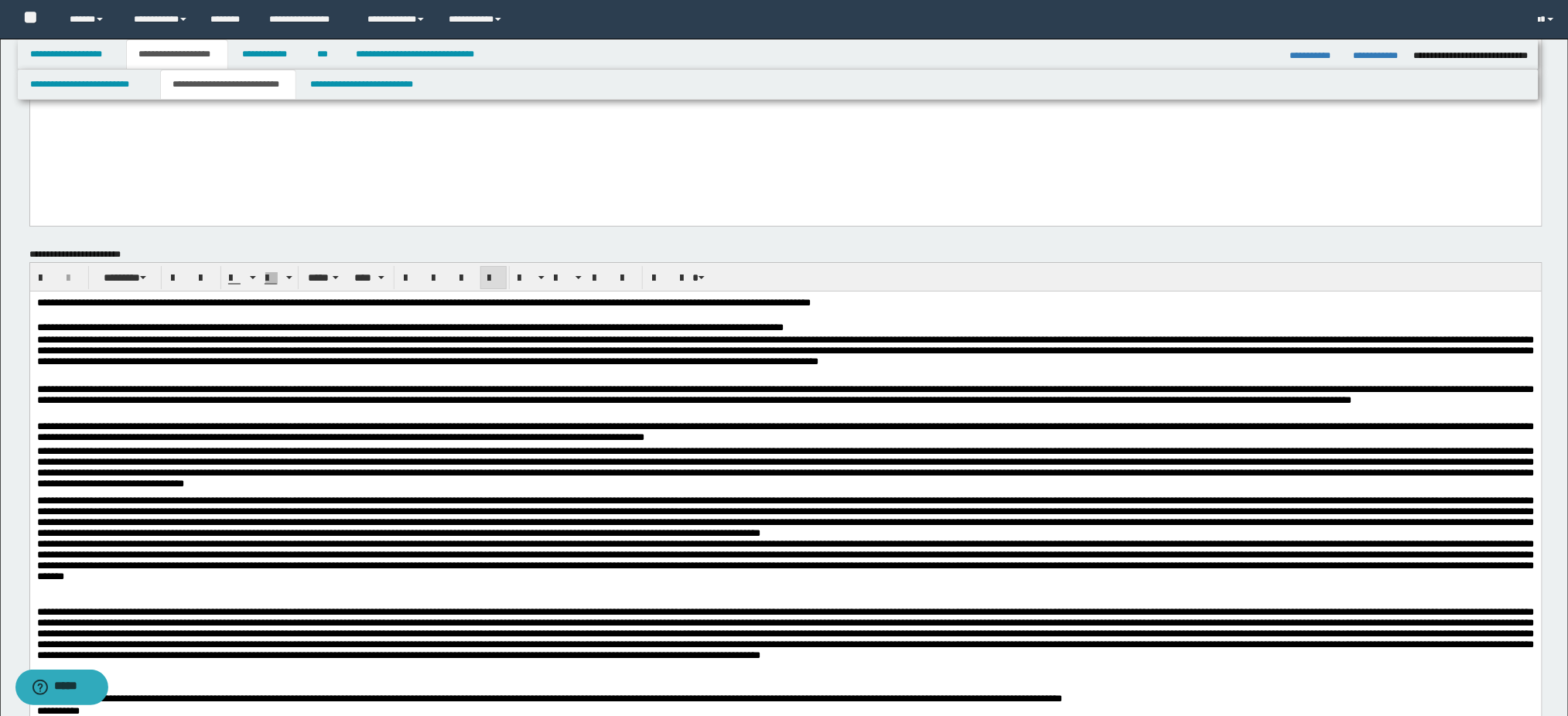 click on "**********" at bounding box center [423, 302] 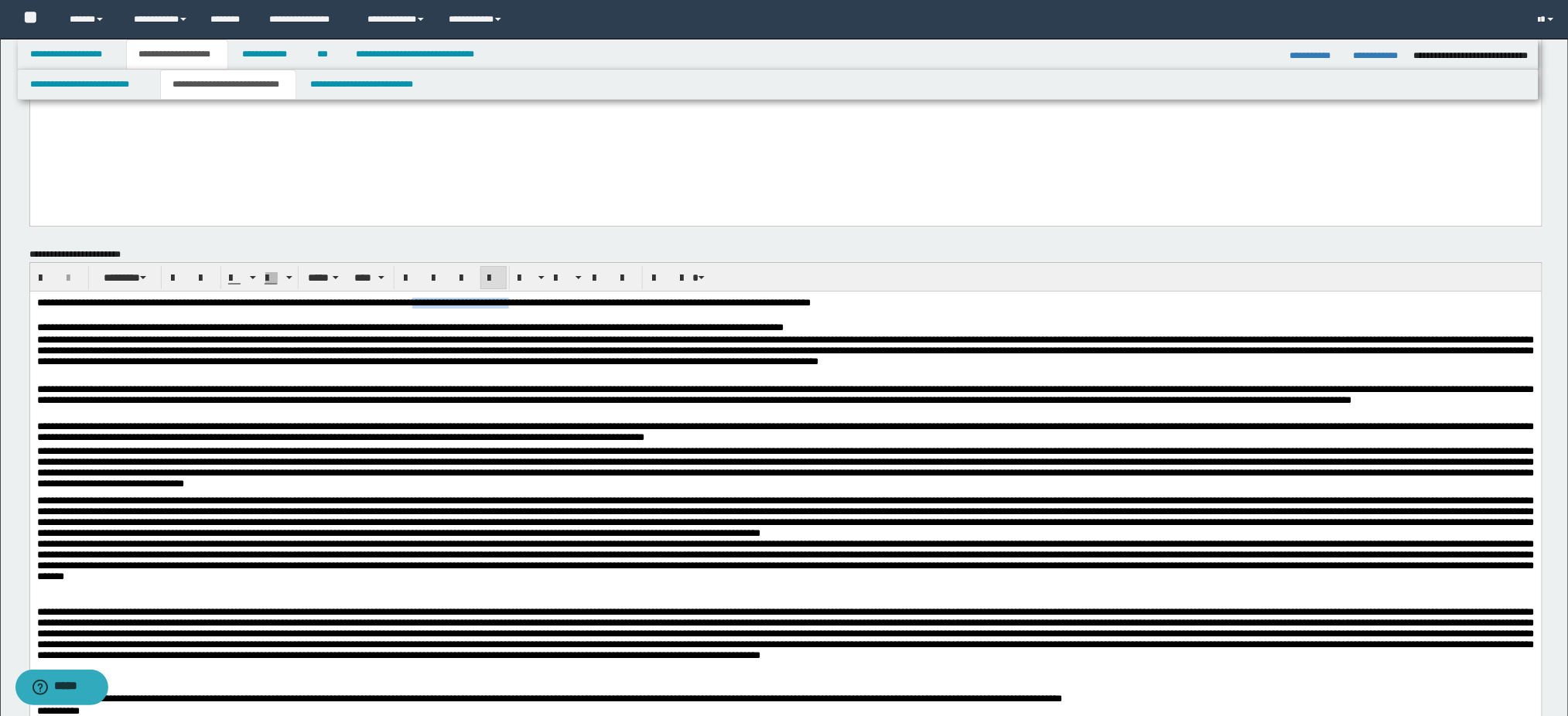 drag, startPoint x: 483, startPoint y: 302, endPoint x: 586, endPoint y: 305, distance: 103.04368 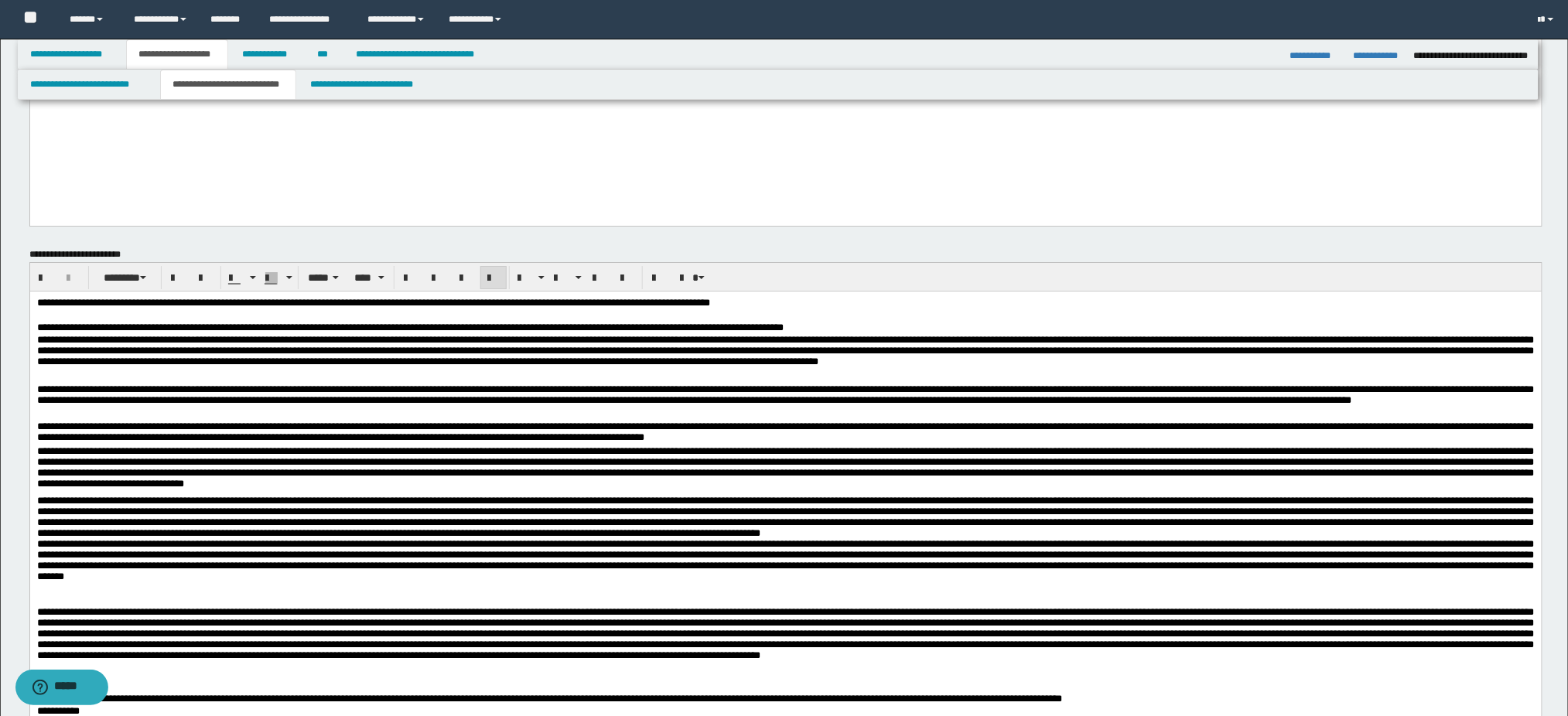 click on "**********" at bounding box center (785, 570) 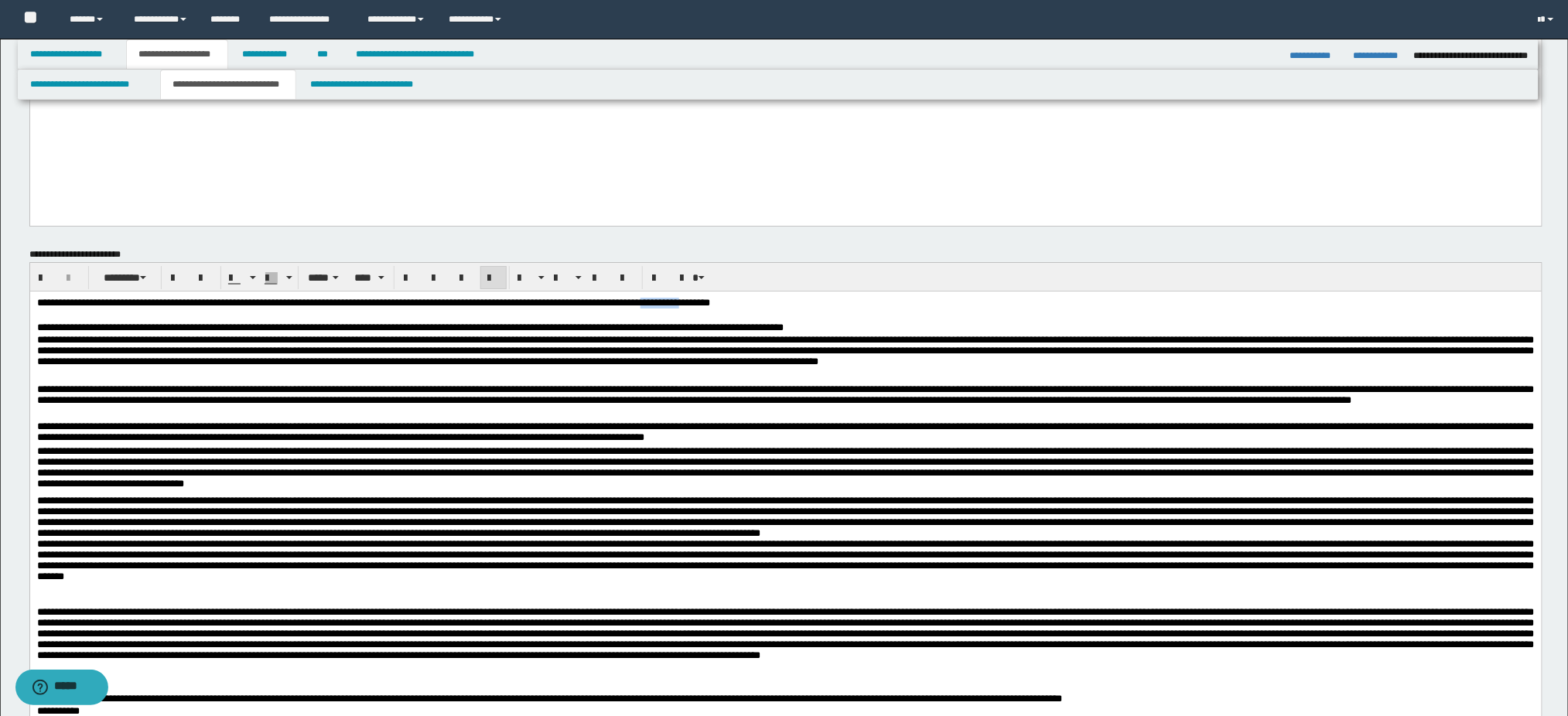 drag, startPoint x: 760, startPoint y: 303, endPoint x: 810, endPoint y: 303, distance: 50 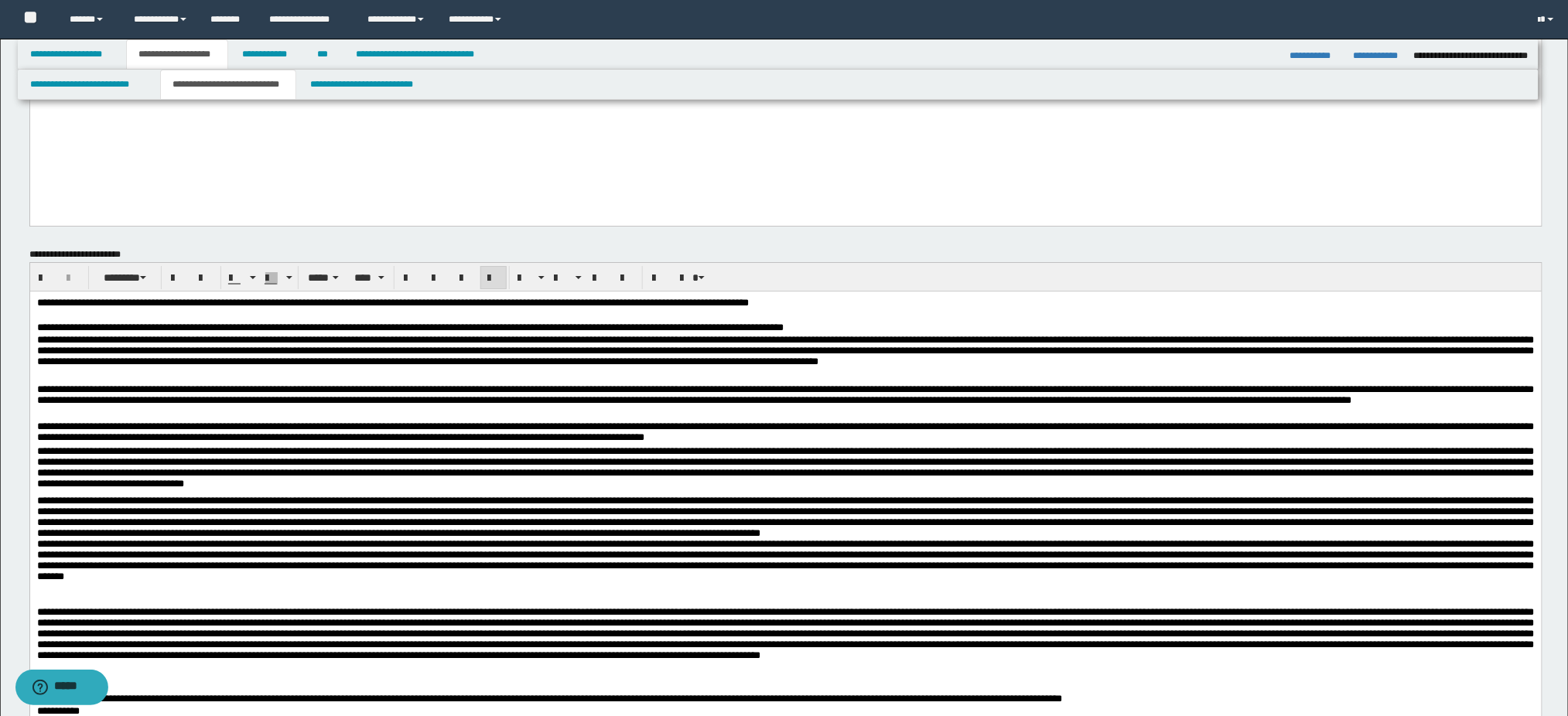 click on "**********" at bounding box center [409, 326] 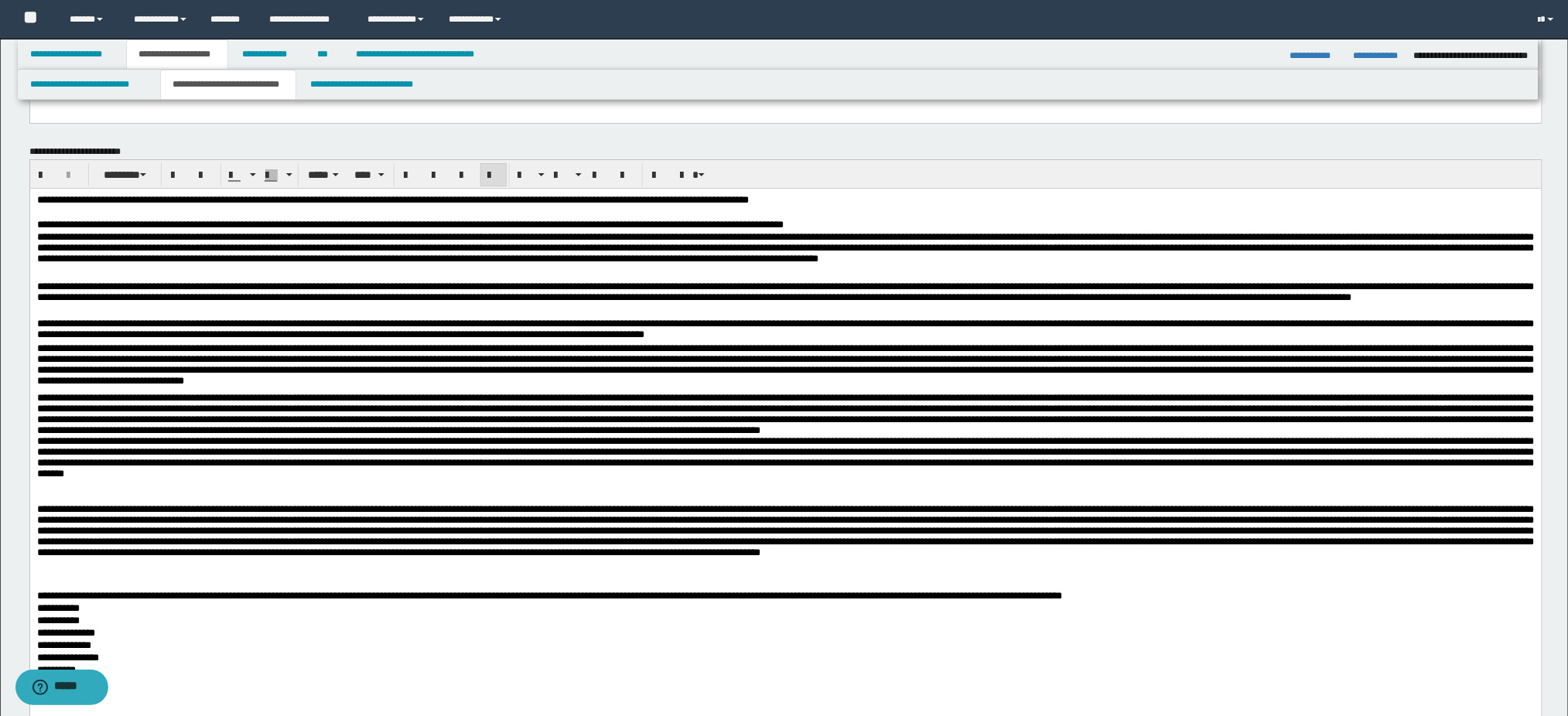 scroll, scrollTop: 2146, scrollLeft: 0, axis: vertical 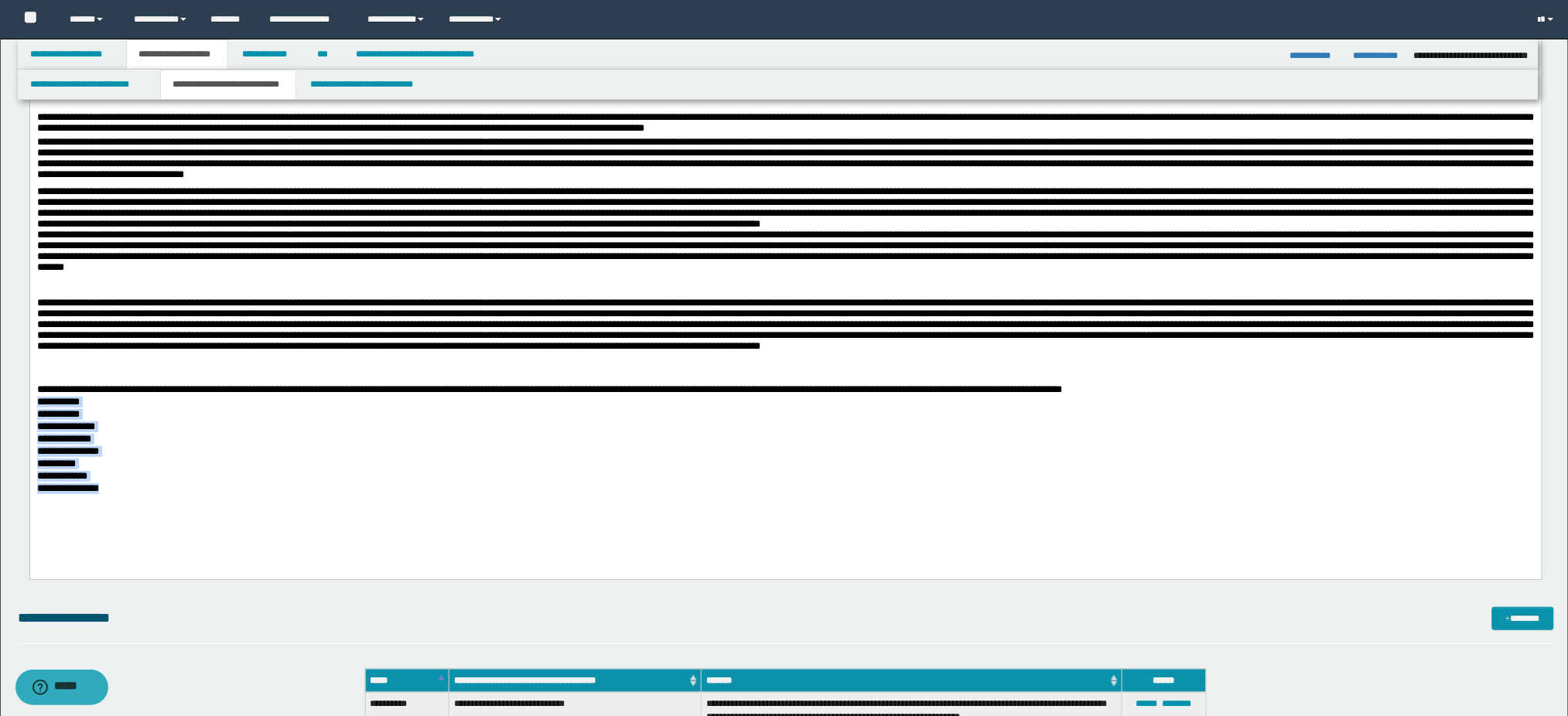 drag, startPoint x: 1276, startPoint y: 392, endPoint x: 1360, endPoint y: 572, distance: 198.6353 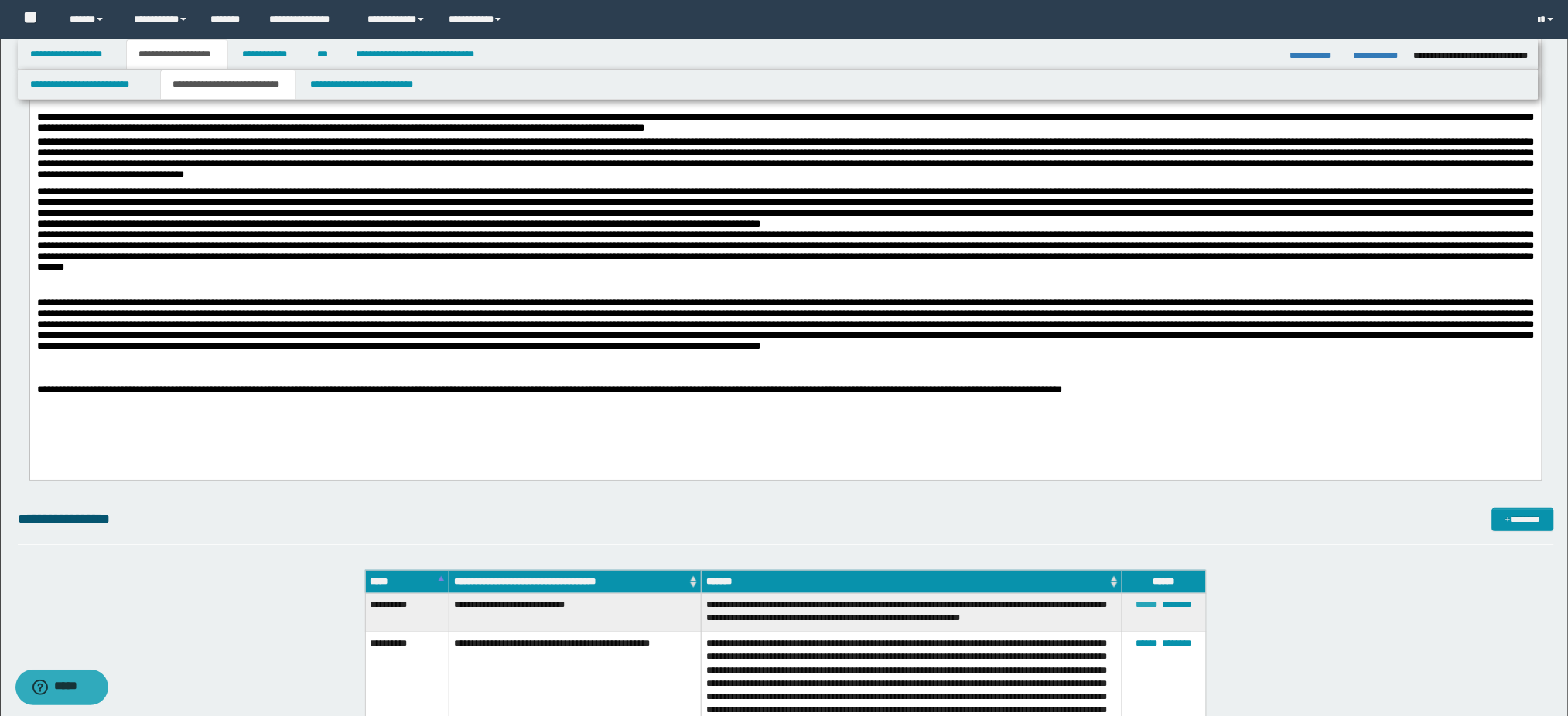 click on "******" at bounding box center (1147, 605) 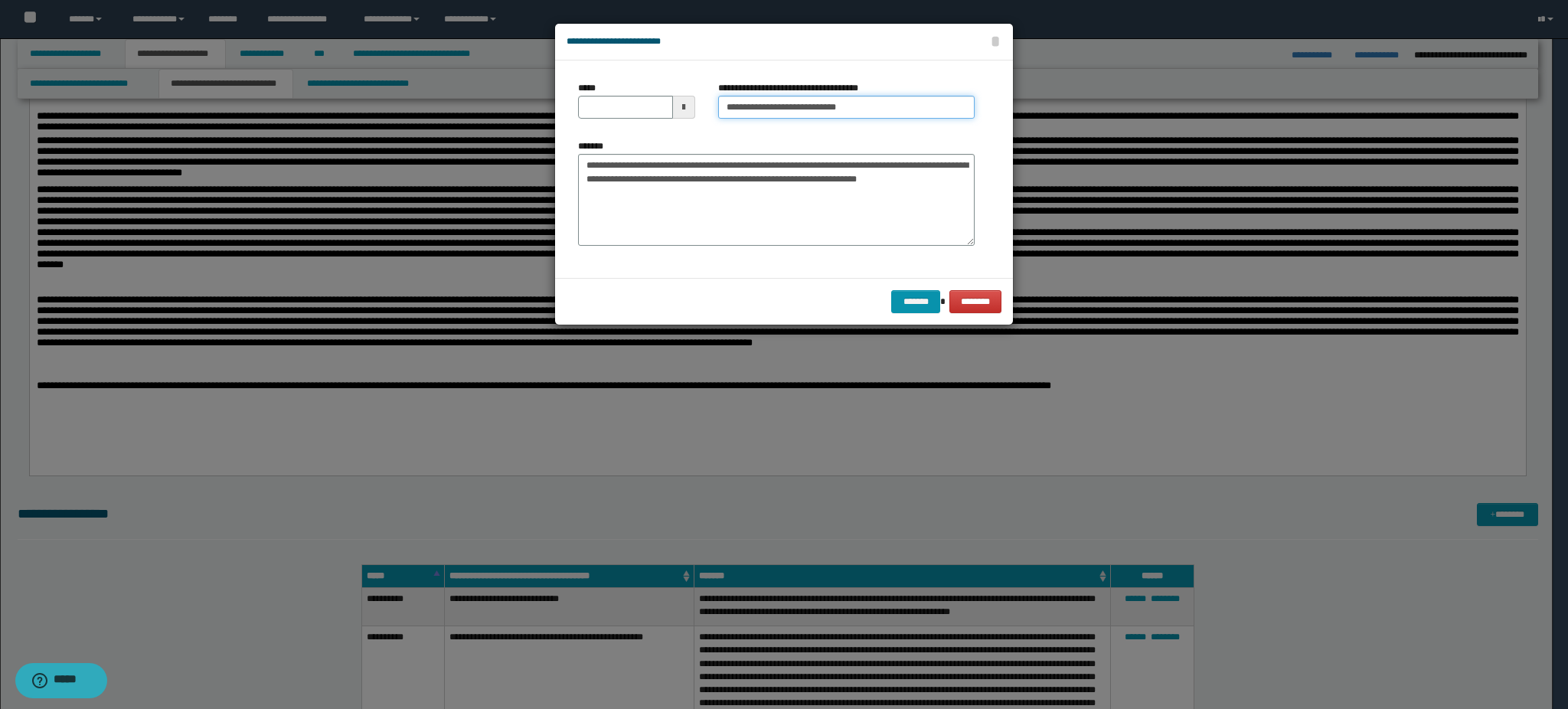 click on "**********" at bounding box center [846, 107] 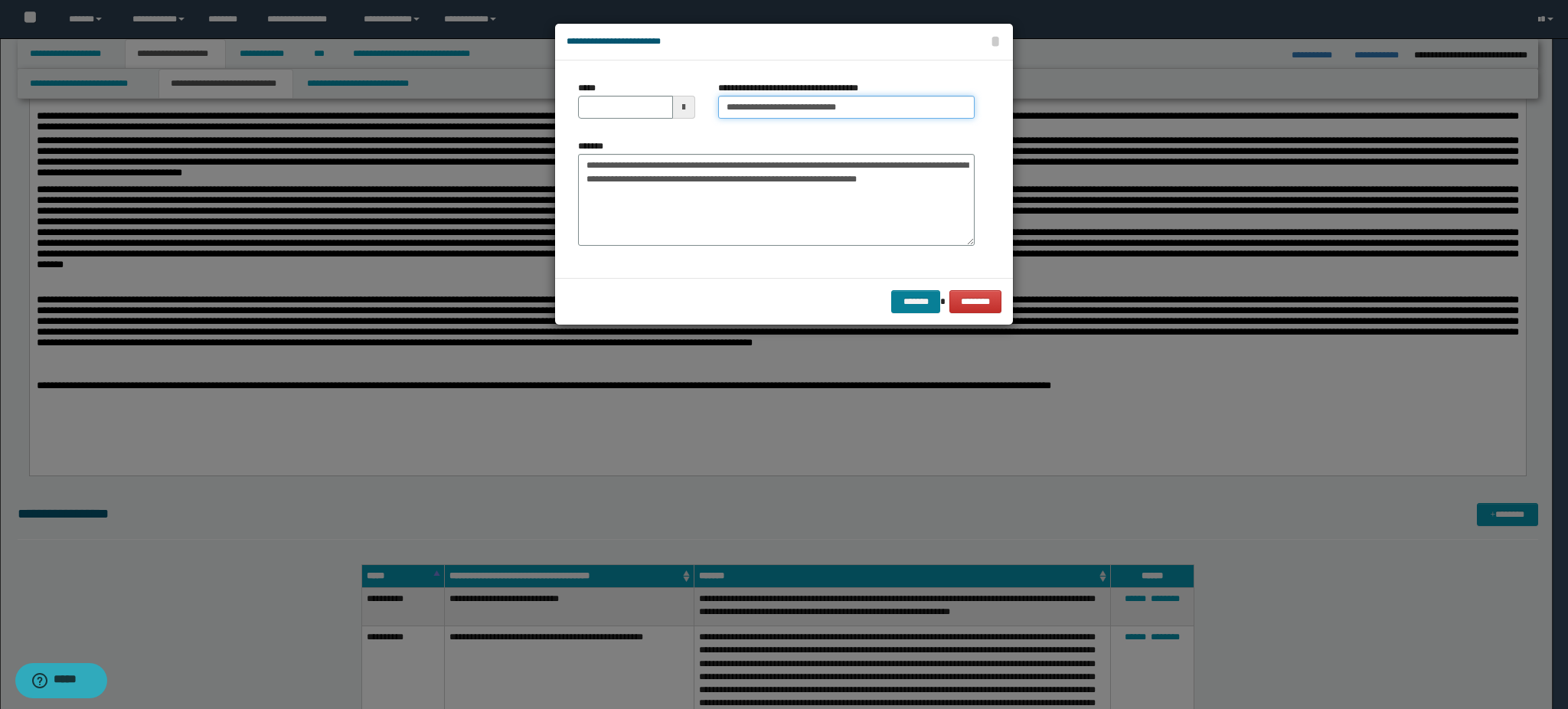 type on "**********" 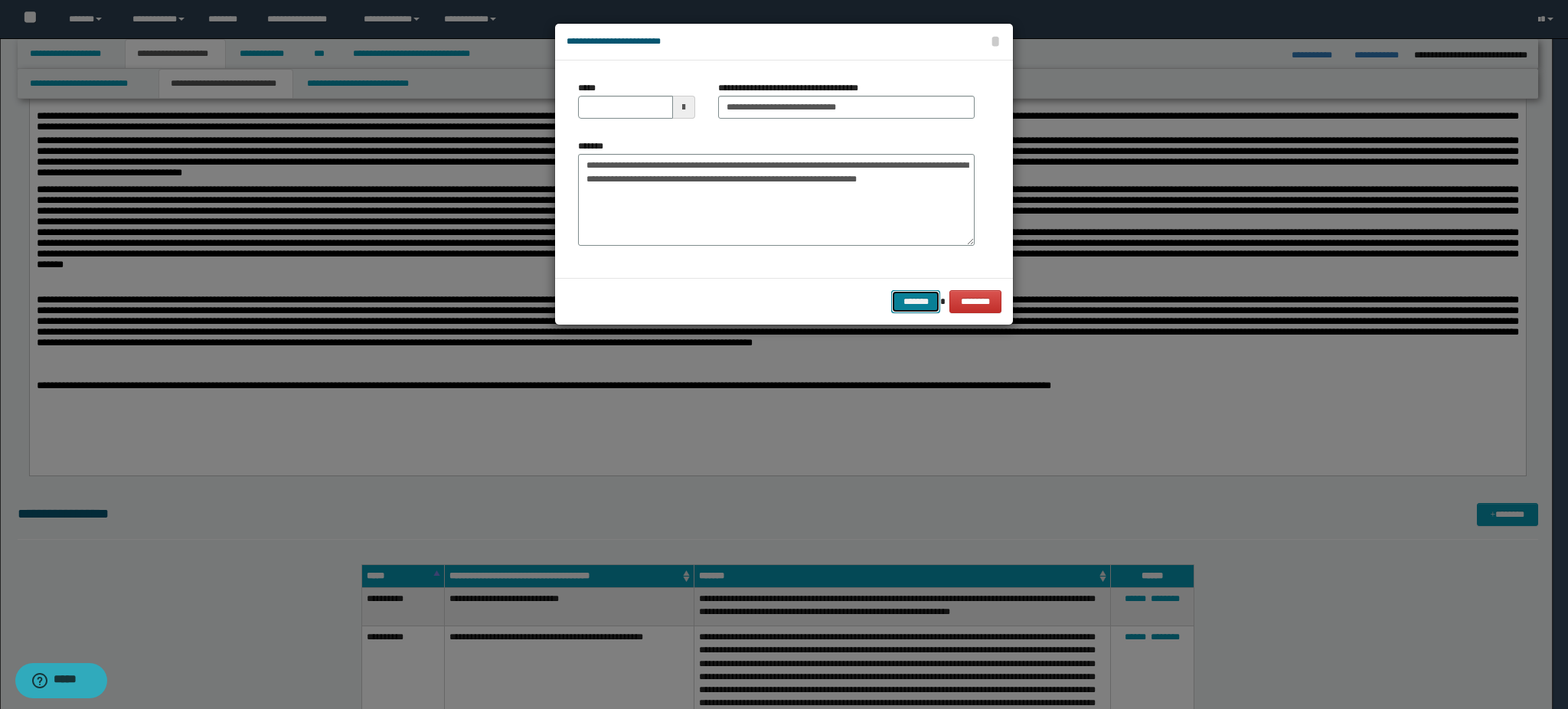 click on "*******" at bounding box center [916, 302] 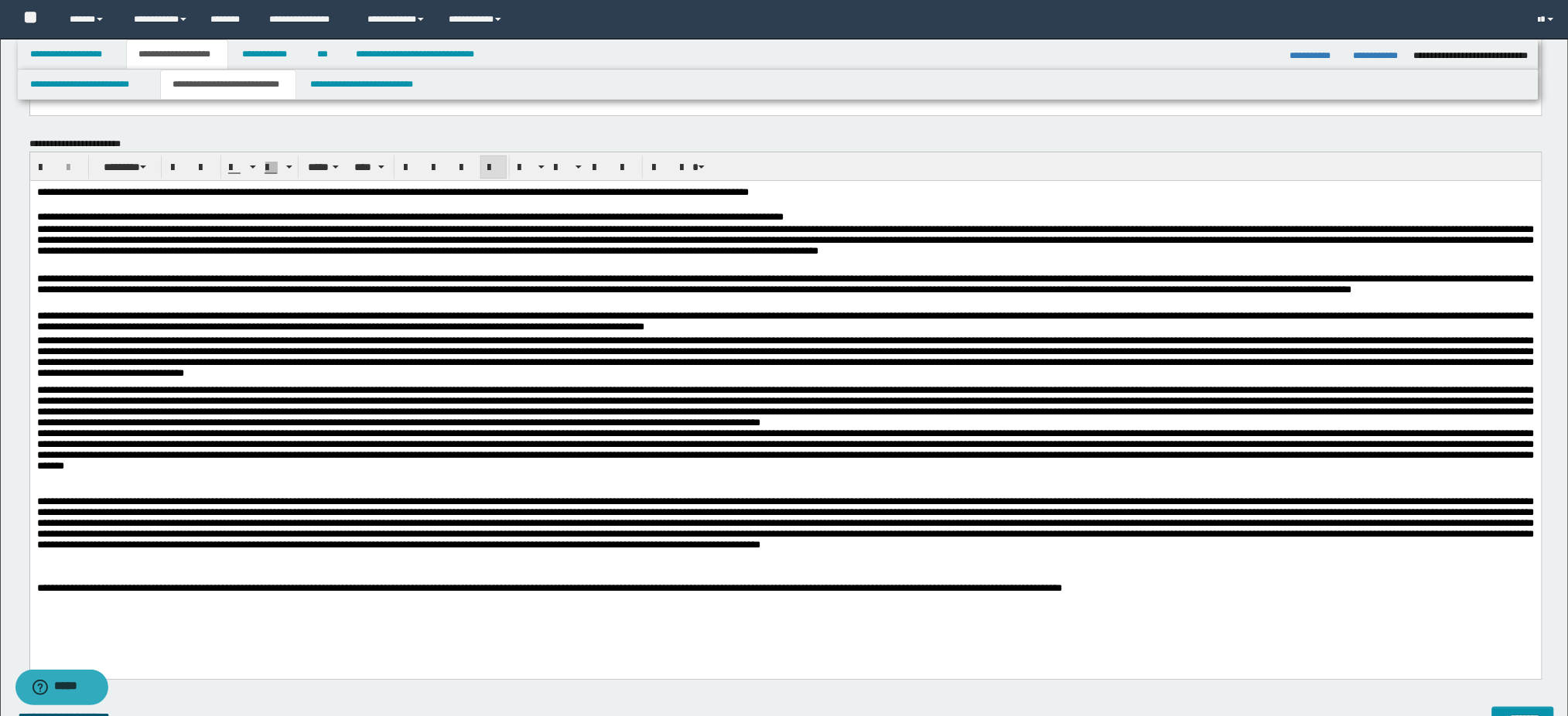 scroll, scrollTop: 1619, scrollLeft: 0, axis: vertical 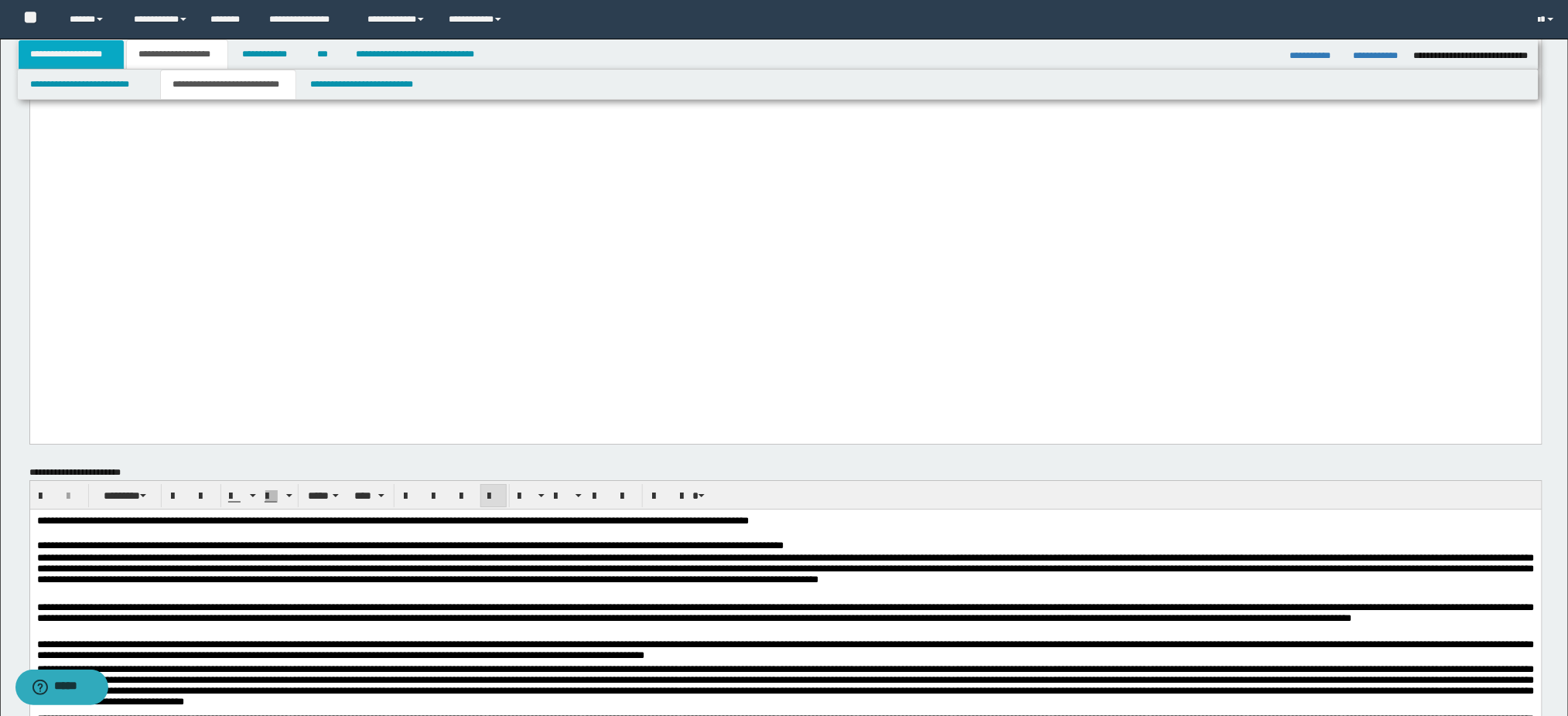 click on "**********" at bounding box center (71, 54) 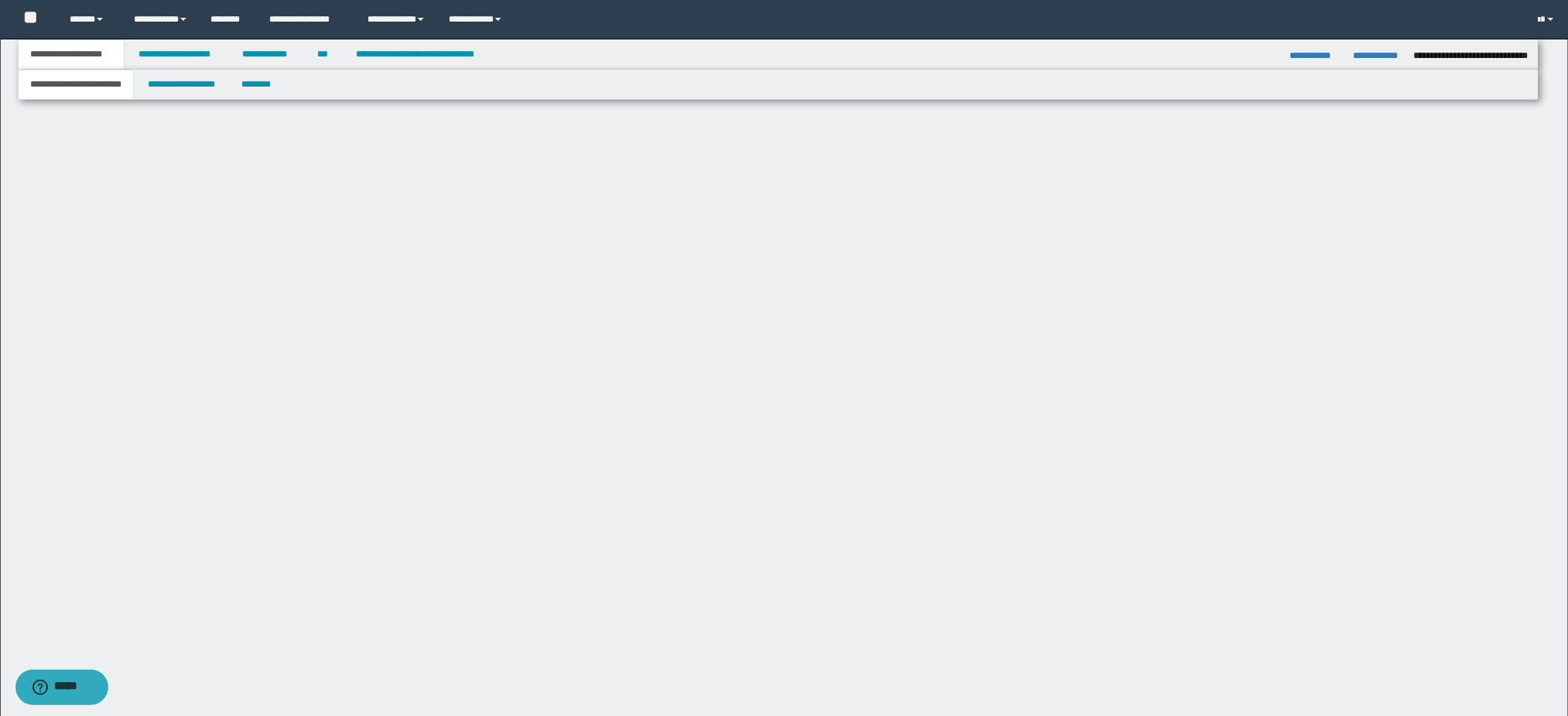scroll, scrollTop: 0, scrollLeft: 0, axis: both 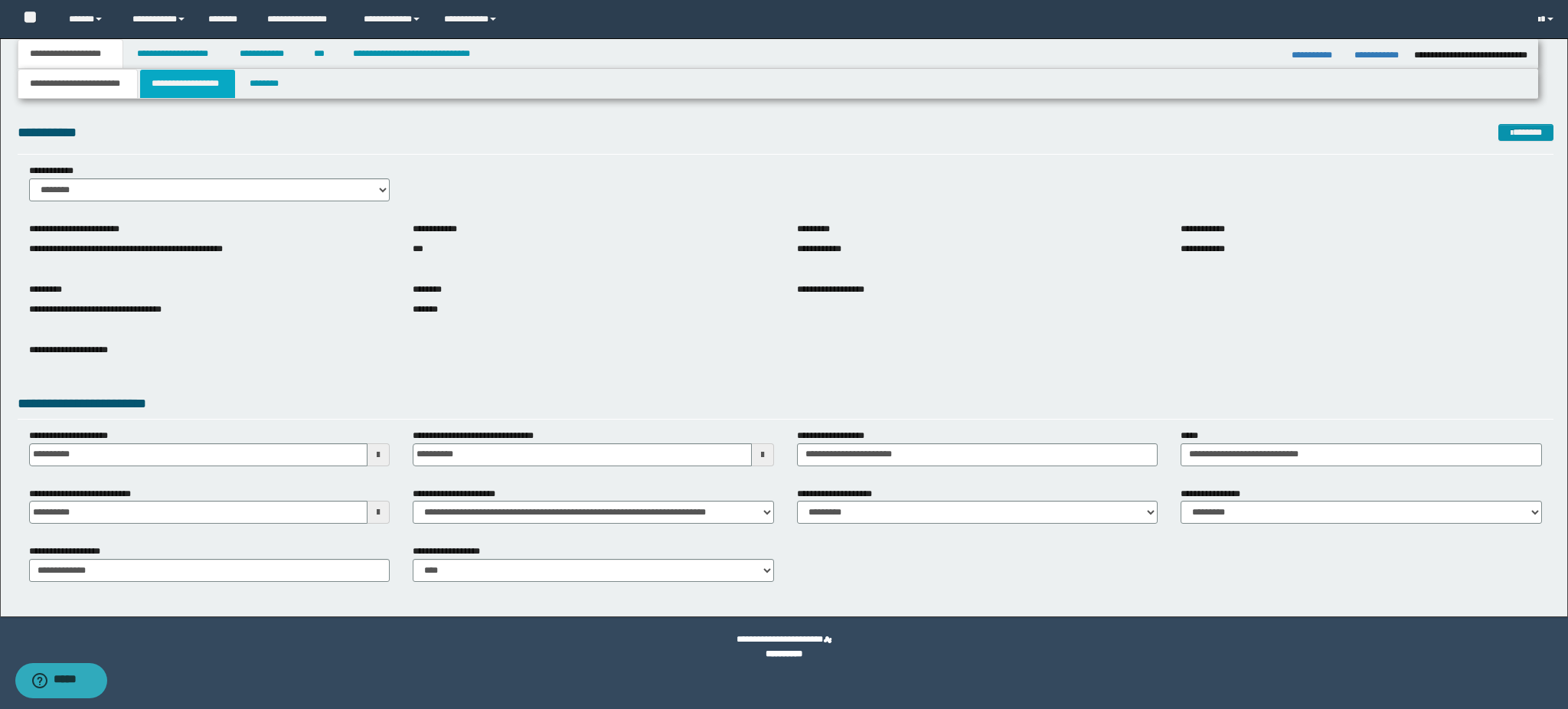 click on "**********" at bounding box center [188, 83] 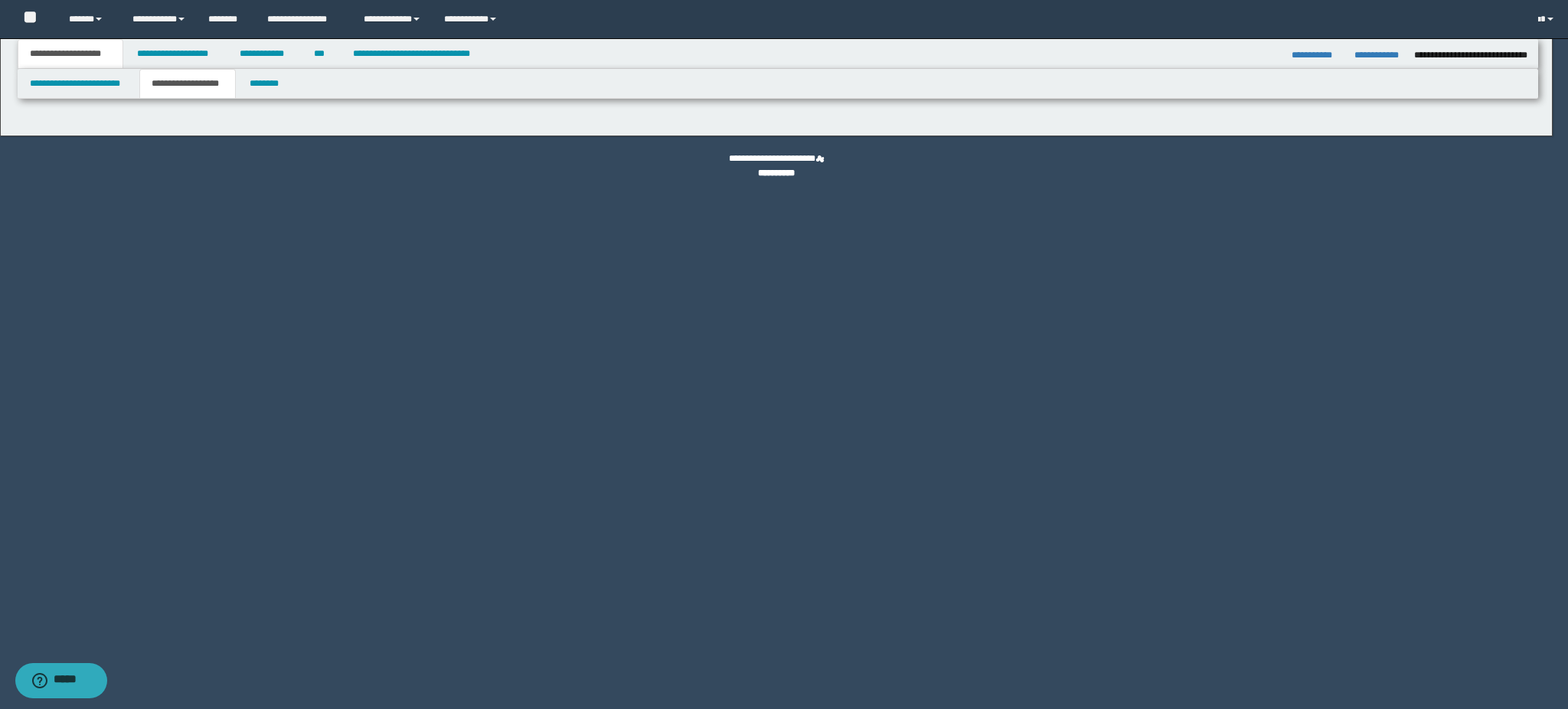 type on "********" 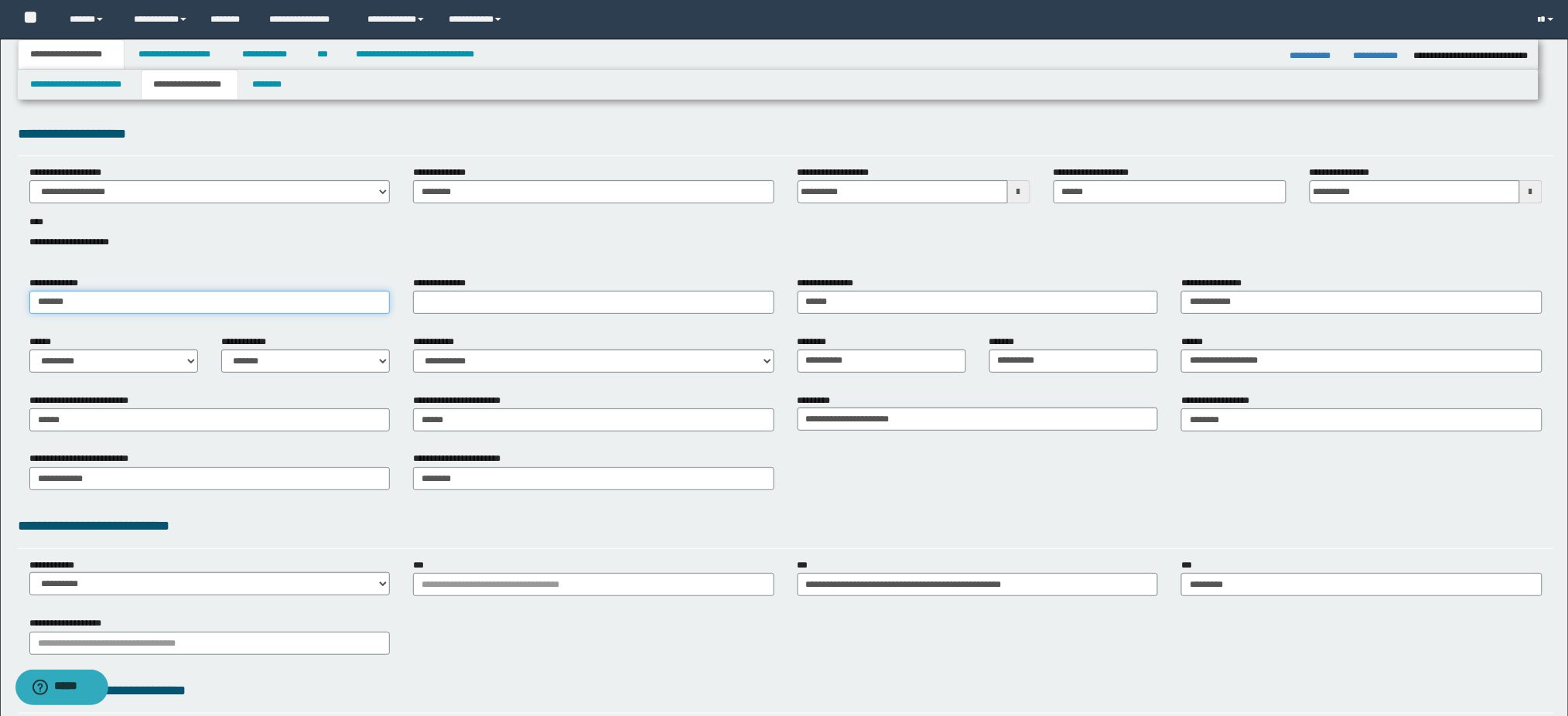 drag, startPoint x: 143, startPoint y: 305, endPoint x: 0, endPoint y: 246, distance: 154.6932 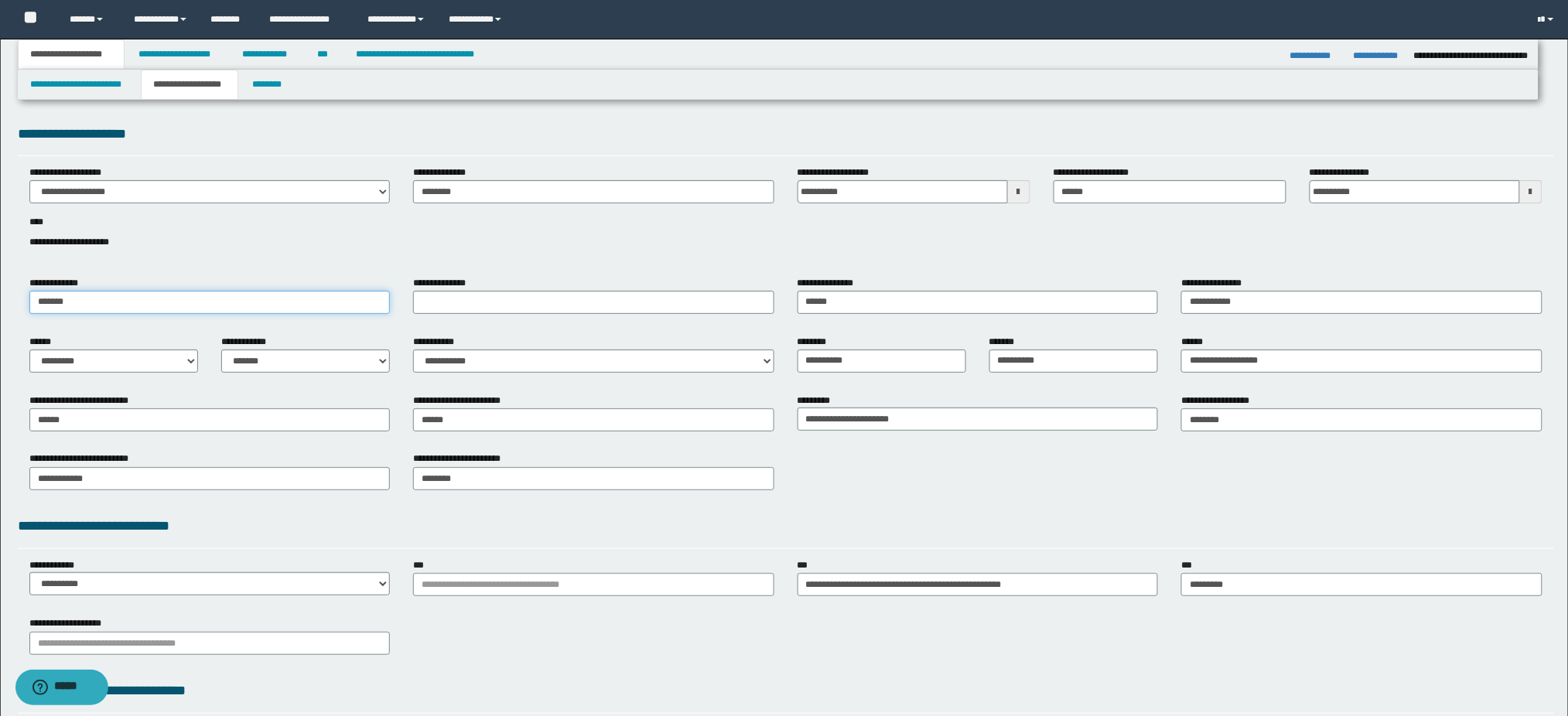 type on "*******" 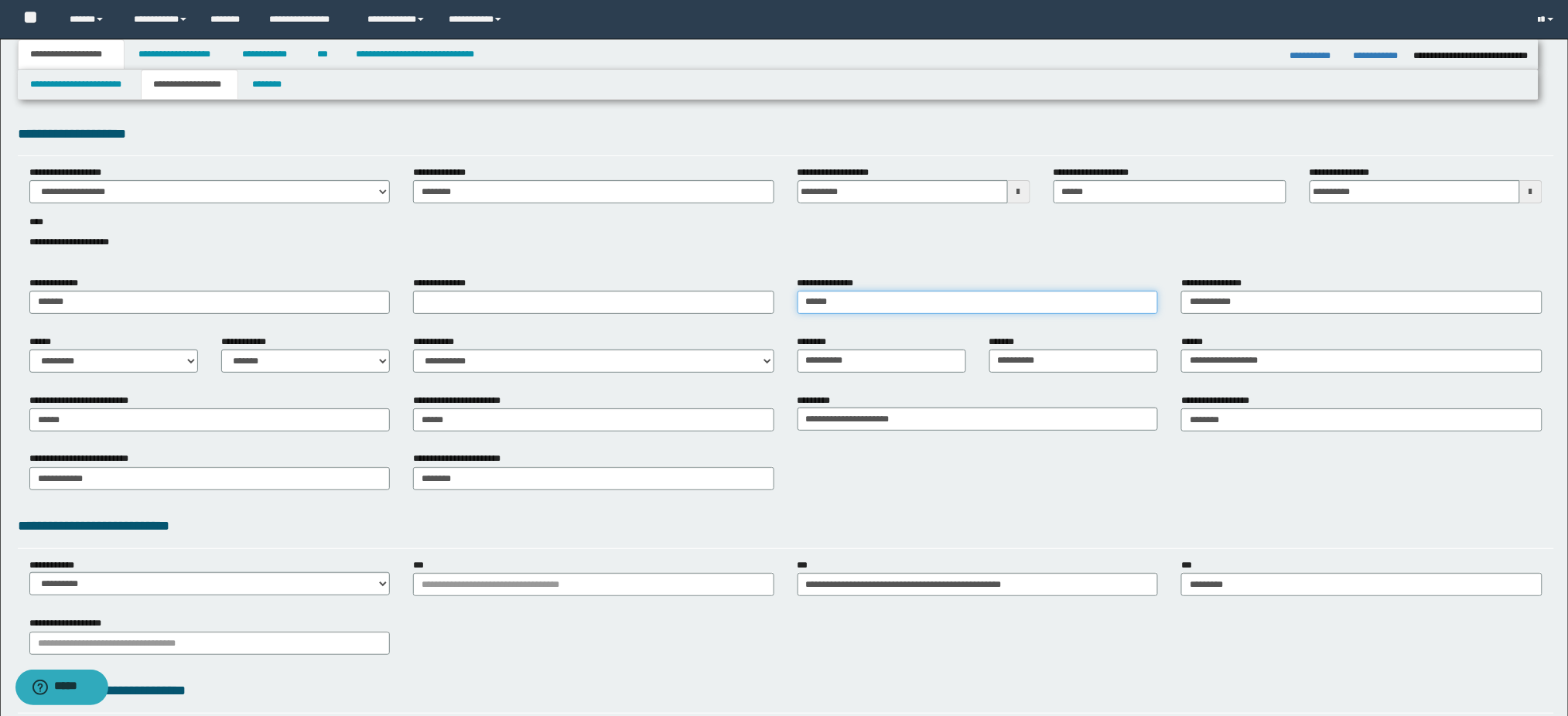drag, startPoint x: 1016, startPoint y: 308, endPoint x: 0, endPoint y: 308, distance: 1016 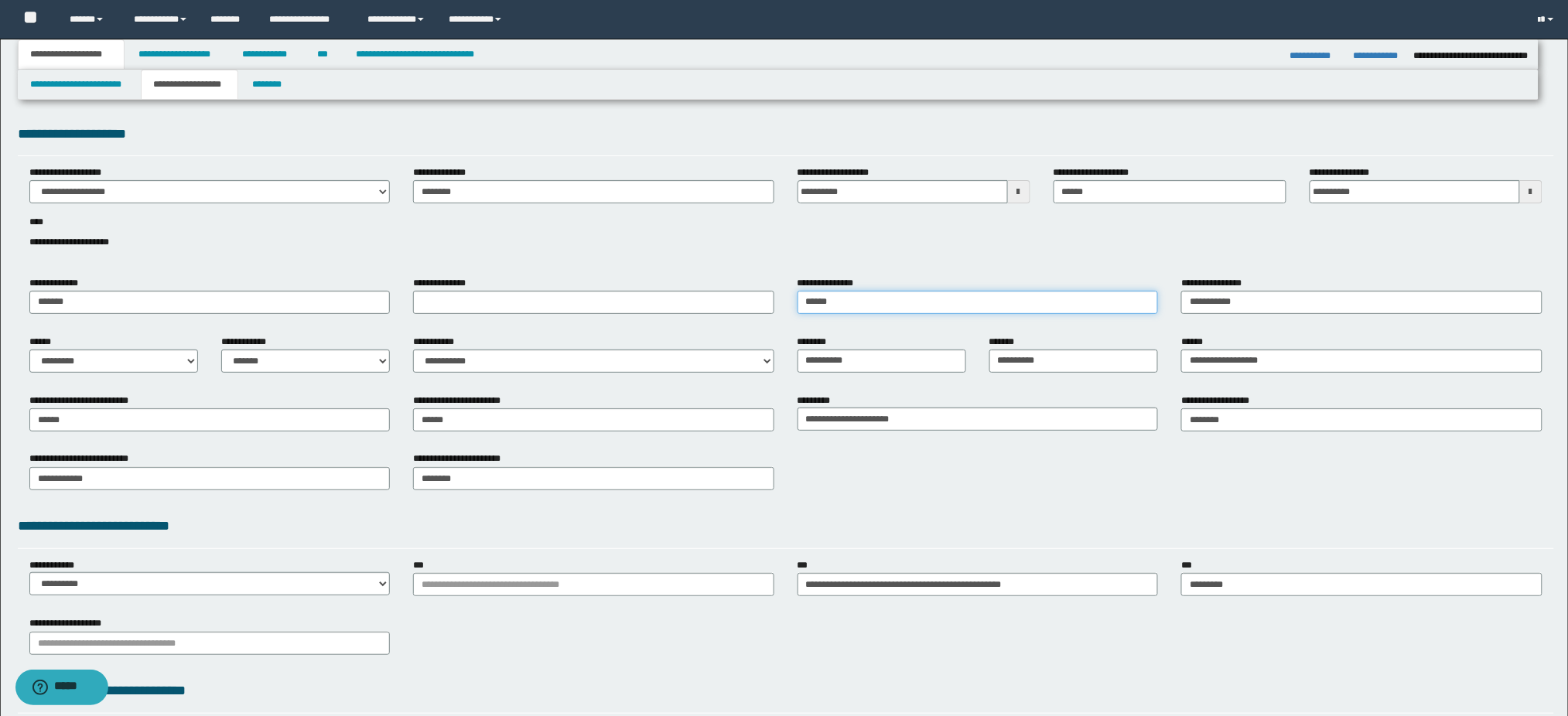 type on "******" 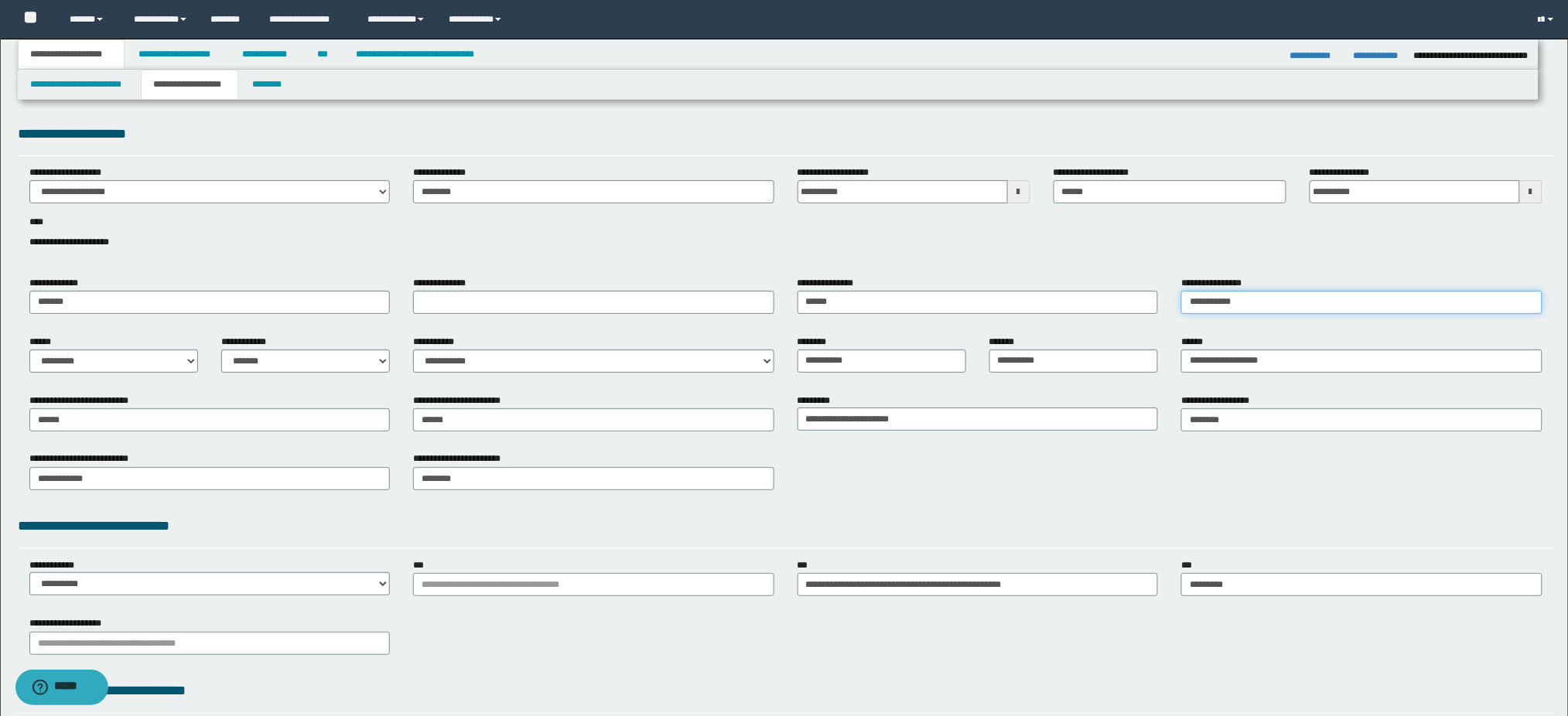 drag, startPoint x: 1271, startPoint y: 302, endPoint x: 359, endPoint y: 302, distance: 912 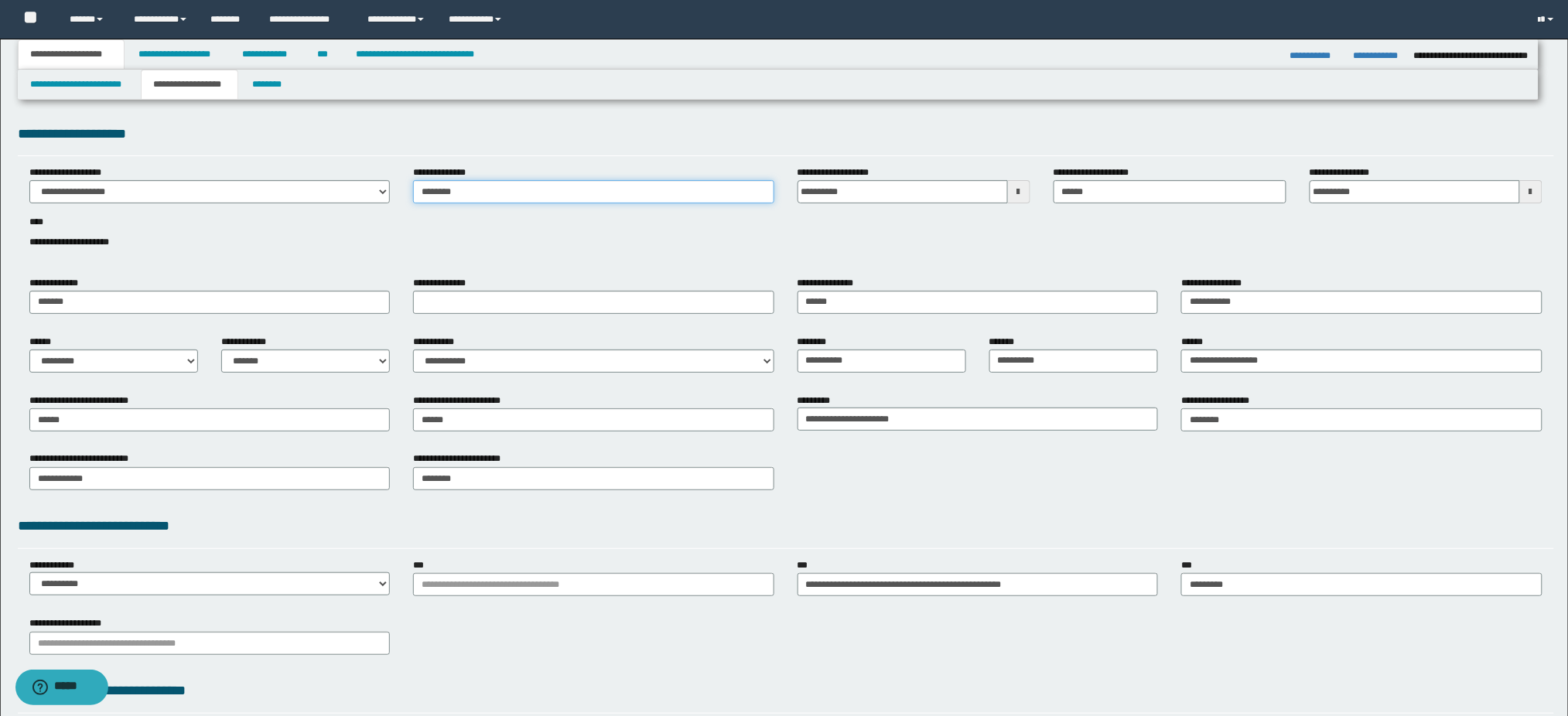 drag, startPoint x: 508, startPoint y: 187, endPoint x: 327, endPoint y: 196, distance: 181.2236 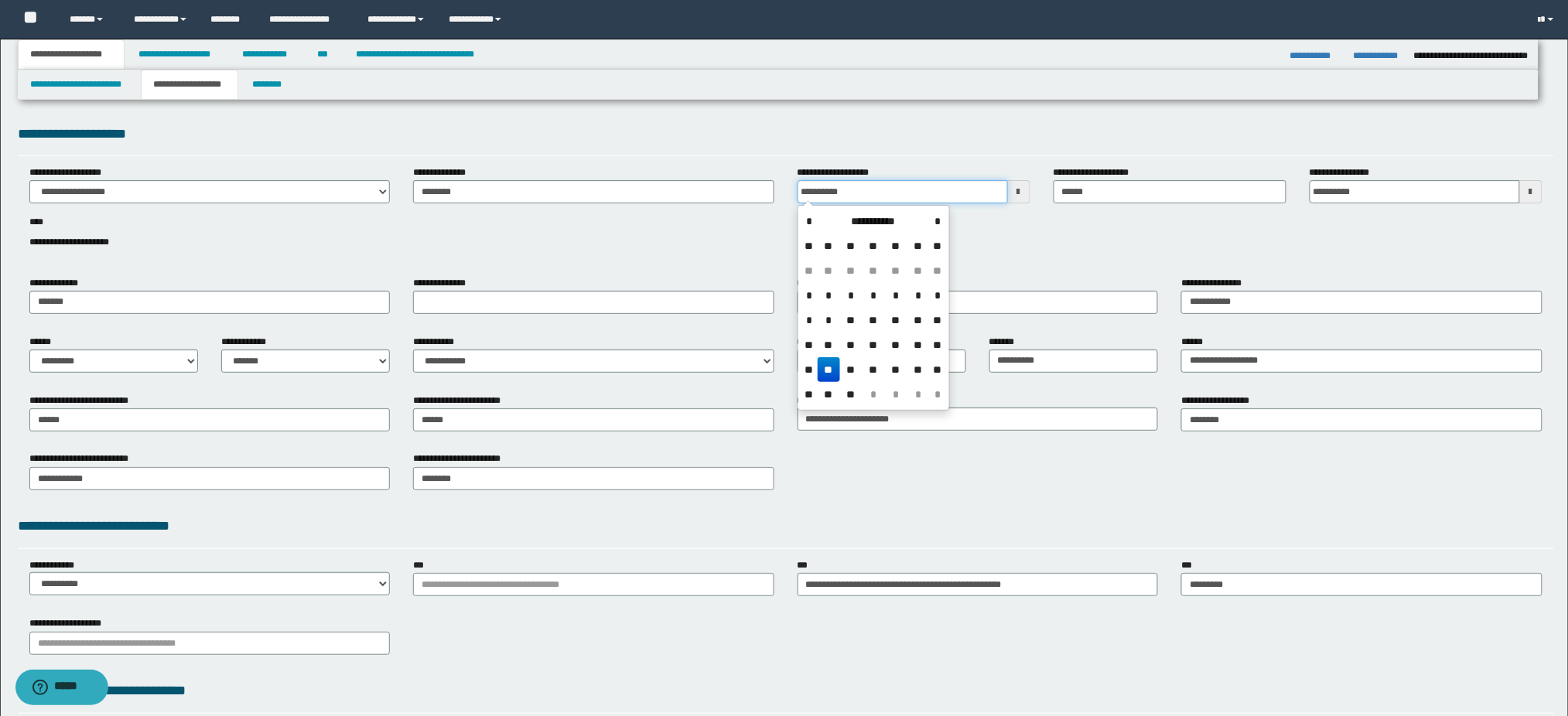 drag, startPoint x: 879, startPoint y: 192, endPoint x: 459, endPoint y: 186, distance: 420.043 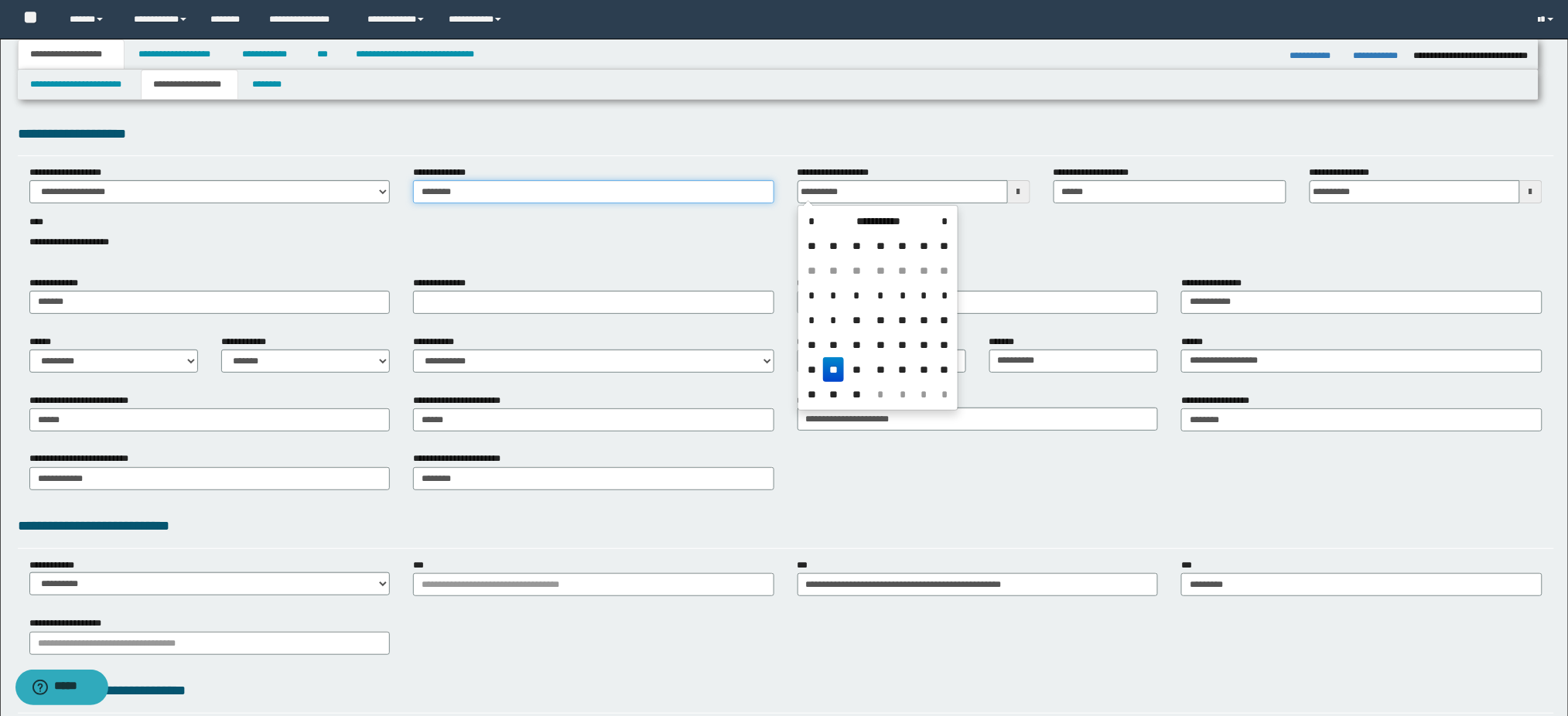 type on "**********" 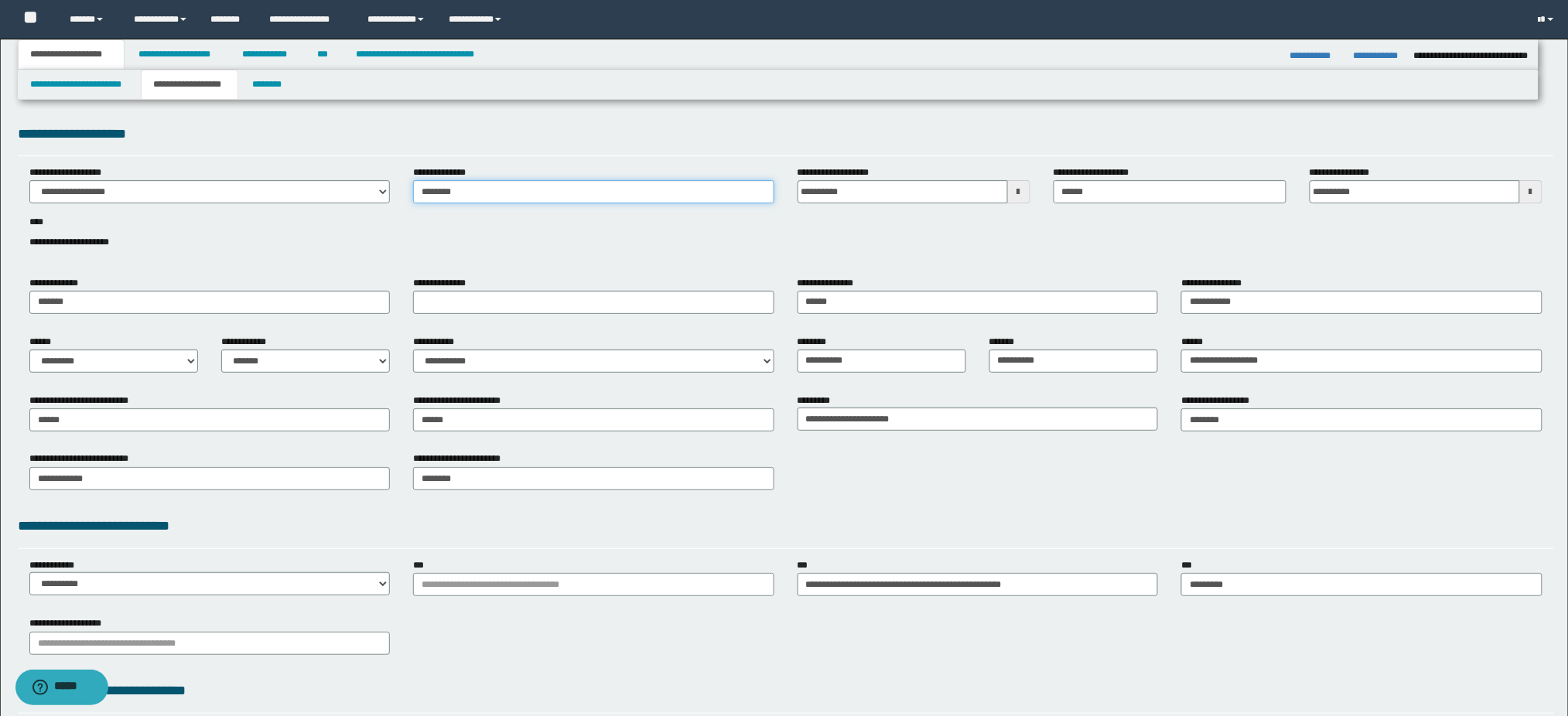 drag, startPoint x: 563, startPoint y: 203, endPoint x: 398, endPoint y: 195, distance: 165.19383 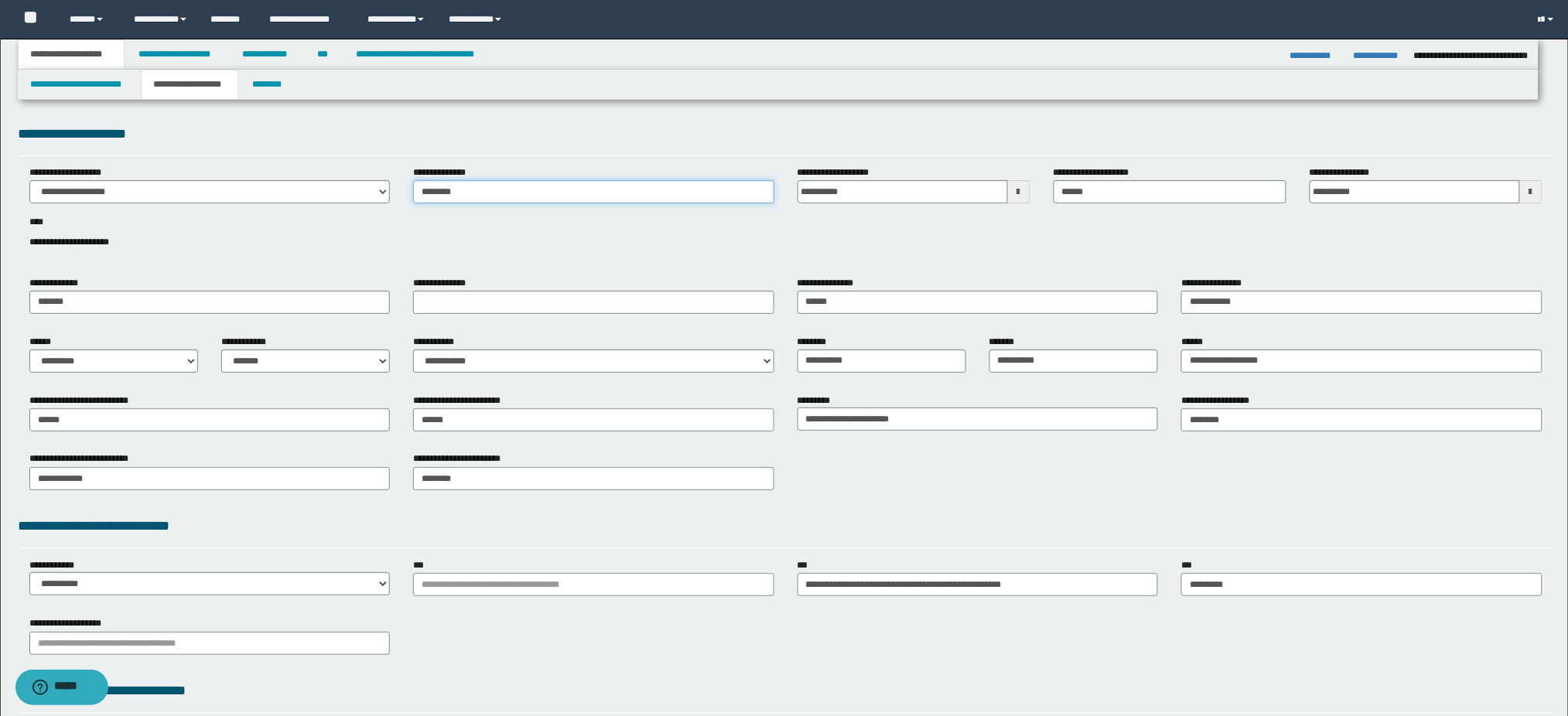 click on "**********" at bounding box center [786, 216] 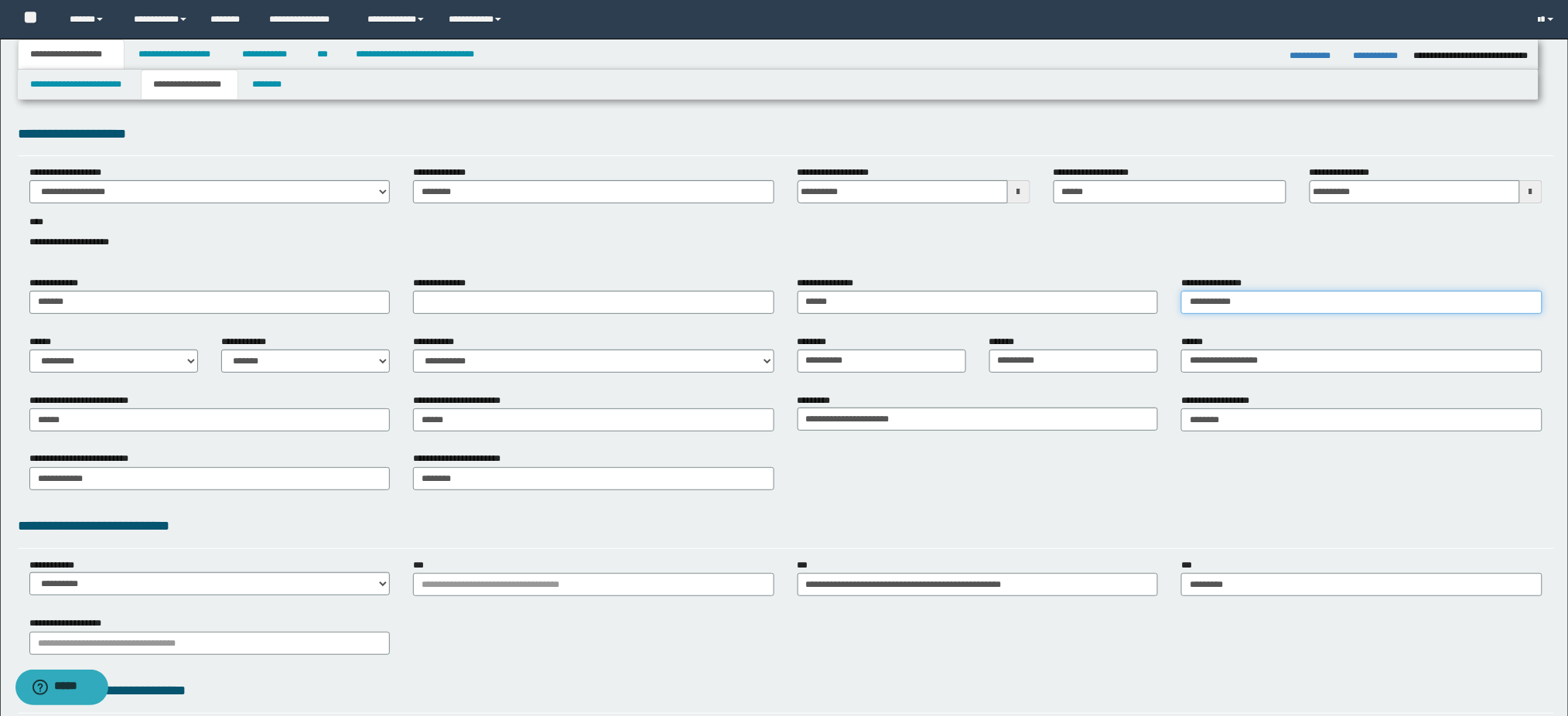 click on "**********" at bounding box center [1361, 302] 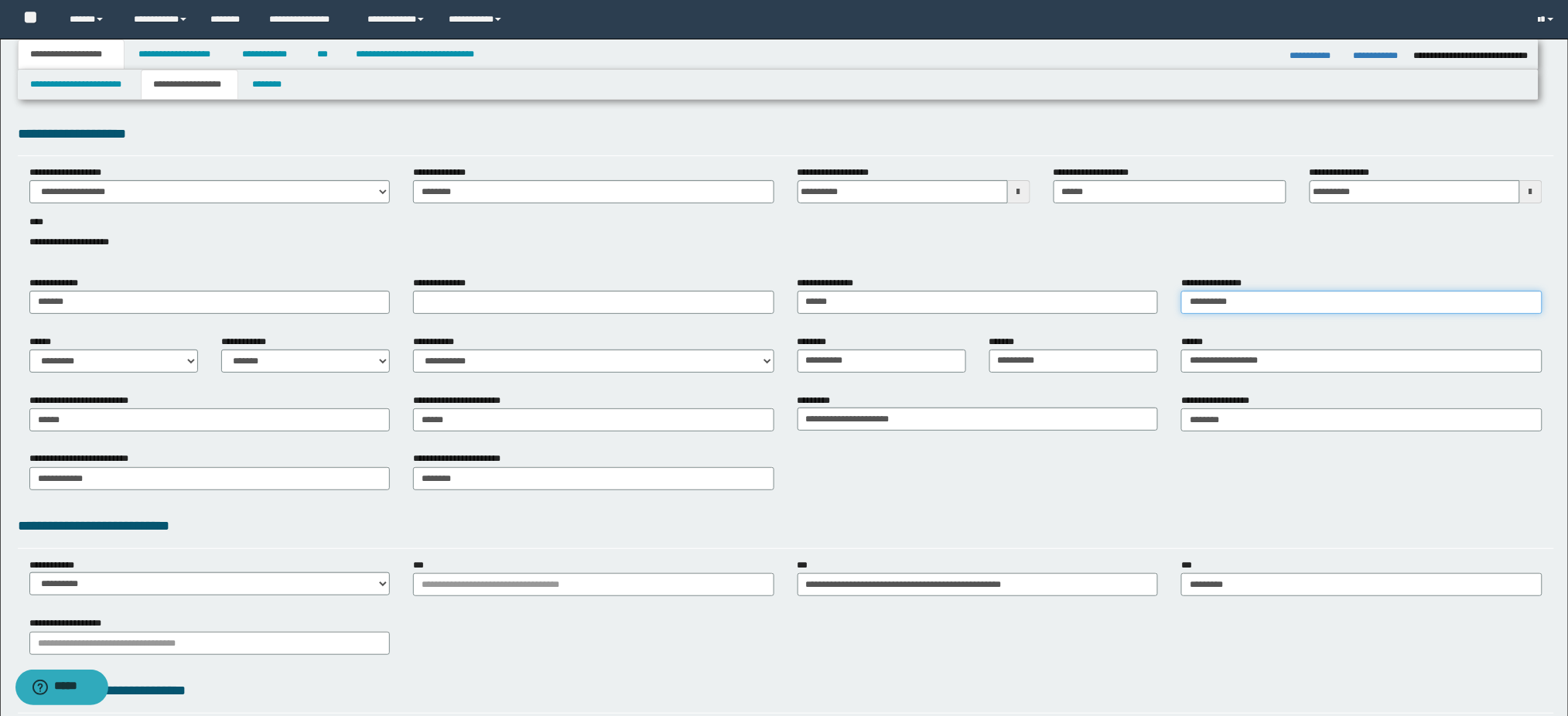 type on "**********" 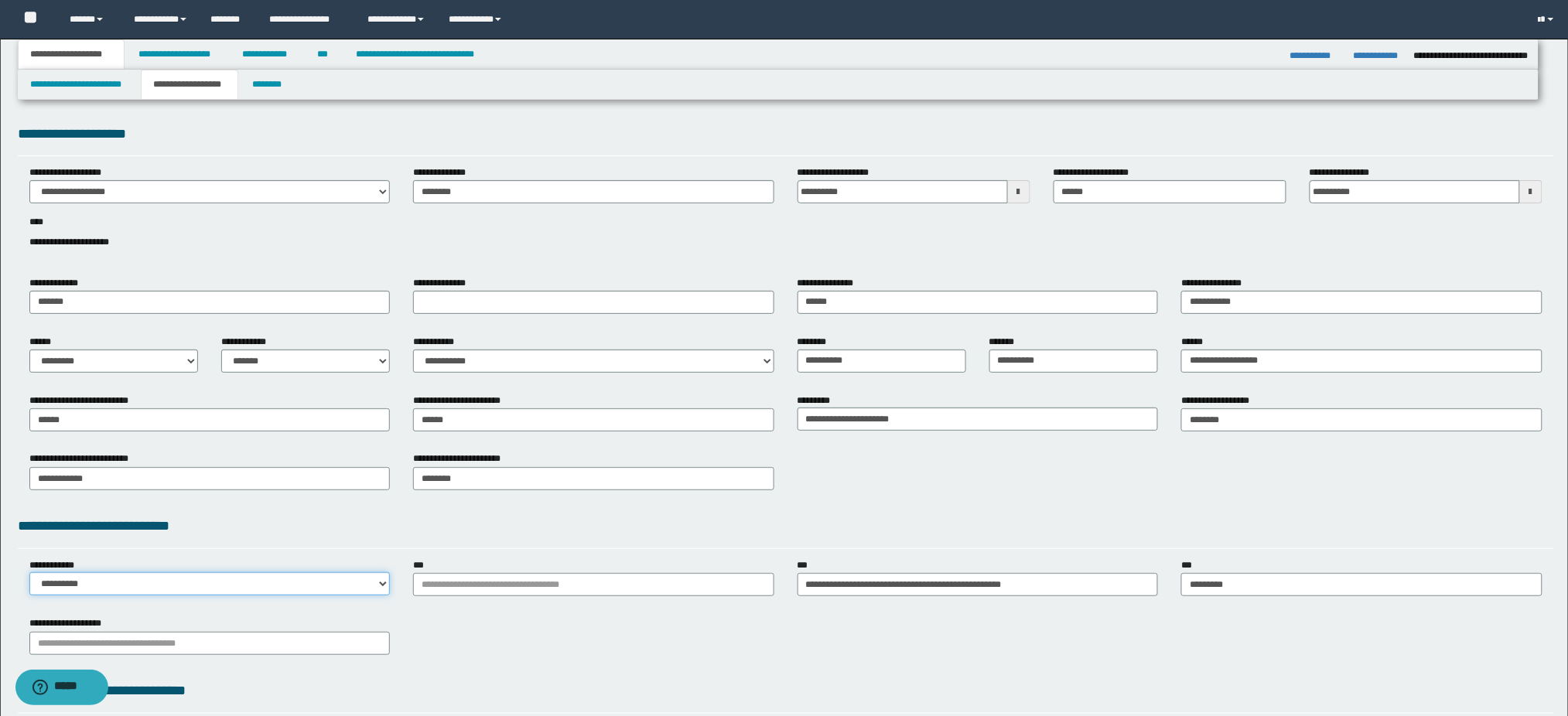 click on "**********" at bounding box center (210, 584) 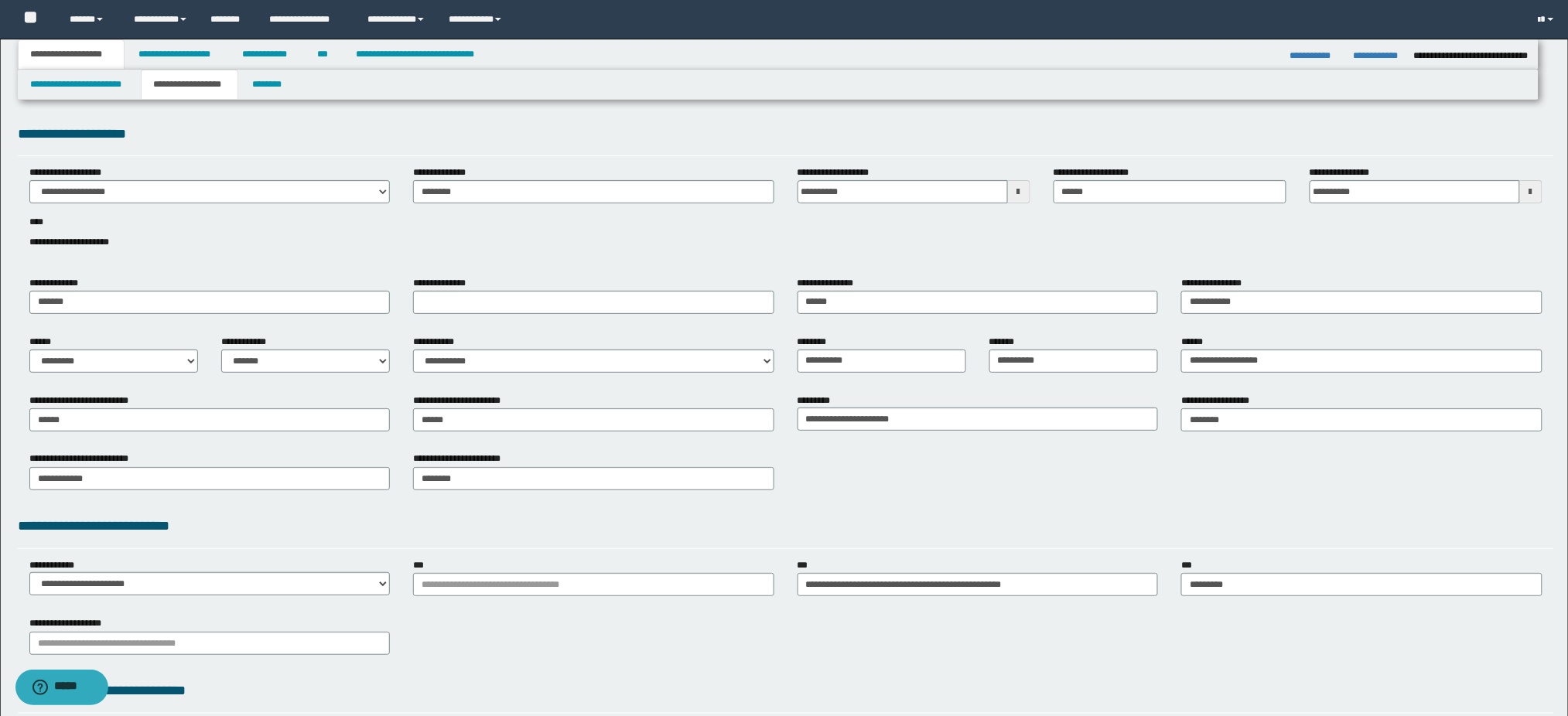 click on "**********" at bounding box center (786, 641) 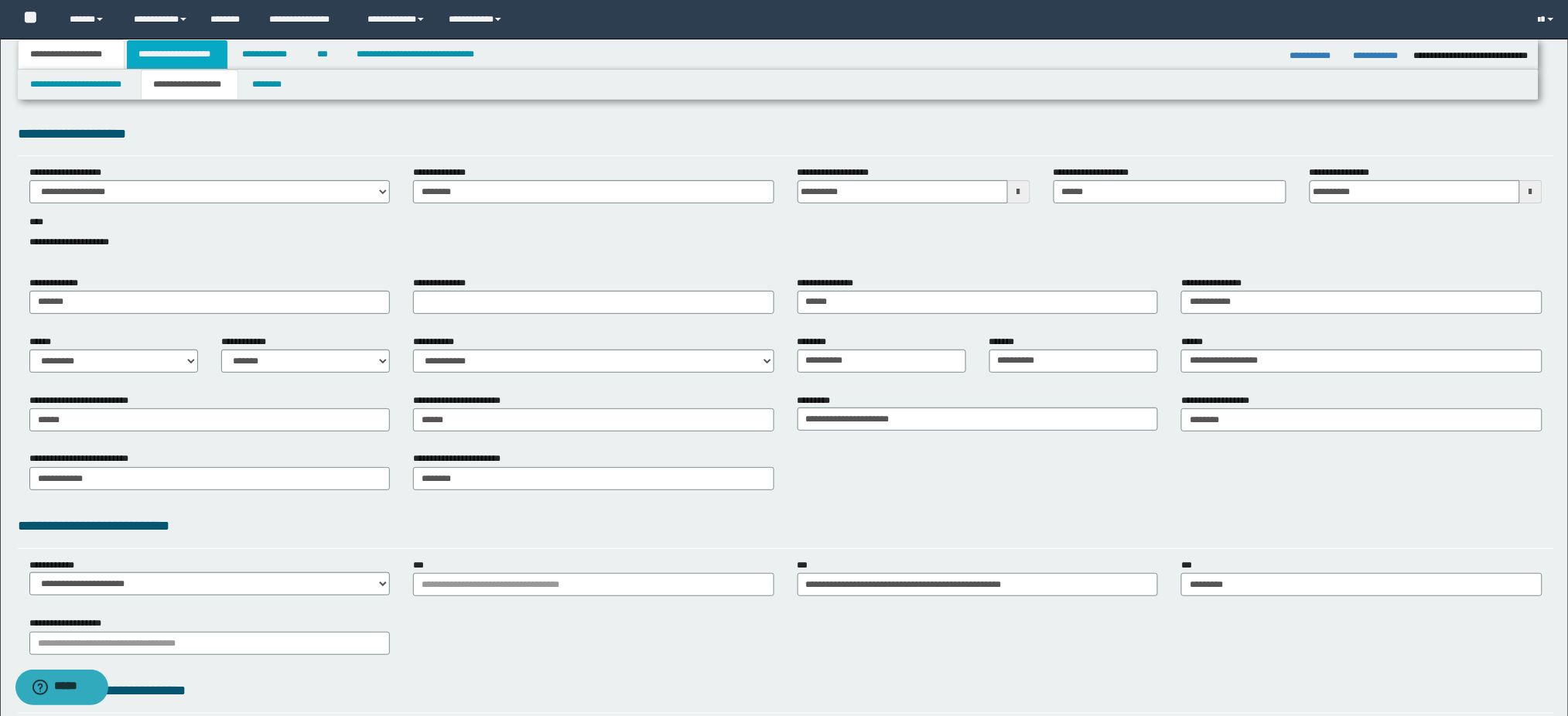 click on "**********" at bounding box center [177, 54] 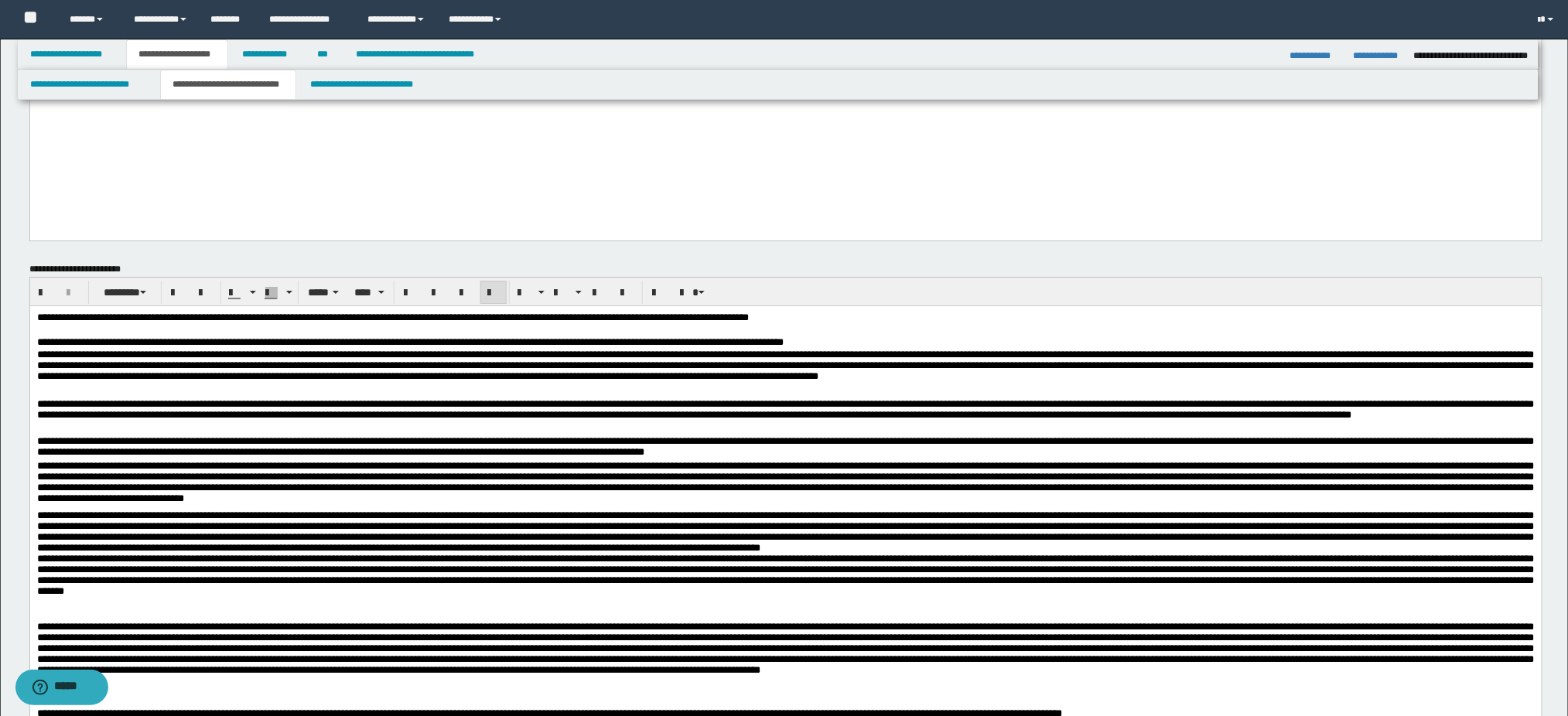 scroll, scrollTop: 1856, scrollLeft: 0, axis: vertical 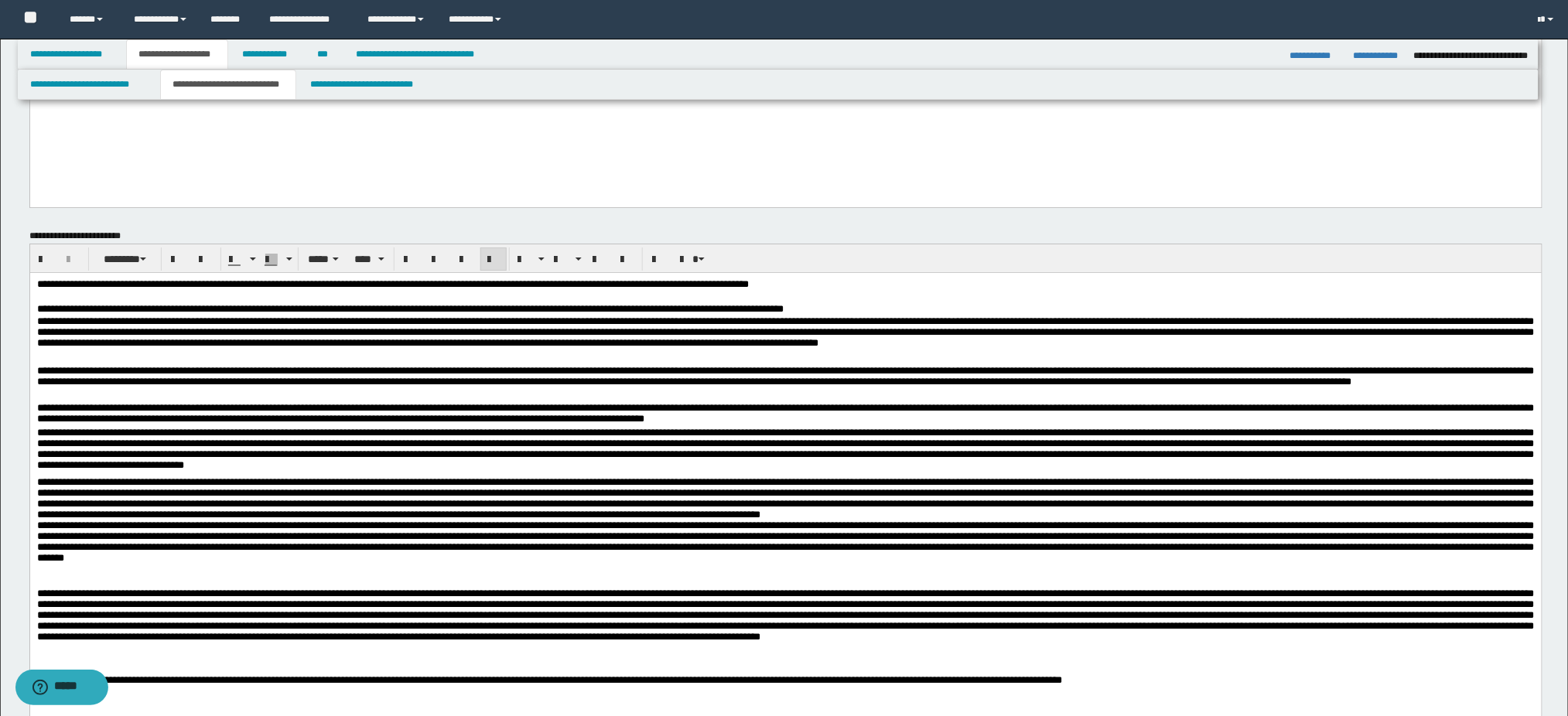 click on "**********" at bounding box center [392, 283] 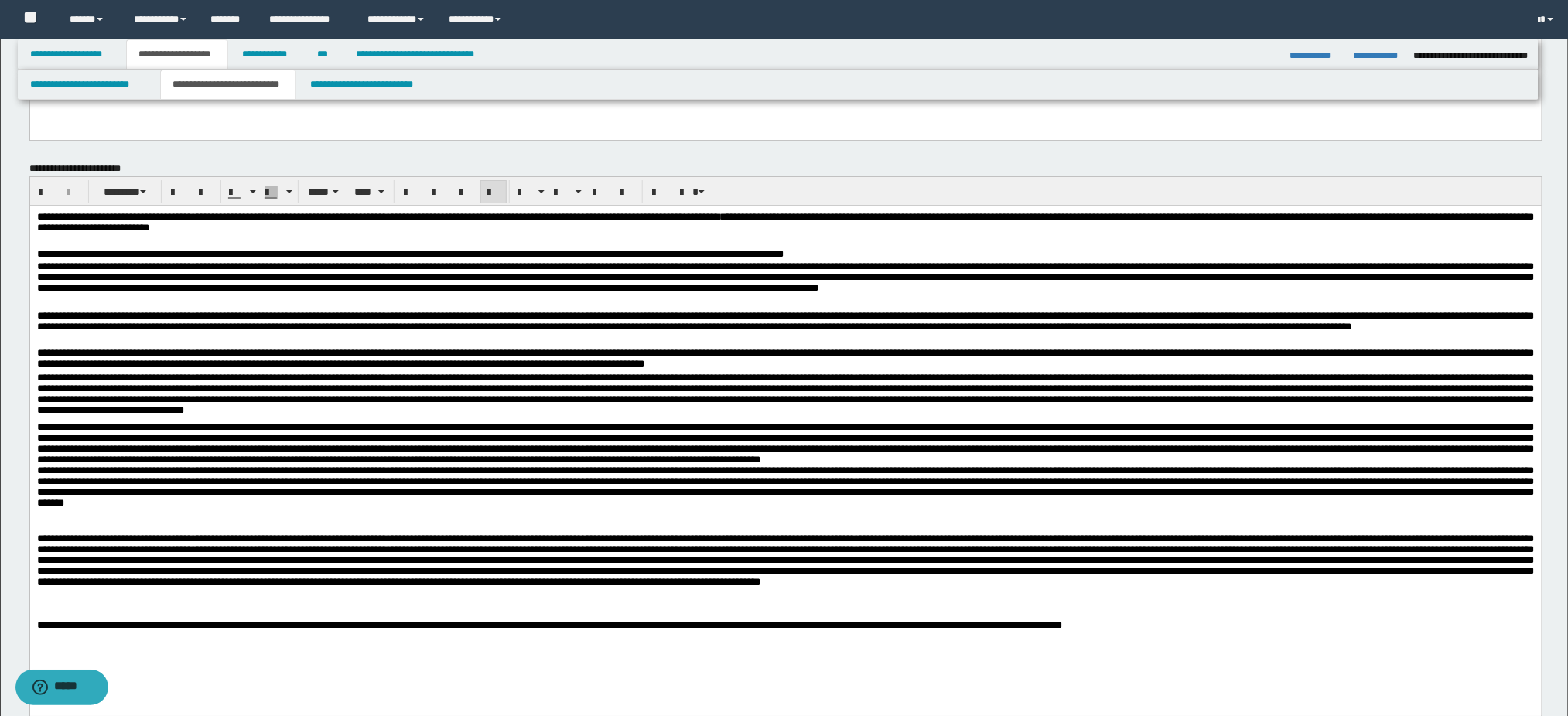 scroll, scrollTop: 1959, scrollLeft: 0, axis: vertical 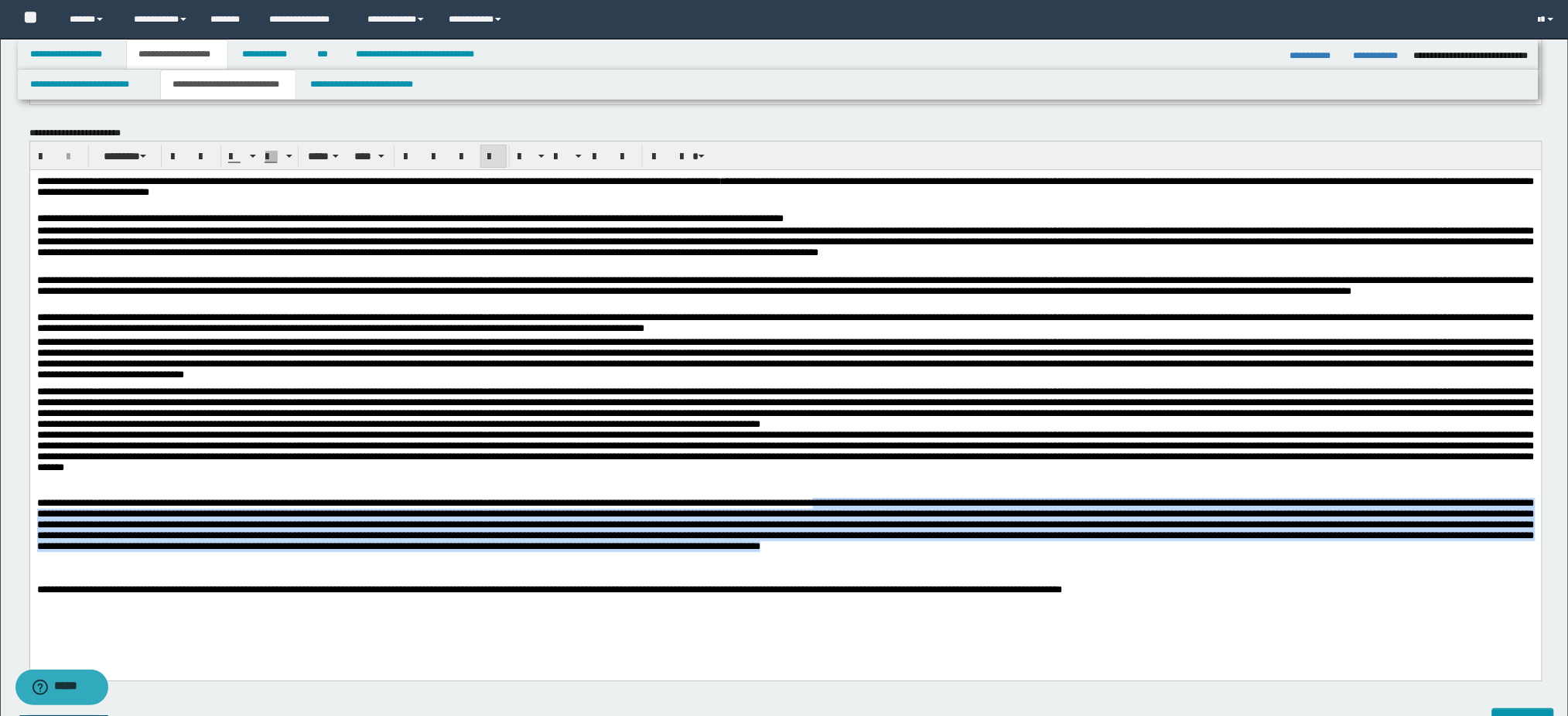drag, startPoint x: 995, startPoint y: 502, endPoint x: 1296, endPoint y: 554, distance: 305.45867 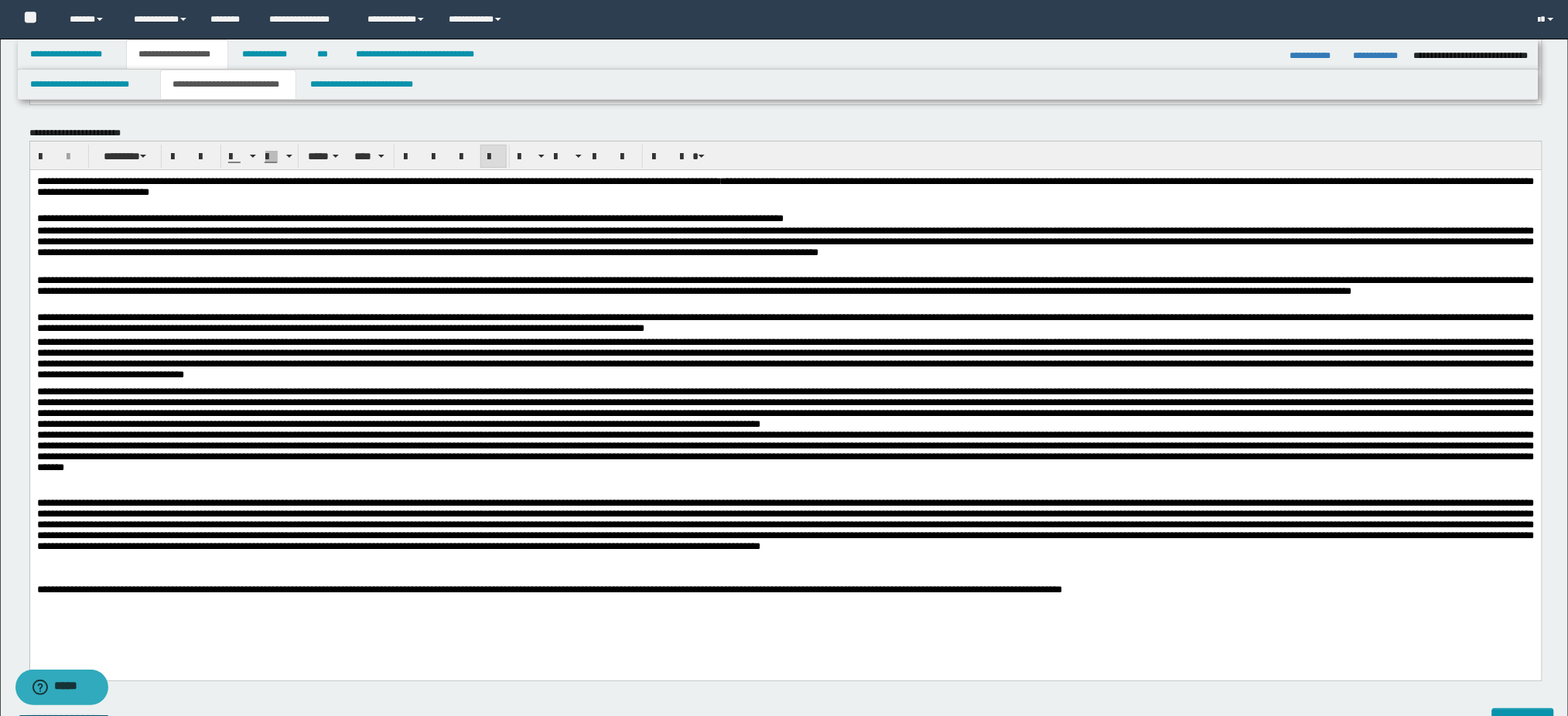 click on "**********" at bounding box center [785, 186] 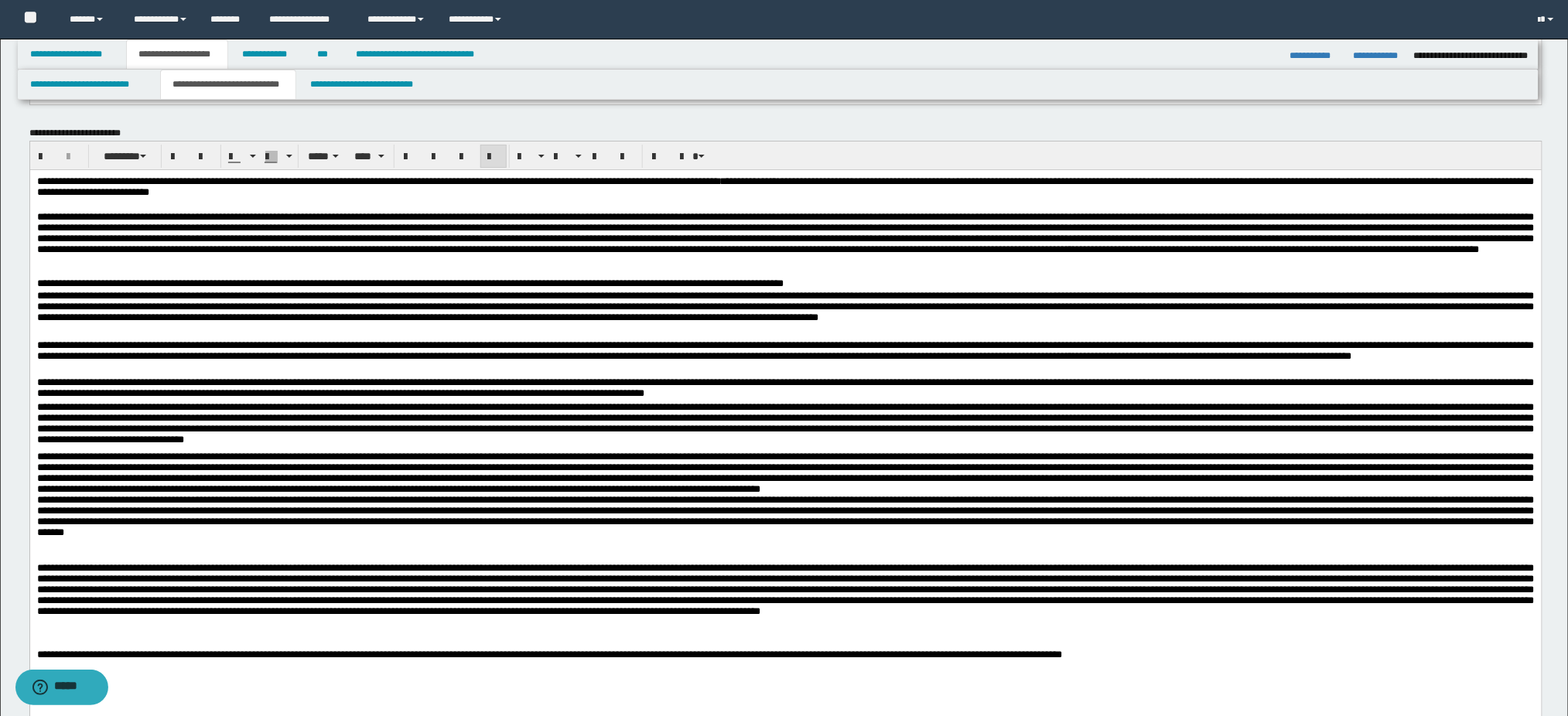 drag, startPoint x: 447, startPoint y: 196, endPoint x: 476, endPoint y: 196, distance: 29 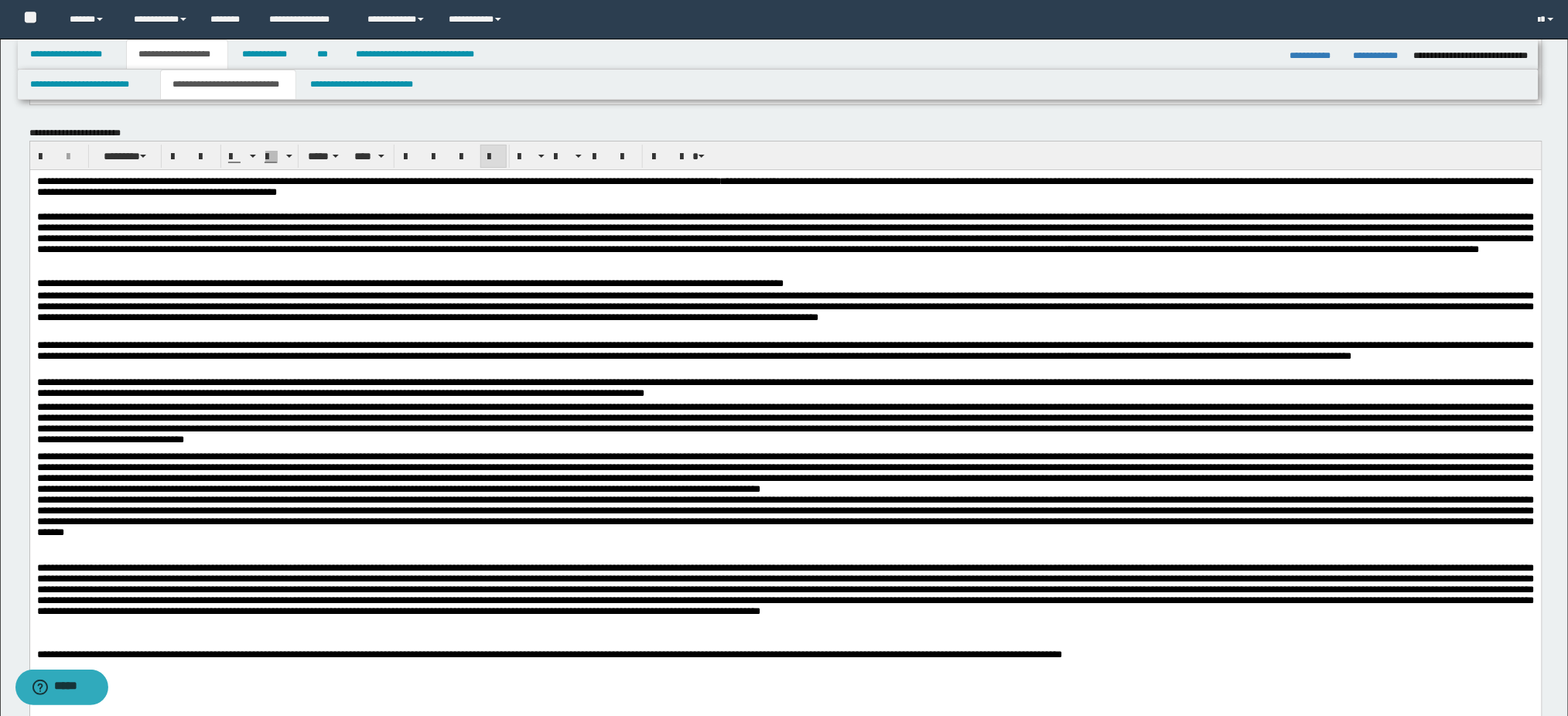 click at bounding box center (785, 232) 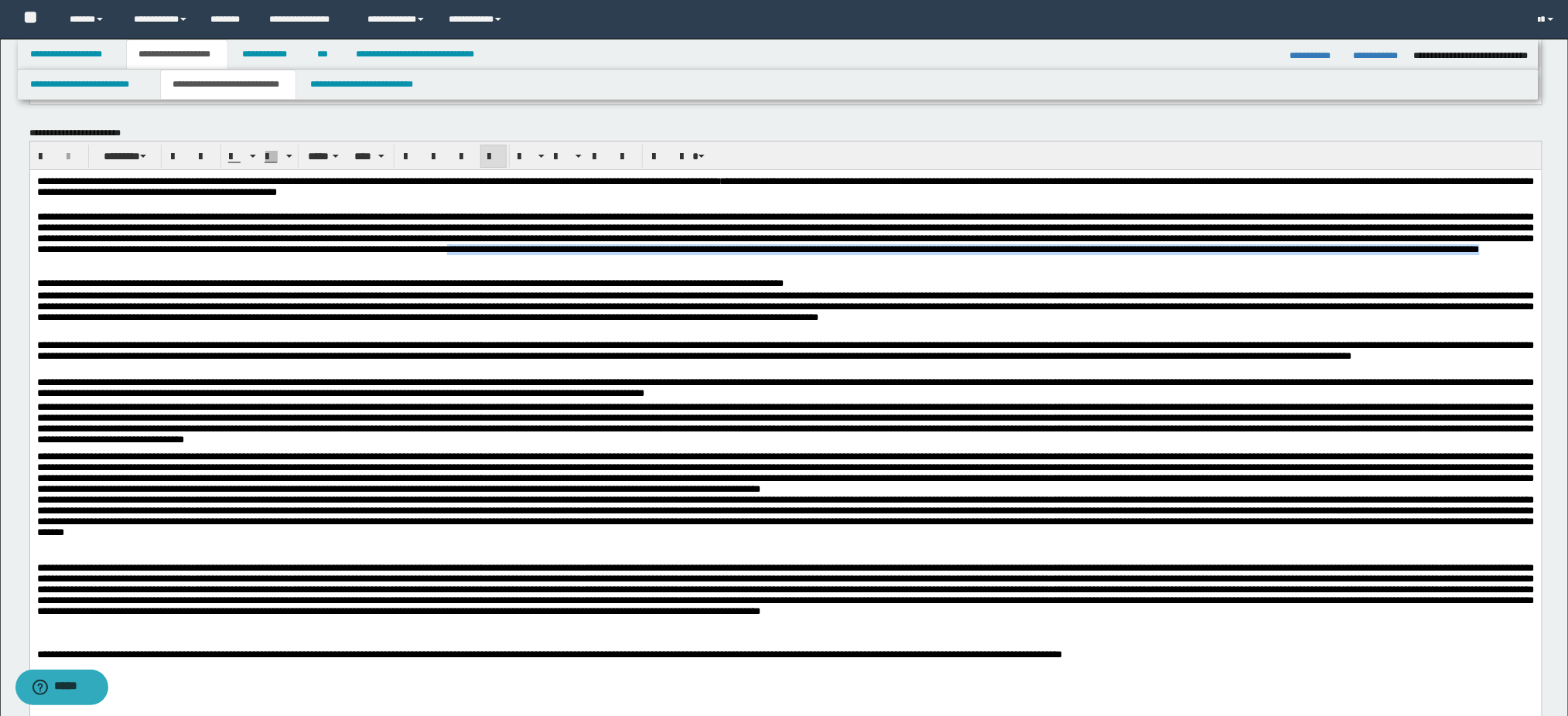 drag, startPoint x: 1517, startPoint y: 255, endPoint x: 1542, endPoint y: 273, distance: 30.80584 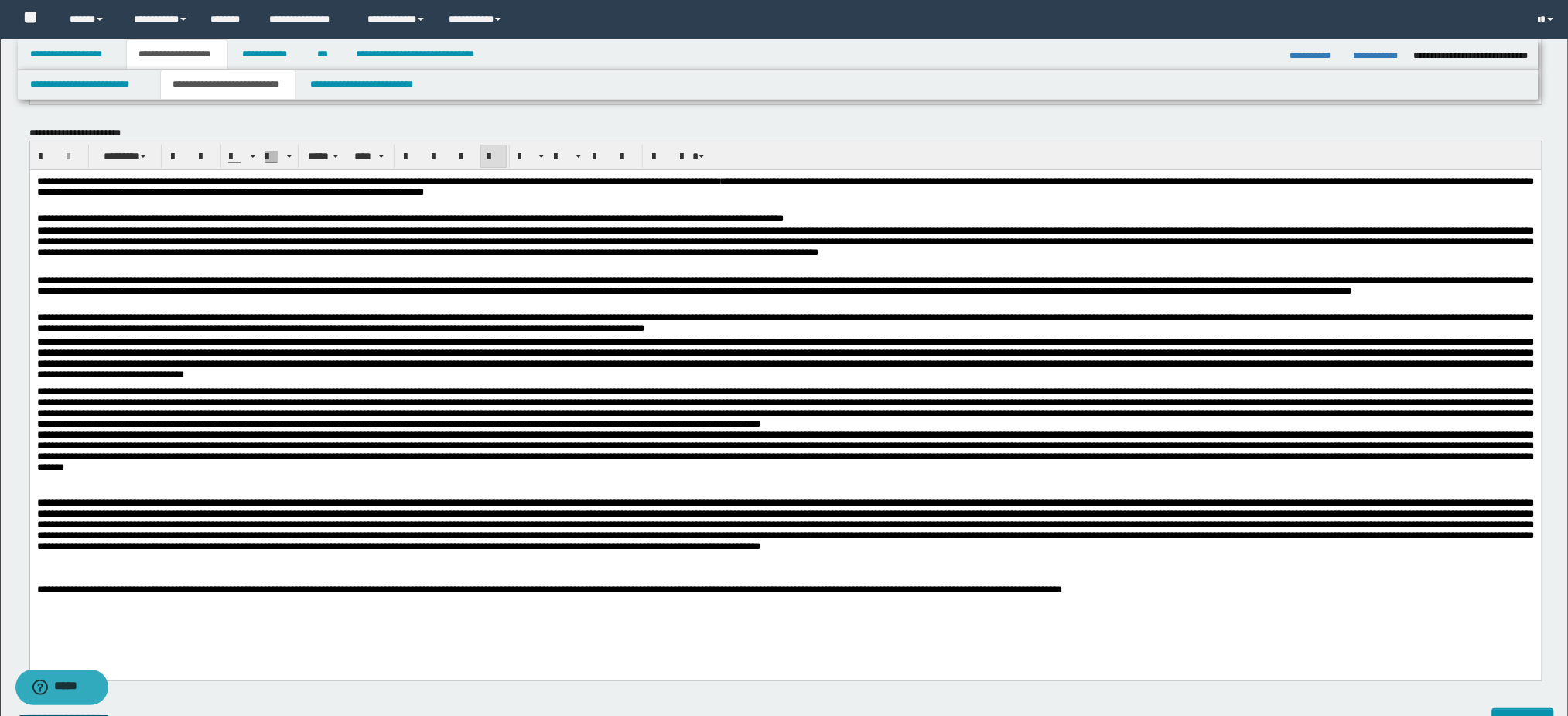 click on "**********" at bounding box center [785, 186] 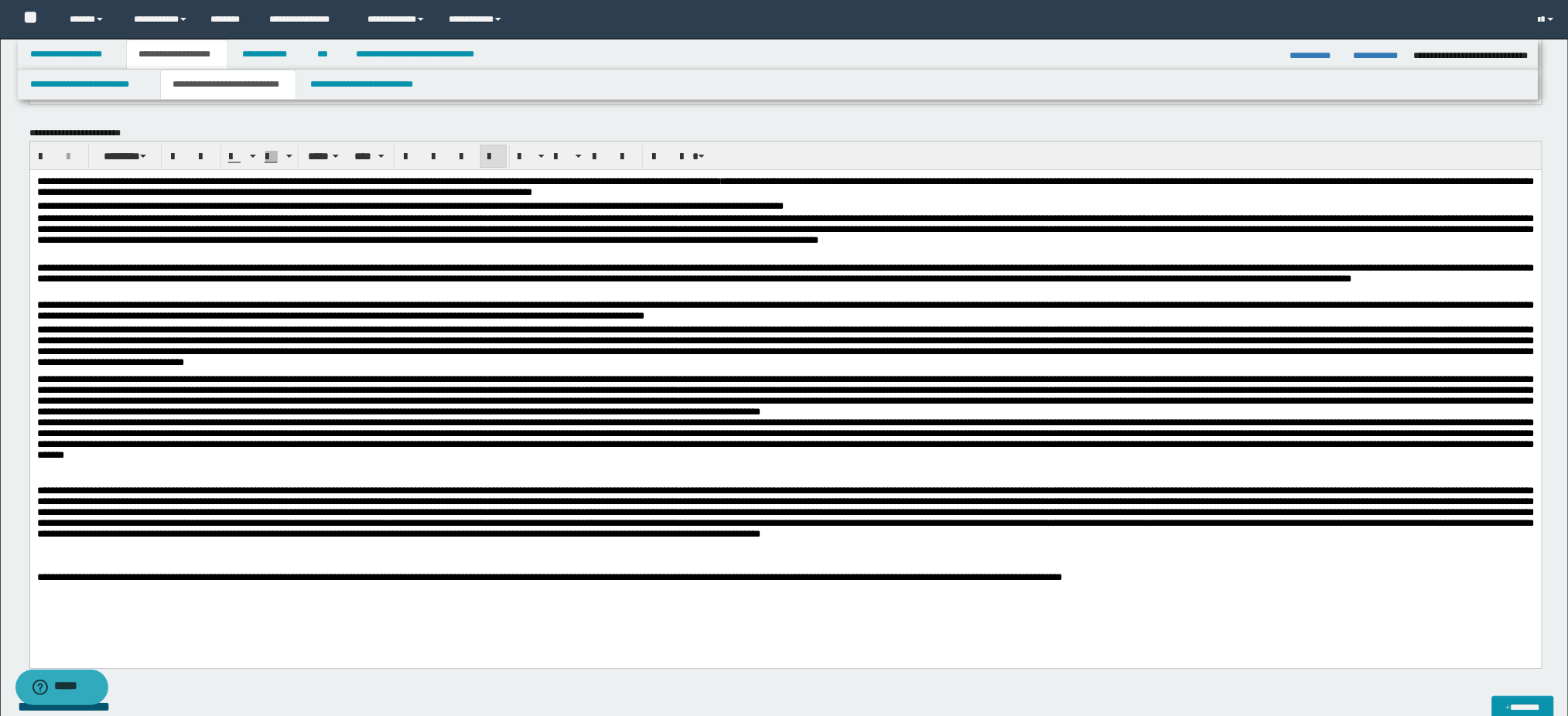 click on "**********" at bounding box center (785, 578) 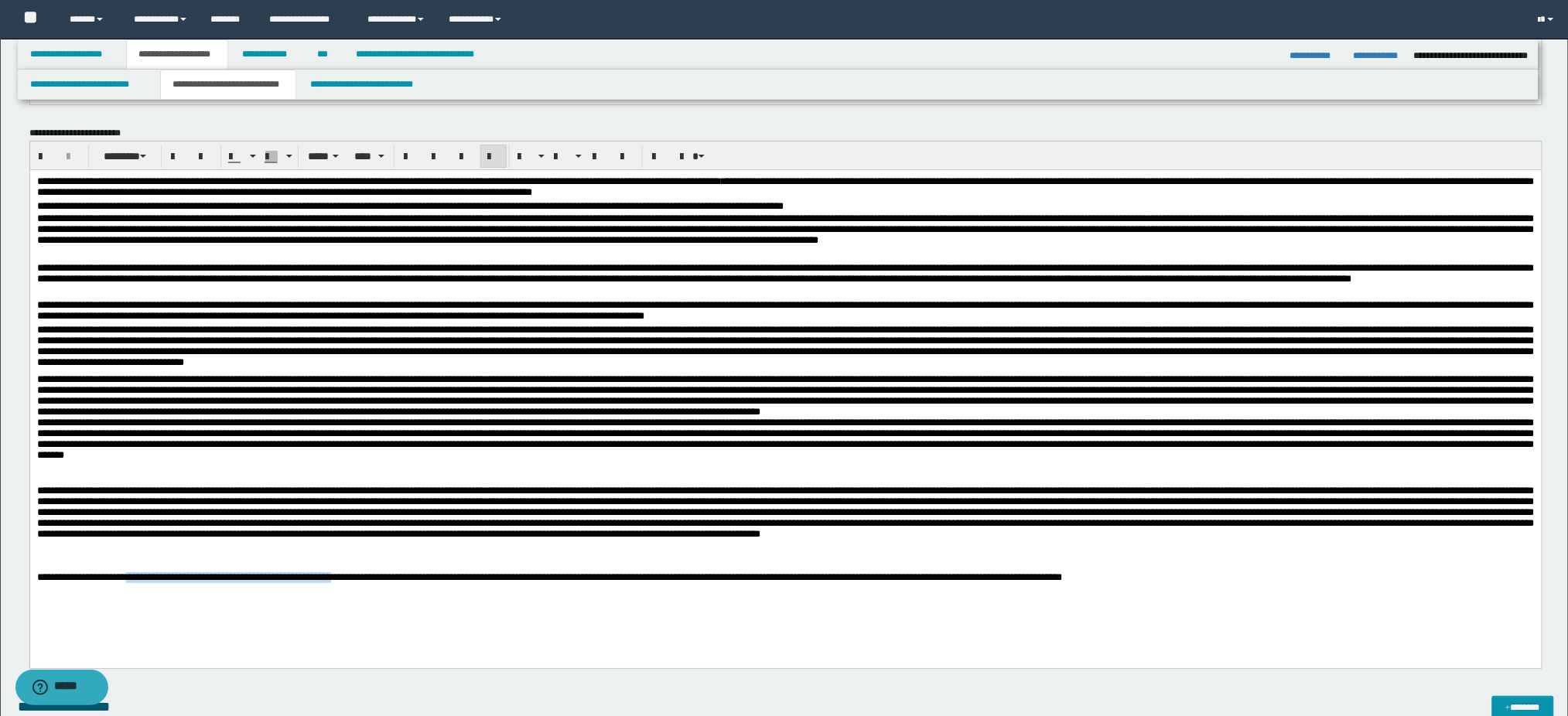drag, startPoint x: 152, startPoint y: 576, endPoint x: 377, endPoint y: 578, distance: 225.00889 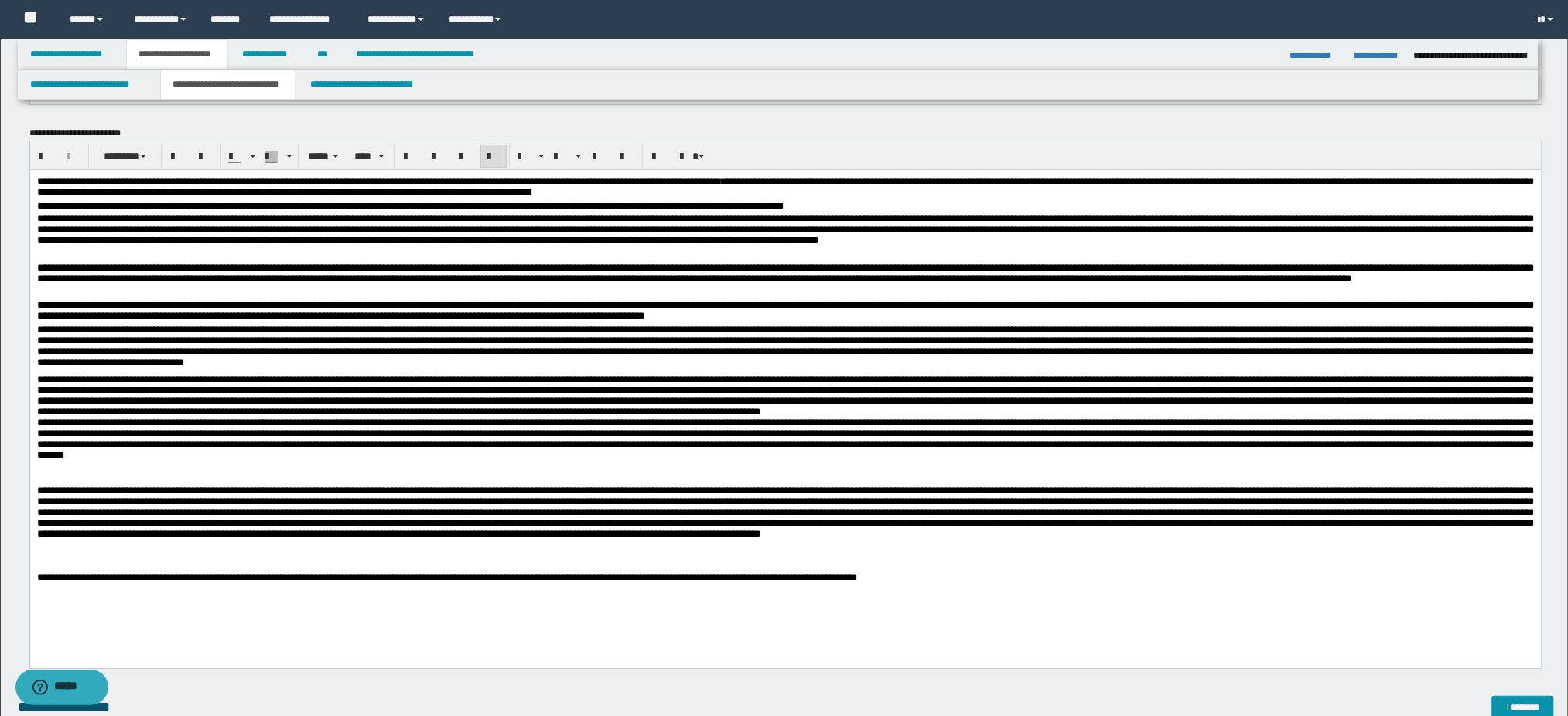 click on "**********" at bounding box center (785, 188) 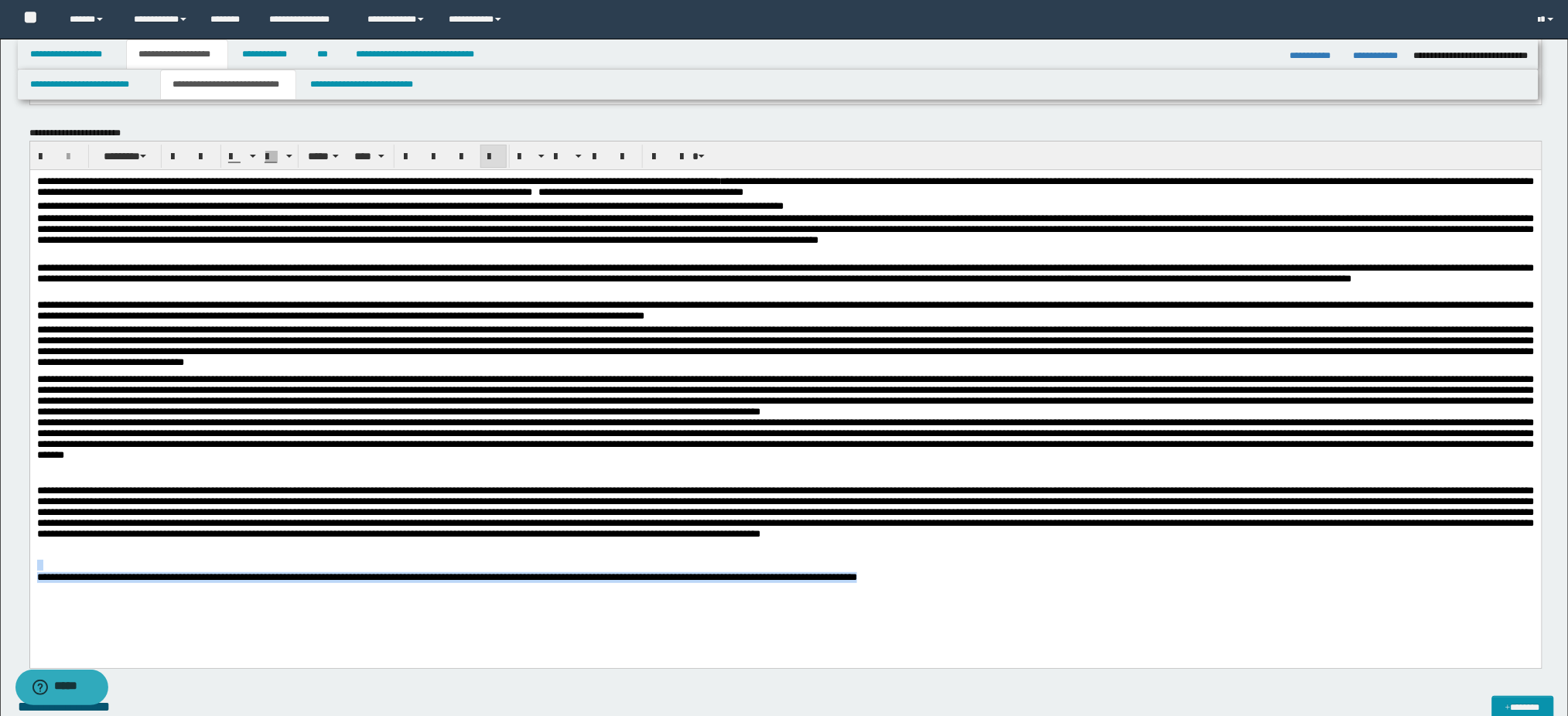 drag, startPoint x: 1054, startPoint y: 572, endPoint x: 29, endPoint y: 732, distance: 1037.413 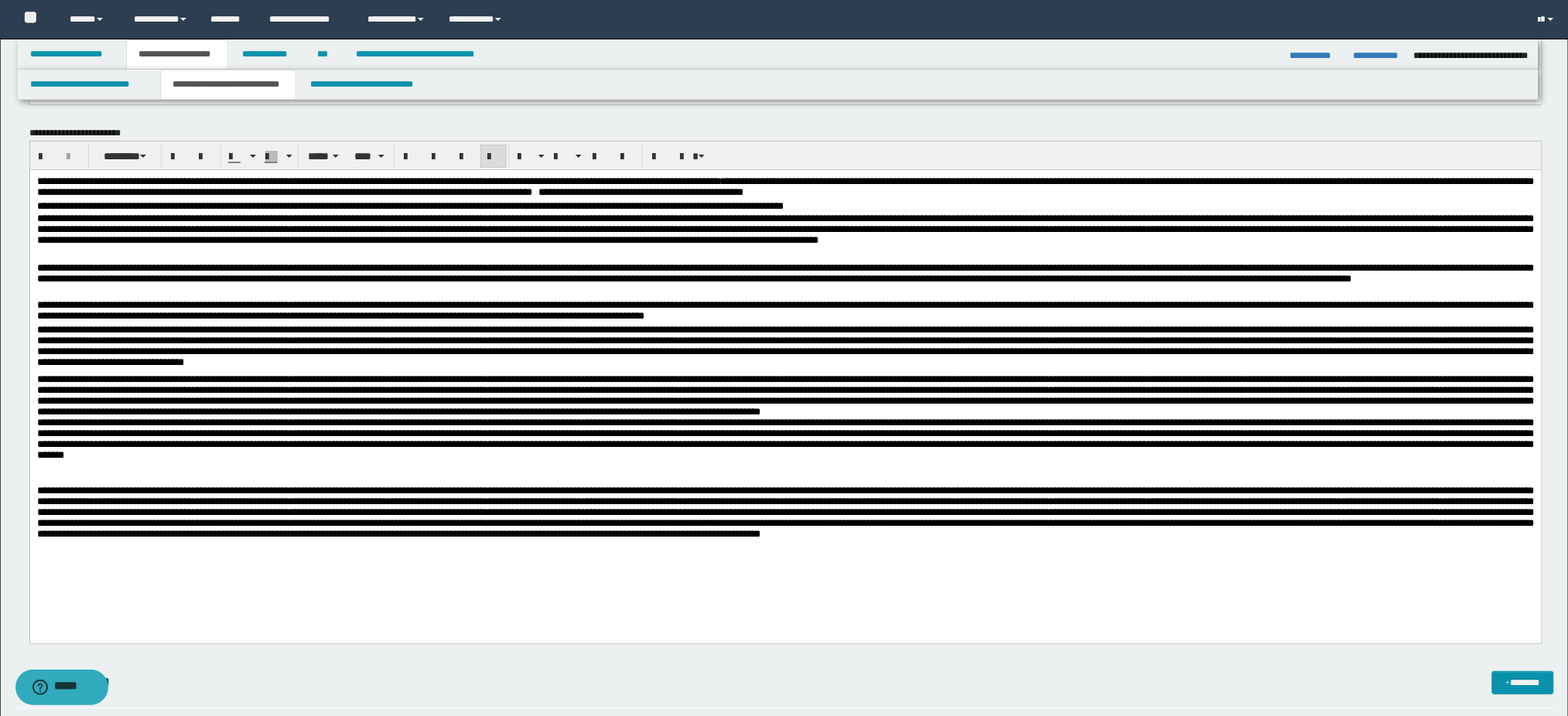 drag, startPoint x: 1298, startPoint y: 435, endPoint x: 1276, endPoint y: 472, distance: 43.046487 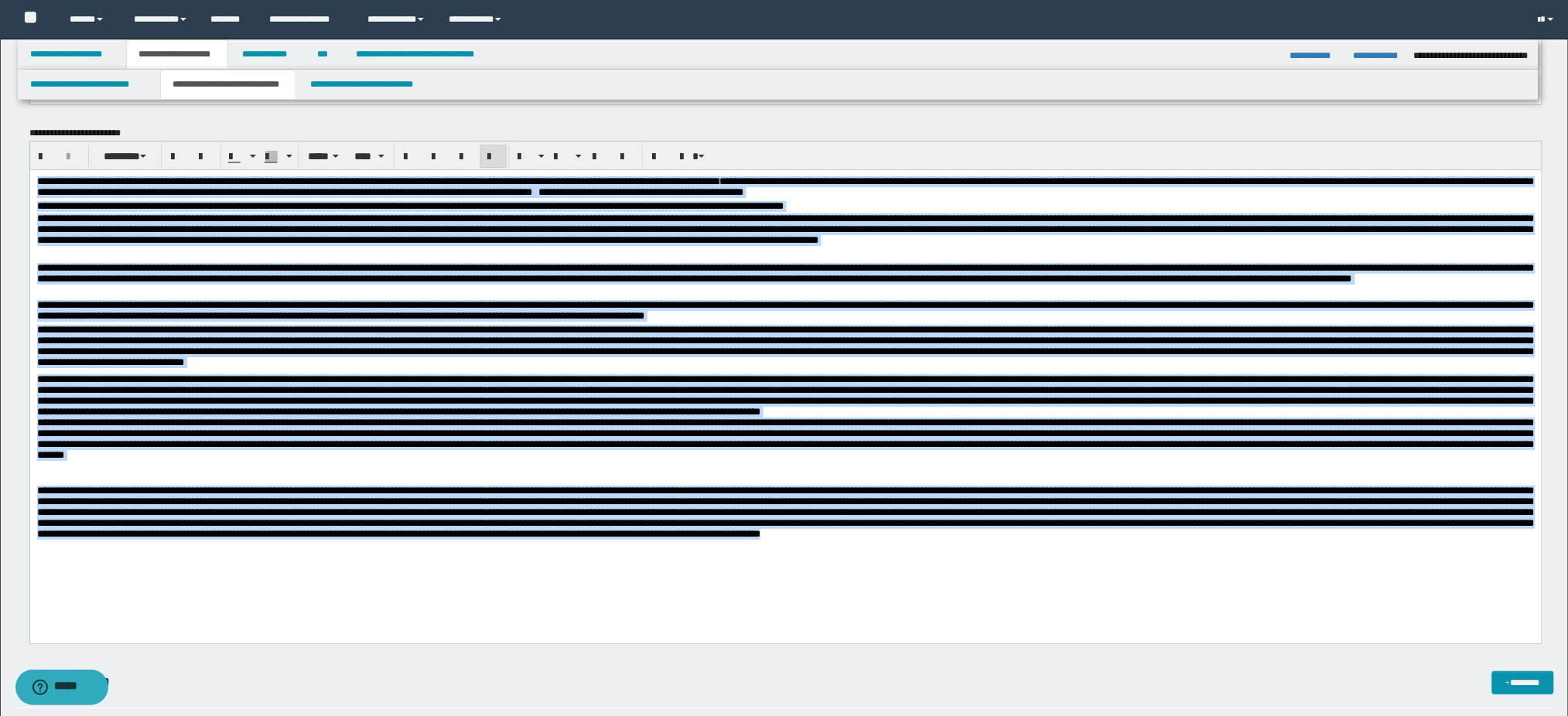 drag, startPoint x: 684, startPoint y: 551, endPoint x: 2, endPoint y: 98, distance: 818.7387 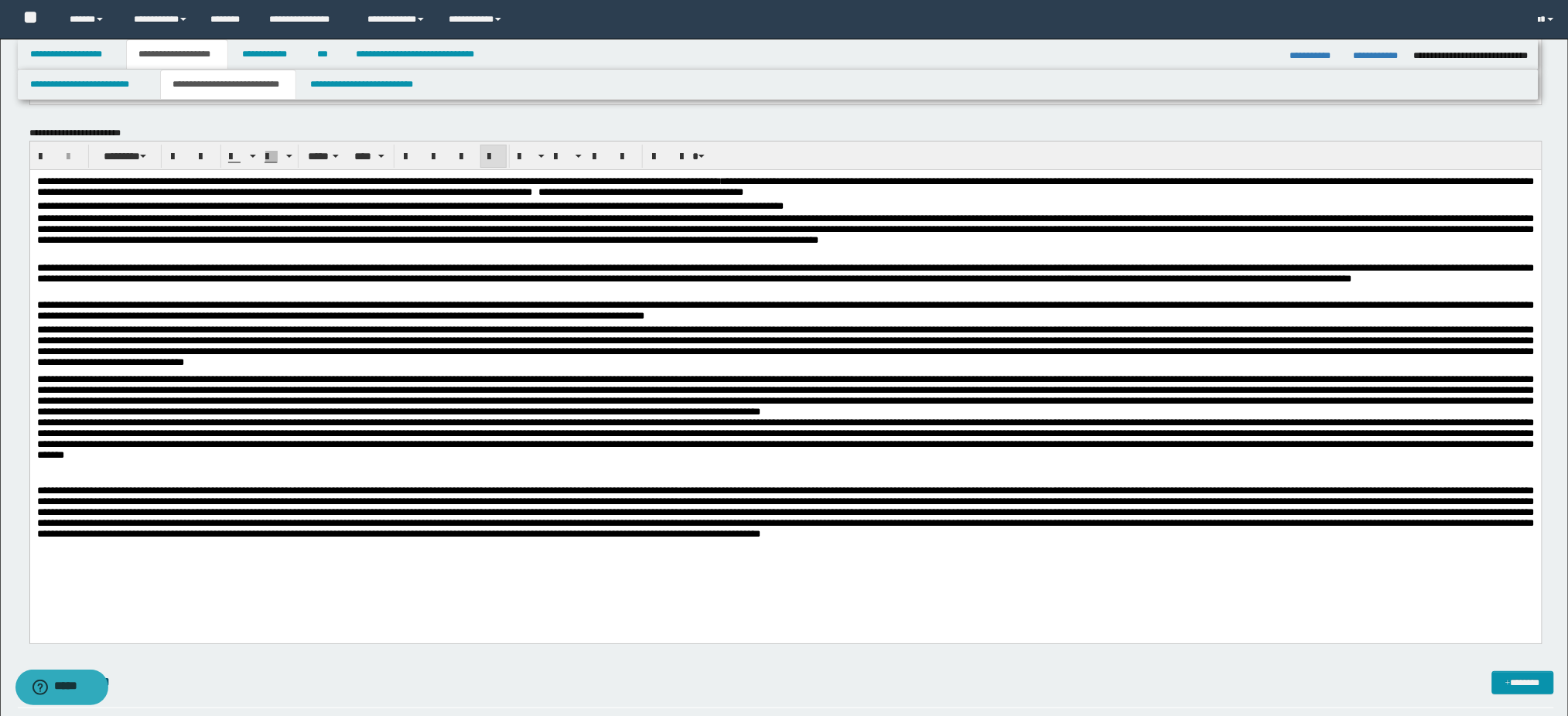 click on "**********" at bounding box center (785, 387) 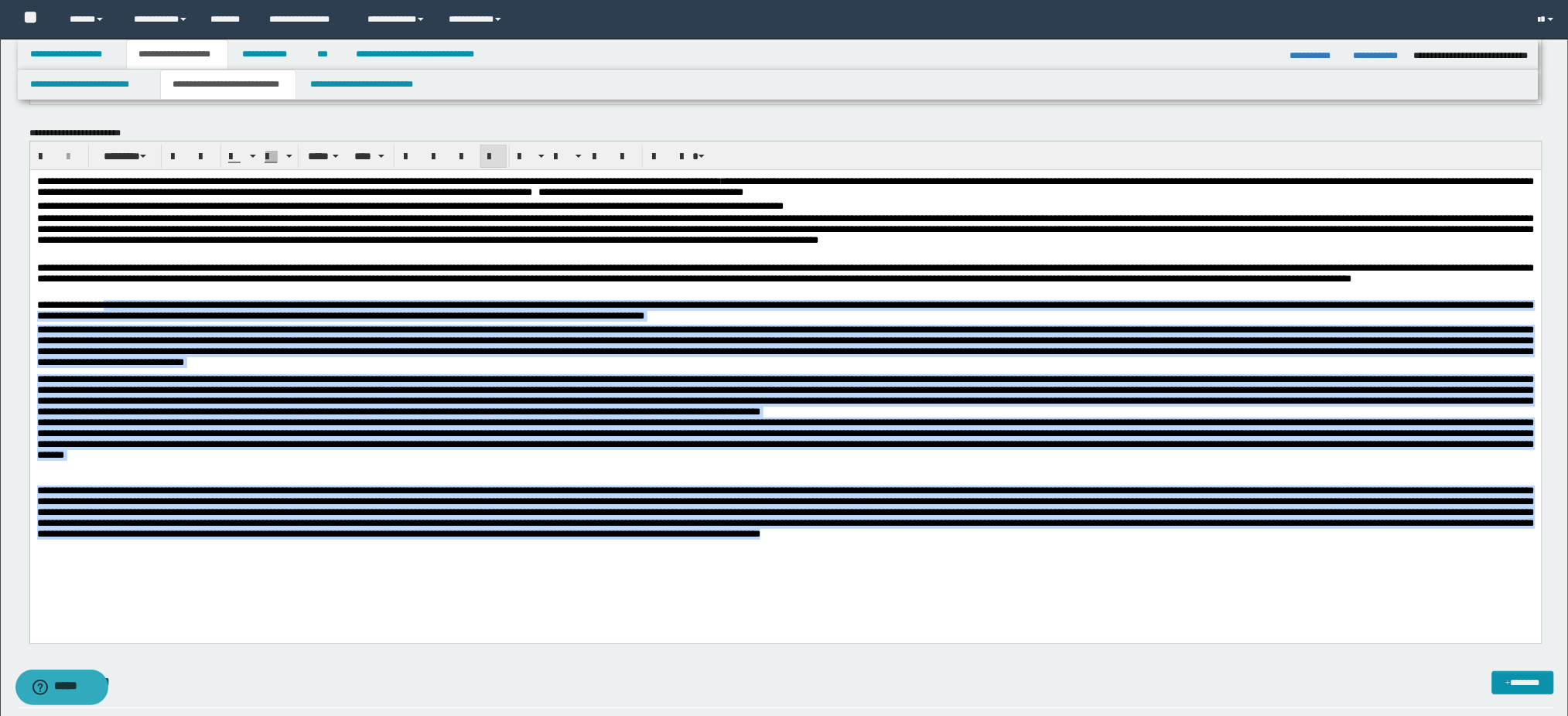 drag, startPoint x: 709, startPoint y: 561, endPoint x: -1, endPoint y: 105, distance: 843.822 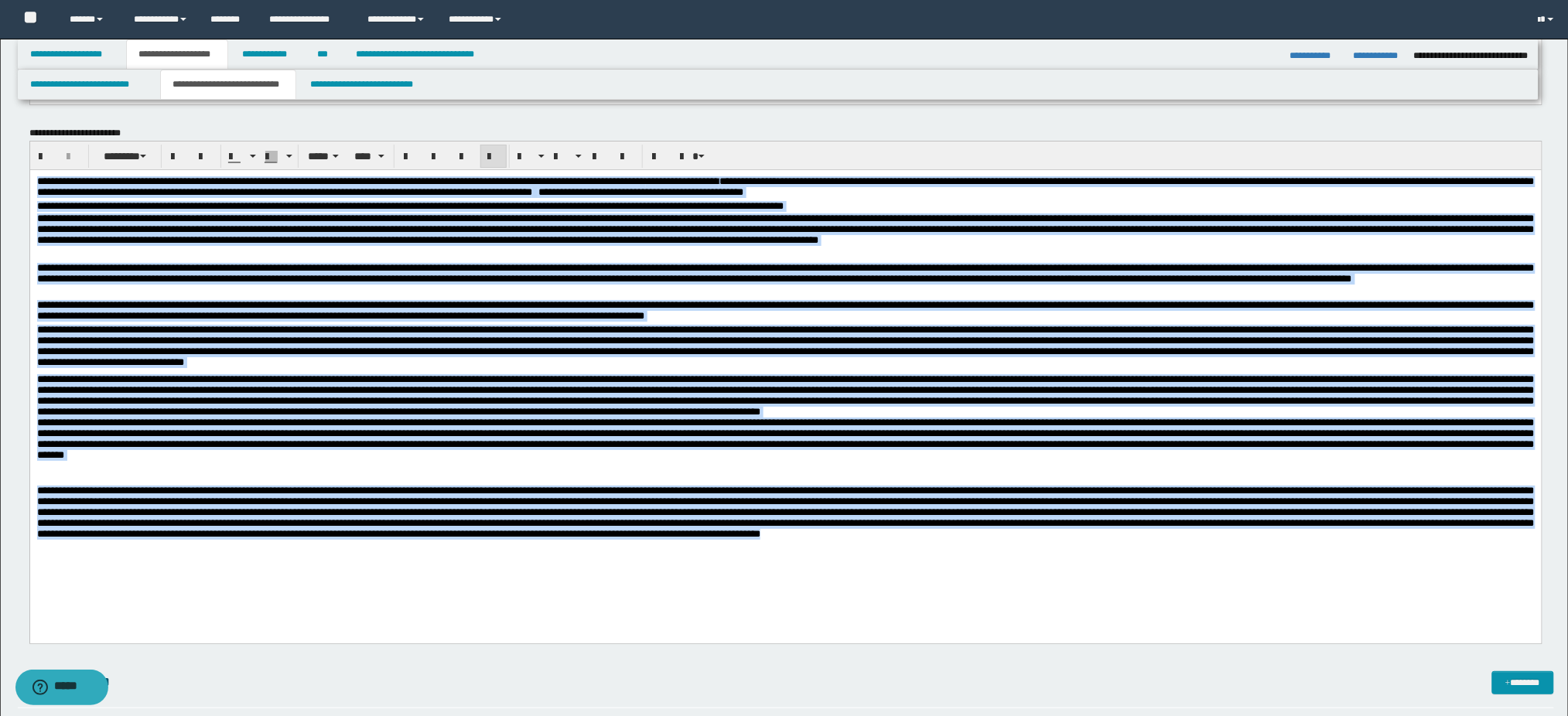 copy on "**********" 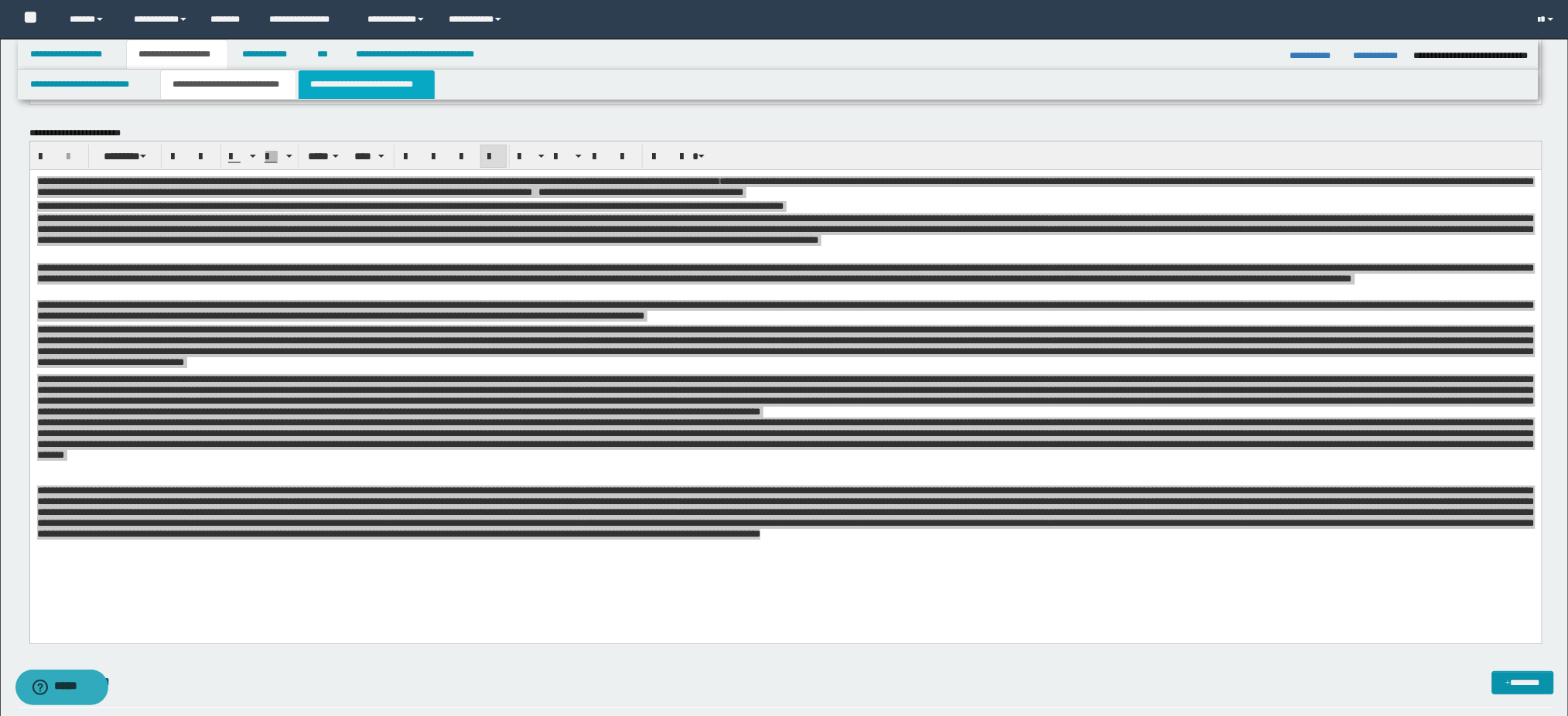 click on "**********" at bounding box center [367, 84] 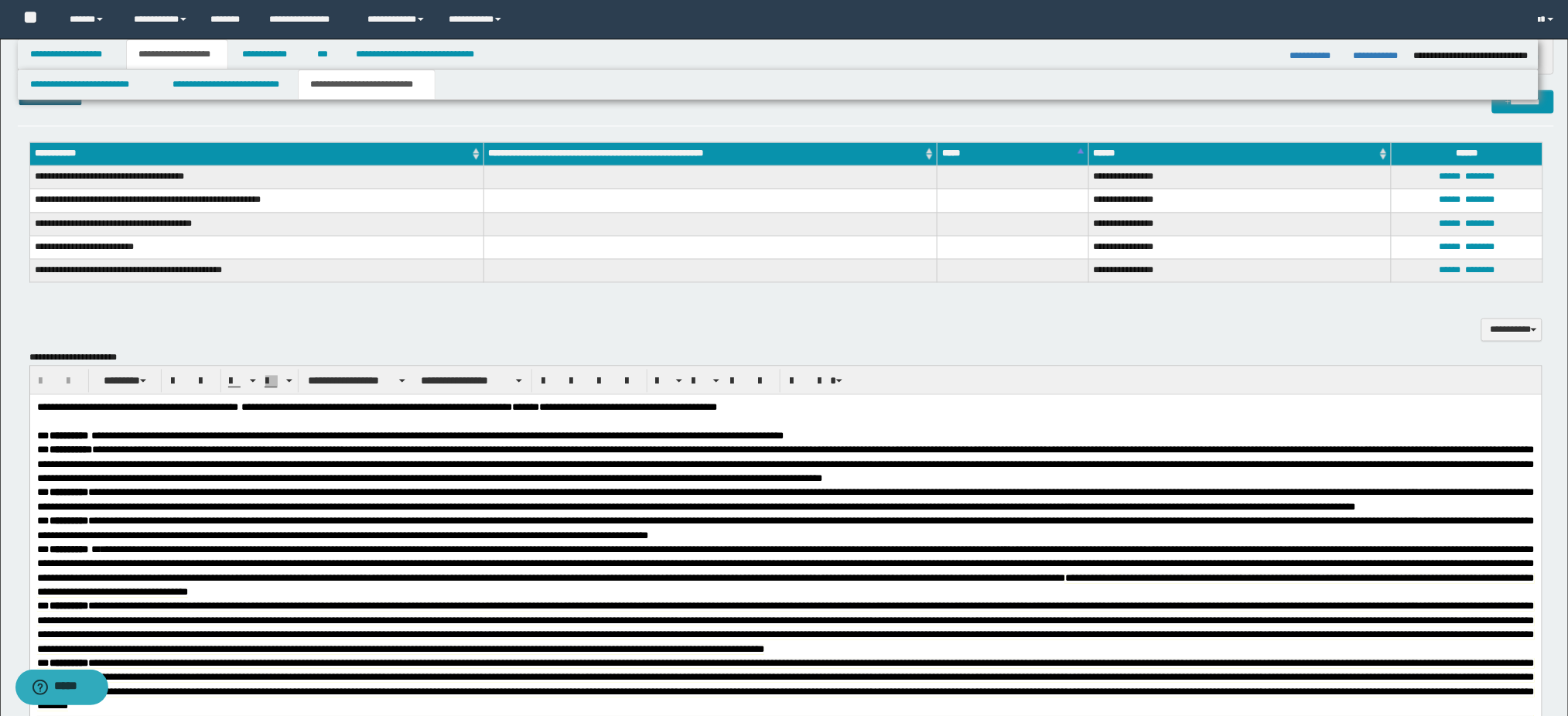 scroll, scrollTop: 1340, scrollLeft: 0, axis: vertical 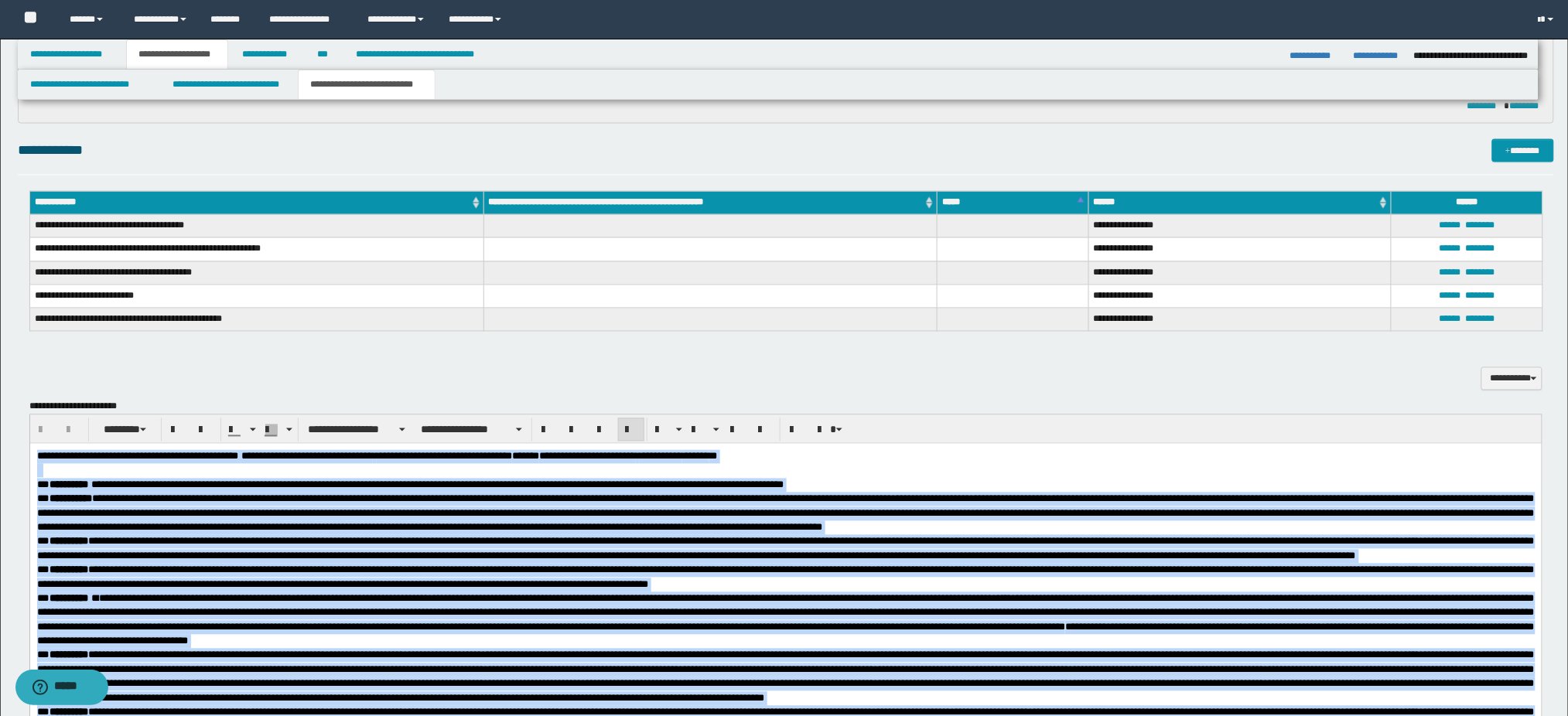 drag, startPoint x: 705, startPoint y: 899, endPoint x: -1, endPoint y: 186, distance: 1003.3967 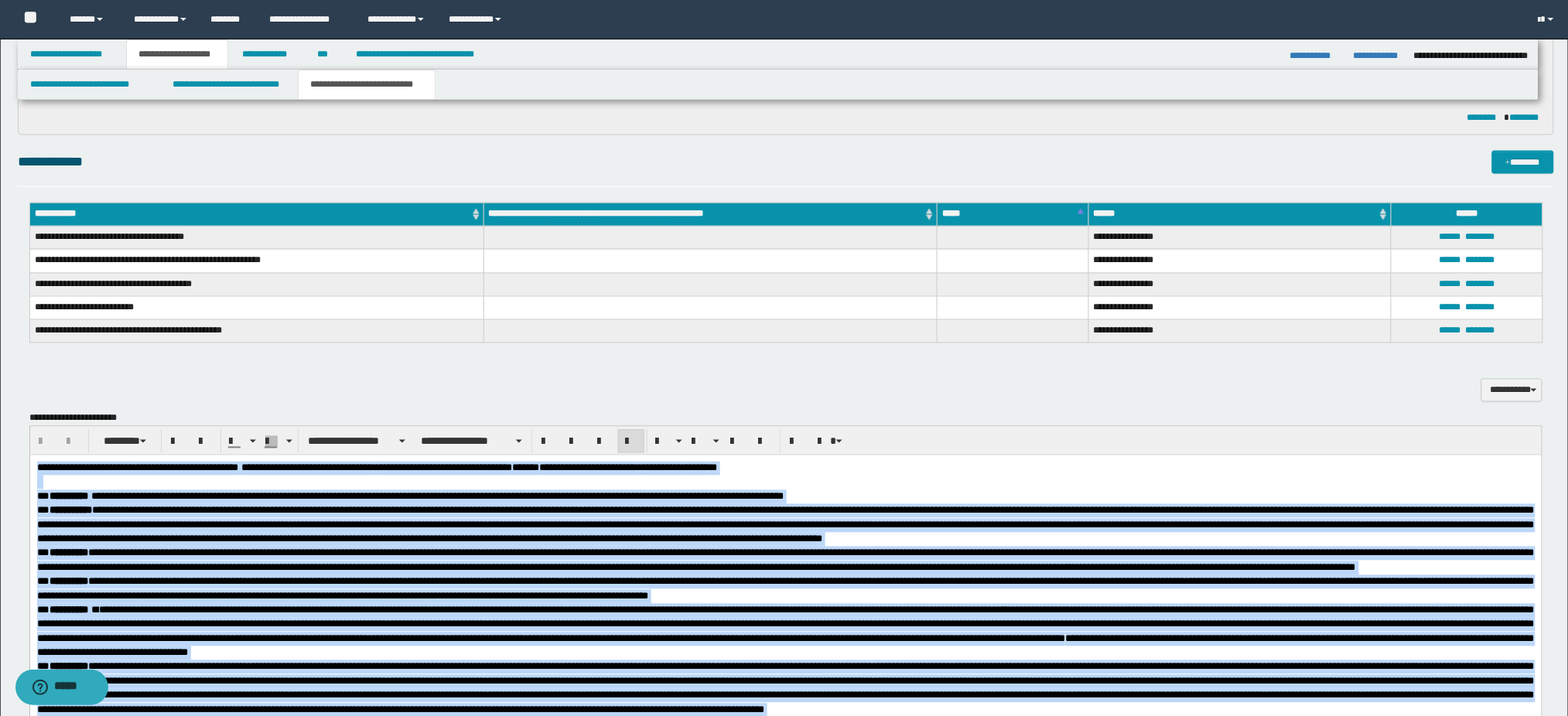 click on "**********" at bounding box center (785, 701) 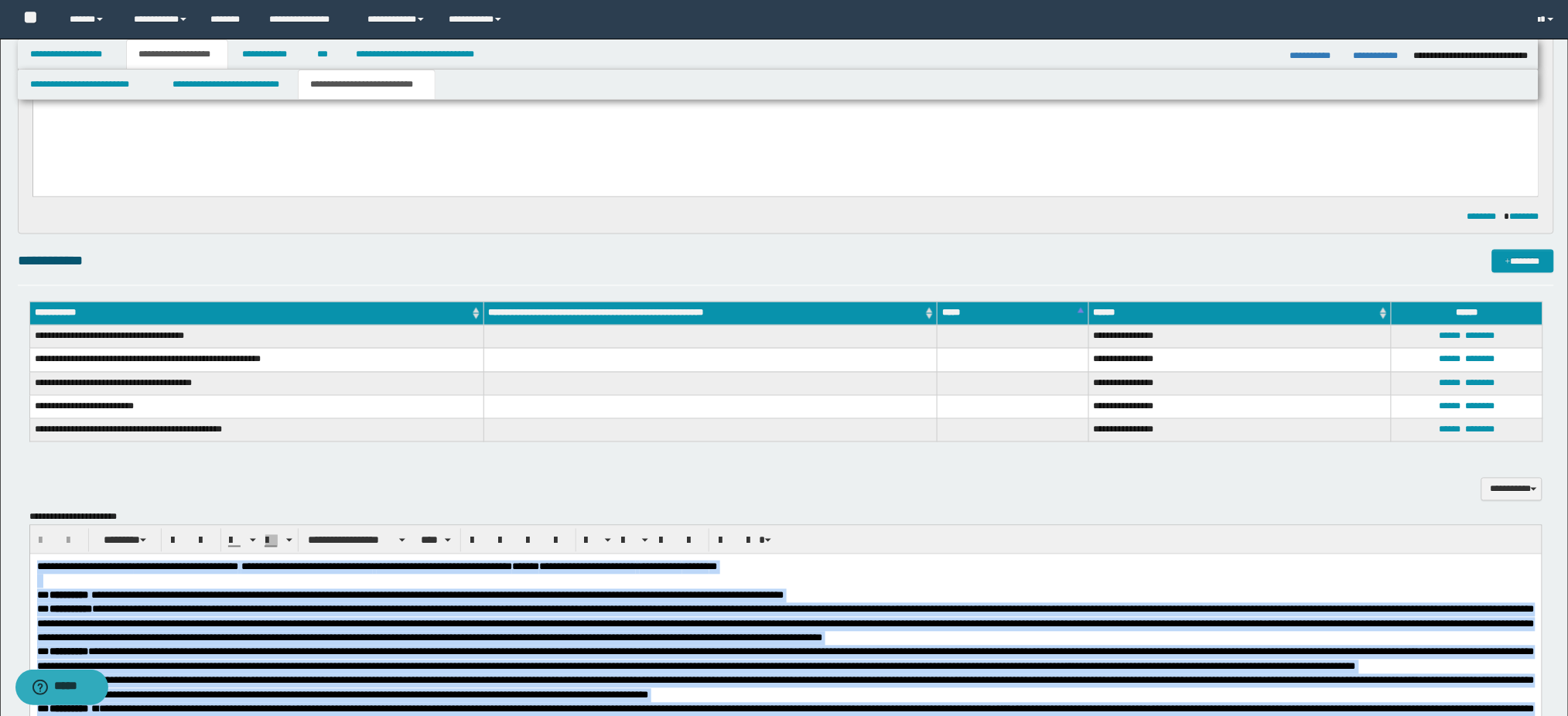 type 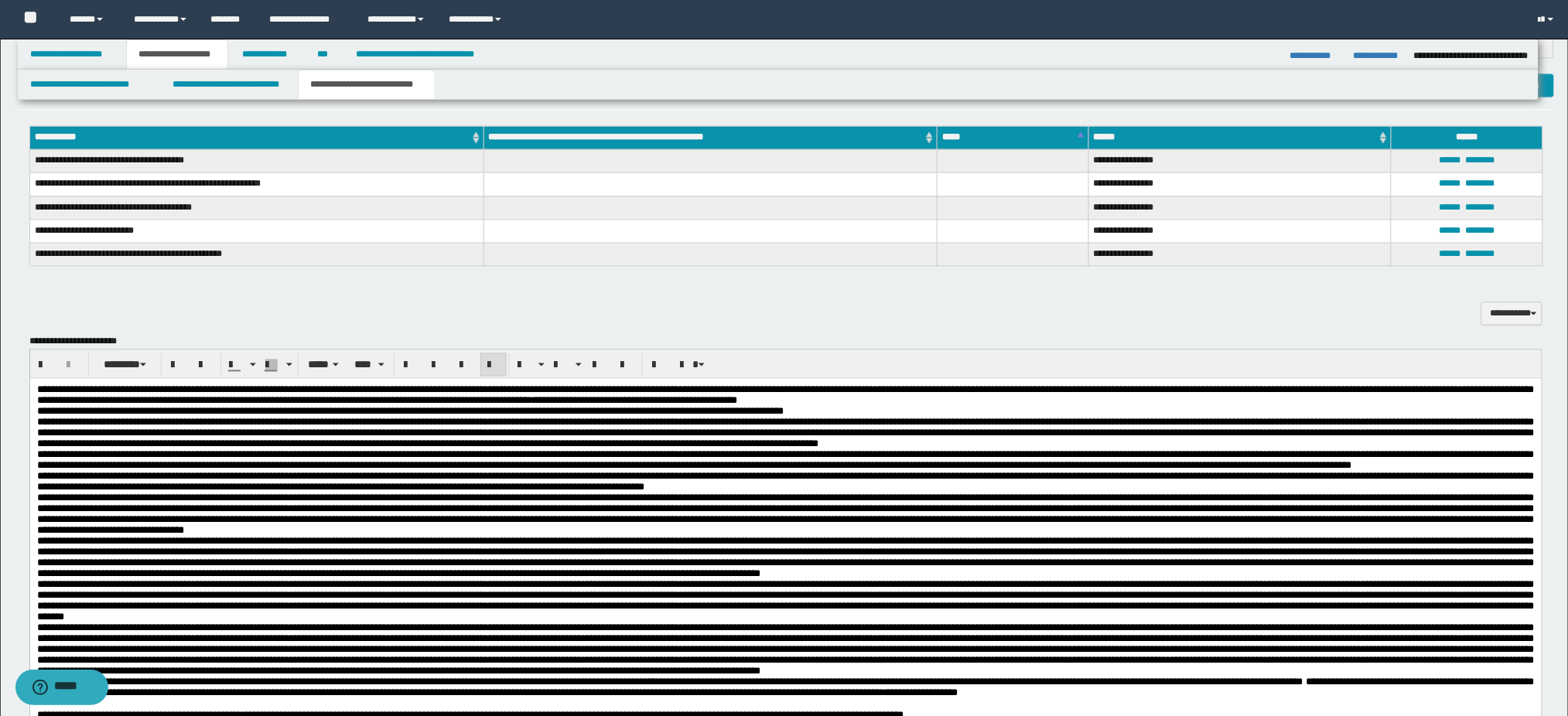 scroll, scrollTop: 1181, scrollLeft: 0, axis: vertical 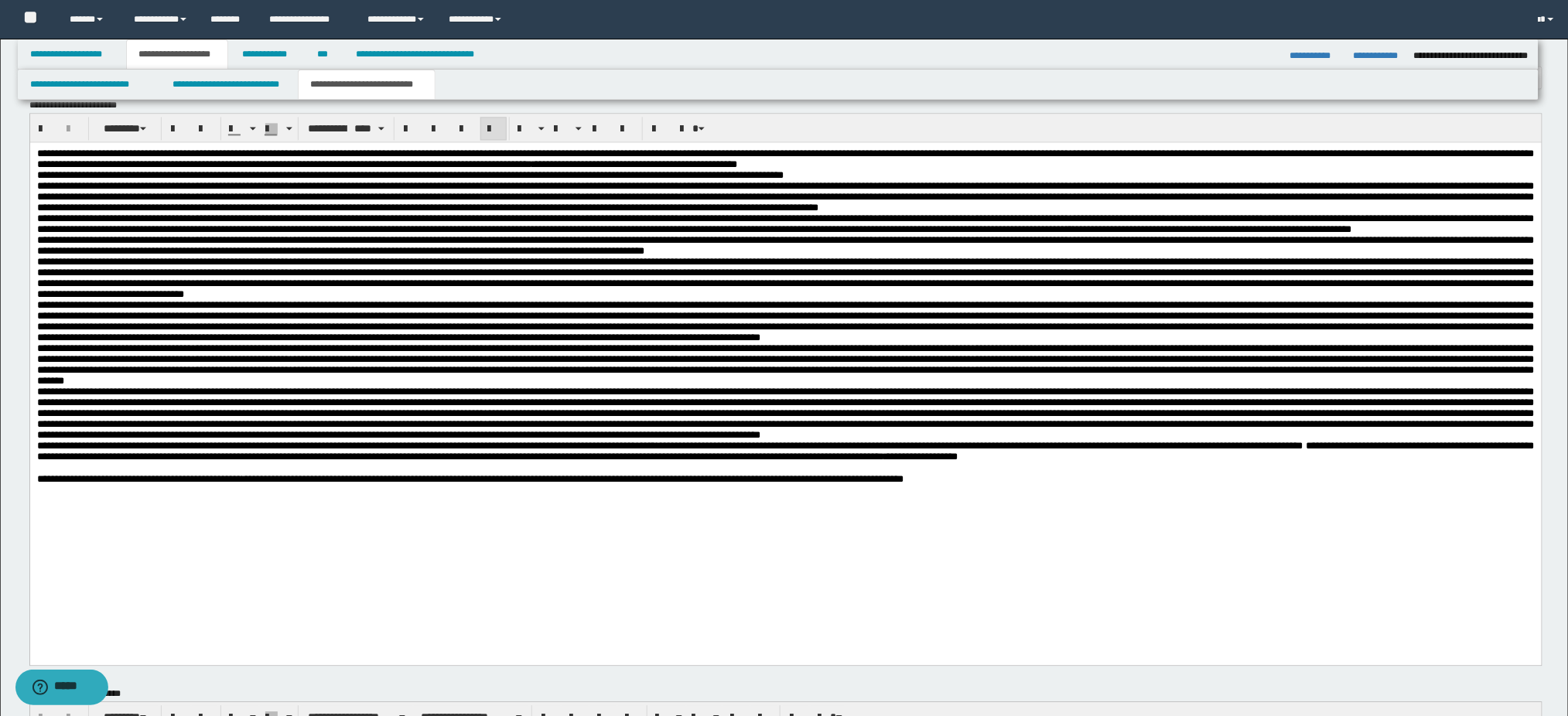 click on "**********" at bounding box center [785, 451] 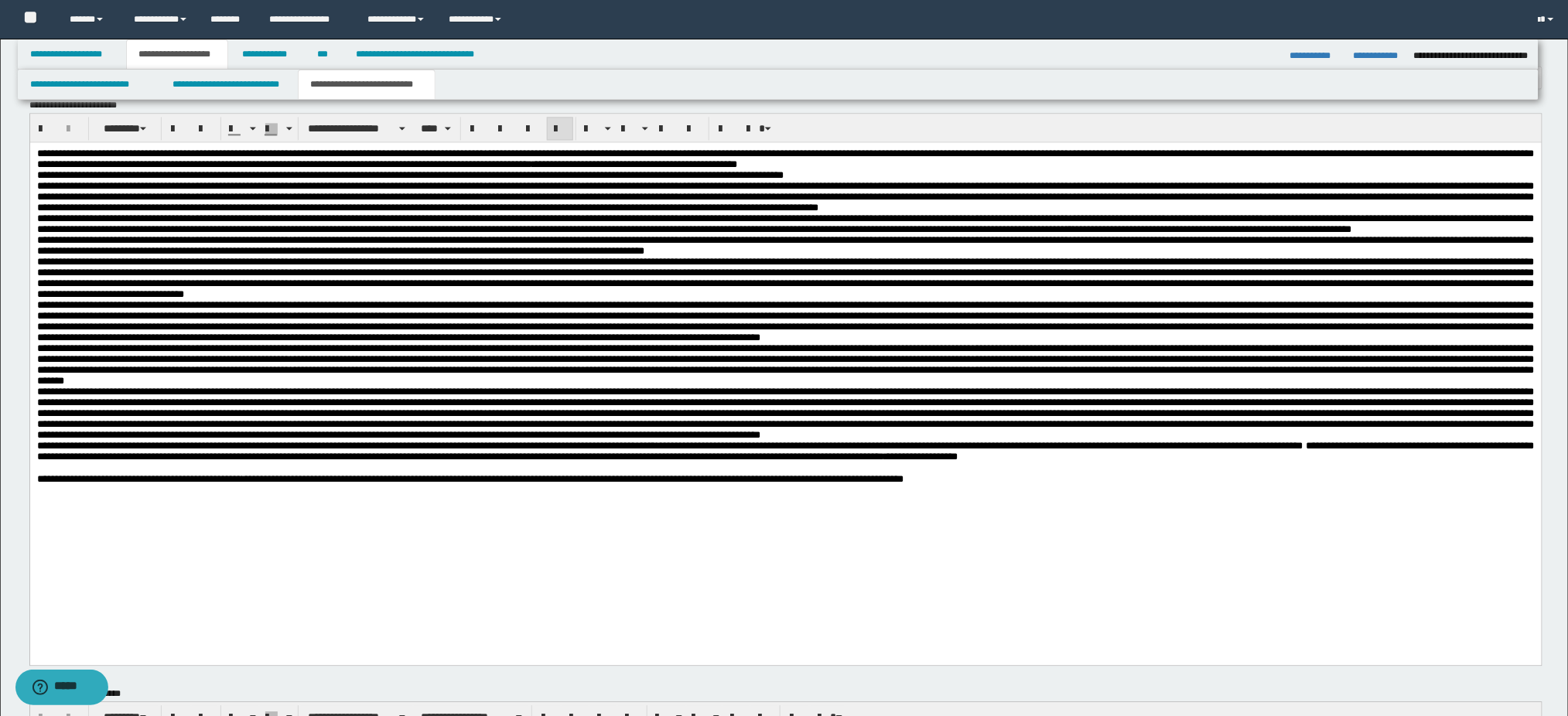 click on "**********" at bounding box center (785, 451) 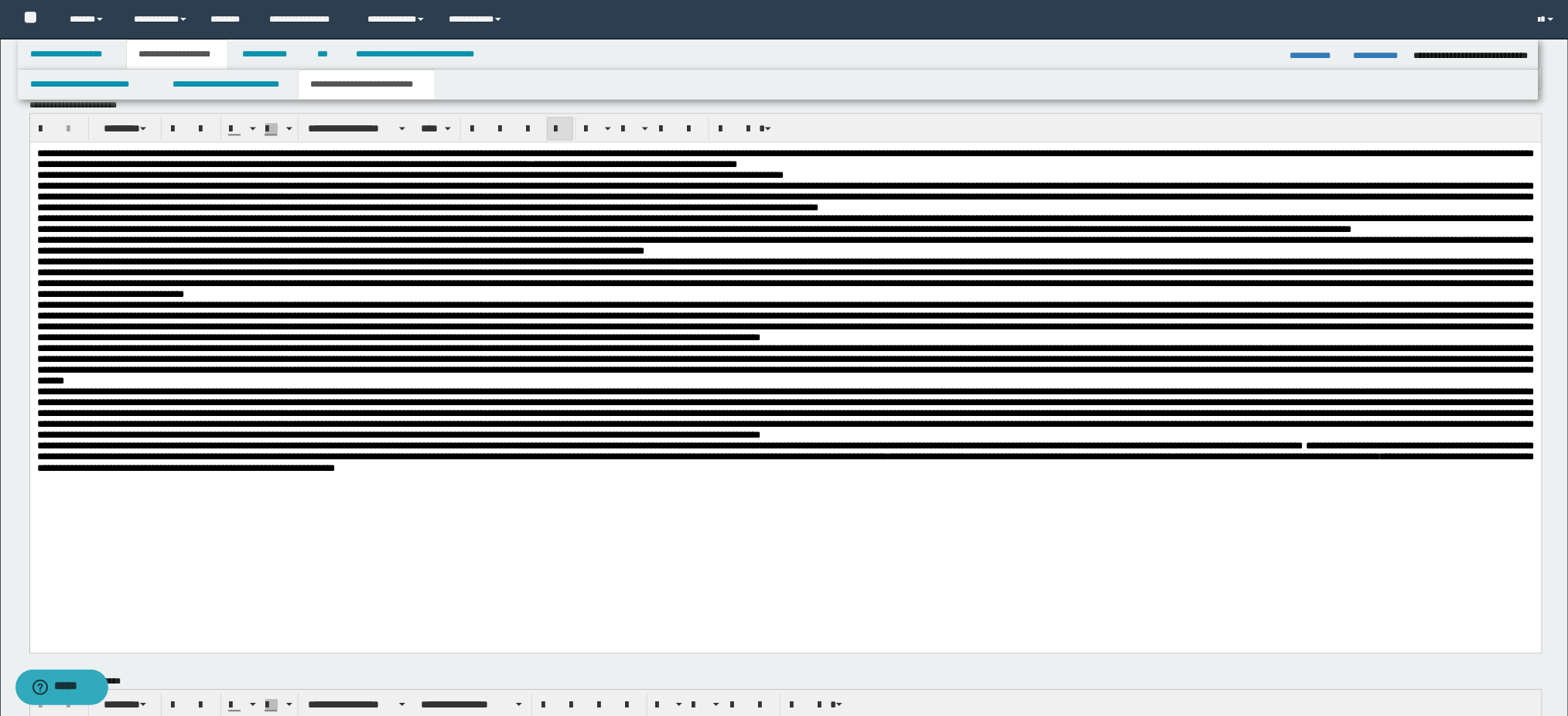 click at bounding box center [785, 413] 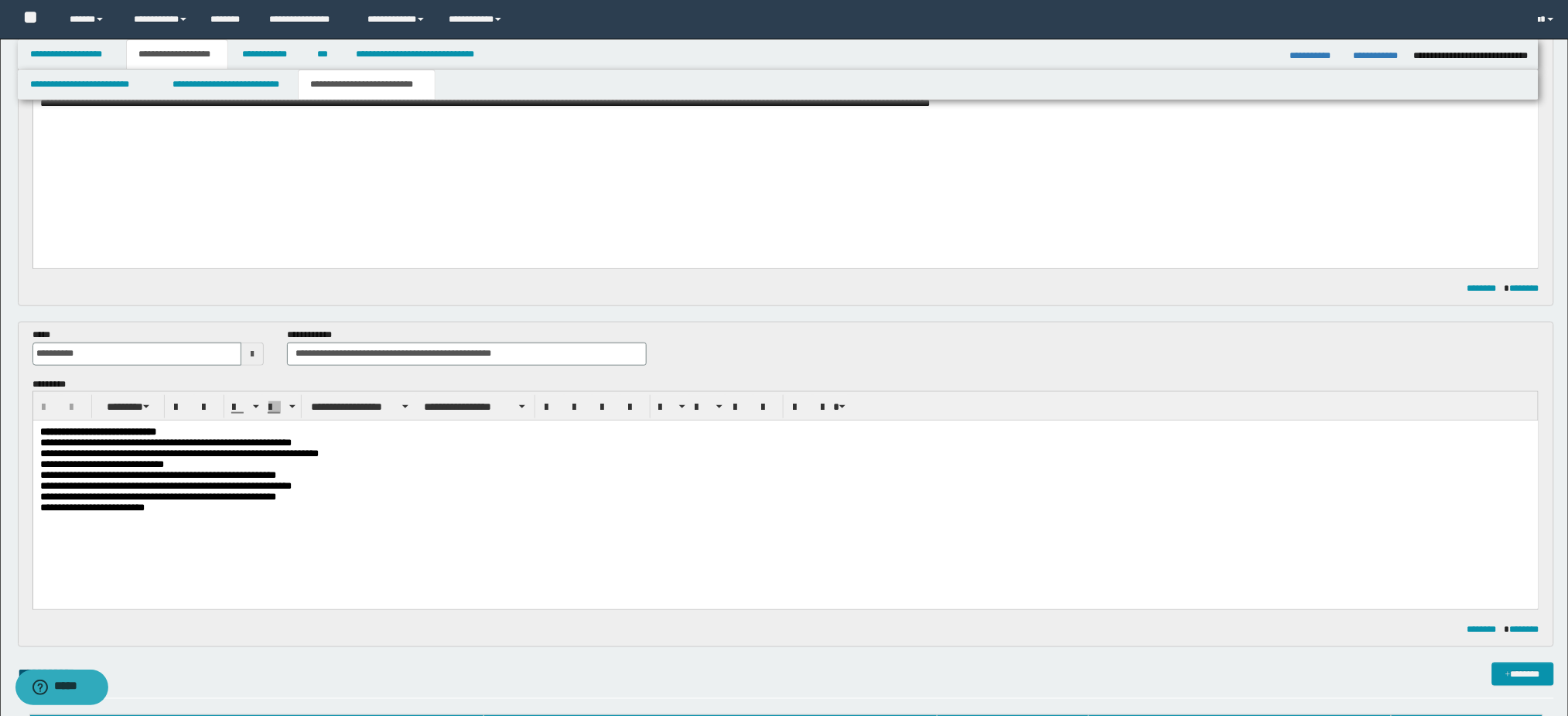 scroll, scrollTop: 871, scrollLeft: 0, axis: vertical 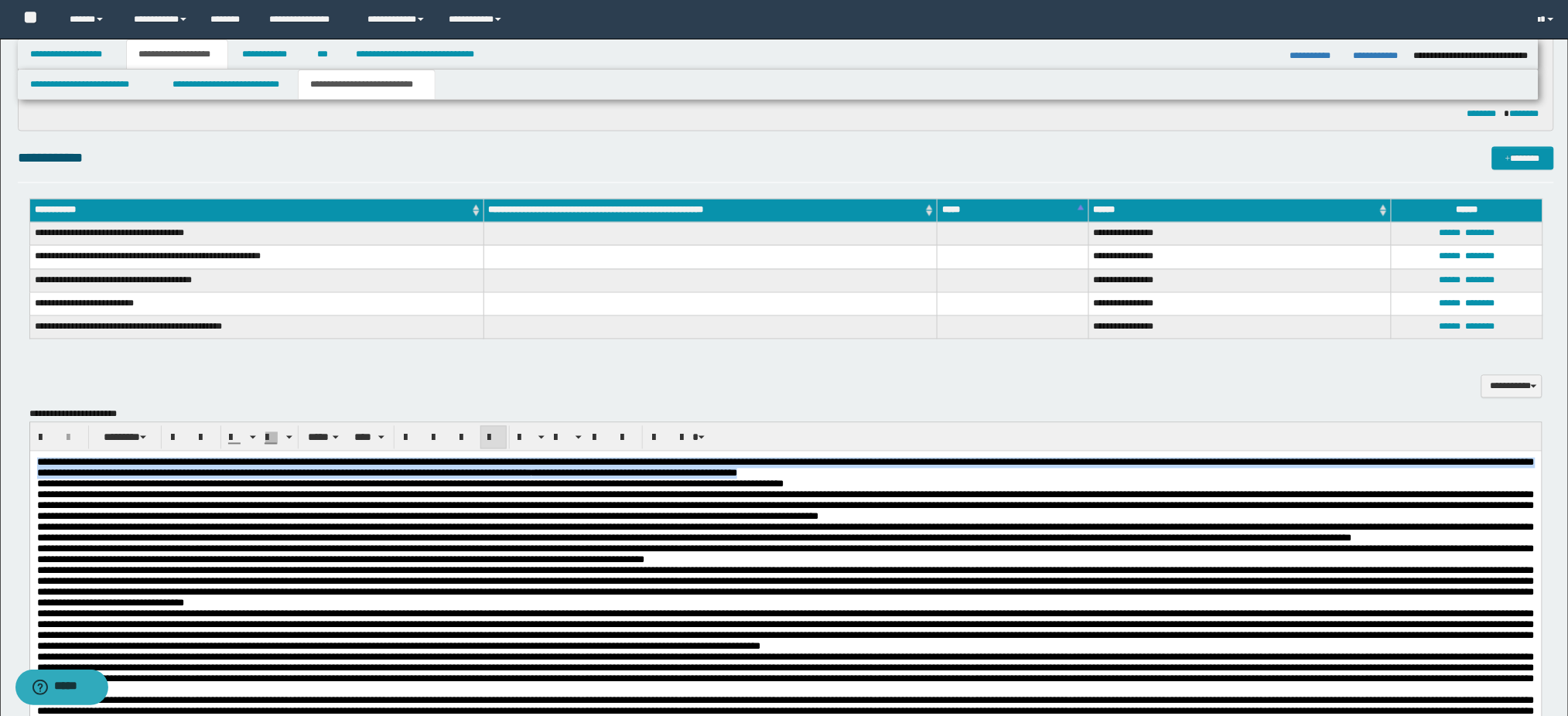 drag, startPoint x: 1176, startPoint y: 469, endPoint x: -1, endPoint y: 319, distance: 1186.5197 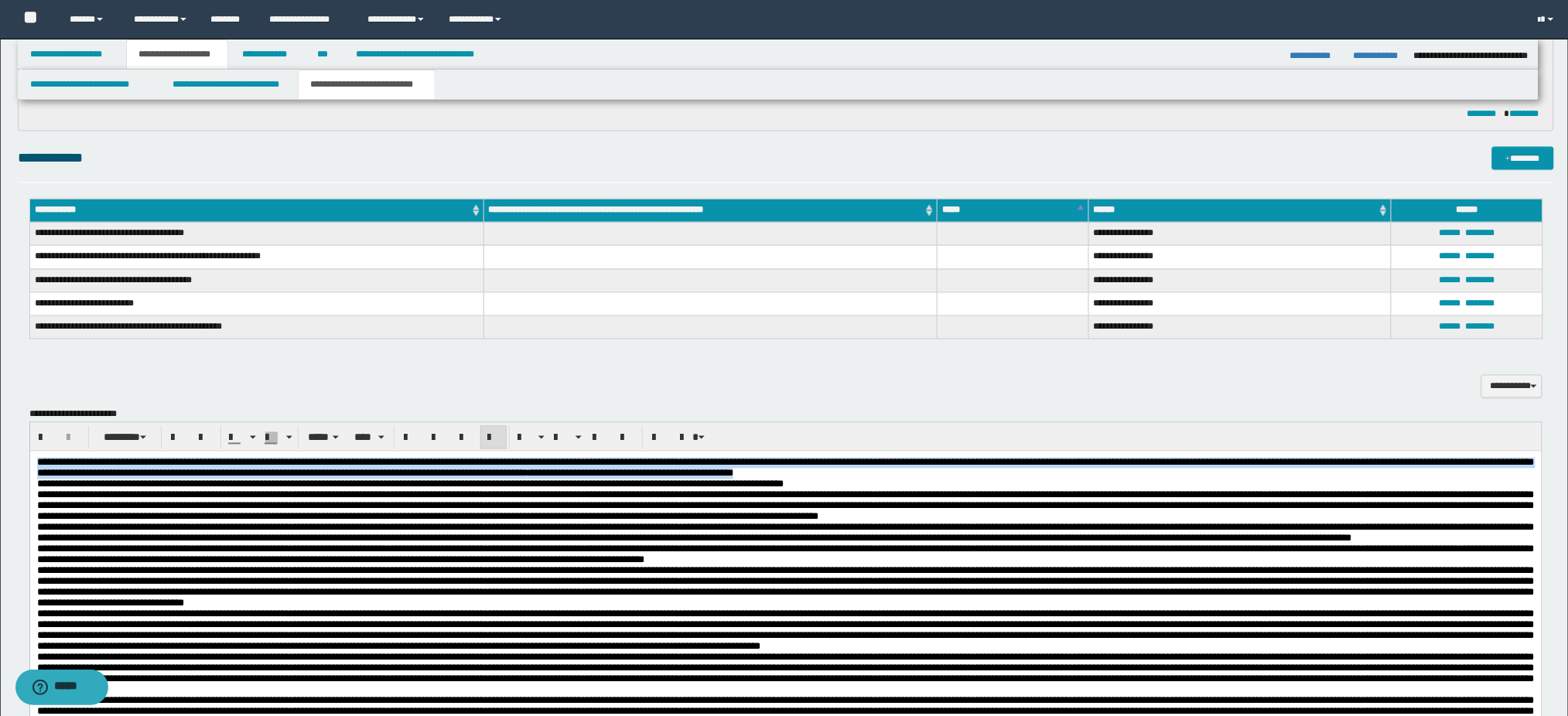 drag, startPoint x: 1184, startPoint y: 480, endPoint x: -1, endPoint y: 202, distance: 1217.1725 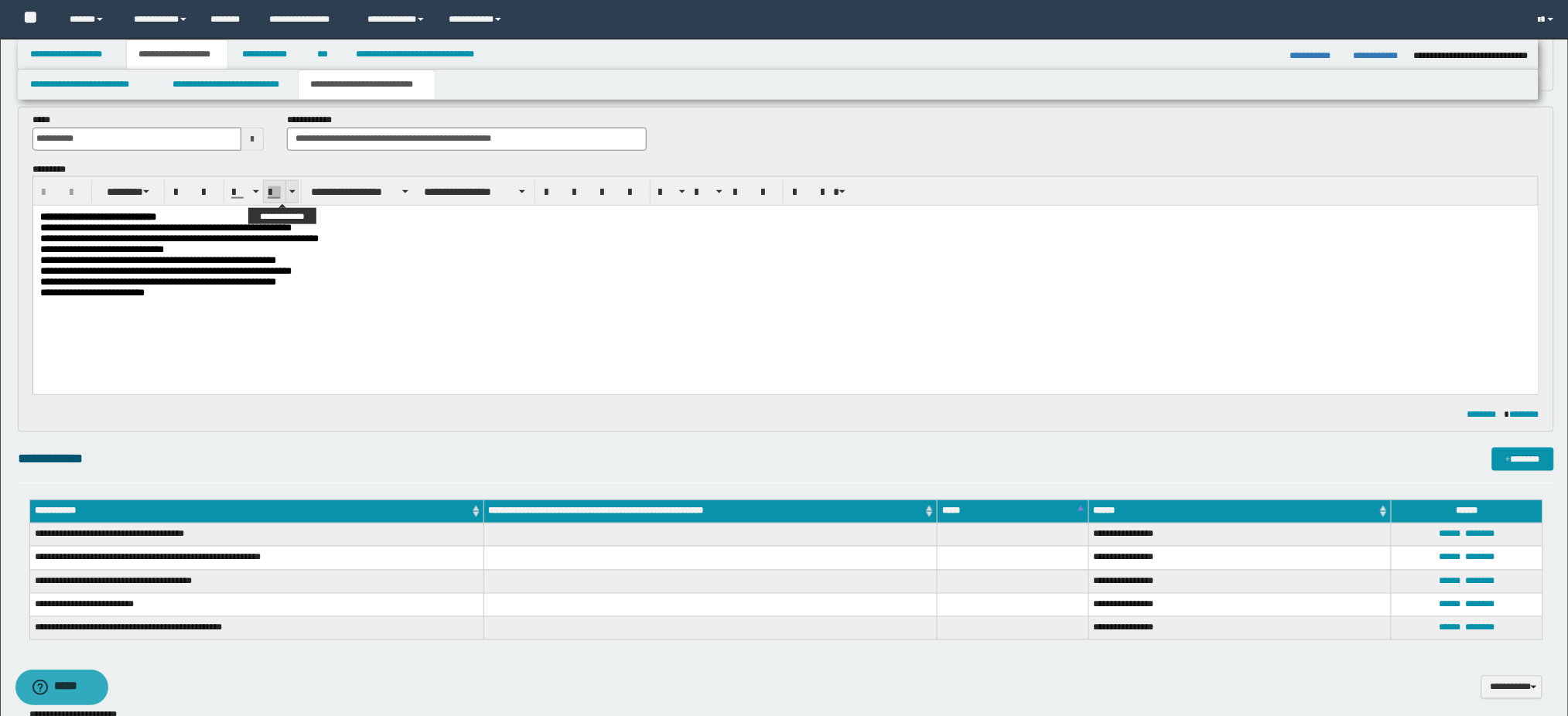 scroll, scrollTop: 459, scrollLeft: 0, axis: vertical 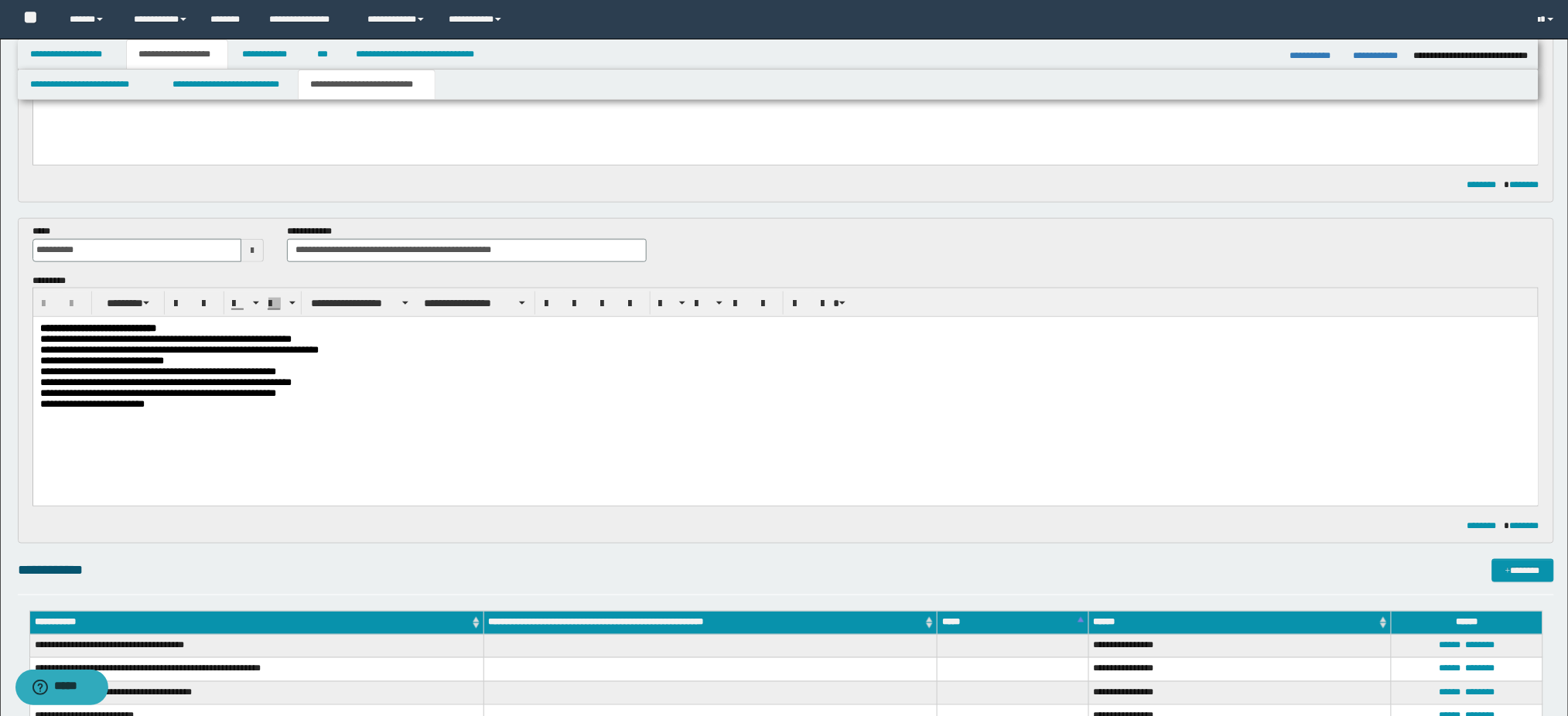 click on "**********" at bounding box center (785, 329) 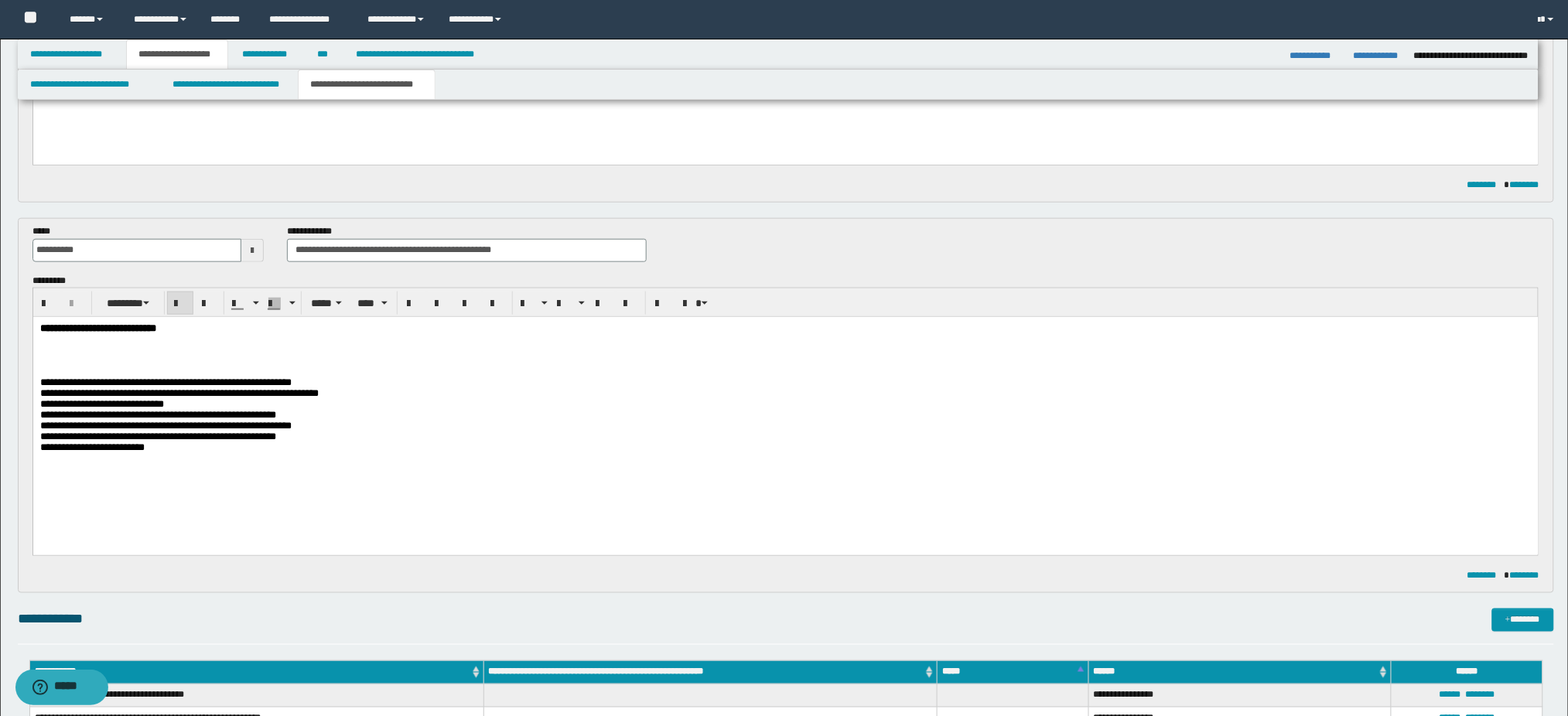 type 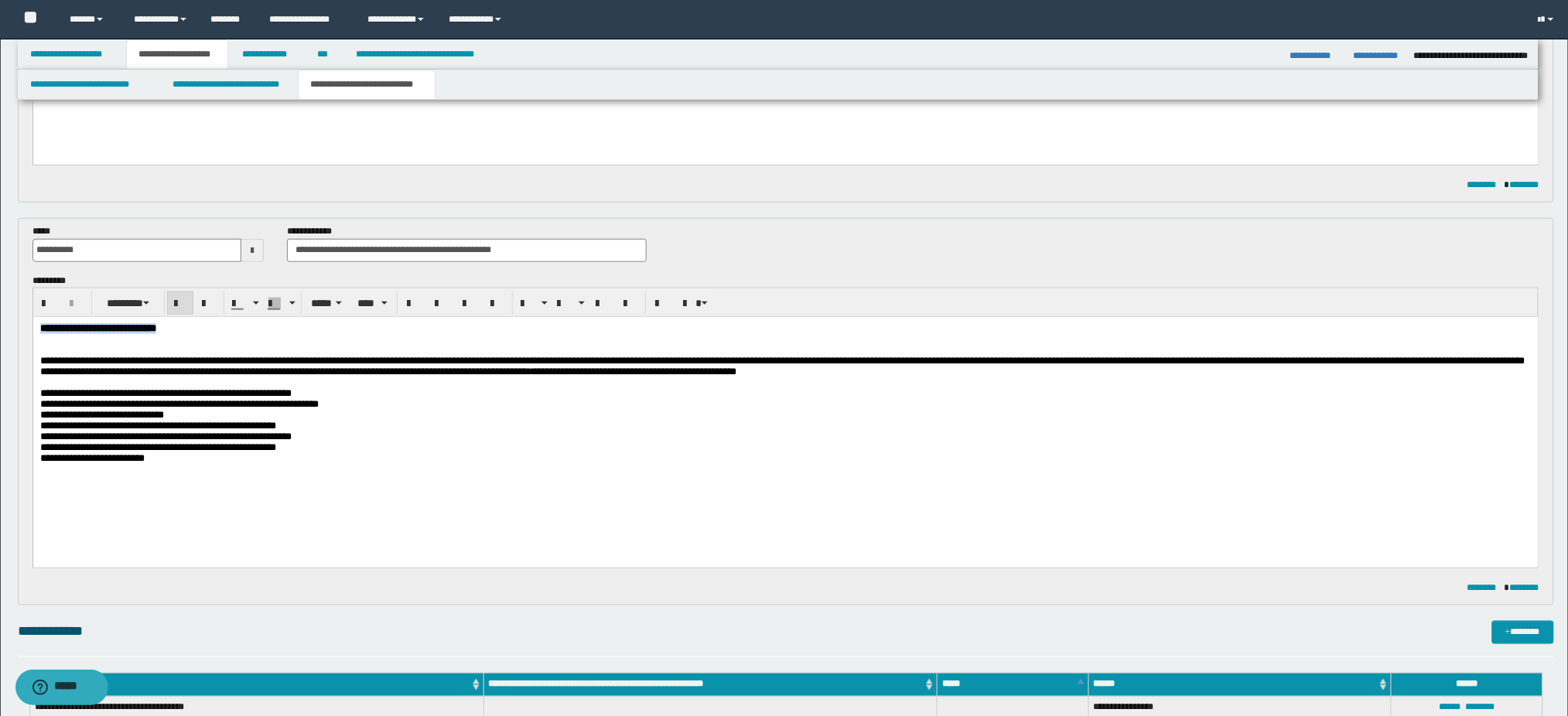 drag, startPoint x: 257, startPoint y: 330, endPoint x: -1, endPoint y: 304, distance: 259.30677 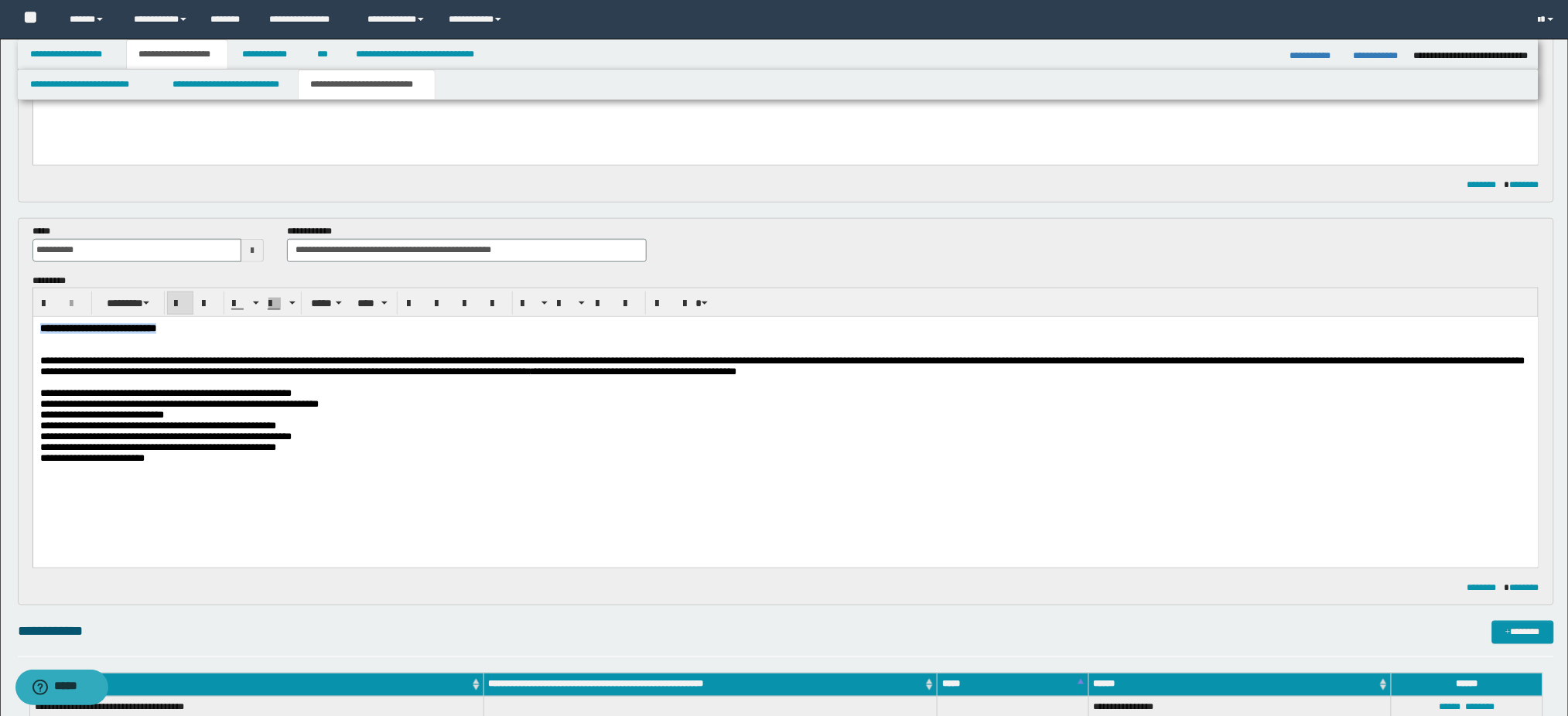 click on "**********" at bounding box center (785, 413) 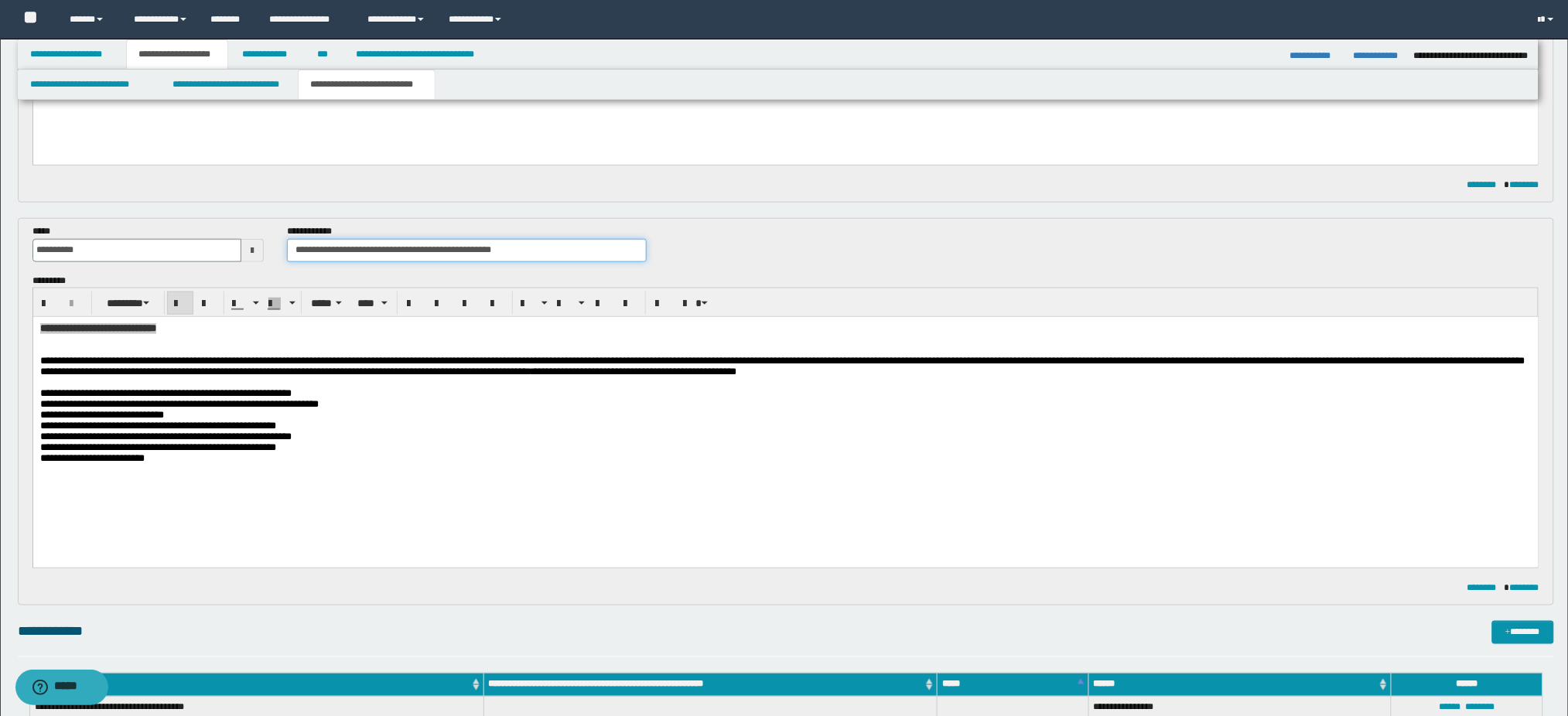 drag, startPoint x: 570, startPoint y: 247, endPoint x: 0, endPoint y: 220, distance: 570.6391 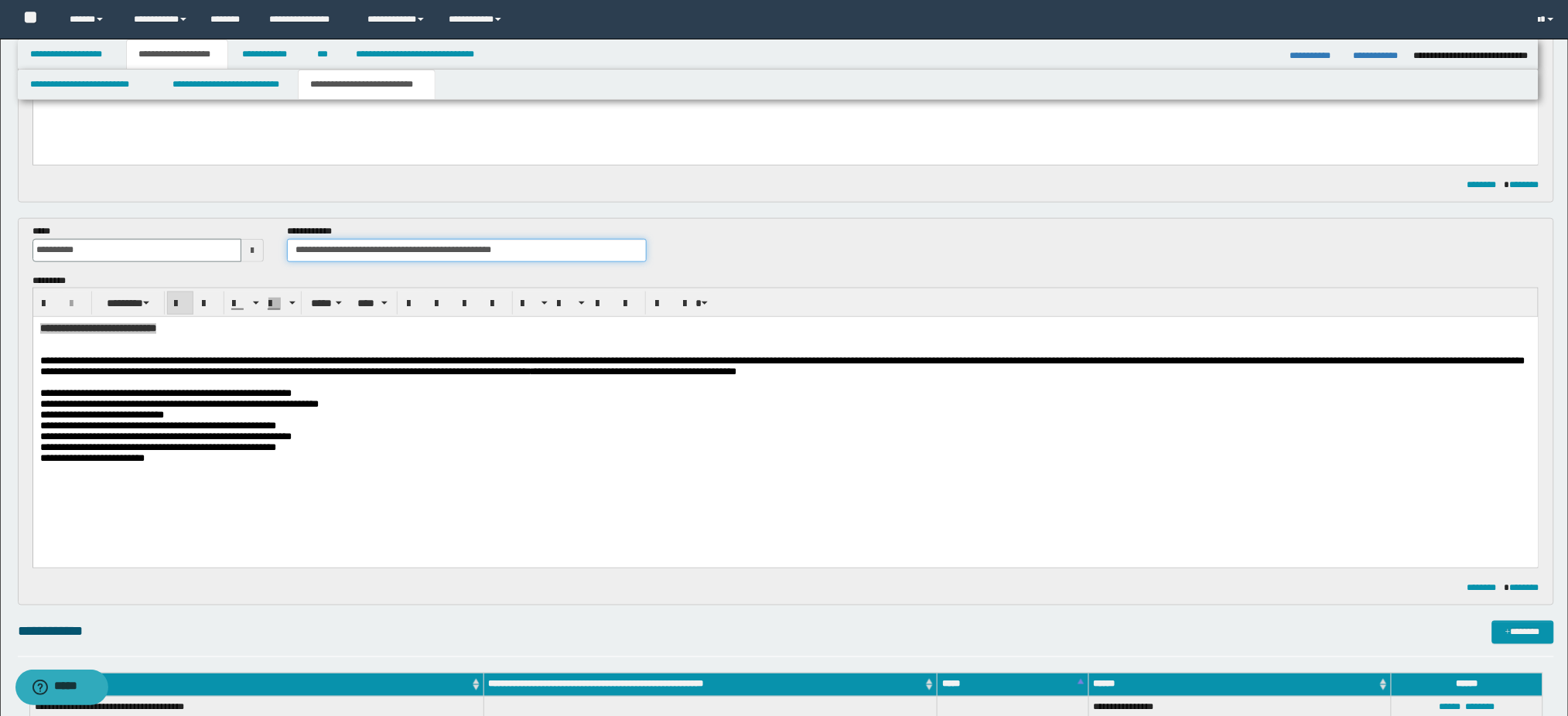 click on "**********" at bounding box center [784, 793] 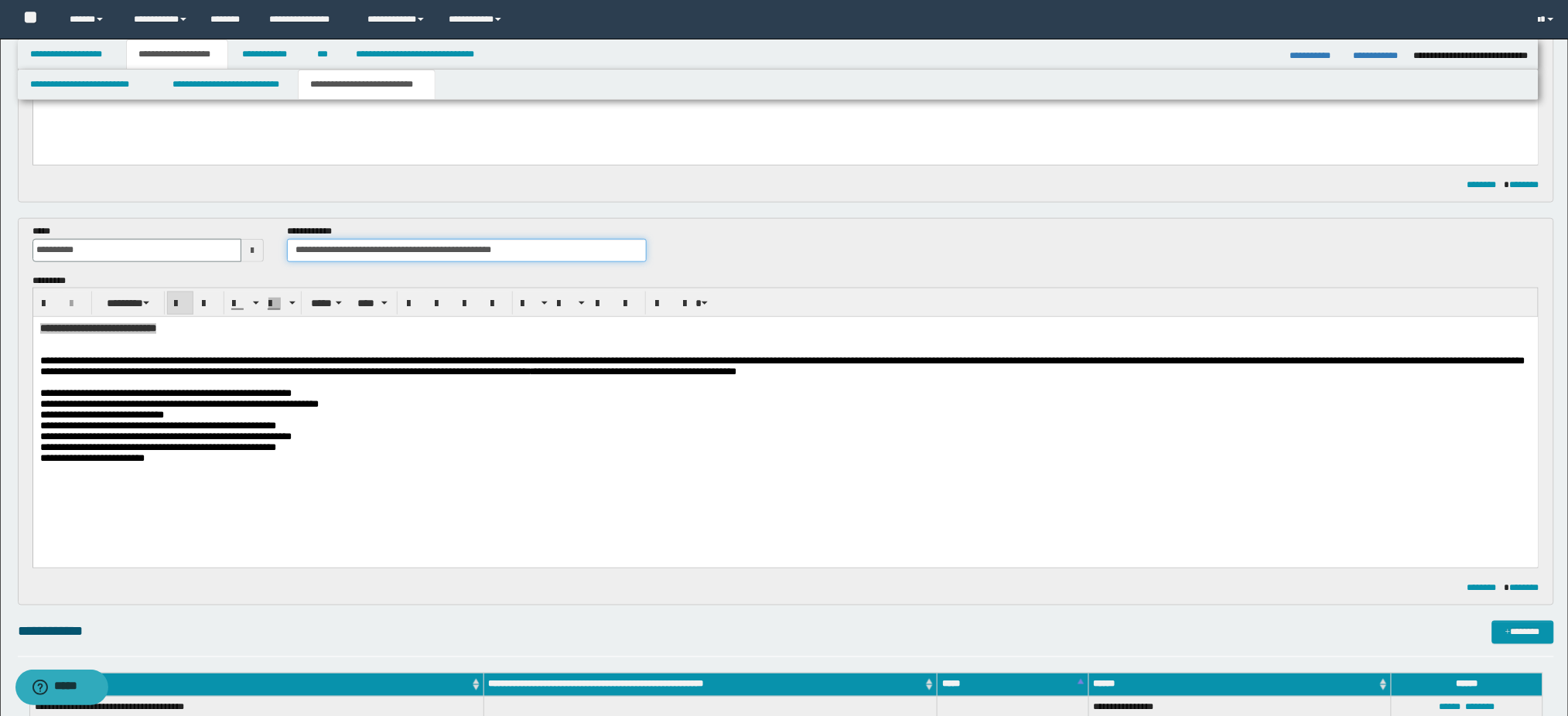 type on "**********" 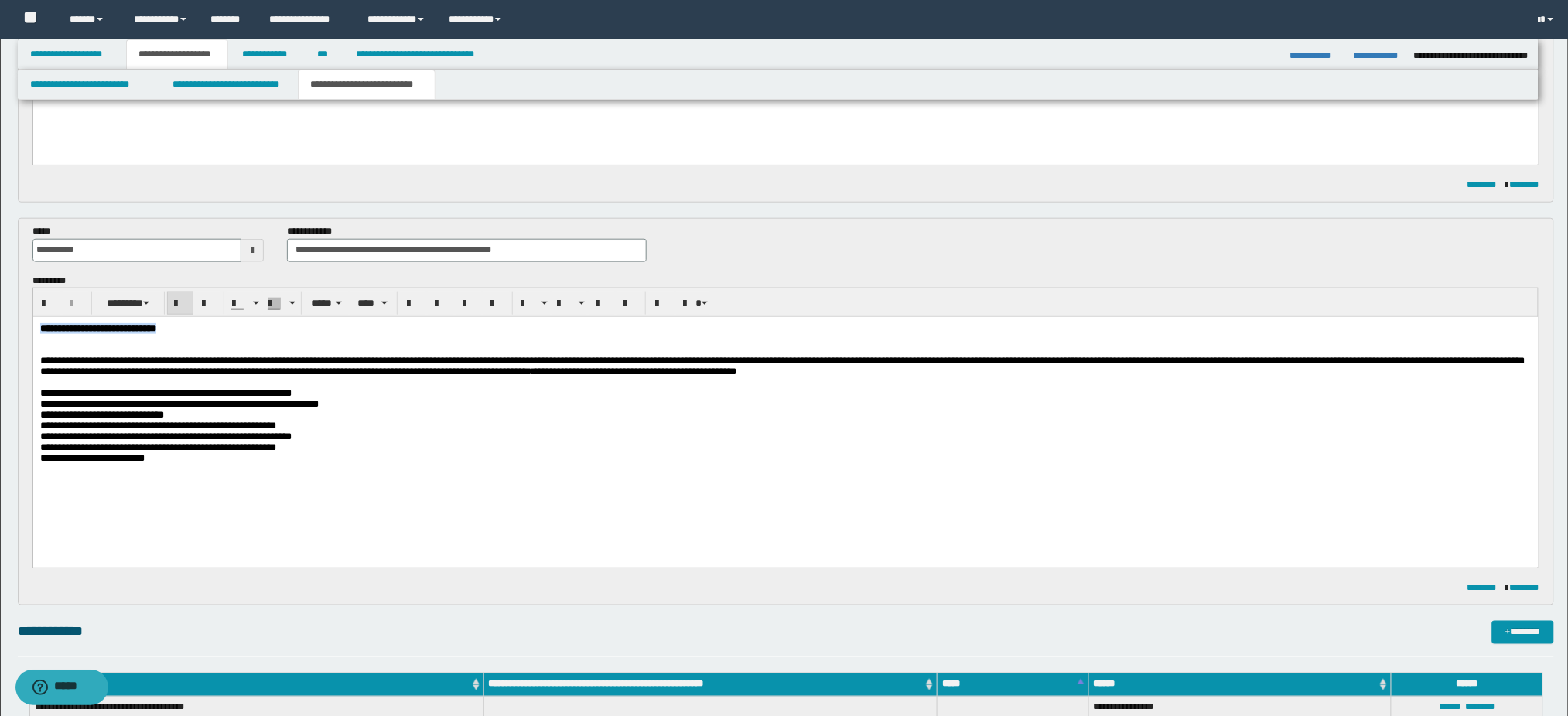 click on "**********" at bounding box center (785, 329) 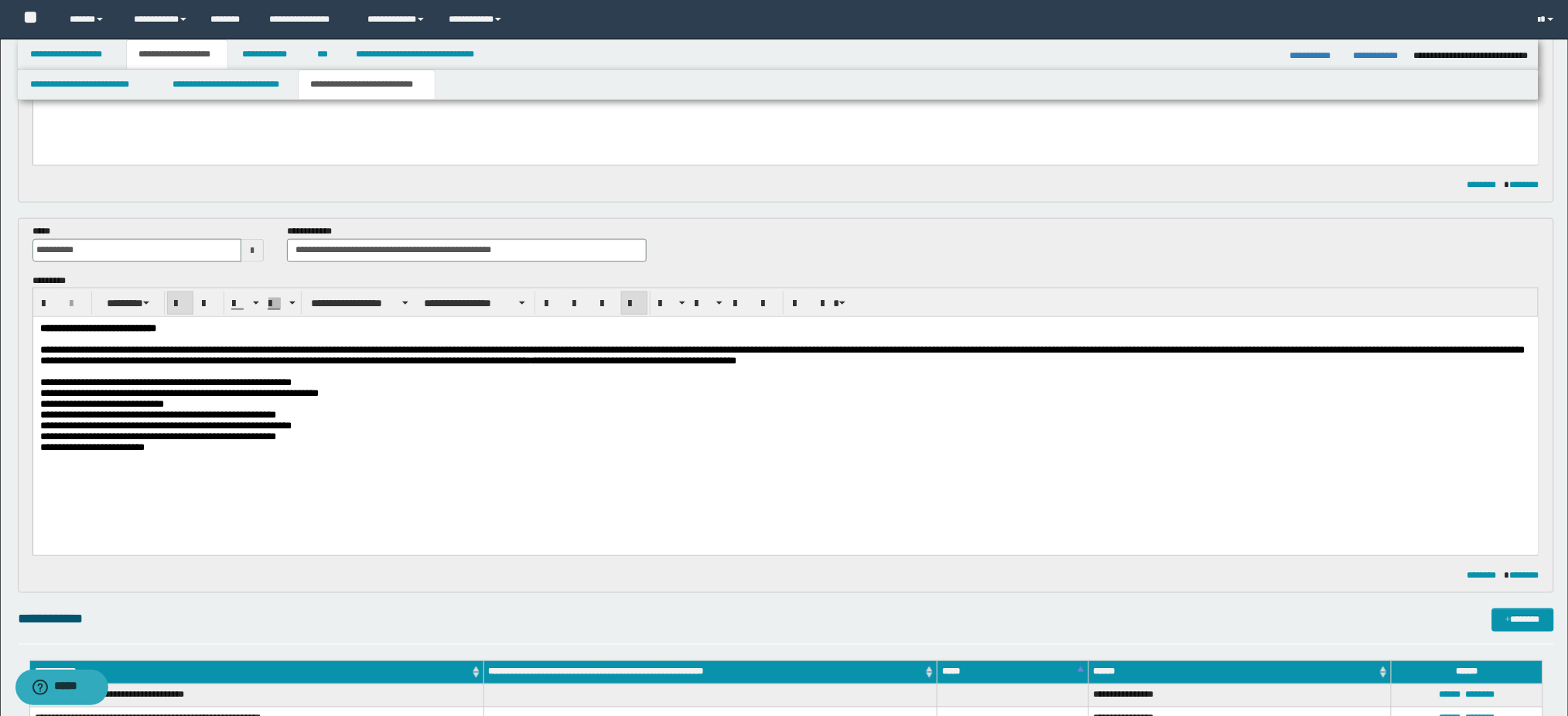 click on "**********" at bounding box center [785, 407] 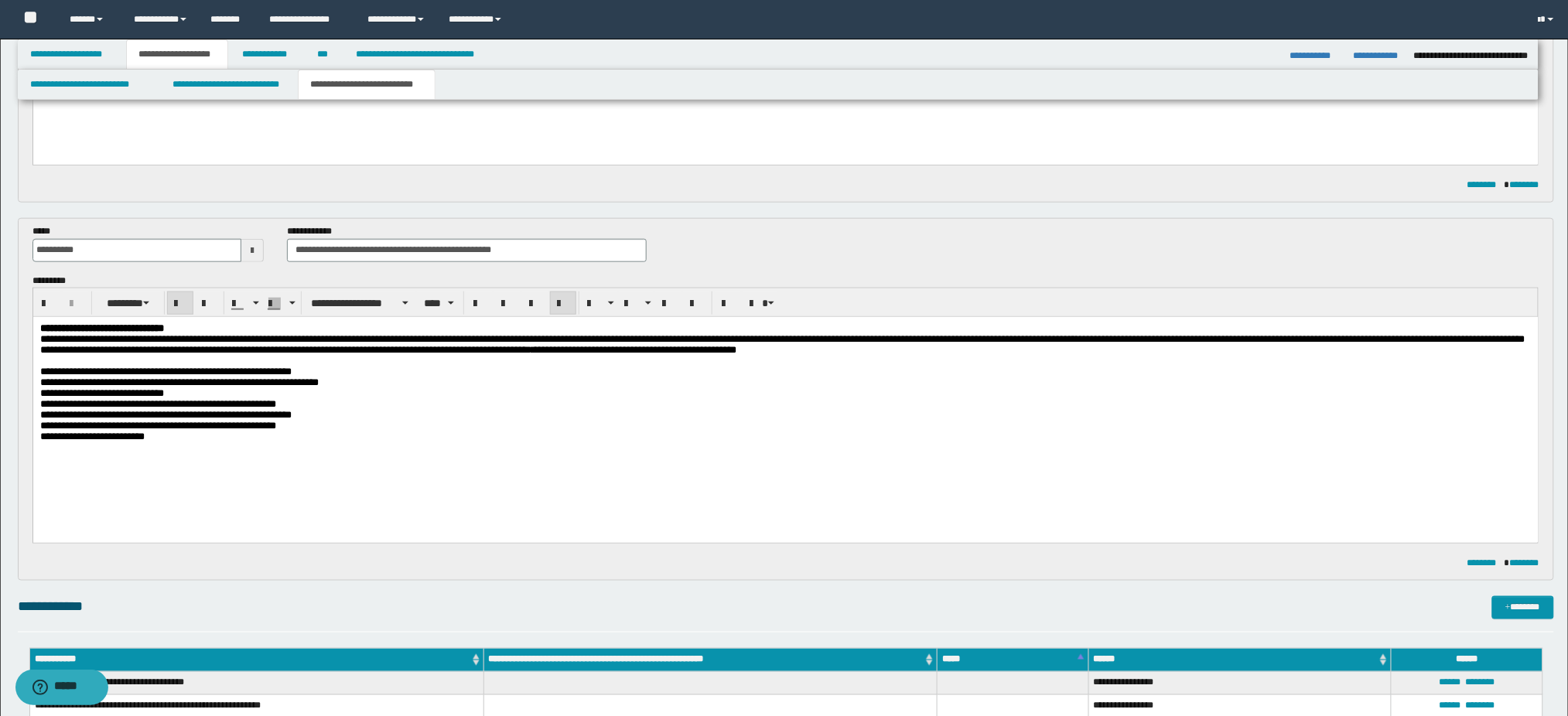 click on "**********" at bounding box center [785, 329] 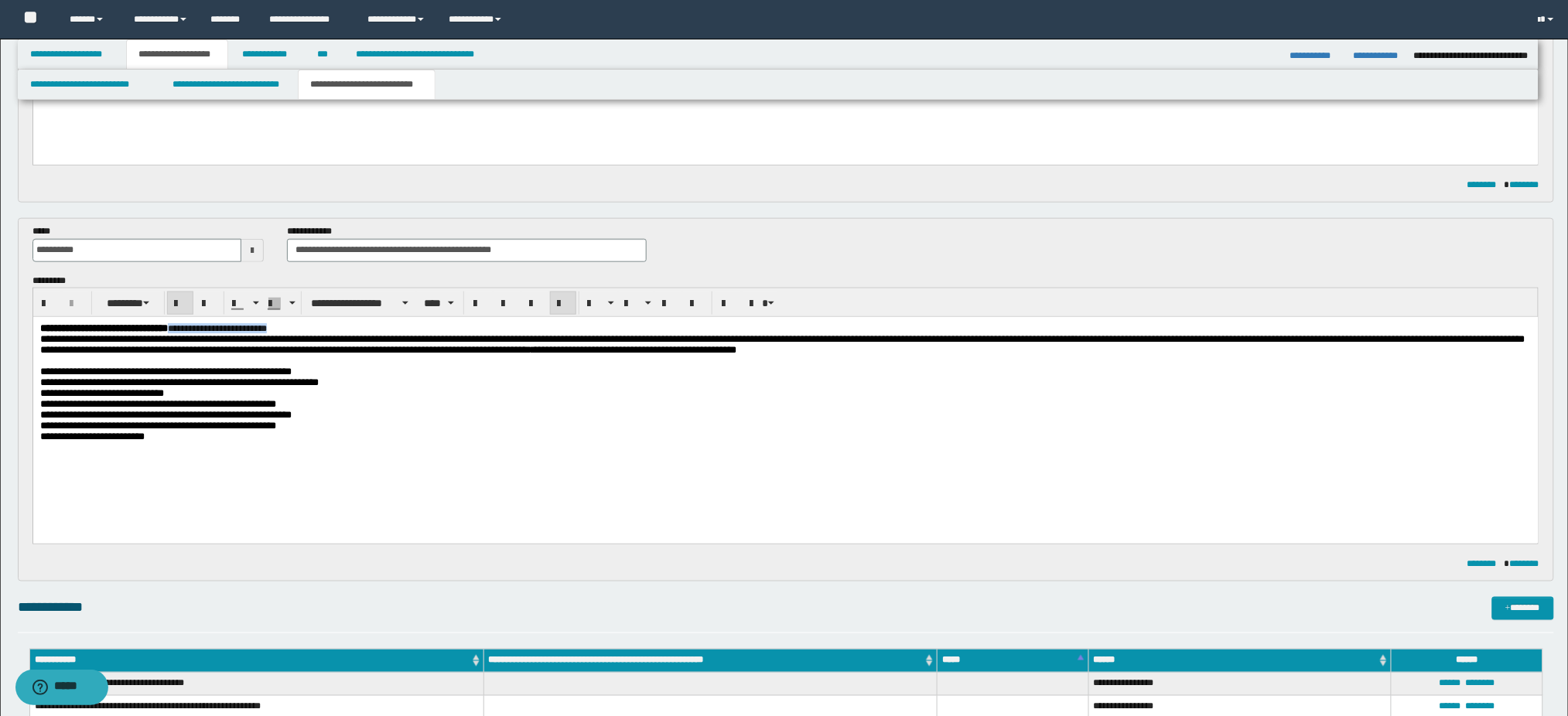 drag, startPoint x: 230, startPoint y: 331, endPoint x: 377, endPoint y: 330, distance: 147.0034 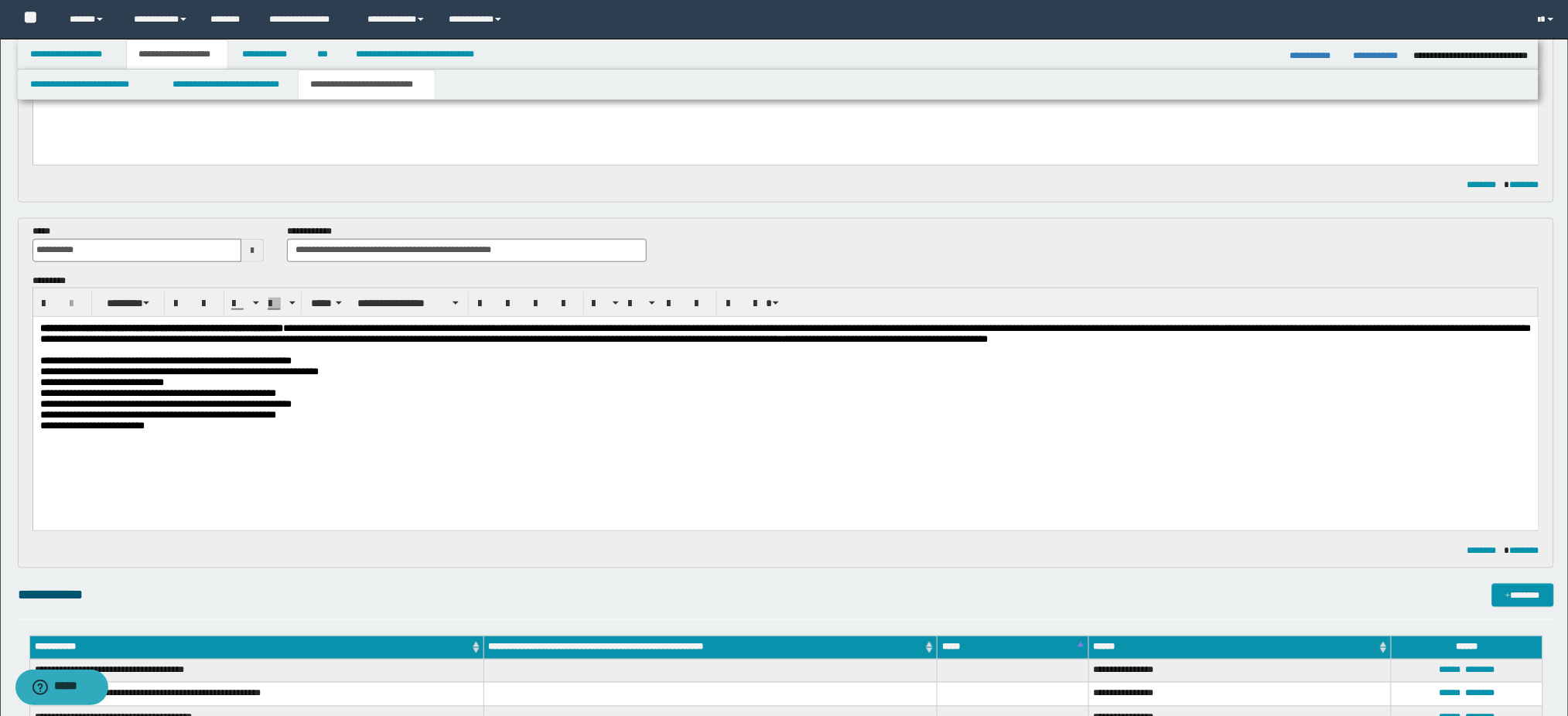 click on "**********" at bounding box center [785, 377] 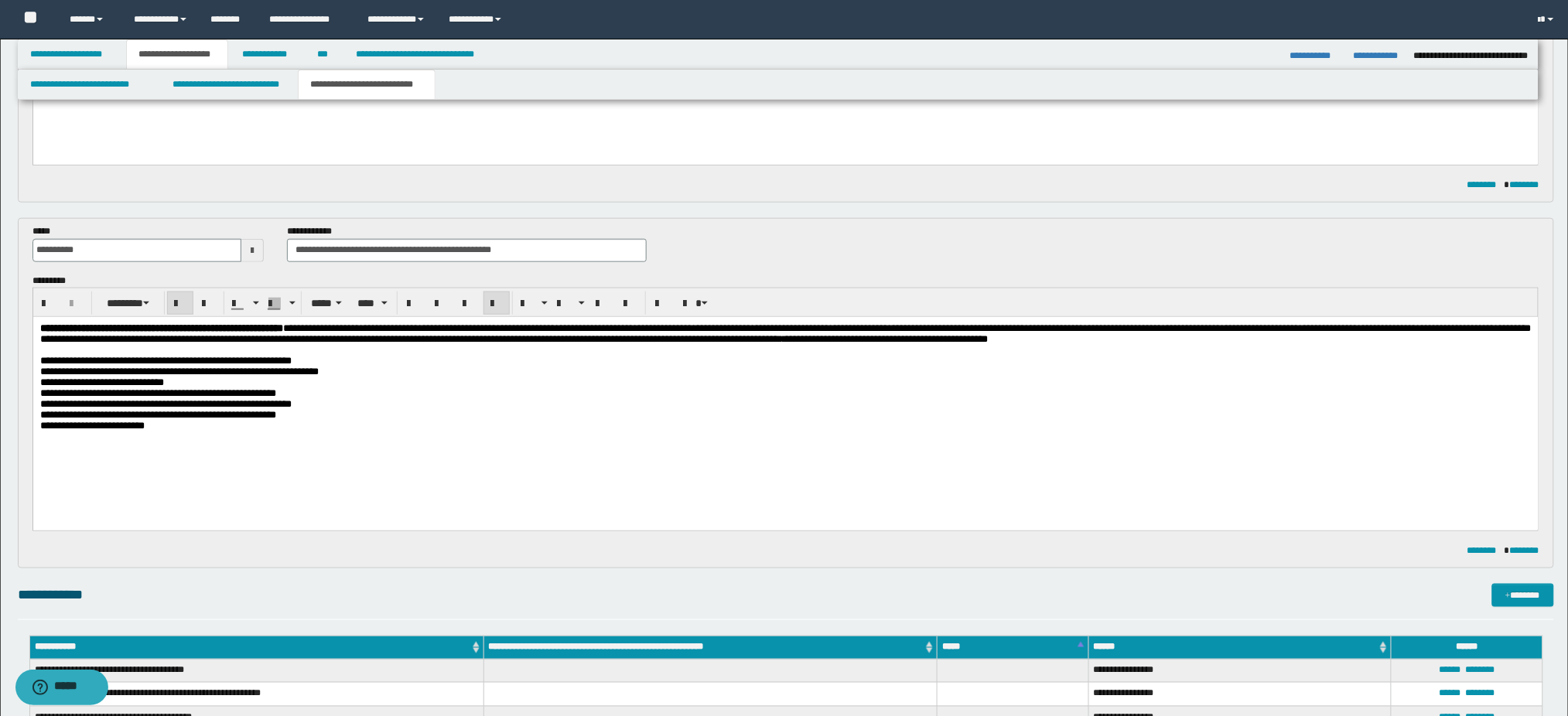 click on "**********" at bounding box center [785, 333] 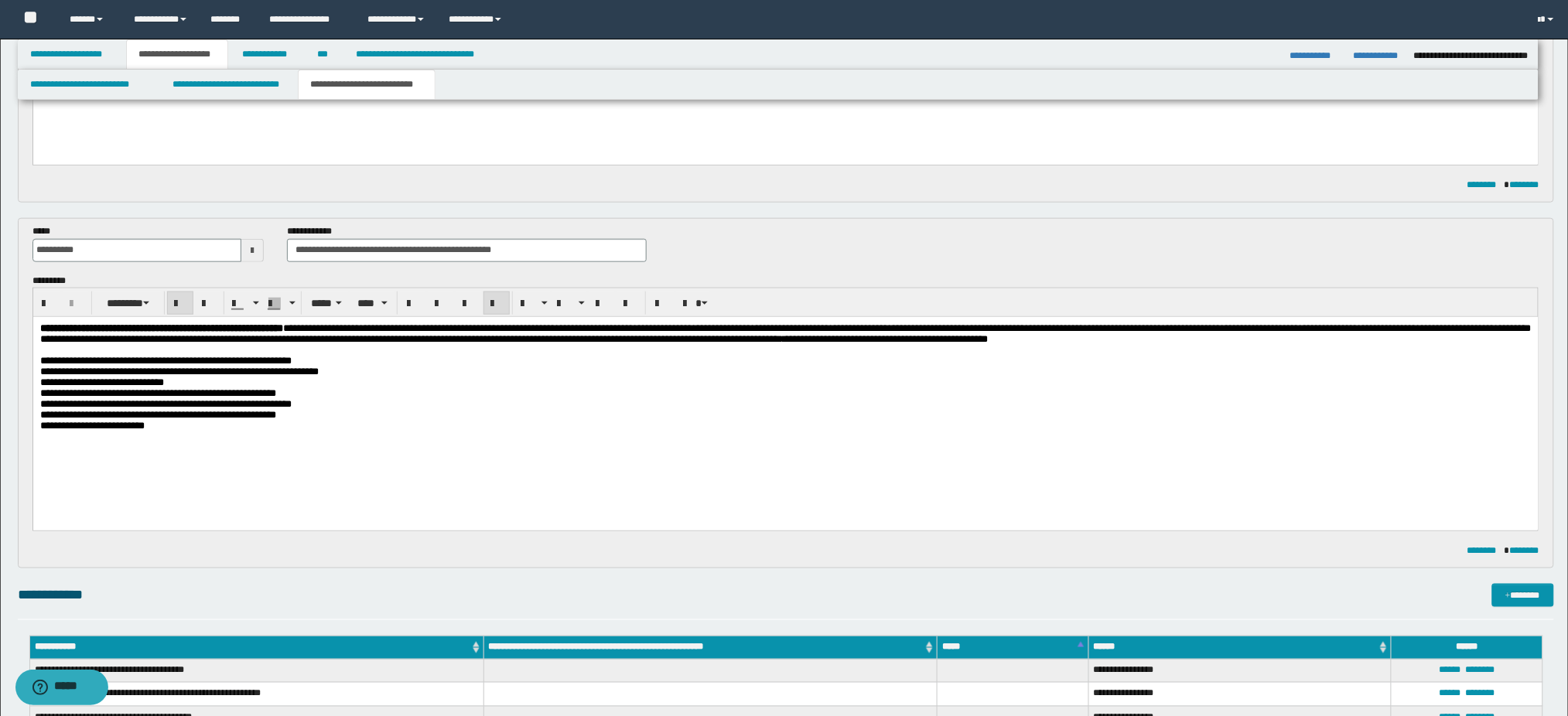 click on "**********" at bounding box center [785, 333] 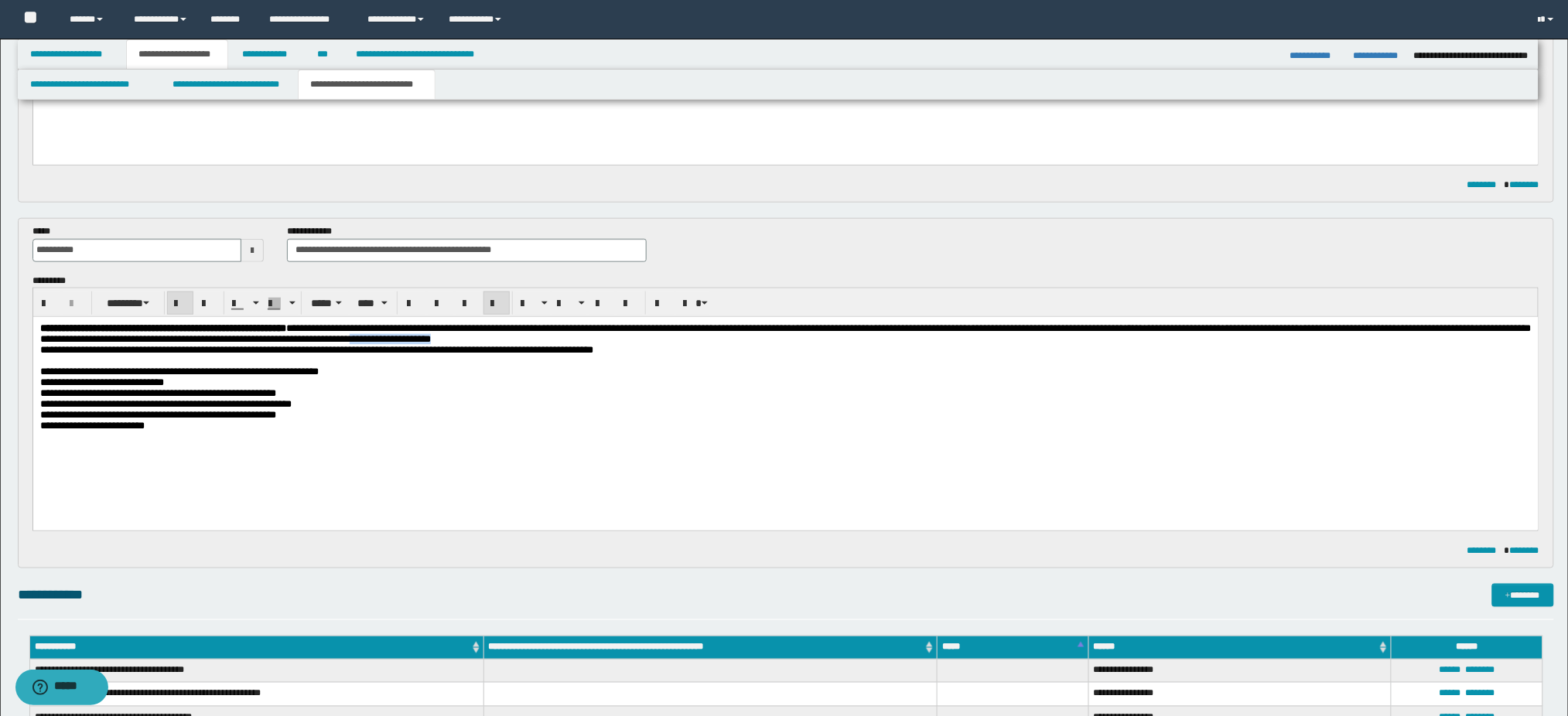 drag, startPoint x: 779, startPoint y: 344, endPoint x: 892, endPoint y: 346, distance: 113.0177 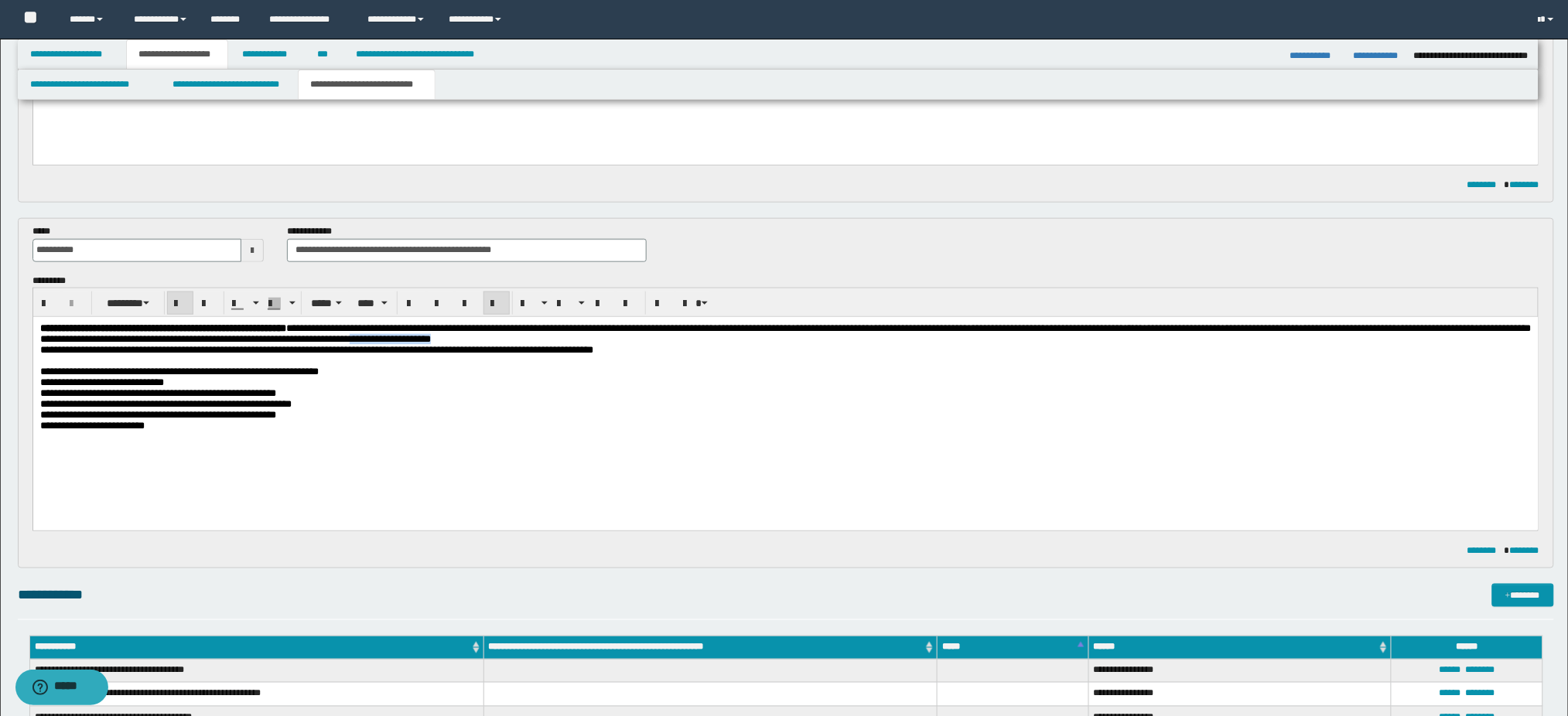 click on "**********" at bounding box center [785, 334] 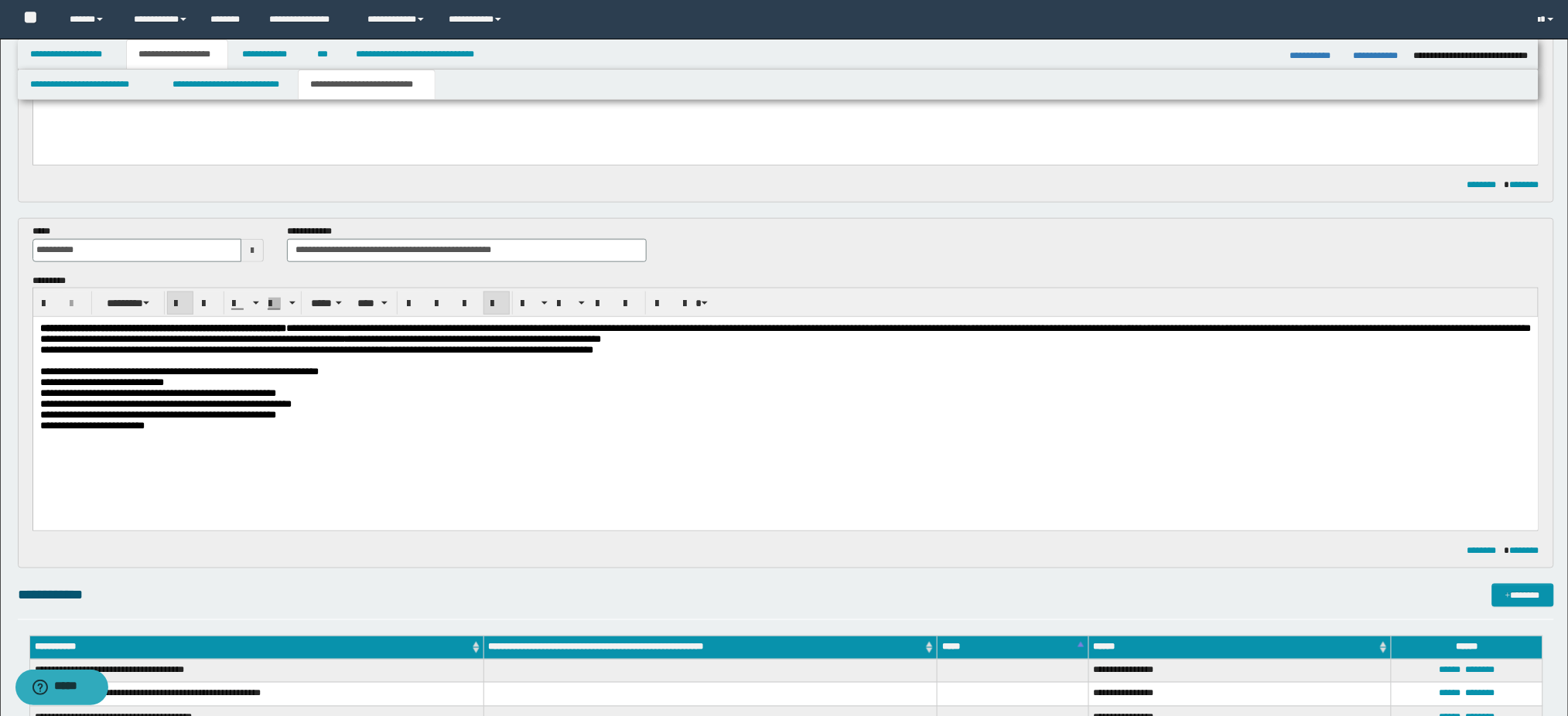 click on "**********" at bounding box center (785, 333) 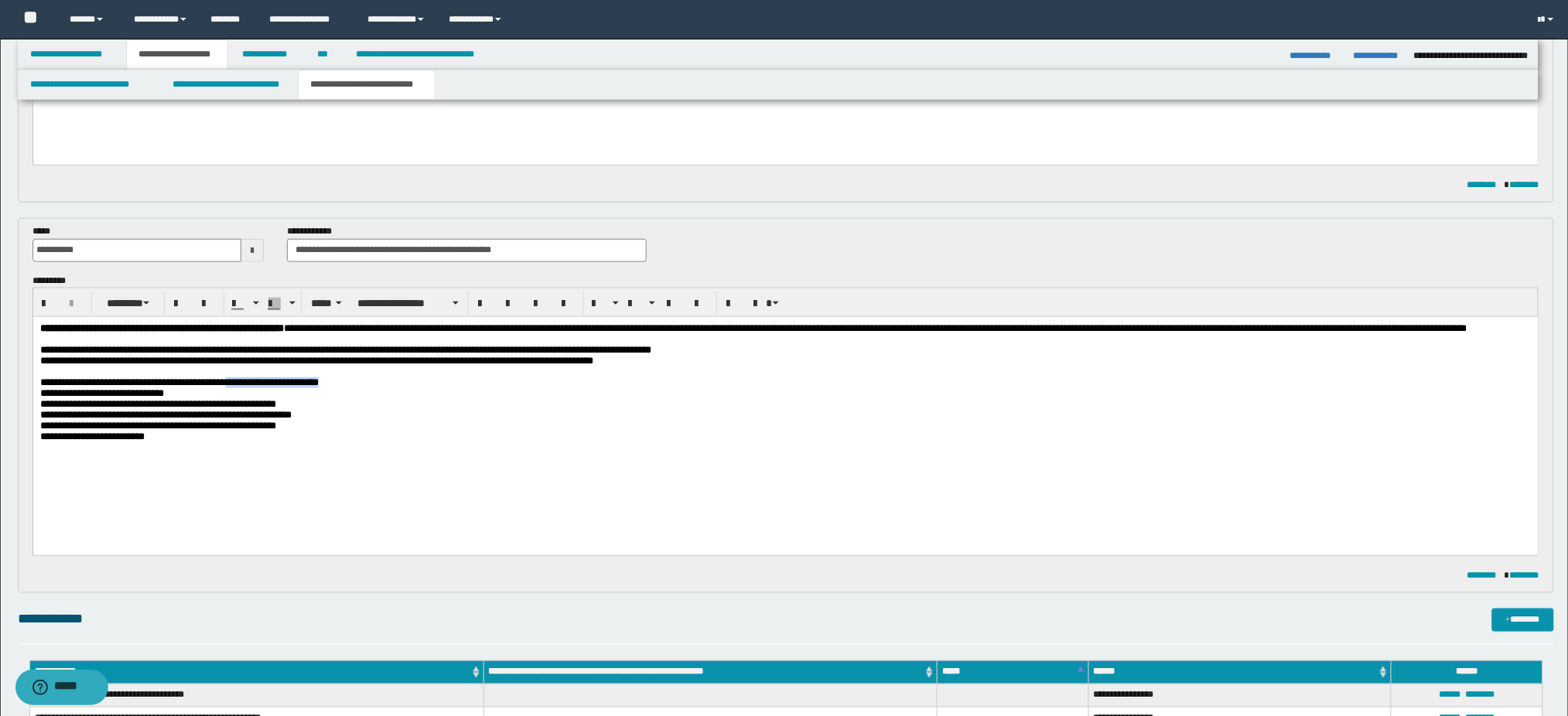 drag, startPoint x: 265, startPoint y: 404, endPoint x: 395, endPoint y: 402, distance: 130.01538 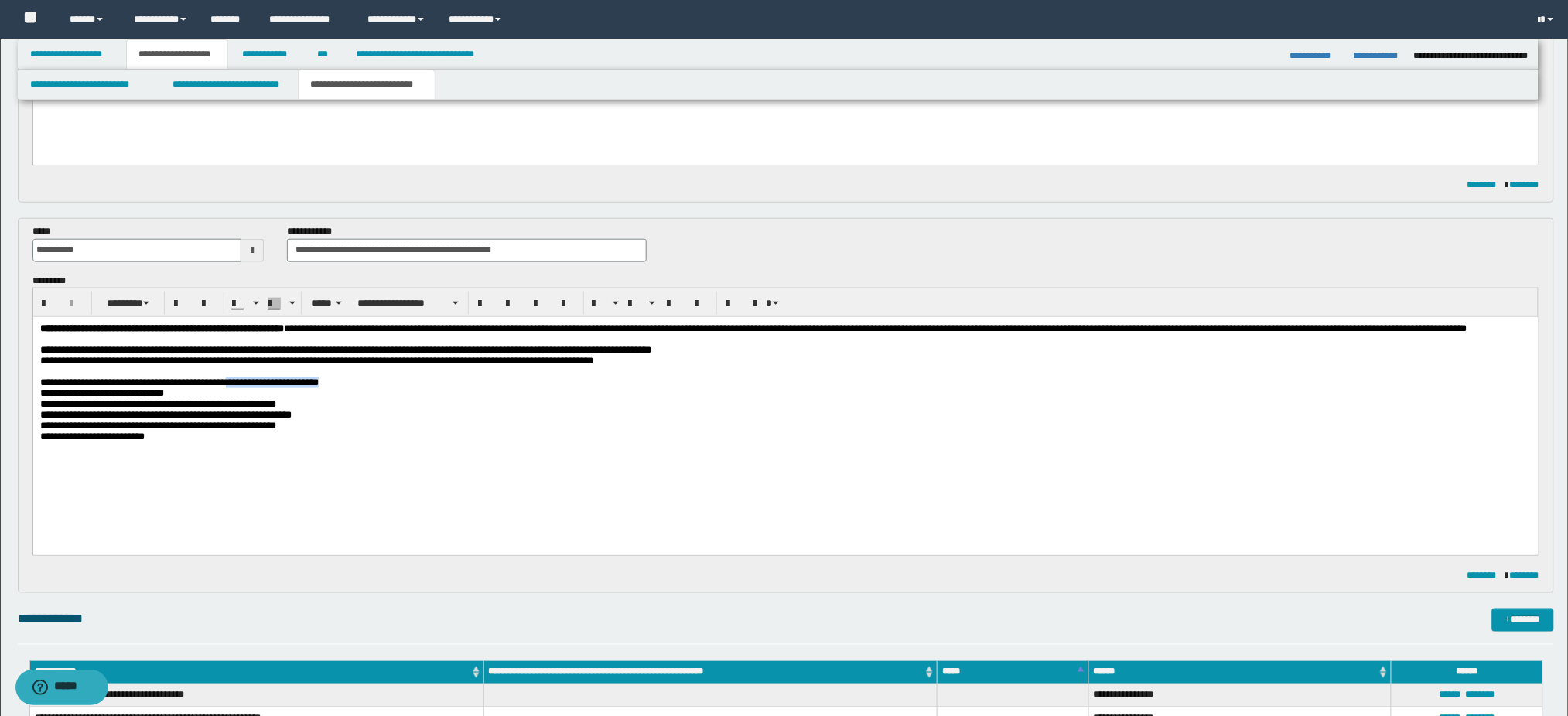 click on "**********" at bounding box center [785, 394] 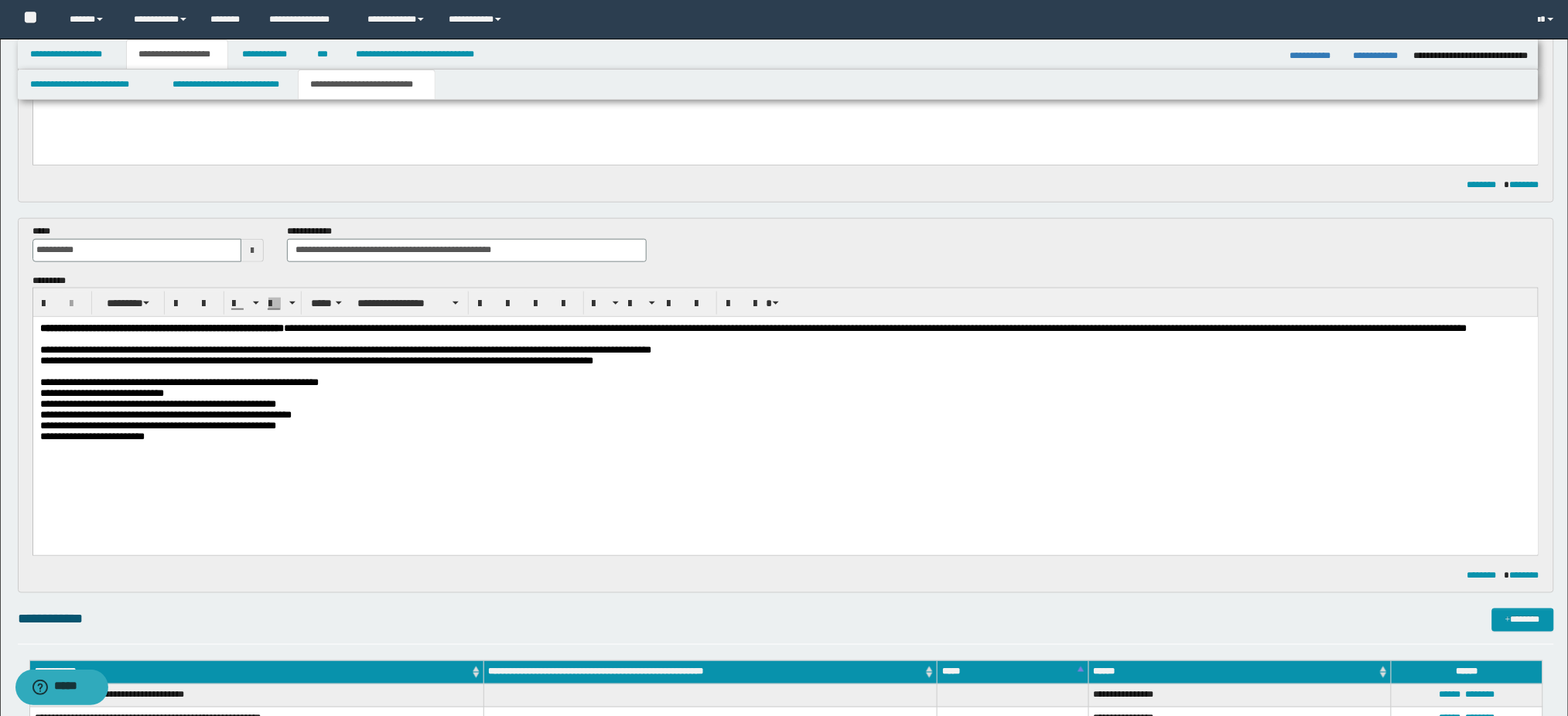 click on "**********" at bounding box center (345, 349) 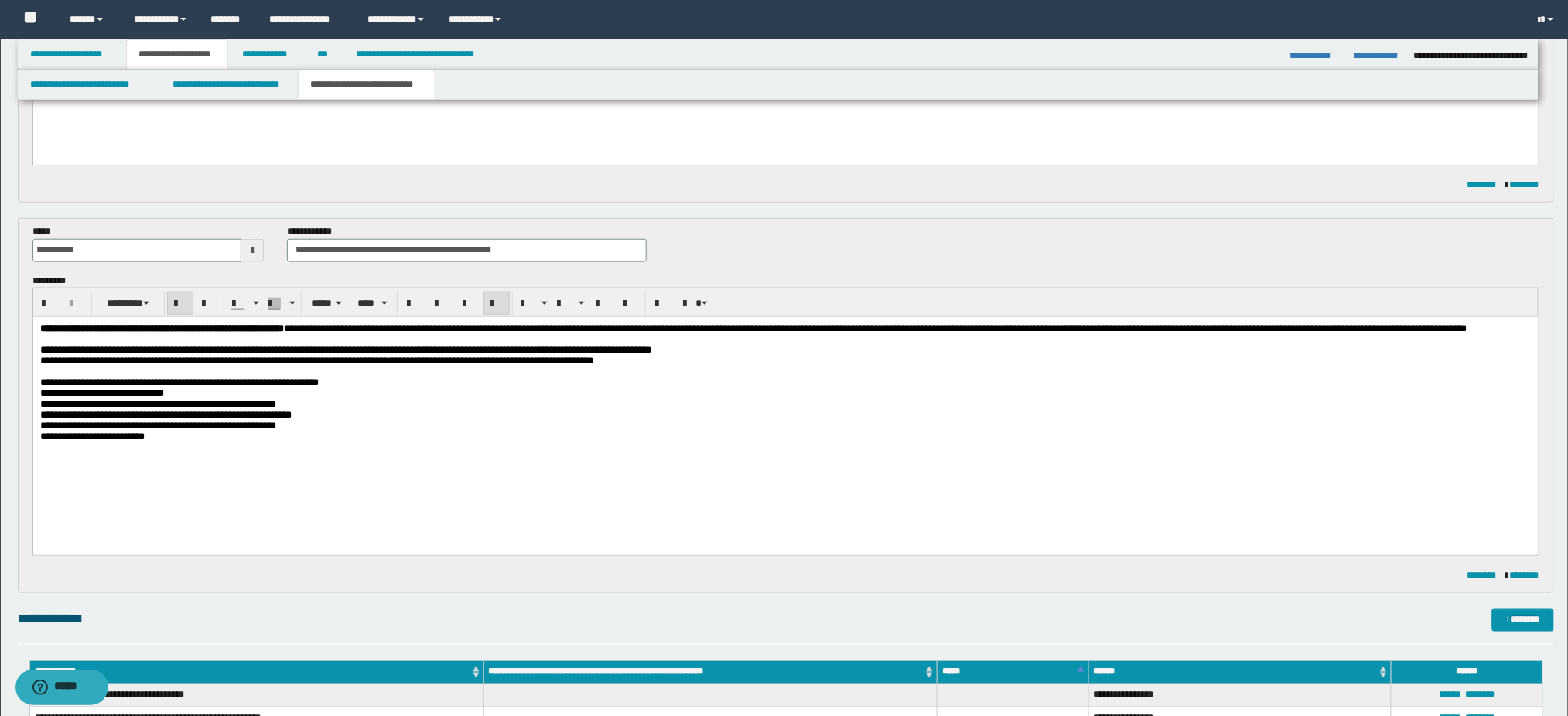 click on "**********" at bounding box center [785, 329] 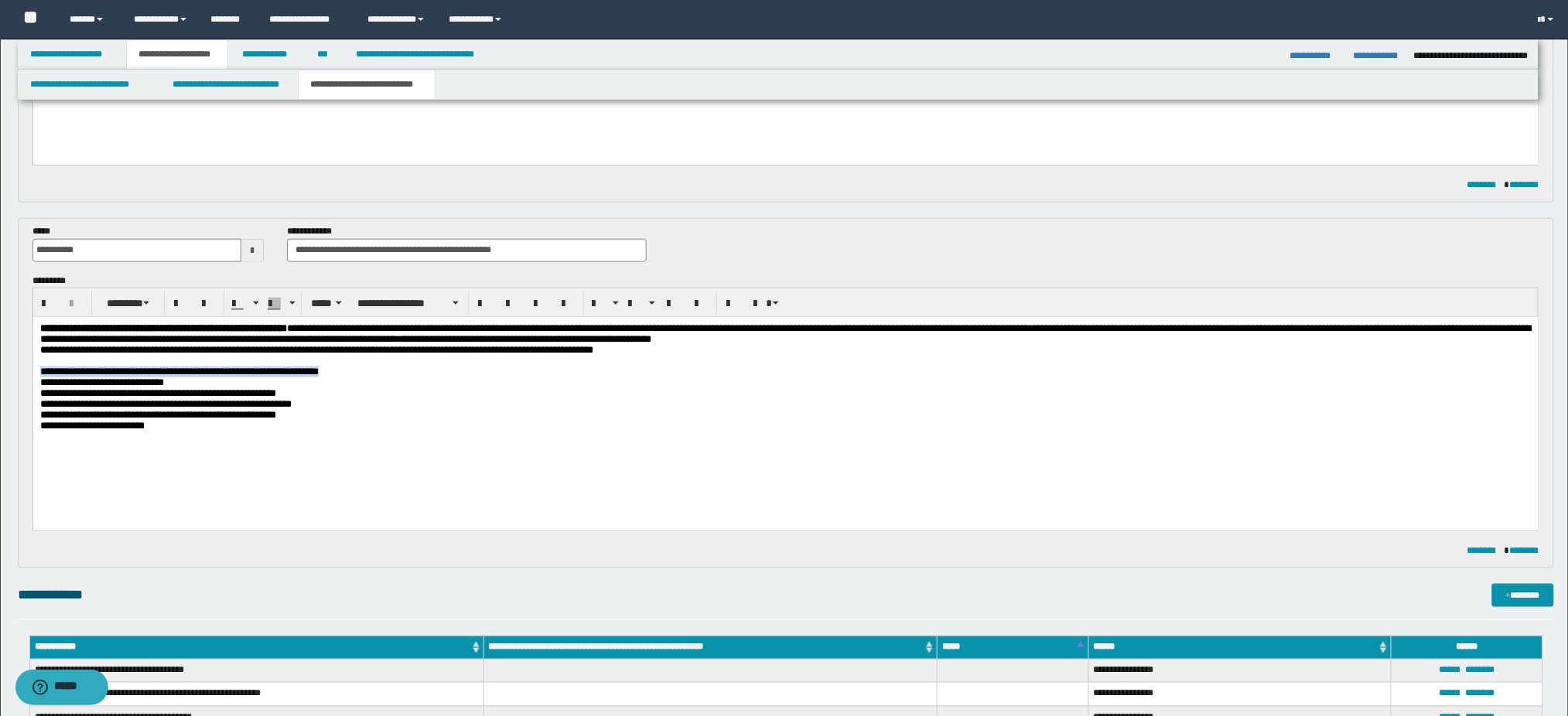 drag, startPoint x: 394, startPoint y: 379, endPoint x: 32, endPoint y: 697, distance: 481.83815 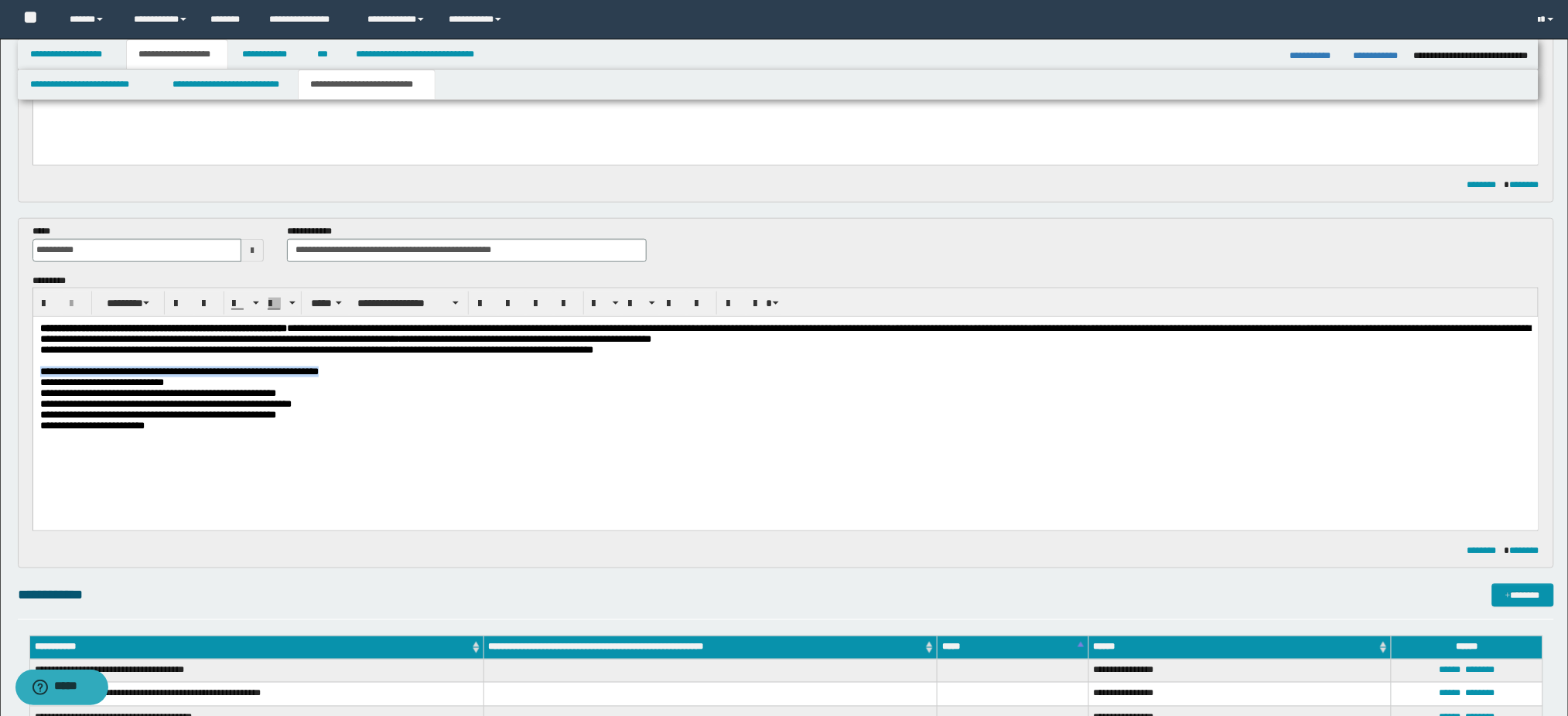 click on "**********" at bounding box center (785, 397) 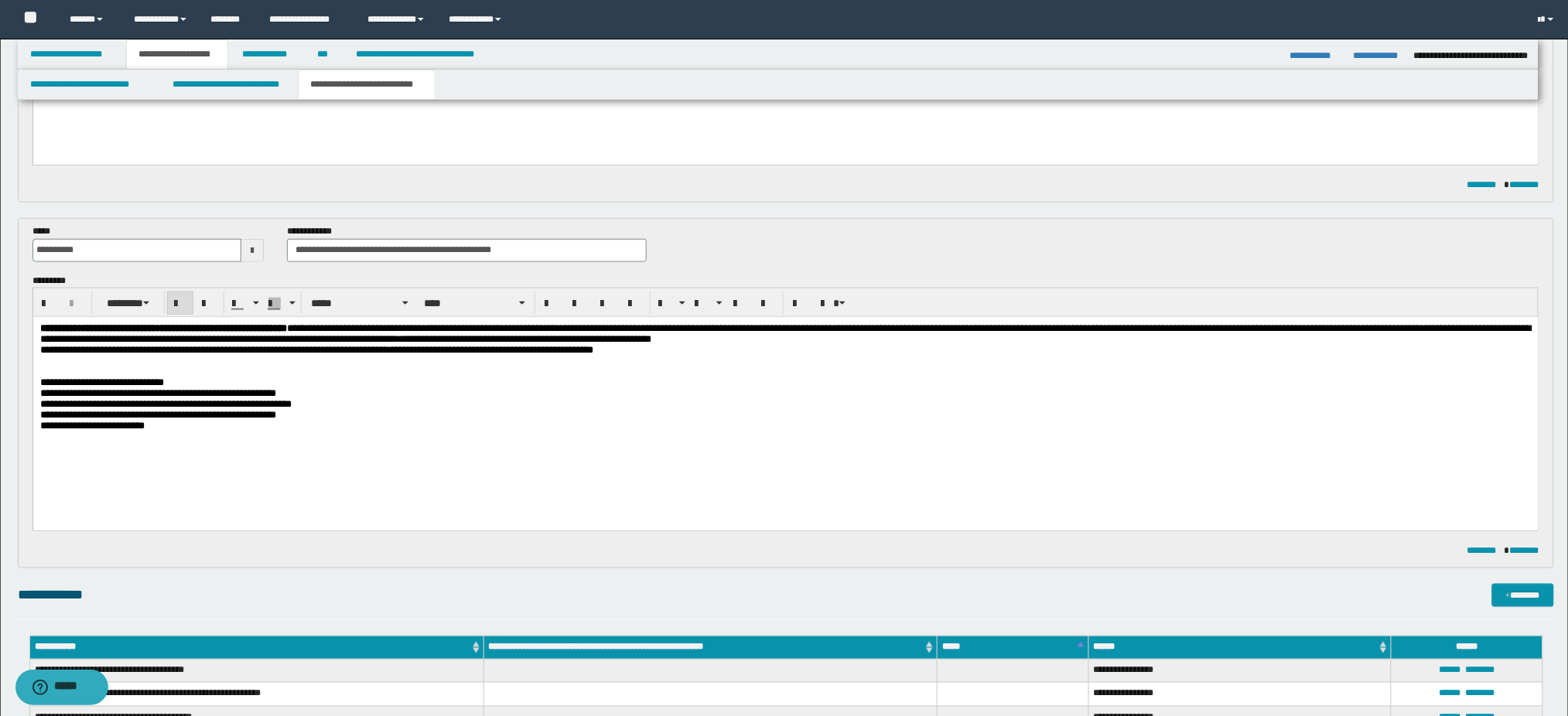 click at bounding box center [785, 361] 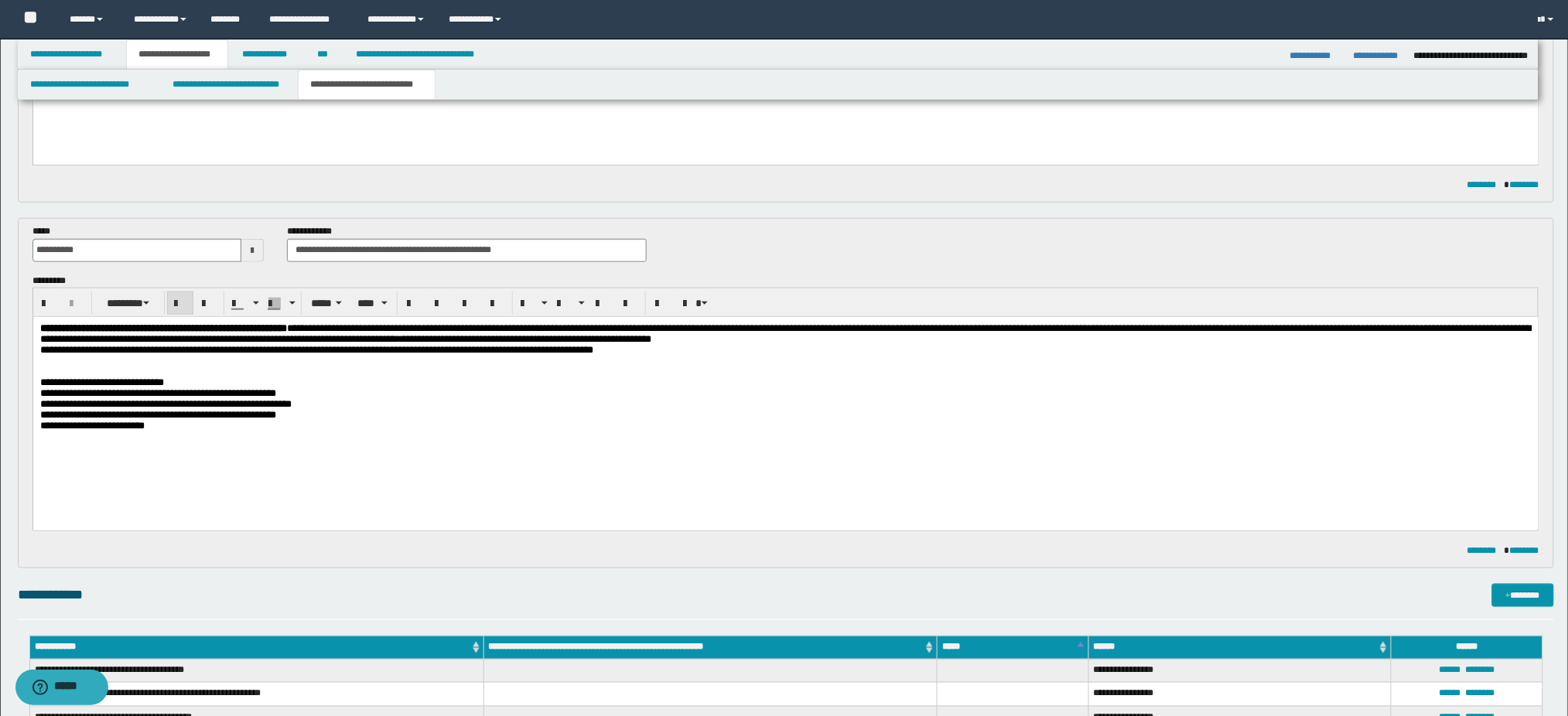 click on "**********" at bounding box center [217, 349] 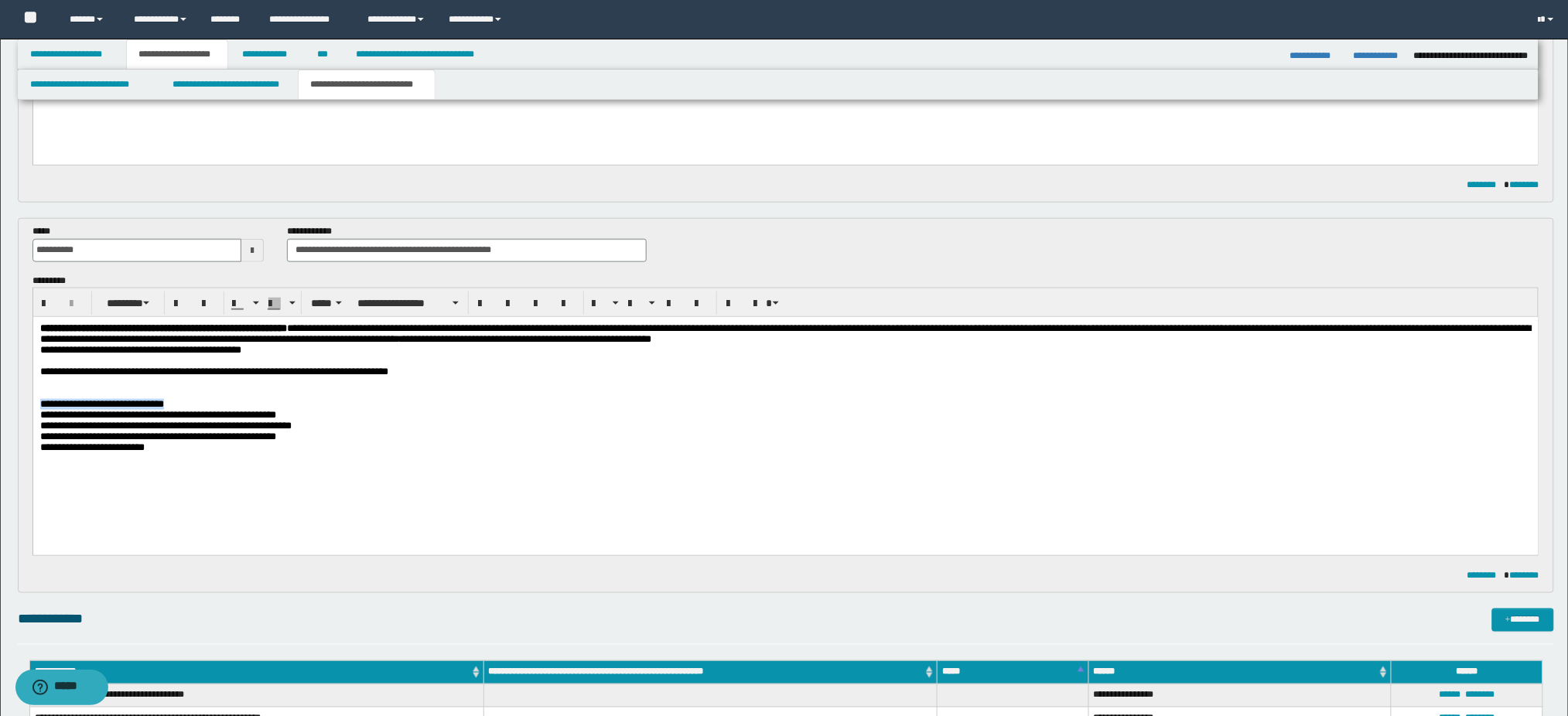 drag, startPoint x: 188, startPoint y: 417, endPoint x: 58, endPoint y: 733, distance: 341.6958 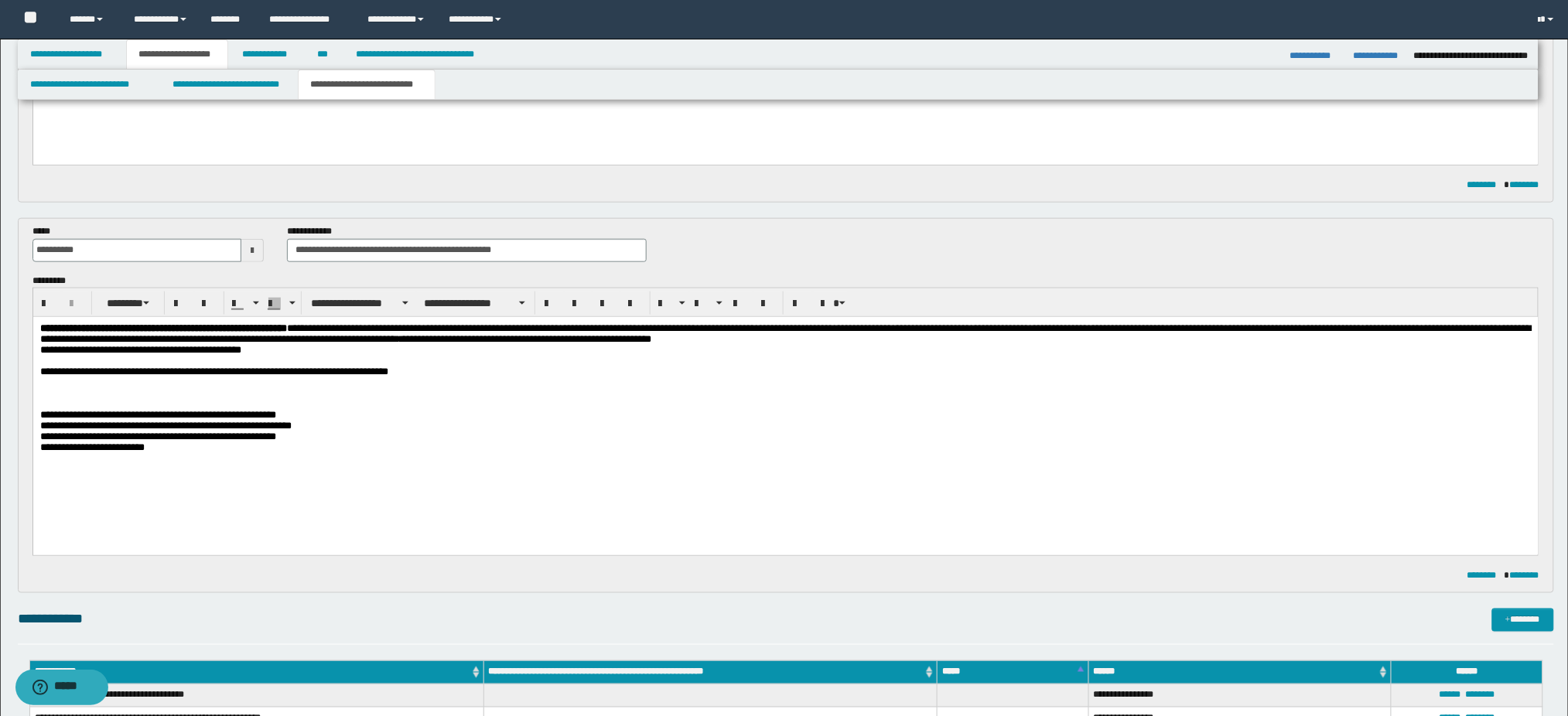 drag, startPoint x: 283, startPoint y: 356, endPoint x: 333, endPoint y: 360, distance: 50.15974 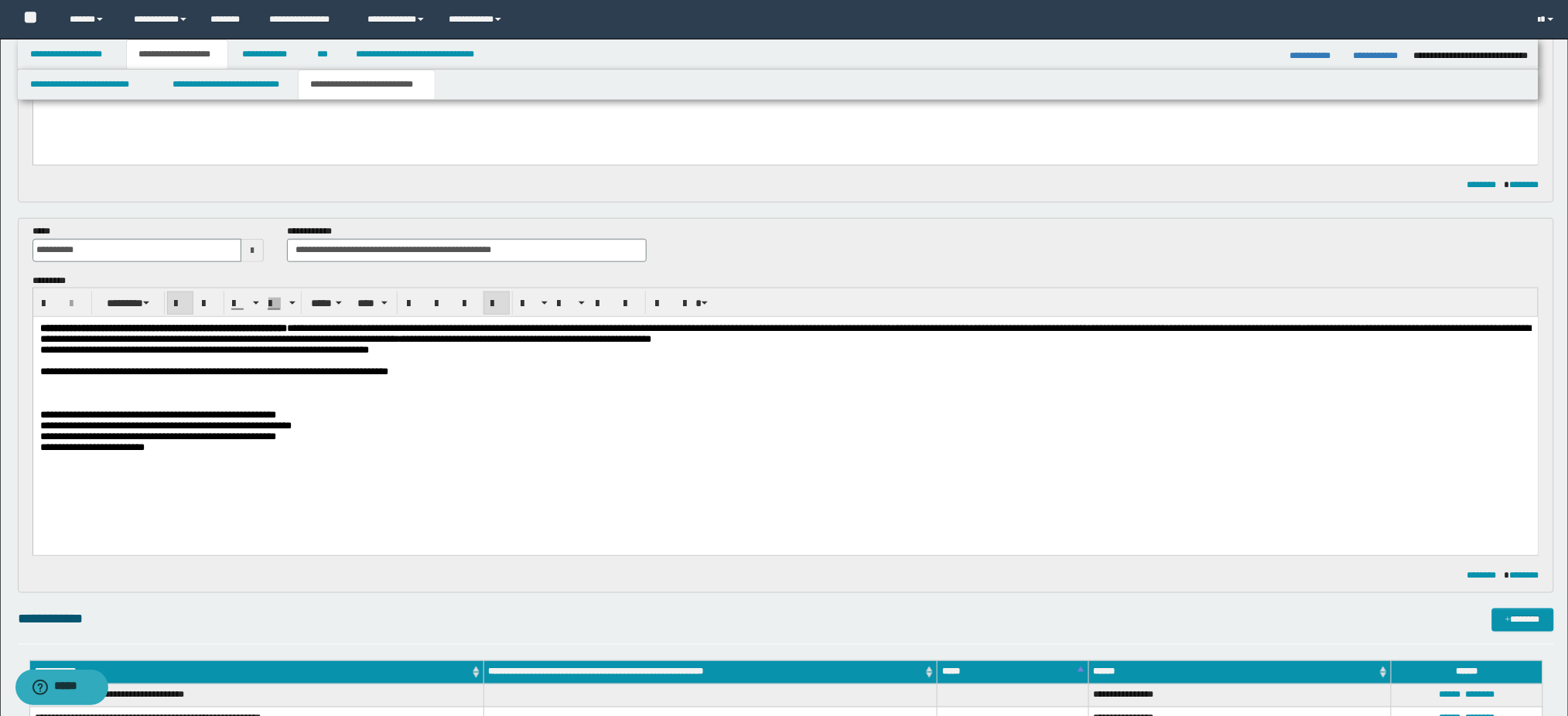 click on "**********" at bounding box center [207, 349] 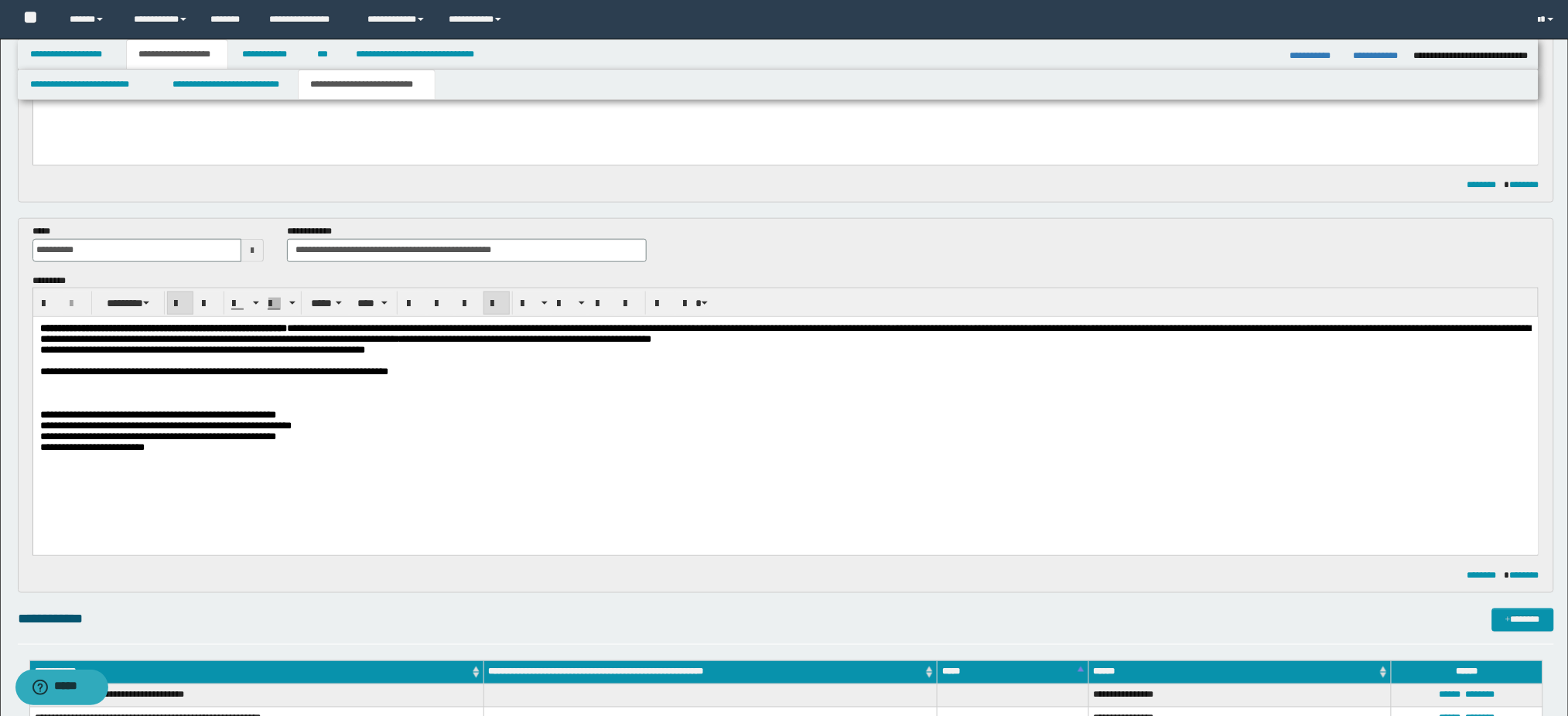 click at bounding box center [785, 361] 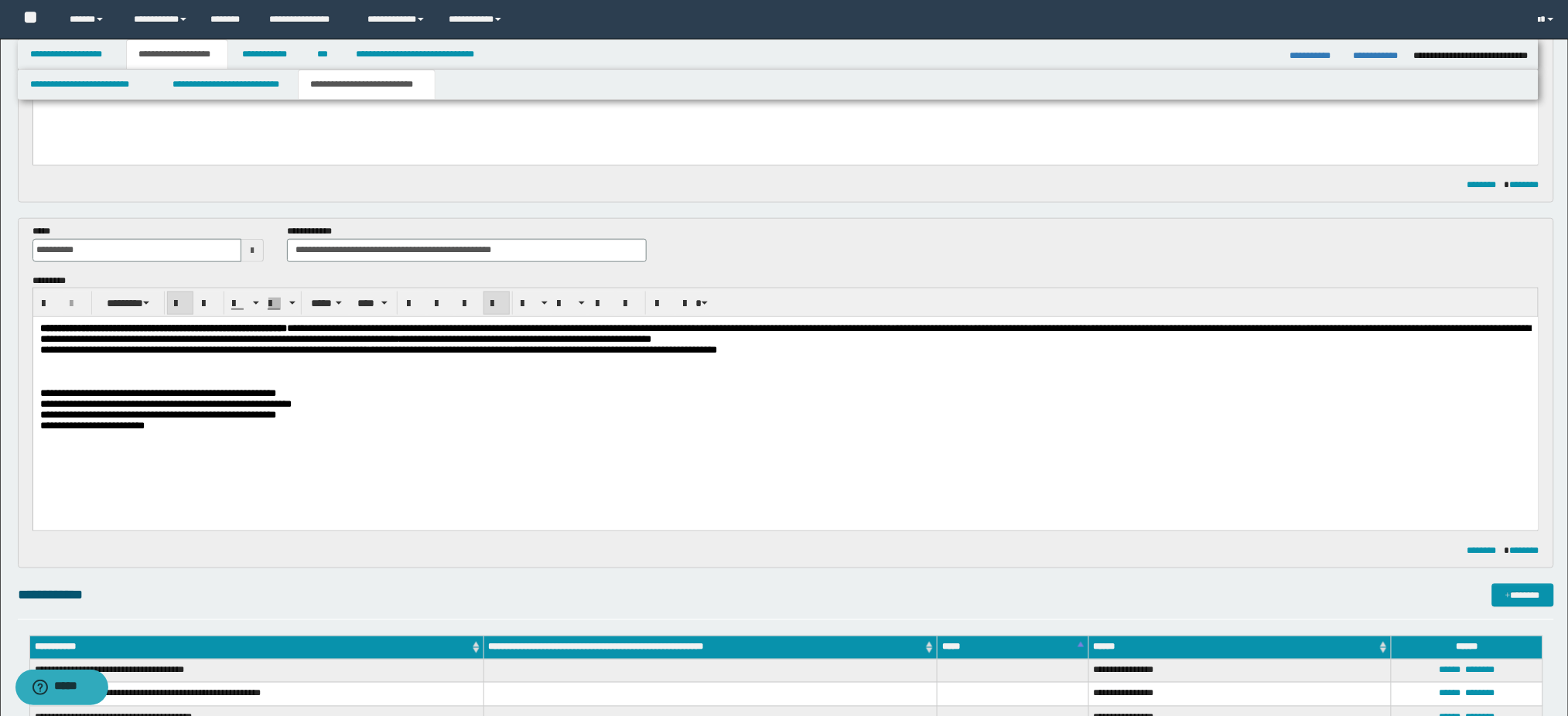 click on "**********" at bounding box center [345, 339] 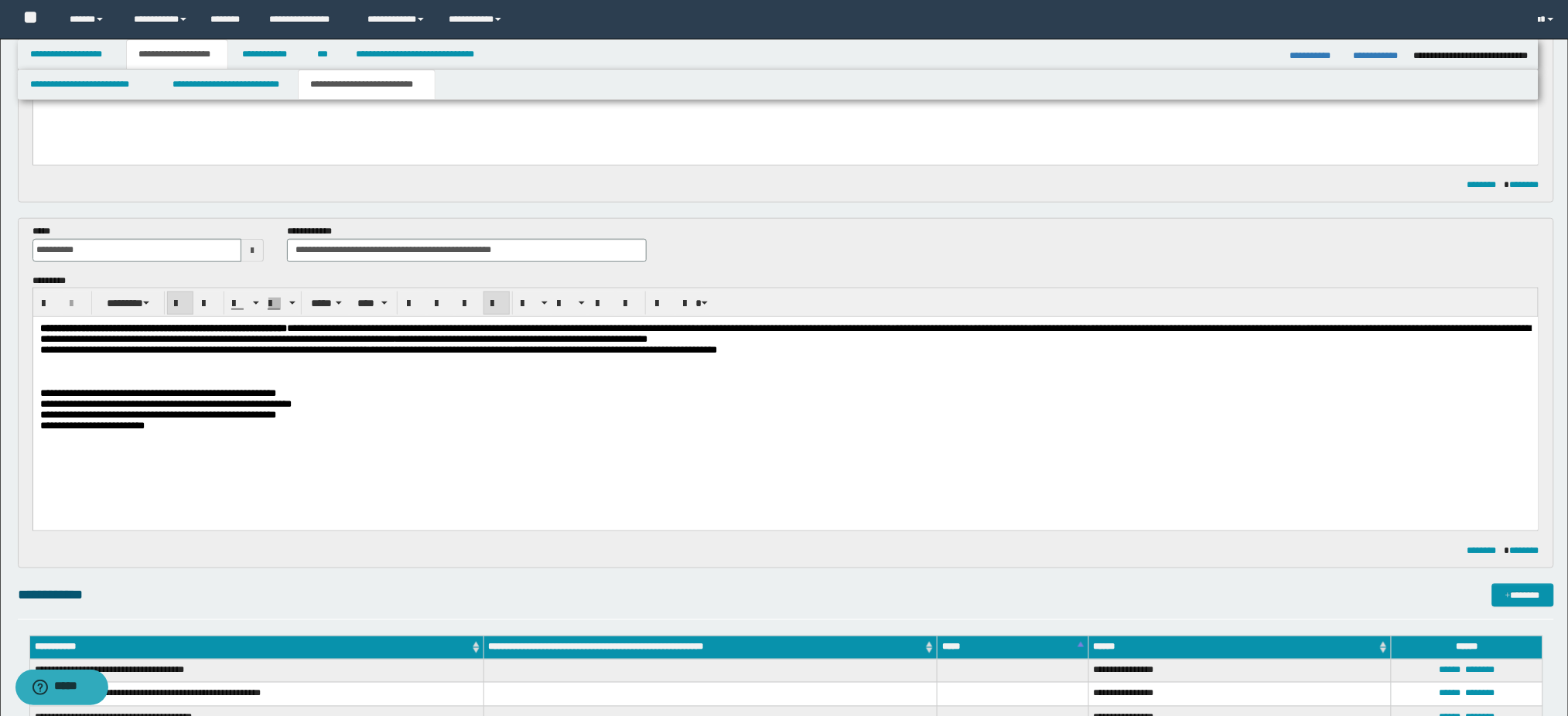 click on "**********" at bounding box center [908, 328] 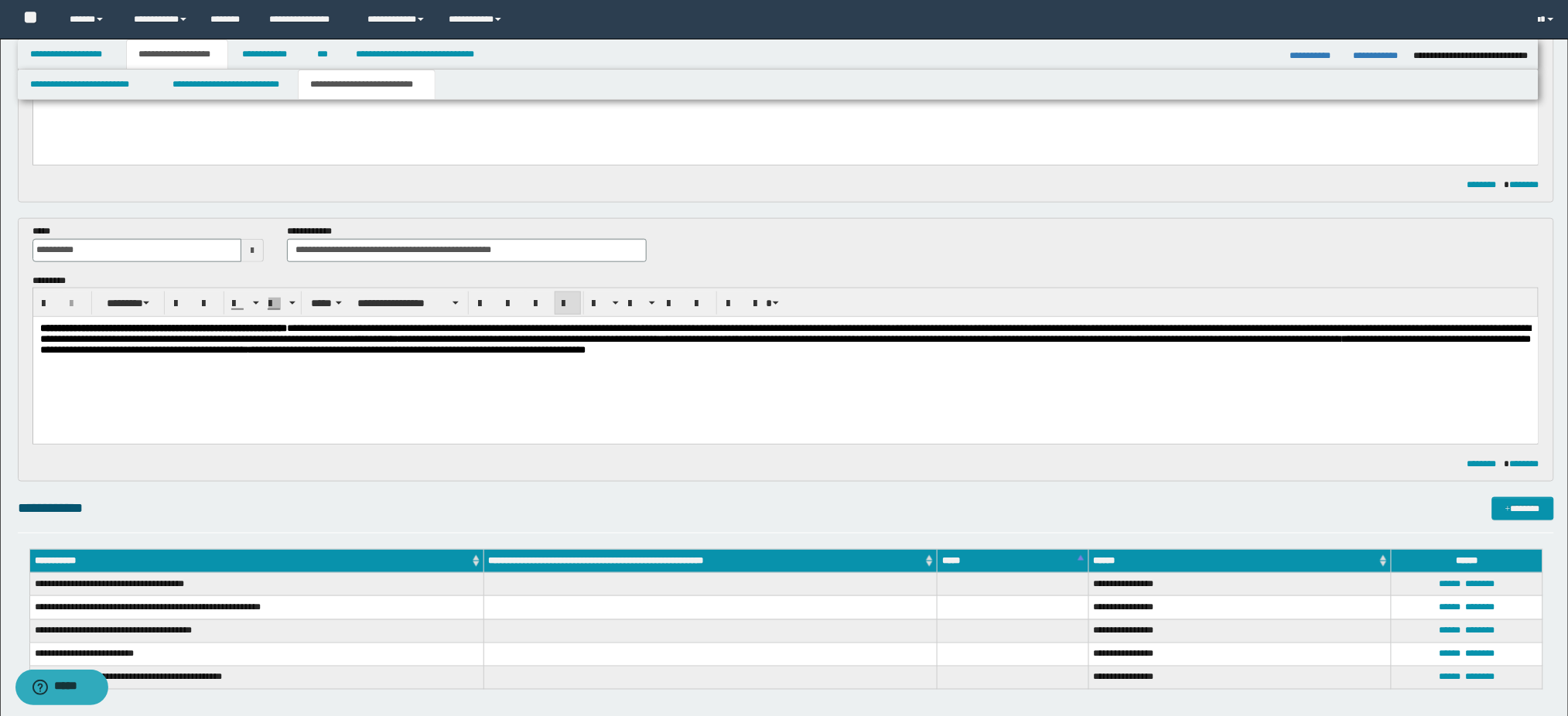 click on "**********" at bounding box center (785, 359) 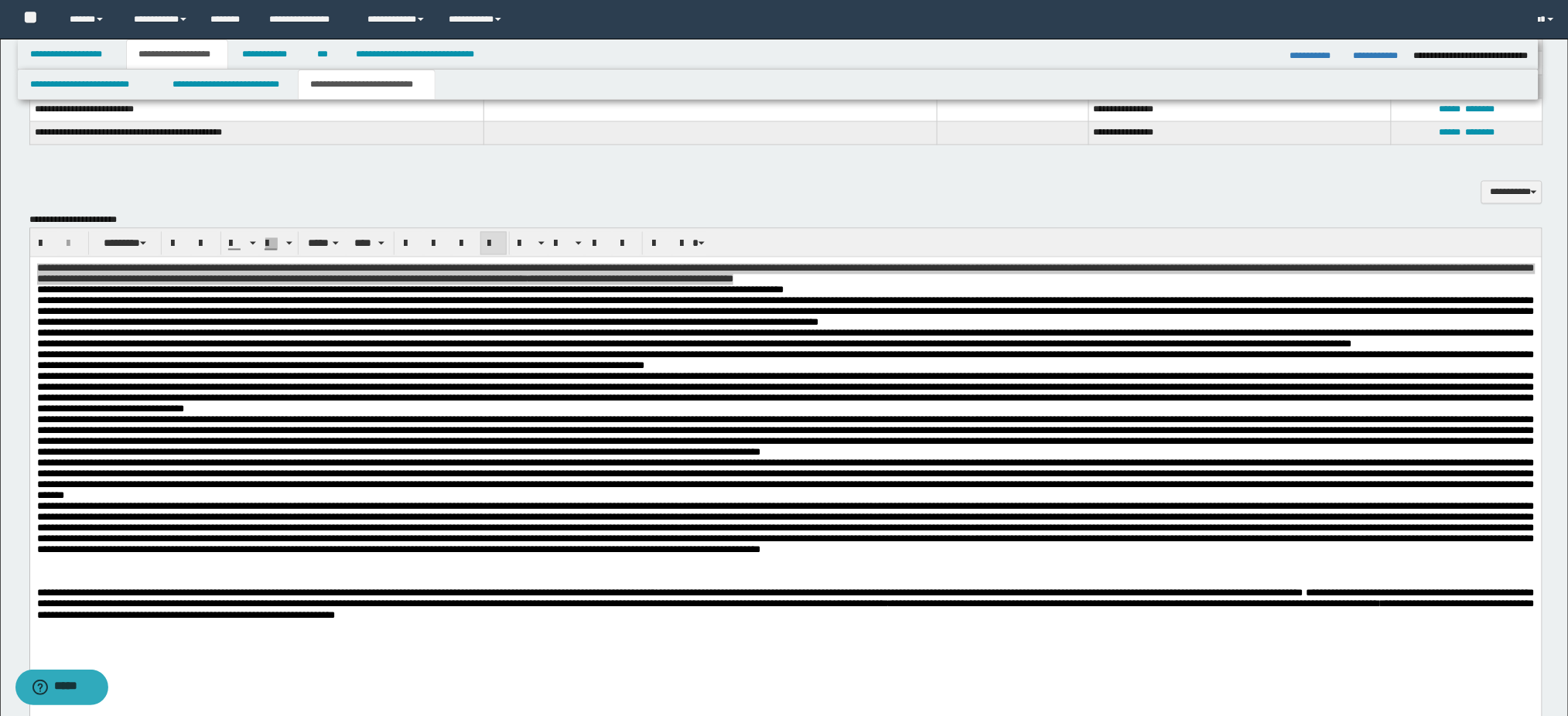 scroll, scrollTop: 1181, scrollLeft: 0, axis: vertical 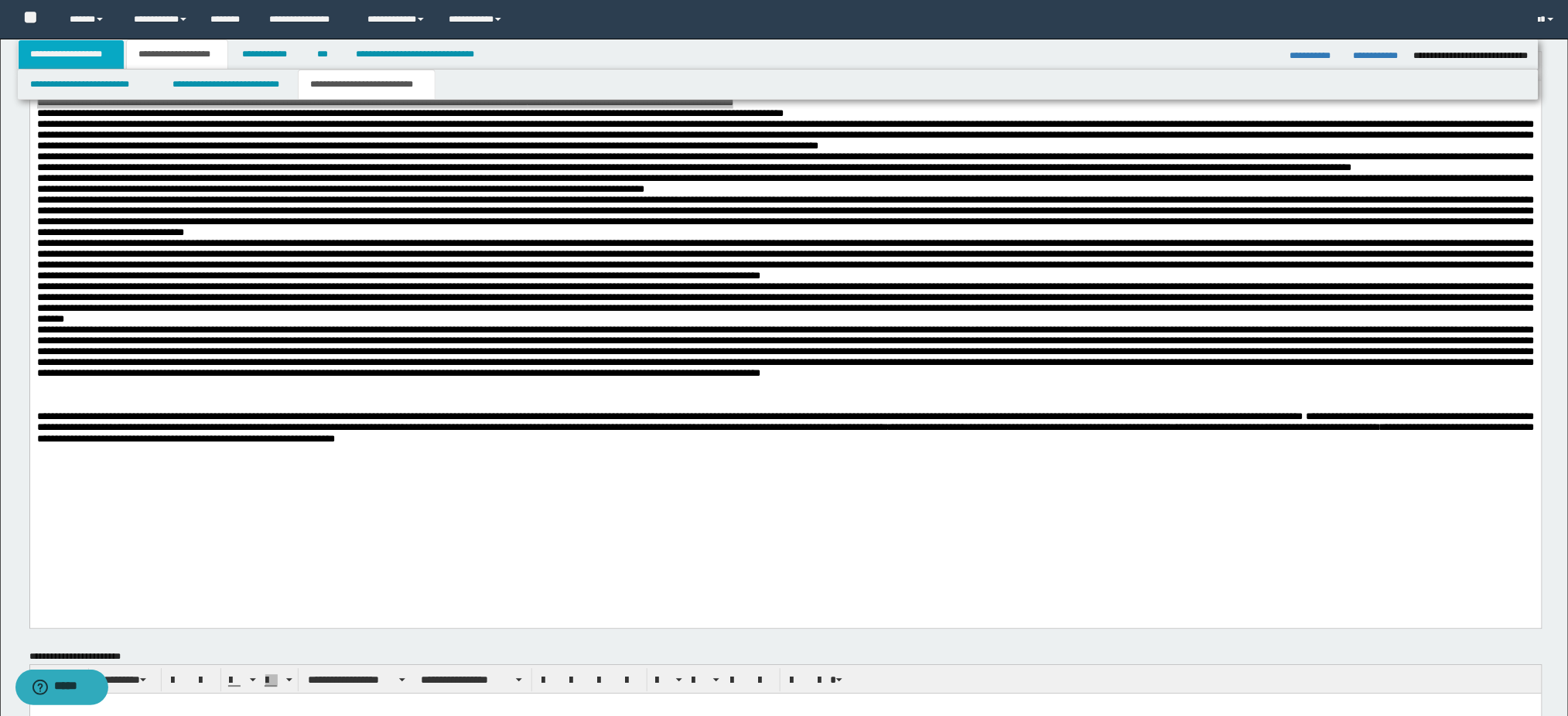 click on "**********" at bounding box center [71, 54] 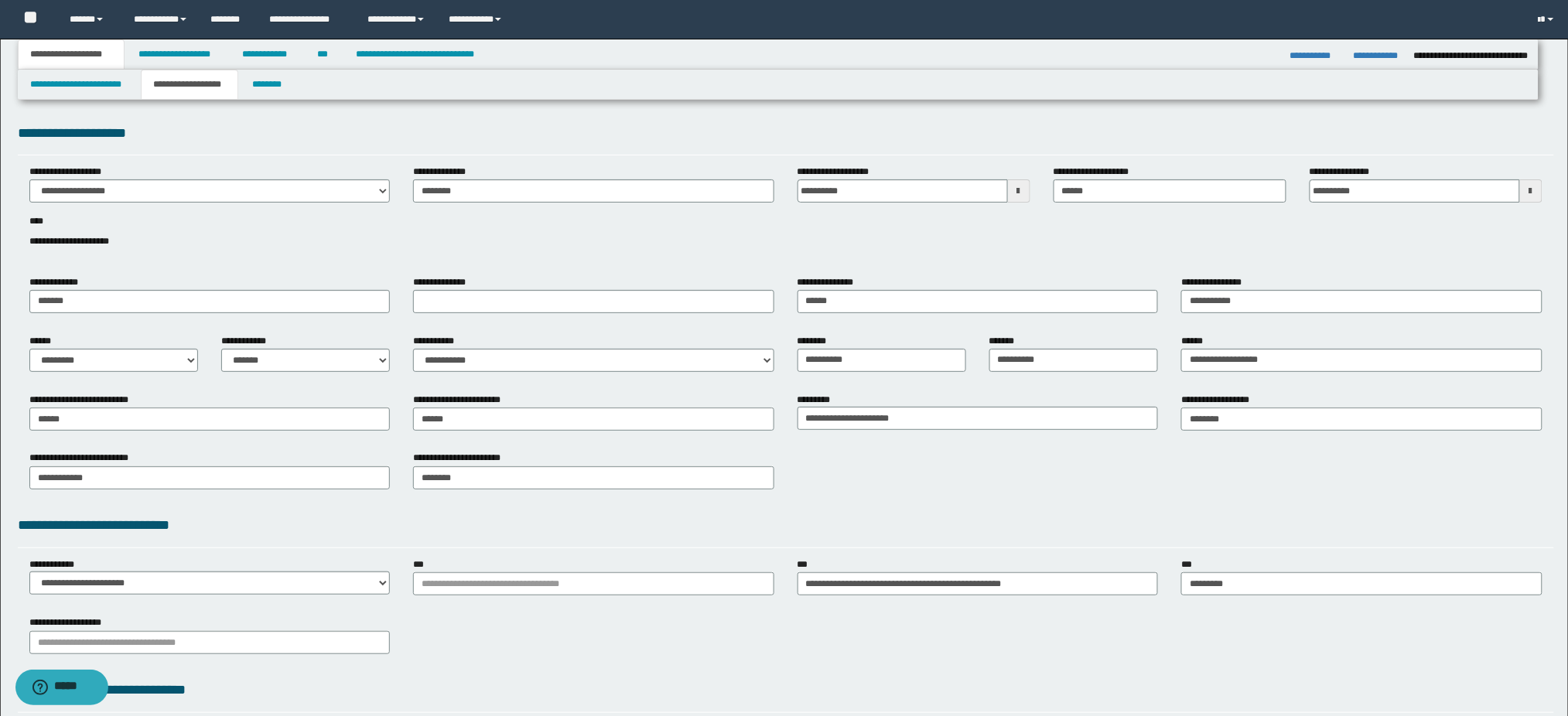 scroll, scrollTop: 0, scrollLeft: 0, axis: both 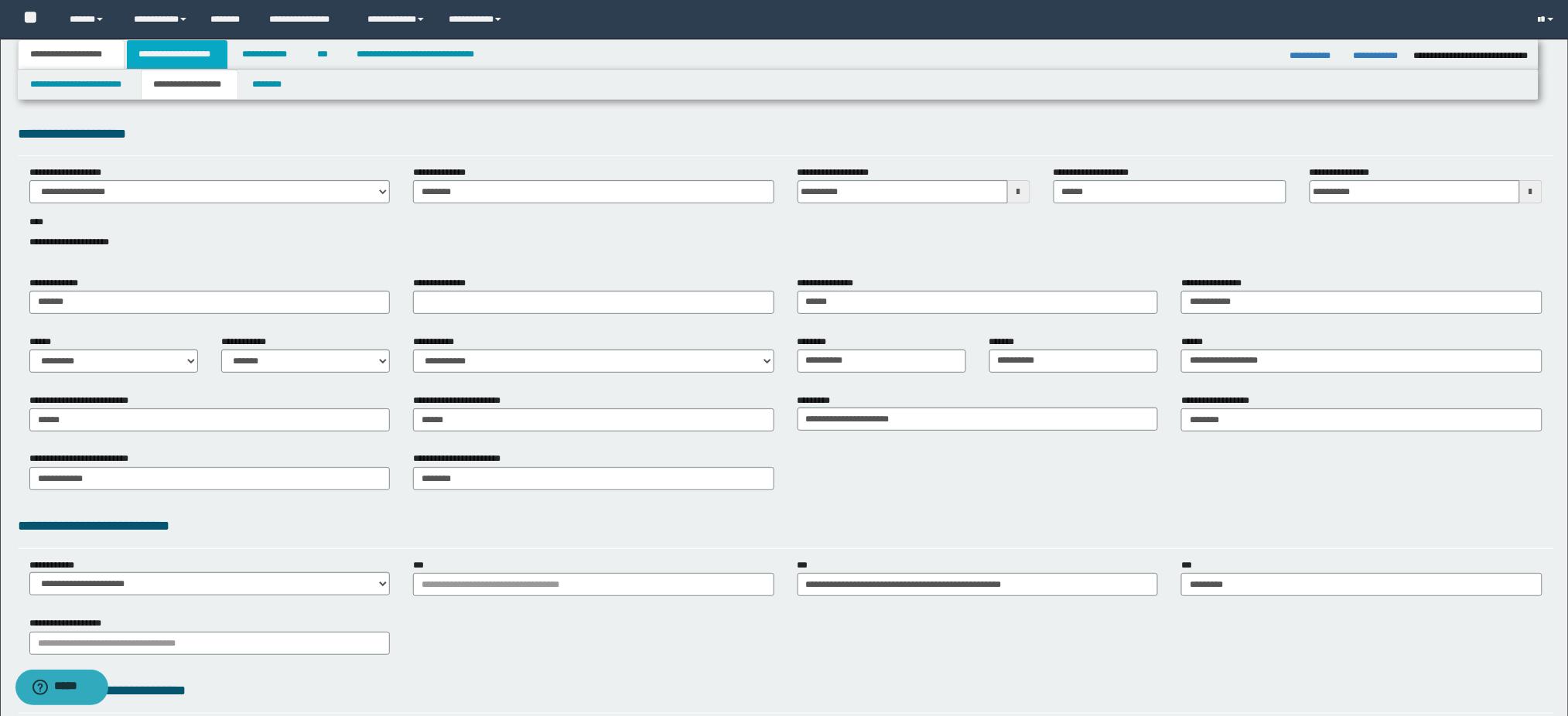 click on "**********" at bounding box center (177, 54) 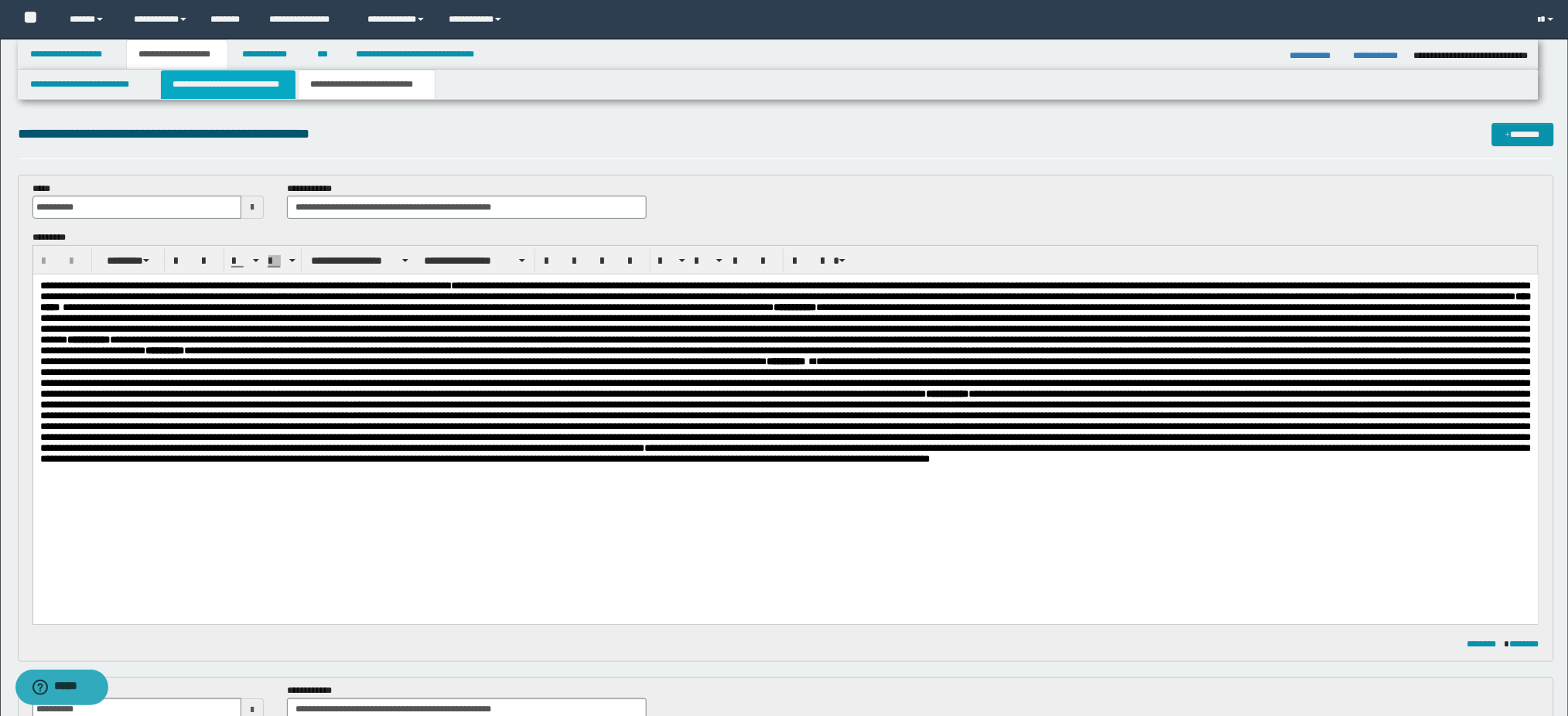 click on "**********" at bounding box center (228, 84) 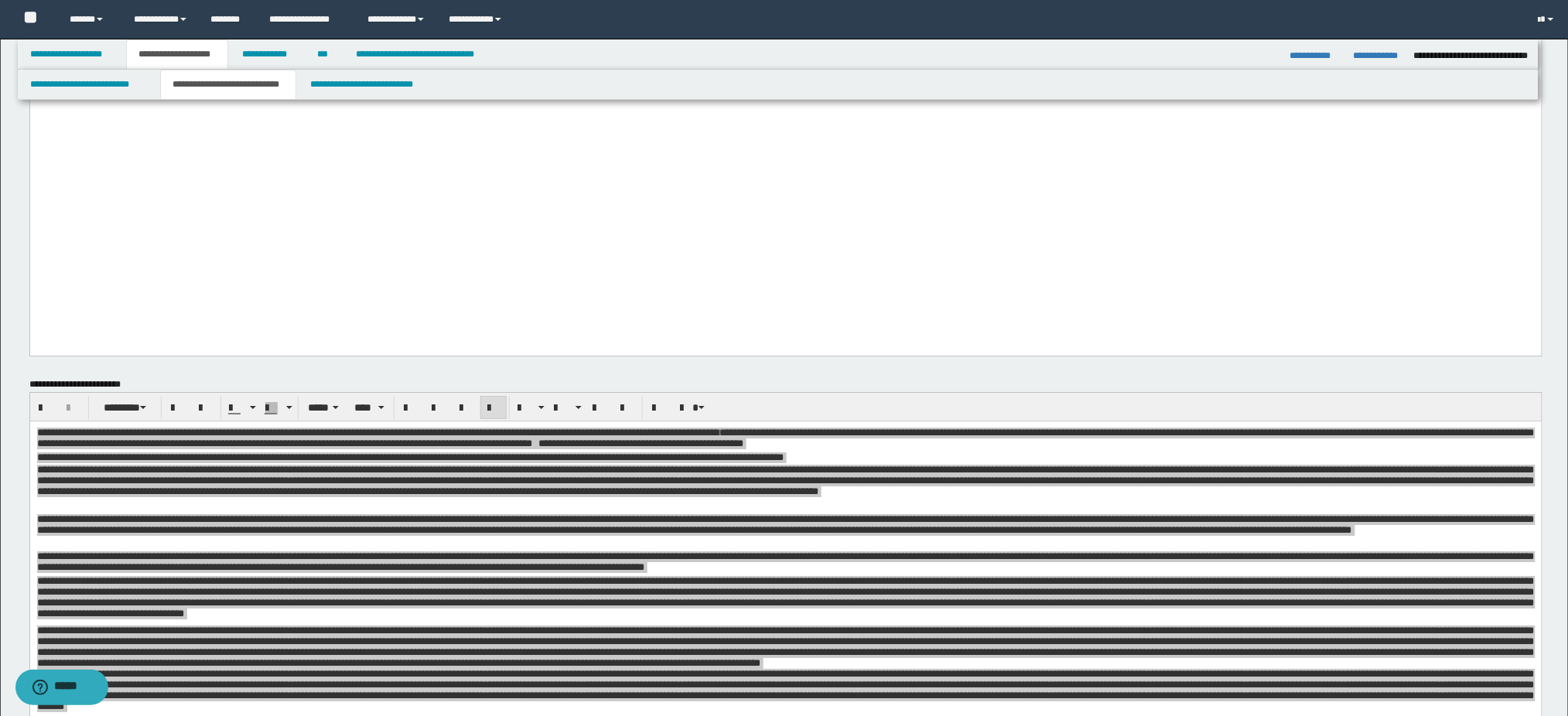 scroll, scrollTop: 1752, scrollLeft: 0, axis: vertical 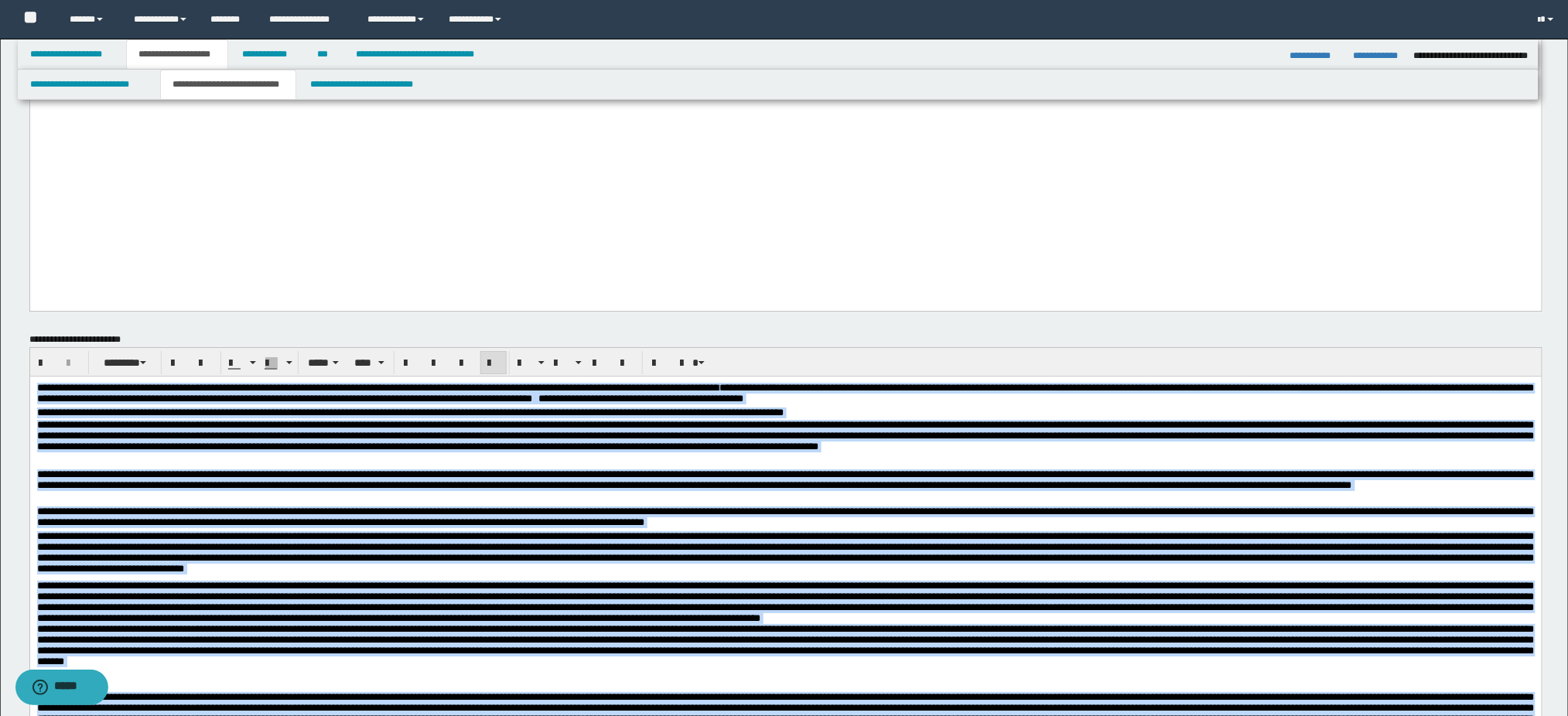 click on "**********" at bounding box center (785, 392) 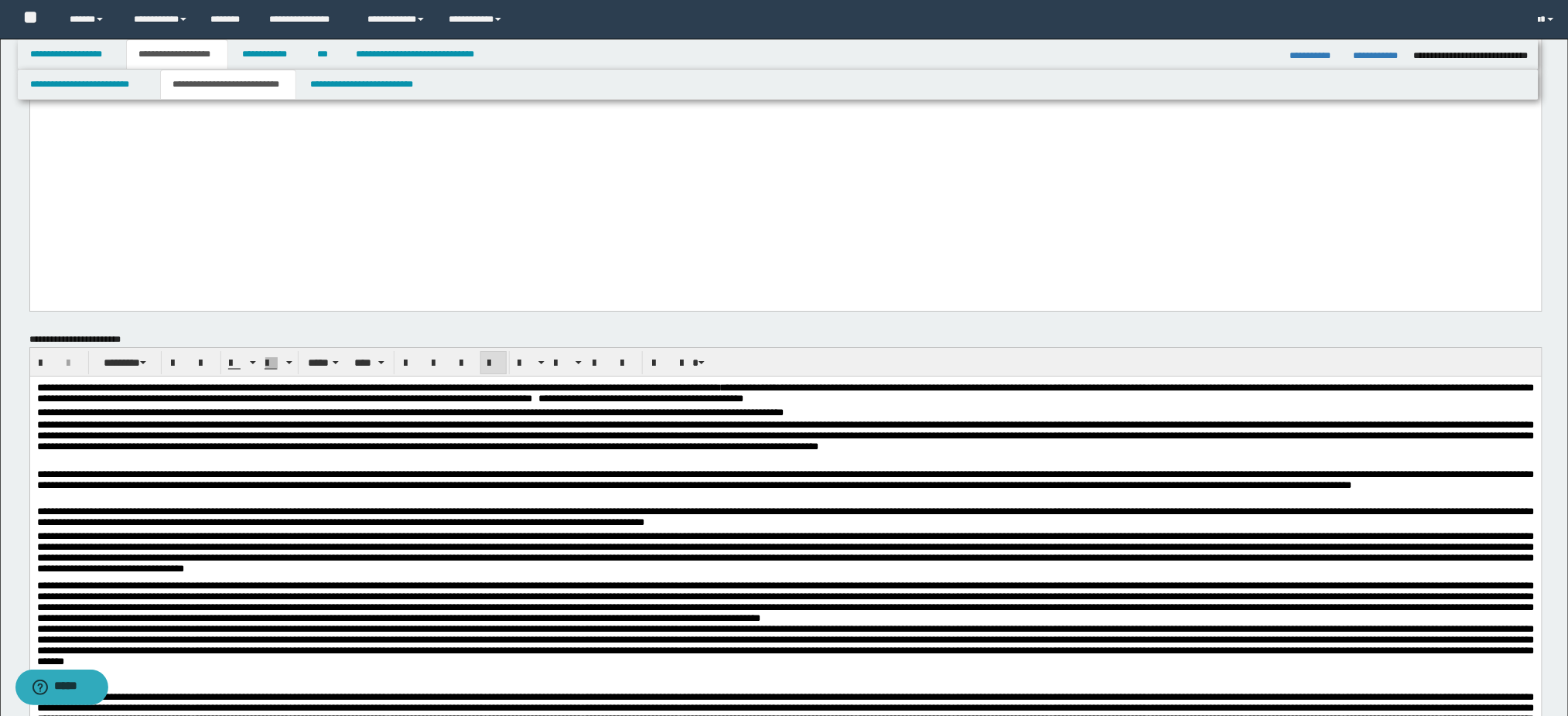 click on "**********" at bounding box center [785, 392] 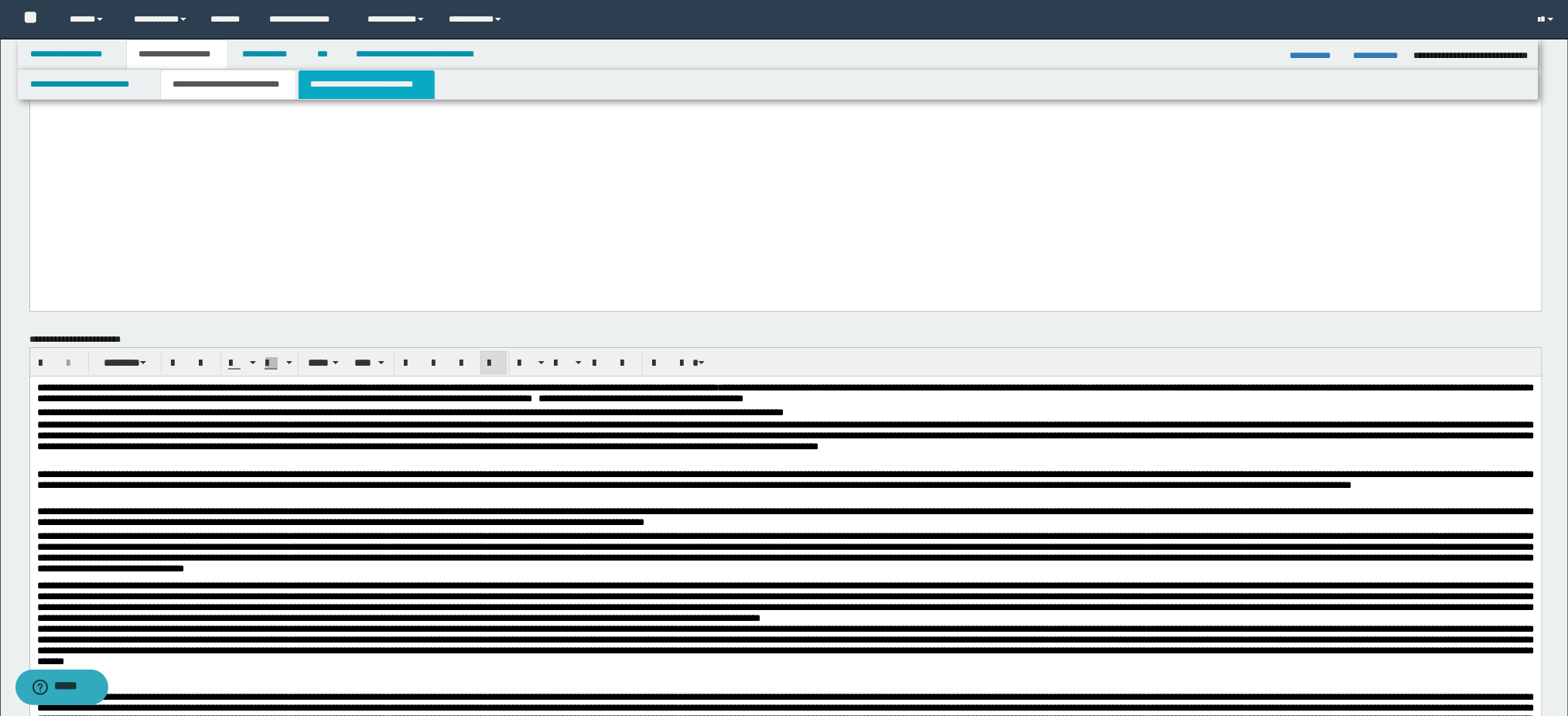 click on "**********" at bounding box center (367, 84) 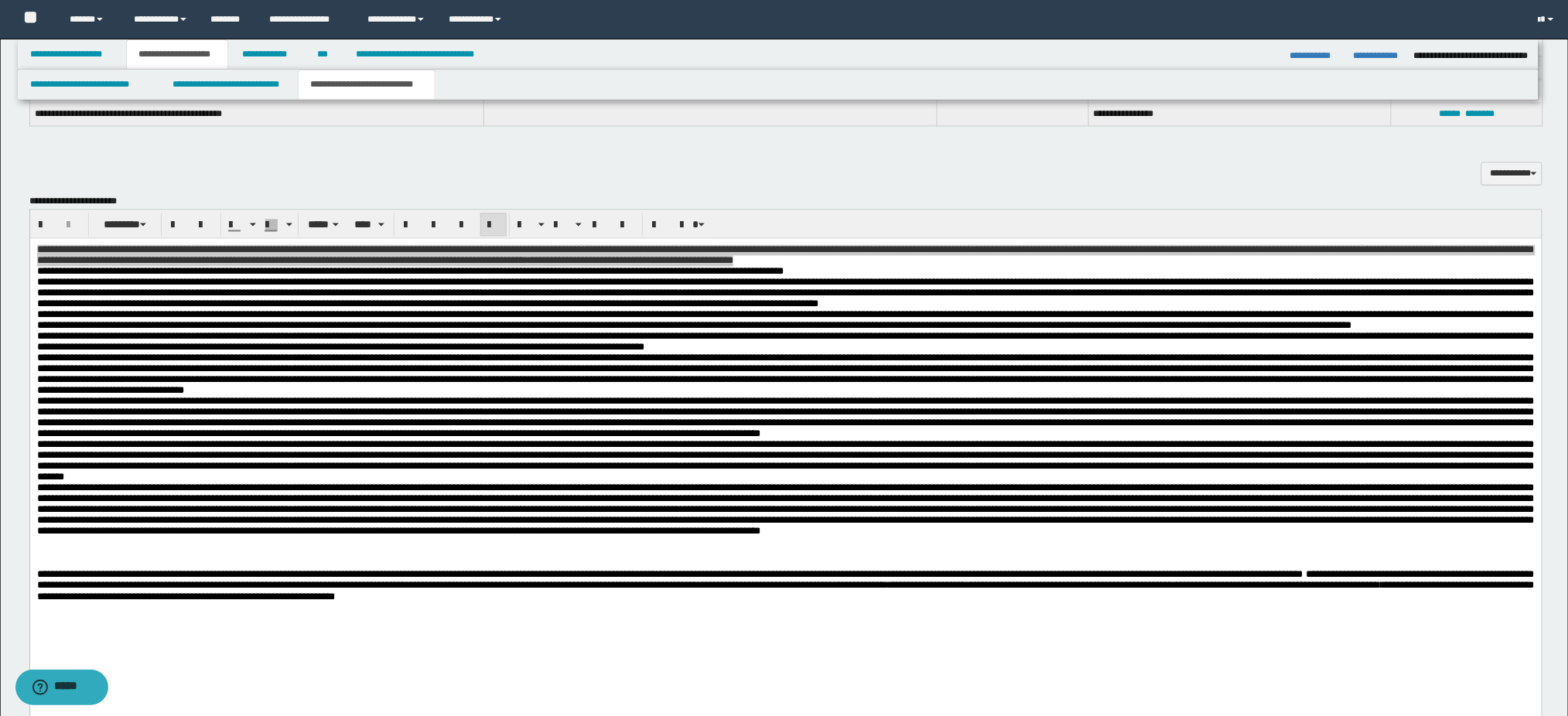 scroll, scrollTop: 971, scrollLeft: 0, axis: vertical 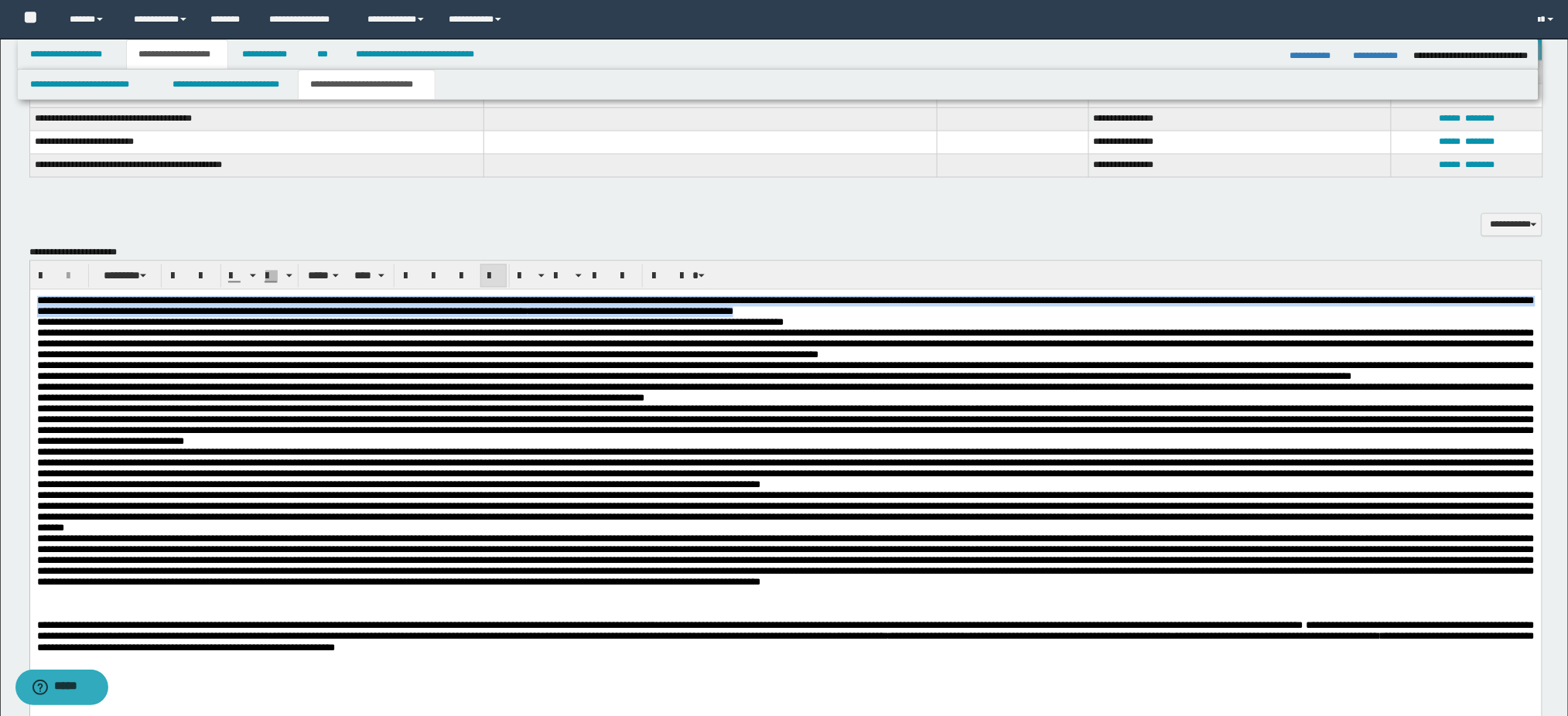 click on "**********" at bounding box center [785, 305] 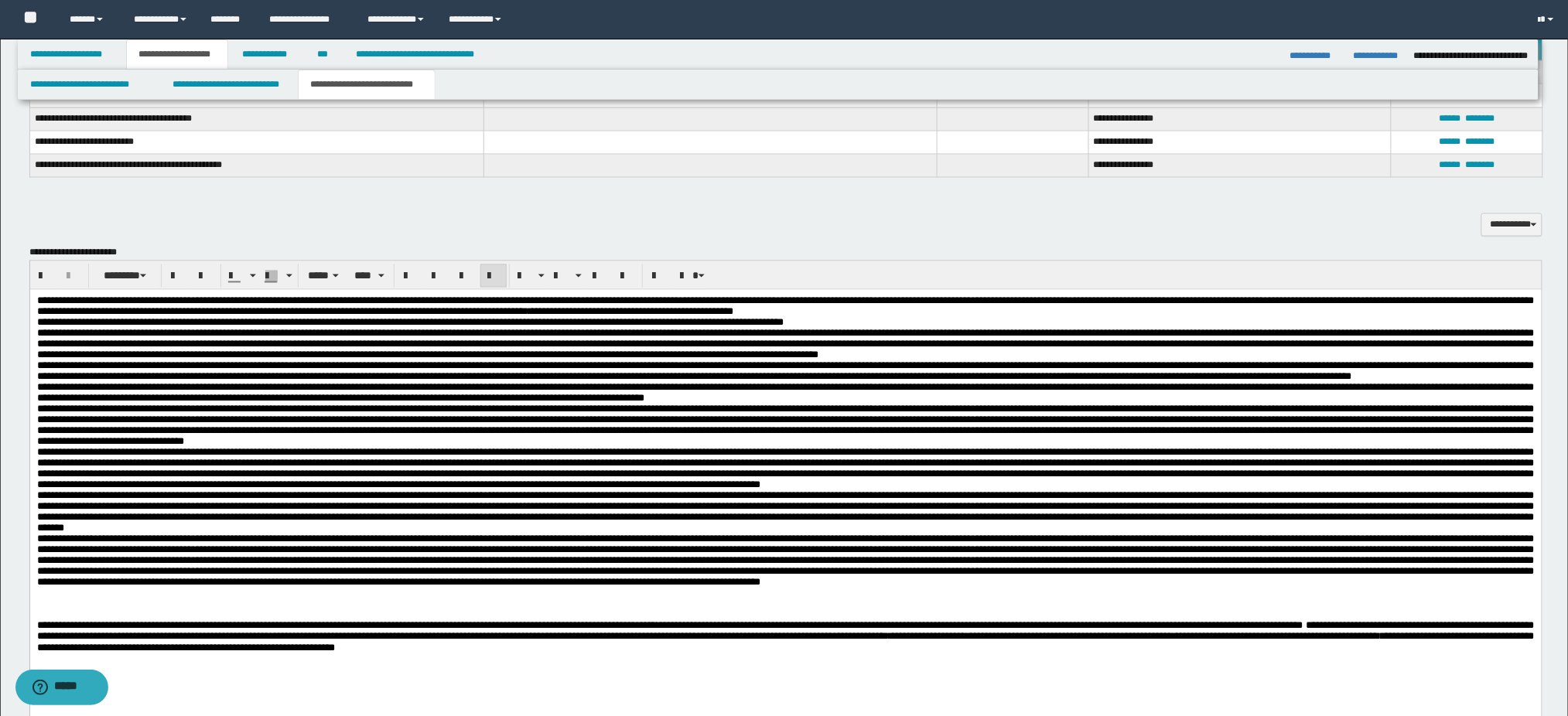 click on "**********" at bounding box center (785, 493) 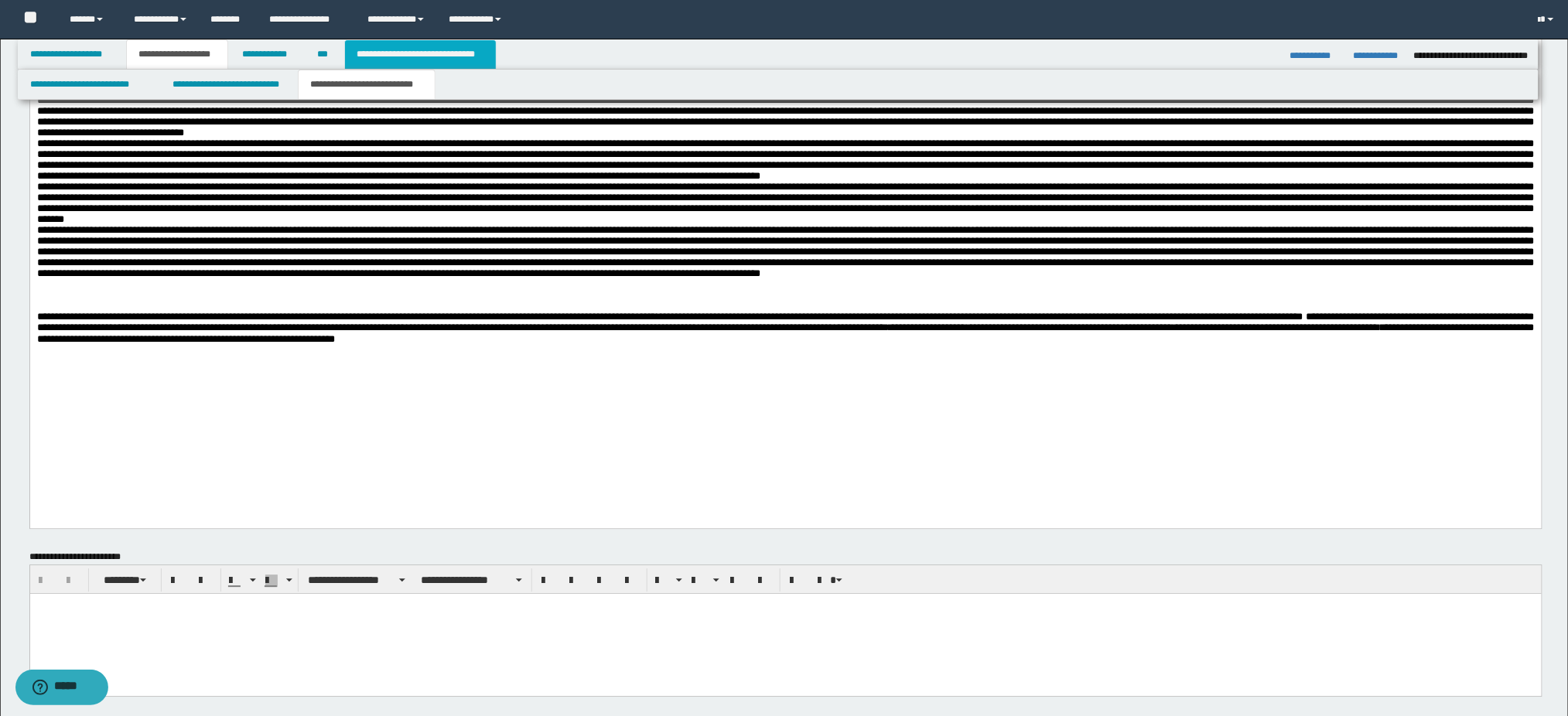 click on "**********" at bounding box center [420, 54] 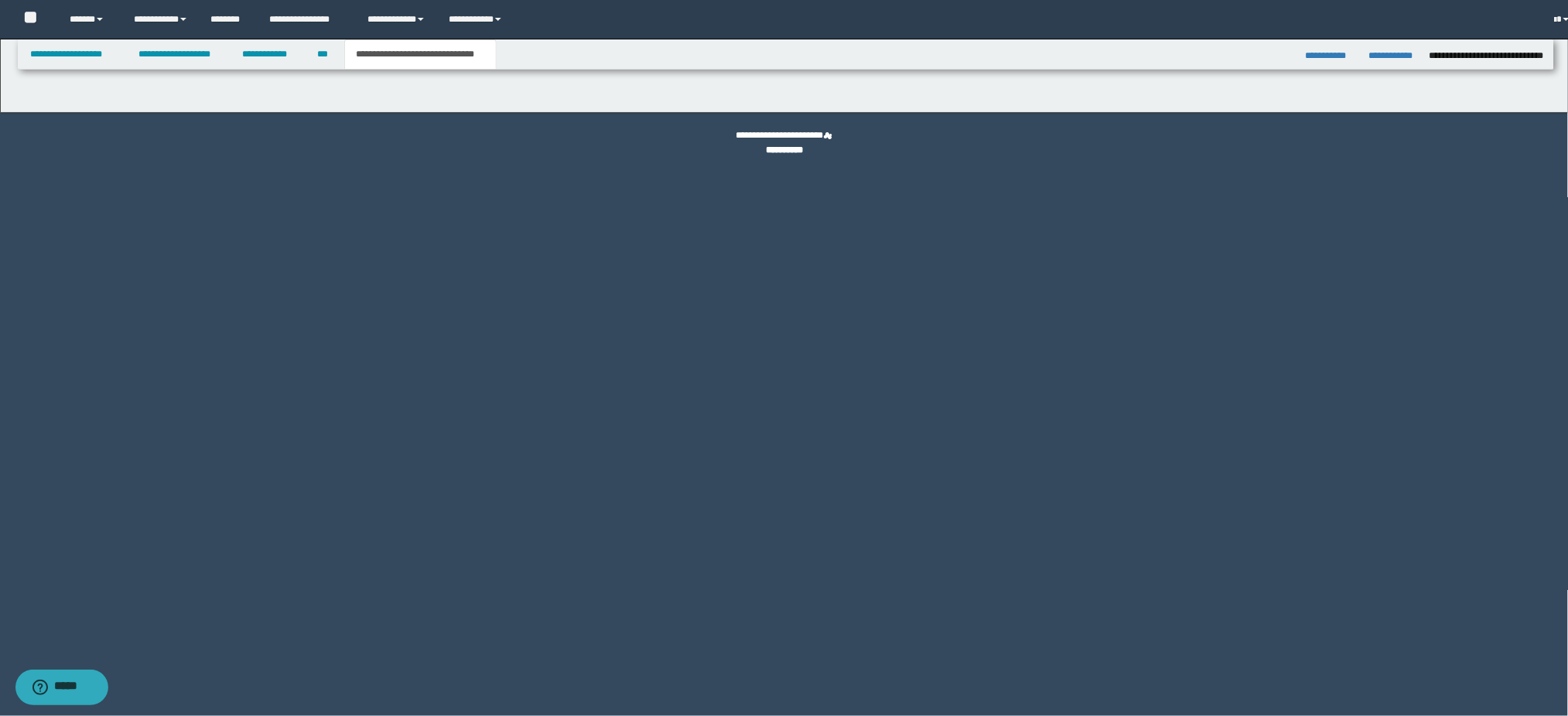 scroll, scrollTop: 0, scrollLeft: 0, axis: both 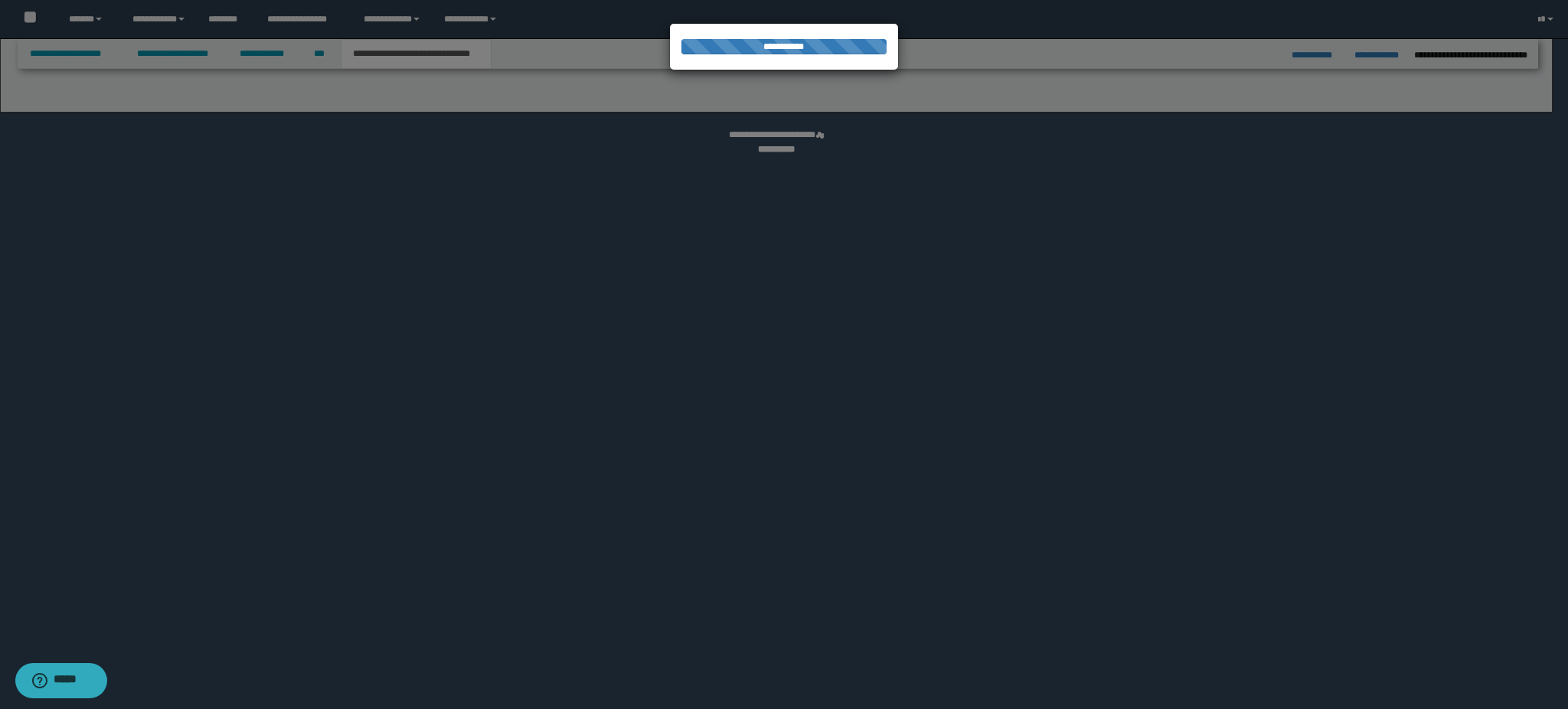 select on "*" 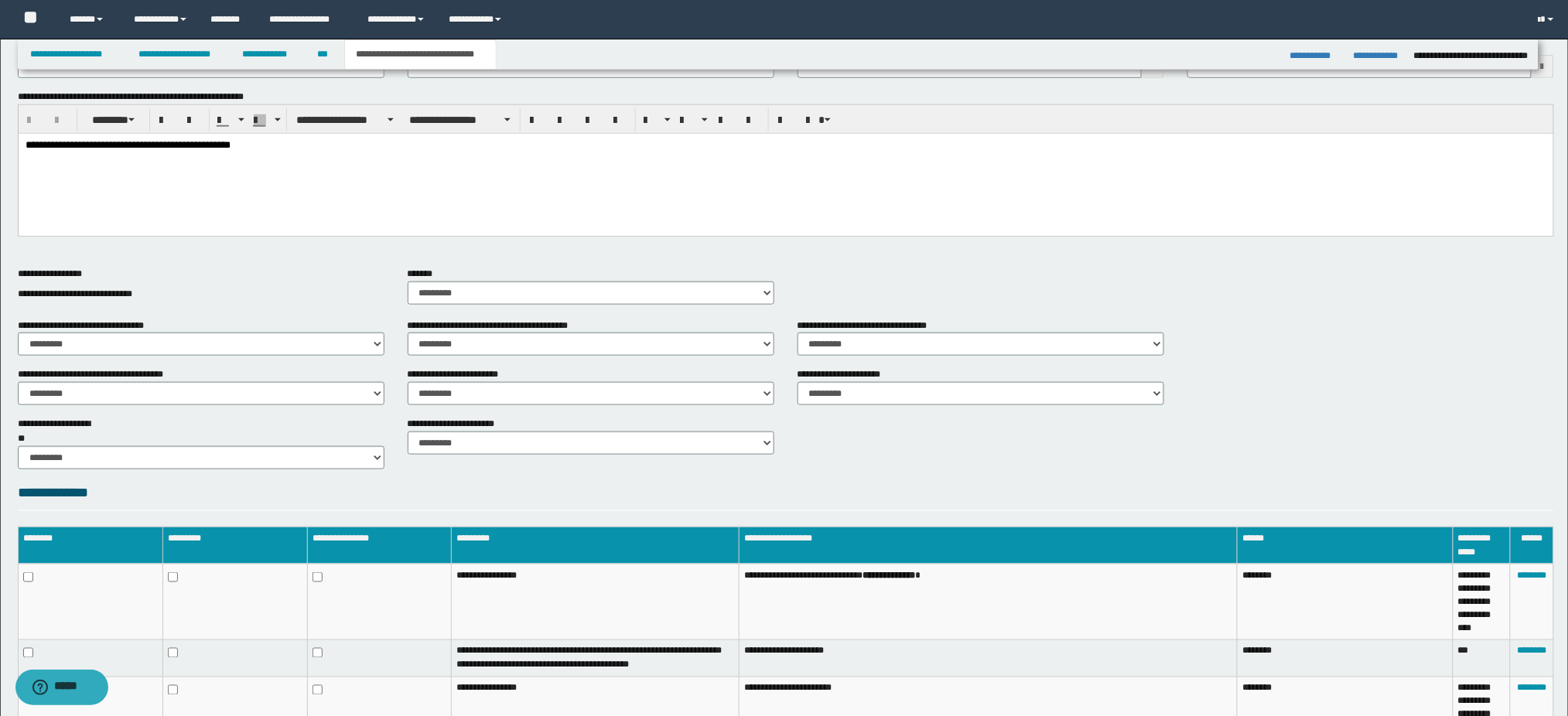 scroll, scrollTop: 582, scrollLeft: 0, axis: vertical 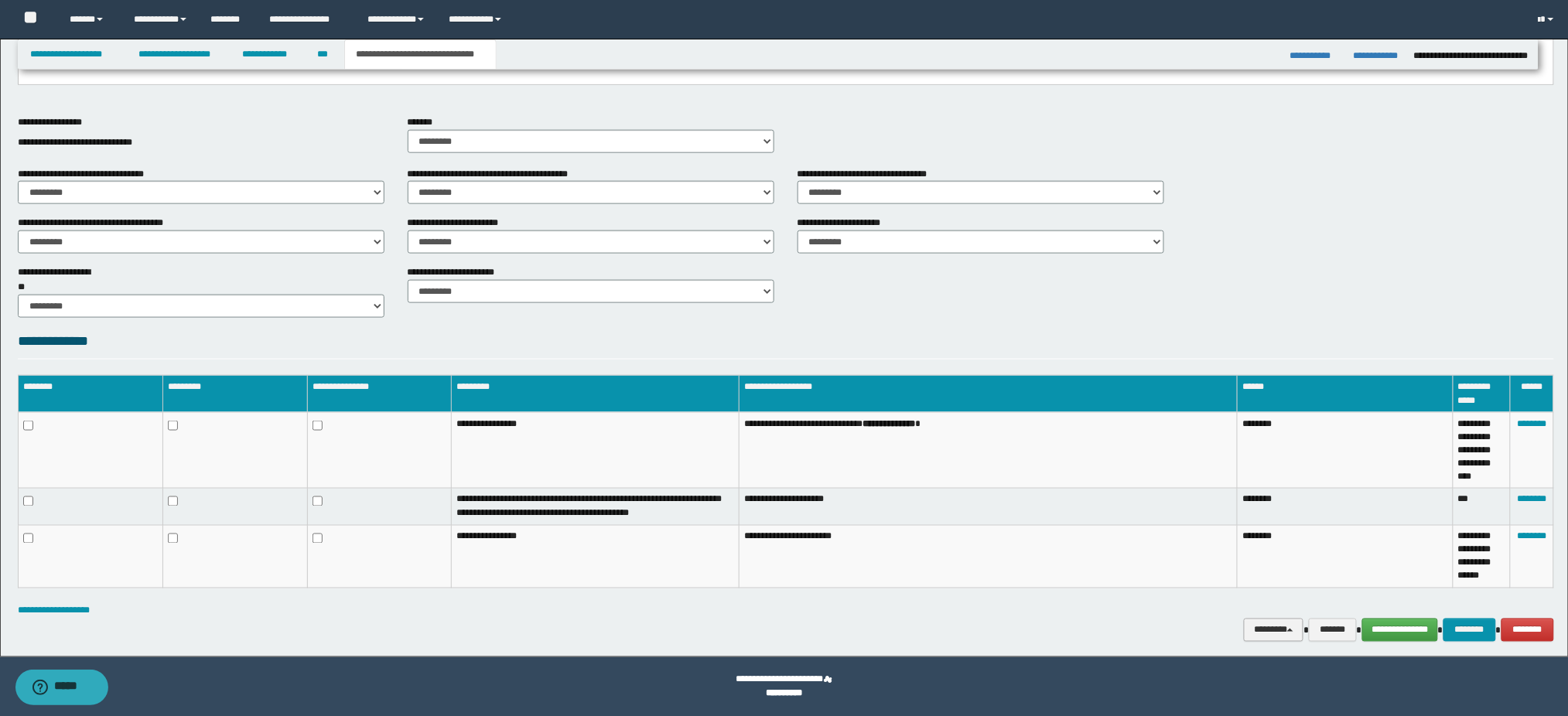 click on "********" at bounding box center [1273, 630] 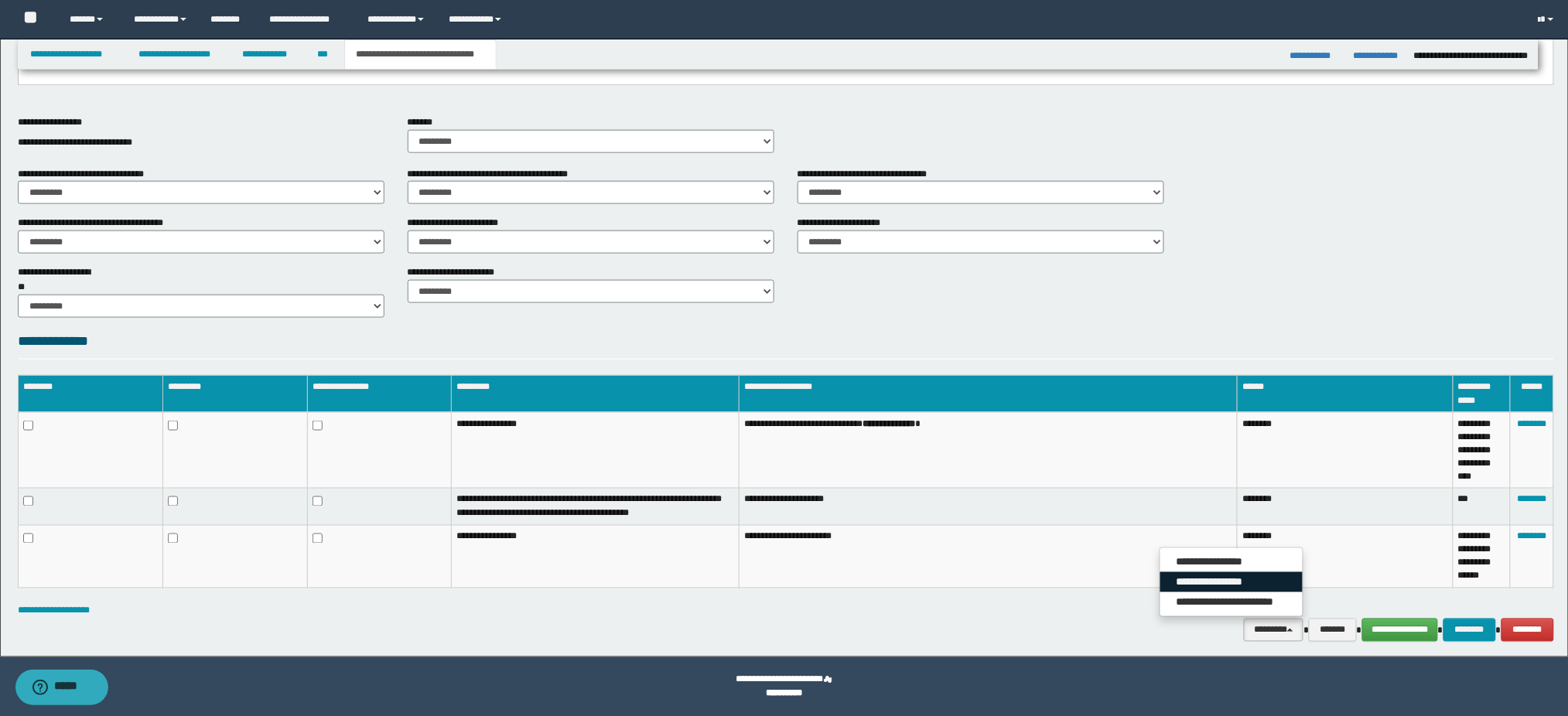 click on "**********" at bounding box center [1232, 582] 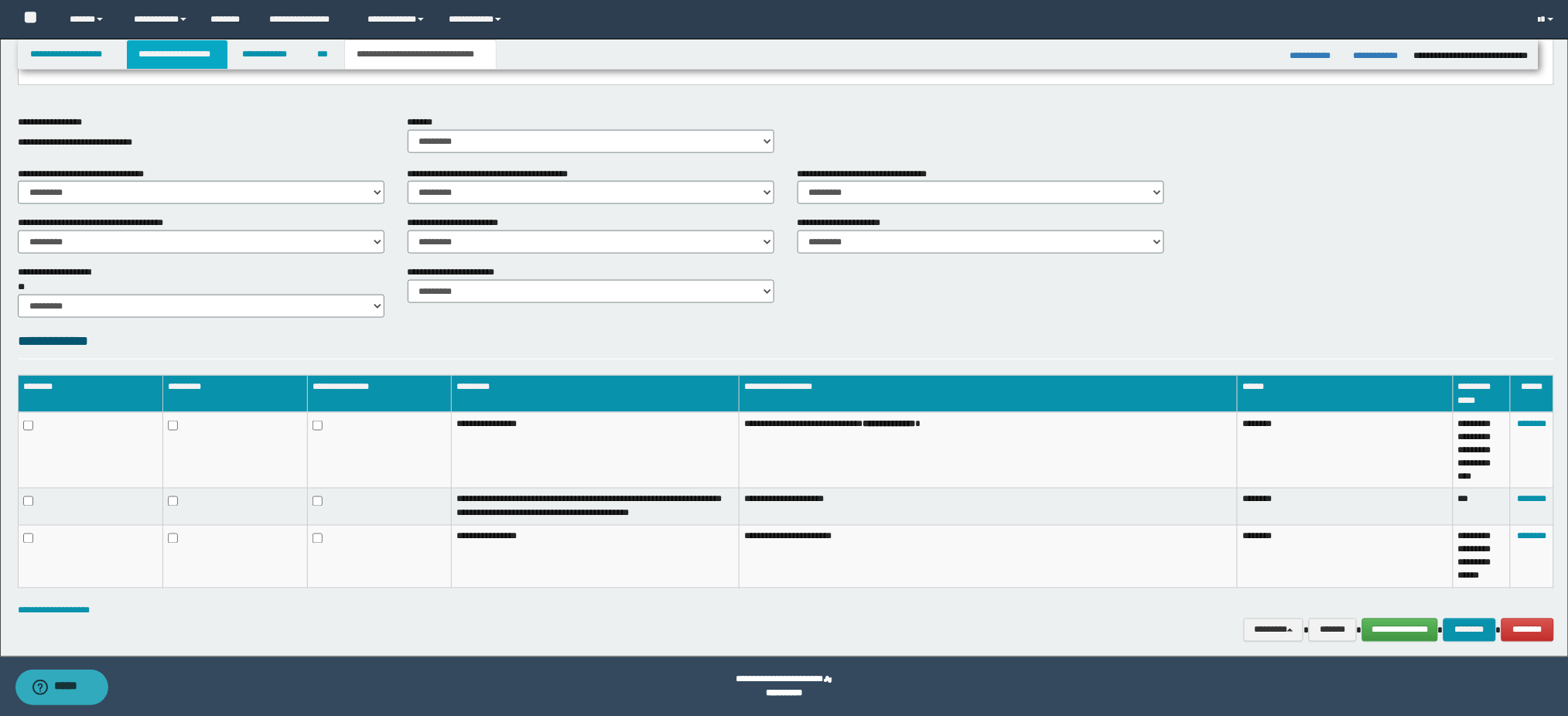 click on "**********" at bounding box center (177, 54) 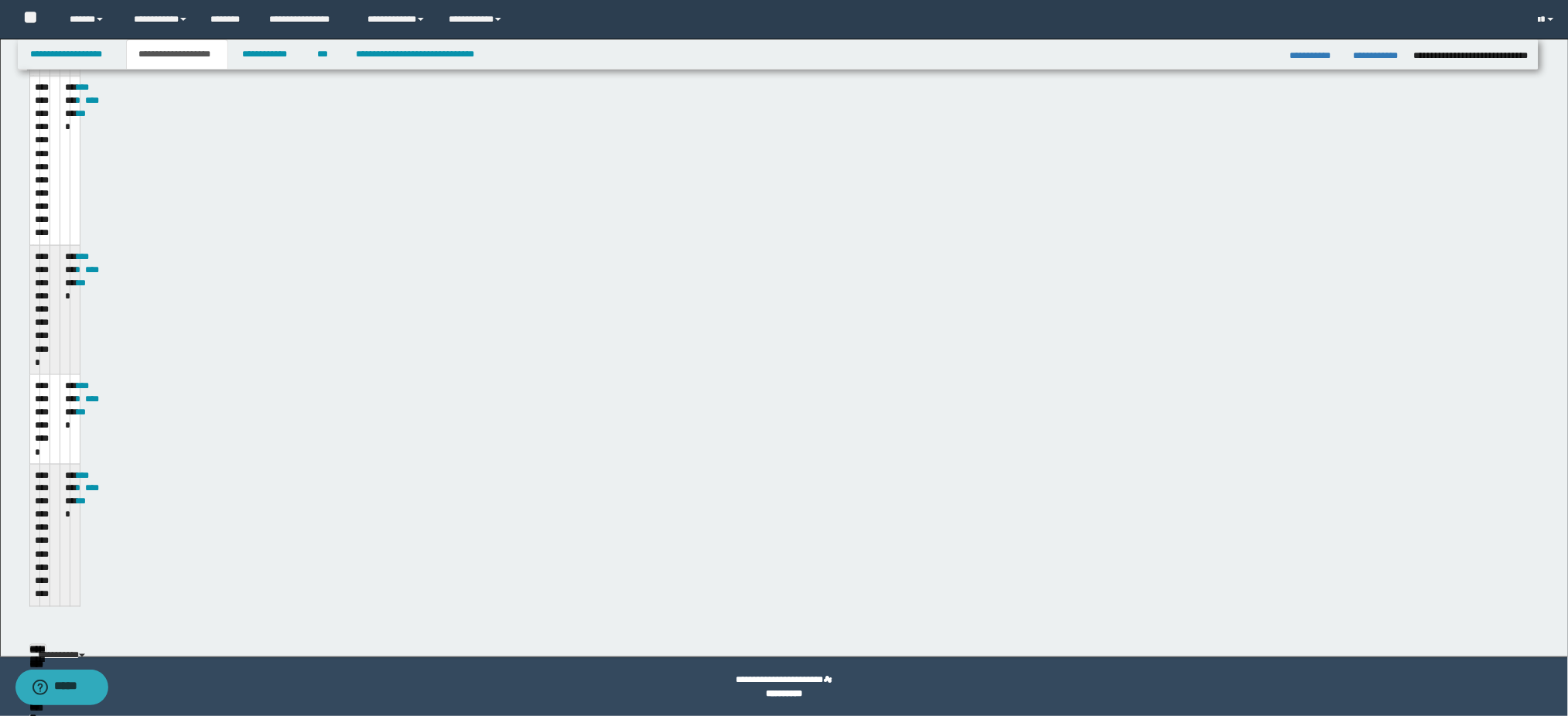 scroll, scrollTop: 606, scrollLeft: 0, axis: vertical 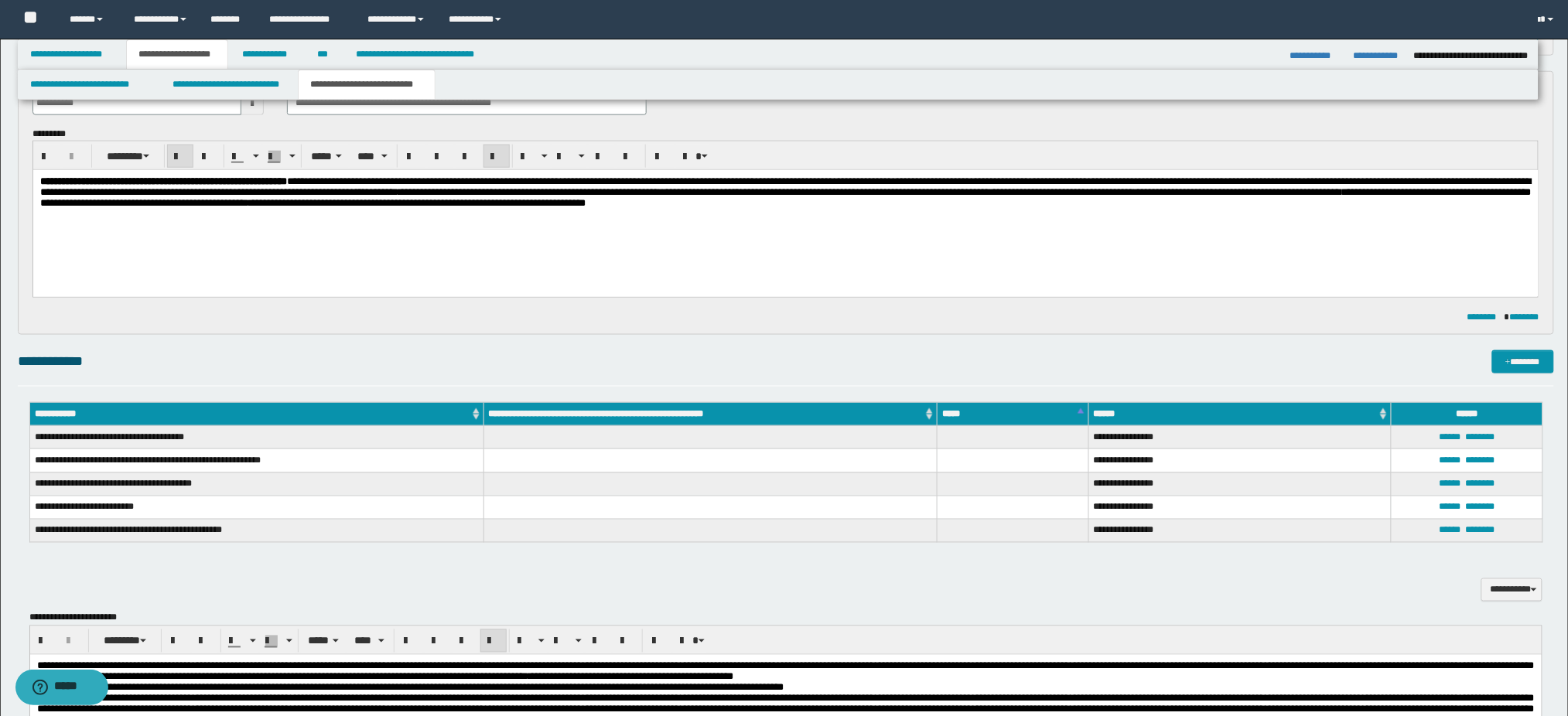 click on "**********" at bounding box center (785, 193) 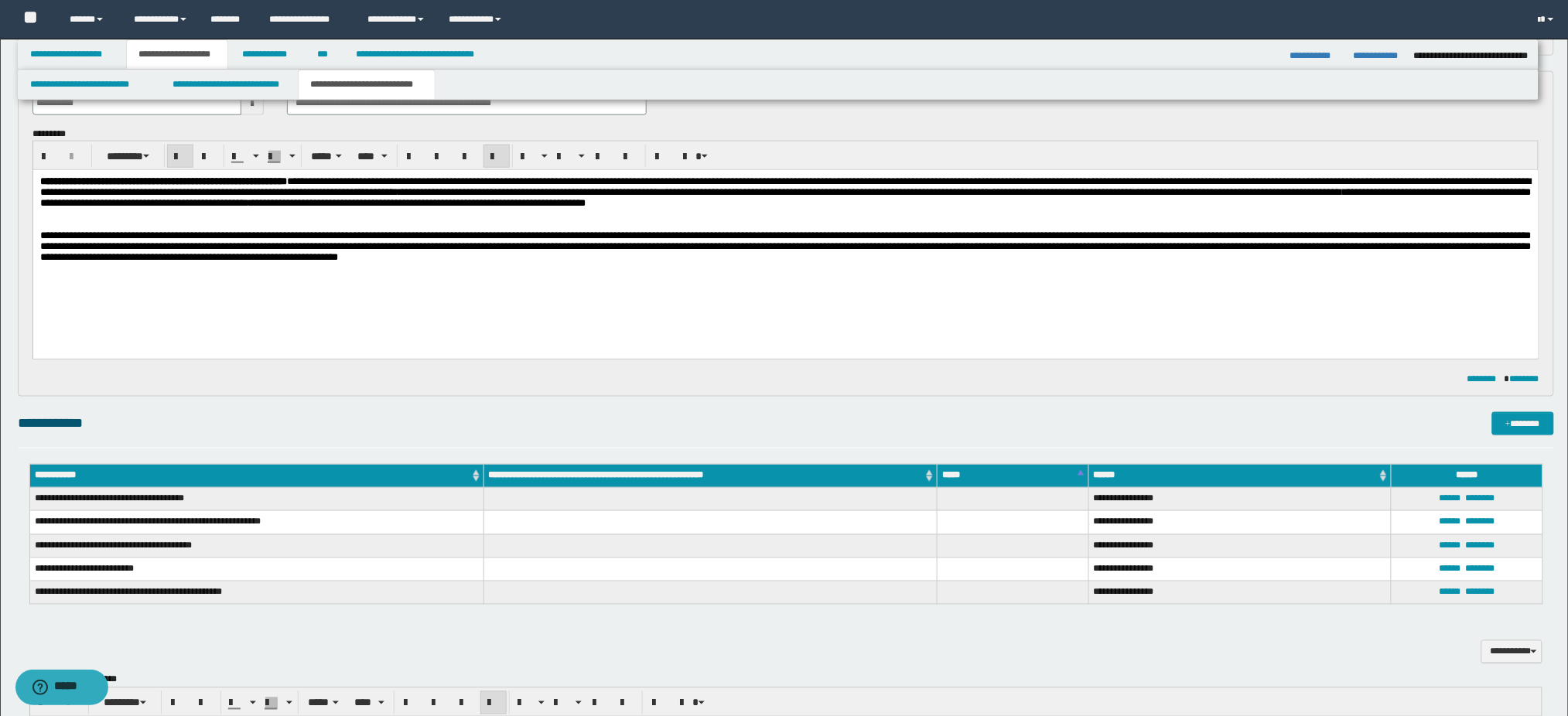 click on "**********" at bounding box center [1061, 192] 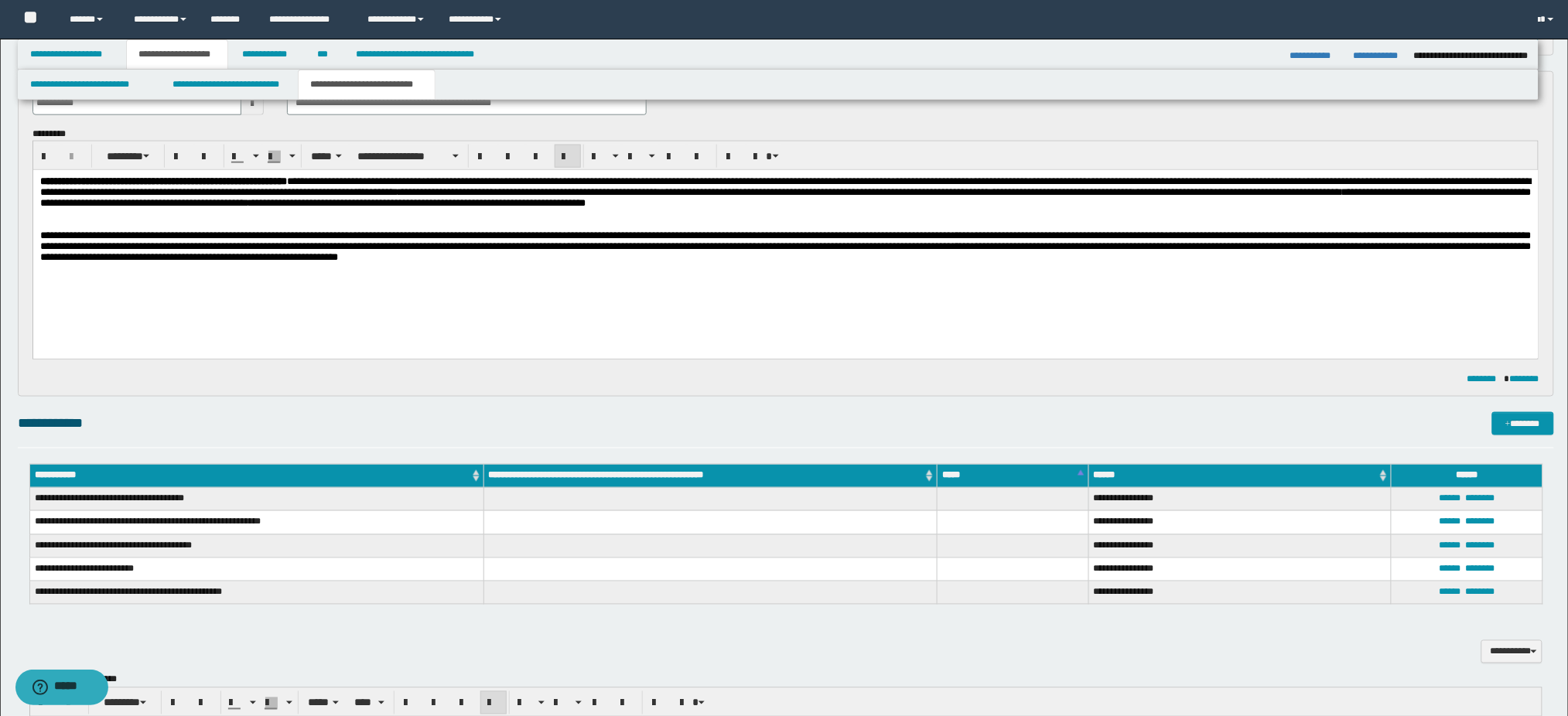 click at bounding box center (785, 214) 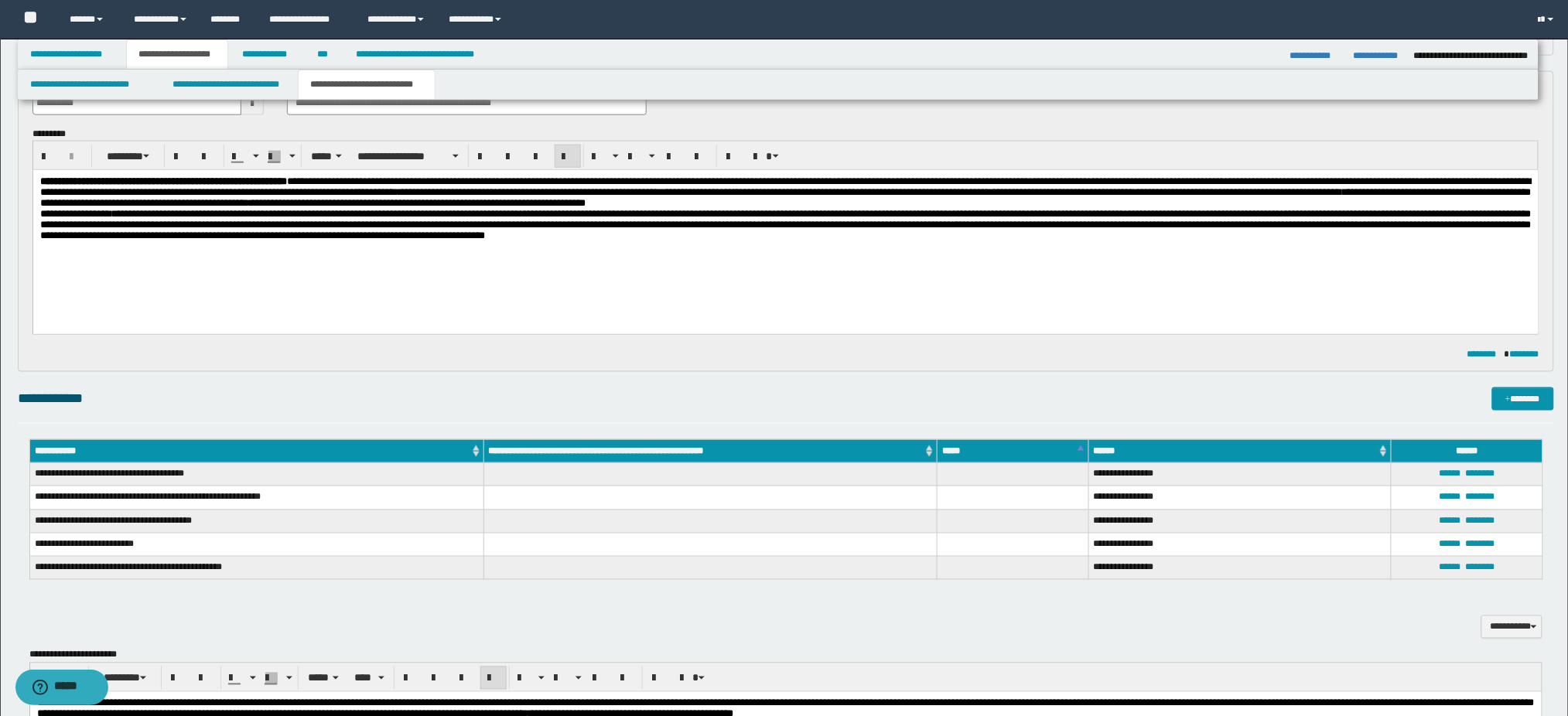 click on "**********" at bounding box center (785, 224) 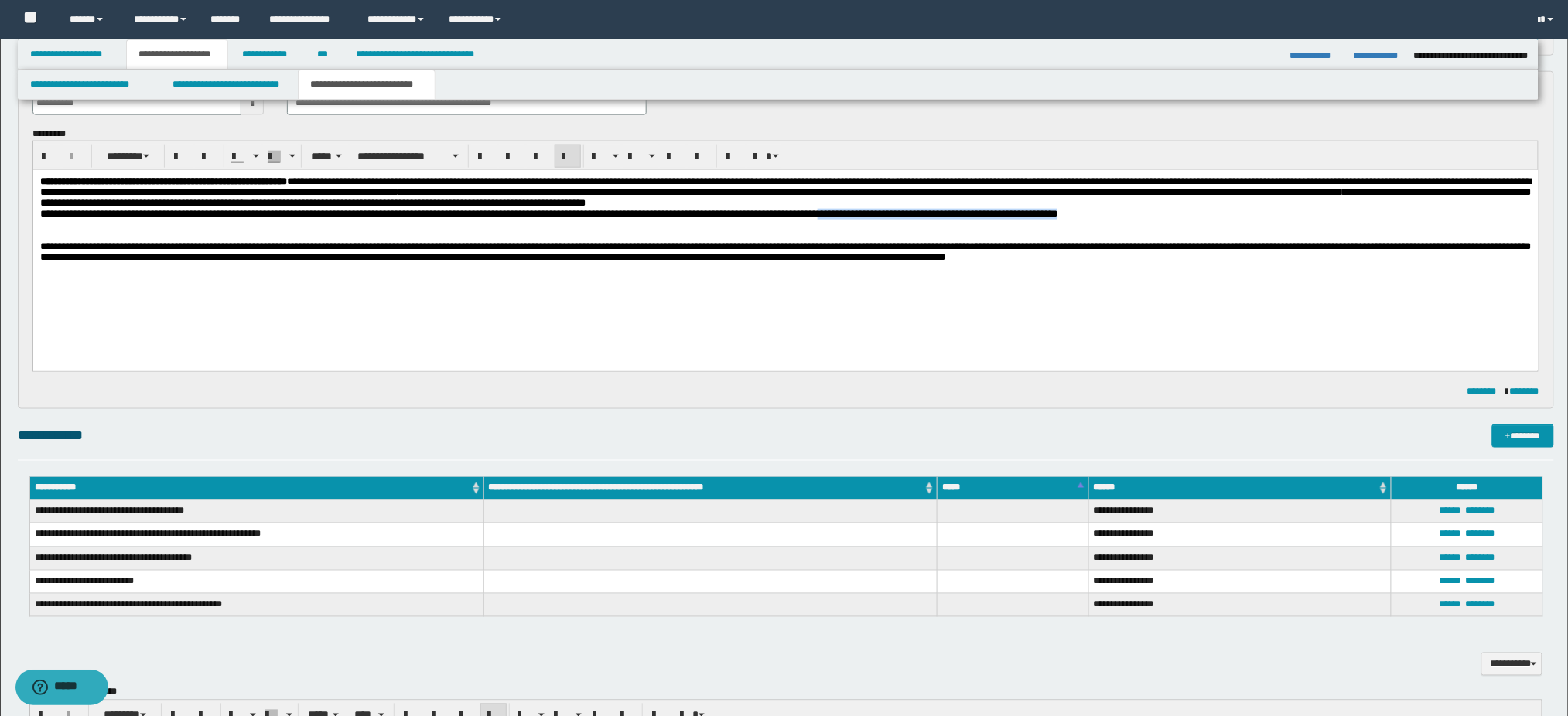 drag, startPoint x: 957, startPoint y: 220, endPoint x: 1297, endPoint y: 225, distance: 340.03676 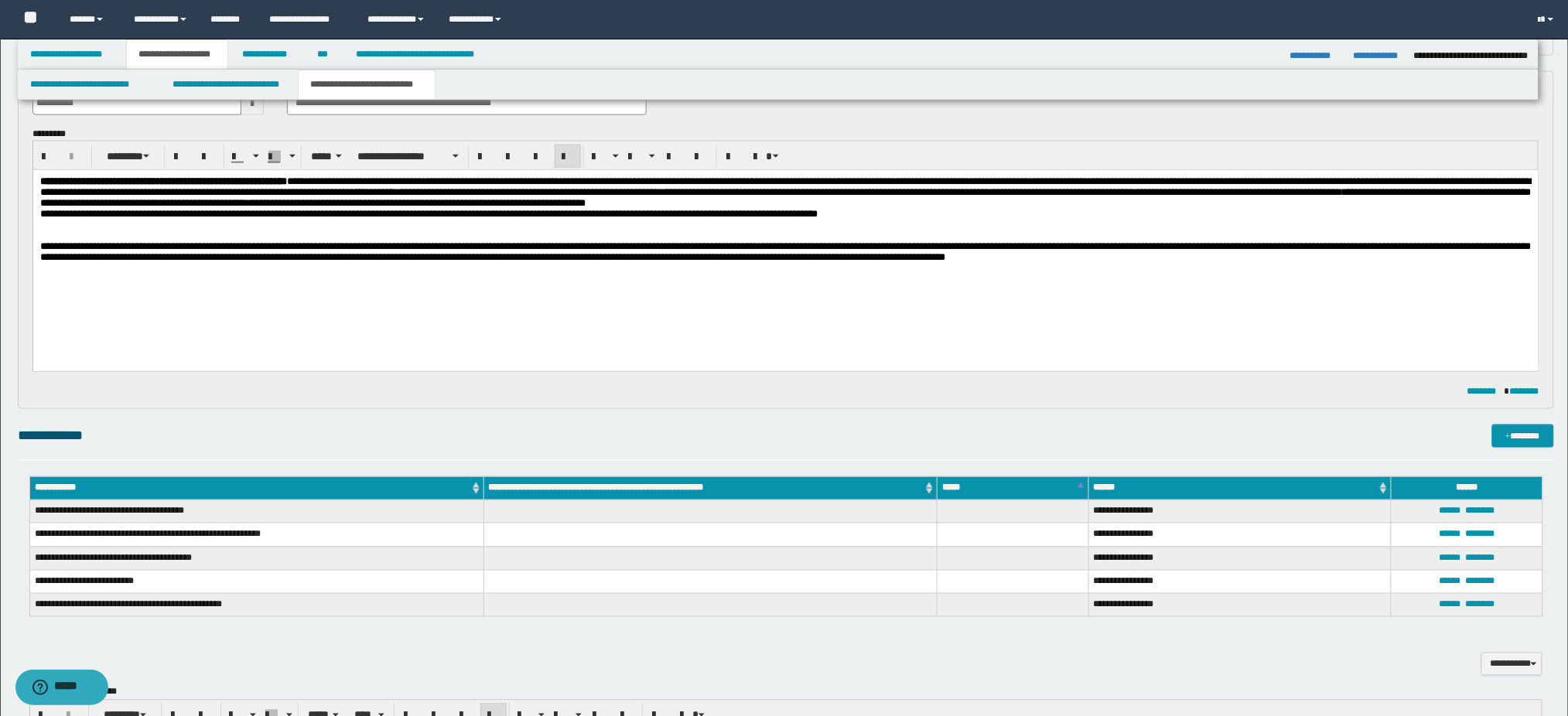 click on "**********" at bounding box center [785, 251] 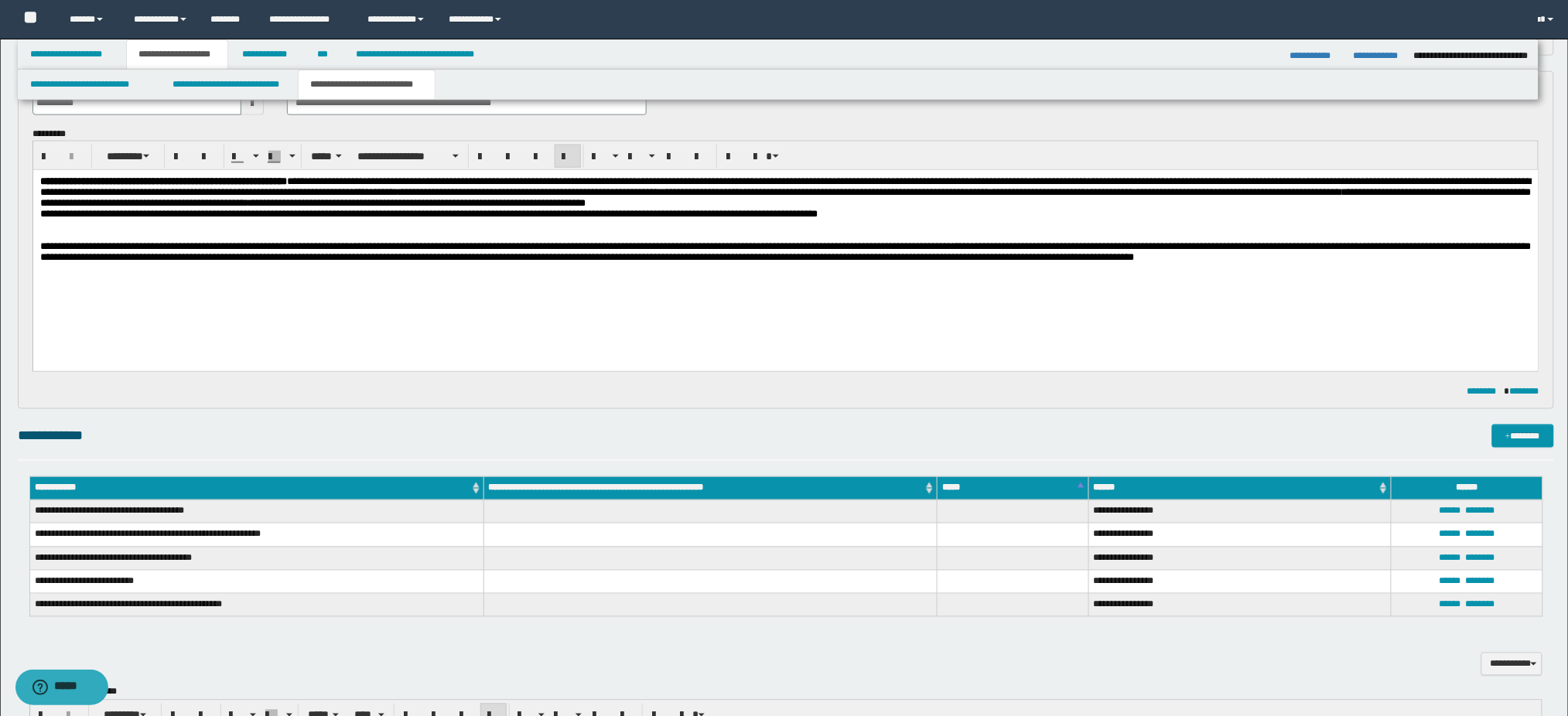 click on "**********" at bounding box center (785, 251) 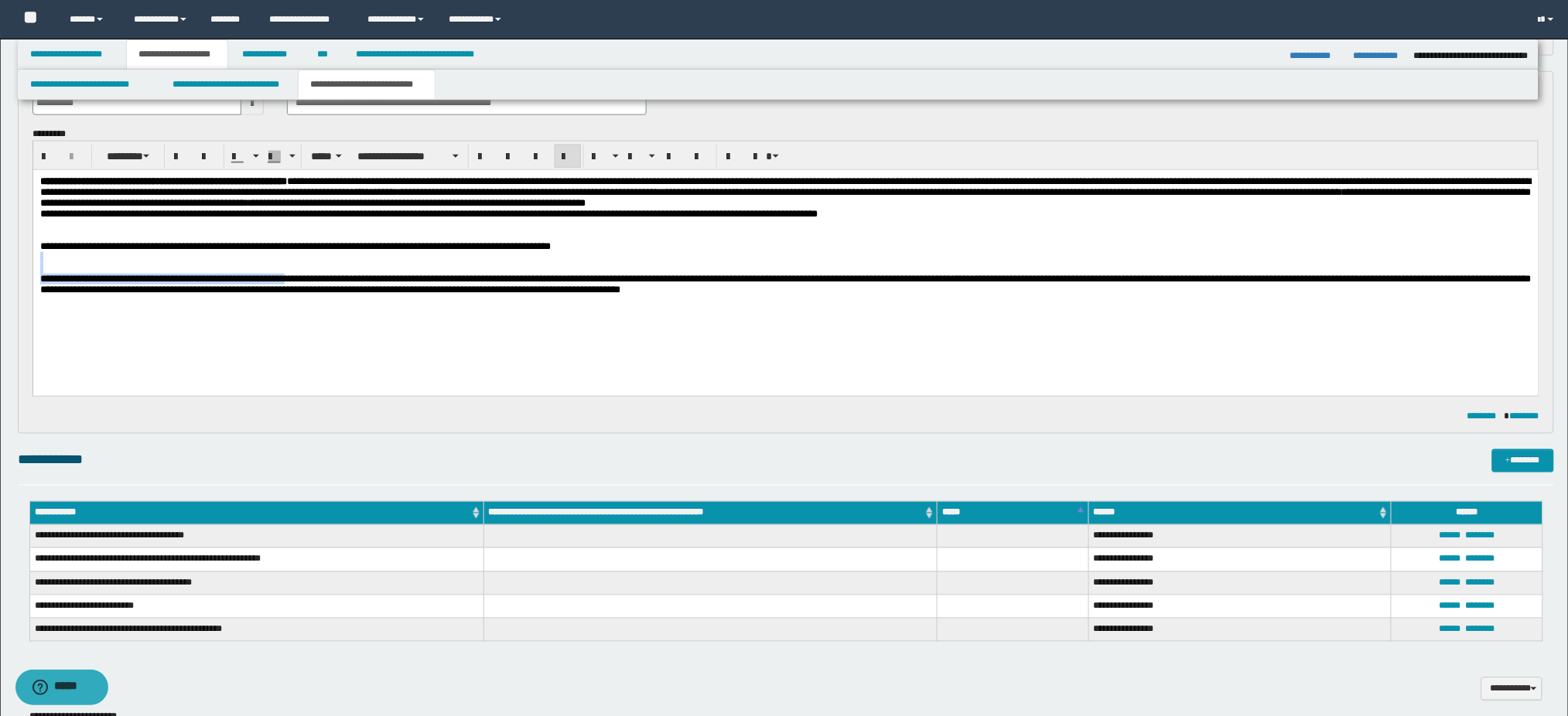 drag, startPoint x: 347, startPoint y: 292, endPoint x: -1, endPoint y: 266, distance: 348.96991 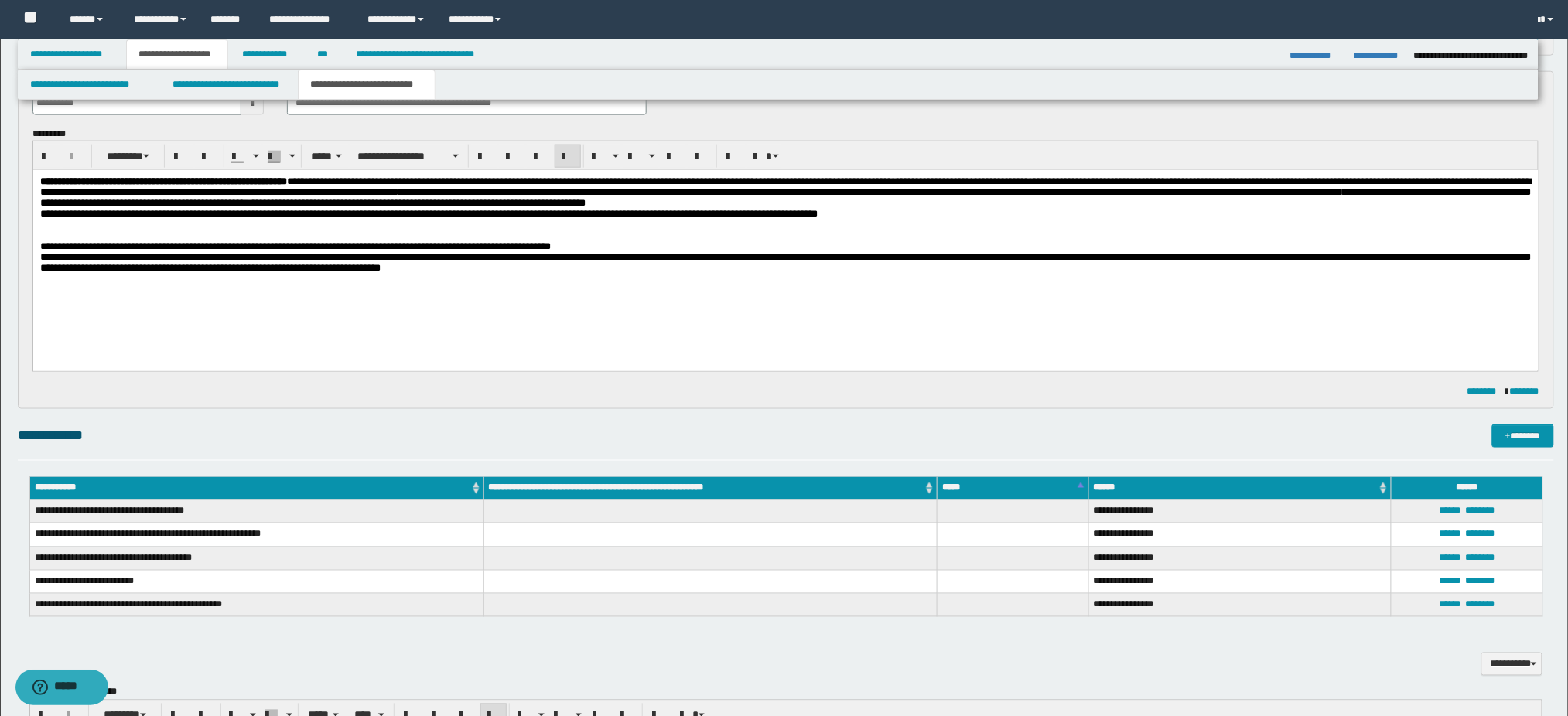 click on "**********" at bounding box center (785, 262) 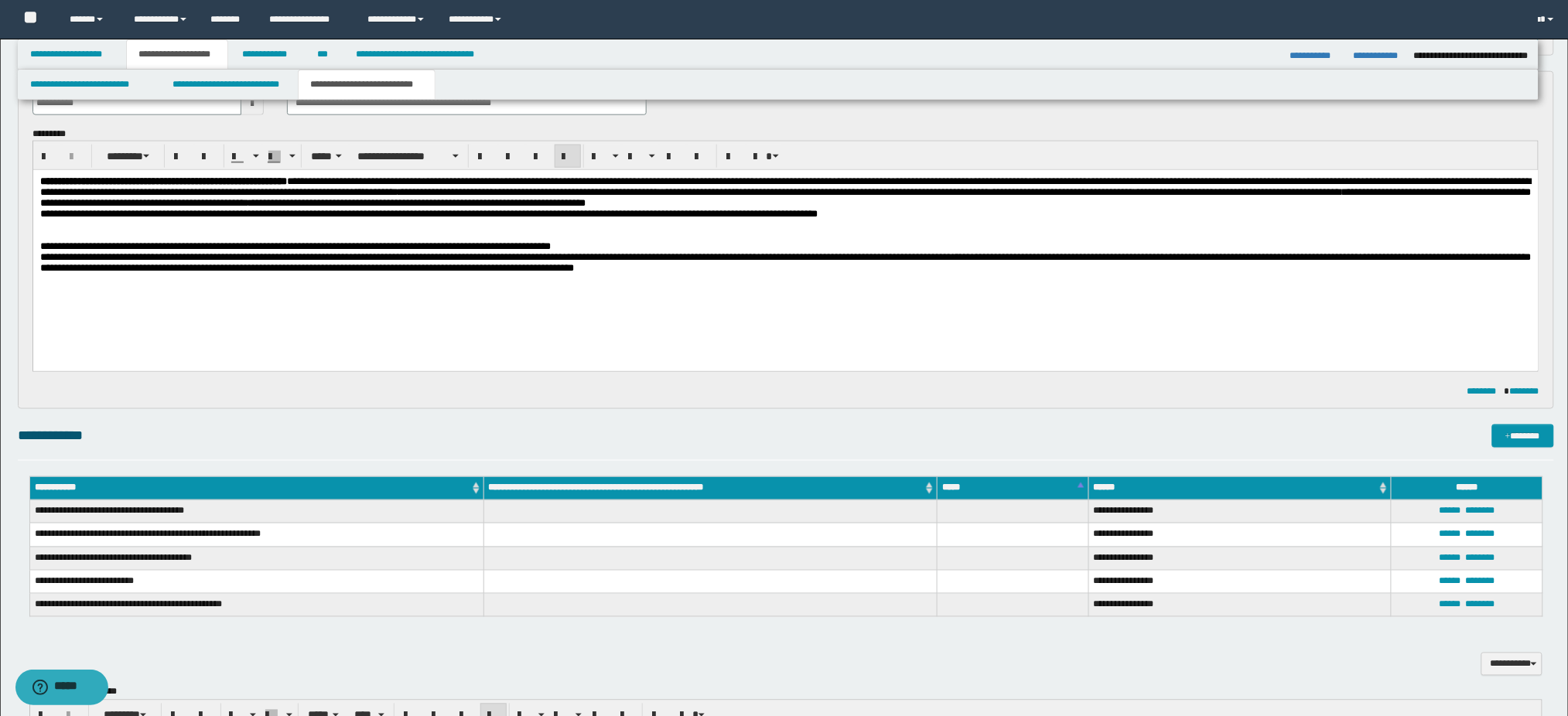 click on "**********" at bounding box center [785, 262] 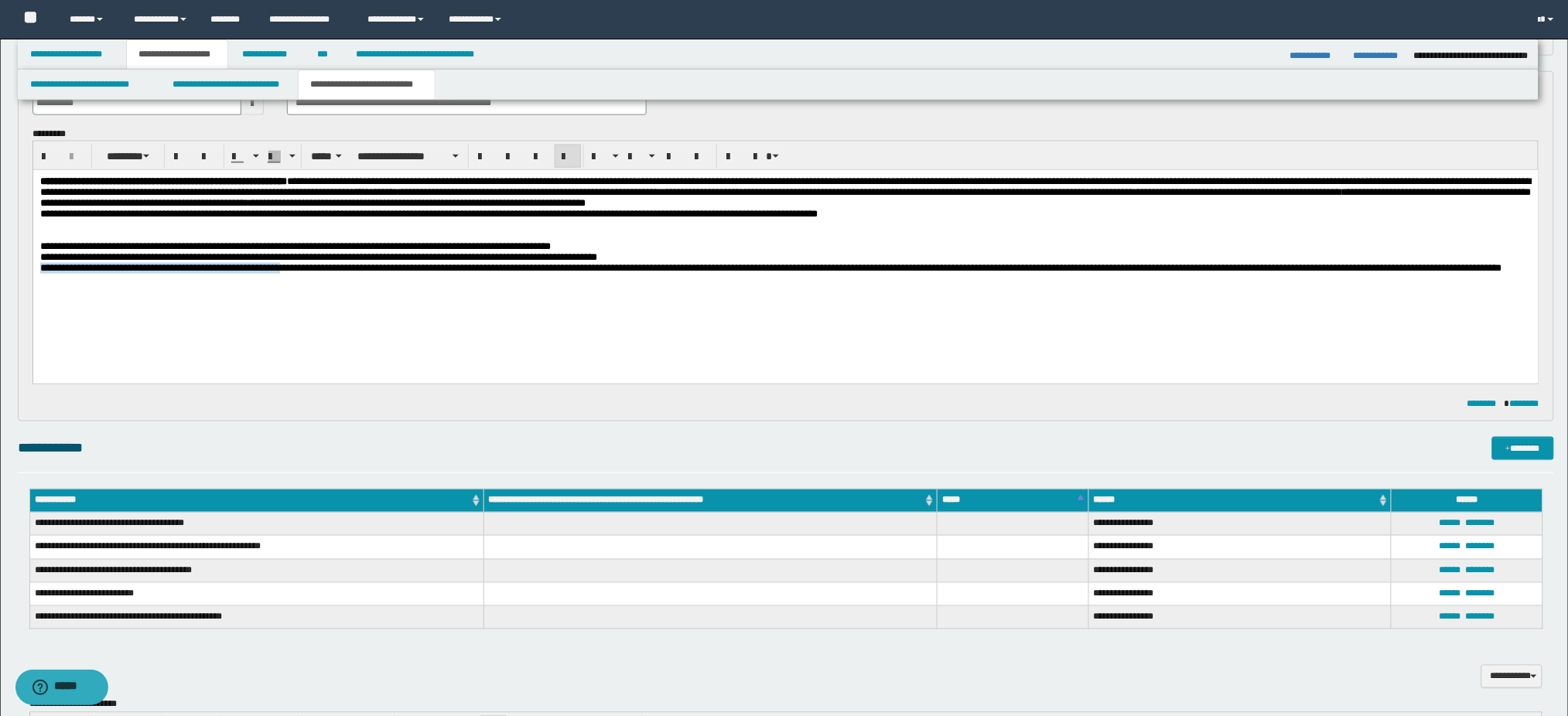 drag, startPoint x: 354, startPoint y: 281, endPoint x: -1, endPoint y: 281, distance: 355 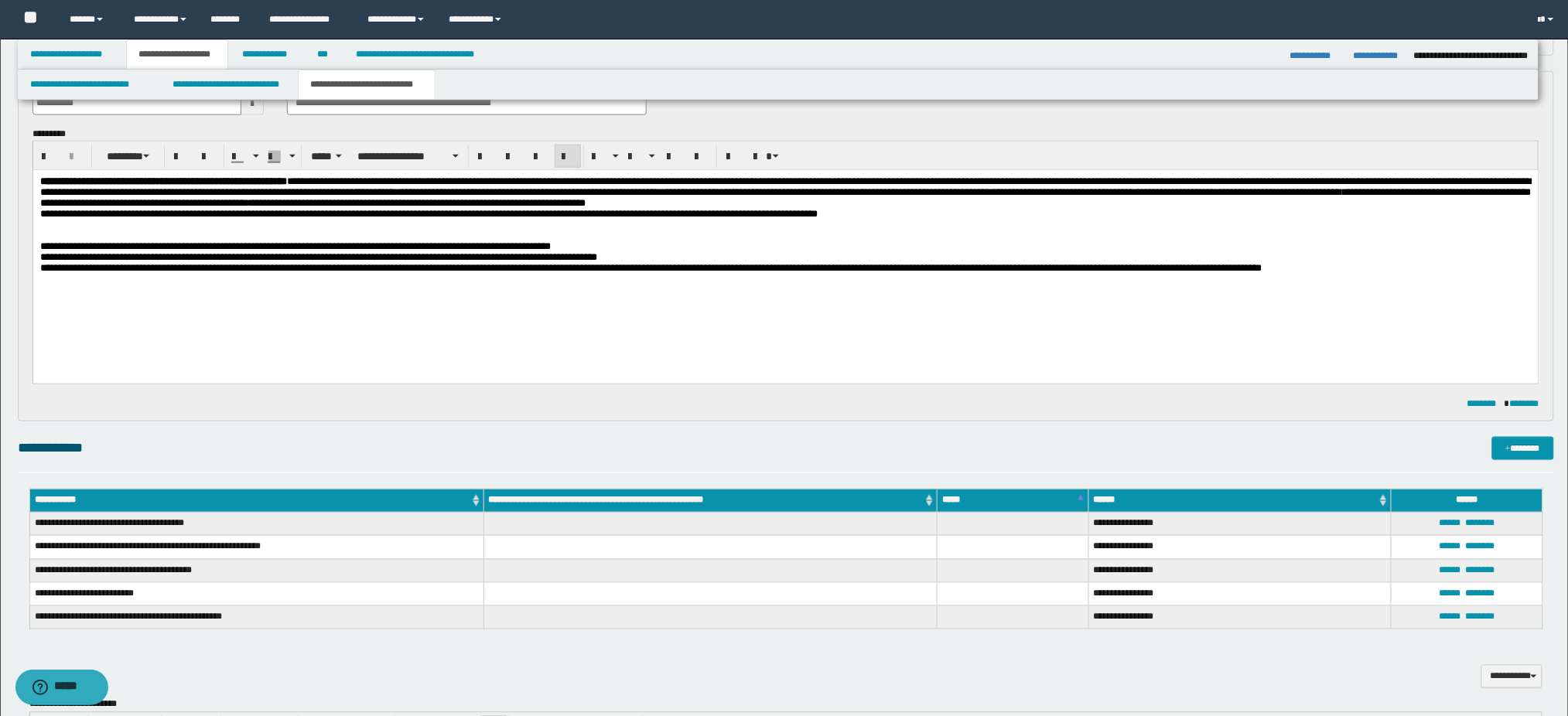 drag, startPoint x: 238, startPoint y: 283, endPoint x: 329, endPoint y: 305, distance: 93.62158 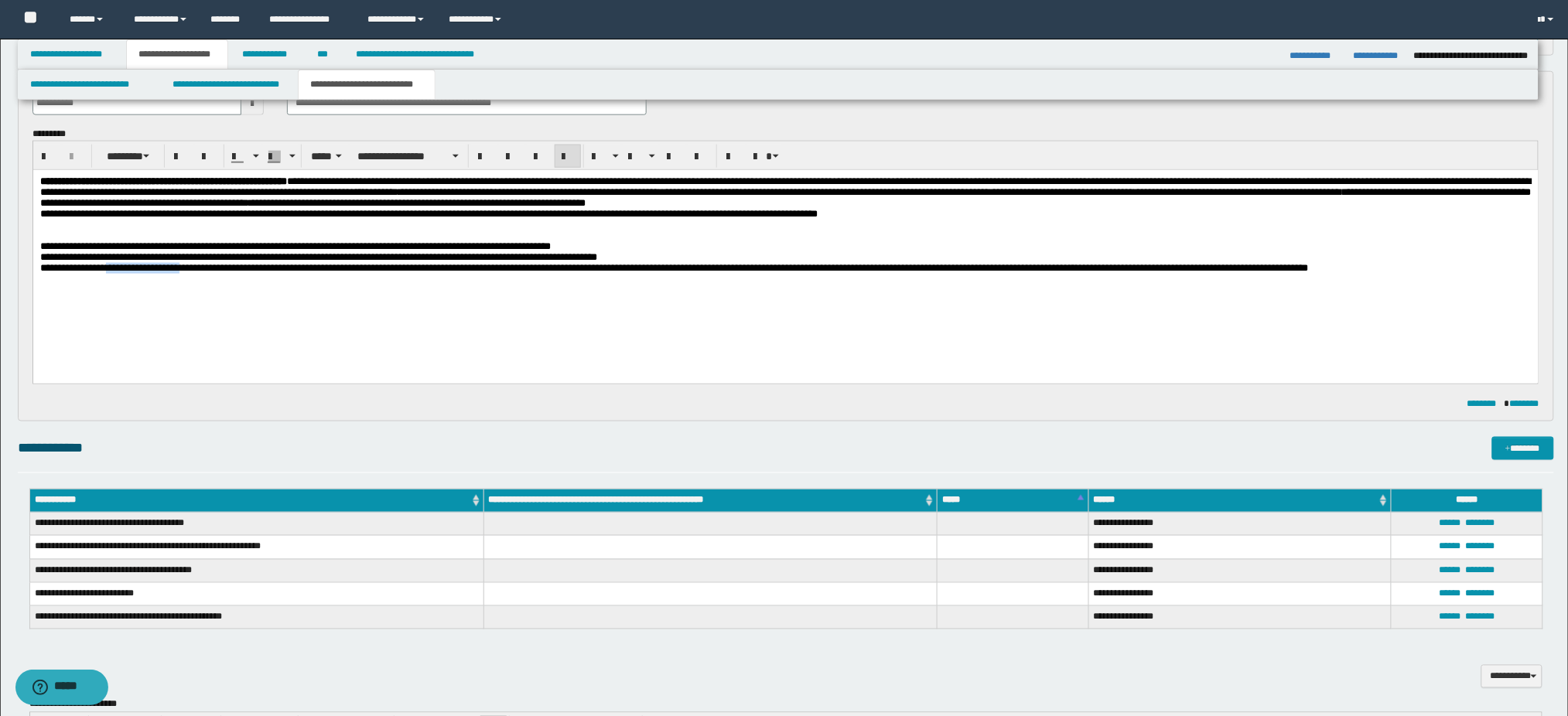 drag, startPoint x: 114, startPoint y: 279, endPoint x: 201, endPoint y: 279, distance: 87 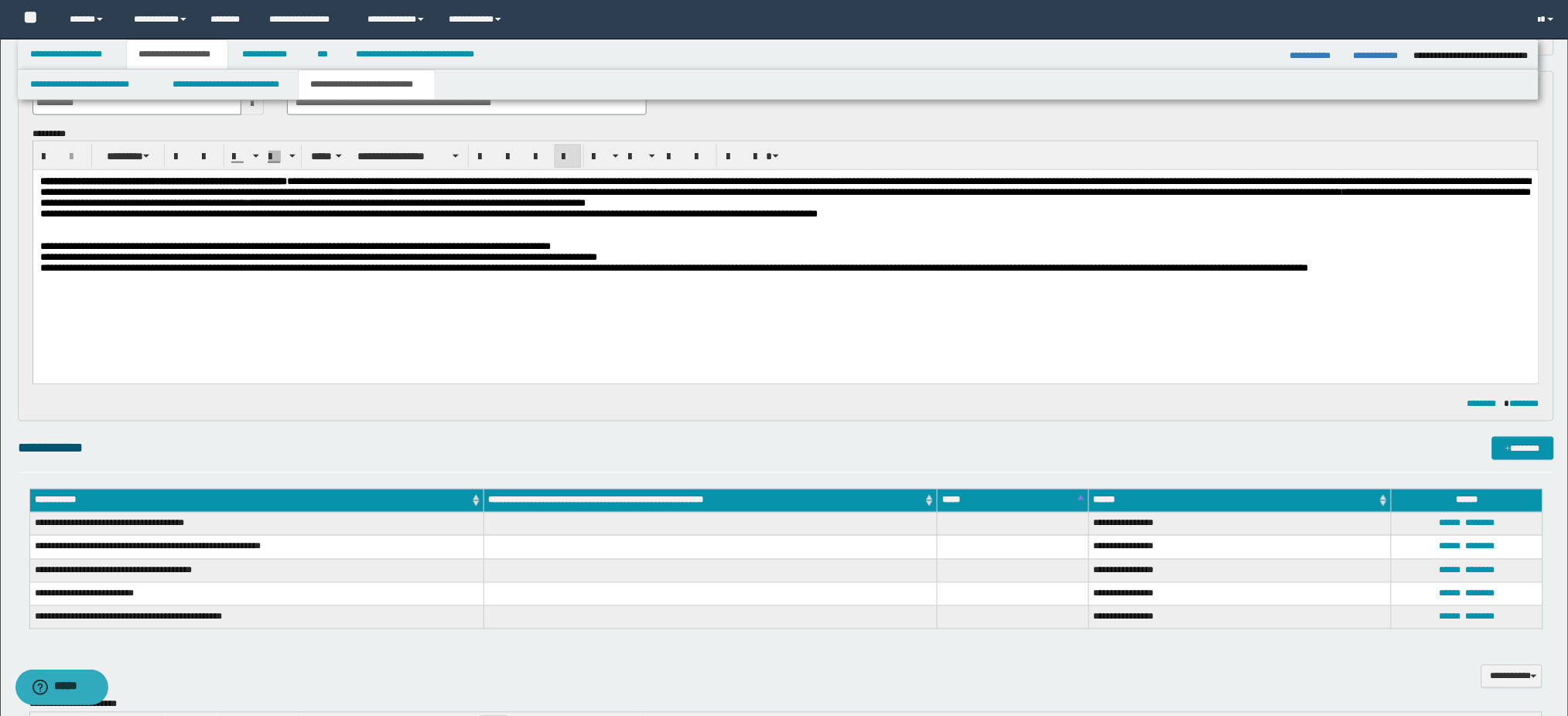 click on "**********" at bounding box center (785, 268) 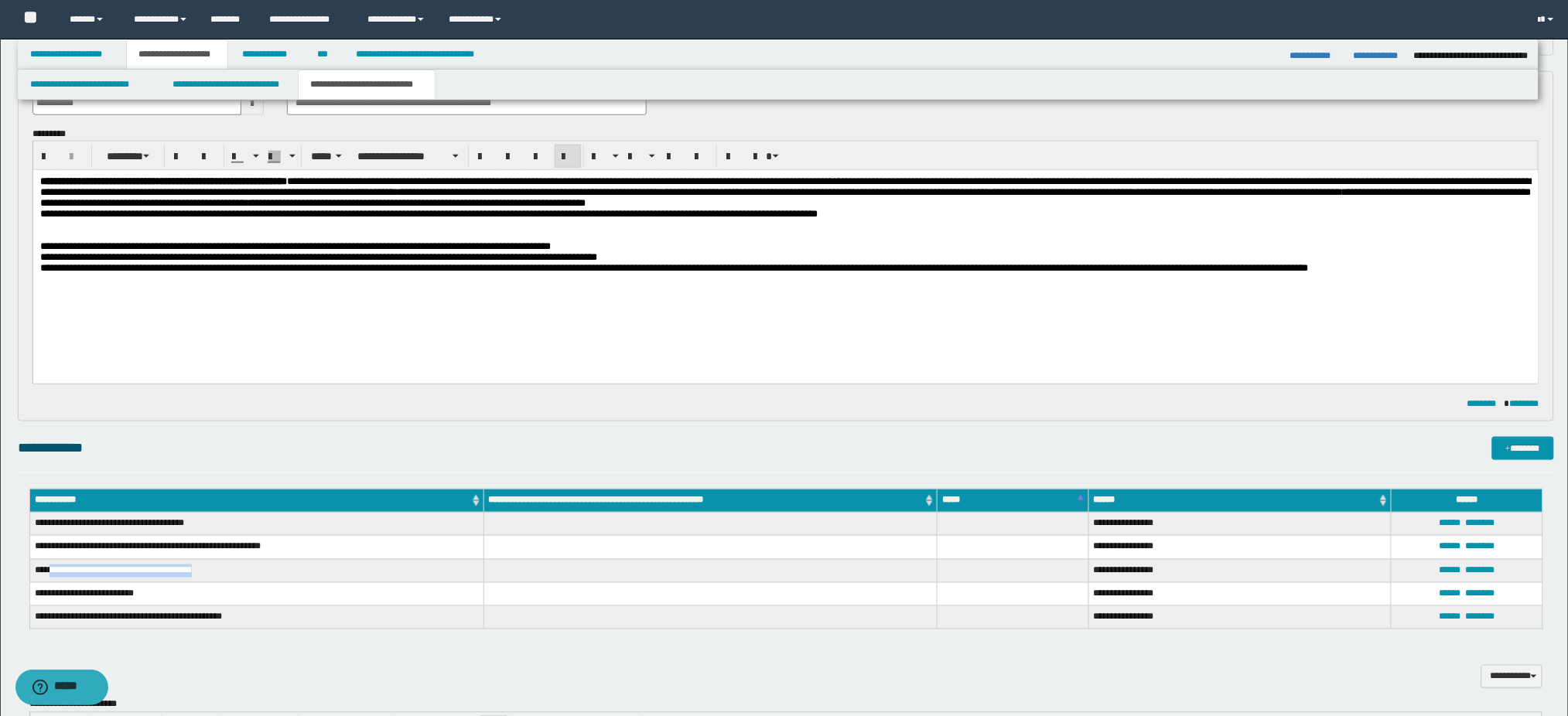 drag, startPoint x: 53, startPoint y: 570, endPoint x: 218, endPoint y: 570, distance: 165 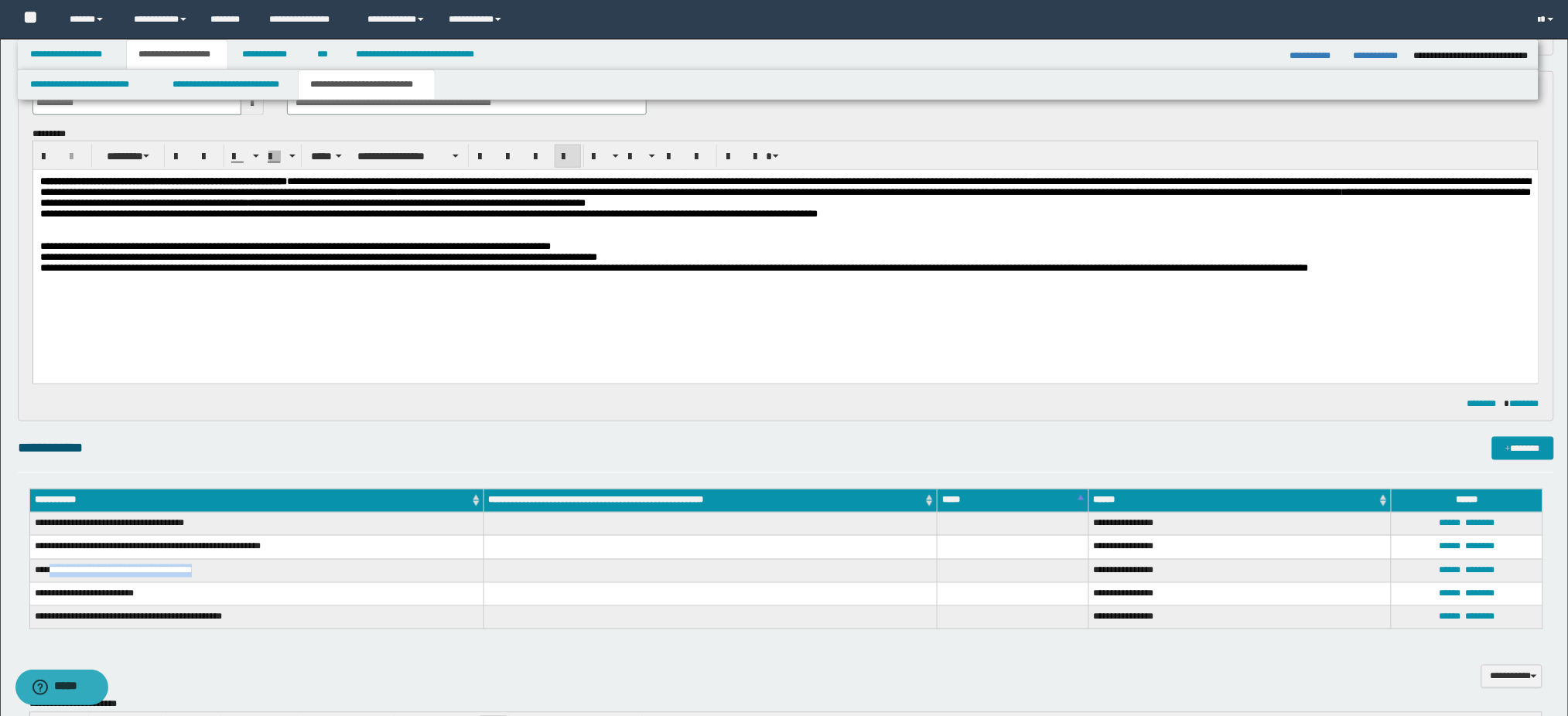 copy on "**********" 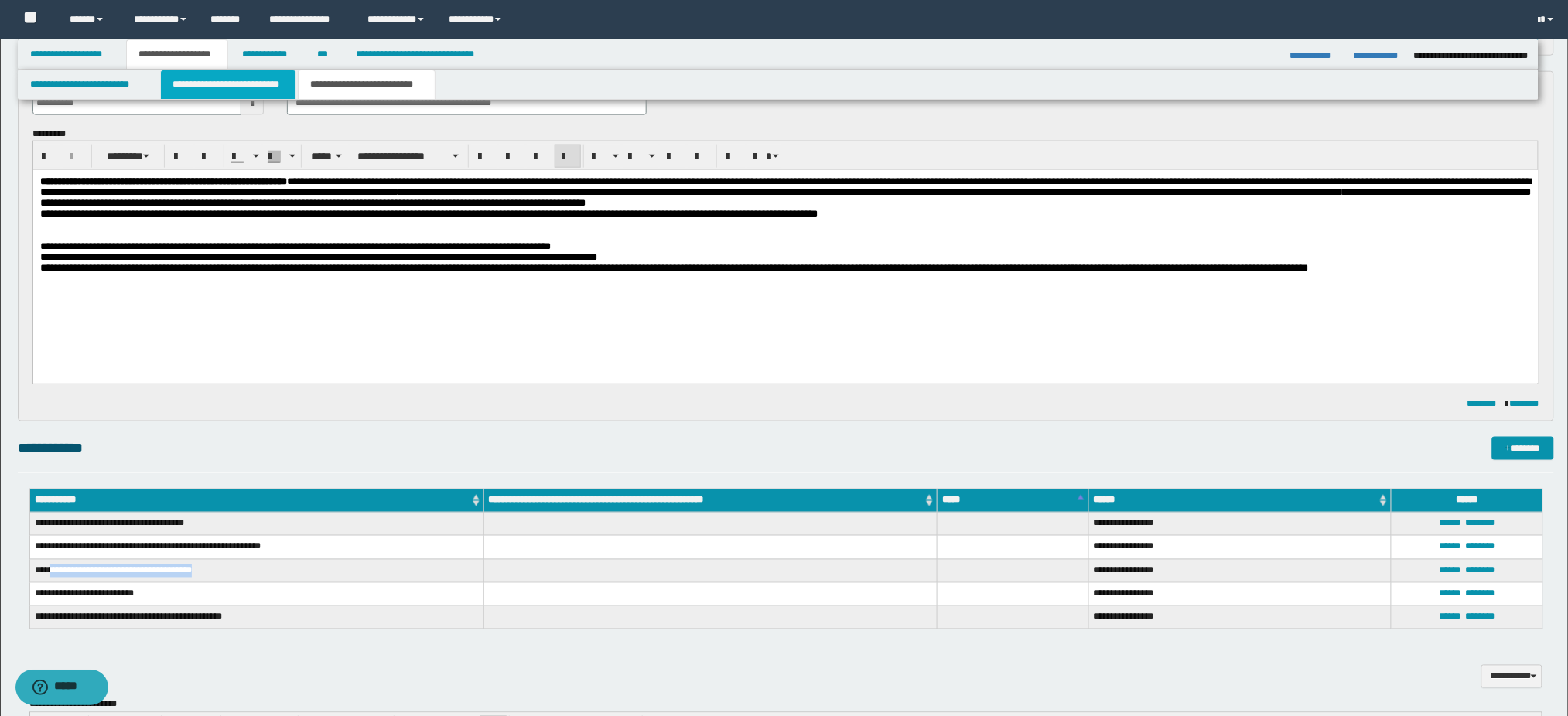click on "**********" at bounding box center (228, 84) 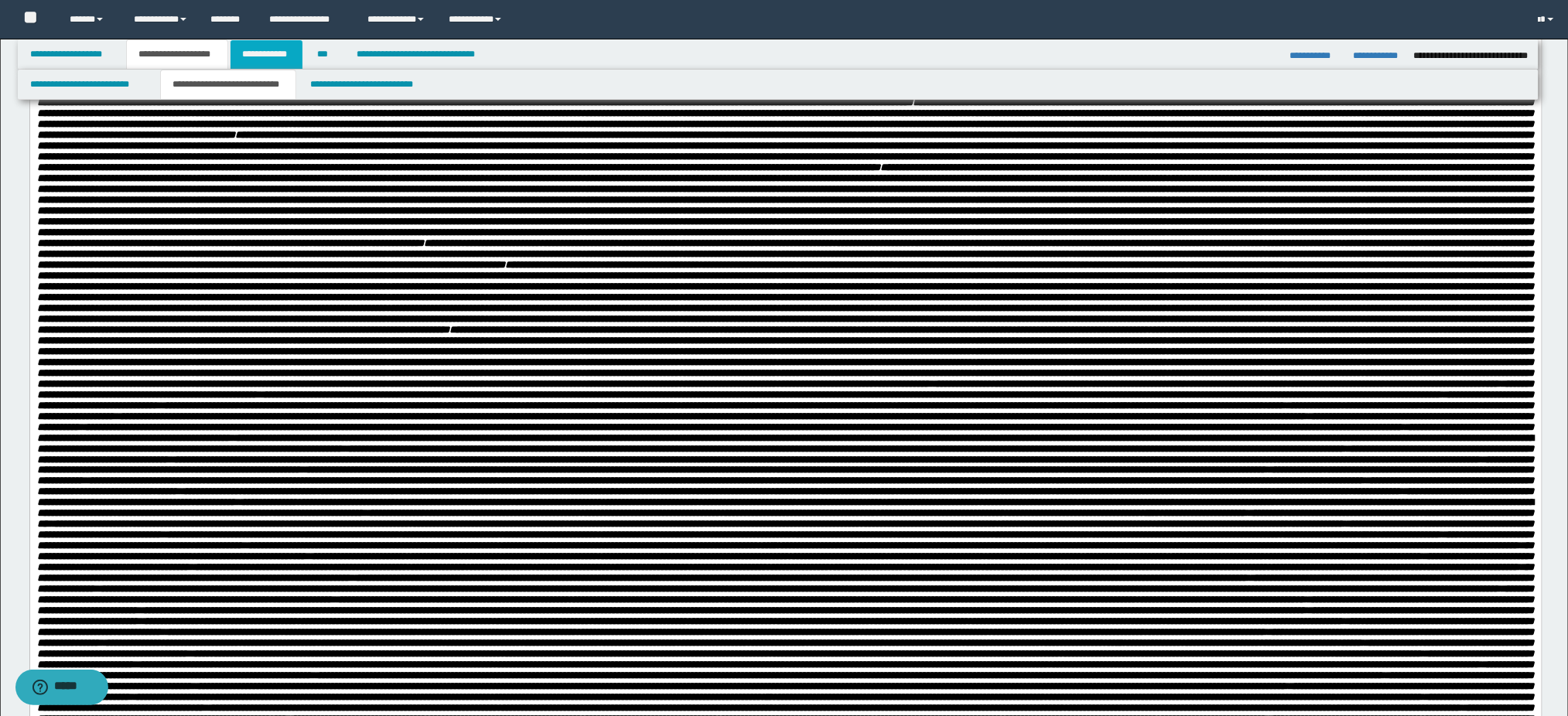 click on "**********" at bounding box center (266, 54) 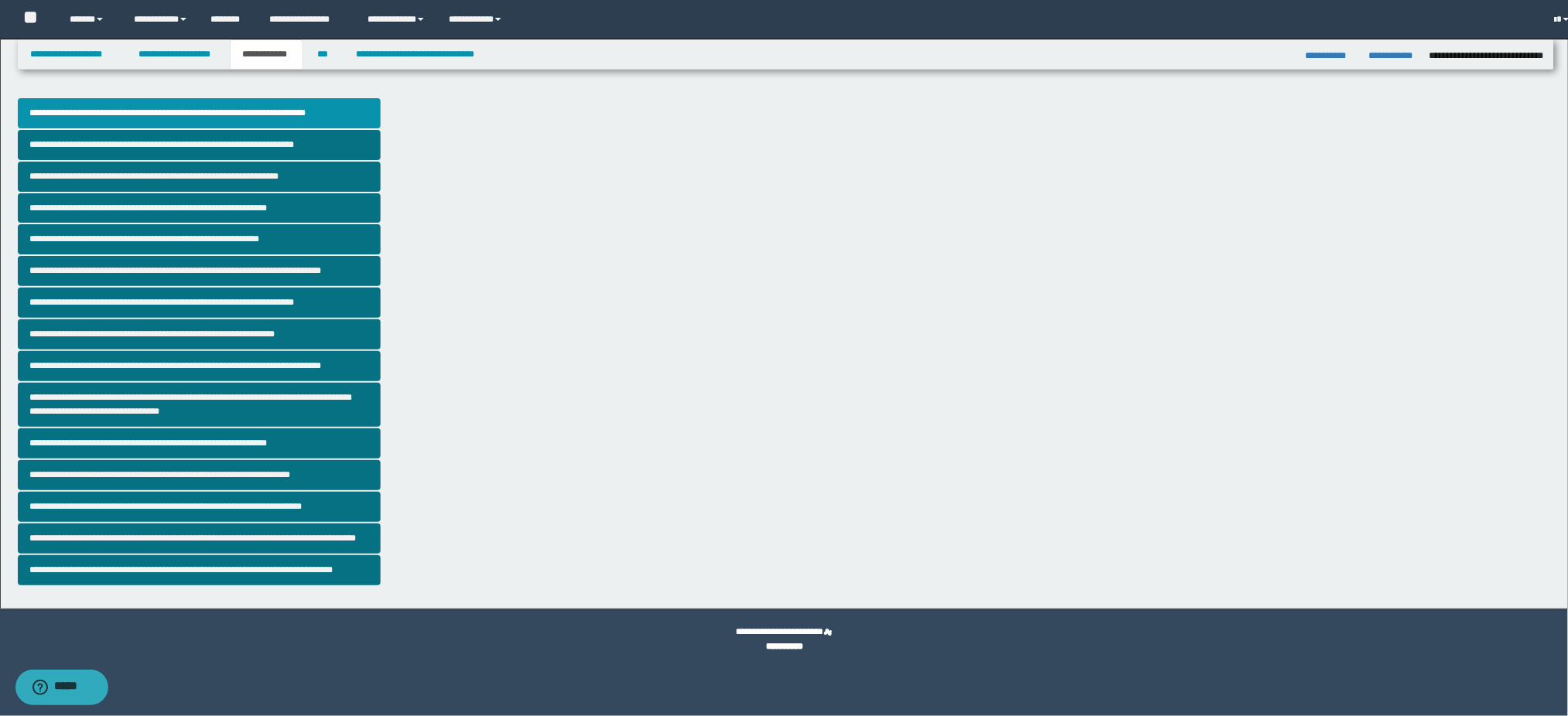 scroll, scrollTop: 0, scrollLeft: 0, axis: both 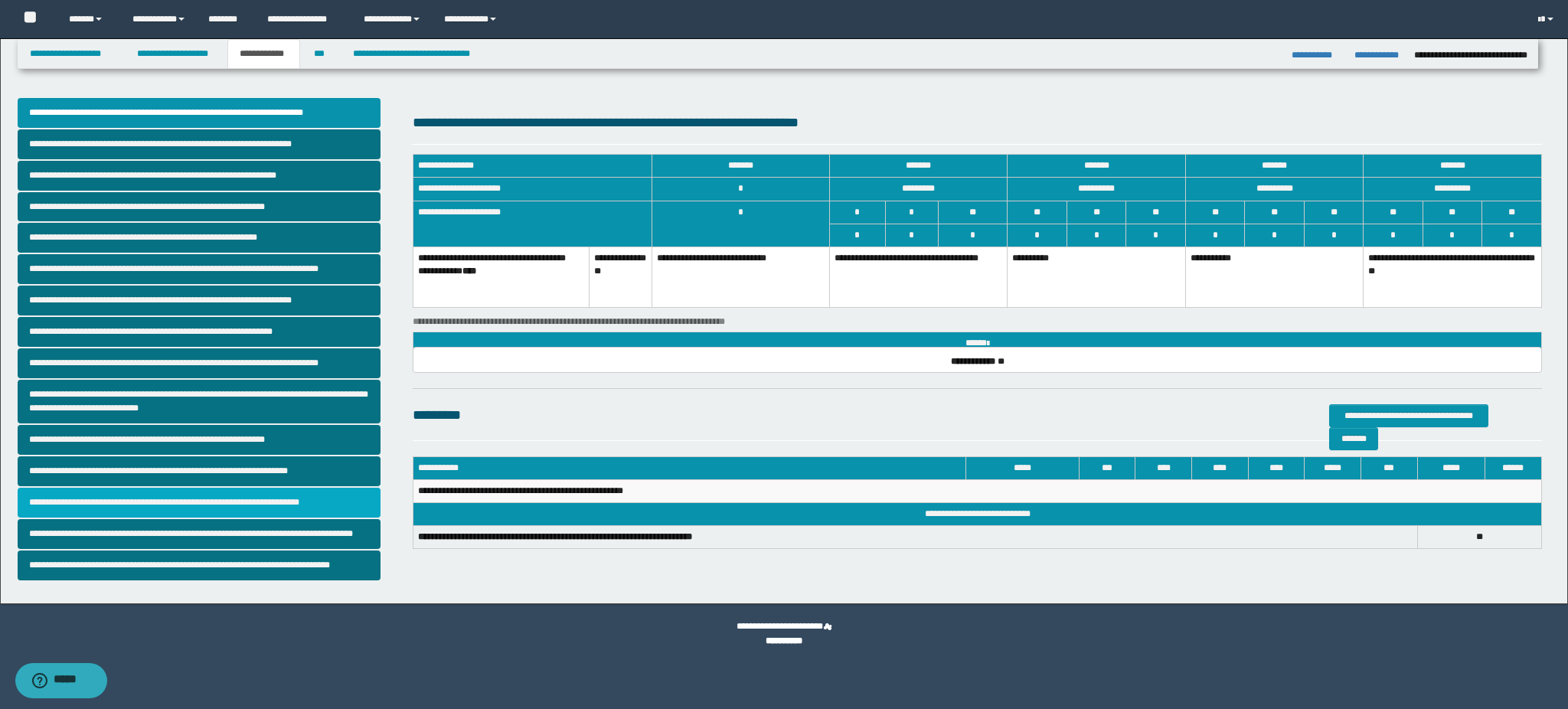 click on "**********" at bounding box center [199, 502] 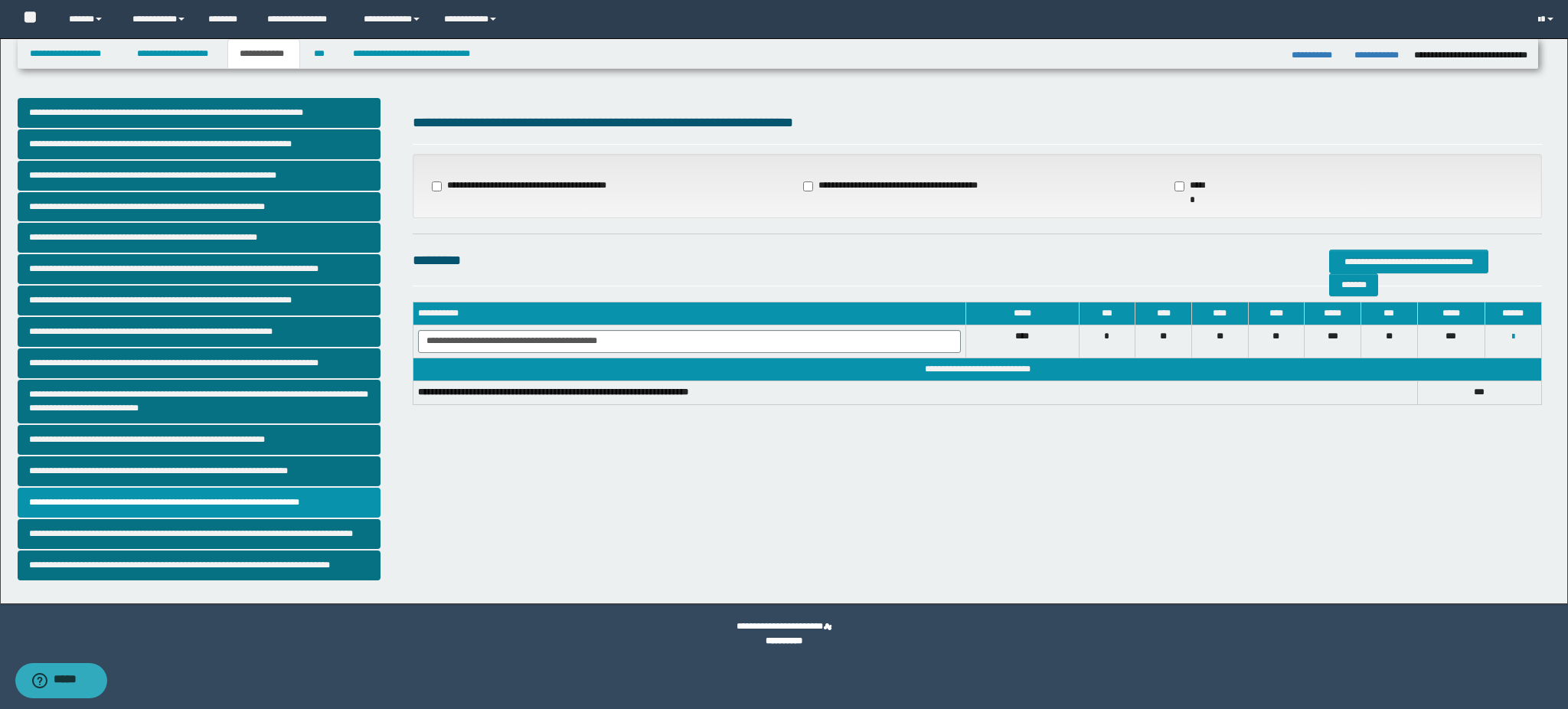 click on "**********" at bounding box center (892, 186) 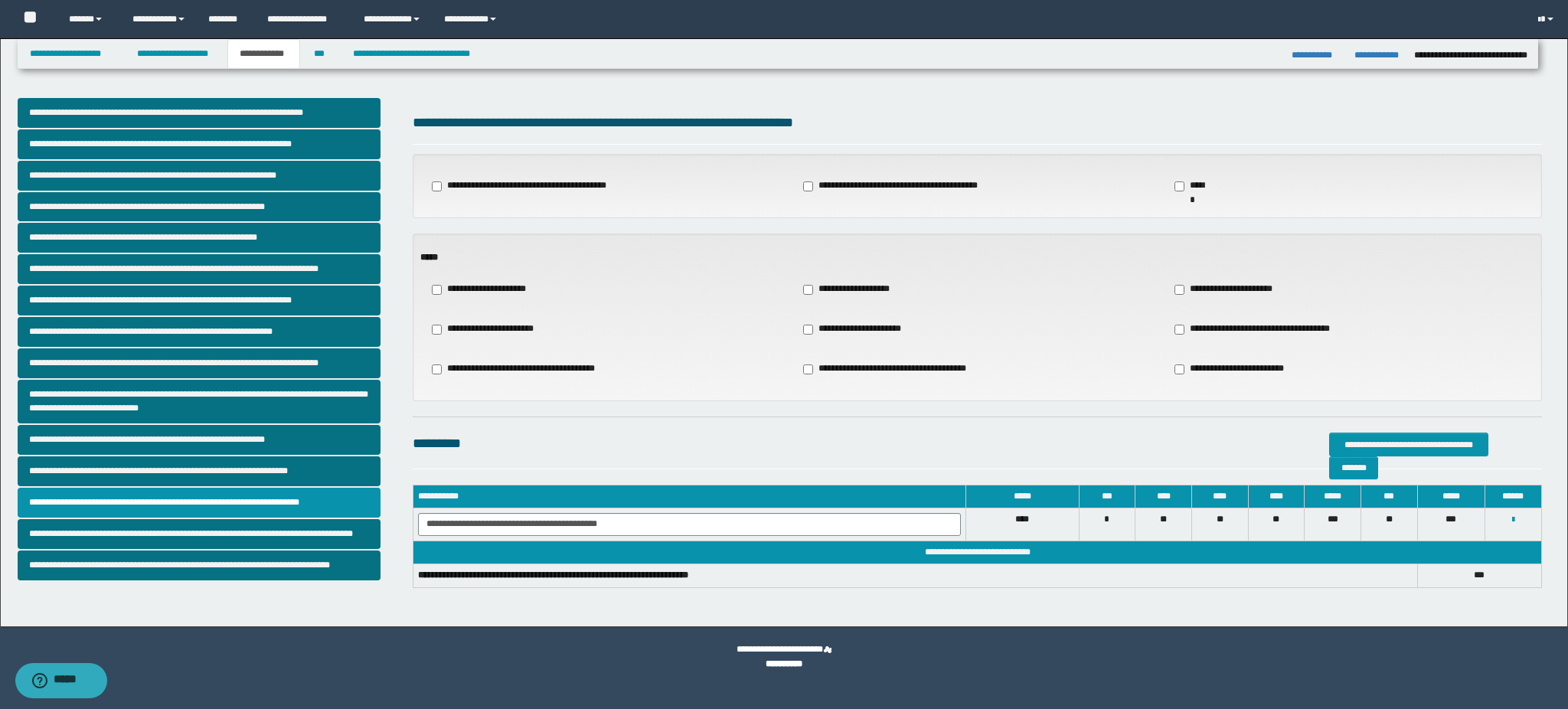 click on "**********" at bounding box center (852, 289) 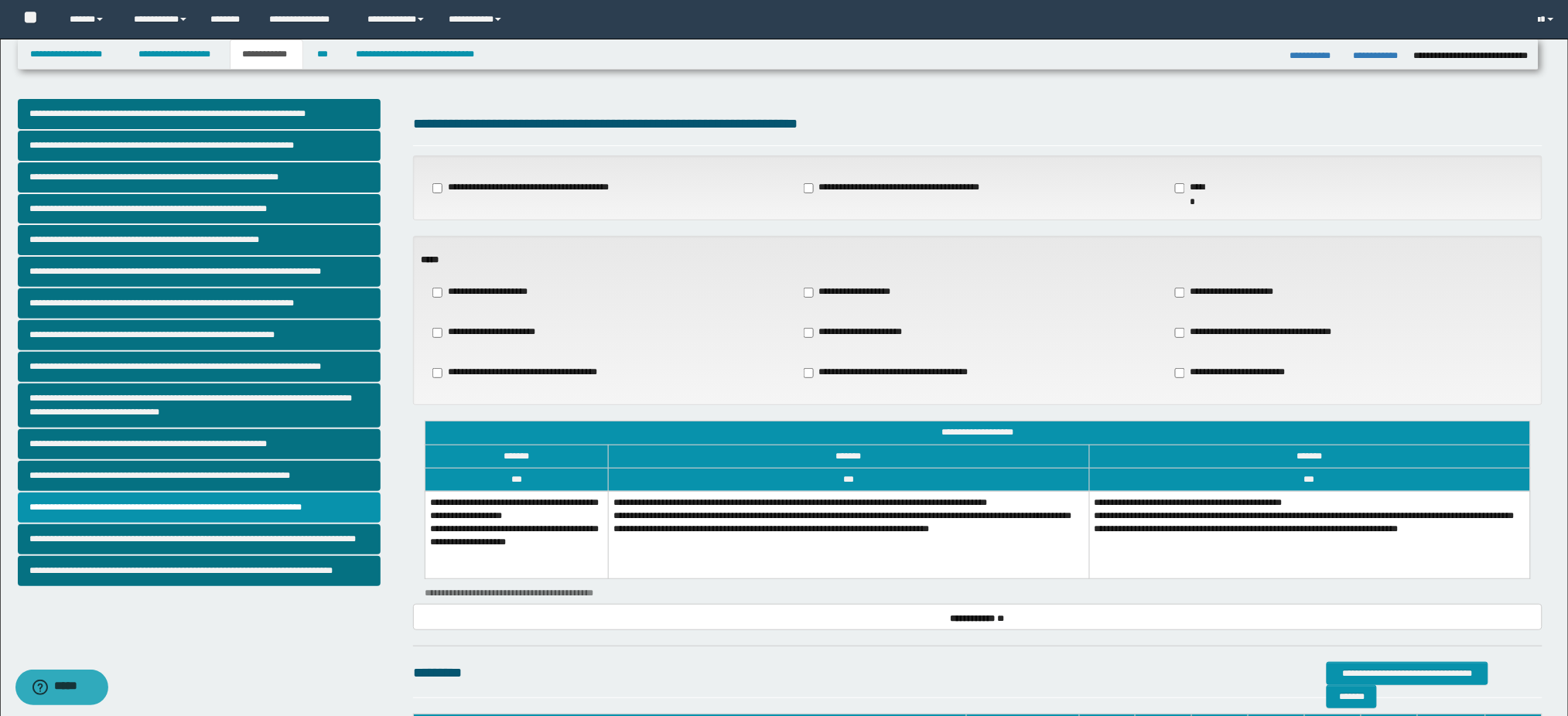click on "**********" at bounding box center [849, 534] 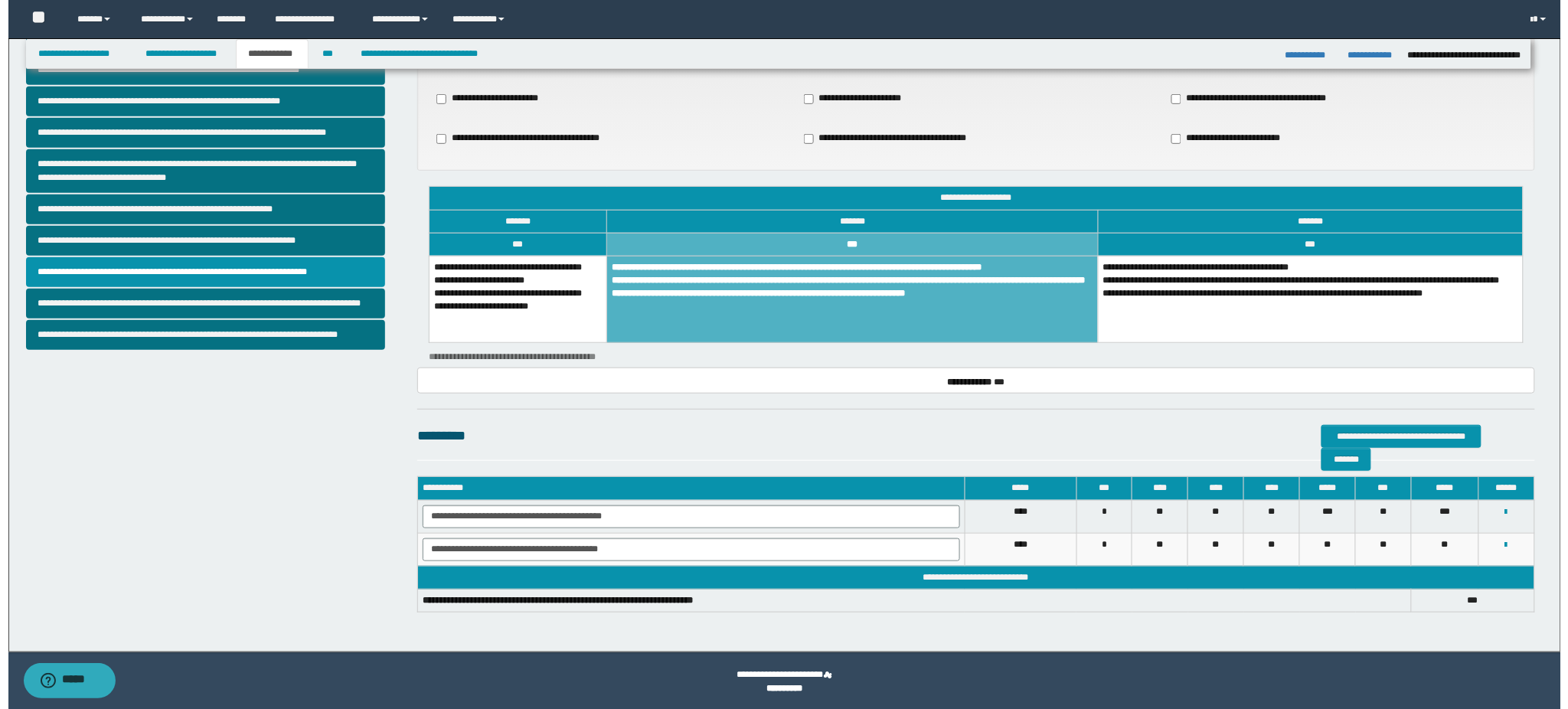 scroll, scrollTop: 231, scrollLeft: 0, axis: vertical 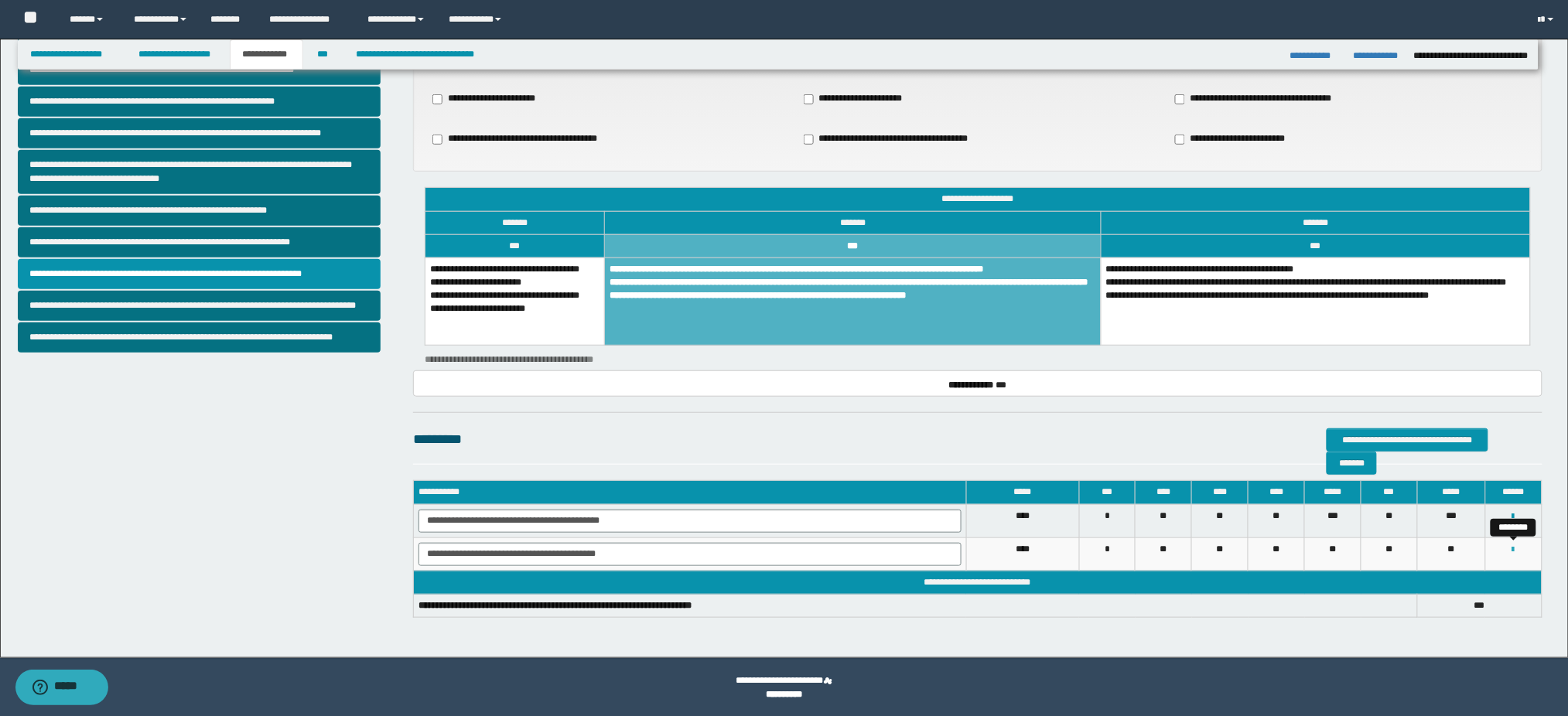 click at bounding box center (1513, 550) 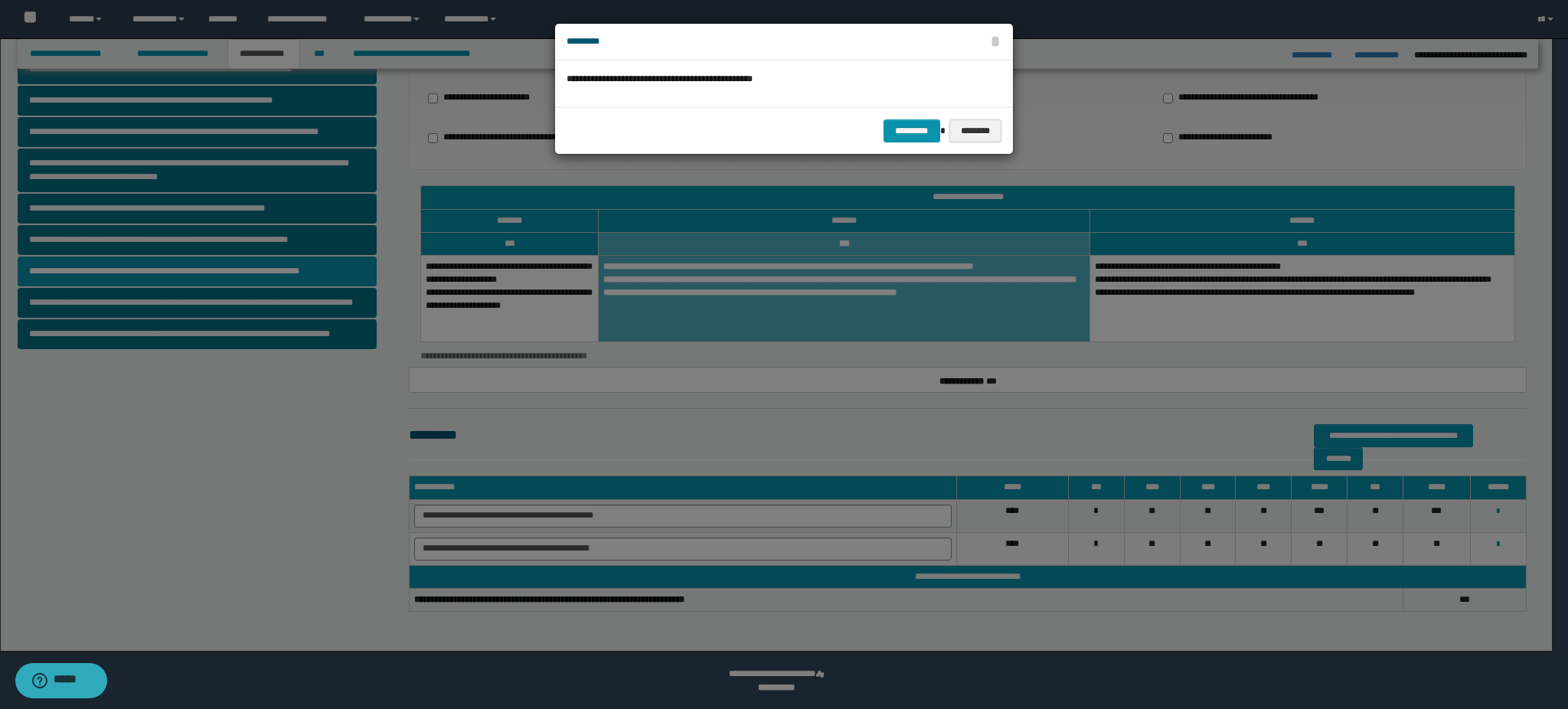click on "*********
********" at bounding box center (784, 130) 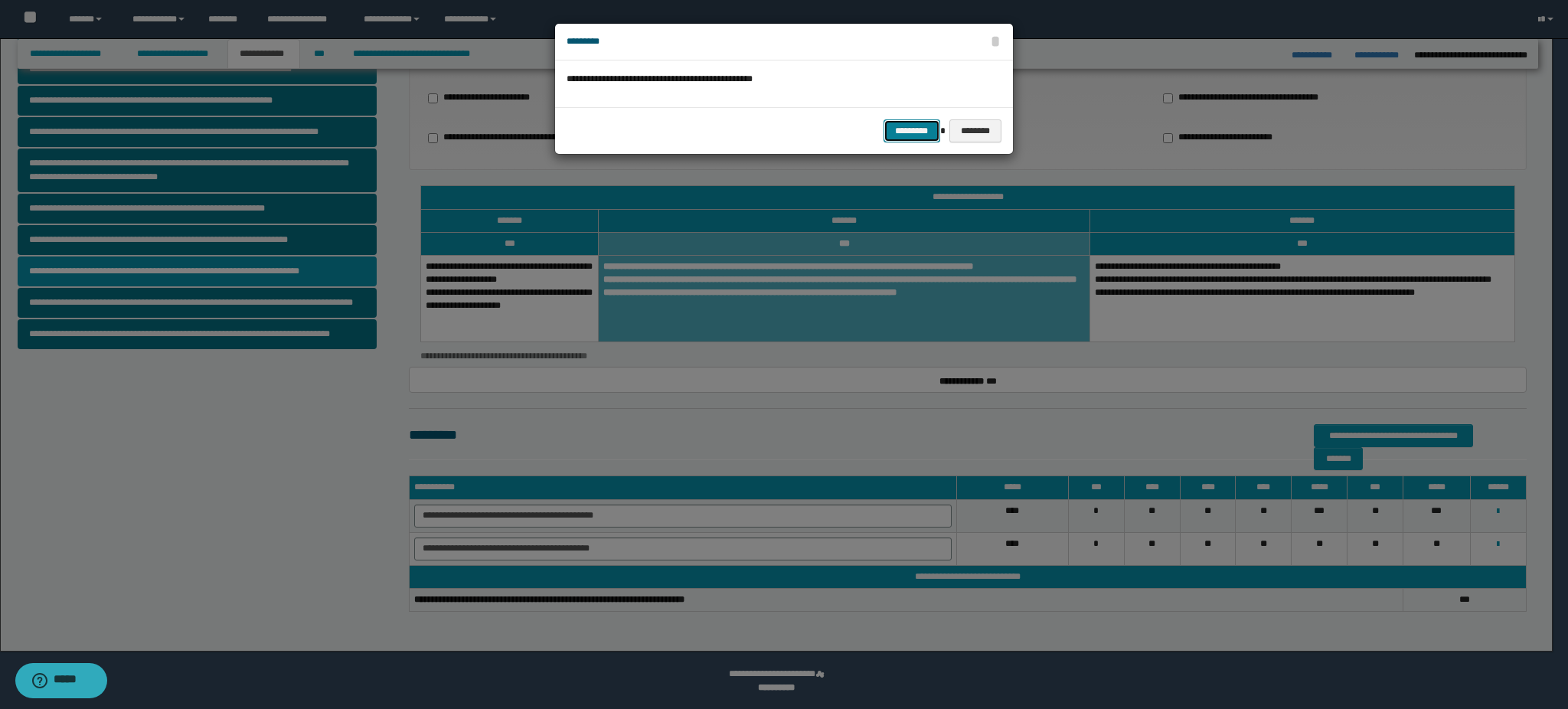 click on "*********" at bounding box center [912, 131] 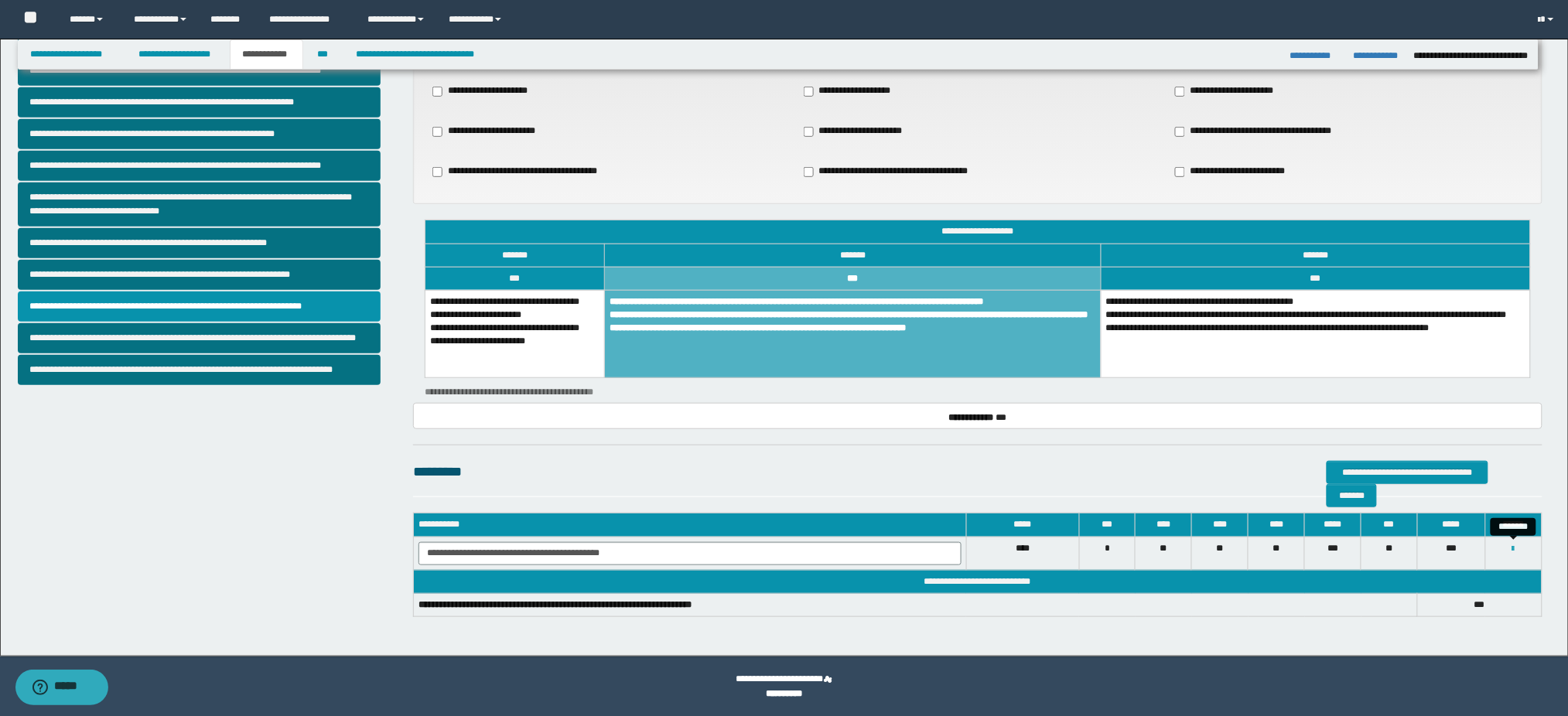 click at bounding box center (1513, 549) 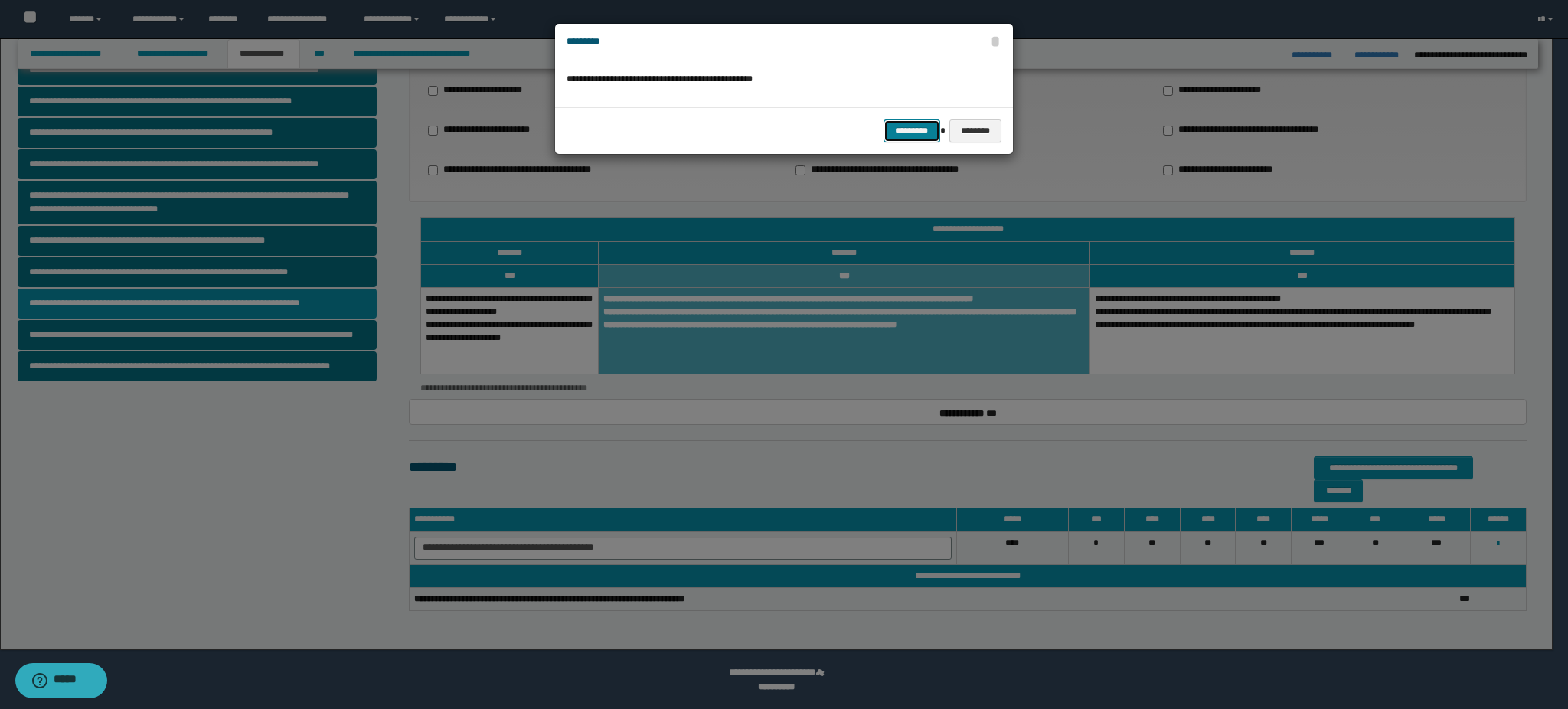click on "*********" at bounding box center (912, 131) 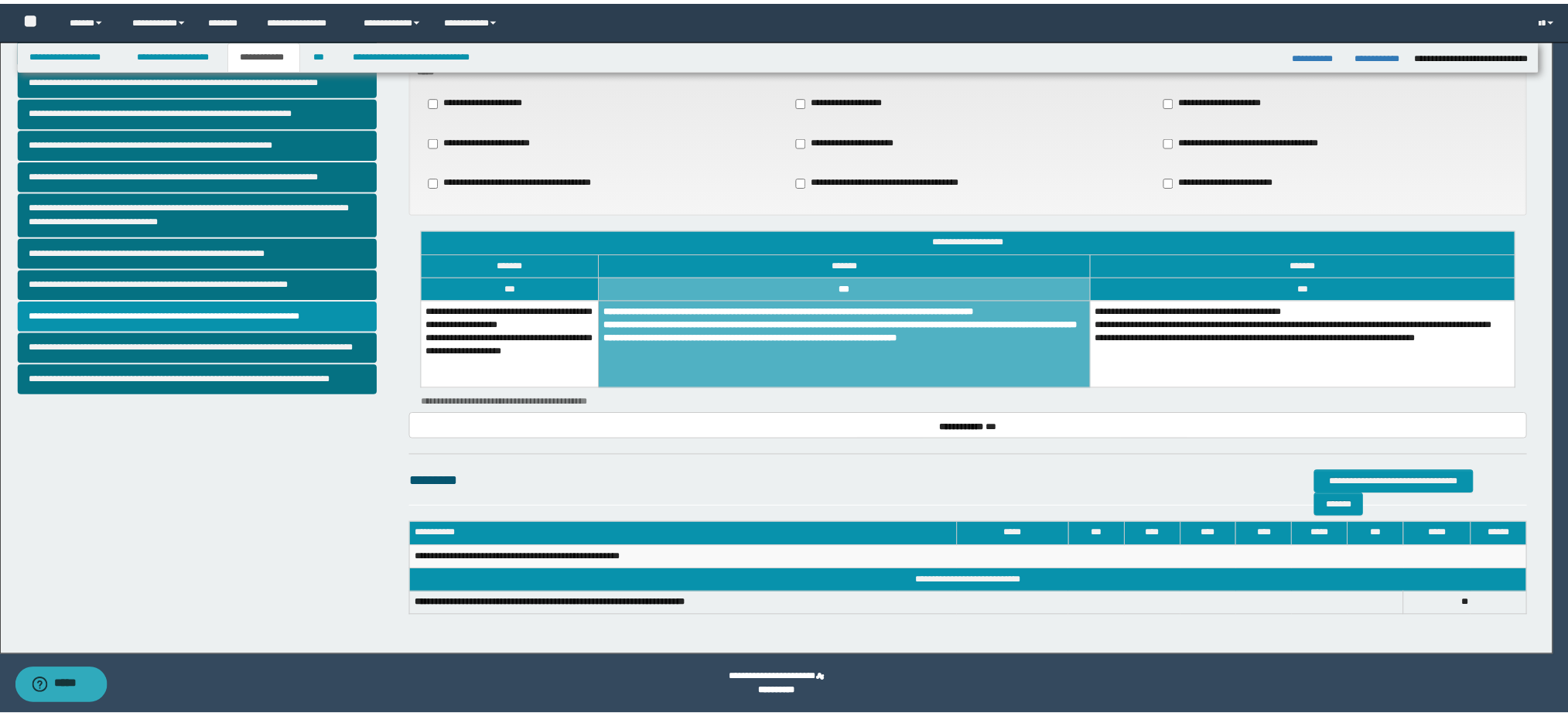 scroll, scrollTop: 191, scrollLeft: 0, axis: vertical 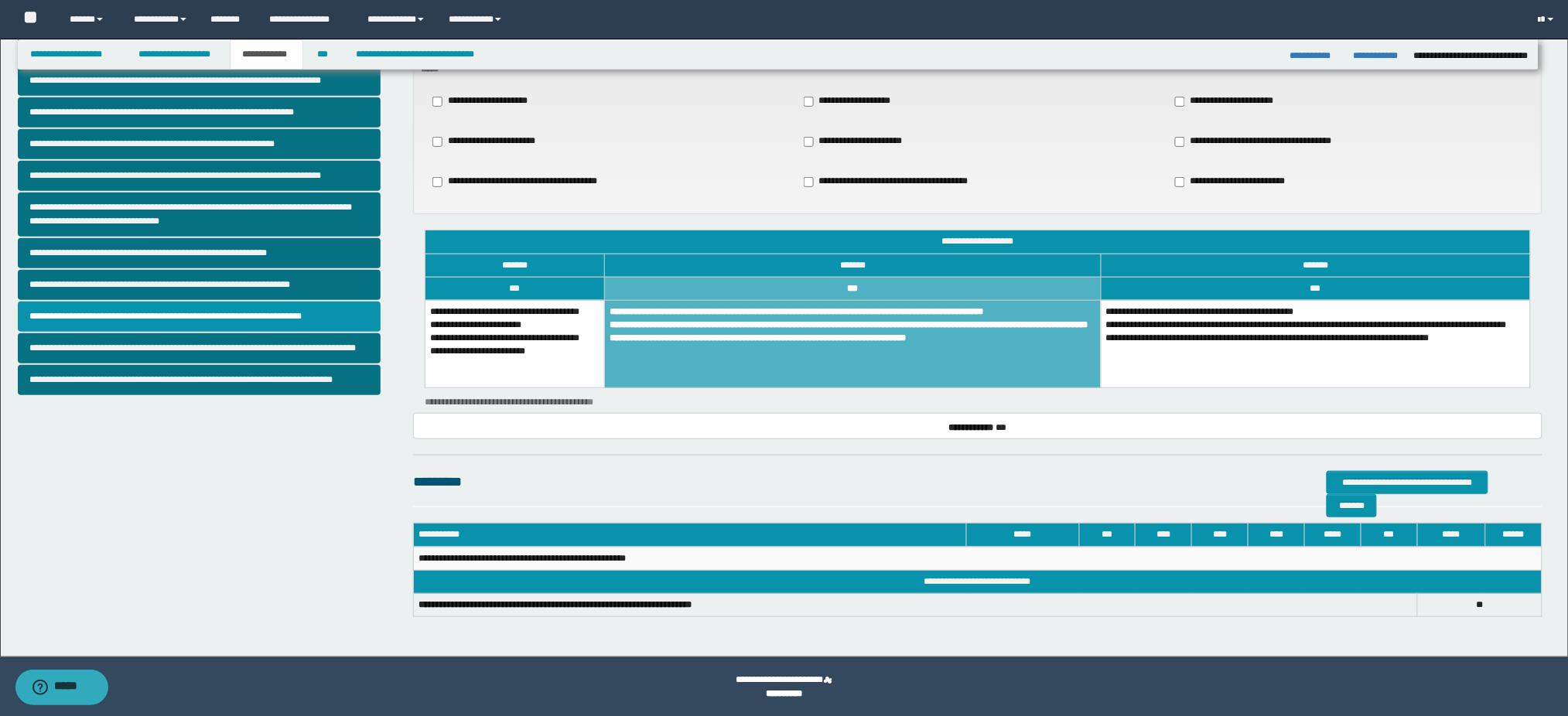 click on "***" at bounding box center (853, 288) 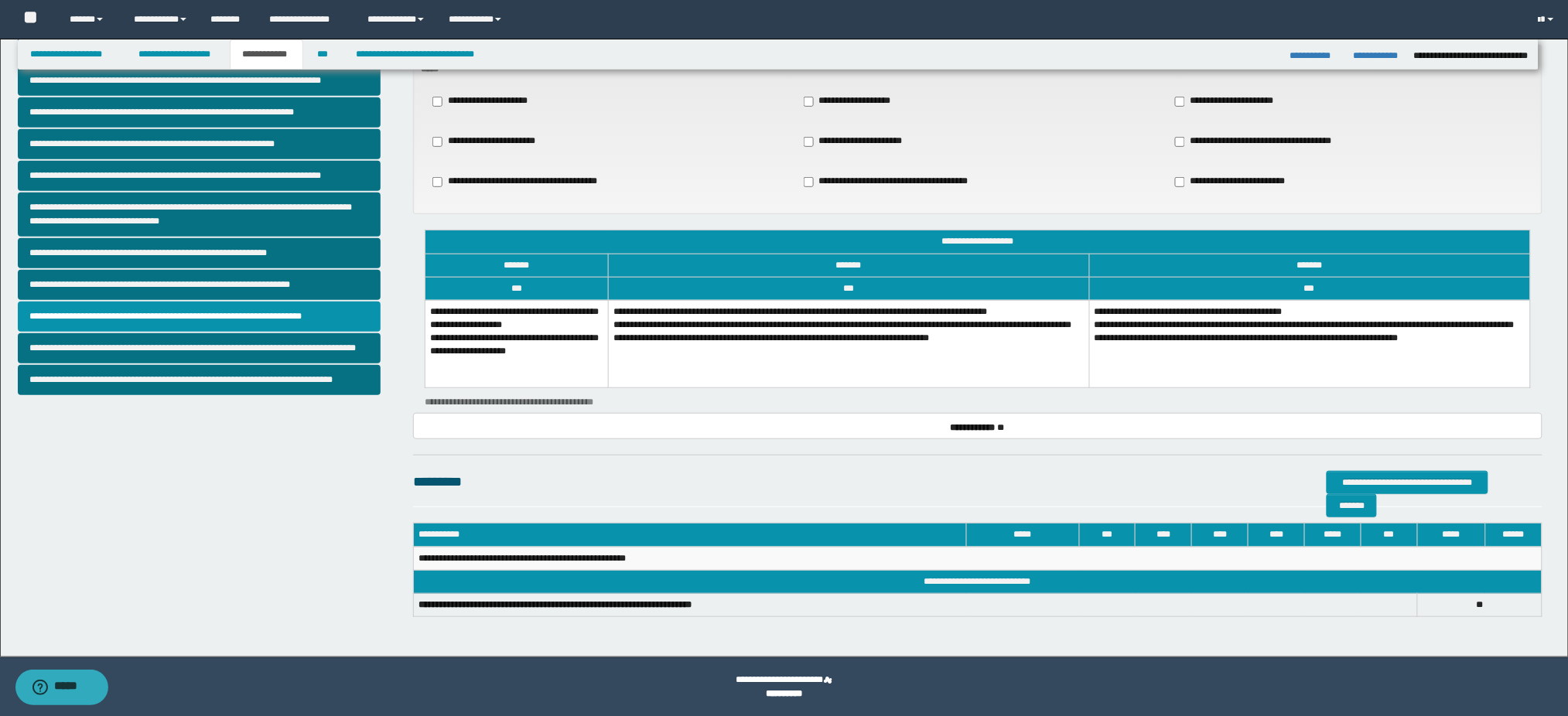 click on "***" at bounding box center (849, 288) 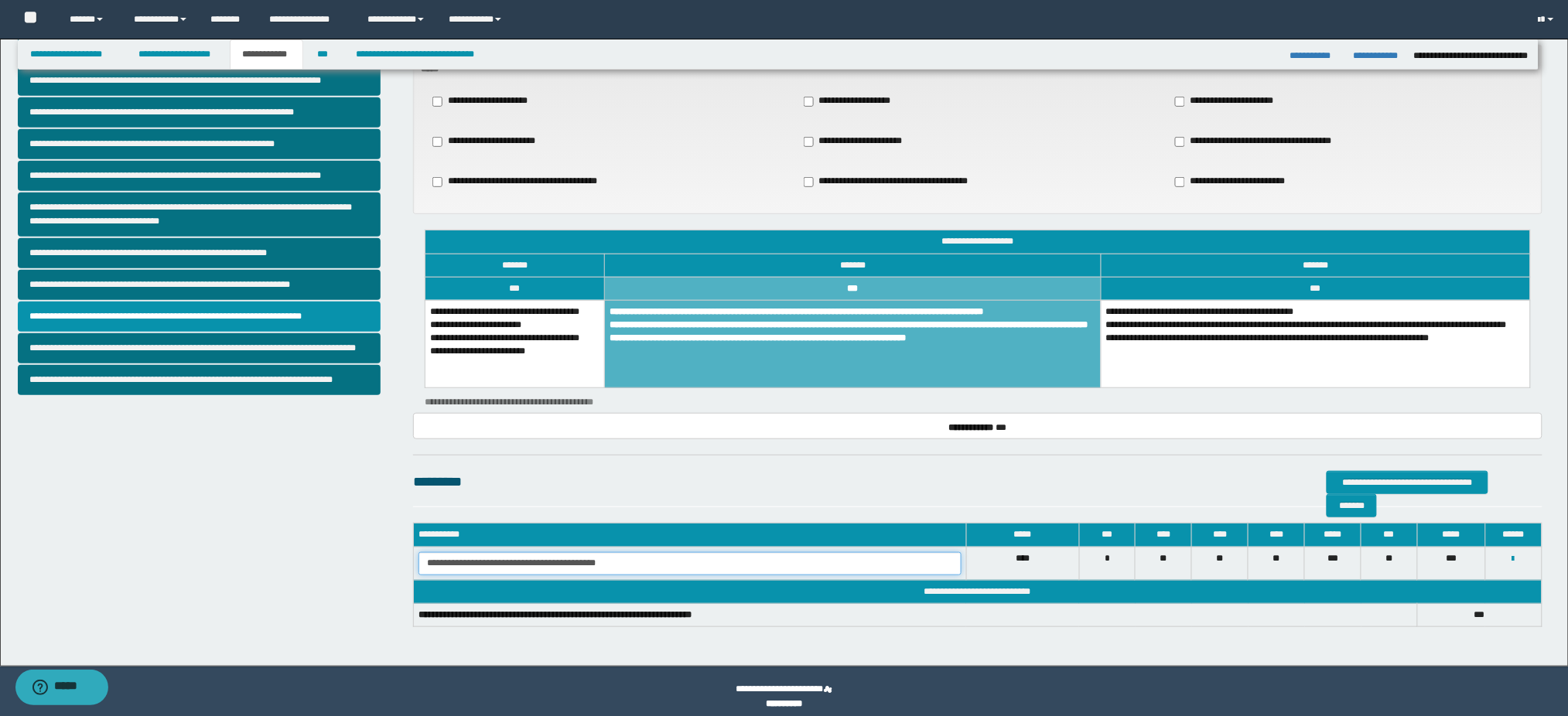 drag, startPoint x: 532, startPoint y: 563, endPoint x: 914, endPoint y: 565, distance: 382.00524 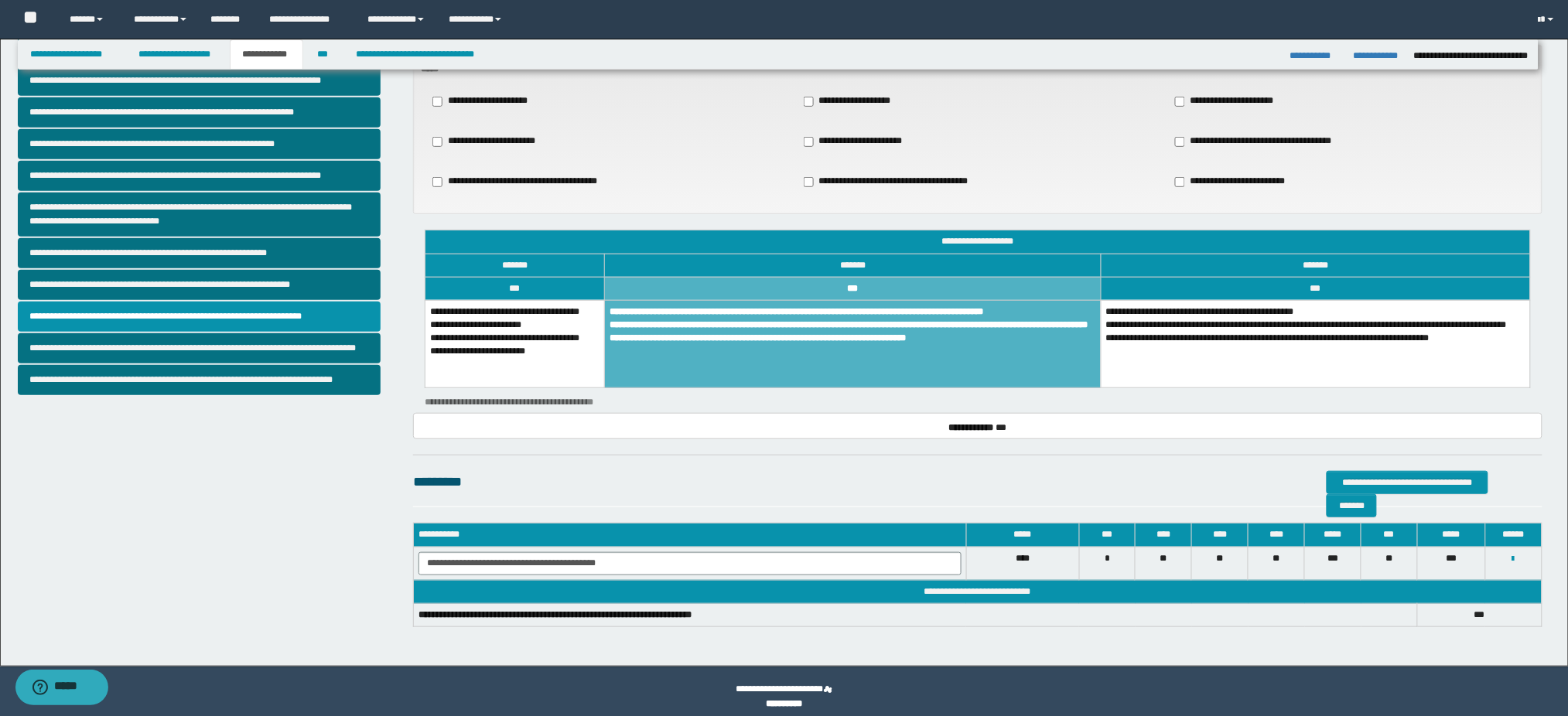 click on "**********" at bounding box center (1230, 101) 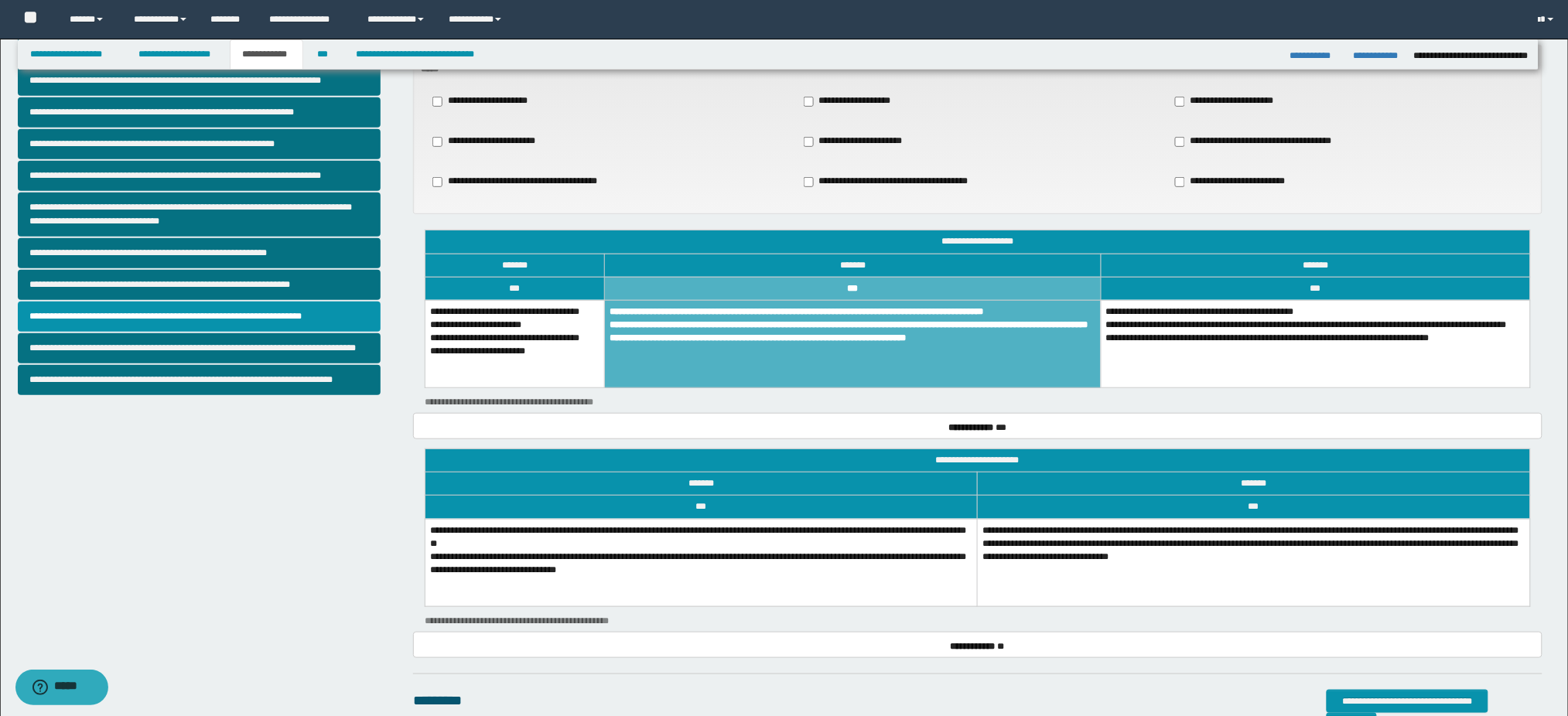 click on "**********" at bounding box center (1230, 101) 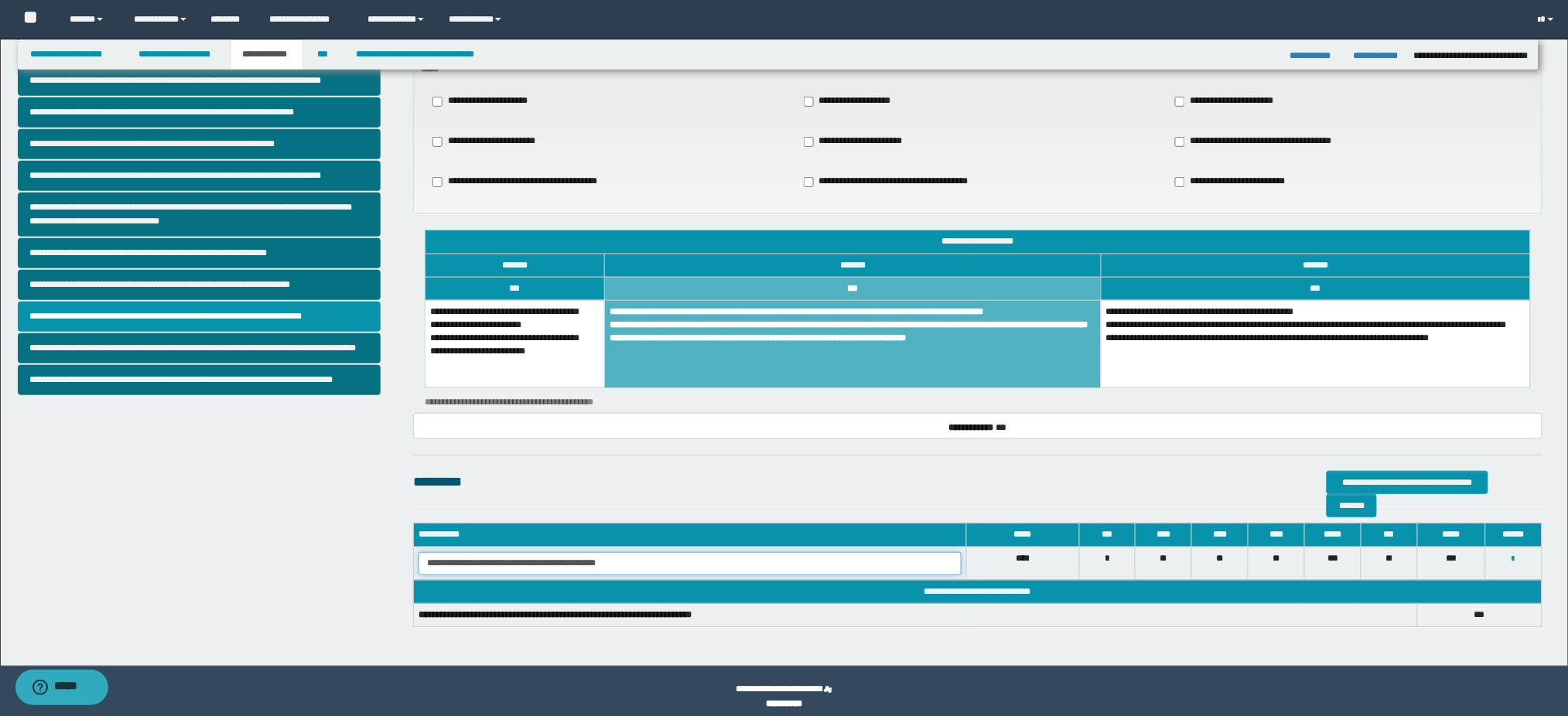 click on "**********" at bounding box center [690, 564] 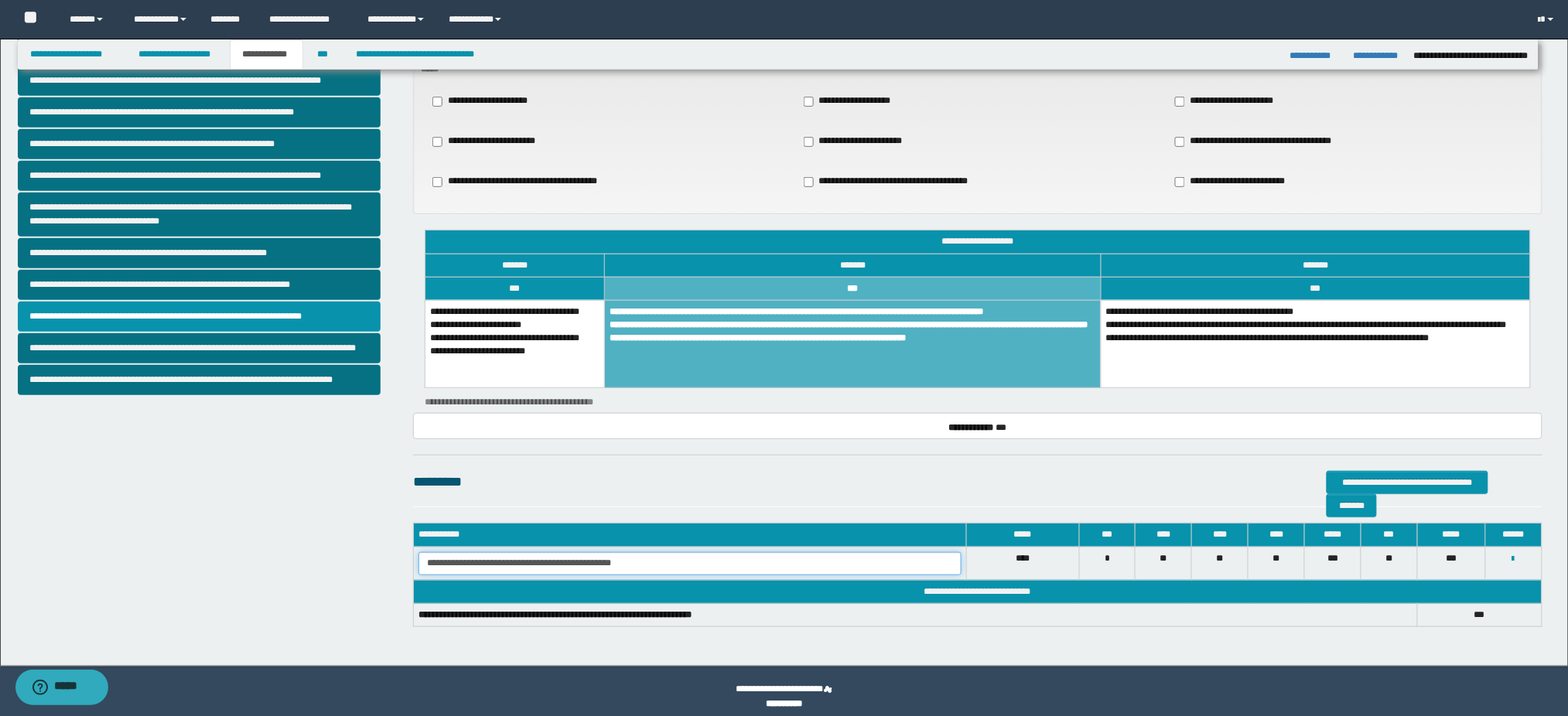 type on "**********" 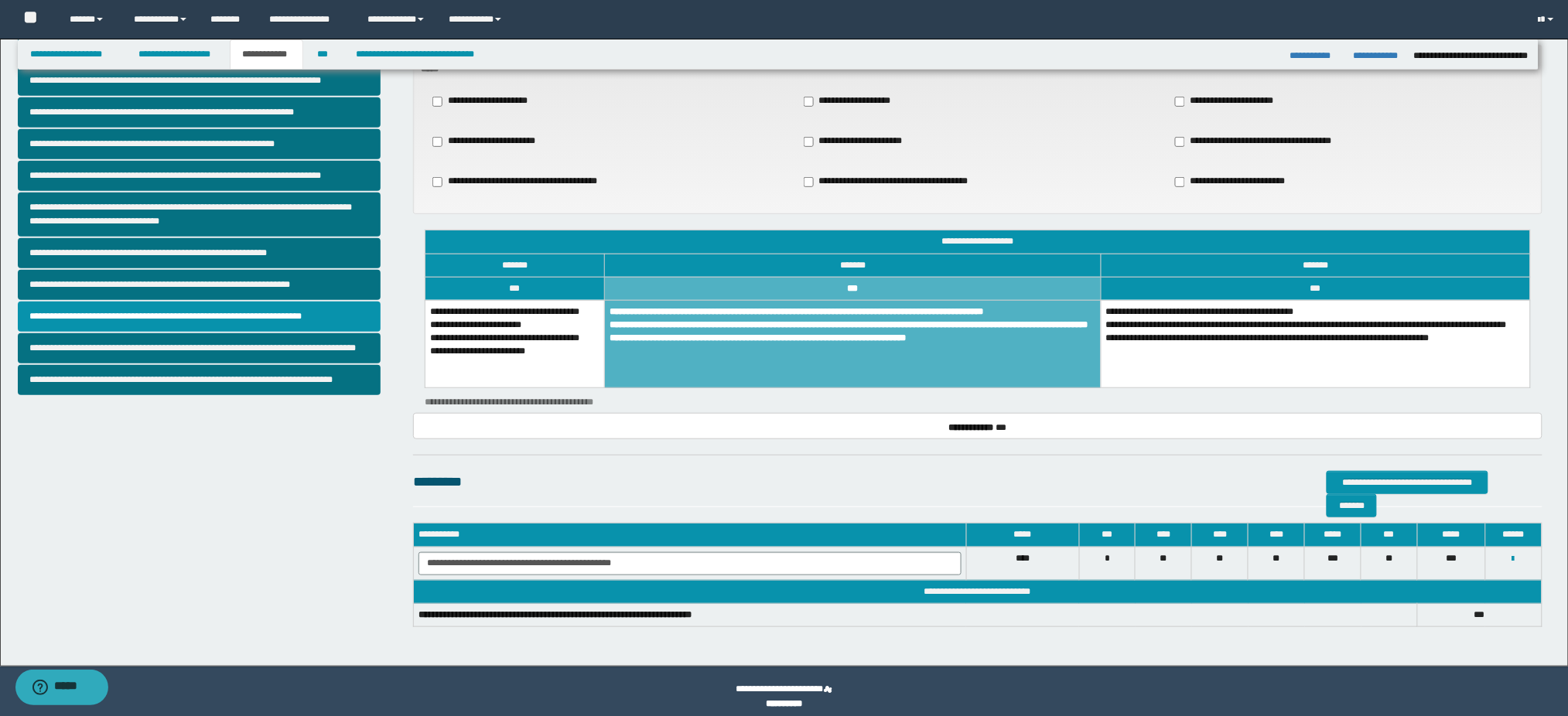 click on "**********" at bounding box center (853, 101) 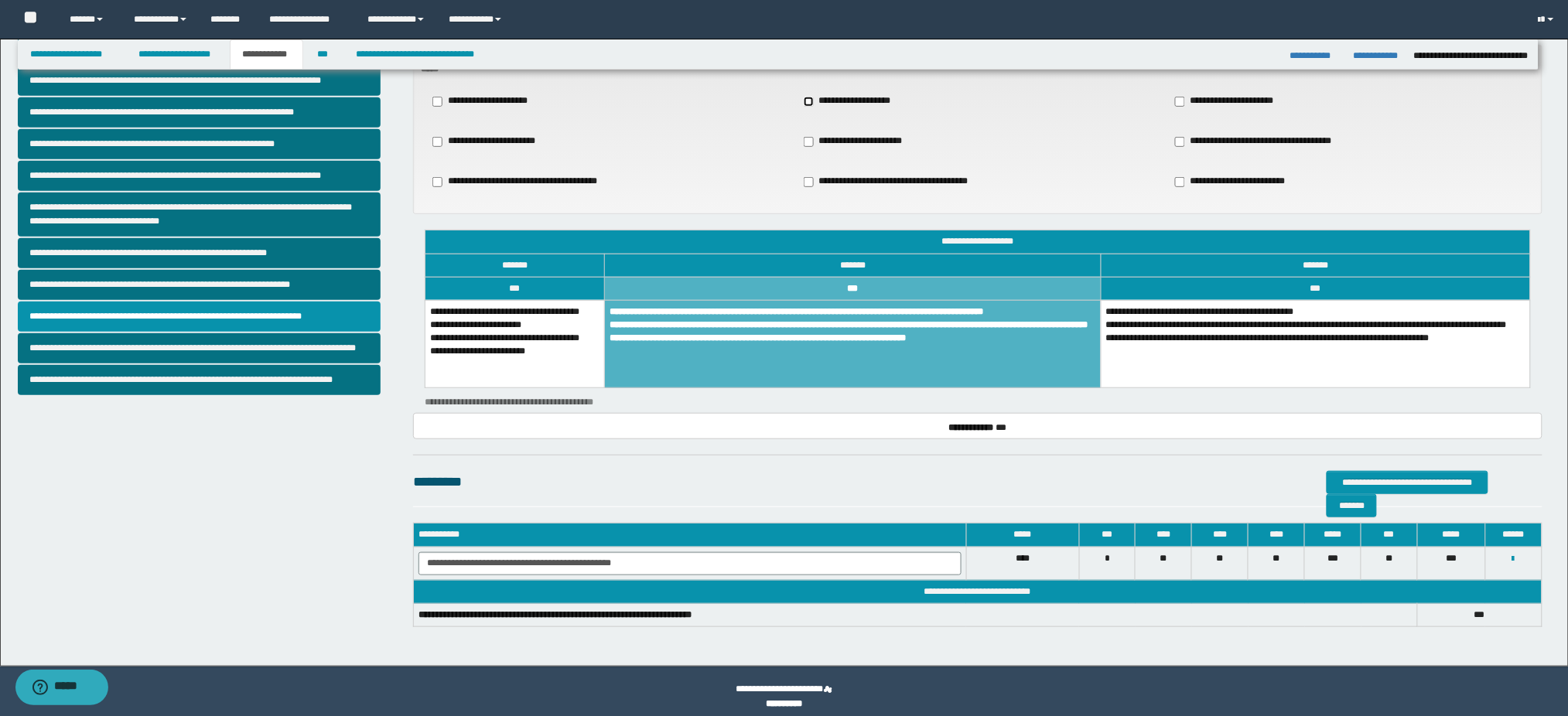 scroll, scrollTop: 0, scrollLeft: 0, axis: both 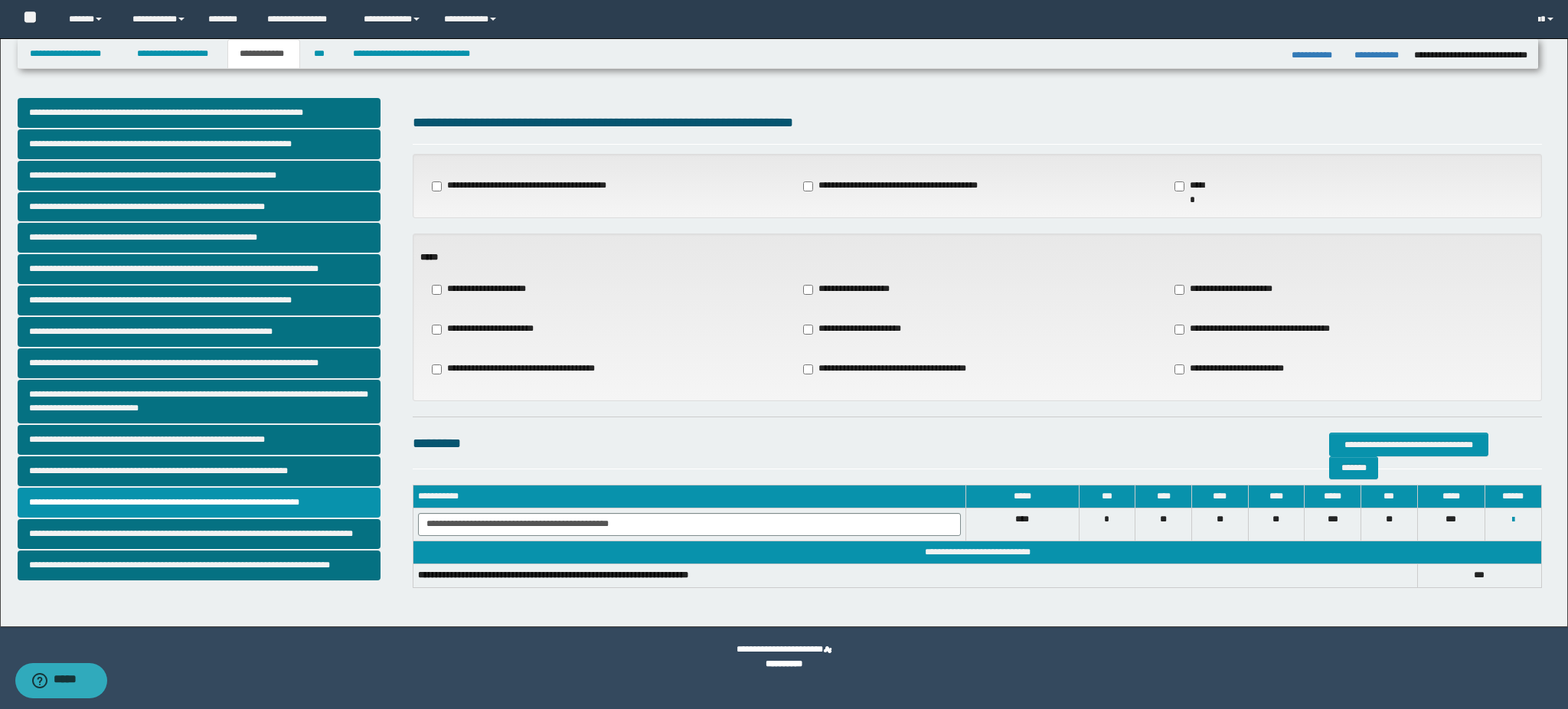click on "**********" at bounding box center [1229, 289] 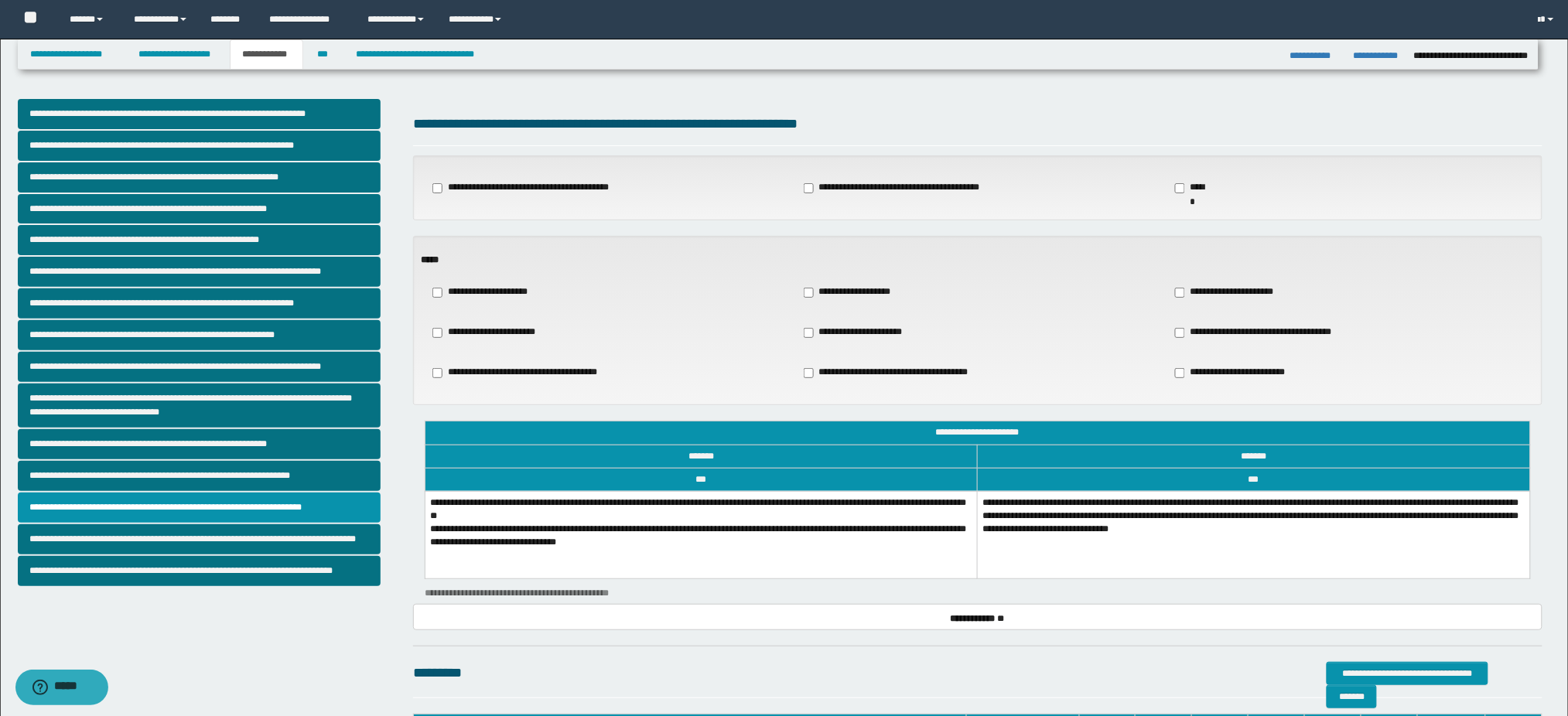 click on "**********" at bounding box center [1254, 534] 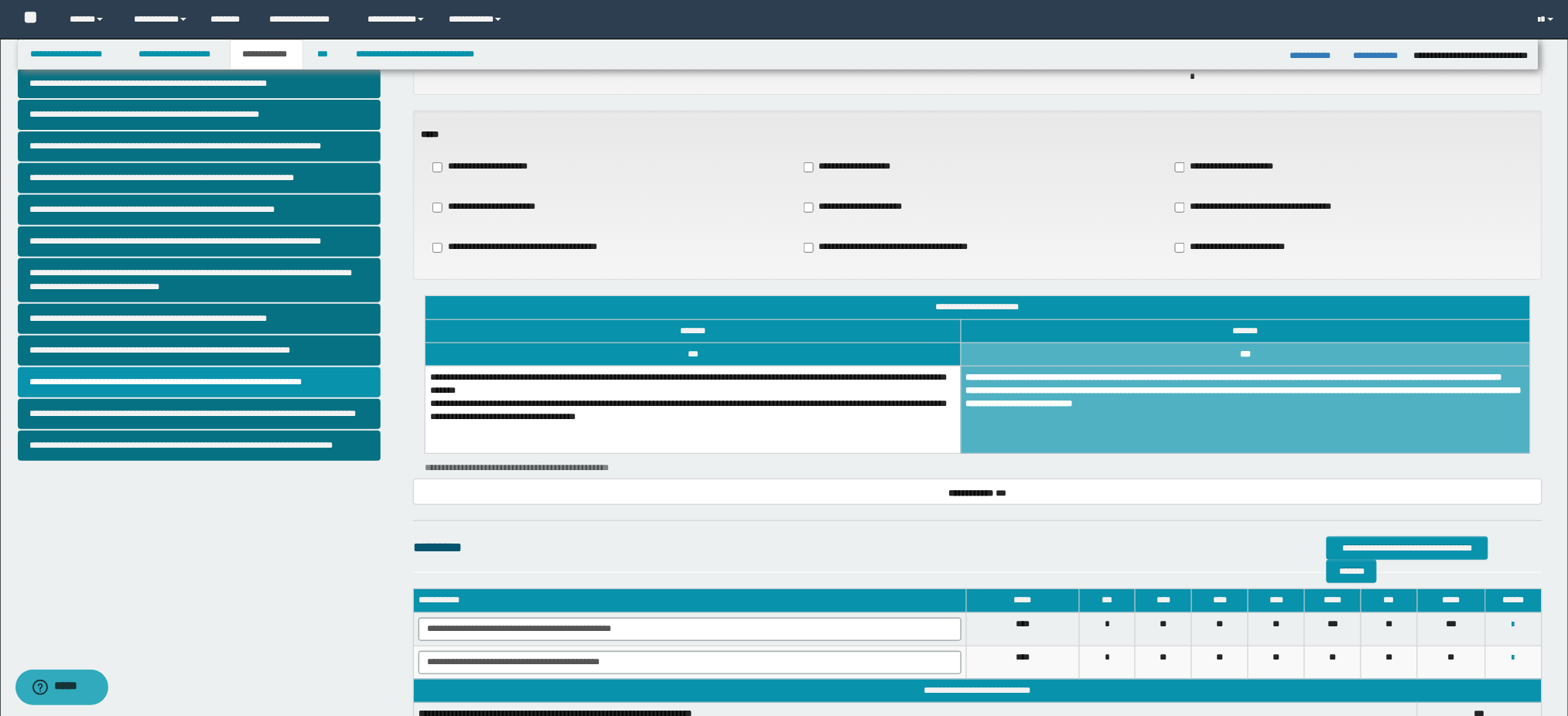 scroll, scrollTop: 234, scrollLeft: 0, axis: vertical 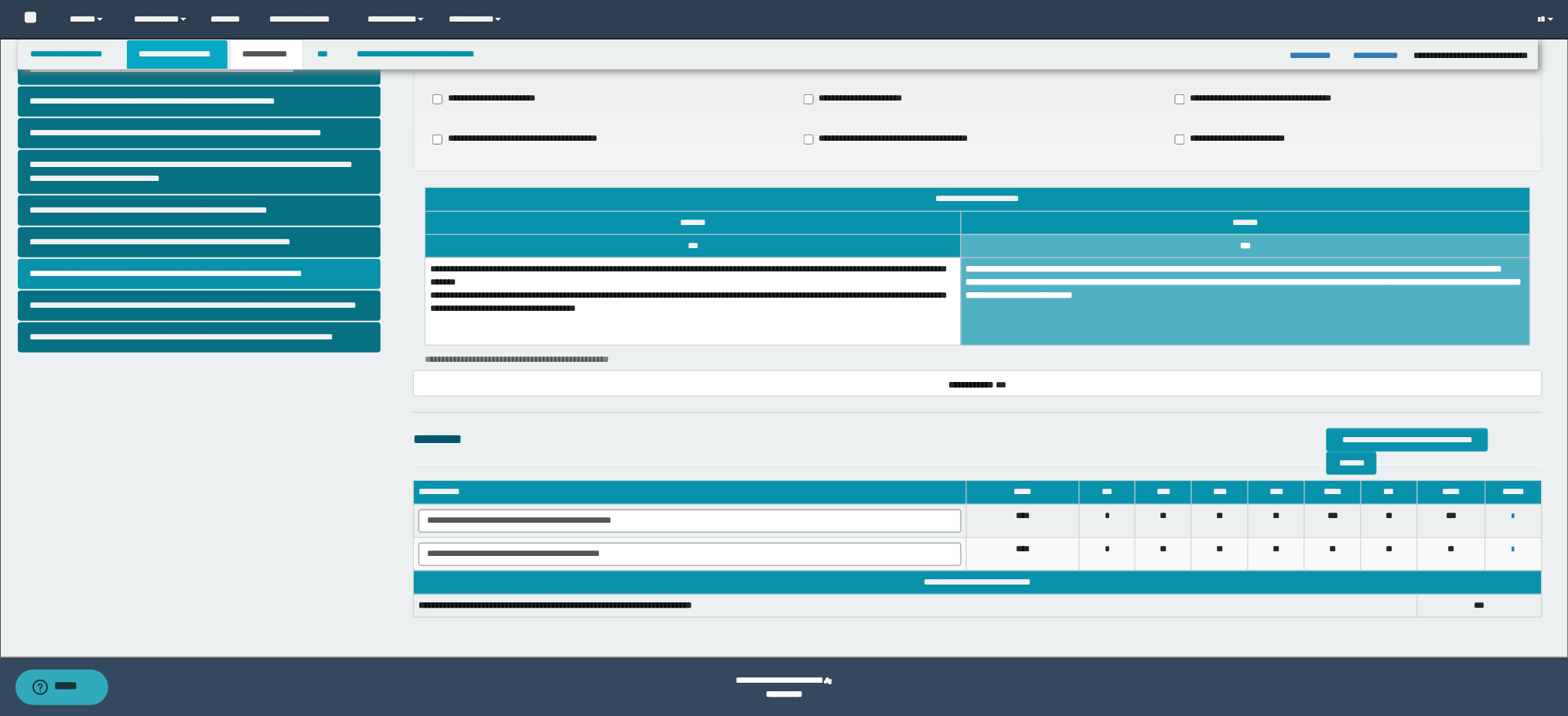 click on "**********" at bounding box center [177, 54] 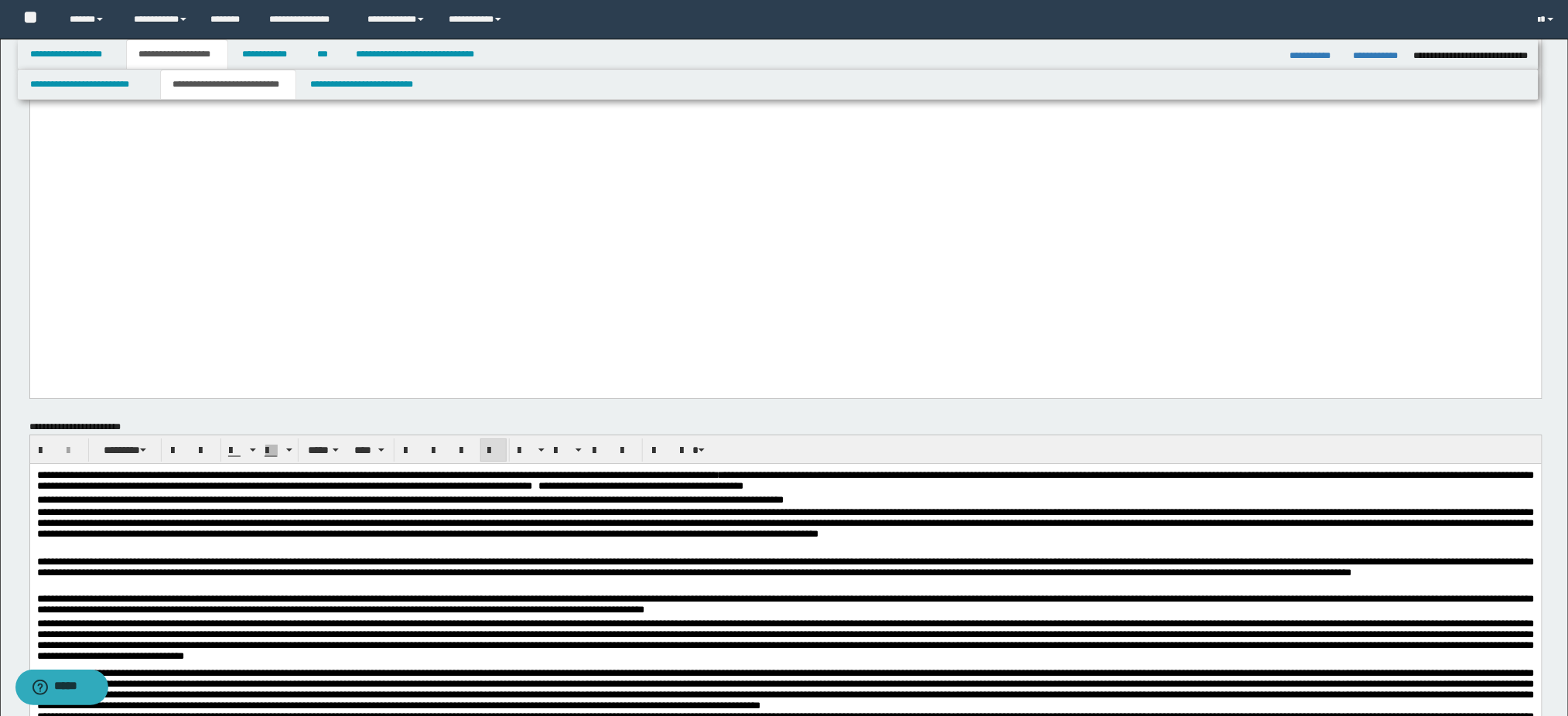 scroll, scrollTop: 1701, scrollLeft: 0, axis: vertical 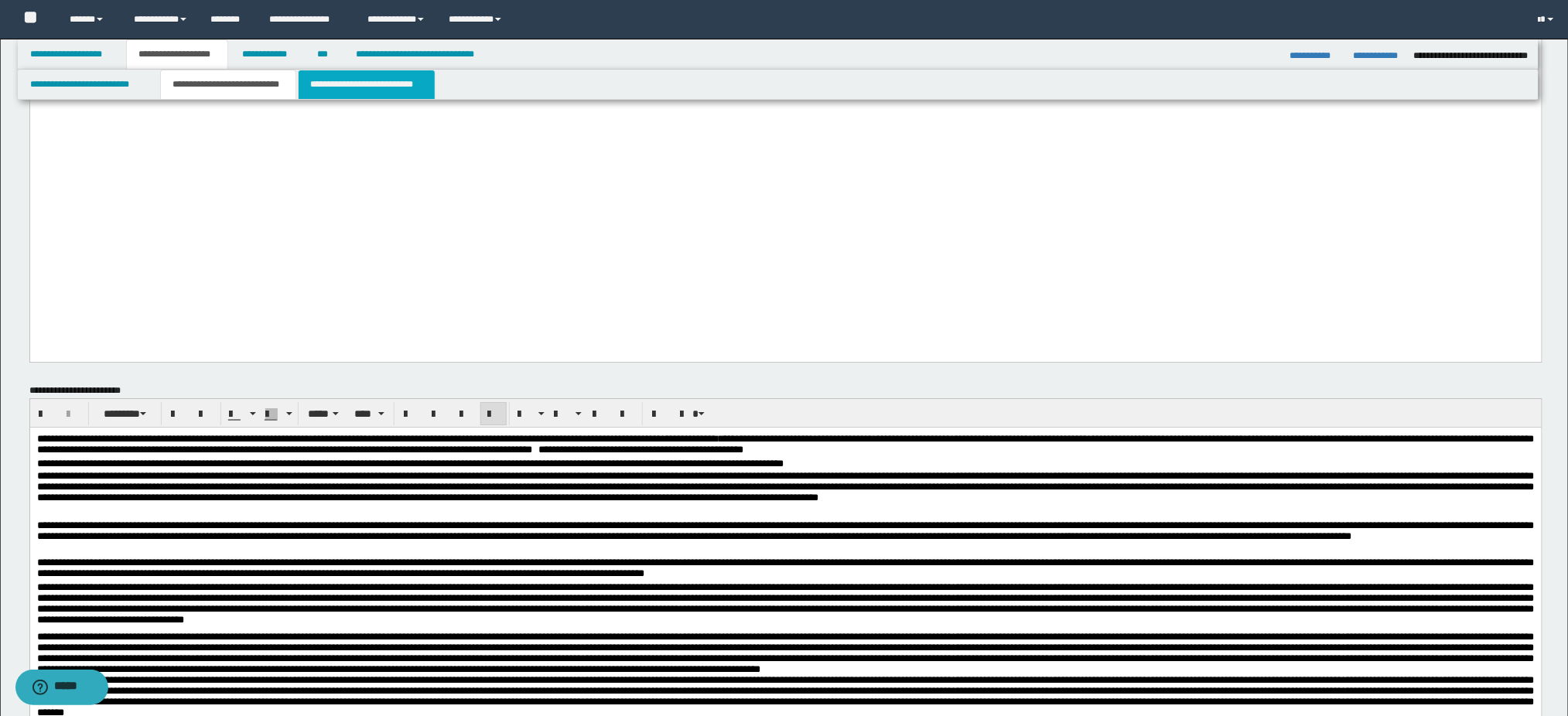 click on "**********" at bounding box center (367, 84) 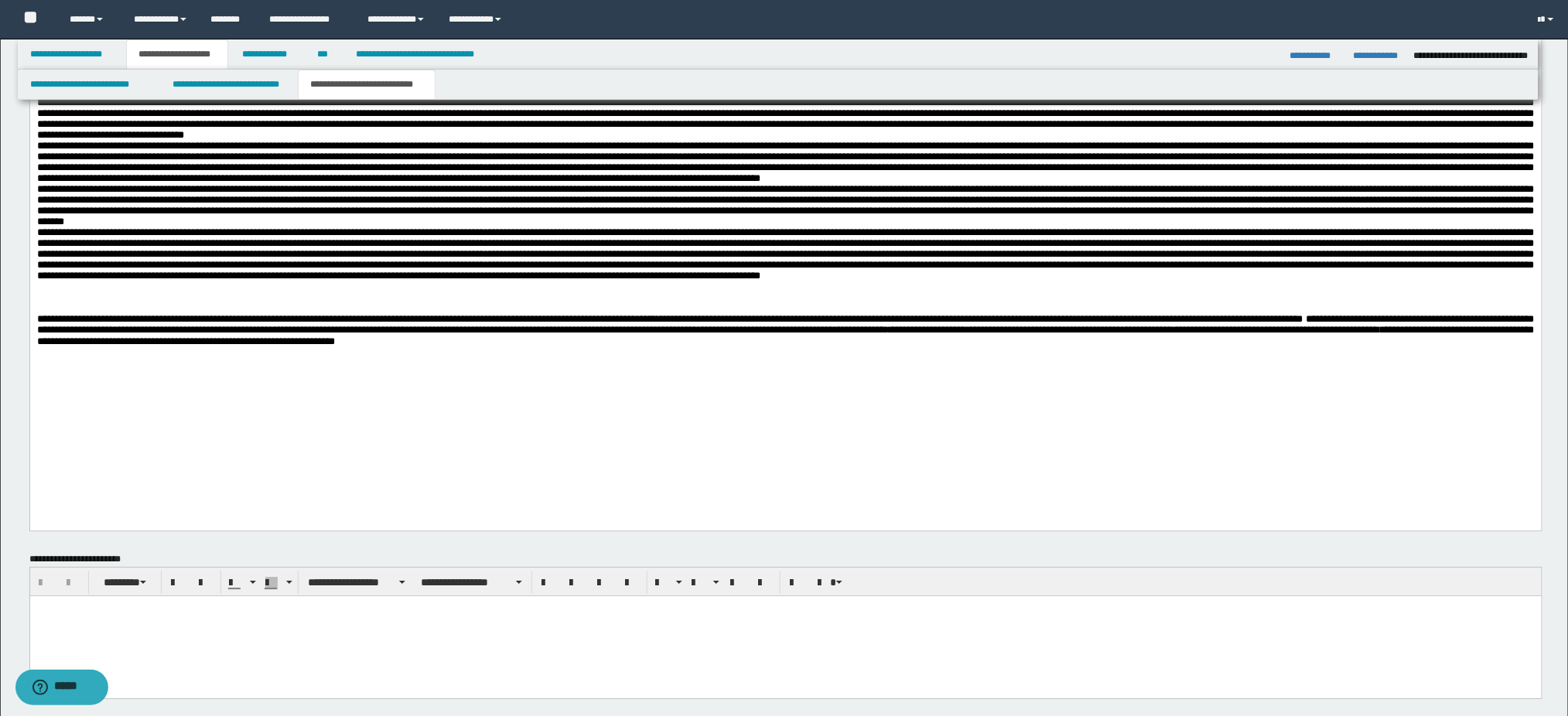 scroll, scrollTop: 1161, scrollLeft: 0, axis: vertical 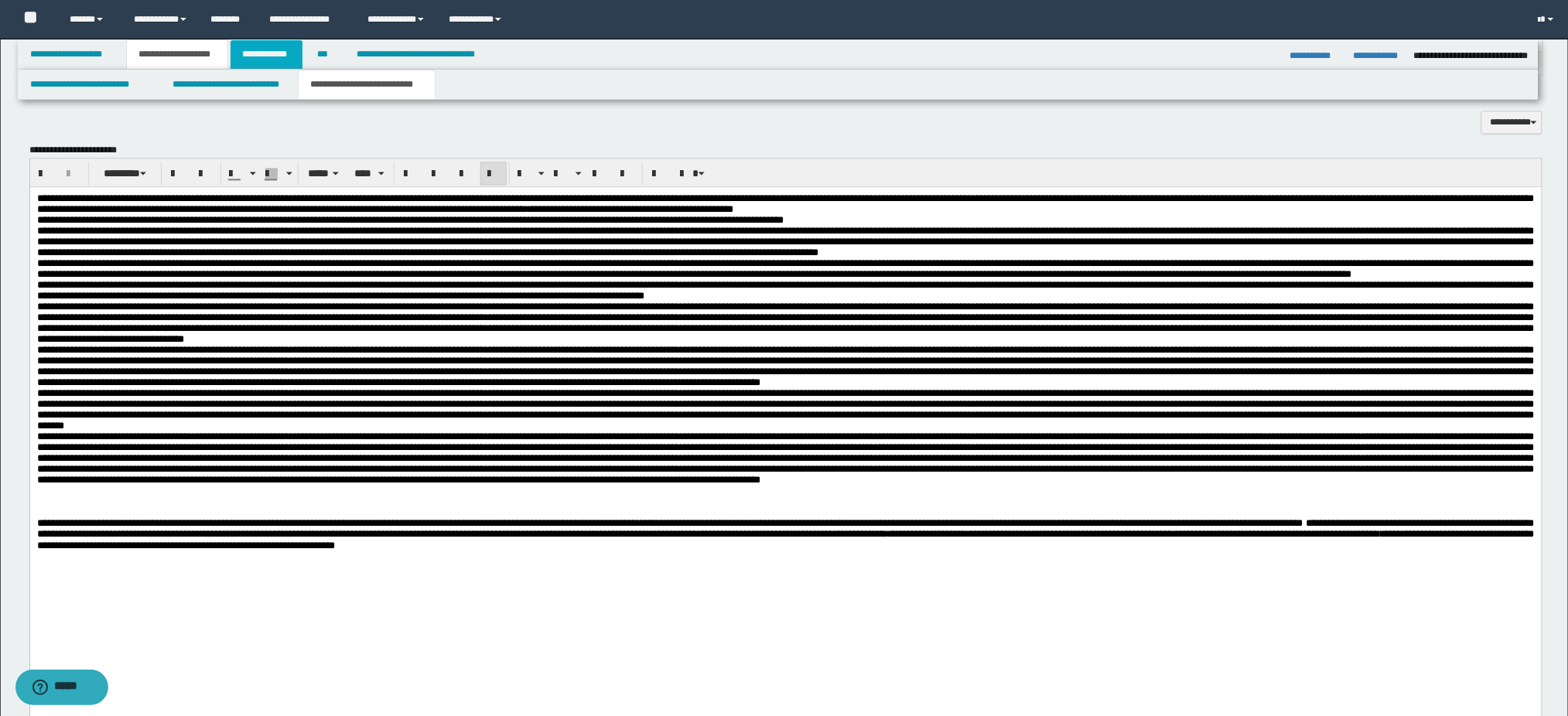 click on "**********" at bounding box center (266, 54) 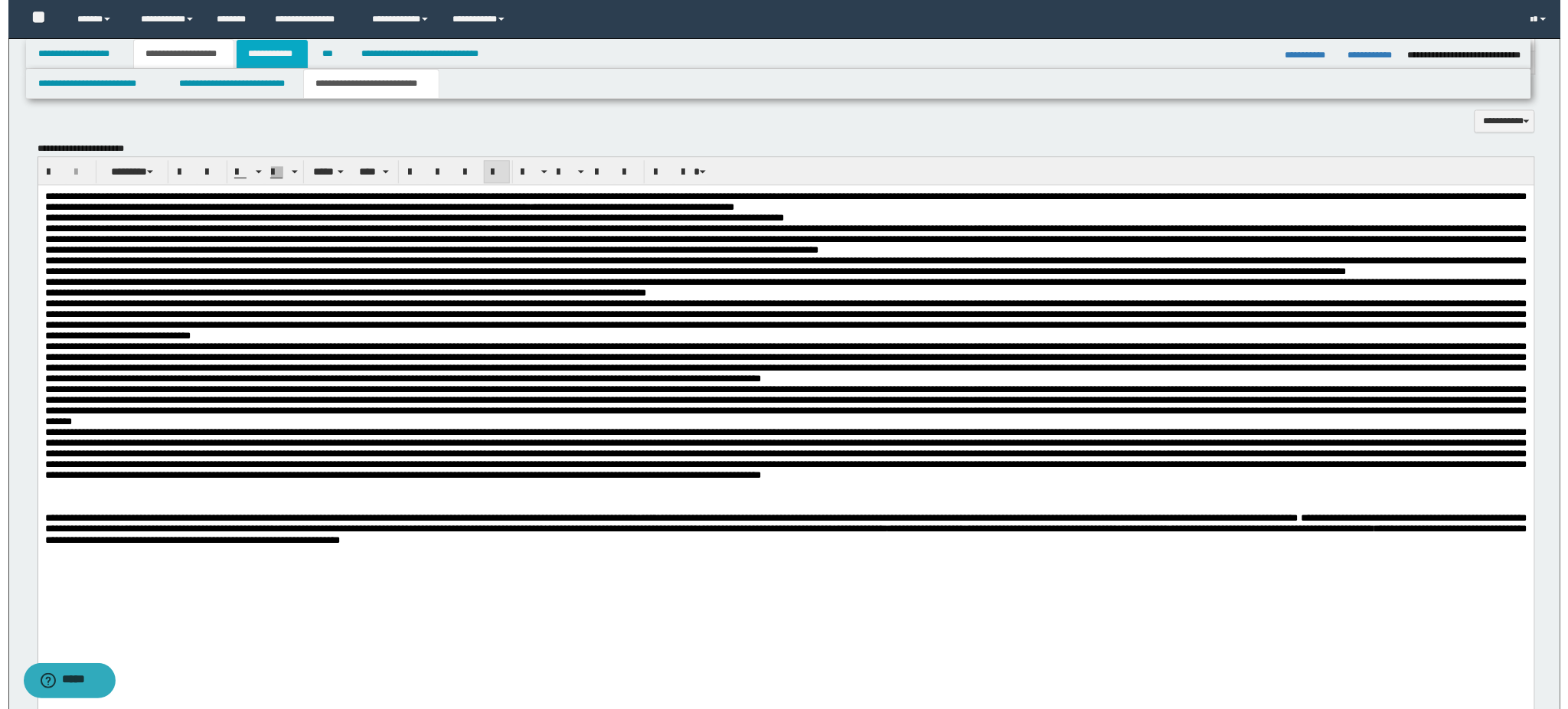 scroll, scrollTop: 231, scrollLeft: 0, axis: vertical 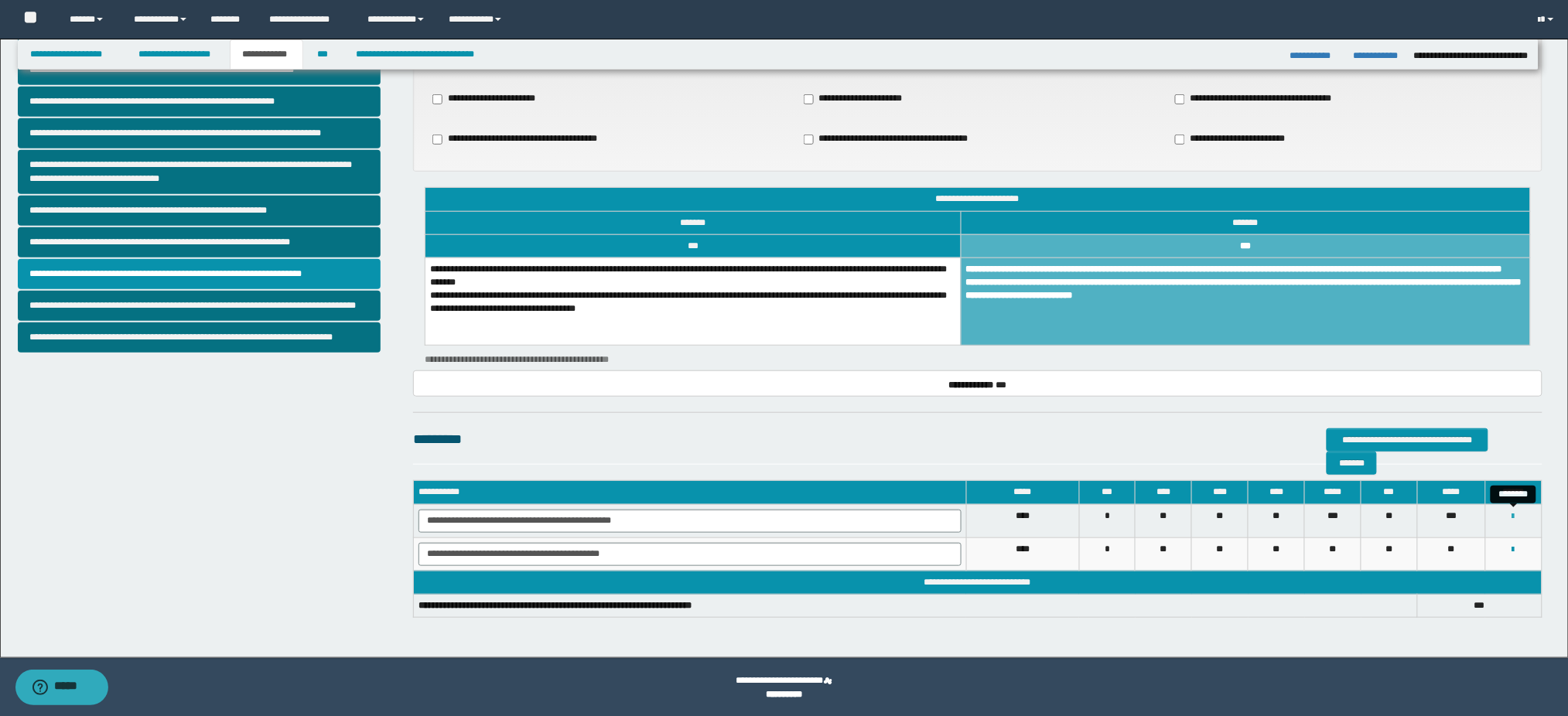 click at bounding box center [1513, 517] 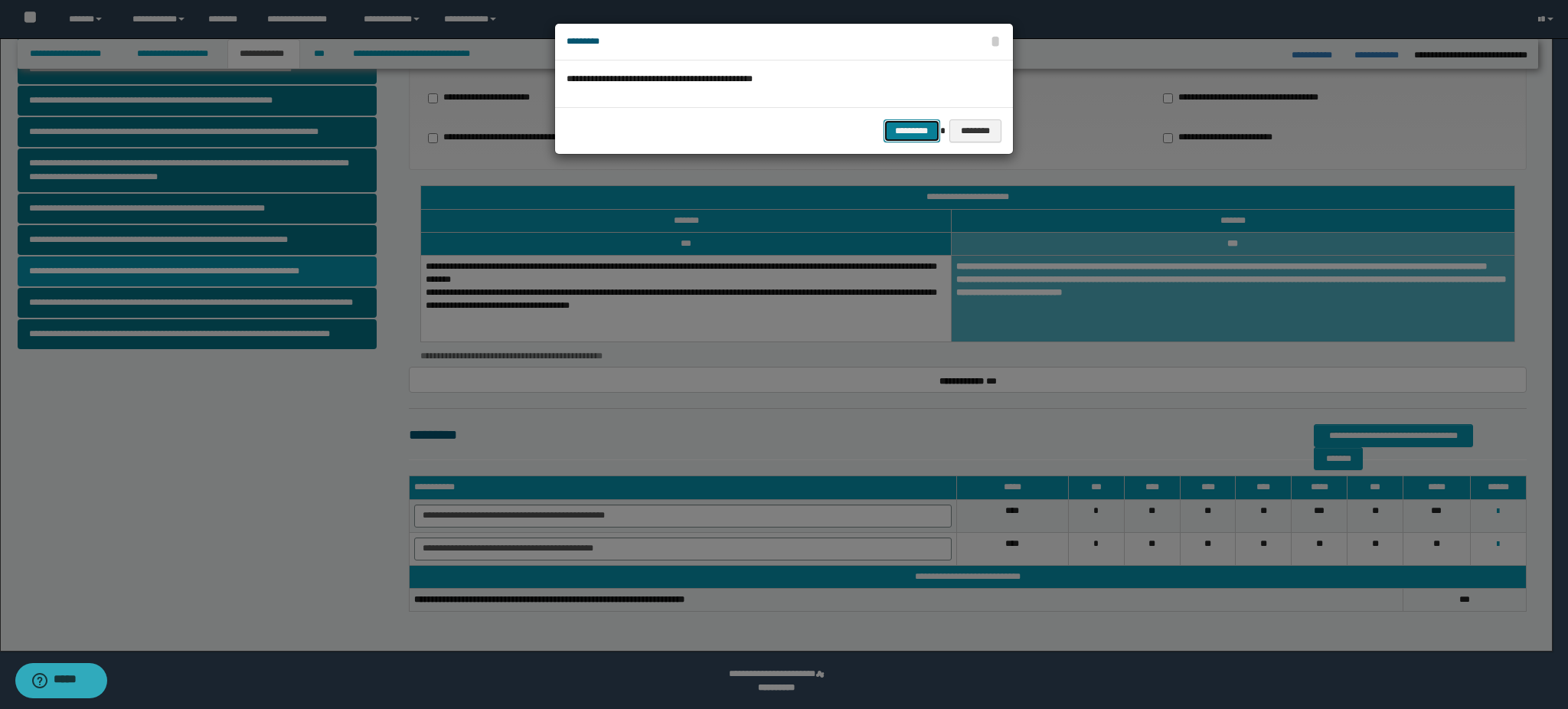 click on "*********" at bounding box center [912, 131] 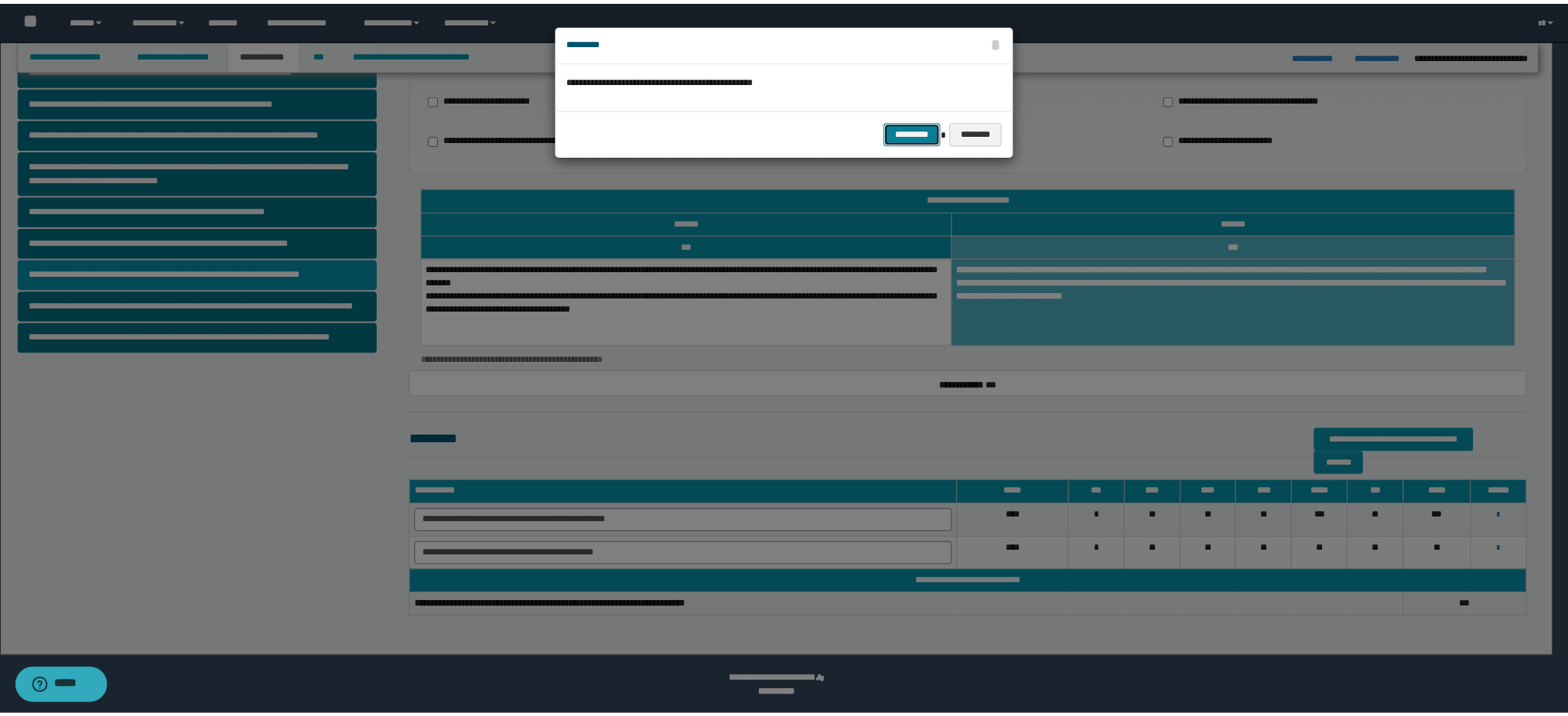 scroll, scrollTop: 201, scrollLeft: 0, axis: vertical 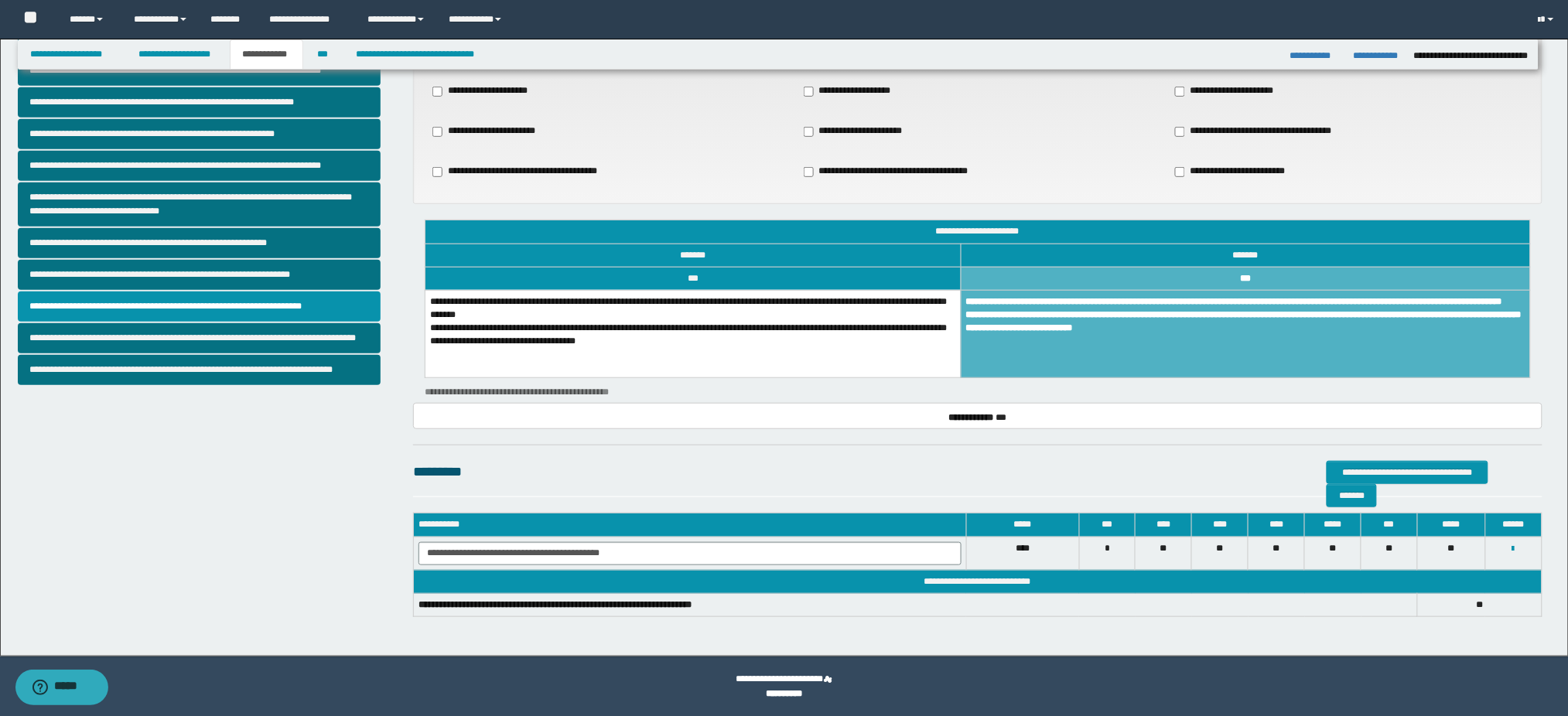 click on "**********" at bounding box center (1245, 333) 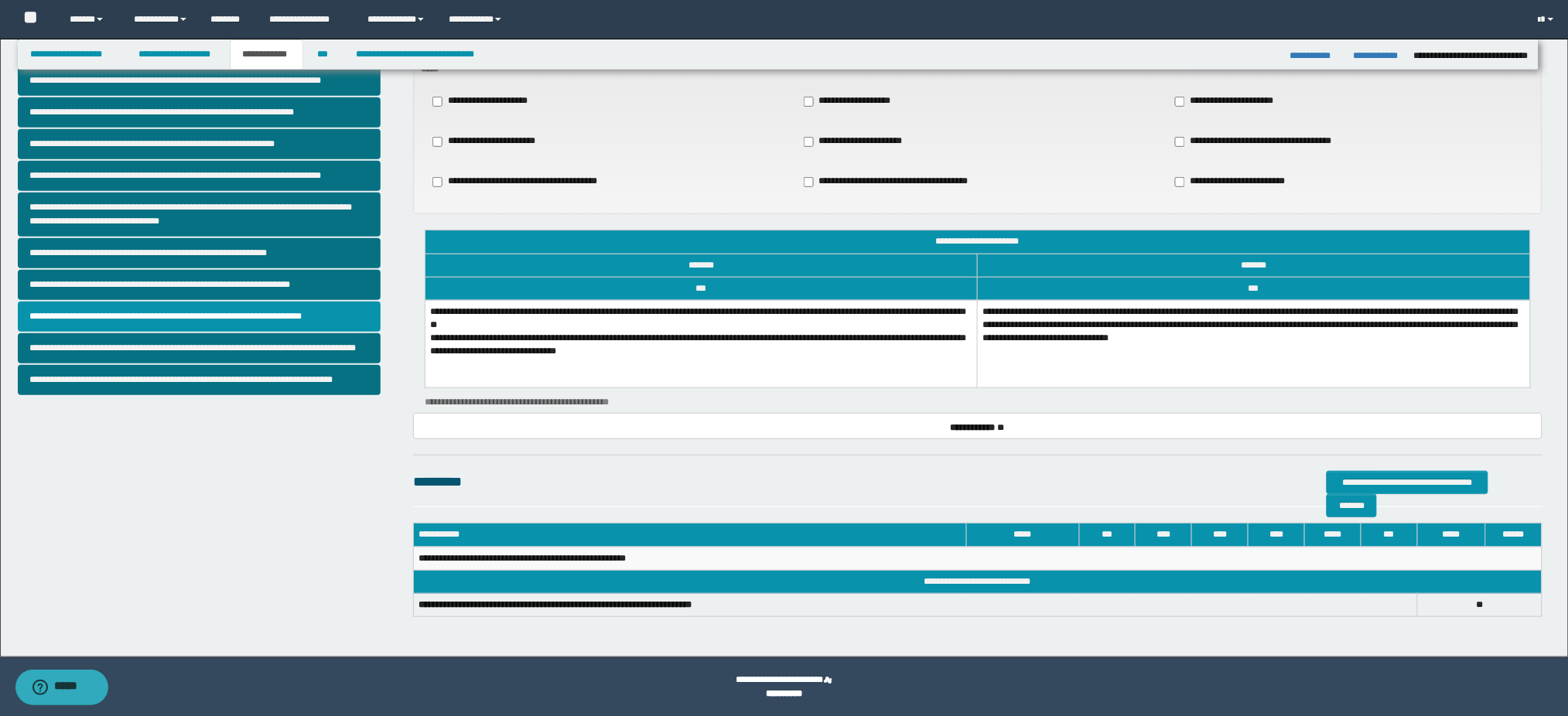 click on "**********" at bounding box center (1254, 343) 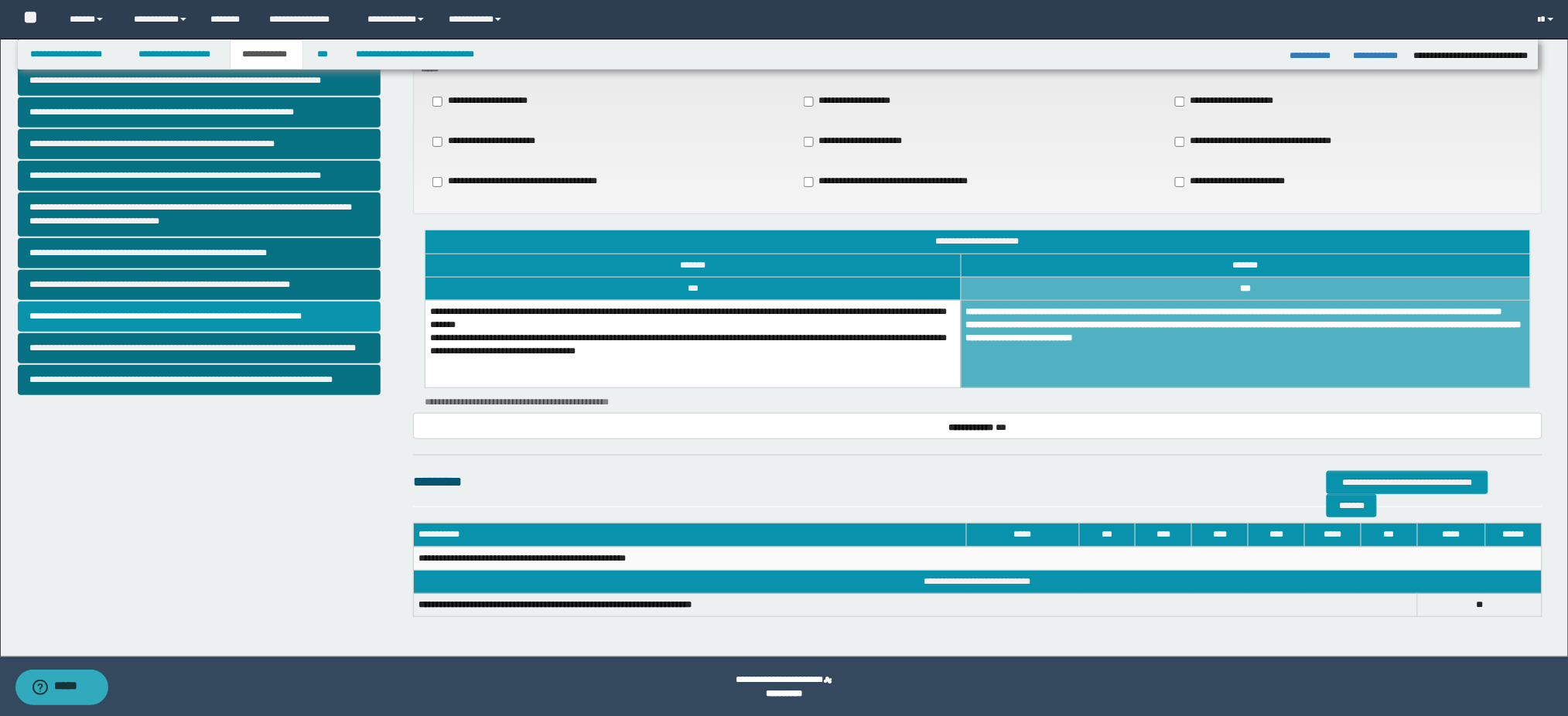 scroll, scrollTop: 201, scrollLeft: 0, axis: vertical 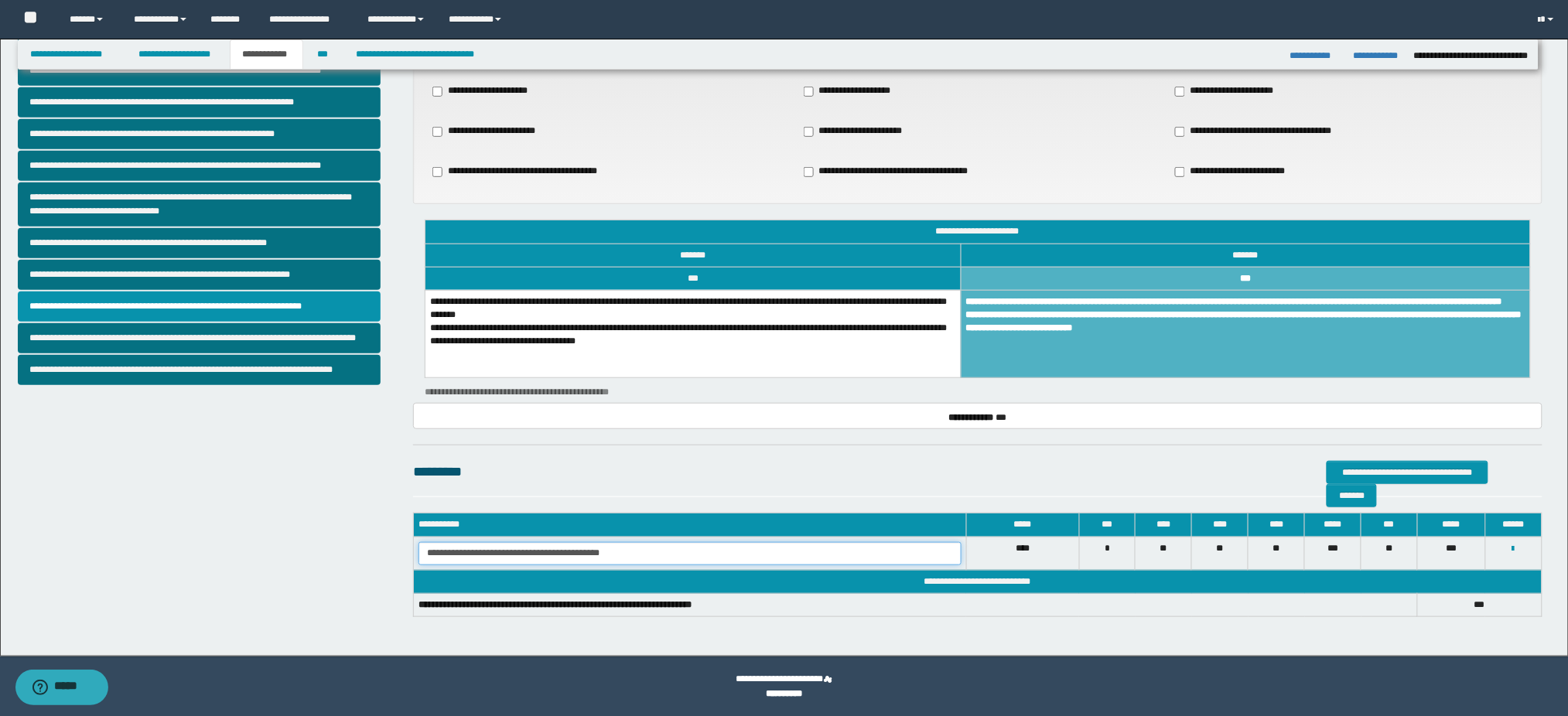 click on "**********" at bounding box center (690, 554) 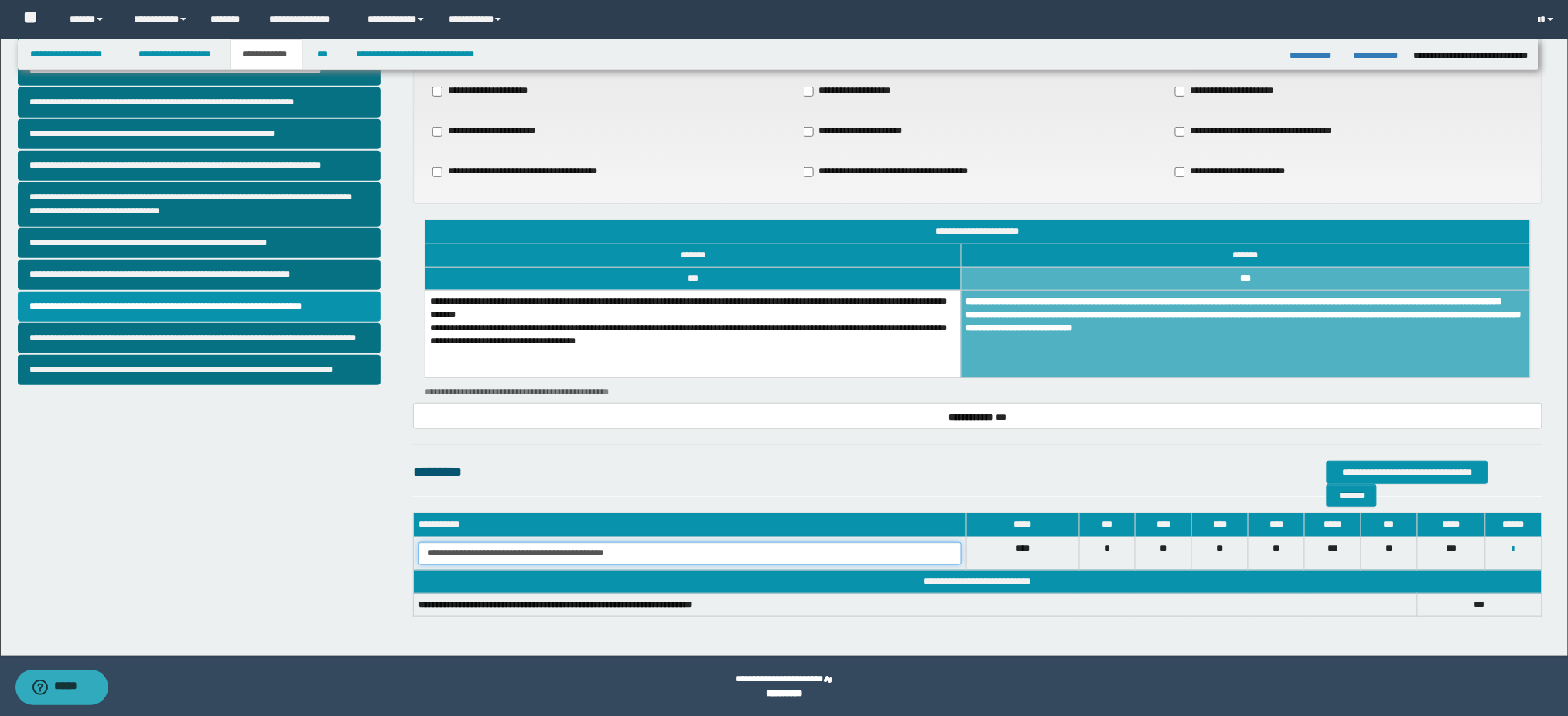 click on "**********" at bounding box center [690, 554] 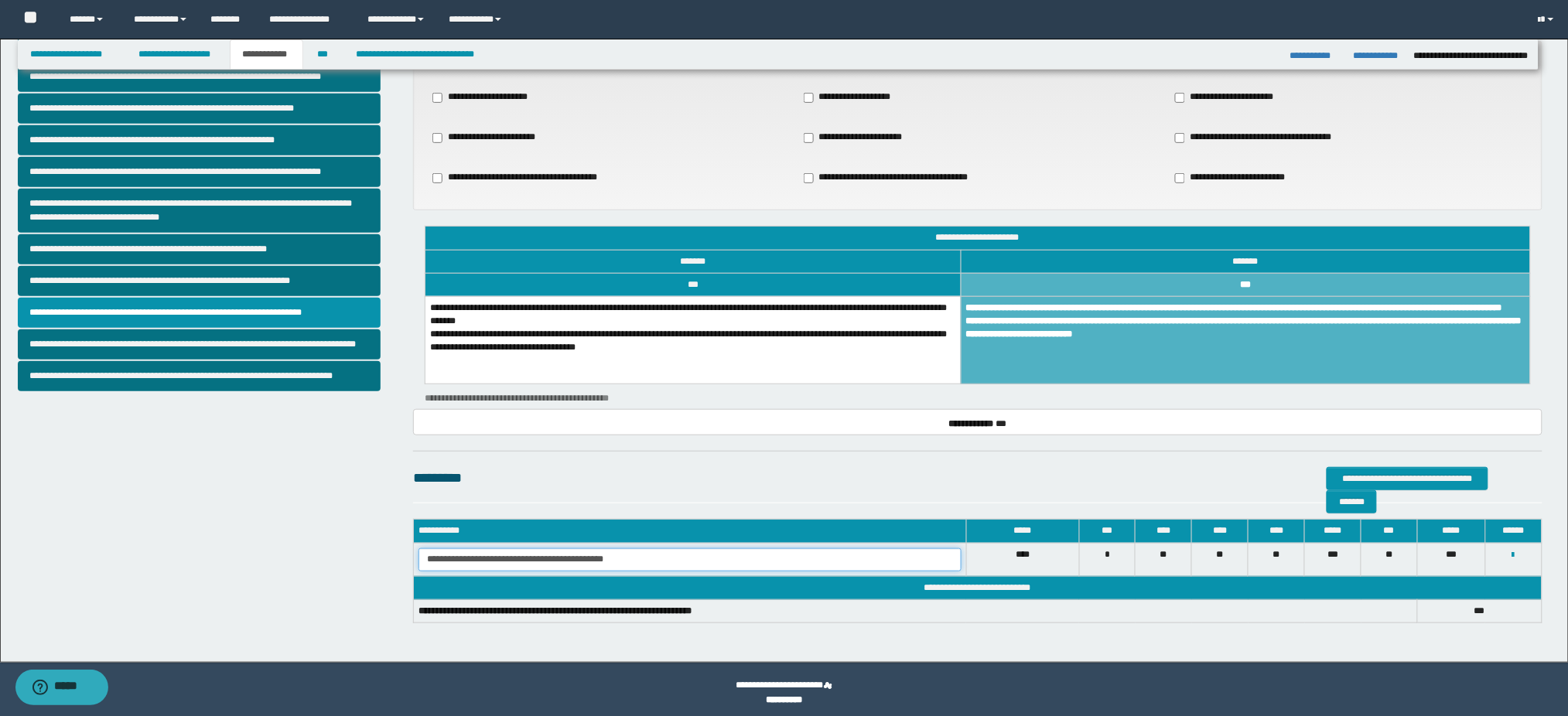 scroll, scrollTop: 0, scrollLeft: 0, axis: both 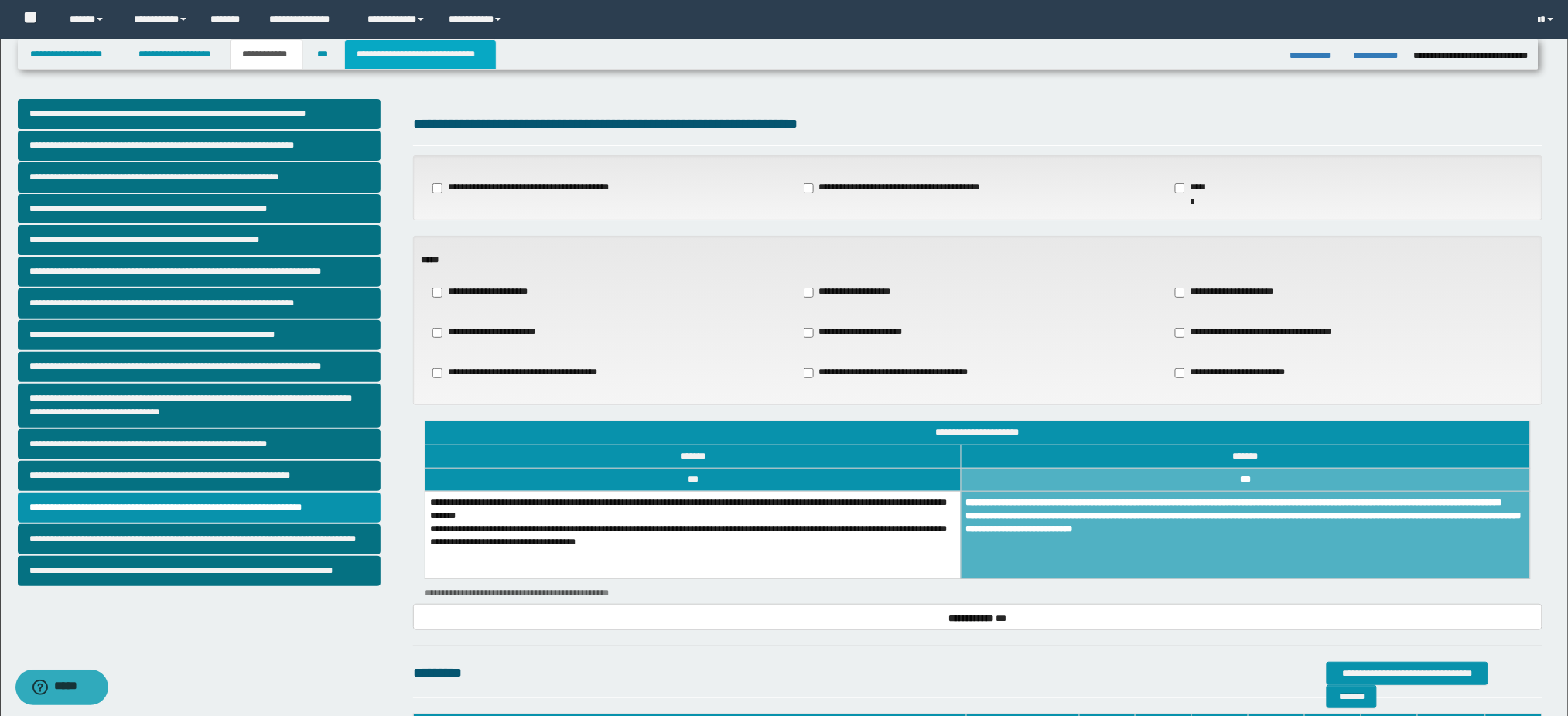 type on "**********" 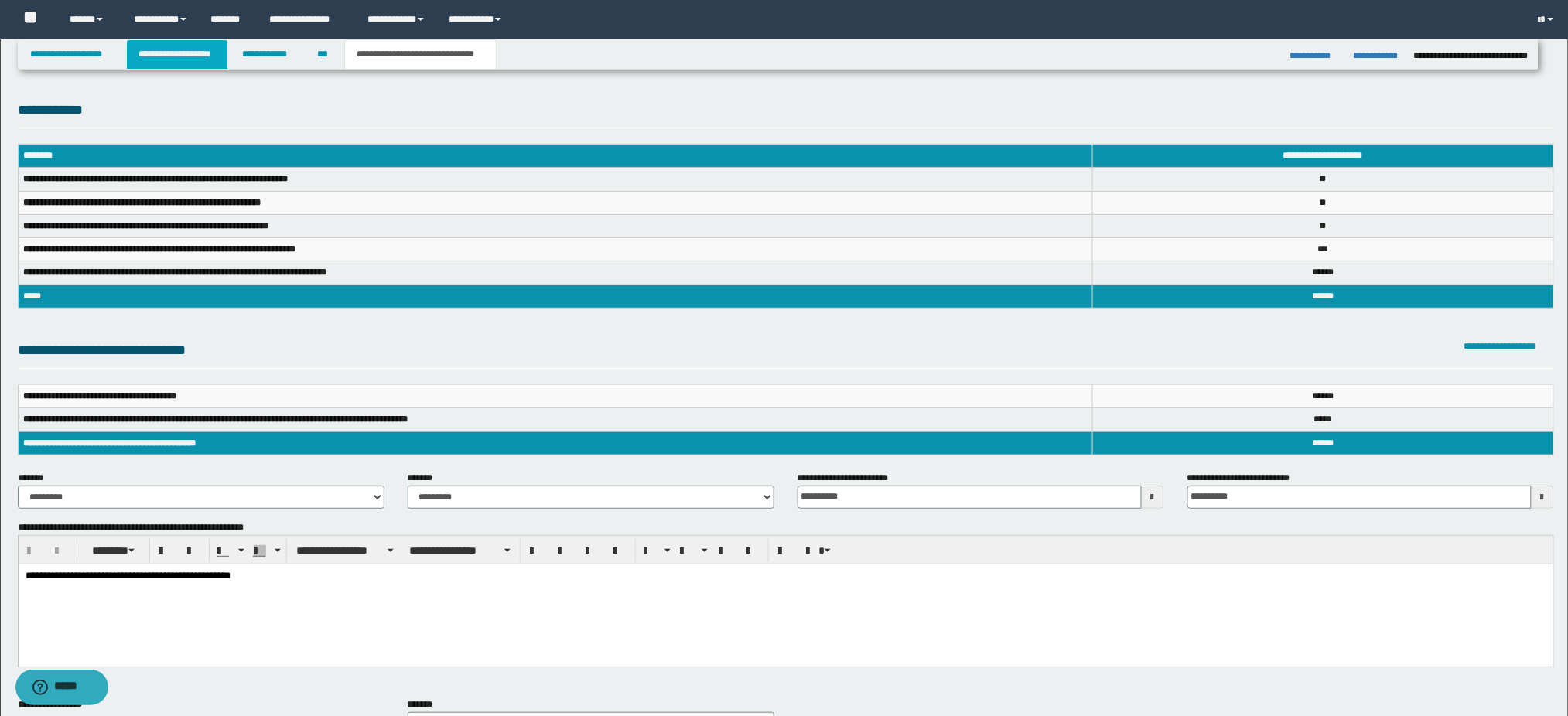 click on "**********" at bounding box center (177, 54) 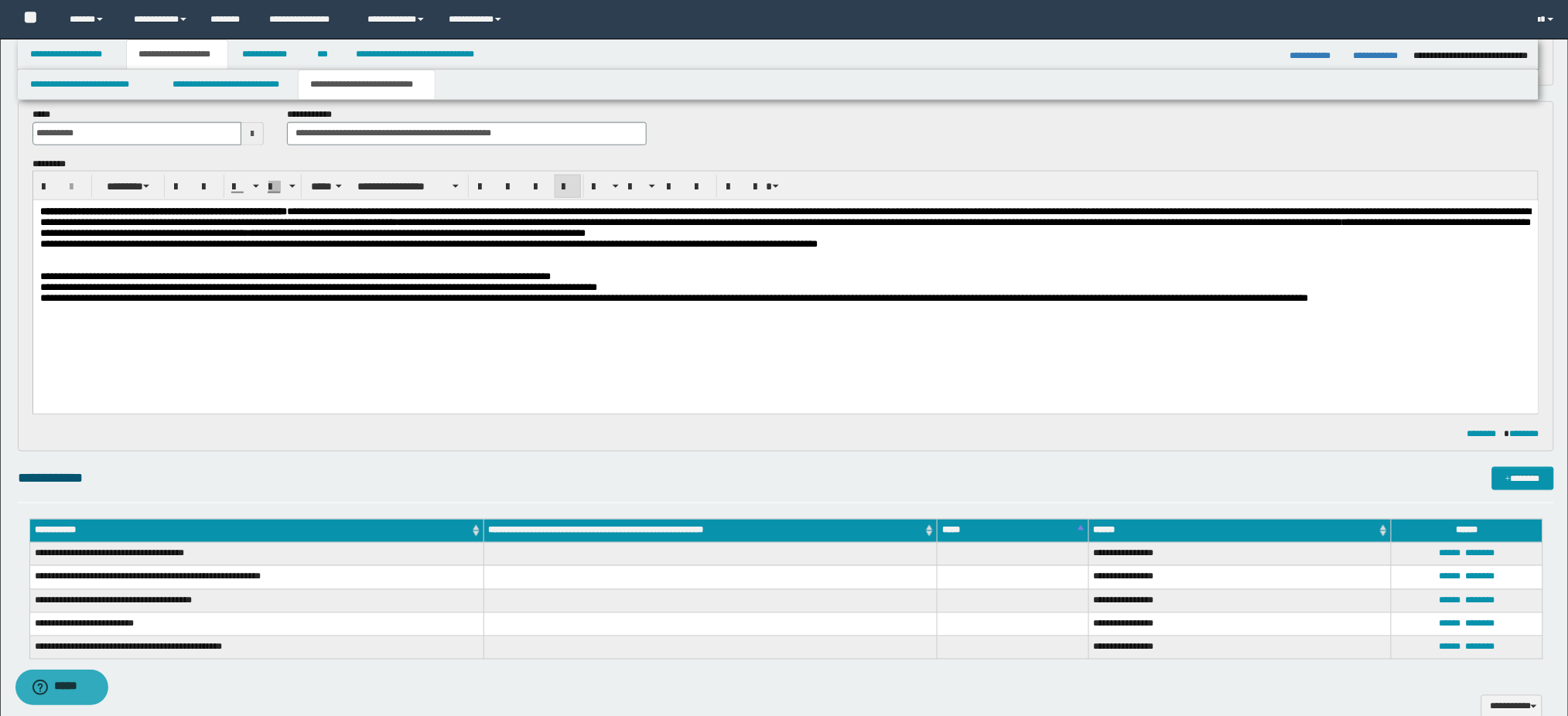 scroll, scrollTop: 412, scrollLeft: 0, axis: vertical 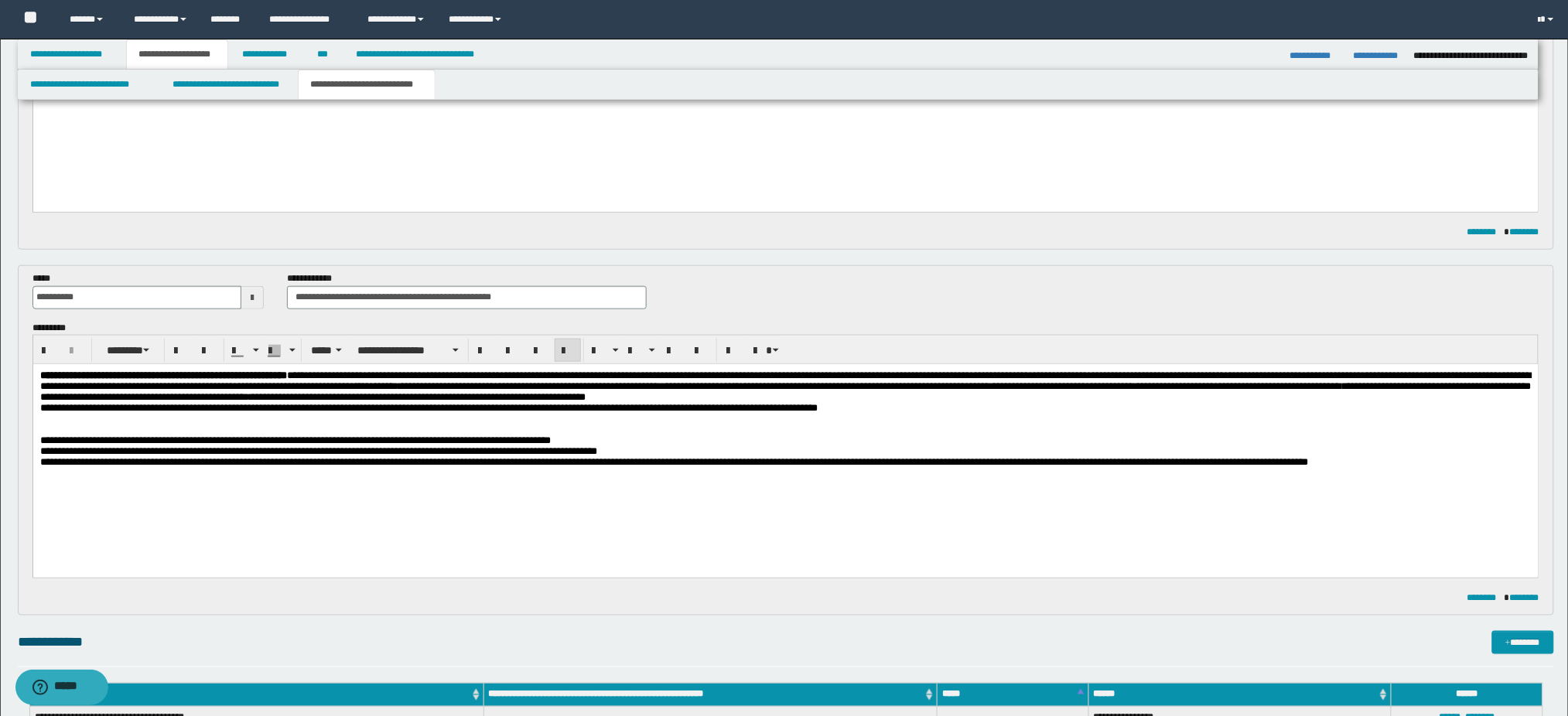 click on "**********" at bounding box center [674, 462] 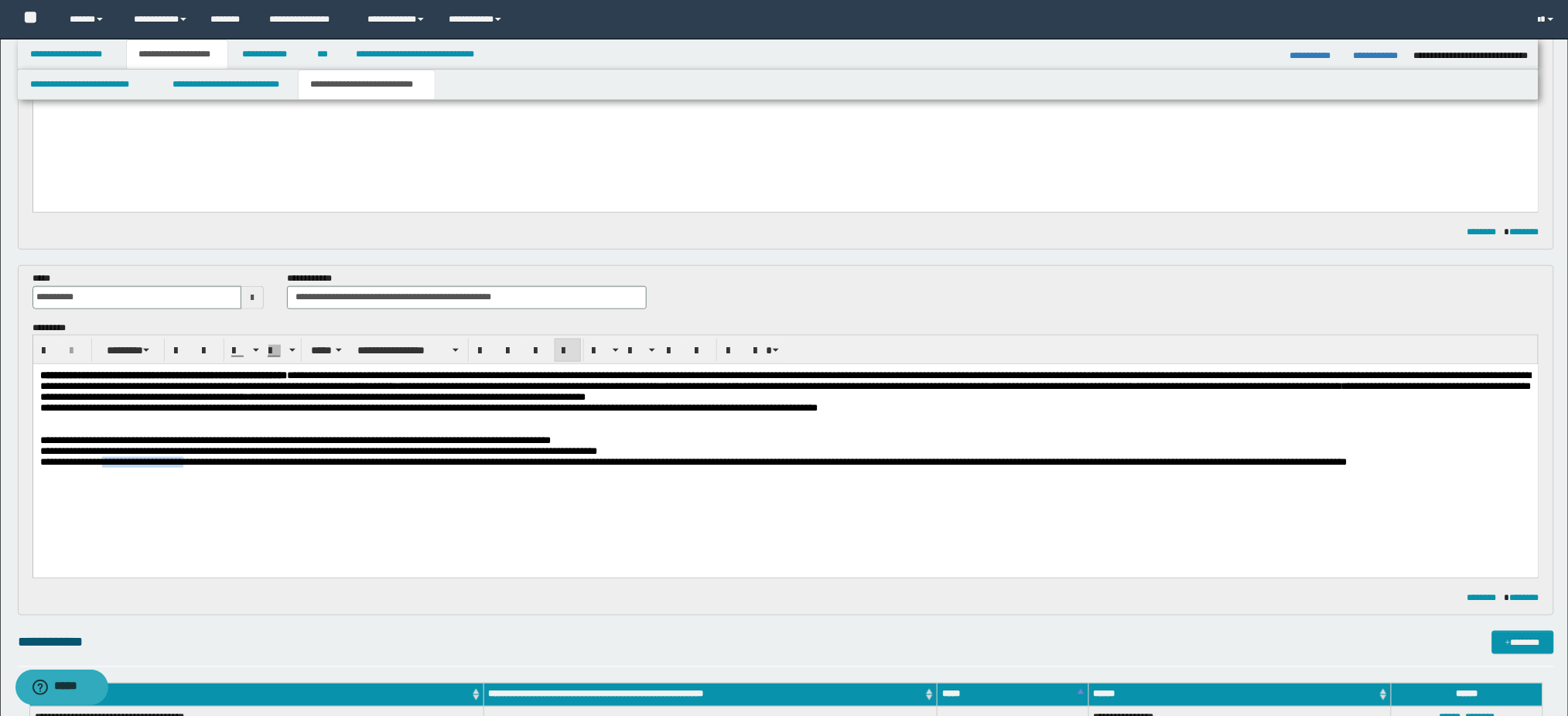 drag, startPoint x: 111, startPoint y: 473, endPoint x: 205, endPoint y: 476, distance: 94.0479 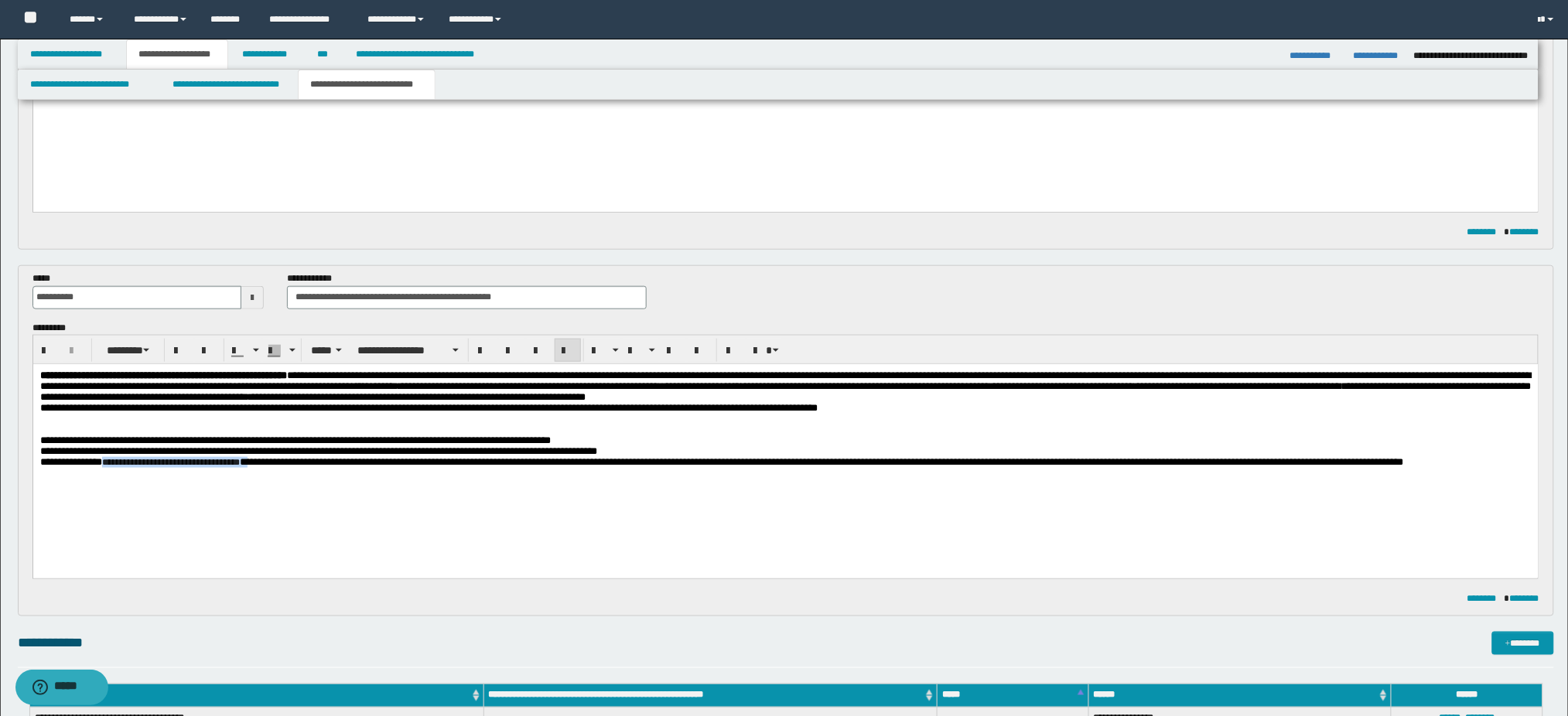 drag, startPoint x: 112, startPoint y: 476, endPoint x: 275, endPoint y: 476, distance: 163 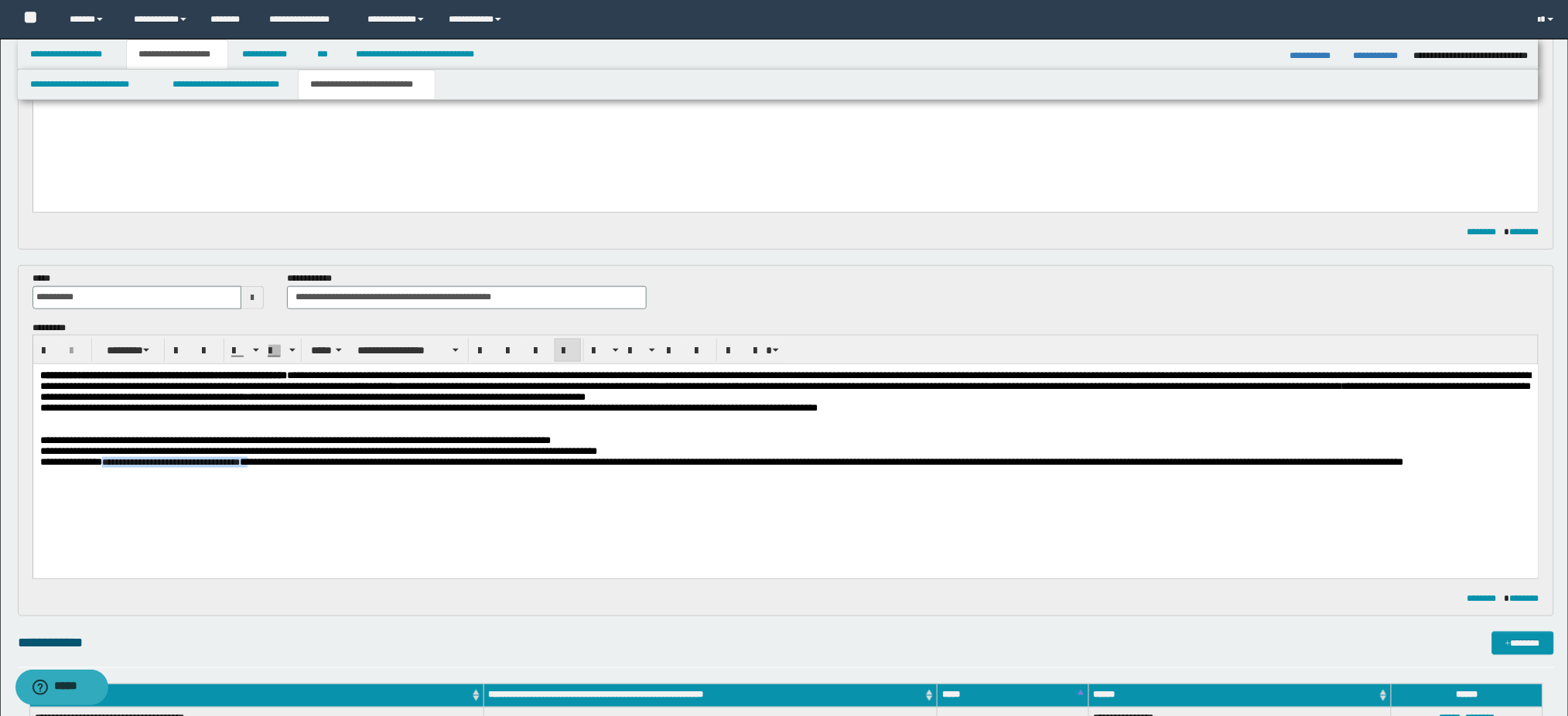 click on "**********" at bounding box center [721, 462] 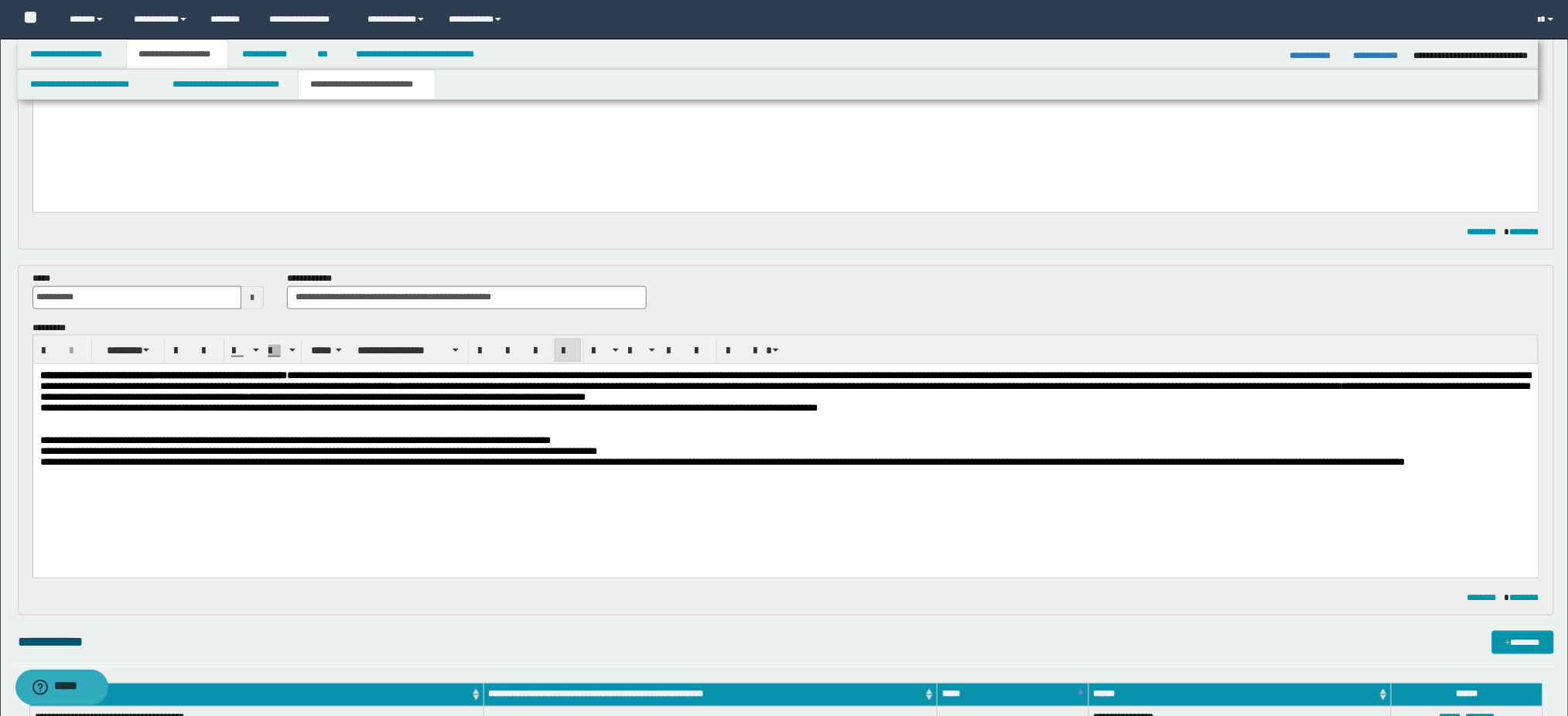 click on "**********" at bounding box center [722, 462] 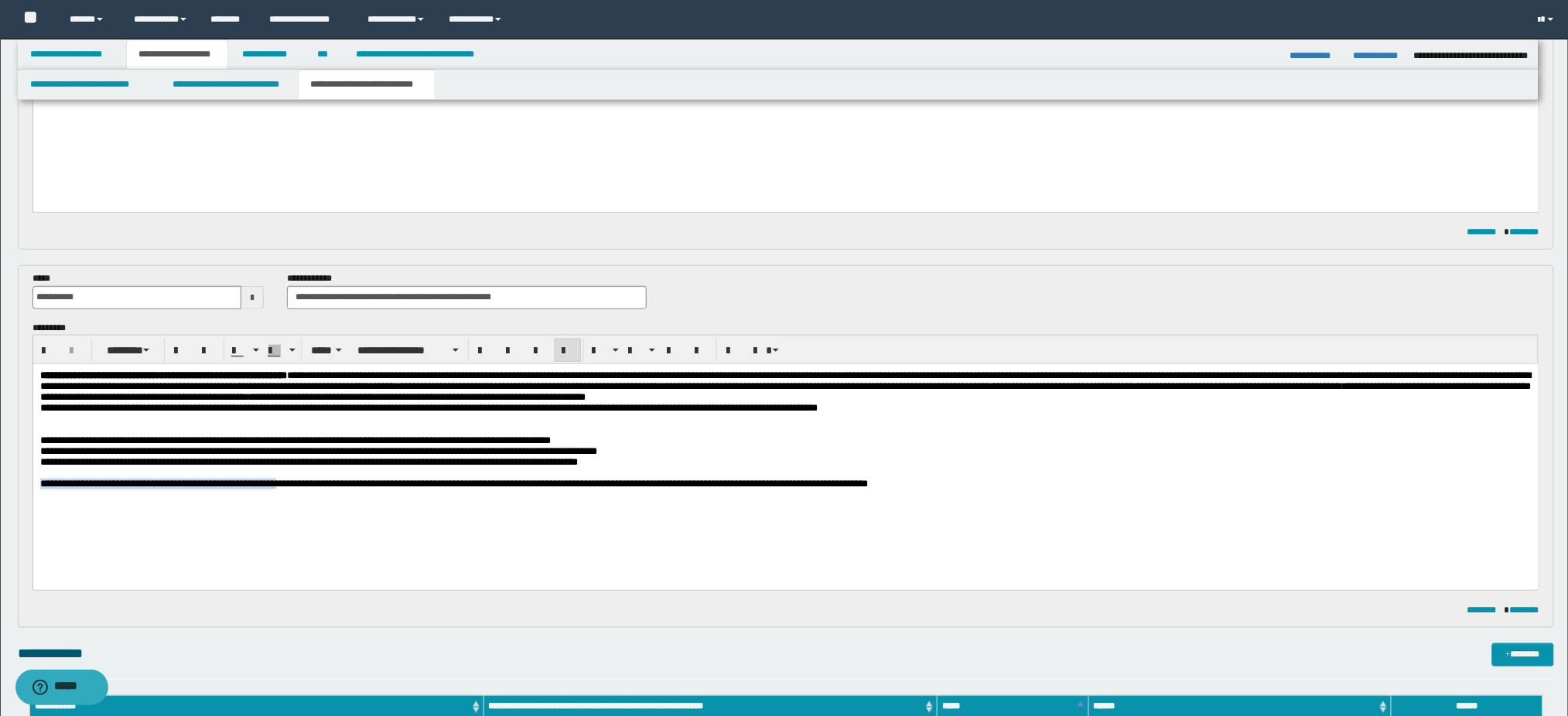 drag, startPoint x: 347, startPoint y: 499, endPoint x: 32, endPoint y: 864, distance: 482.13069 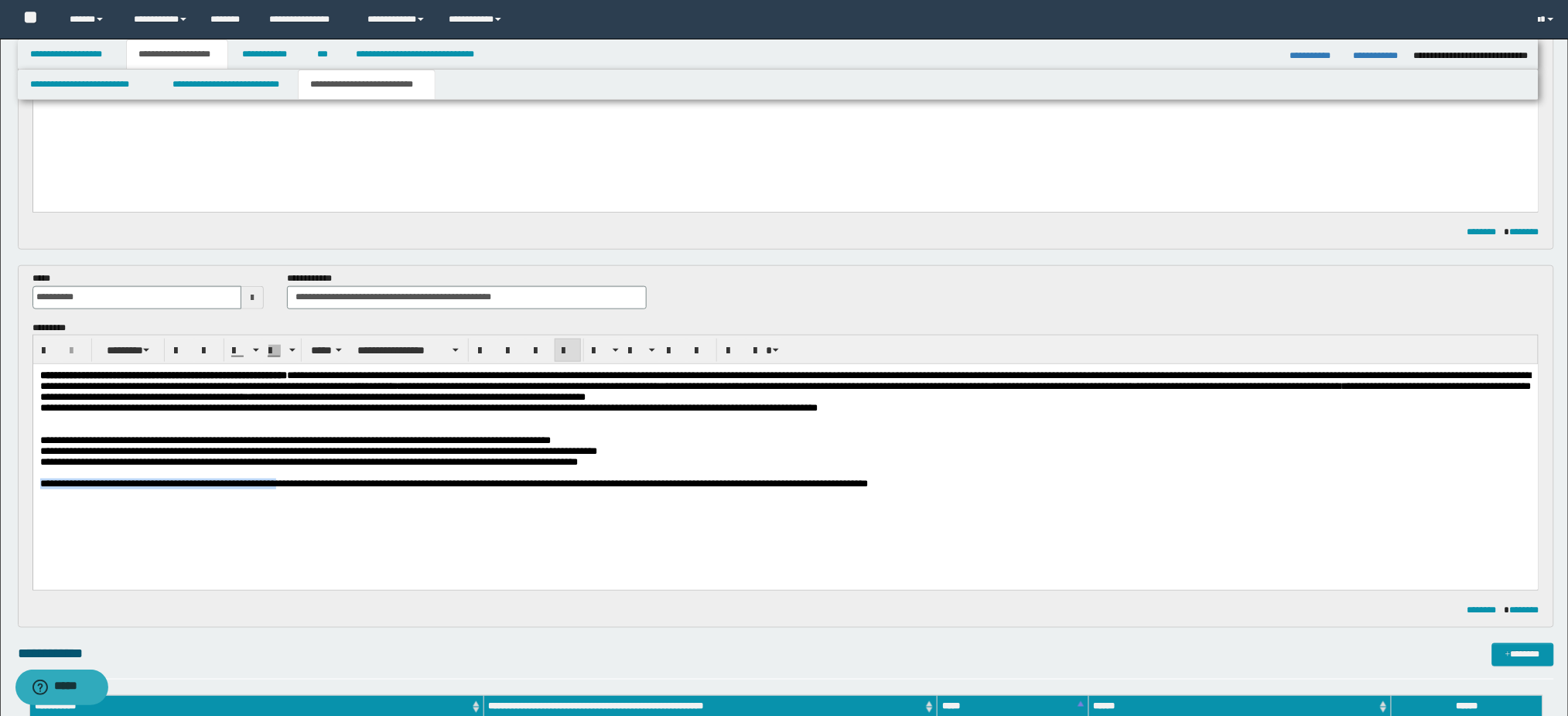 click on "**********" at bounding box center (785, 449) 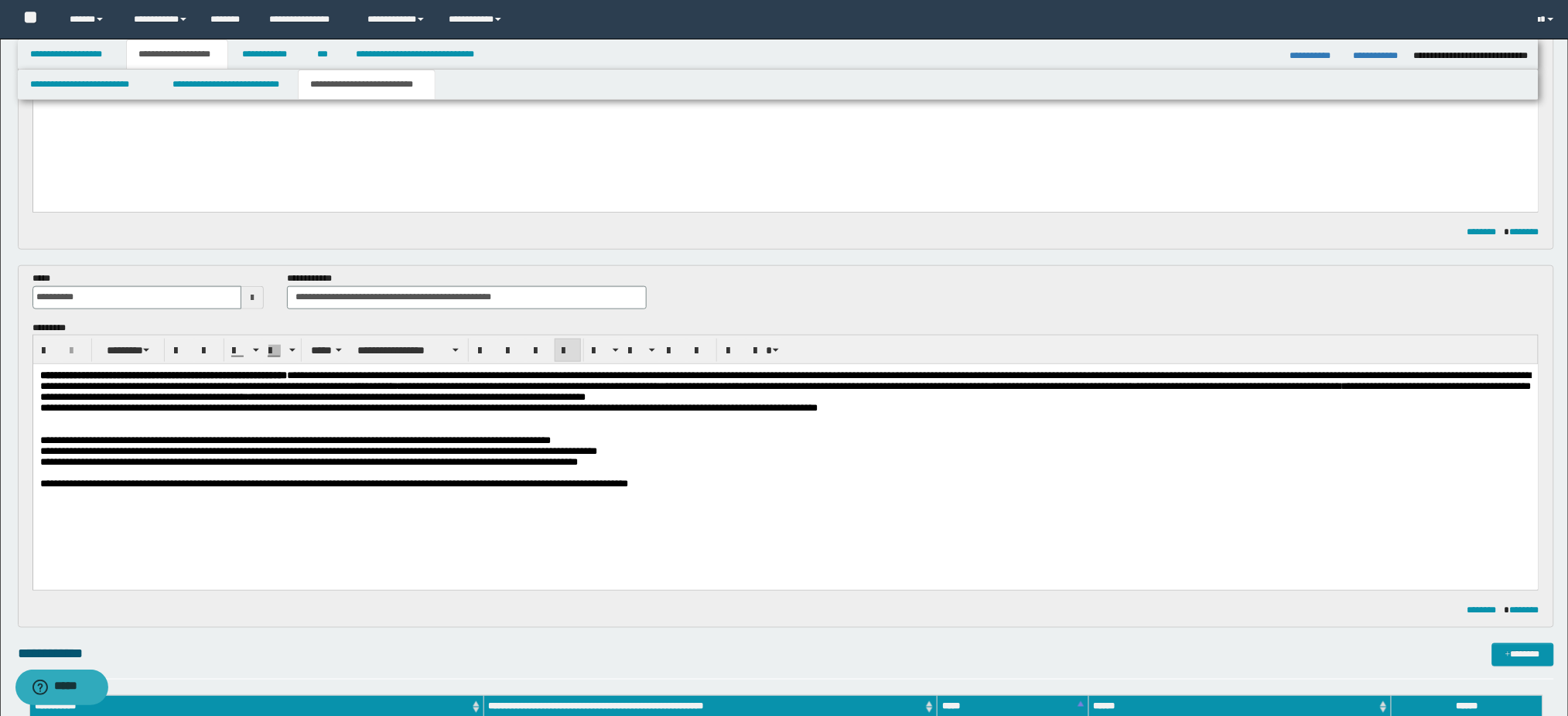 drag, startPoint x: 276, startPoint y: 499, endPoint x: 370, endPoint y: 572, distance: 119.01681 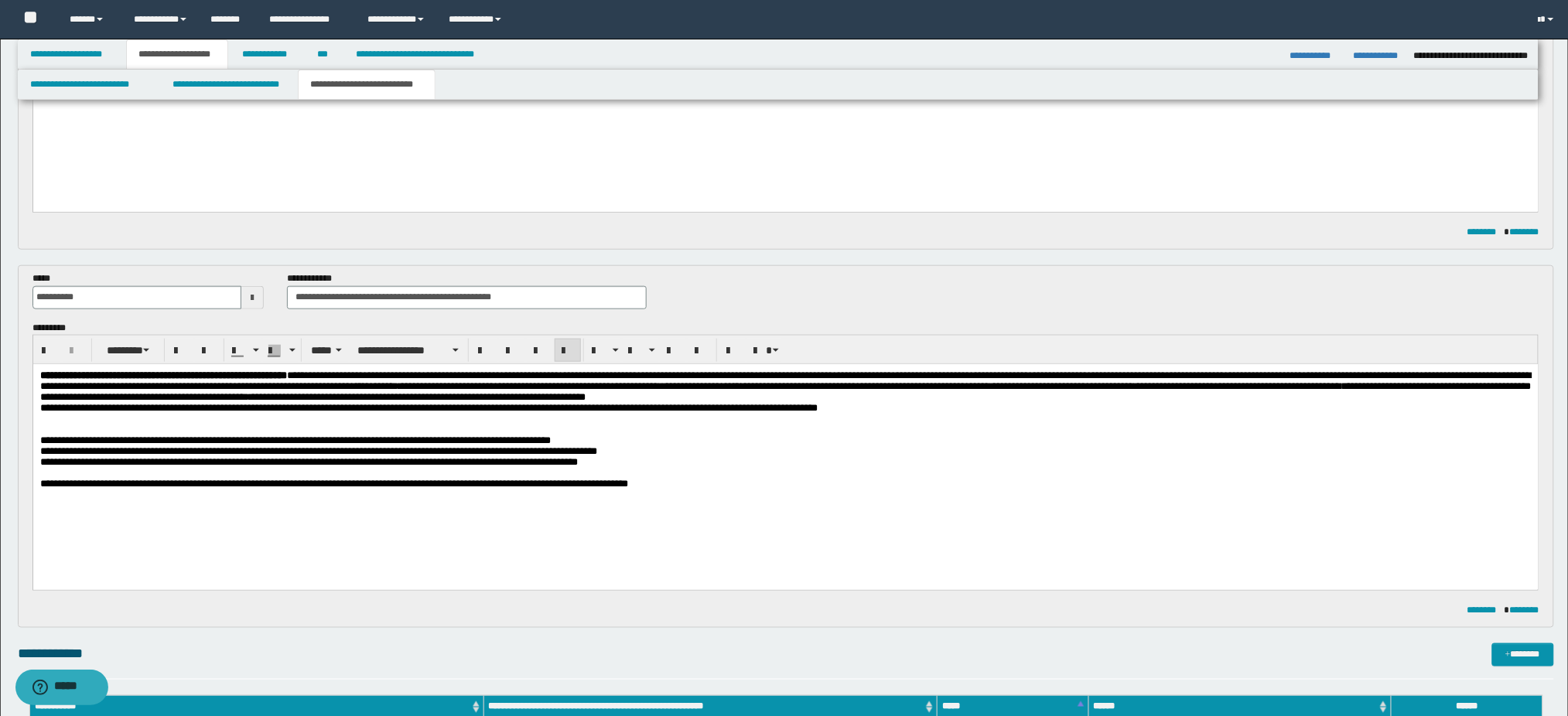click on "**********" at bounding box center [333, 483] 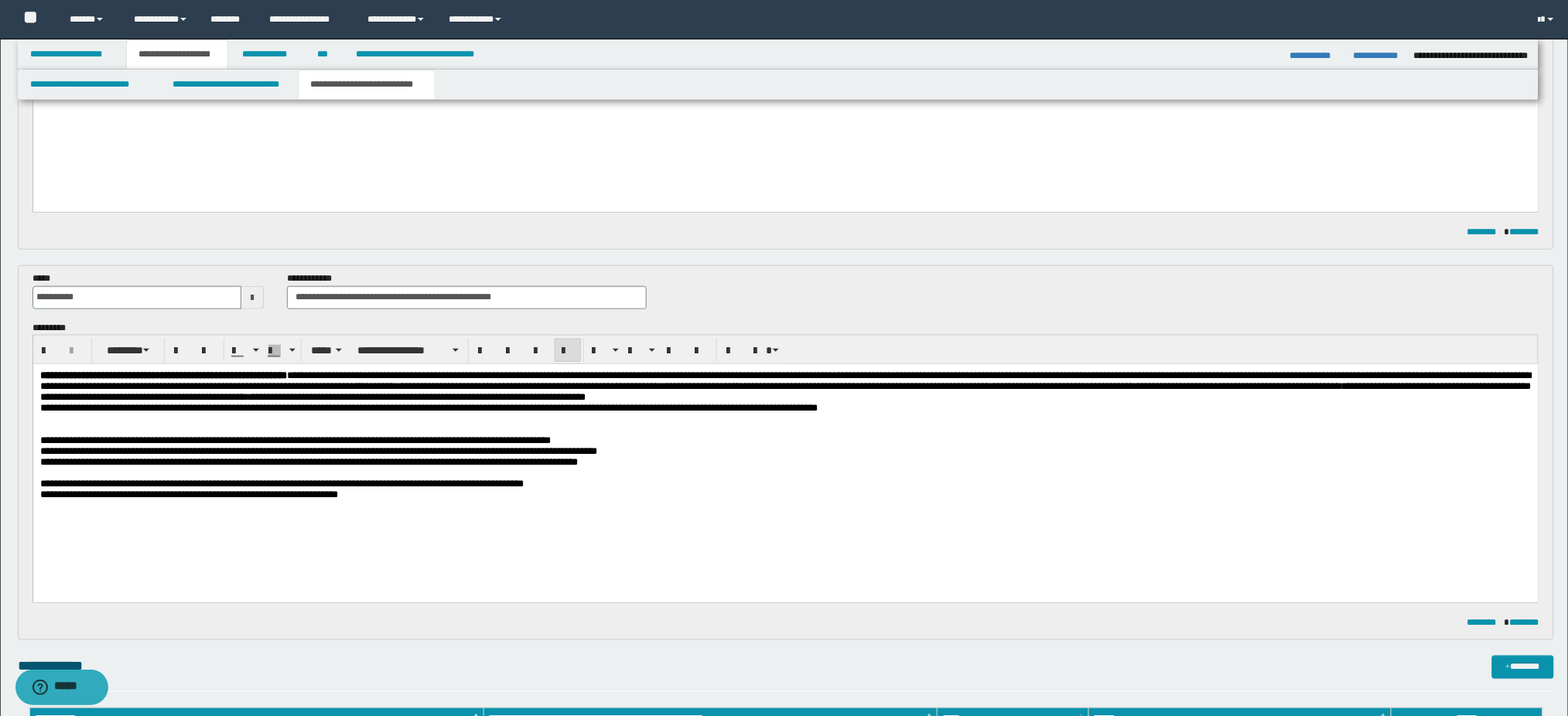click on "**********" at bounding box center (188, 494) 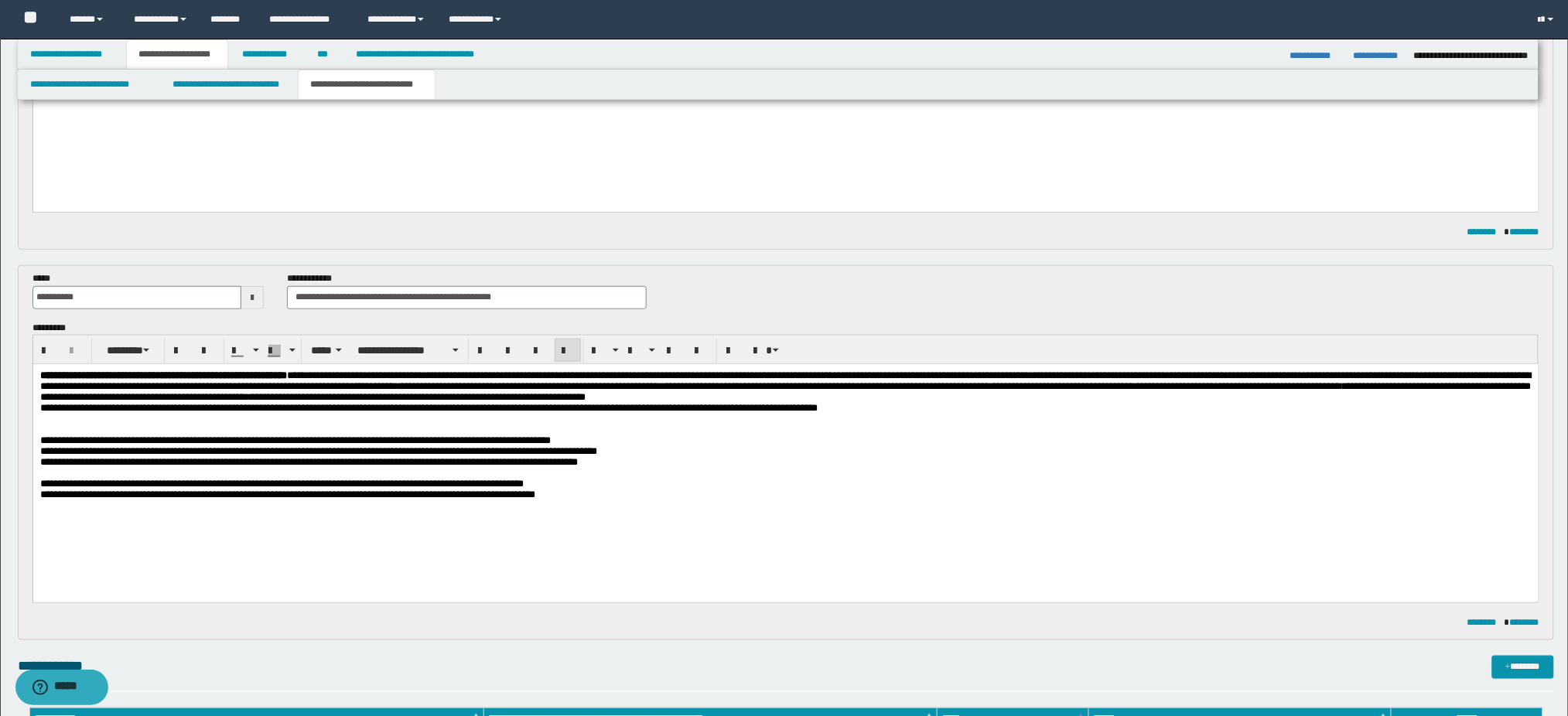 click at bounding box center [785, 473] 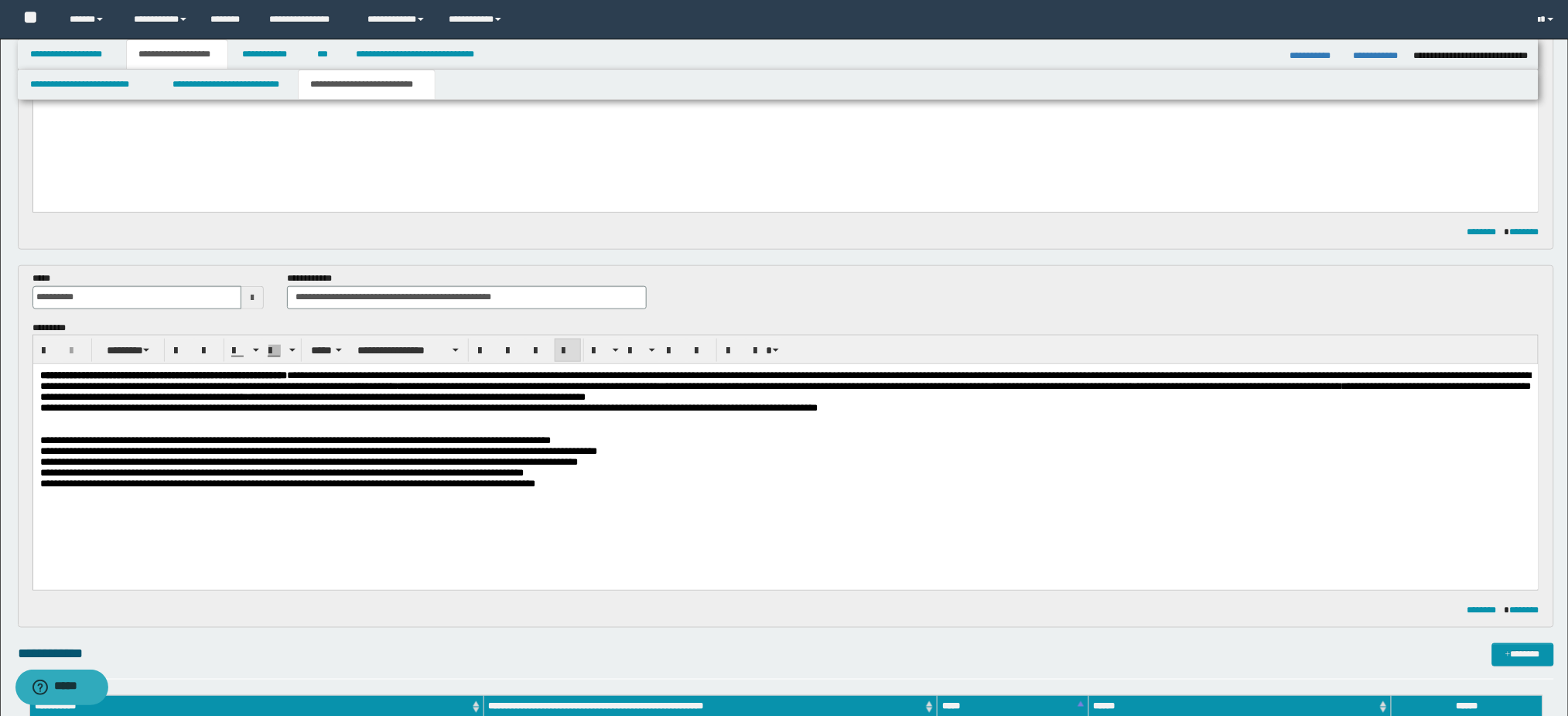 click on "**********" at bounding box center (785, 484) 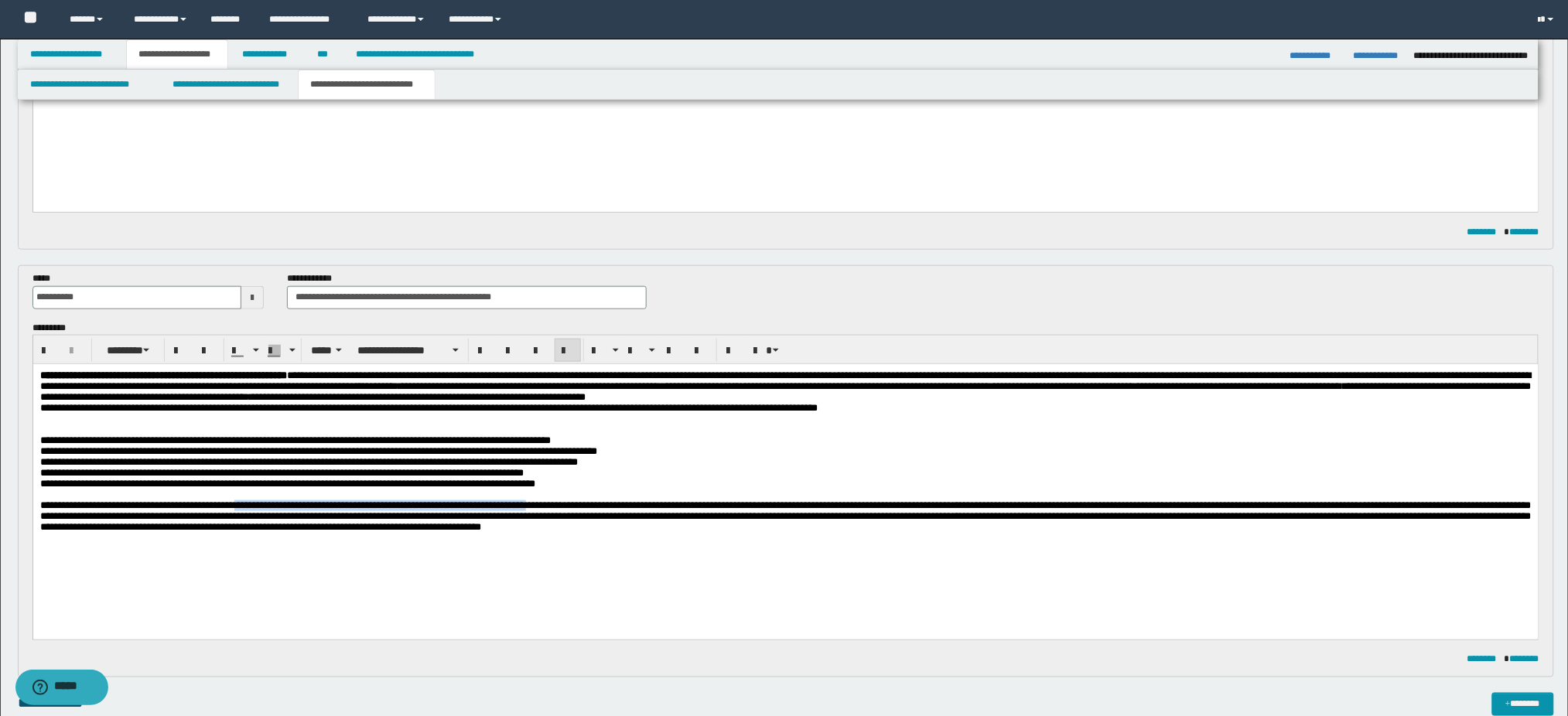 drag, startPoint x: 280, startPoint y: 527, endPoint x: 623, endPoint y: 524, distance: 343.01312 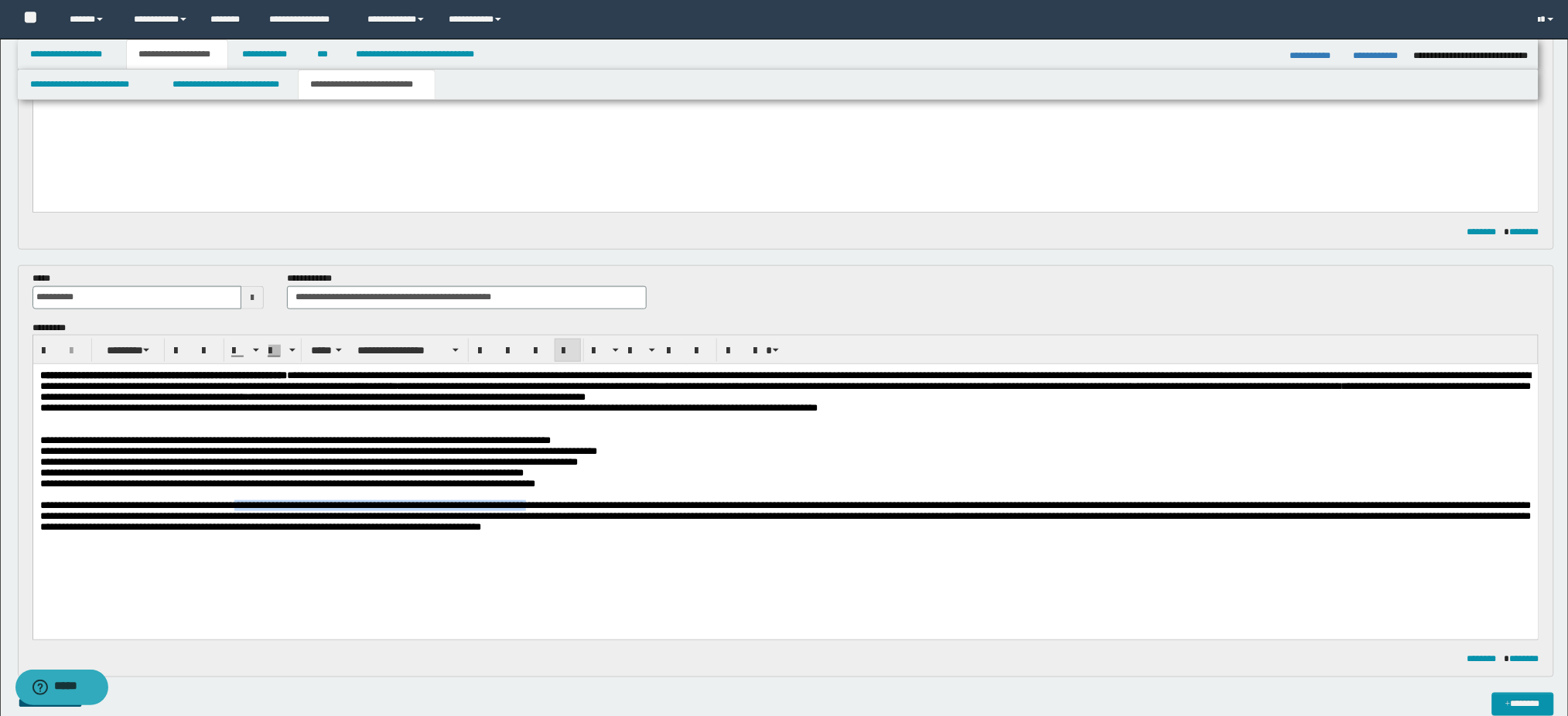 click on "**********" at bounding box center (785, 516) 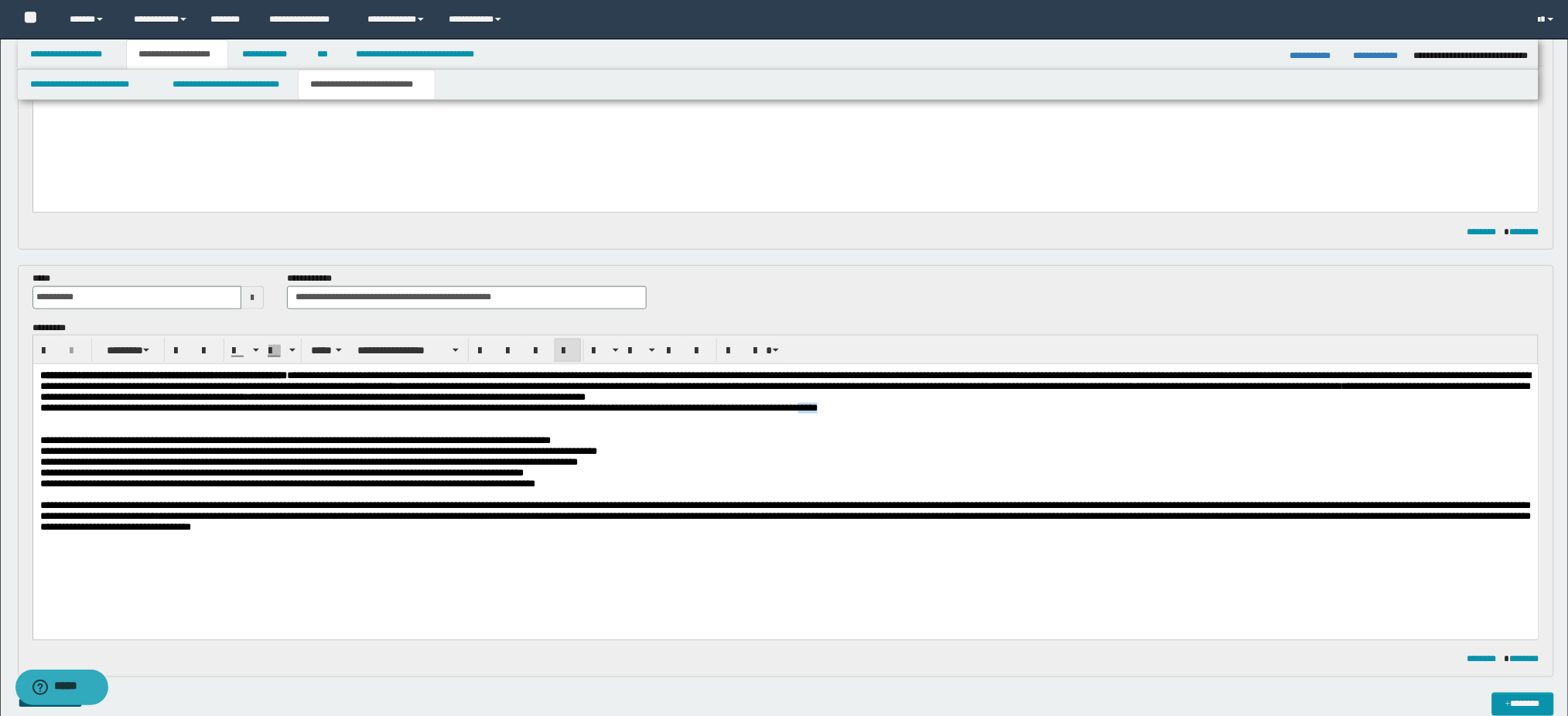 drag, startPoint x: 927, startPoint y: 411, endPoint x: 1102, endPoint y: 411, distance: 175 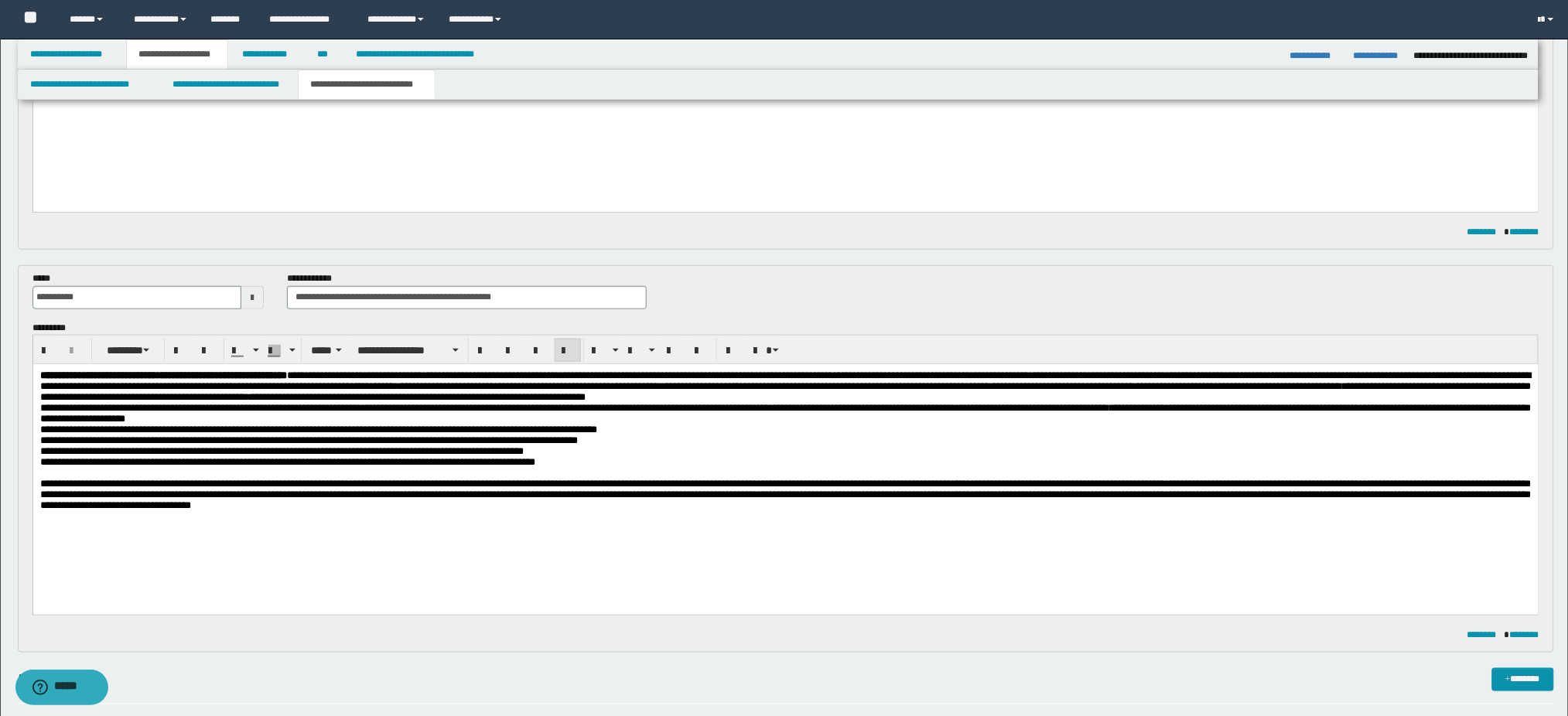 click on "**********" at bounding box center (785, 494) 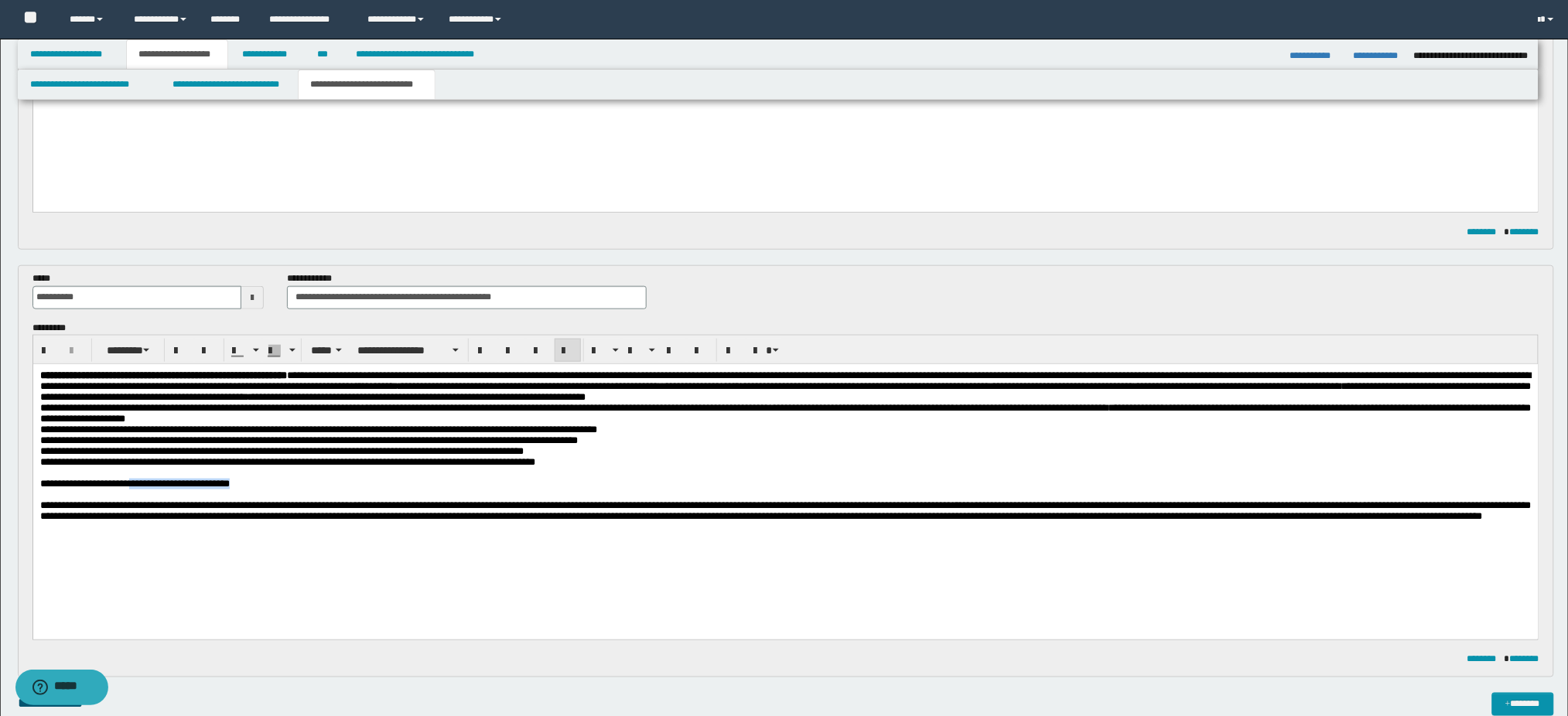 drag, startPoint x: 289, startPoint y: 504, endPoint x: 158, endPoint y: 504, distance: 131 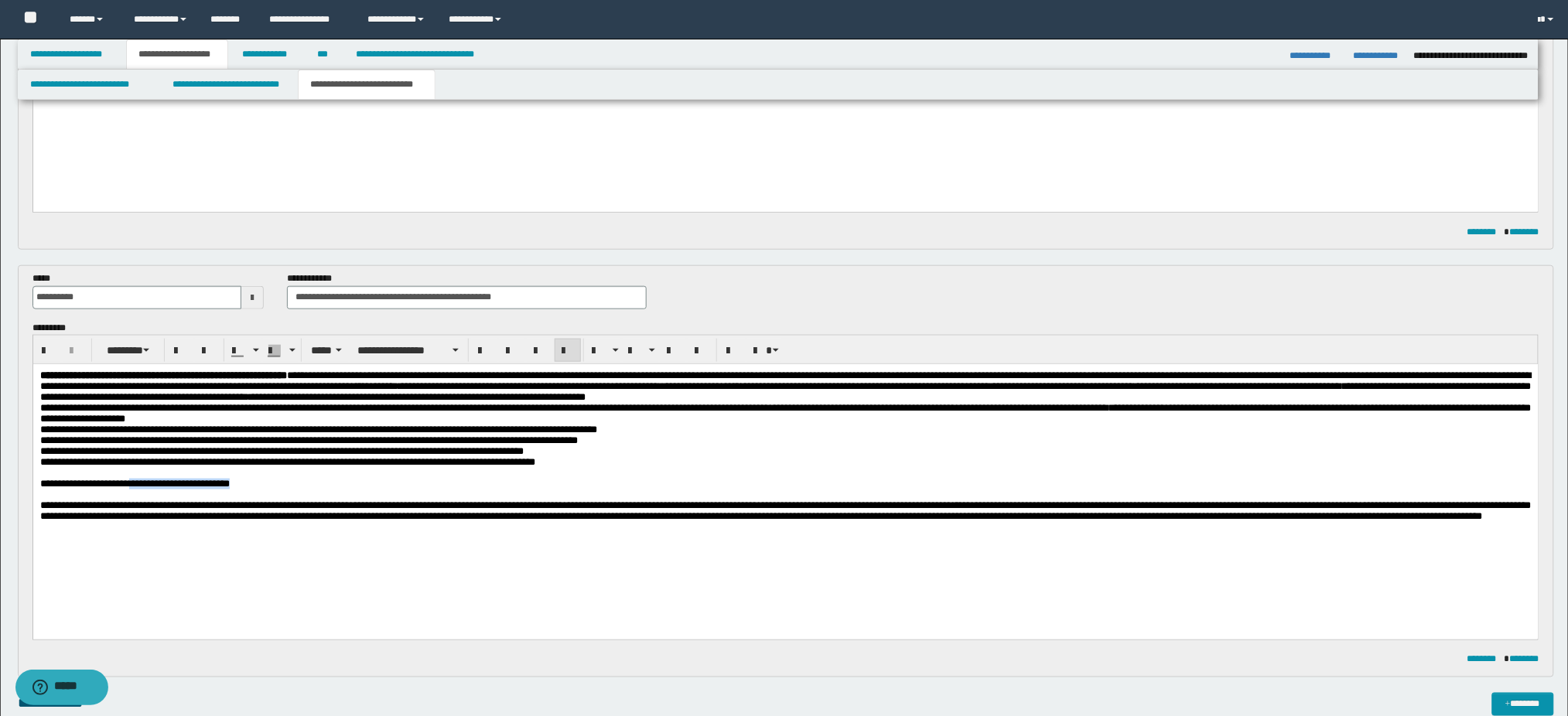 click on "**********" at bounding box center [785, 484] 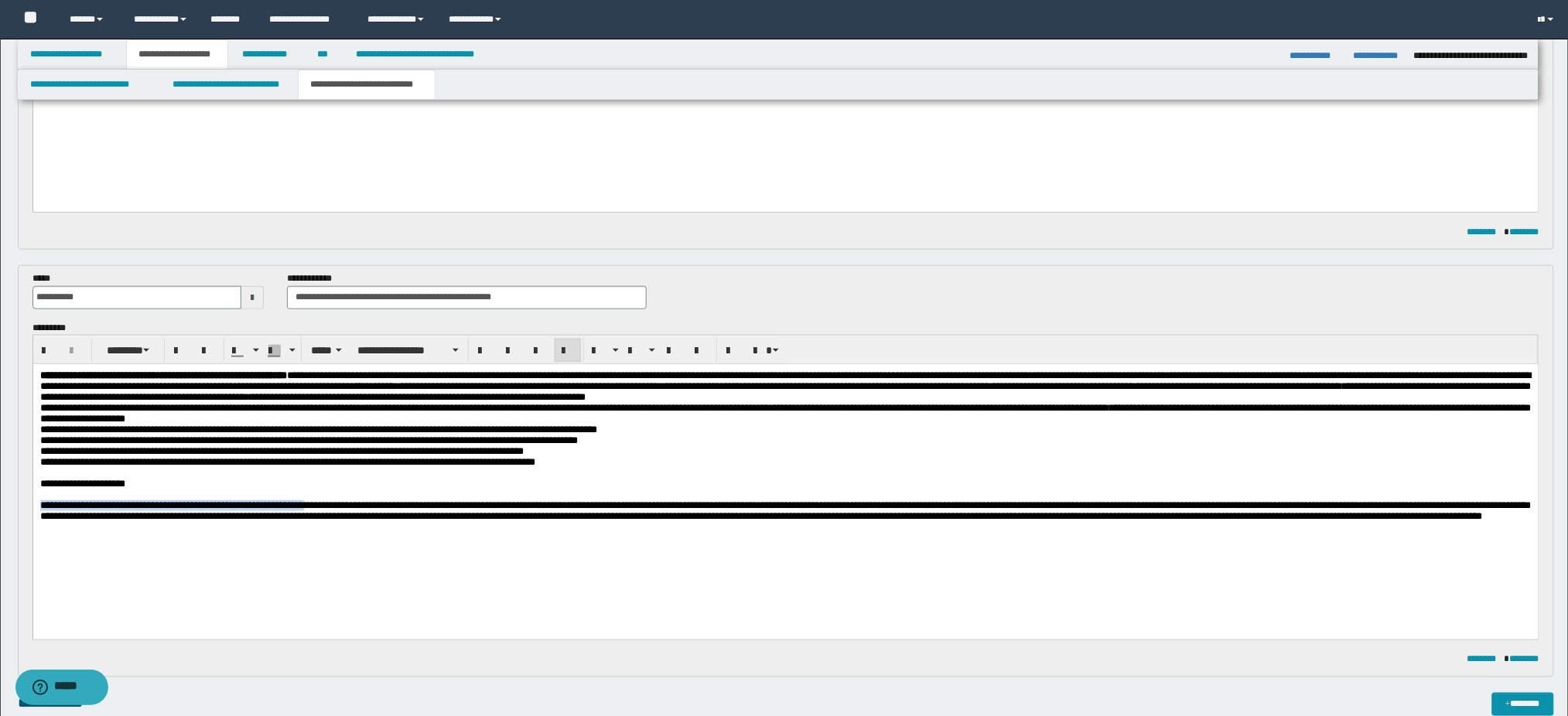 drag, startPoint x: 351, startPoint y: 527, endPoint x: 46, endPoint y: 888, distance: 472.595 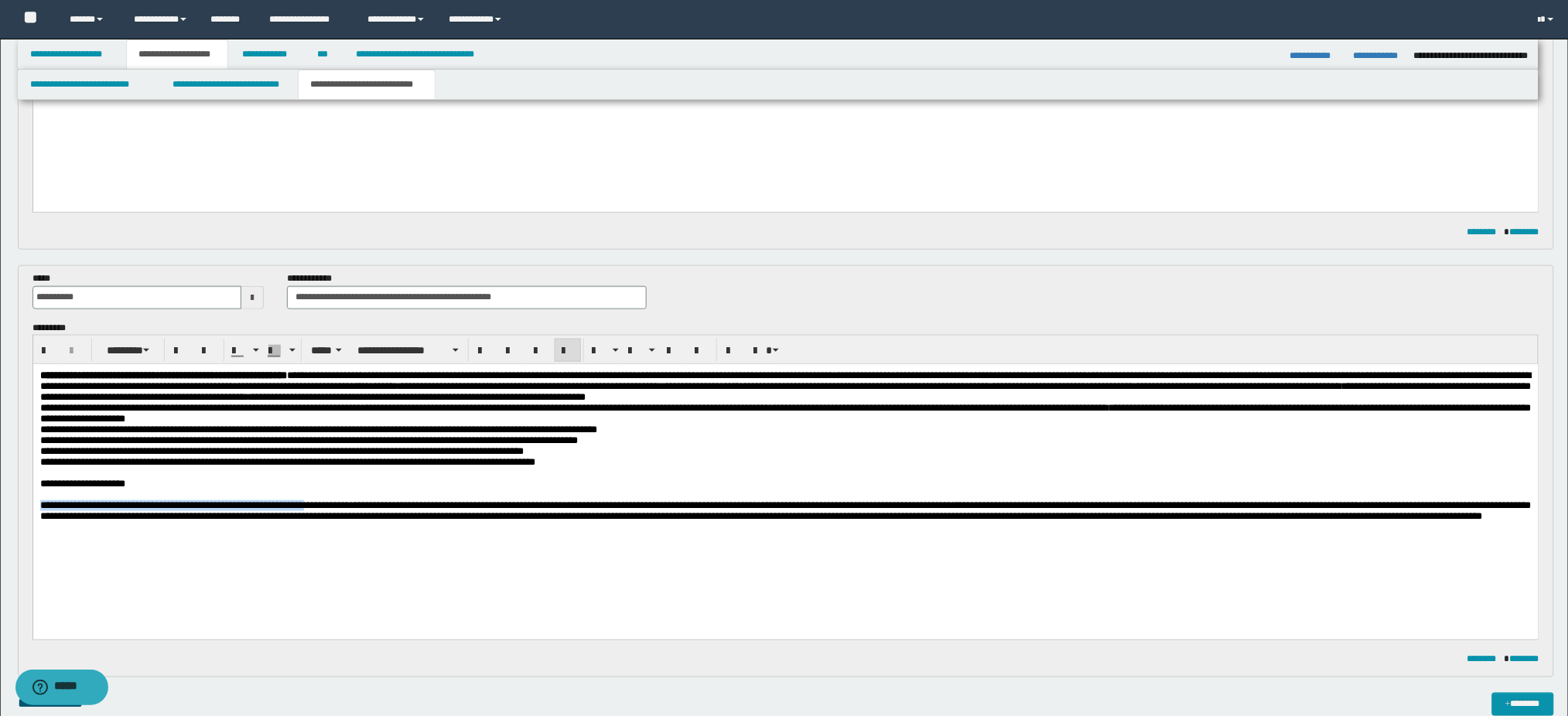 click on "**********" at bounding box center (785, 465) 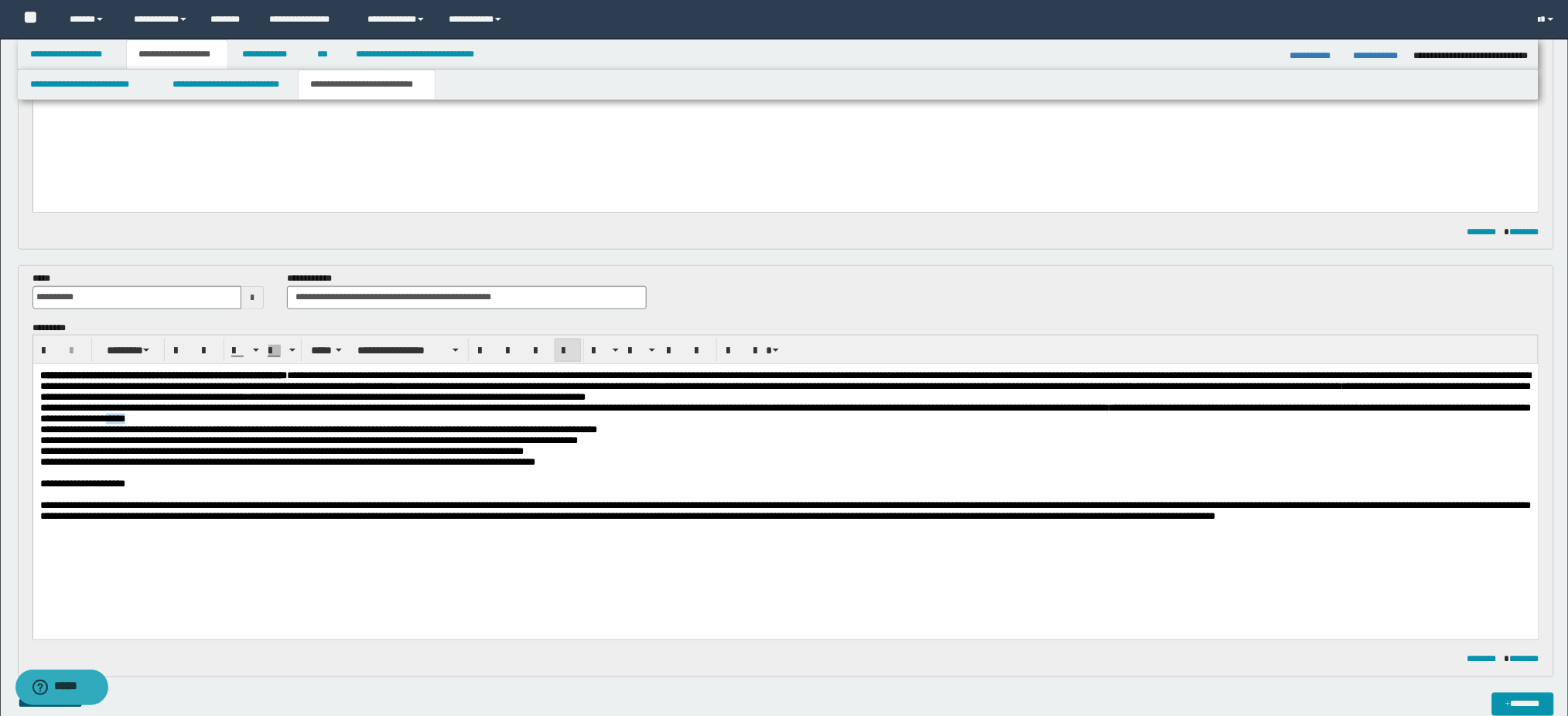 drag, startPoint x: 384, startPoint y: 424, endPoint x: 414, endPoint y: 424, distance: 30 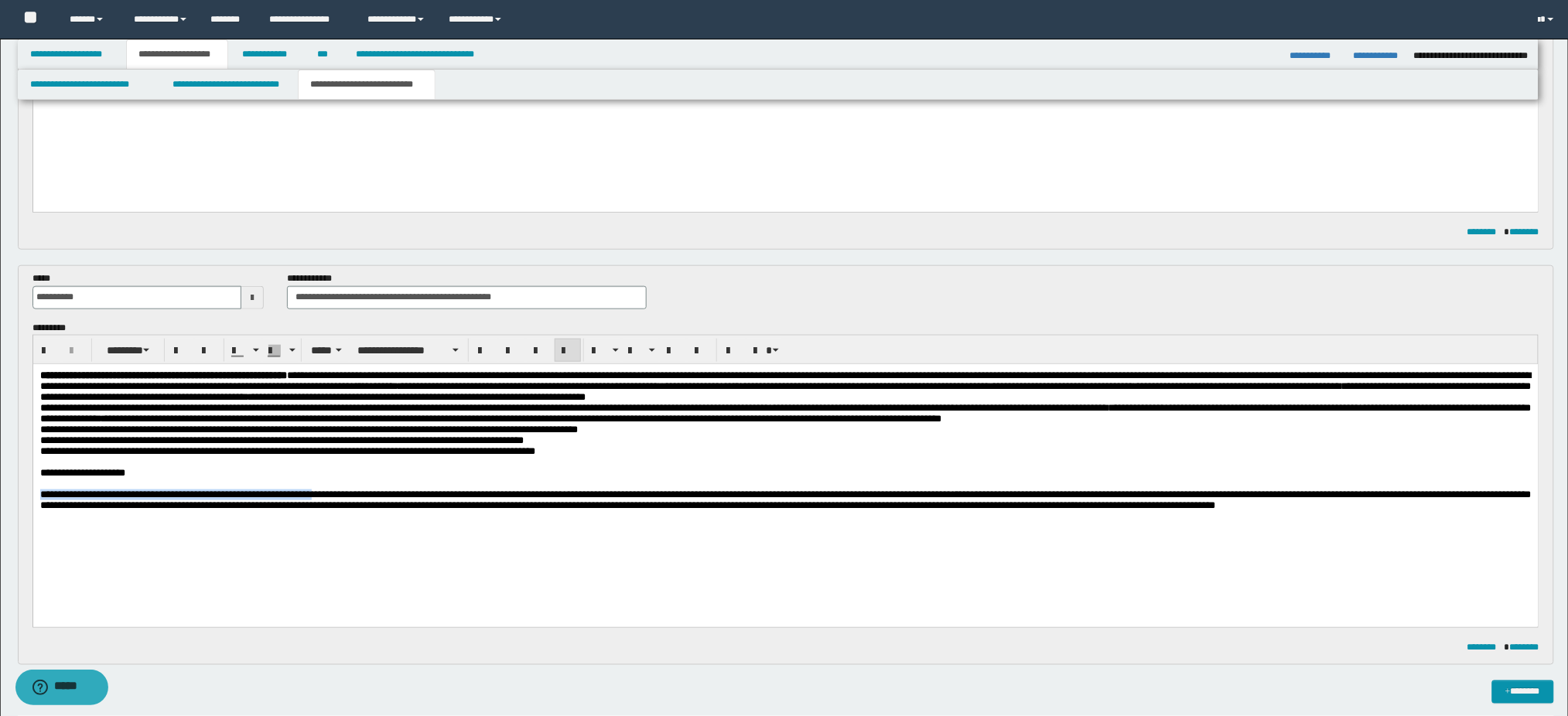drag, startPoint x: 319, startPoint y: 512, endPoint x: 25, endPoint y: 512, distance: 294 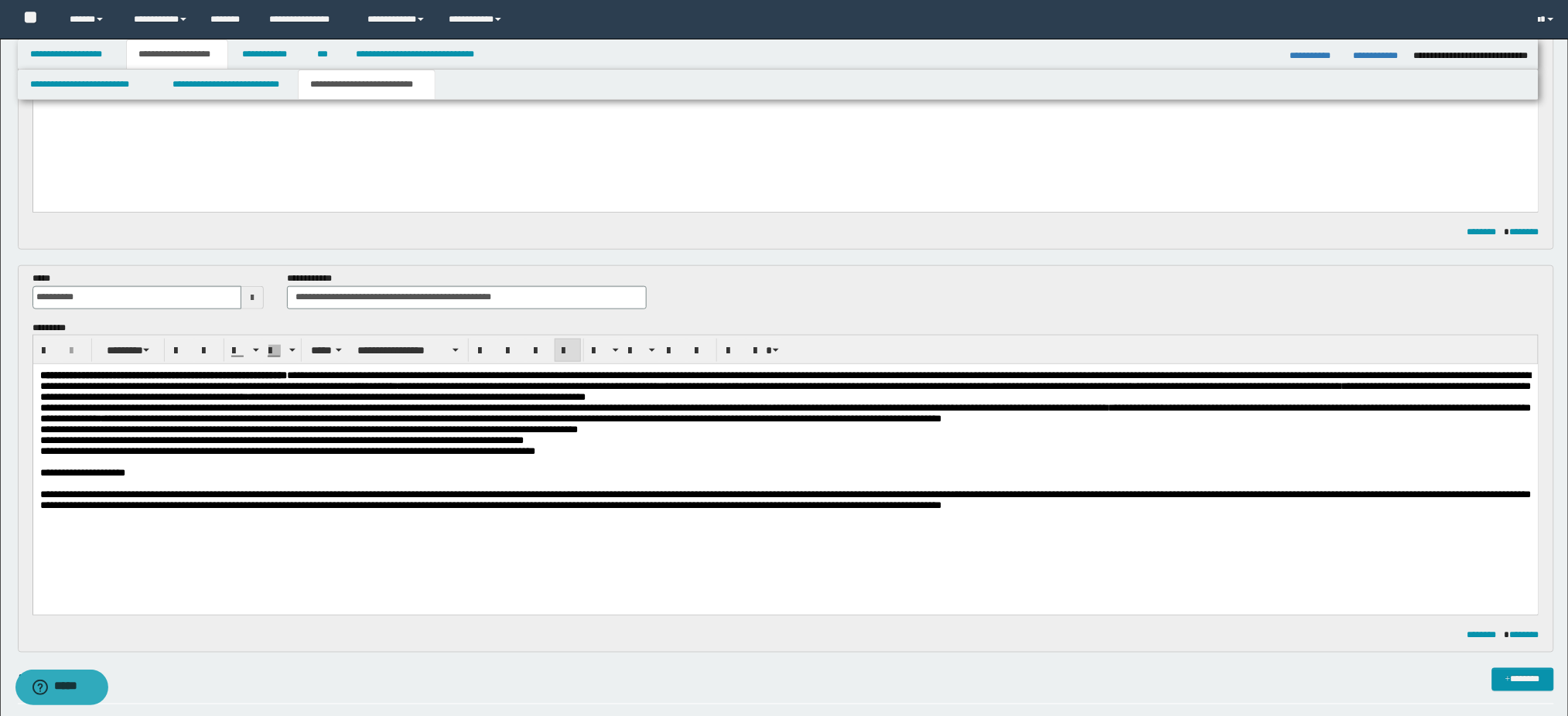 click on "**********" at bounding box center (662, 418) 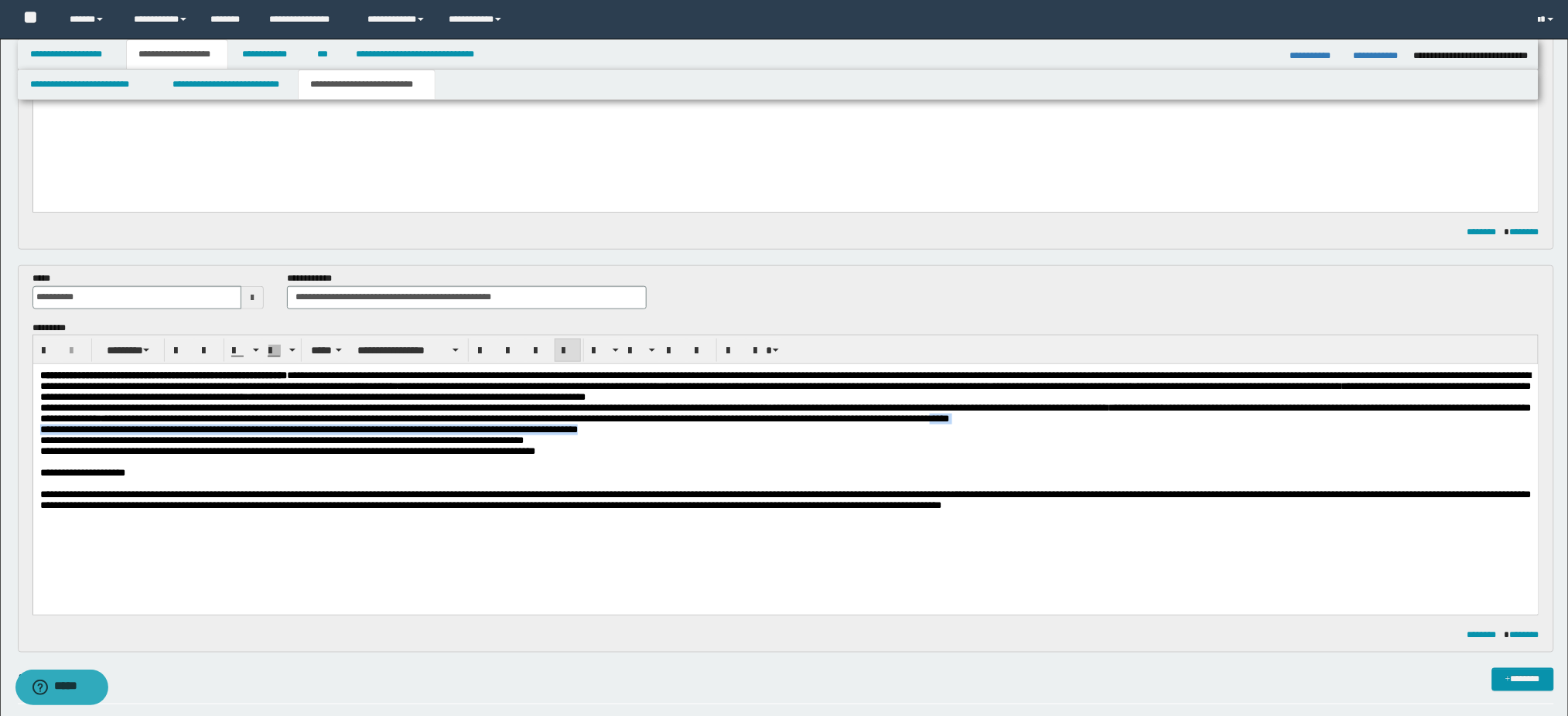 drag, startPoint x: 1356, startPoint y: 428, endPoint x: 1402, endPoint y: 431, distance: 46.097722 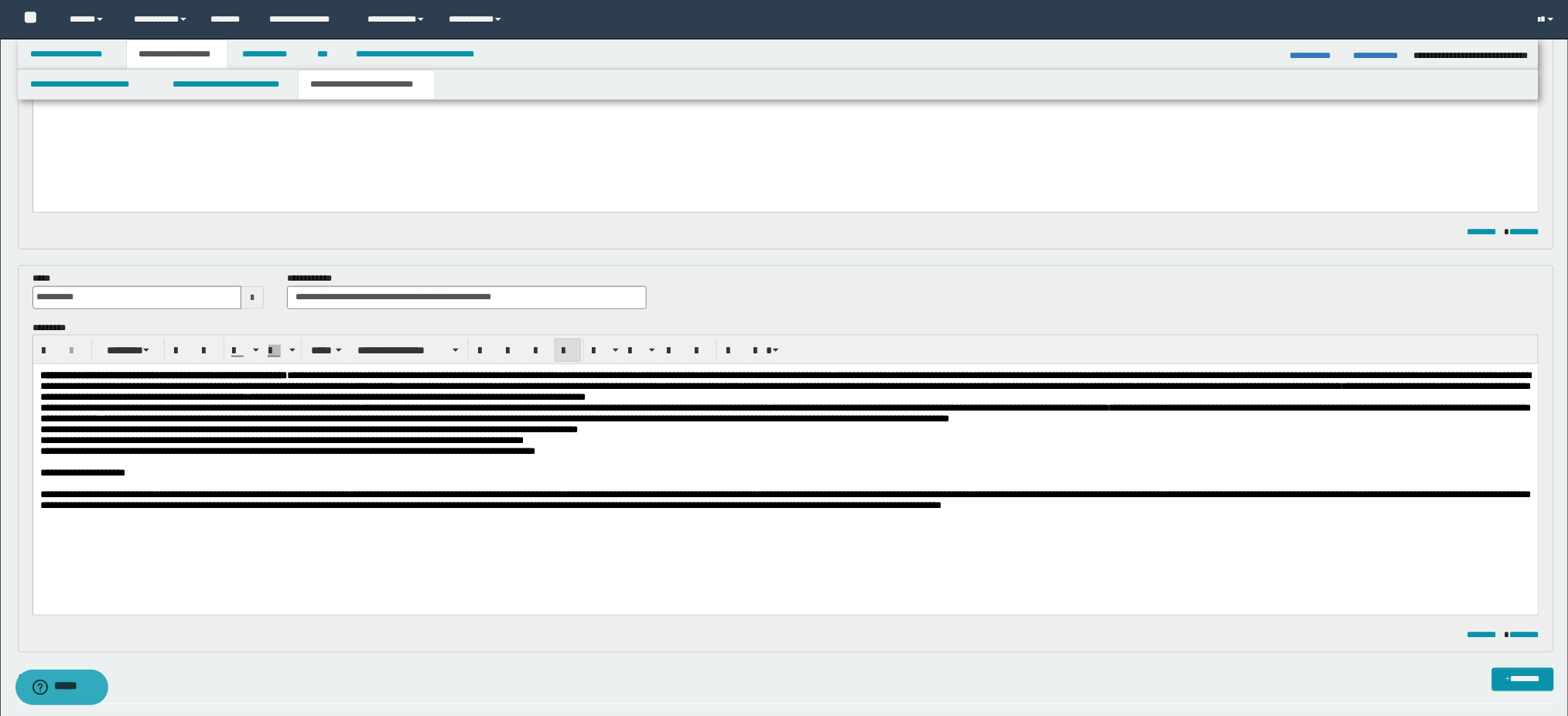 click on "**********" at bounding box center [666, 418] 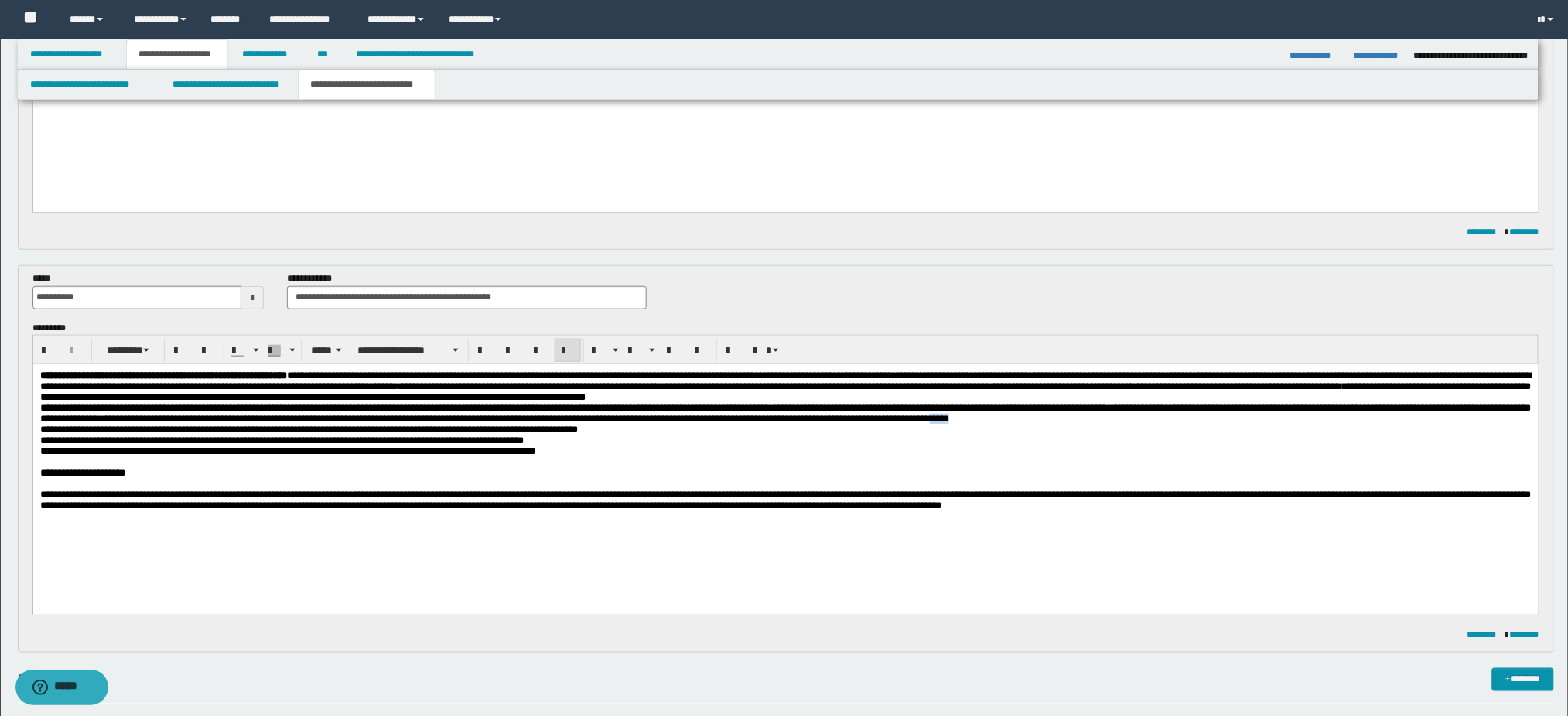 drag, startPoint x: 1354, startPoint y: 425, endPoint x: 1388, endPoint y: 425, distance: 34 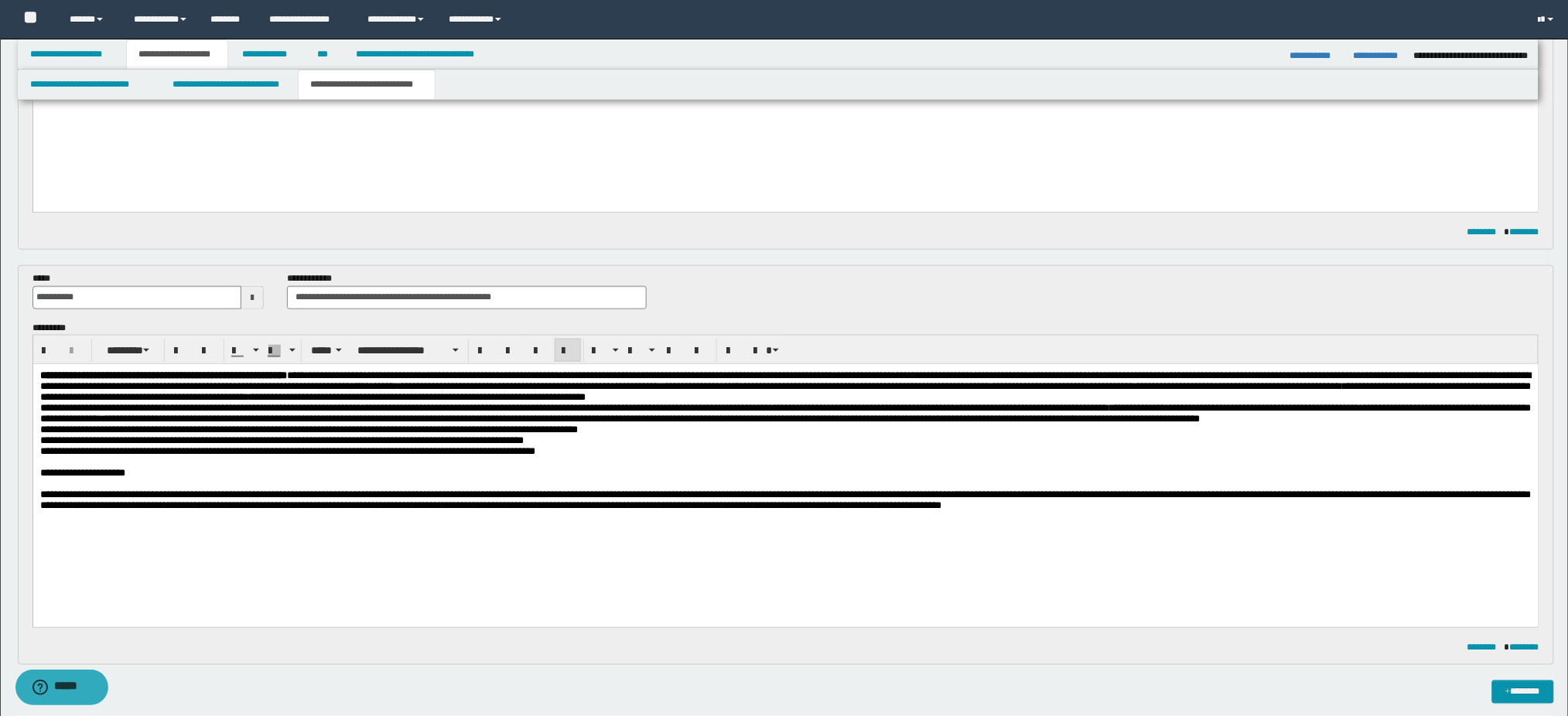 click on "**********" at bounding box center (791, 418) 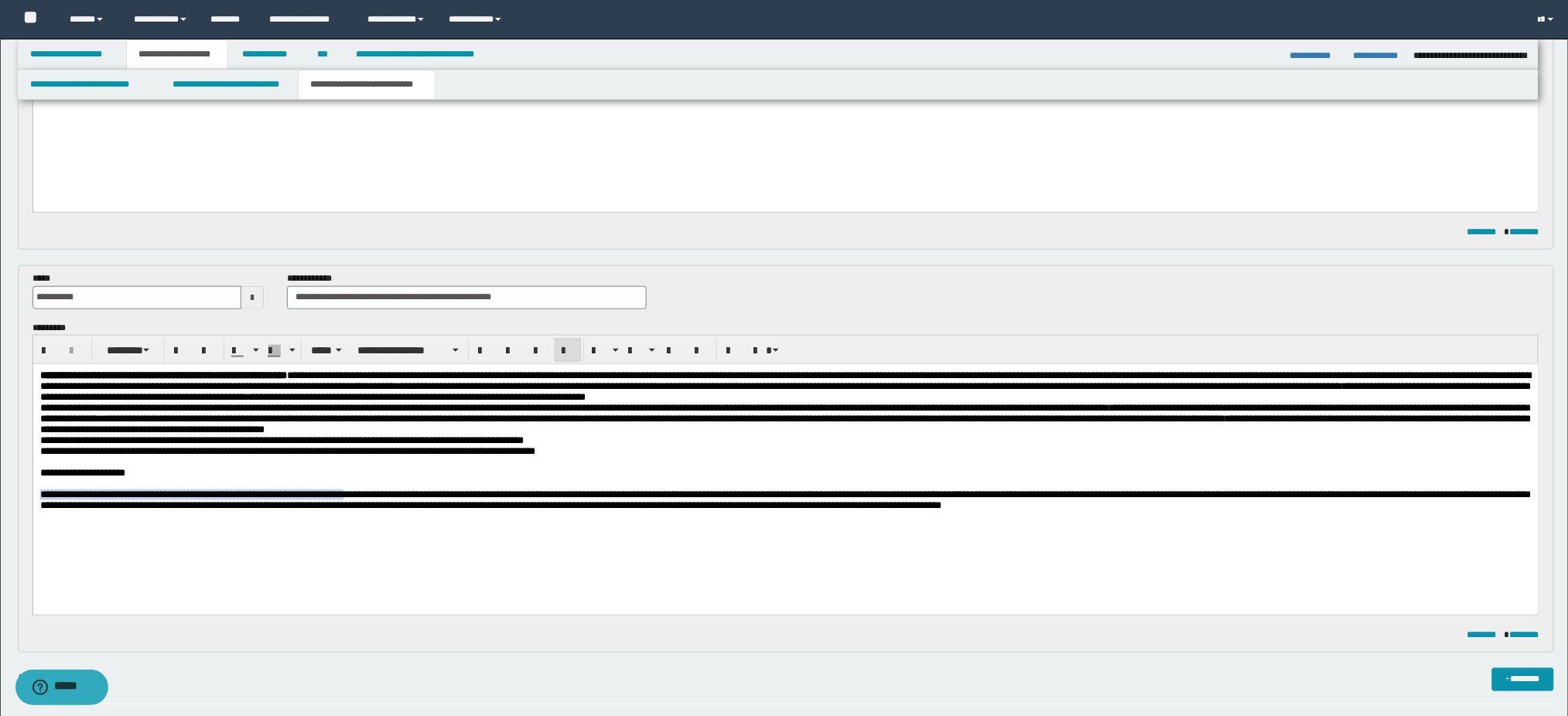 drag, startPoint x: 406, startPoint y: 513, endPoint x: 15, endPoint y: 513, distance: 391 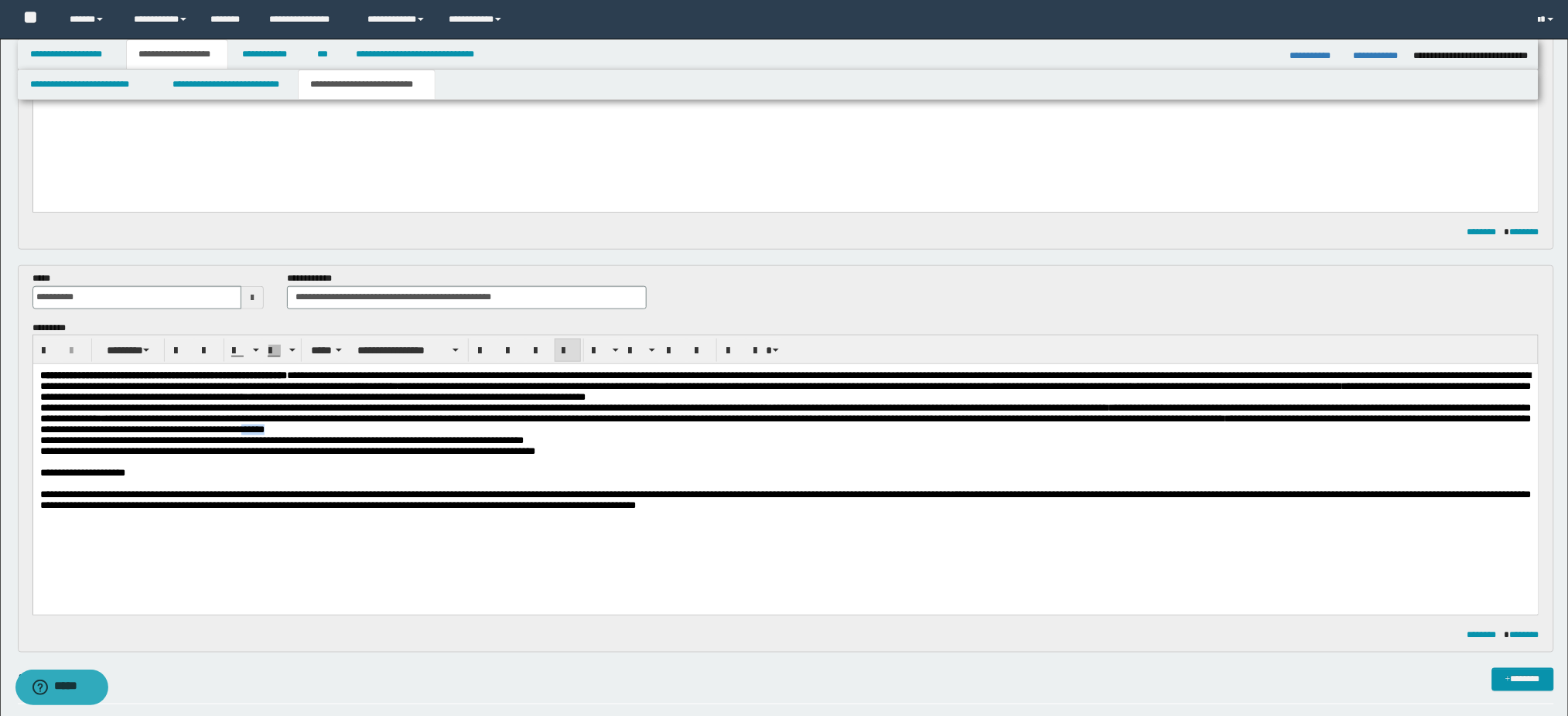 drag, startPoint x: 844, startPoint y: 442, endPoint x: 934, endPoint y: 442, distance: 90 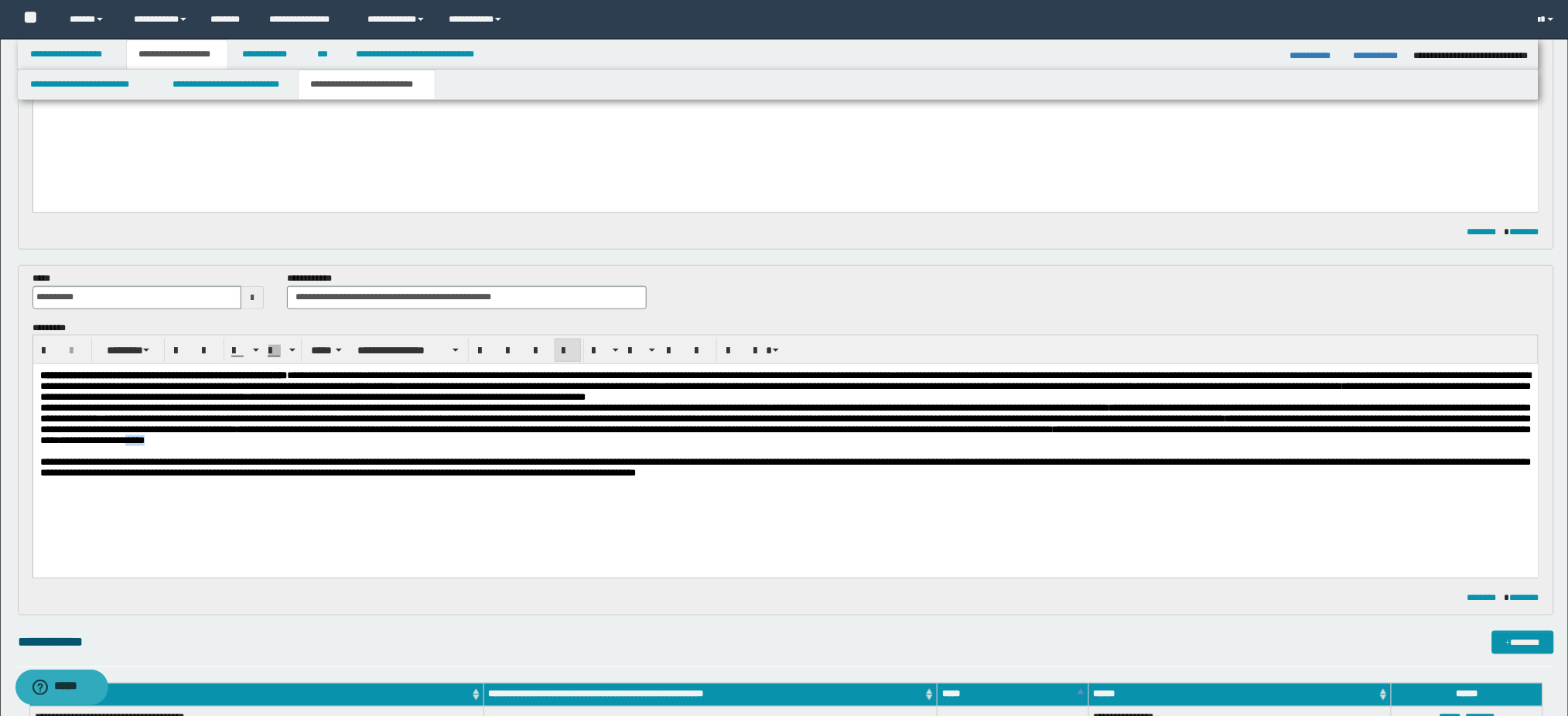 drag, startPoint x: 1017, startPoint y: 453, endPoint x: 1095, endPoint y: 452, distance: 78.00641 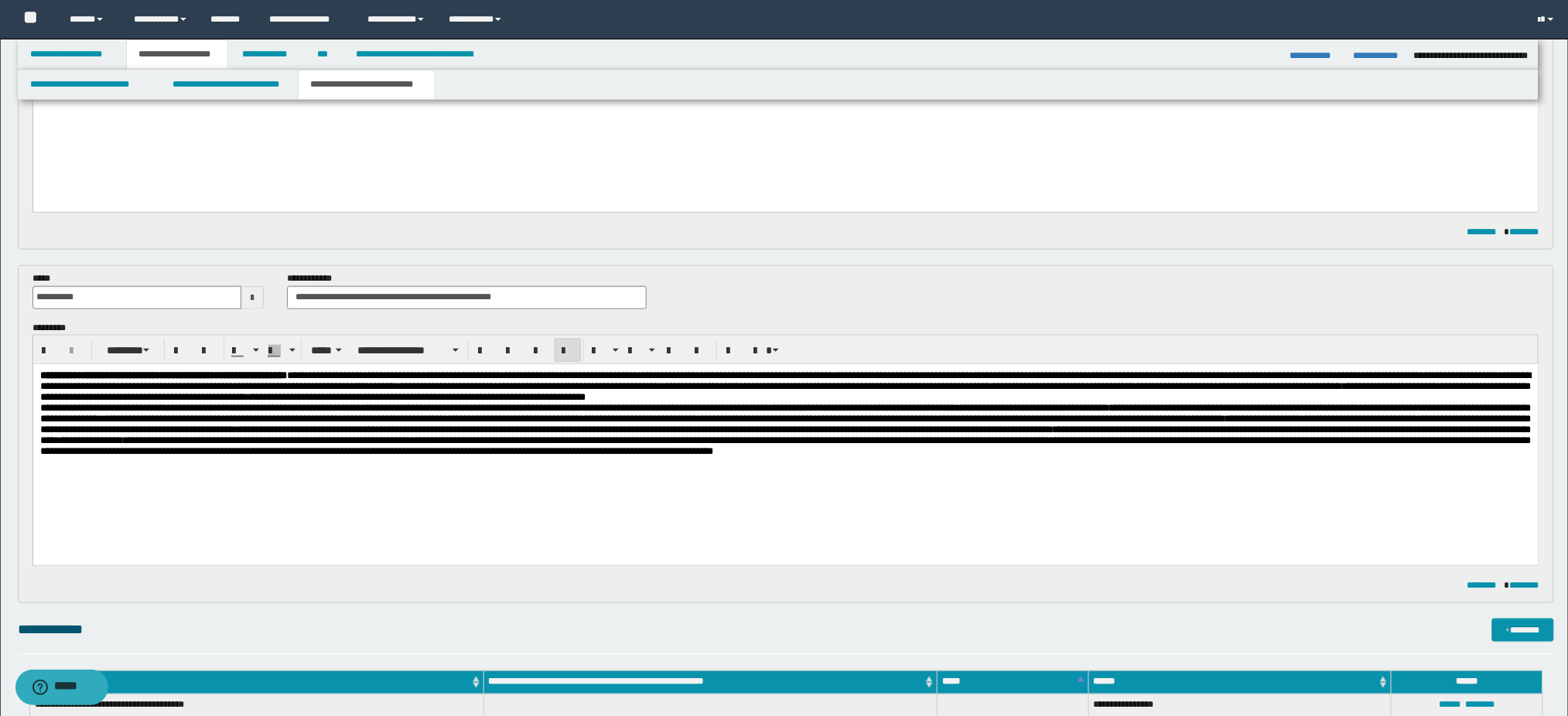 click on "**********" at bounding box center (785, 445) 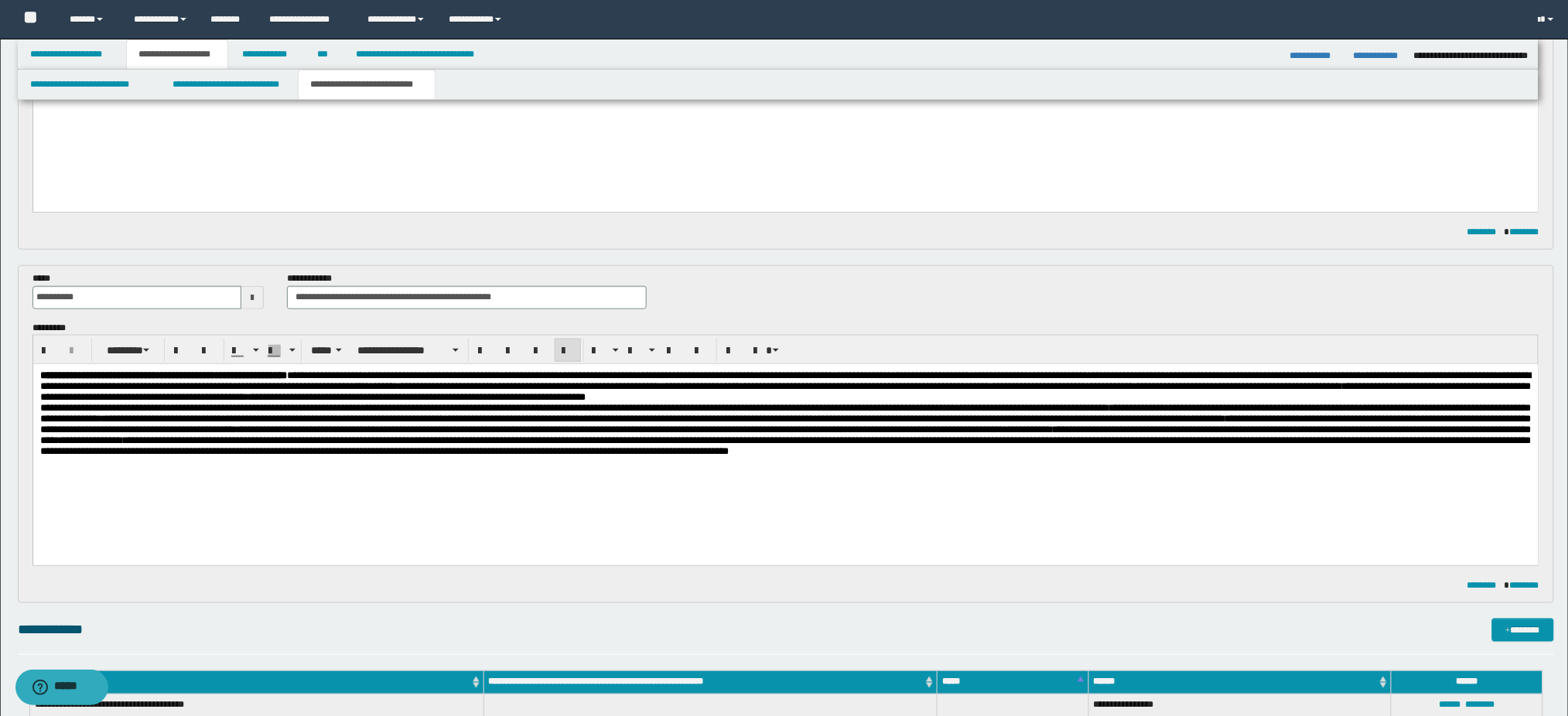 click on "**********" at bounding box center [785, 445] 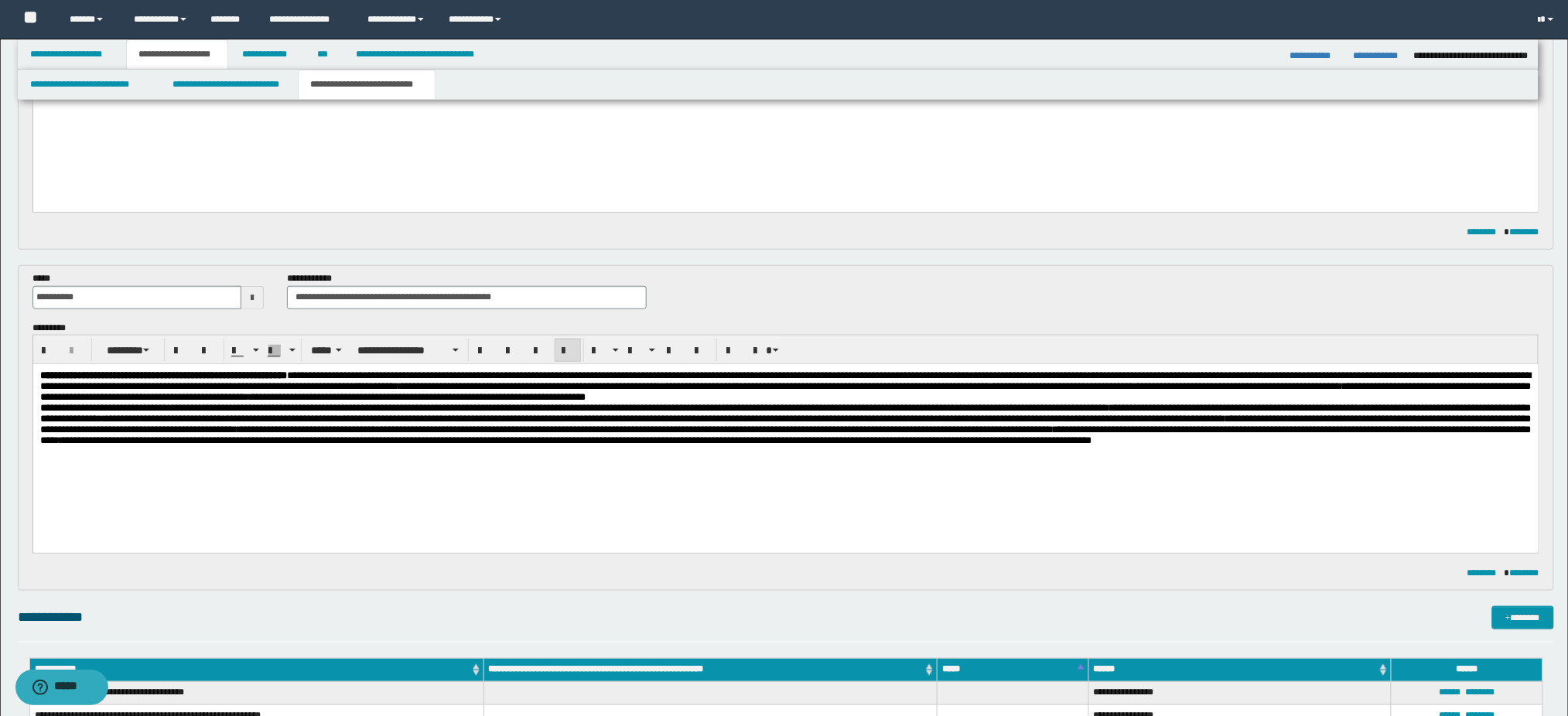 click on "**********" at bounding box center [606, 440] 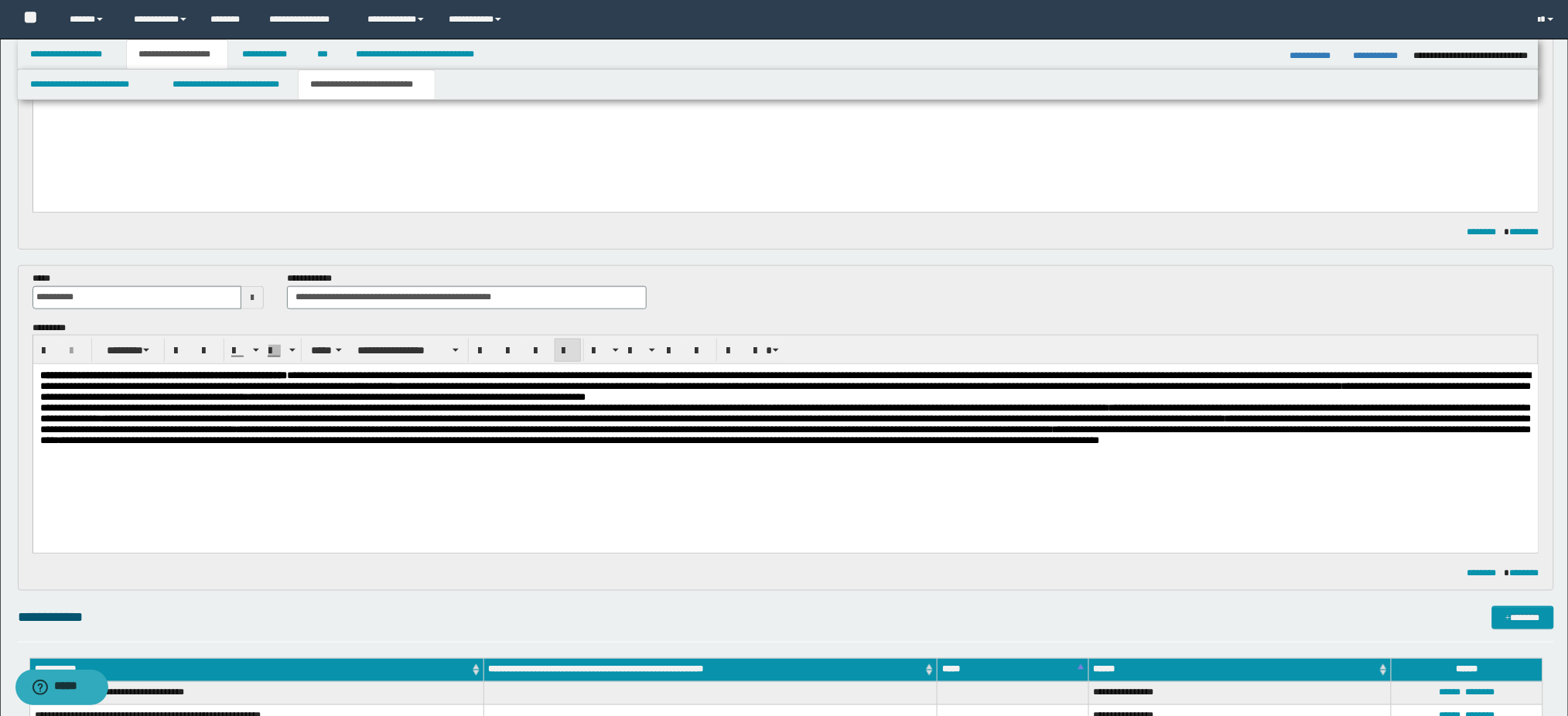 click on "**********" at bounding box center [785, 424] 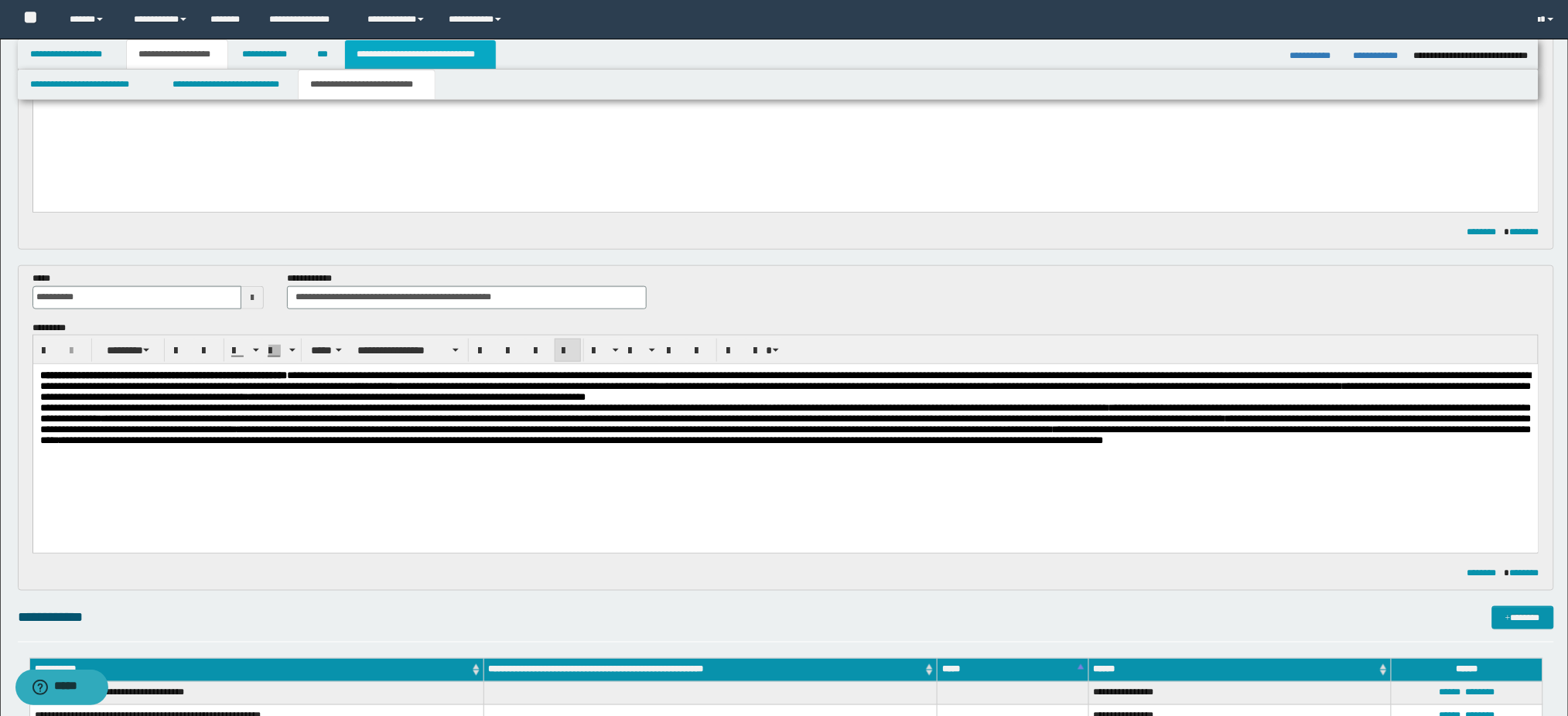 click on "**********" at bounding box center (420, 54) 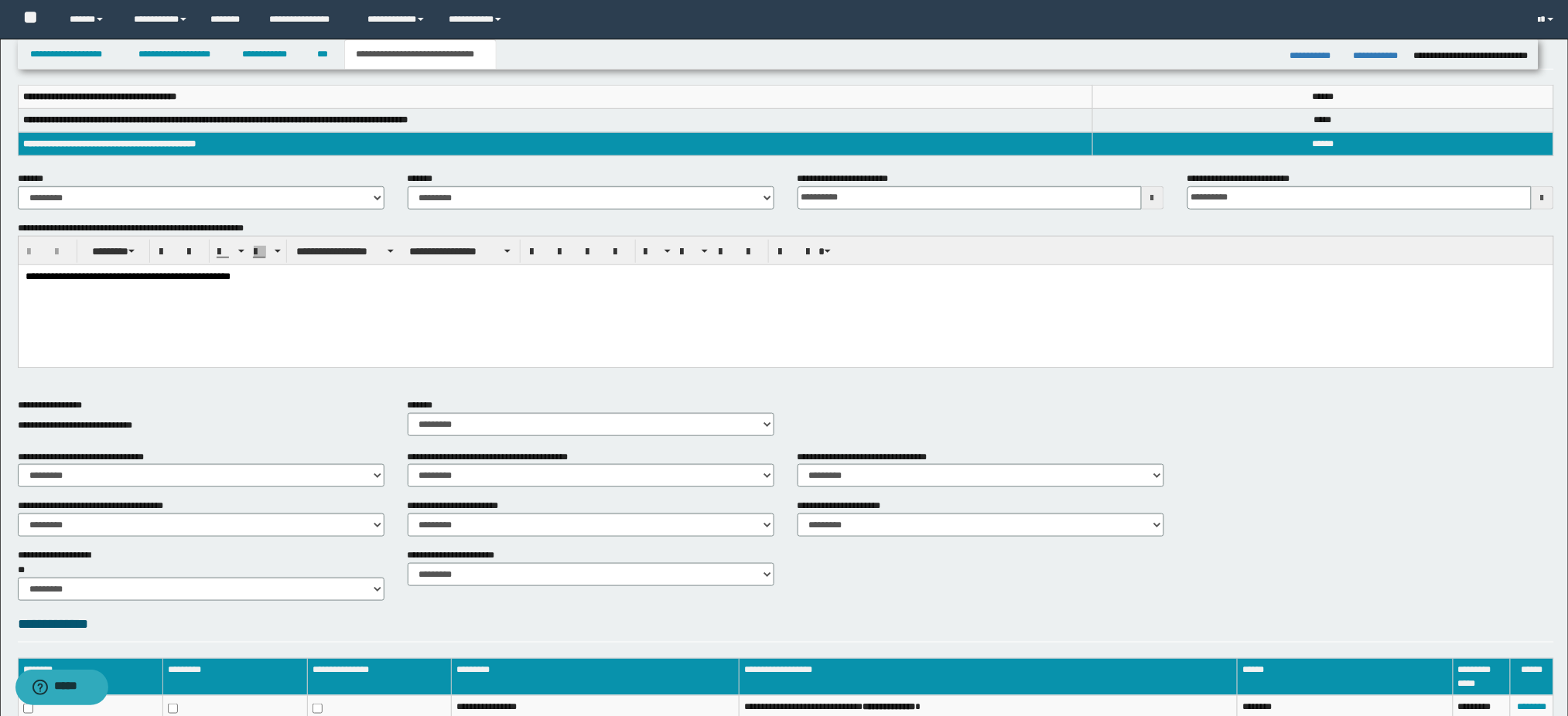 scroll, scrollTop: 182, scrollLeft: 0, axis: vertical 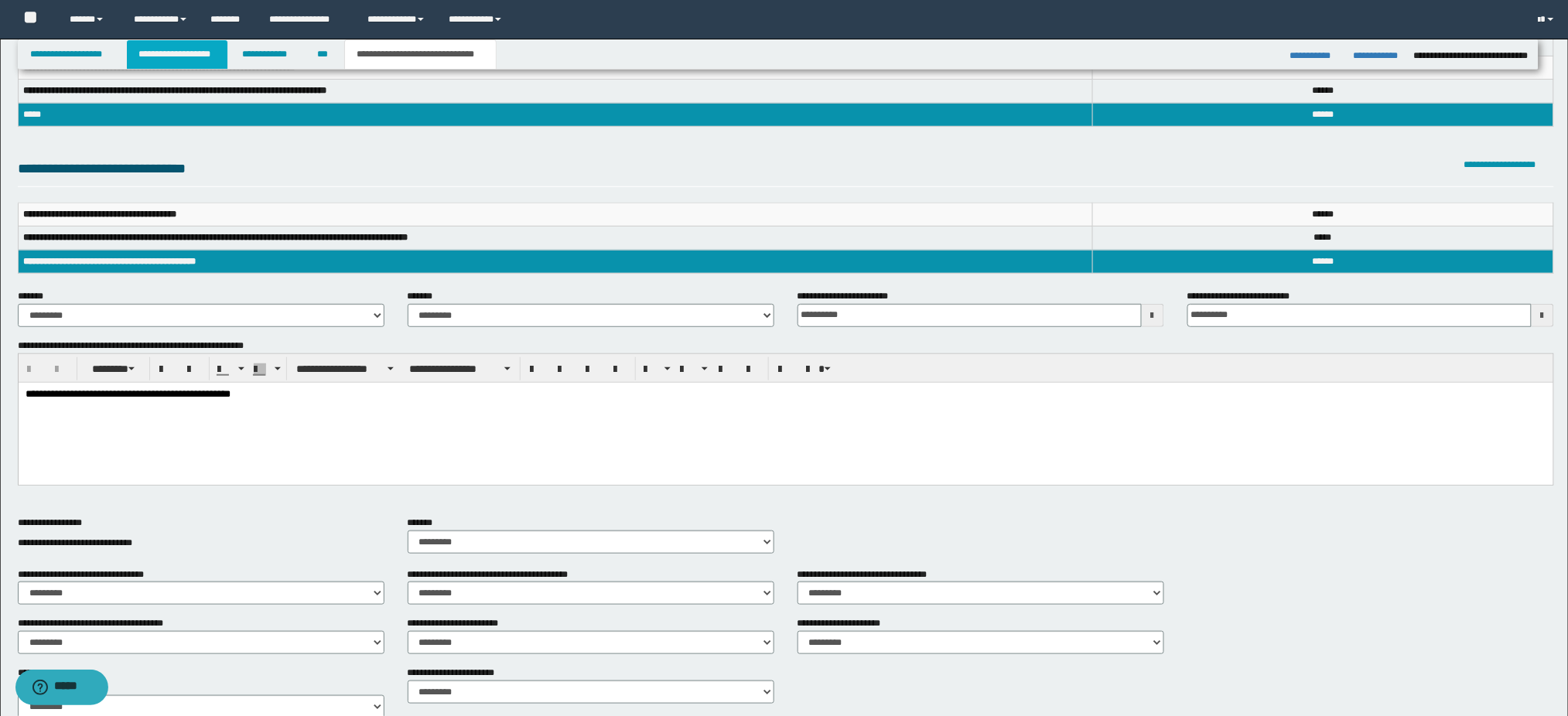 click on "**********" at bounding box center [177, 54] 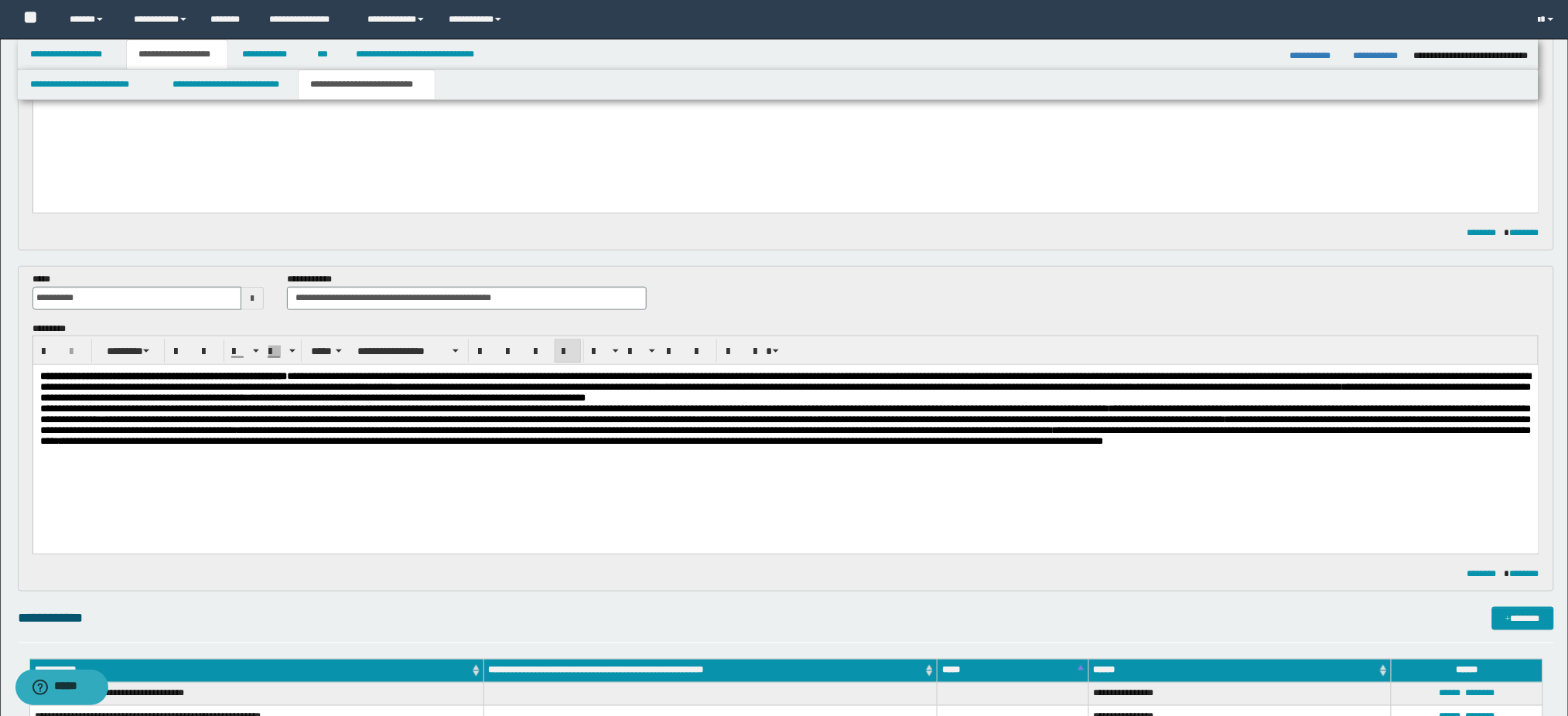 scroll, scrollTop: 412, scrollLeft: 0, axis: vertical 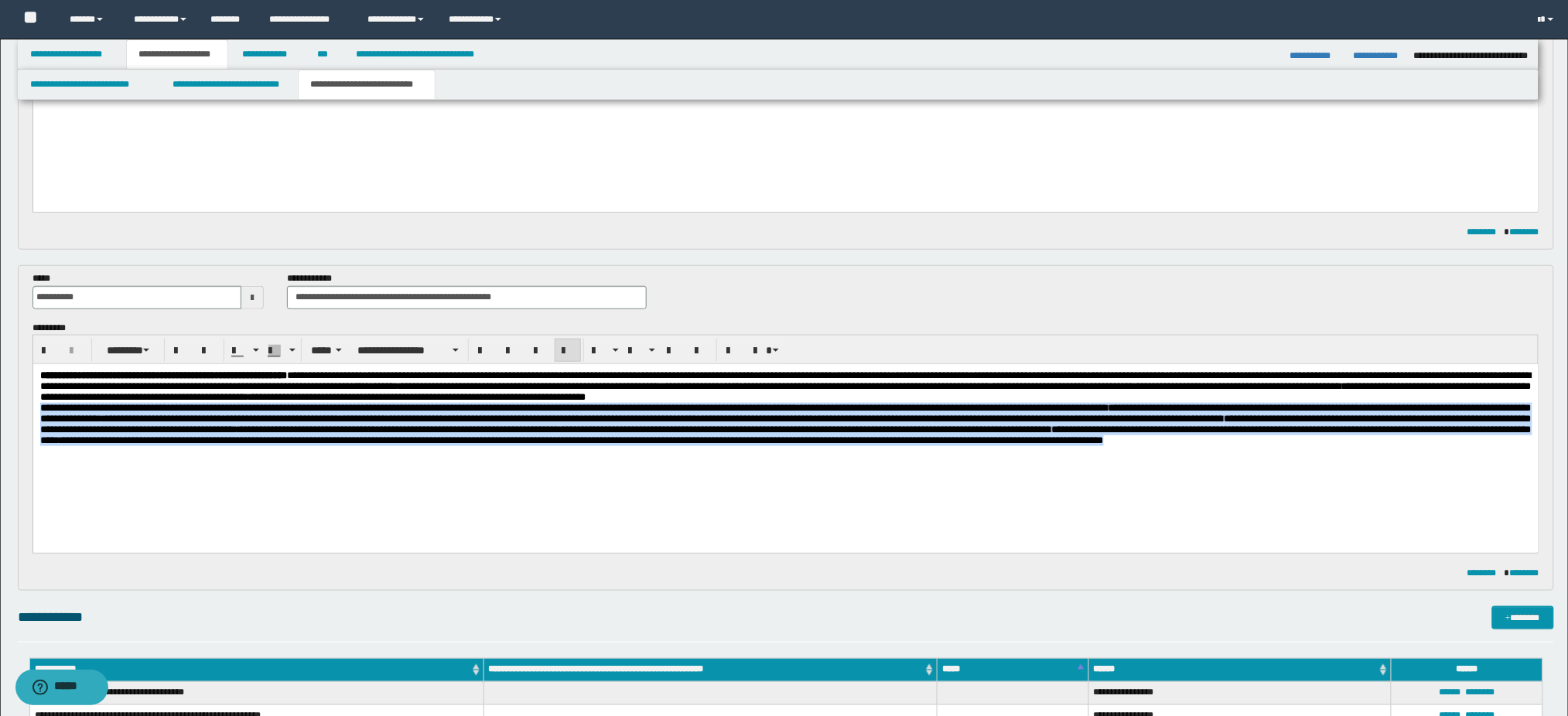 drag, startPoint x: 710, startPoint y: 462, endPoint x: 1, endPoint y: 411, distance: 710.83191 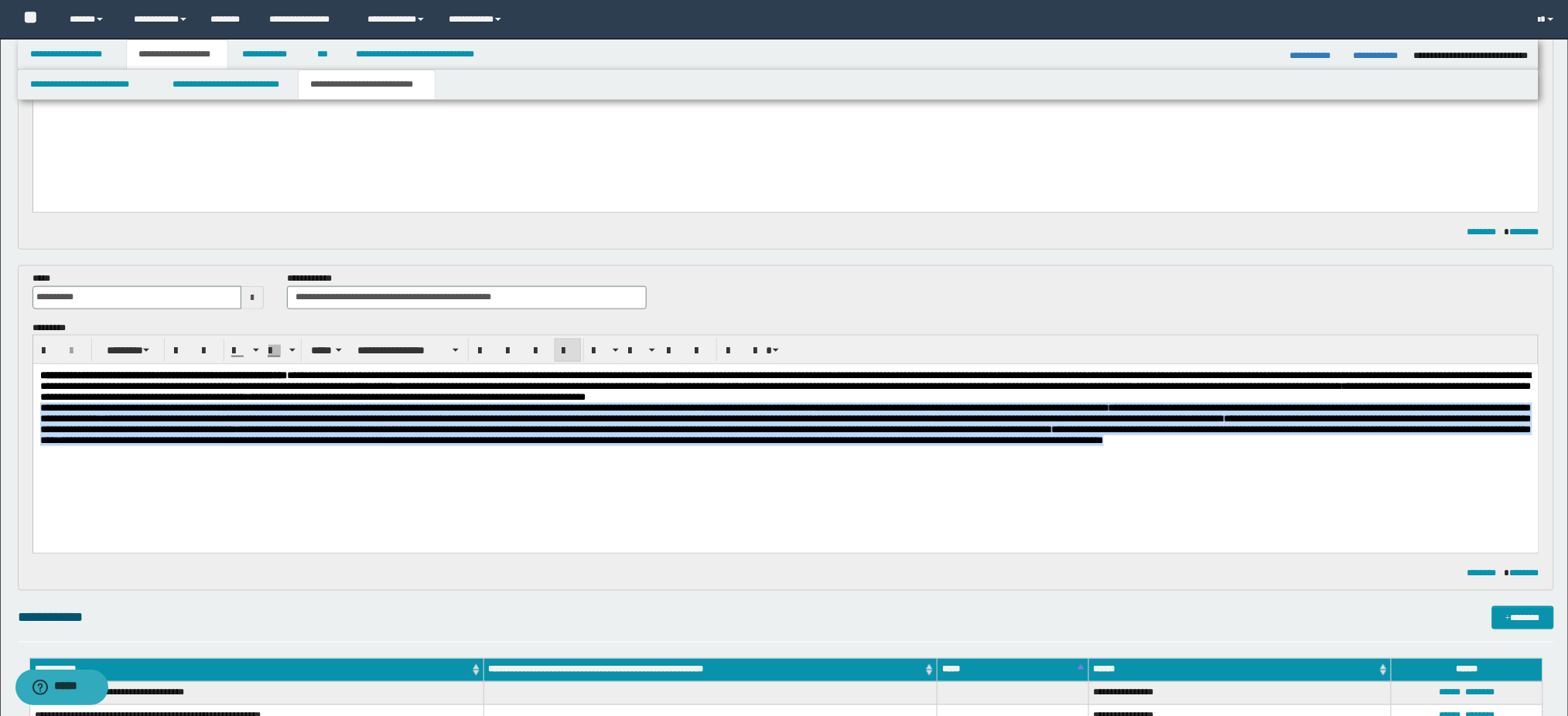 click on "**********" at bounding box center [785, 428] 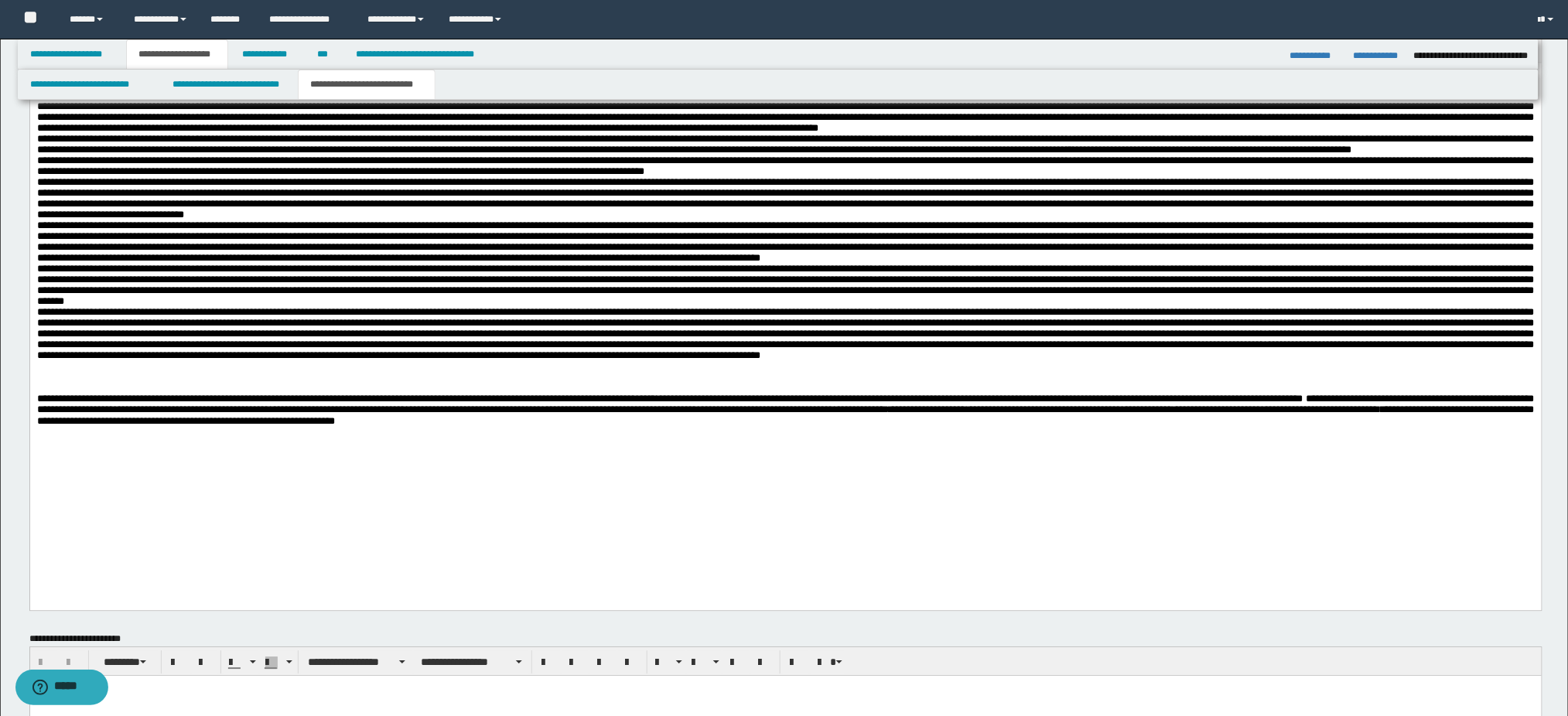 scroll, scrollTop: 1443, scrollLeft: 0, axis: vertical 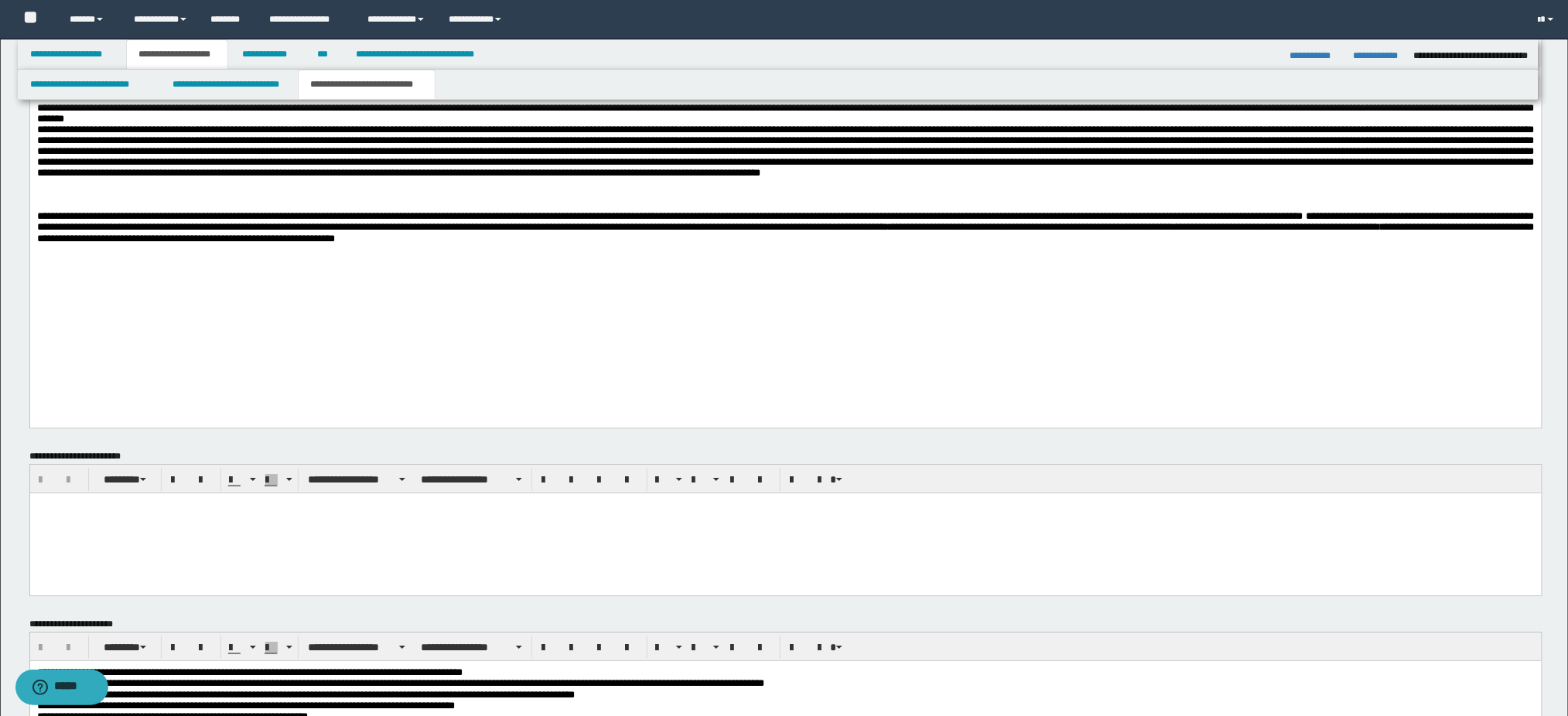 click at bounding box center (785, 195) 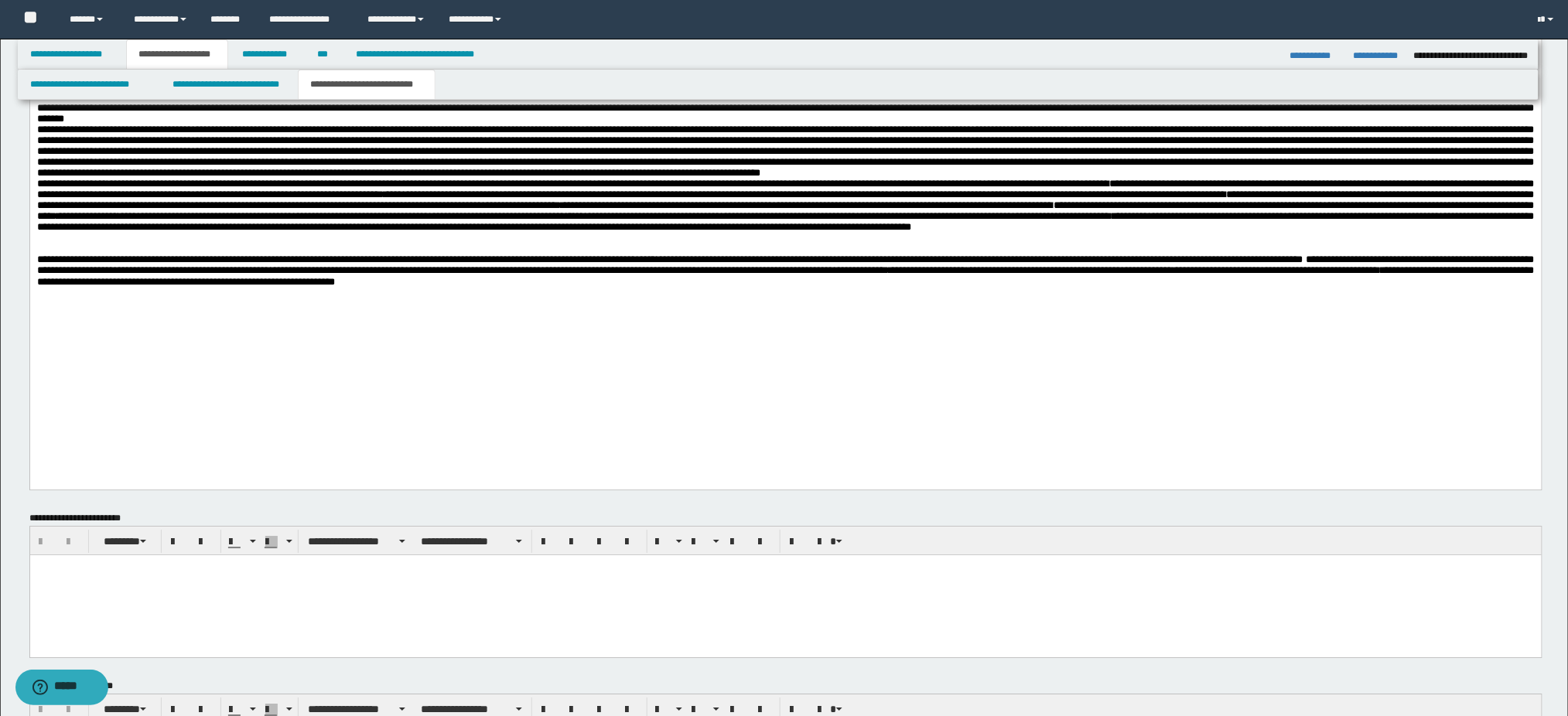 click on "**********" at bounding box center [785, 221] 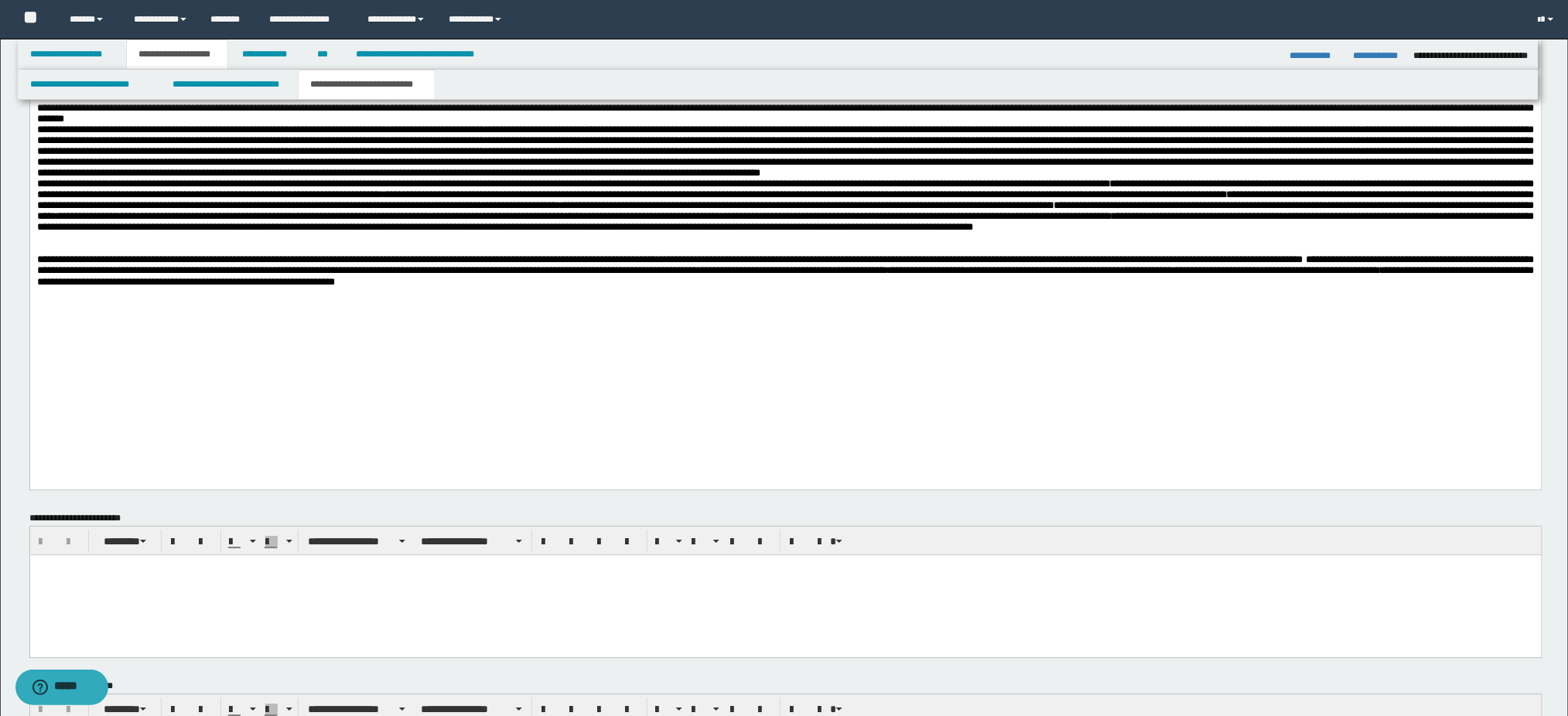 click on "**********" at bounding box center [785, 221] 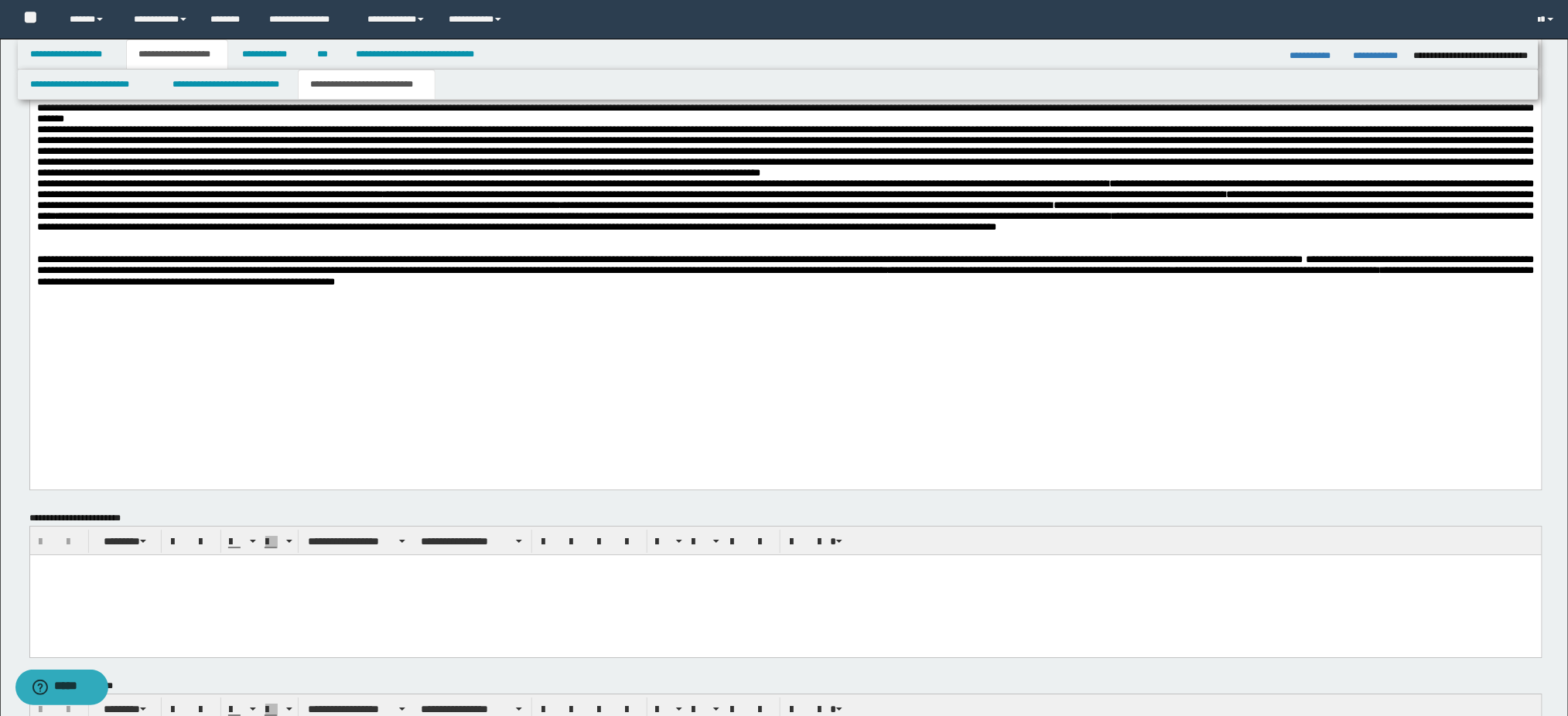click on "**********" at bounding box center (785, 221) 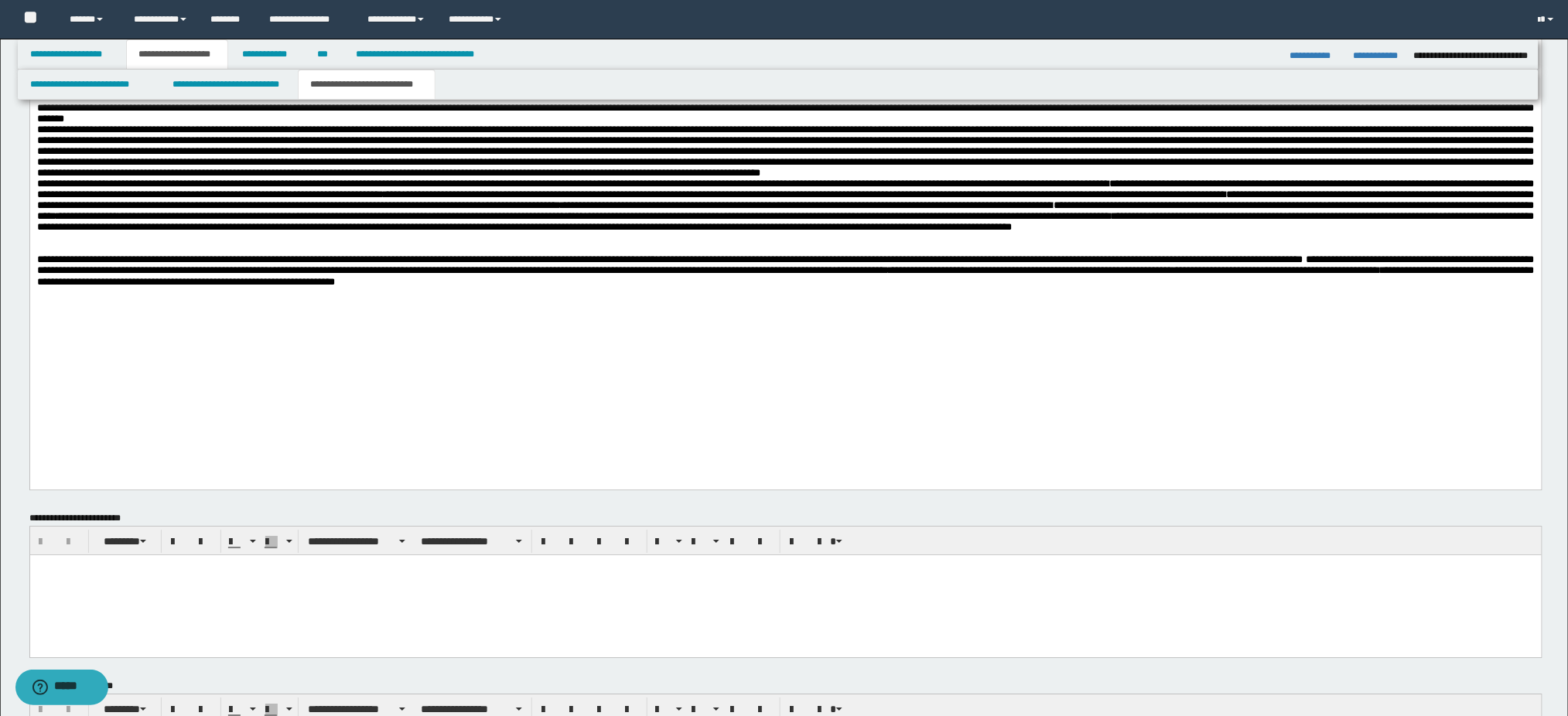 click on "**********" at bounding box center [785, 206] 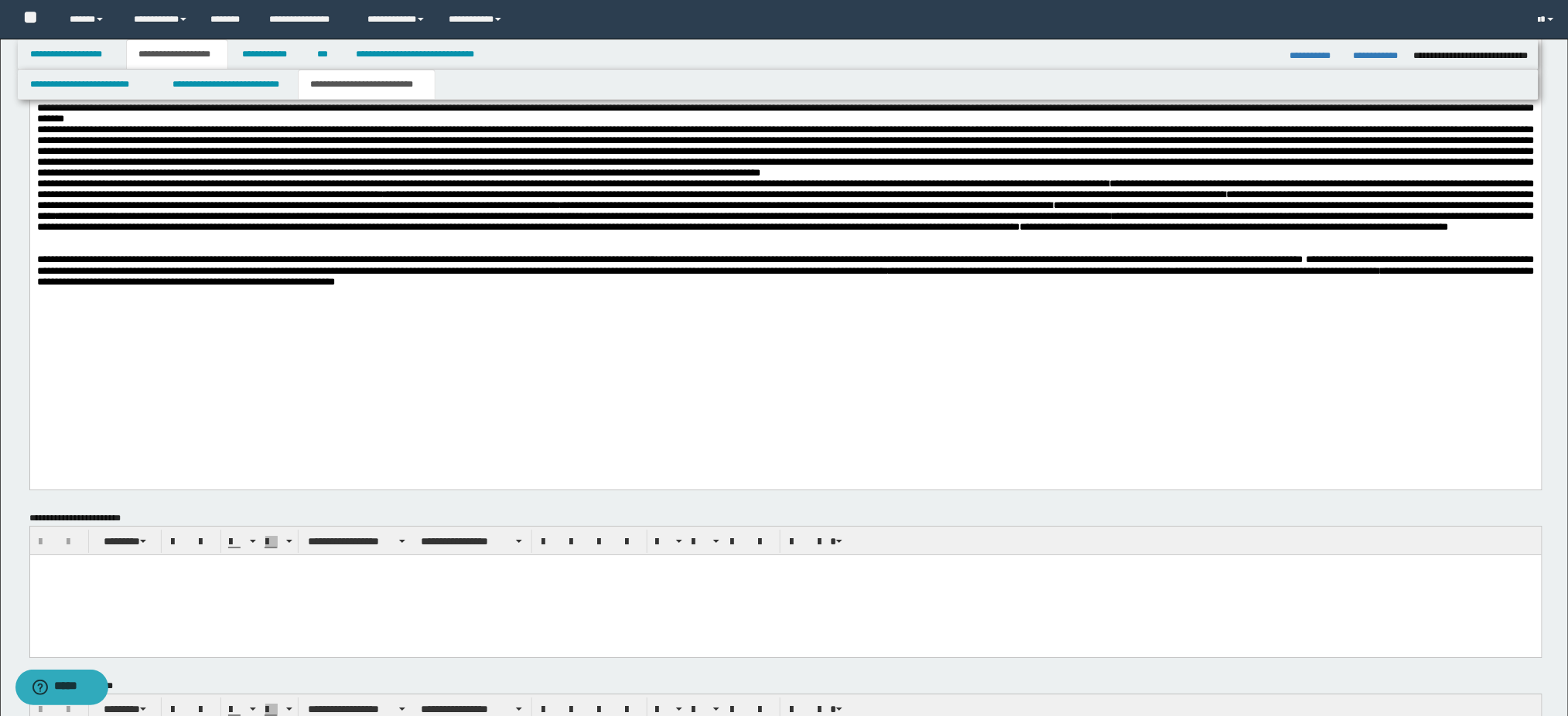 click on "**********" at bounding box center (1233, 227) 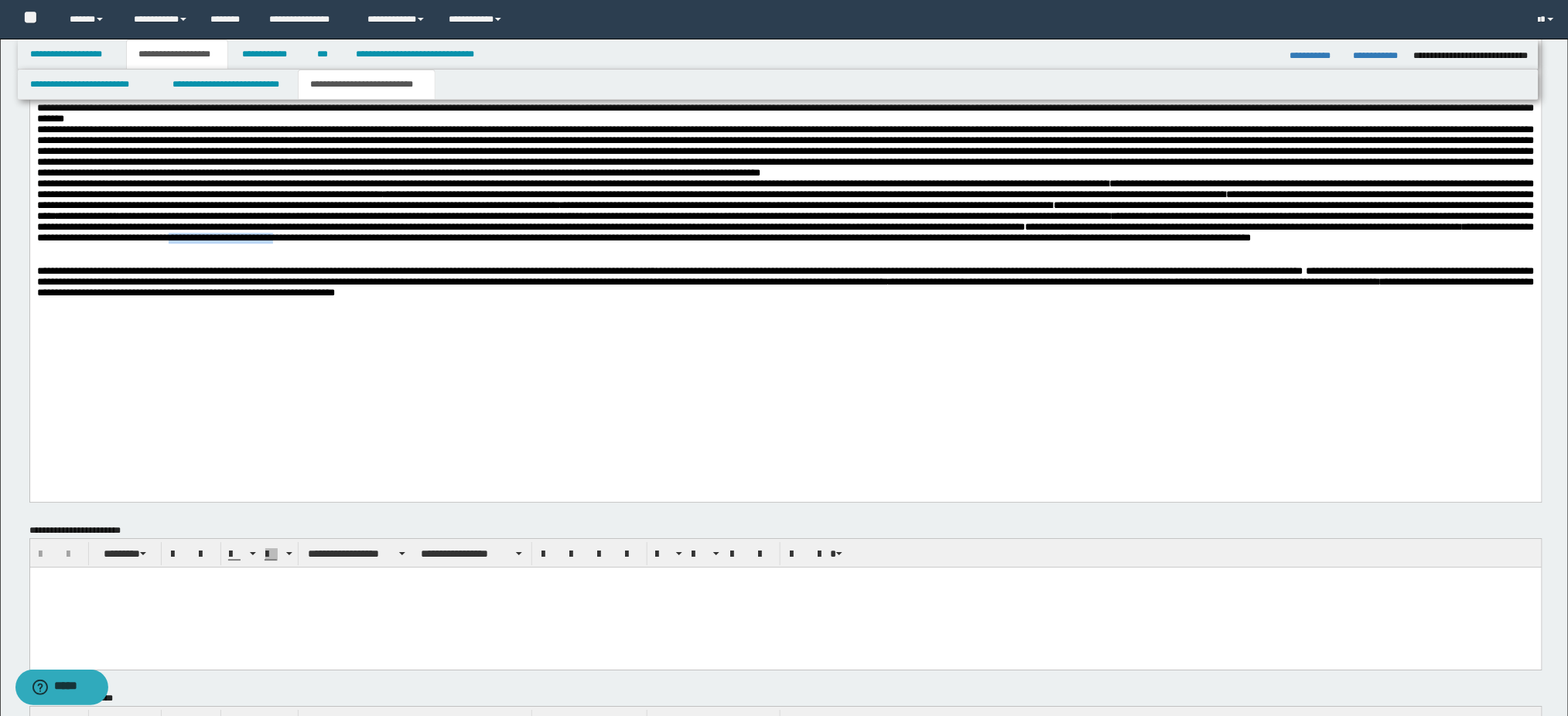 drag, startPoint x: 217, startPoint y: 350, endPoint x: 321, endPoint y: 353, distance: 104.04326 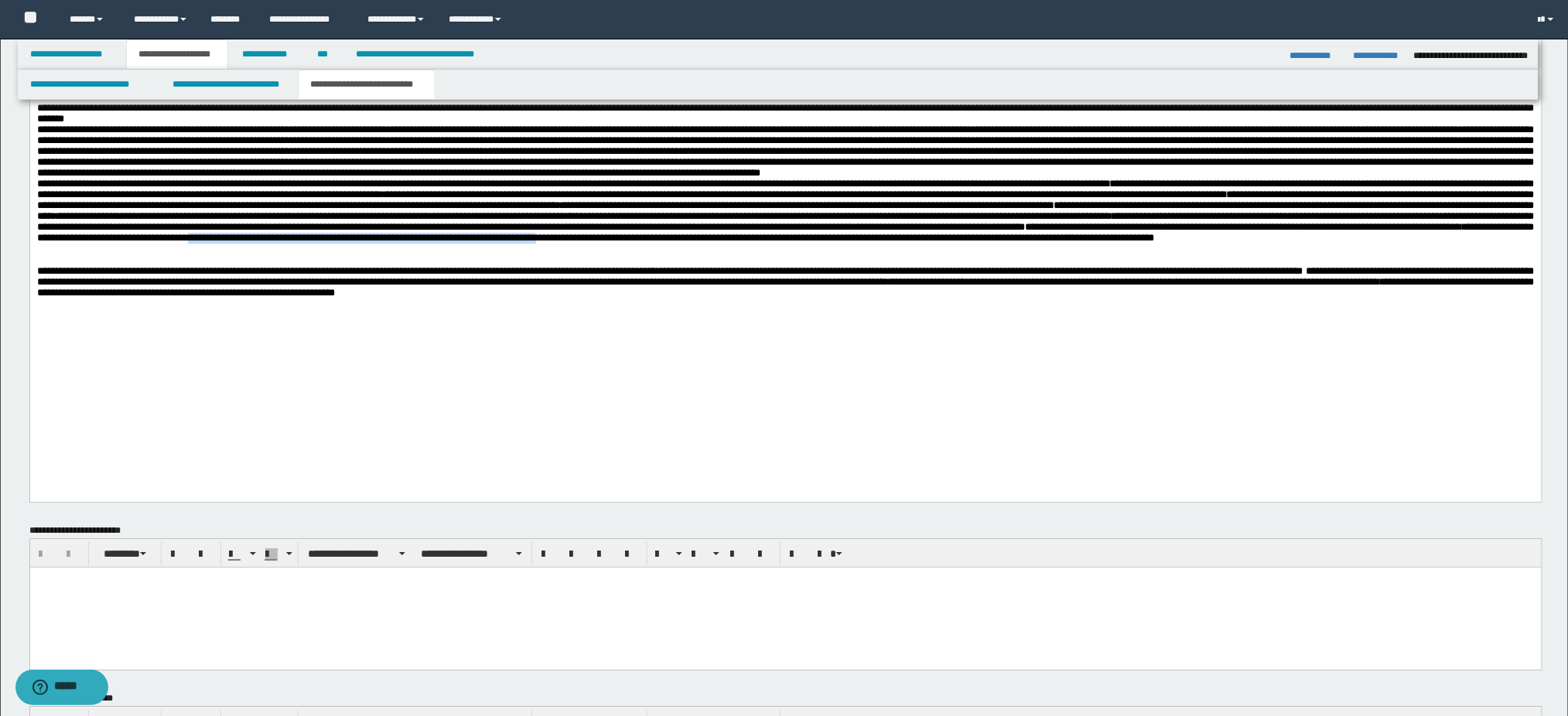 drag, startPoint x: 245, startPoint y: 346, endPoint x: 644, endPoint y: 351, distance: 399.031 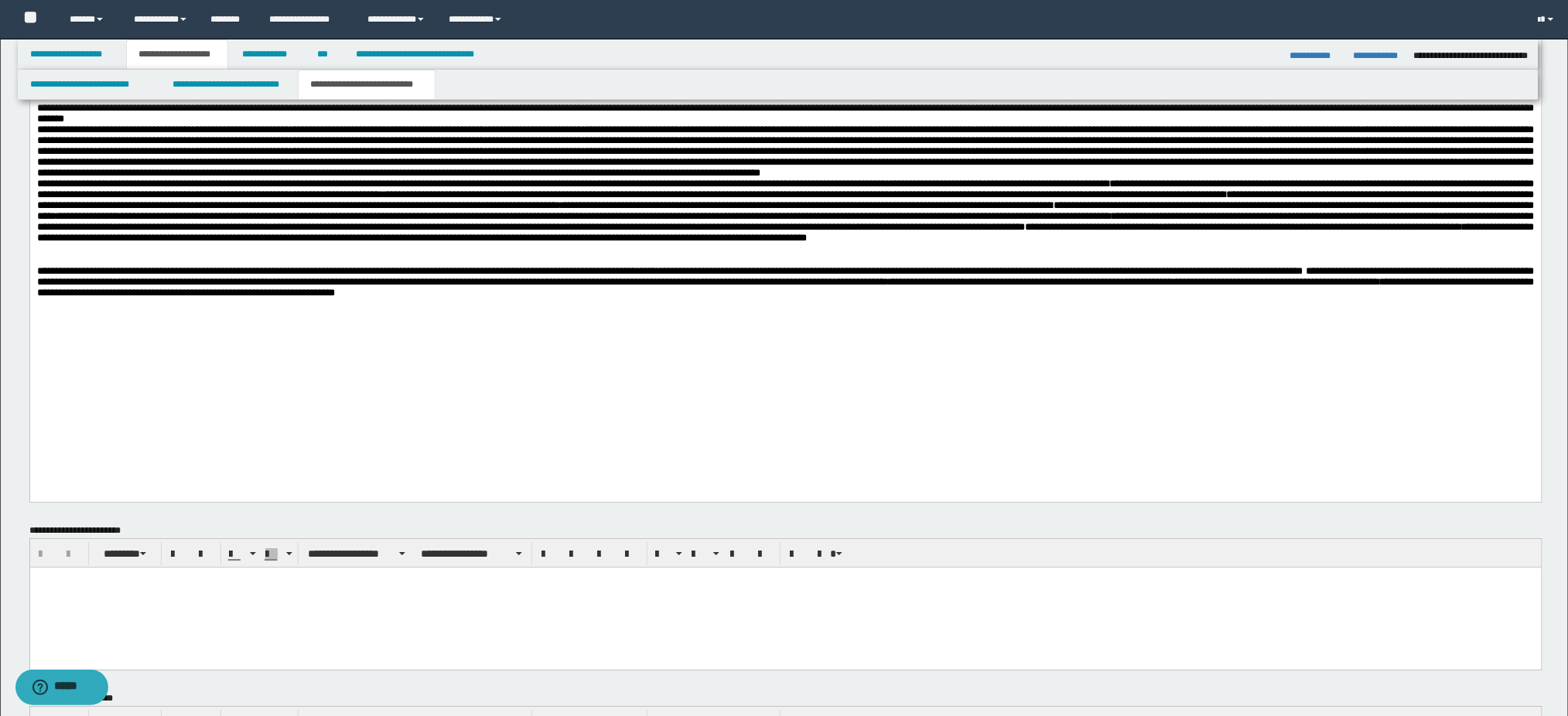 click on "**********" at bounding box center [785, 232] 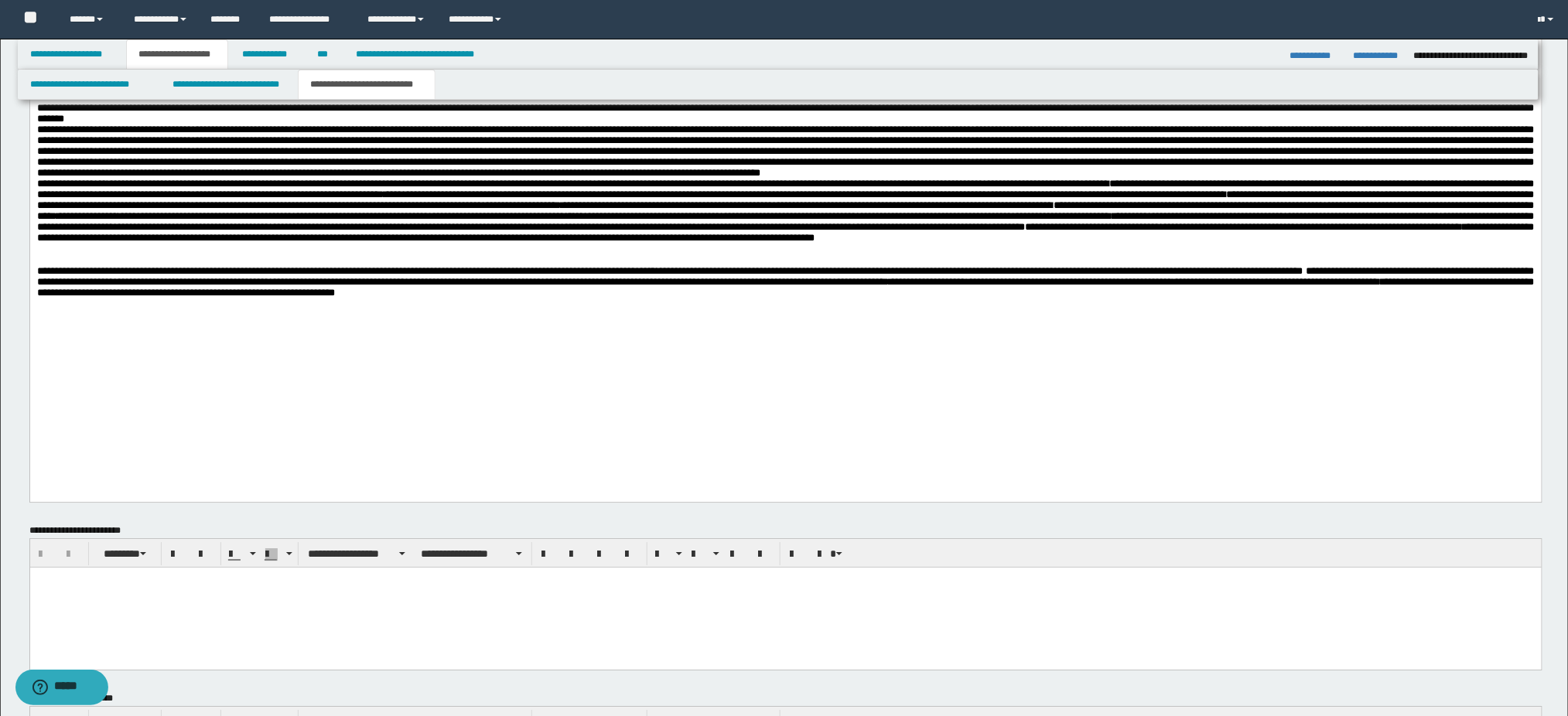 click on "**********" at bounding box center [785, 232] 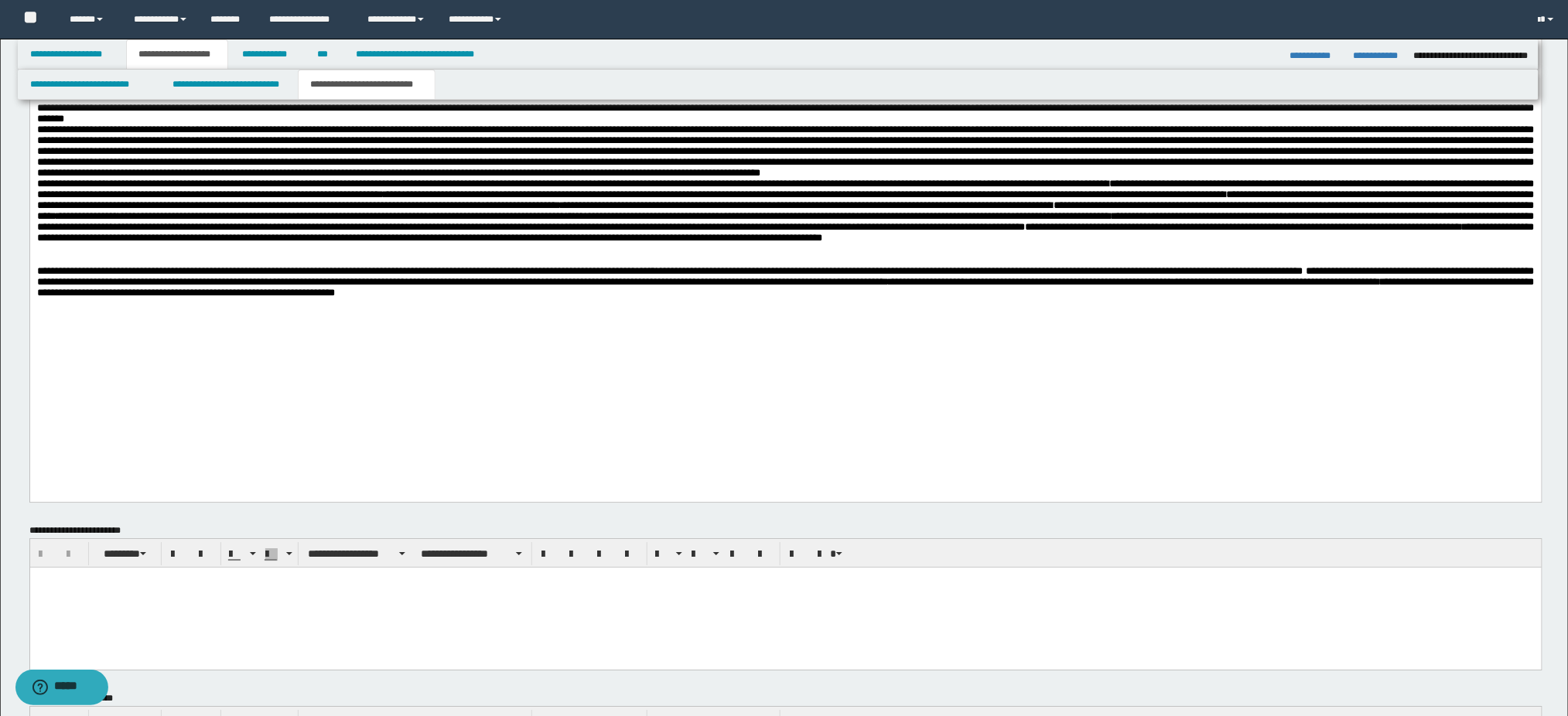 click on "**********" at bounding box center (785, 276) 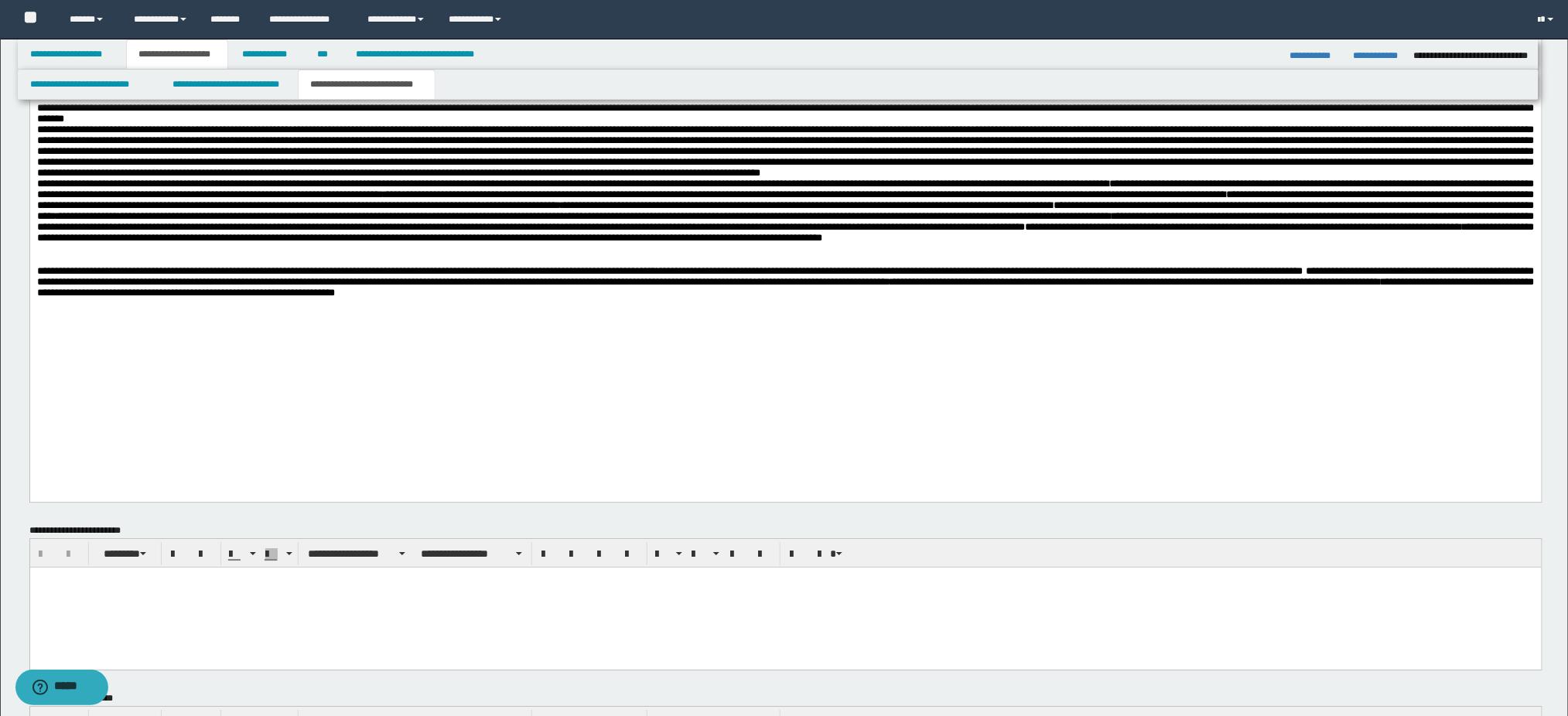 click on "**********" at bounding box center (785, 276) 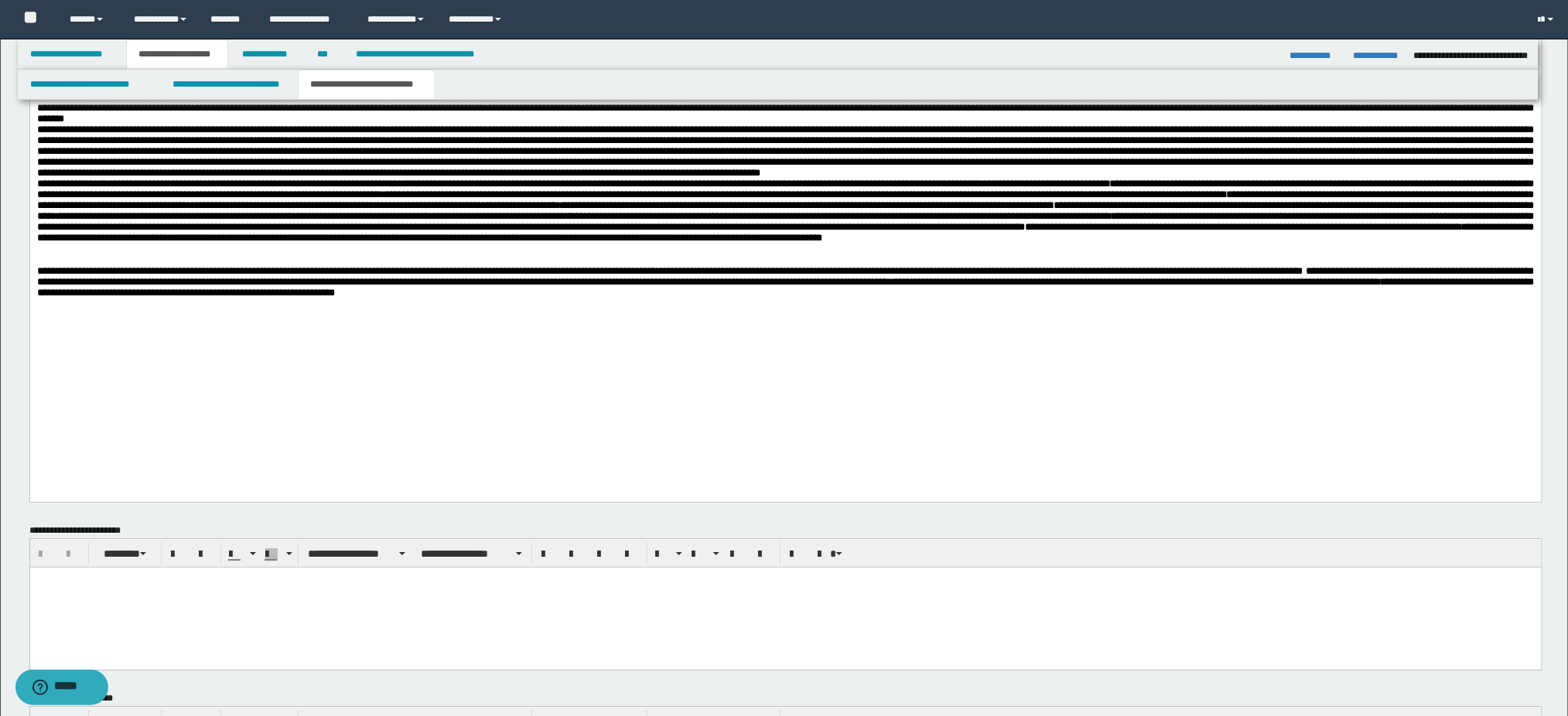 click on "**********" at bounding box center (785, 211) 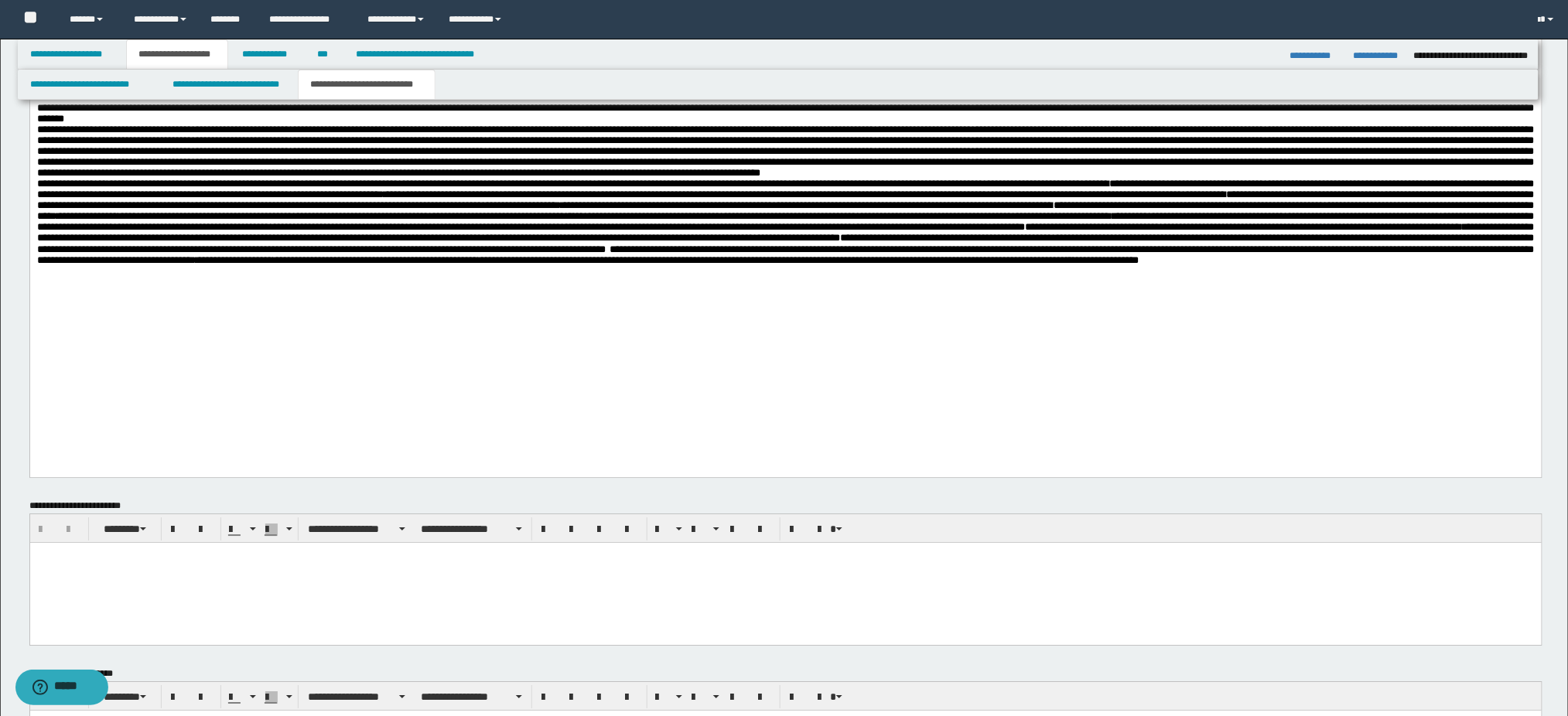 click on "**********" at bounding box center (785, 222) 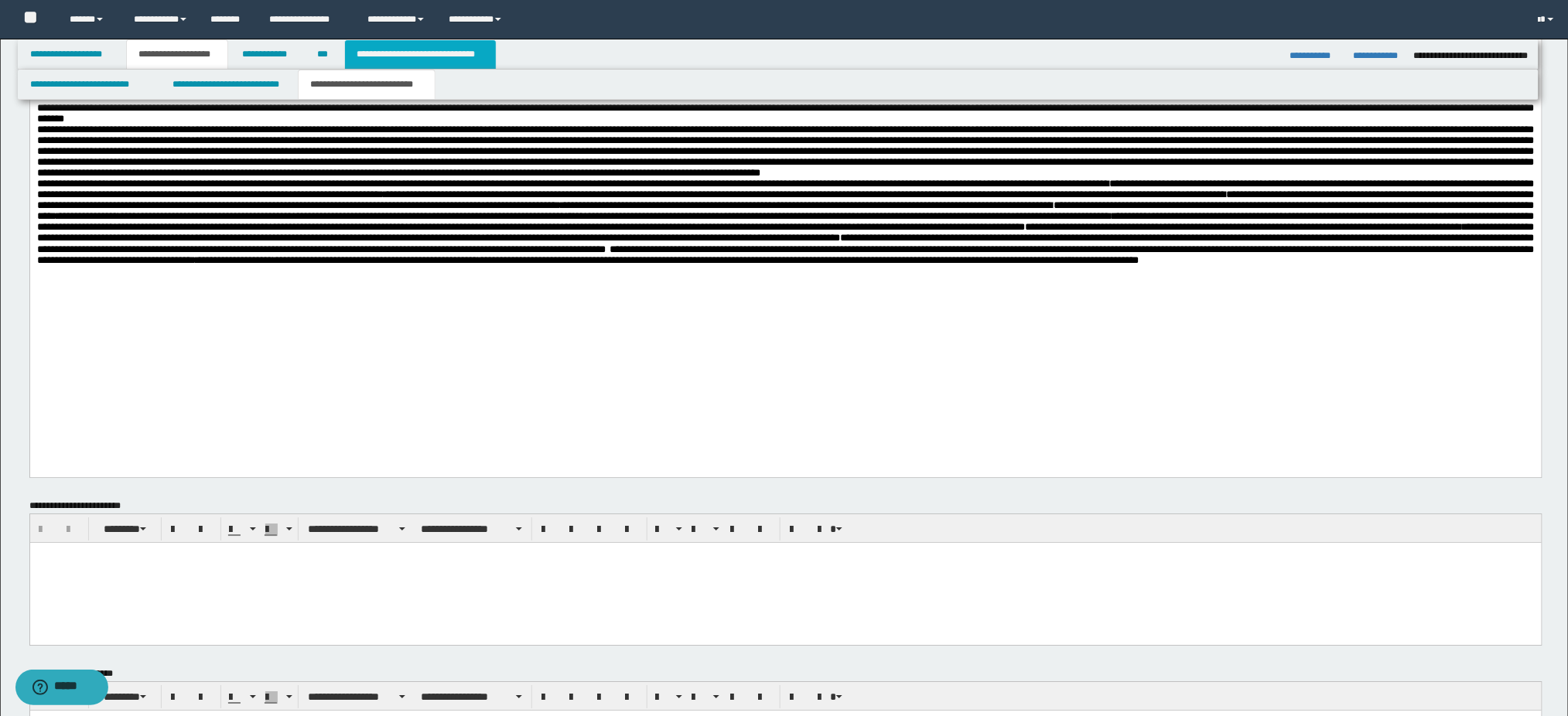 click on "**********" at bounding box center (420, 54) 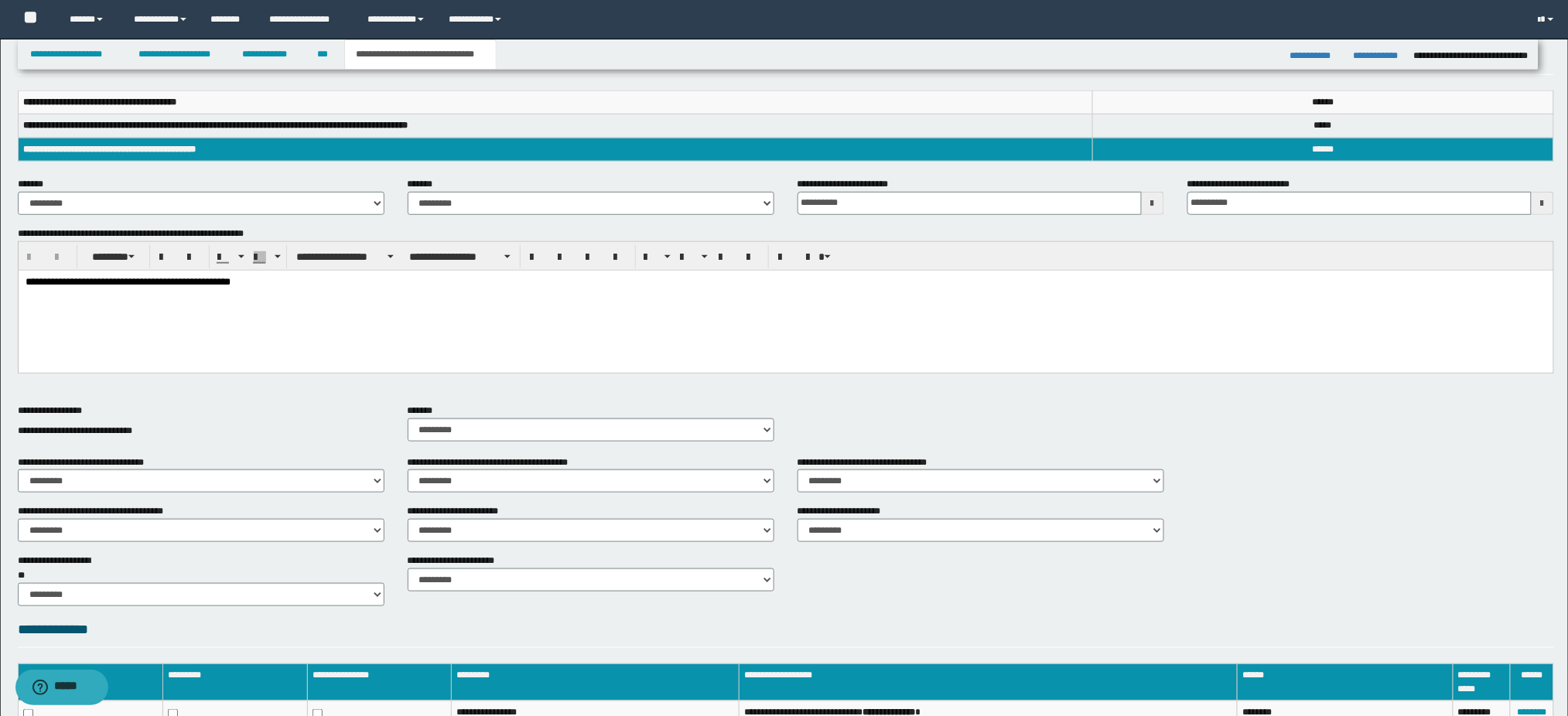 scroll, scrollTop: 169, scrollLeft: 0, axis: vertical 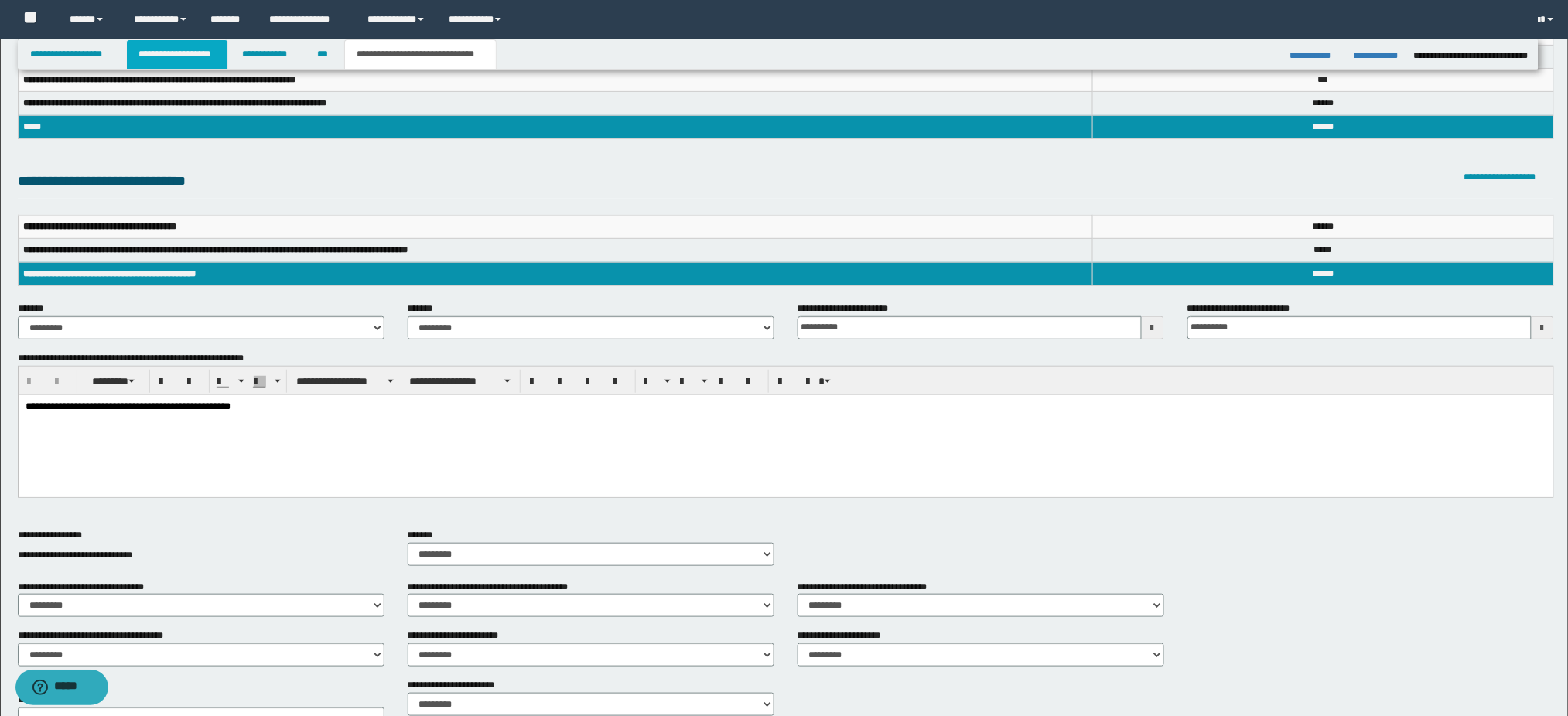 click on "**********" at bounding box center [177, 54] 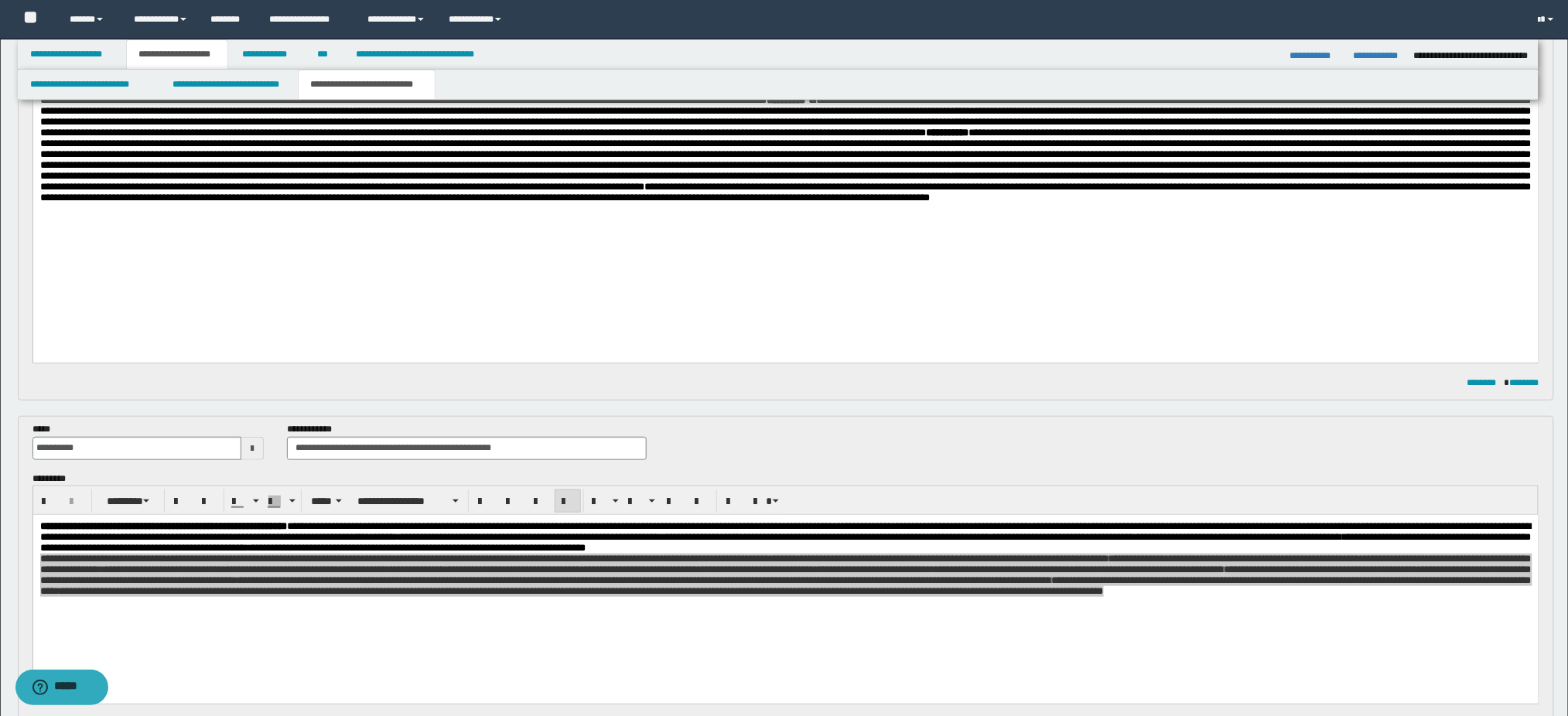 scroll, scrollTop: 297, scrollLeft: 0, axis: vertical 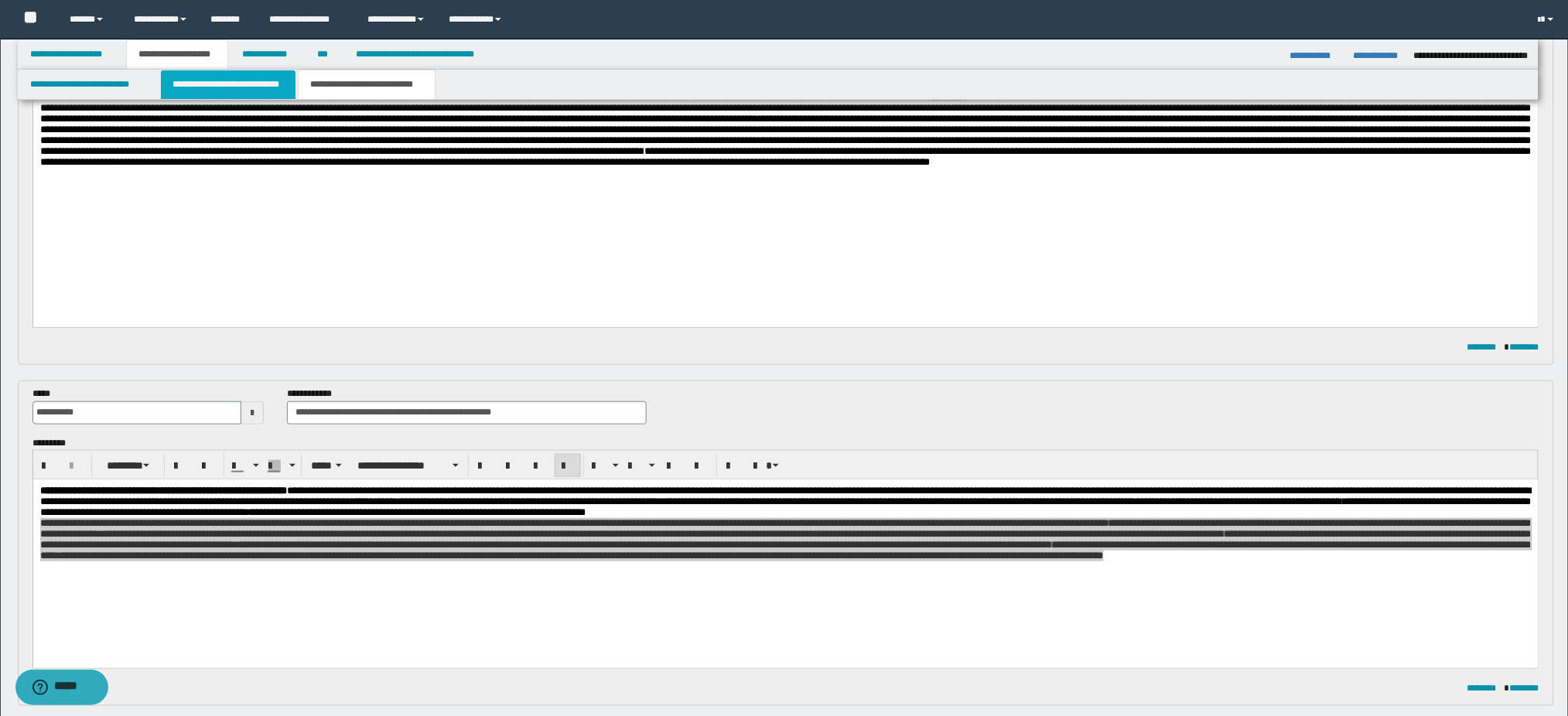 click on "**********" at bounding box center (228, 84) 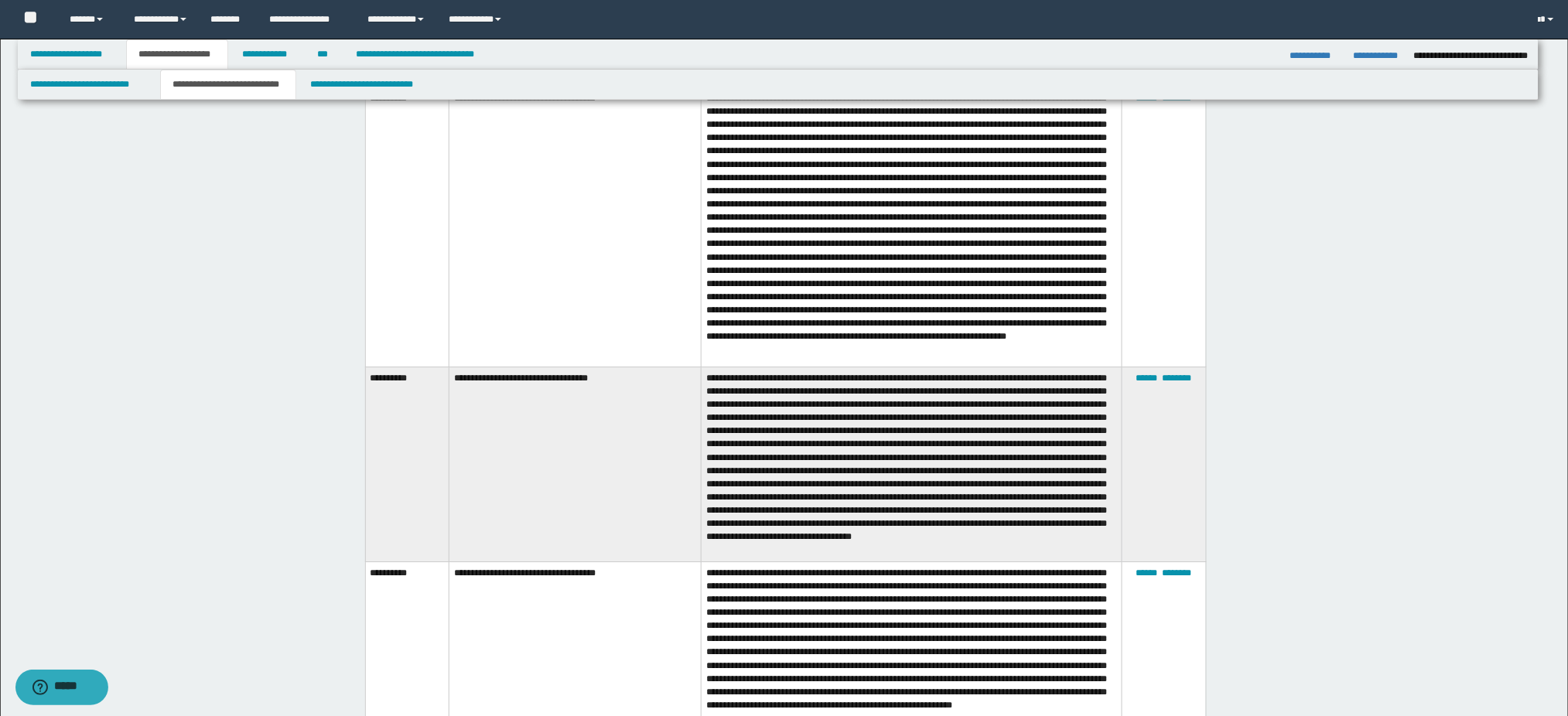 scroll, scrollTop: 3802, scrollLeft: 0, axis: vertical 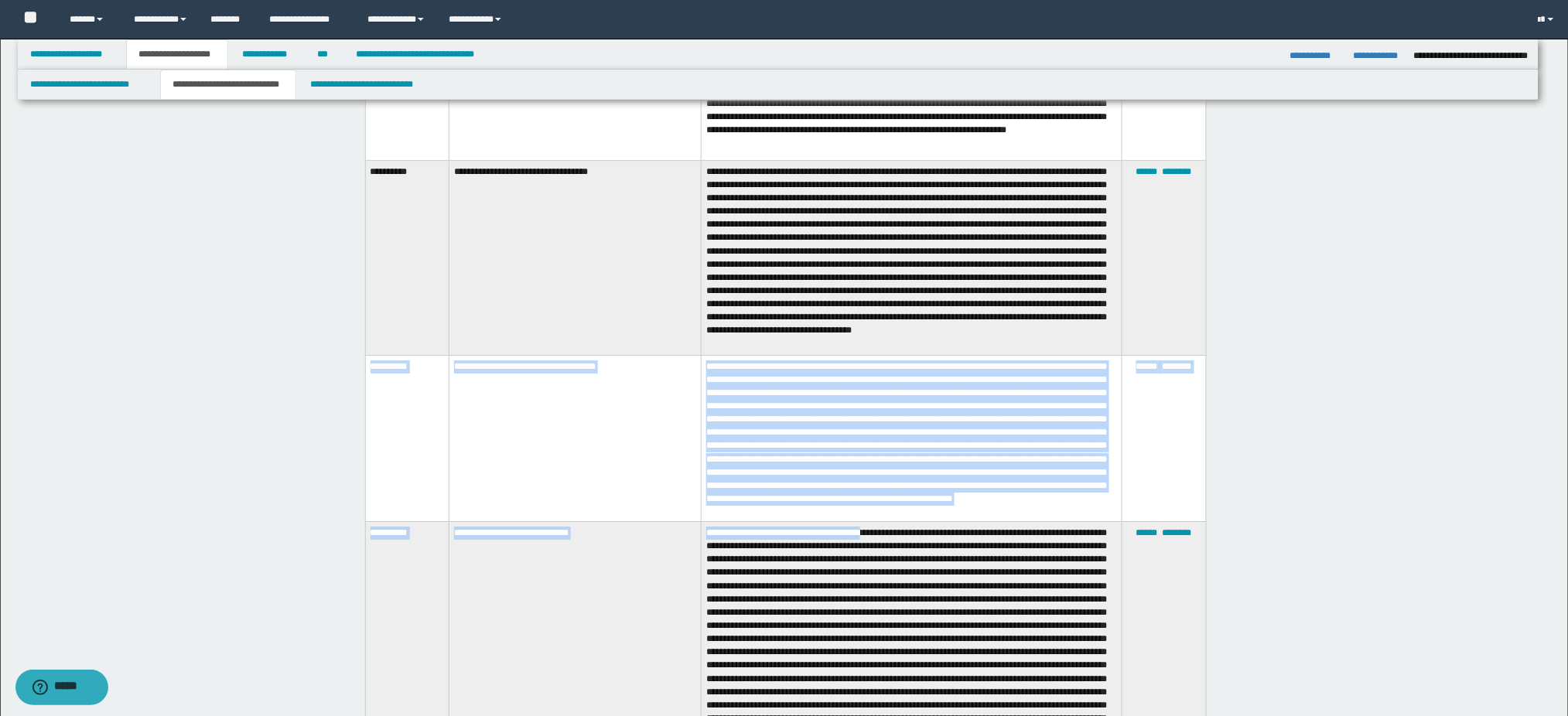 drag, startPoint x: 372, startPoint y: 369, endPoint x: 868, endPoint y: 523, distance: 519.3573 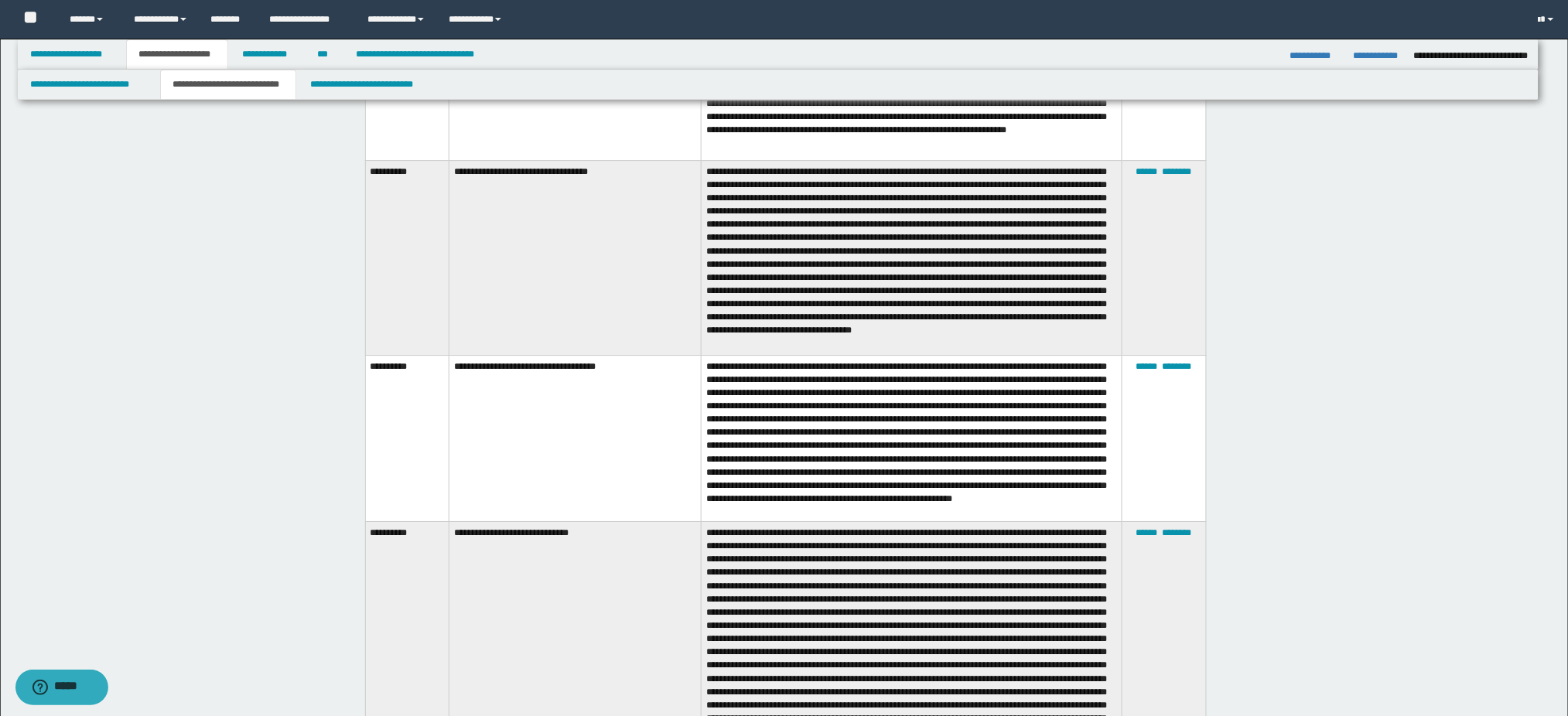 click at bounding box center (912, 438) 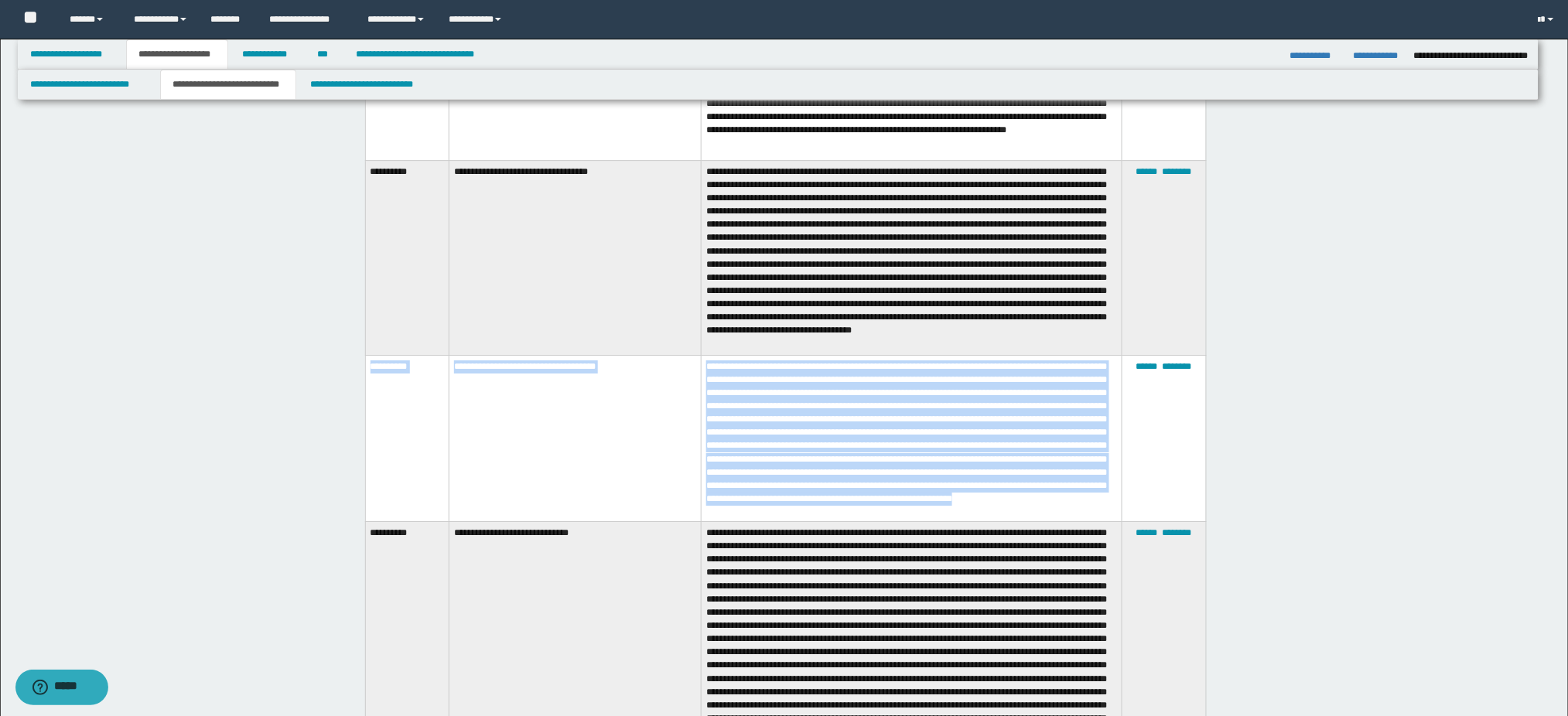 drag, startPoint x: 371, startPoint y: 367, endPoint x: 848, endPoint y: 513, distance: 498.8437 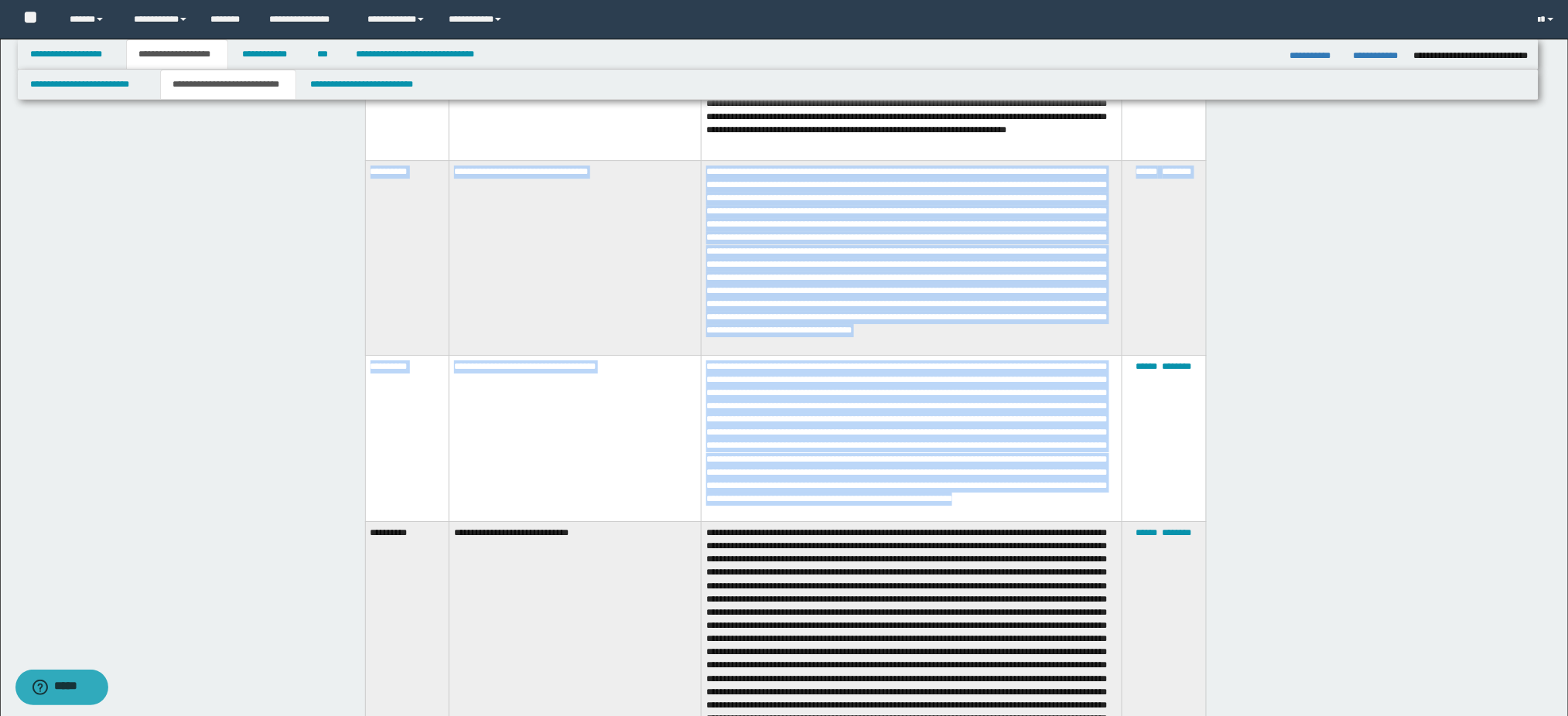 drag, startPoint x: 371, startPoint y: 170, endPoint x: 835, endPoint y: 496, distance: 567.07319 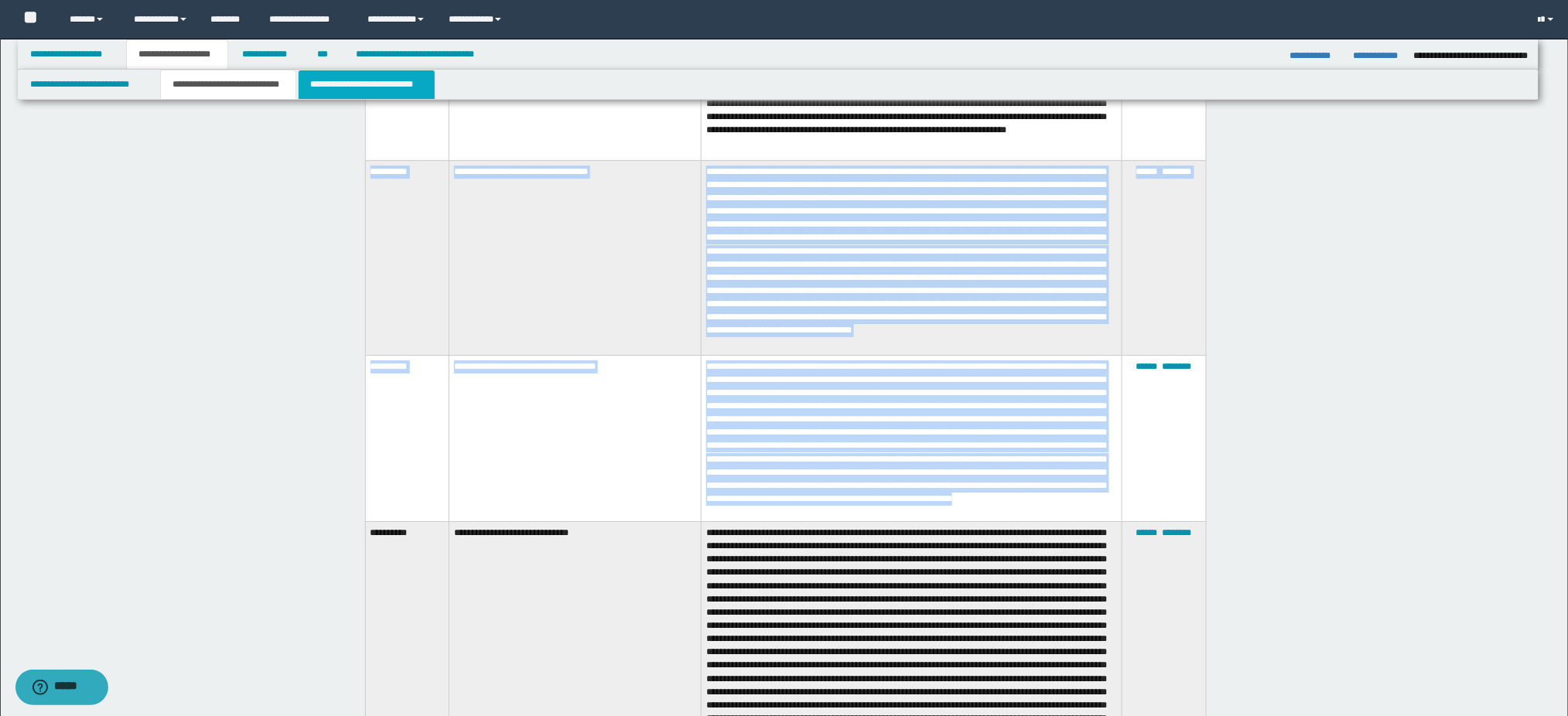 click on "**********" at bounding box center [367, 84] 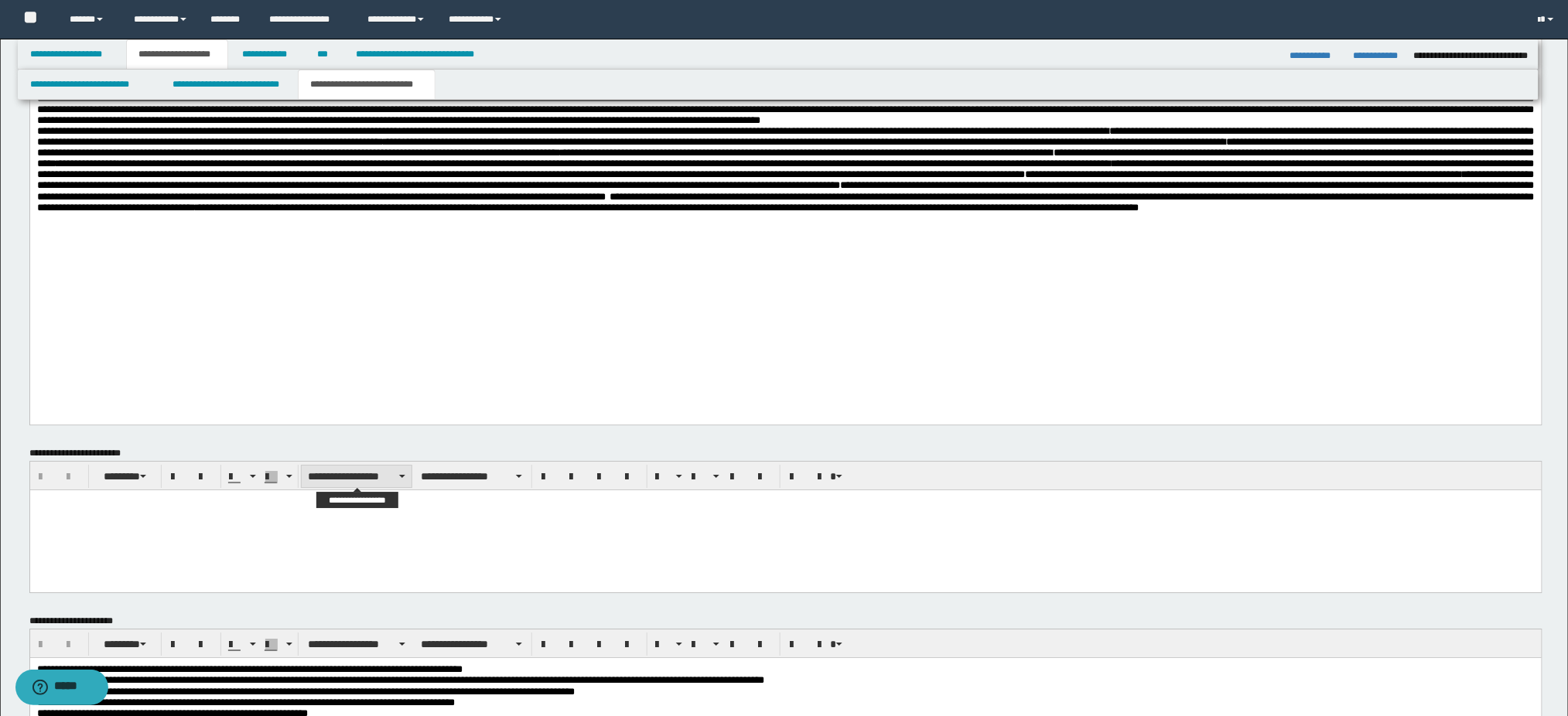 scroll, scrollTop: 1392, scrollLeft: 0, axis: vertical 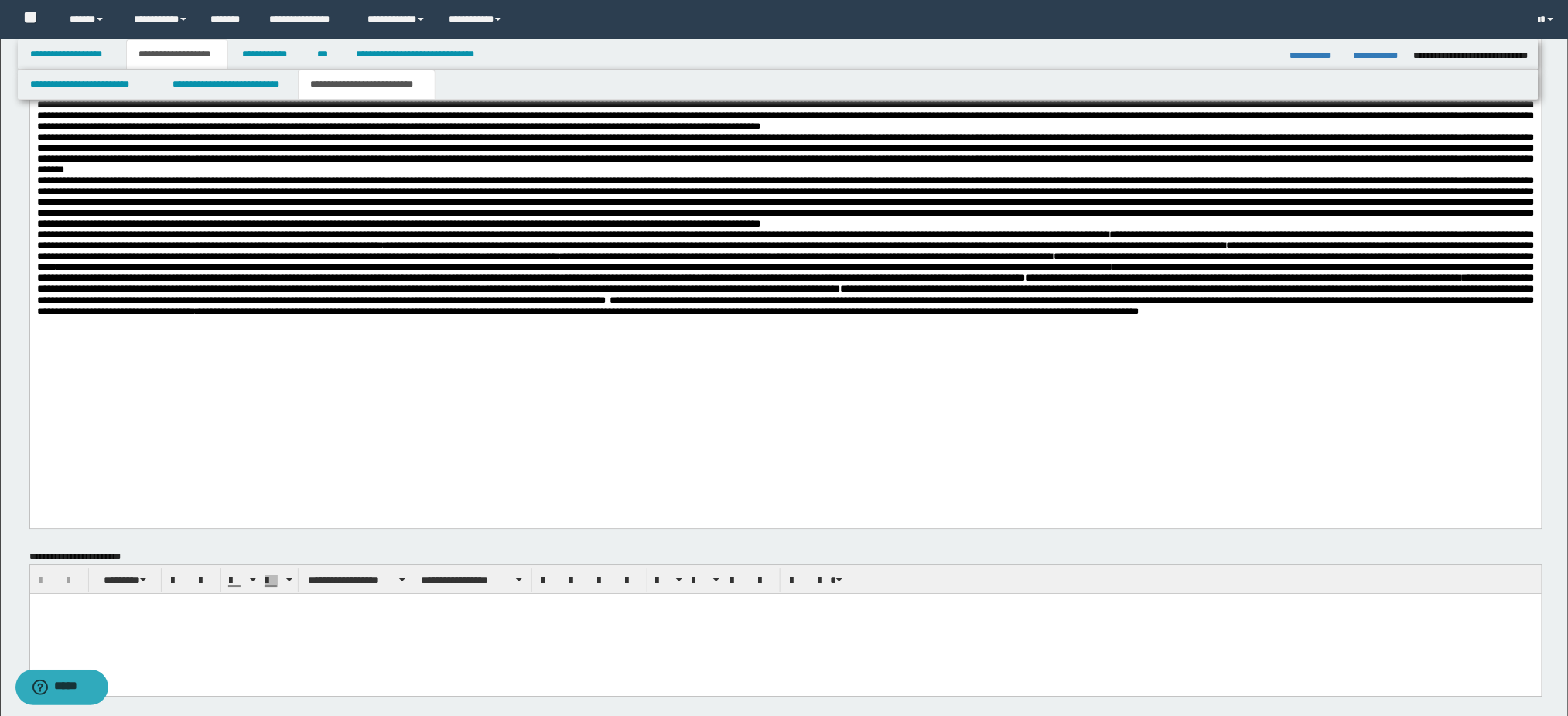 click at bounding box center [785, 203] 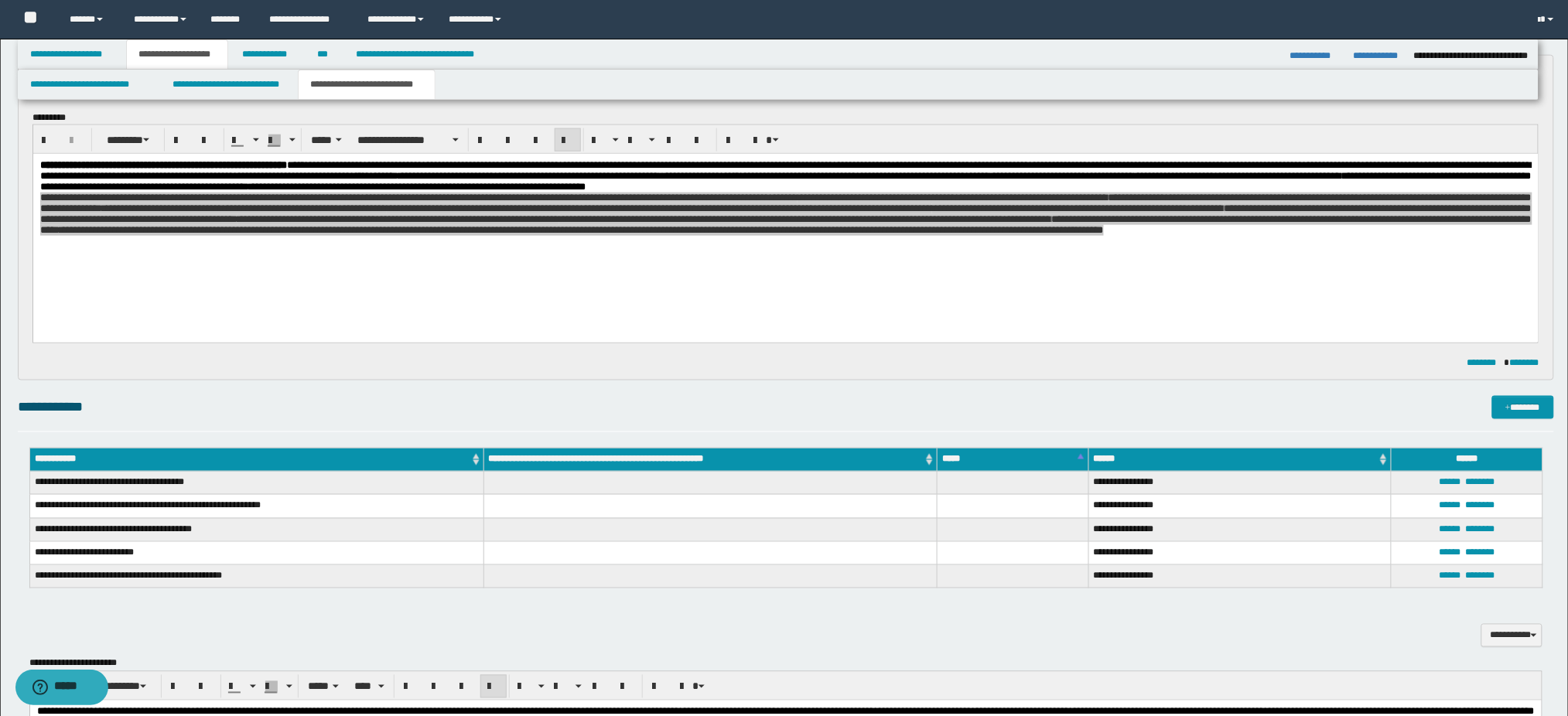 scroll, scrollTop: 361, scrollLeft: 0, axis: vertical 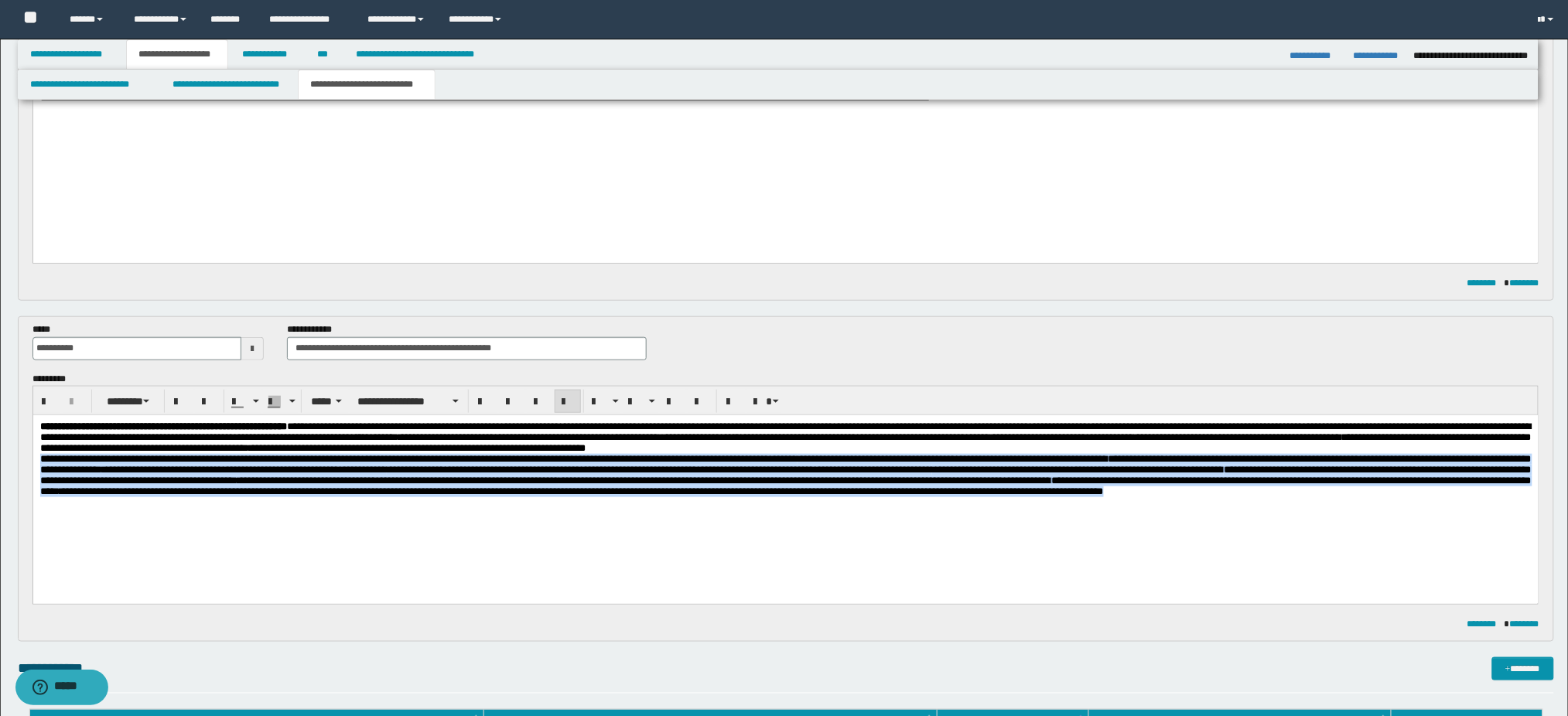 click on "**********" at bounding box center (785, 438) 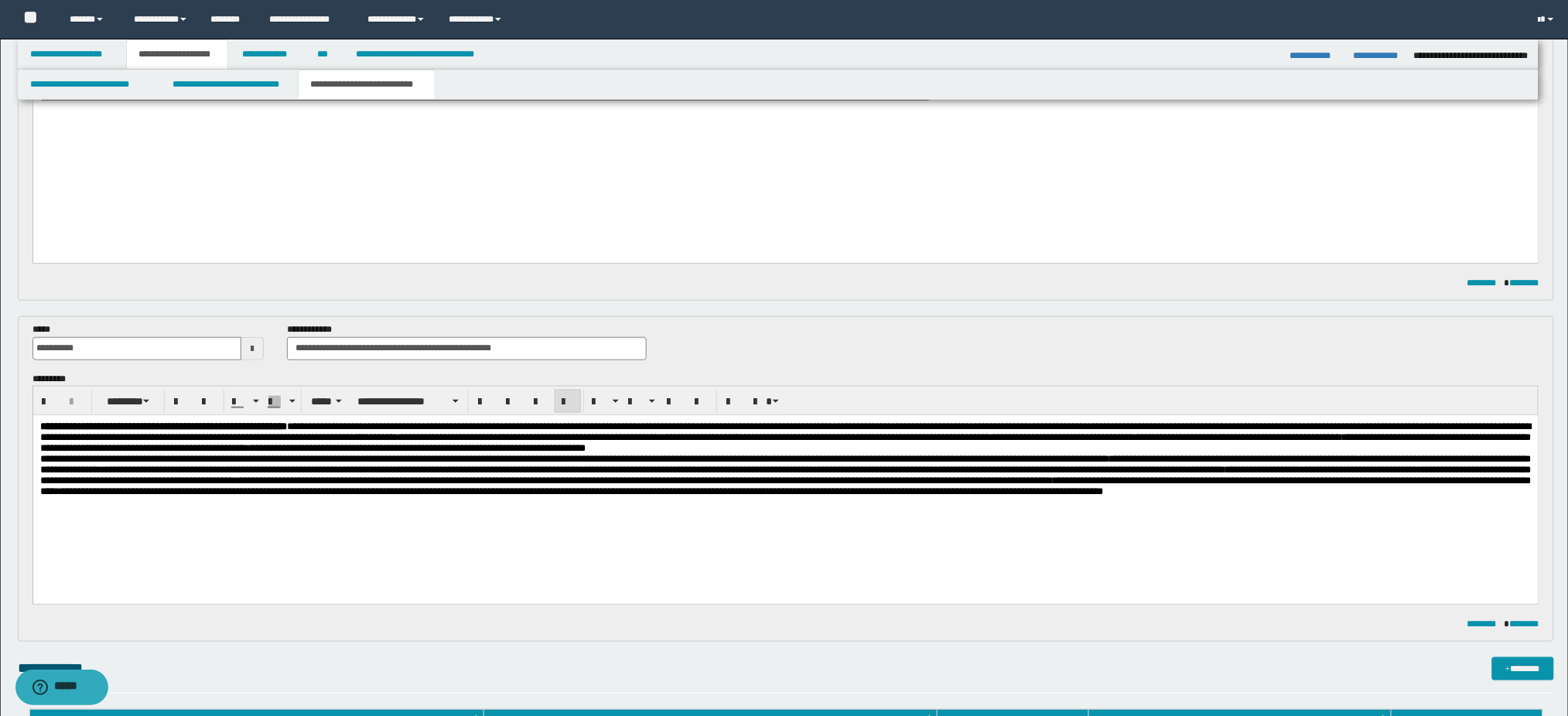click on "**********" at bounding box center (785, 438) 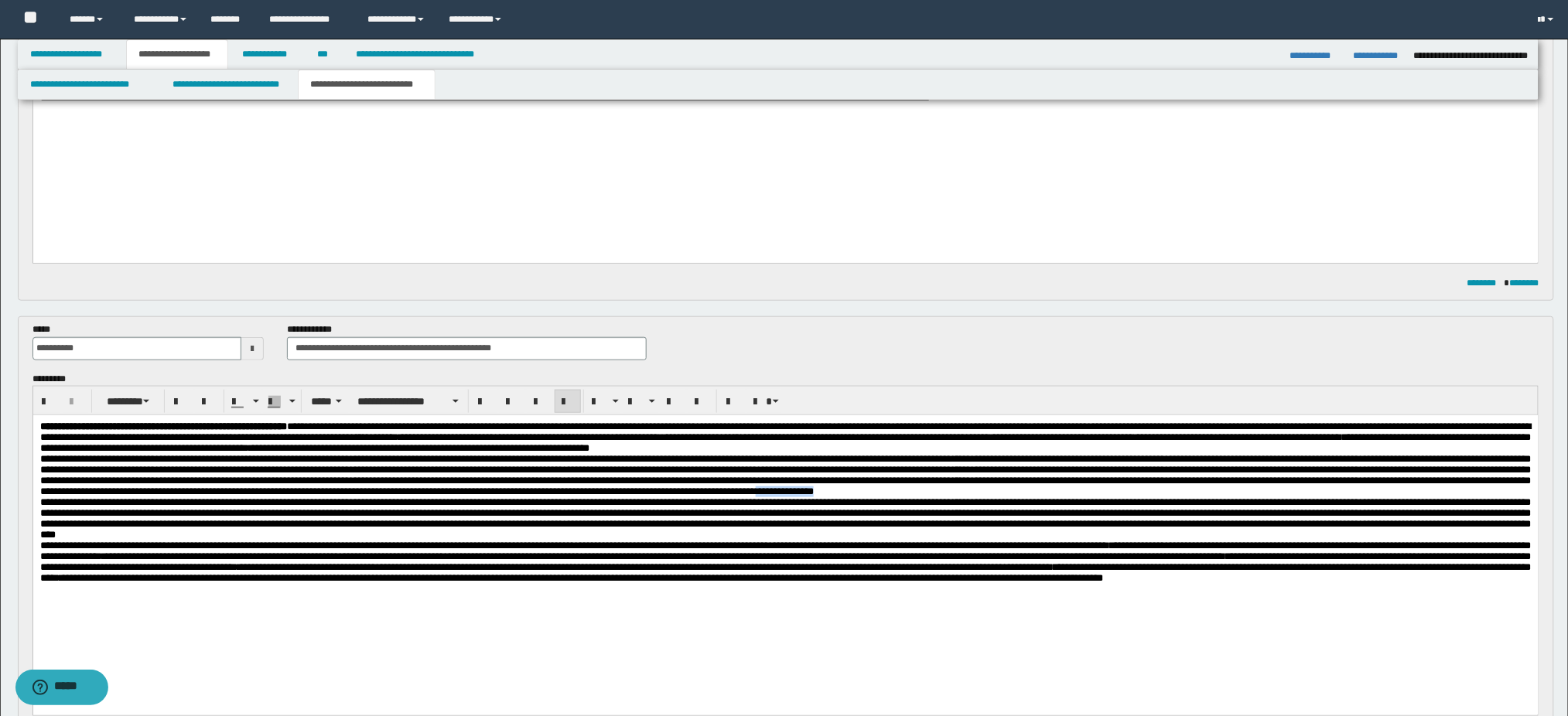 drag, startPoint x: 409, startPoint y: 513, endPoint x: 493, endPoint y: 513, distance: 84 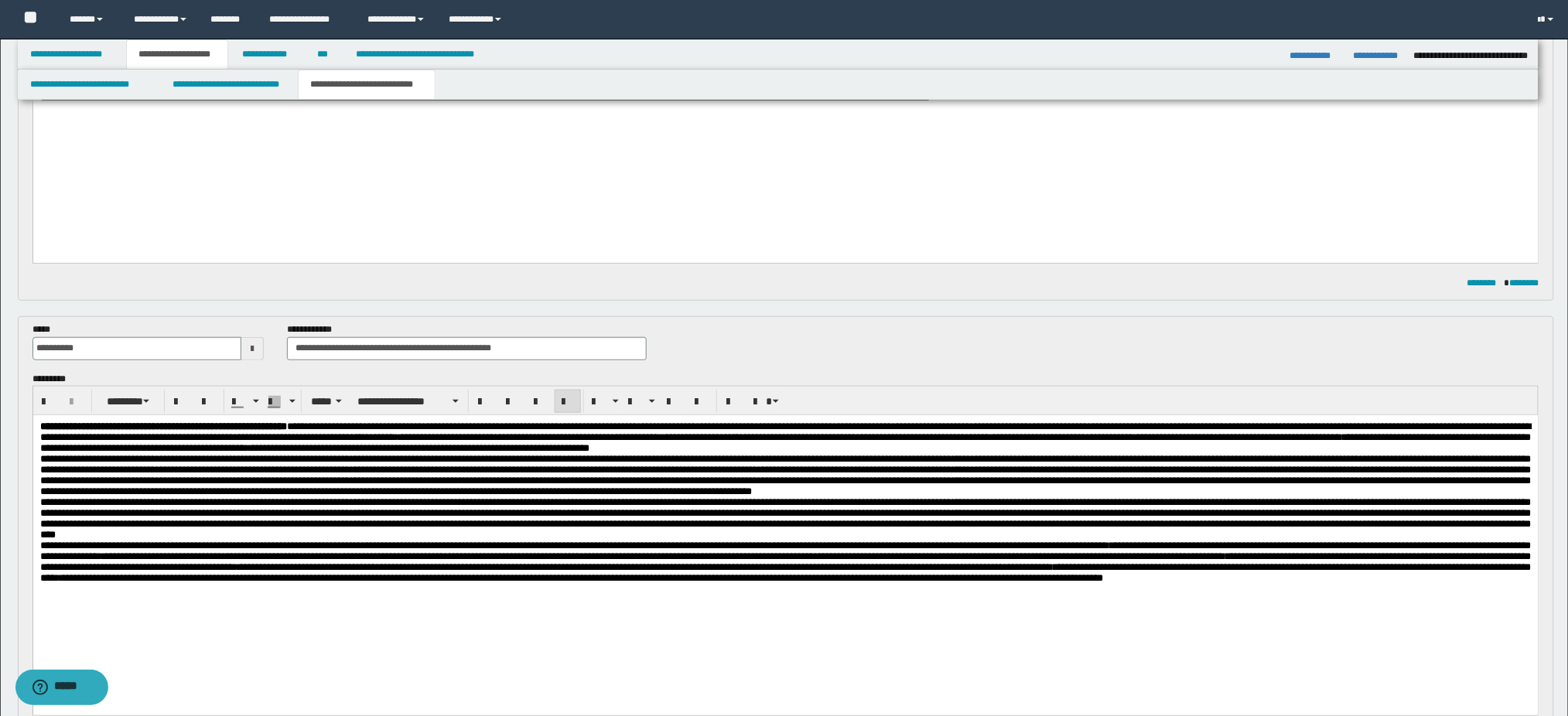 click at bounding box center [785, 496] 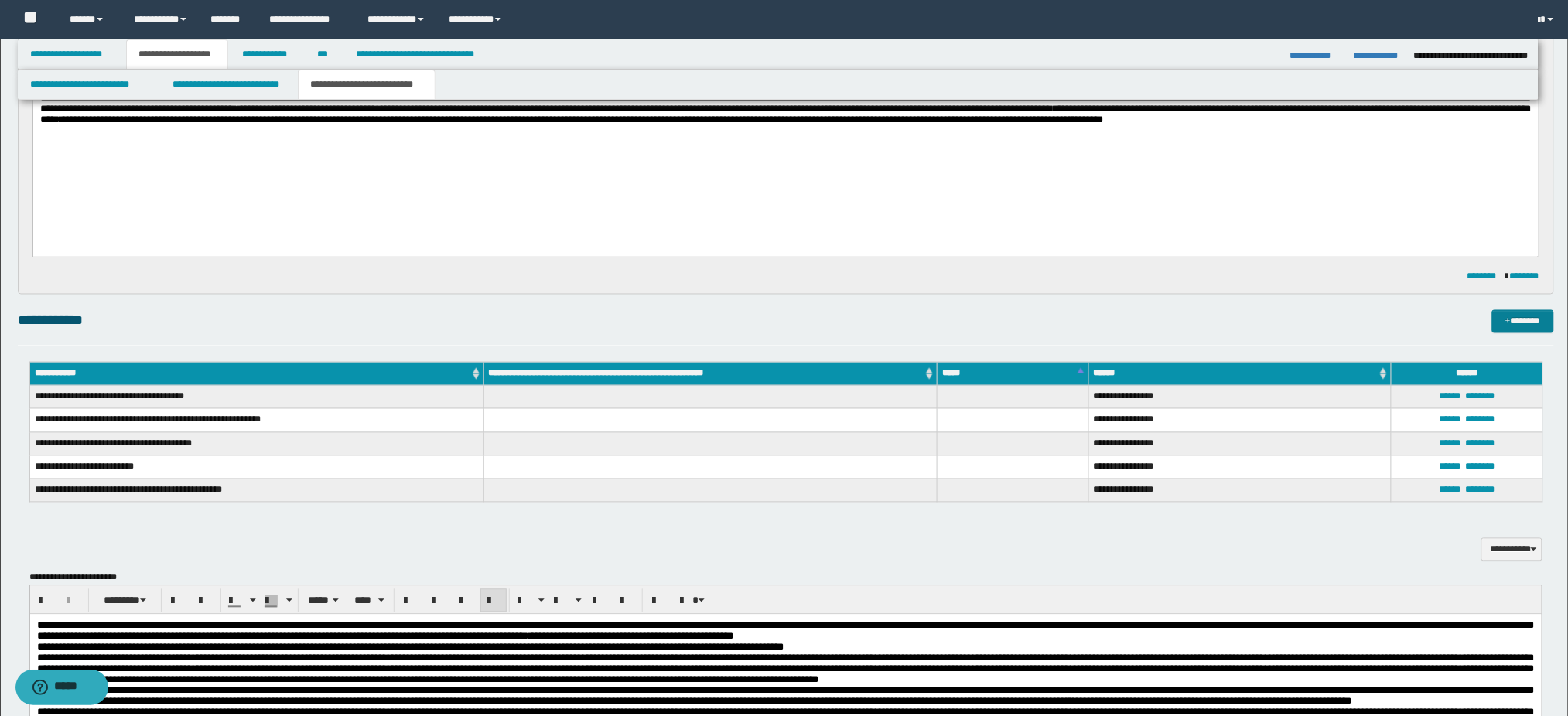 scroll, scrollTop: 773, scrollLeft: 0, axis: vertical 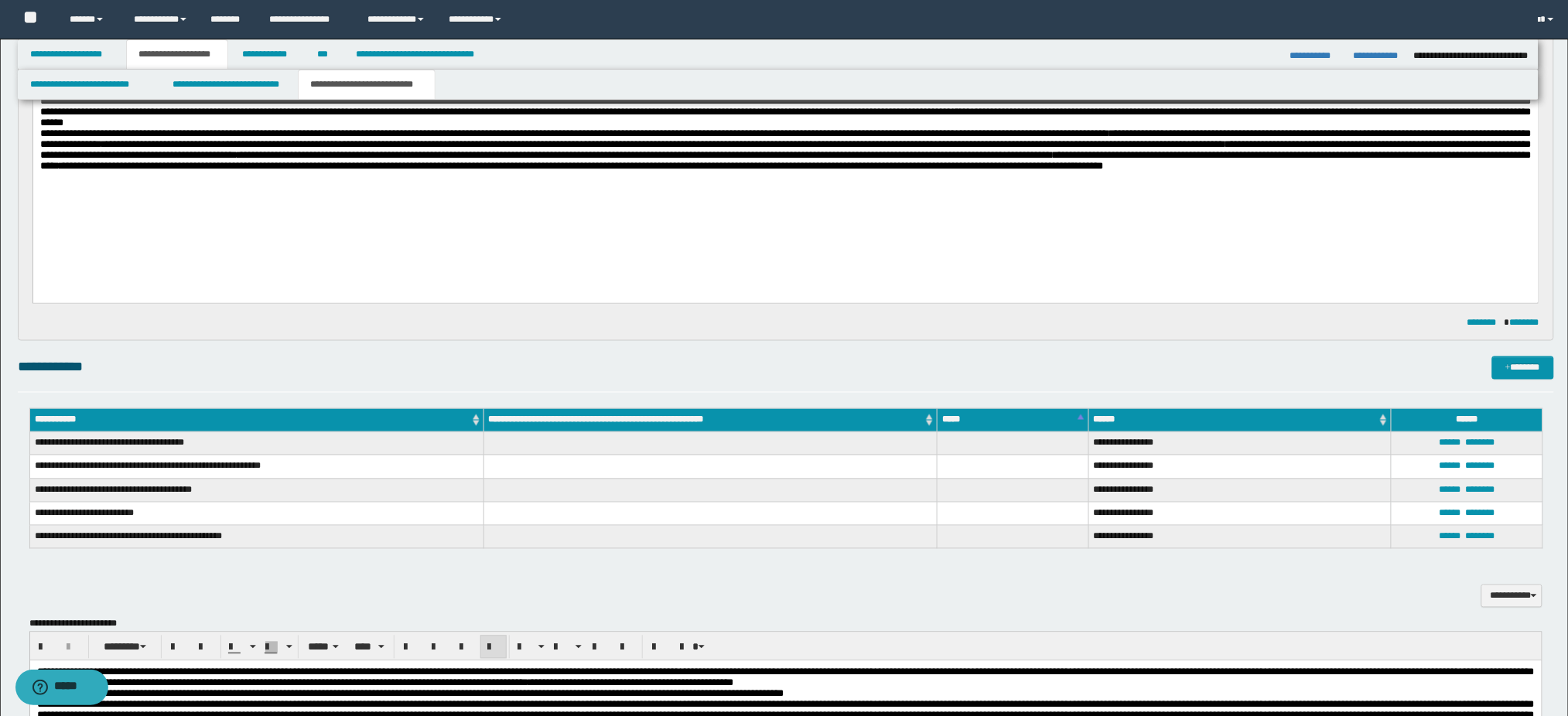 click on "**********" at bounding box center [786, 459] 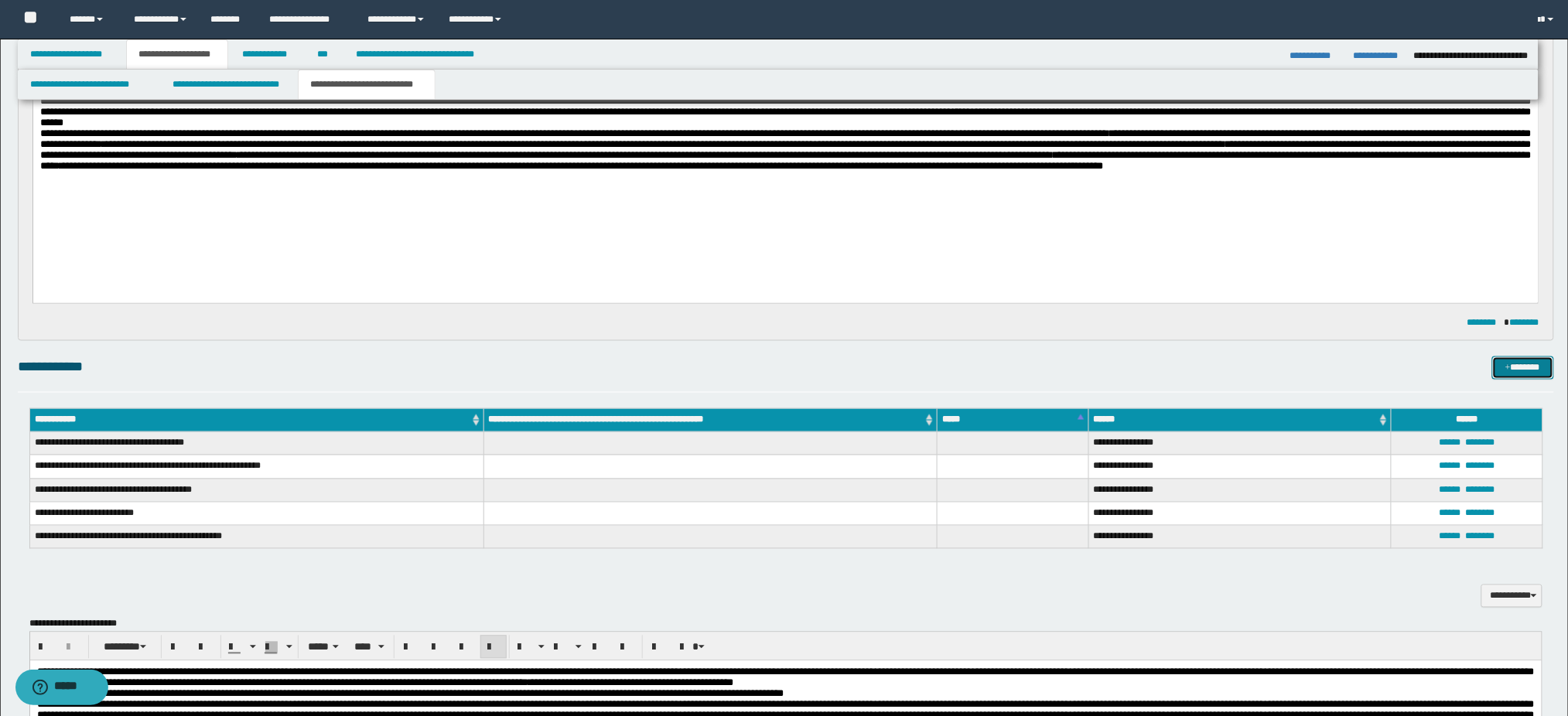 click at bounding box center [1508, 369] 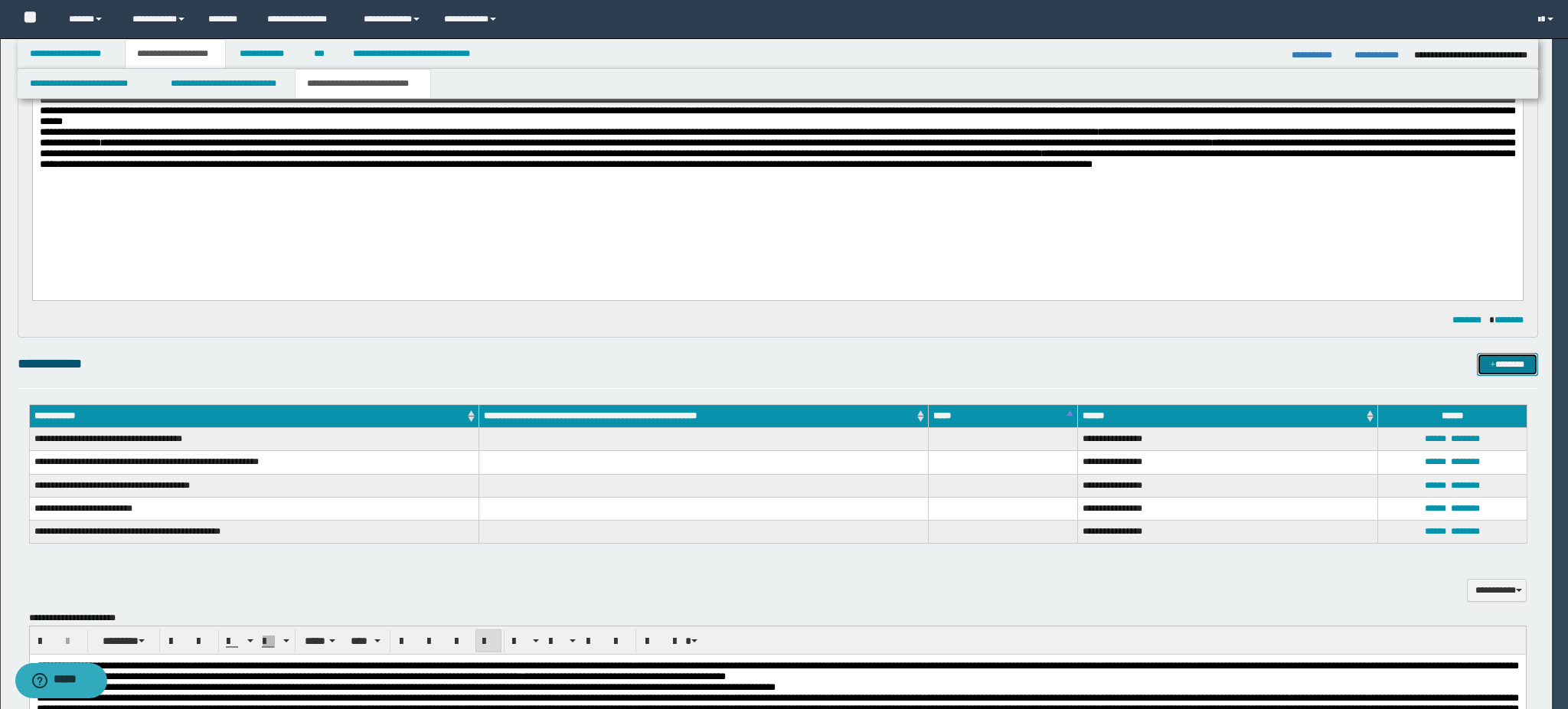 type 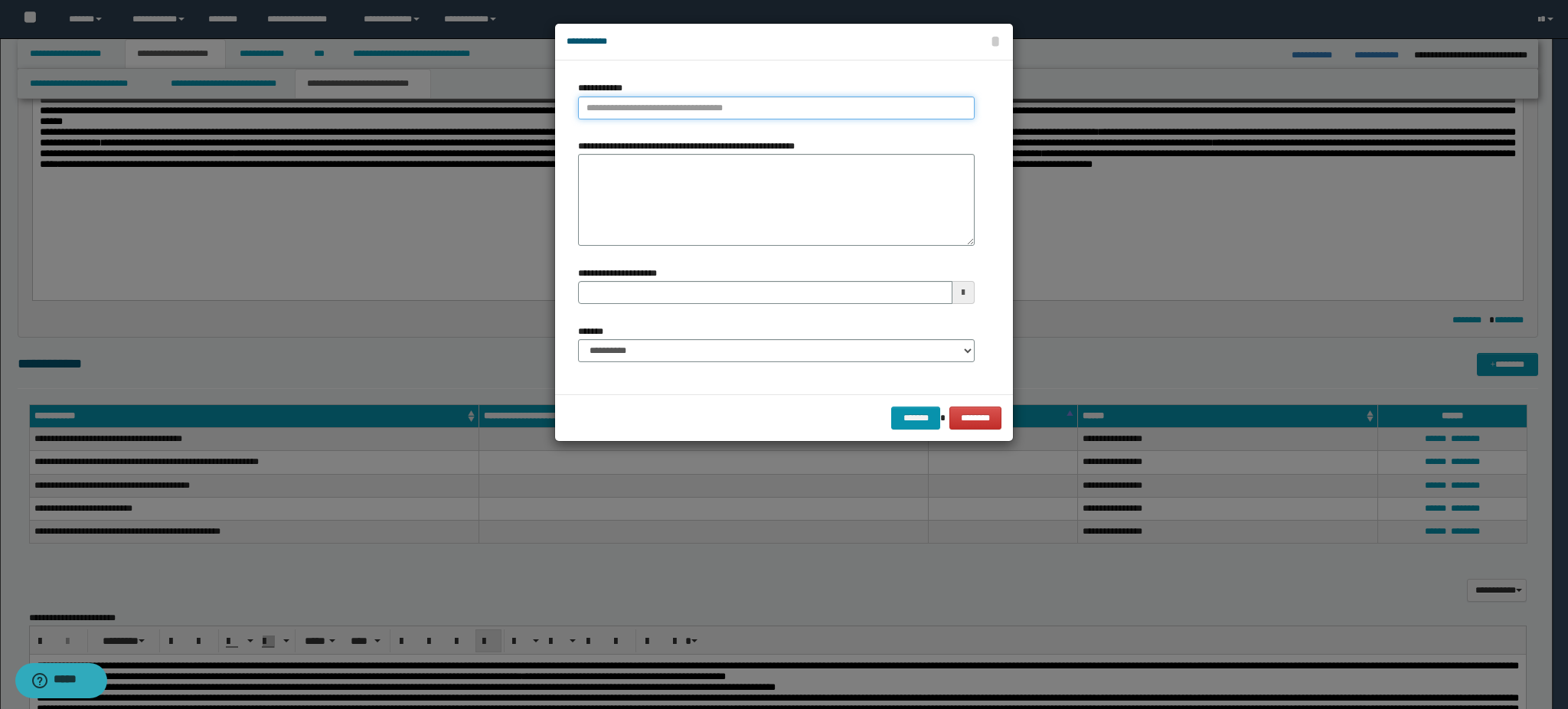 click on "**********" at bounding box center (776, 108) 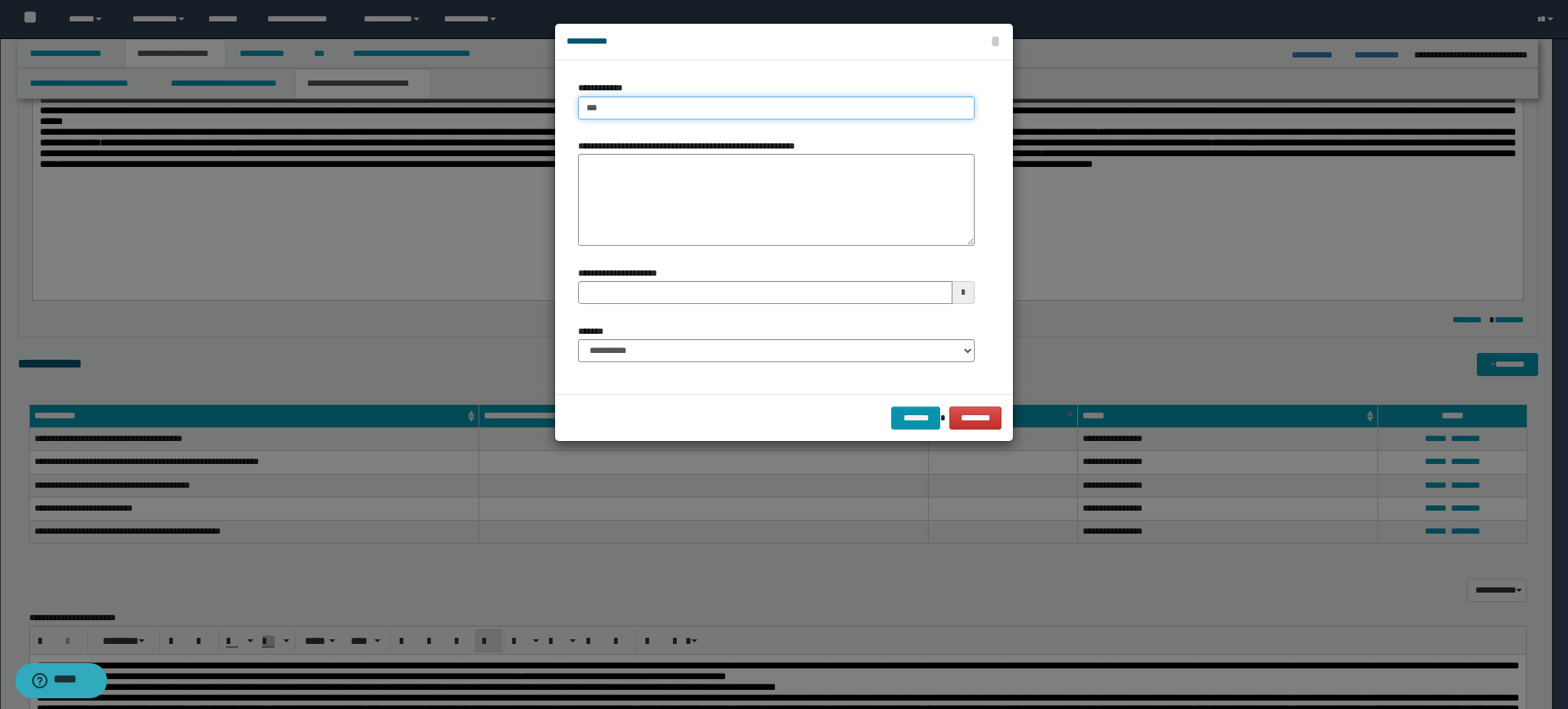 type on "****" 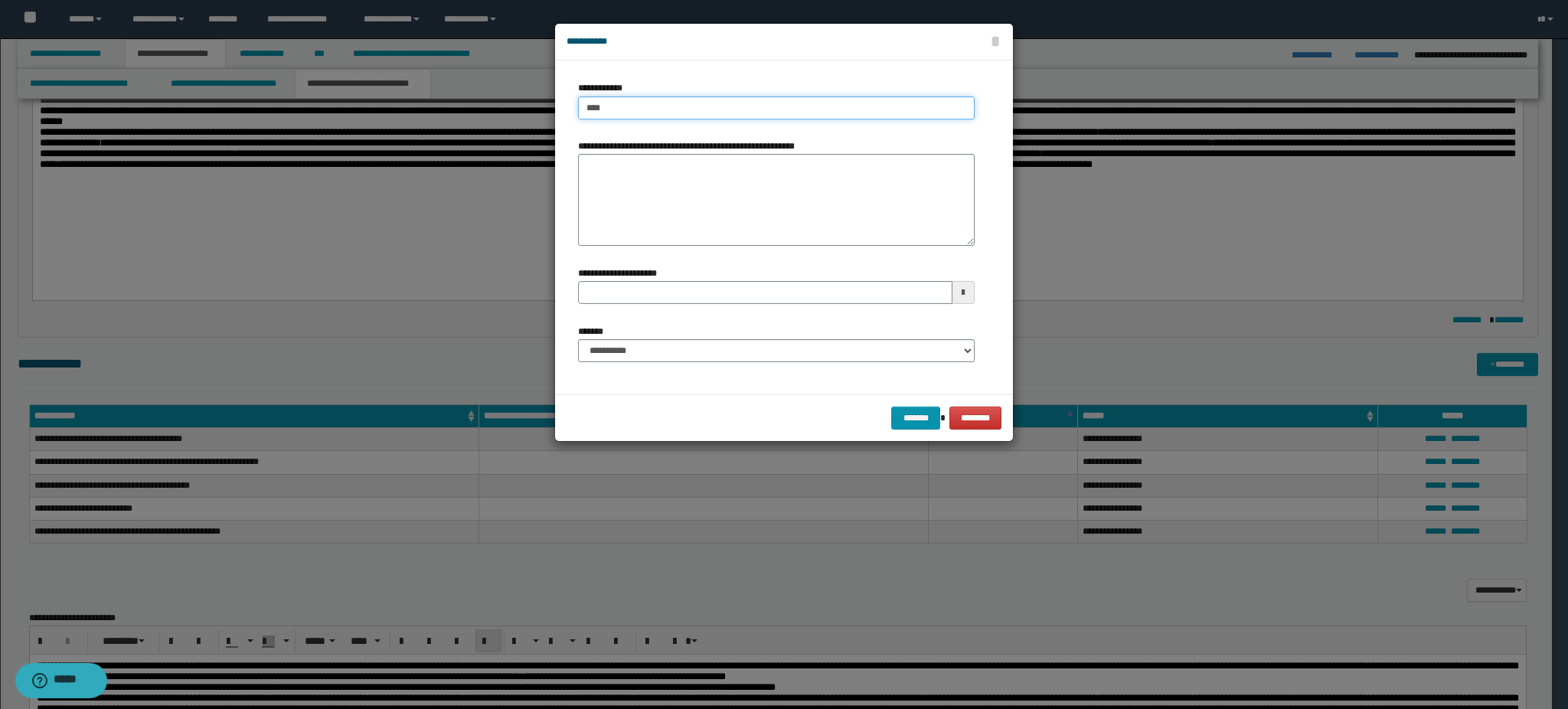 type on "****" 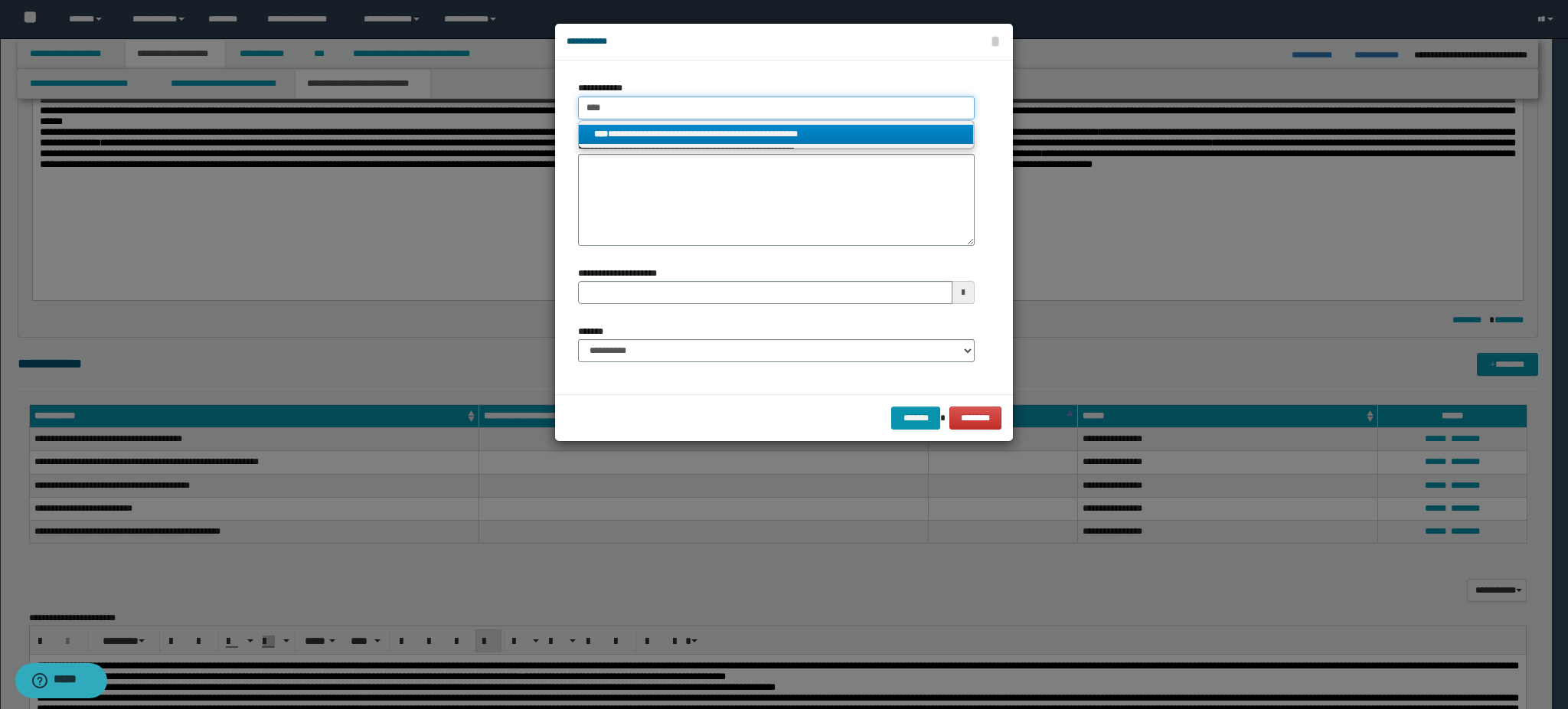 type on "****" 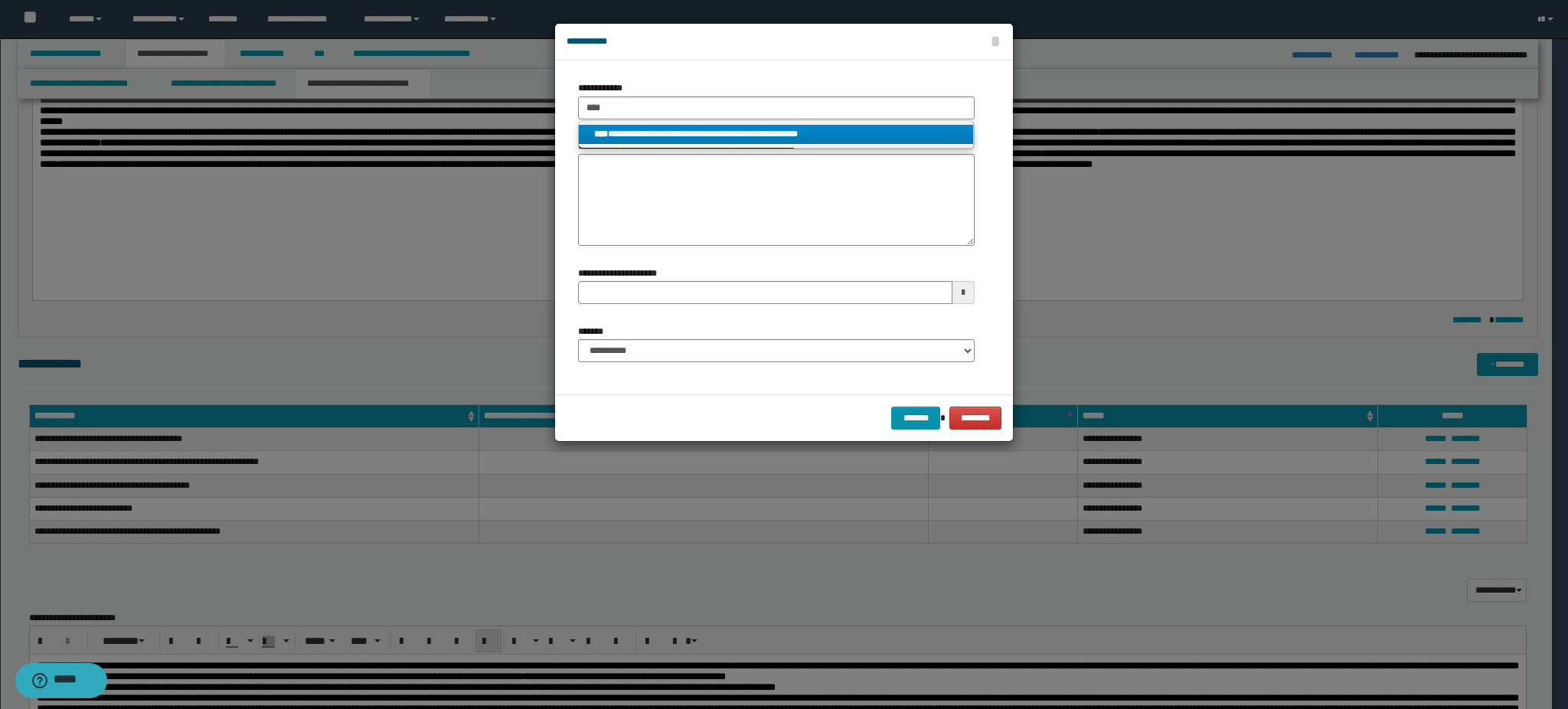 click on "**********" at bounding box center [776, 134] 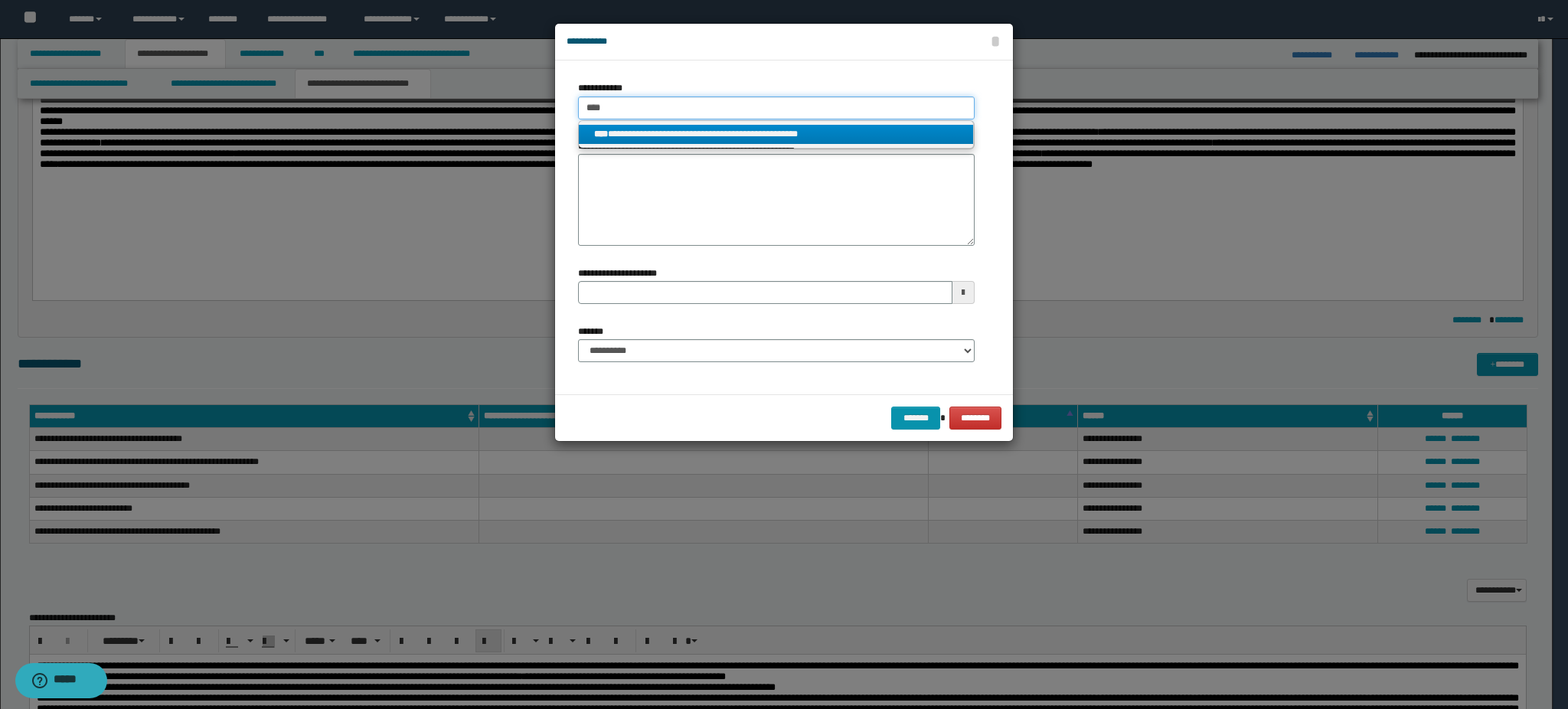 type 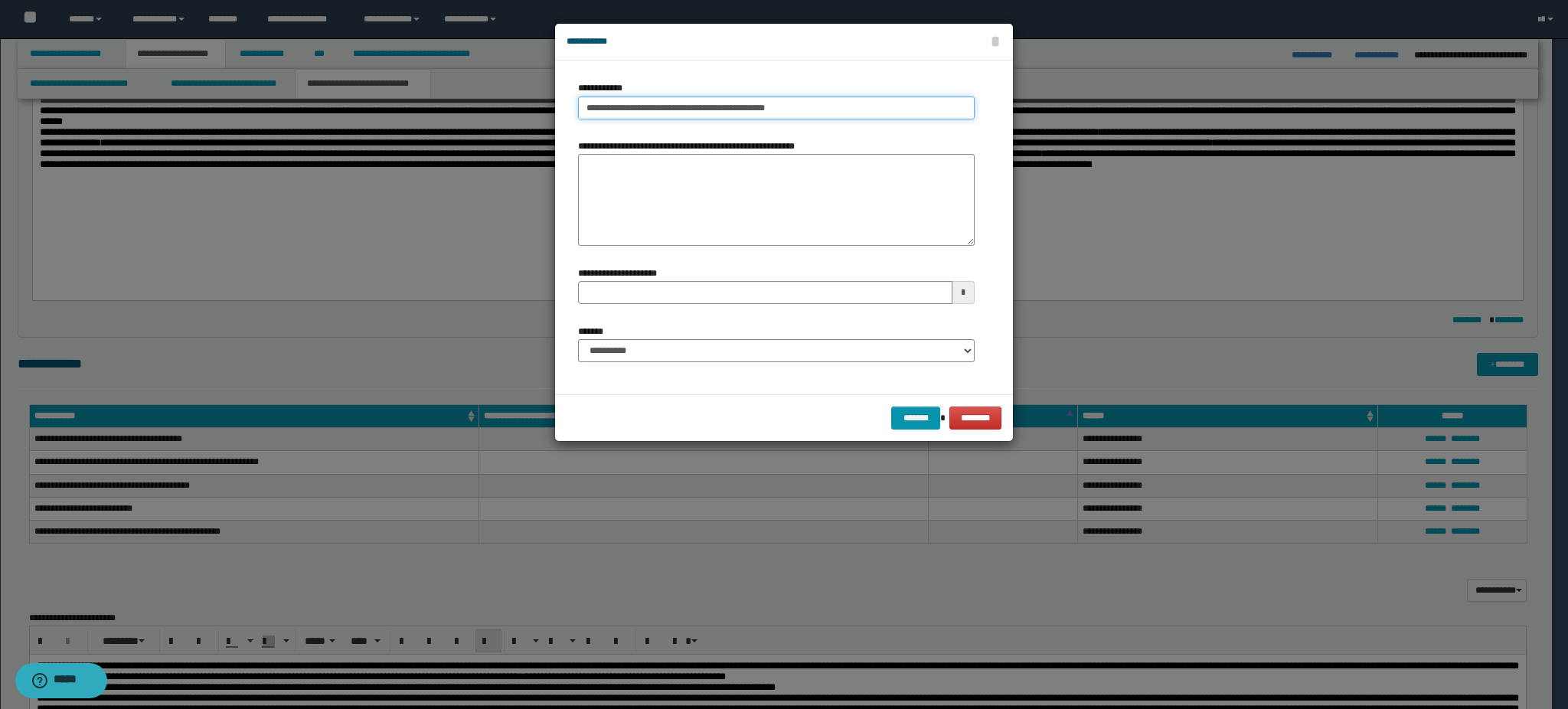 type 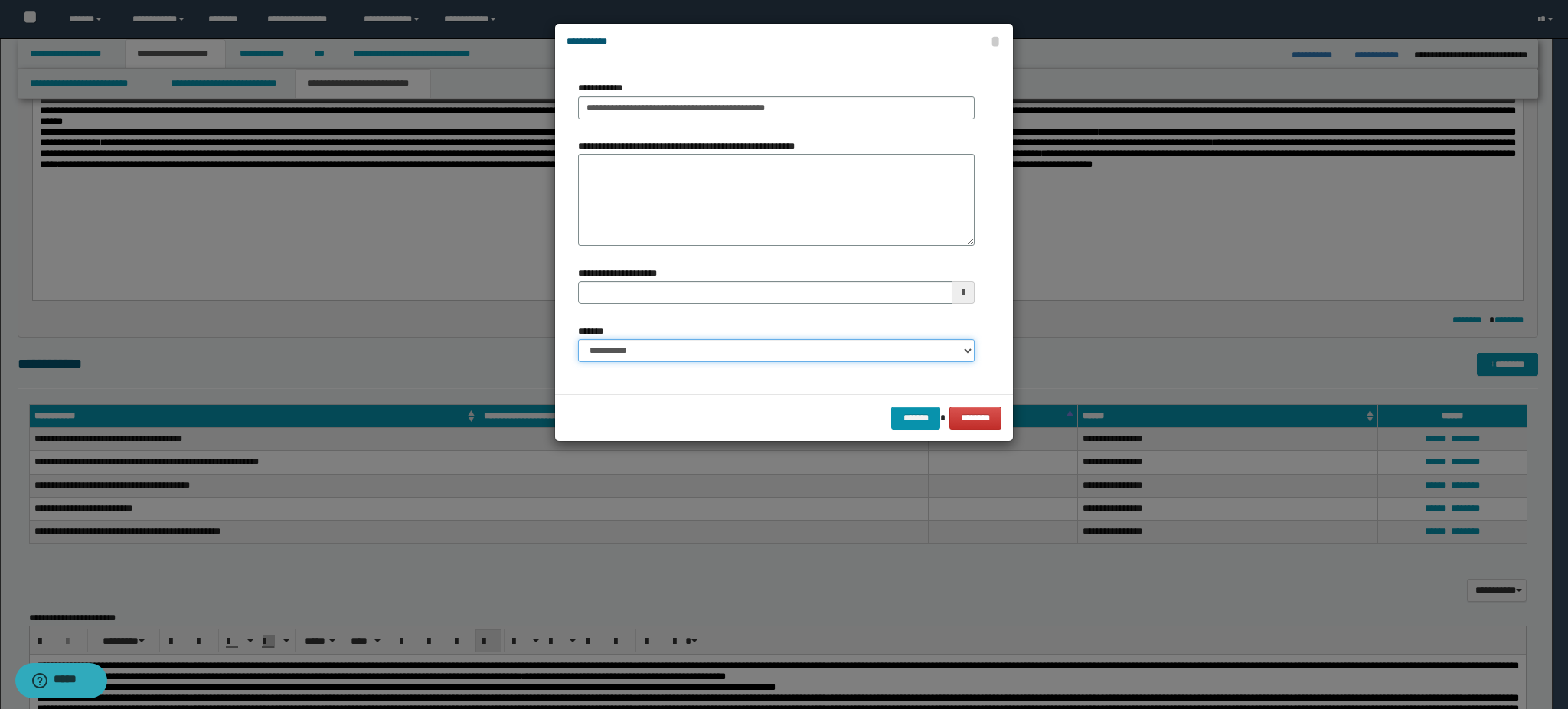click on "**********" at bounding box center [776, 351] 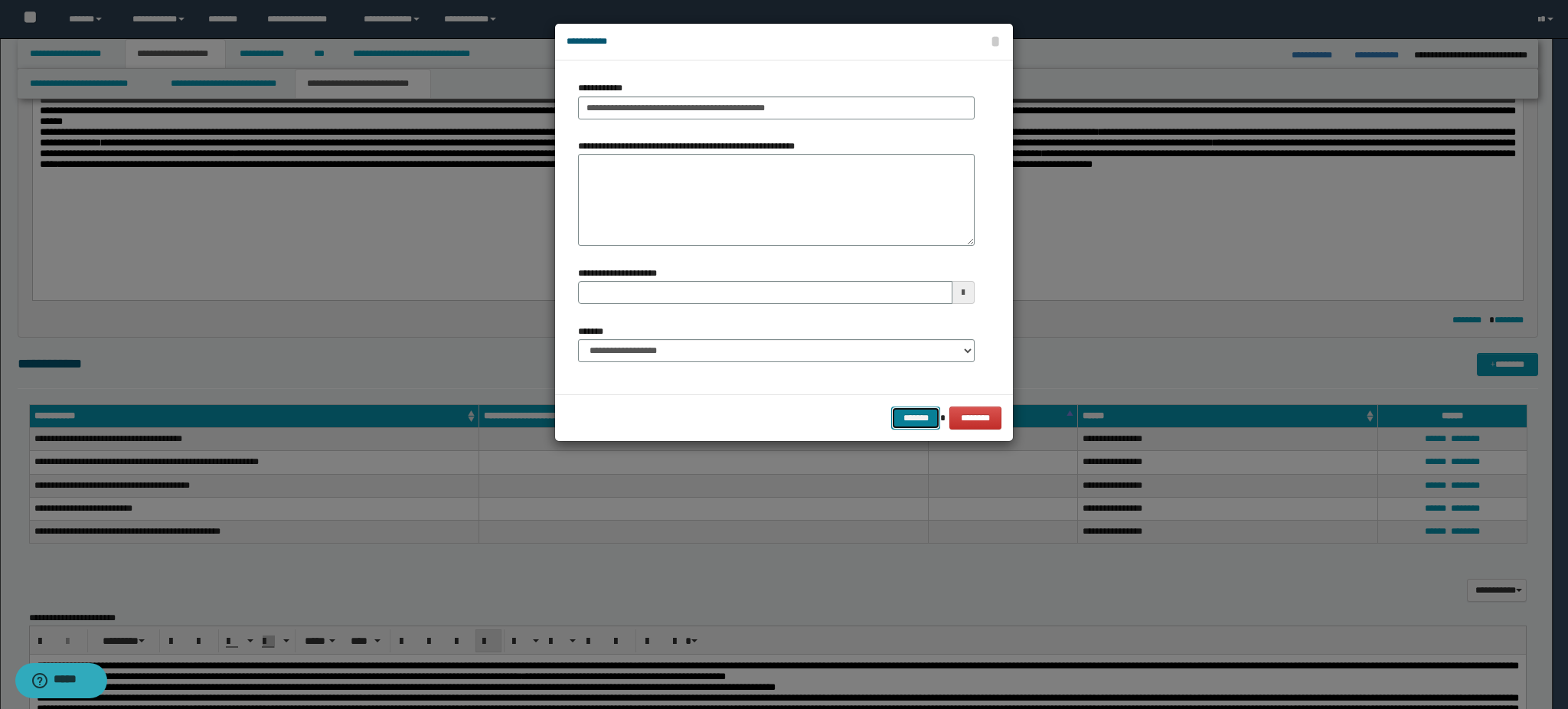 click on "*******" at bounding box center [916, 418] 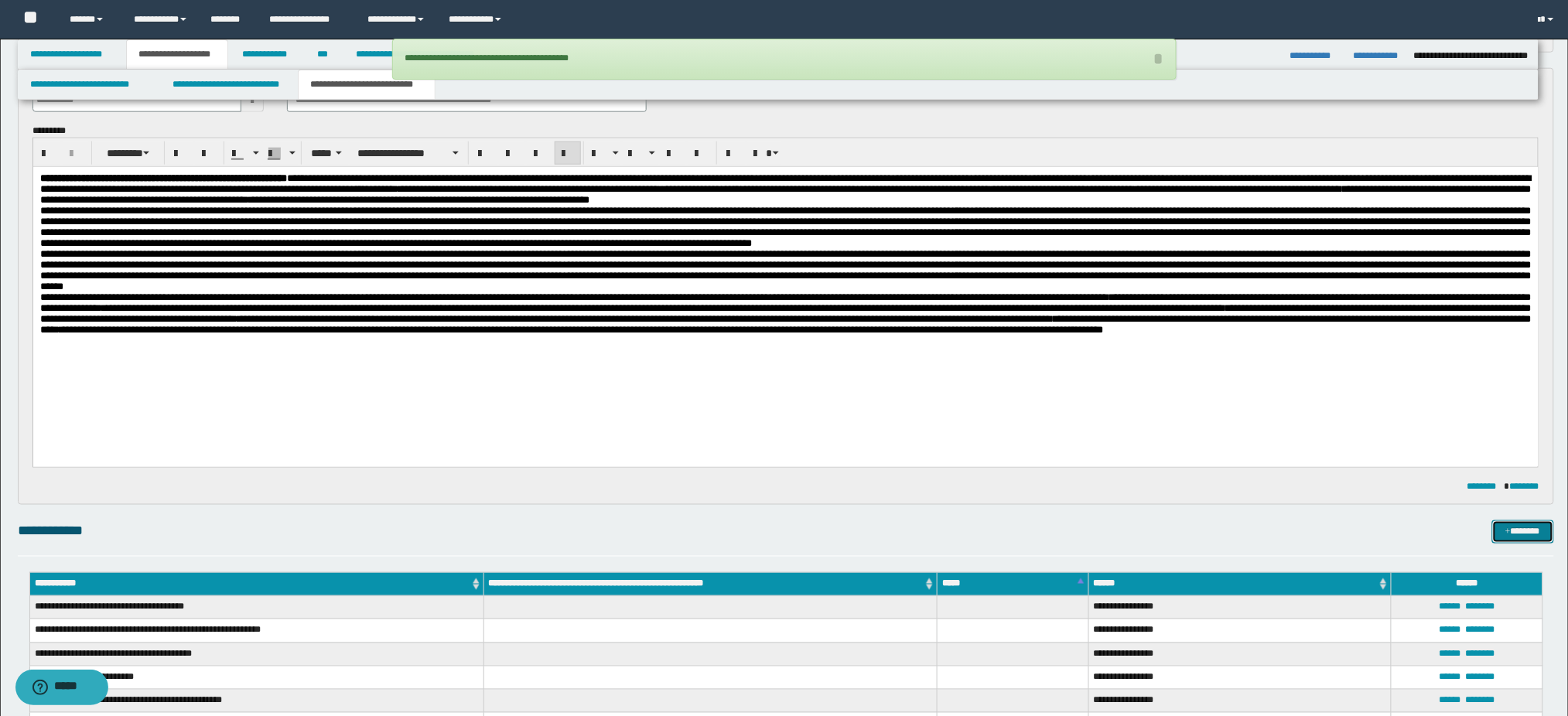 scroll, scrollTop: 464, scrollLeft: 0, axis: vertical 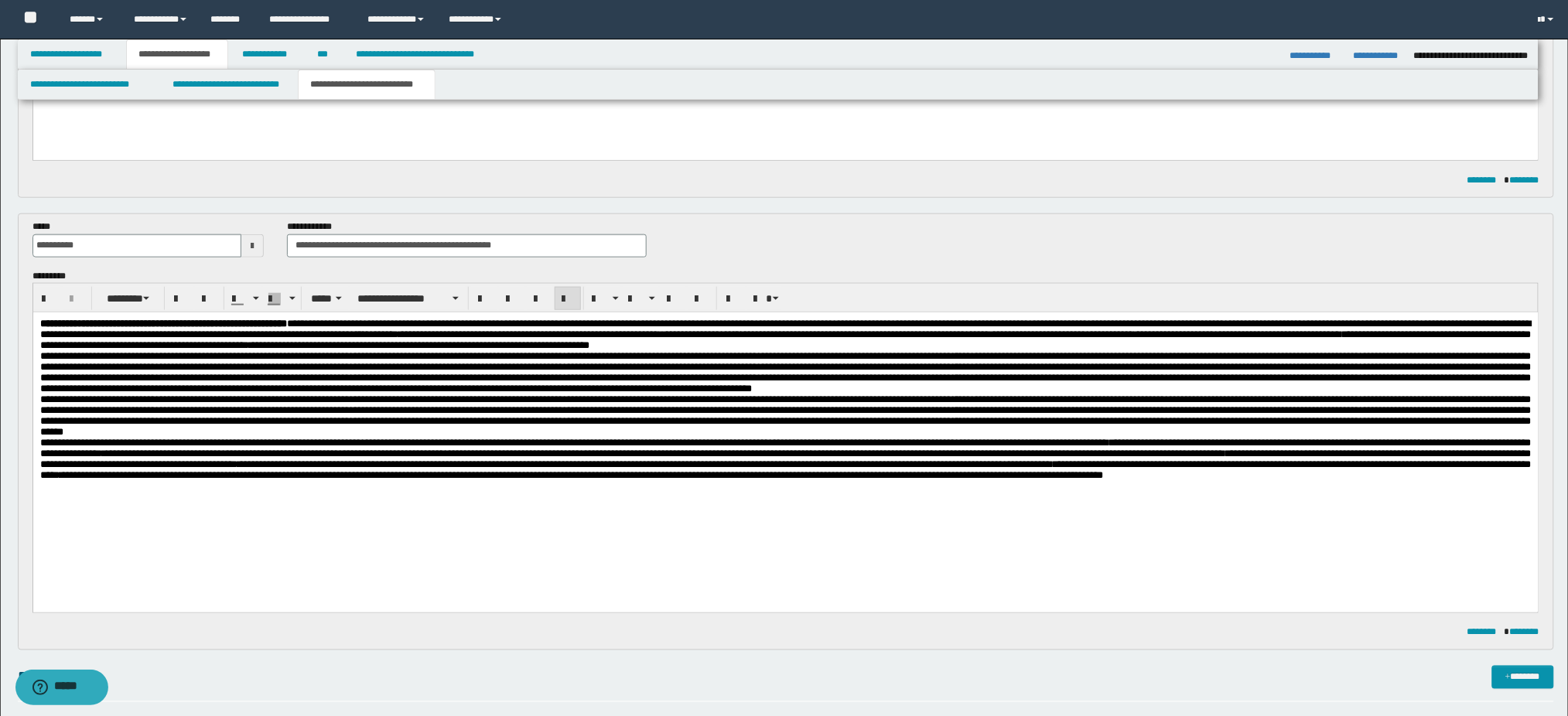 click at bounding box center (785, 394) 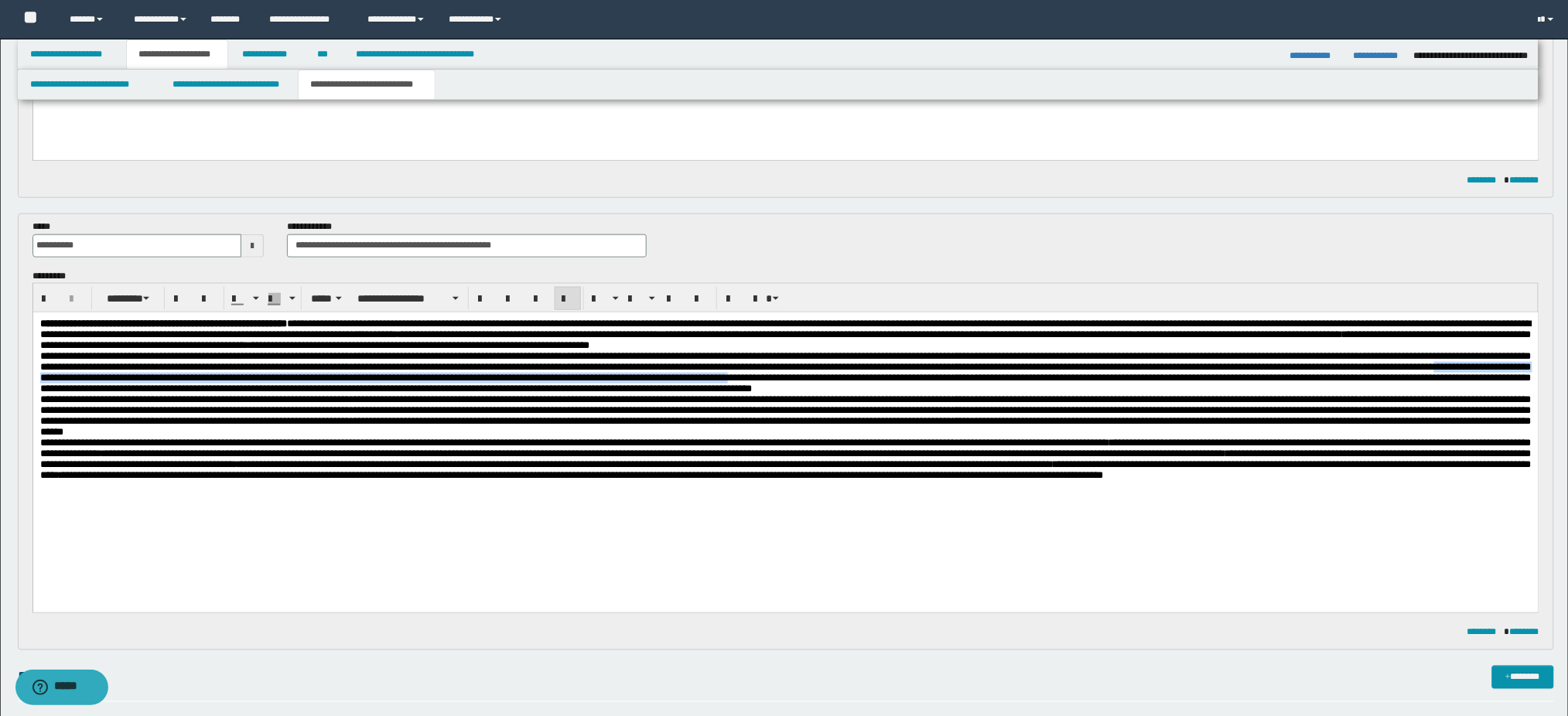 drag, startPoint x: 559, startPoint y: 384, endPoint x: 1524, endPoint y: 386, distance: 965.0021 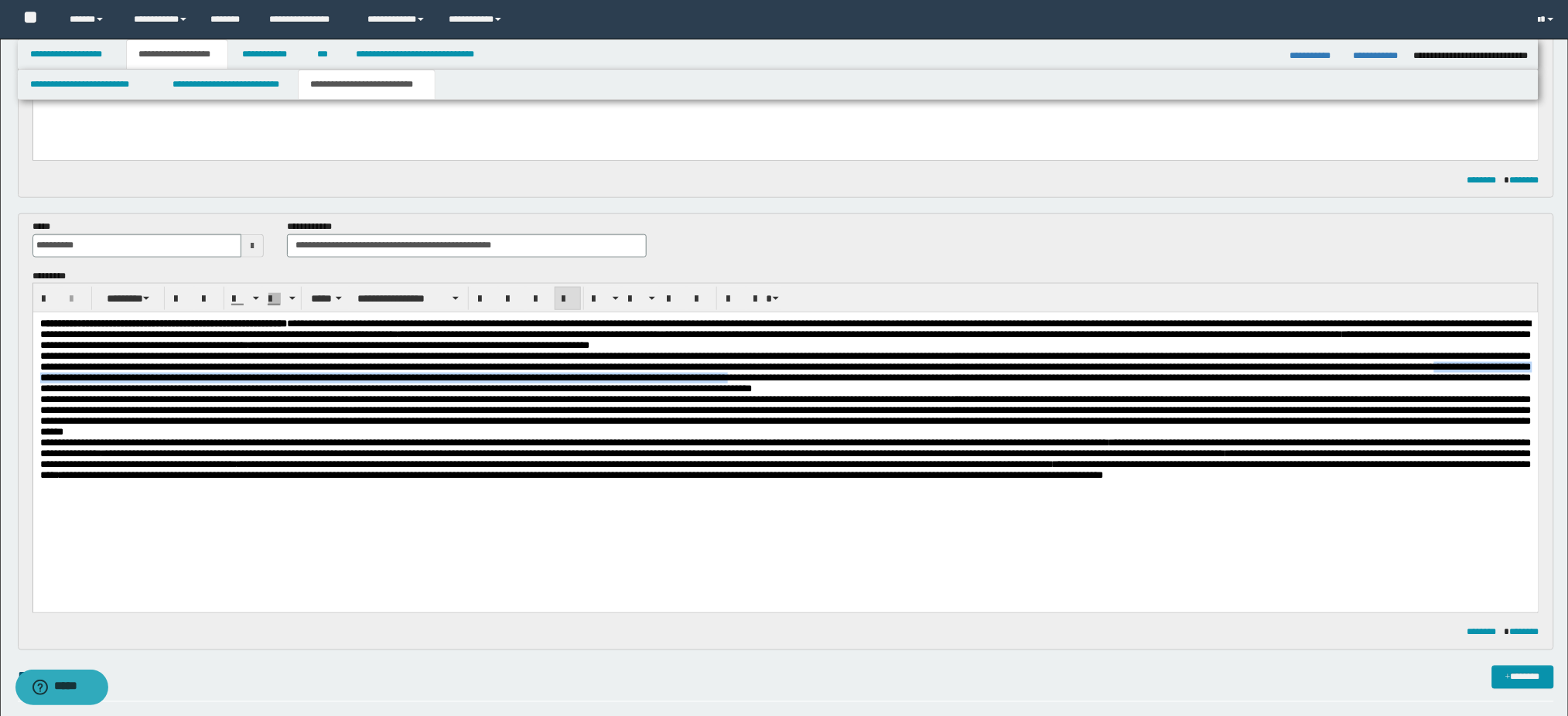 click at bounding box center (785, 394) 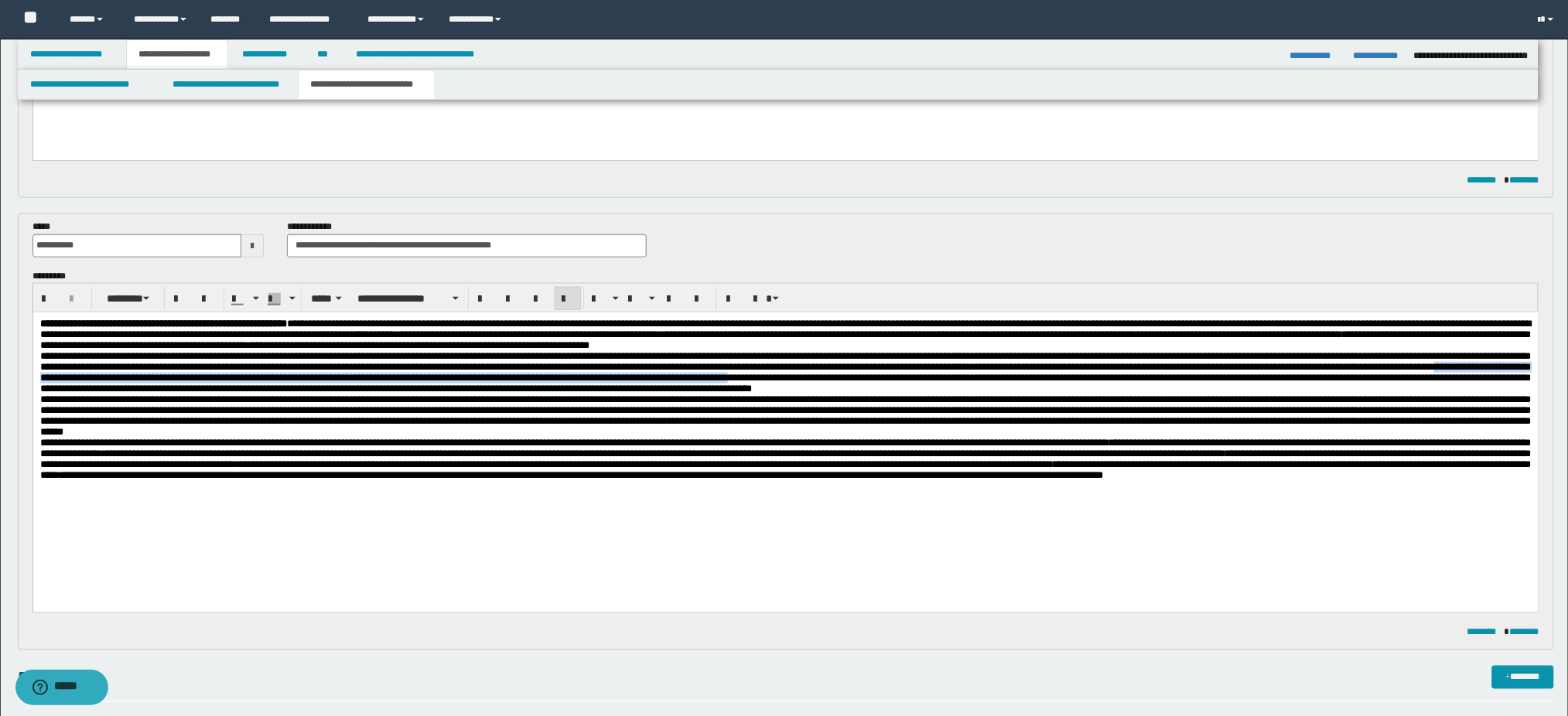 copy on "**********" 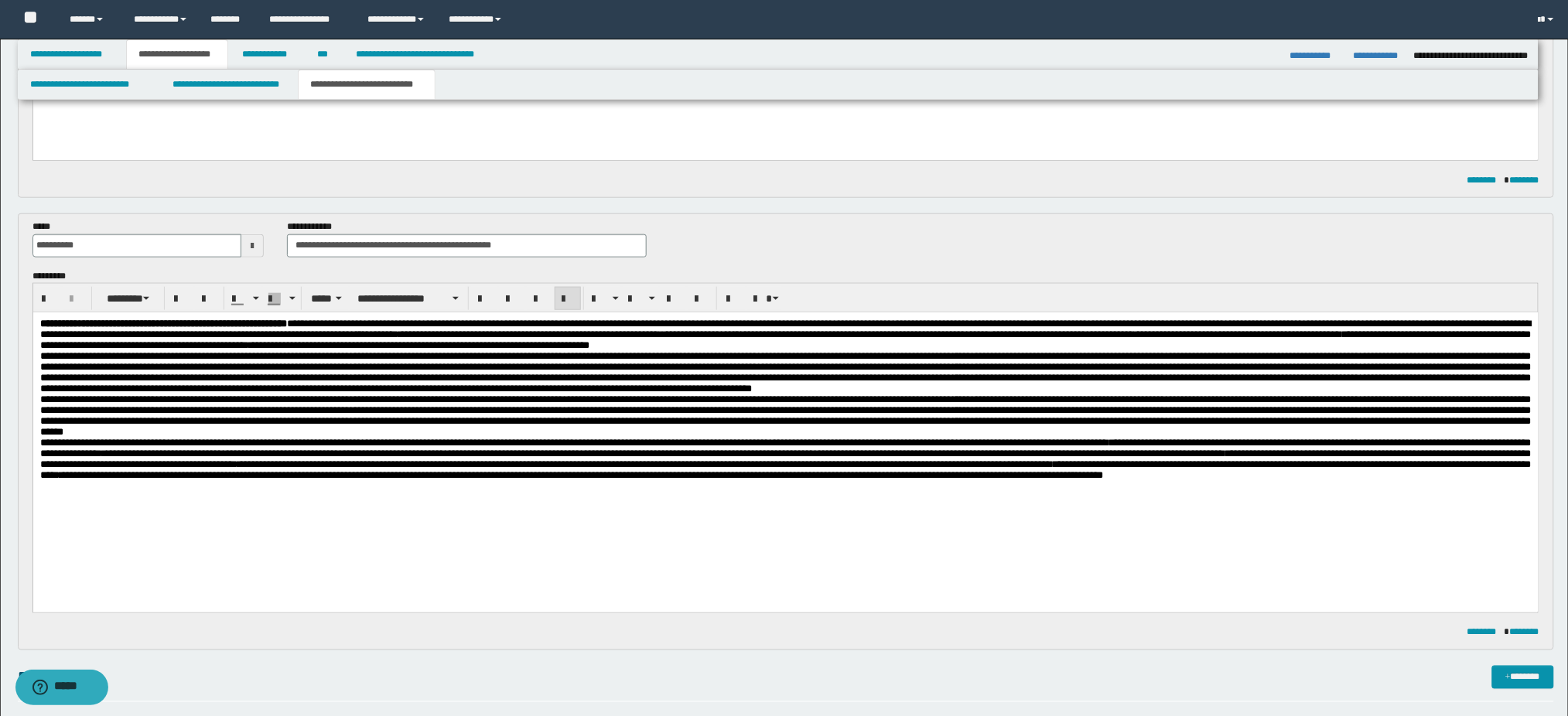 click on "**********" at bounding box center [74, 442] 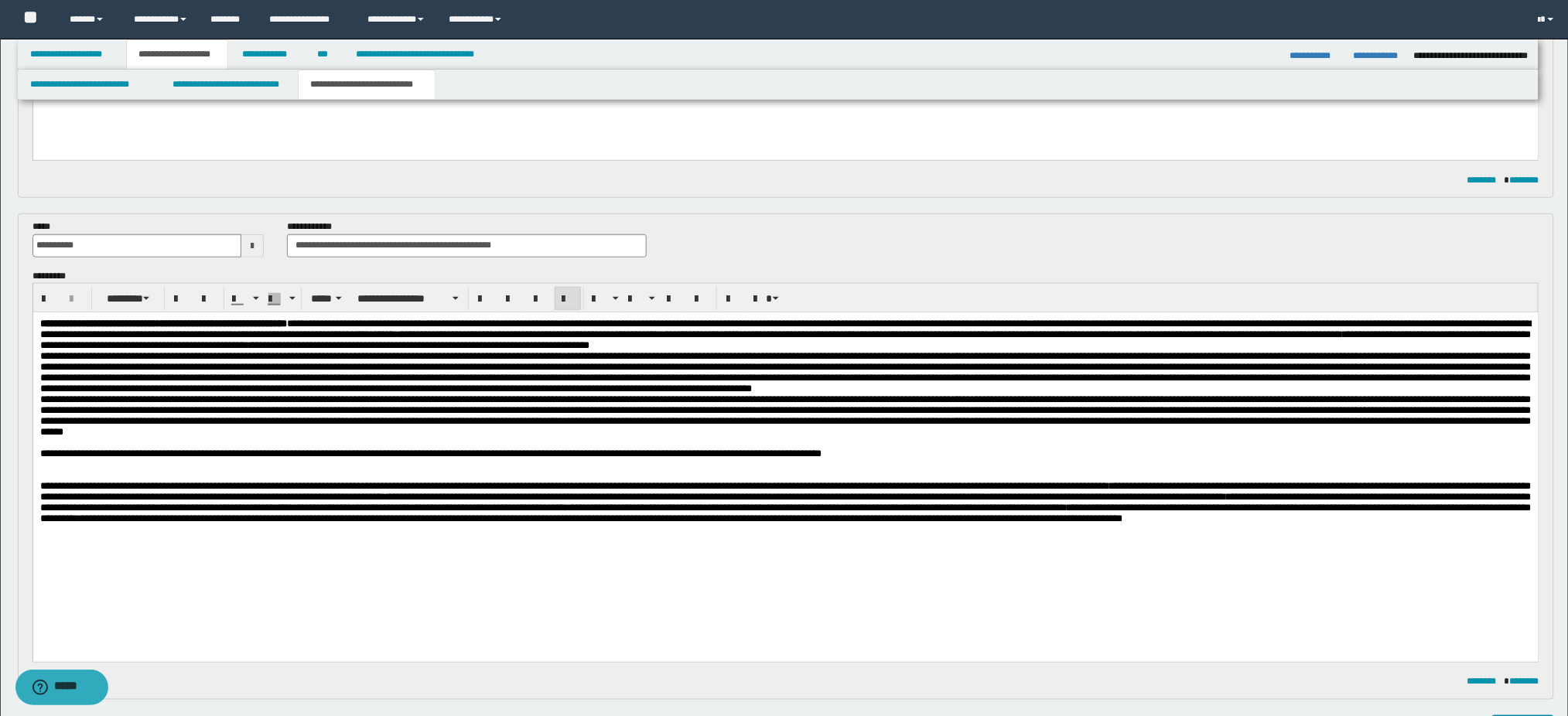 click on "**********" at bounding box center [430, 453] 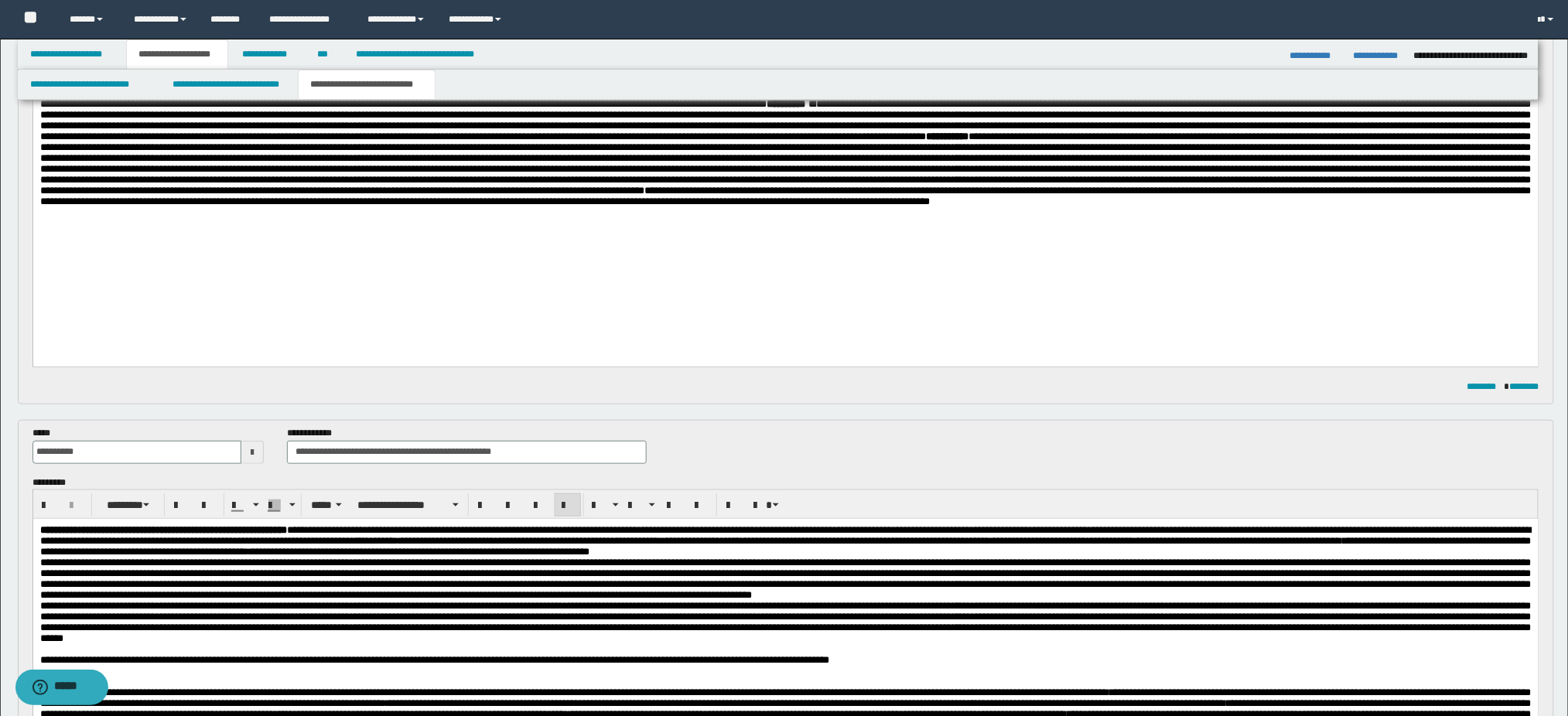 scroll, scrollTop: 361, scrollLeft: 0, axis: vertical 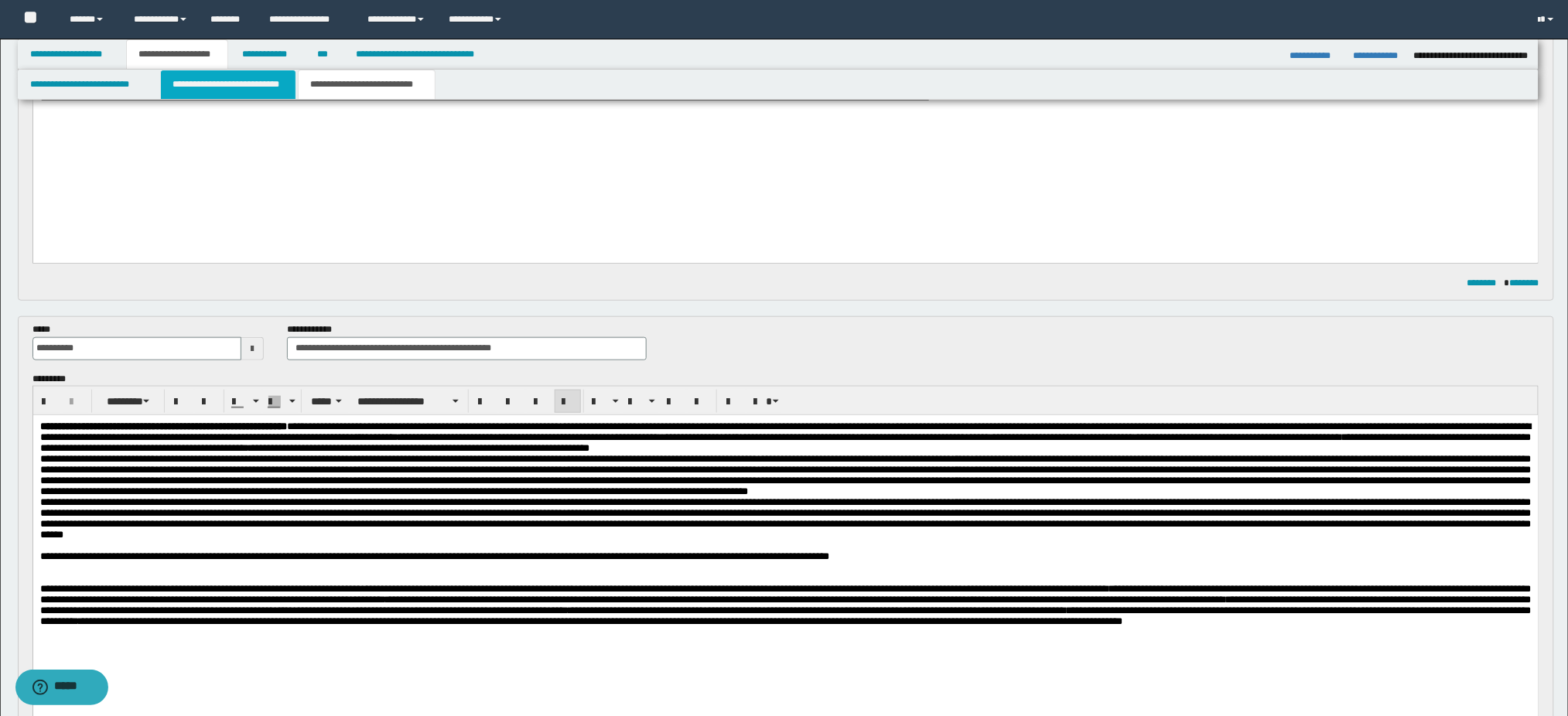 click on "**********" at bounding box center [228, 84] 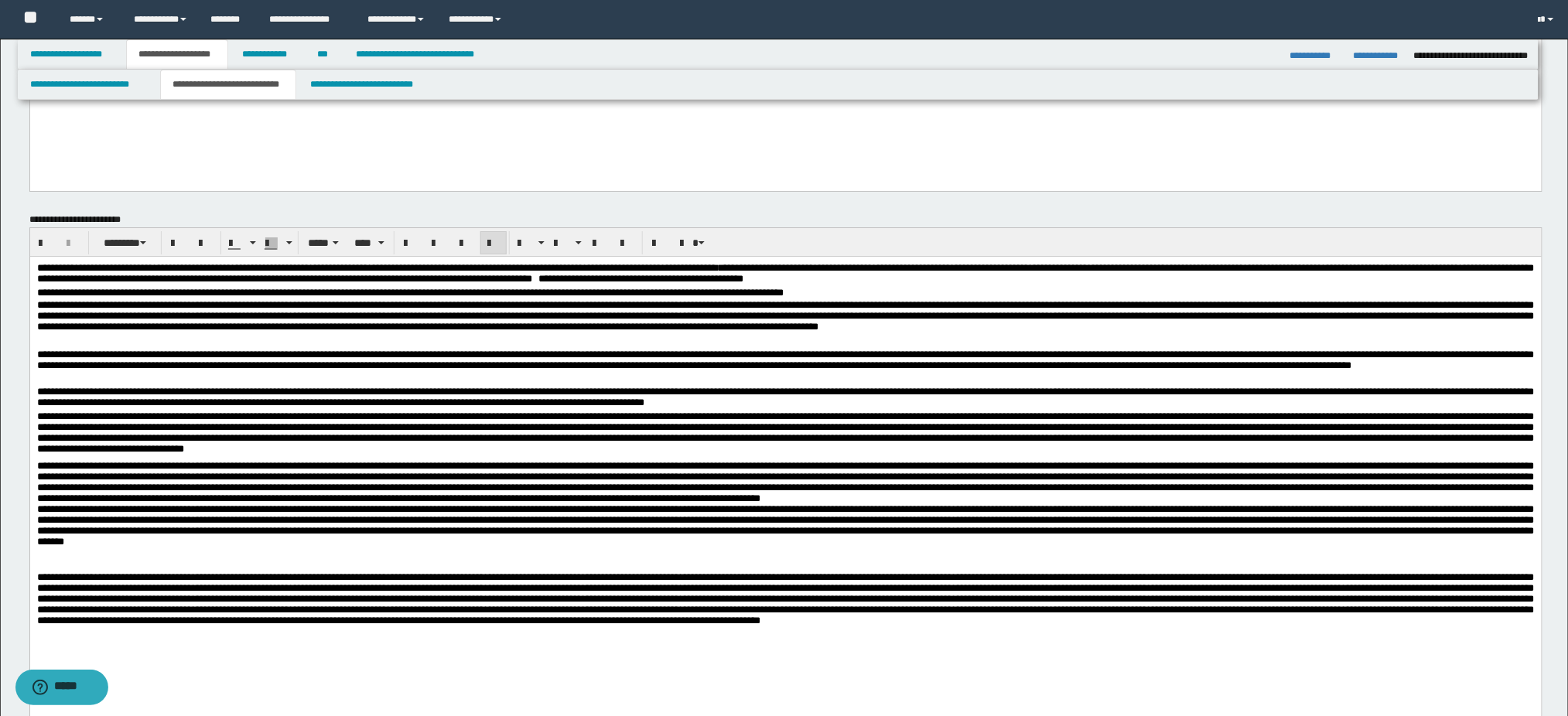 scroll, scrollTop: 1908, scrollLeft: 0, axis: vertical 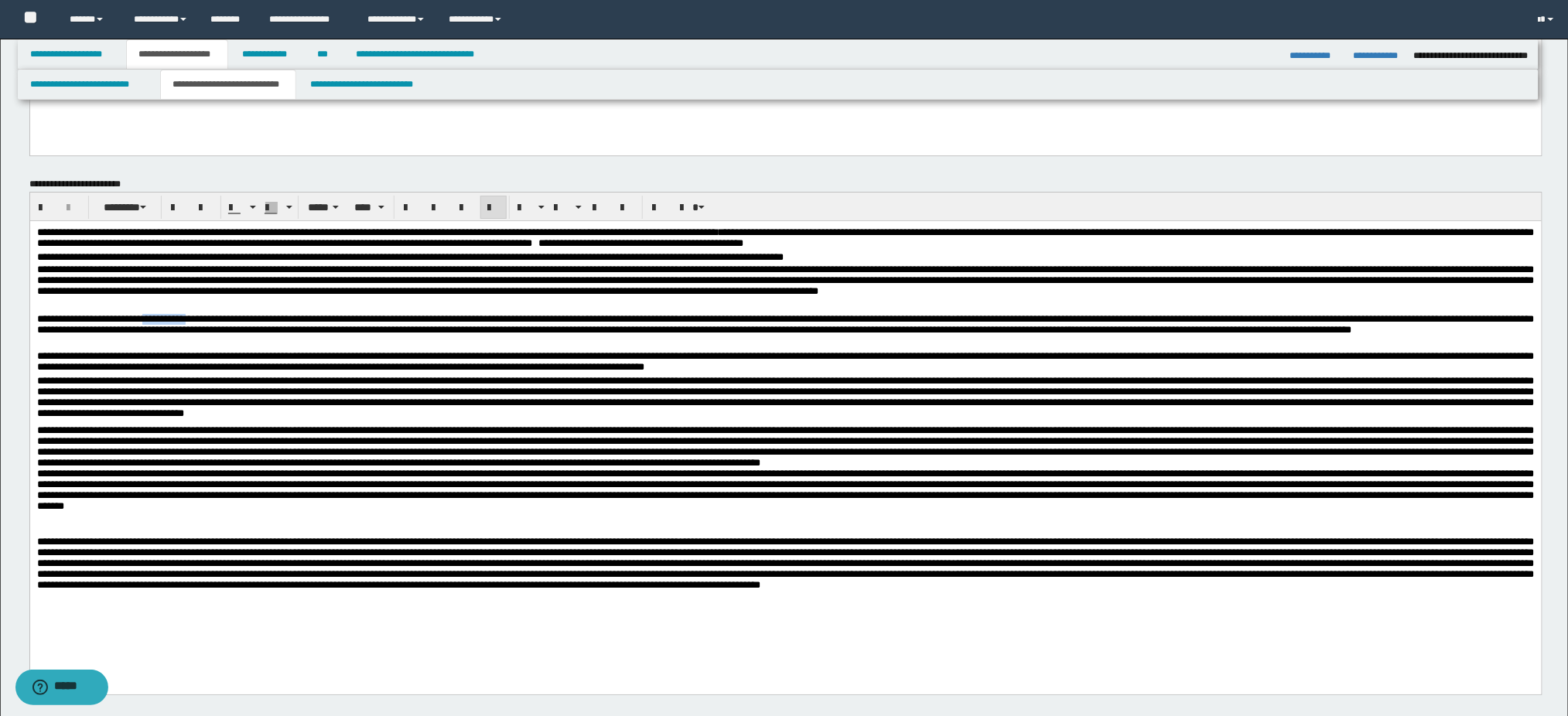 drag, startPoint x: 173, startPoint y: 317, endPoint x: 247, endPoint y: 312, distance: 74.168727 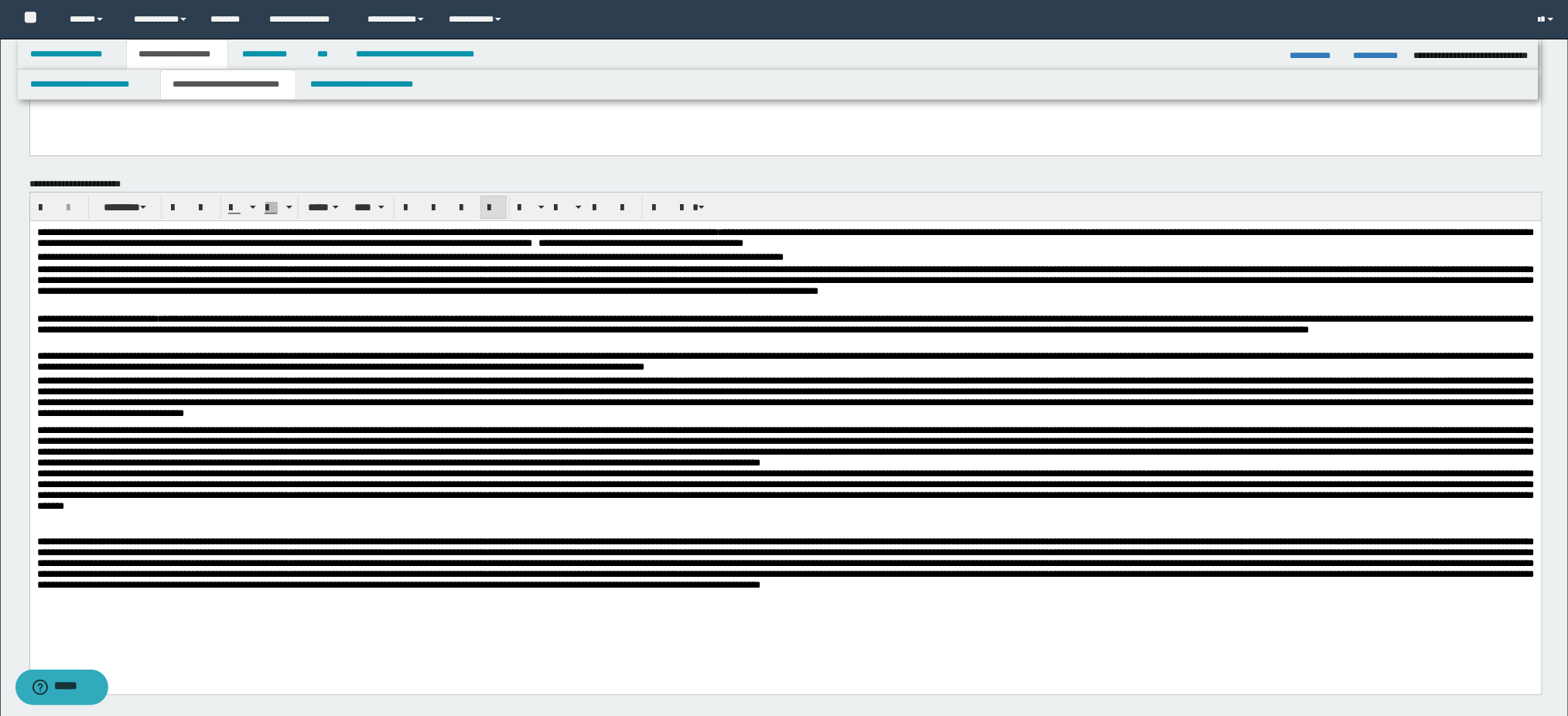 drag, startPoint x: 196, startPoint y: 261, endPoint x: 171, endPoint y: 273, distance: 27.730849 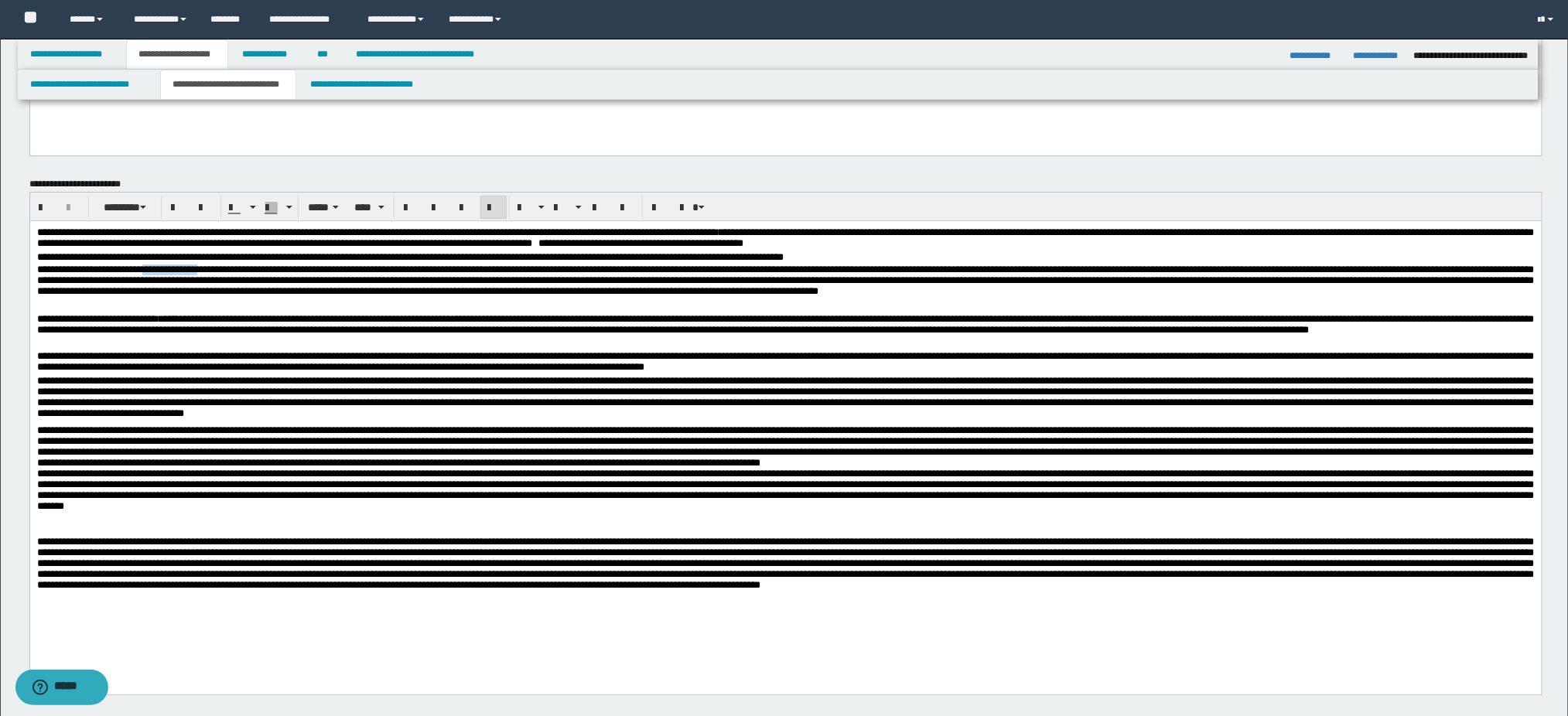 drag, startPoint x: 174, startPoint y: 268, endPoint x: 261, endPoint y: 271, distance: 87.05171 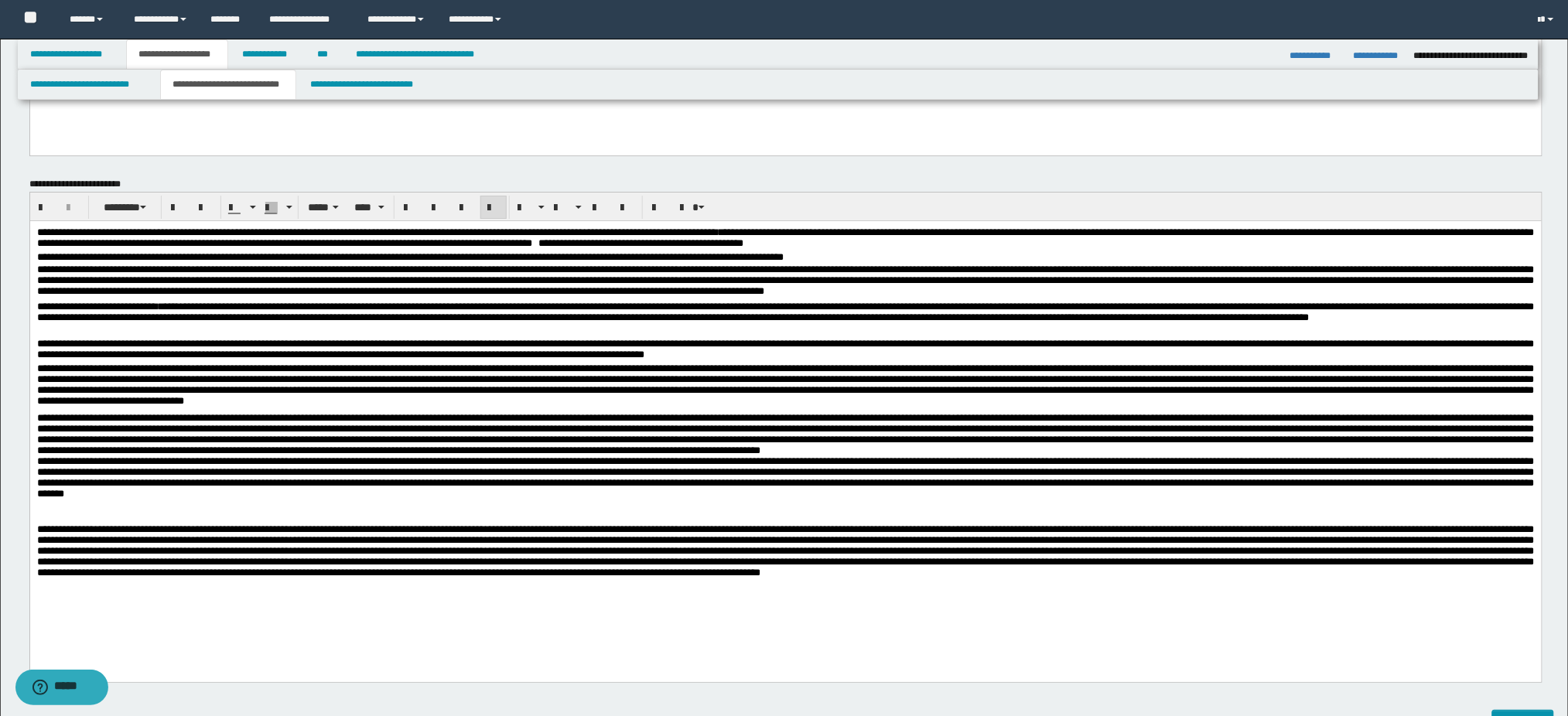 click on "**********" at bounding box center [785, 311] 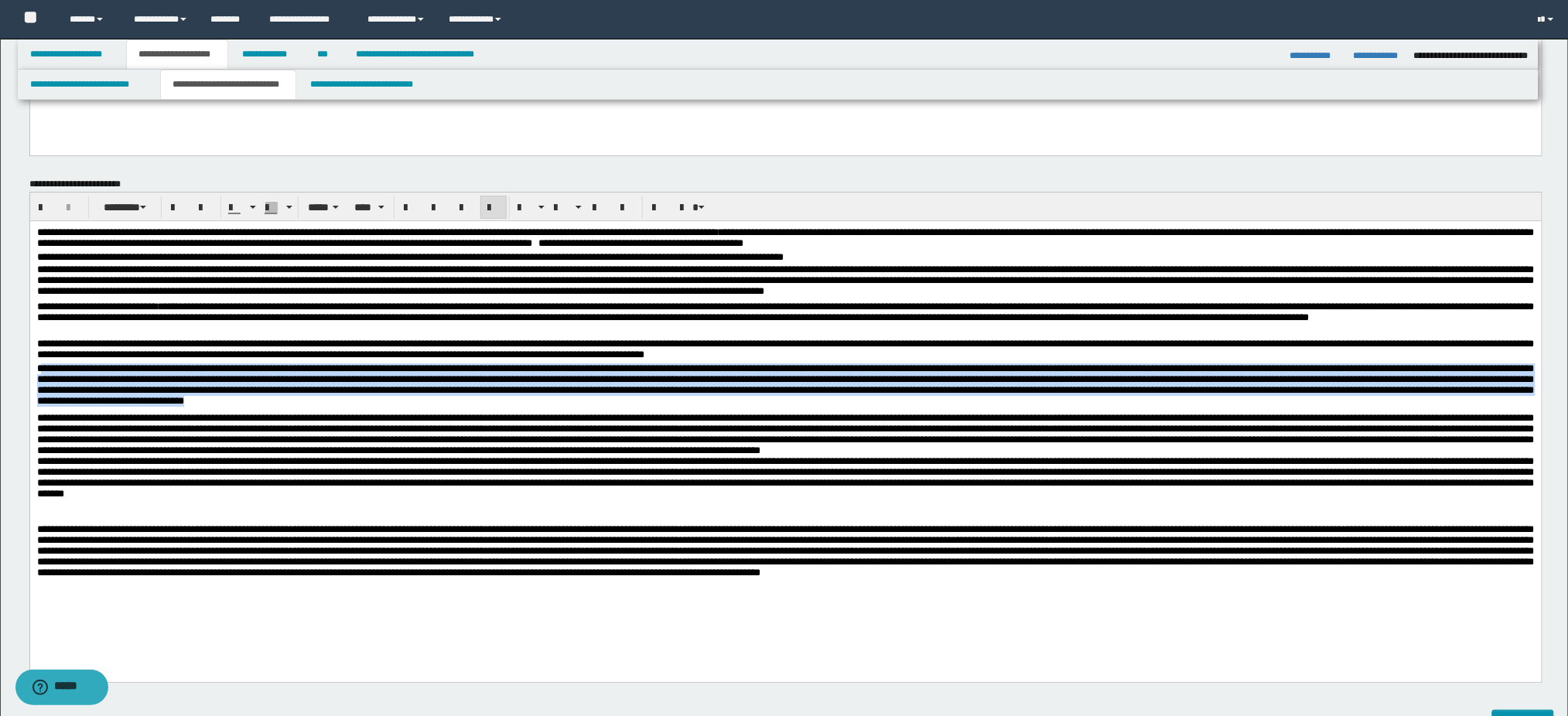 drag, startPoint x: 41, startPoint y: 368, endPoint x: 918, endPoint y: 367, distance: 877.0006 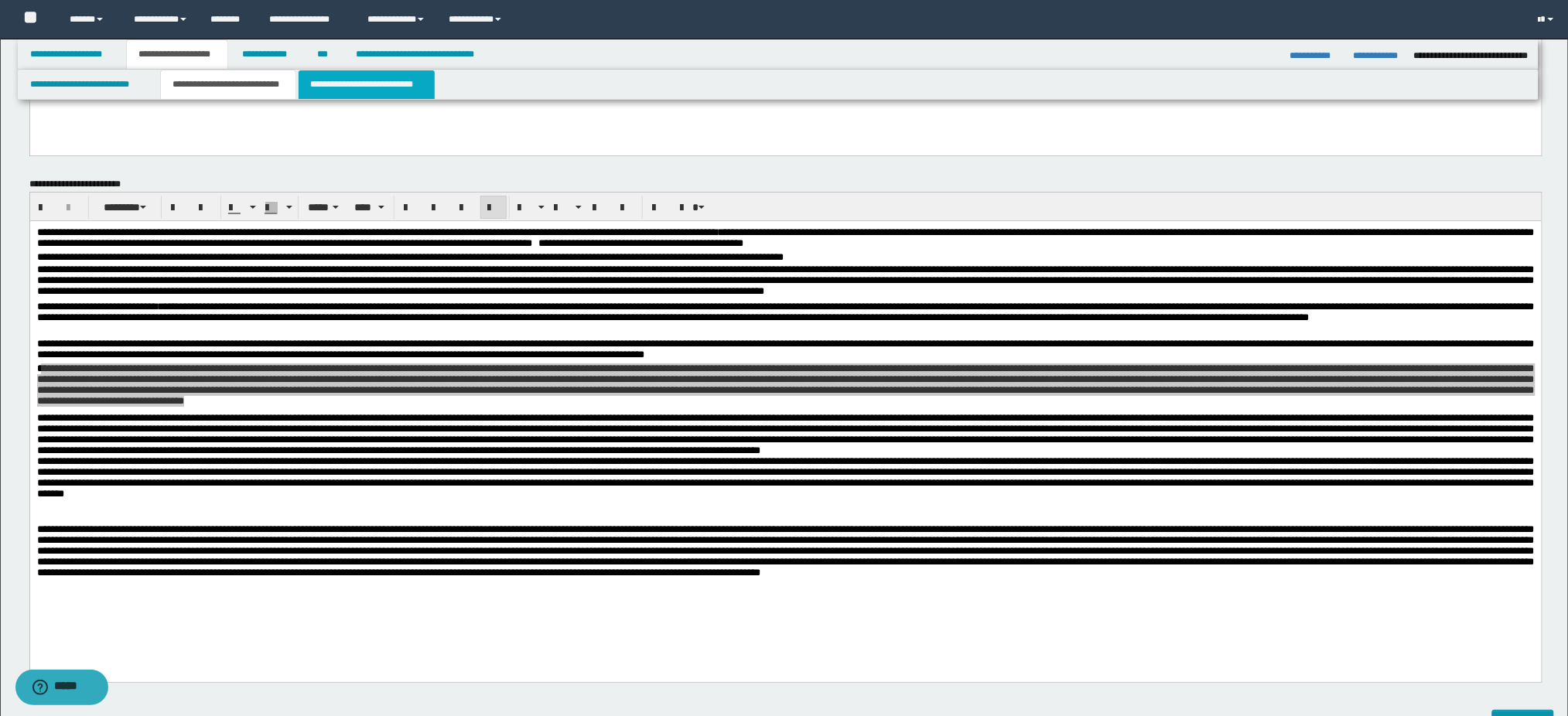 click on "**********" at bounding box center [367, 84] 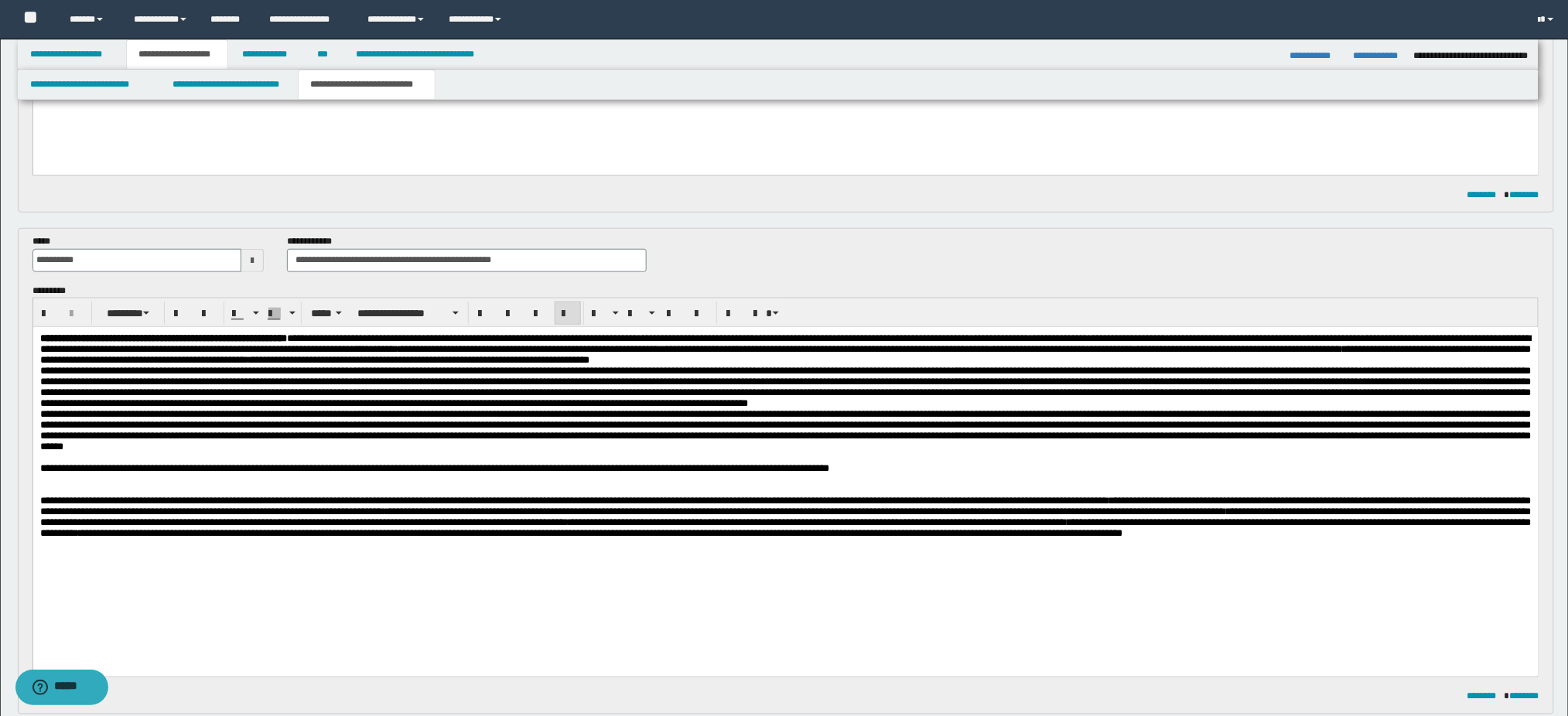 scroll, scrollTop: 442, scrollLeft: 0, axis: vertical 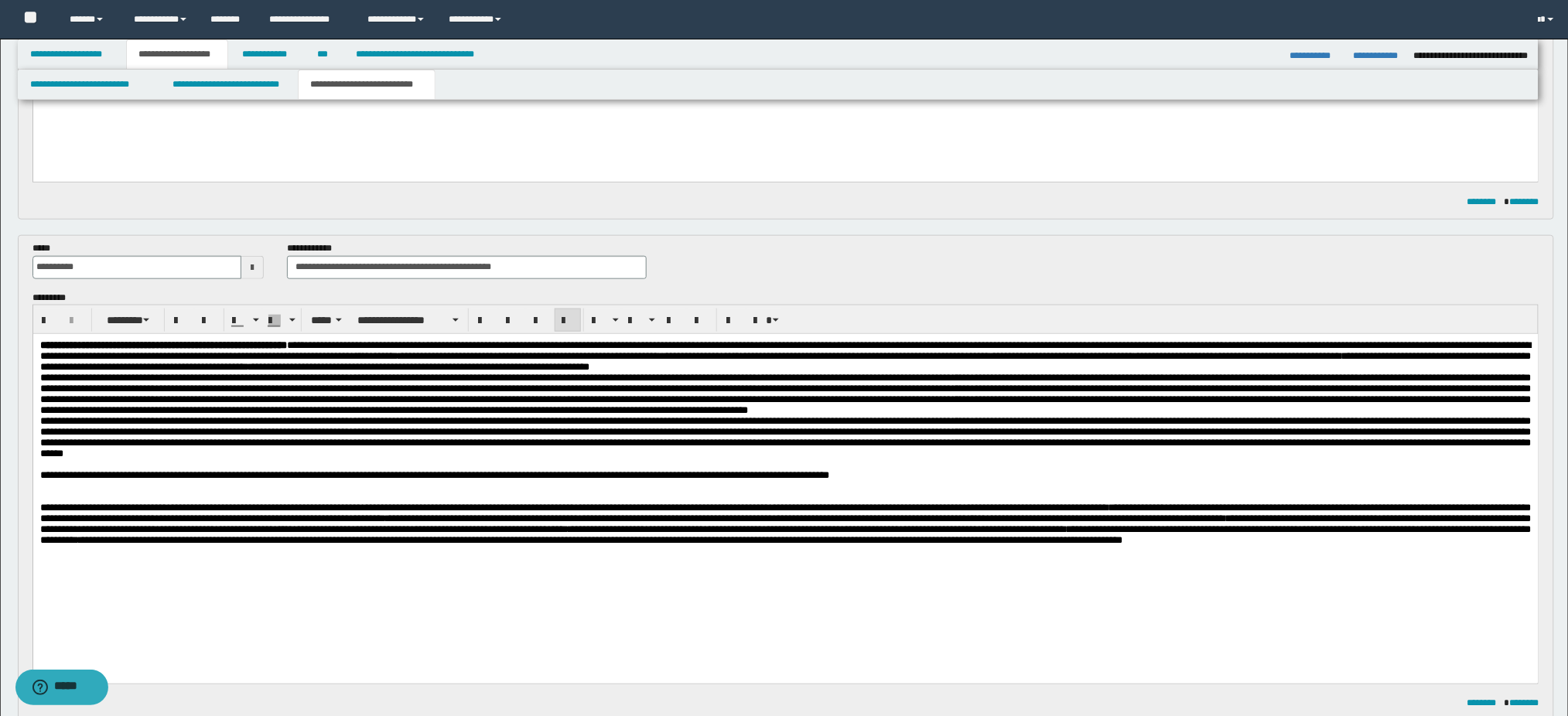 click at bounding box center [785, 415] 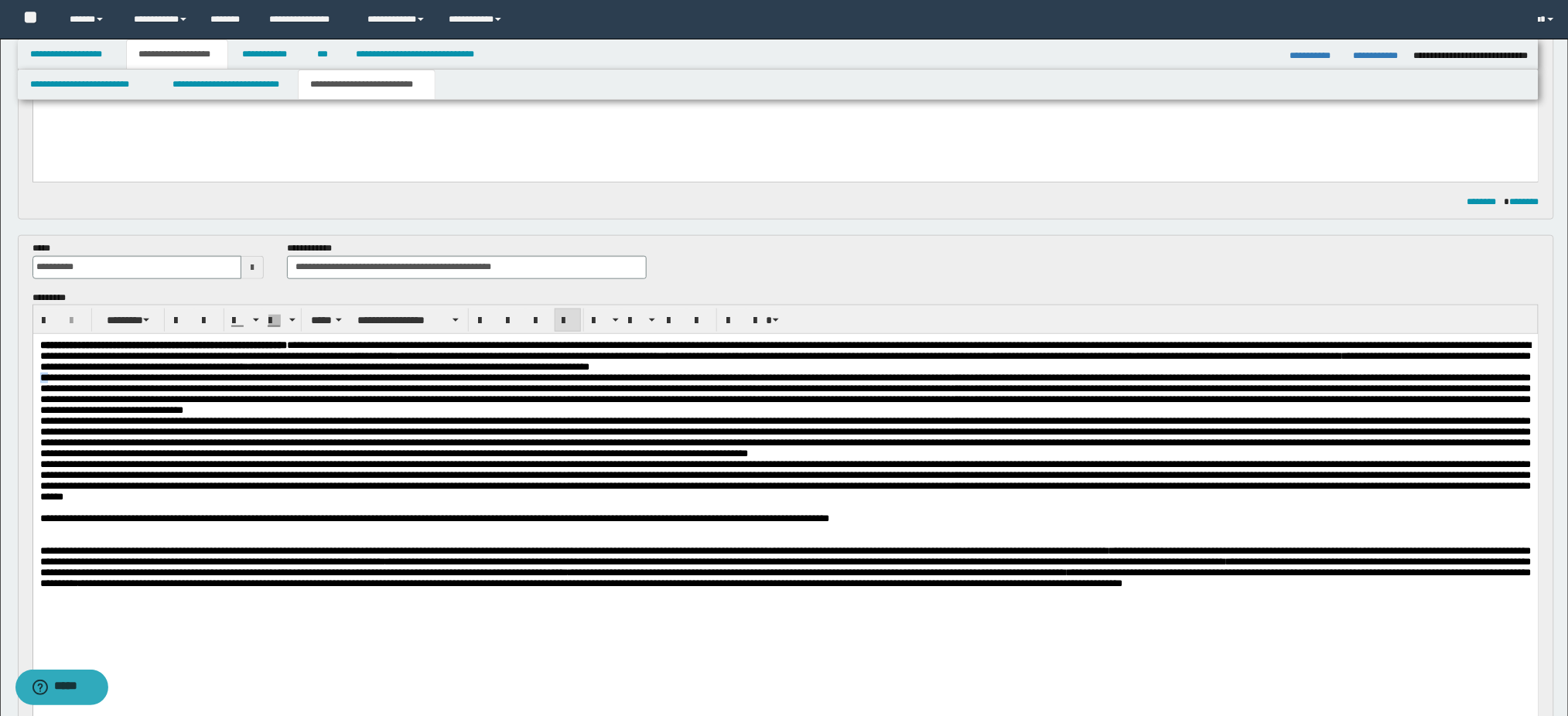 drag, startPoint x: 46, startPoint y: 379, endPoint x: 5, endPoint y: 379, distance: 41 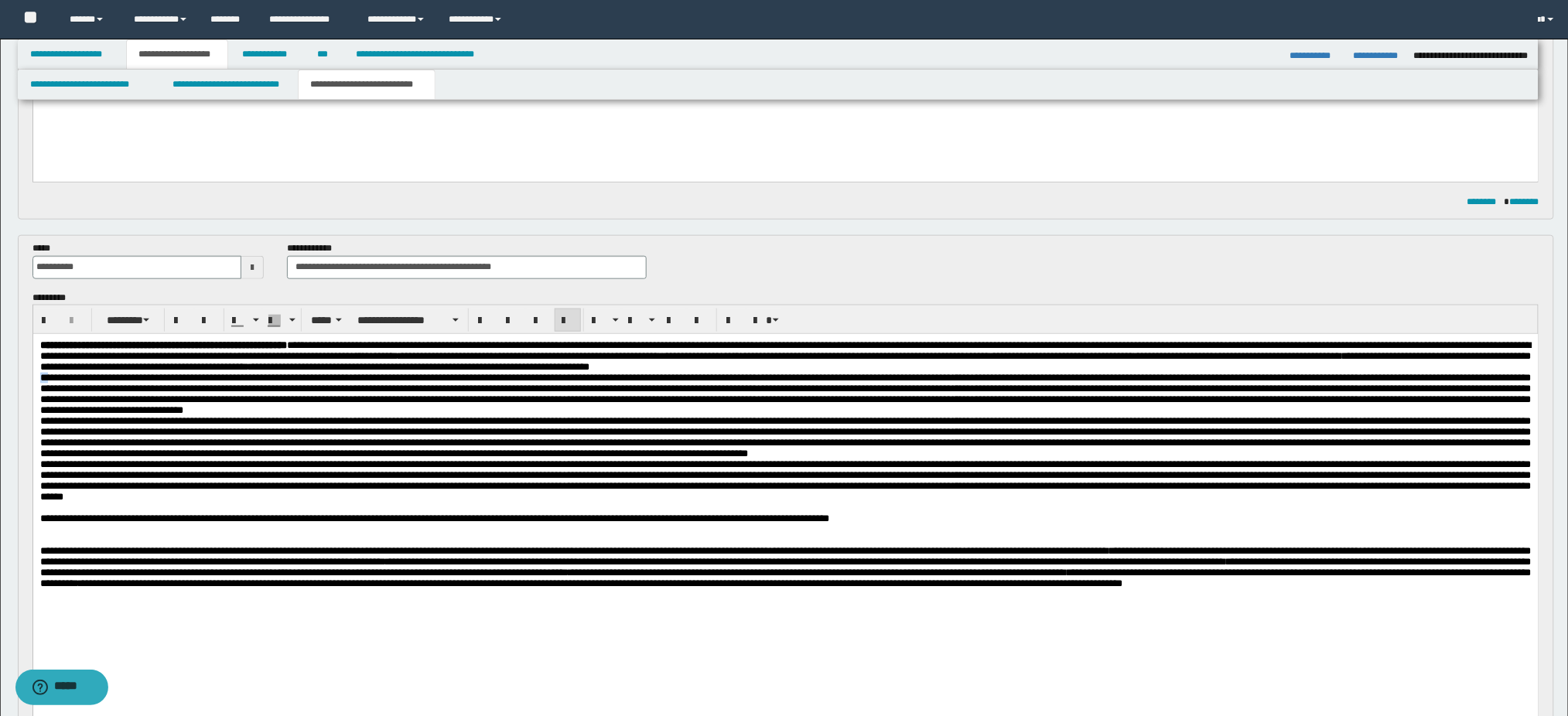 click on "**********" at bounding box center [785, 484] 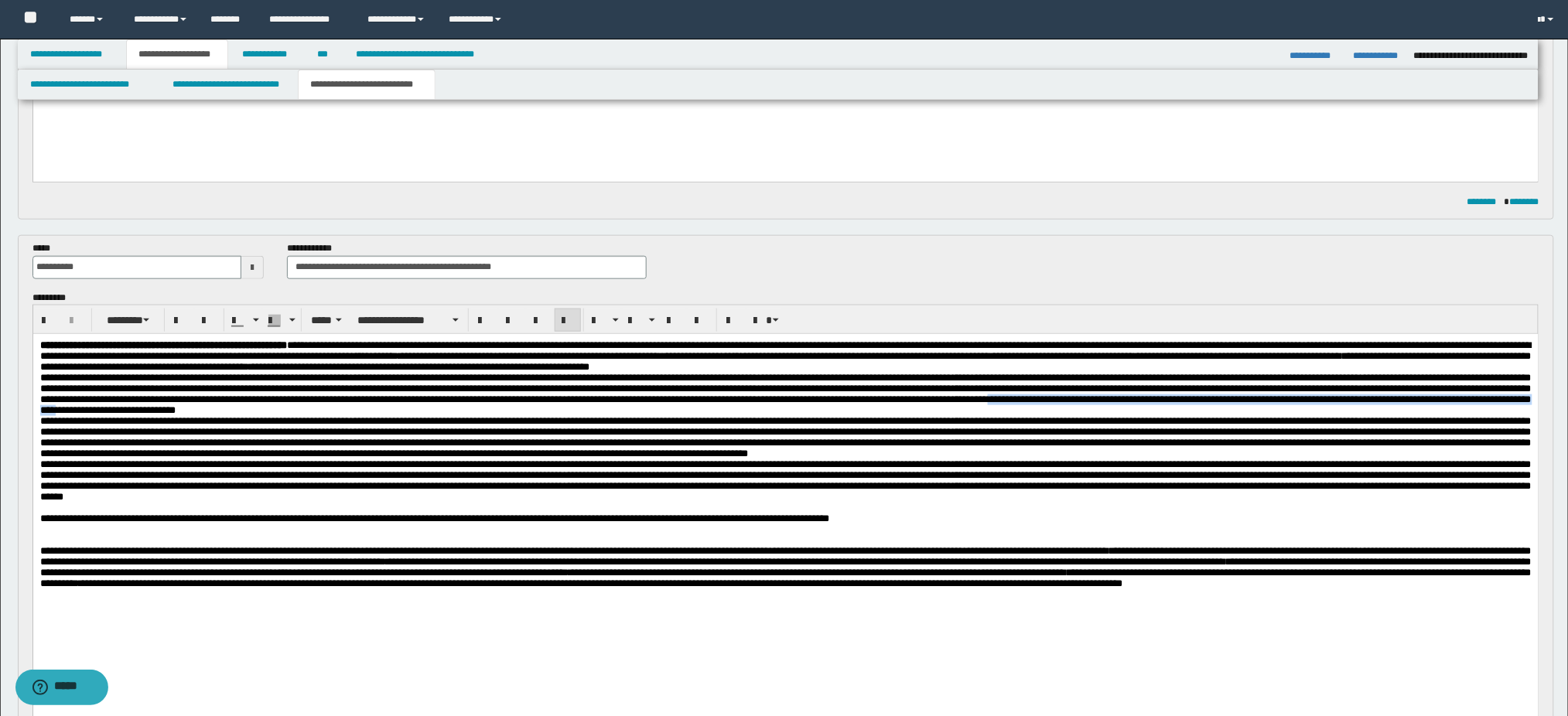 drag, startPoint x: 330, startPoint y: 420, endPoint x: 996, endPoint y: 418, distance: 666.003 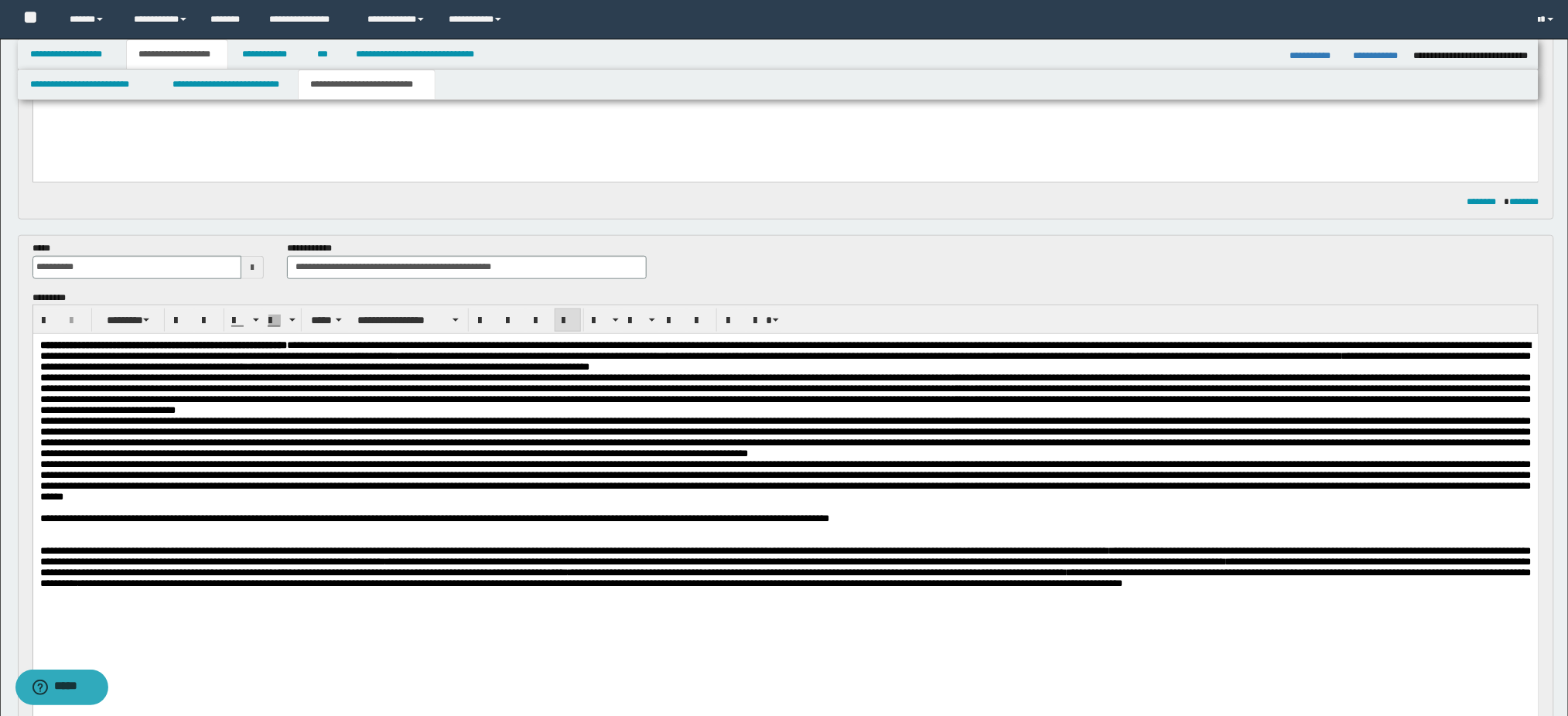 click at bounding box center [785, 508] 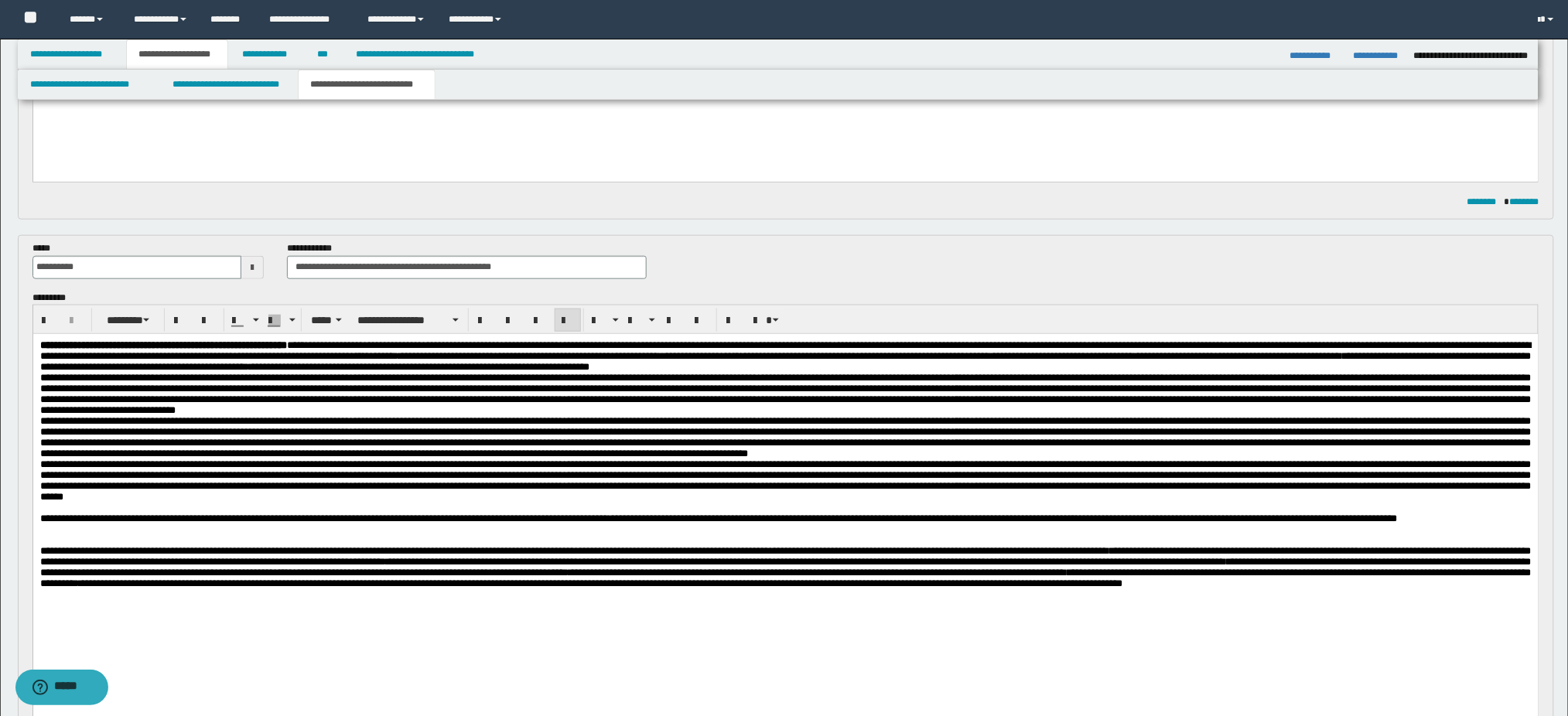 click on "**********" at bounding box center (323, 518) 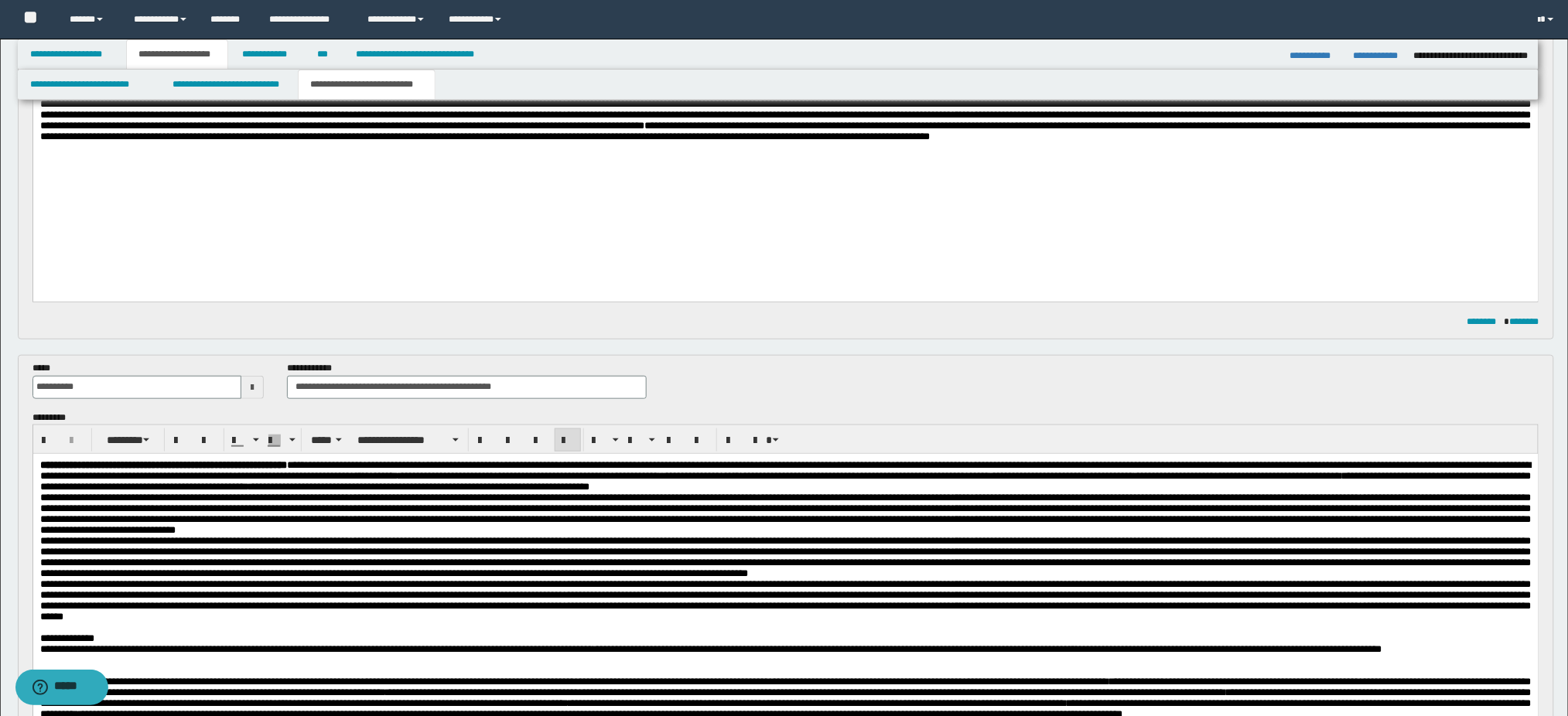 scroll, scrollTop: 133, scrollLeft: 0, axis: vertical 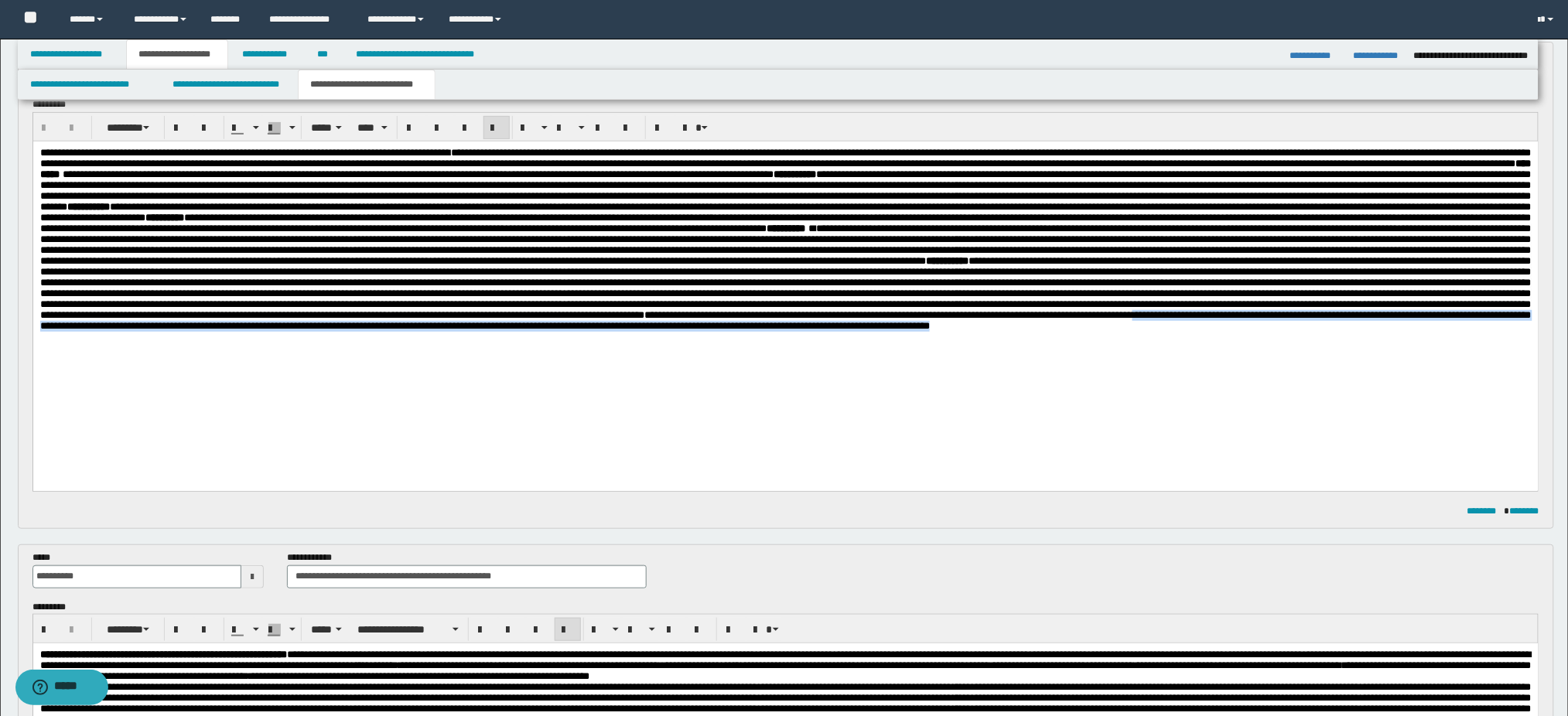 drag, startPoint x: 216, startPoint y: 388, endPoint x: 267, endPoint y: 411, distance: 55.9464 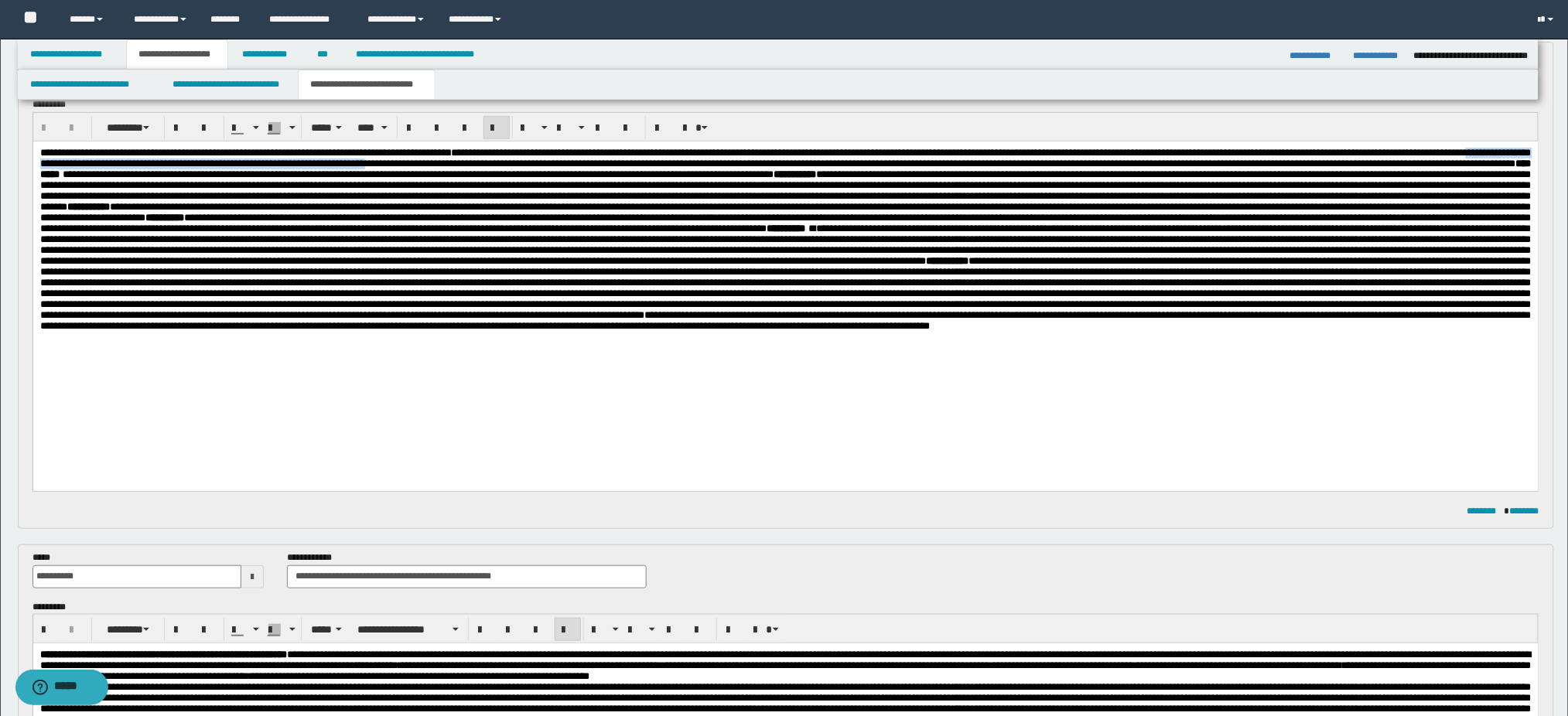 drag, startPoint x: 261, startPoint y: 166, endPoint x: 770, endPoint y: 162, distance: 509.016 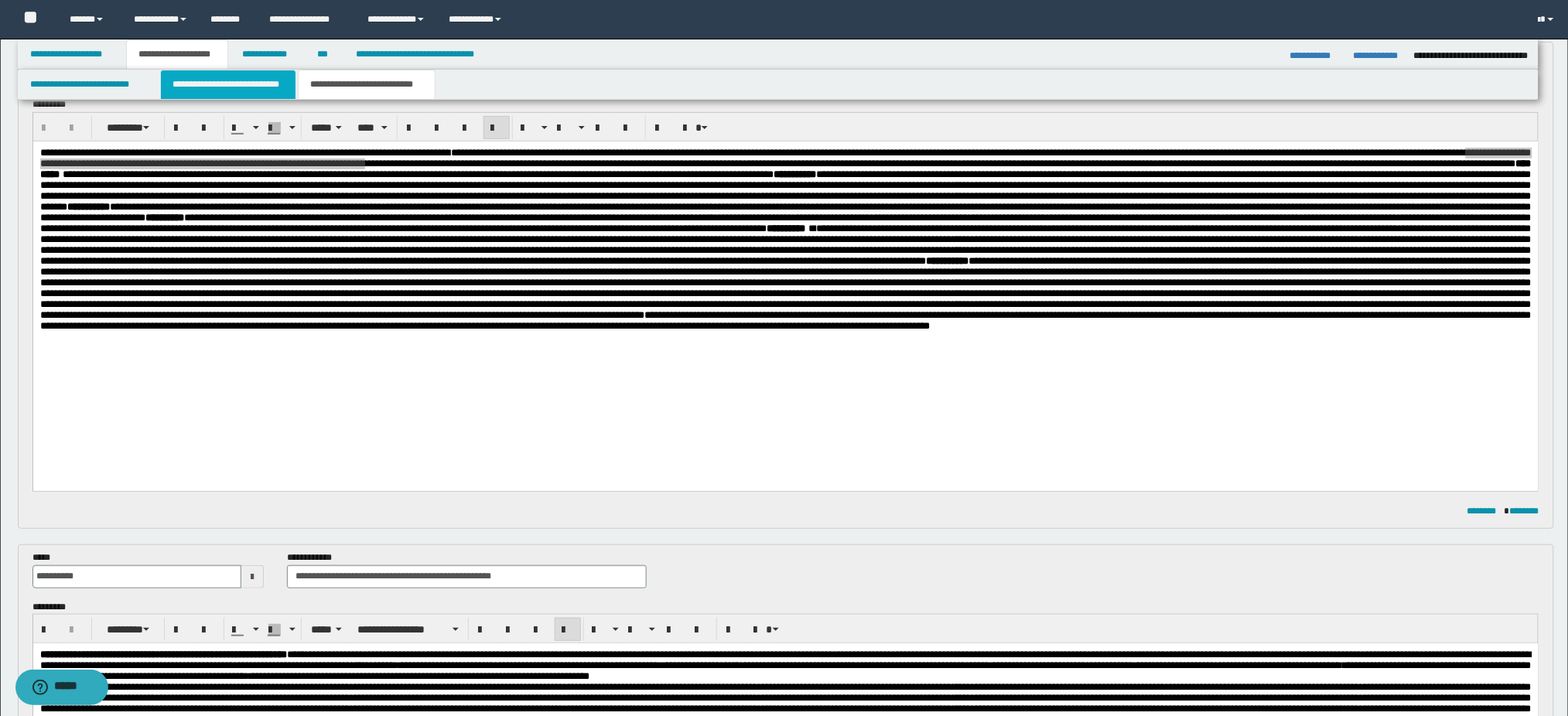 click on "**********" at bounding box center [228, 84] 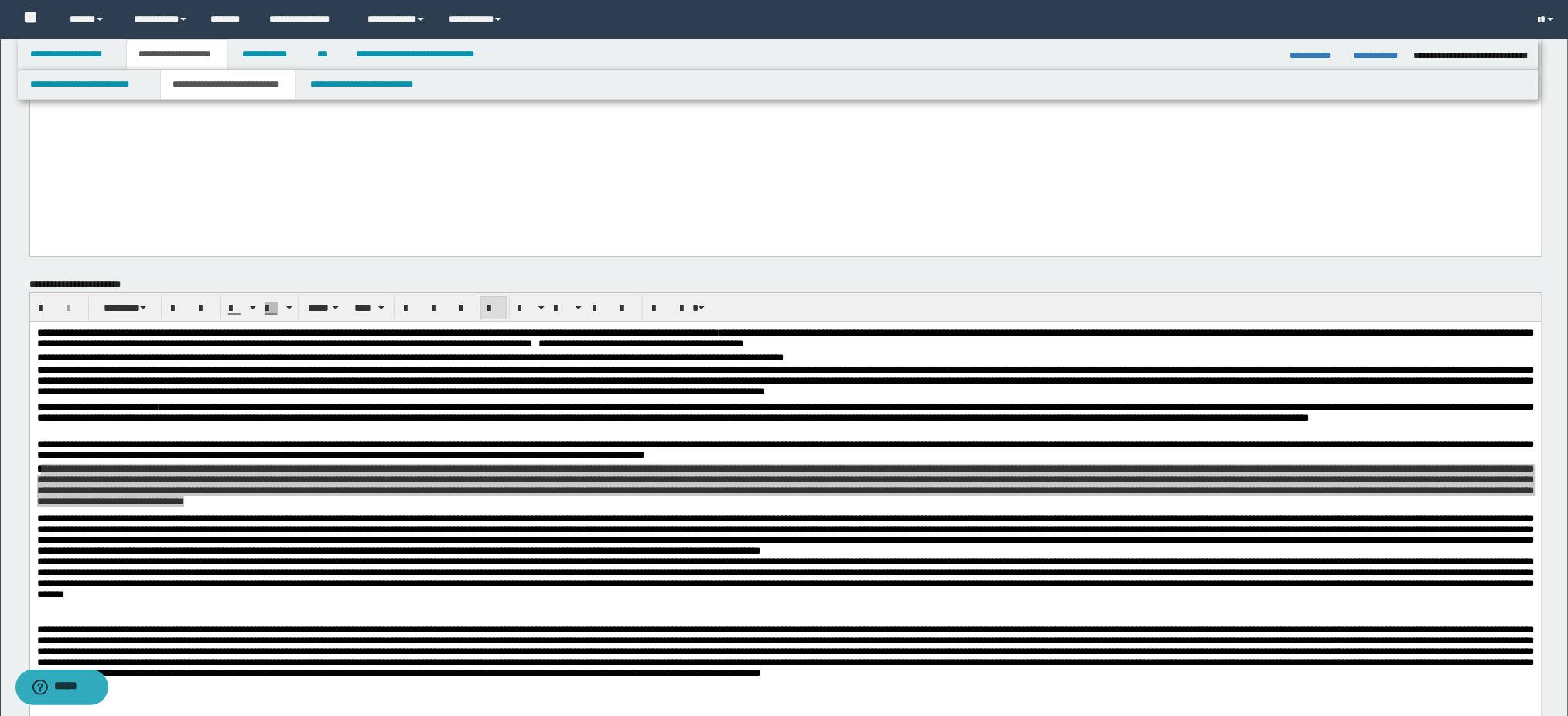 scroll, scrollTop: 1886, scrollLeft: 0, axis: vertical 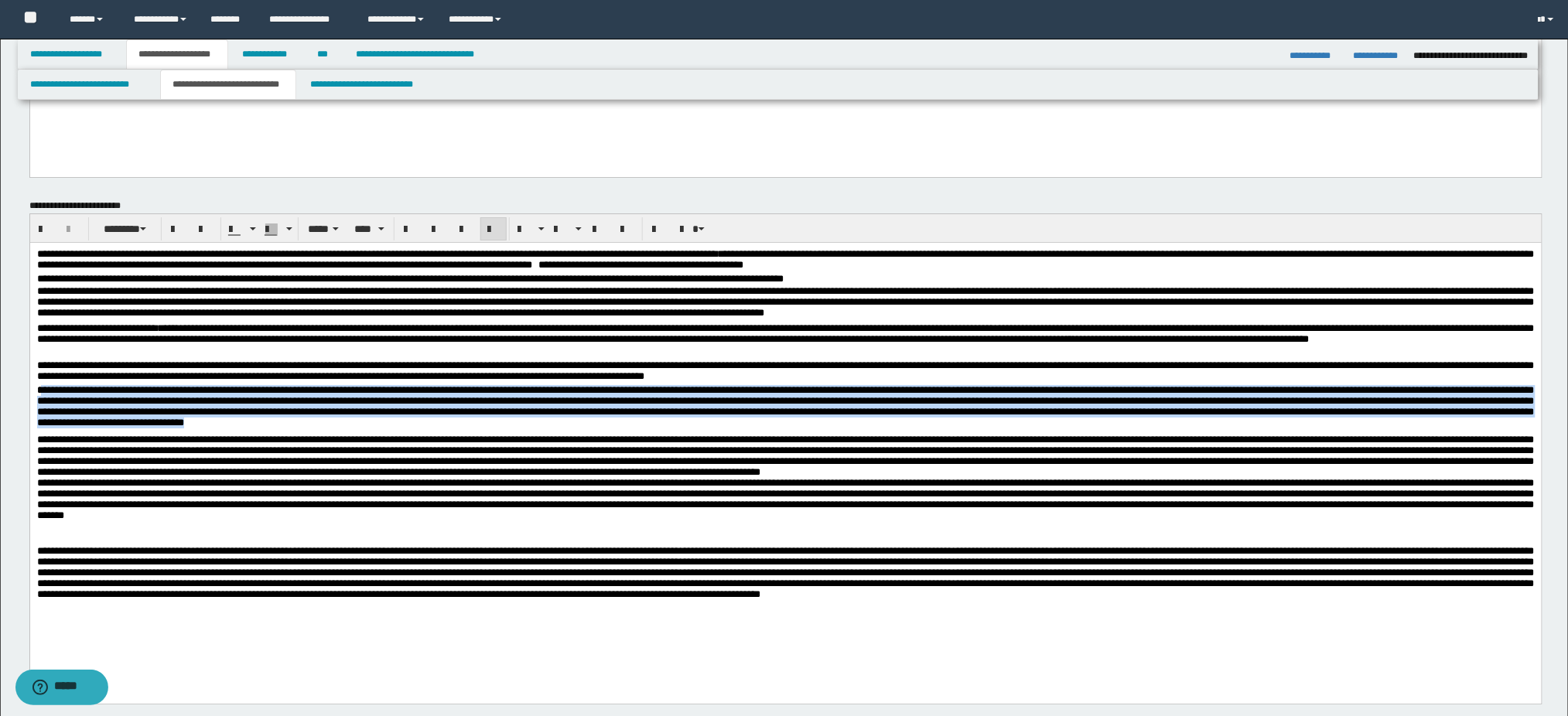 click on "**********" at bounding box center (785, 258) 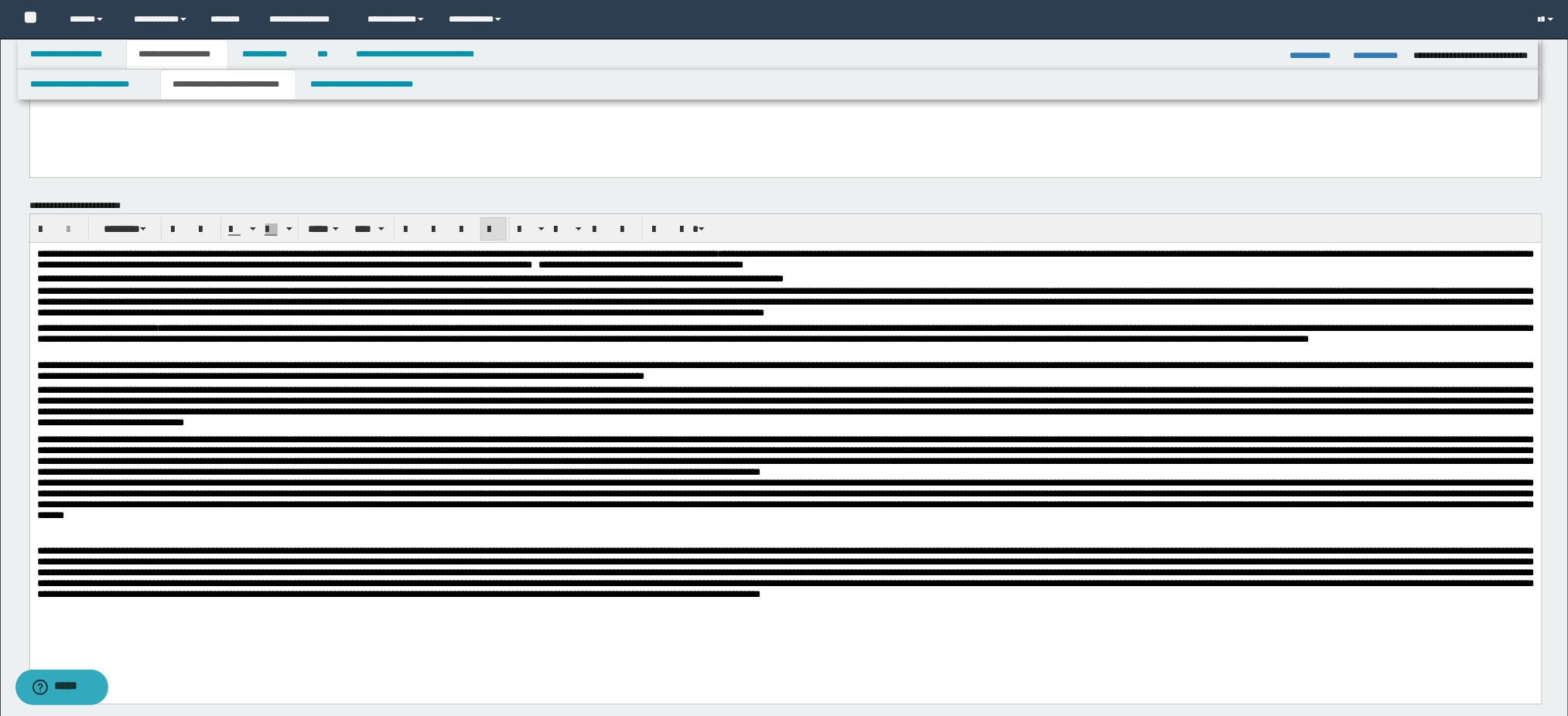 click on "**********" at bounding box center (785, 258) 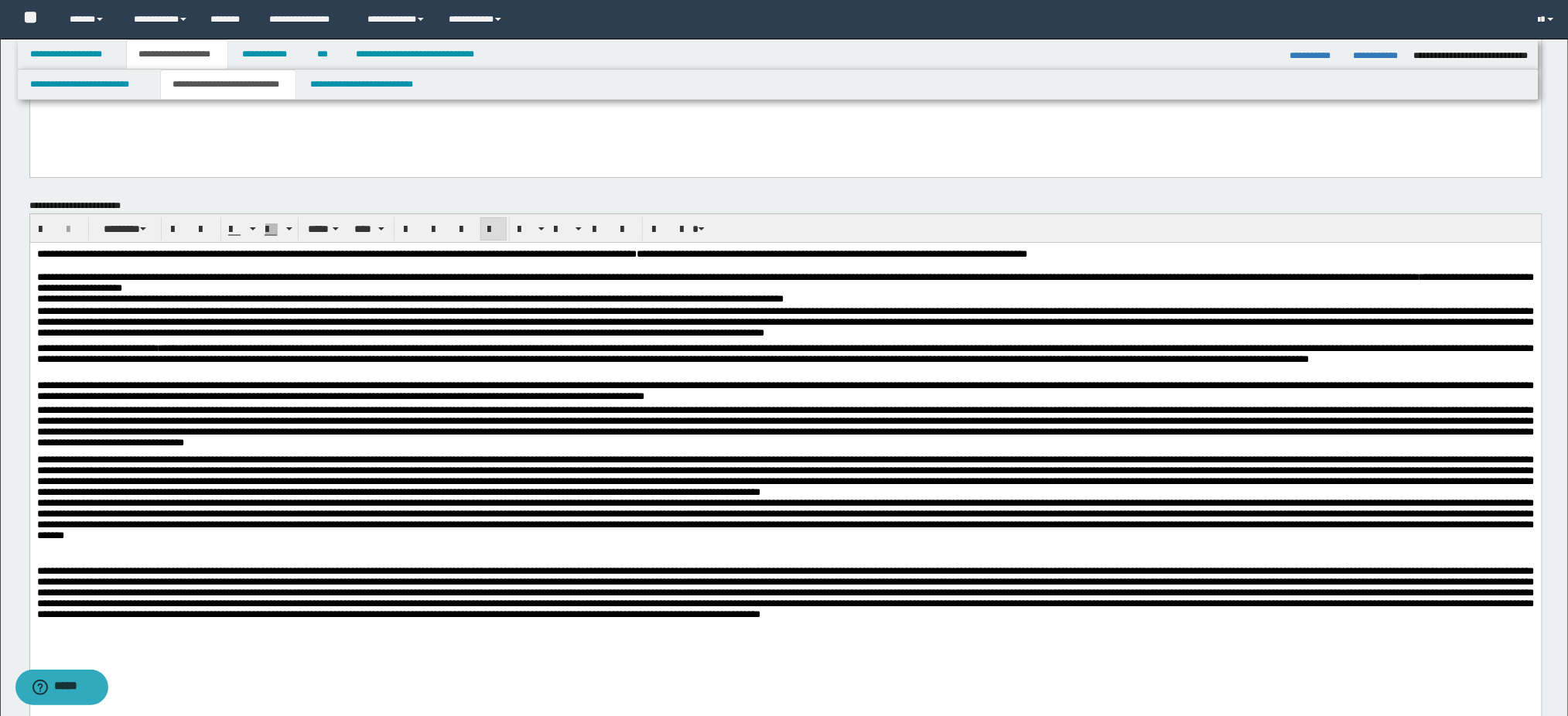 click on "**********" at bounding box center [831, 253] 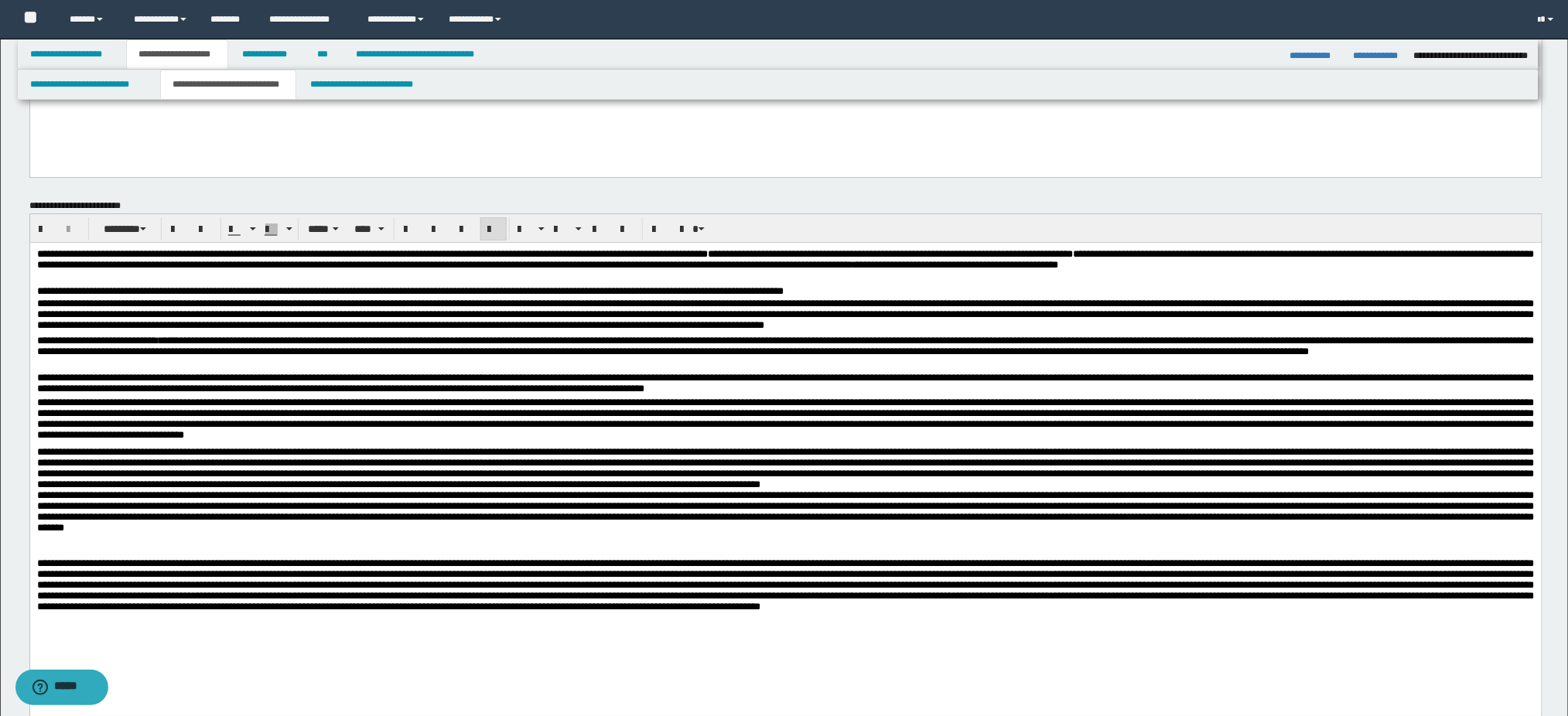 click on "**********" at bounding box center [554, 253] 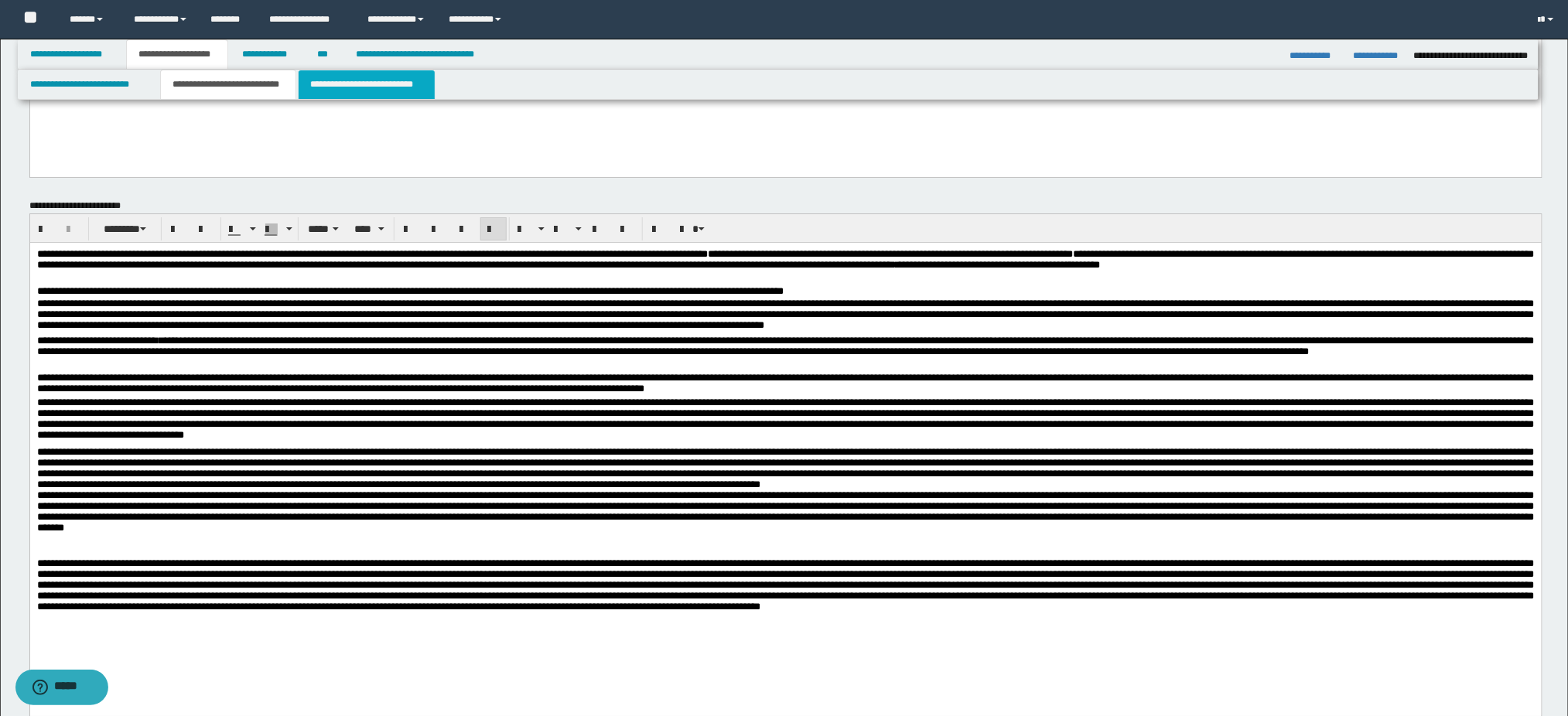click on "**********" at bounding box center (367, 84) 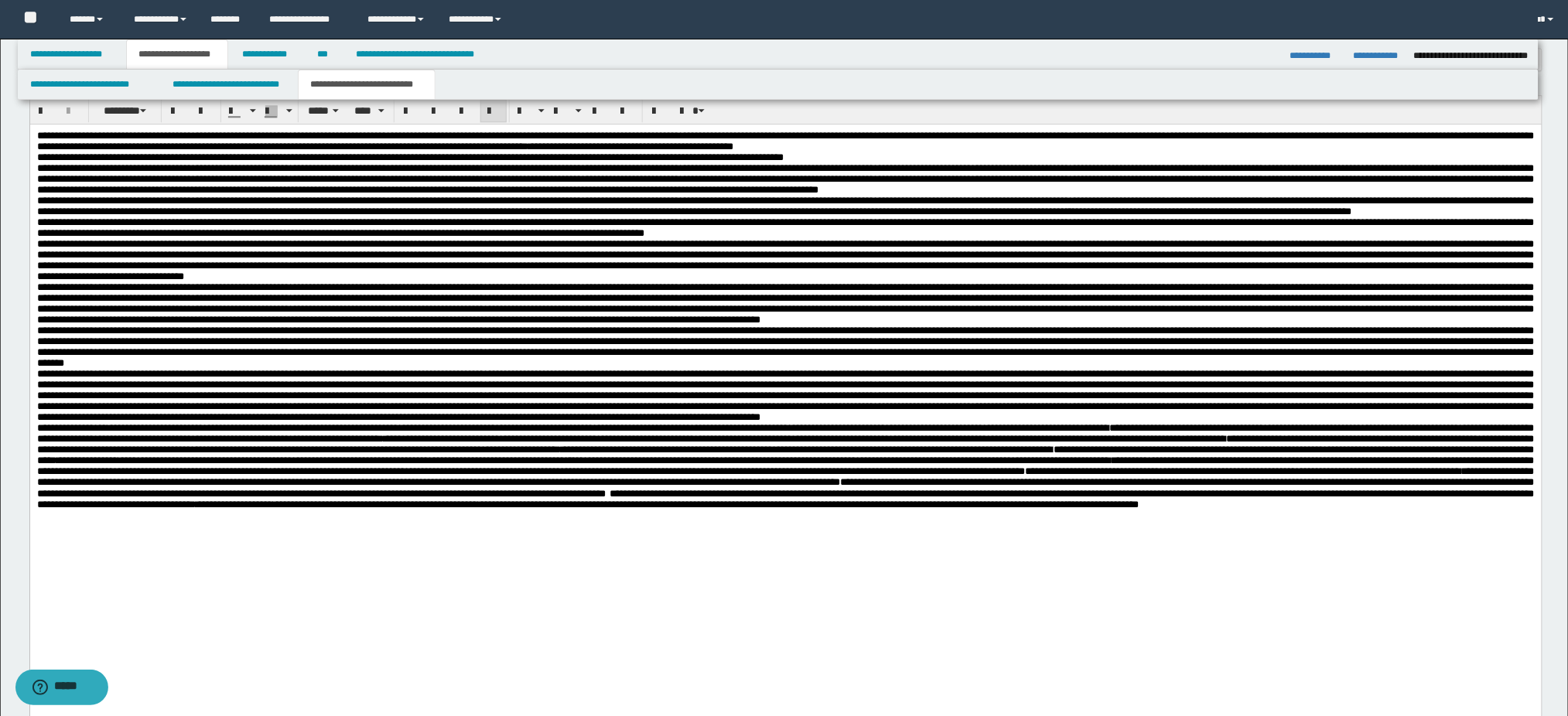 scroll, scrollTop: 1444, scrollLeft: 0, axis: vertical 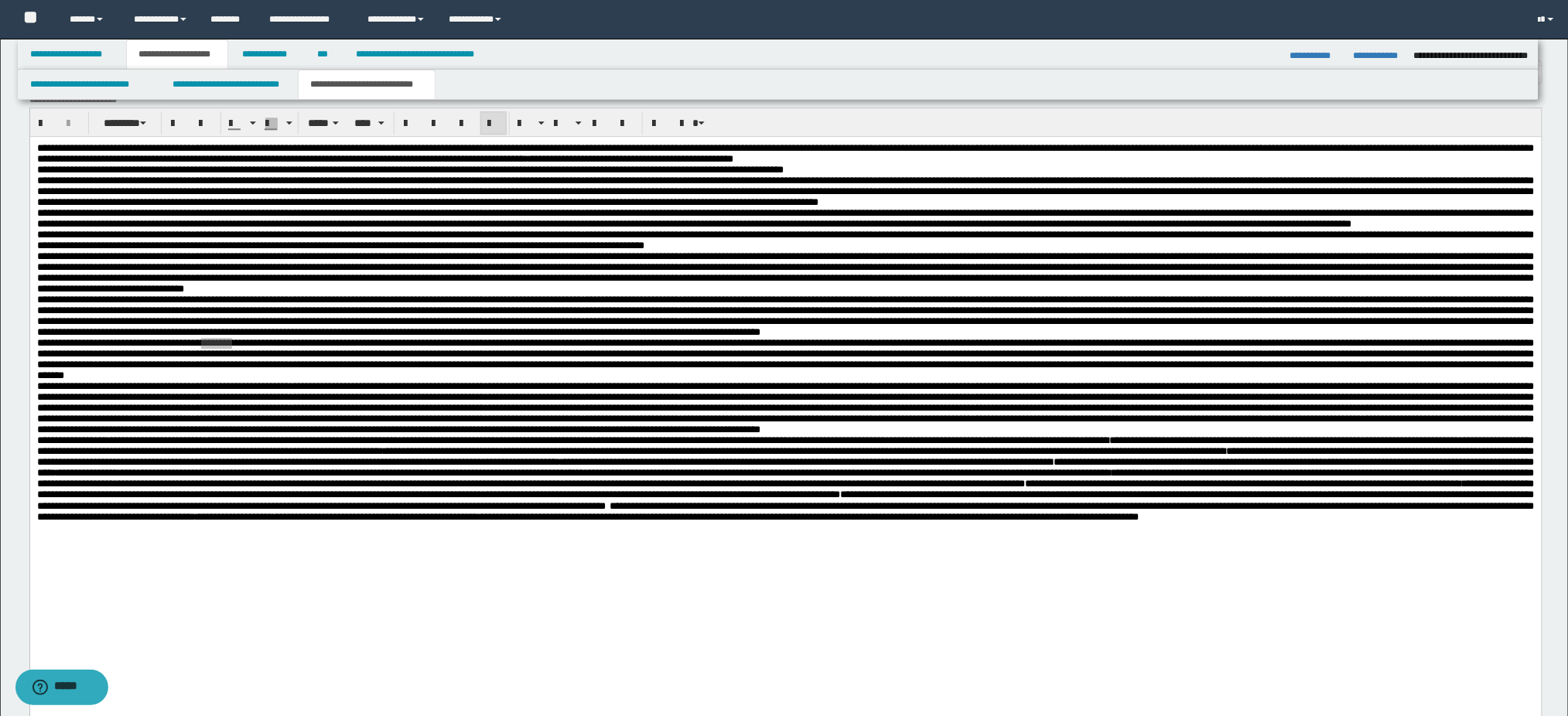 click on "**********" at bounding box center [784, 19] 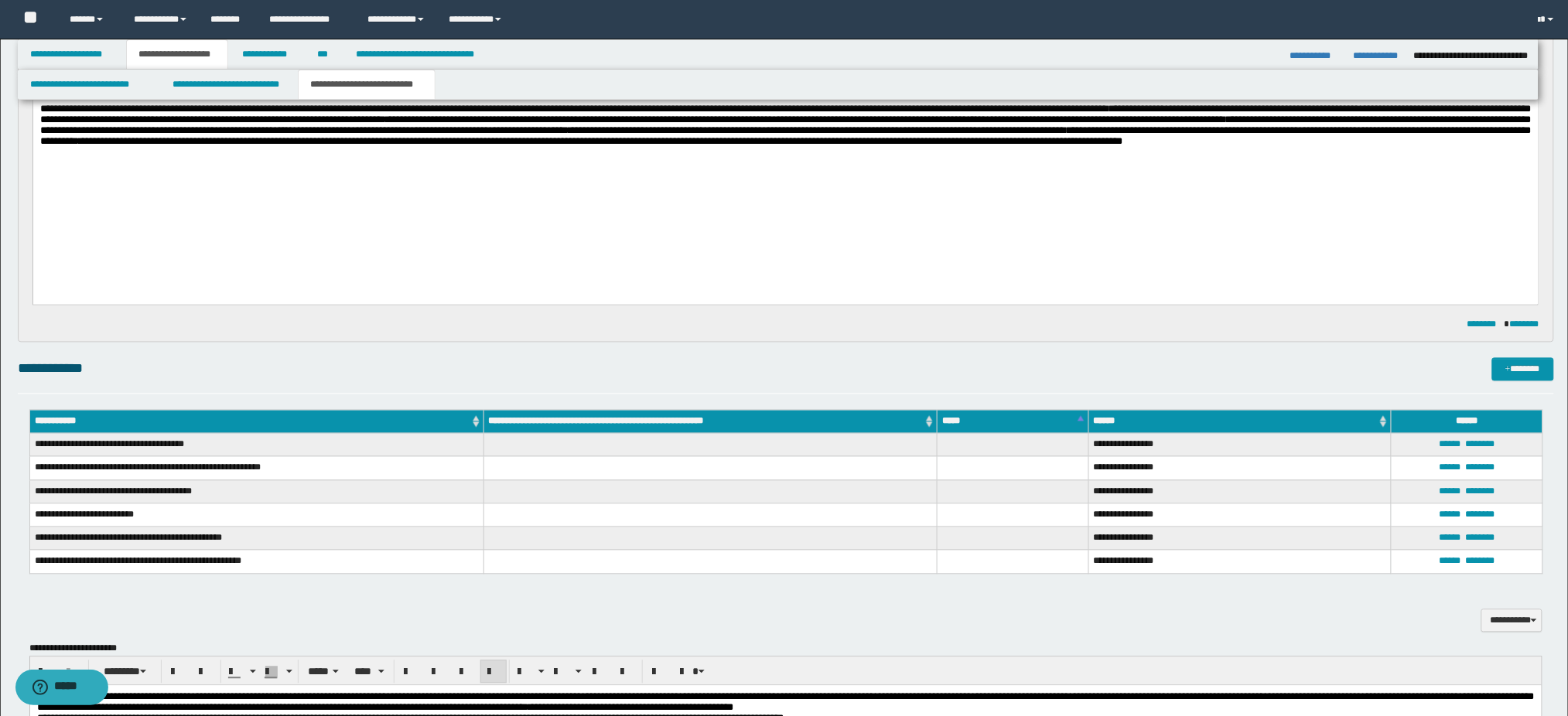 scroll, scrollTop: 620, scrollLeft: 0, axis: vertical 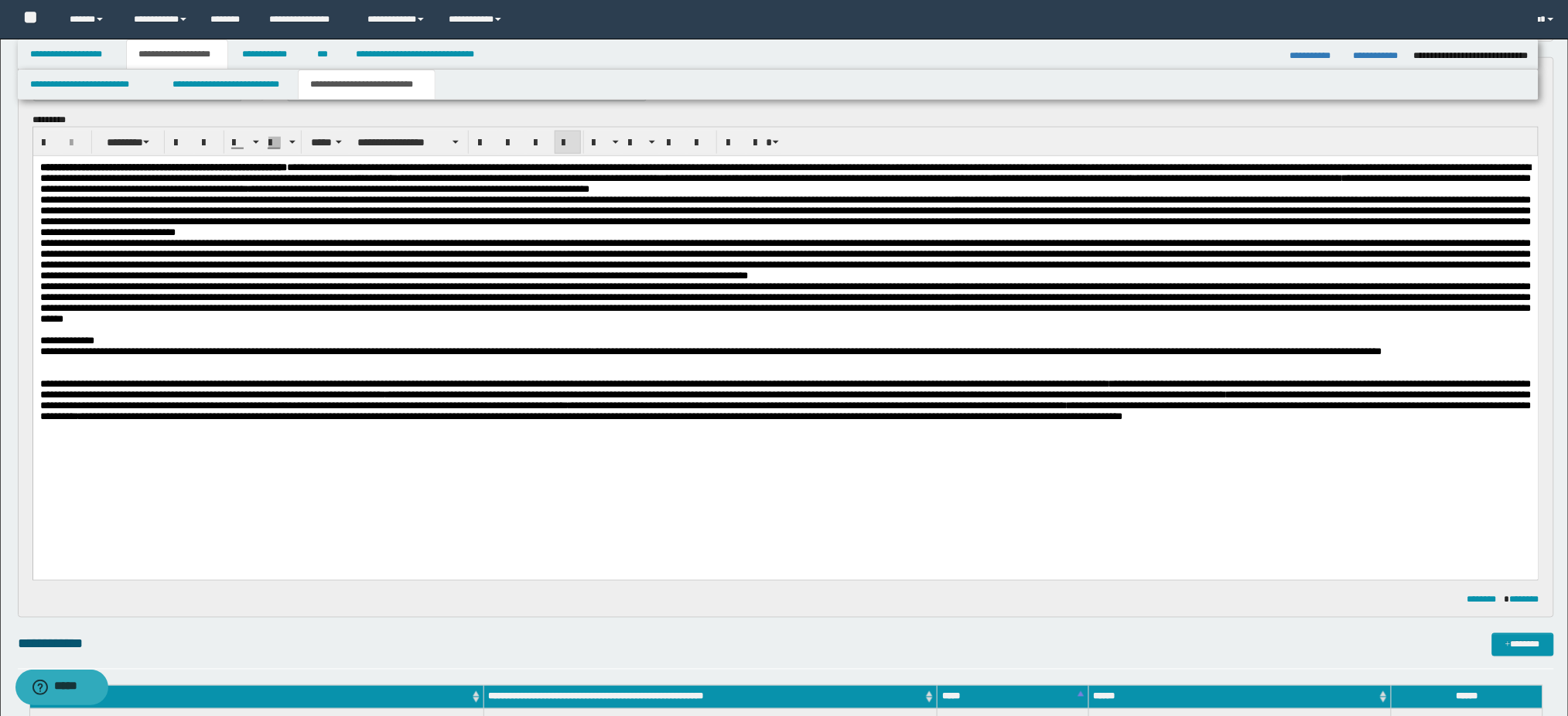 click on "**********" at bounding box center (785, 312) 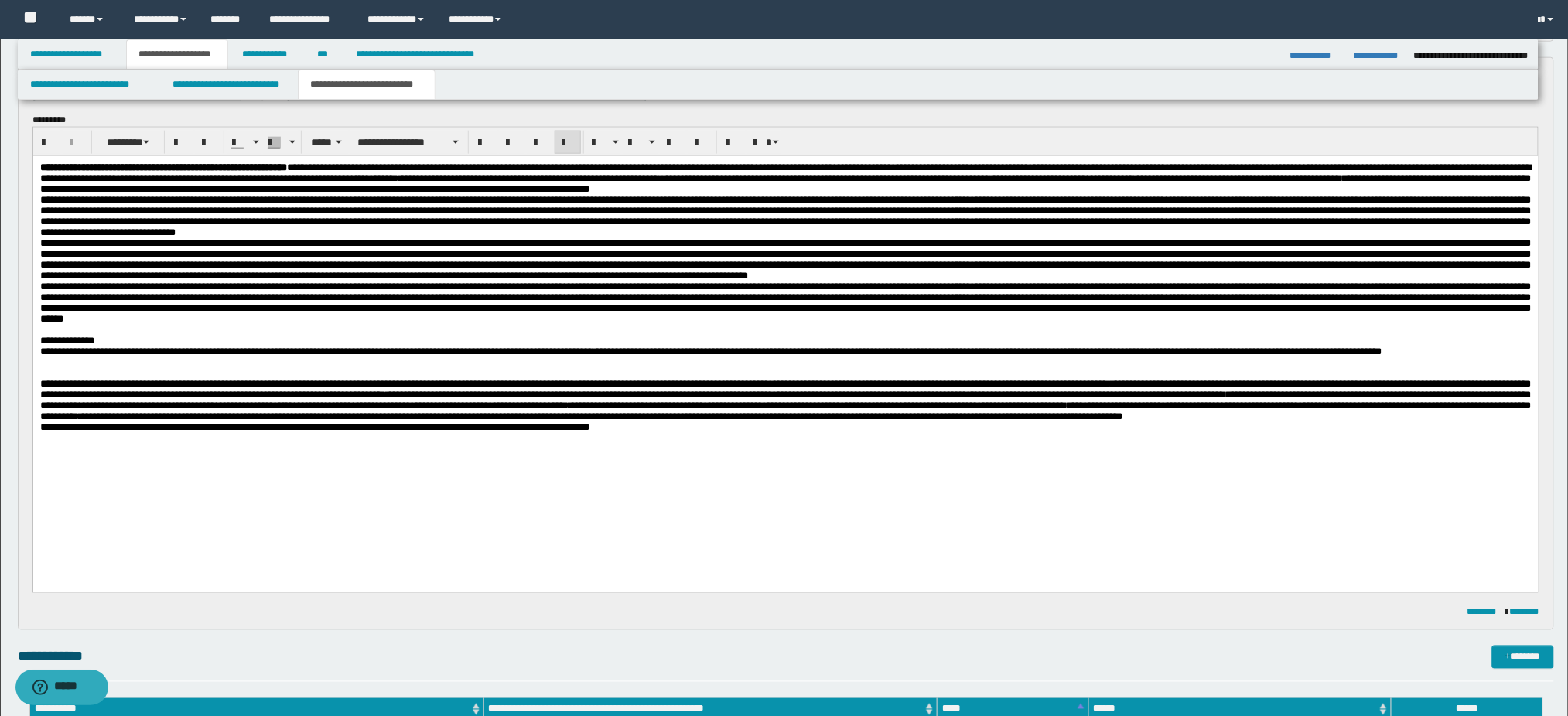 click at bounding box center (785, 363) 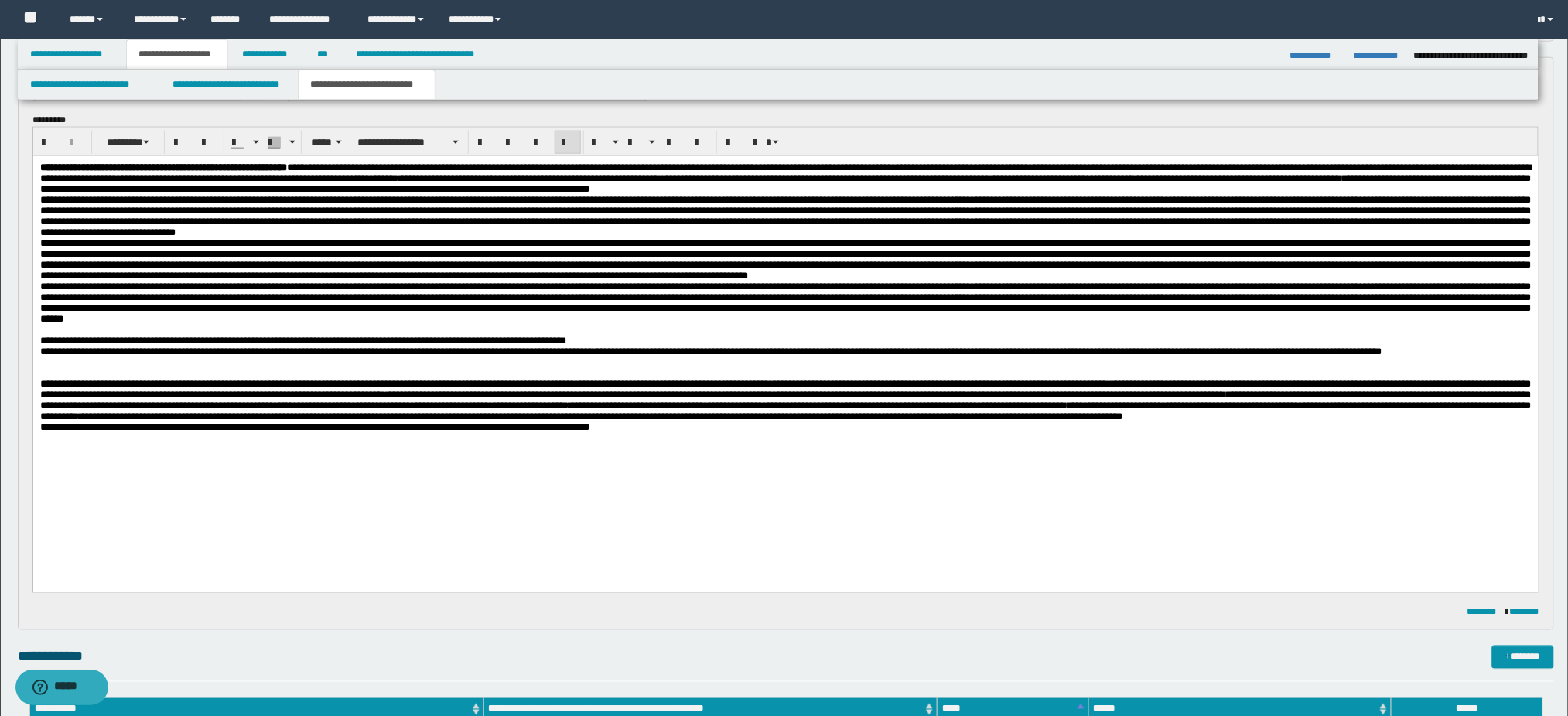 click at bounding box center [785, 363] 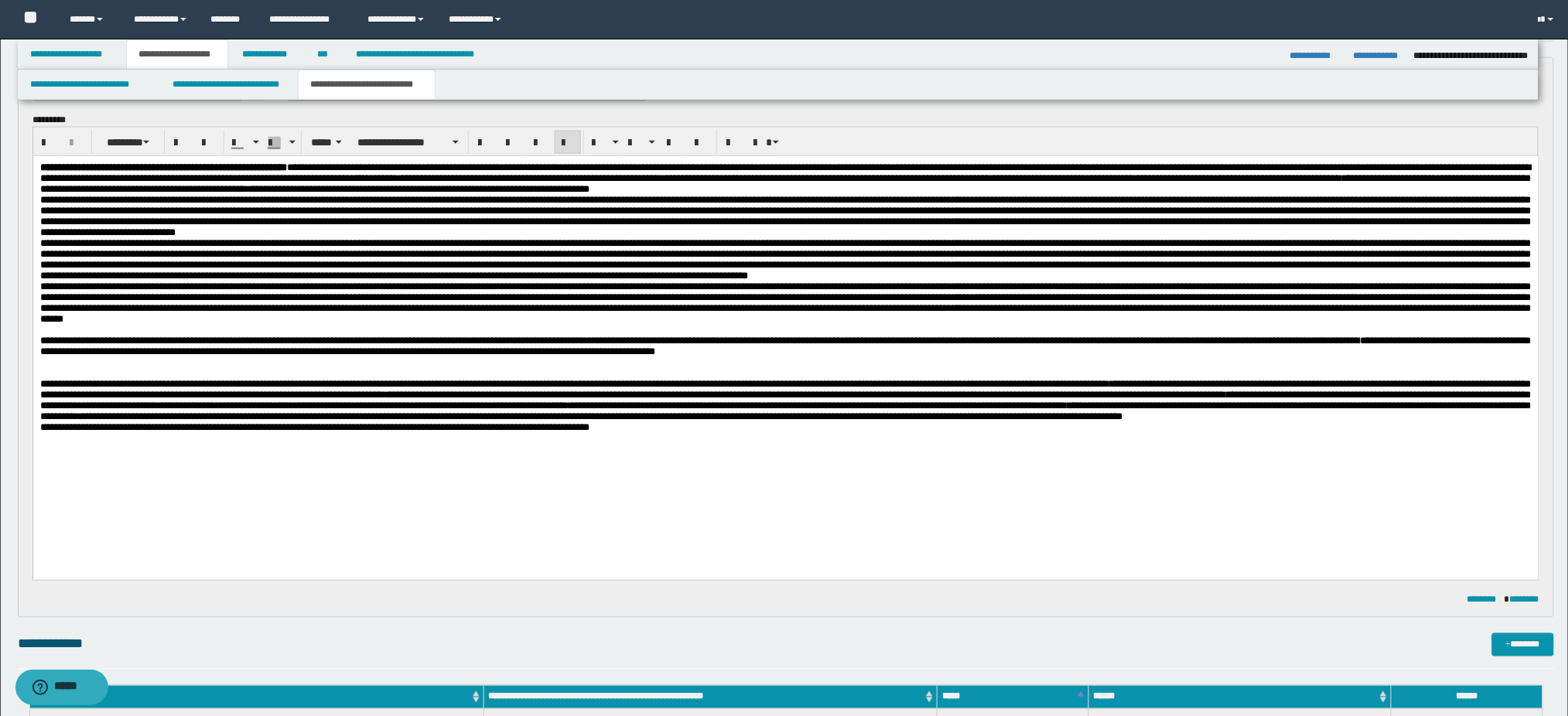 click on "**********" at bounding box center [1081, 340] 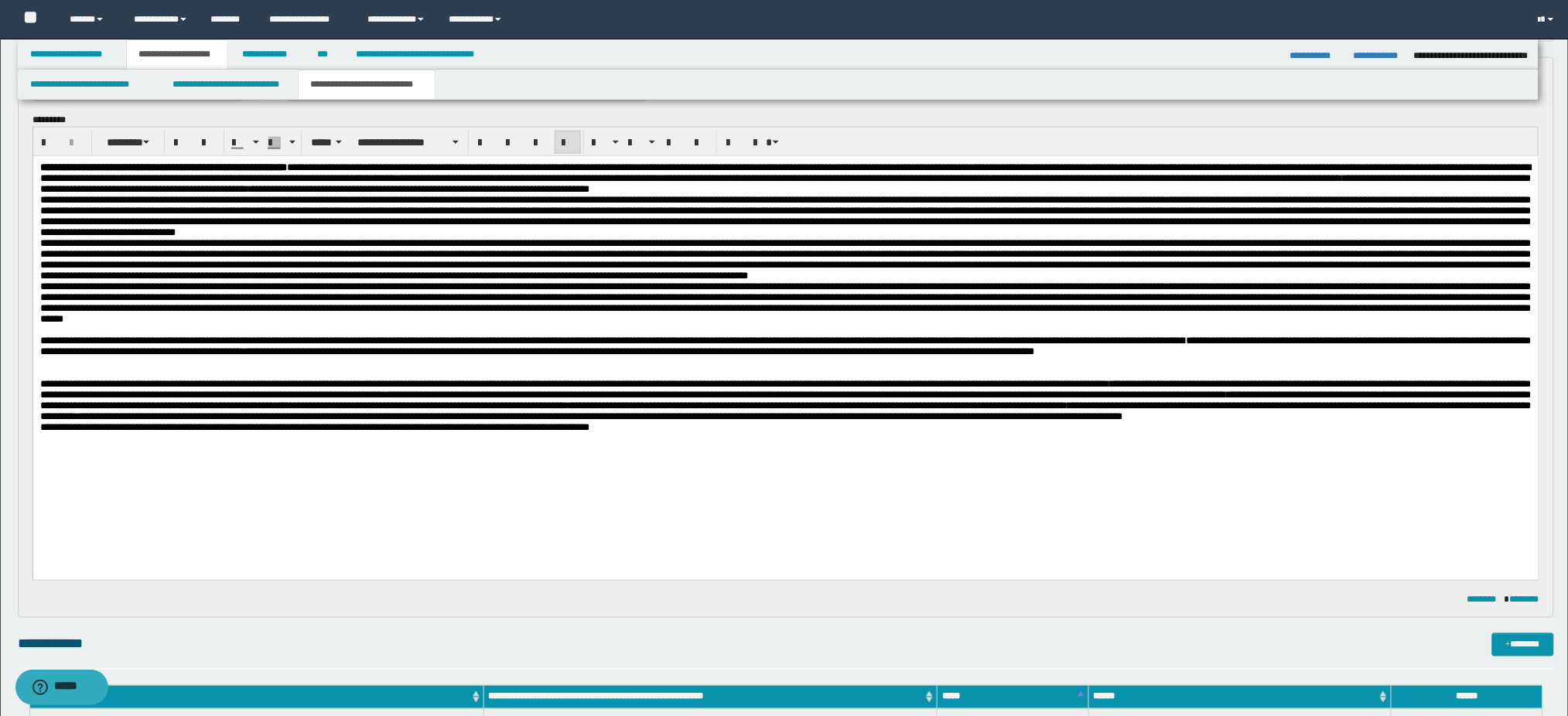 click at bounding box center (785, 281) 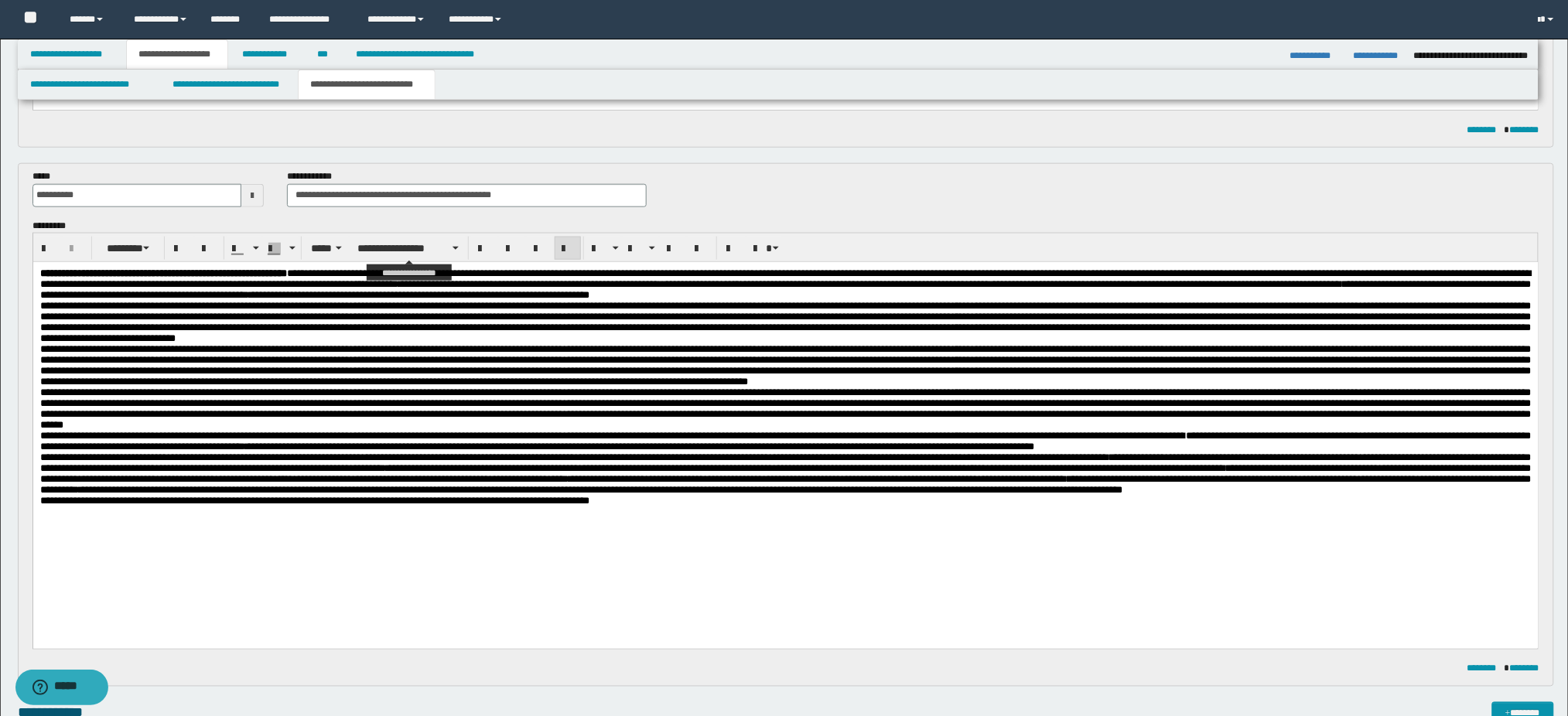 scroll, scrollTop: 517, scrollLeft: 0, axis: vertical 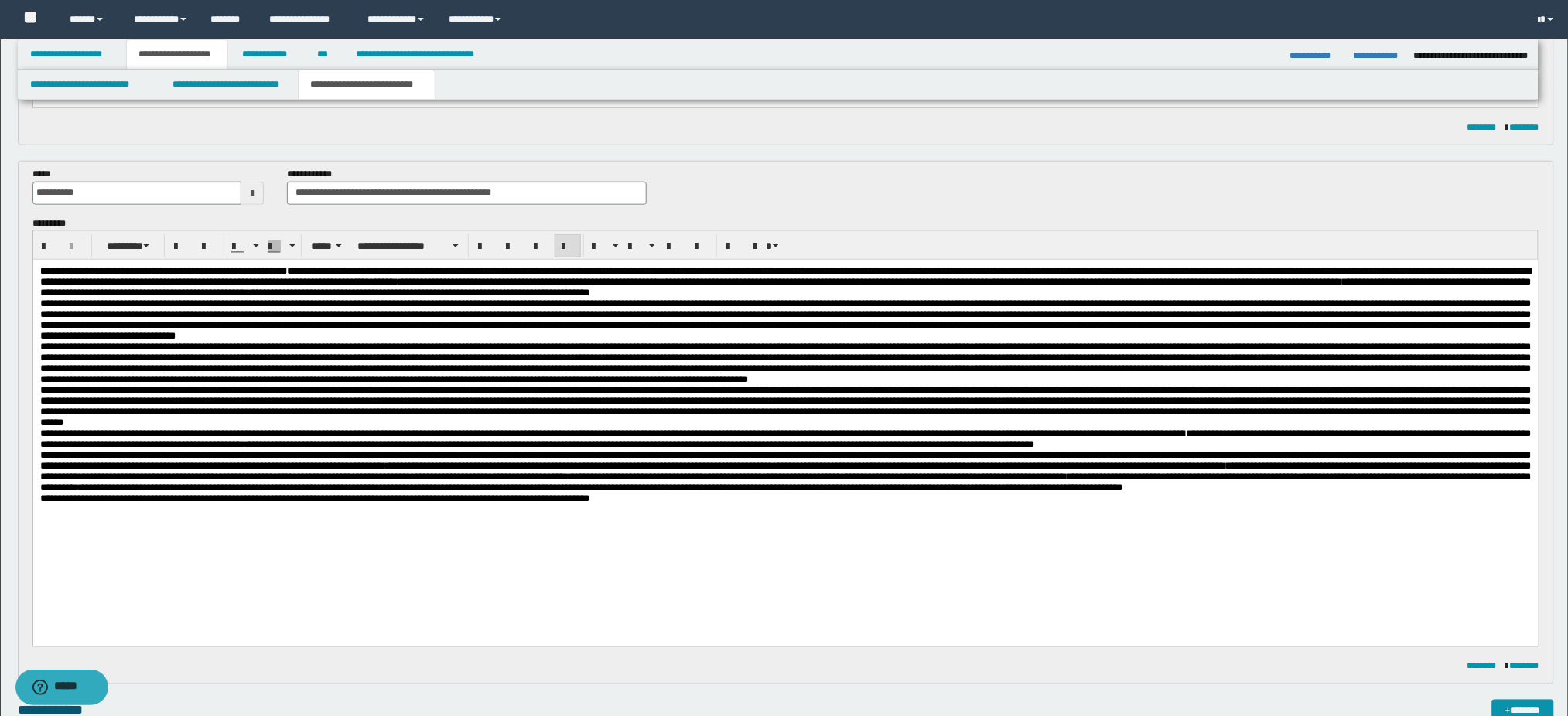 click on "**********" at bounding box center [612, 433] 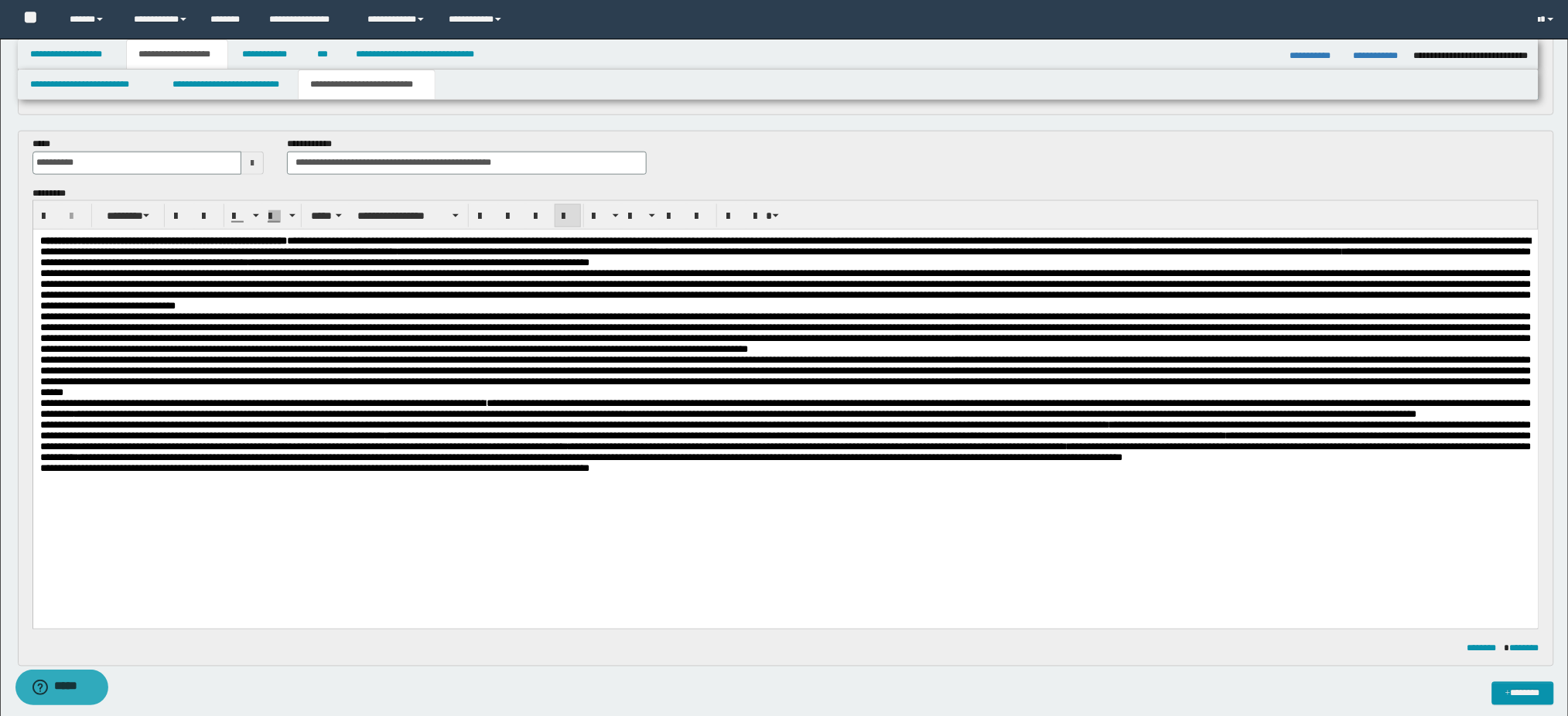 scroll, scrollTop: 620, scrollLeft: 0, axis: vertical 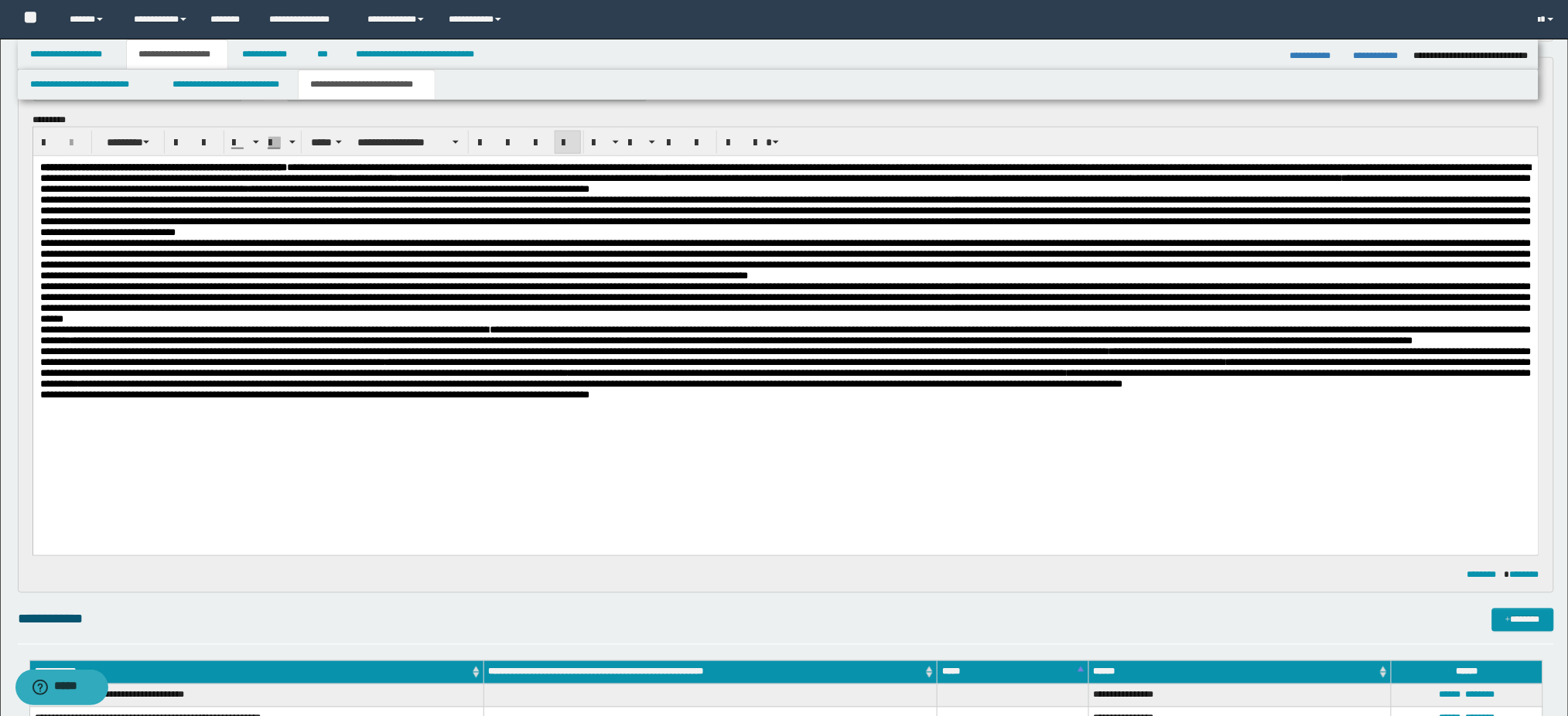 click on "**********" at bounding box center (785, 395) 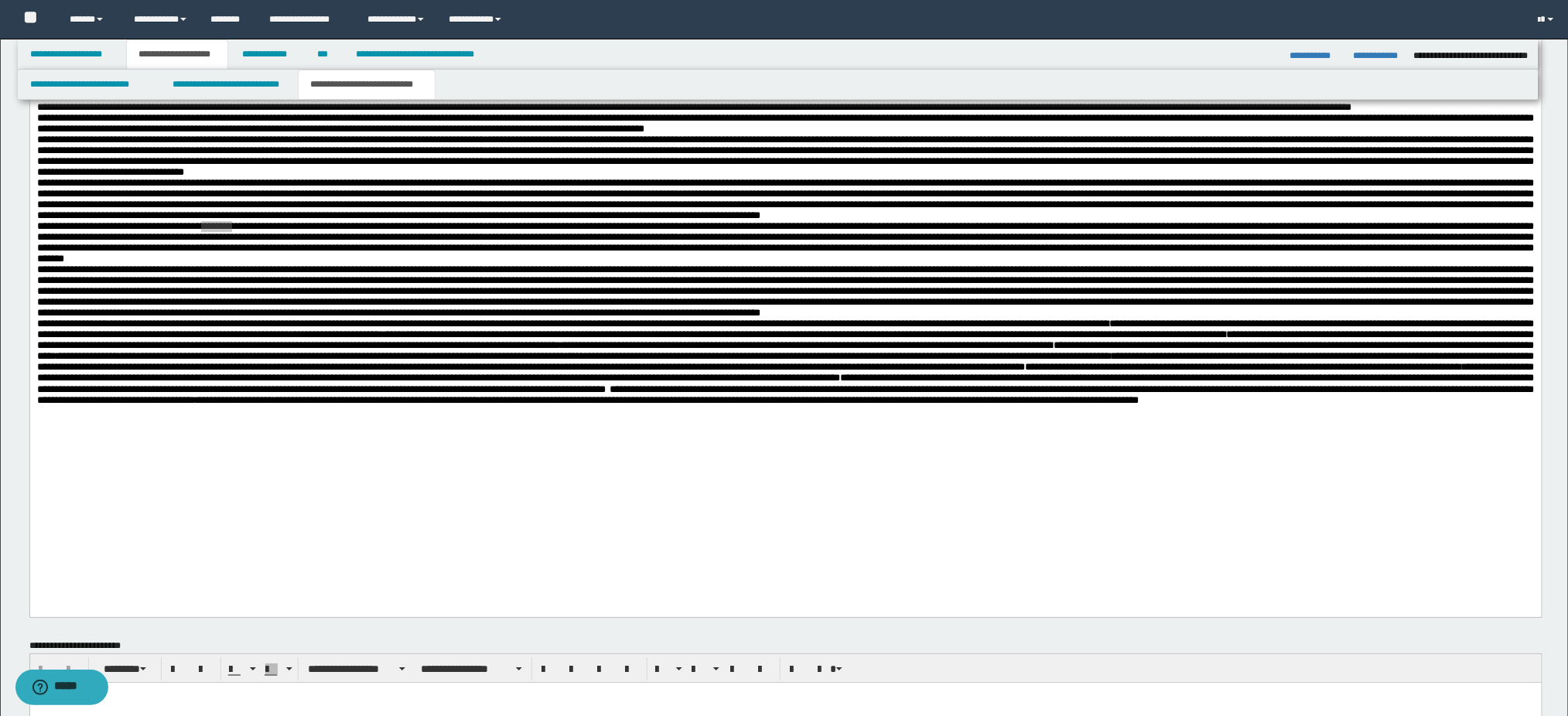 scroll, scrollTop: 1420, scrollLeft: 0, axis: vertical 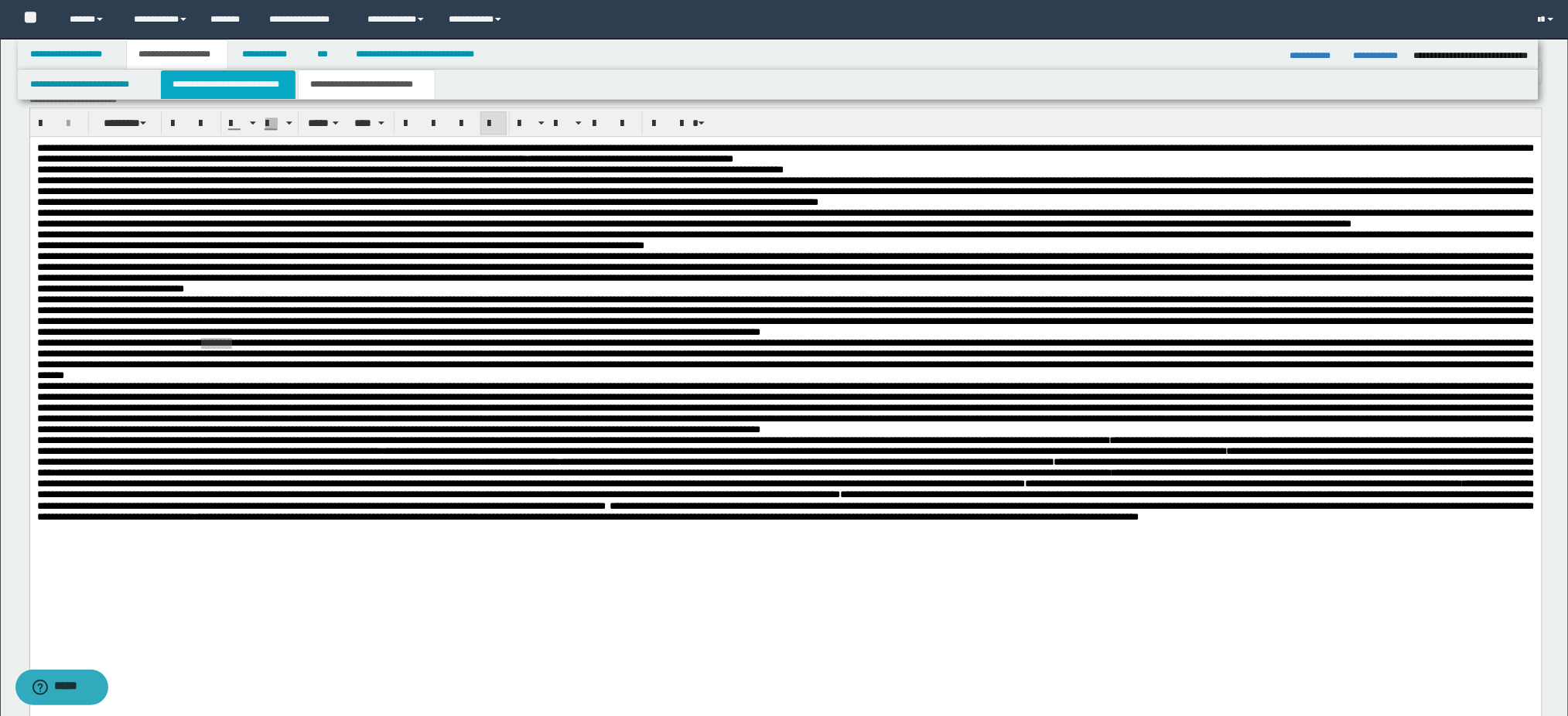 click on "**********" at bounding box center [228, 84] 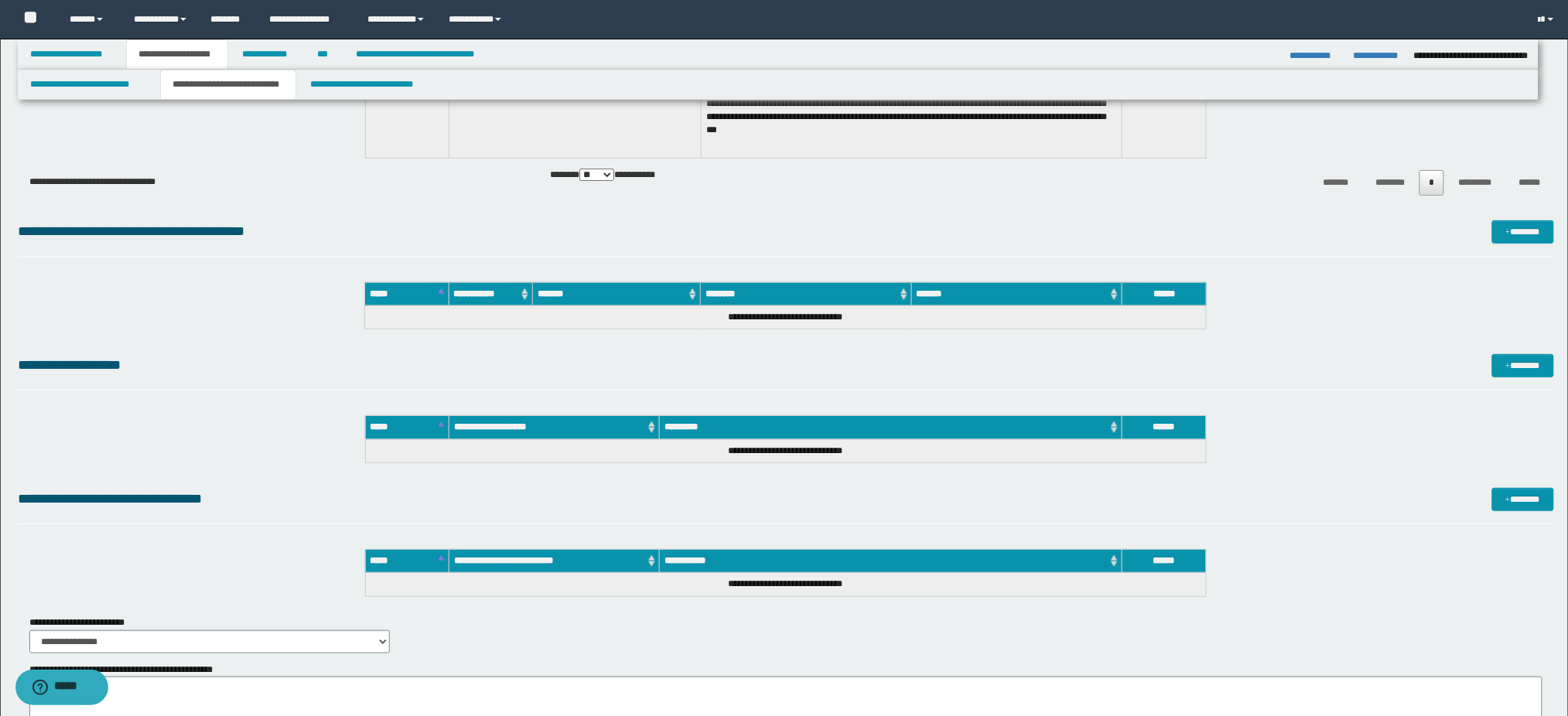 scroll, scrollTop: 4584, scrollLeft: 0, axis: vertical 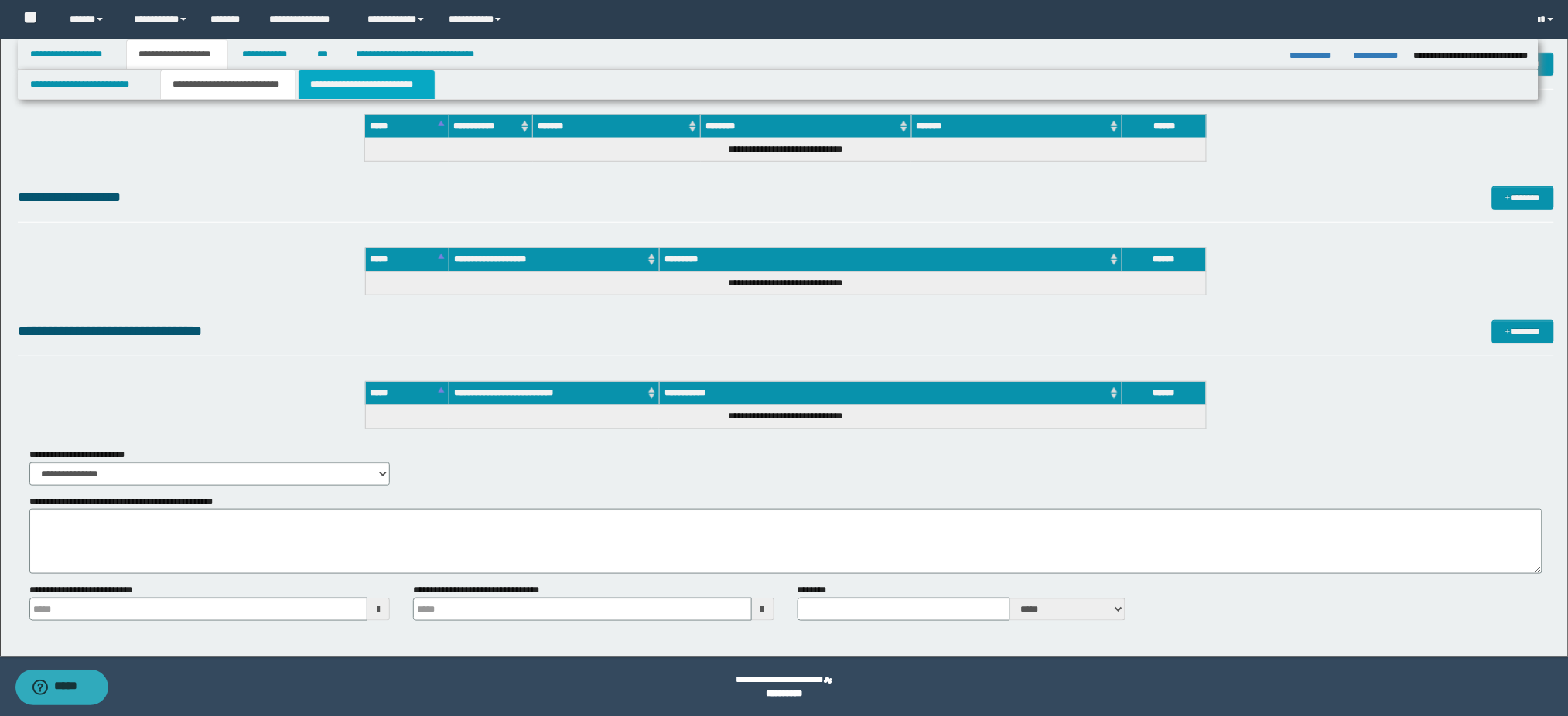 click on "**********" at bounding box center (367, 84) 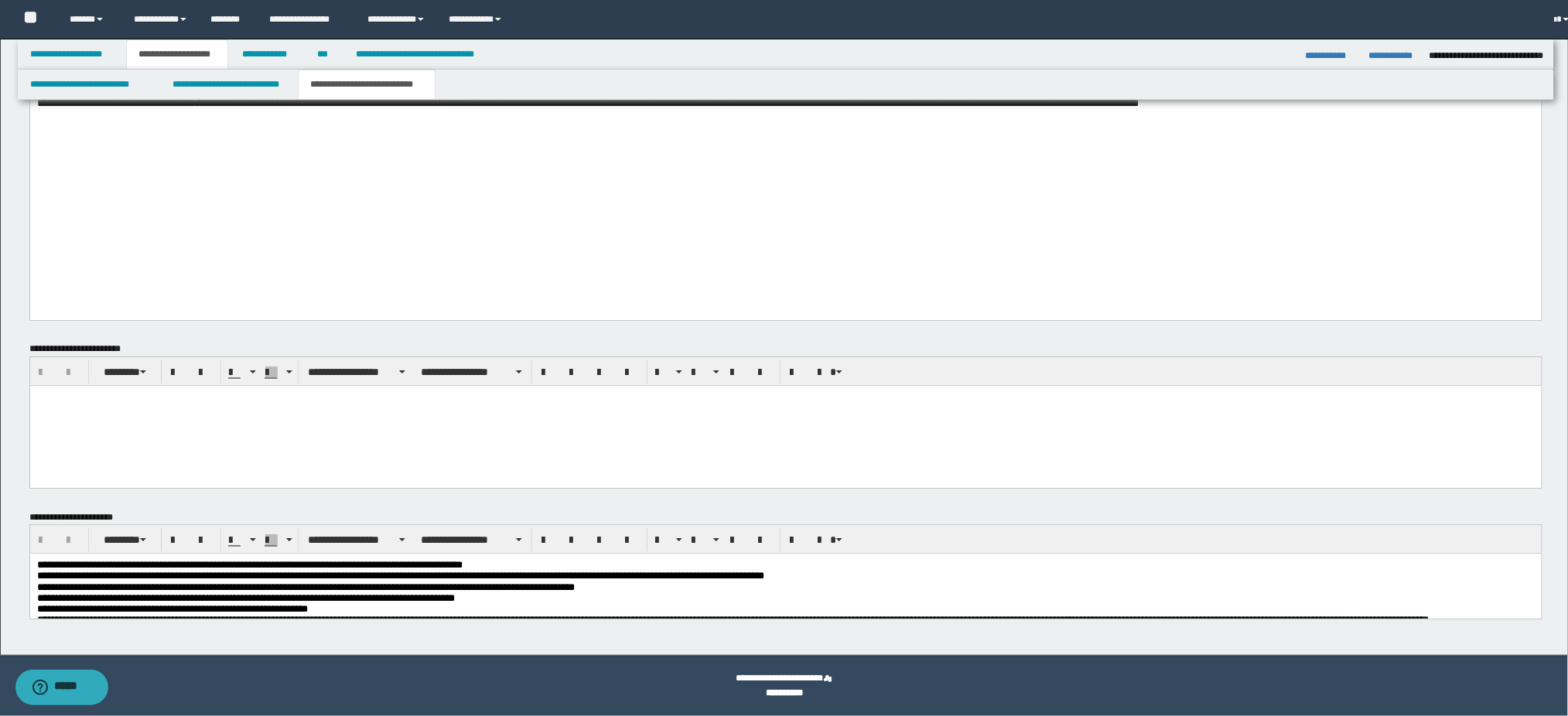 scroll, scrollTop: 1833, scrollLeft: 0, axis: vertical 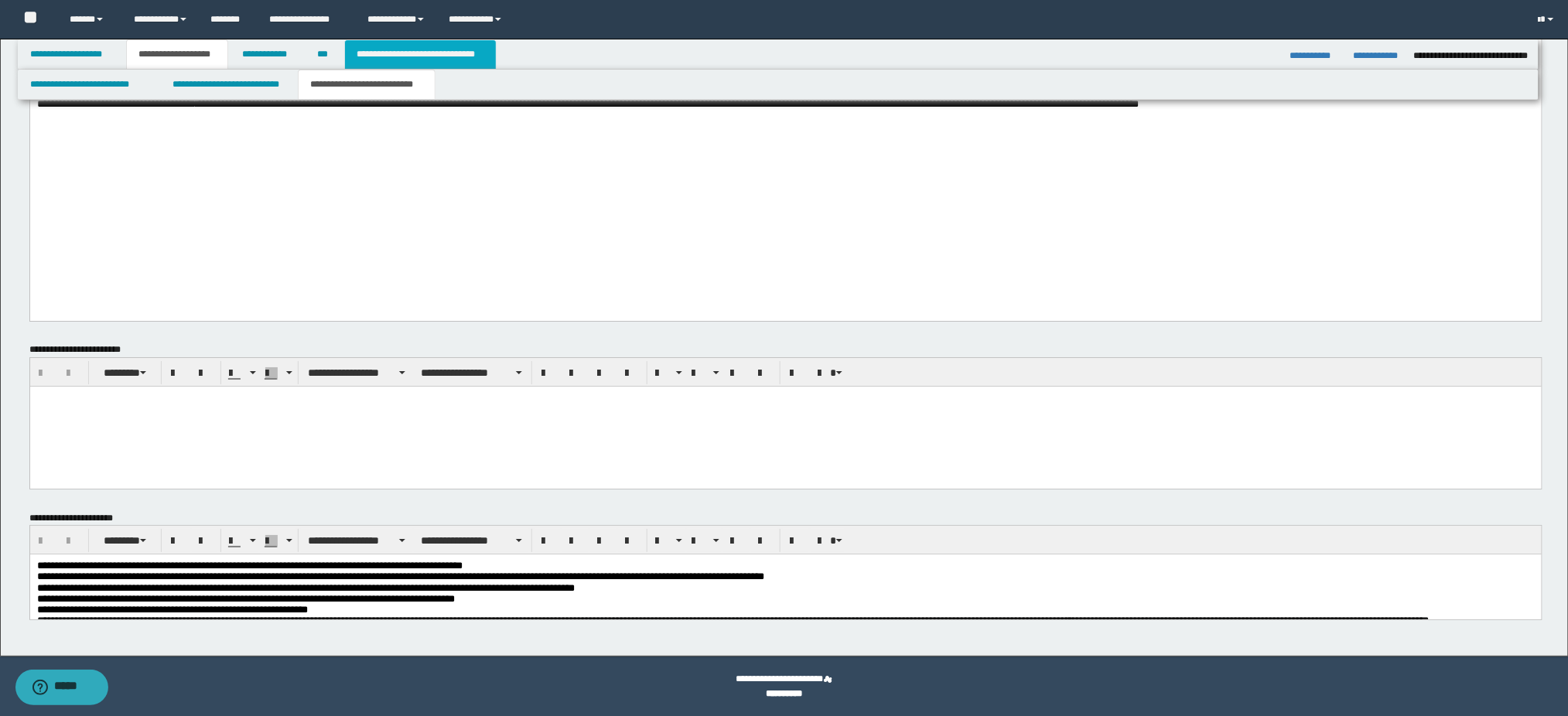 click on "**********" at bounding box center [420, 54] 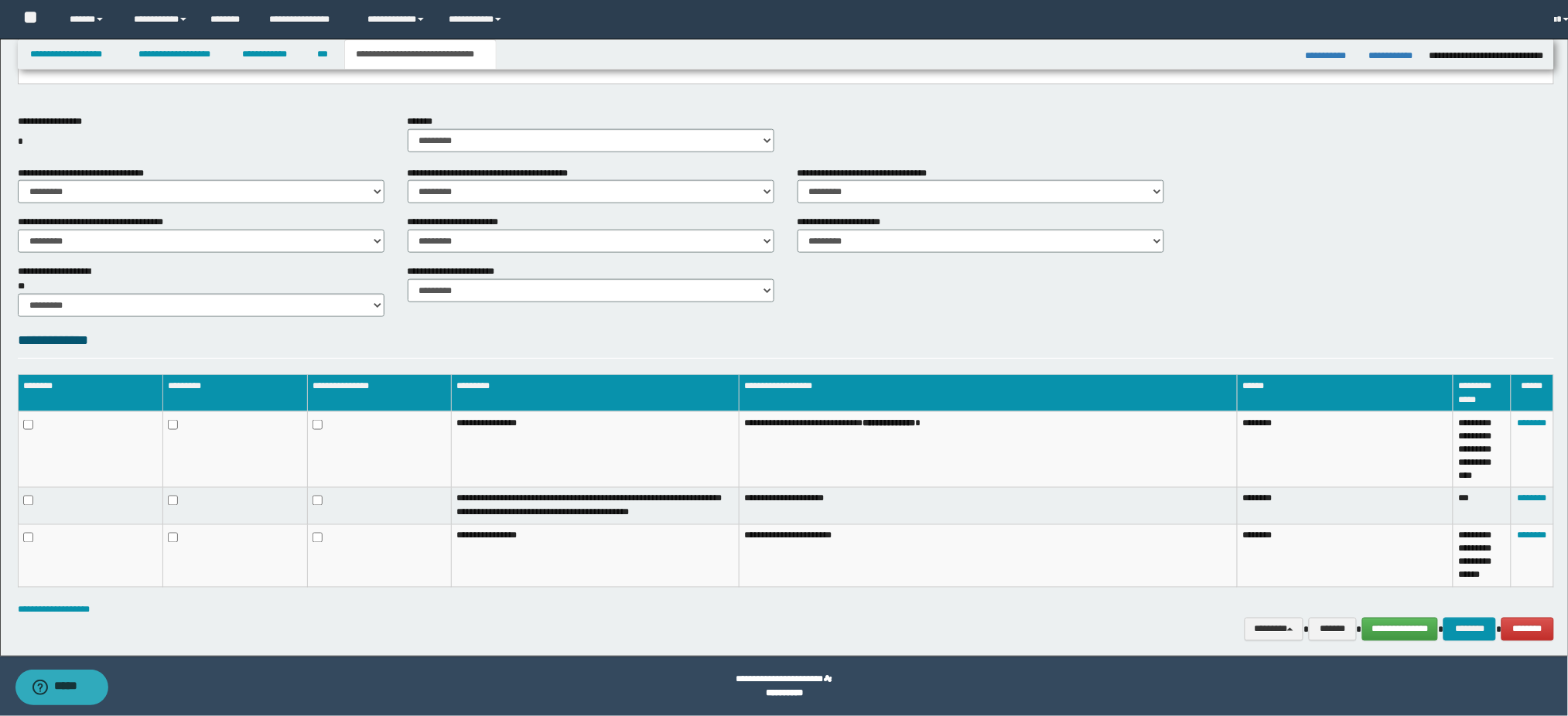 scroll, scrollTop: 582, scrollLeft: 0, axis: vertical 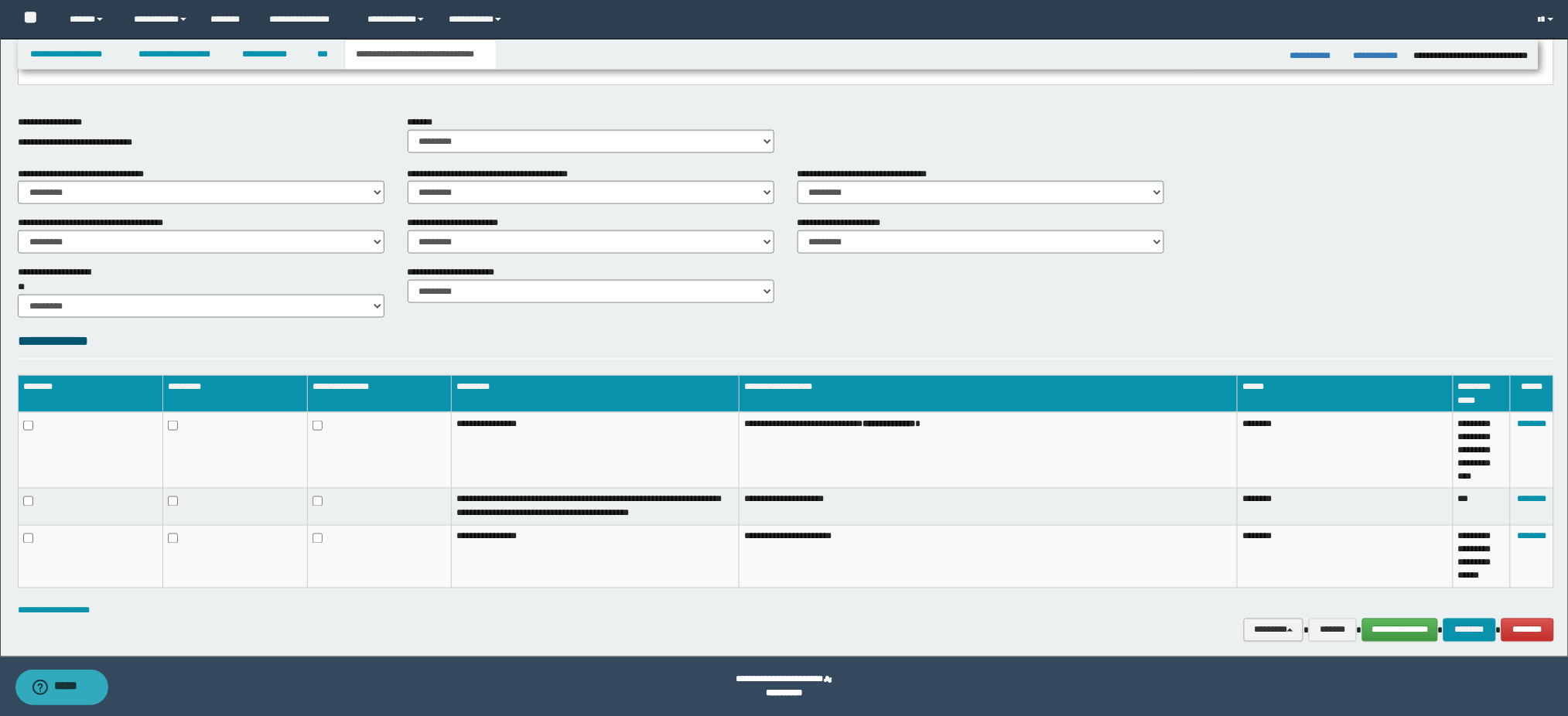 click on "********" at bounding box center (1273, 630) 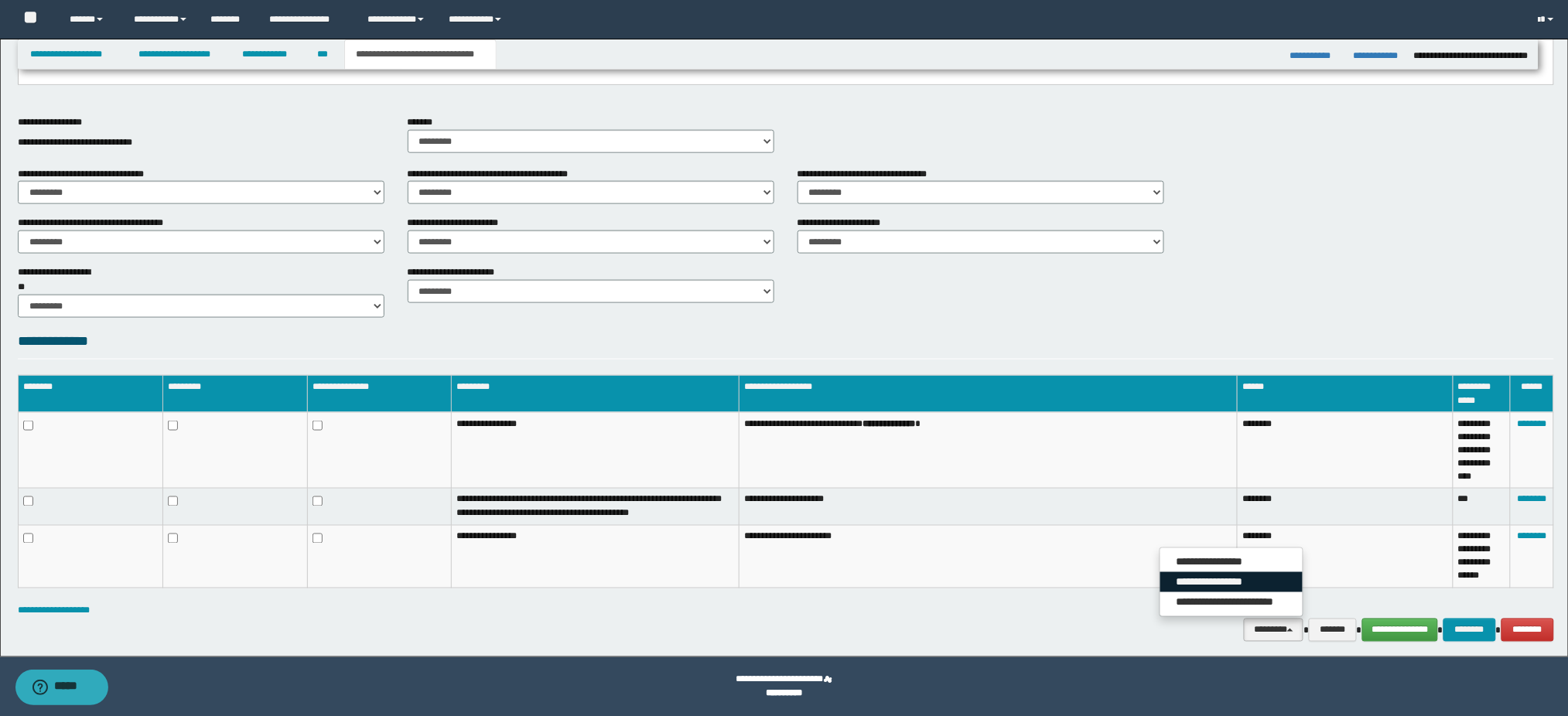 click on "**********" at bounding box center [1232, 582] 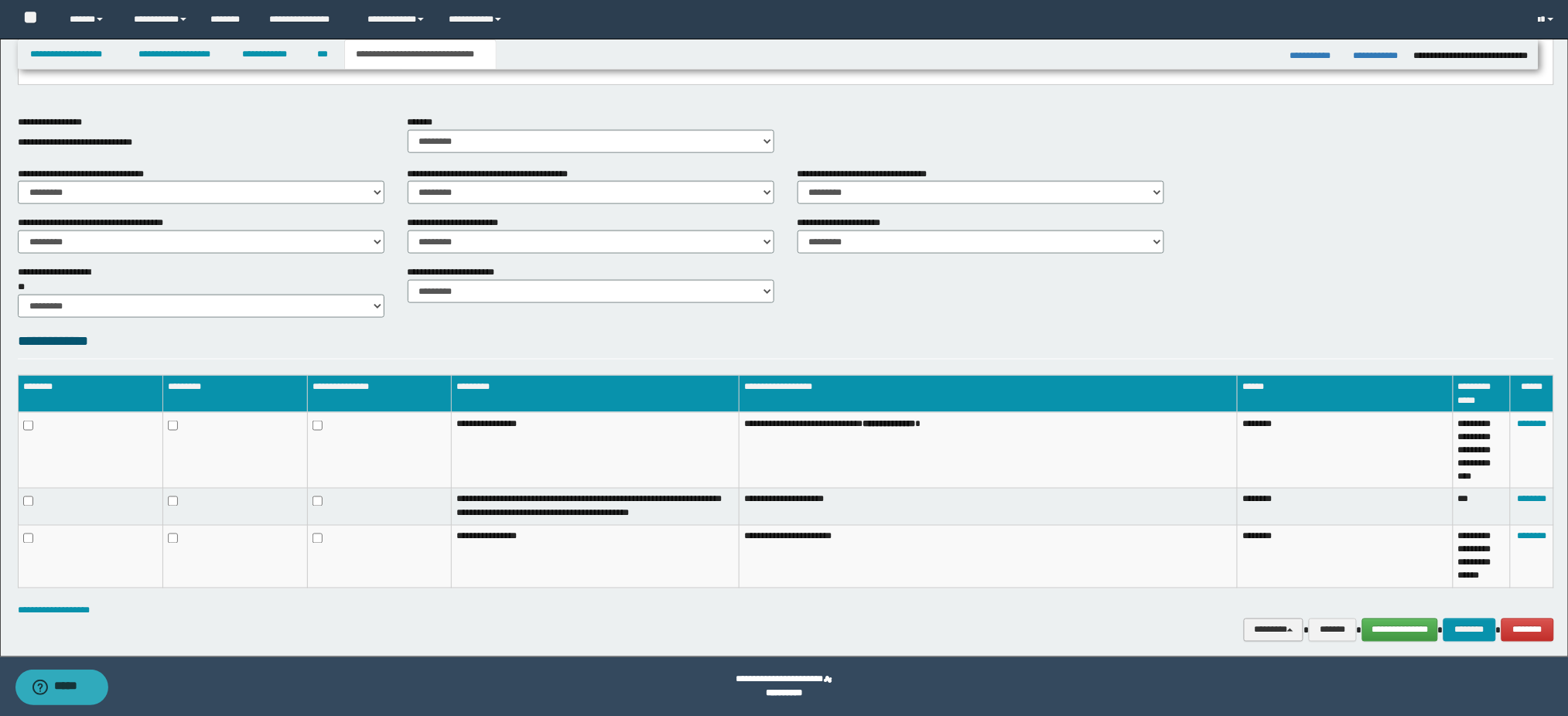 click on "********" at bounding box center (1273, 630) 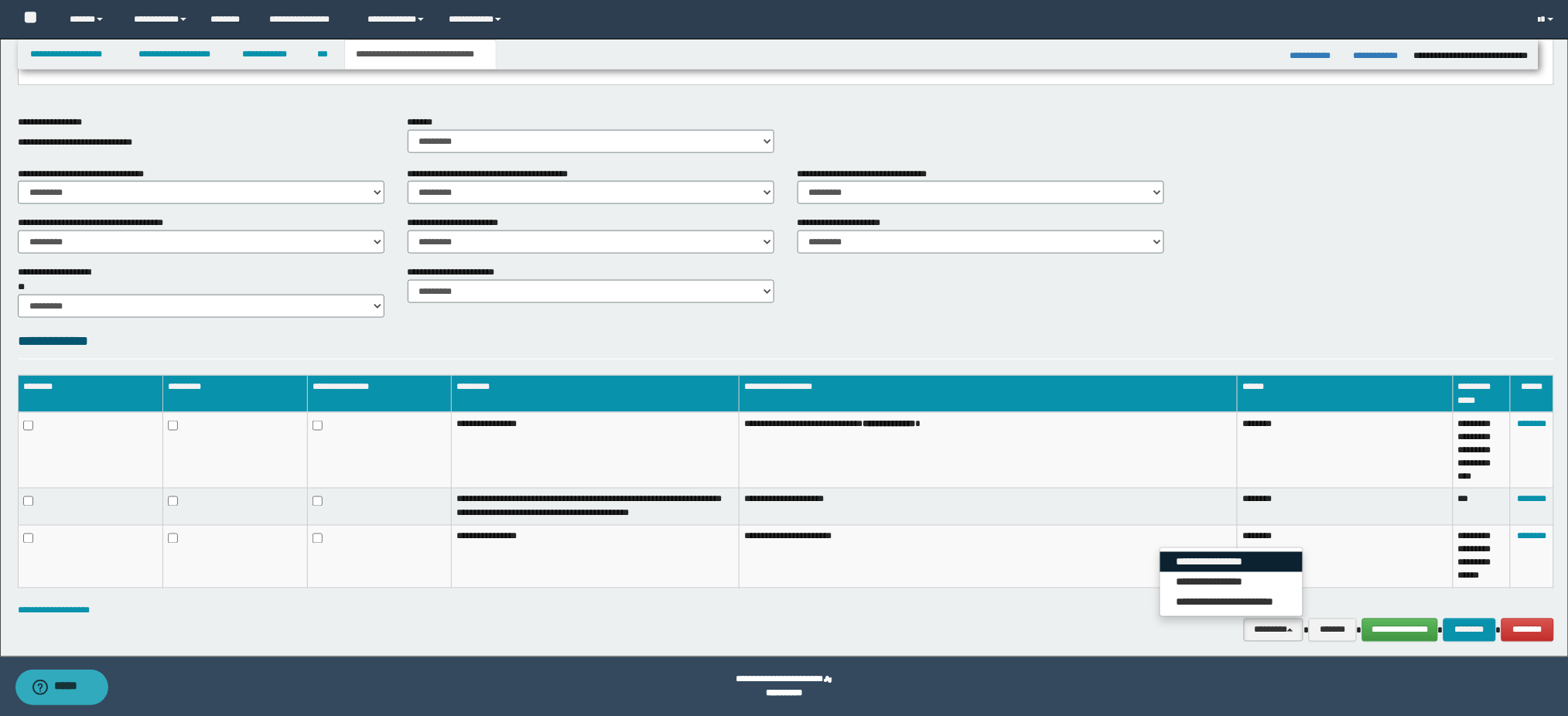 click on "**********" at bounding box center [1232, 562] 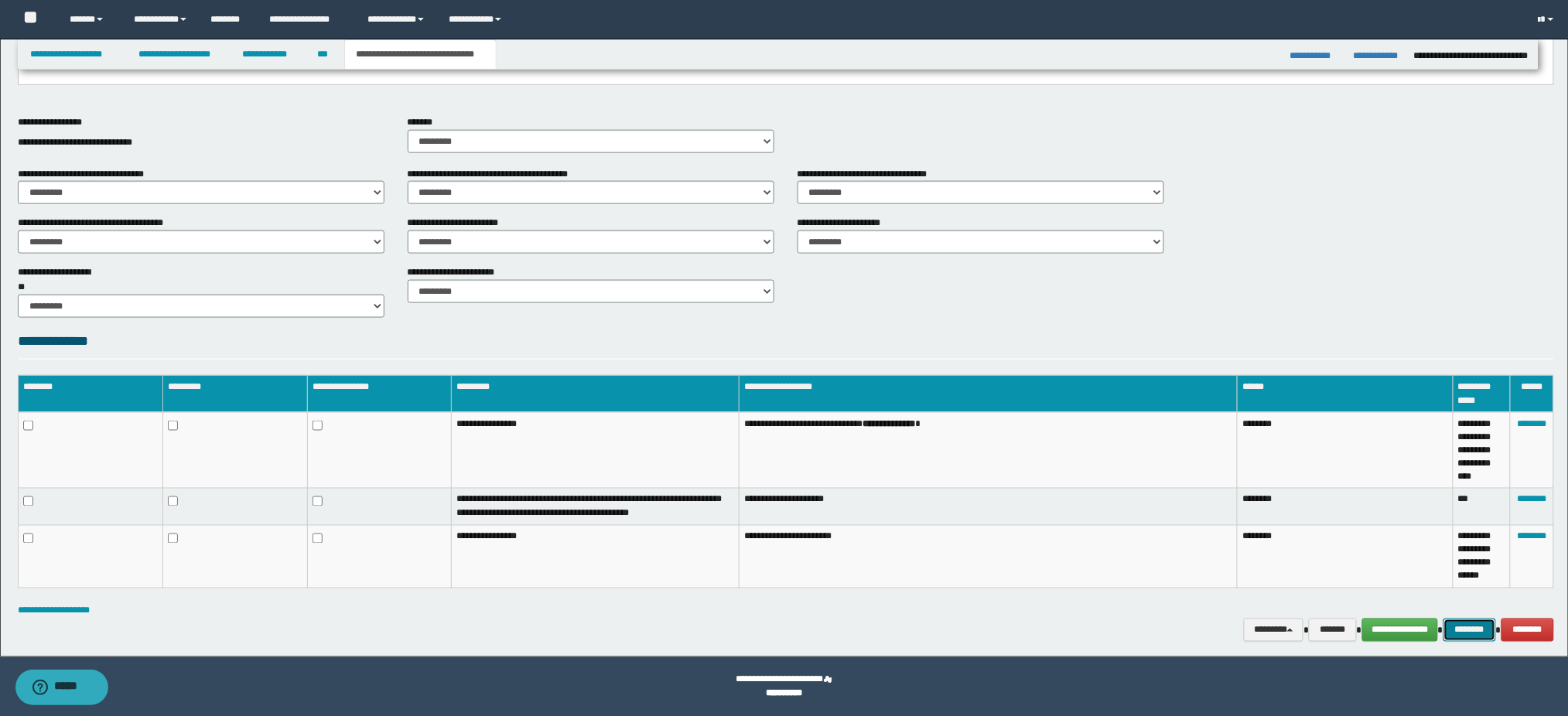 click on "********" at bounding box center (1470, 630) 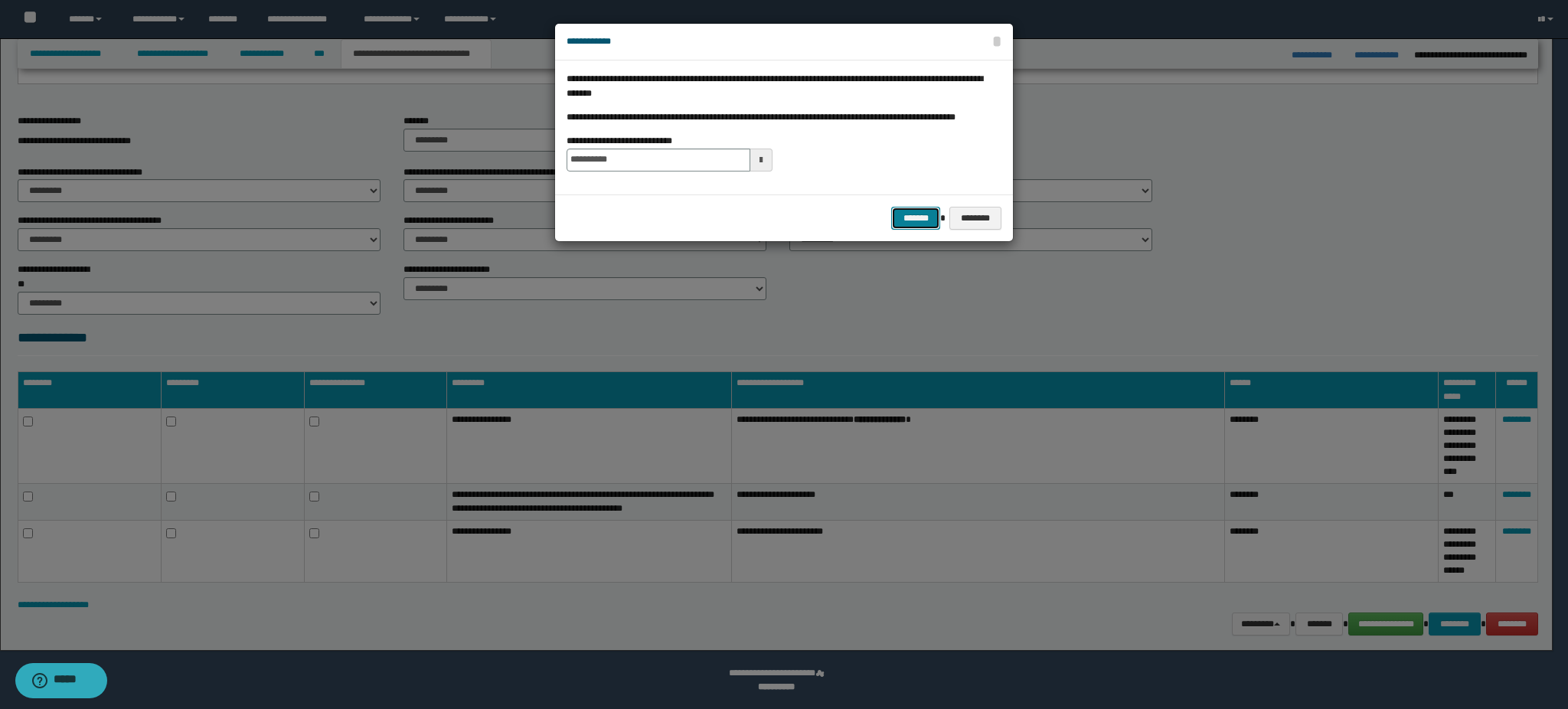 click on "*******" at bounding box center (916, 218) 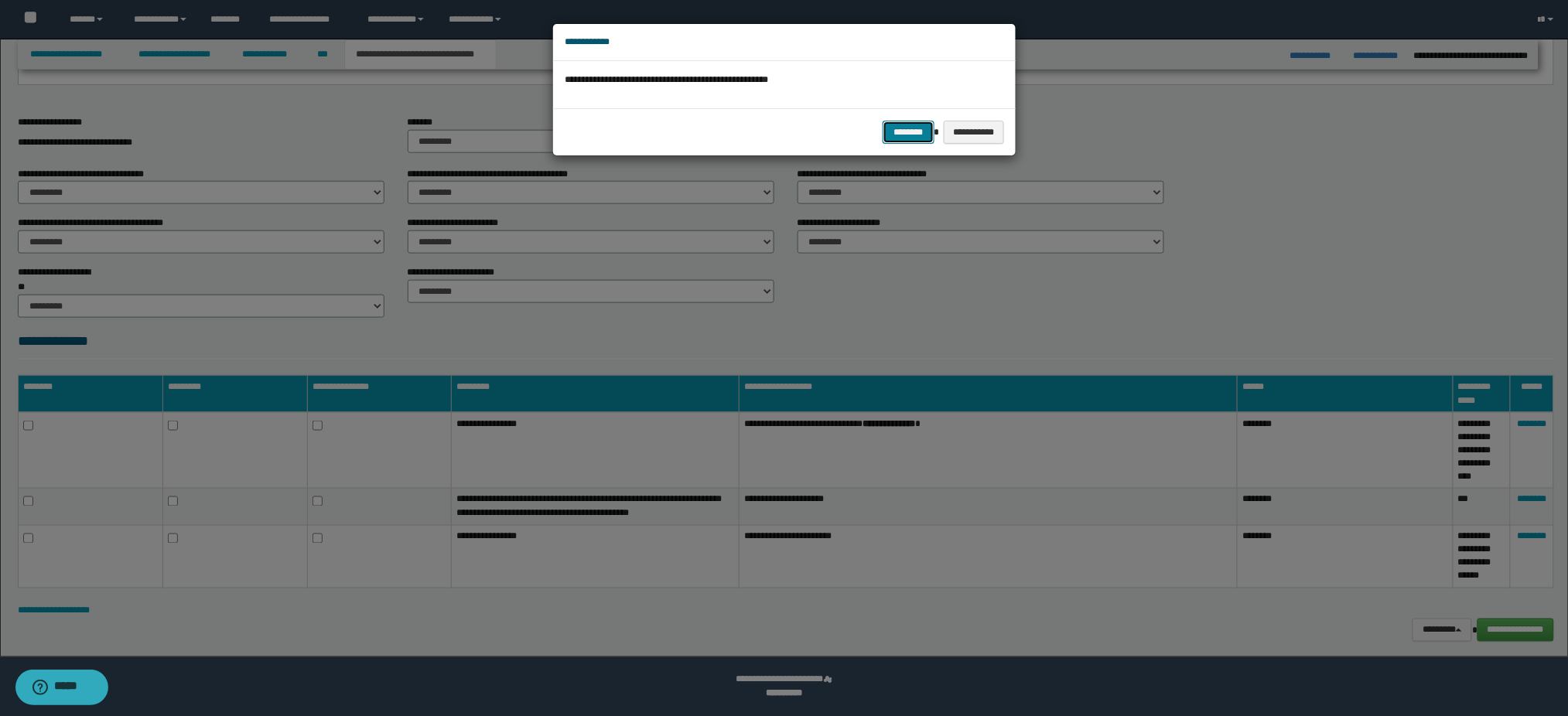 click on "********" at bounding box center [908, 132] 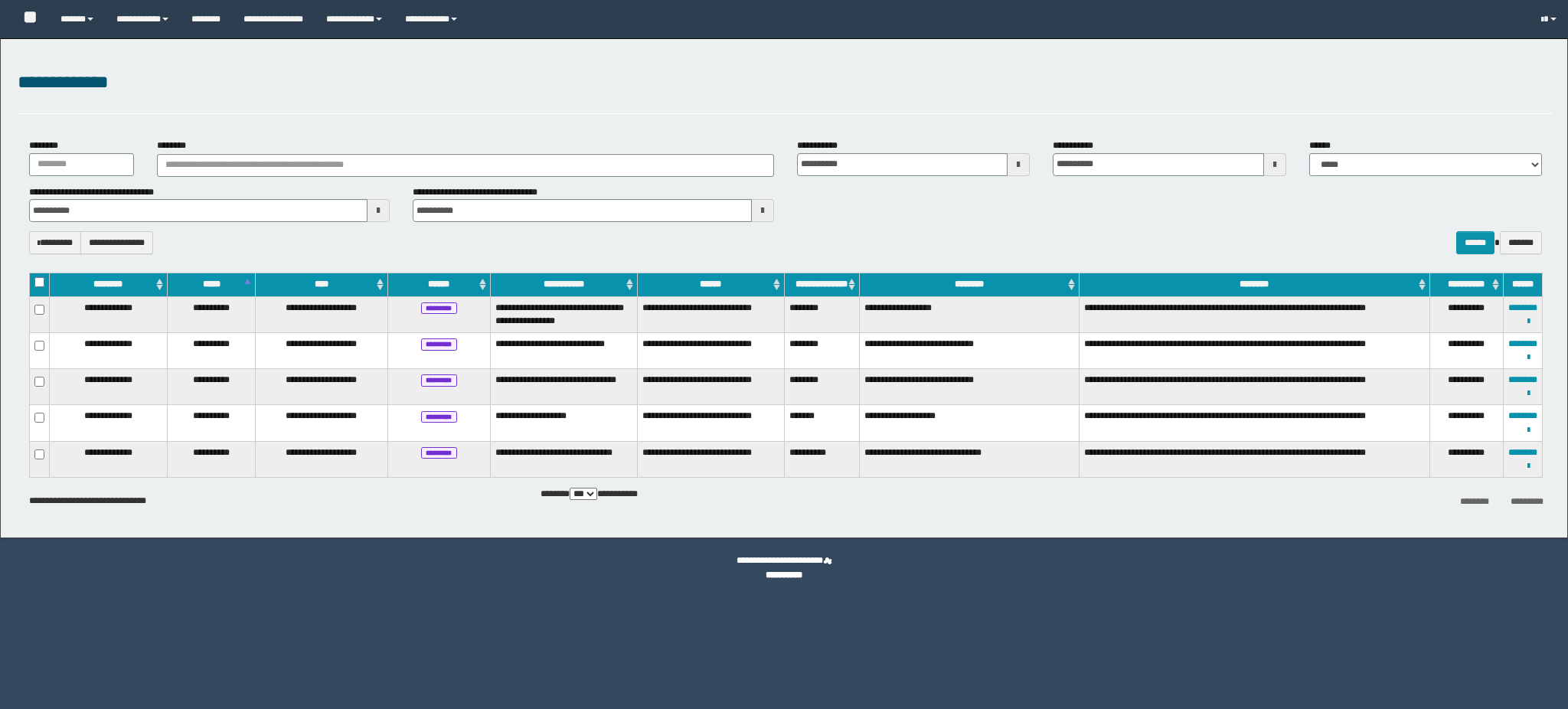 select on "***" 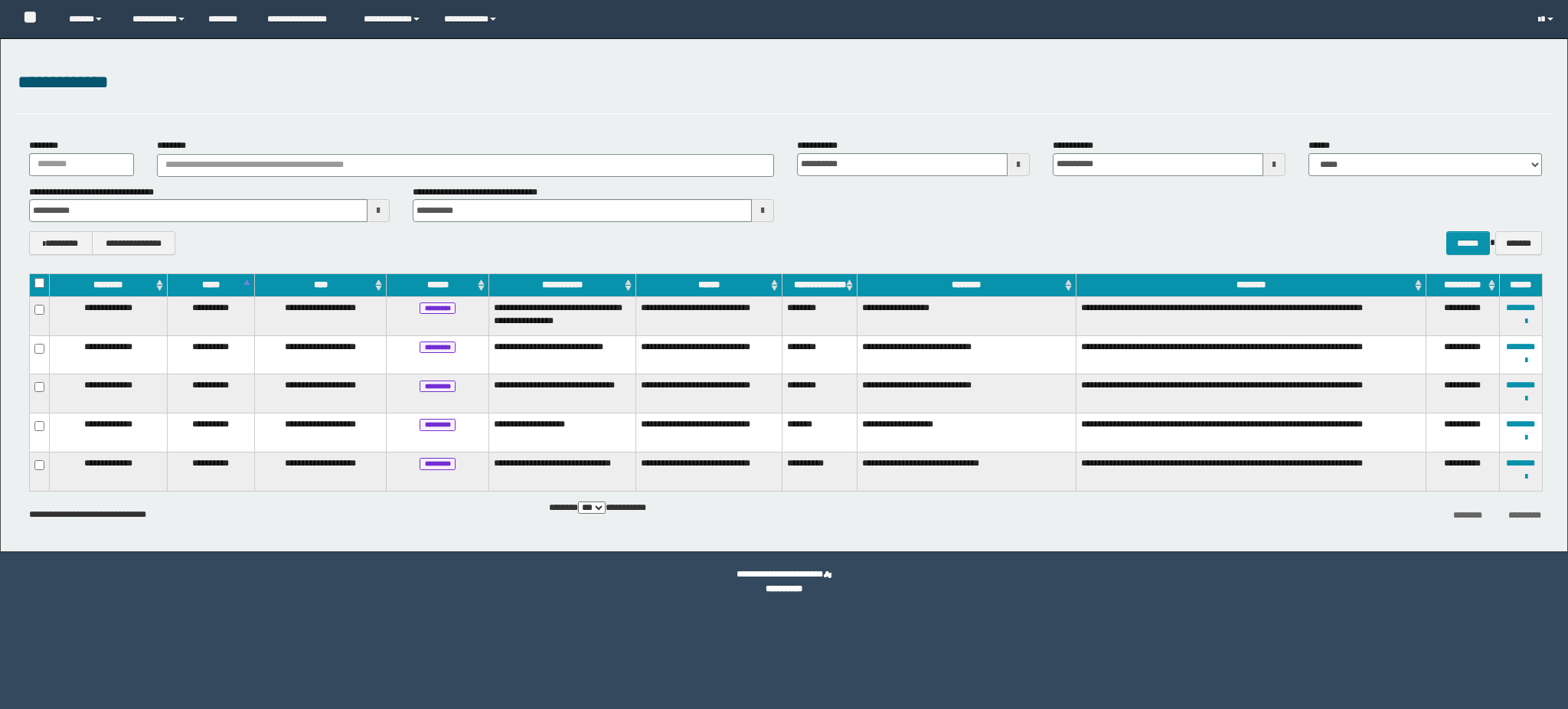 scroll, scrollTop: 0, scrollLeft: 0, axis: both 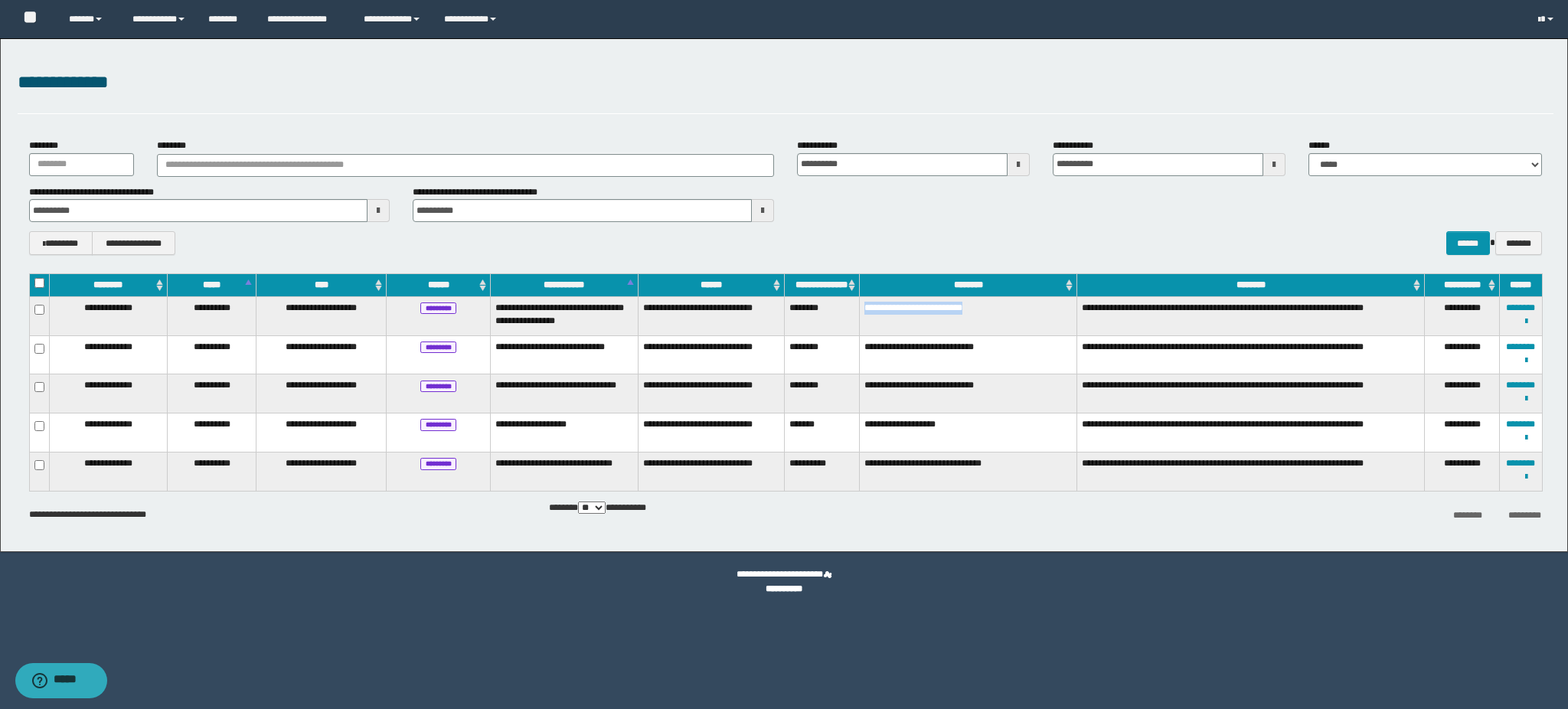 drag, startPoint x: 863, startPoint y: 306, endPoint x: 1039, endPoint y: 335, distance: 178.3732 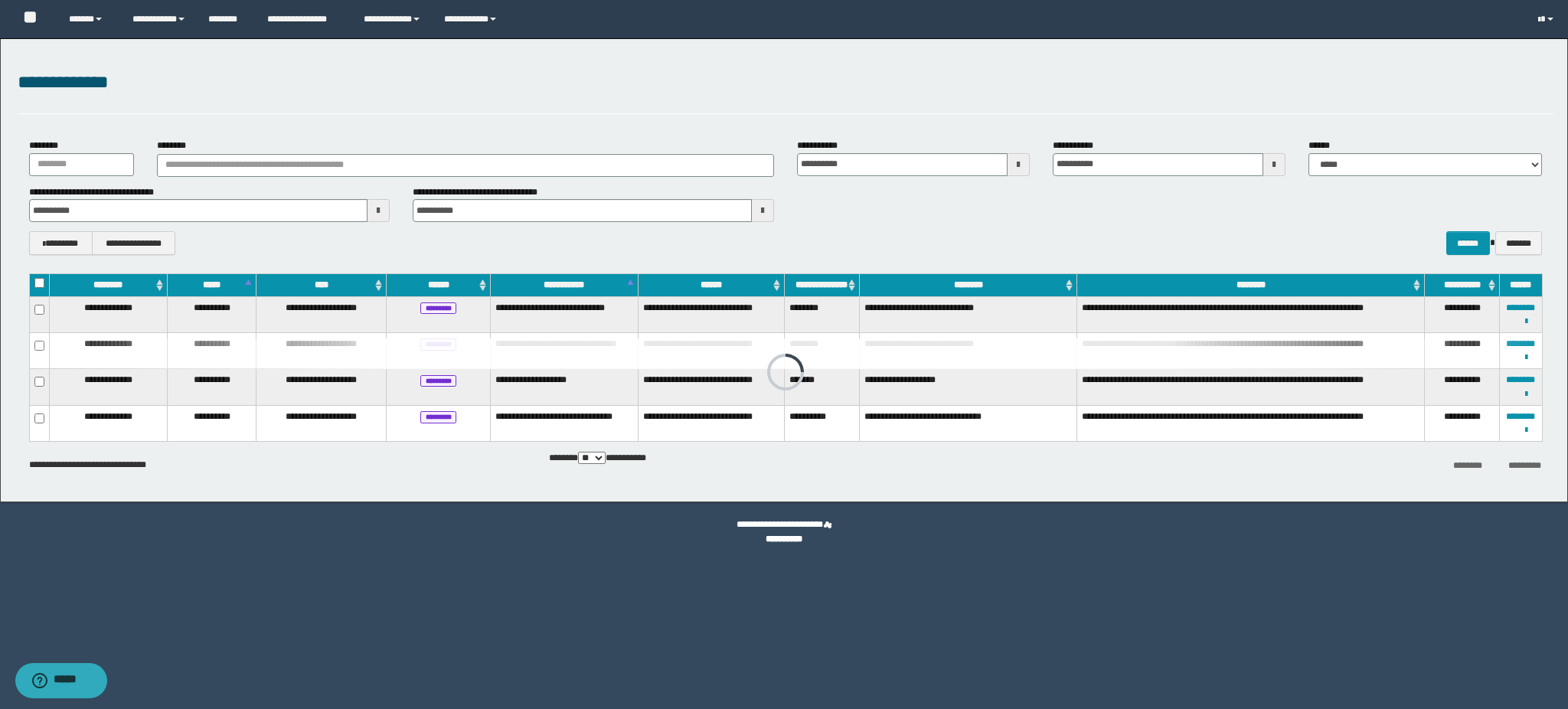 click on "**********" at bounding box center (786, 465) 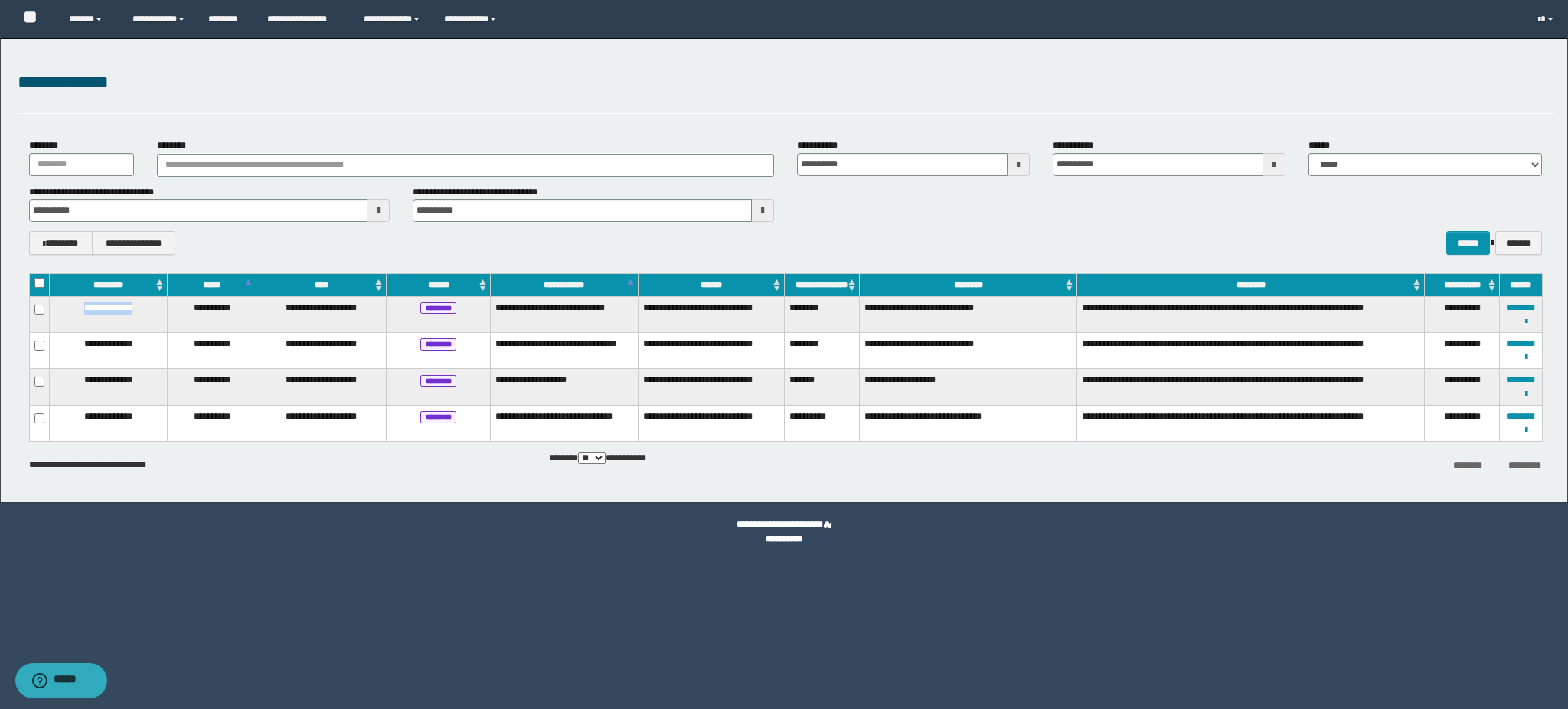 drag, startPoint x: 54, startPoint y: 301, endPoint x: 145, endPoint y: 303, distance: 91.02198 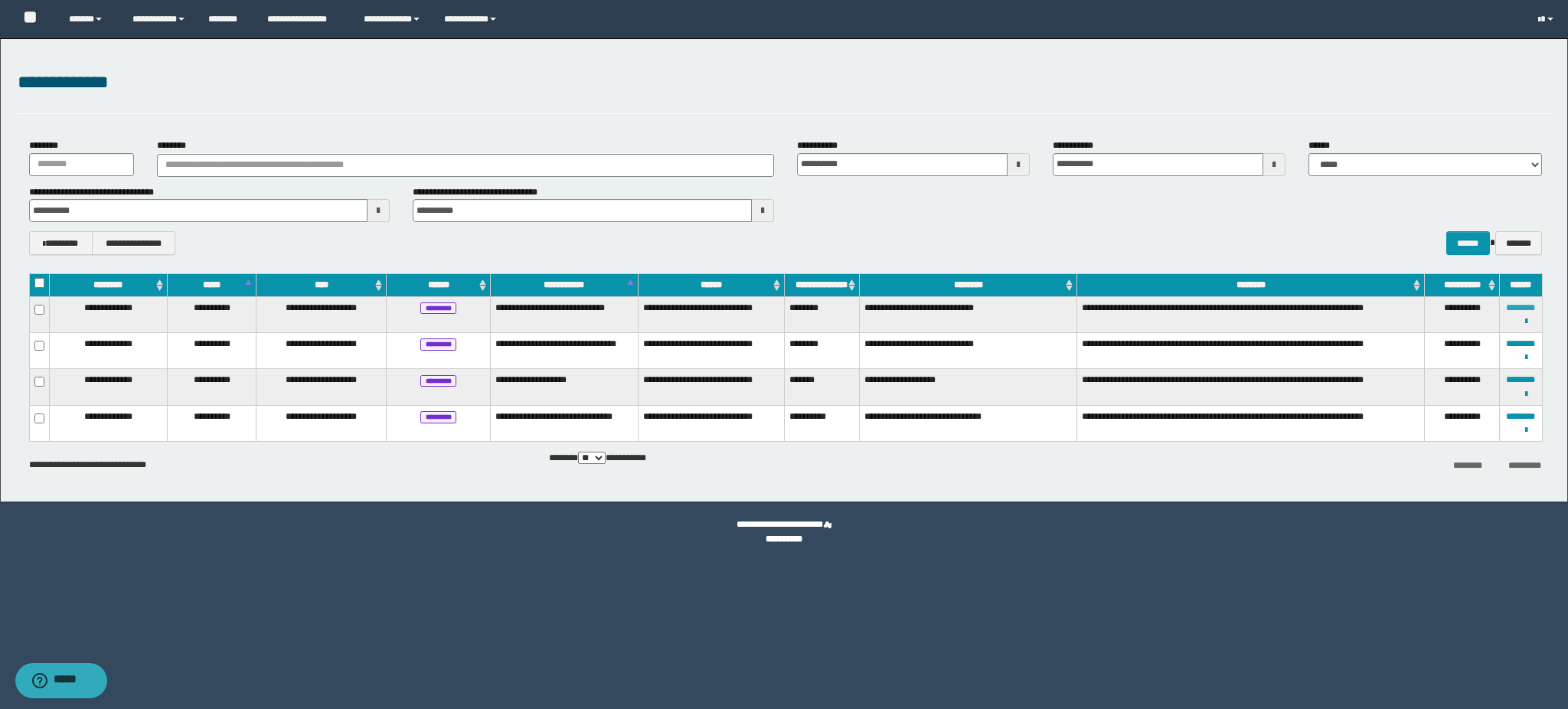click on "********" at bounding box center (1521, 308) 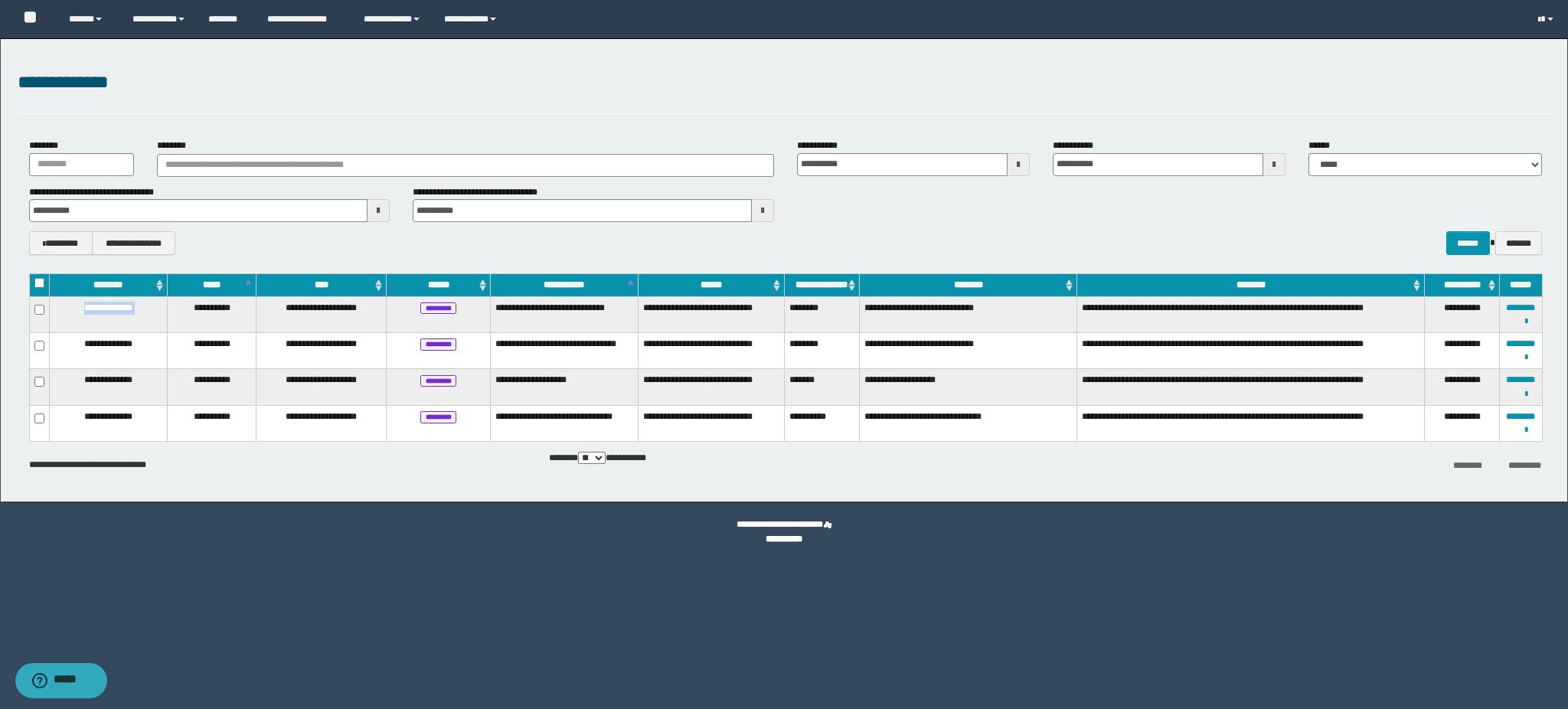 drag, startPoint x: 79, startPoint y: 303, endPoint x: 170, endPoint y: 315, distance: 91.7878 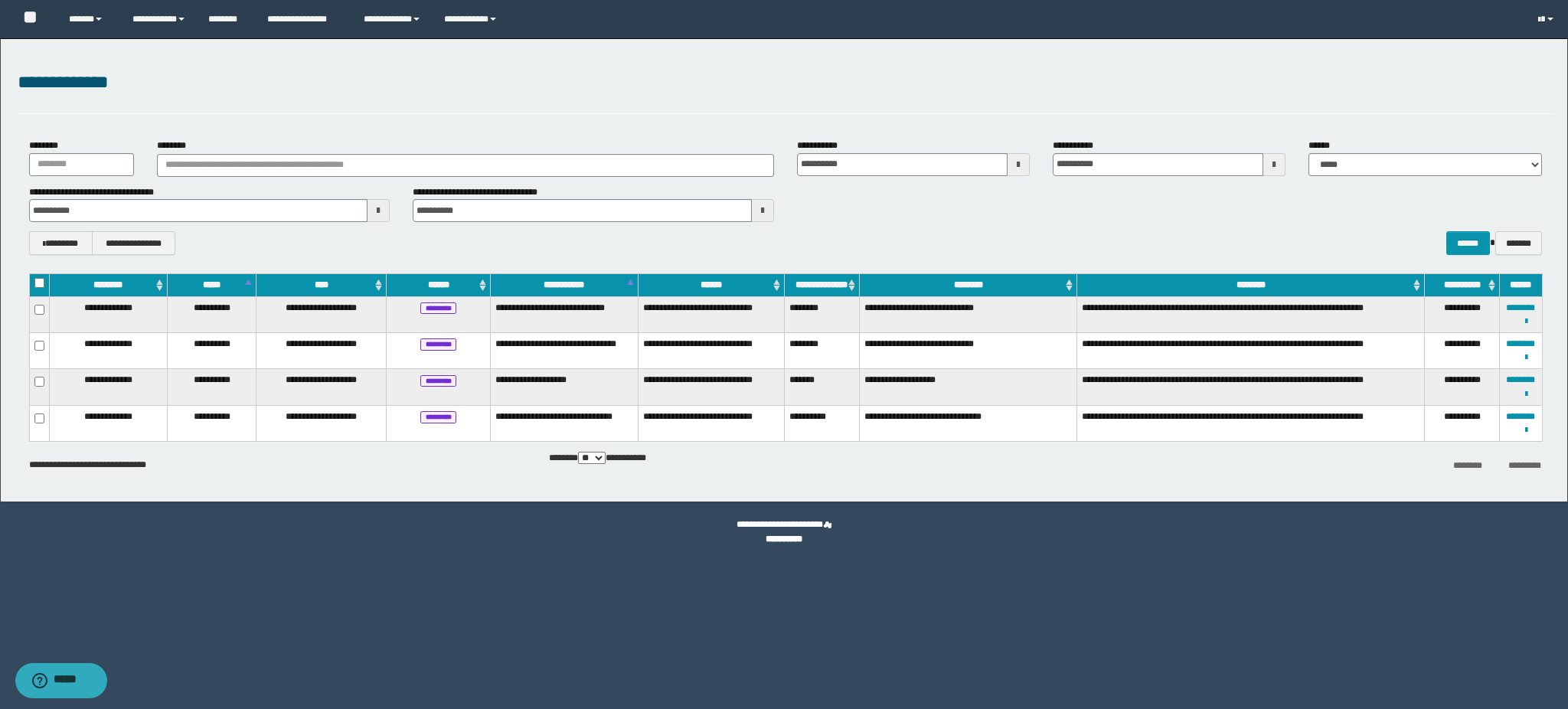 click on "**********" at bounding box center (784, 539) 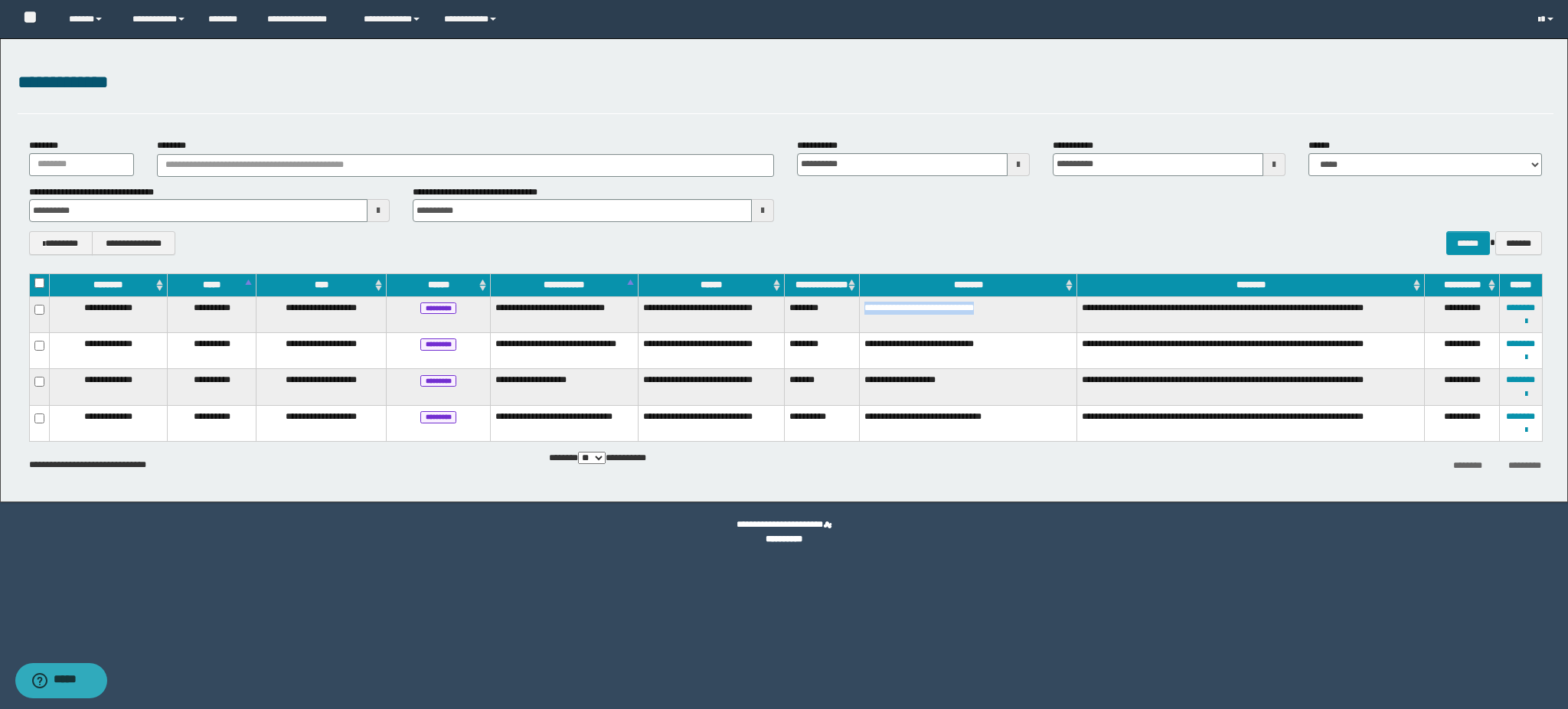 drag, startPoint x: 865, startPoint y: 306, endPoint x: 1027, endPoint y: 312, distance: 162.11107 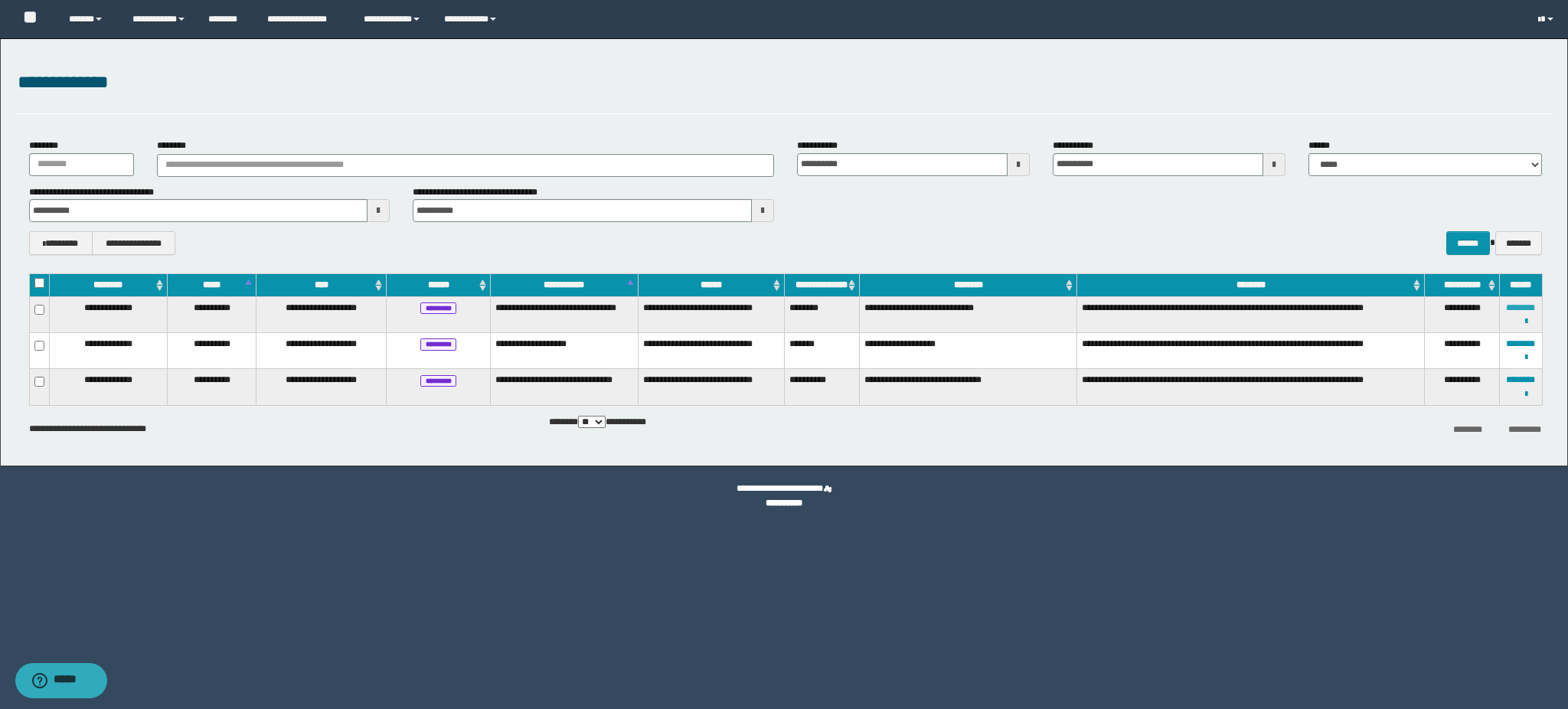 click on "********" at bounding box center [1521, 308] 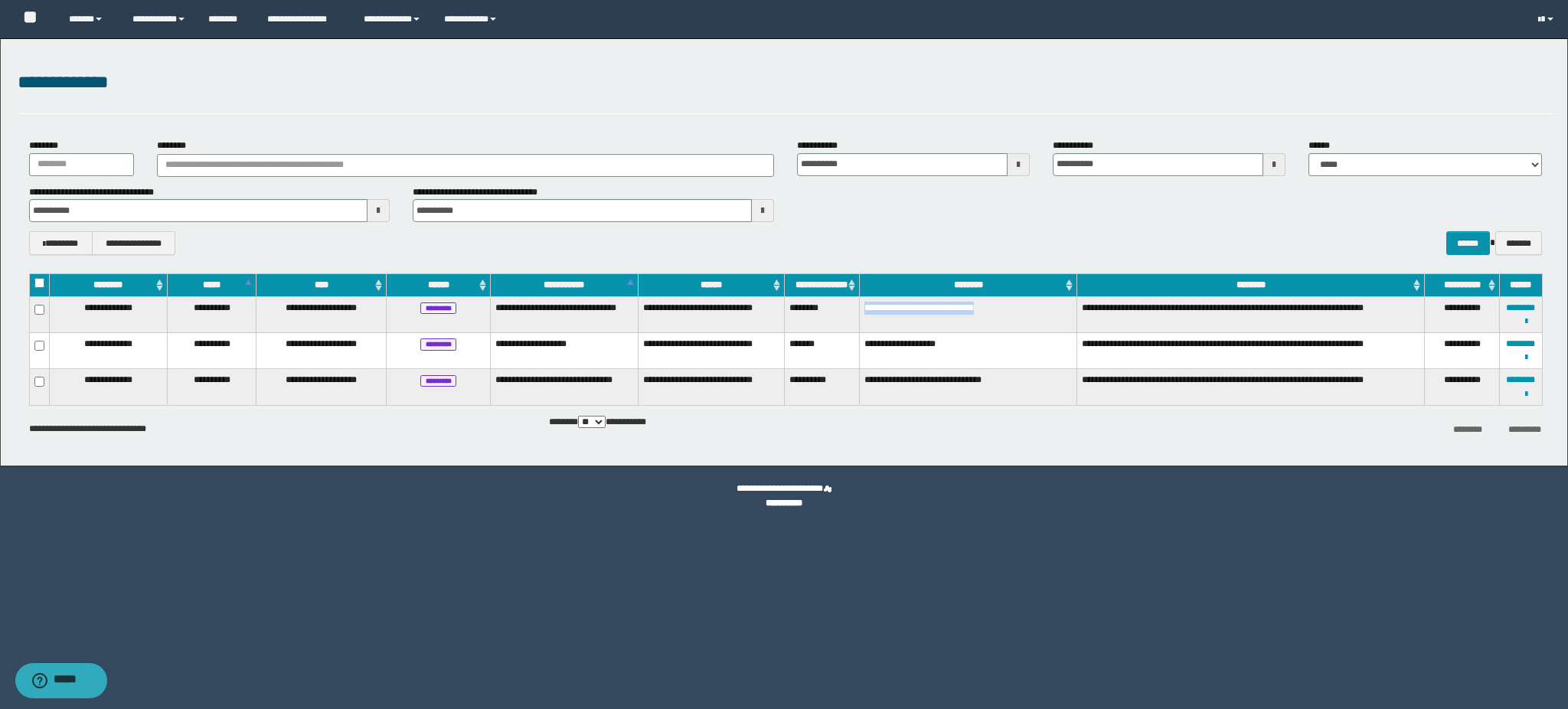 drag, startPoint x: 860, startPoint y: 307, endPoint x: 1001, endPoint y: 317, distance: 141.35417 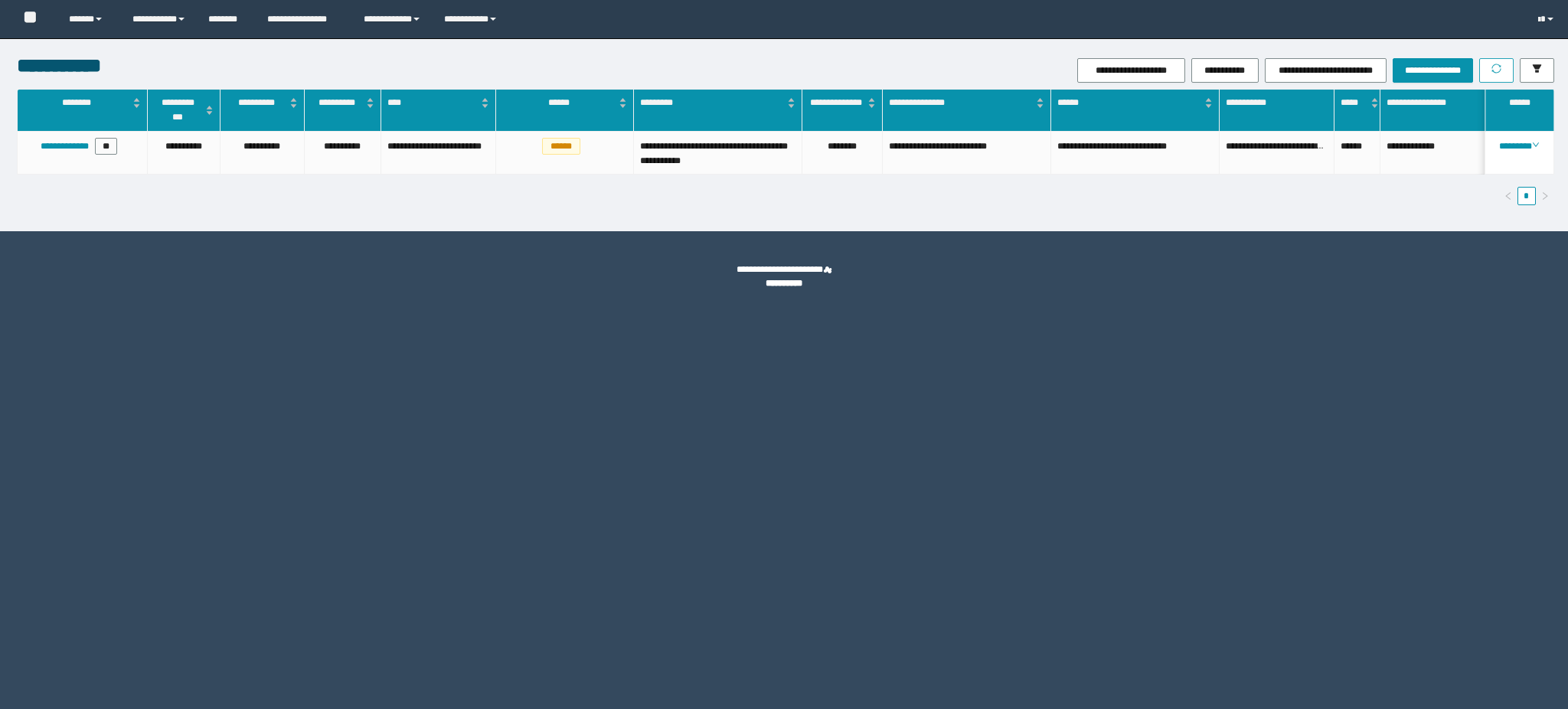 scroll, scrollTop: 0, scrollLeft: 0, axis: both 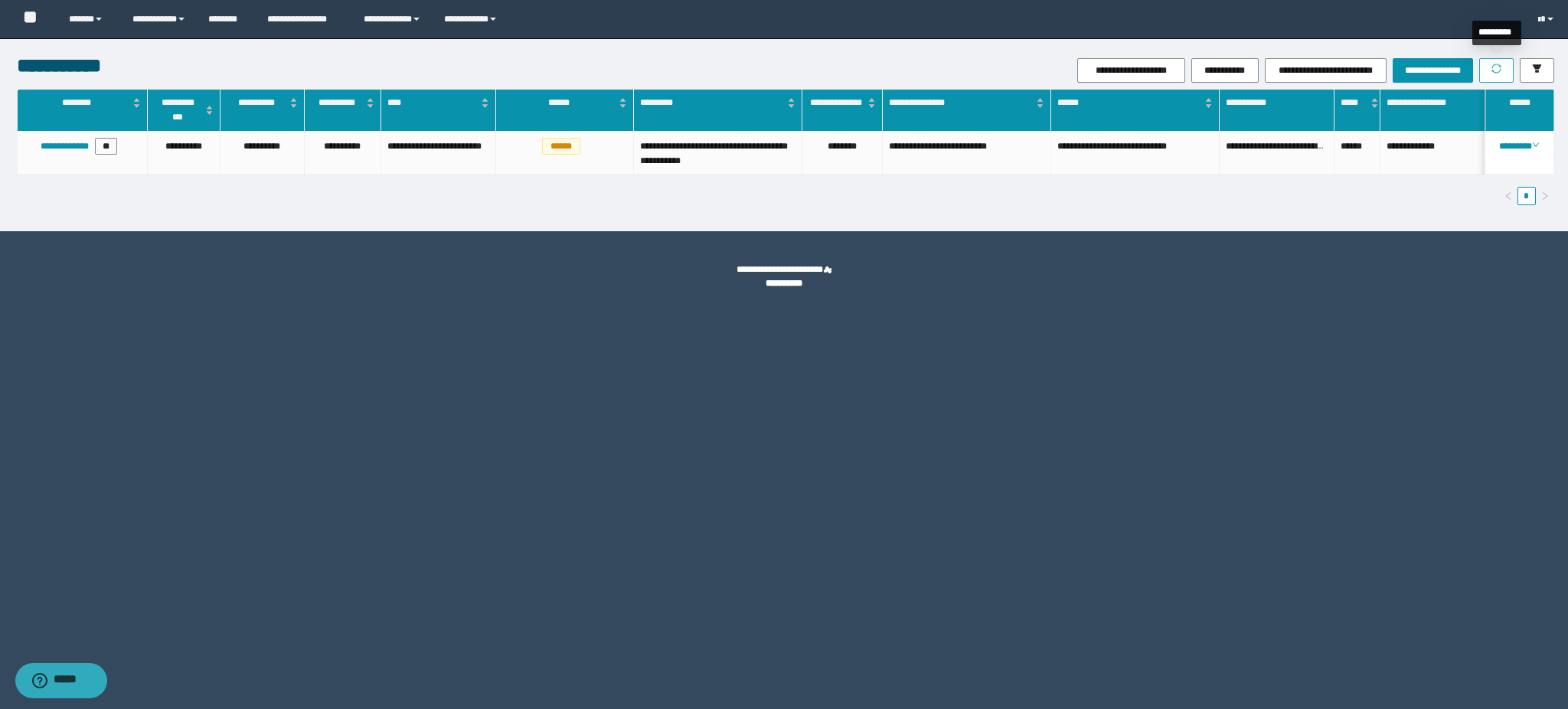 click at bounding box center [1496, 70] 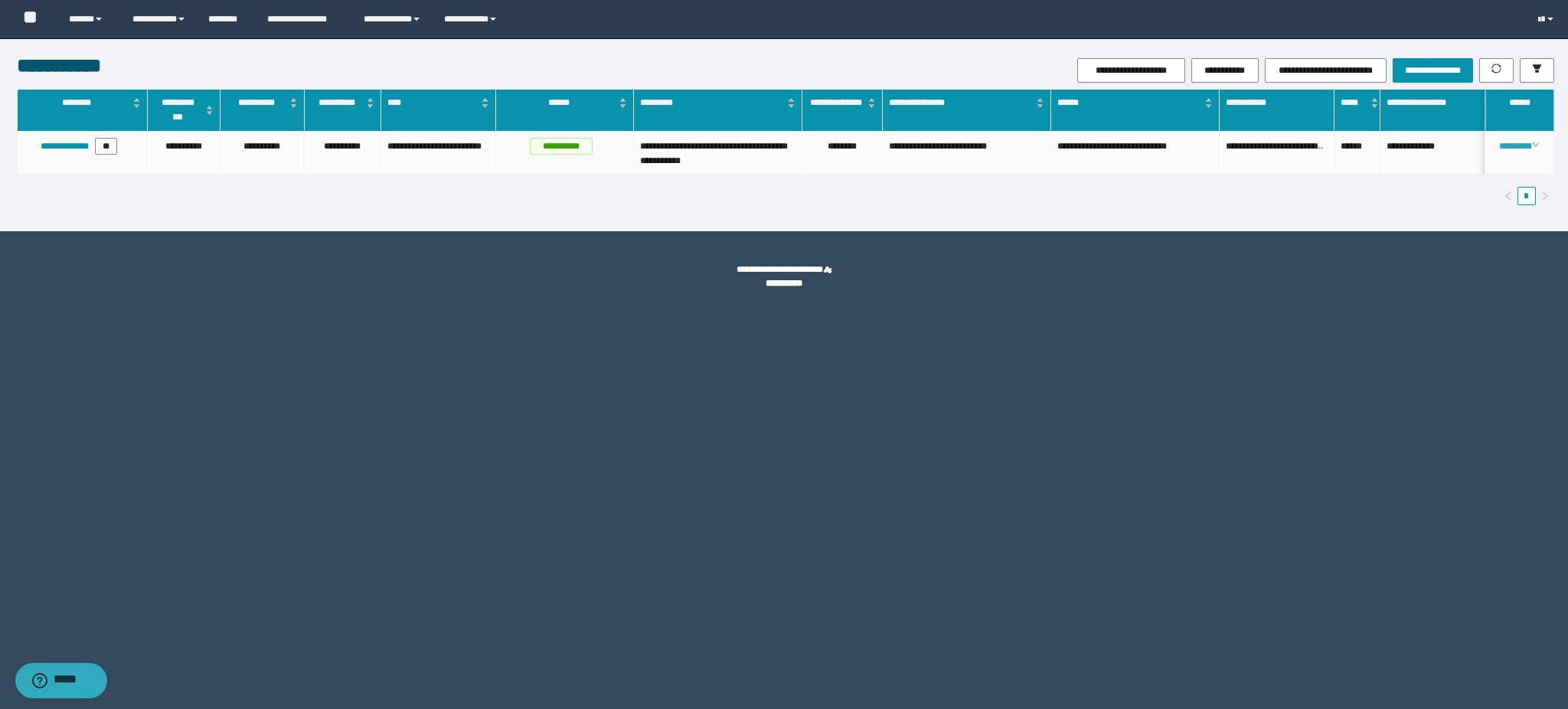 click on "********" at bounding box center [1519, 146] 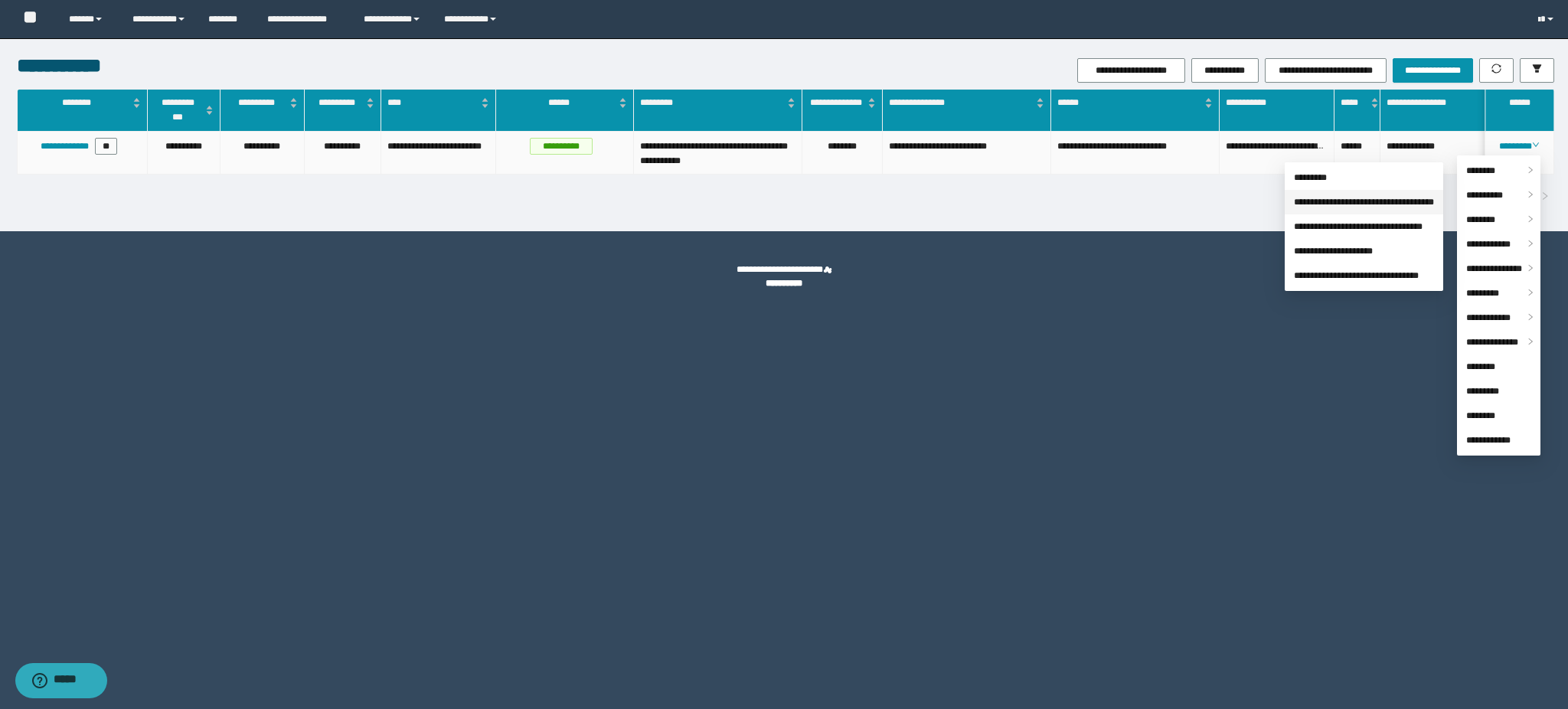 click on "**********" at bounding box center (1364, 202) 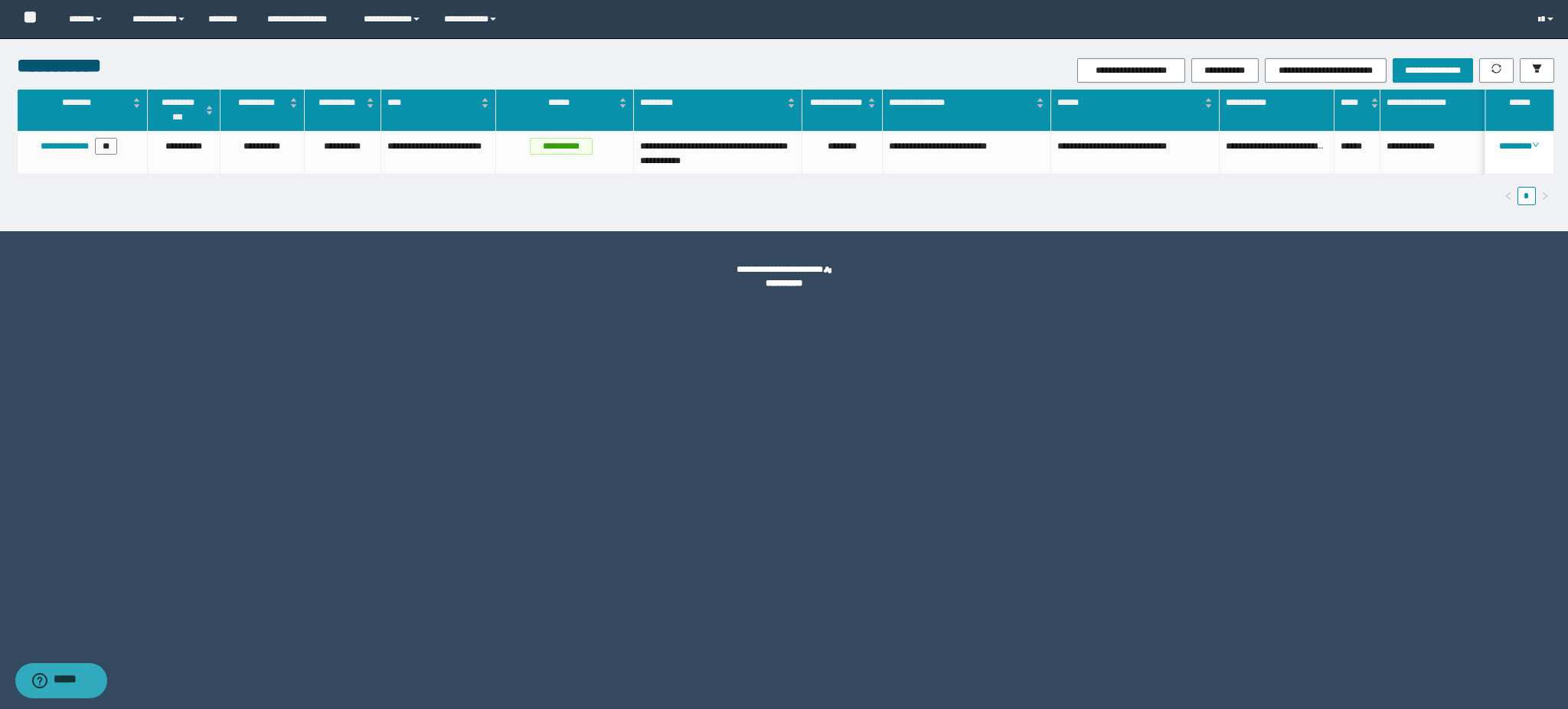 drag, startPoint x: 561, startPoint y: 357, endPoint x: 558, endPoint y: 364, distance: 7.615773 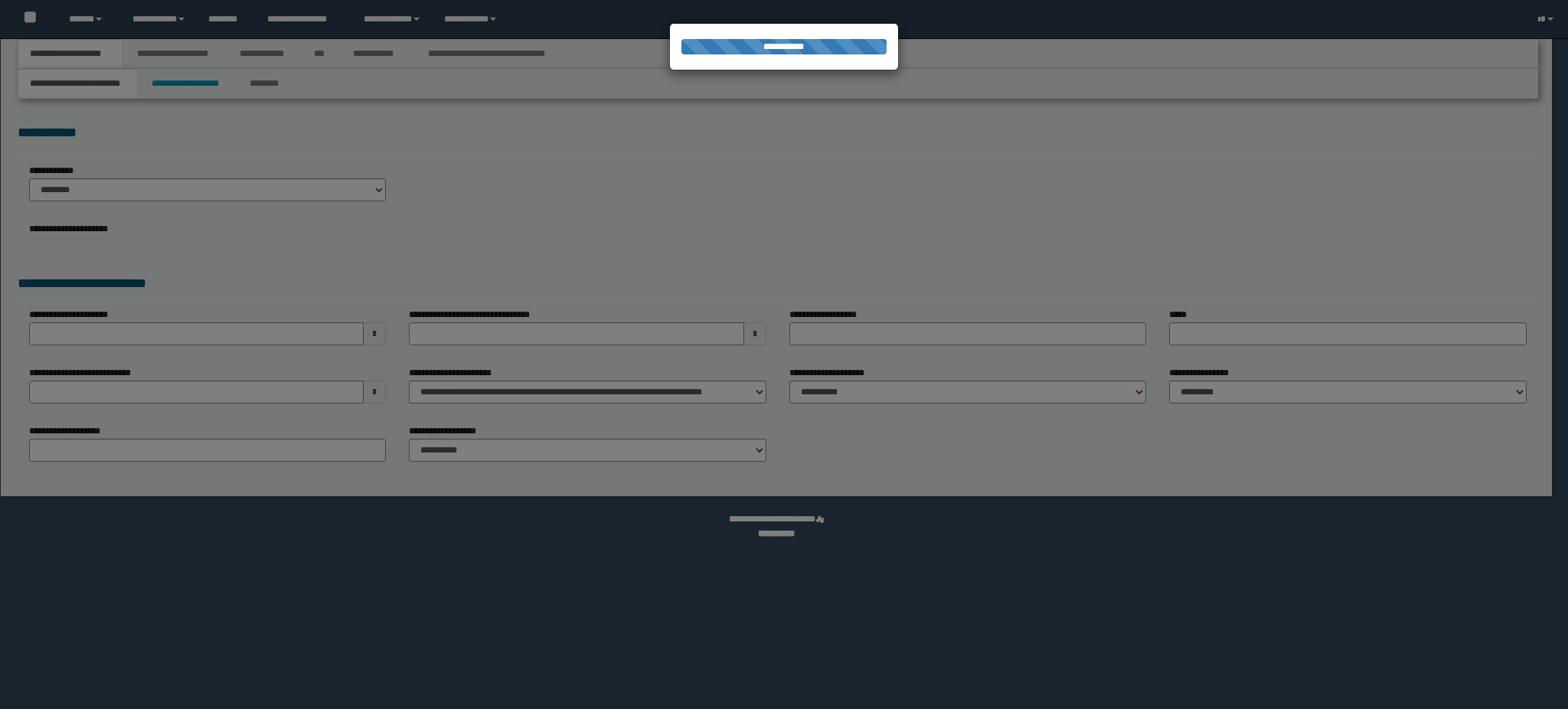 scroll, scrollTop: 0, scrollLeft: 0, axis: both 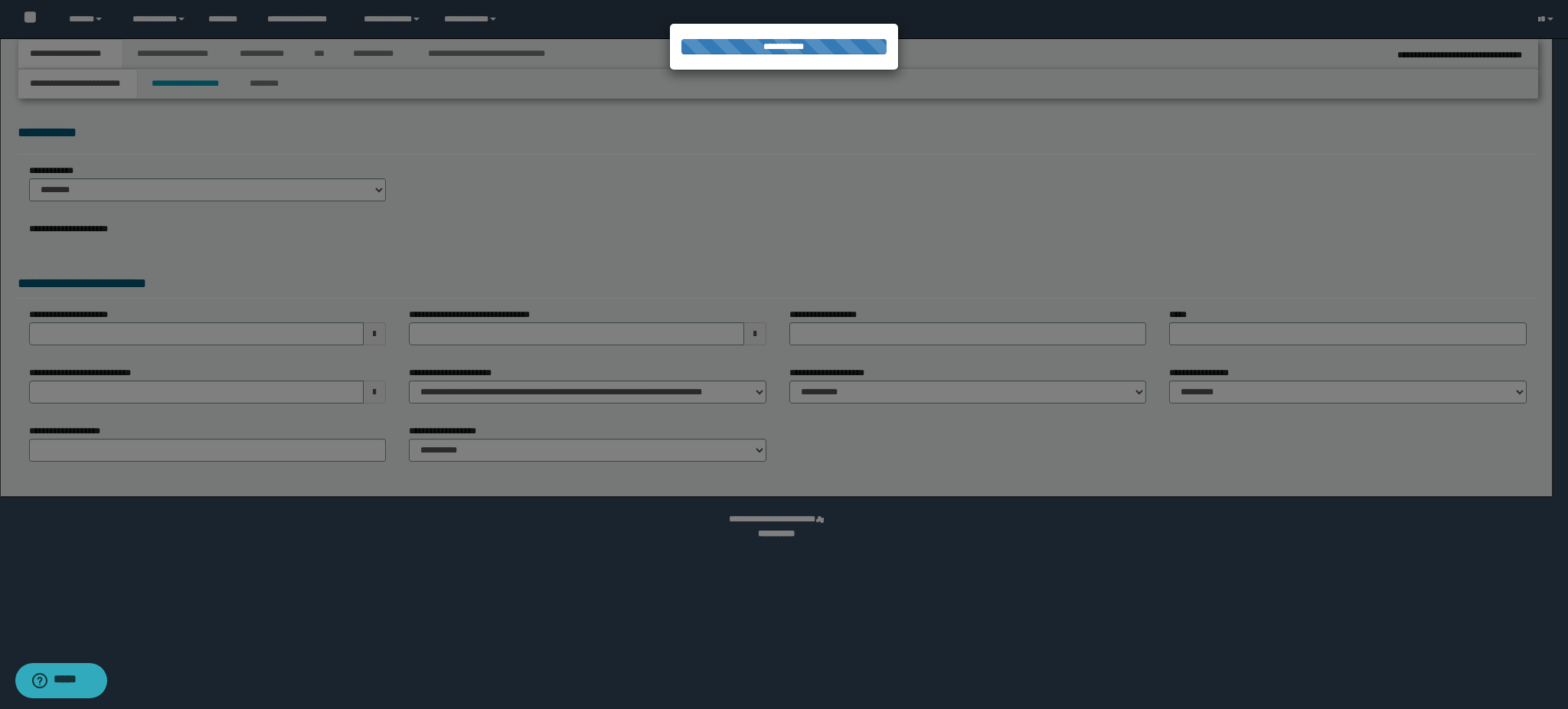 select on "*" 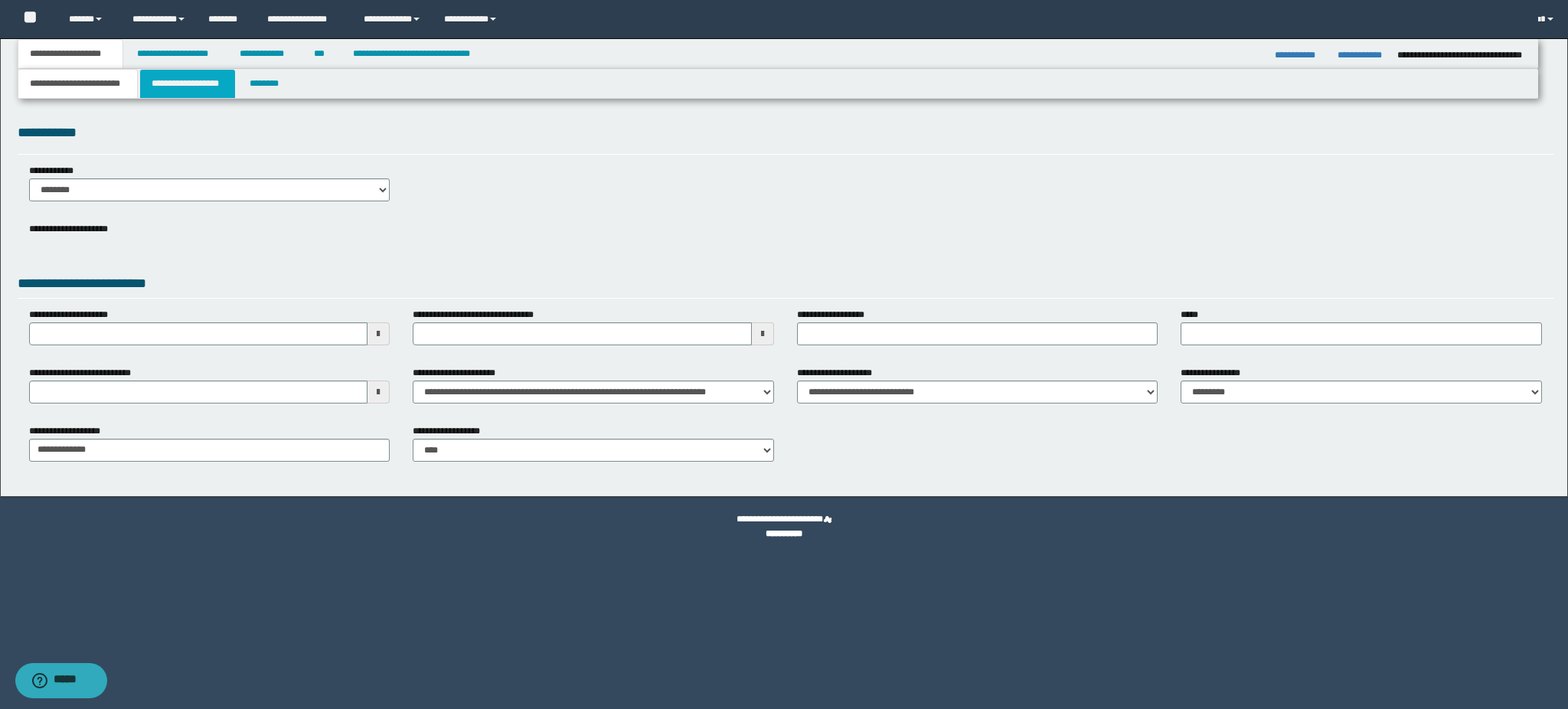 click on "**********" at bounding box center (188, 83) 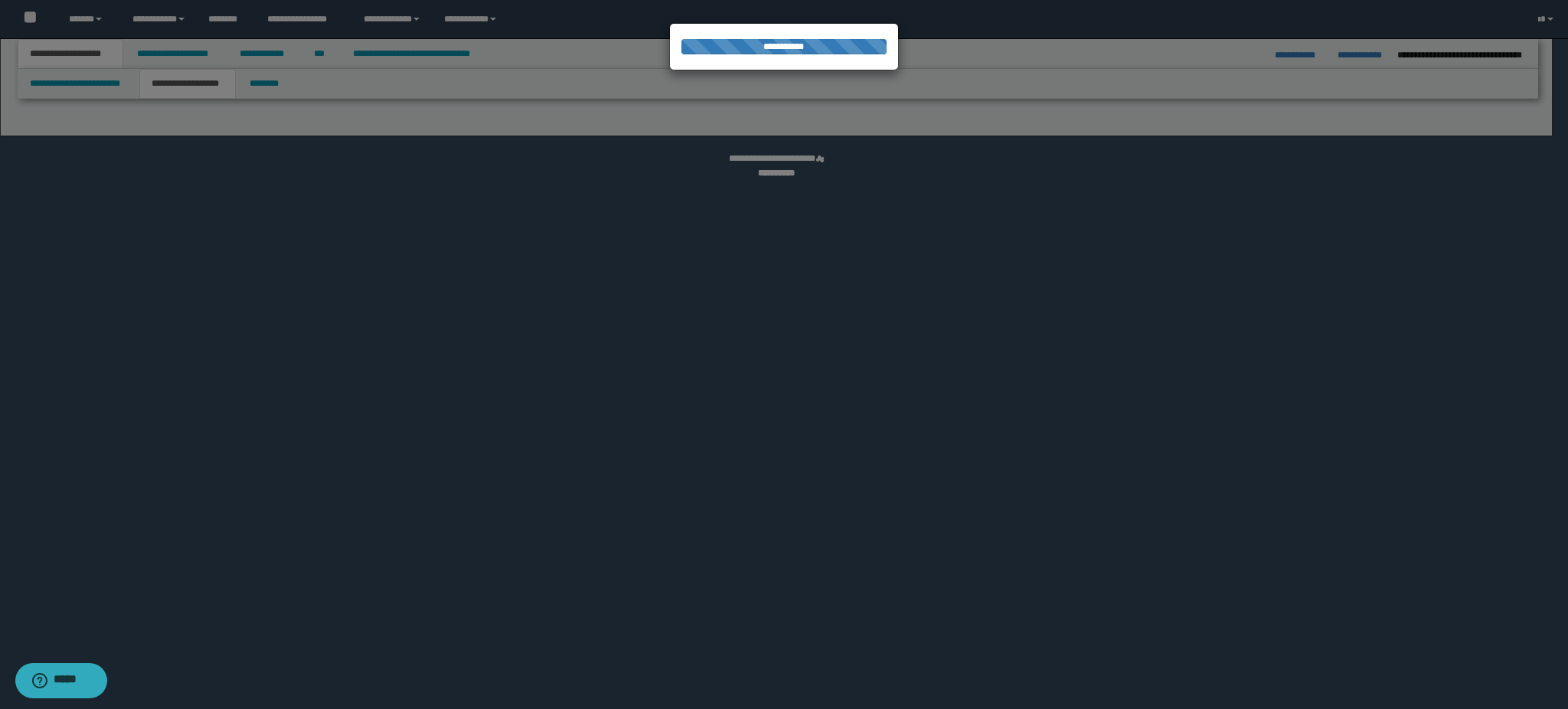 select on "*" 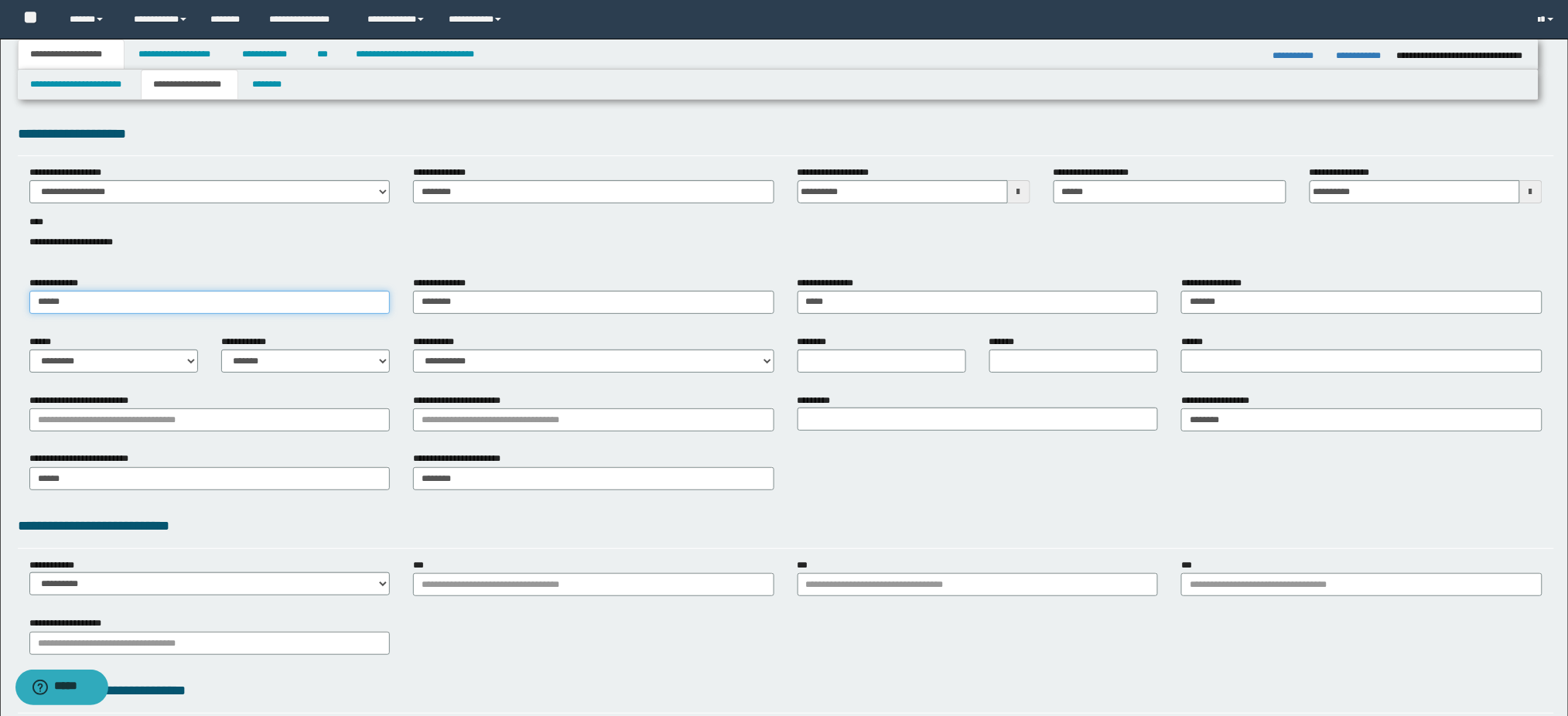 drag, startPoint x: 224, startPoint y: 298, endPoint x: 2, endPoint y: 276, distance: 223.0874 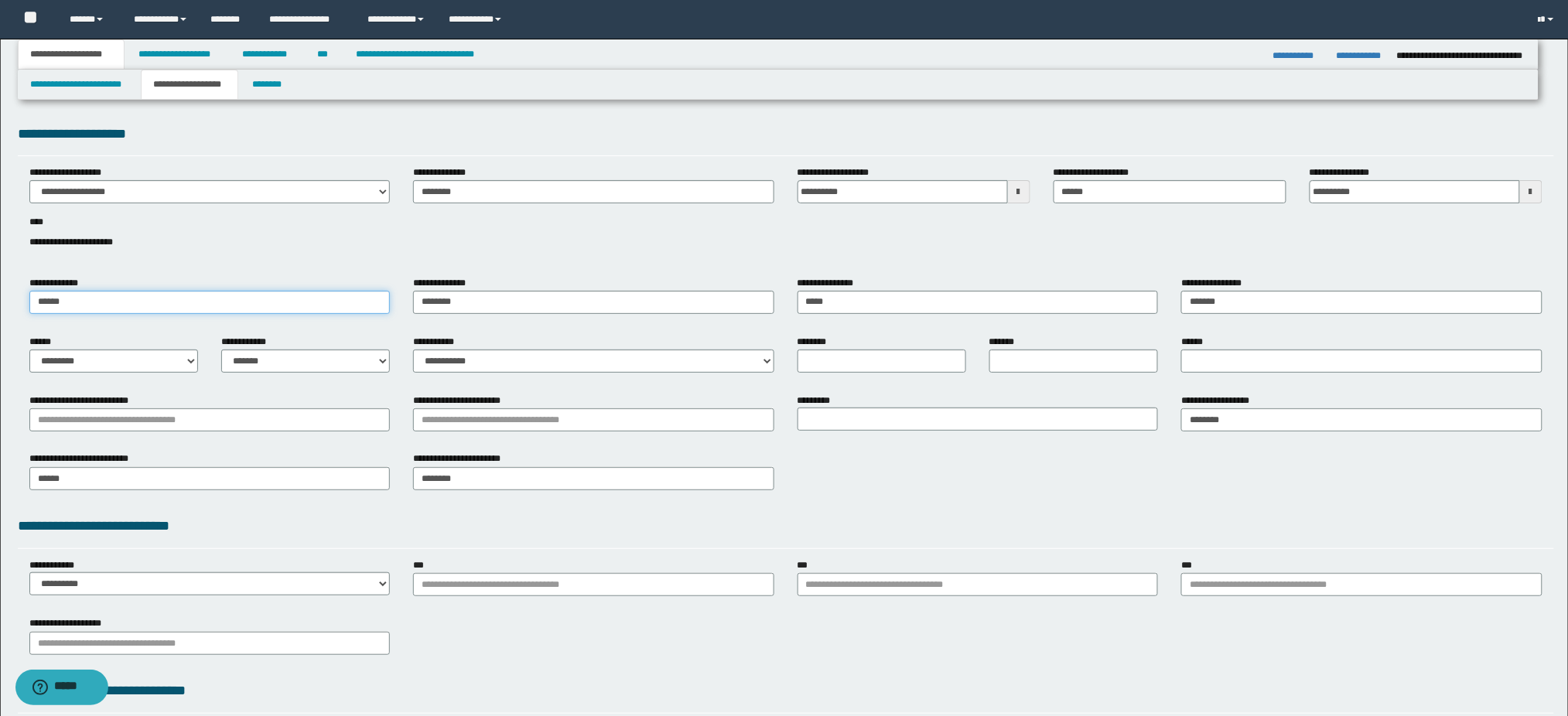 type on "******" 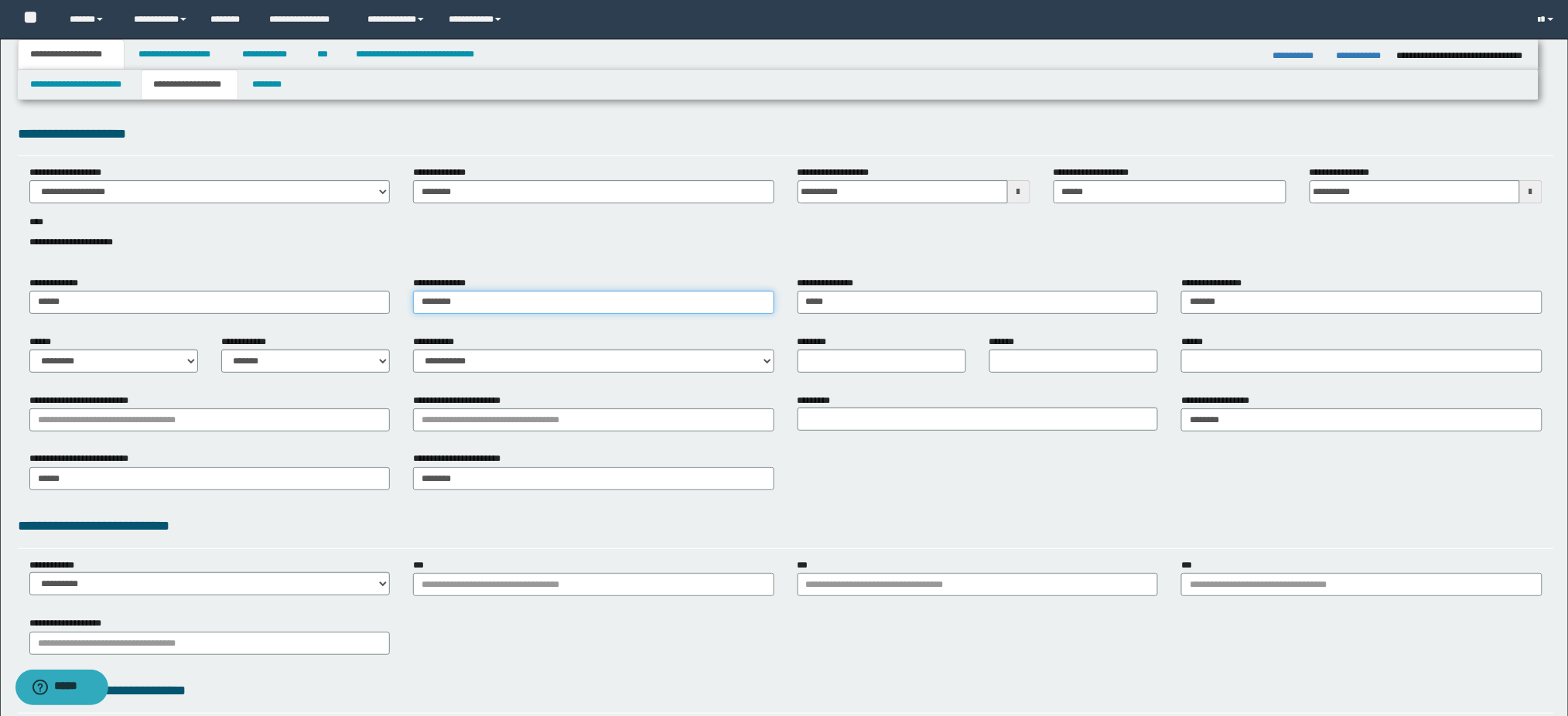drag, startPoint x: 533, startPoint y: 298, endPoint x: 34, endPoint y: 292, distance: 499.03607 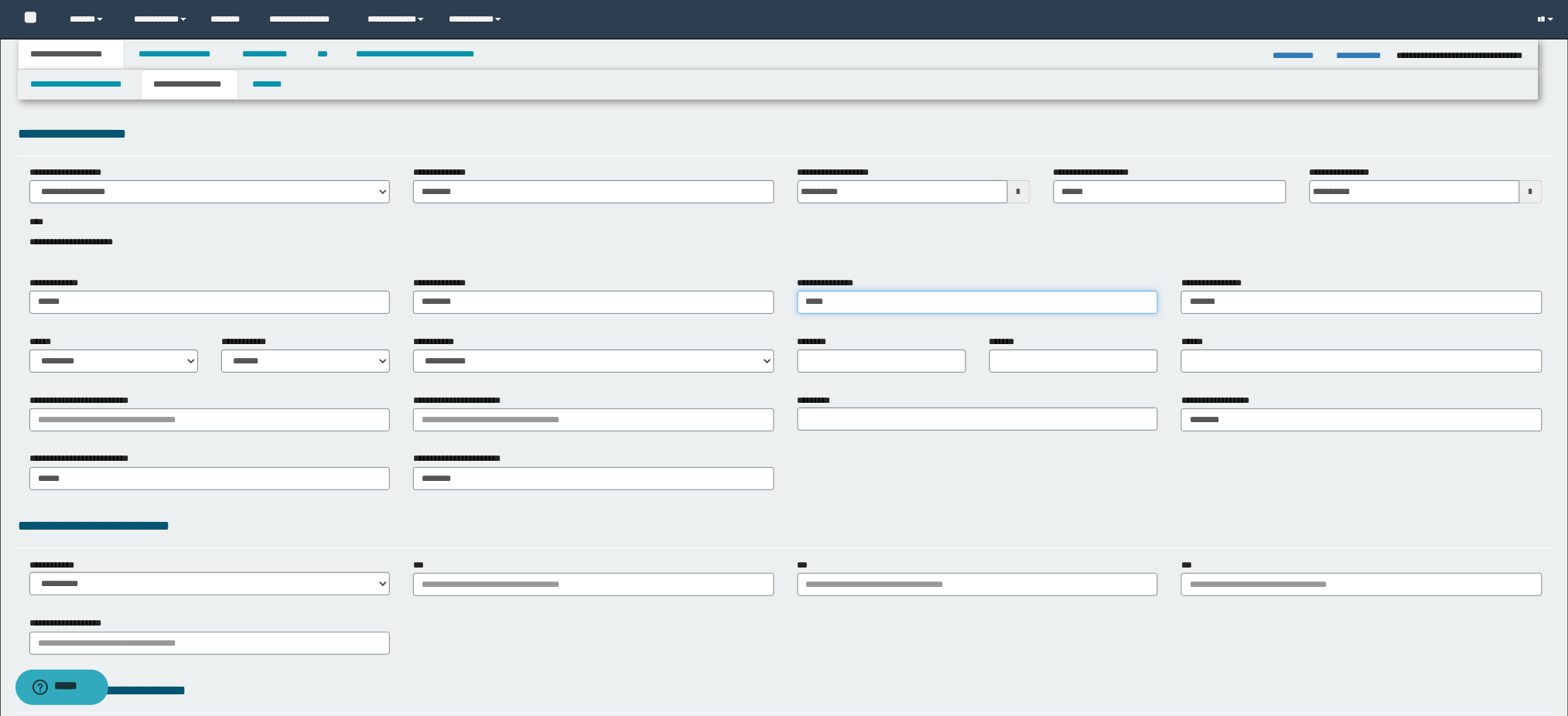 drag, startPoint x: 887, startPoint y: 309, endPoint x: 282, endPoint y: 315, distance: 605.0298 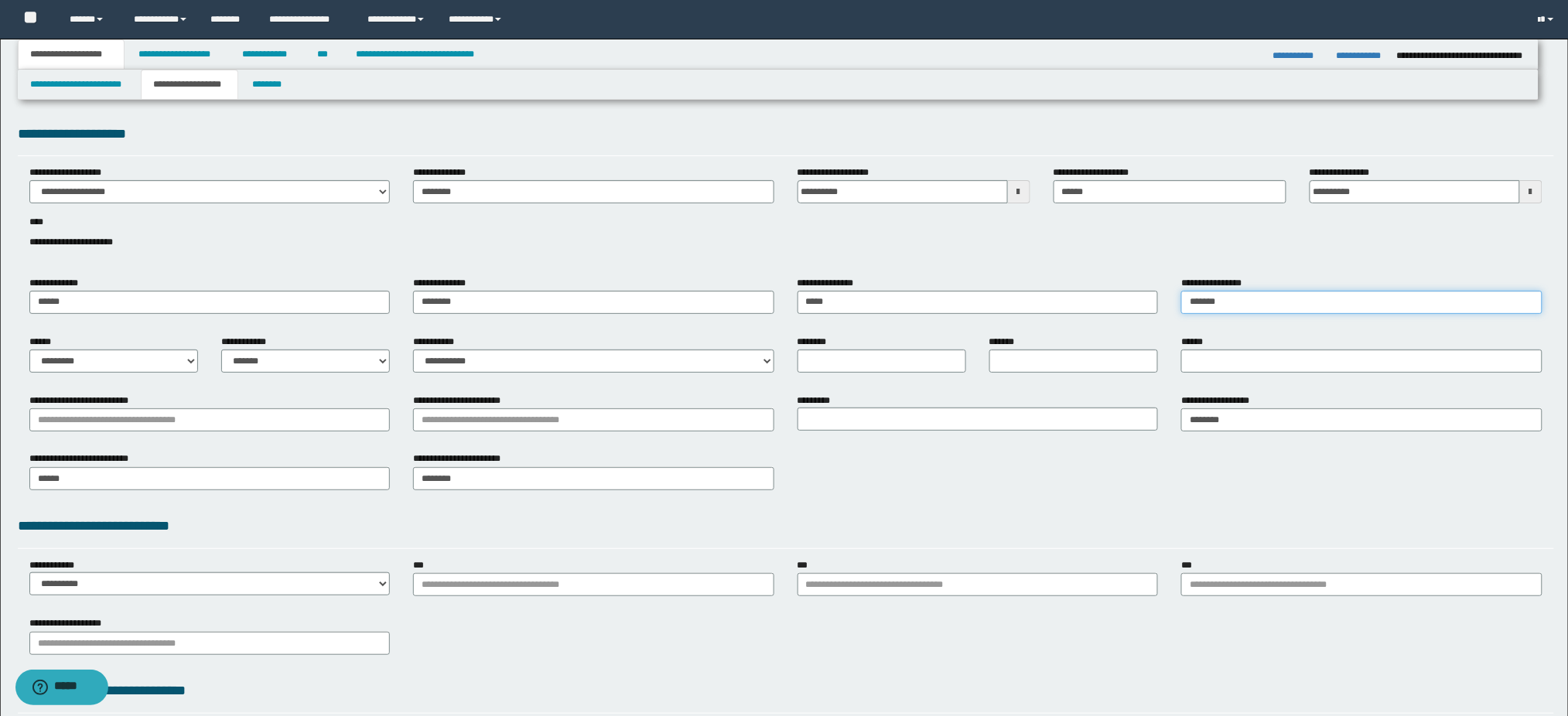drag, startPoint x: 1293, startPoint y: 305, endPoint x: 562, endPoint y: 305, distance: 731 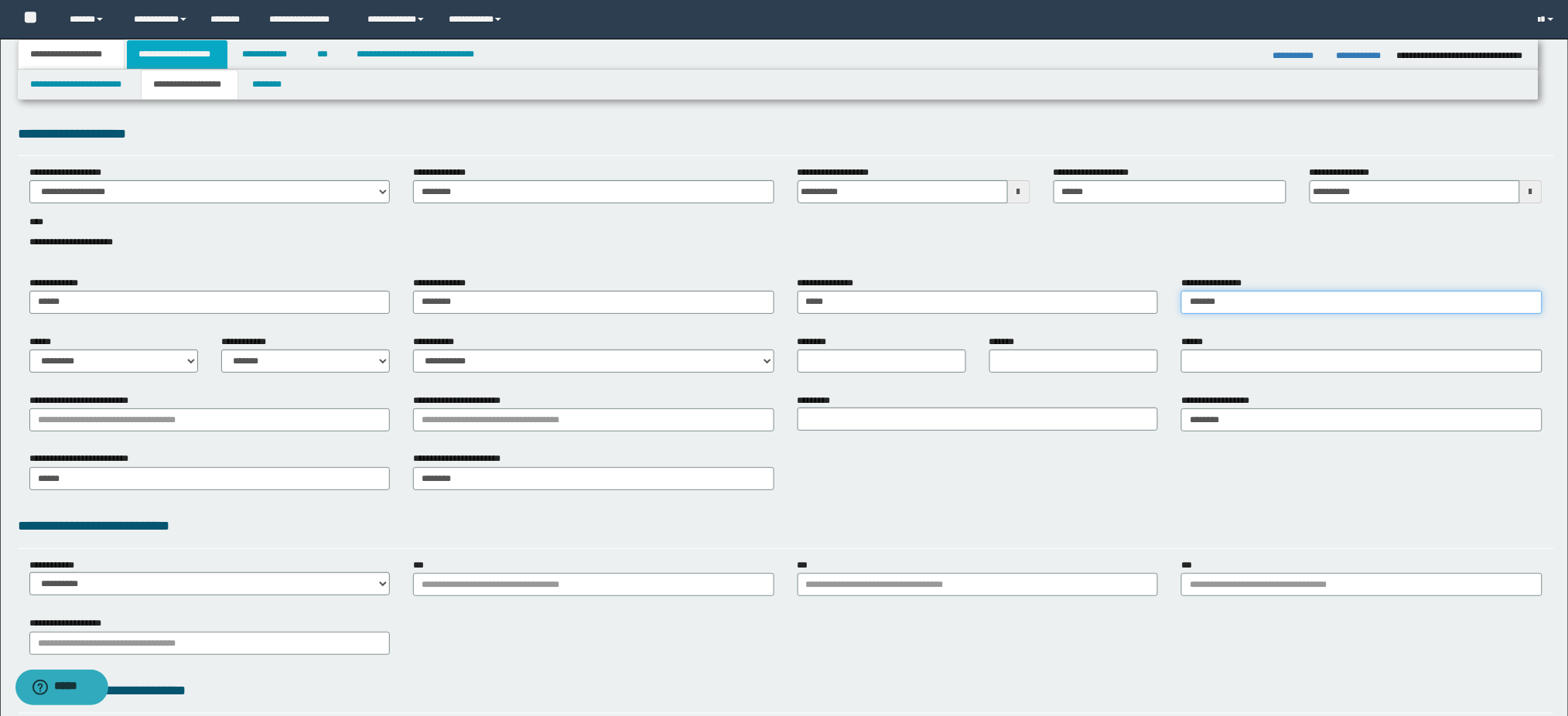 type on "*******" 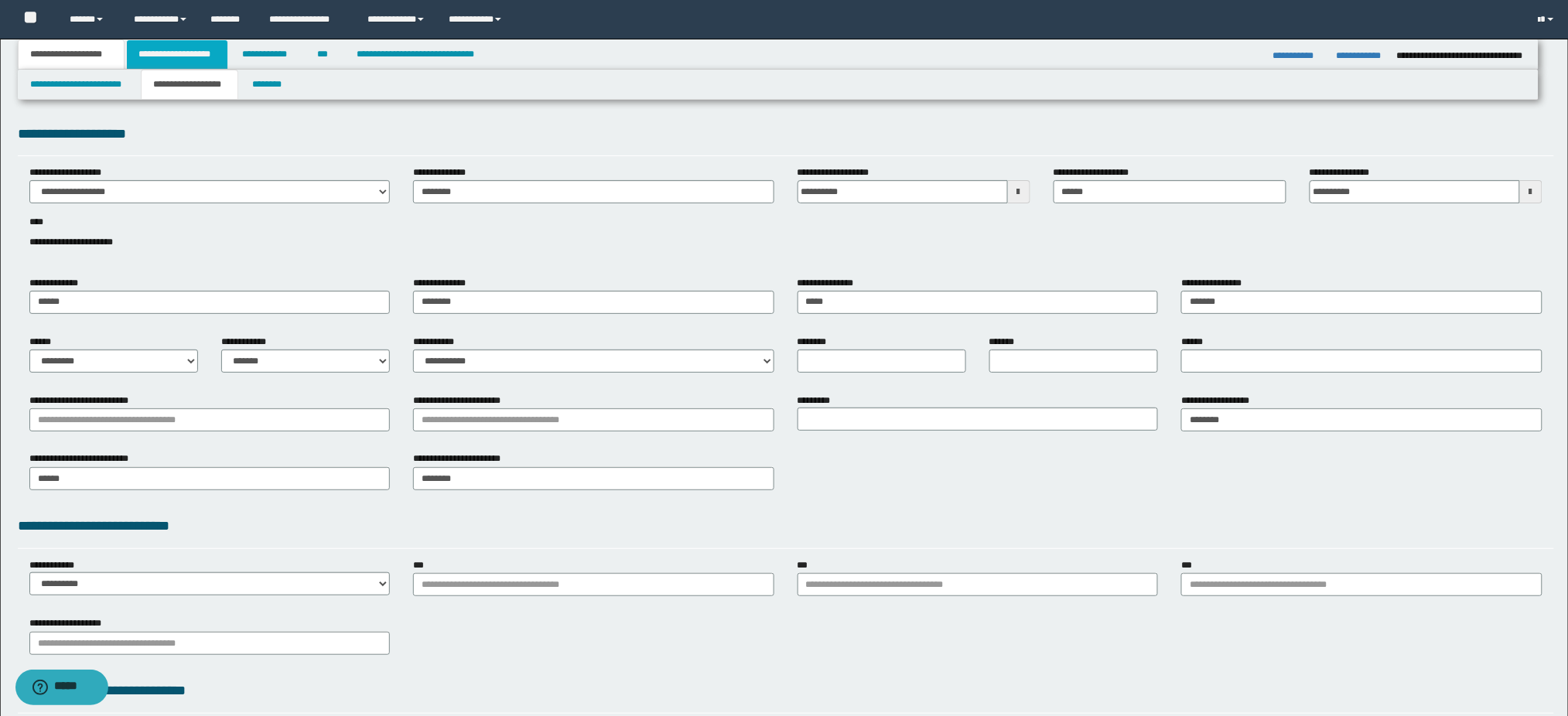 click on "**********" at bounding box center [177, 54] 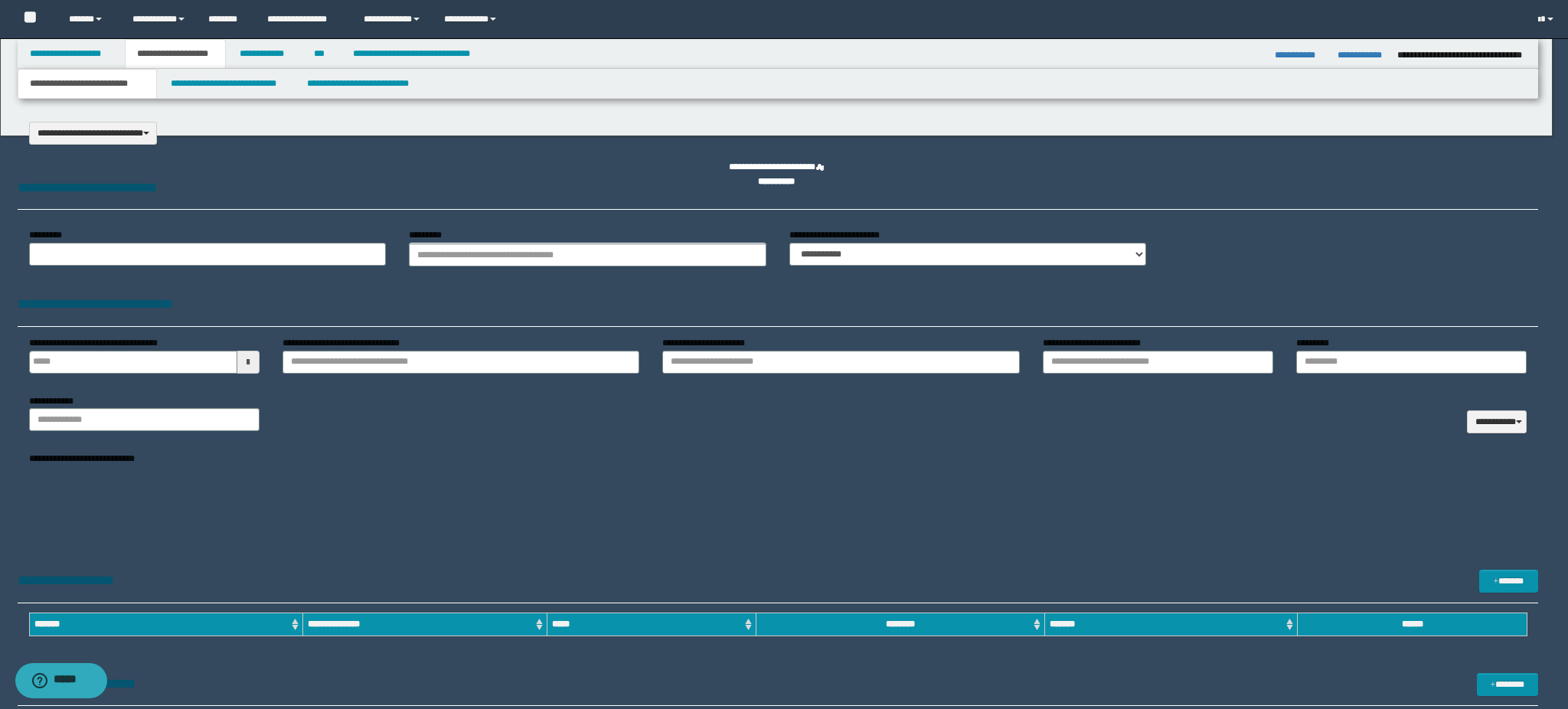 select on "*" 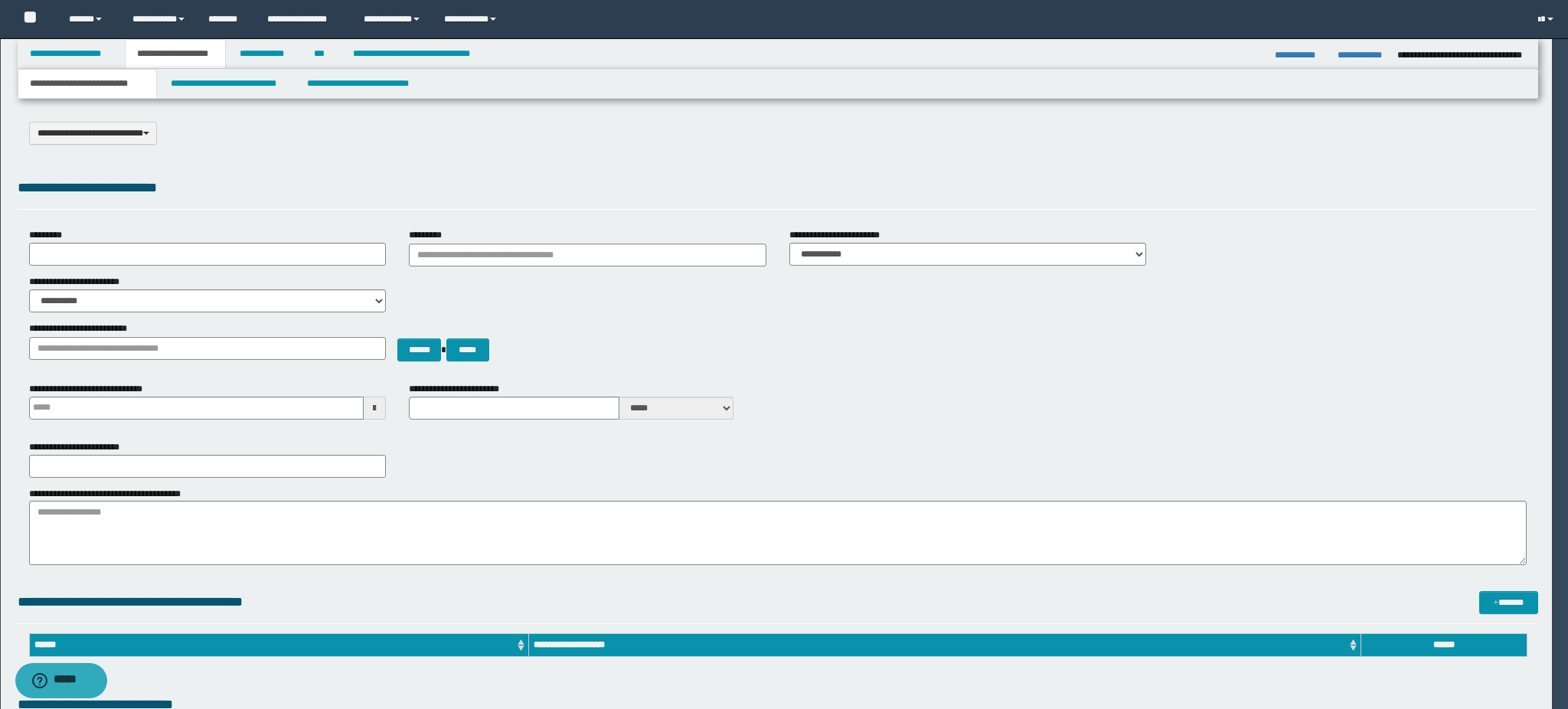 scroll, scrollTop: 0, scrollLeft: 0, axis: both 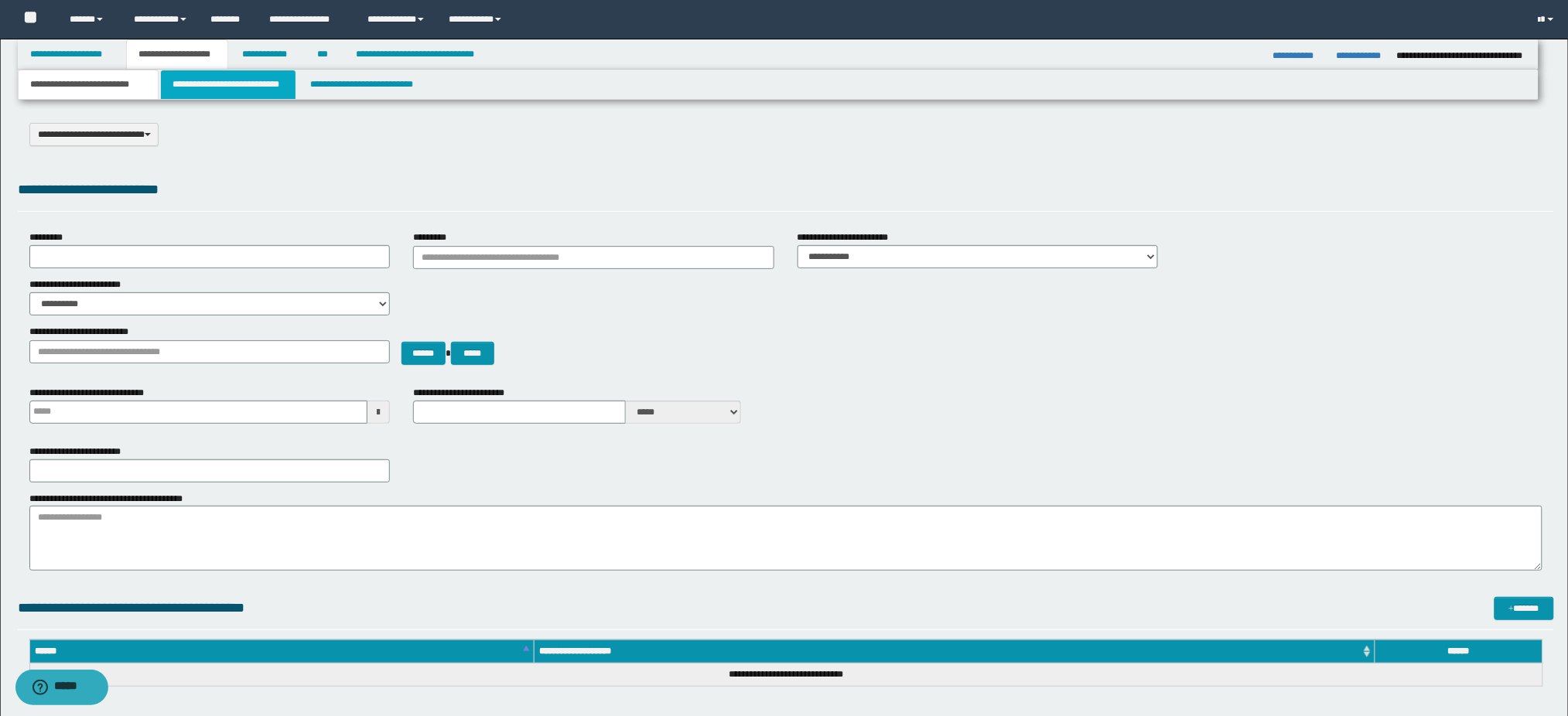 click on "**********" at bounding box center (228, 84) 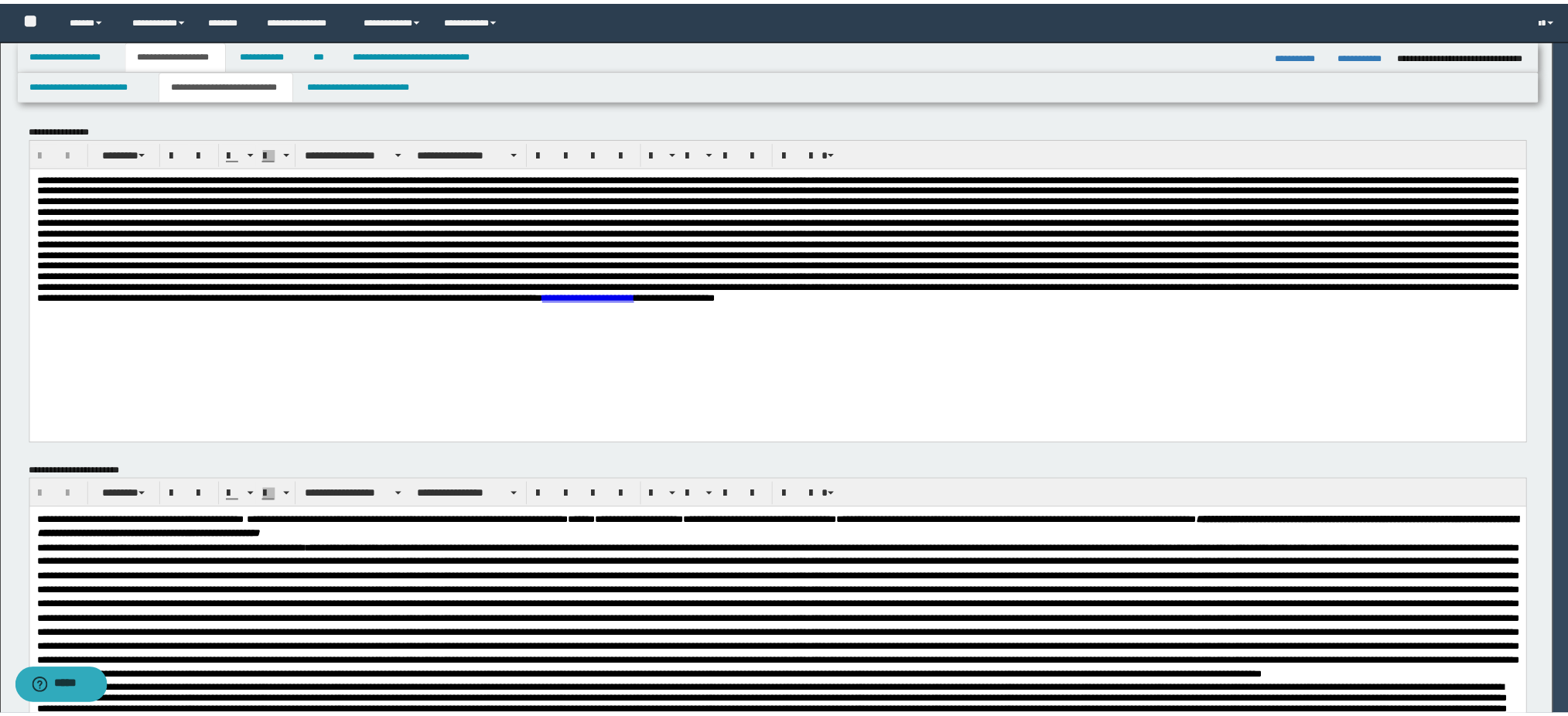 scroll, scrollTop: 0, scrollLeft: 0, axis: both 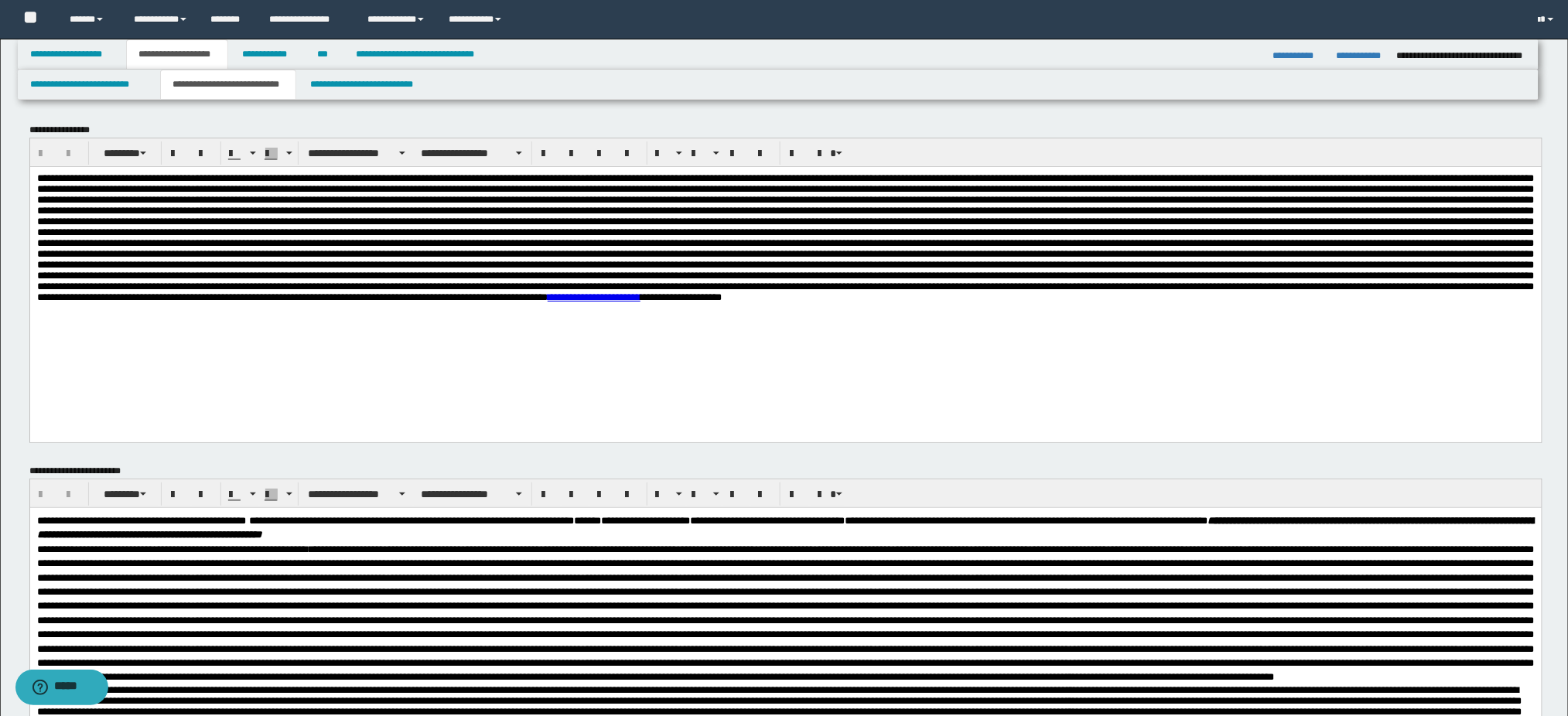 click on "**********" at bounding box center (785, 237) 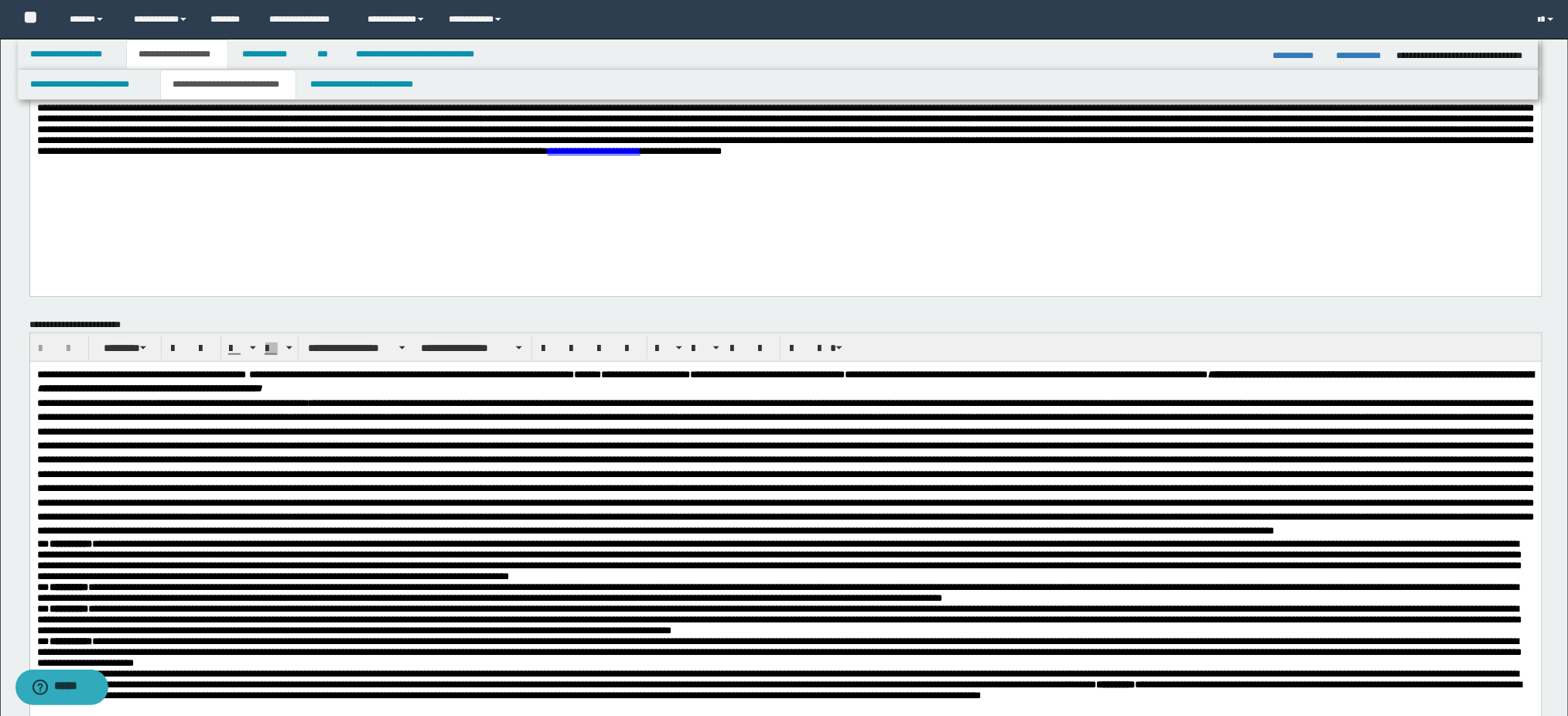 scroll, scrollTop: 309, scrollLeft: 0, axis: vertical 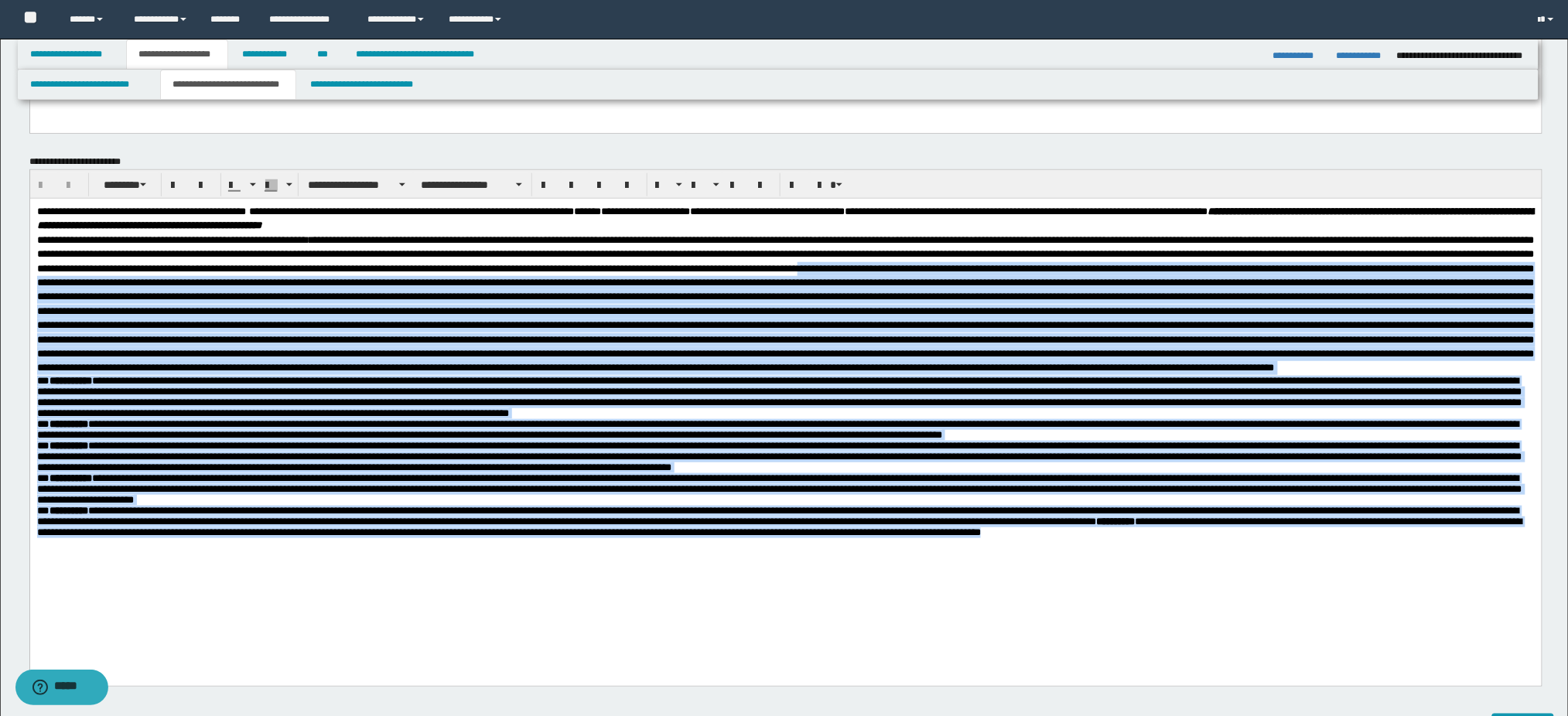 drag, startPoint x: 307, startPoint y: 602, endPoint x: -1, endPoint y: 133, distance: 561.0927 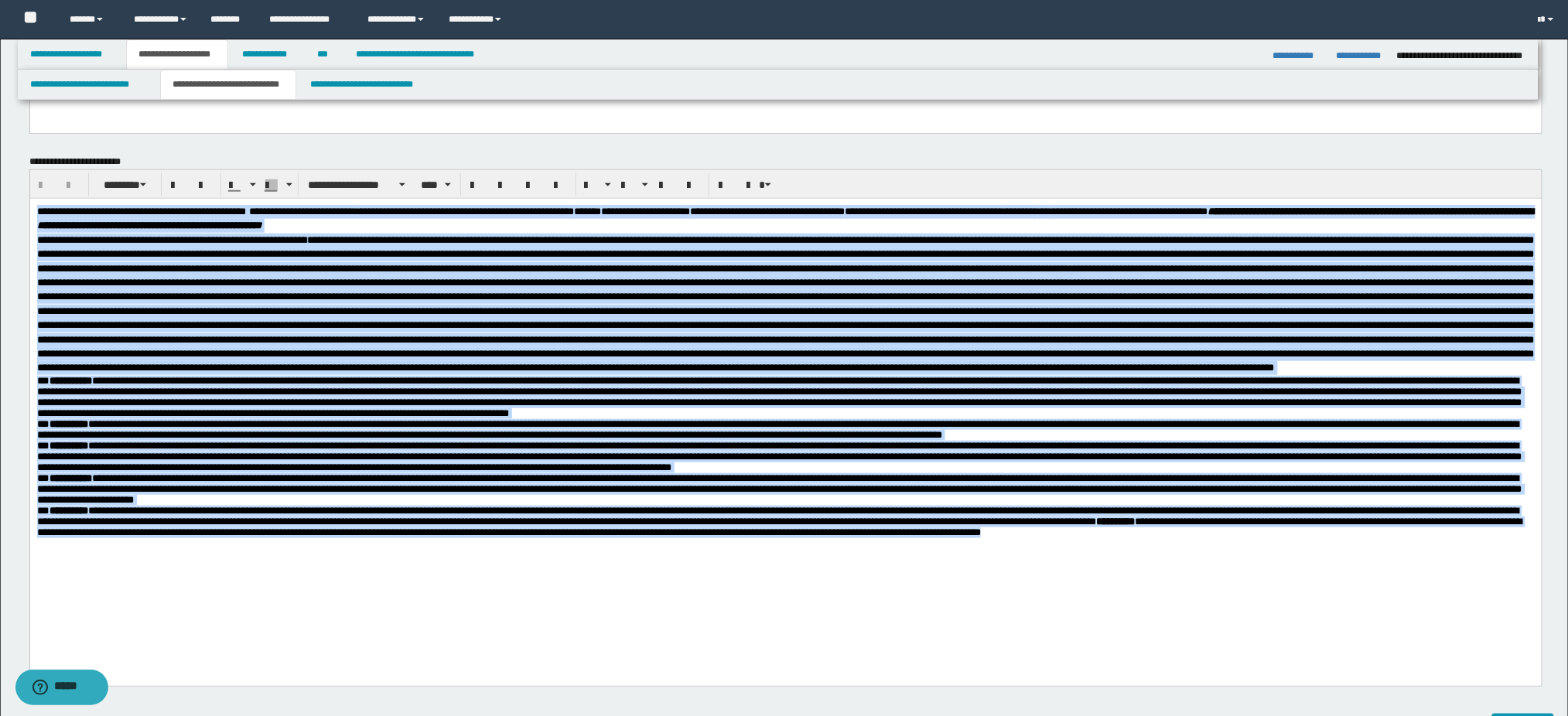 type 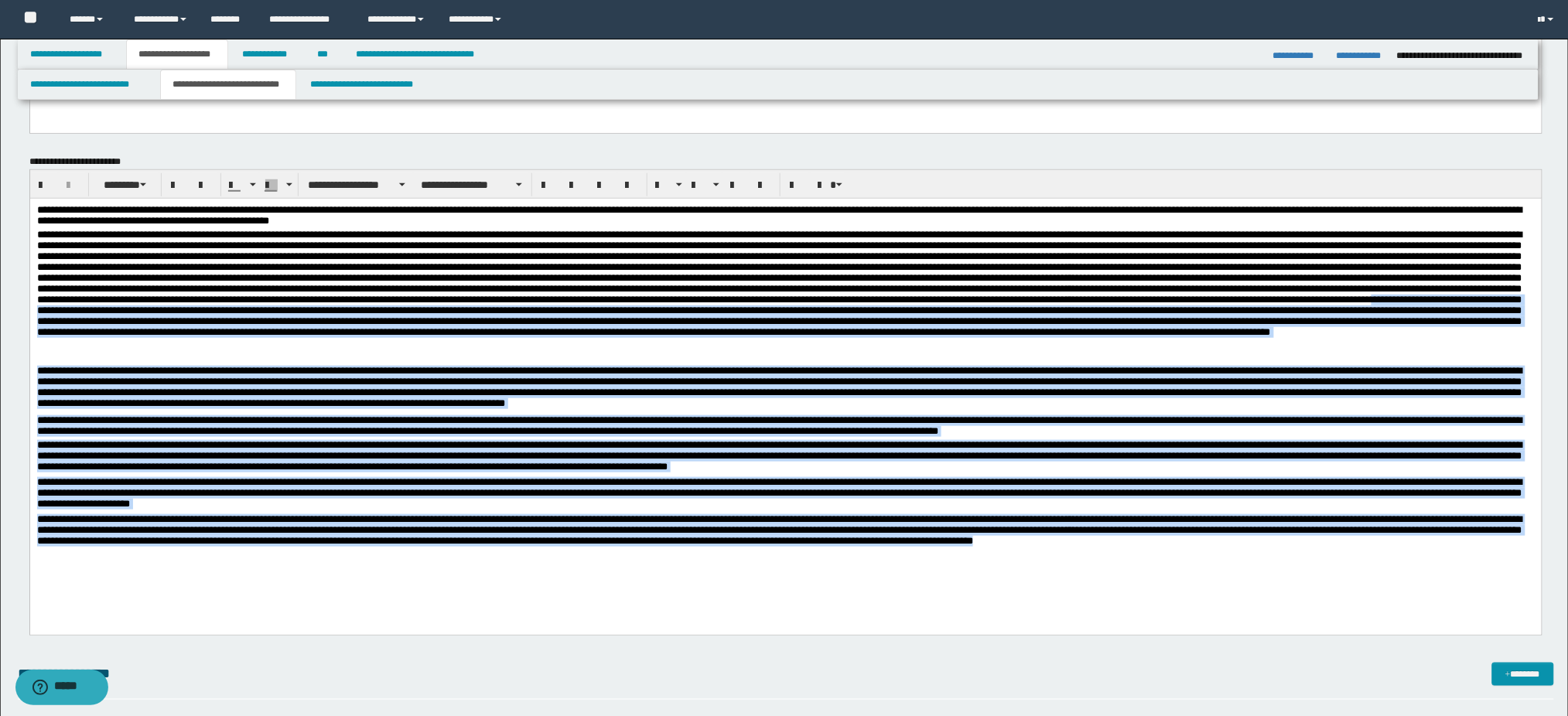 drag, startPoint x: 1344, startPoint y: 549, endPoint x: -1, endPoint y: 39, distance: 1438.4453 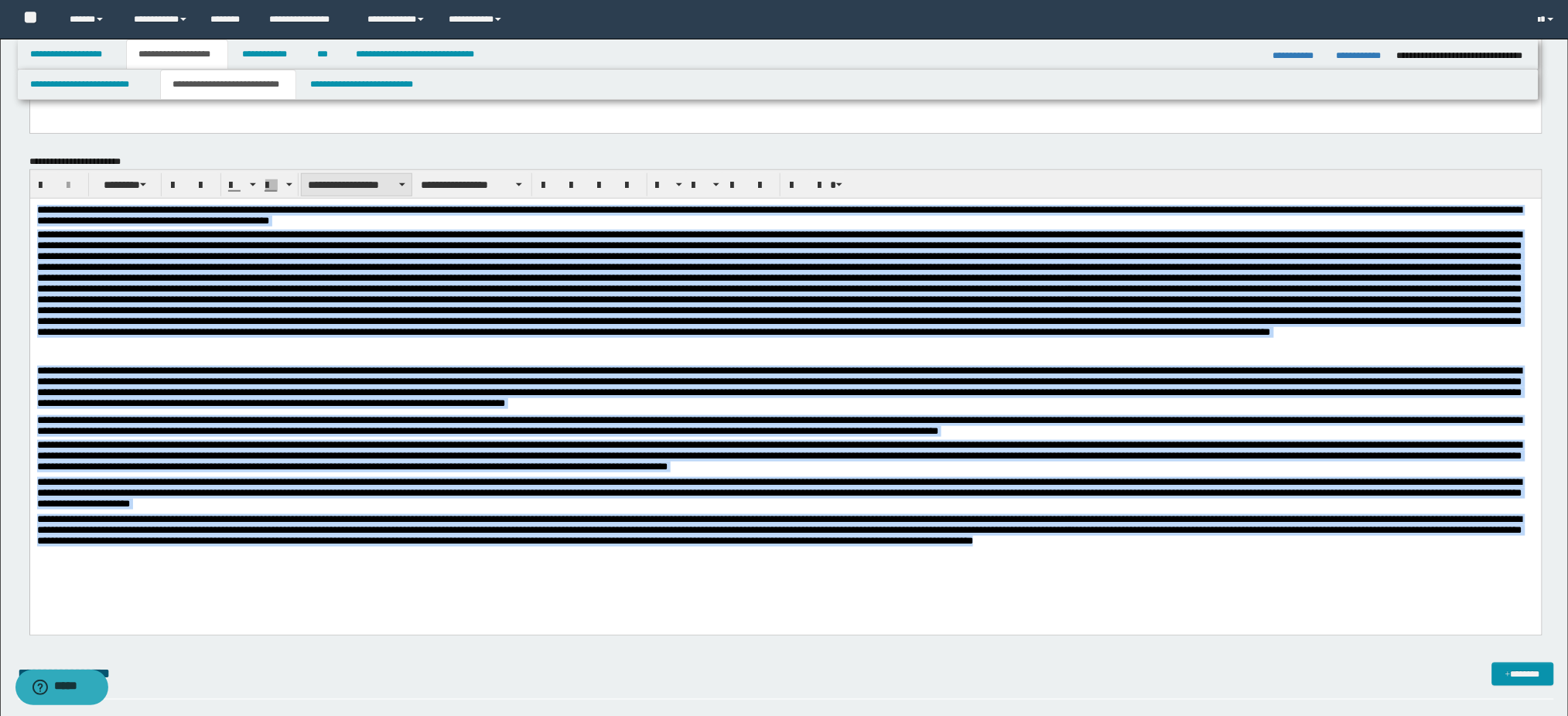 click on "**********" at bounding box center [357, 185] 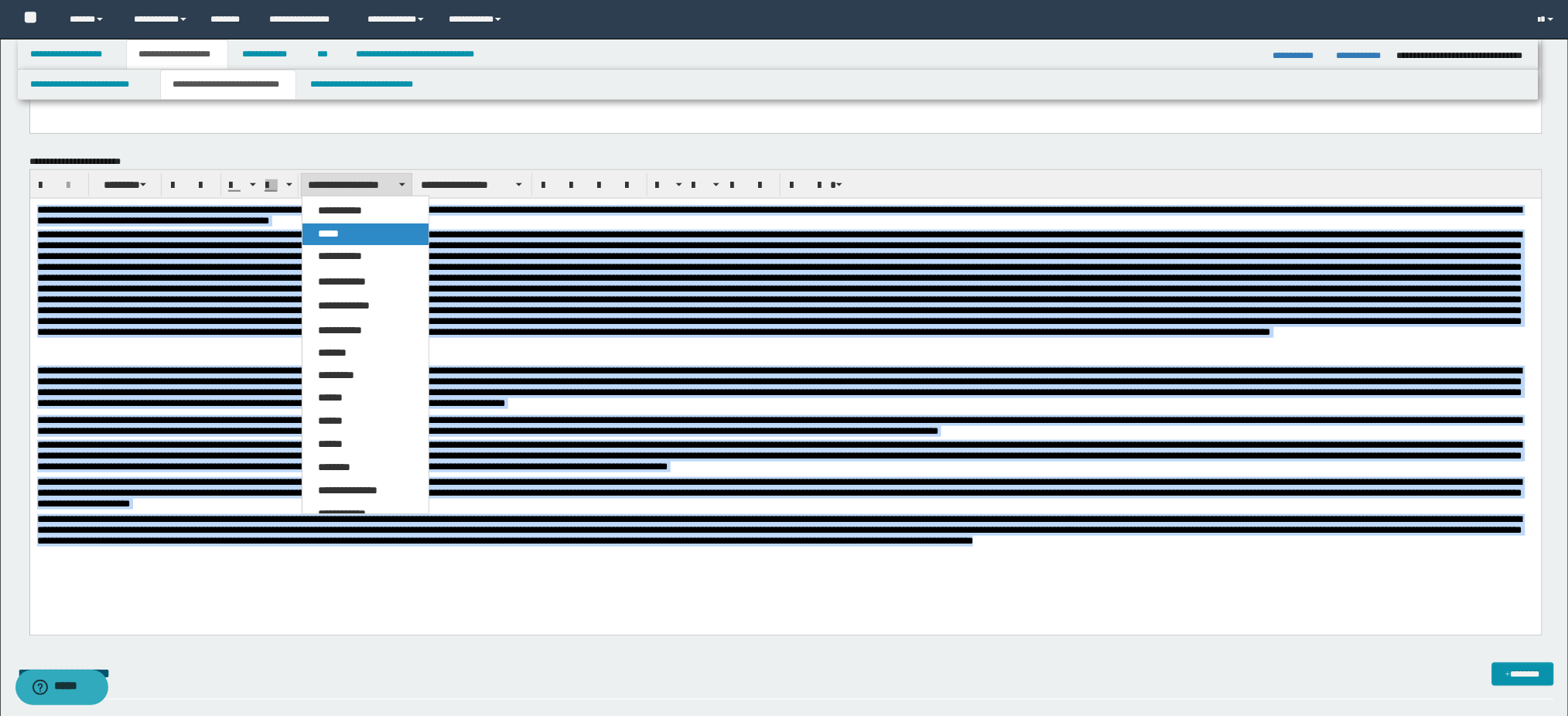 click on "*****" at bounding box center [365, 234] 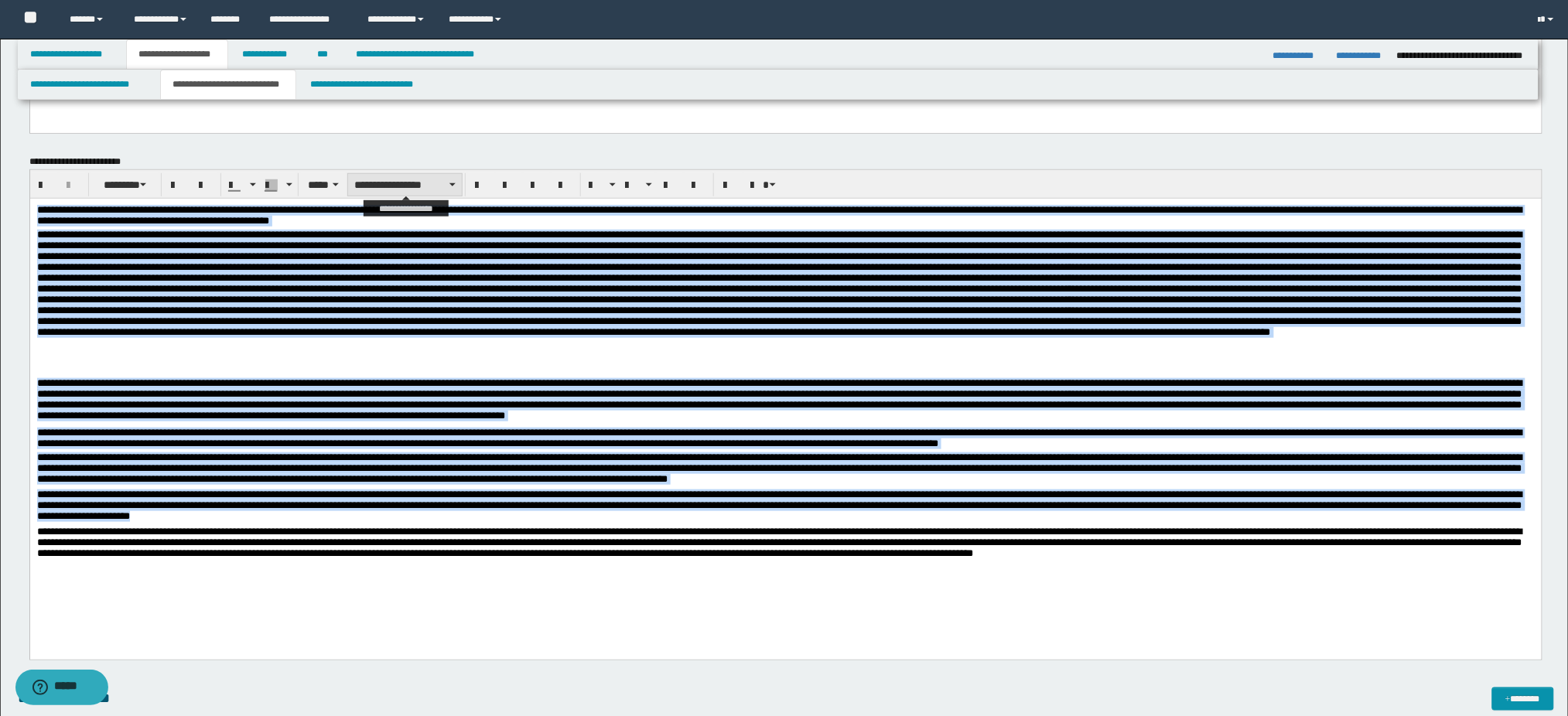 click on "**********" at bounding box center [405, 185] 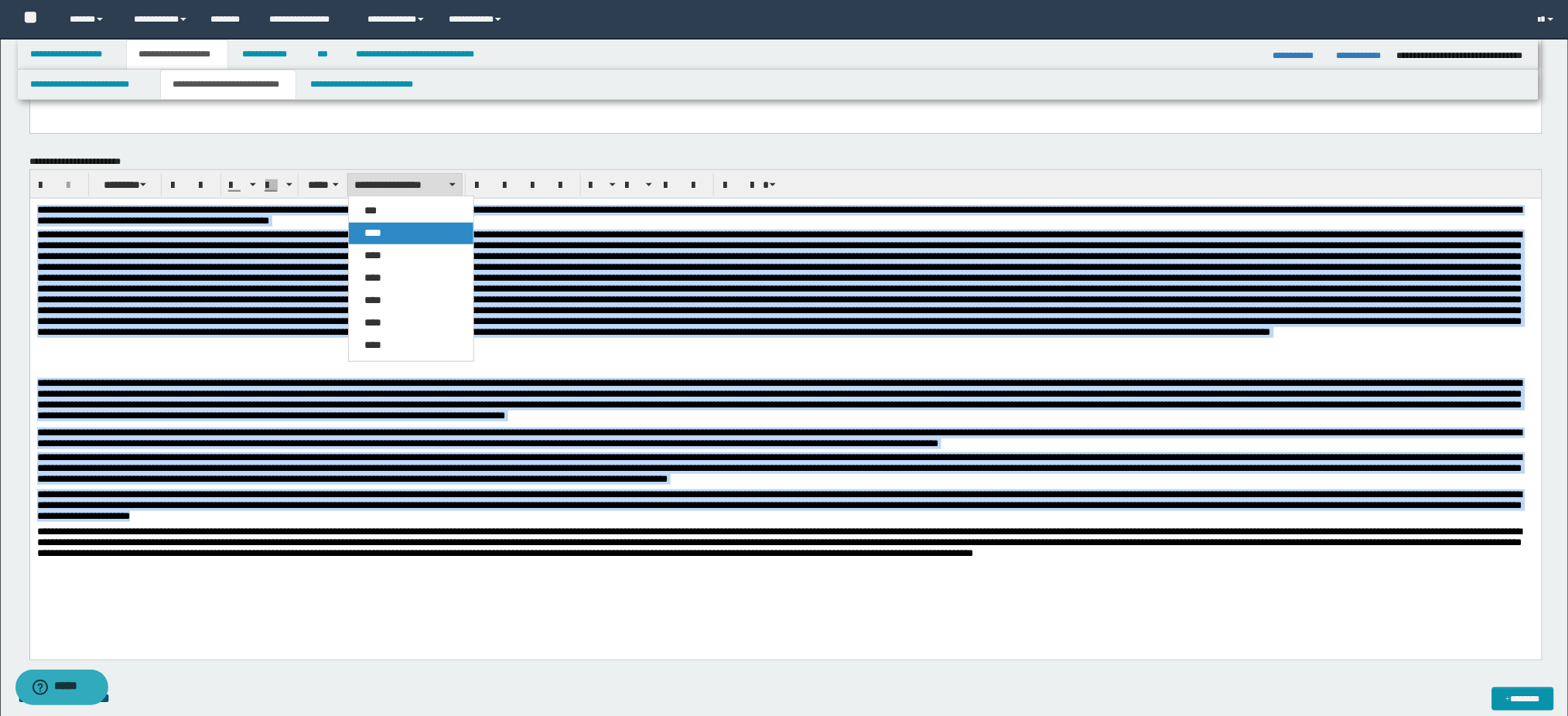 click on "****" at bounding box center [373, 233] 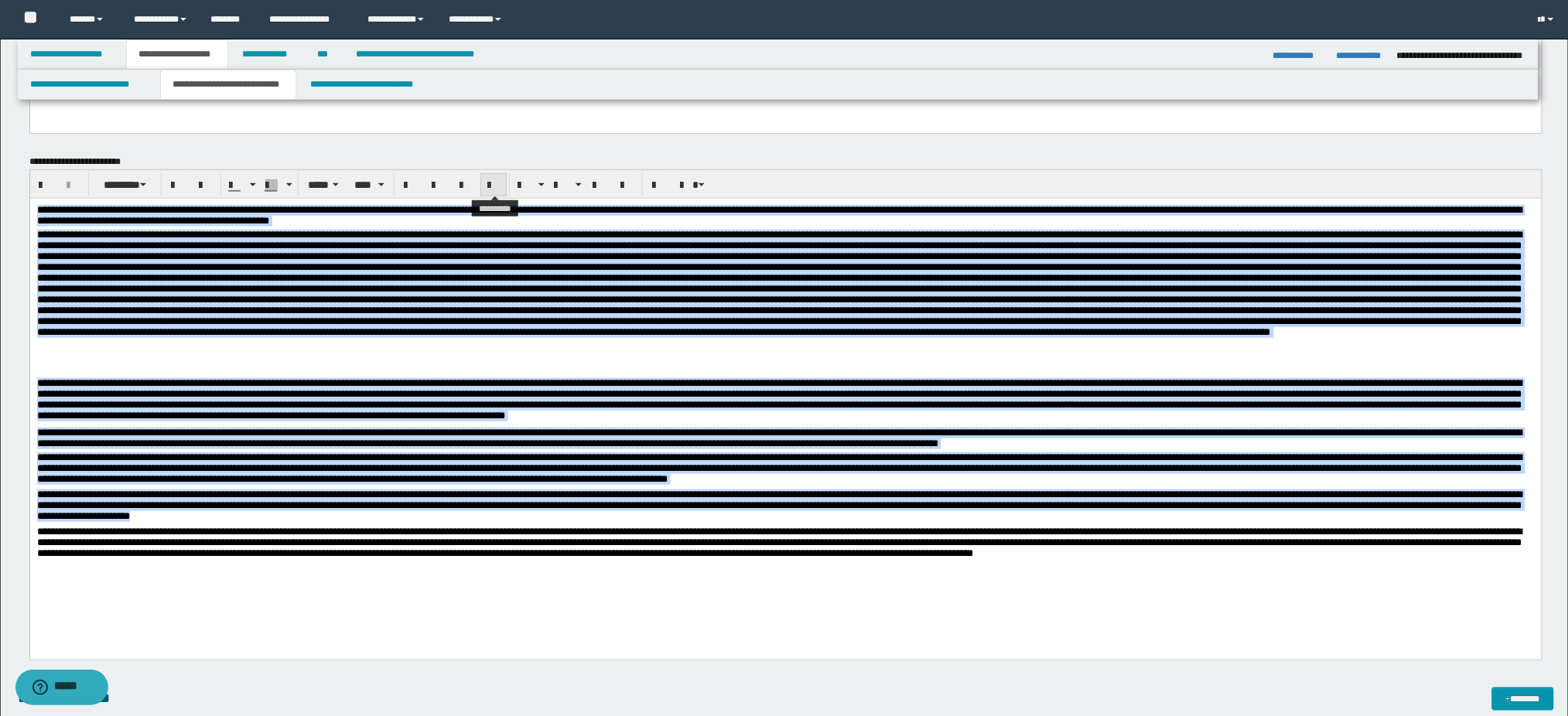 click at bounding box center [494, 185] 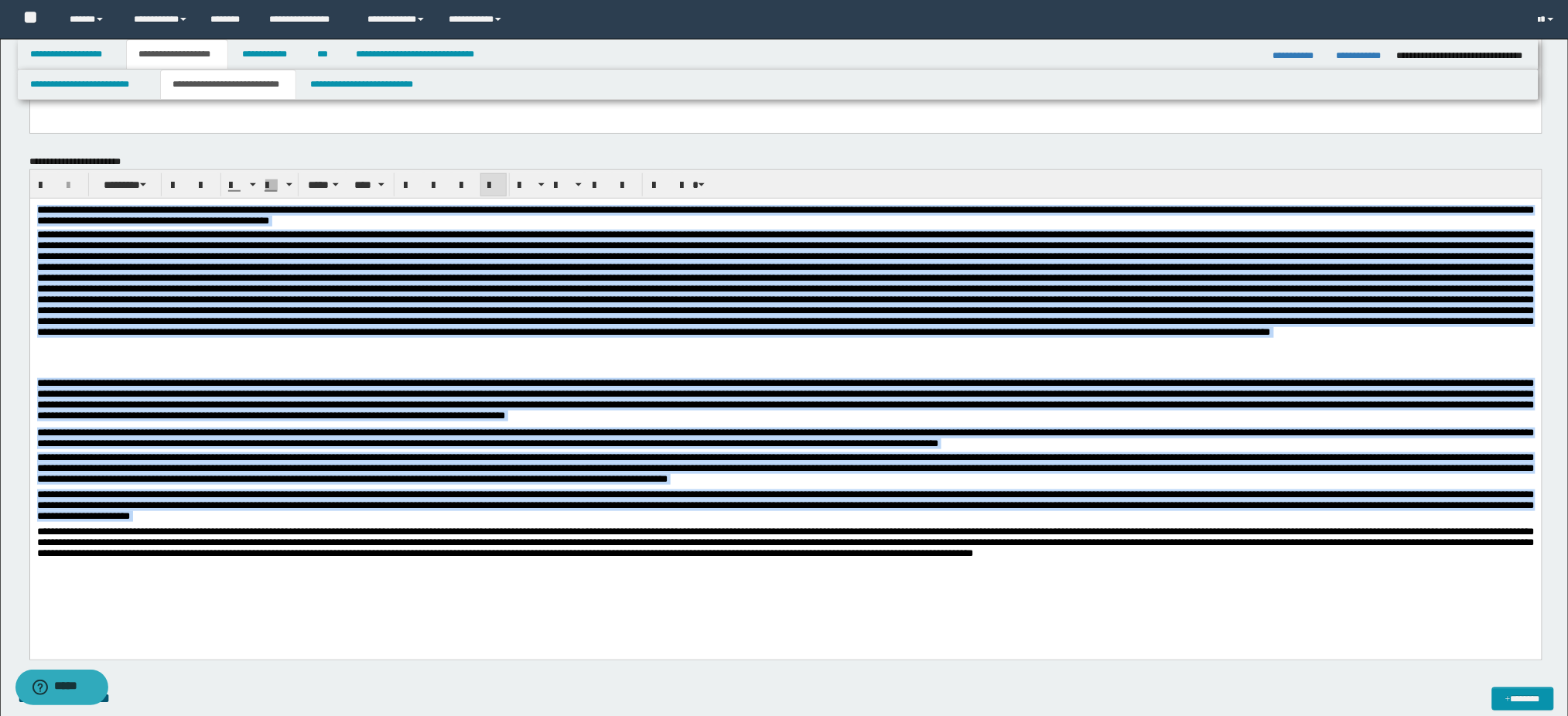 click at bounding box center (785, 282) 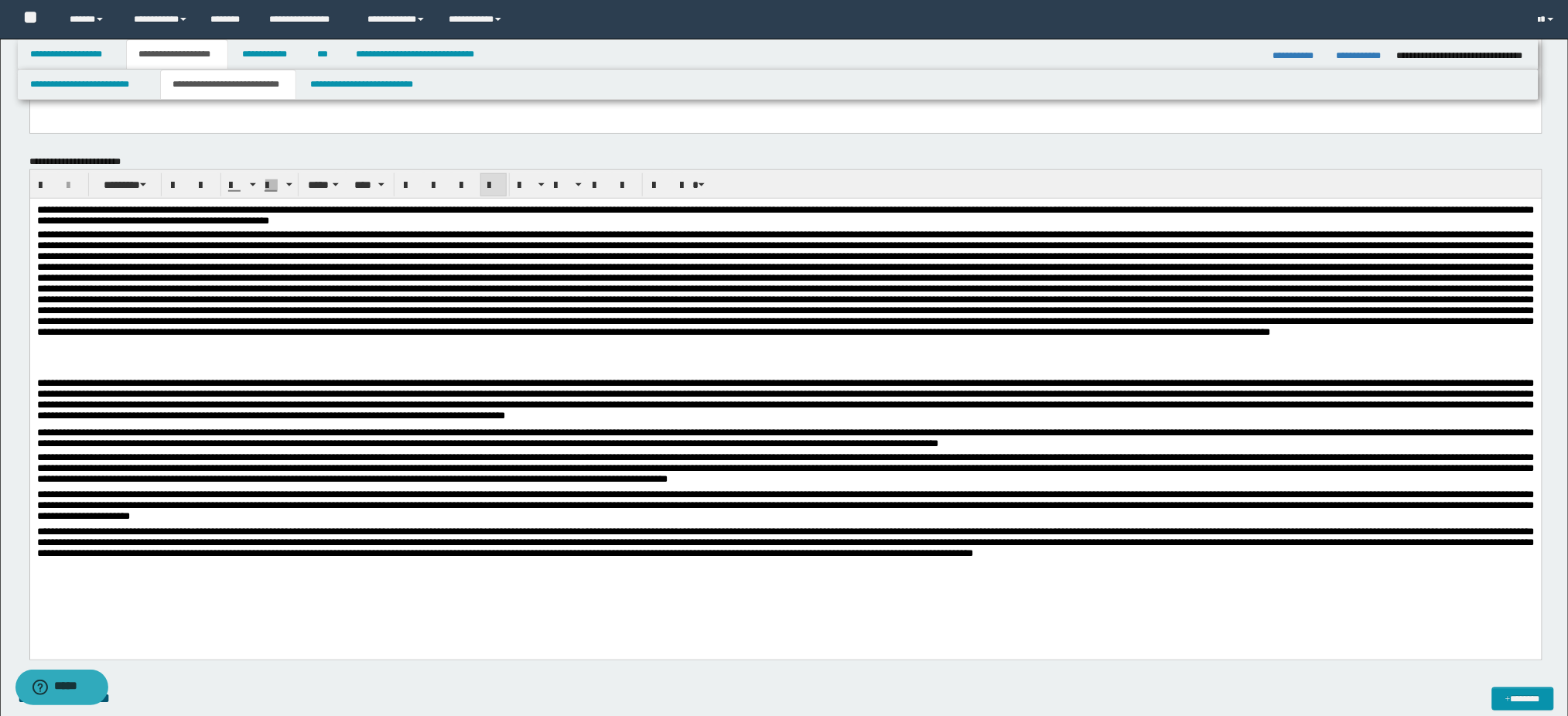 click on "**********" at bounding box center (785, 214) 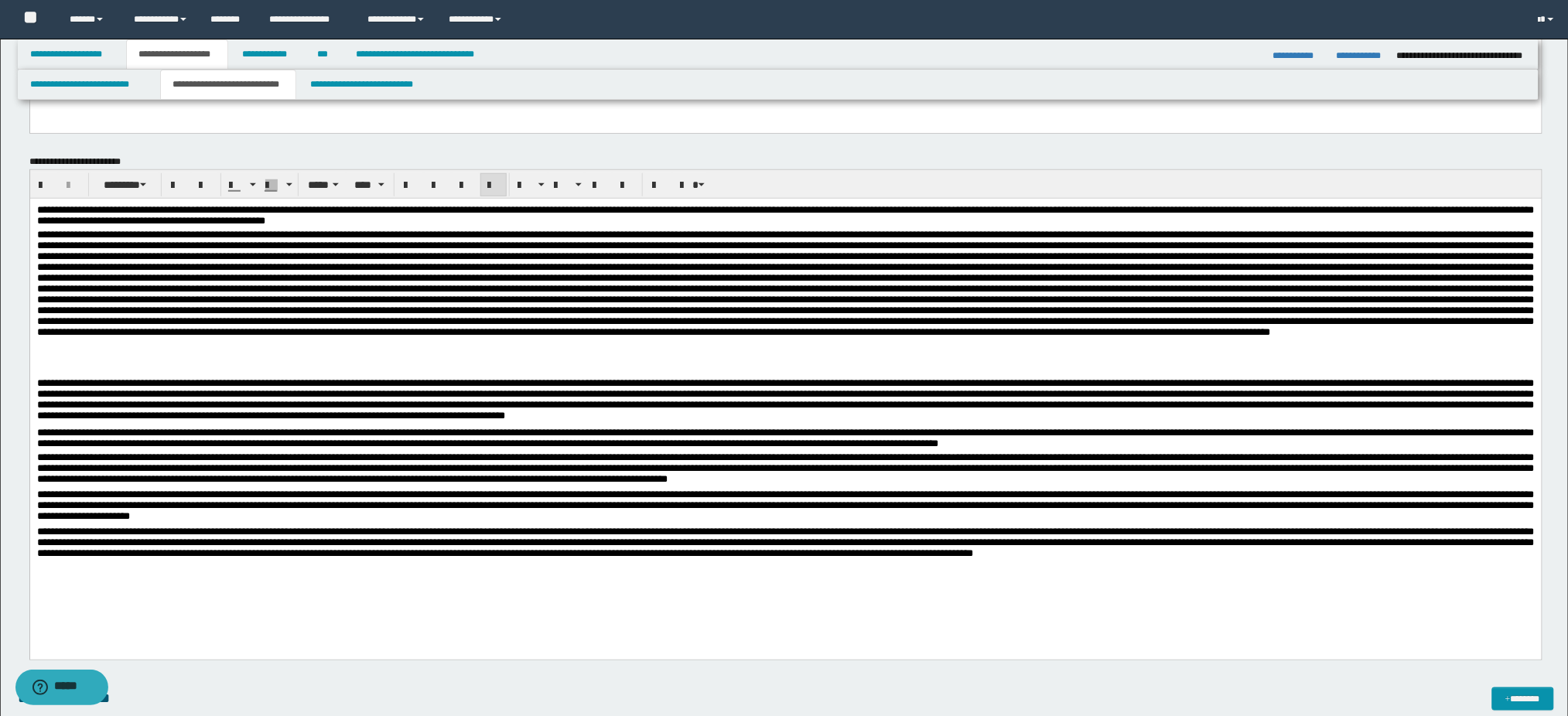 click on "**********" at bounding box center [785, 214] 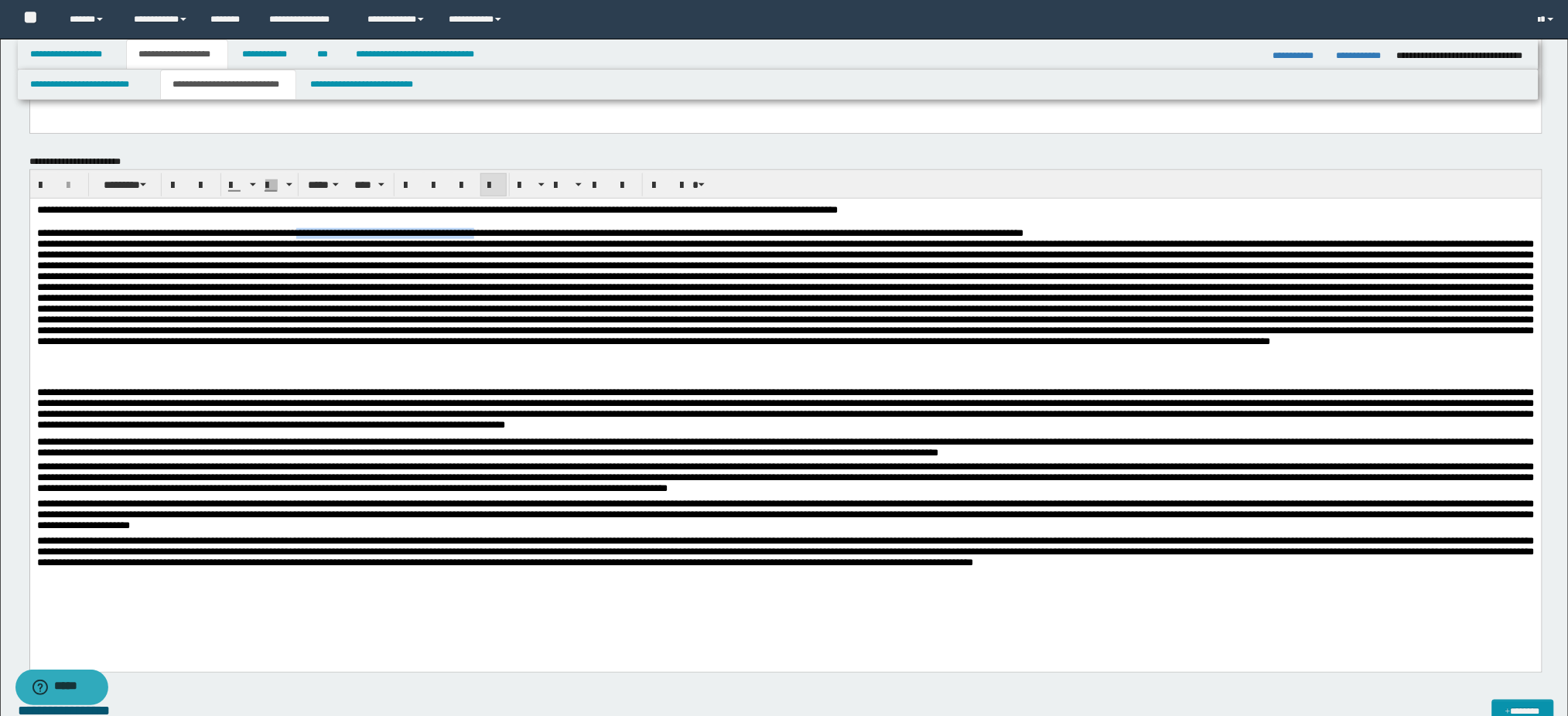 drag, startPoint x: 347, startPoint y: 237, endPoint x: 557, endPoint y: 237, distance: 210 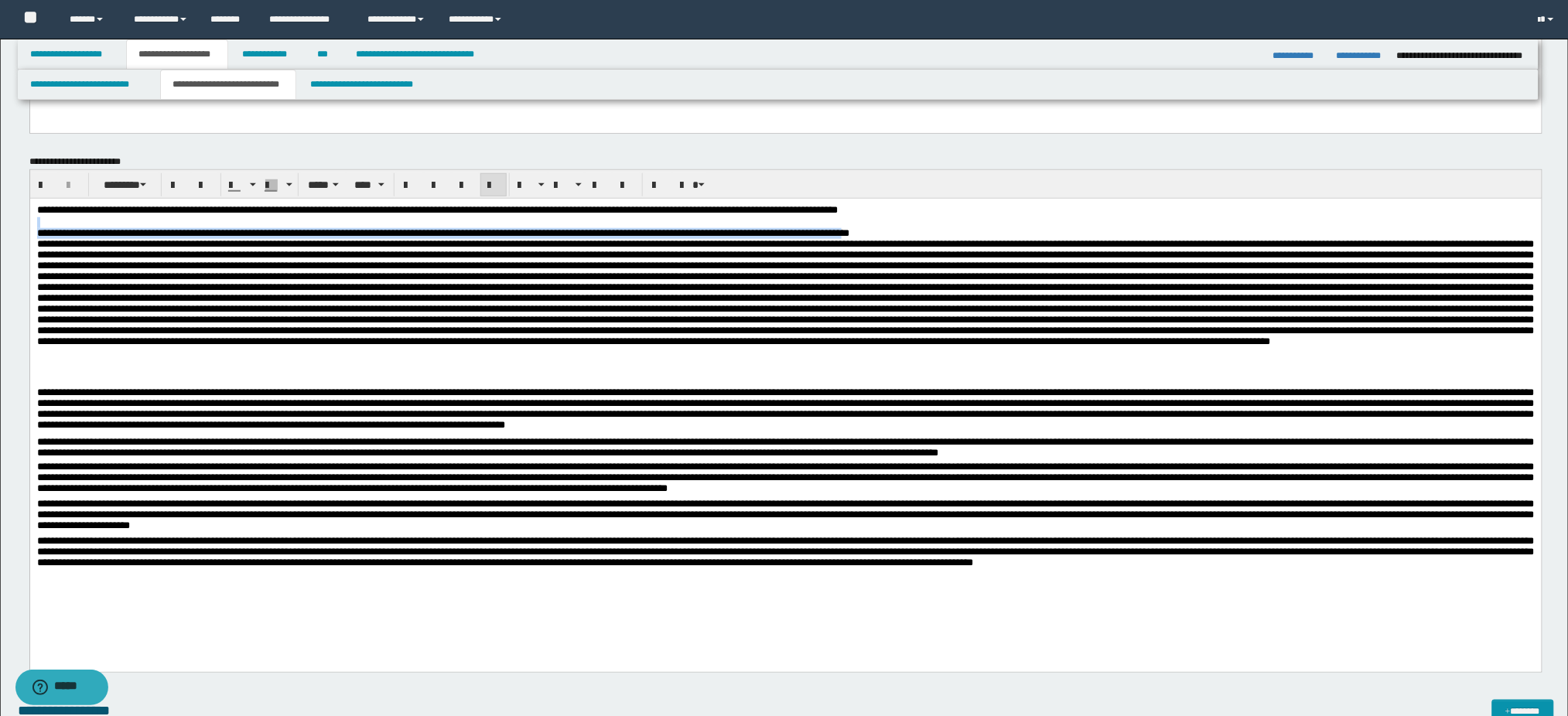 drag, startPoint x: 1001, startPoint y: 235, endPoint x: 1043, endPoint y: 227, distance: 42.75512 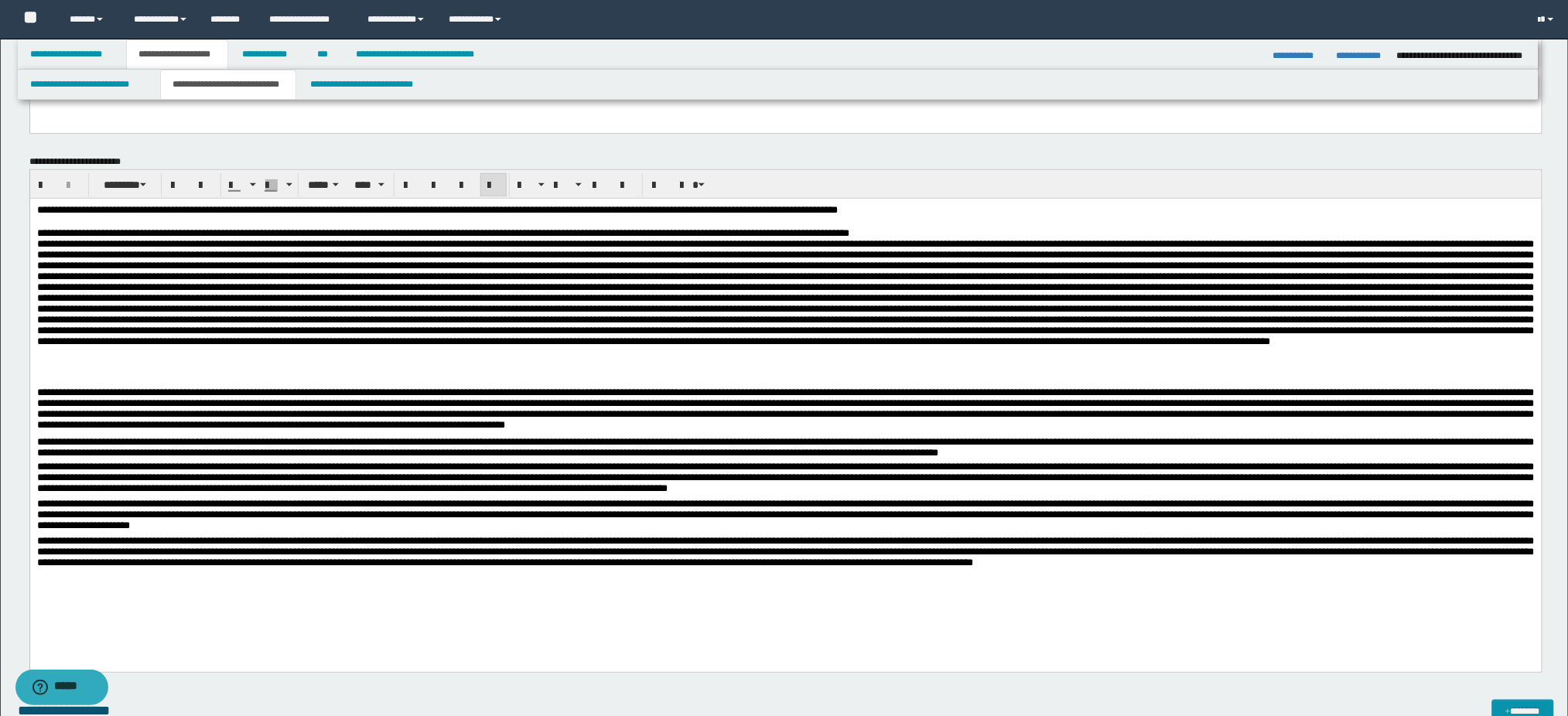 click on "**********" at bounding box center [458, 232] 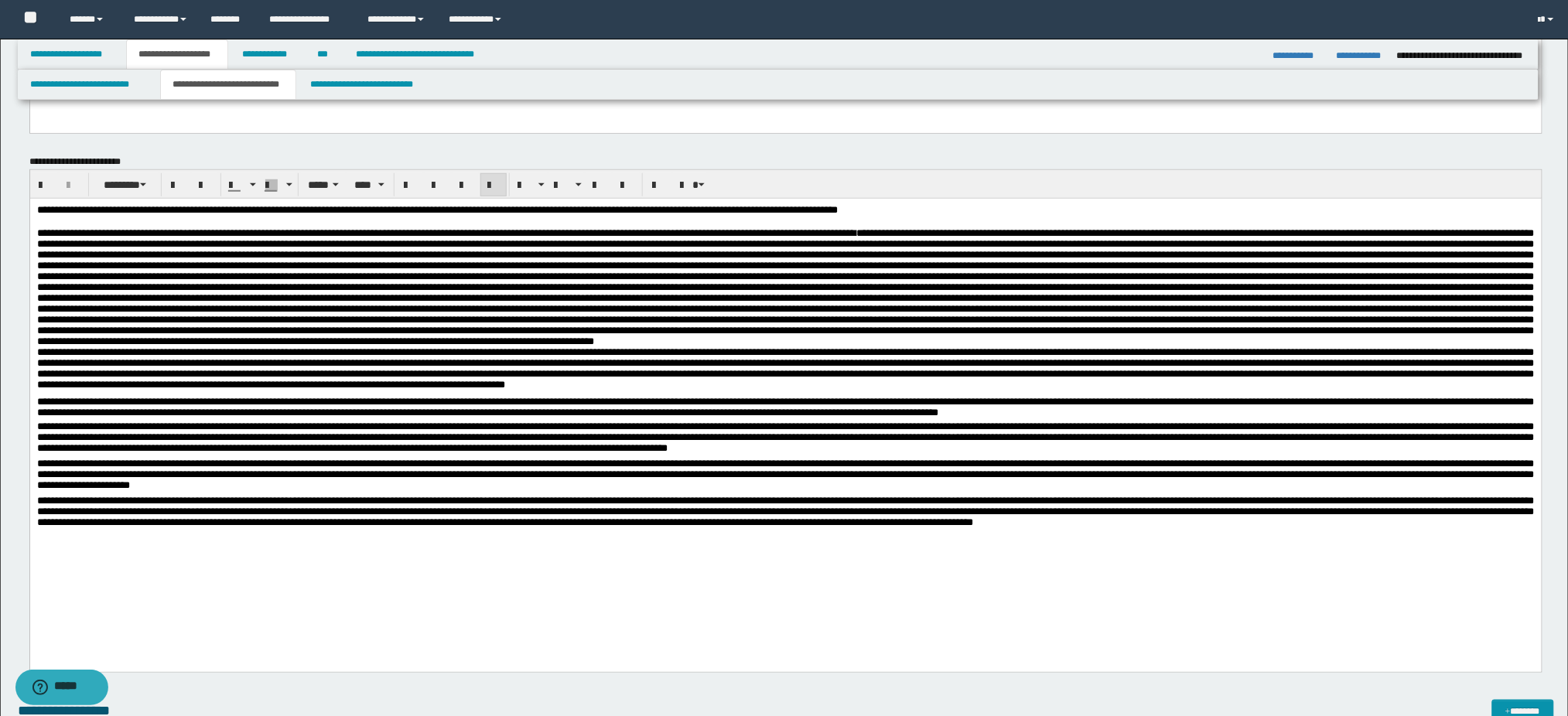 click on "**********" at bounding box center (785, 520) 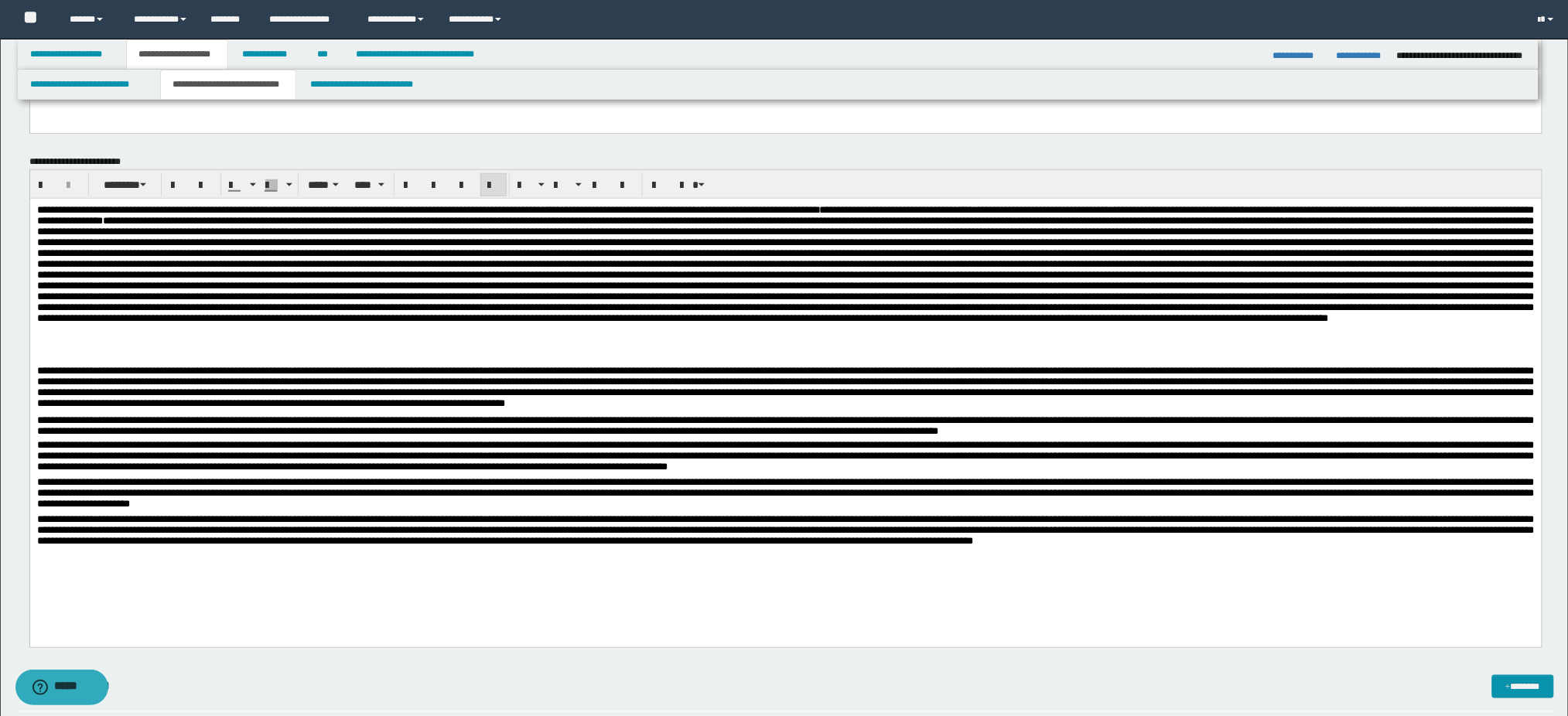 drag, startPoint x: 245, startPoint y: 209, endPoint x: 273, endPoint y: 268, distance: 65 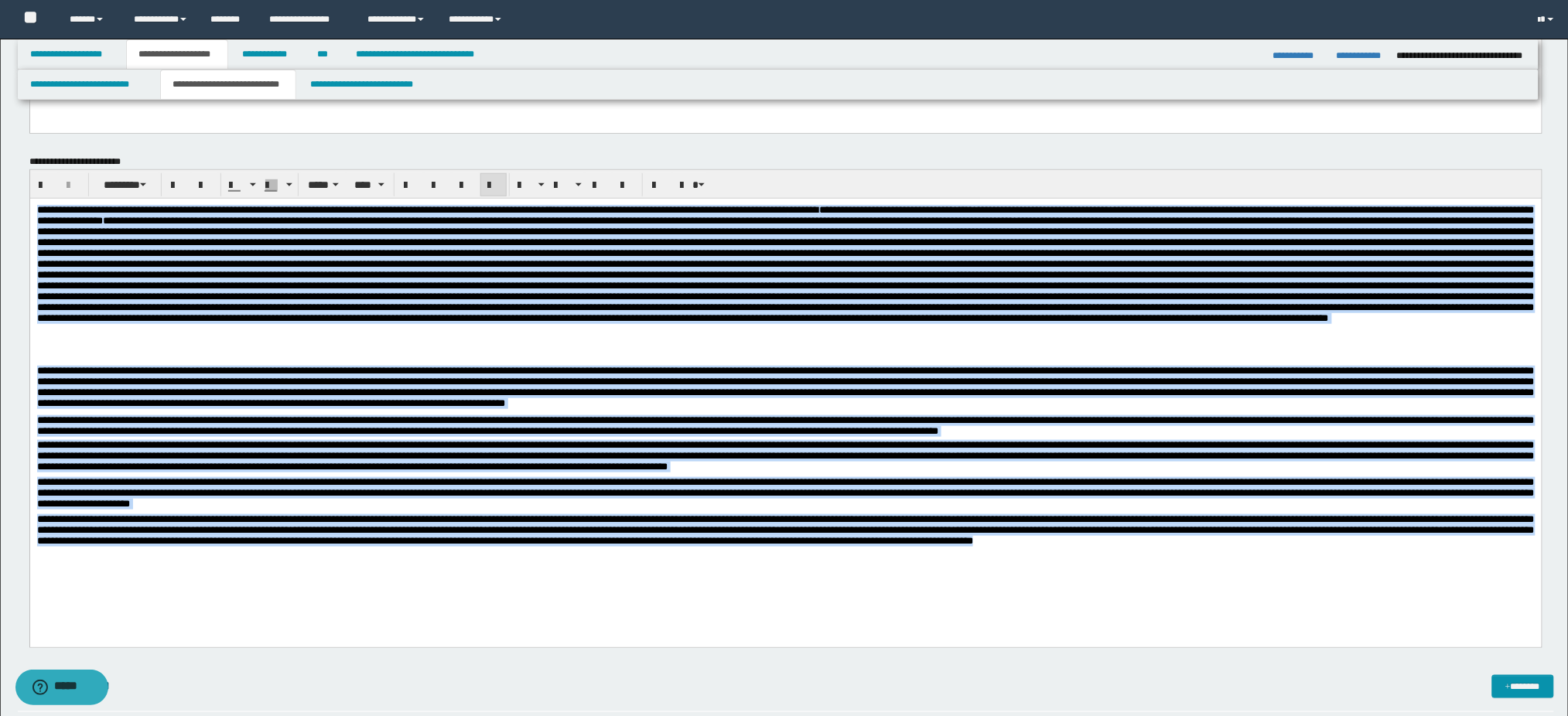 drag, startPoint x: 234, startPoint y: 561, endPoint x: -1, endPoint y: 87, distance: 529.05671 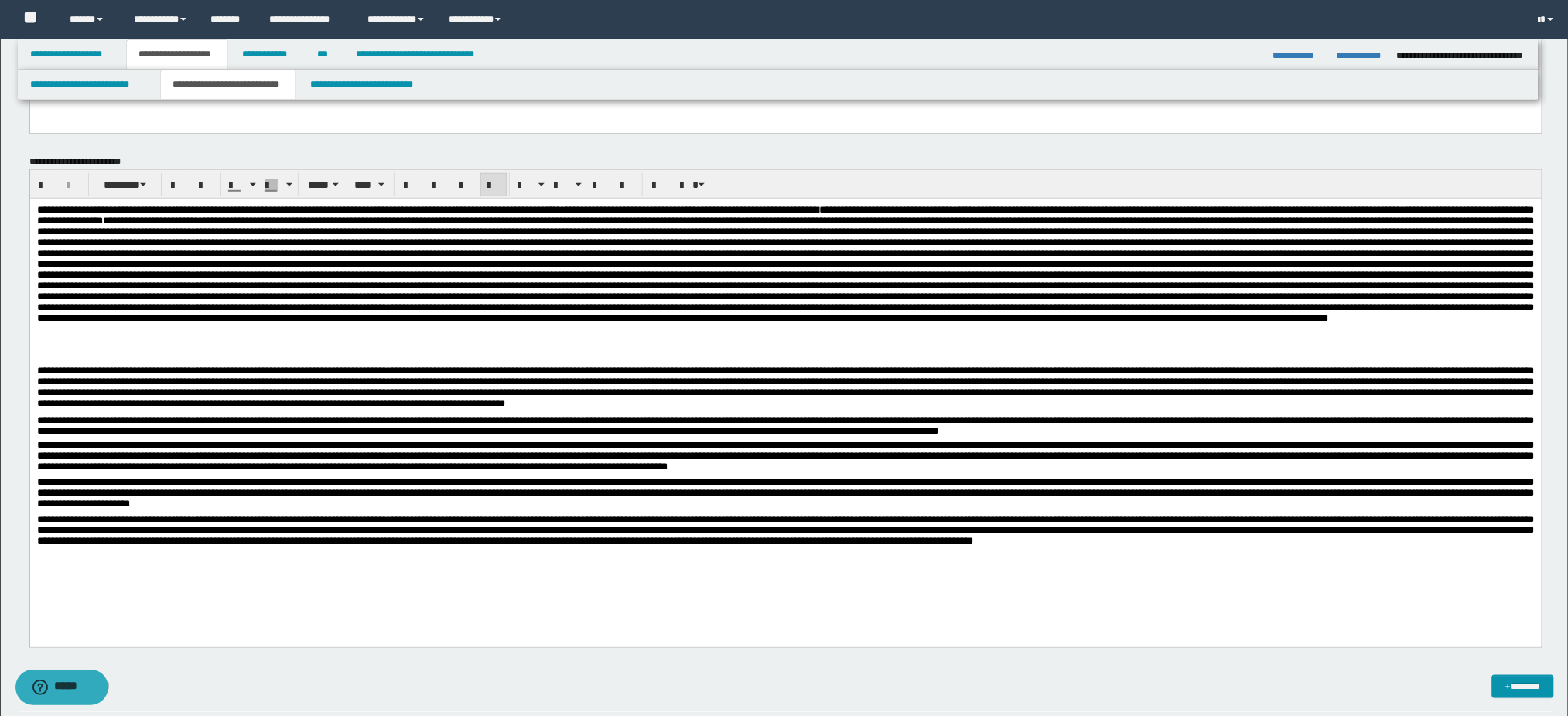 click on "**********" at bounding box center [785, 455] 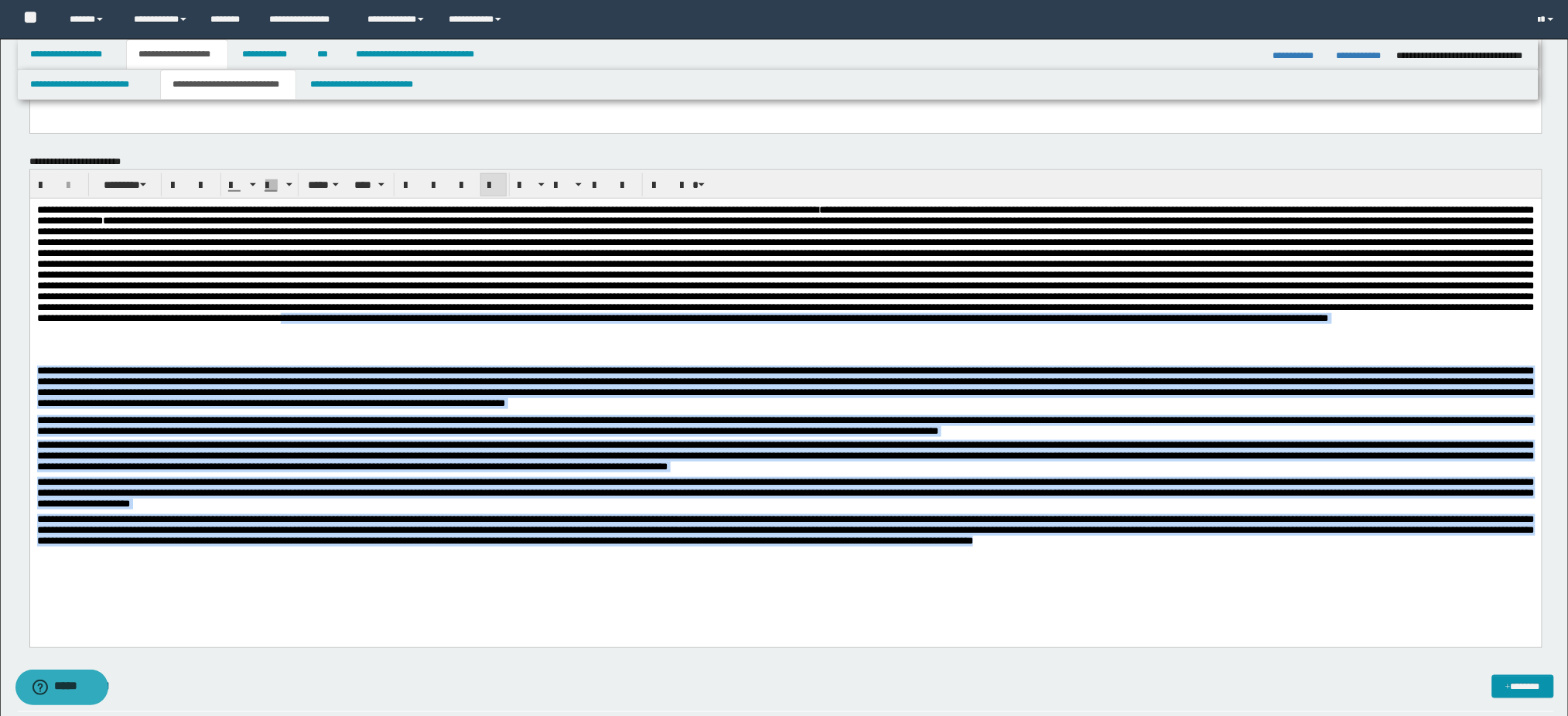 drag, startPoint x: 224, startPoint y: 557, endPoint x: -1, endPoint y: 211, distance: 412.72388 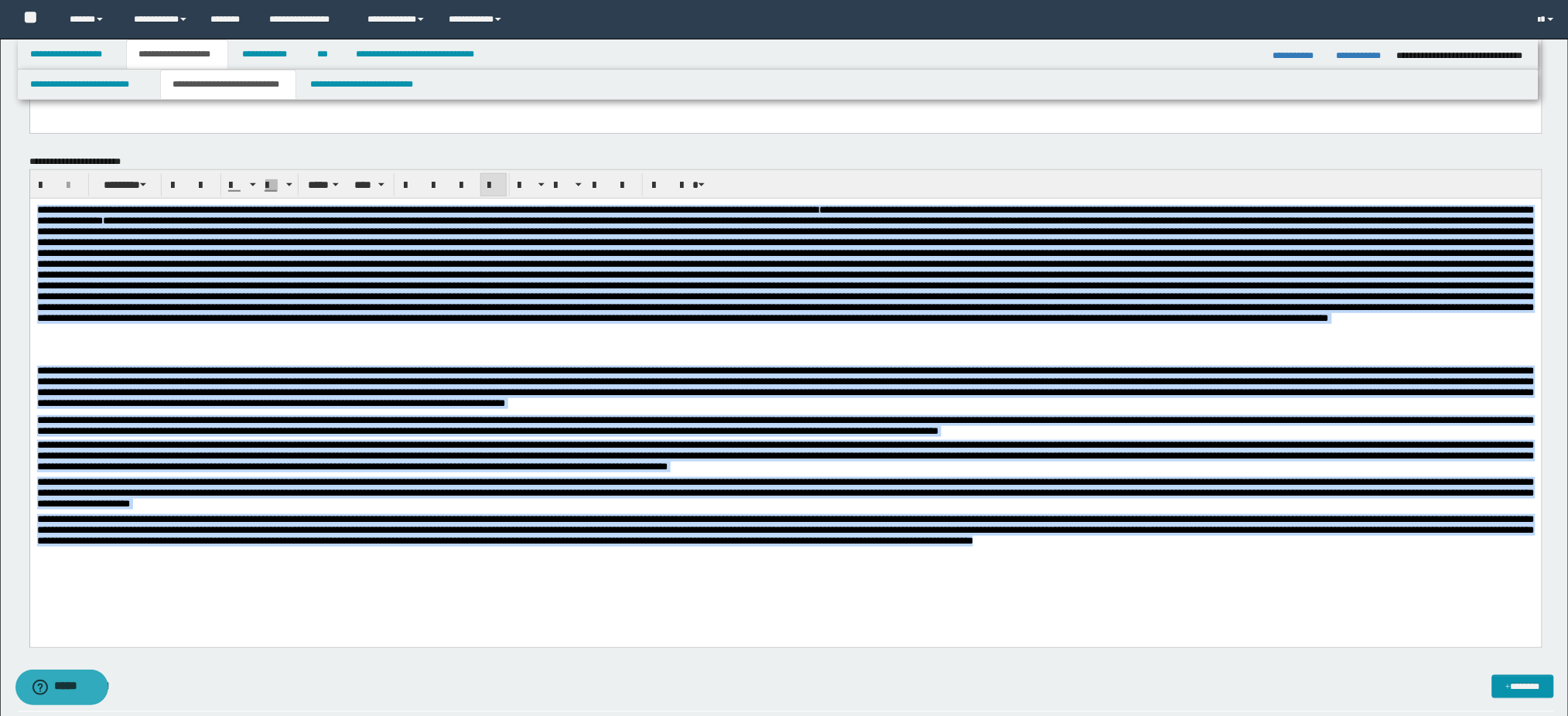 click on "**********" at bounding box center (785, 403) 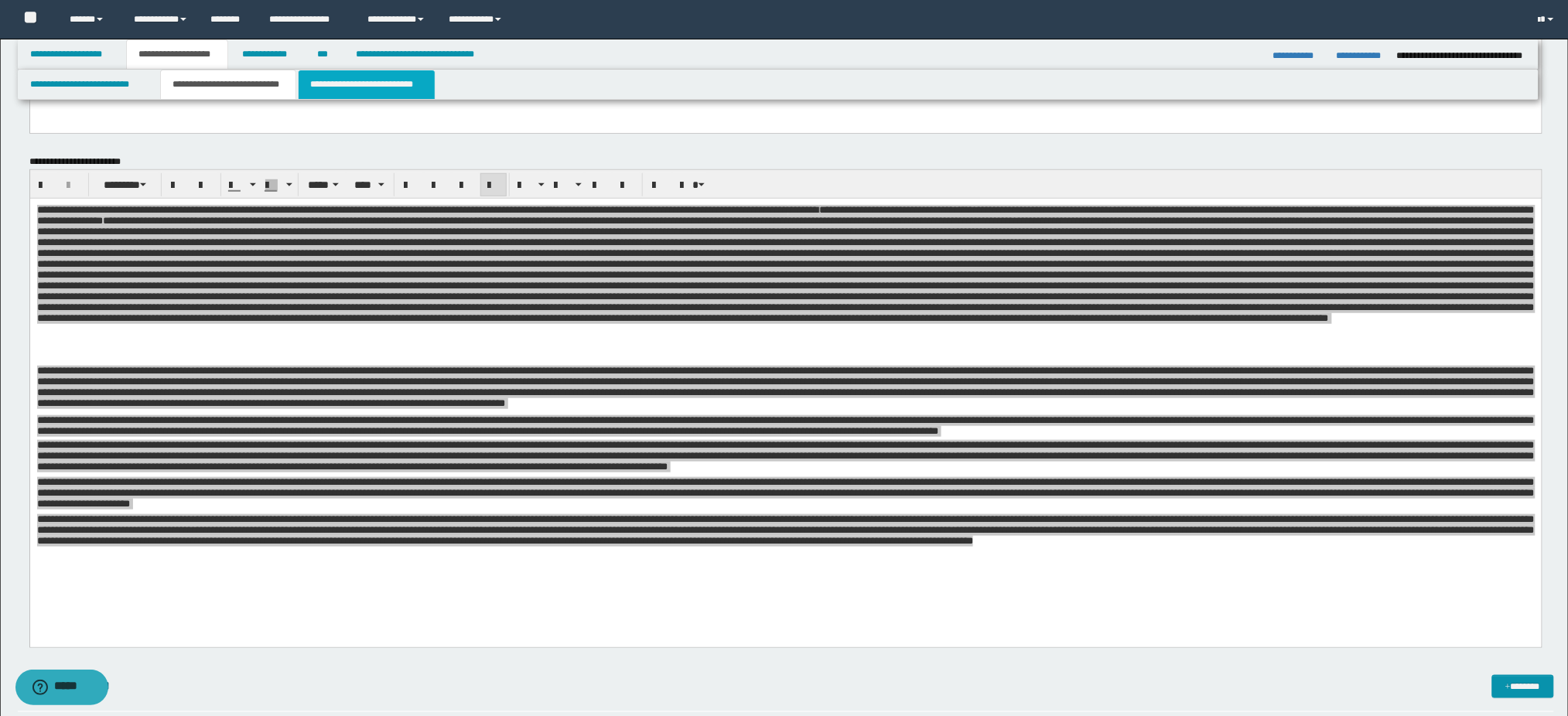 click on "**********" at bounding box center (367, 84) 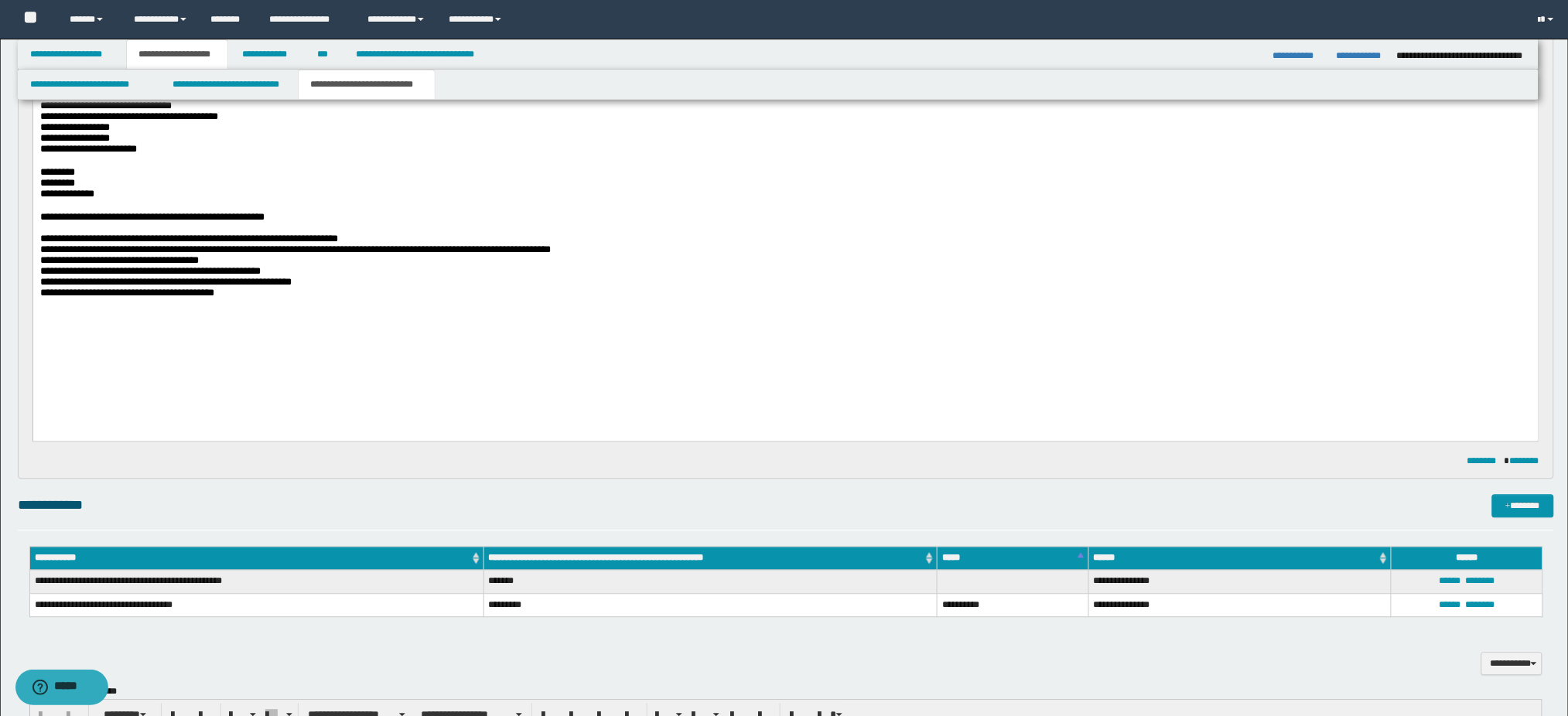 scroll, scrollTop: 1546, scrollLeft: 0, axis: vertical 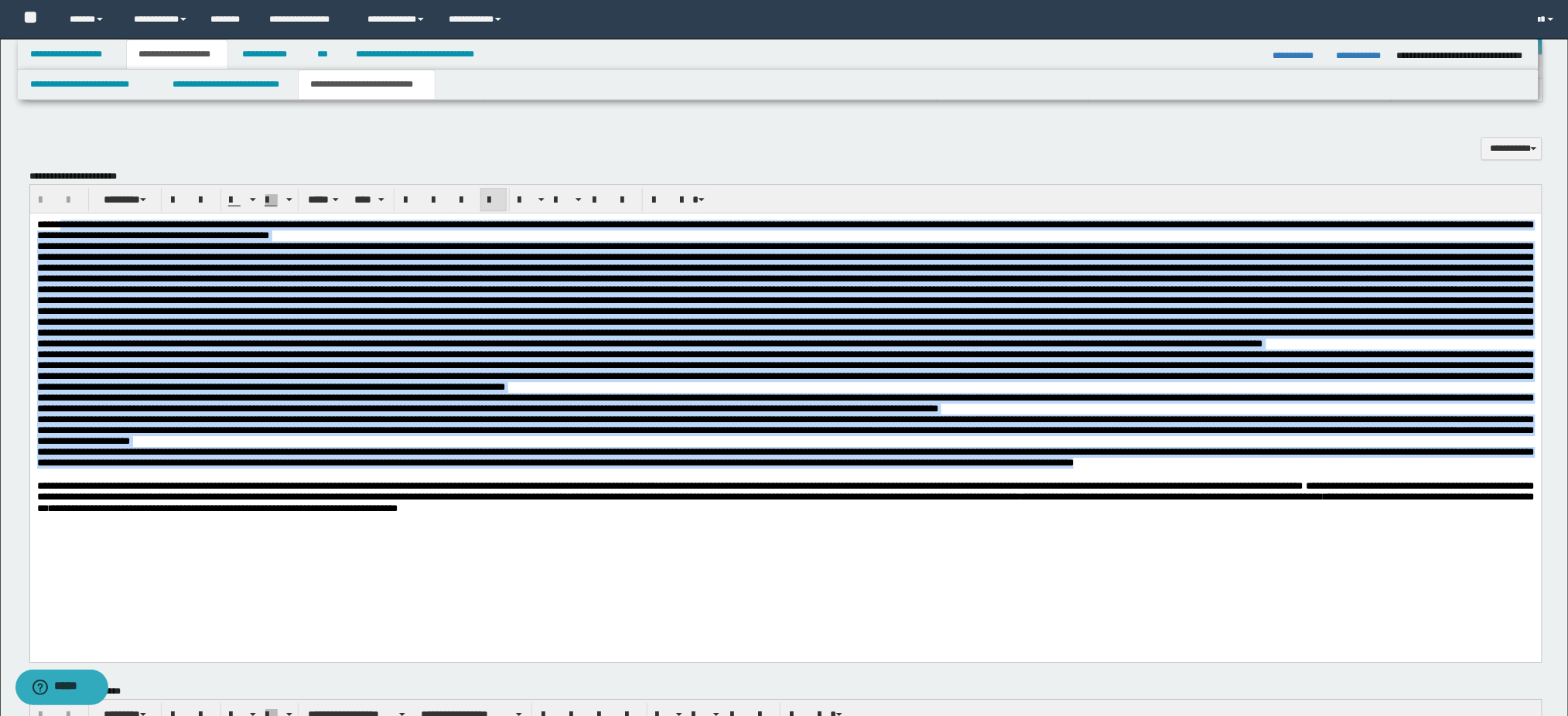 drag, startPoint x: 1525, startPoint y: 521, endPoint x: -1, endPoint y: -213, distance: 1693.3493 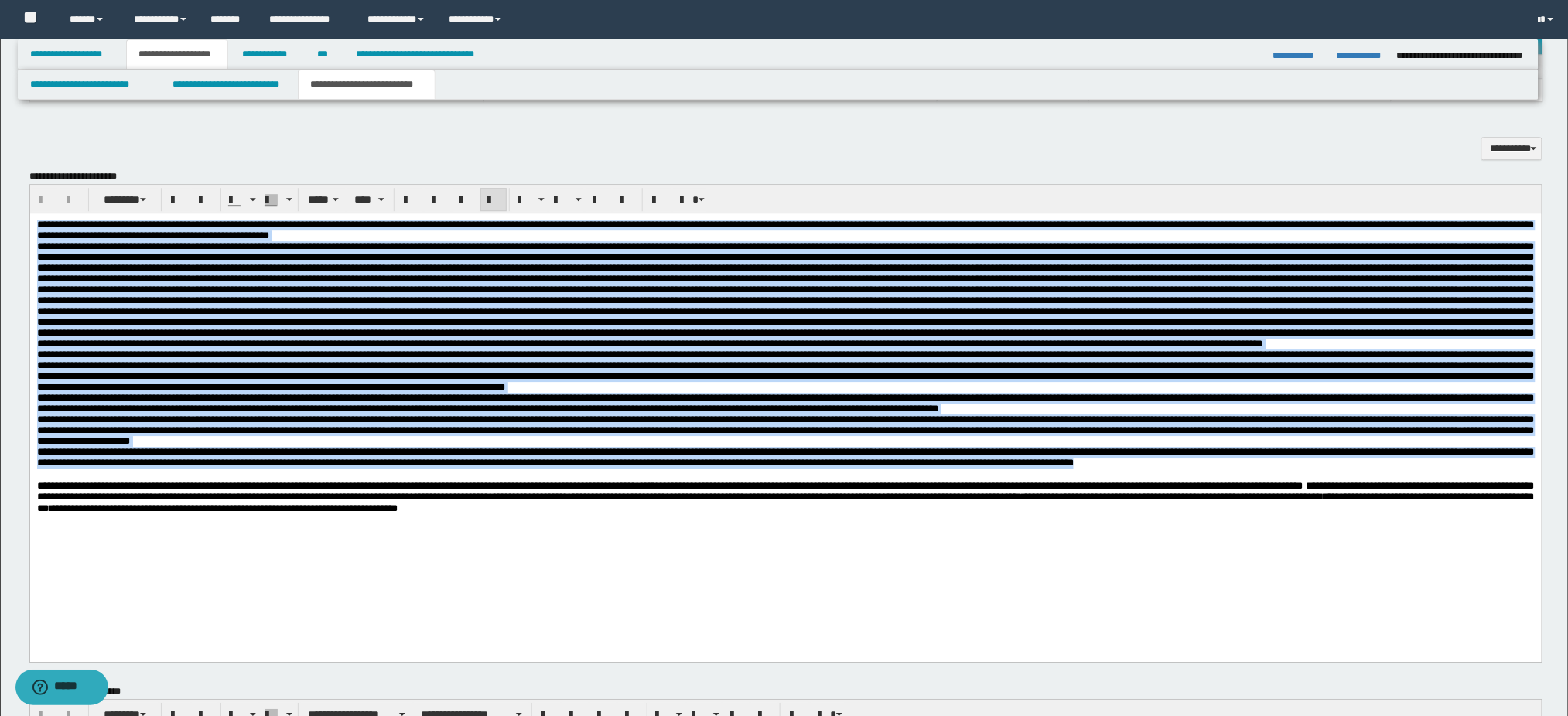 scroll, scrollTop: 1318, scrollLeft: 0, axis: vertical 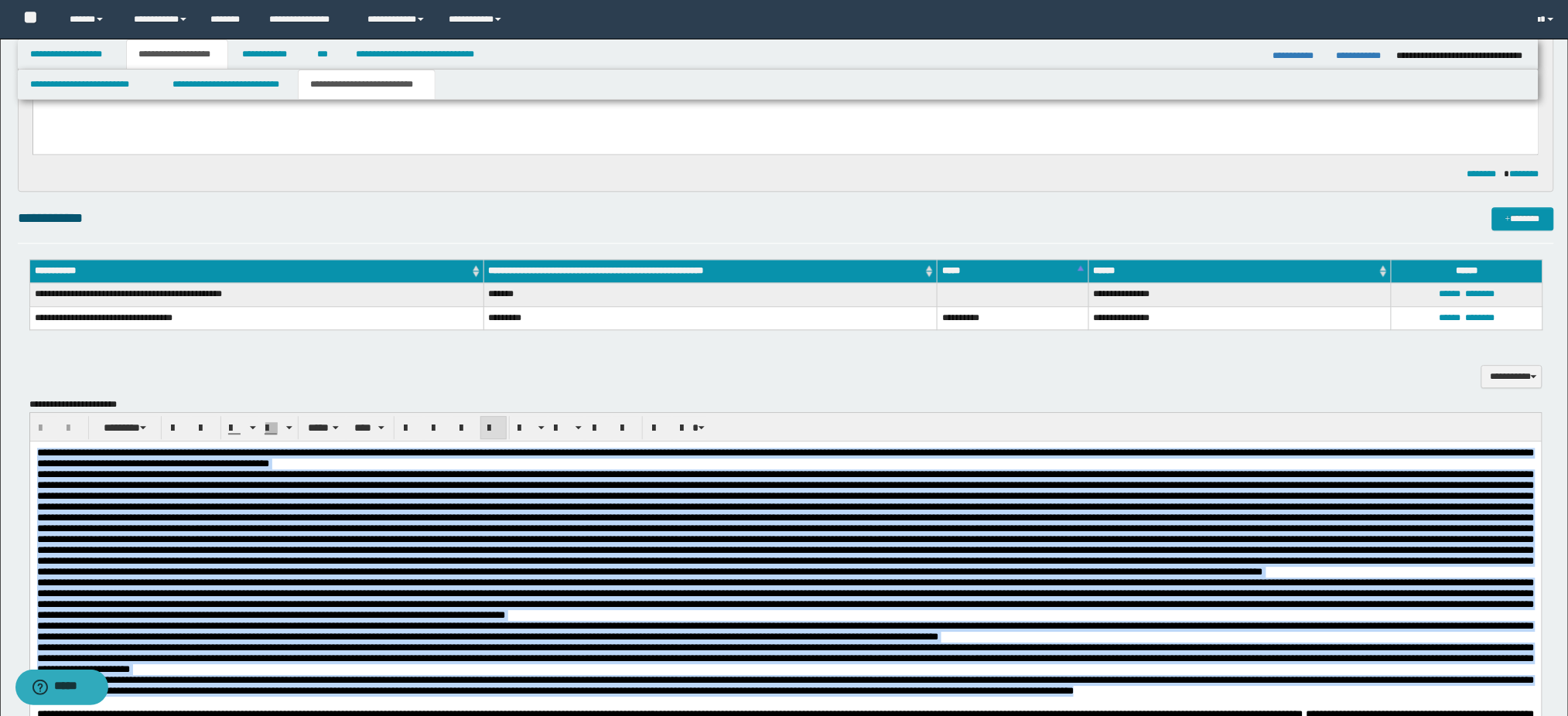 type 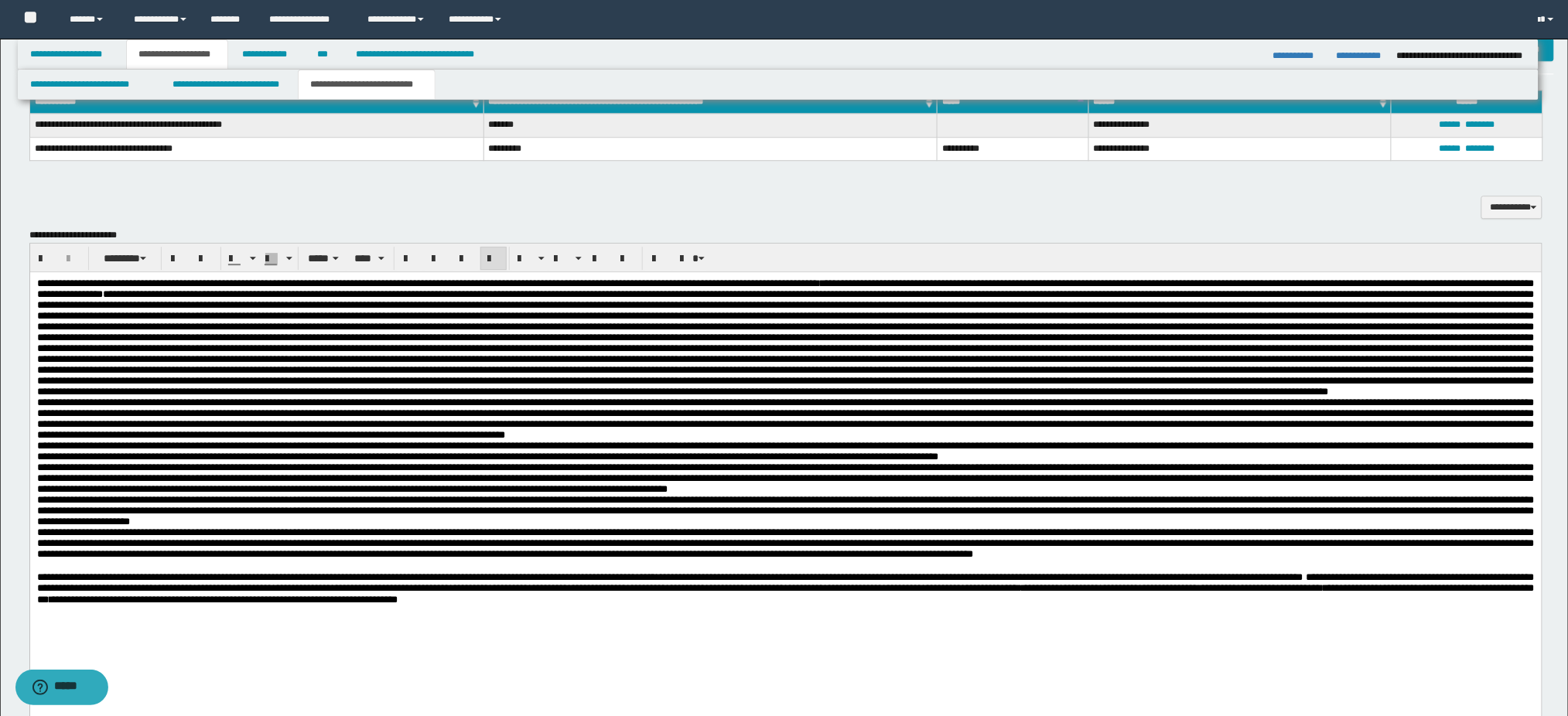 scroll, scrollTop: 1628, scrollLeft: 0, axis: vertical 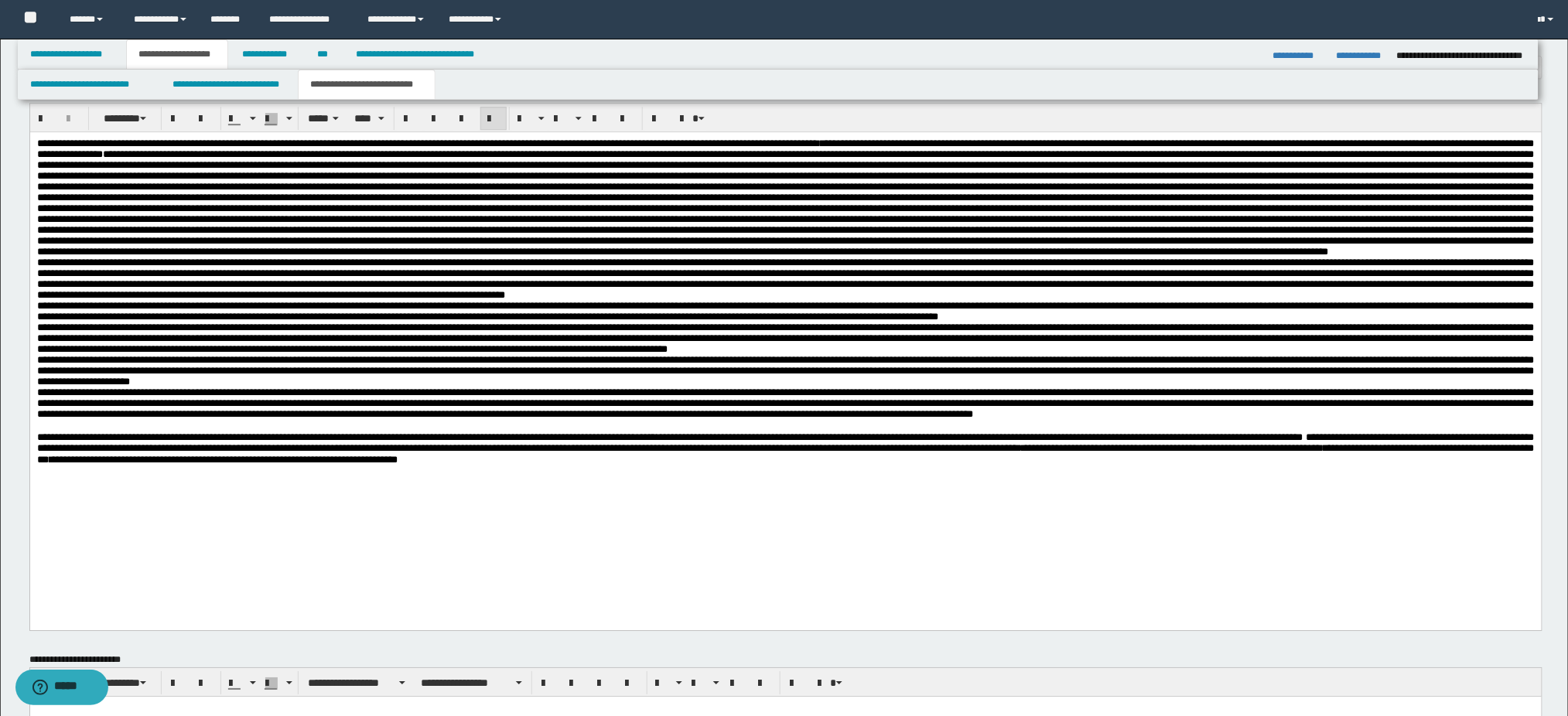 click on "**********" at bounding box center (785, 321) 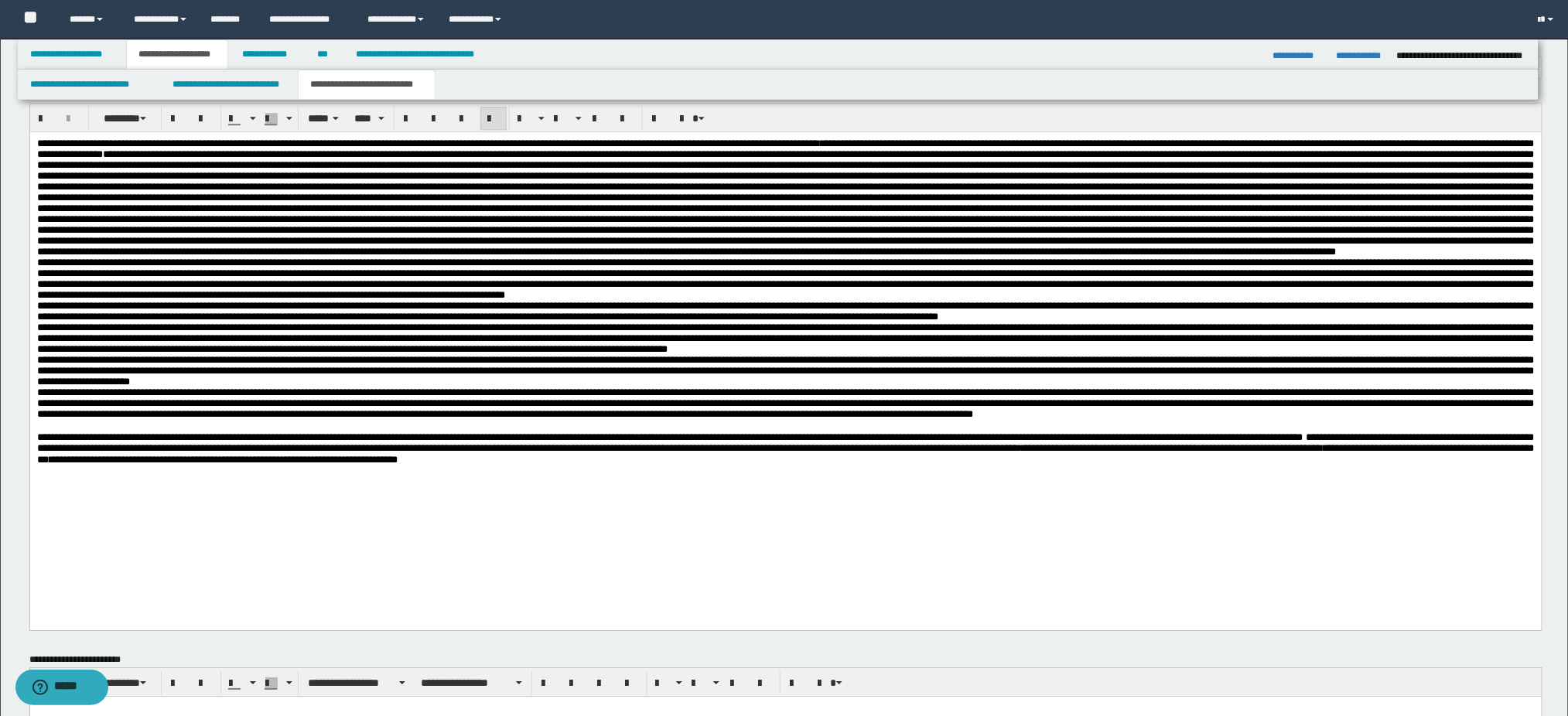 drag, startPoint x: 104, startPoint y: 234, endPoint x: 105, endPoint y: 243, distance: 9.0553851 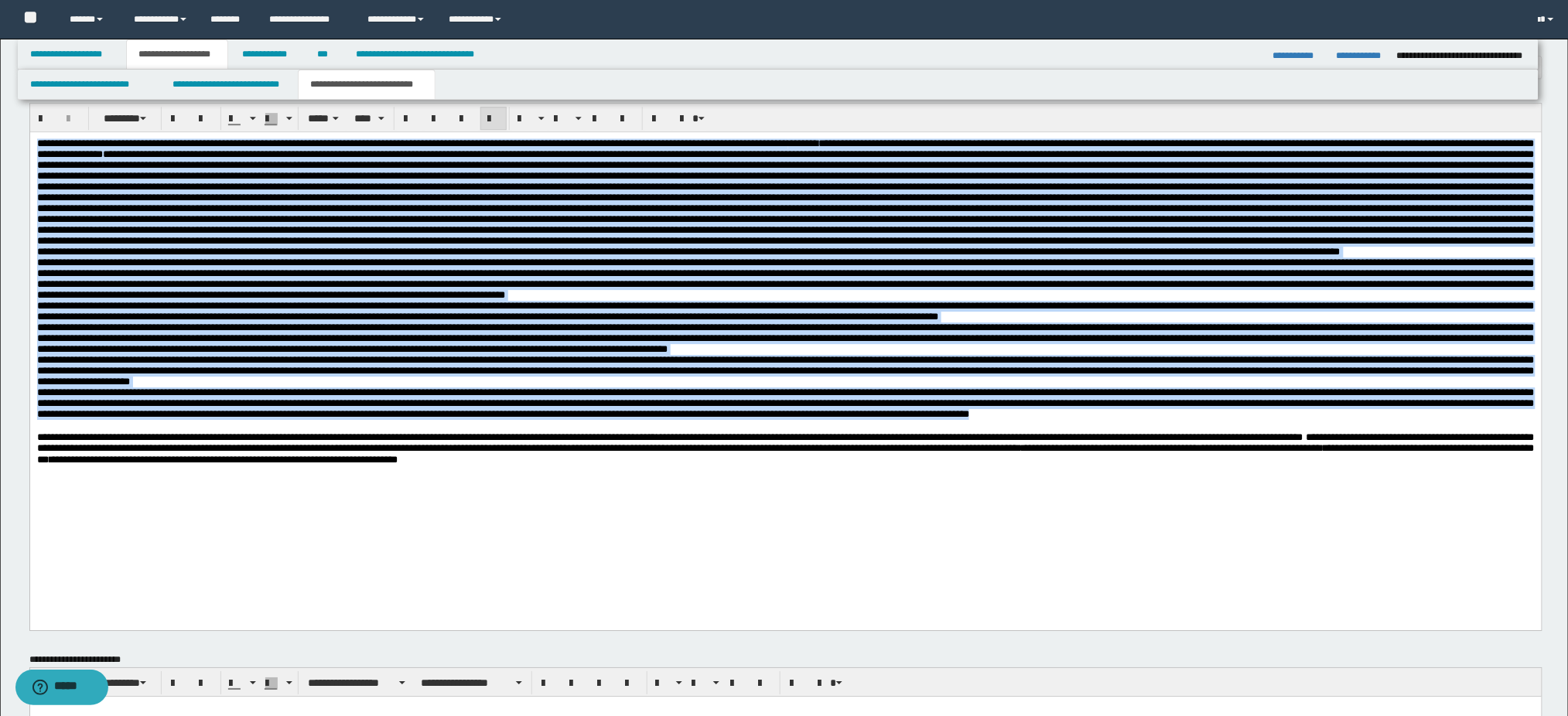 drag, startPoint x: 231, startPoint y: 495, endPoint x: -1, endPoint y: 23, distance: 525.93536 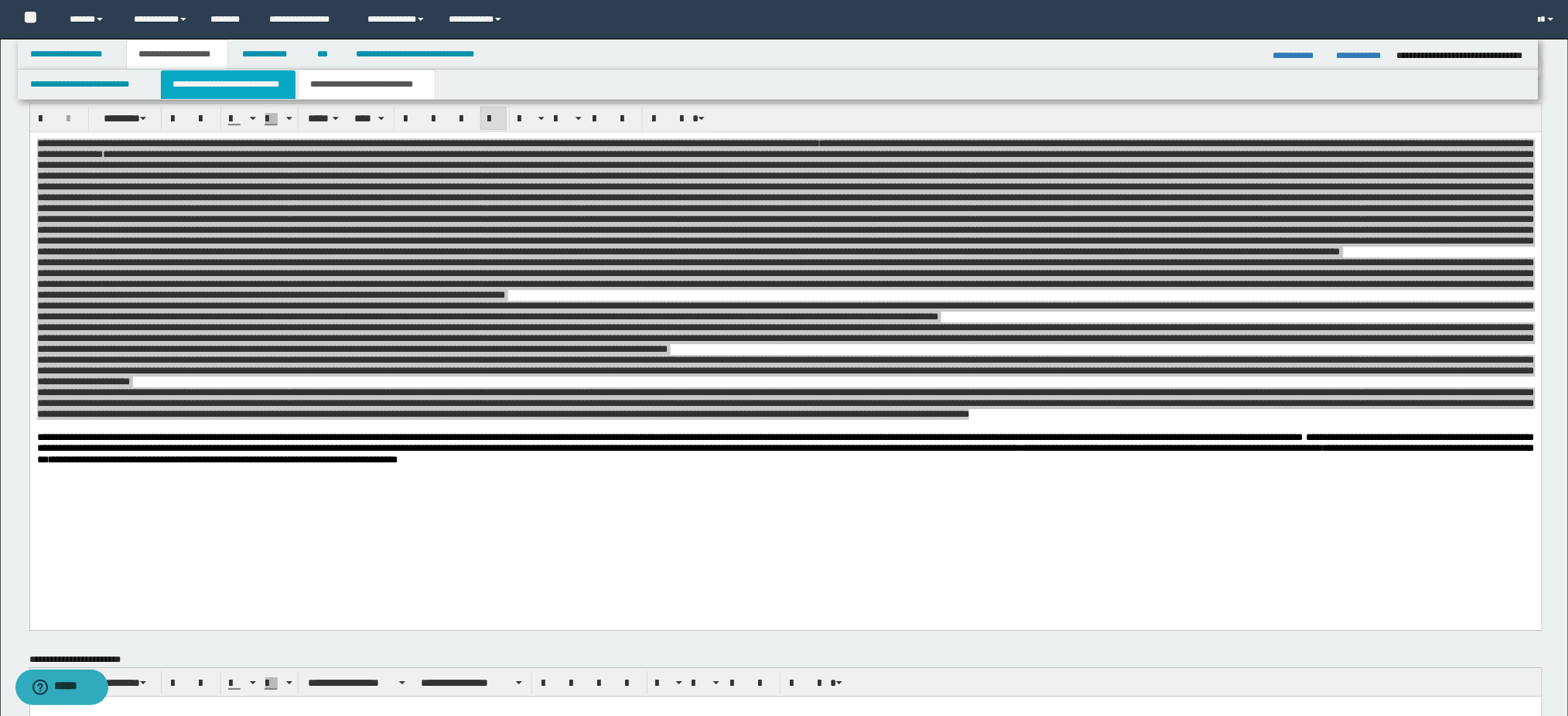 click on "**********" at bounding box center [228, 84] 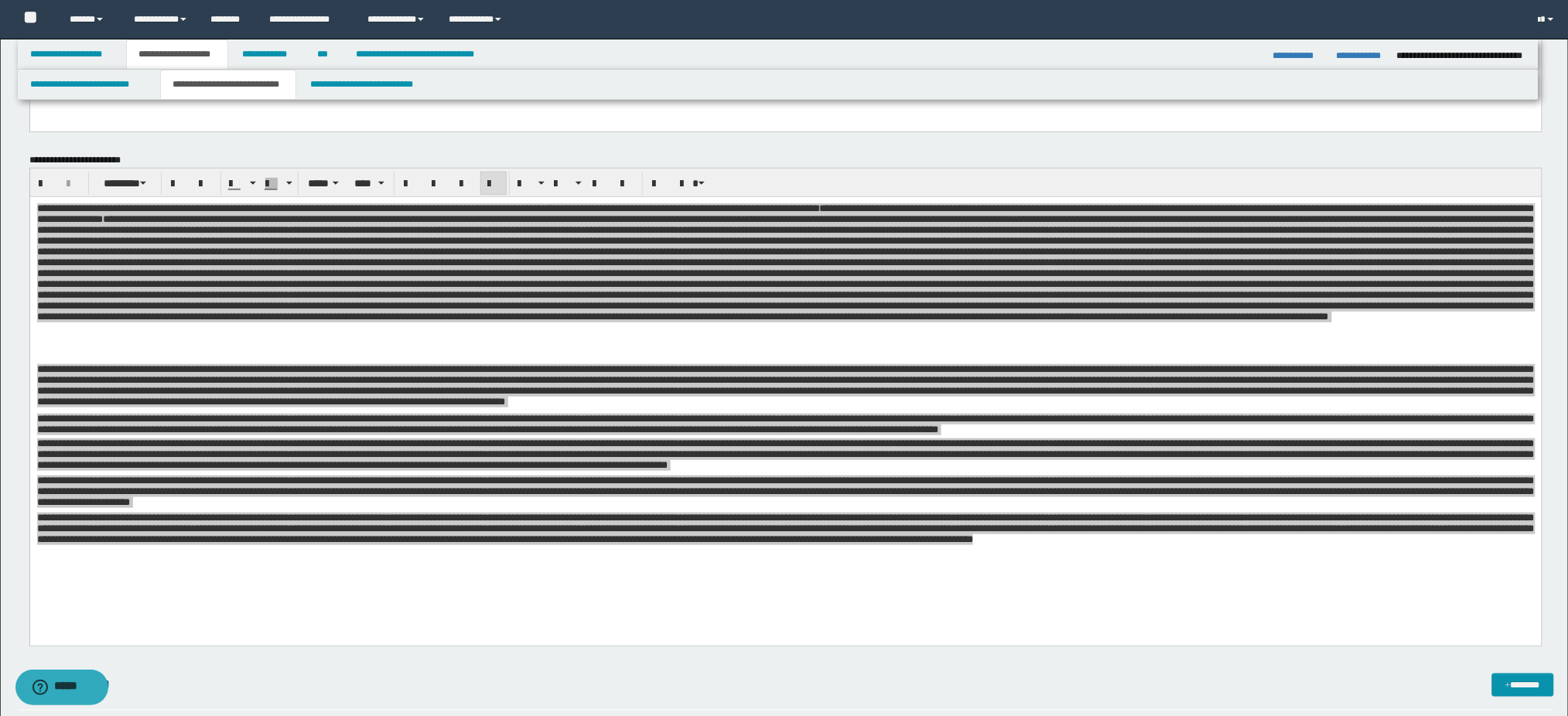 scroll, scrollTop: 184, scrollLeft: 0, axis: vertical 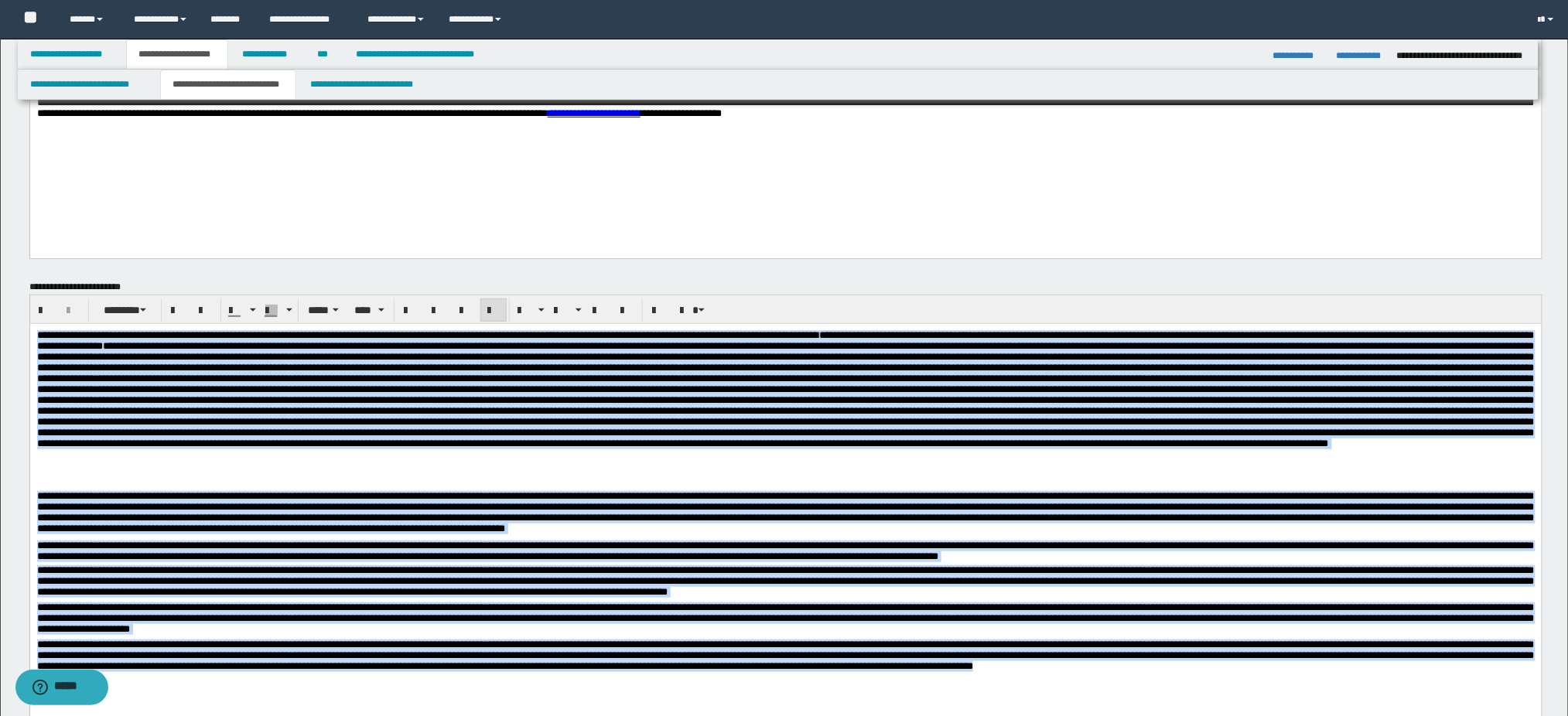 click at bounding box center (785, 394) 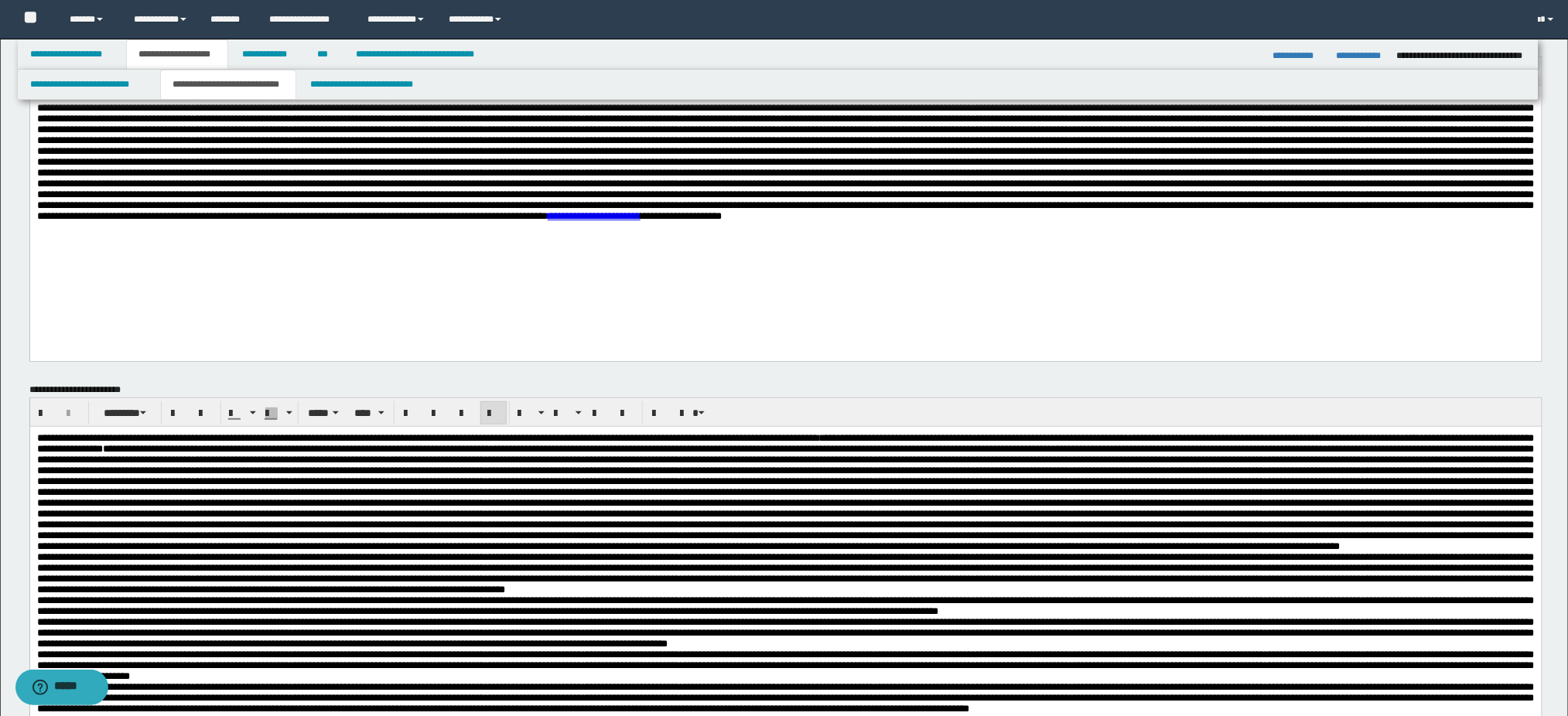 scroll, scrollTop: 0, scrollLeft: 0, axis: both 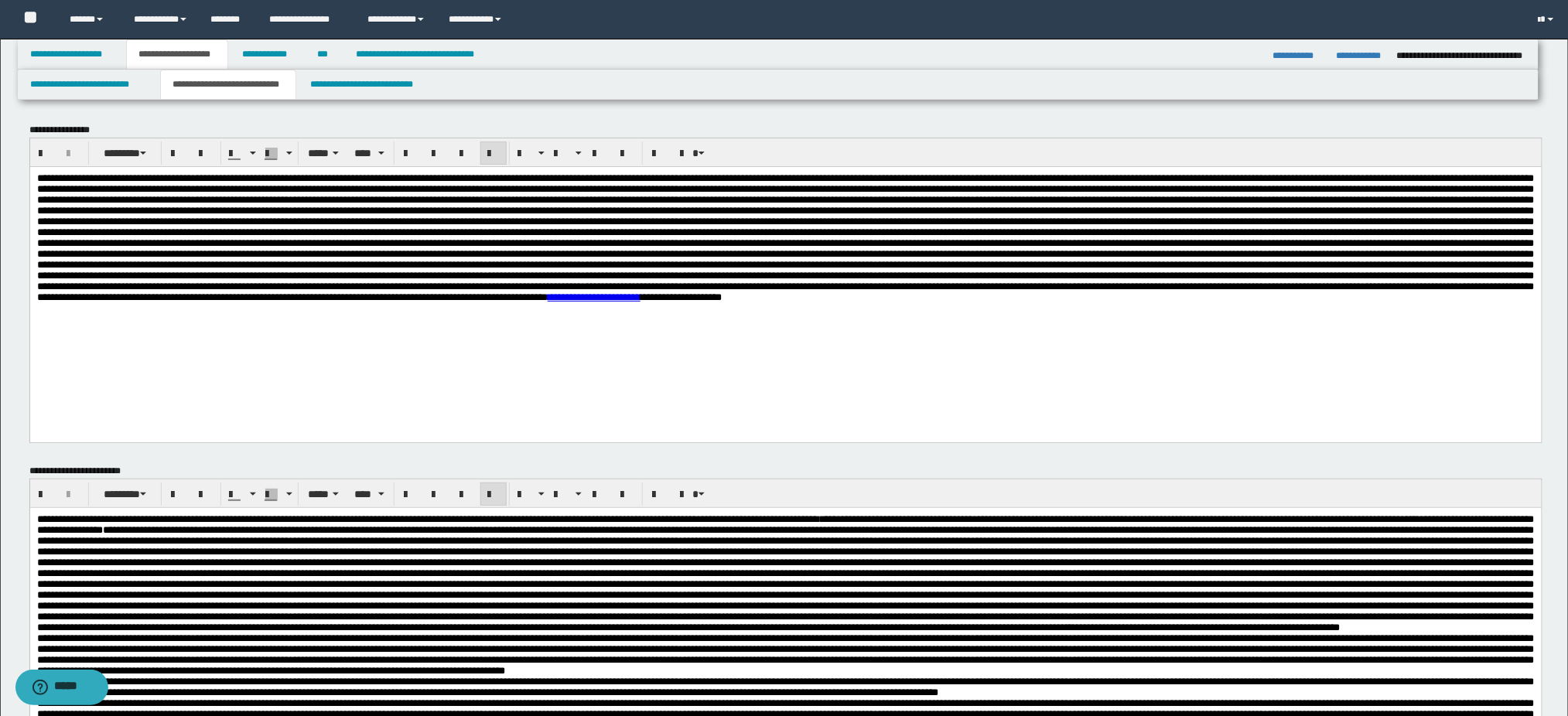 click on "**********" at bounding box center (785, 257) 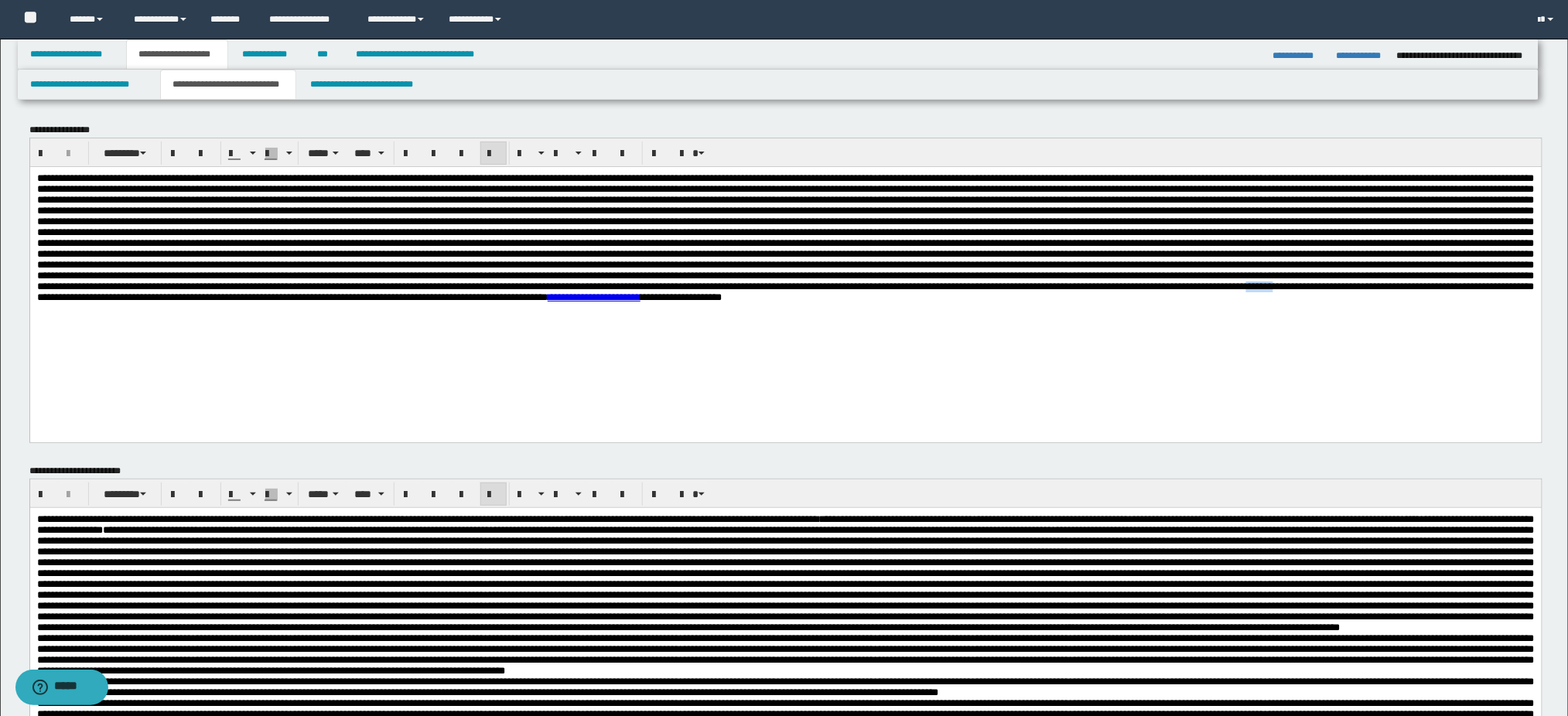 type 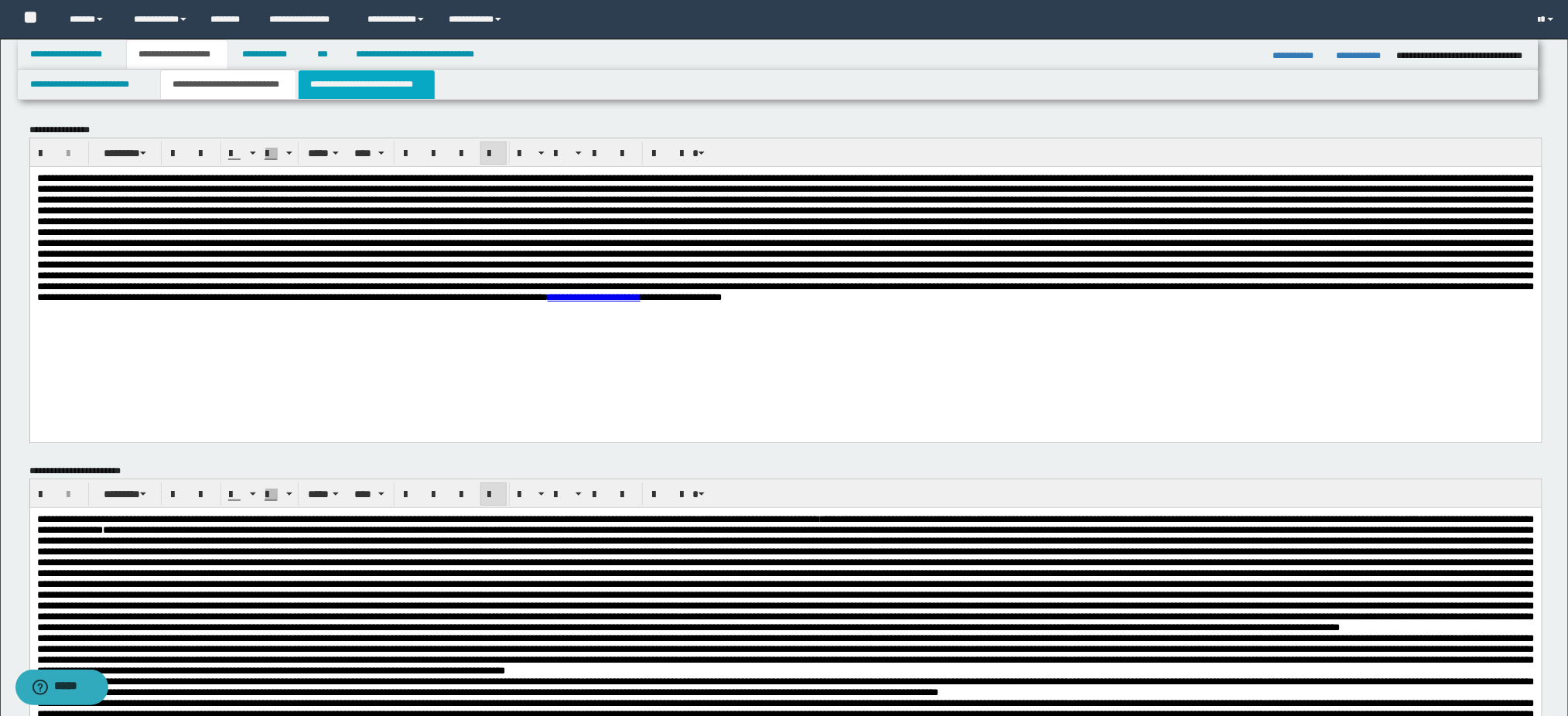 click on "**********" at bounding box center [367, 84] 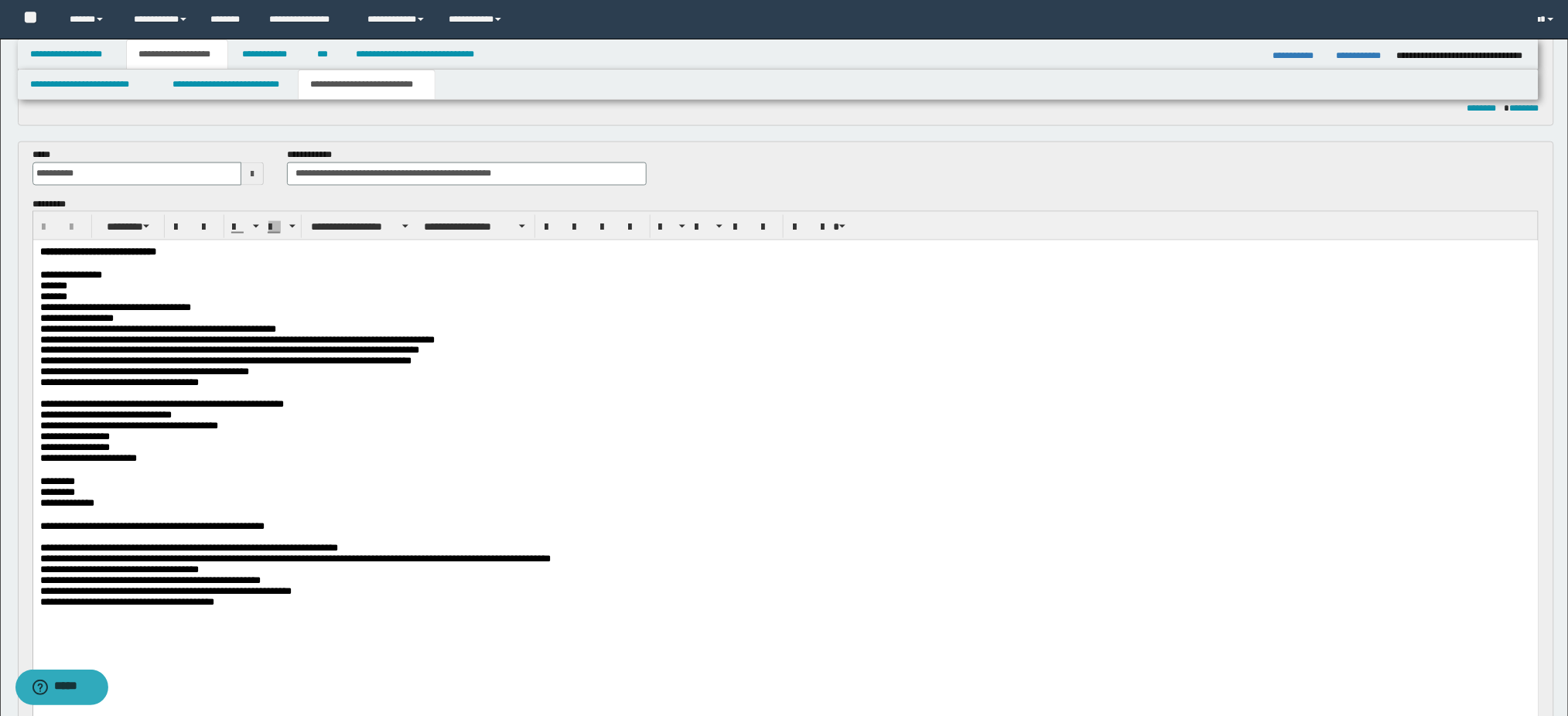 scroll, scrollTop: 824, scrollLeft: 0, axis: vertical 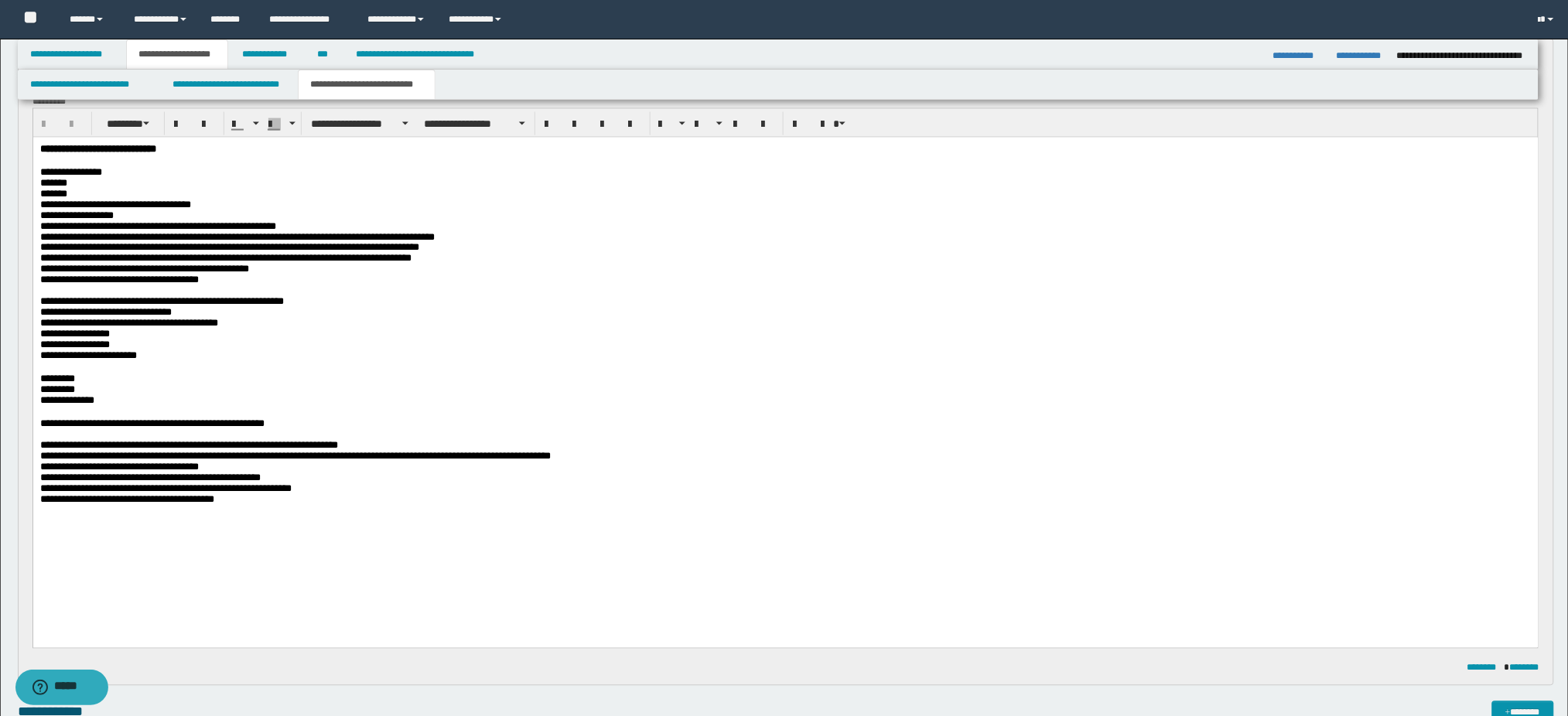 drag, startPoint x: 292, startPoint y: 148, endPoint x: 304, endPoint y: 148, distance: 12 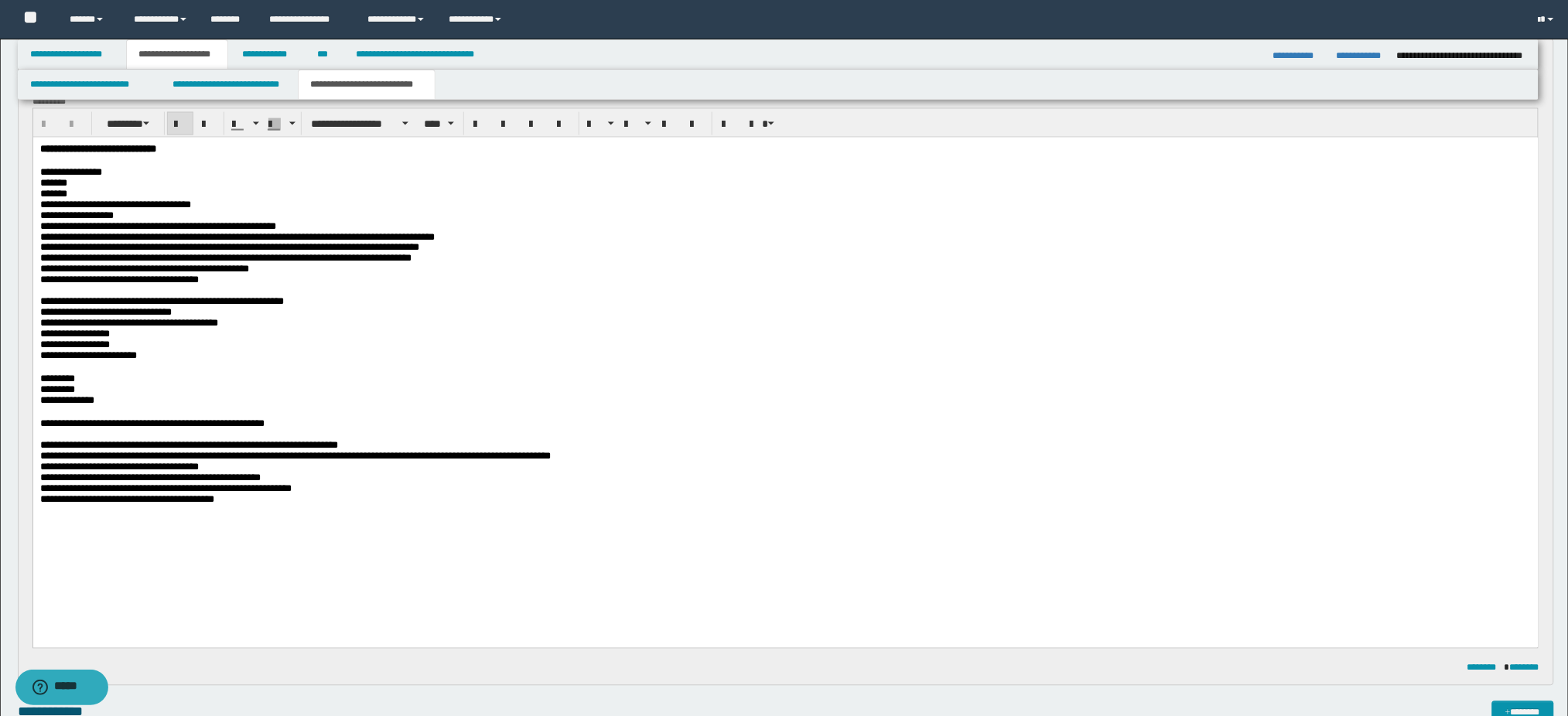 type 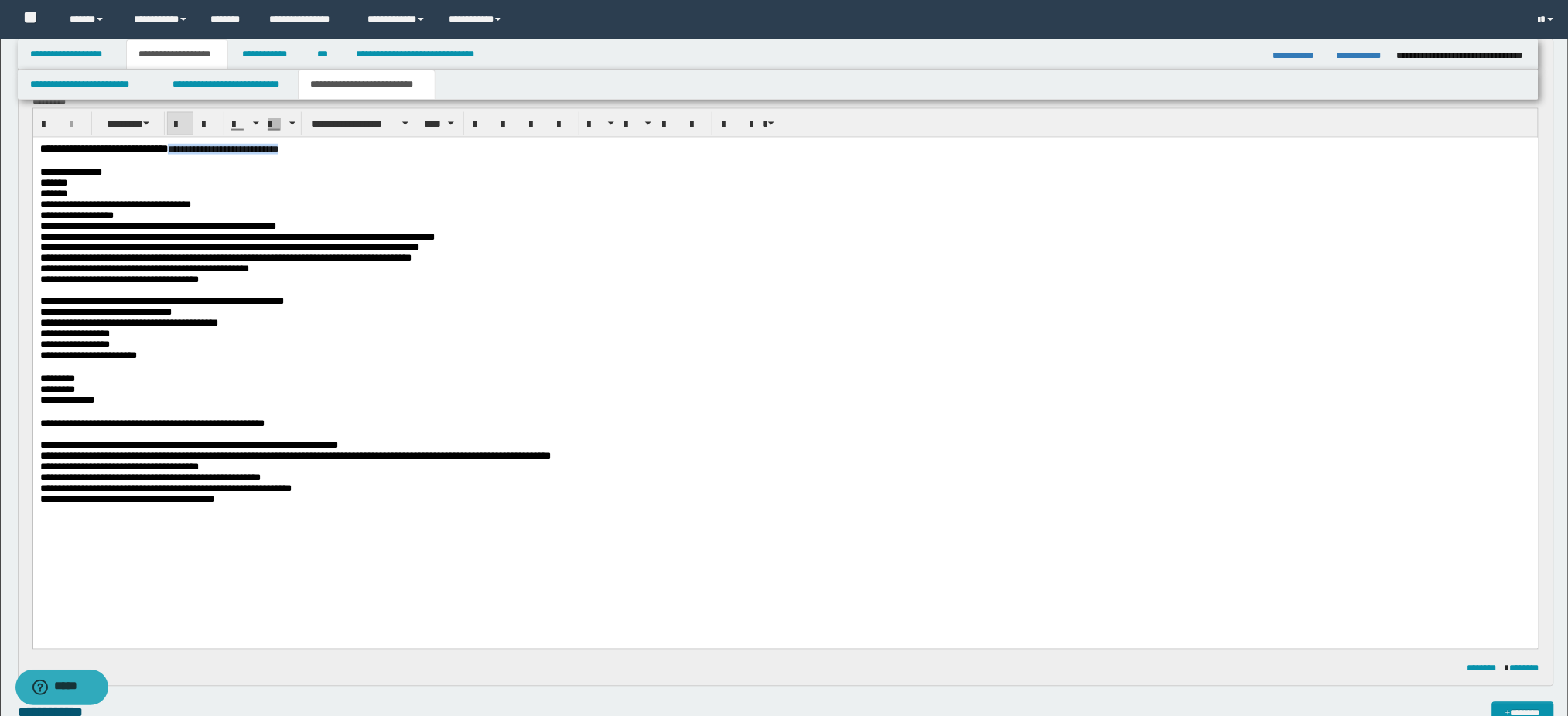 drag, startPoint x: 228, startPoint y: 151, endPoint x: 398, endPoint y: 147, distance: 170.04705 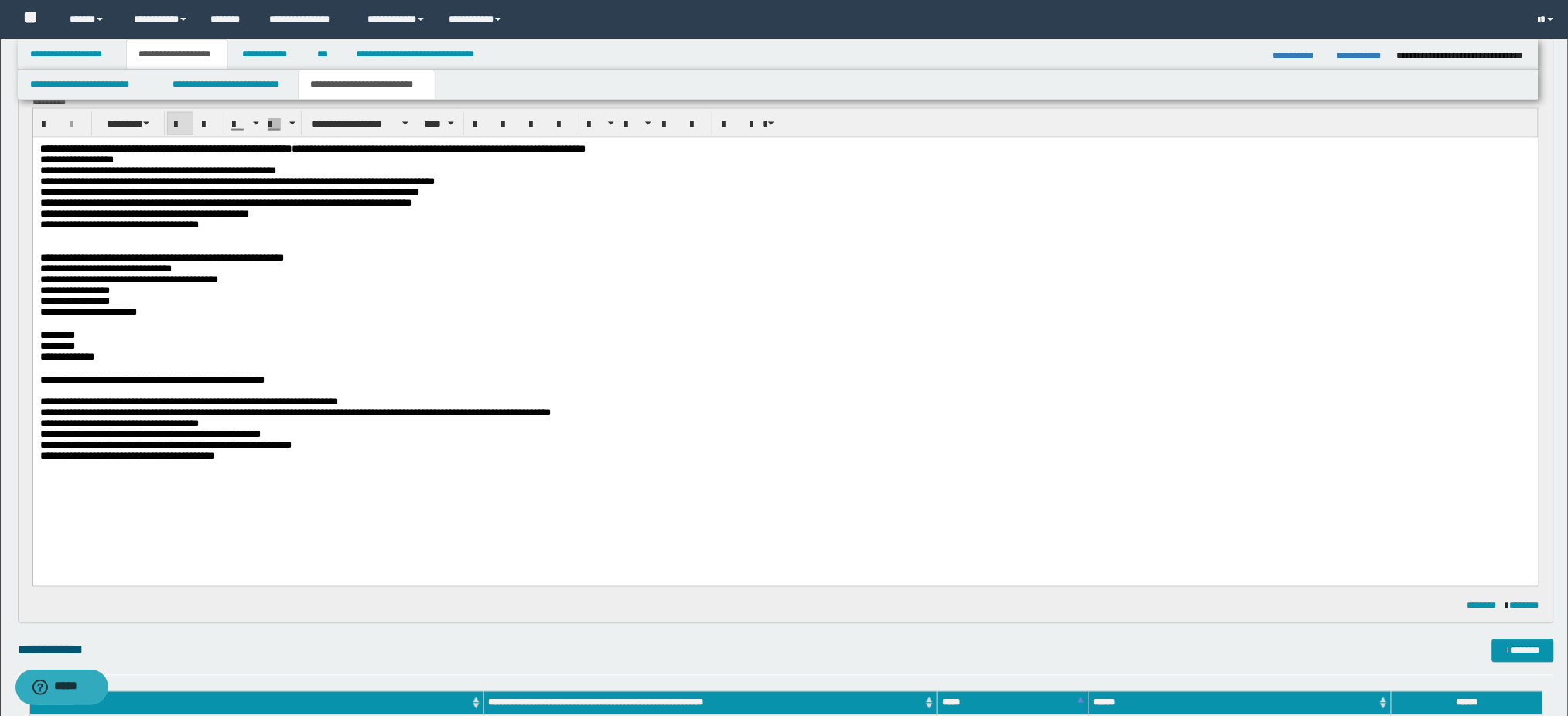 click on "**********" at bounding box center (785, 329) 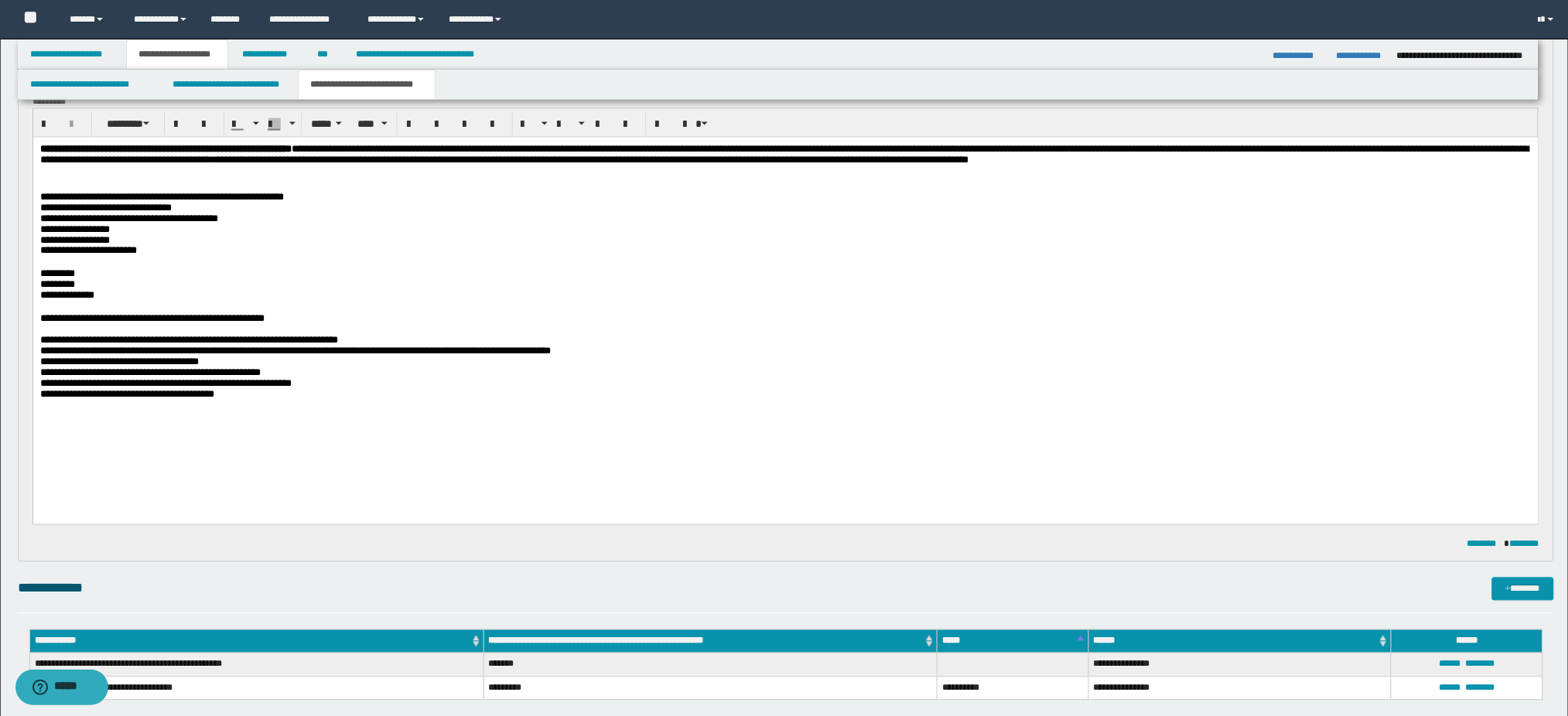 click on "**********" at bounding box center [785, 162] 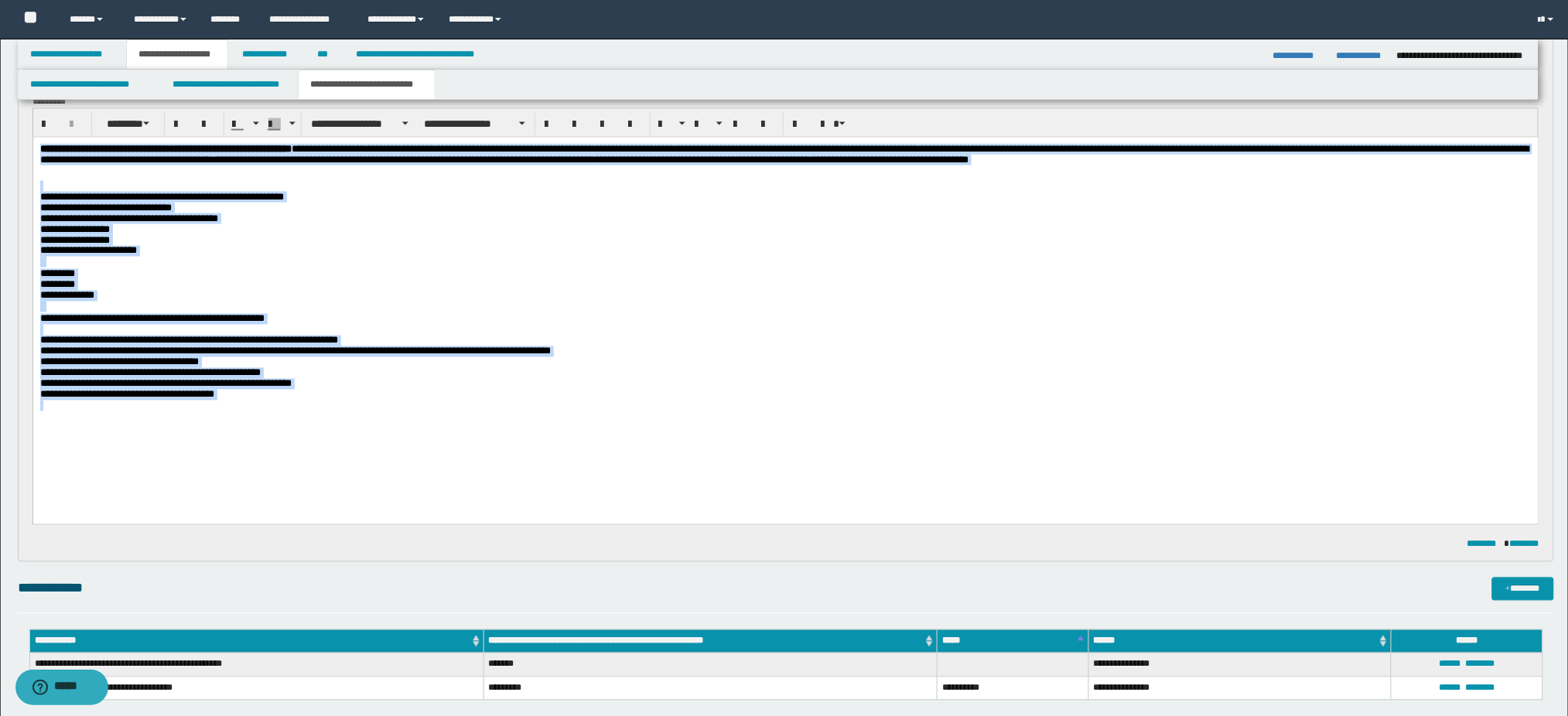 drag, startPoint x: 325, startPoint y: 451, endPoint x: -1, endPoint y: -358, distance: 872.2138 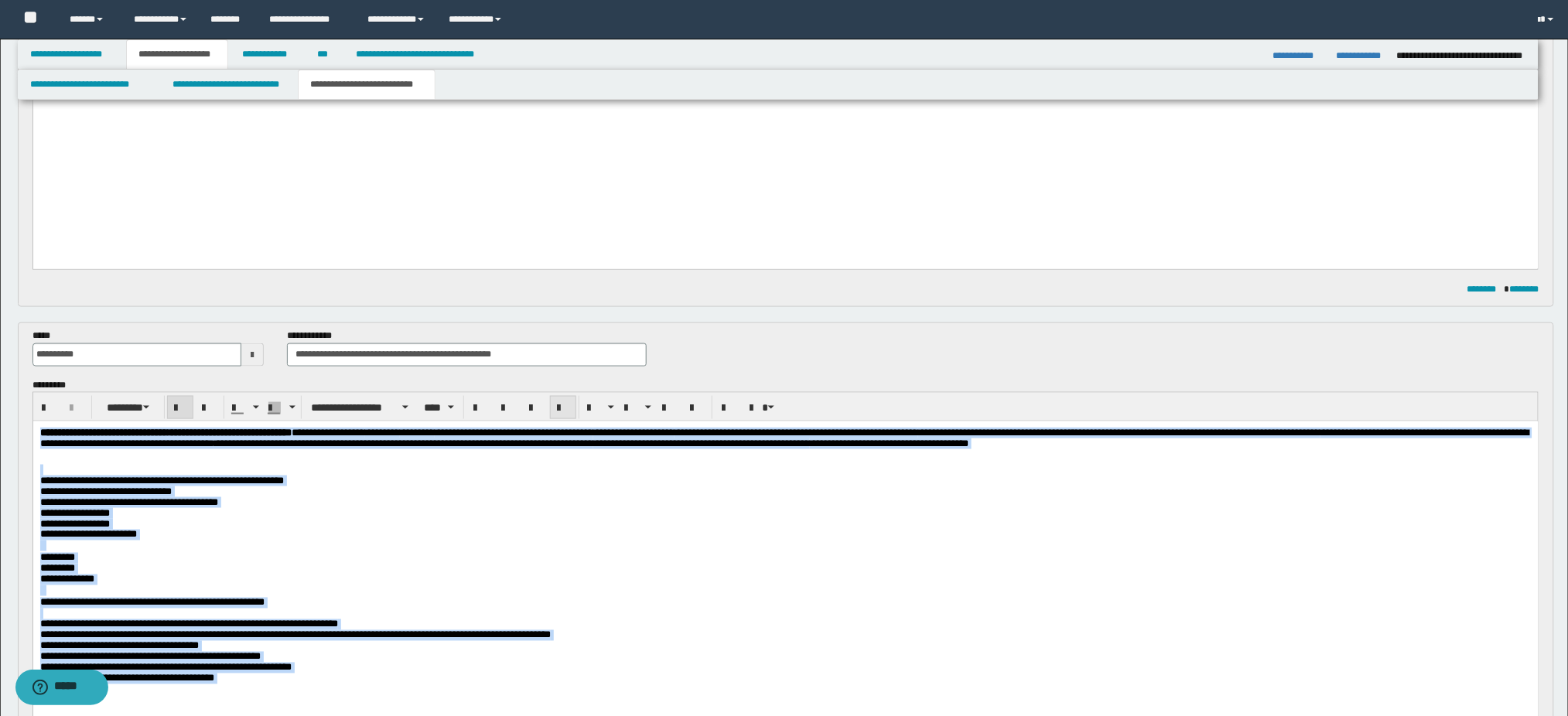 click at bounding box center (563, 407) 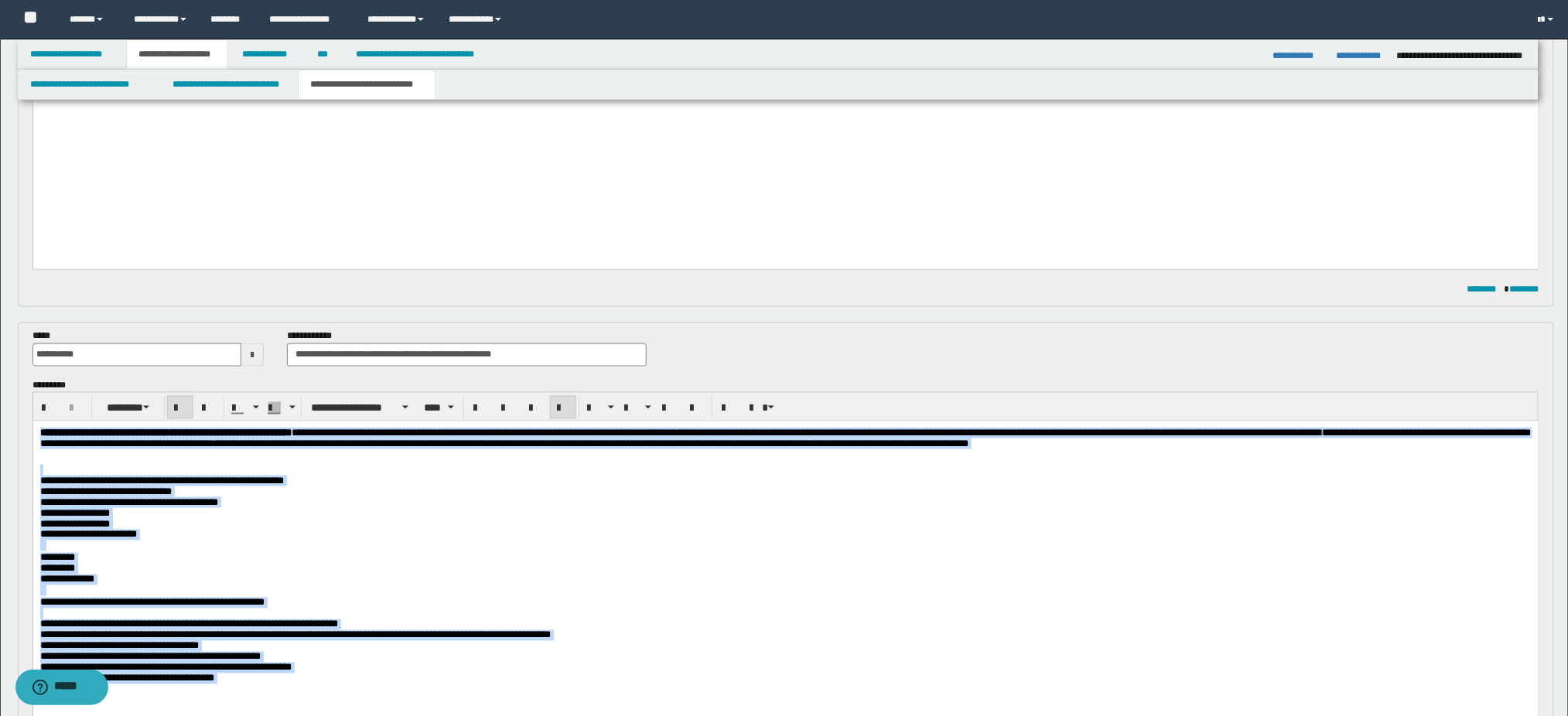 click on "**********" at bounding box center [785, 476] 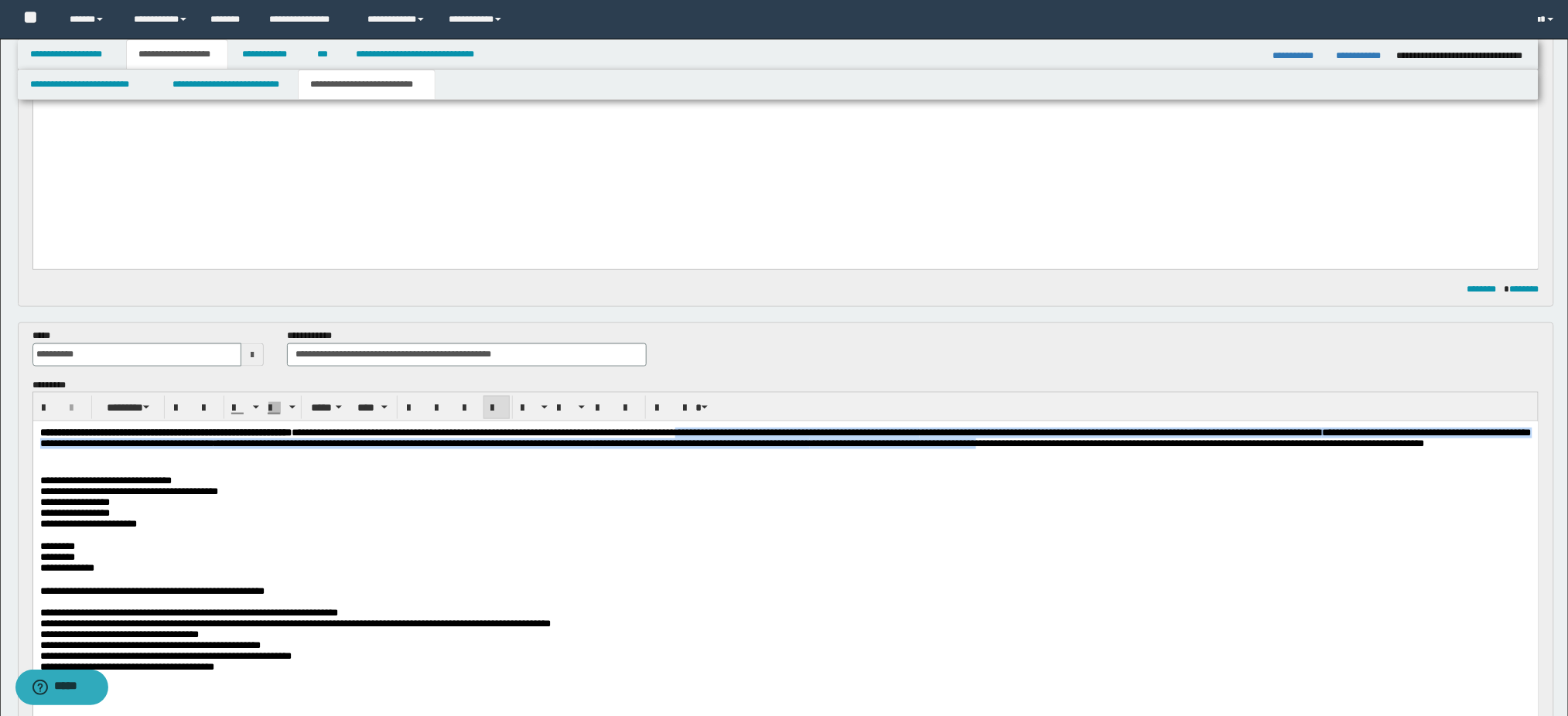 drag, startPoint x: 901, startPoint y: 433, endPoint x: 86, endPoint y: 459, distance: 815.4146 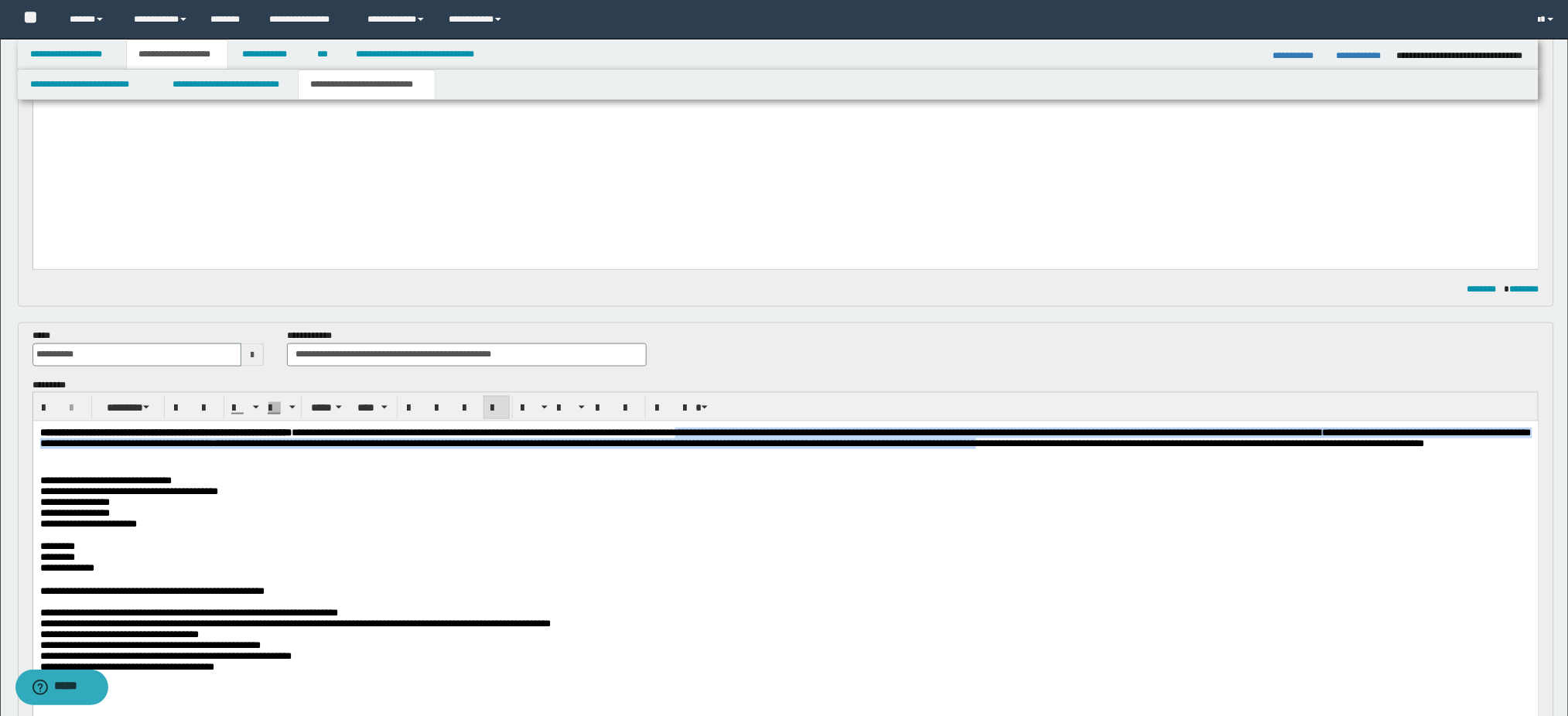 click on "**********" at bounding box center (785, 446) 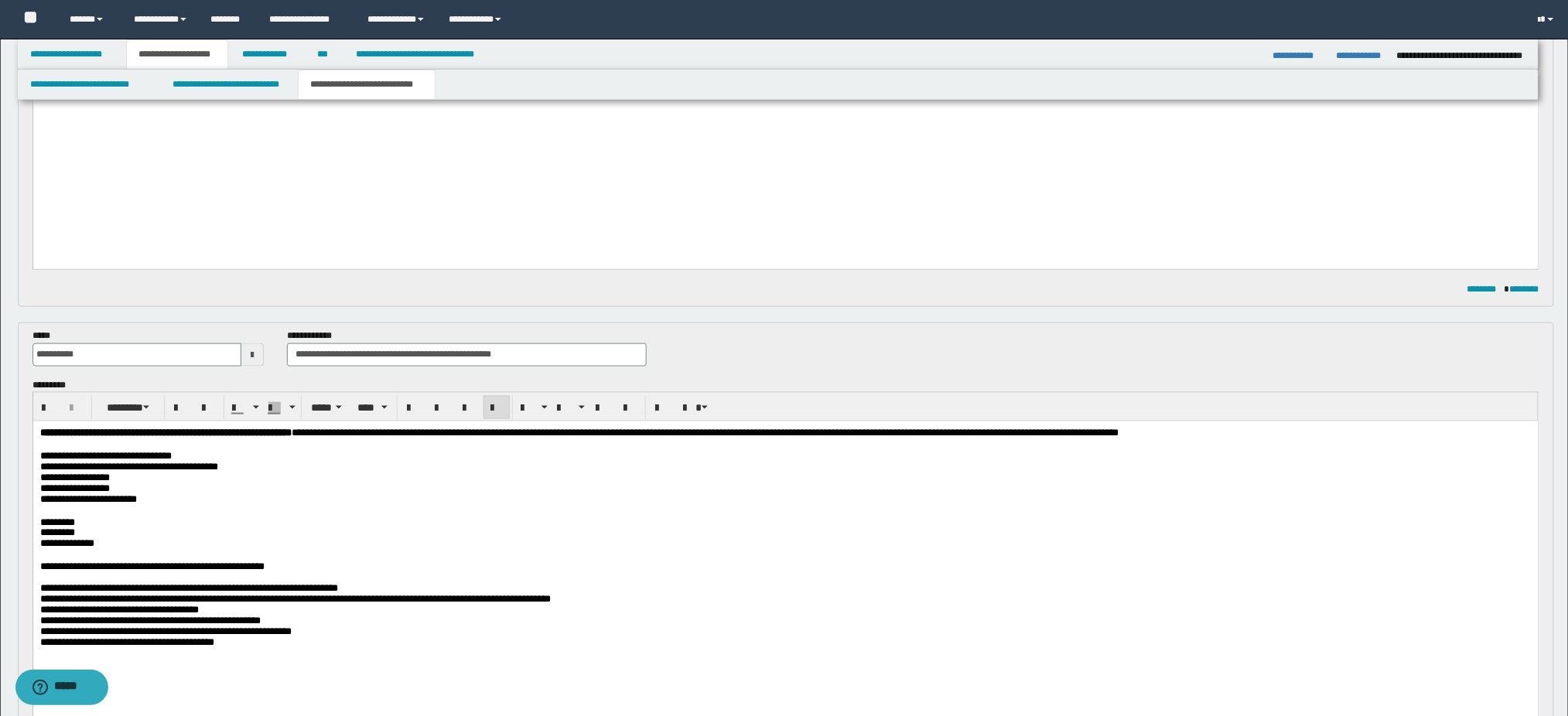 click on "**********" at bounding box center [785, 489] 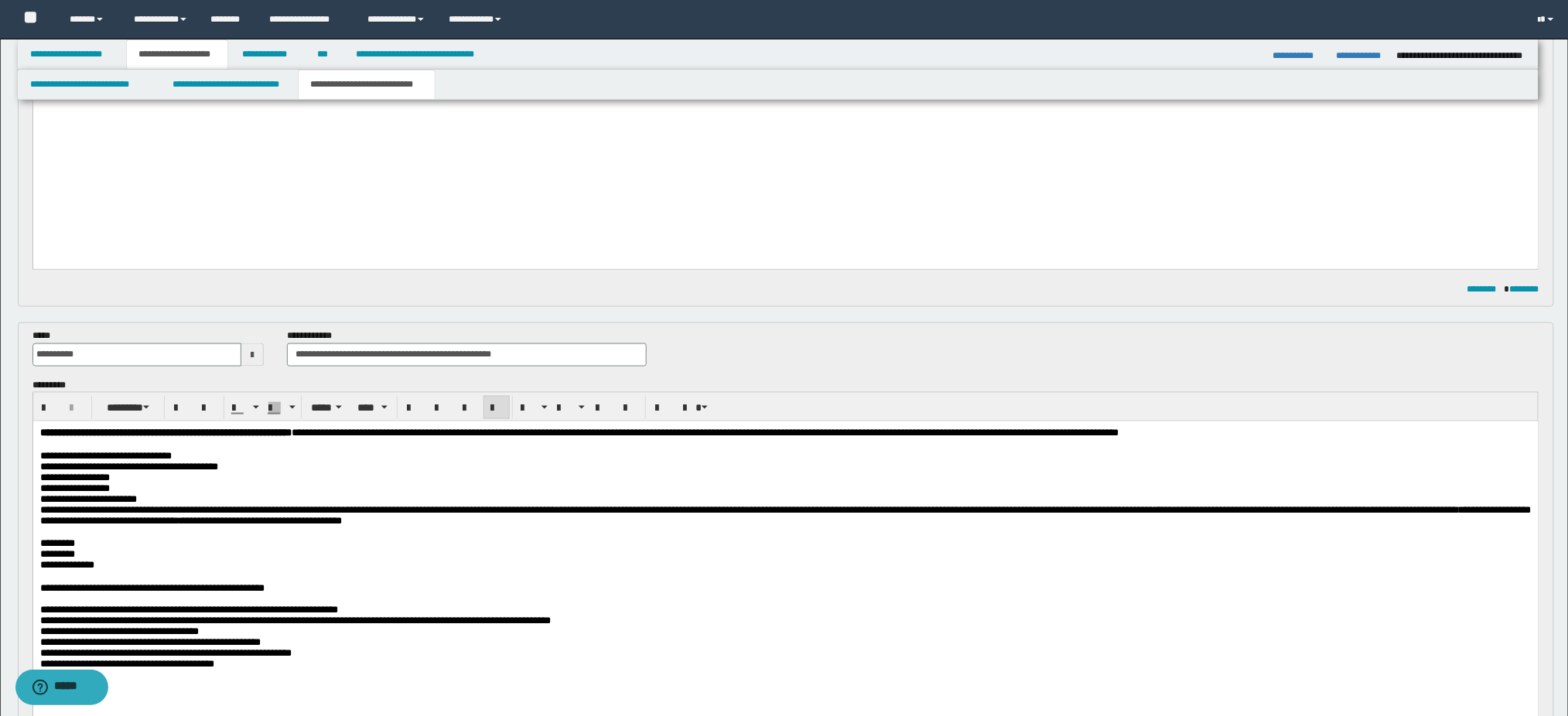 click on "**********" at bounding box center (785, 575) 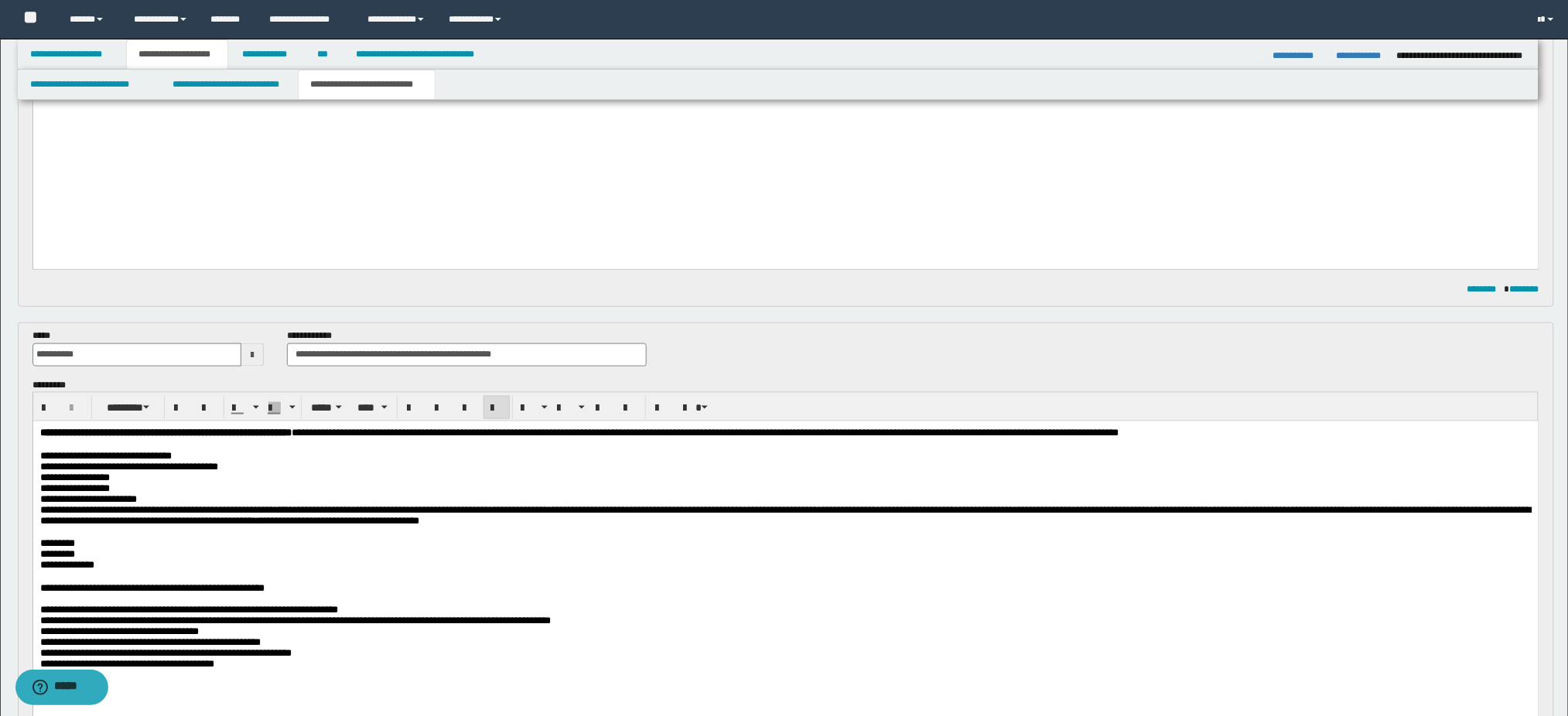 click on "**********" at bounding box center [785, 434] 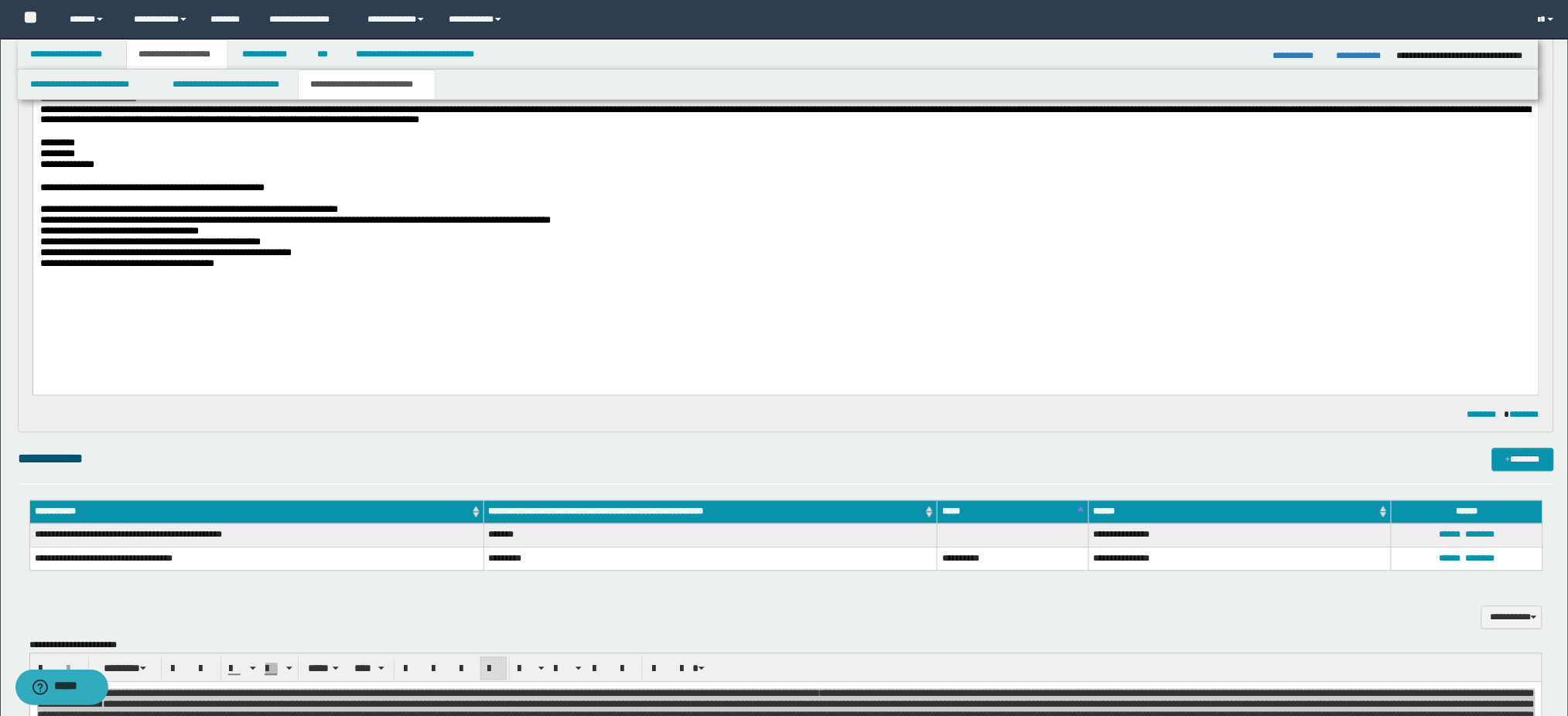 scroll, scrollTop: 1263, scrollLeft: 0, axis: vertical 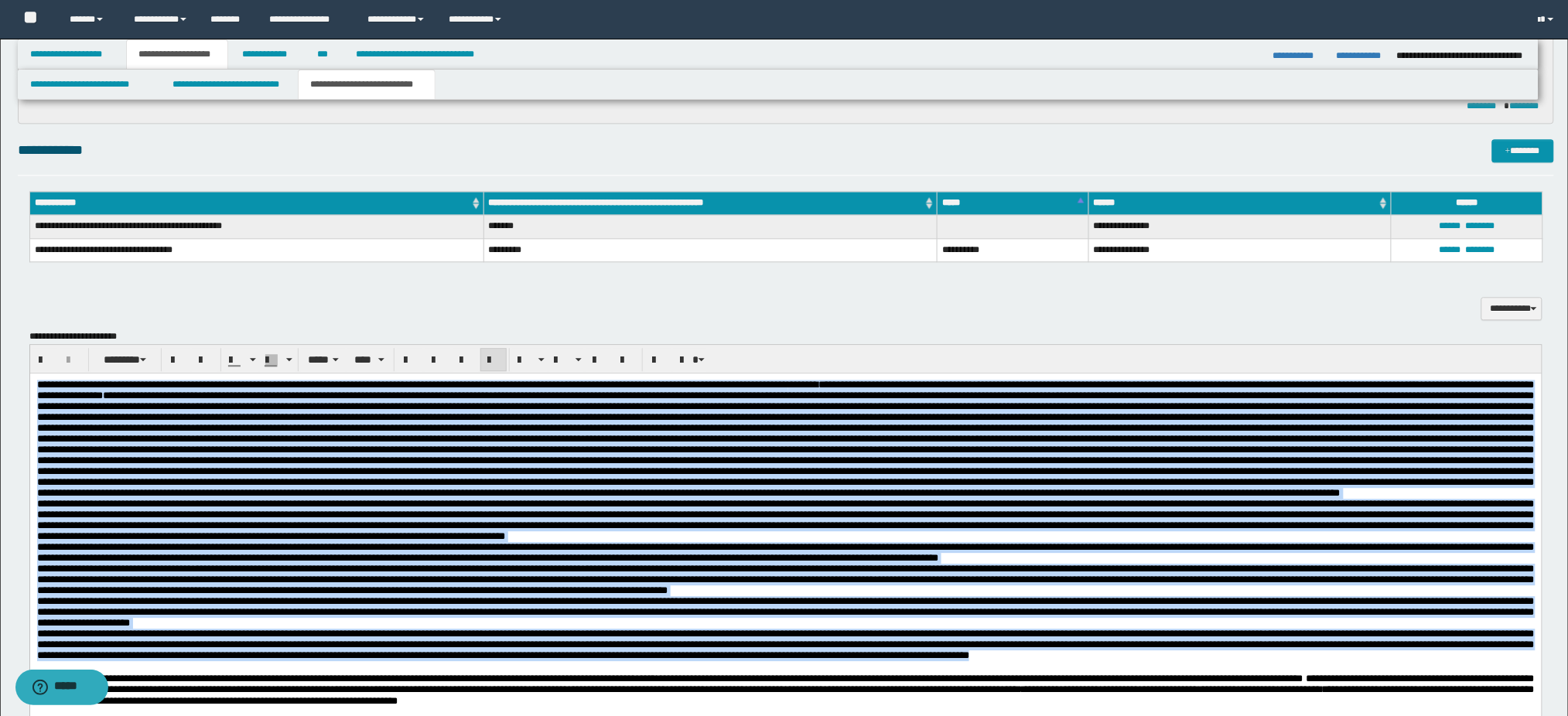 click at bounding box center (785, 444) 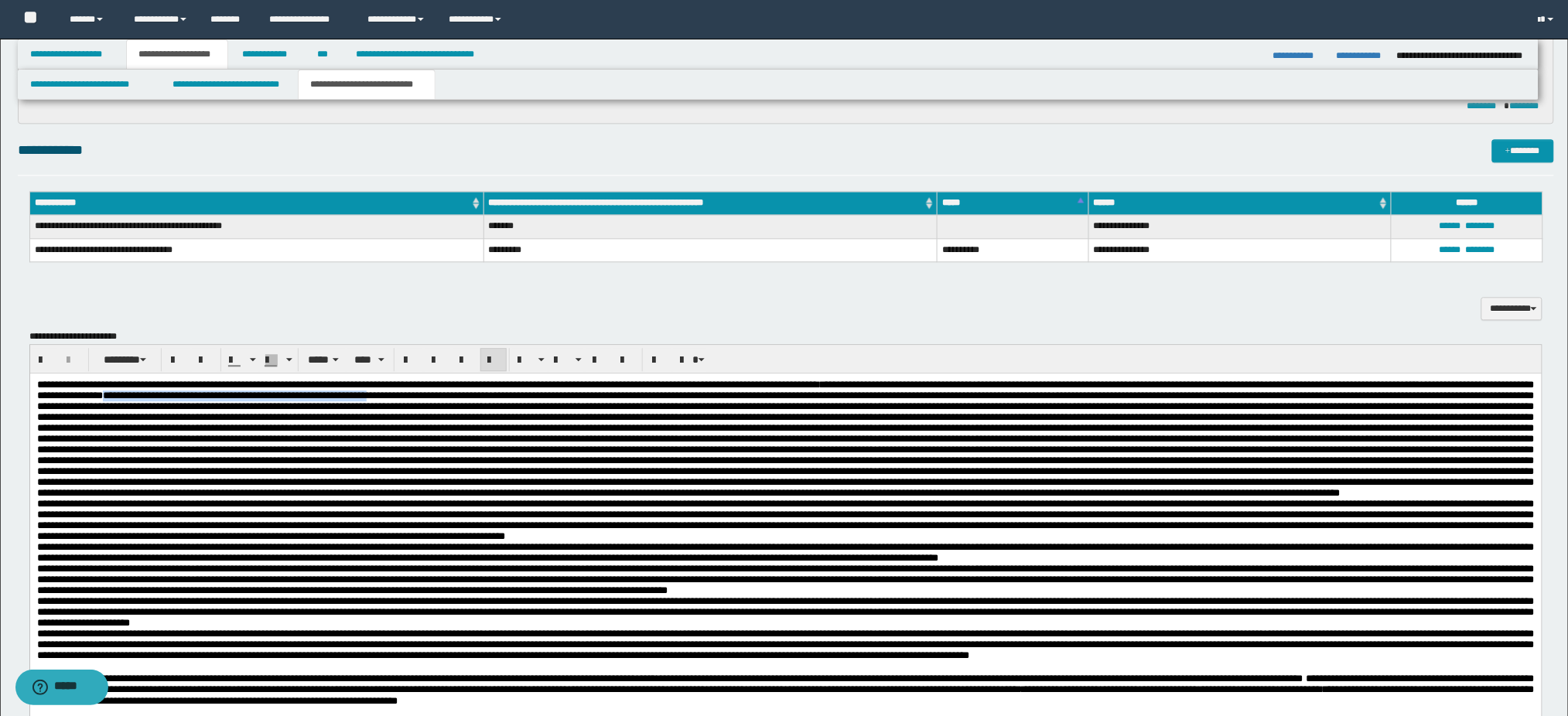 drag, startPoint x: 415, startPoint y: 399, endPoint x: 720, endPoint y: 398, distance: 305.00164 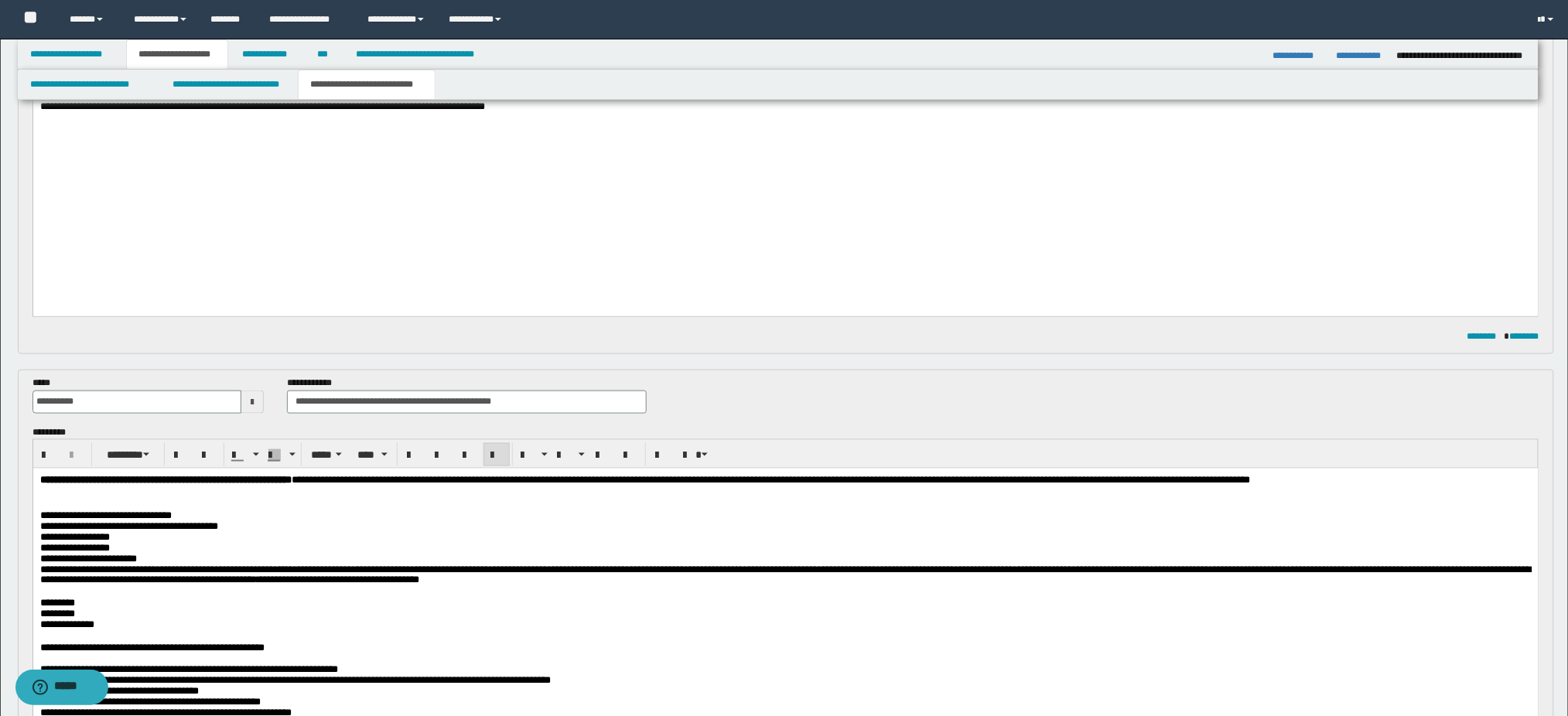 scroll, scrollTop: 540, scrollLeft: 0, axis: vertical 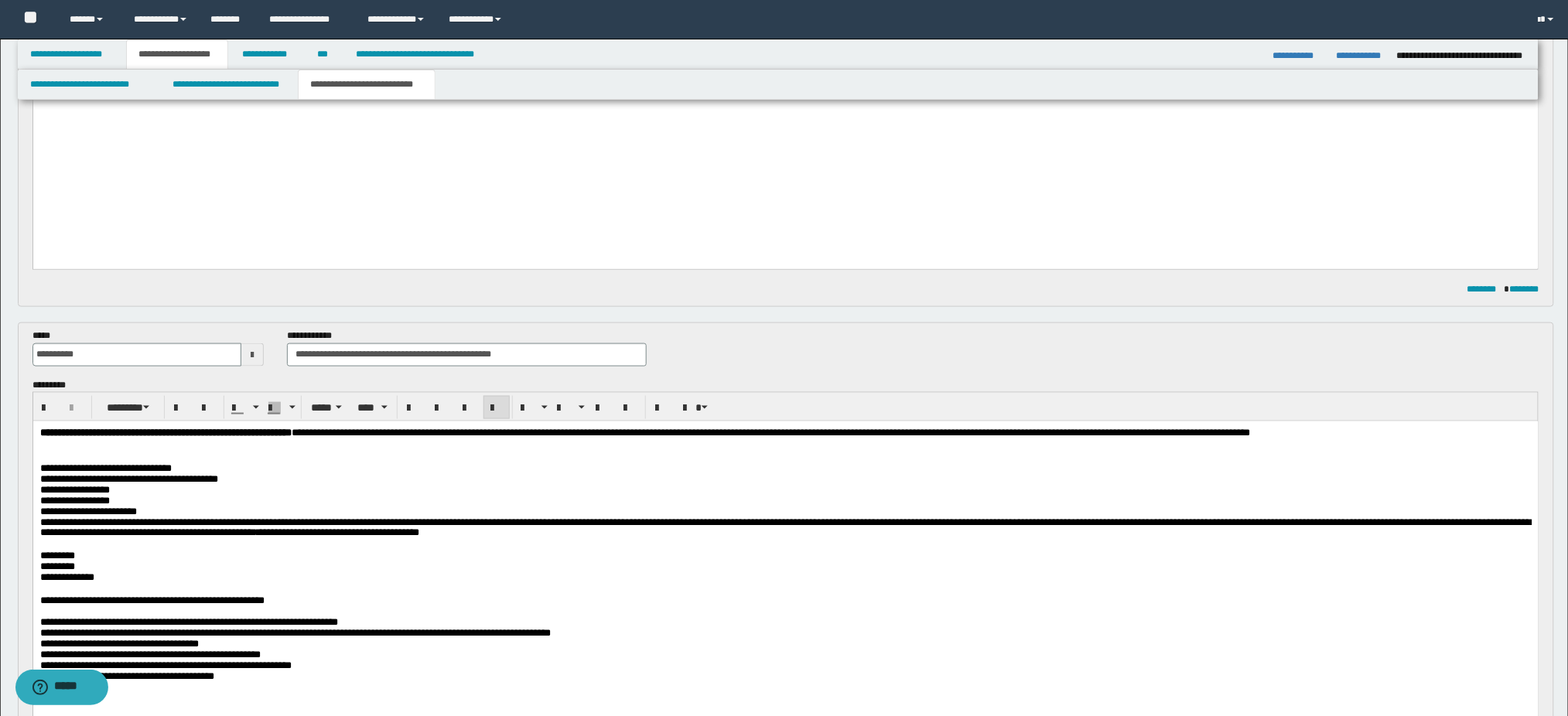 click on "**********" at bounding box center [785, 440] 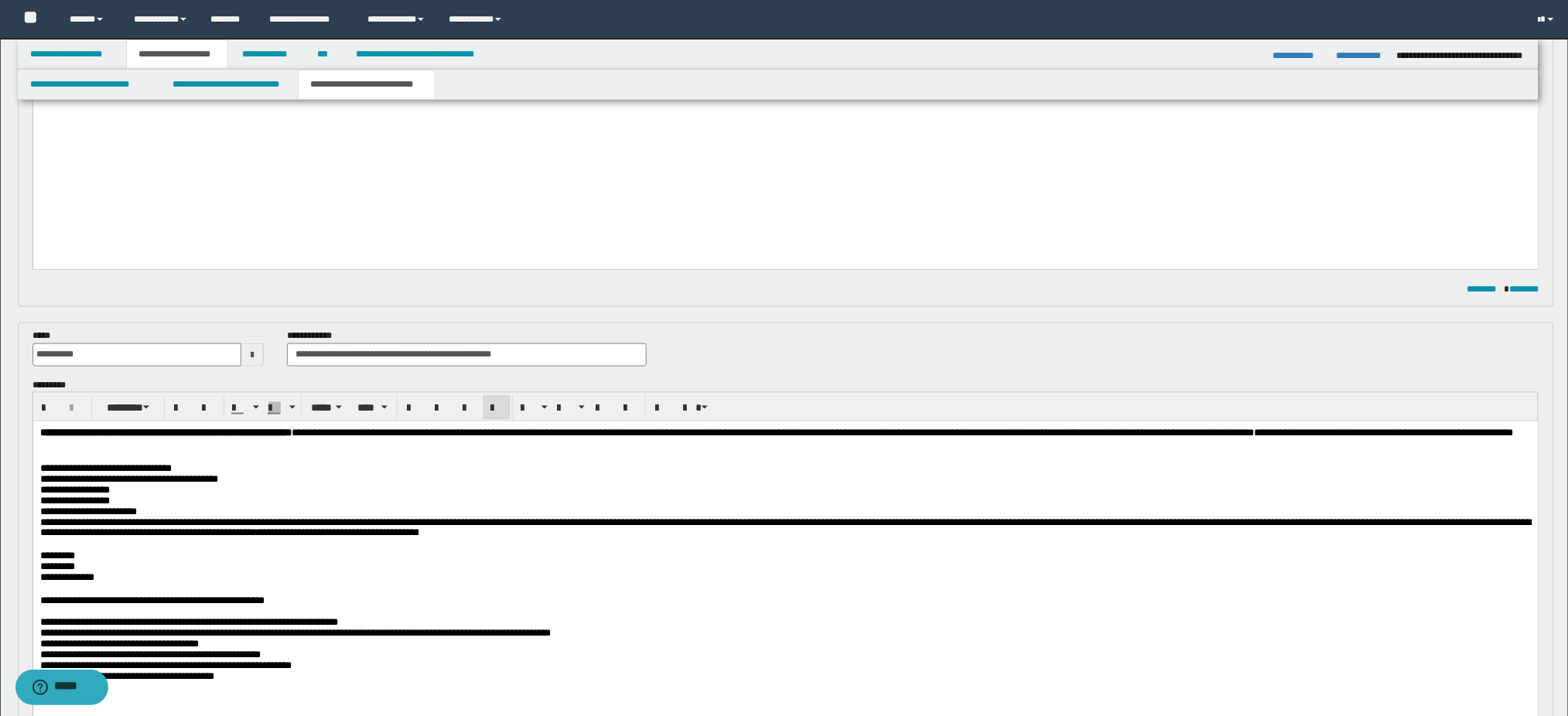 click on "**********" at bounding box center (1383, 432) 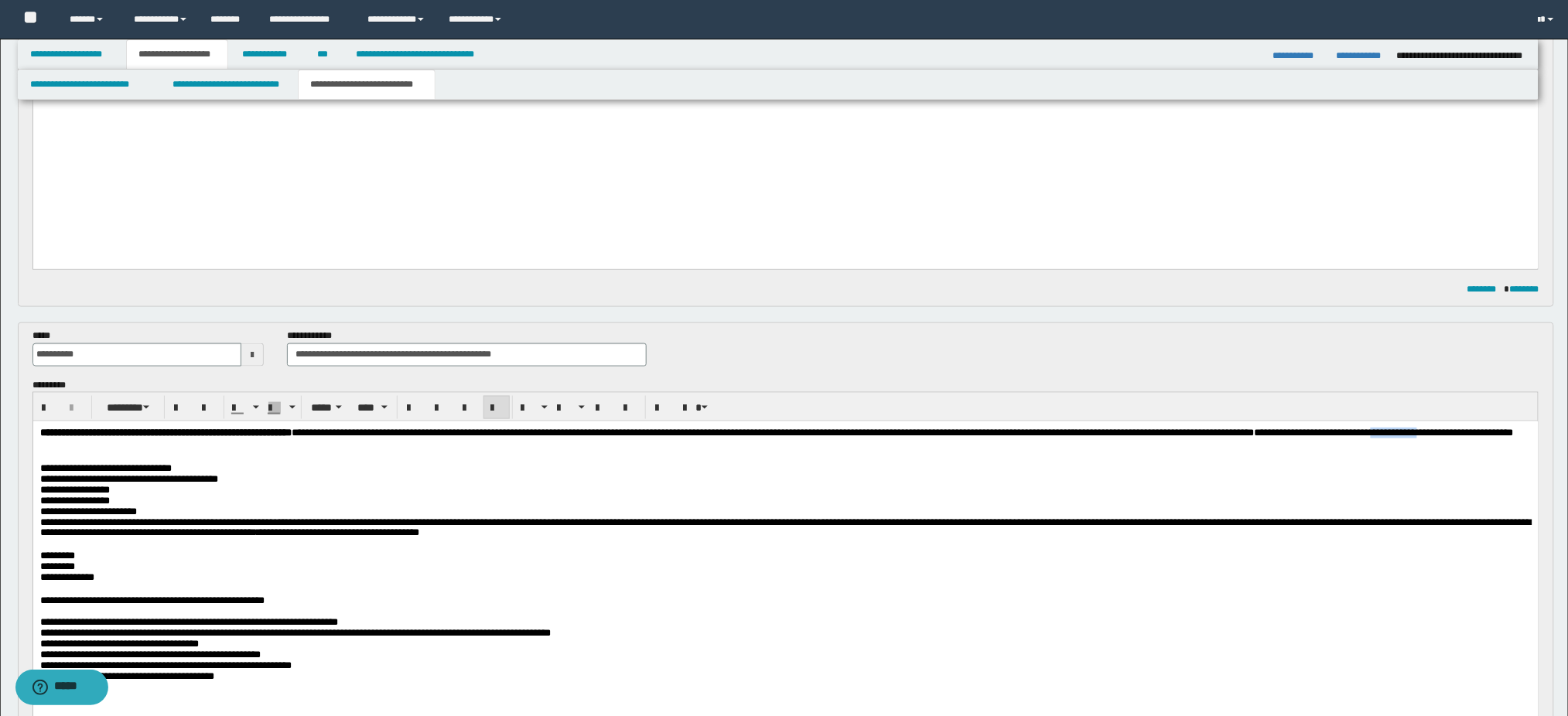 drag, startPoint x: 235, startPoint y: 447, endPoint x: 302, endPoint y: 450, distance: 67.06713 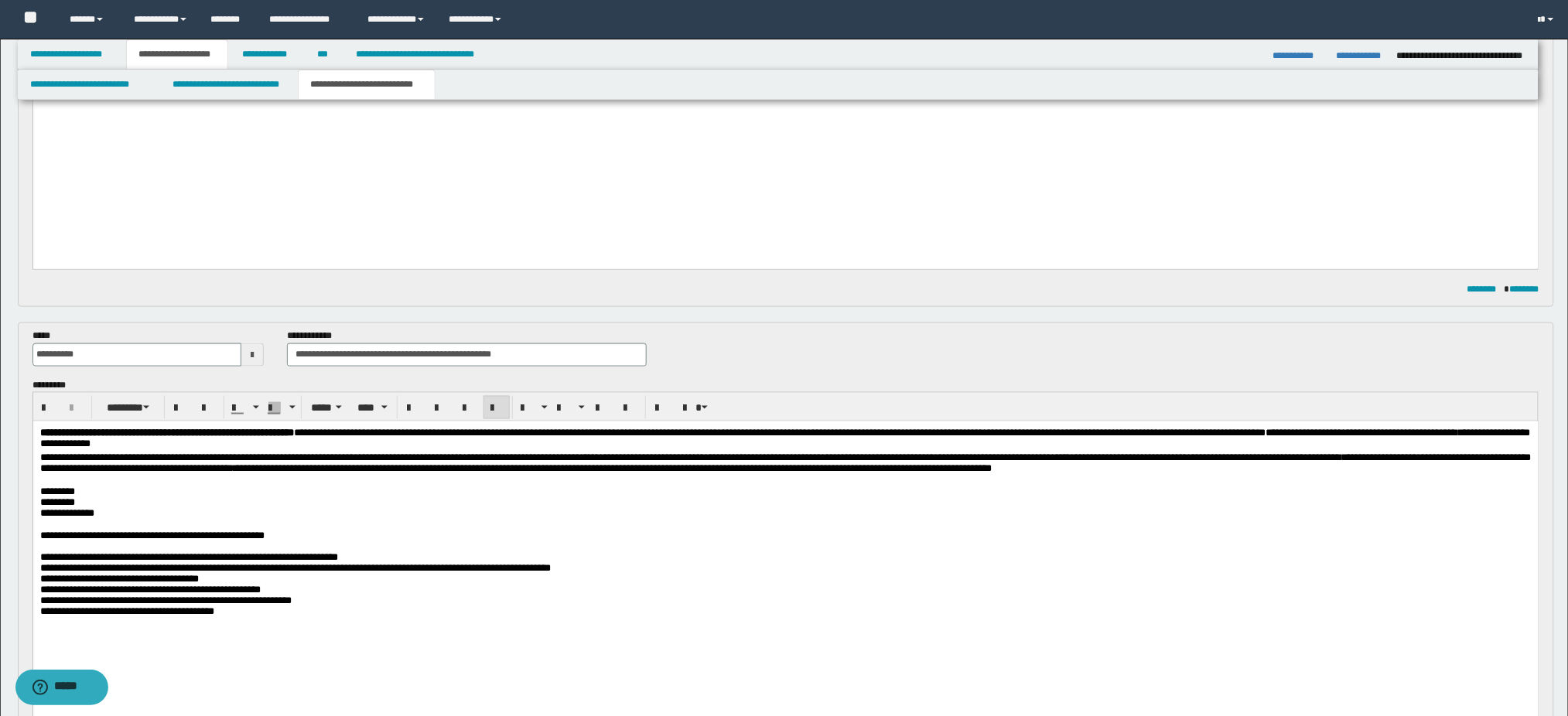 click on "**********" at bounding box center (785, 463) 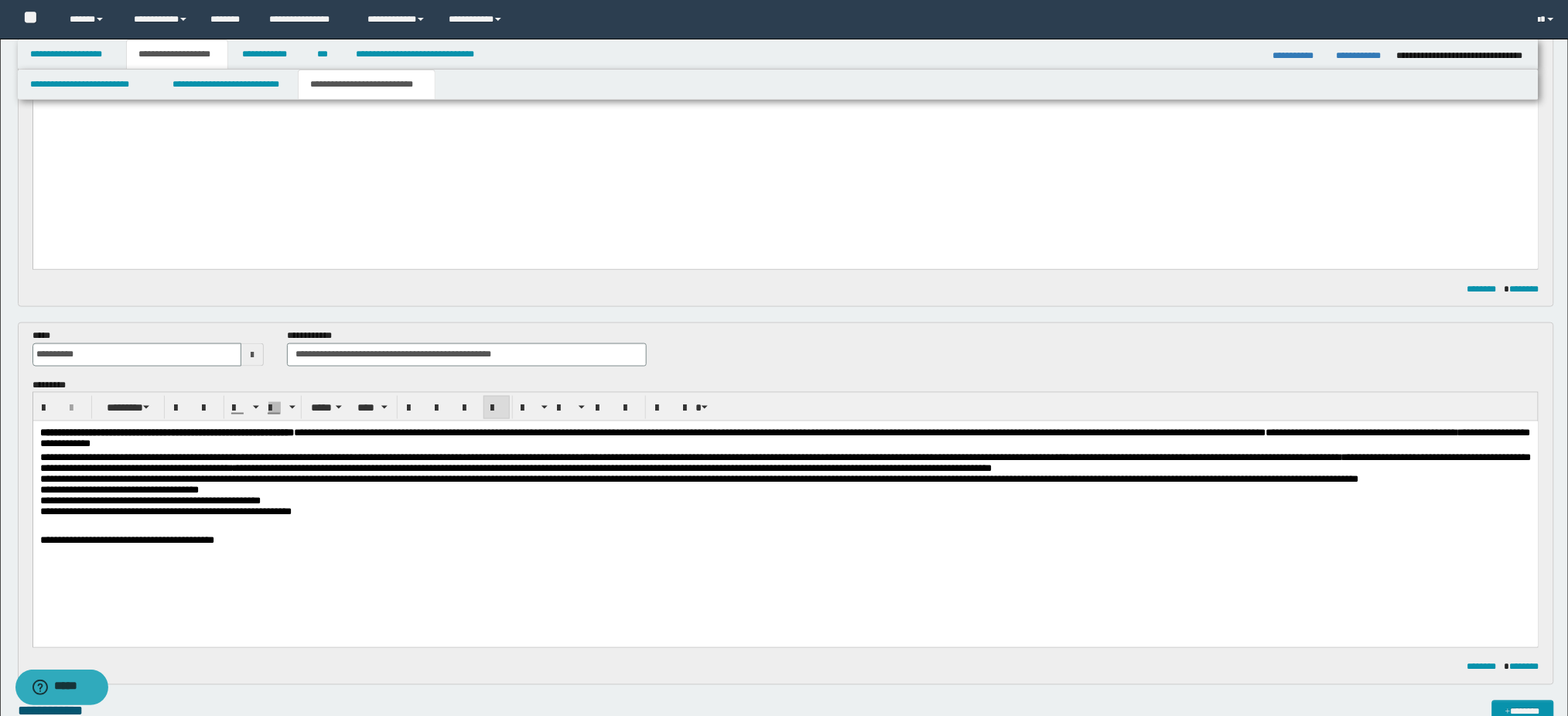 click on "**********" at bounding box center (785, 505) 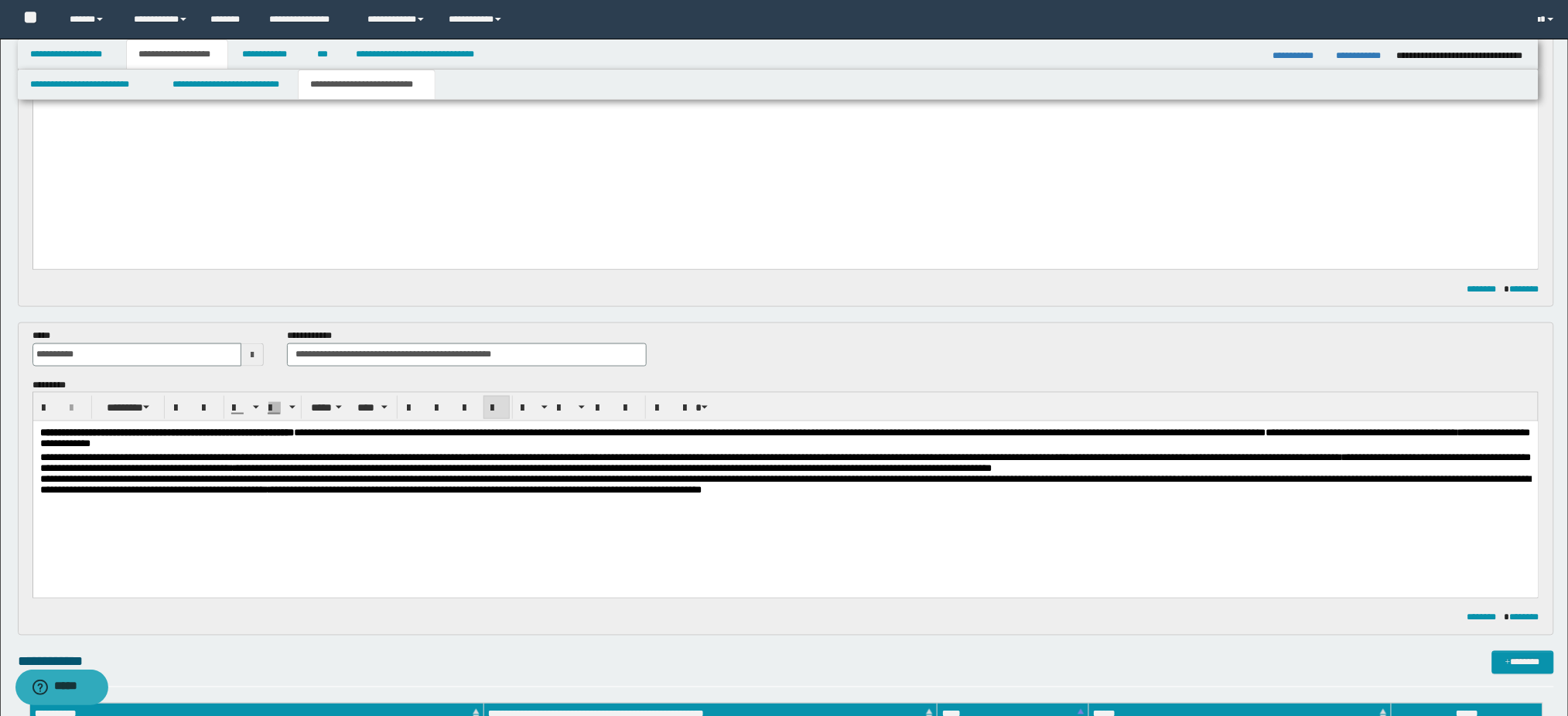 drag, startPoint x: 113, startPoint y: 498, endPoint x: 1129, endPoint y: 520, distance: 1016.2382 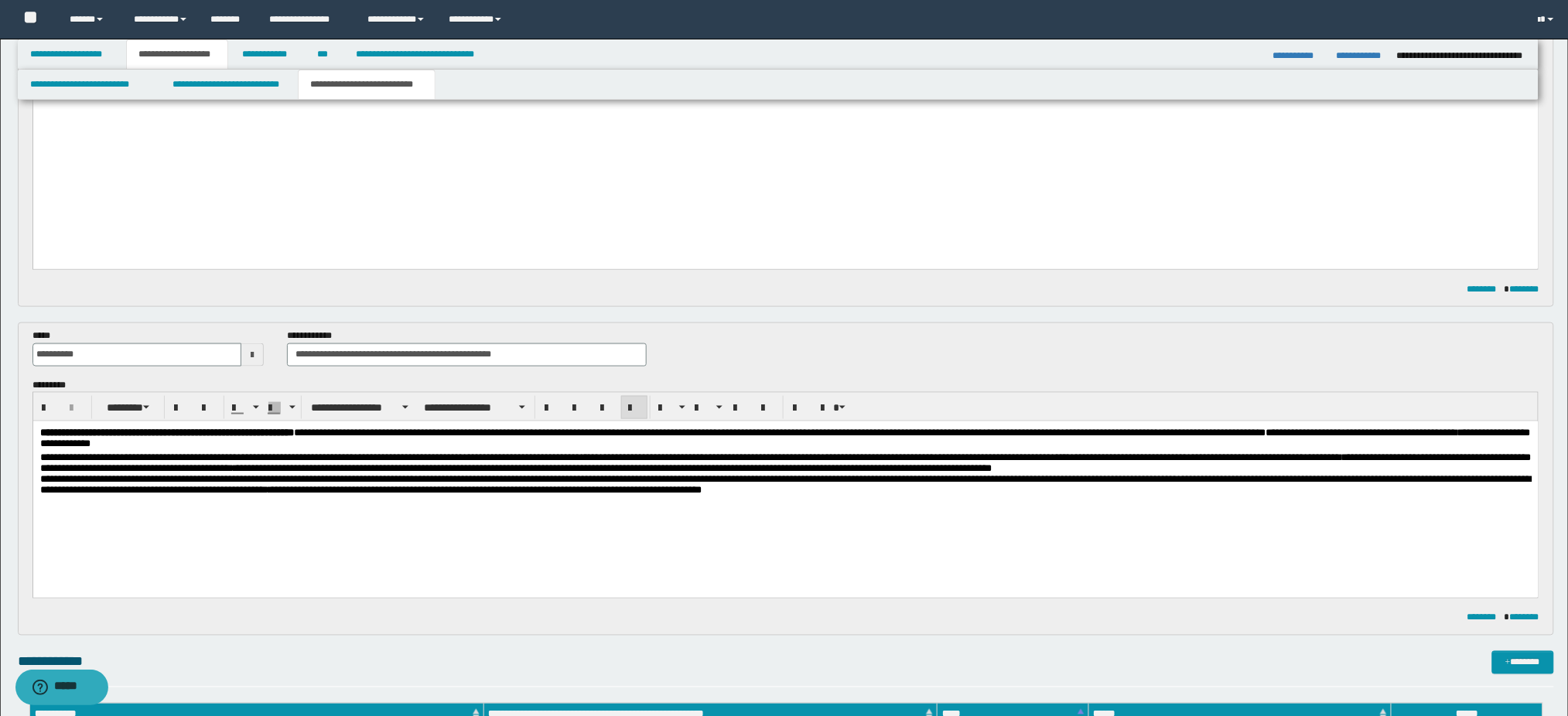 click at bounding box center [785, 505] 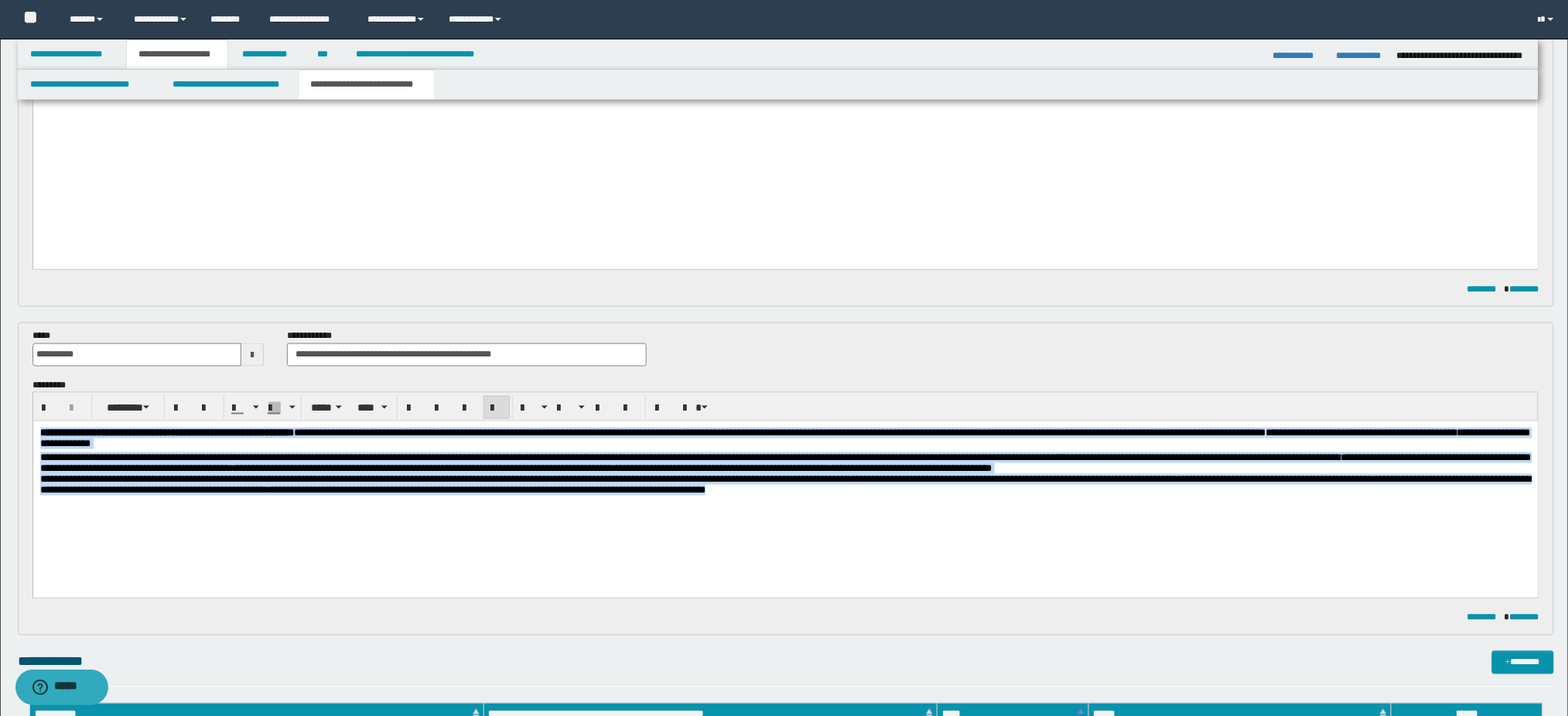 drag, startPoint x: 1163, startPoint y: 500, endPoint x: -1, endPoint y: 257, distance: 1189.0942 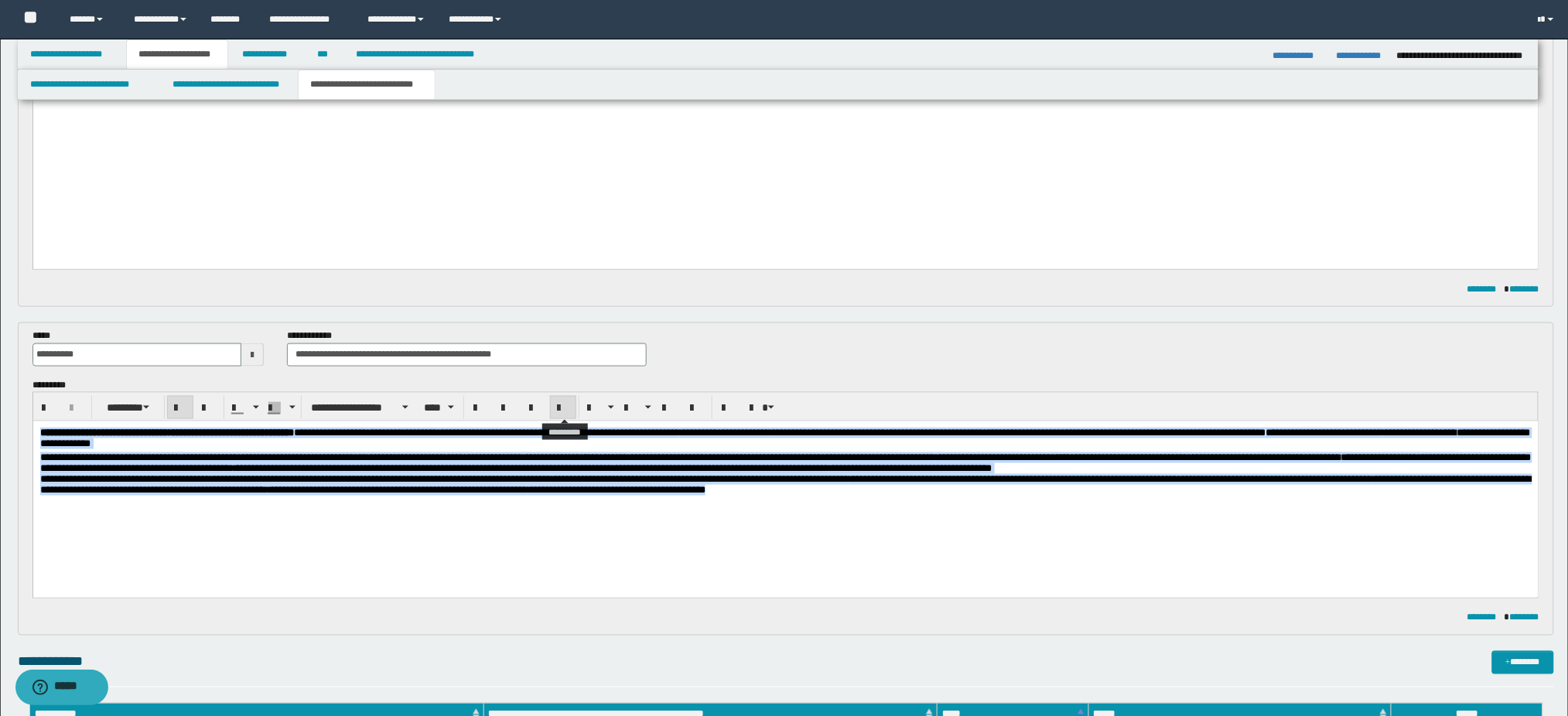 click at bounding box center [563, 407] 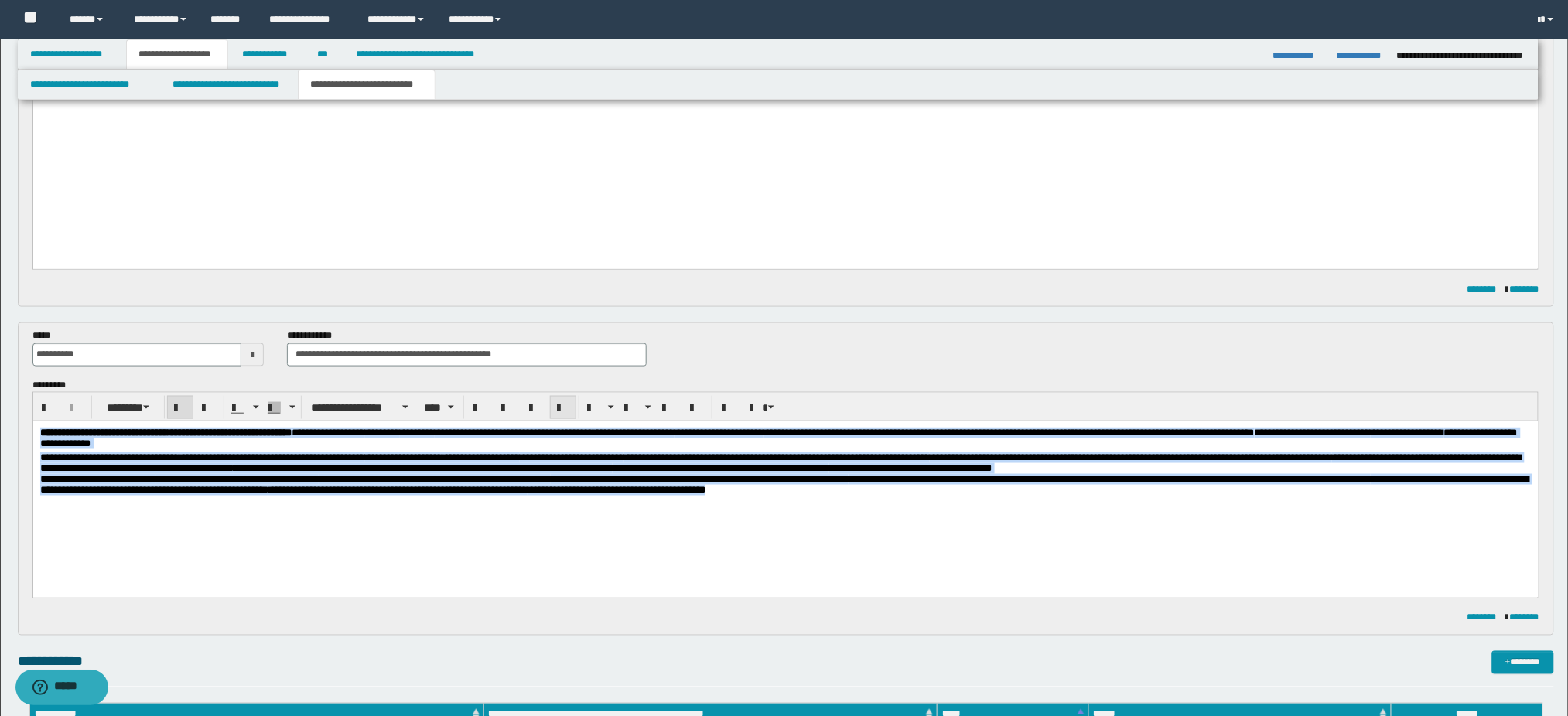 click at bounding box center (563, 407) 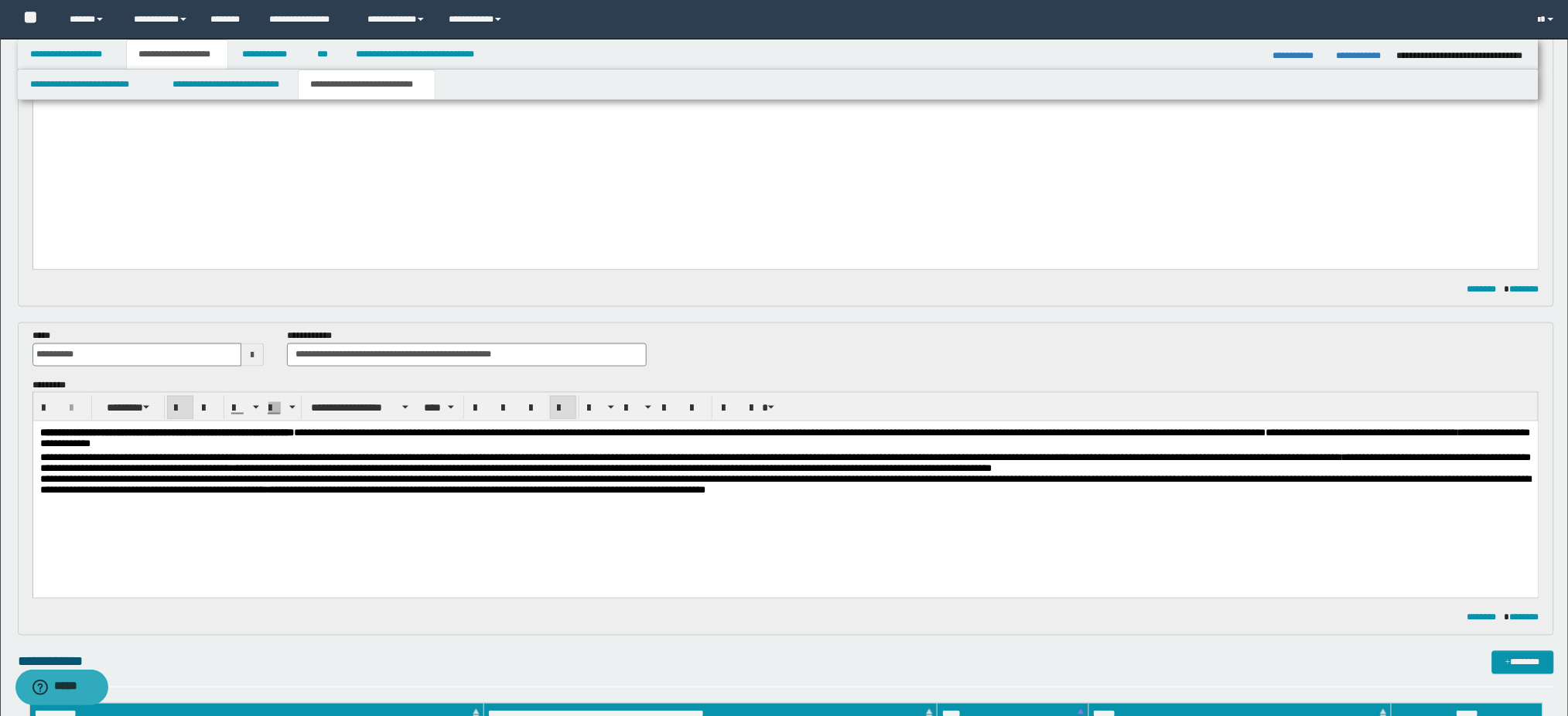 click on "**********" at bounding box center (785, 489) 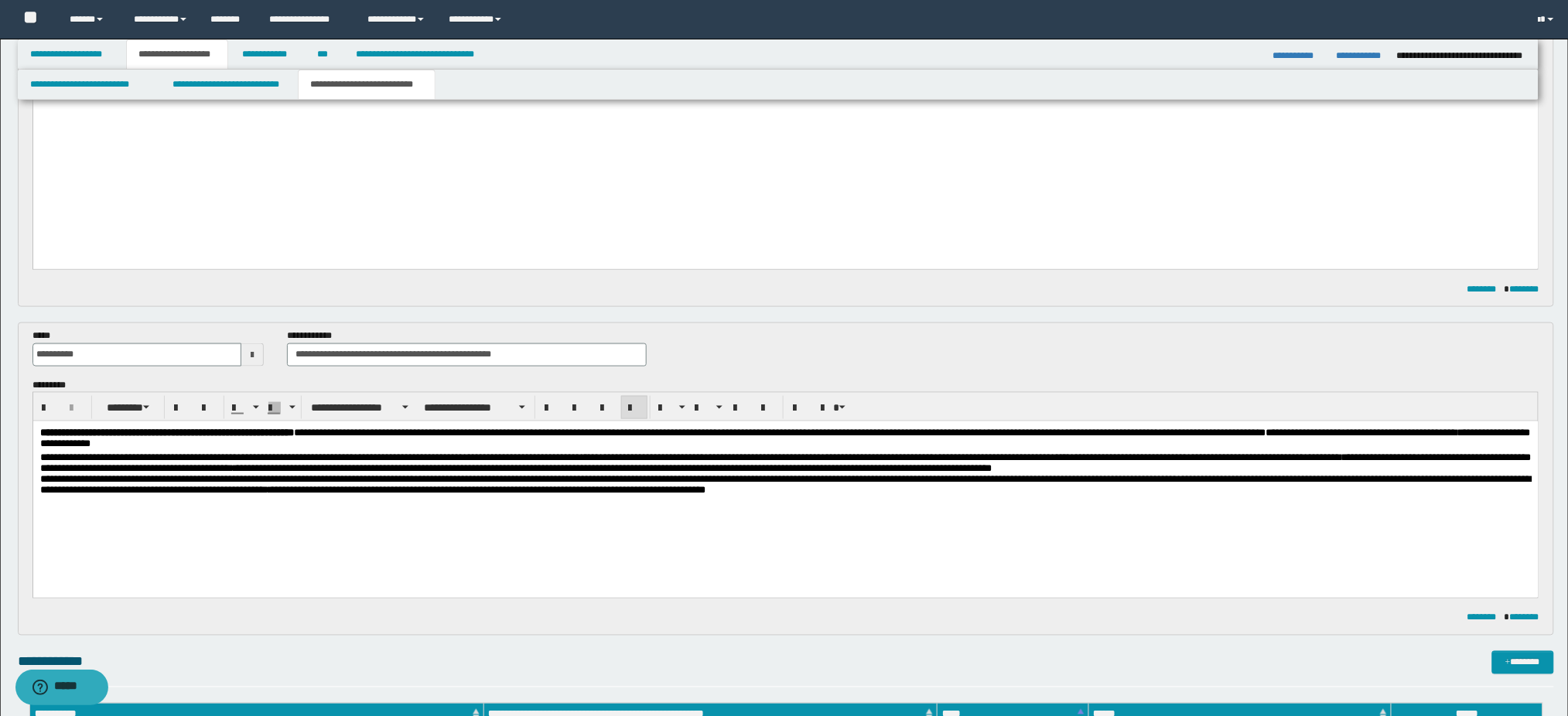 click at bounding box center (785, 505) 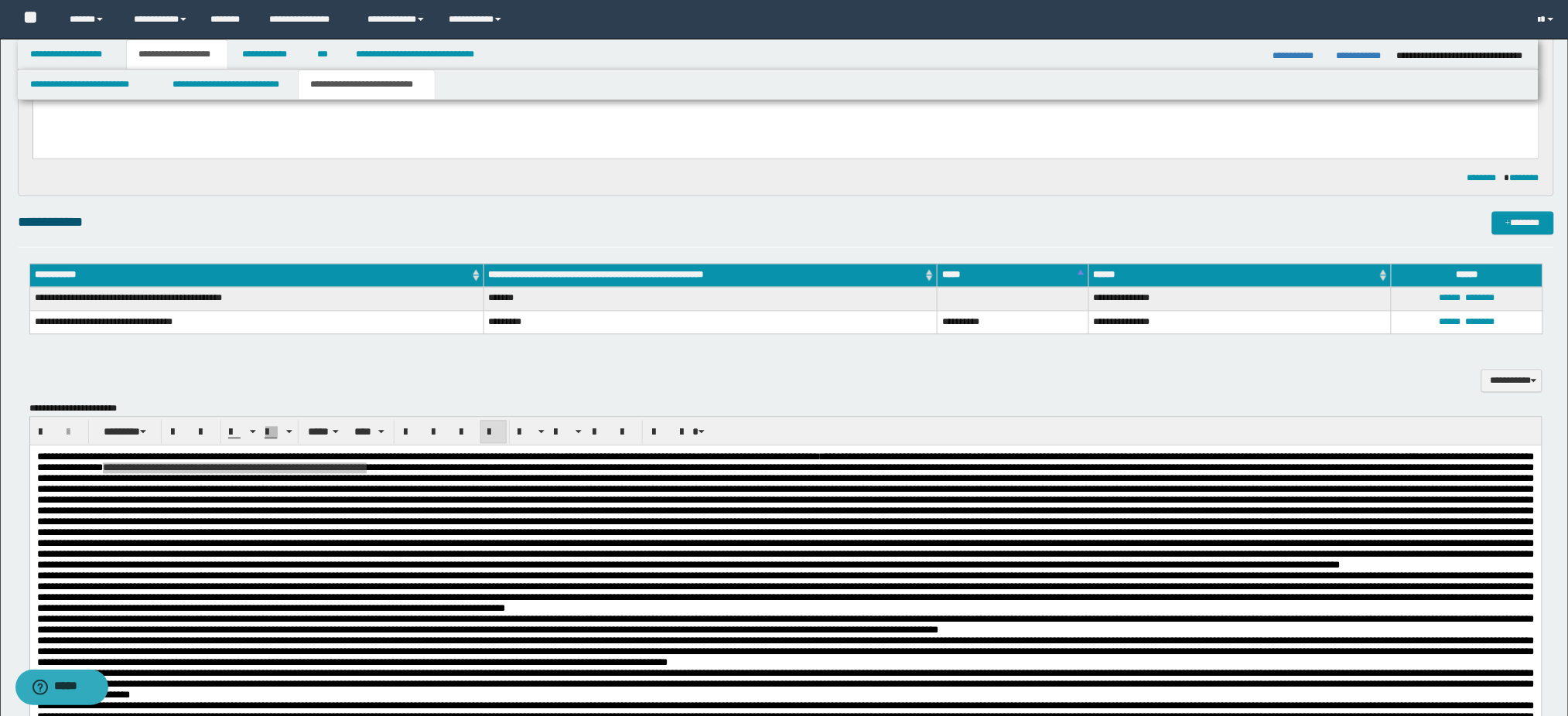 scroll, scrollTop: 1159, scrollLeft: 0, axis: vertical 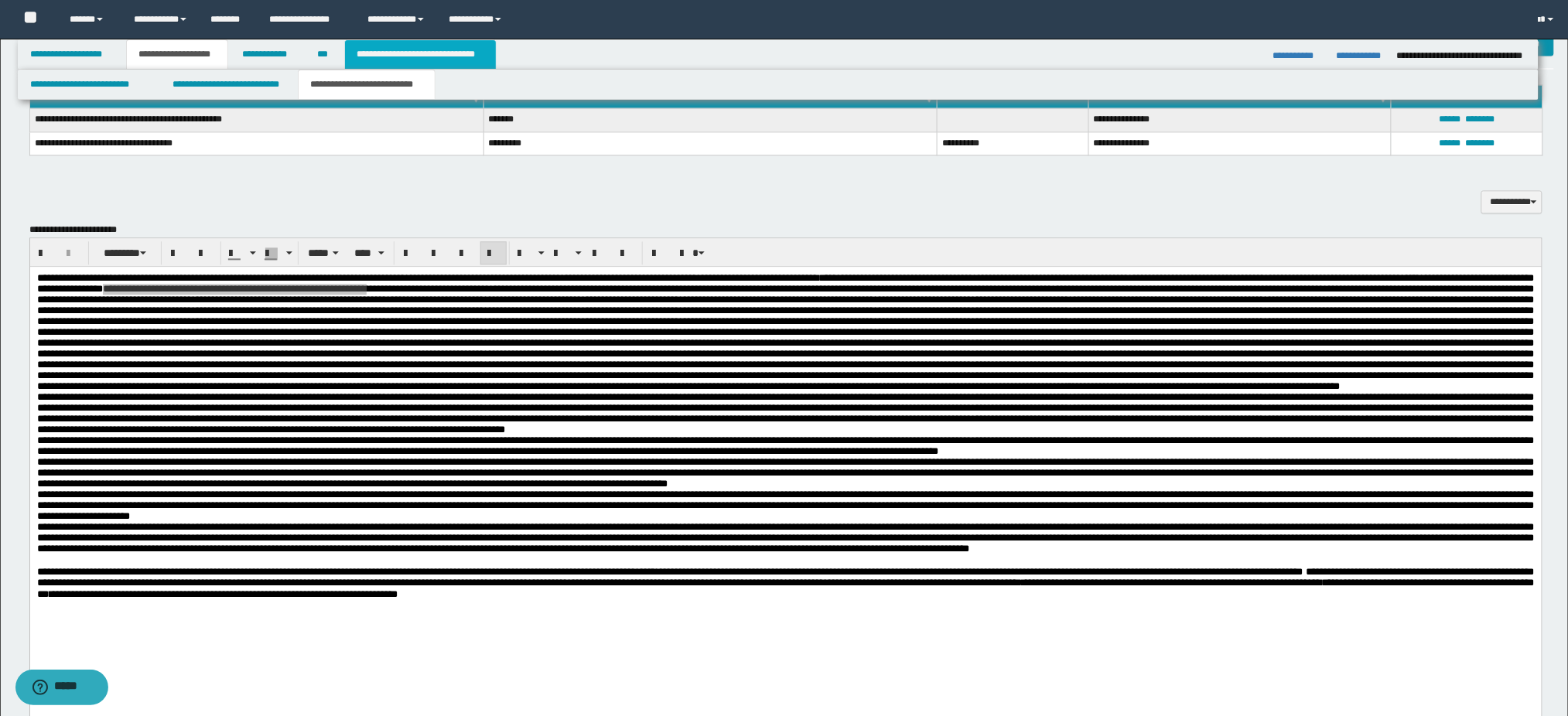 click on "**********" at bounding box center [420, 54] 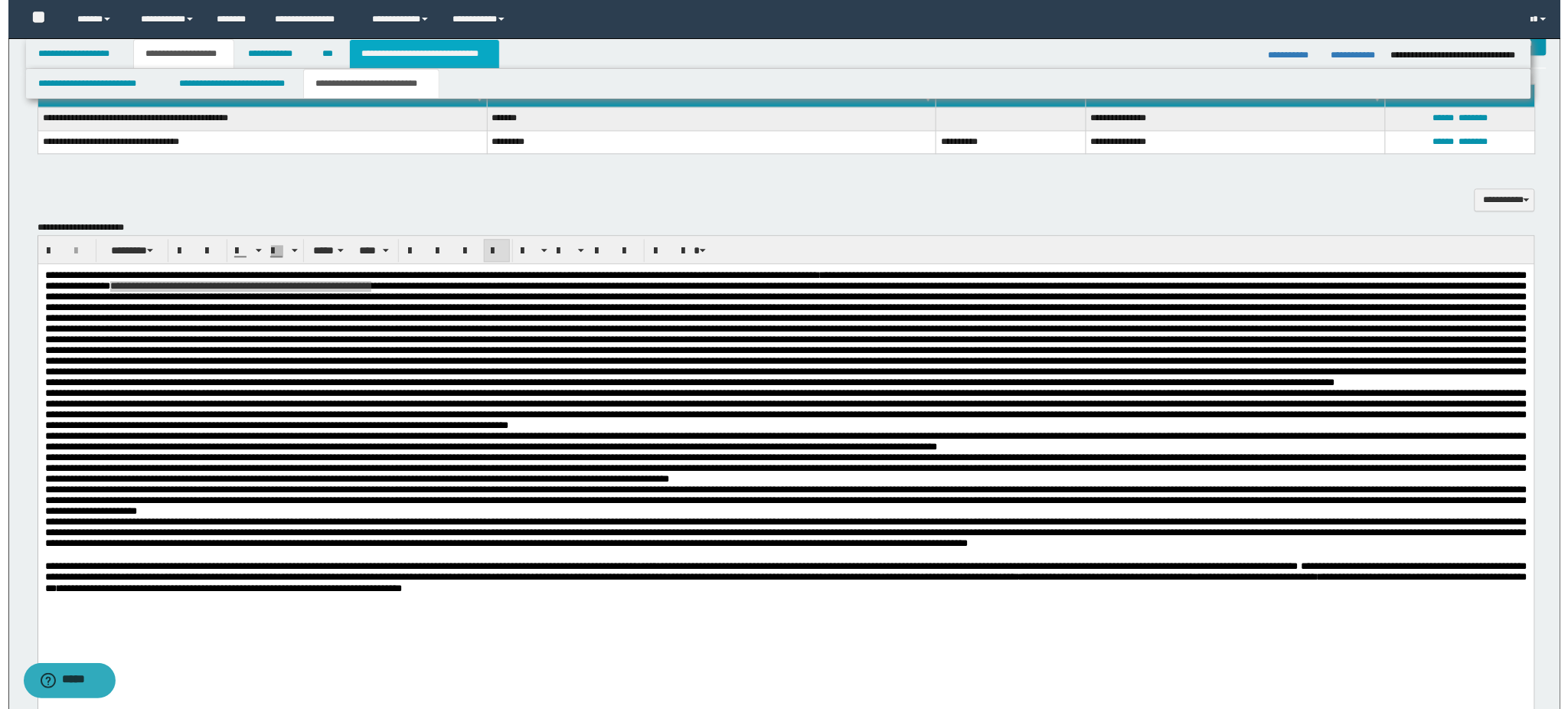 scroll, scrollTop: 0, scrollLeft: 0, axis: both 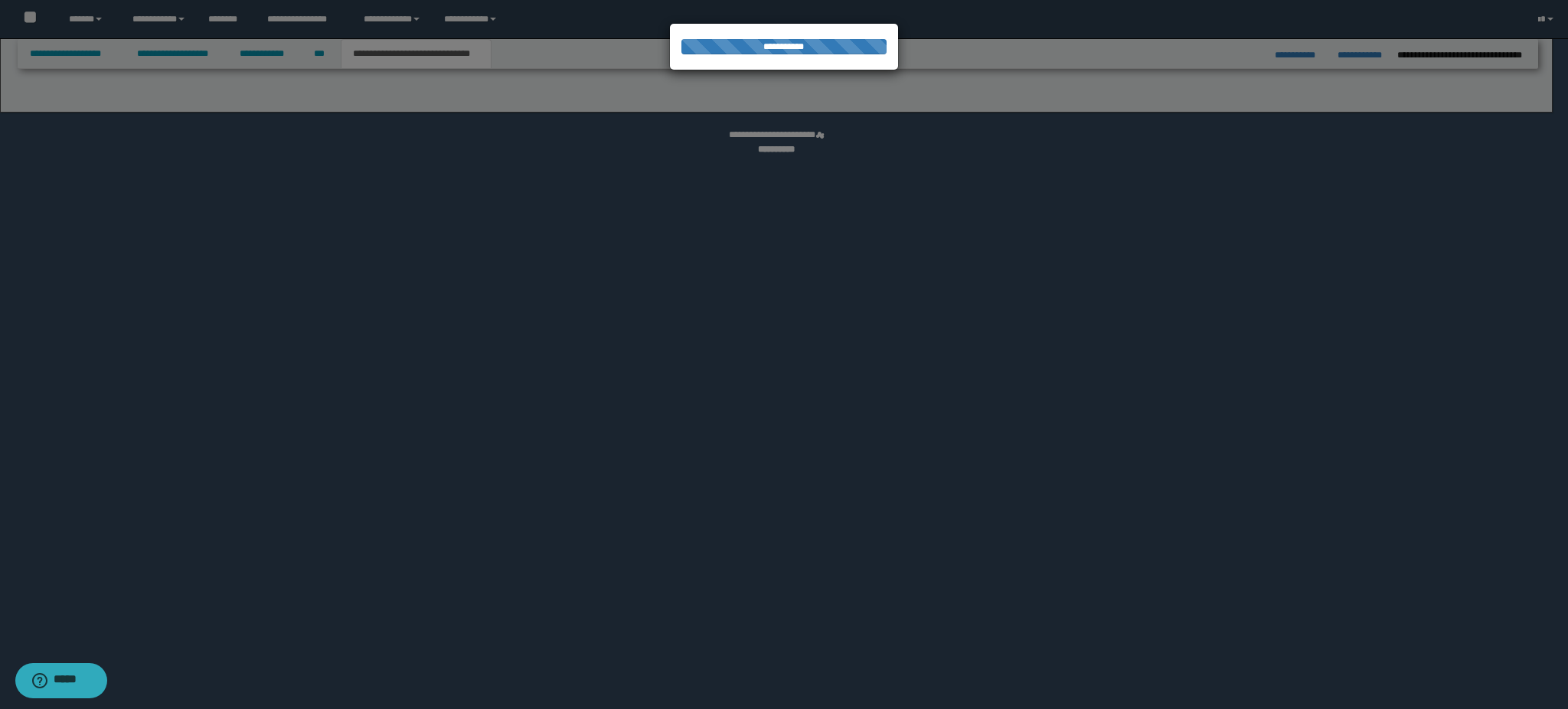click at bounding box center (784, 354) 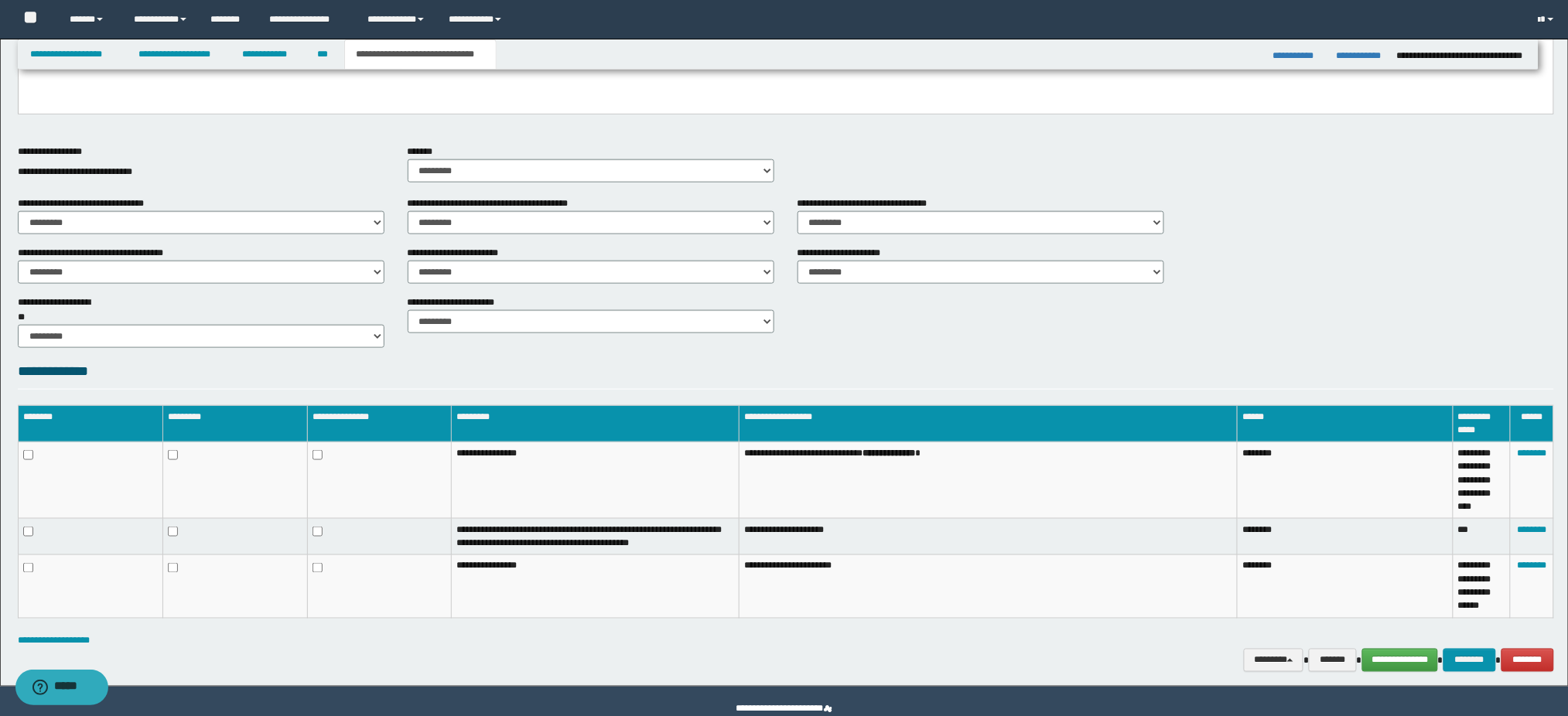 scroll, scrollTop: 515, scrollLeft: 0, axis: vertical 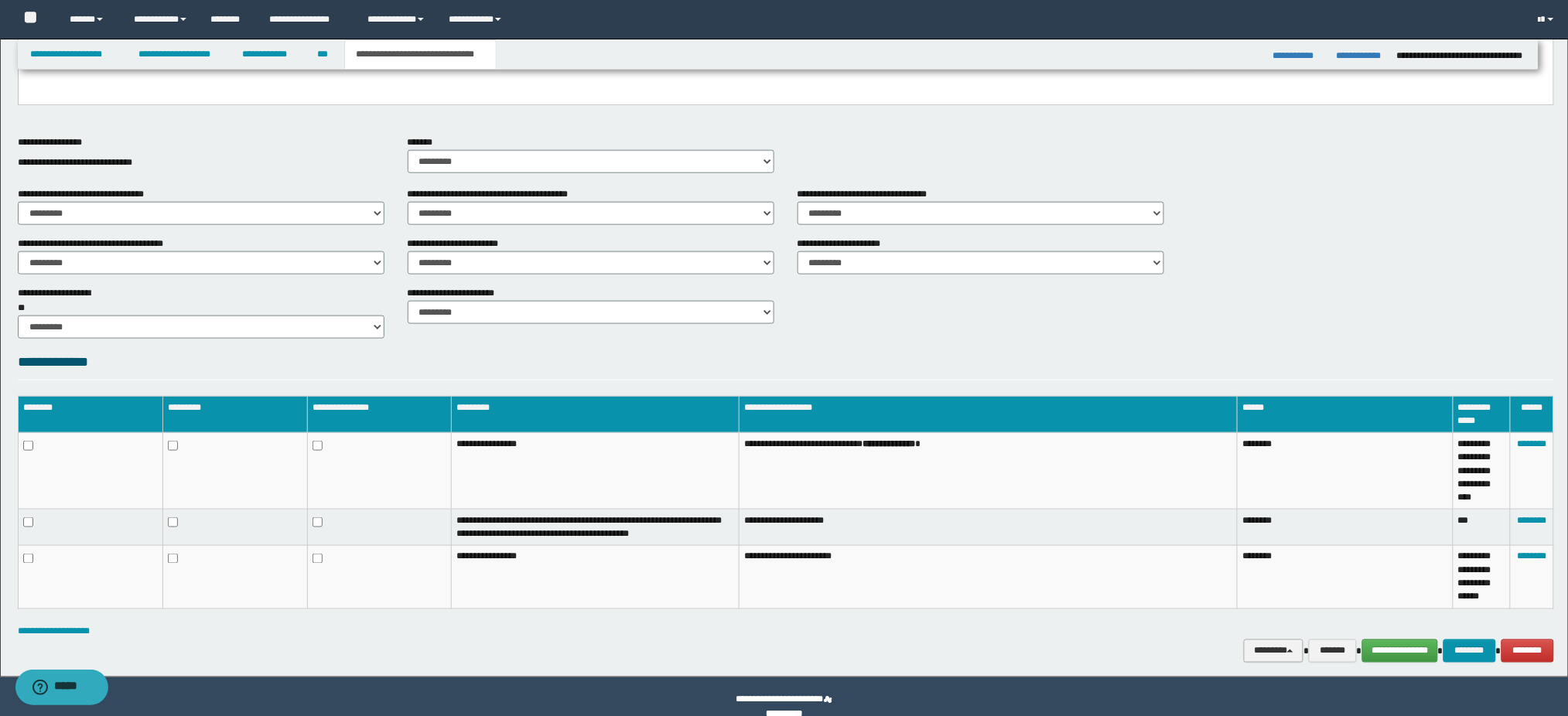 click on "********" at bounding box center (1273, 651) 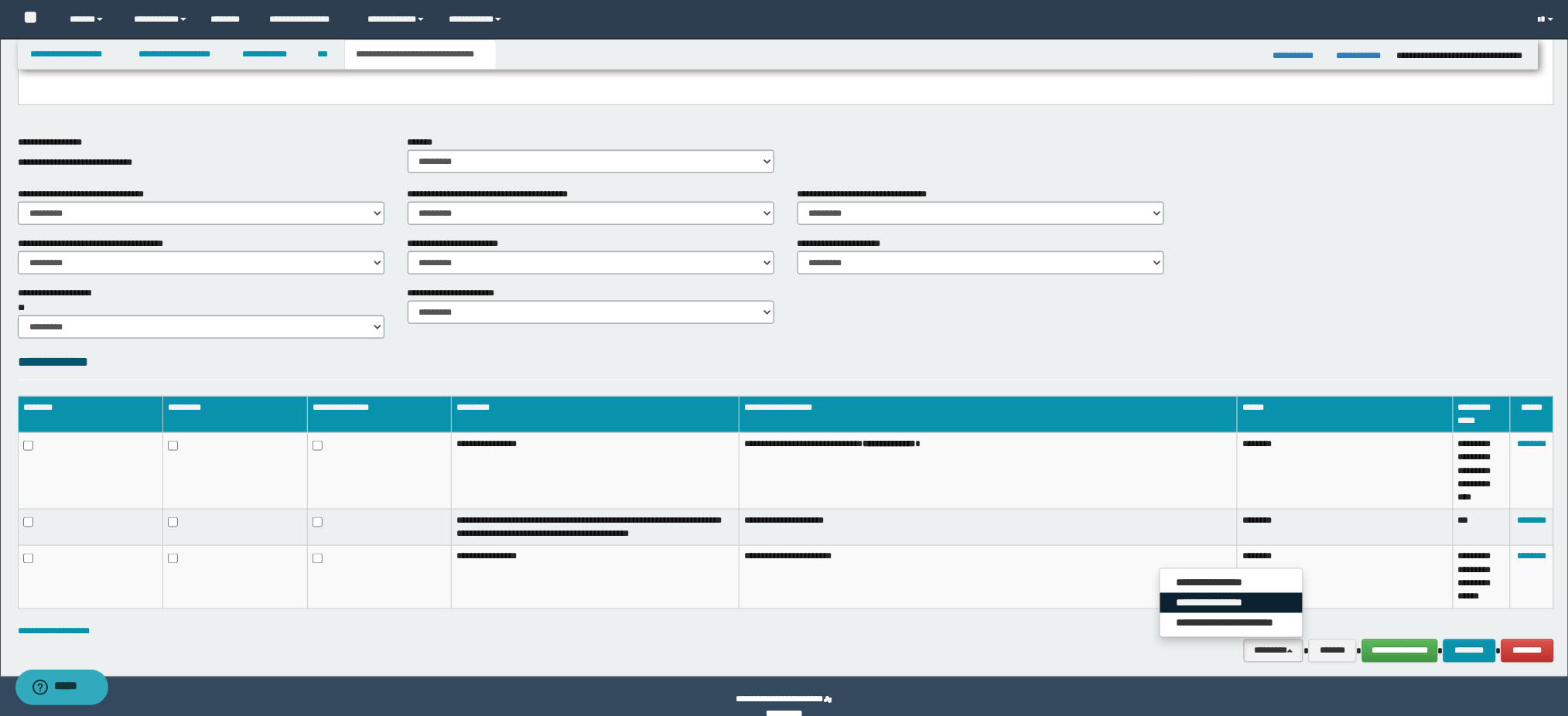 click on "**********" at bounding box center [1232, 603] 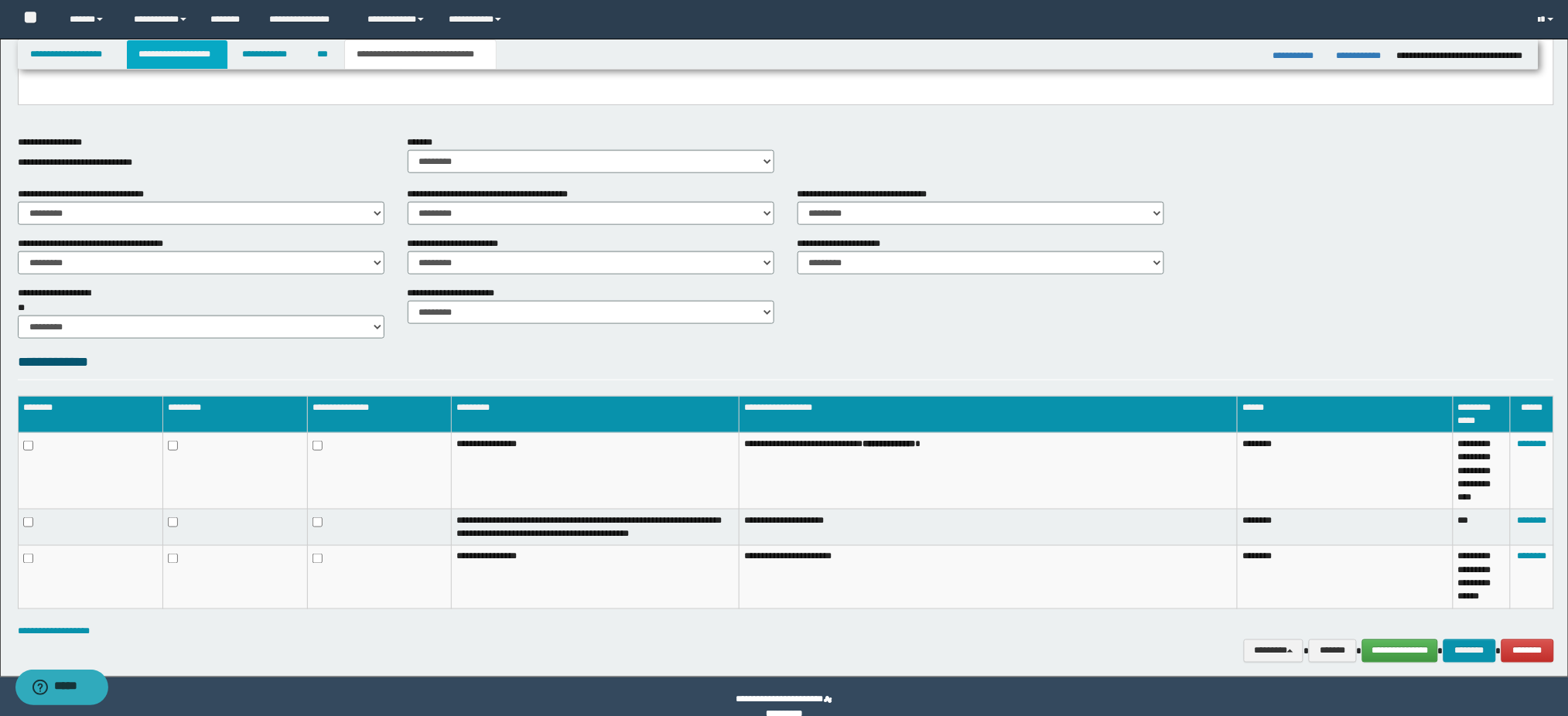 click on "**********" at bounding box center [177, 54] 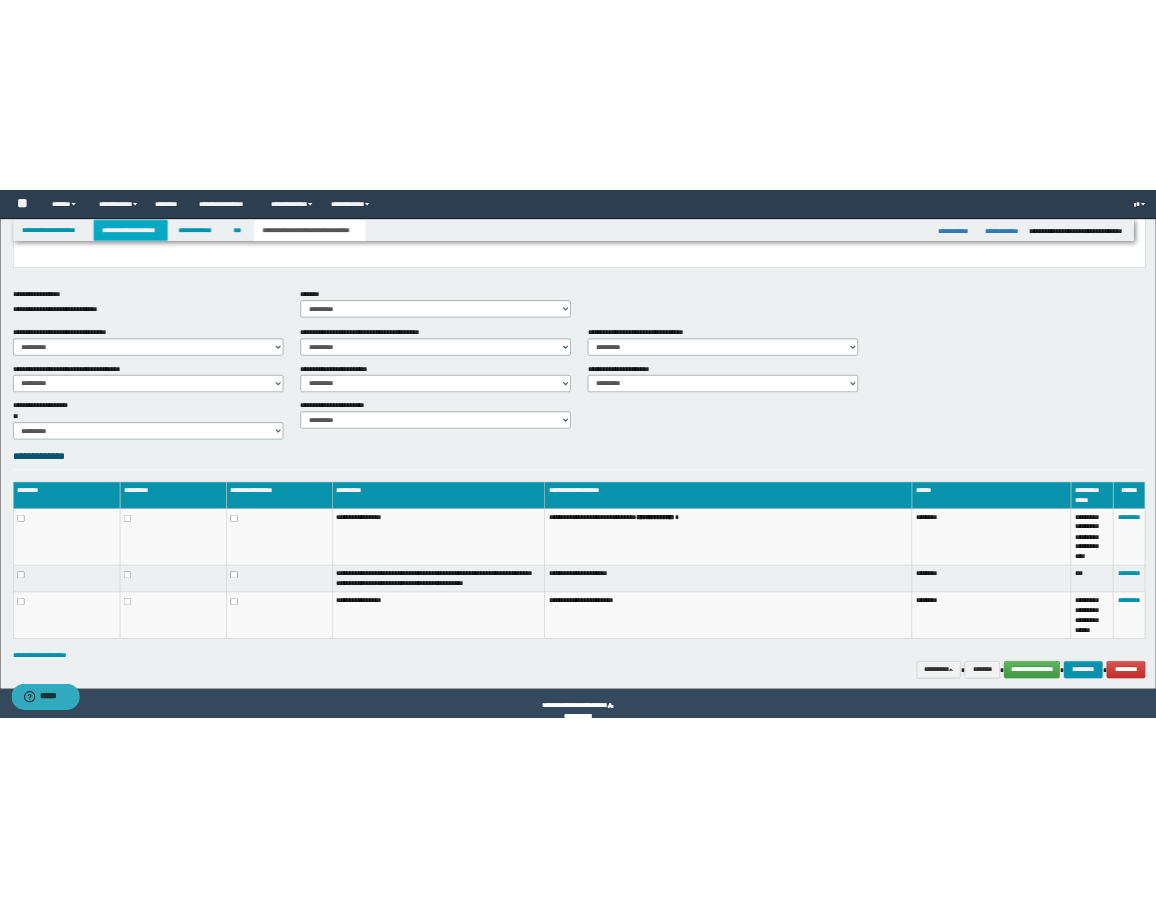scroll, scrollTop: 697, scrollLeft: 0, axis: vertical 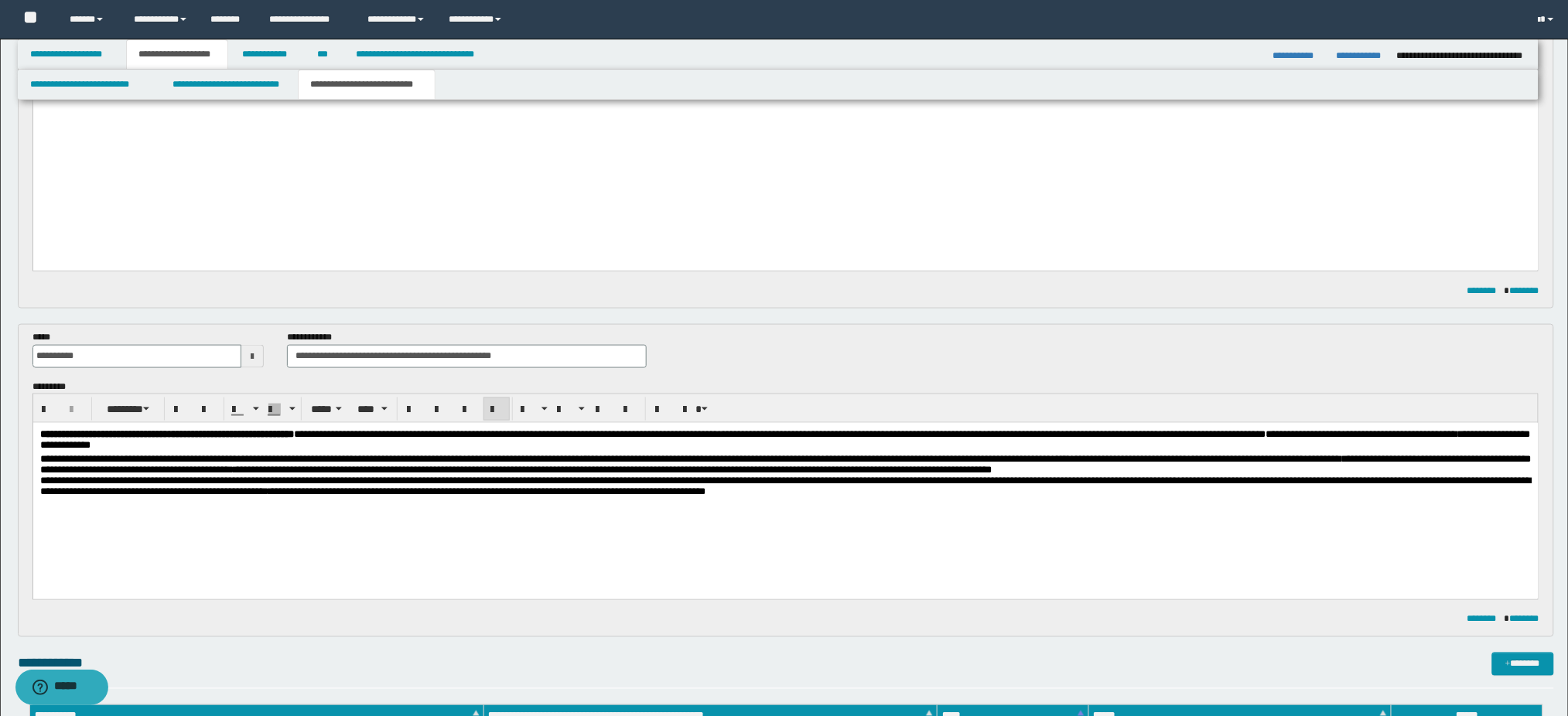 click on "**********" at bounding box center (483, 459) 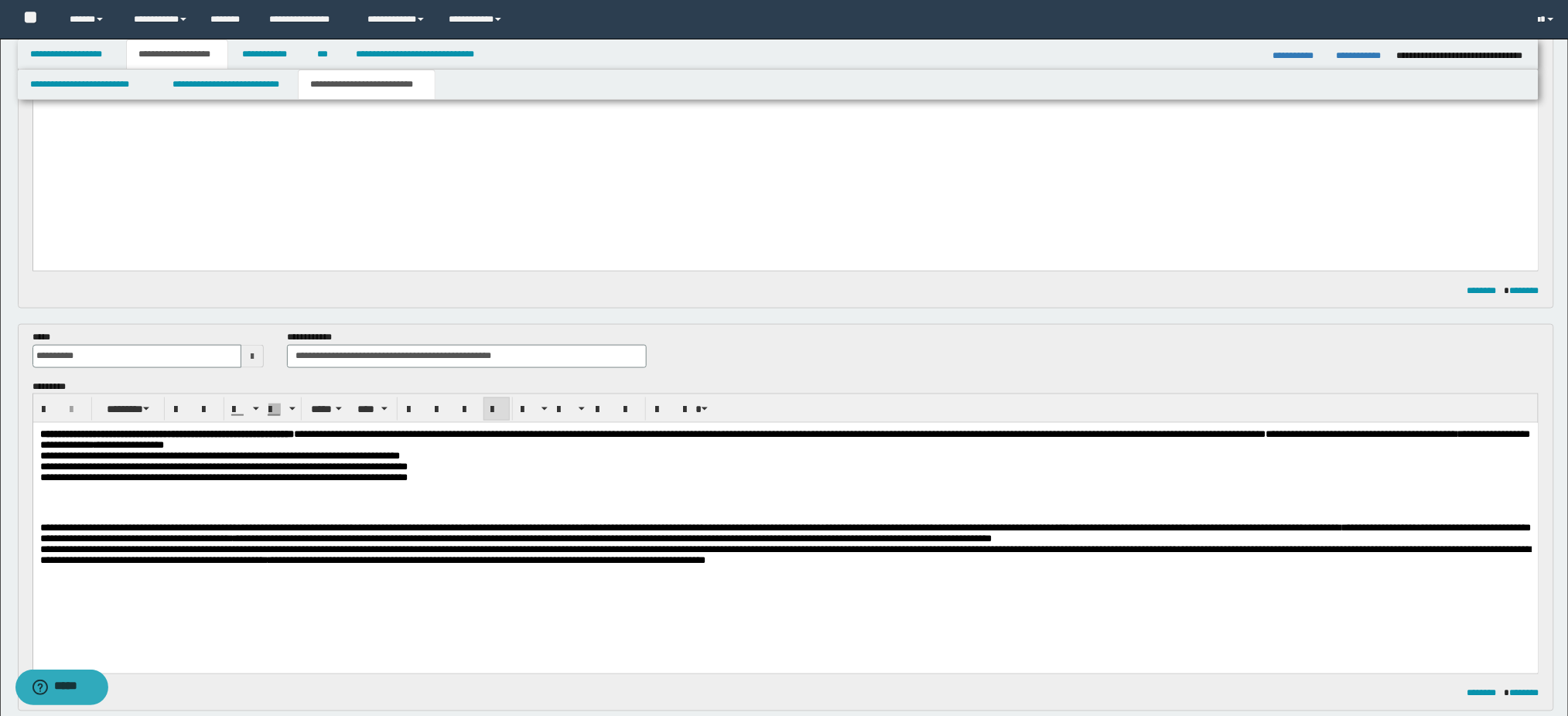 click on "********" at bounding box center [419, 434] 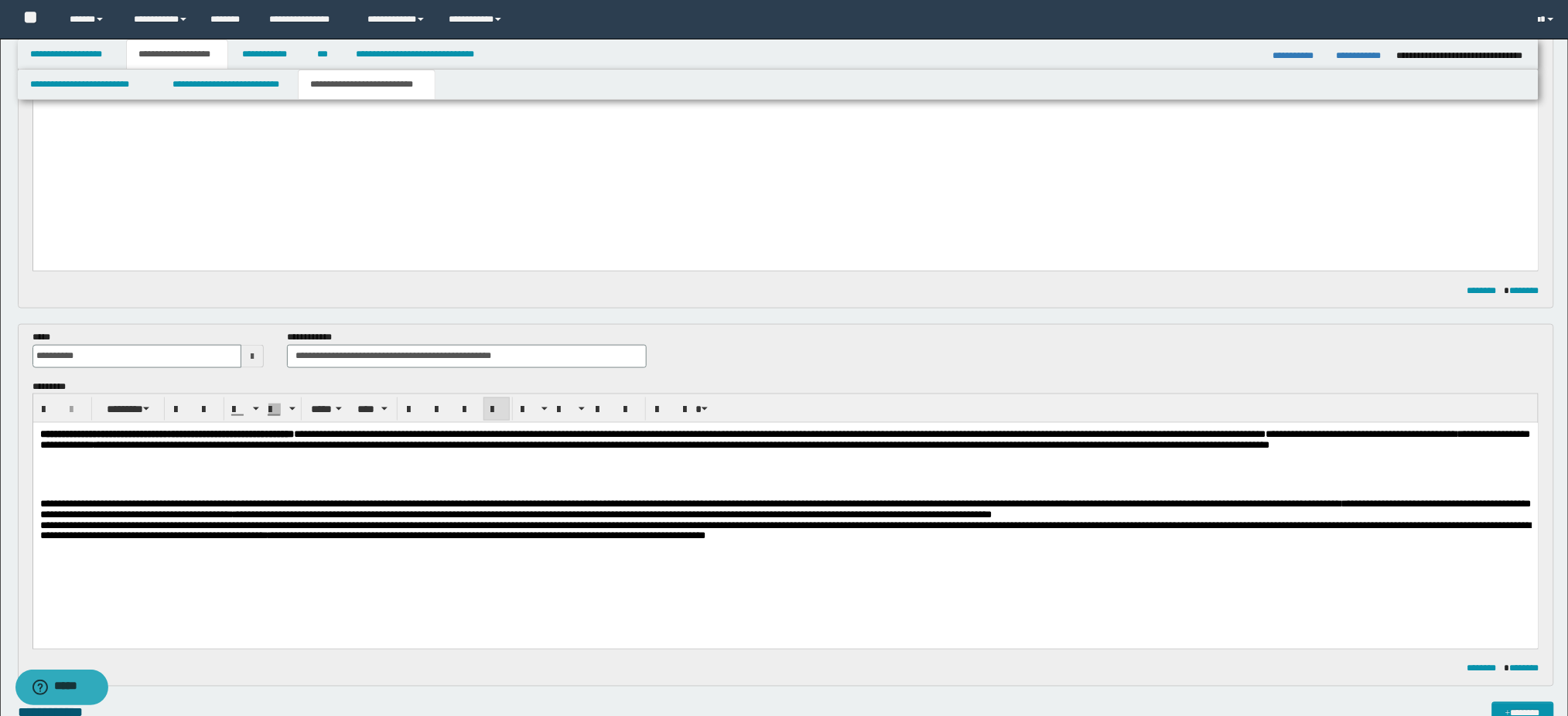 click on "**********" at bounding box center (785, 448) 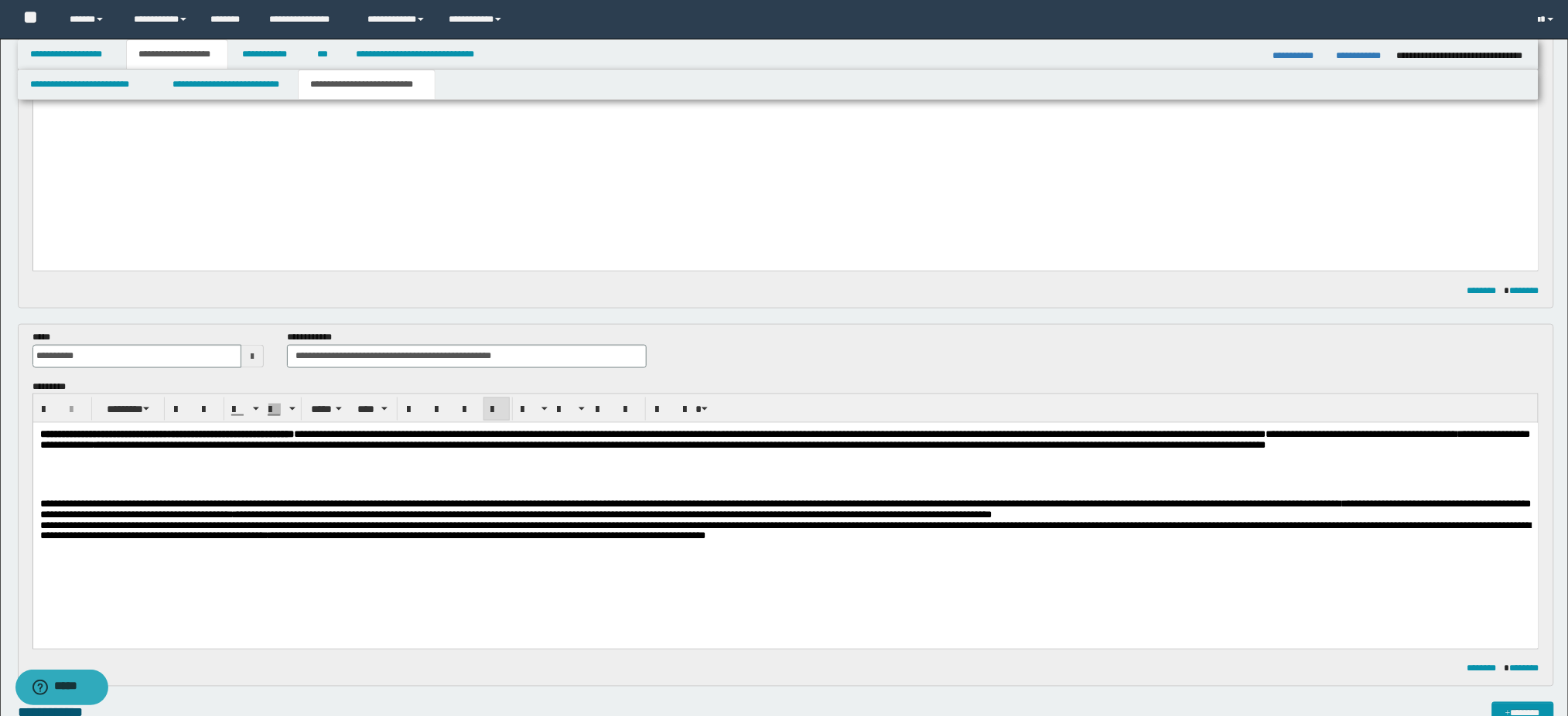 click on "**********" at bounding box center [784, 439] 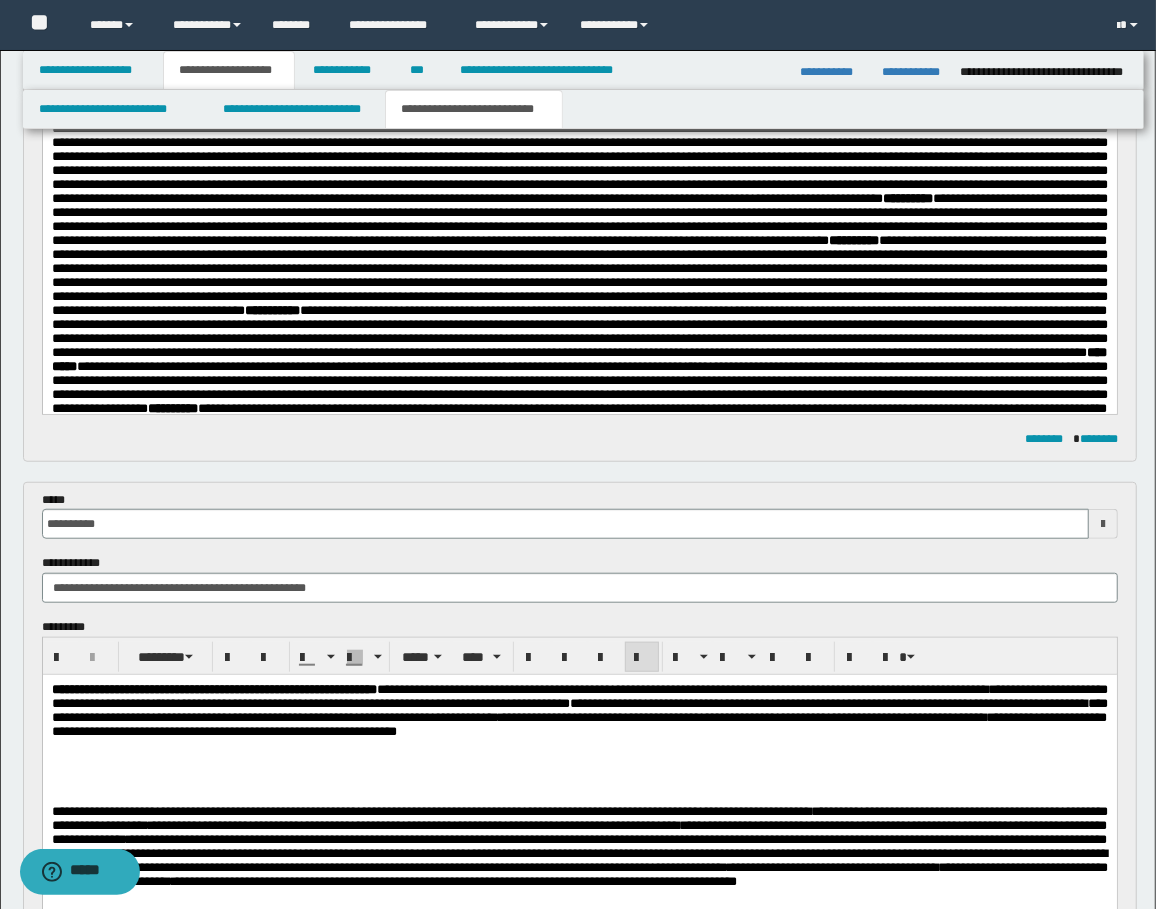 click on "**********" at bounding box center [579, 722] 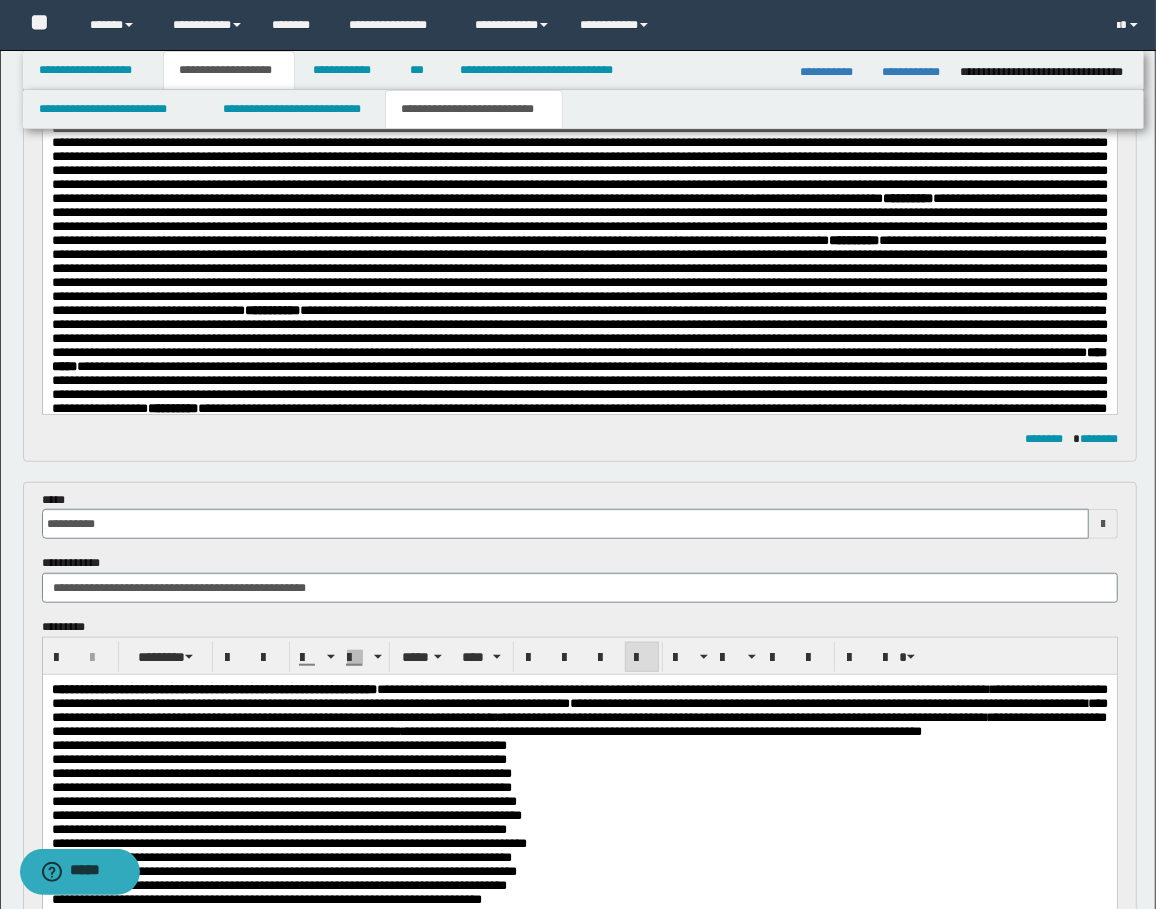 click on "**********" at bounding box center [579, 807] 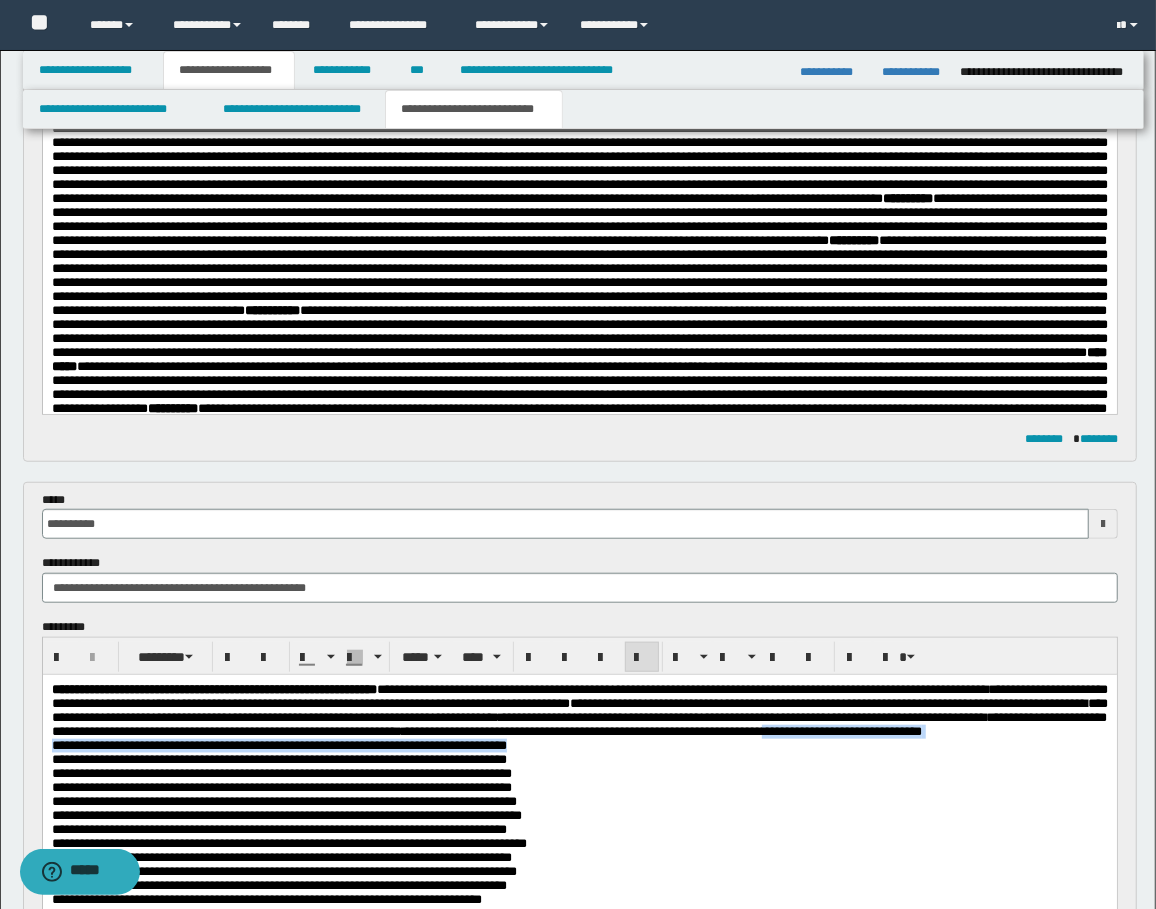 drag, startPoint x: 575, startPoint y: 759, endPoint x: 655, endPoint y: 768, distance: 80.50466 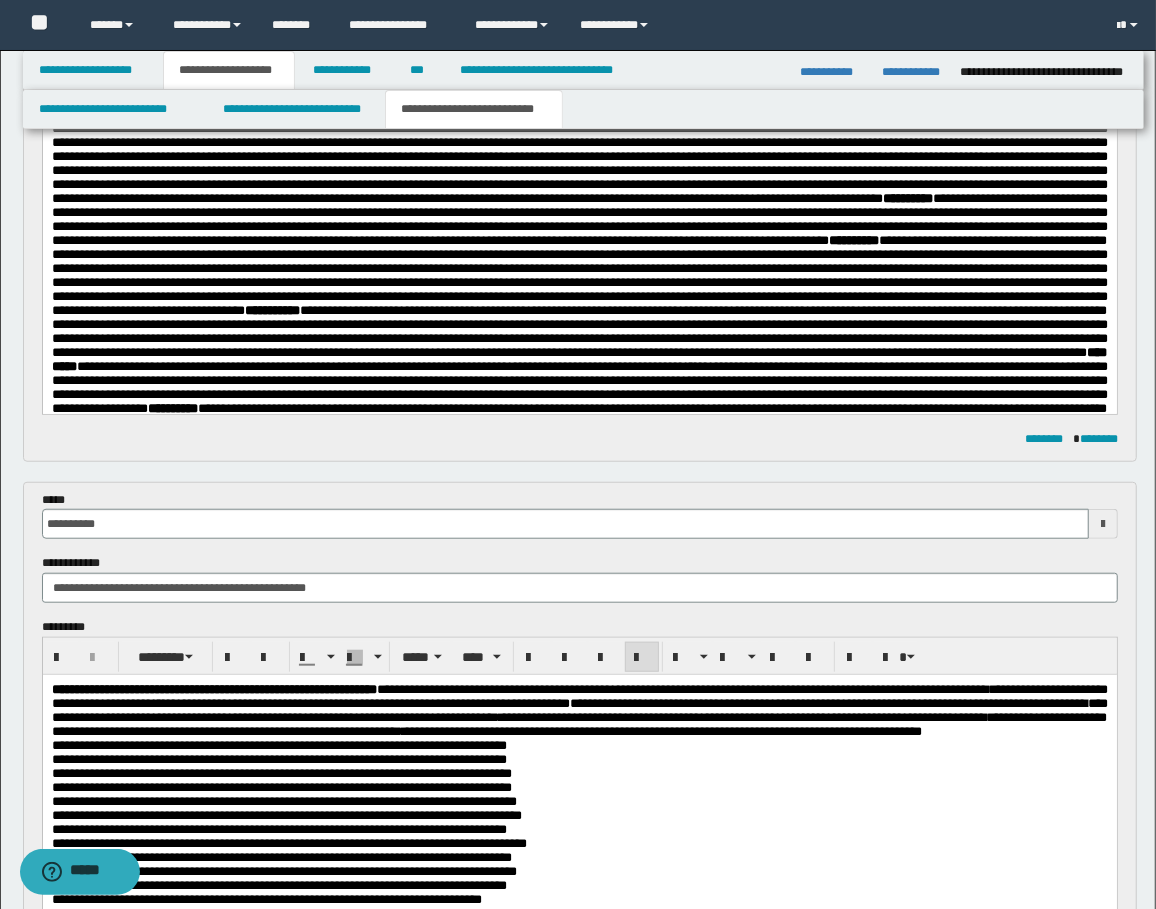 click on "**********" at bounding box center (579, 807) 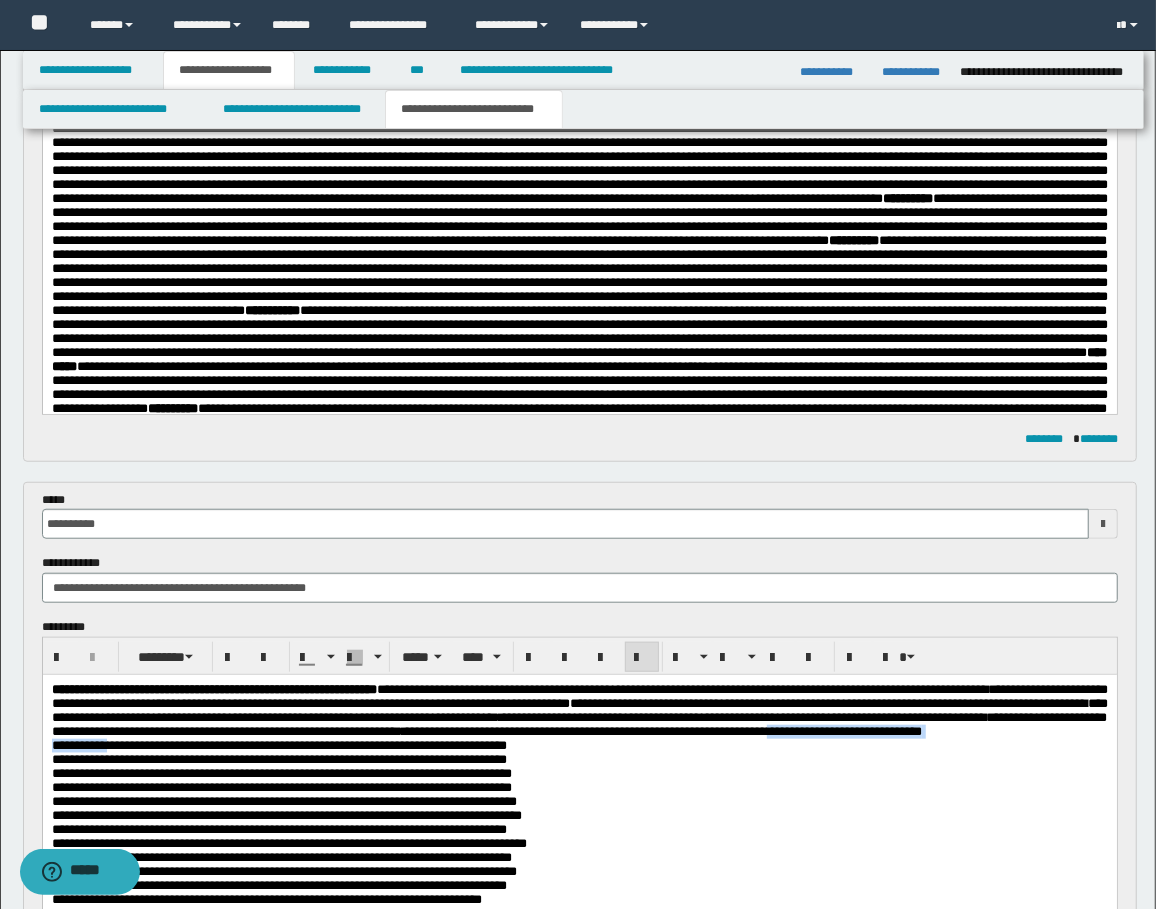 drag, startPoint x: 584, startPoint y: 757, endPoint x: 111, endPoint y: 776, distance: 473.38144 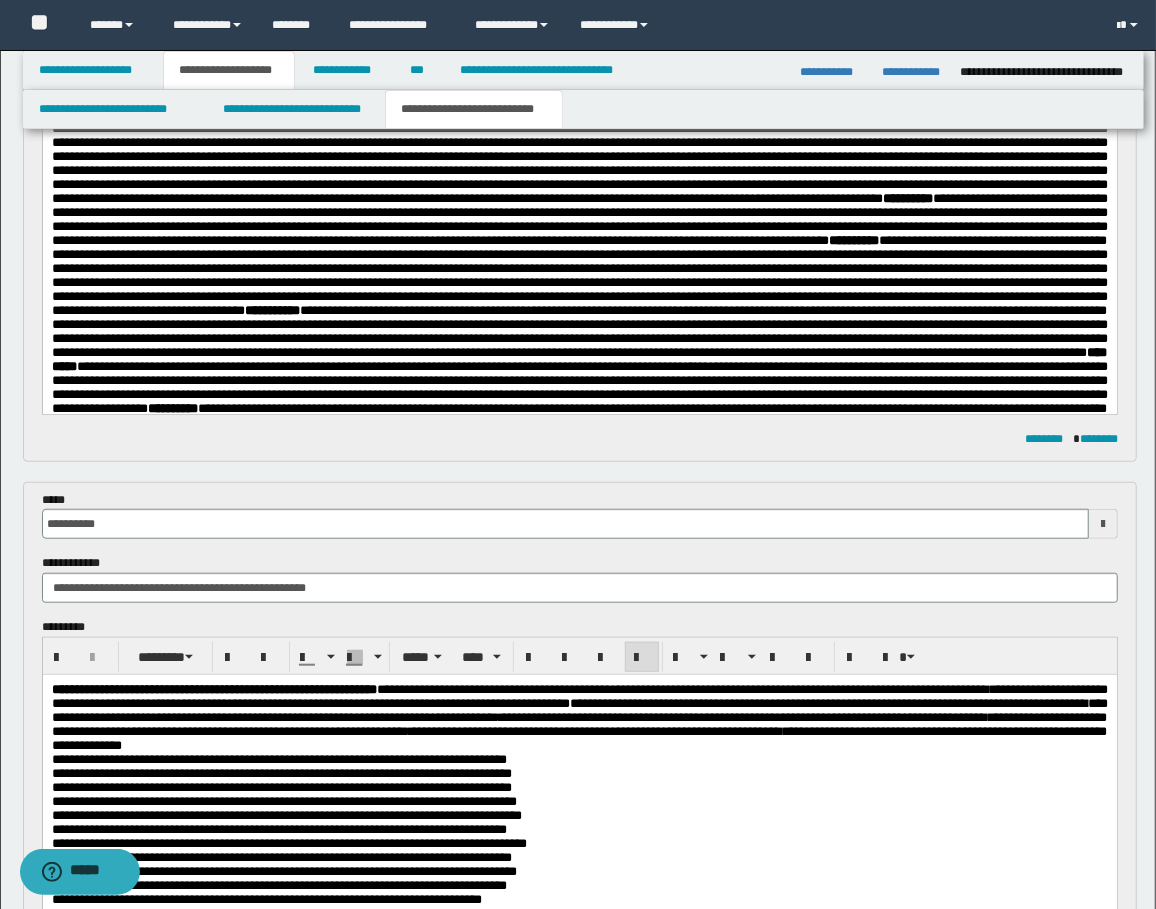 click on "**********" at bounding box center [579, 807] 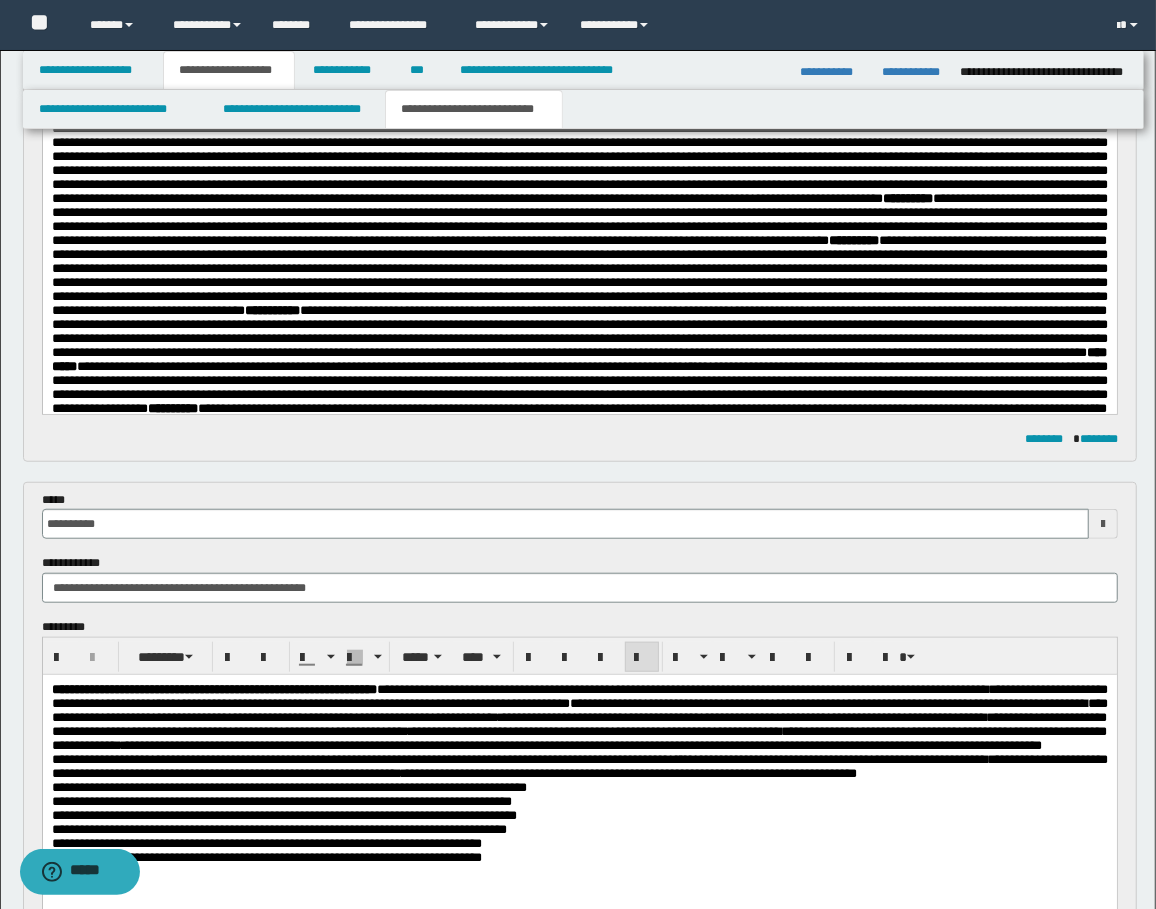 click on "**********" at bounding box center [579, 779] 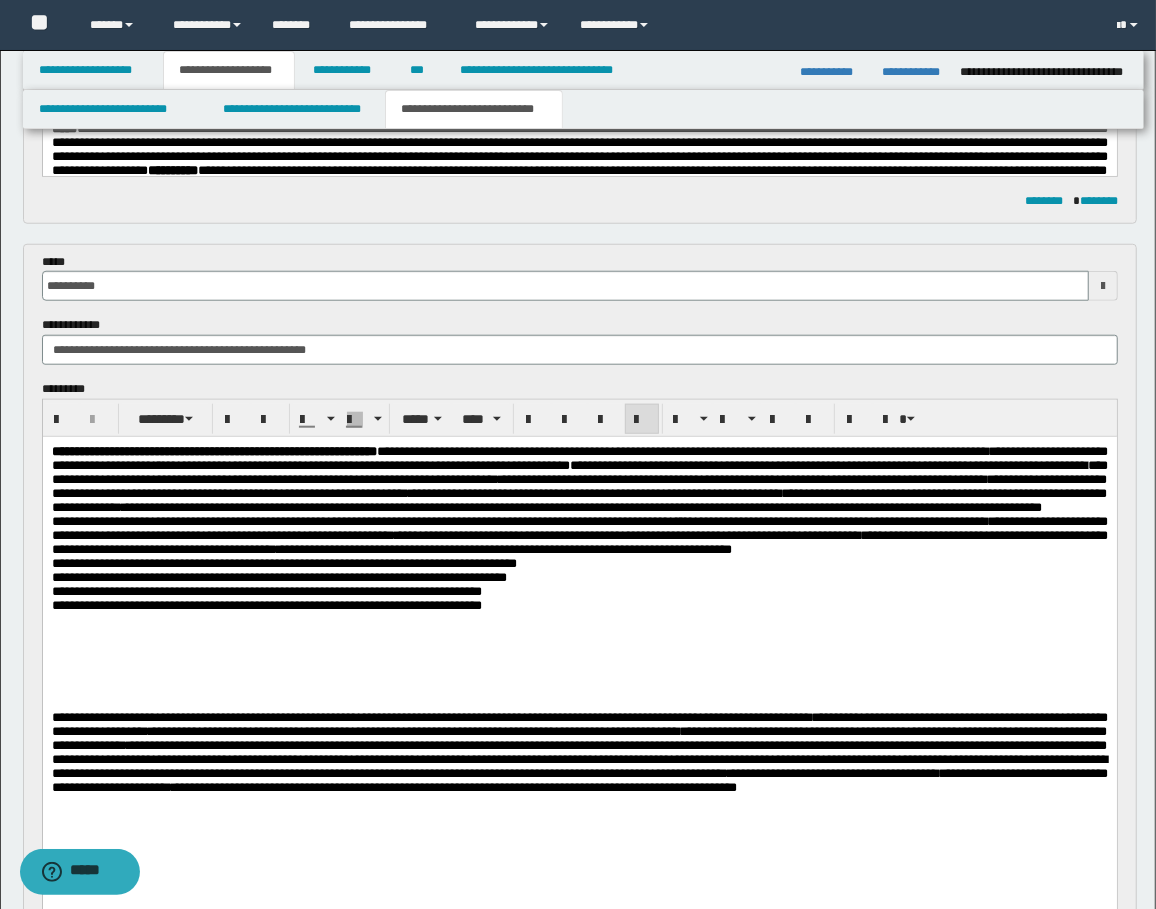 scroll, scrollTop: 964, scrollLeft: 0, axis: vertical 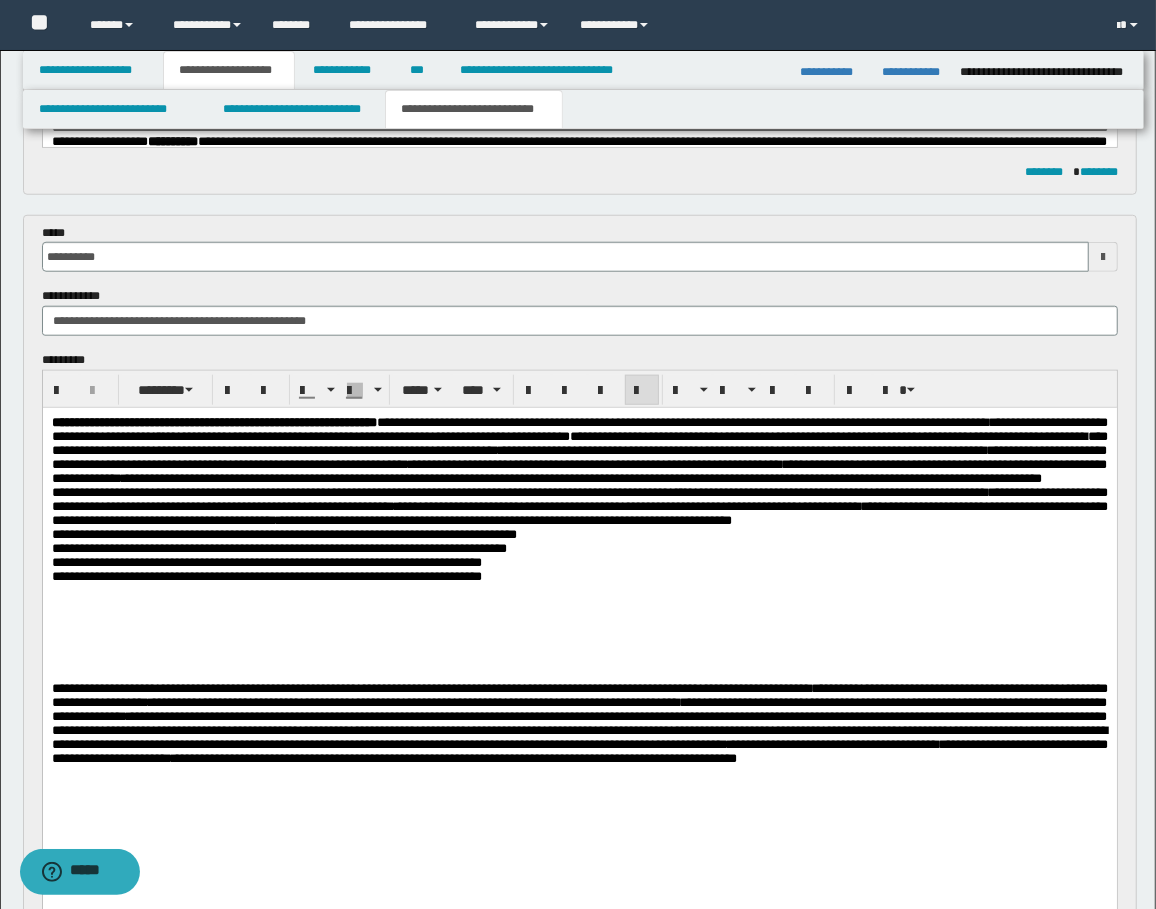 click on "**********" at bounding box center (579, 506) 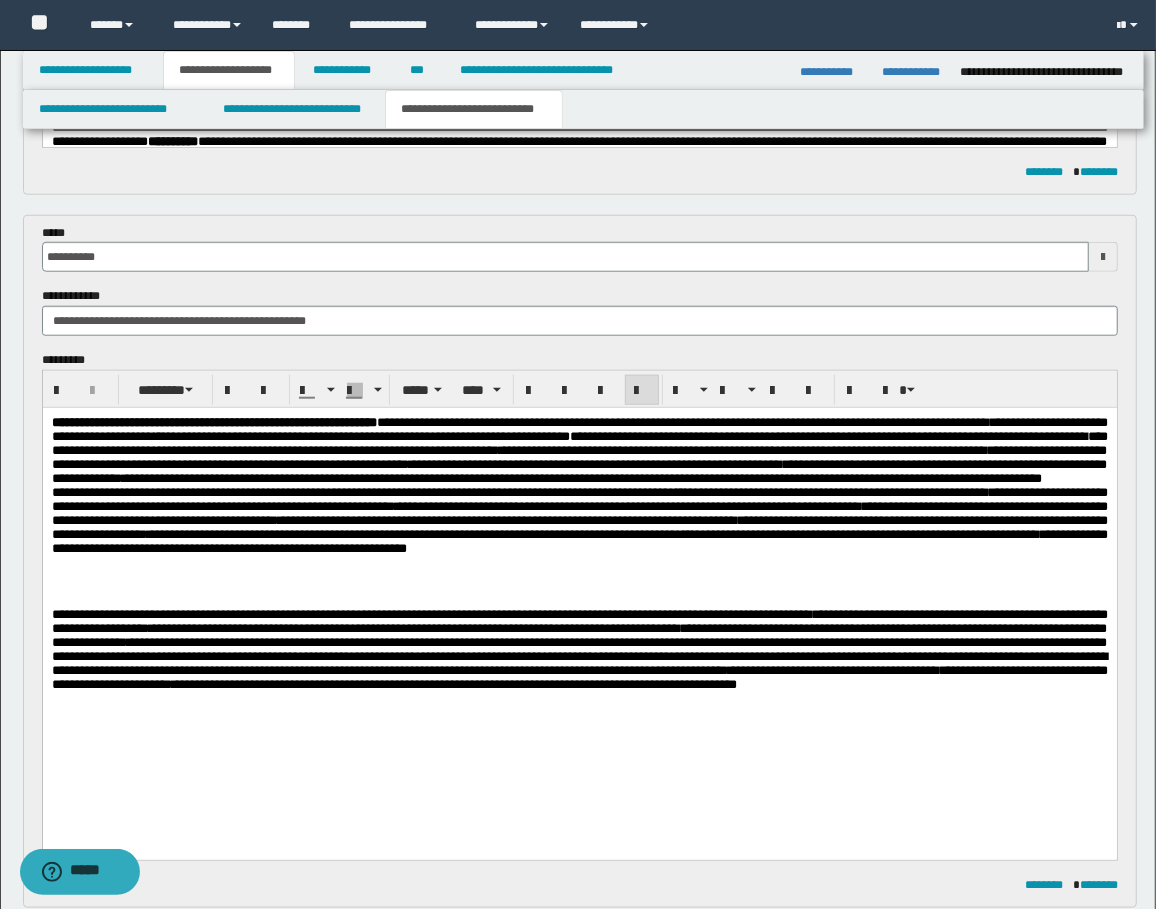 click on "**********" at bounding box center (579, 682) 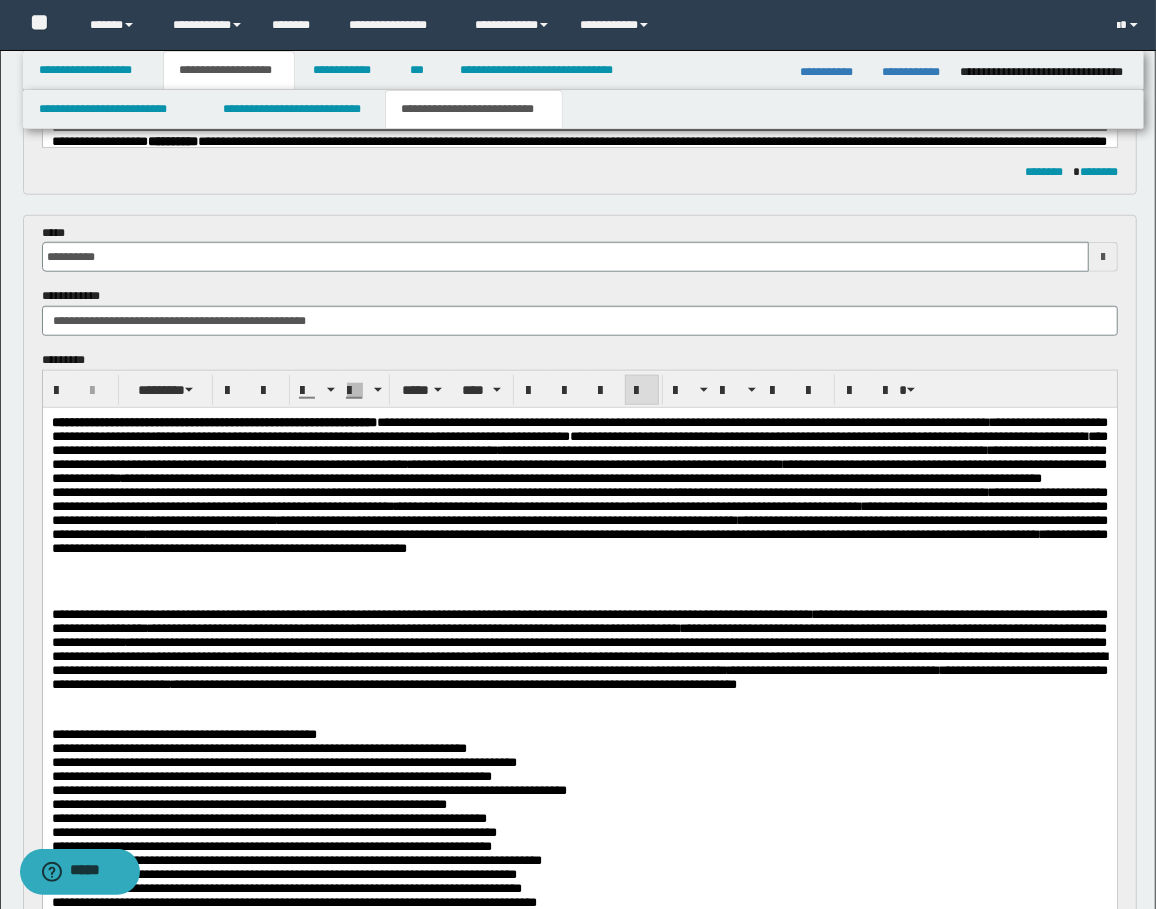 click on "**********" at bounding box center [579, 677] 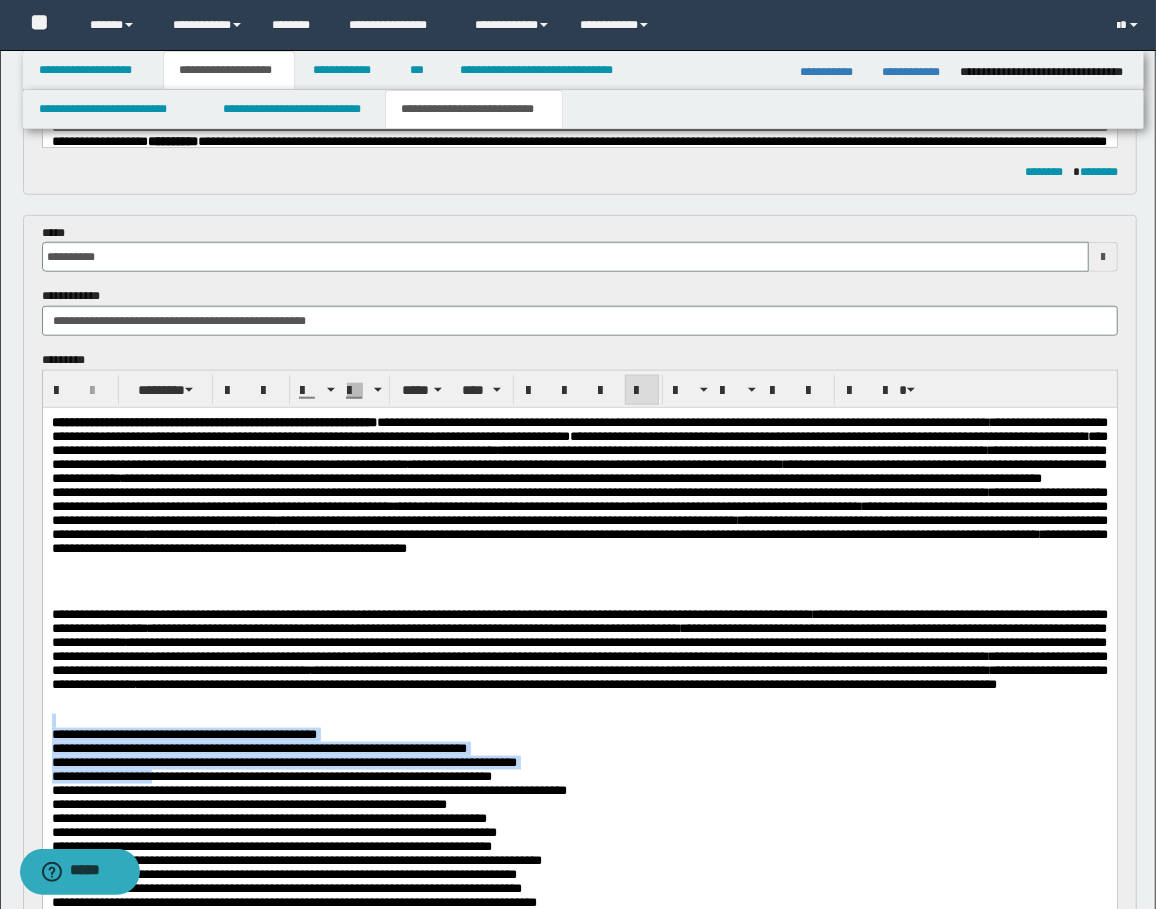 drag, startPoint x: 177, startPoint y: 806, endPoint x: 84, endPoint y: 1158, distance: 364.07828 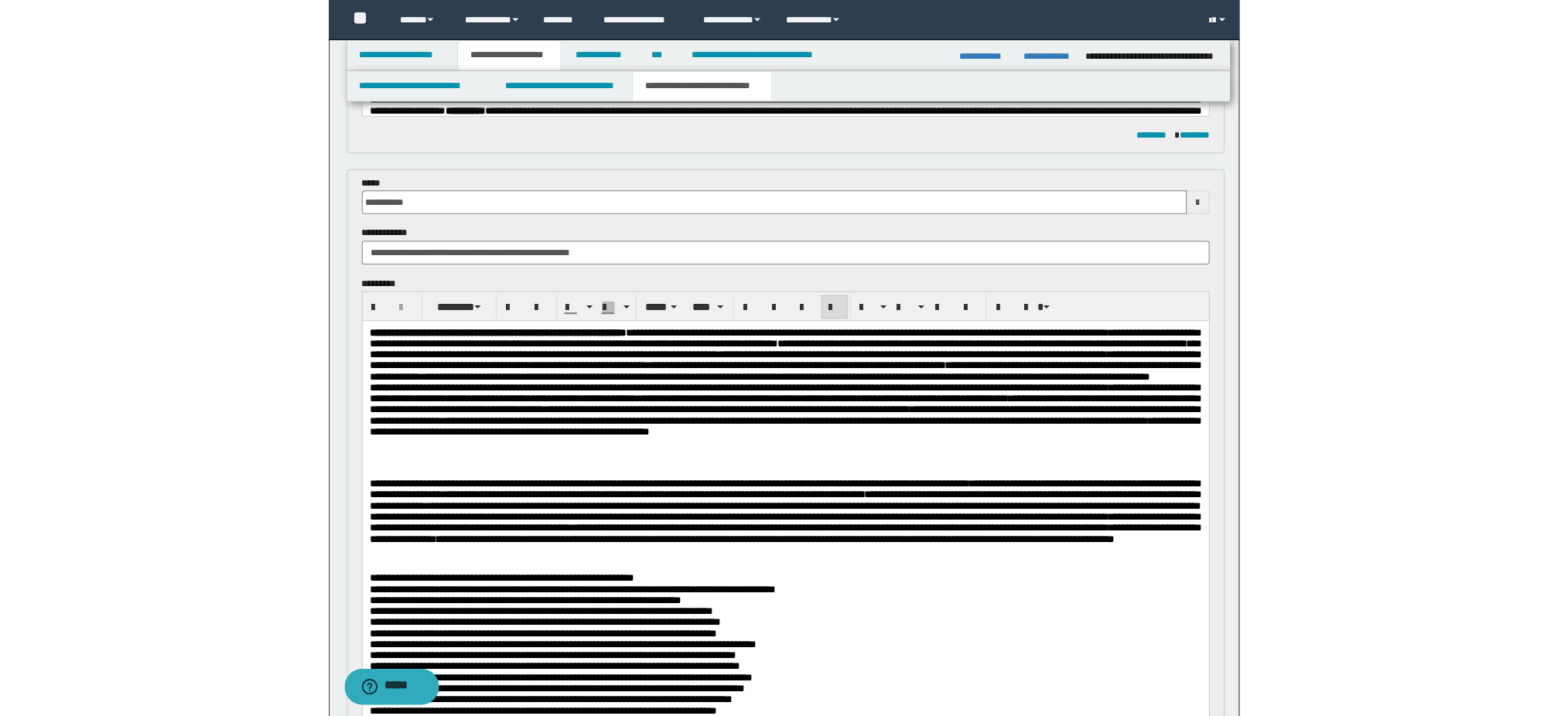 scroll, scrollTop: 848, scrollLeft: 0, axis: vertical 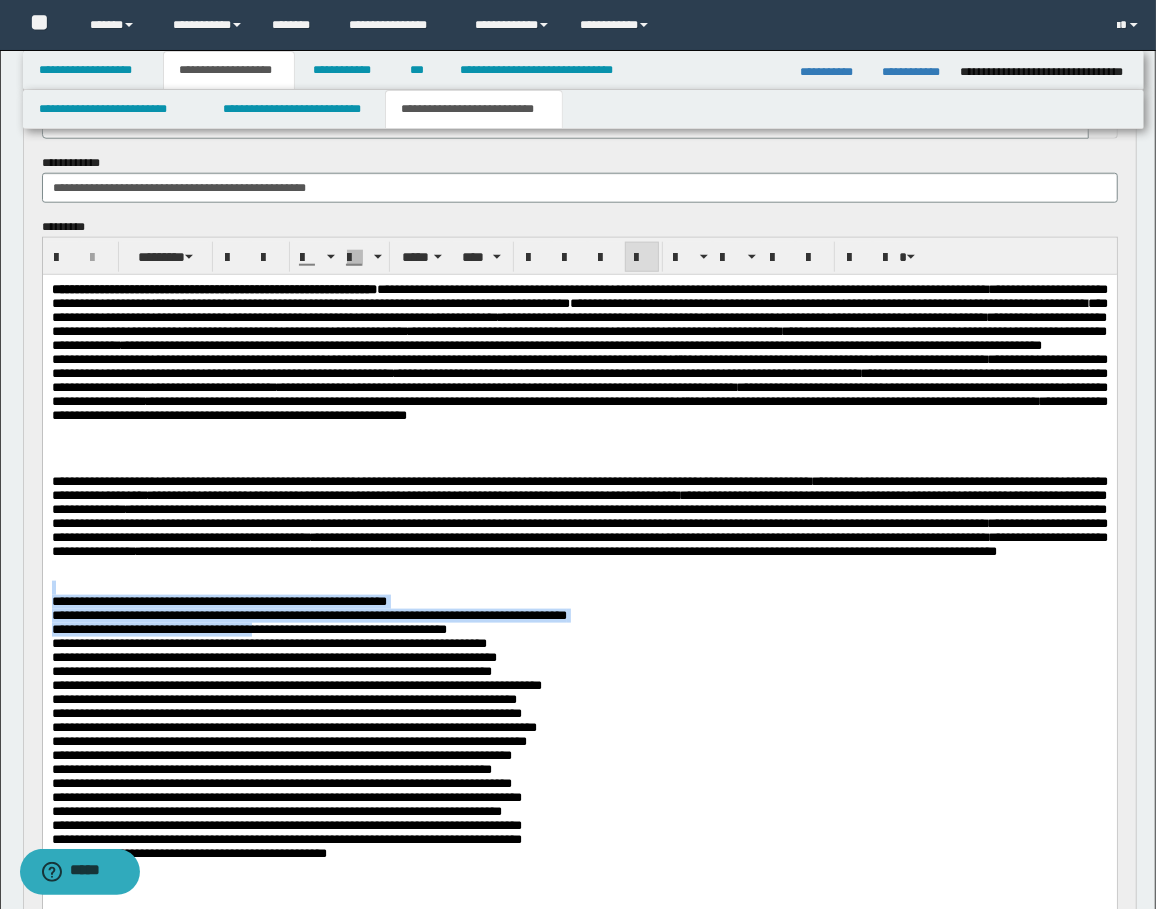 drag, startPoint x: 298, startPoint y: 657, endPoint x: 42, endPoint y: 616, distance: 259.26242 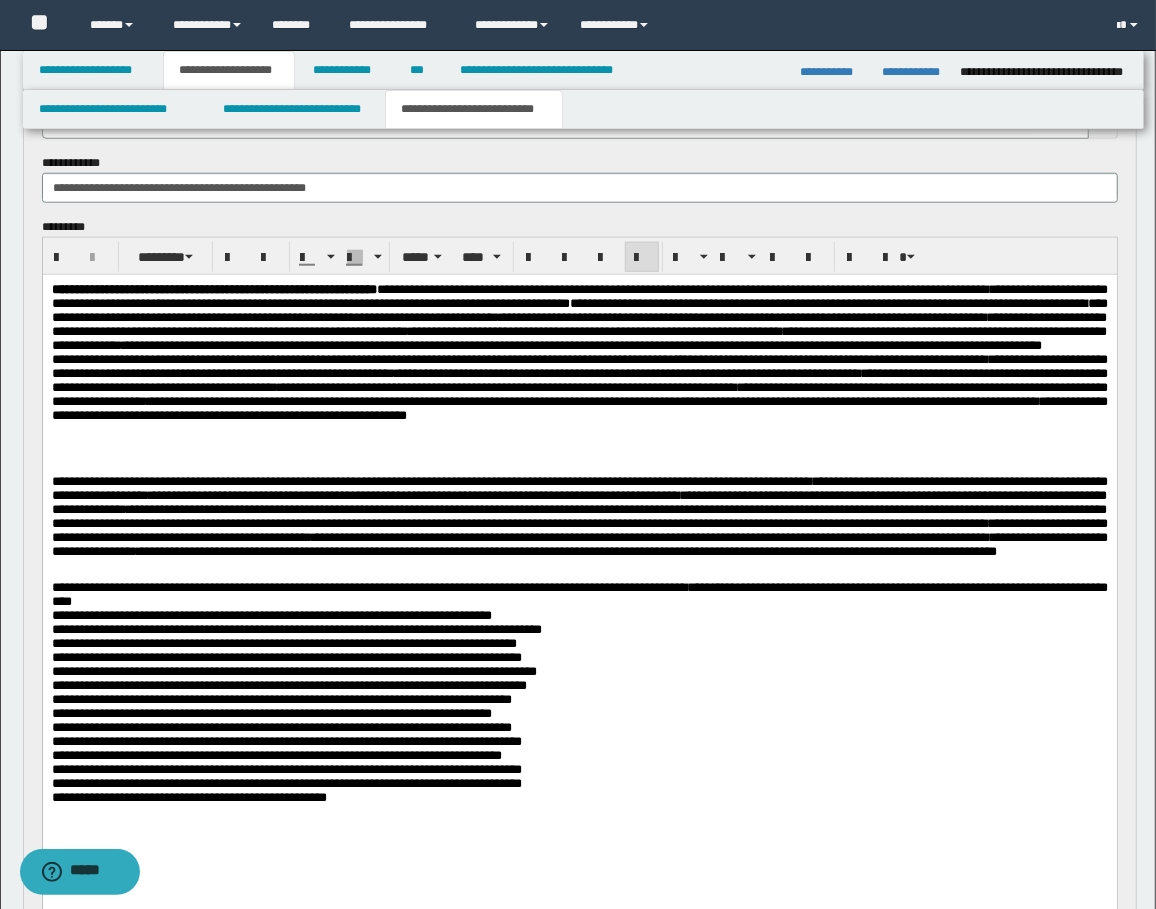 click on "**********" at bounding box center (579, 692) 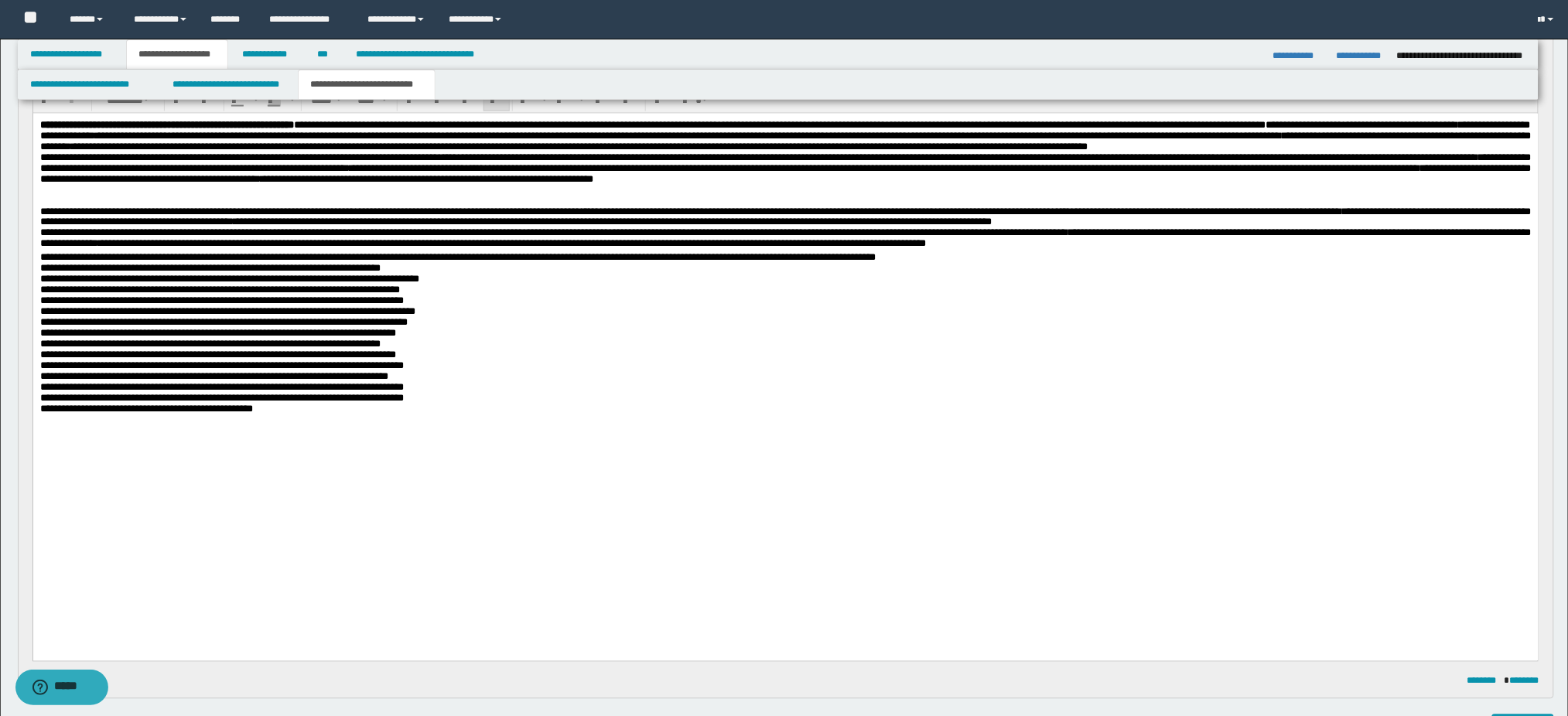 click on "**********" at bounding box center [785, 334] 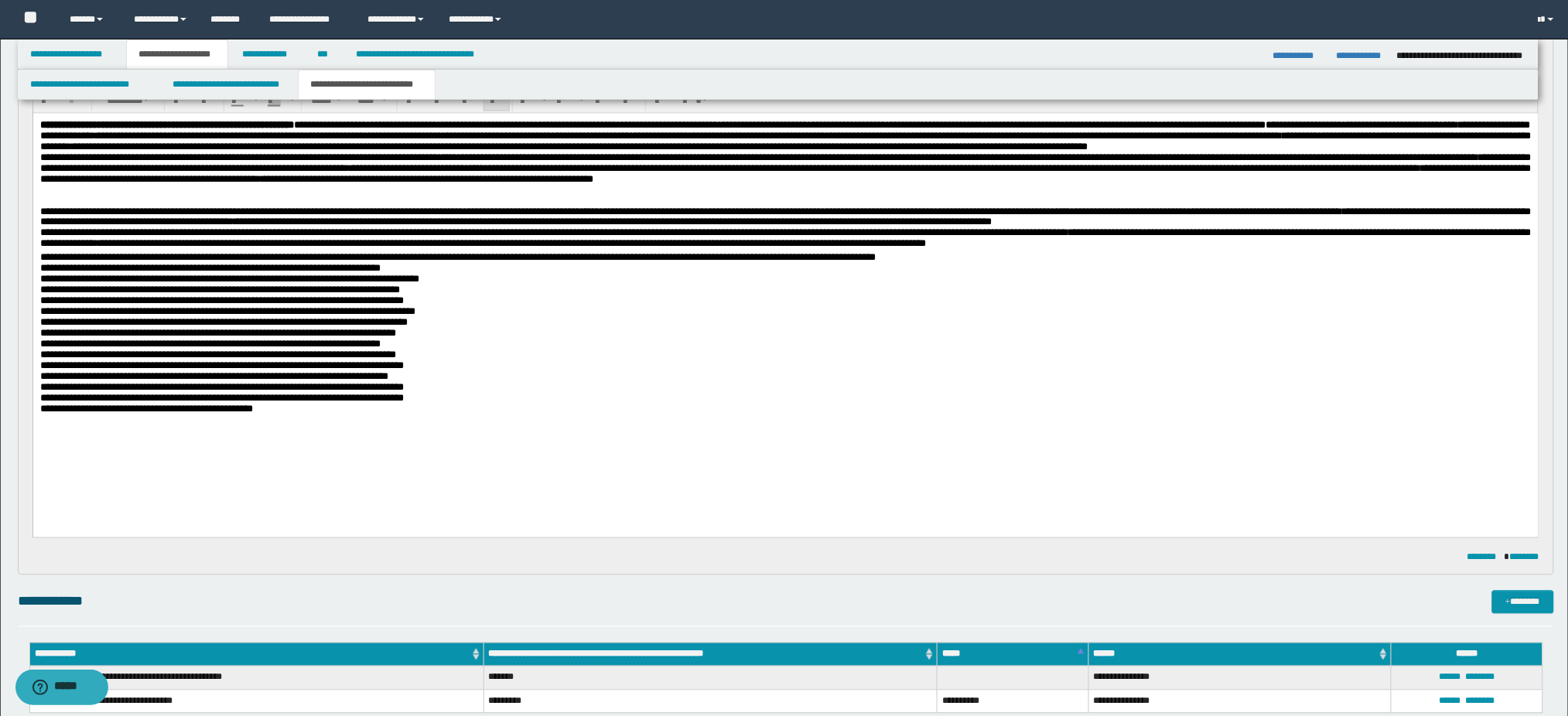 click on "**********" at bounding box center [457, 333] 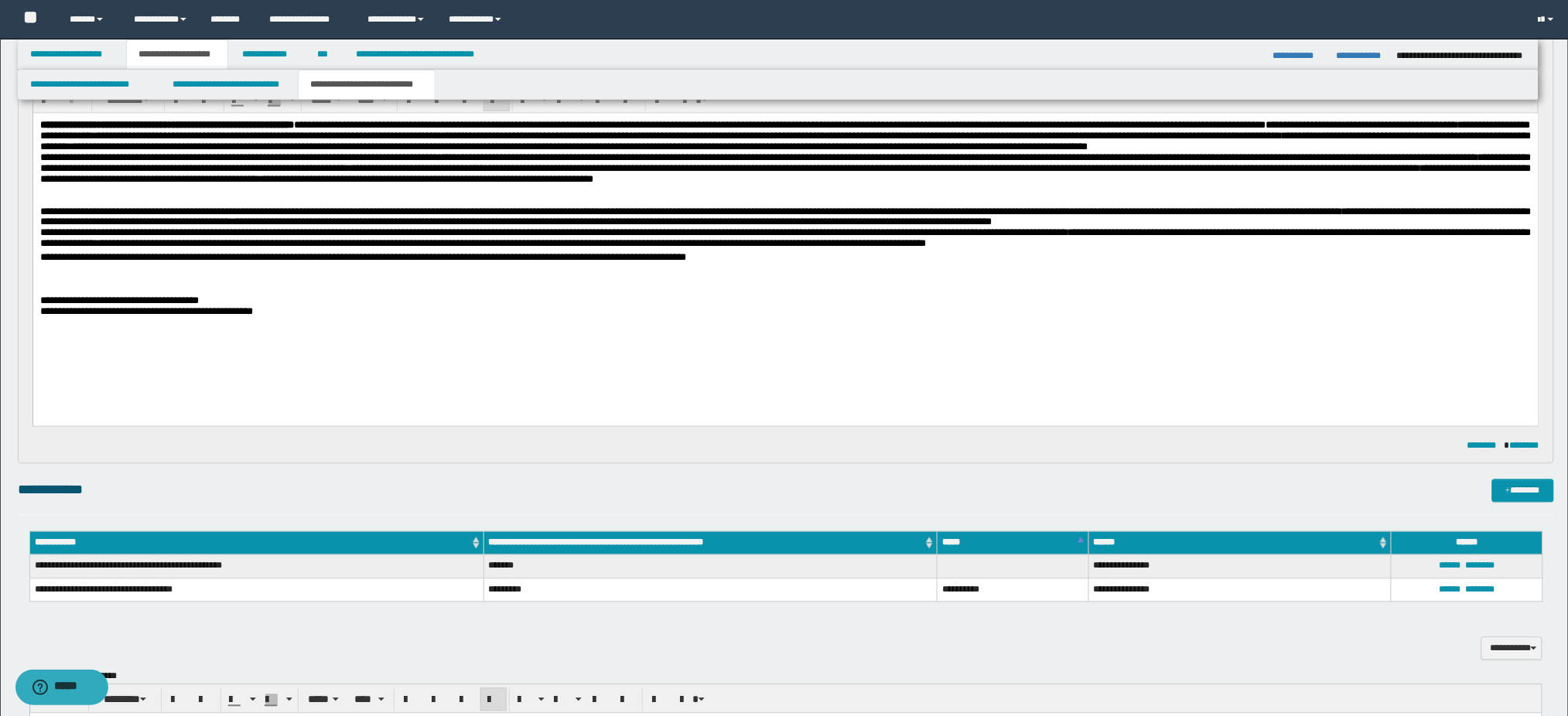 click on "**********" at bounding box center (785, 240) 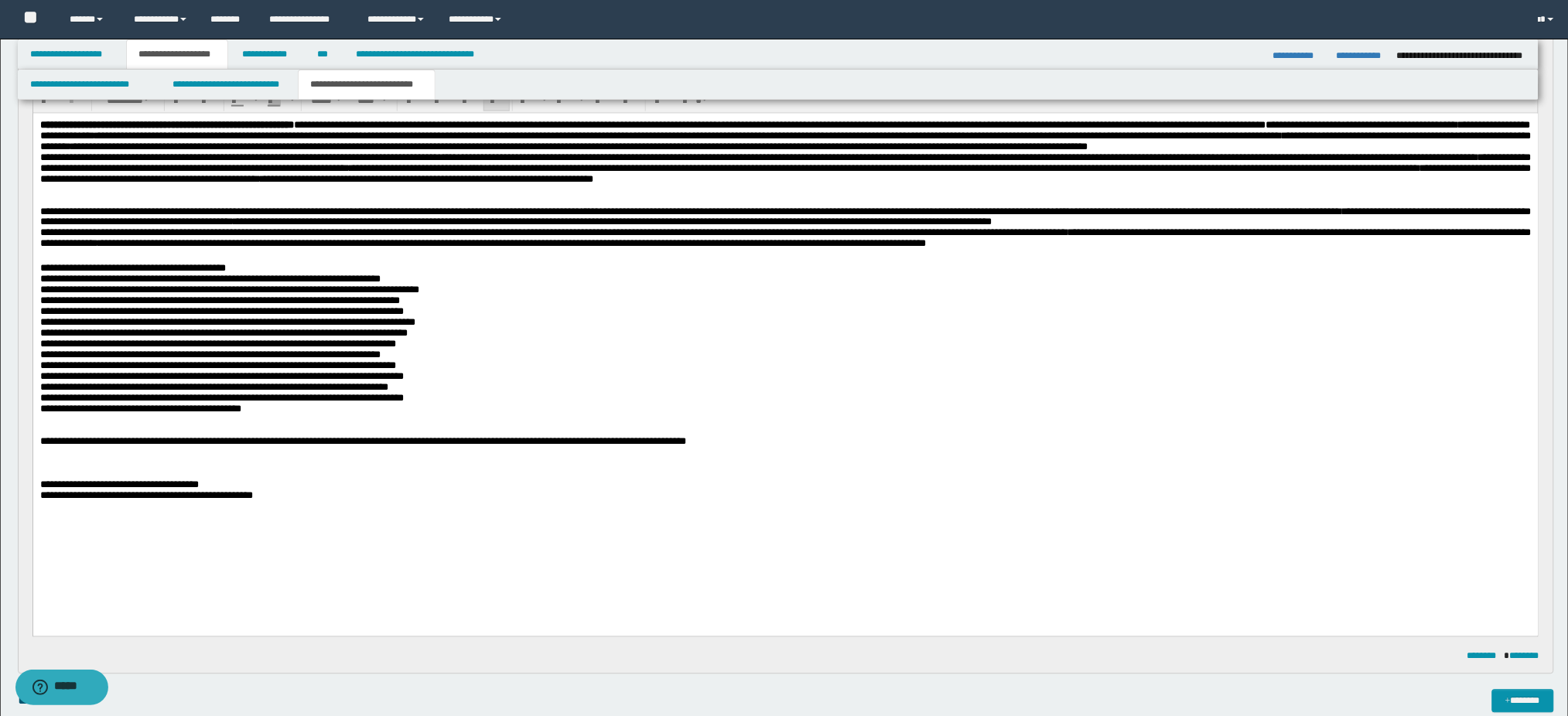 click on "**********" at bounding box center (229, 339) 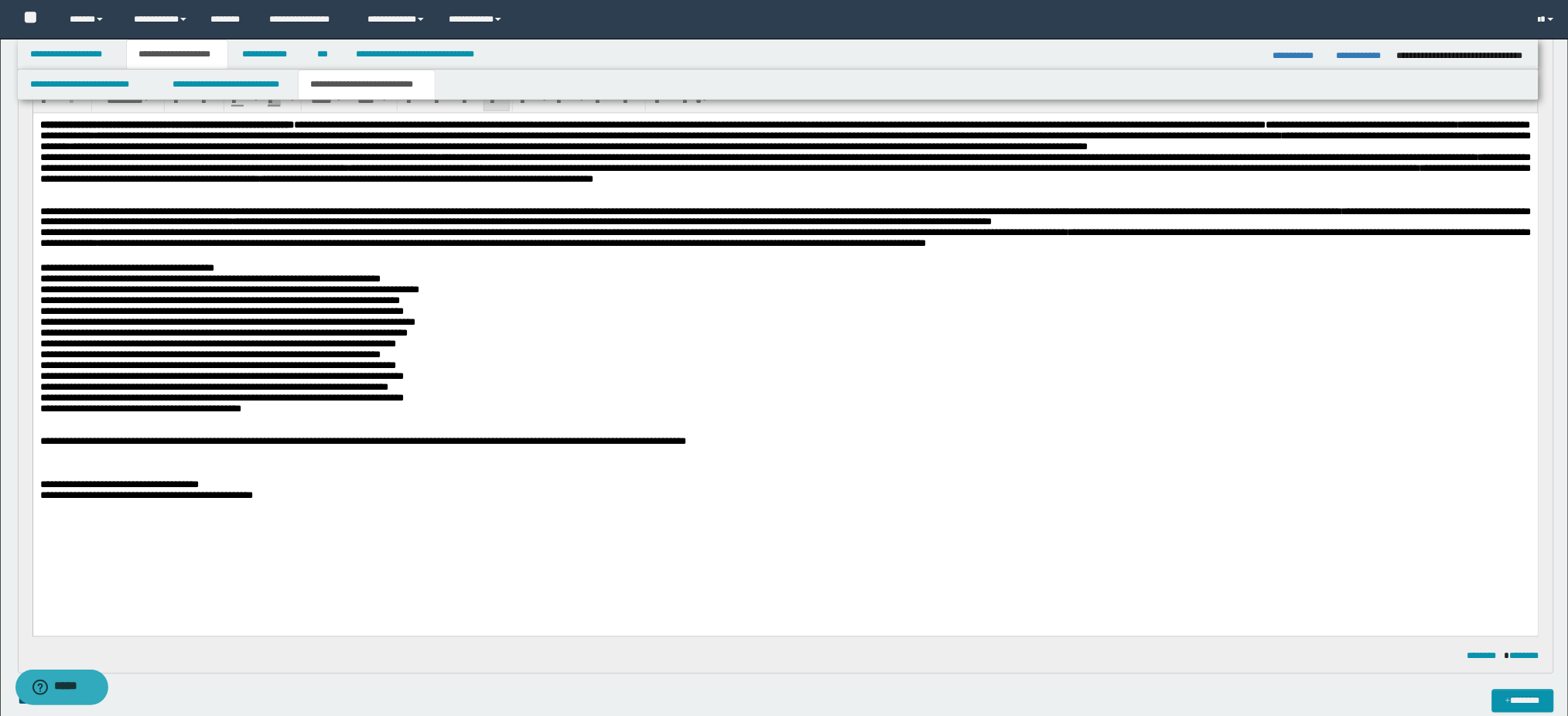click on "**********" at bounding box center [617, 244] 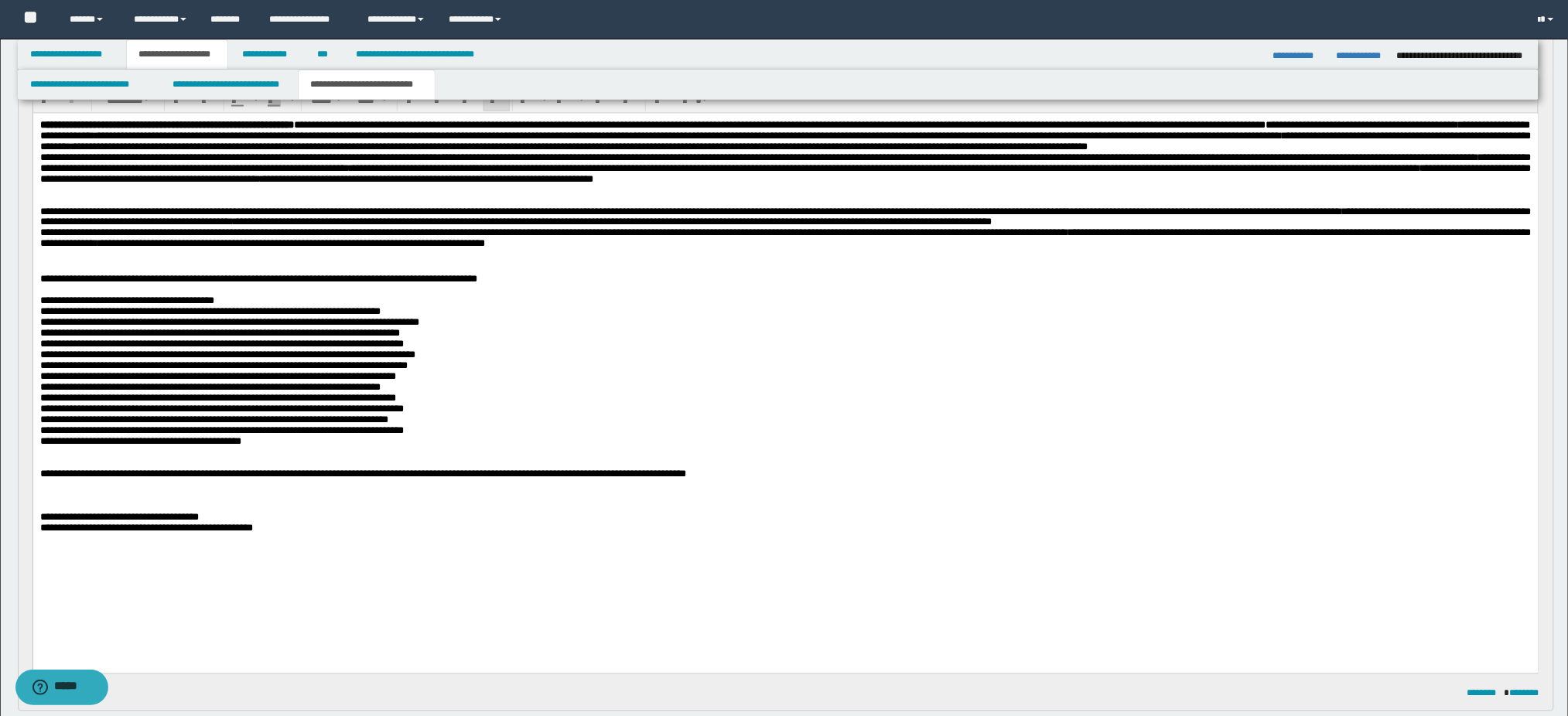 click on "**********" at bounding box center [229, 371] 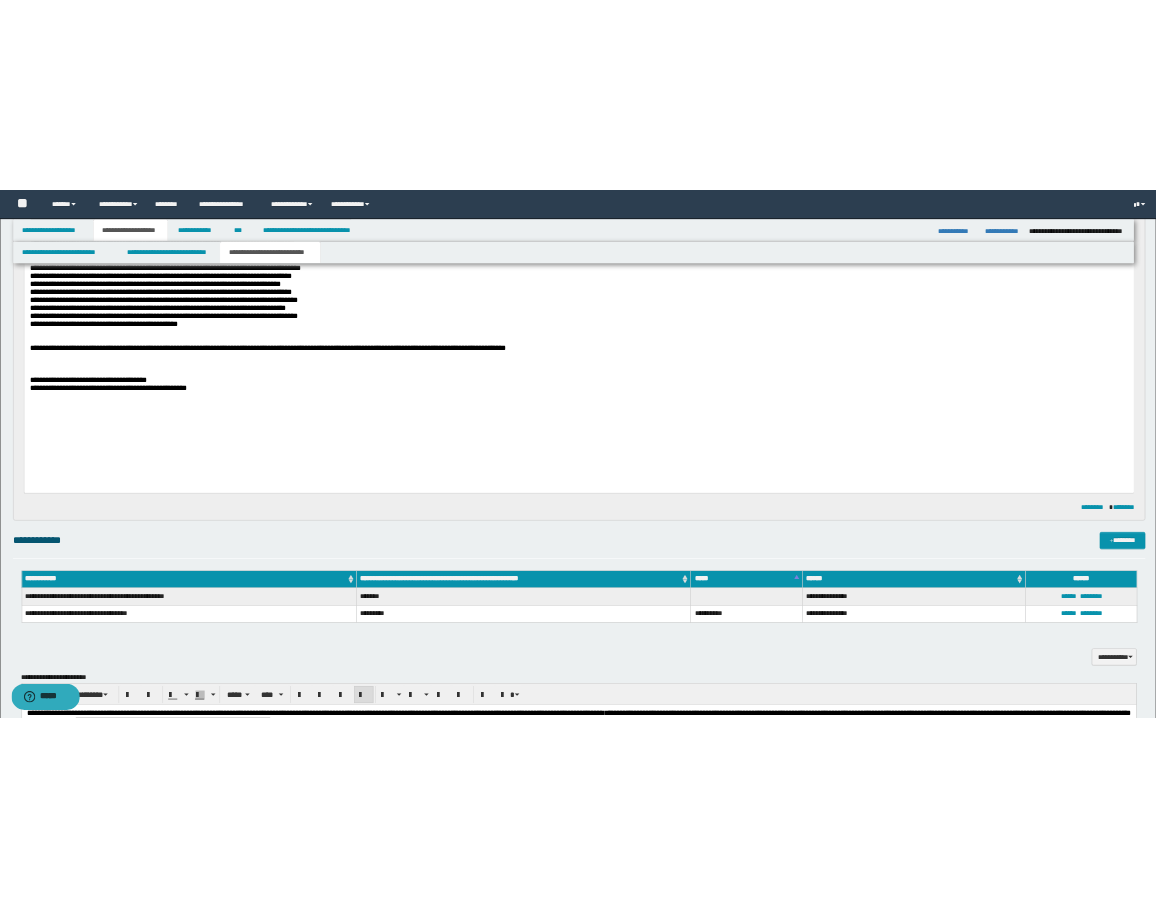 scroll, scrollTop: 1145, scrollLeft: 0, axis: vertical 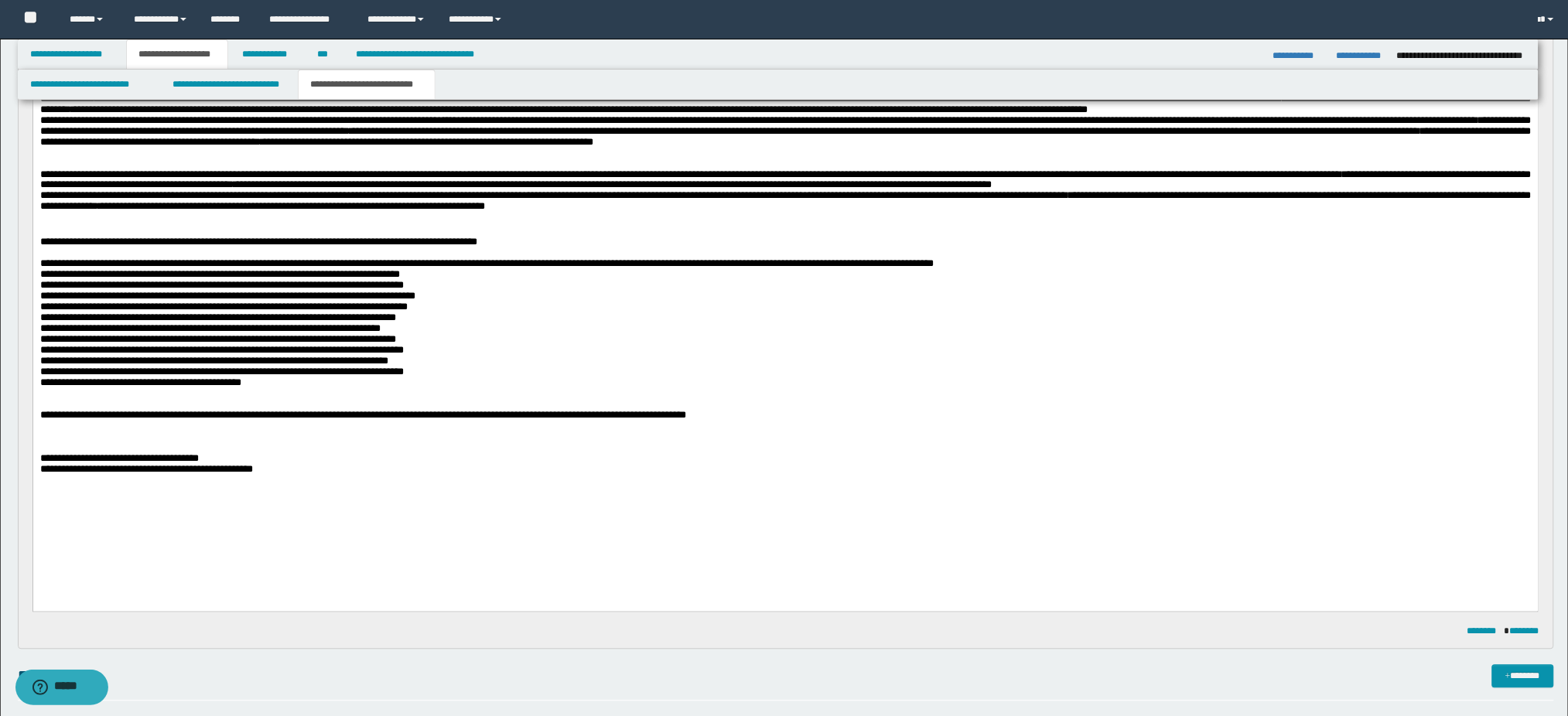 click on "**********" at bounding box center (785, 324) 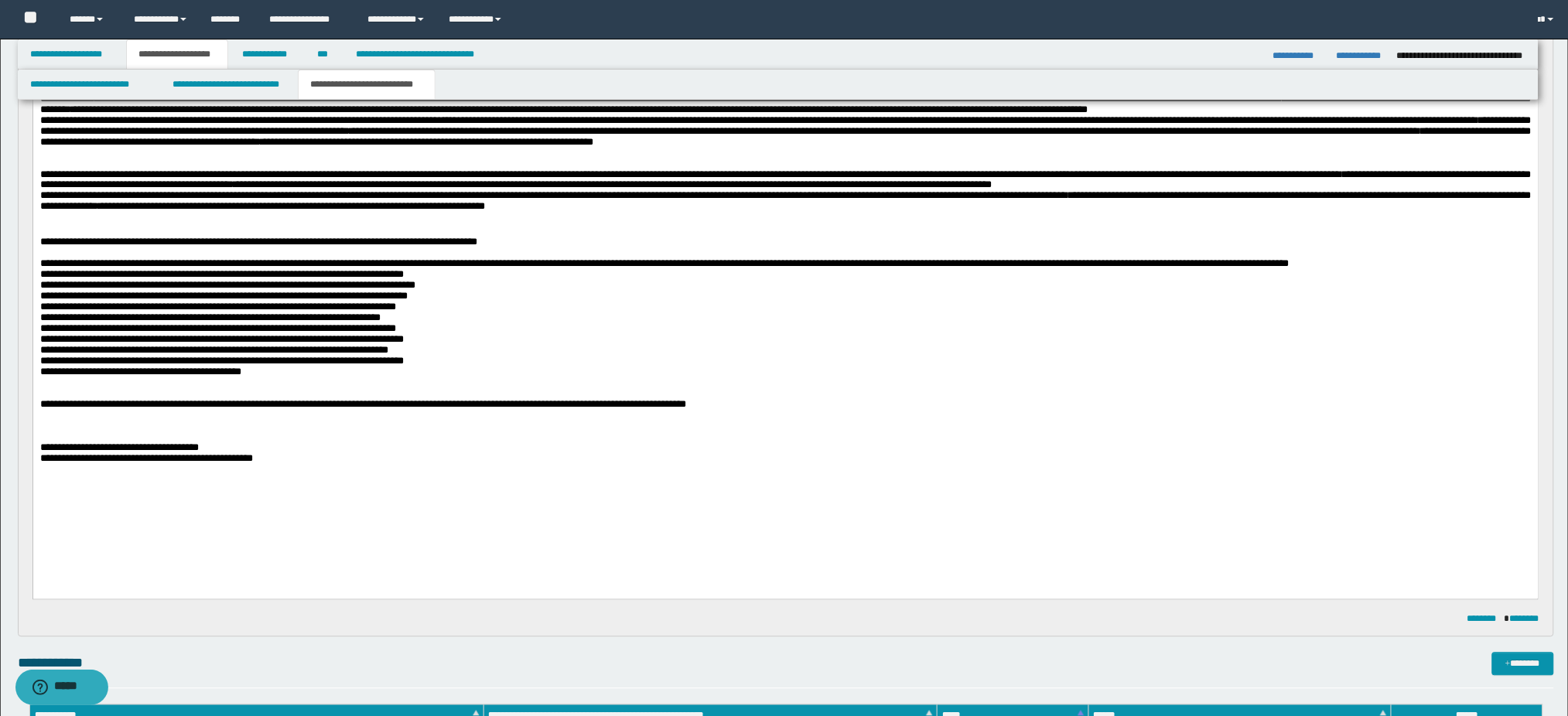 click on "**********" at bounding box center (664, 318) 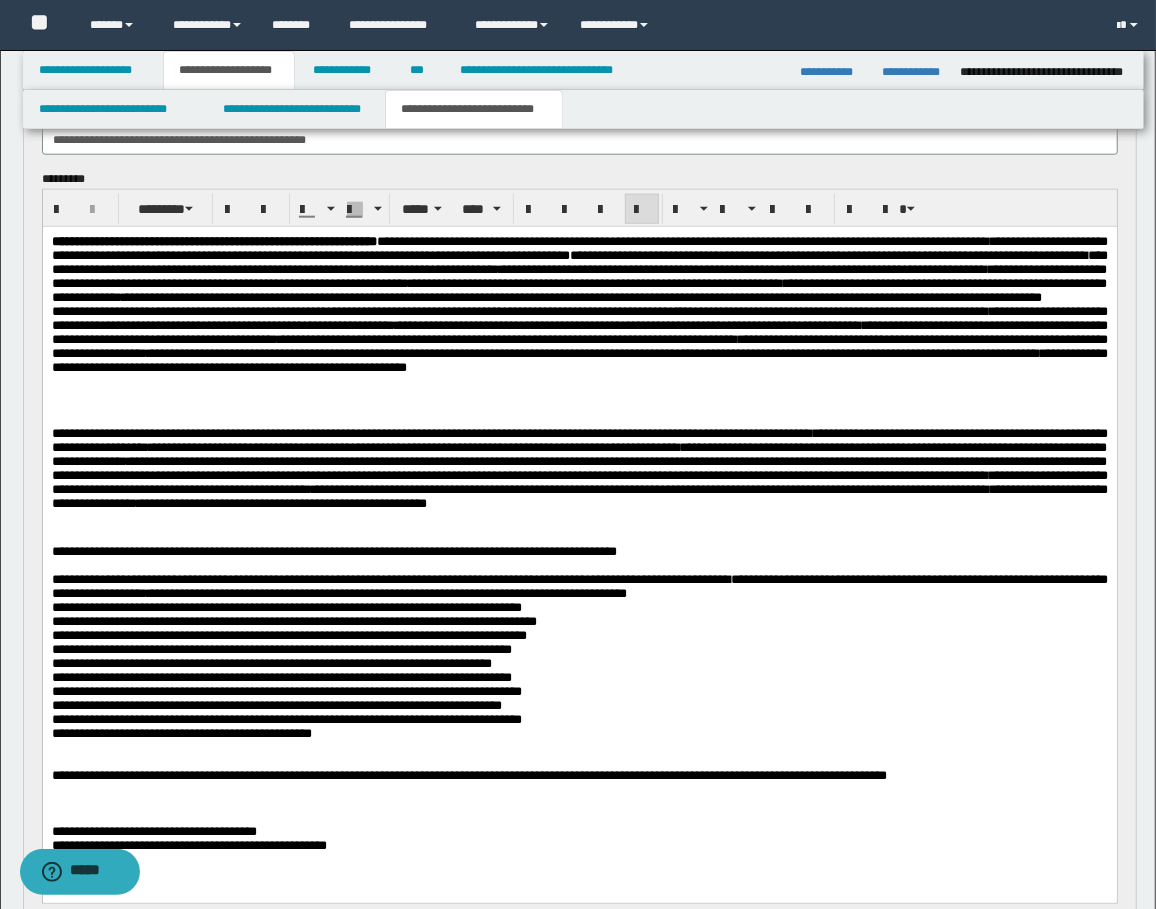 click at bounding box center [579, 538] 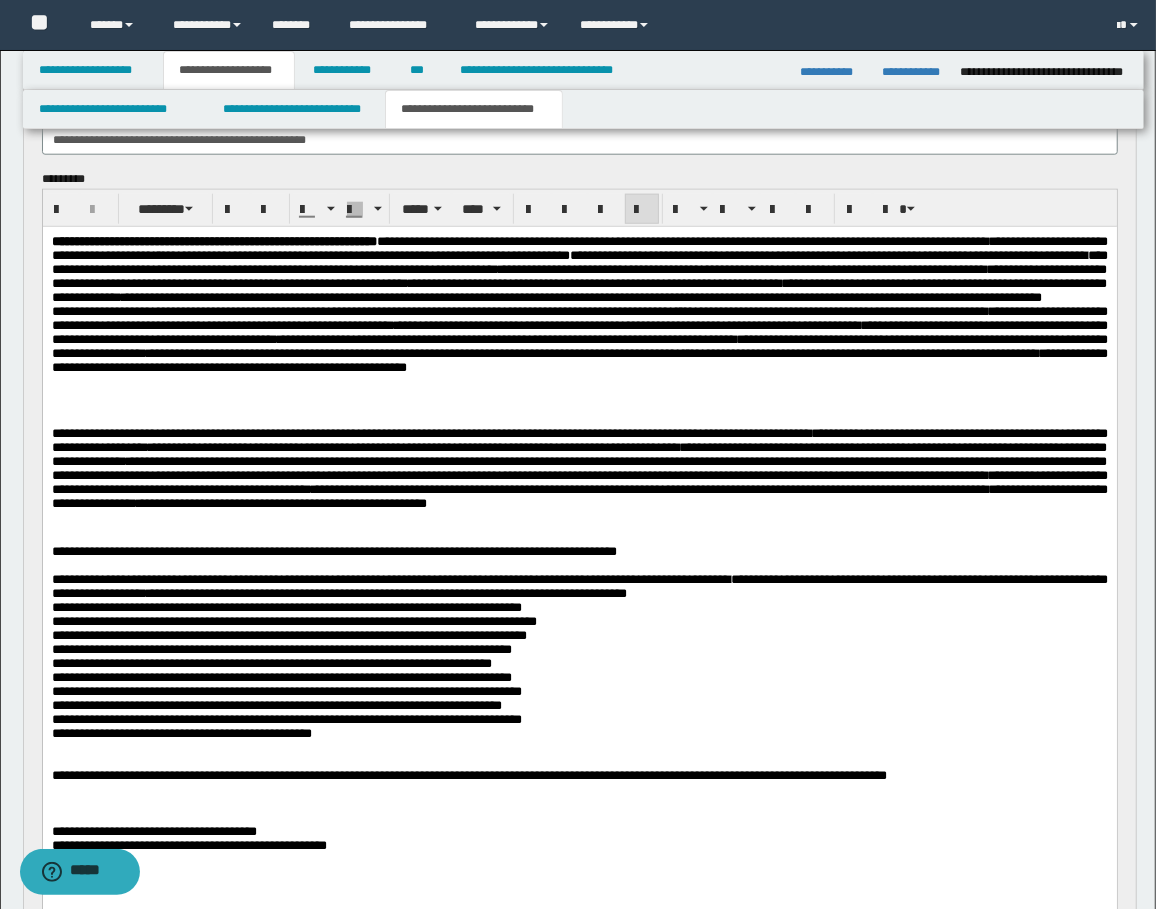 click on "**********" at bounding box center (579, 656) 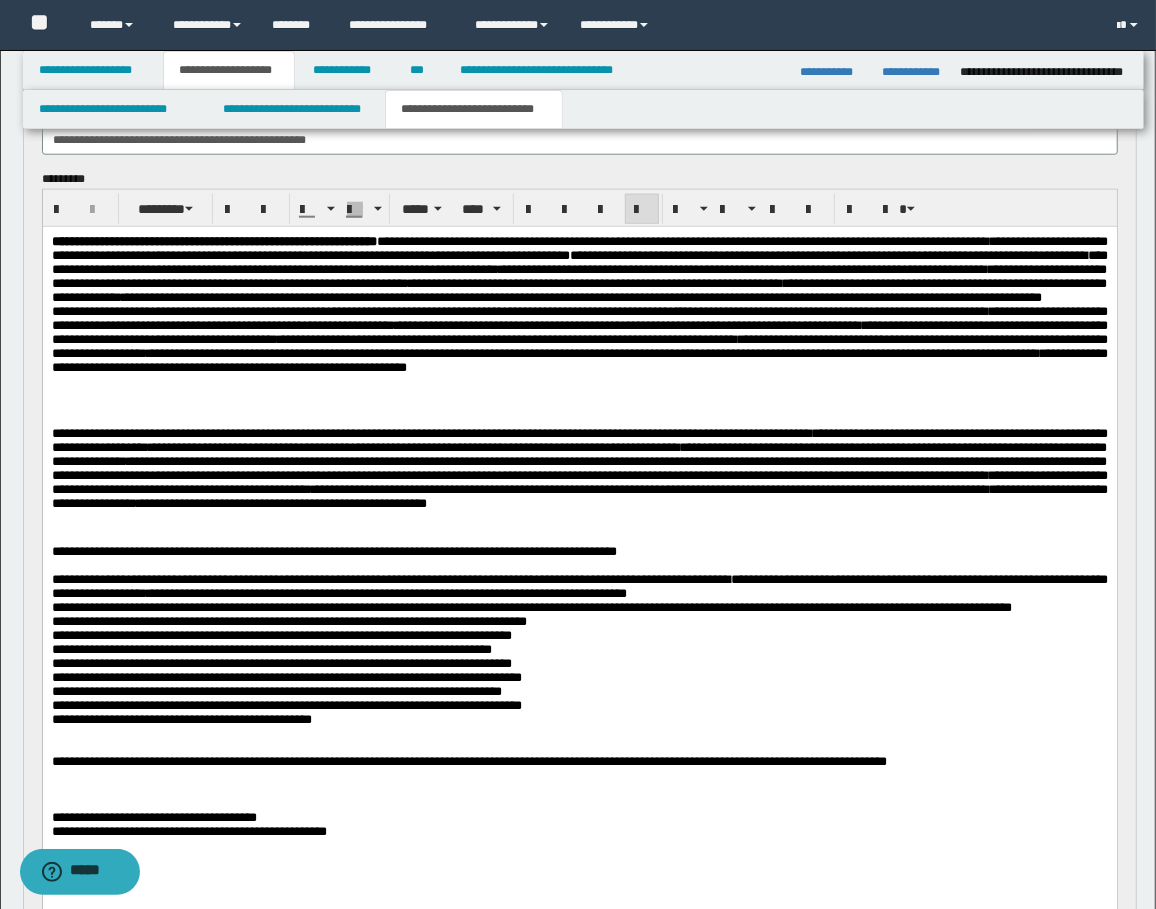 click on "**********" at bounding box center [579, 649] 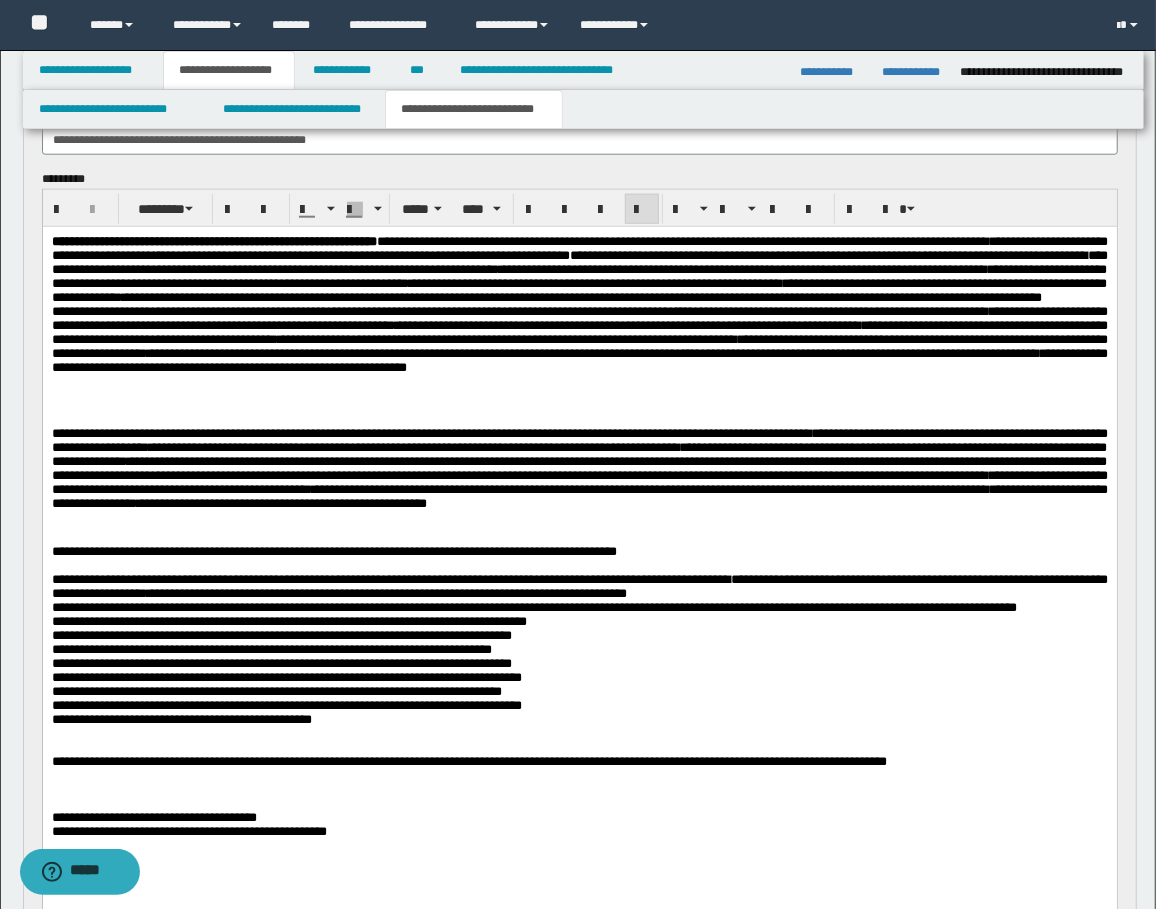 click on "**********" at bounding box center [579, 650] 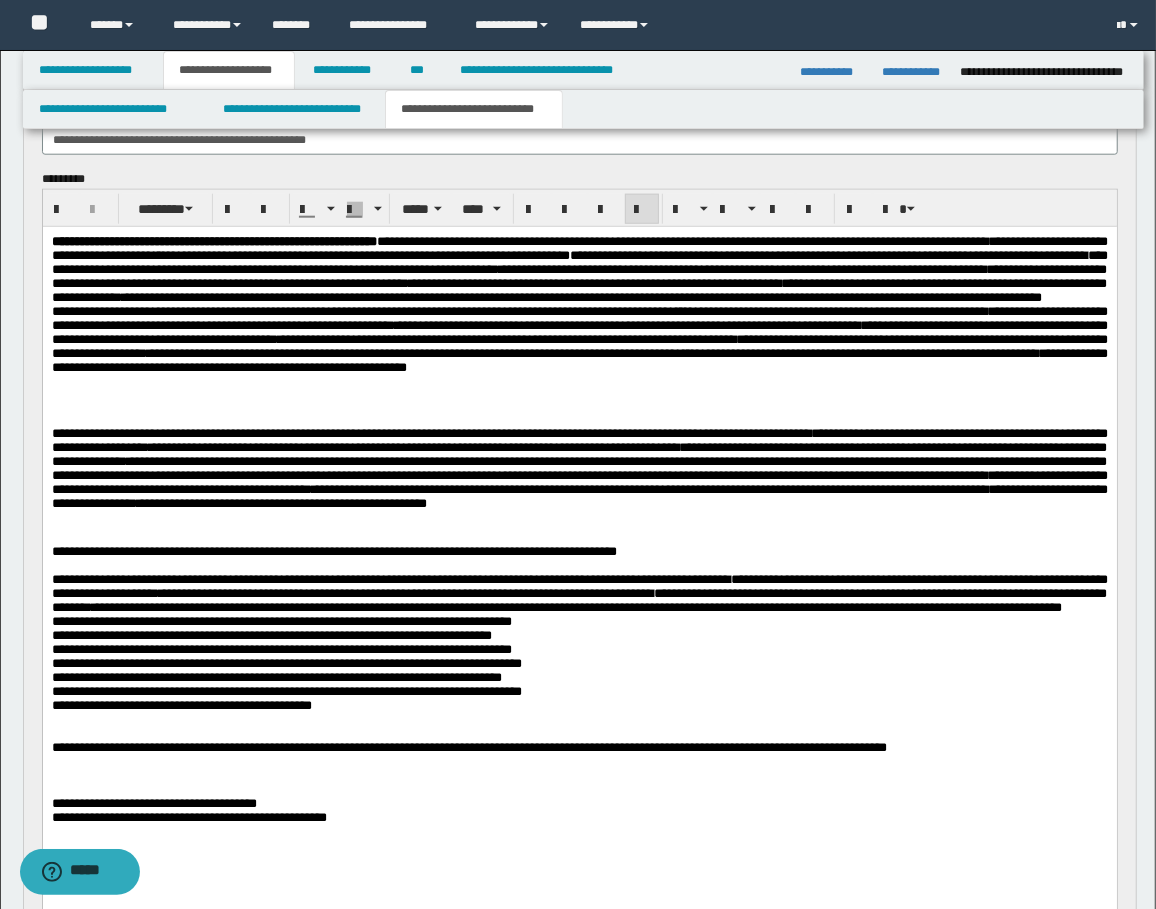 click on "**********" at bounding box center (579, 643) 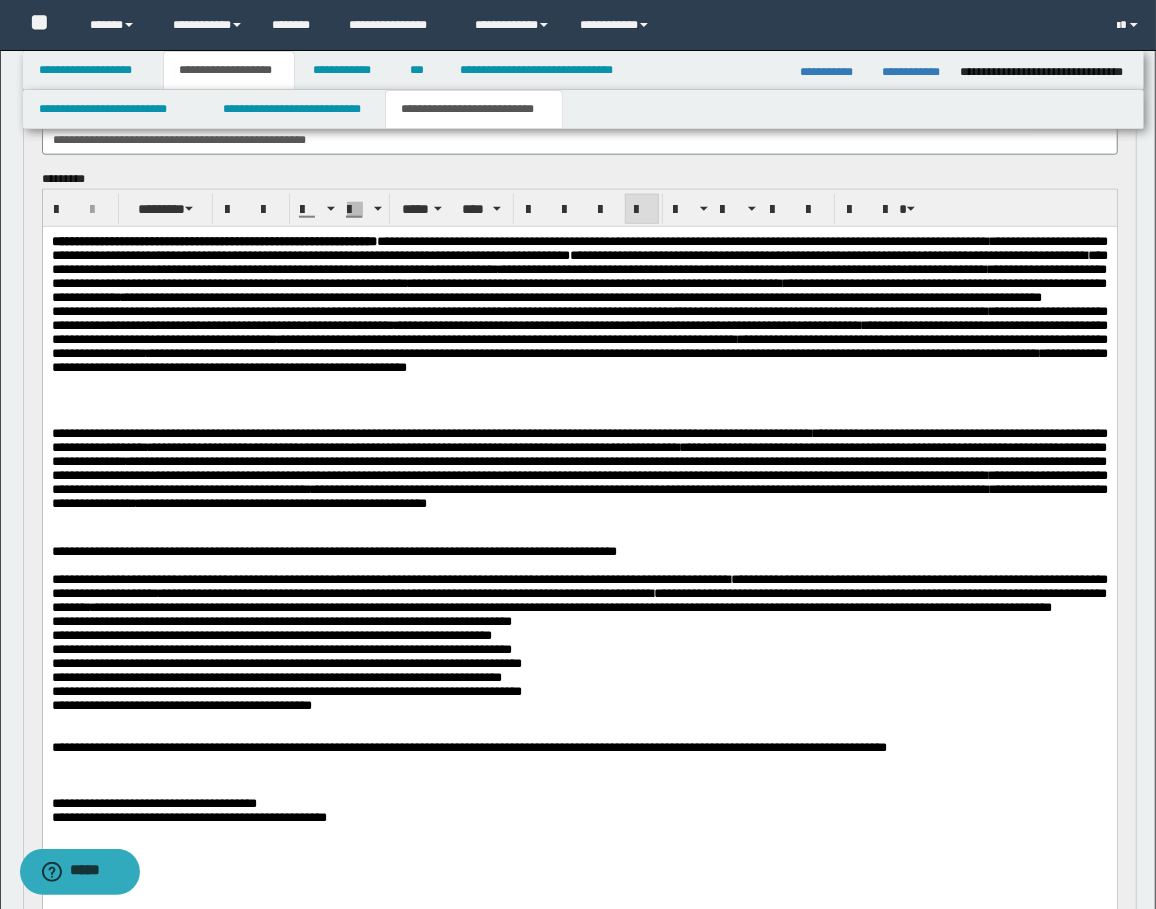 click on "**********" at bounding box center [579, 642] 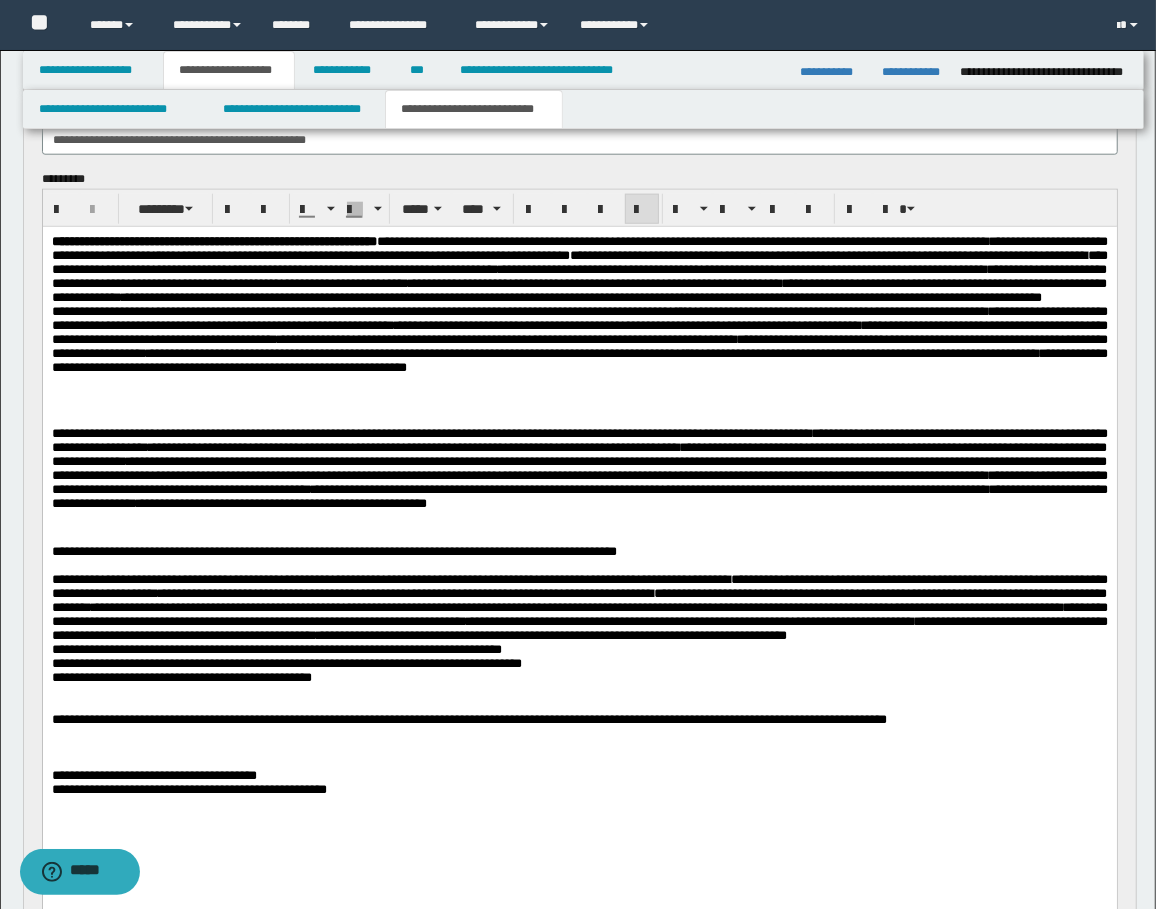 click on "**********" at bounding box center (579, 628) 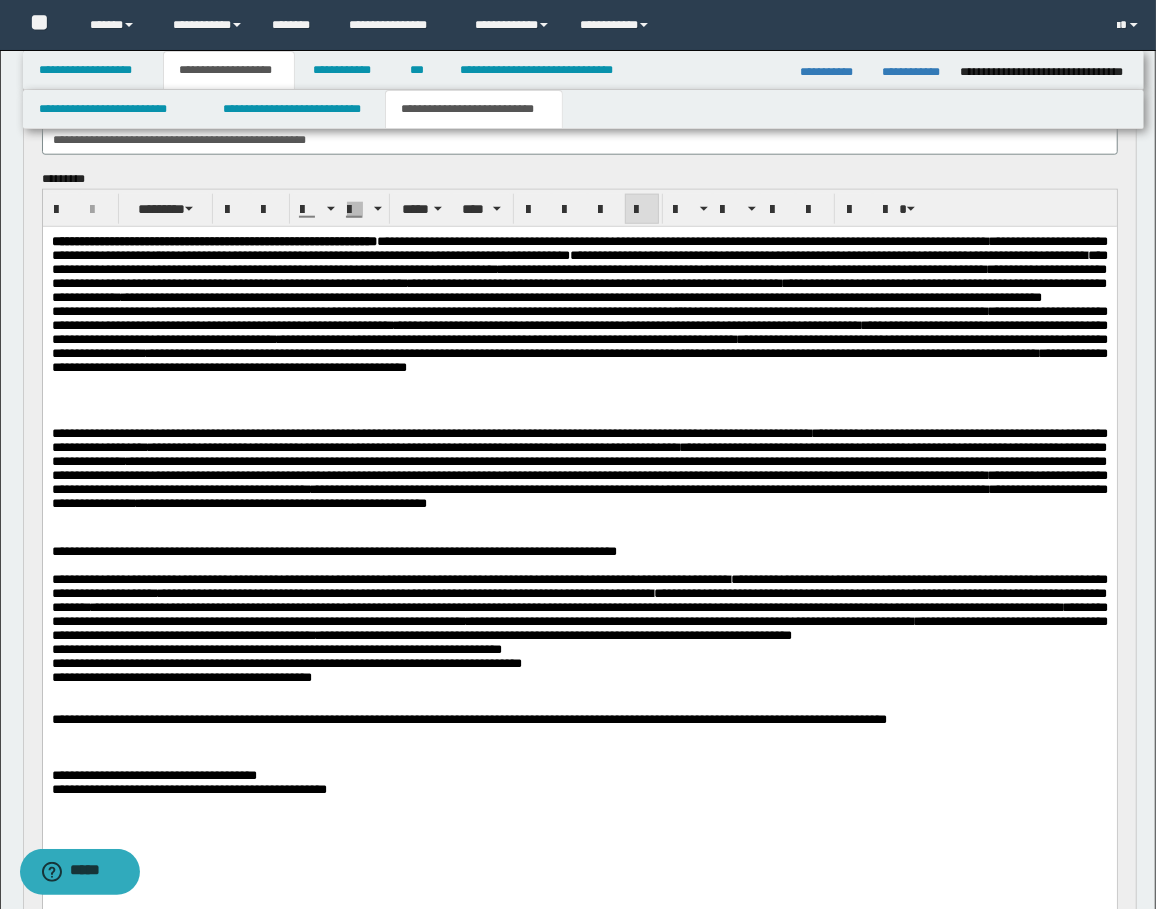 click on "**********" at bounding box center (579, 628) 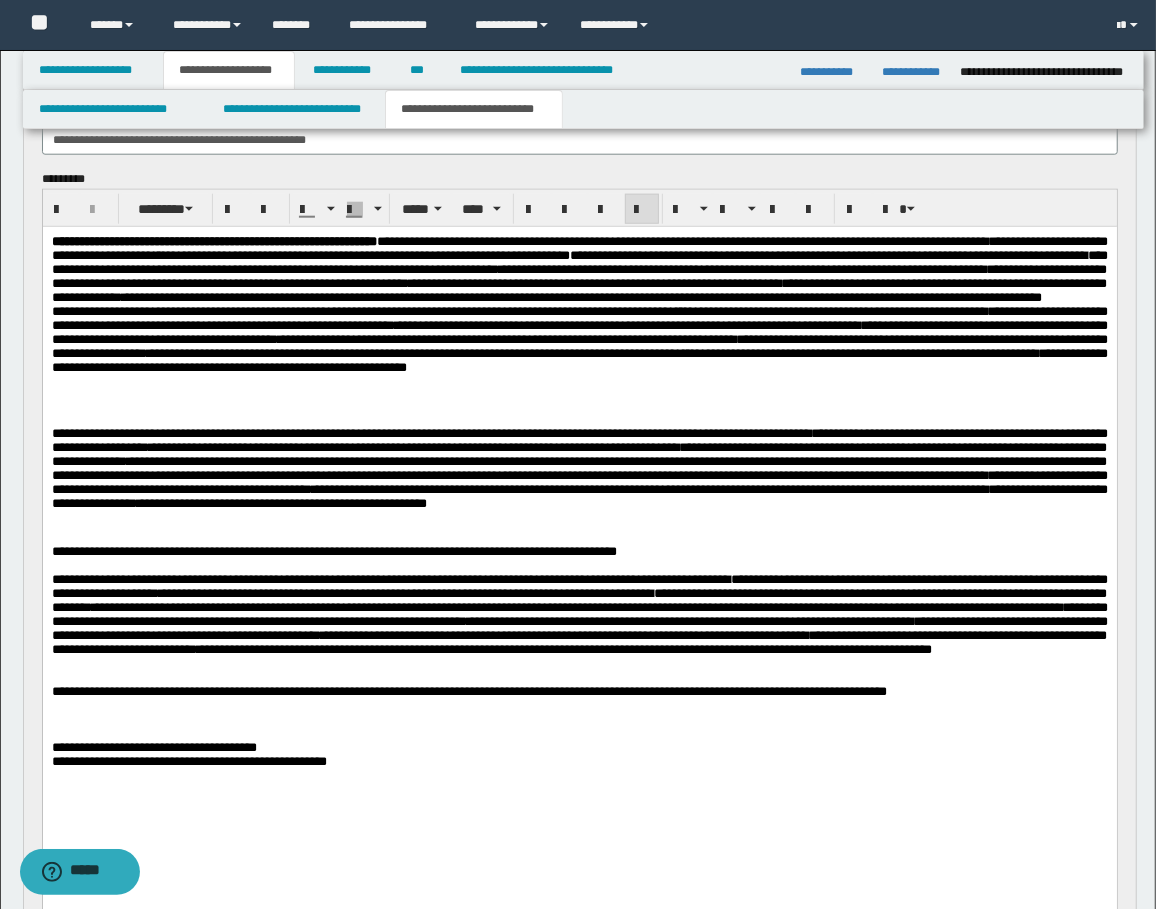 click on "**********" at bounding box center (579, 614) 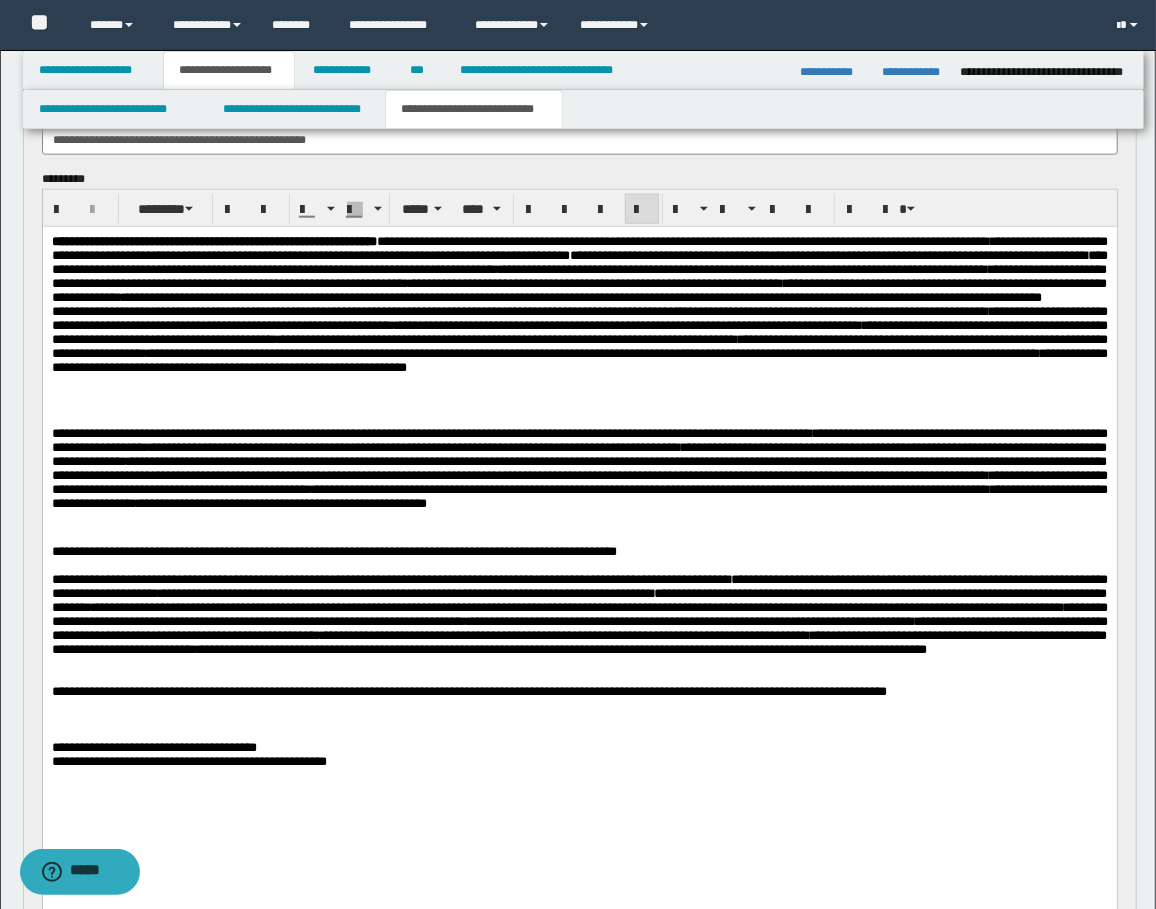 click on "**********" at bounding box center (579, 614) 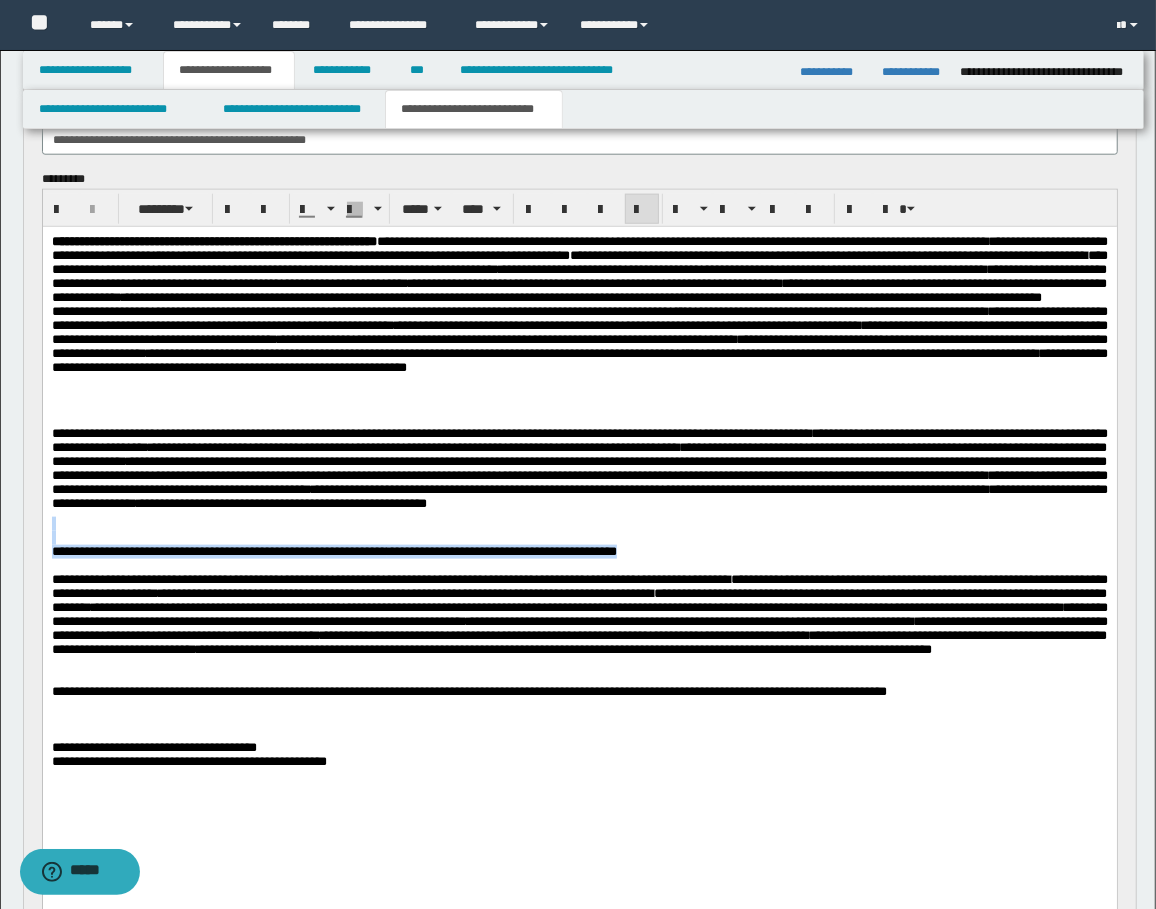 drag, startPoint x: 742, startPoint y: 578, endPoint x: 84, endPoint y: 776, distance: 687.14484 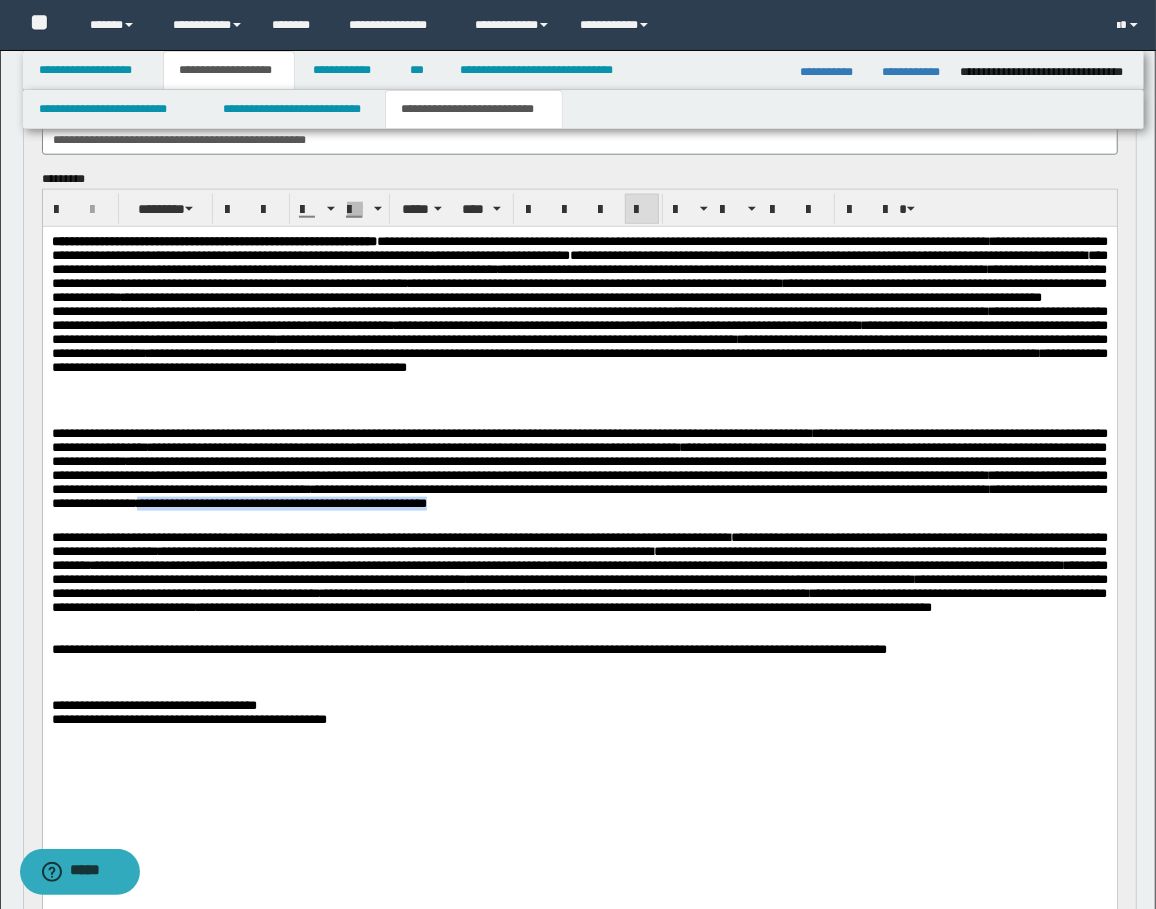 drag, startPoint x: 585, startPoint y: 533, endPoint x: 966, endPoint y: 540, distance: 381.0643 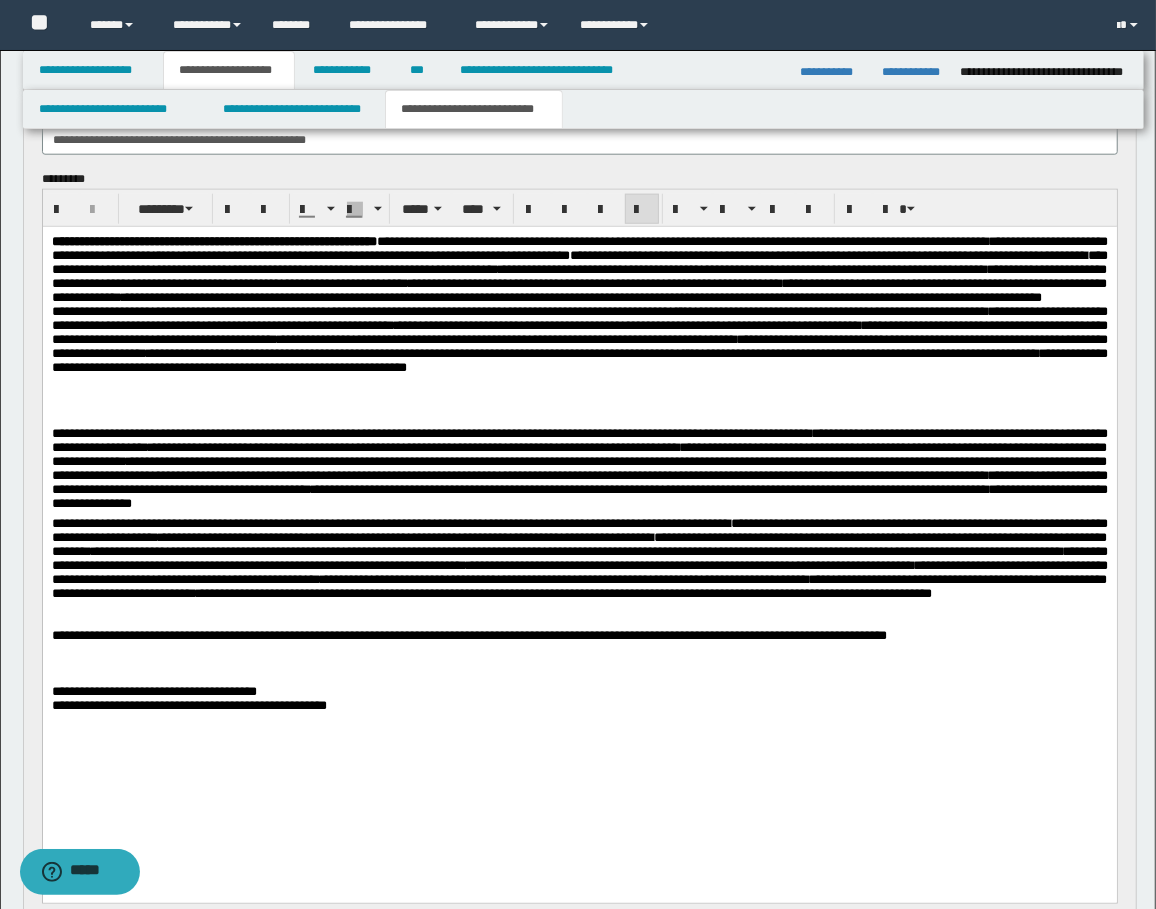 click at bounding box center [579, 608] 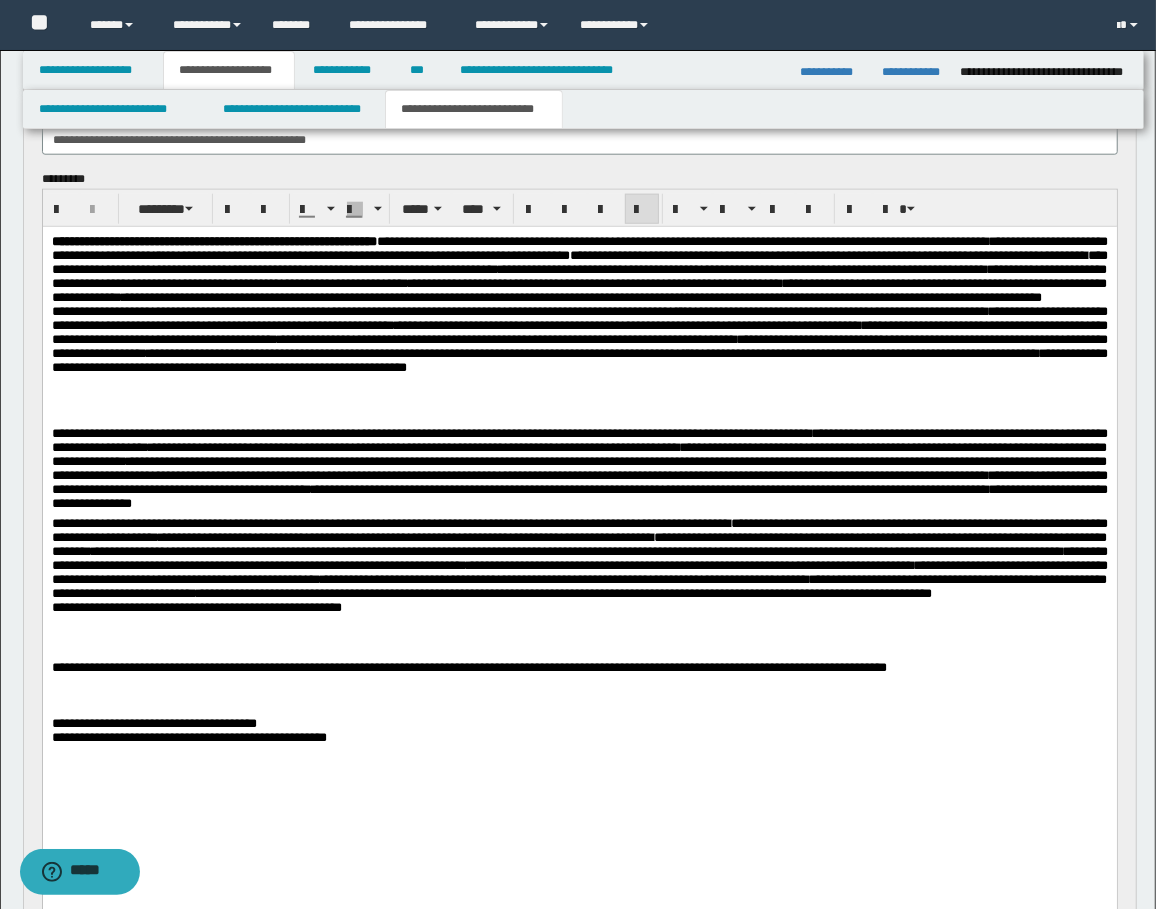 click on "**********" at bounding box center (579, 493) 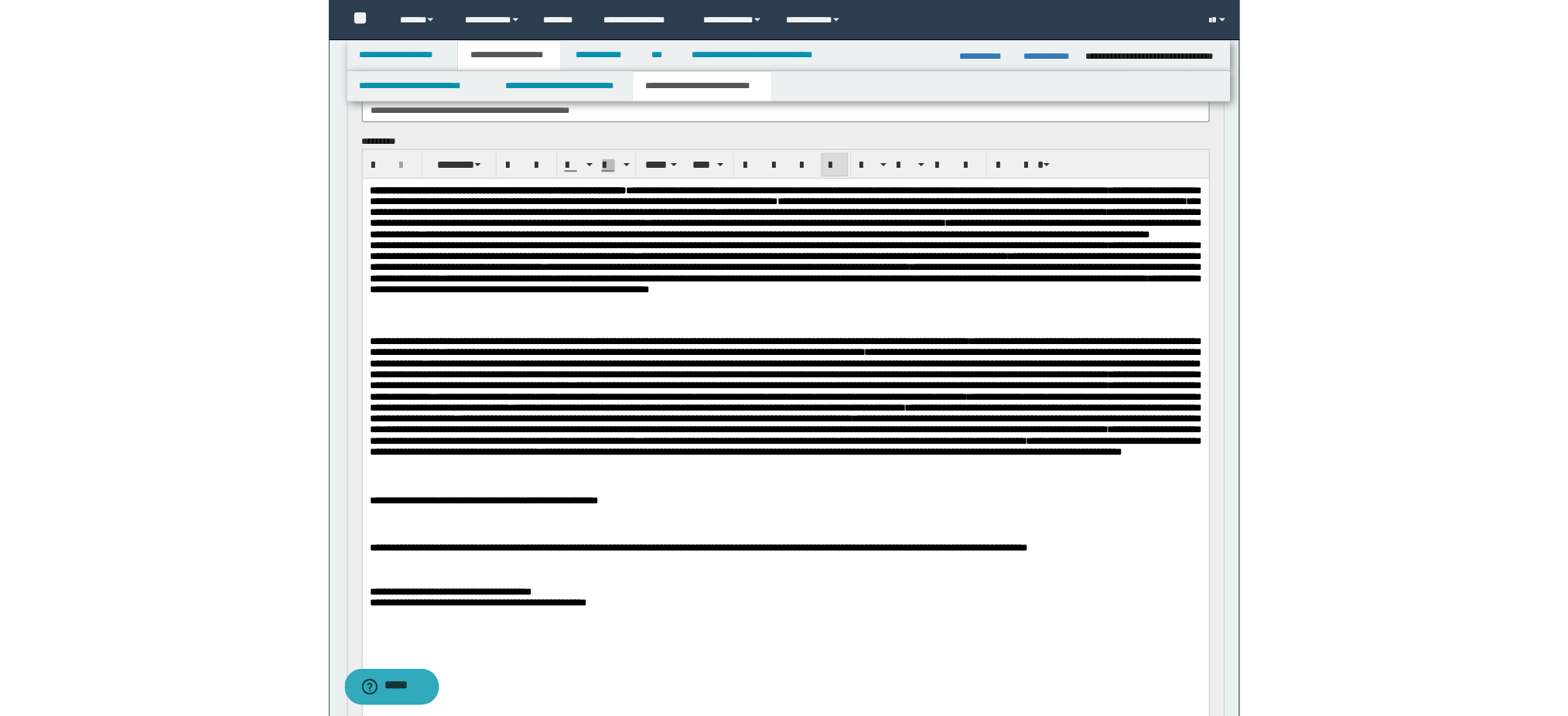 scroll, scrollTop: 988, scrollLeft: 0, axis: vertical 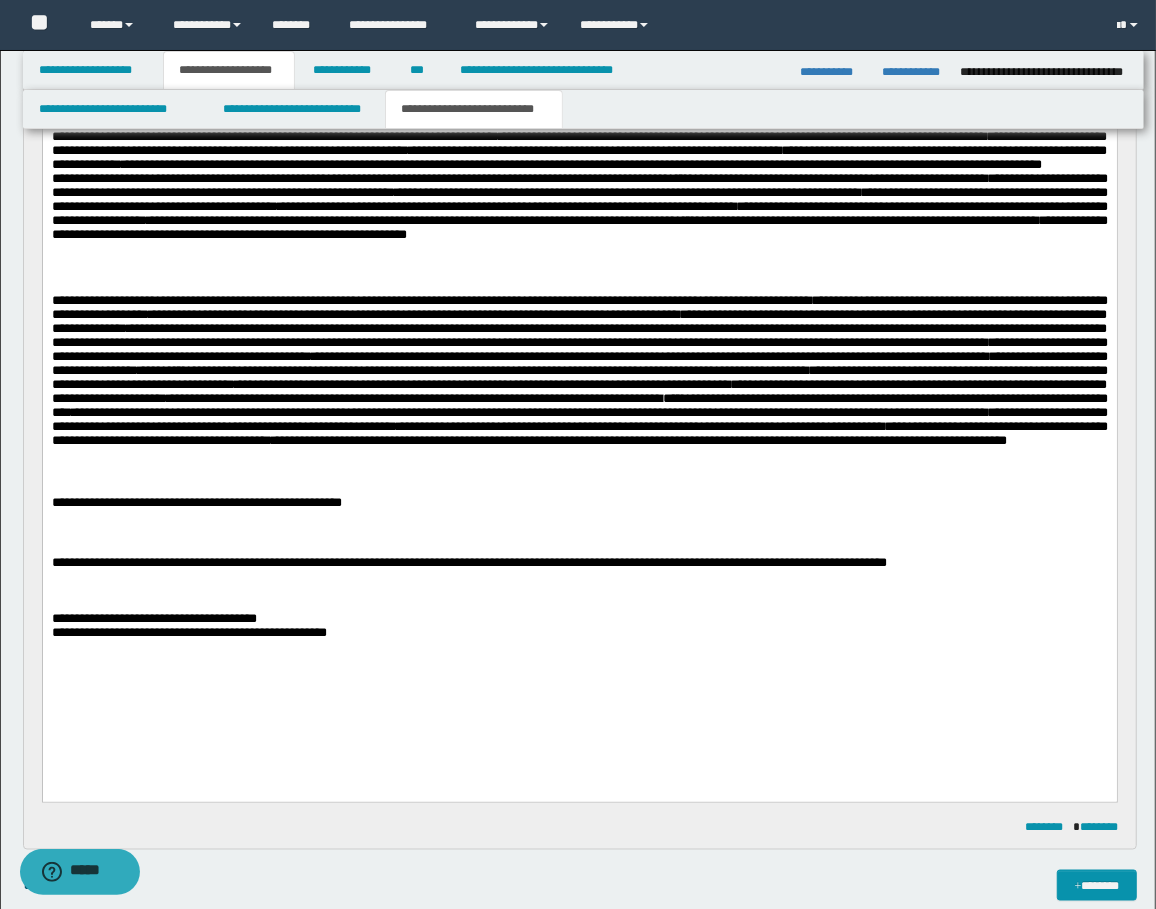 click on "**********" at bounding box center [579, 416] 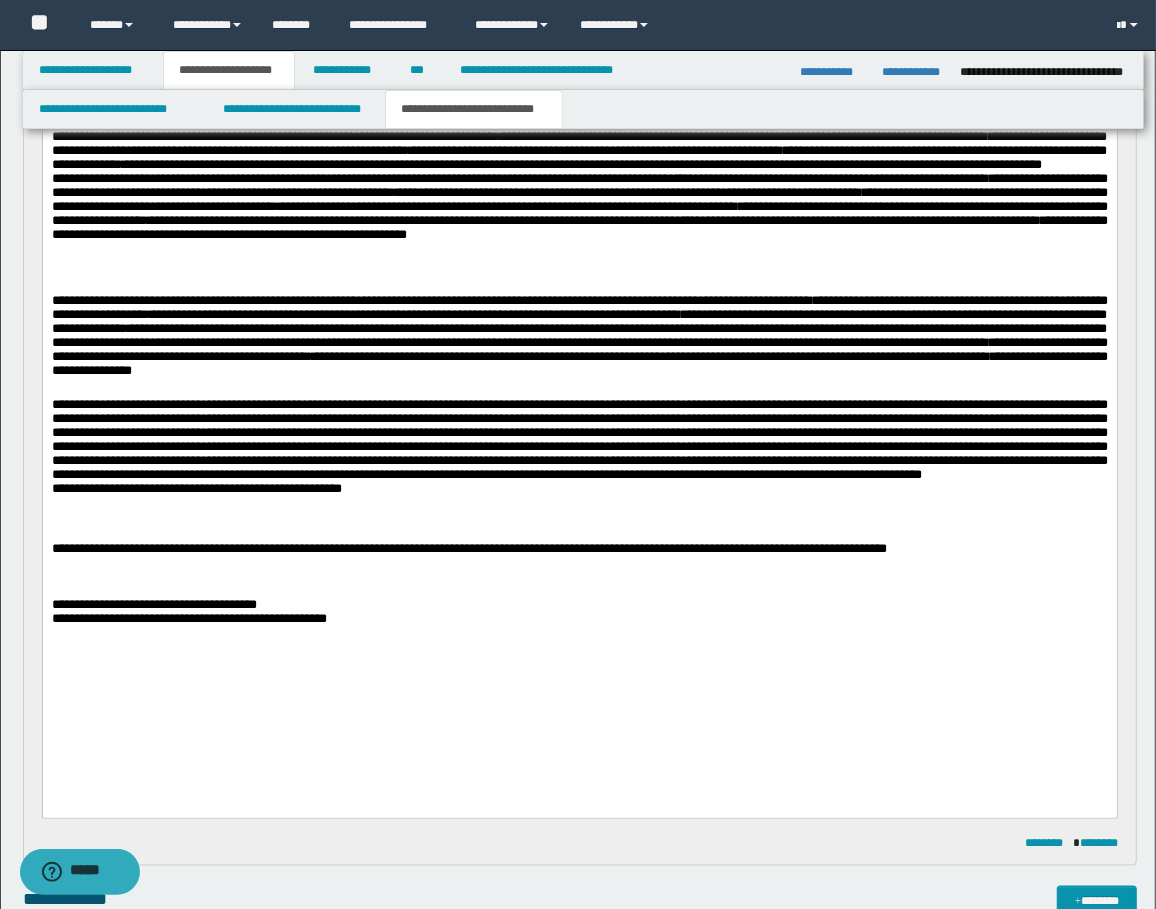 click at bounding box center (579, 439) 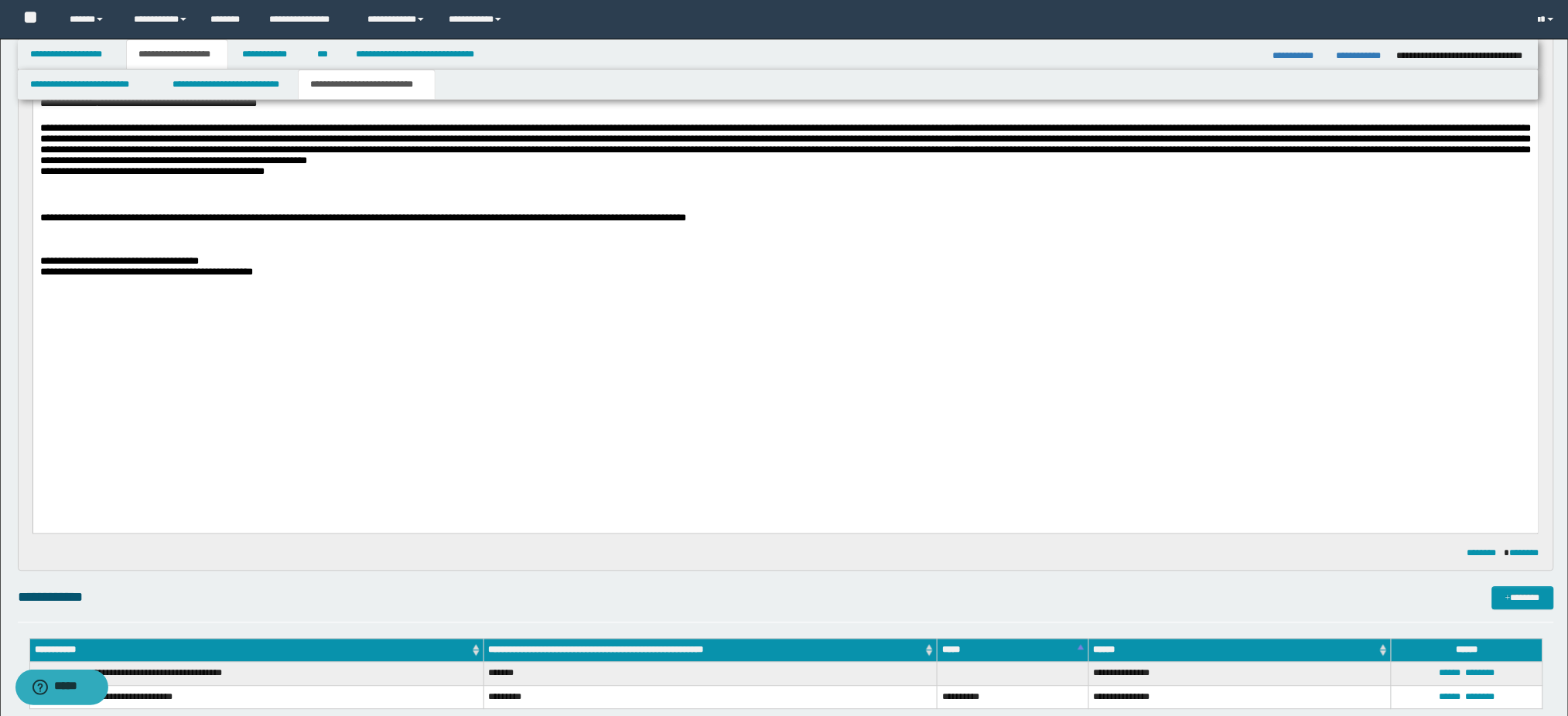 click on "**********" at bounding box center [785, 268] 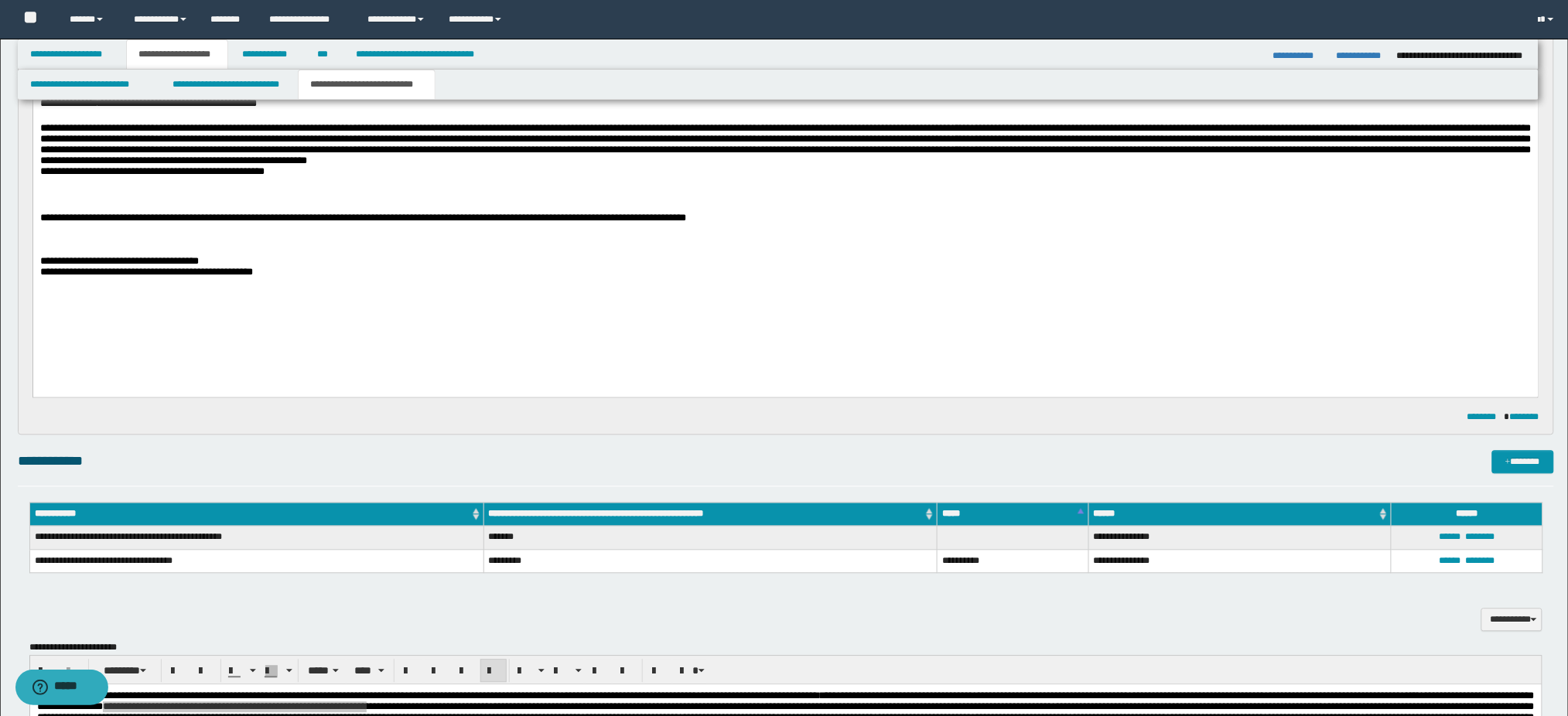 click on "**********" at bounding box center (785, 173) 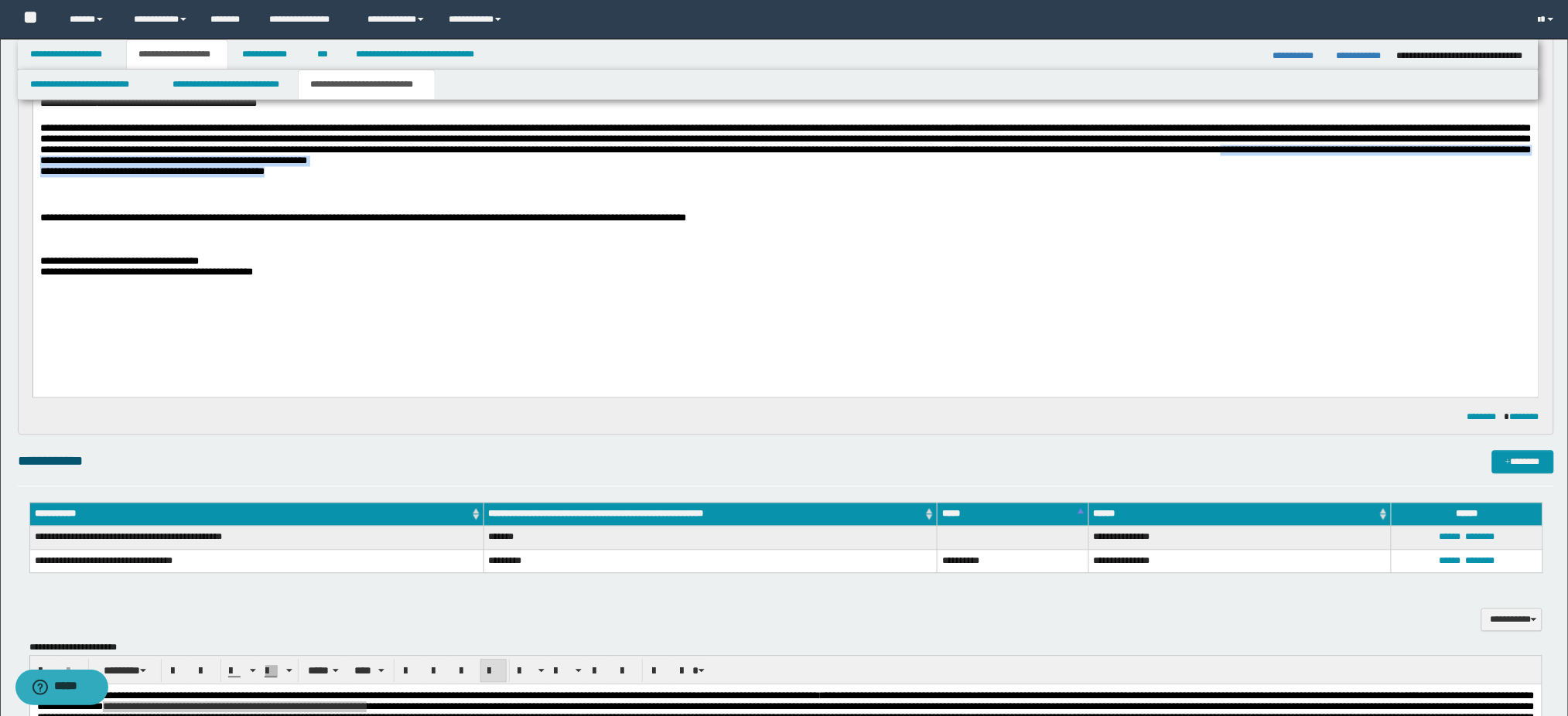 drag, startPoint x: 608, startPoint y: 173, endPoint x: 1254, endPoint y: 184, distance: 646.0936 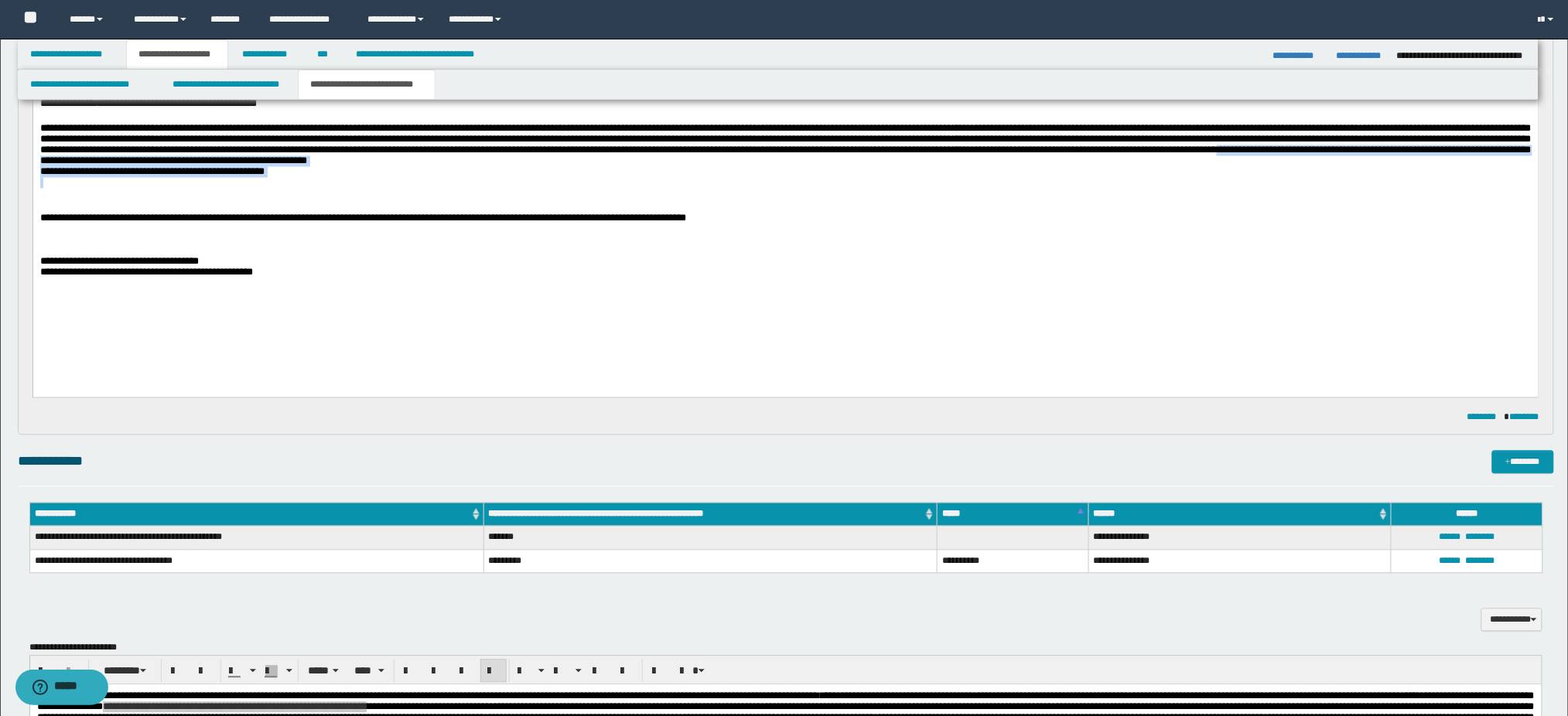 drag, startPoint x: 600, startPoint y: 172, endPoint x: 645, endPoint y: 193, distance: 49.65884 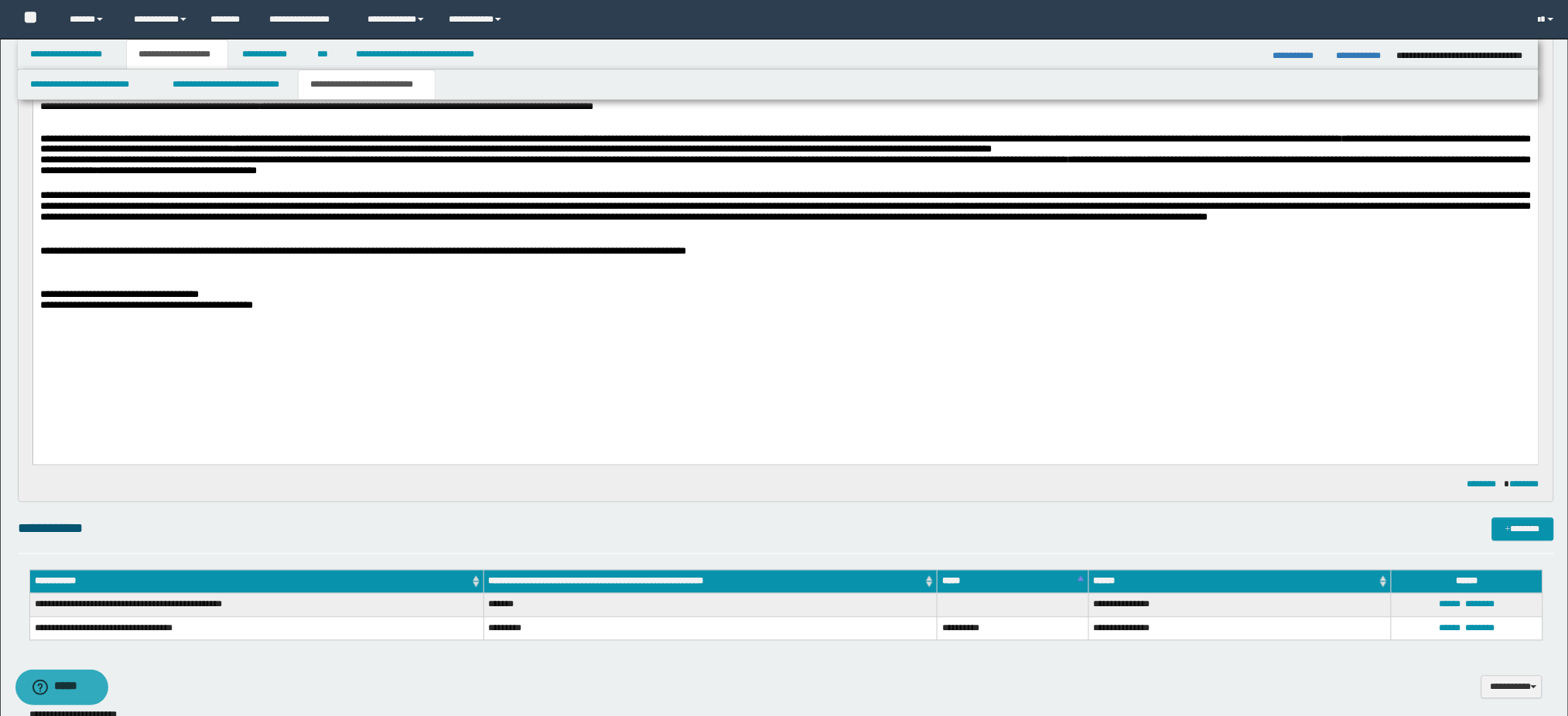 scroll, scrollTop: 885, scrollLeft: 0, axis: vertical 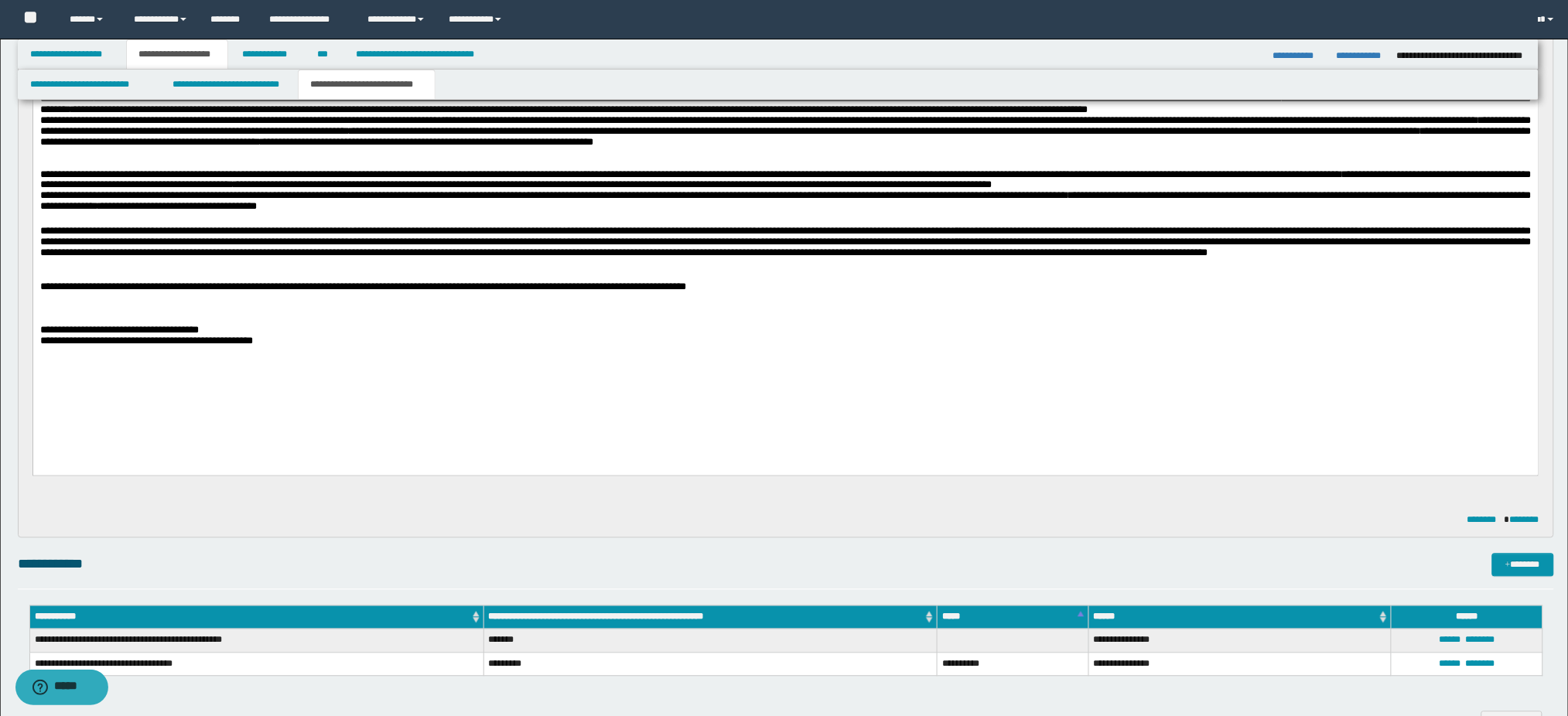 click on "**********" at bounding box center (785, 203) 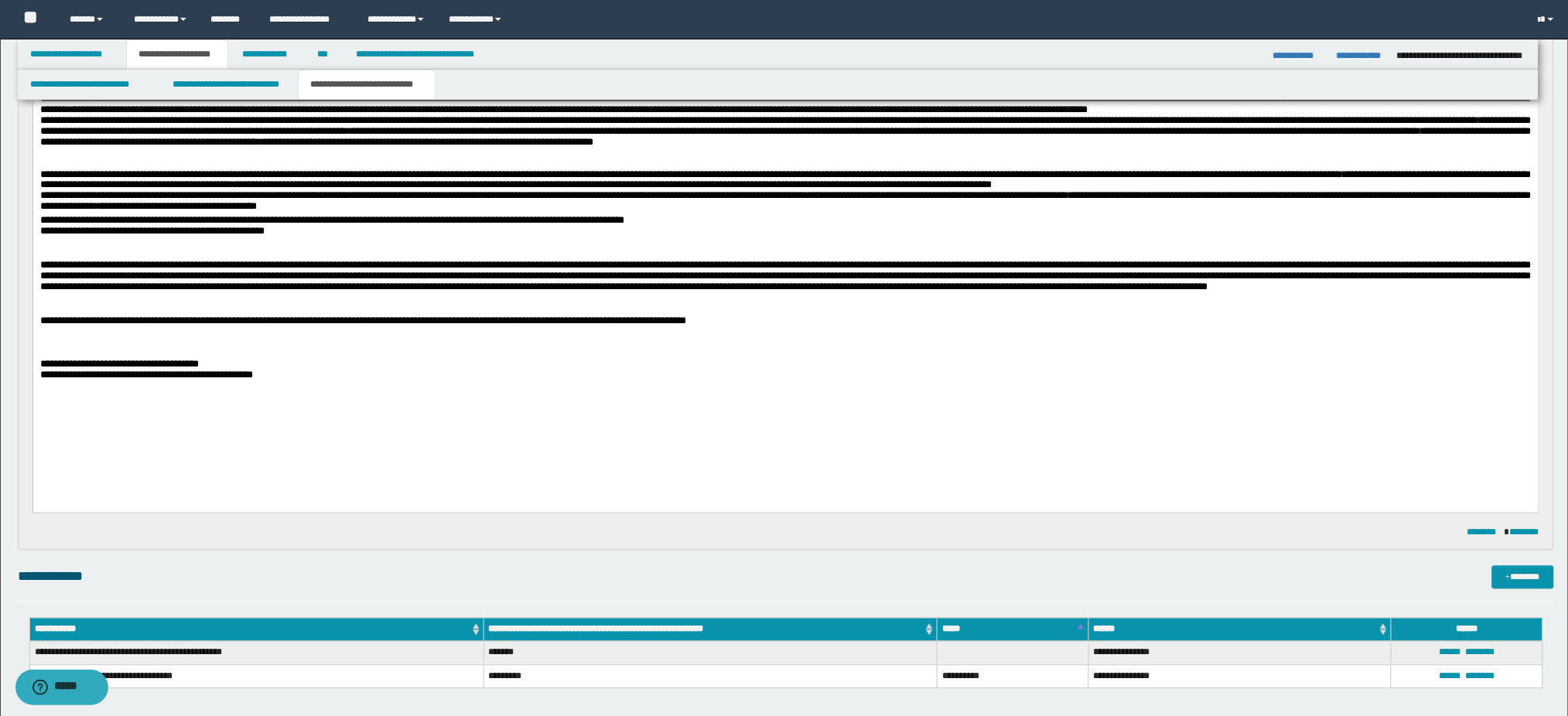click on "**********" at bounding box center [785, 203] 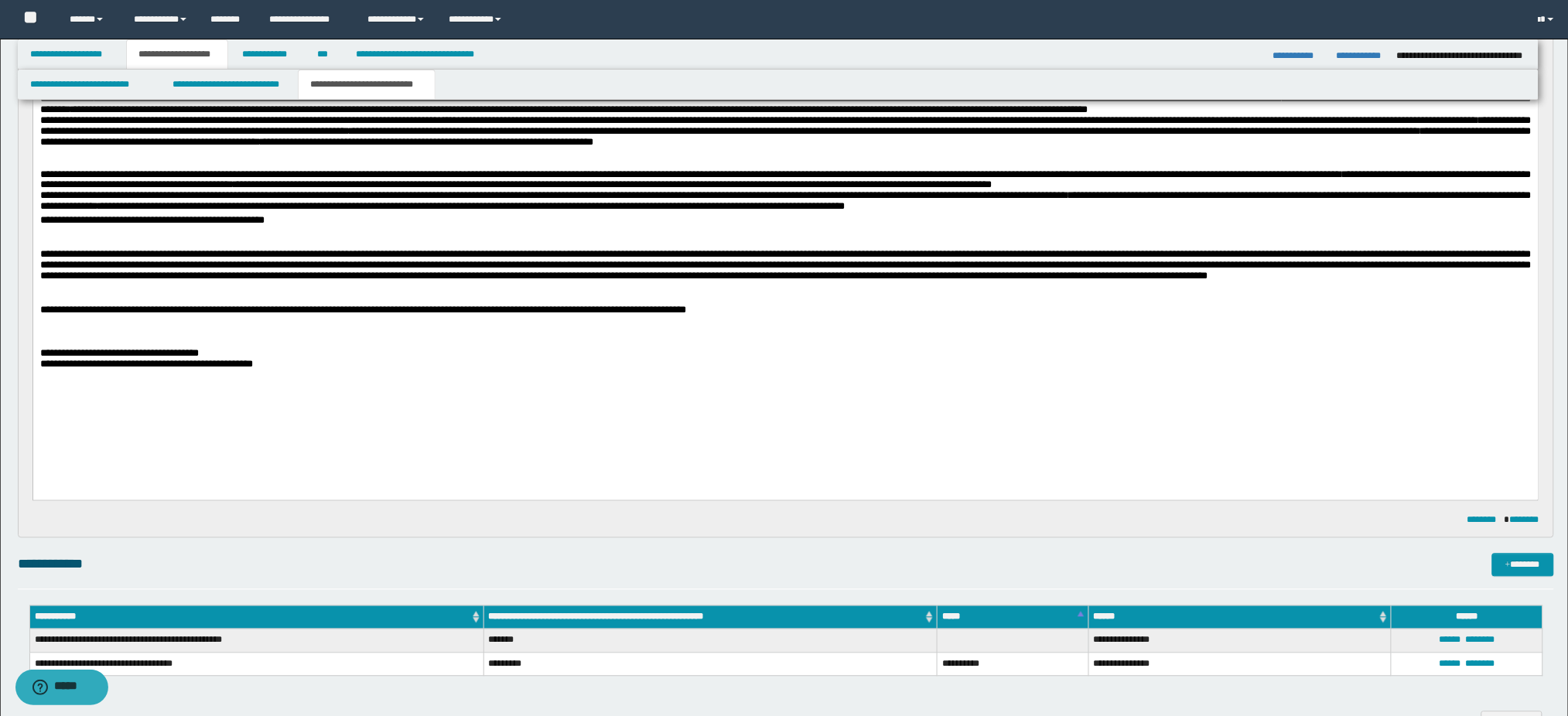 click on "**********" at bounding box center [552, 206] 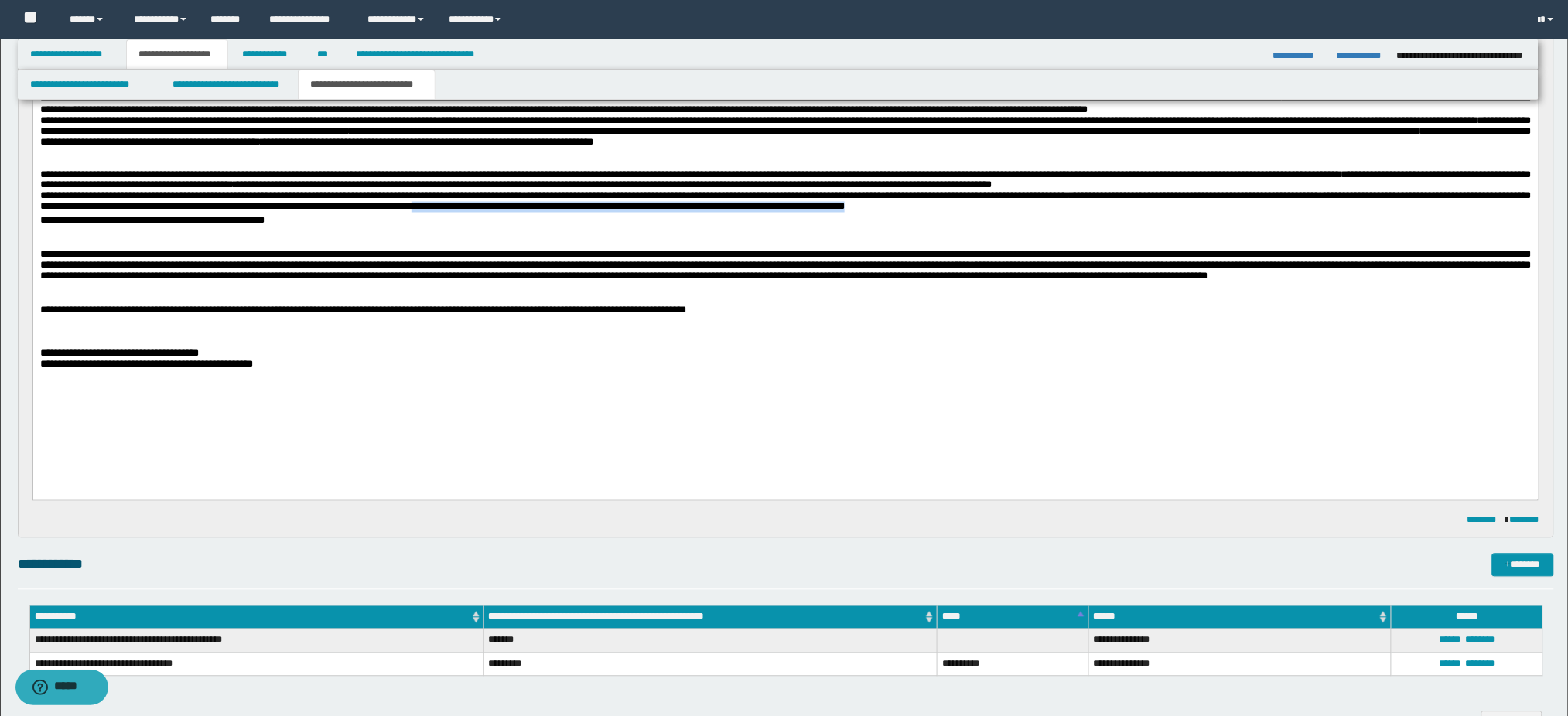 drag, startPoint x: 778, startPoint y: 212, endPoint x: 1284, endPoint y: 214, distance: 506.004 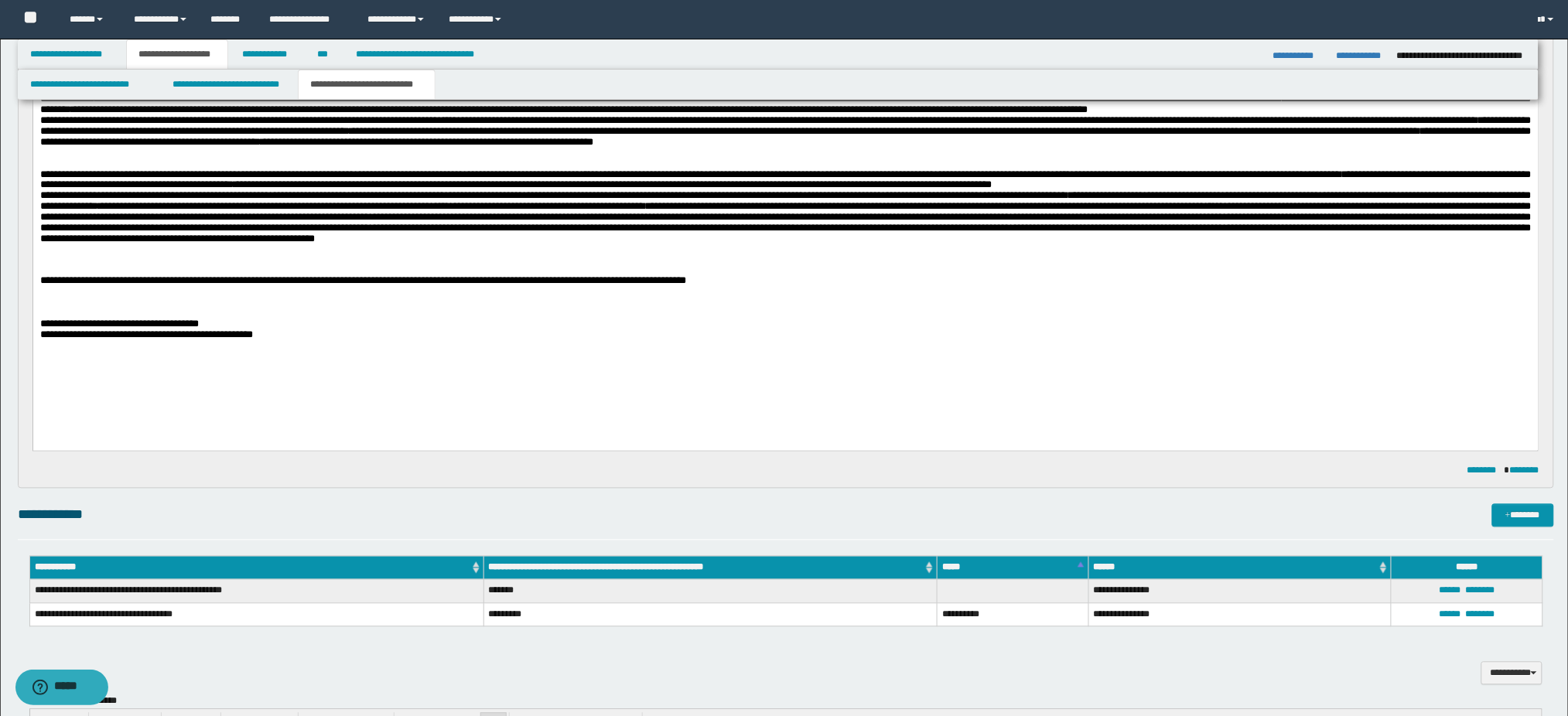 click on "**********" at bounding box center [785, 222] 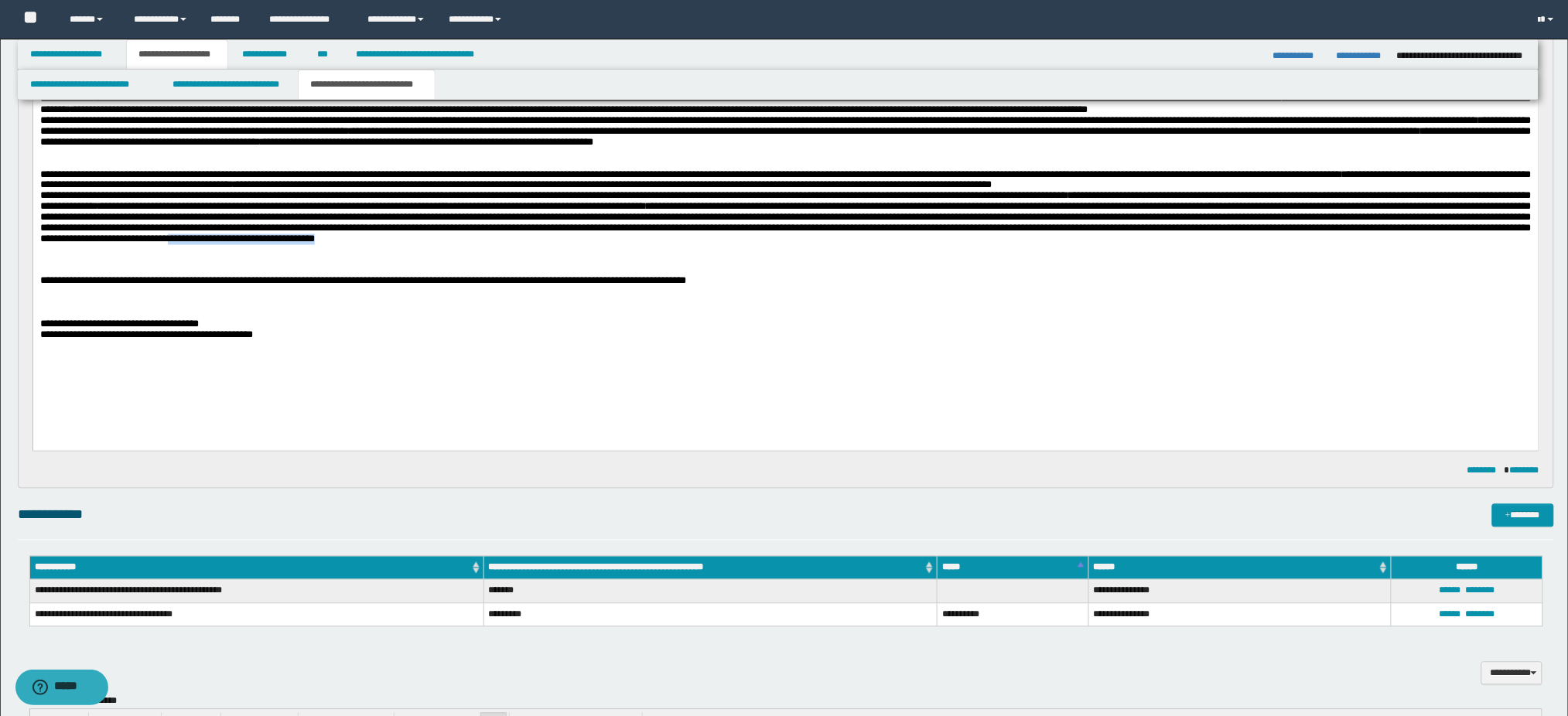 drag, startPoint x: 1465, startPoint y: 251, endPoint x: 1505, endPoint y: 251, distance: 40 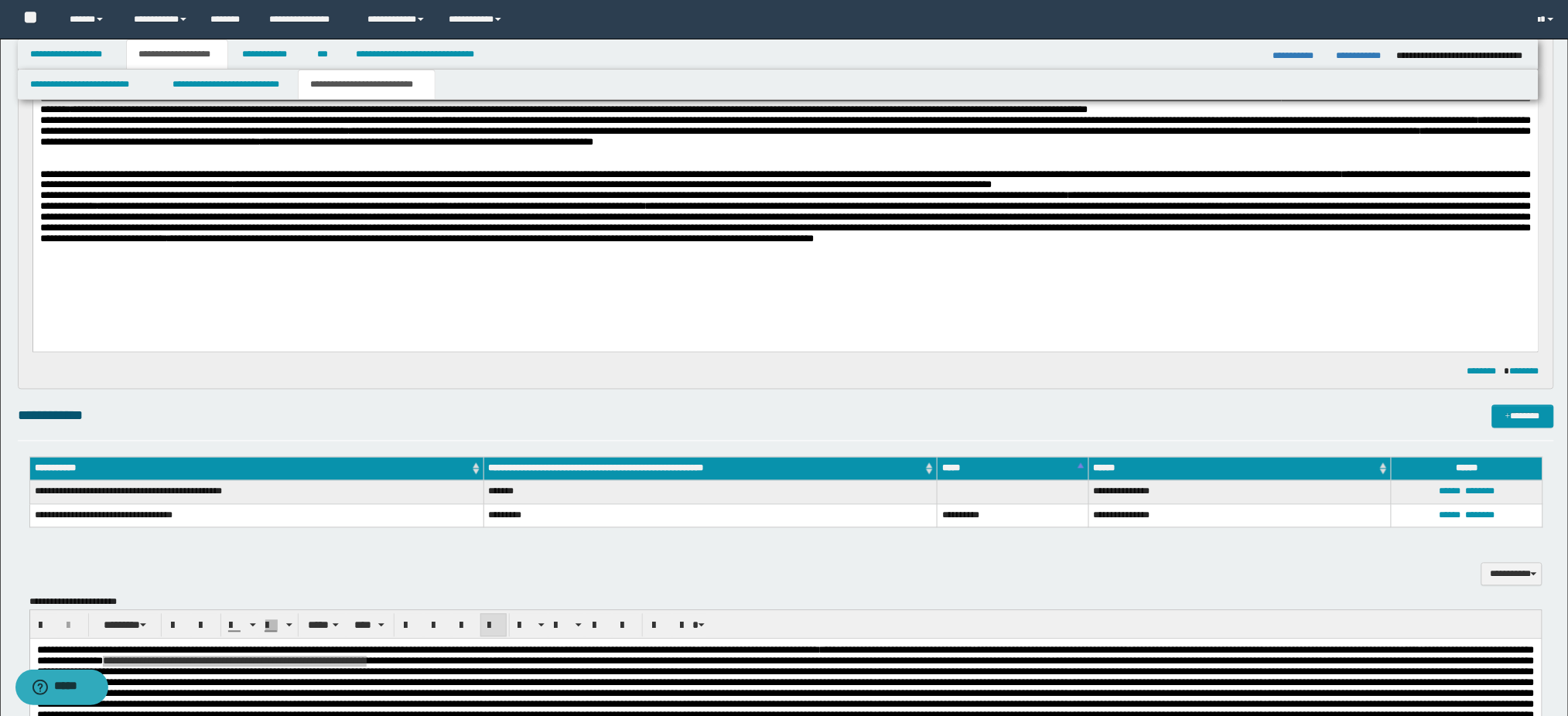 click on "**********" at bounding box center [785, 193] 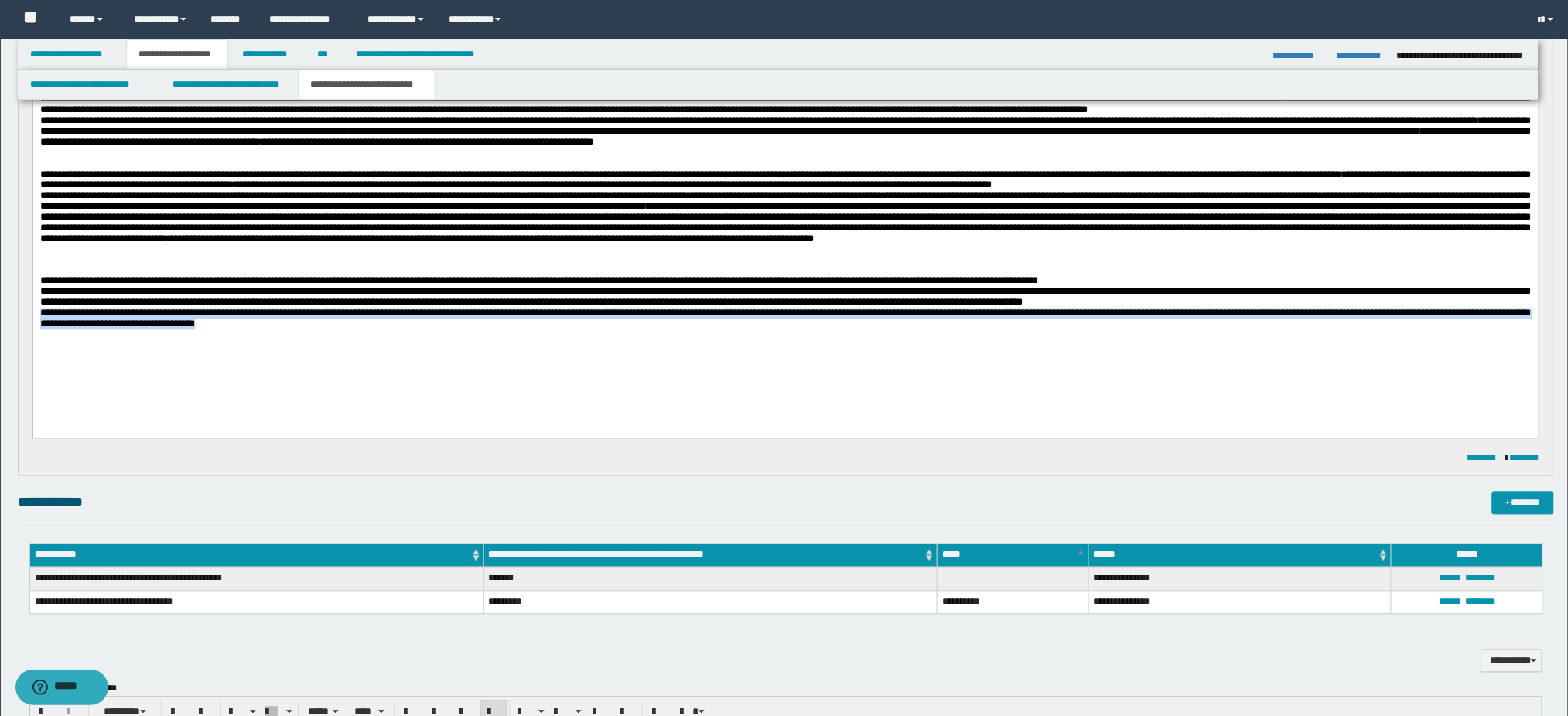 drag, startPoint x: 453, startPoint y: 329, endPoint x: 531, endPoint y: 359, distance: 83.57033 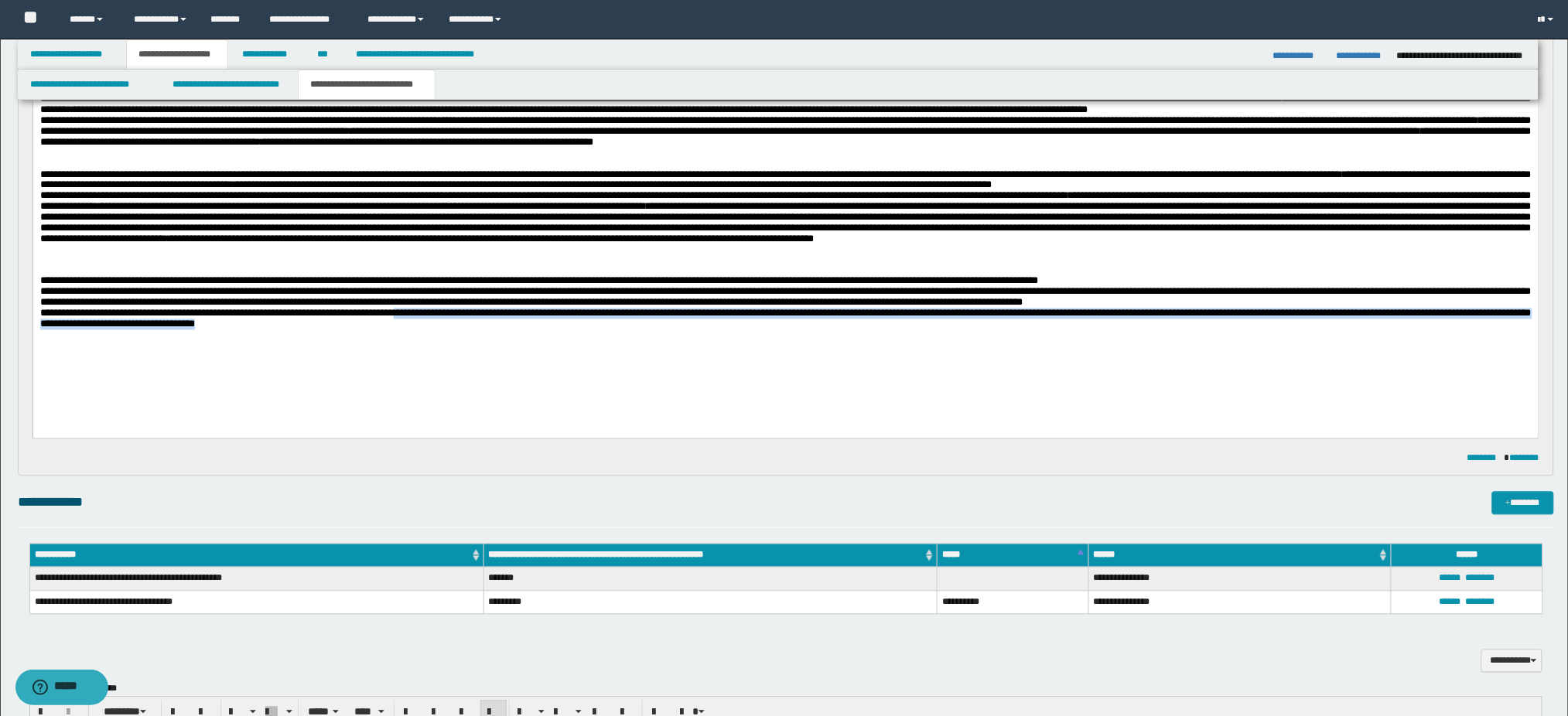 drag, startPoint x: 455, startPoint y: 336, endPoint x: 531, endPoint y: 349, distance: 77.10383 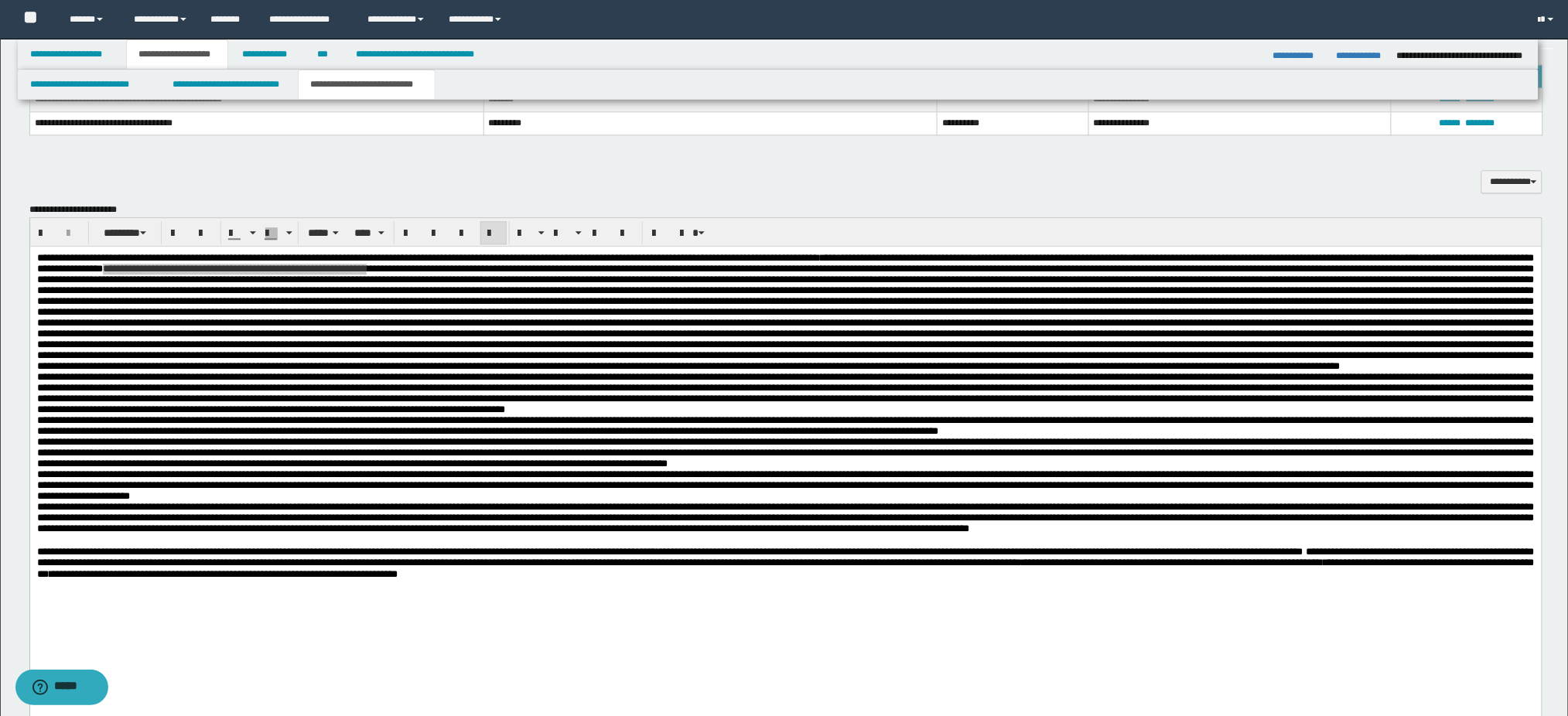 scroll, scrollTop: 1401, scrollLeft: 0, axis: vertical 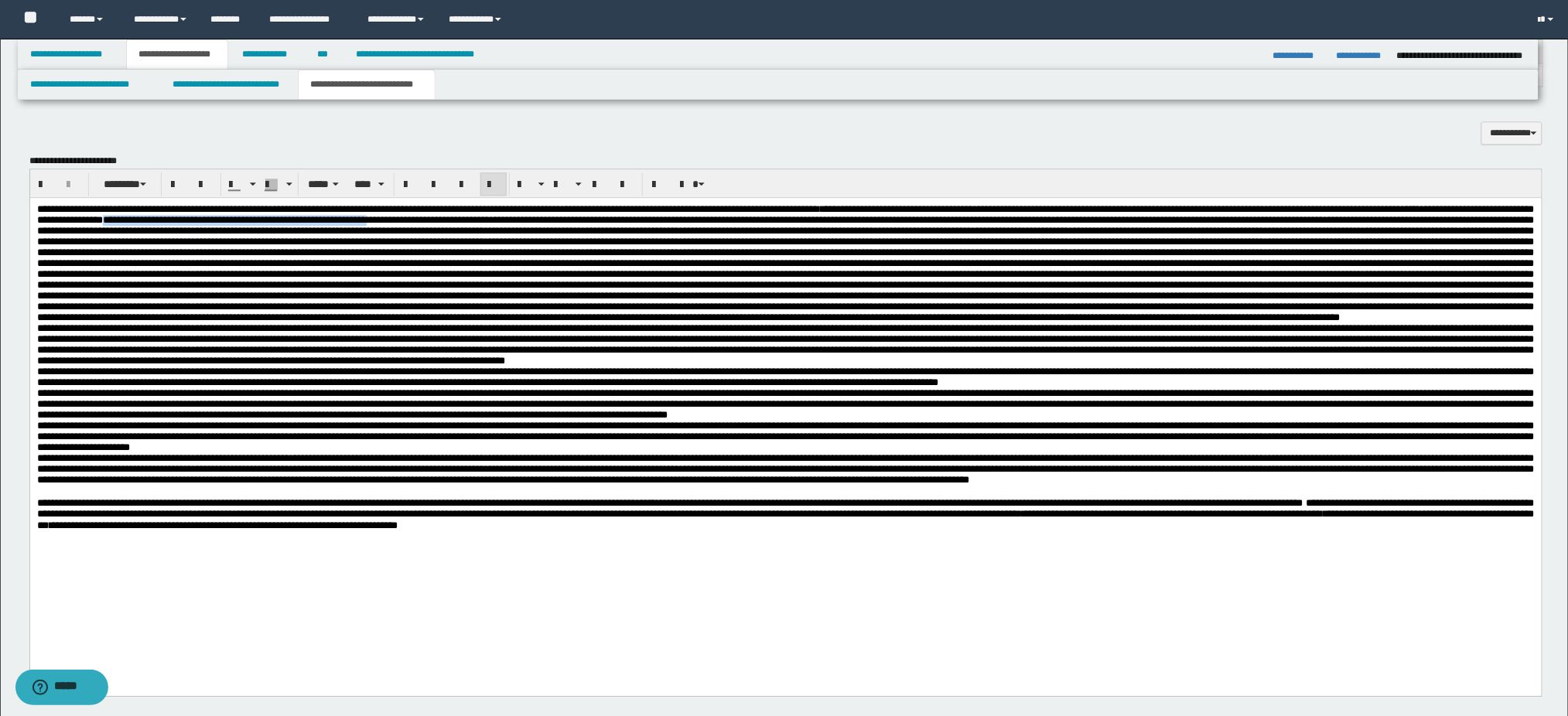 click at bounding box center [785, 492] 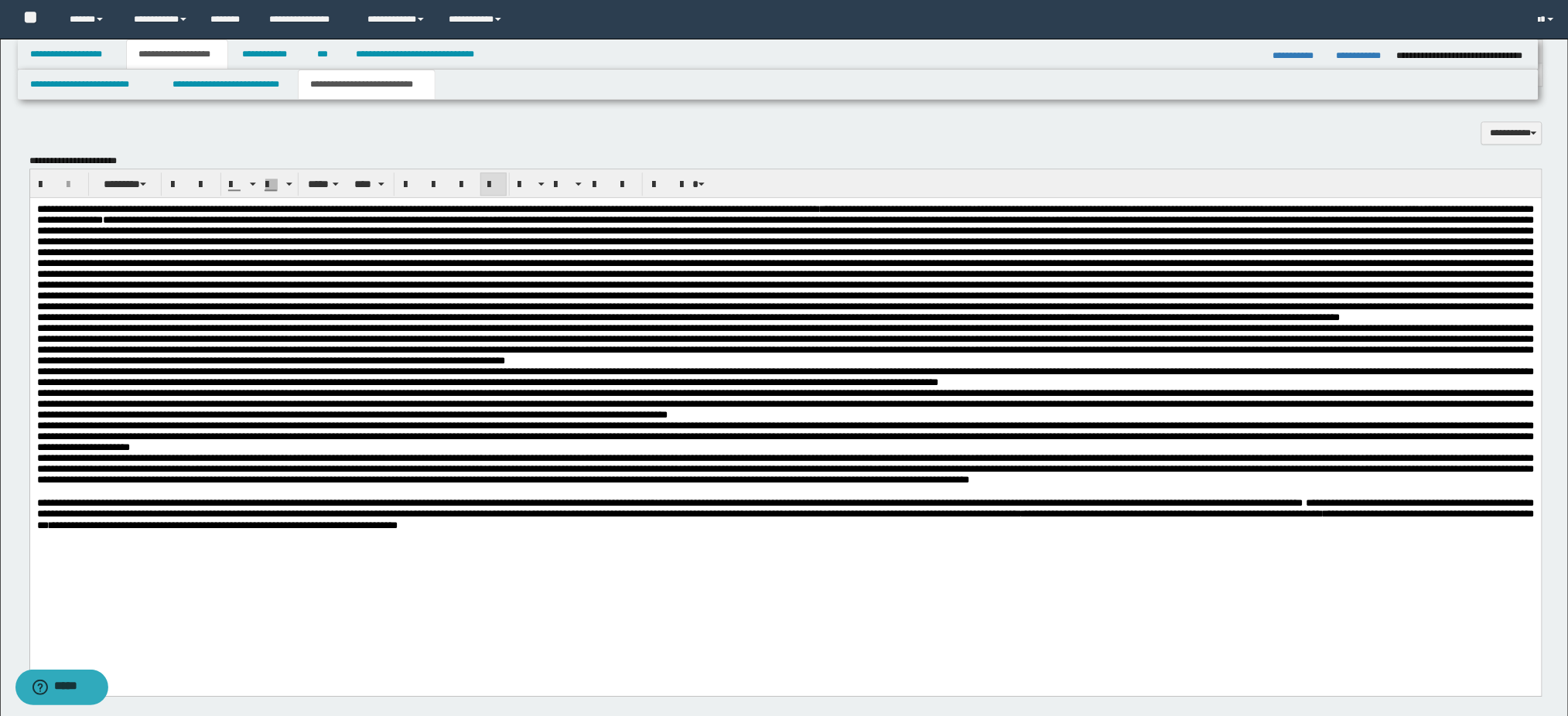 click on "**********" at bounding box center [785, 469] 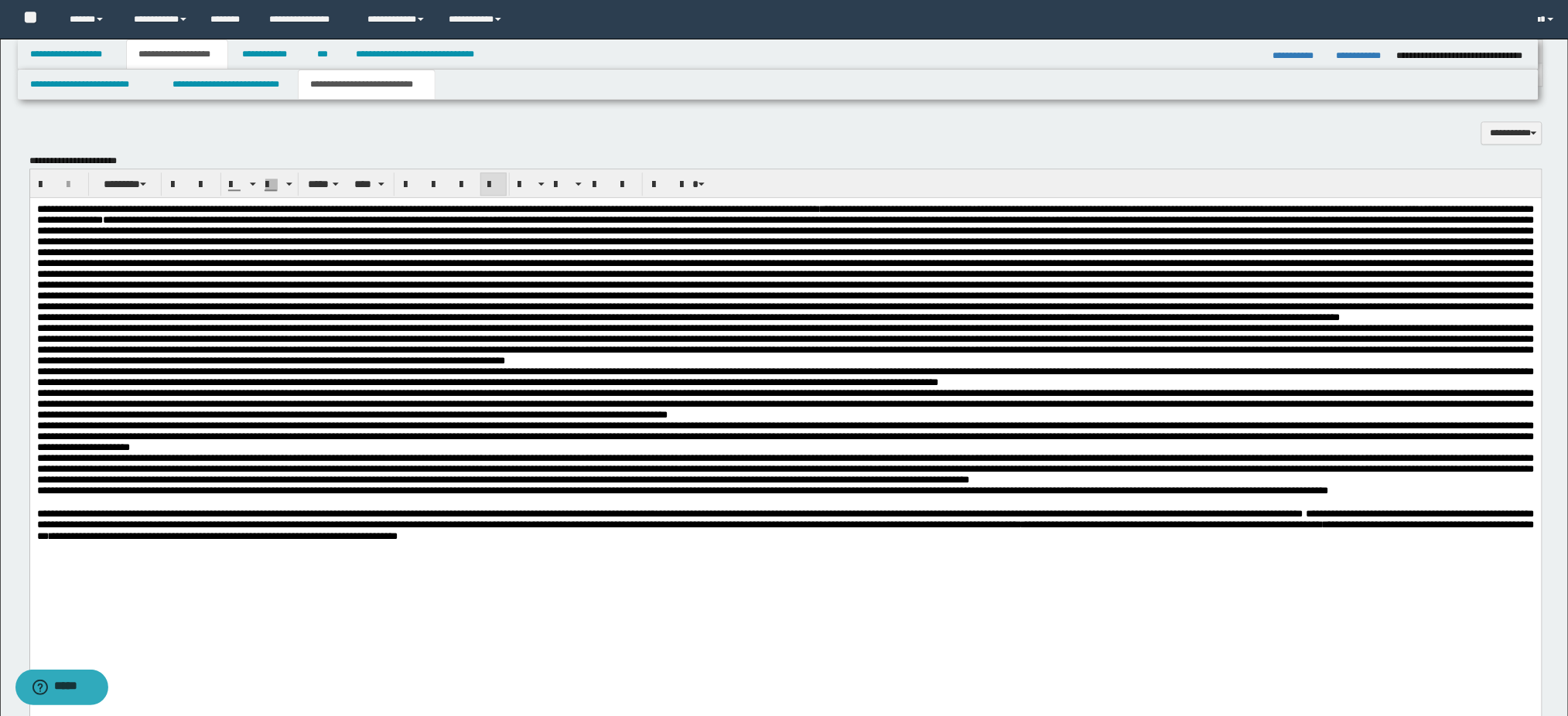 click on "**********" at bounding box center (682, 490) 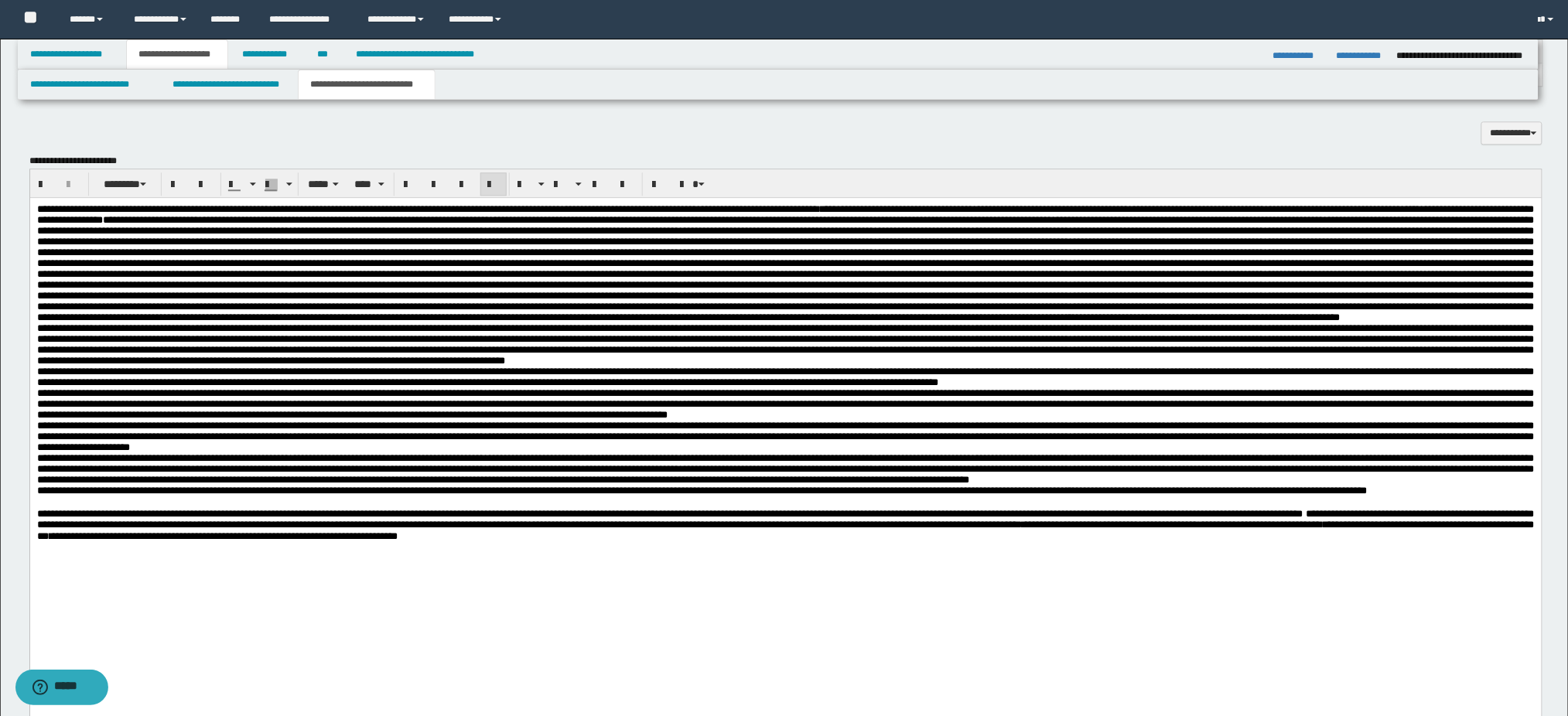 click on "**********" at bounding box center (702, 490) 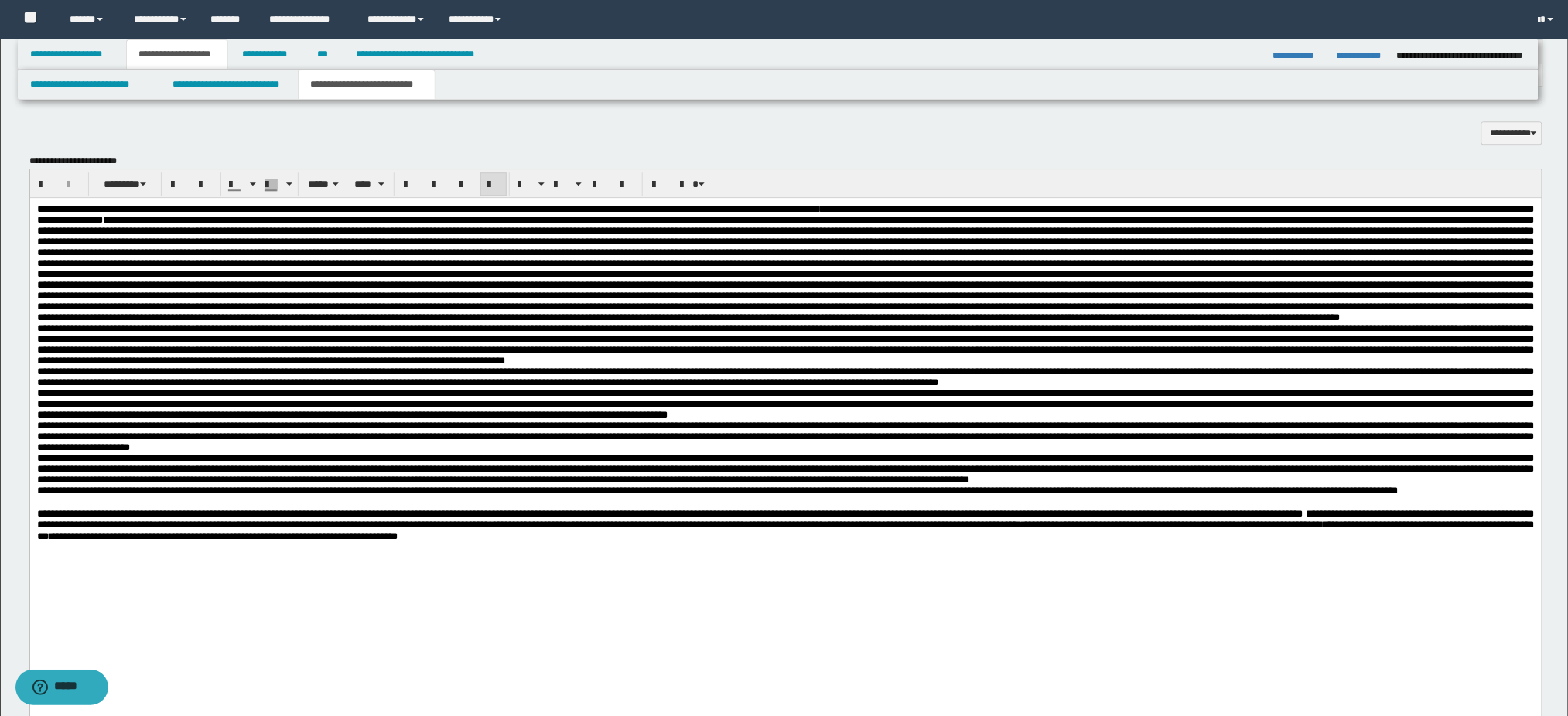 click on "**********" at bounding box center (717, 490) 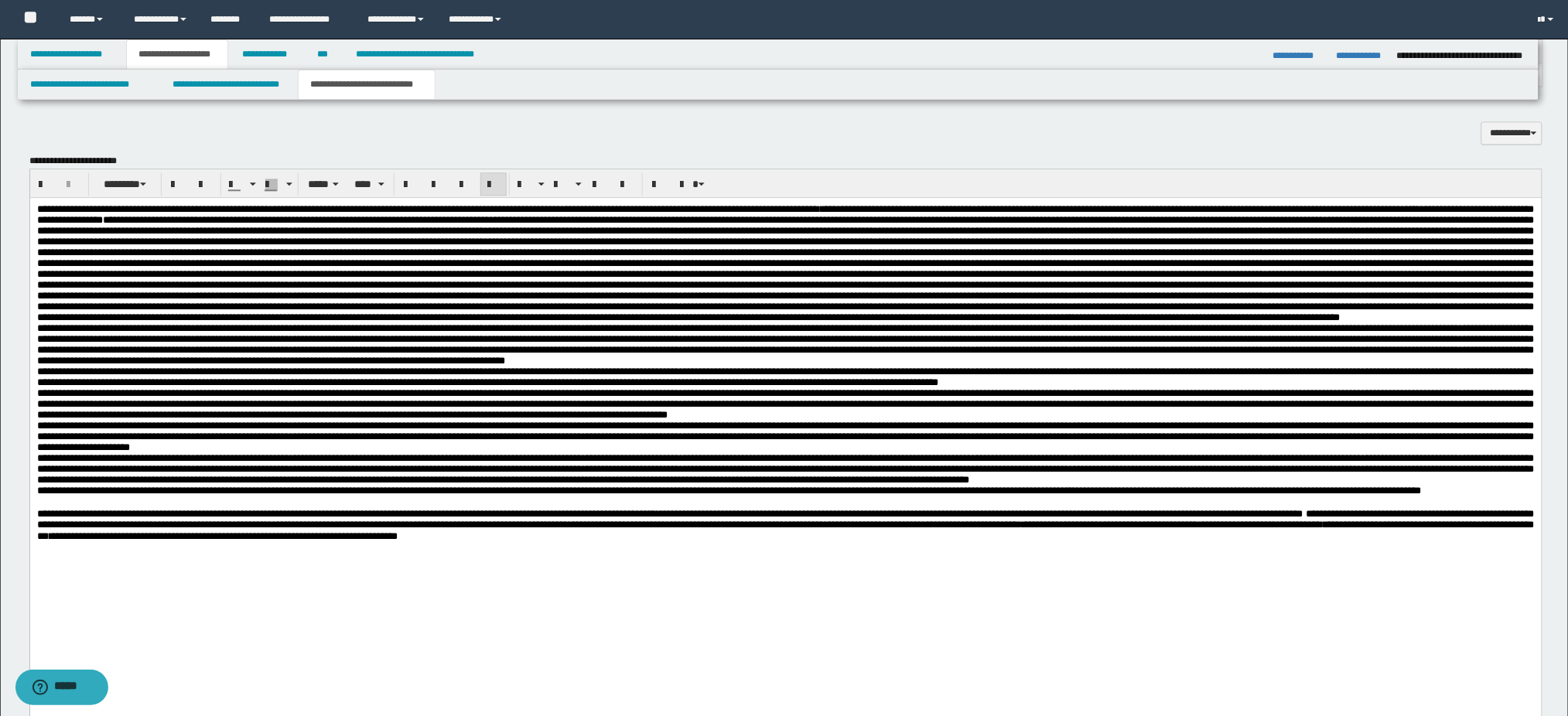 click on "**********" at bounding box center [729, 490] 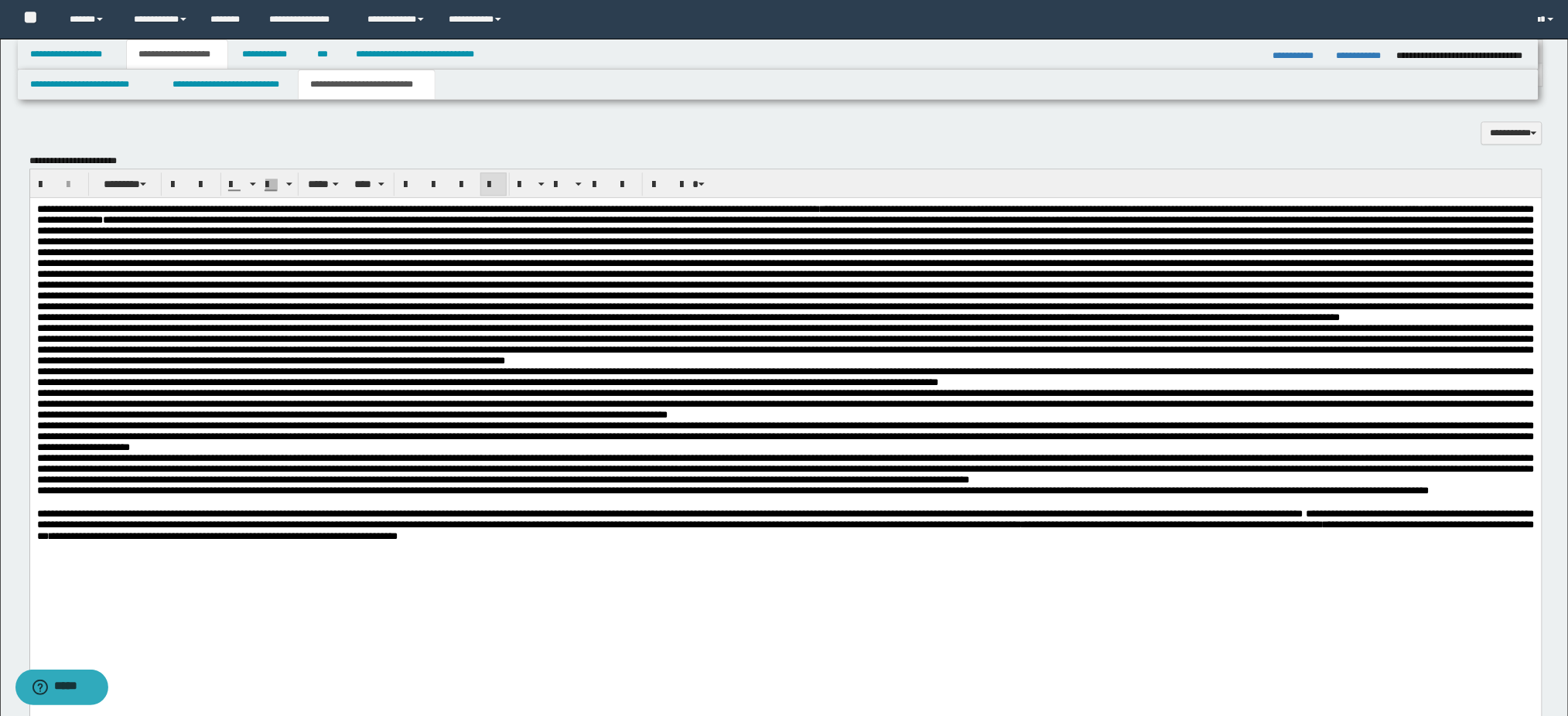 click on "**********" at bounding box center [785, 491] 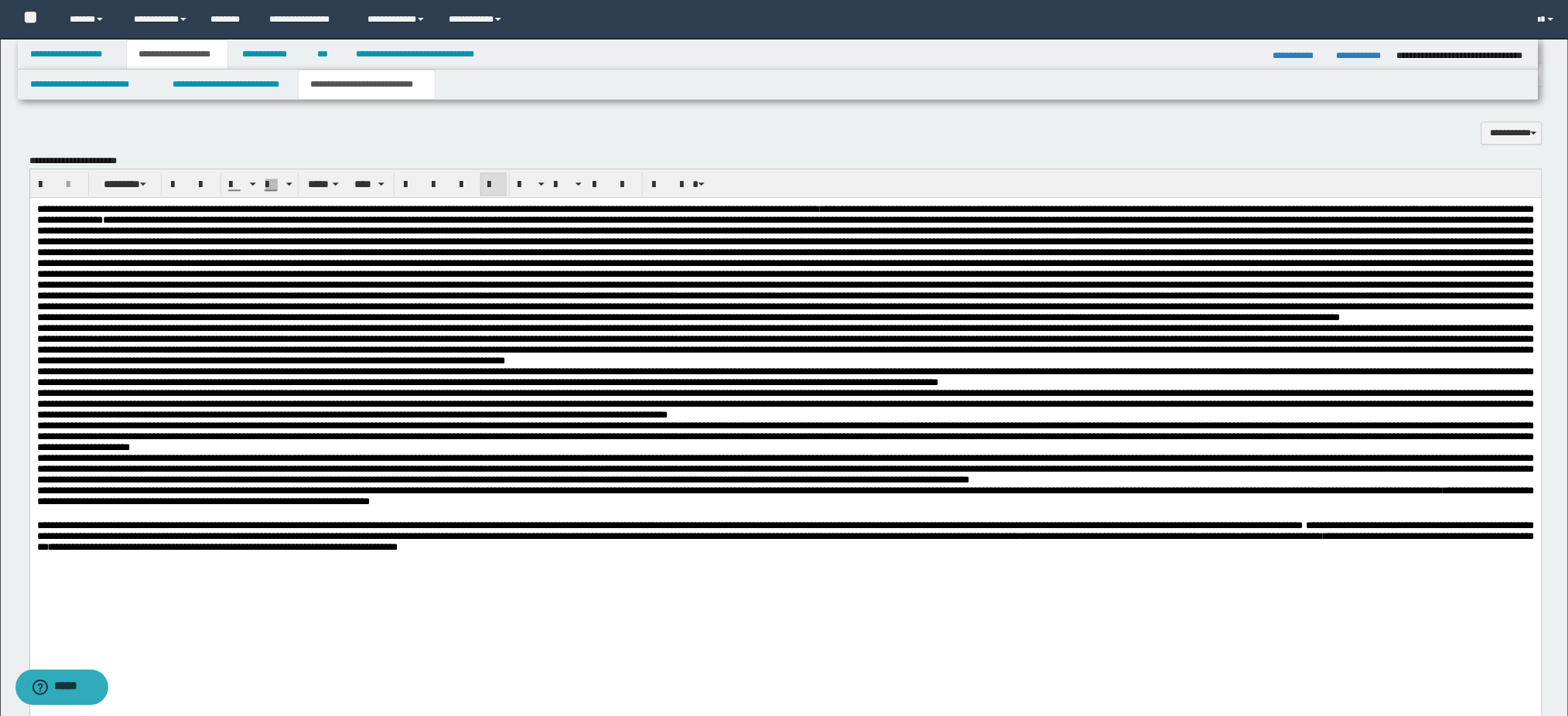 click on "**********" at bounding box center (785, 496) 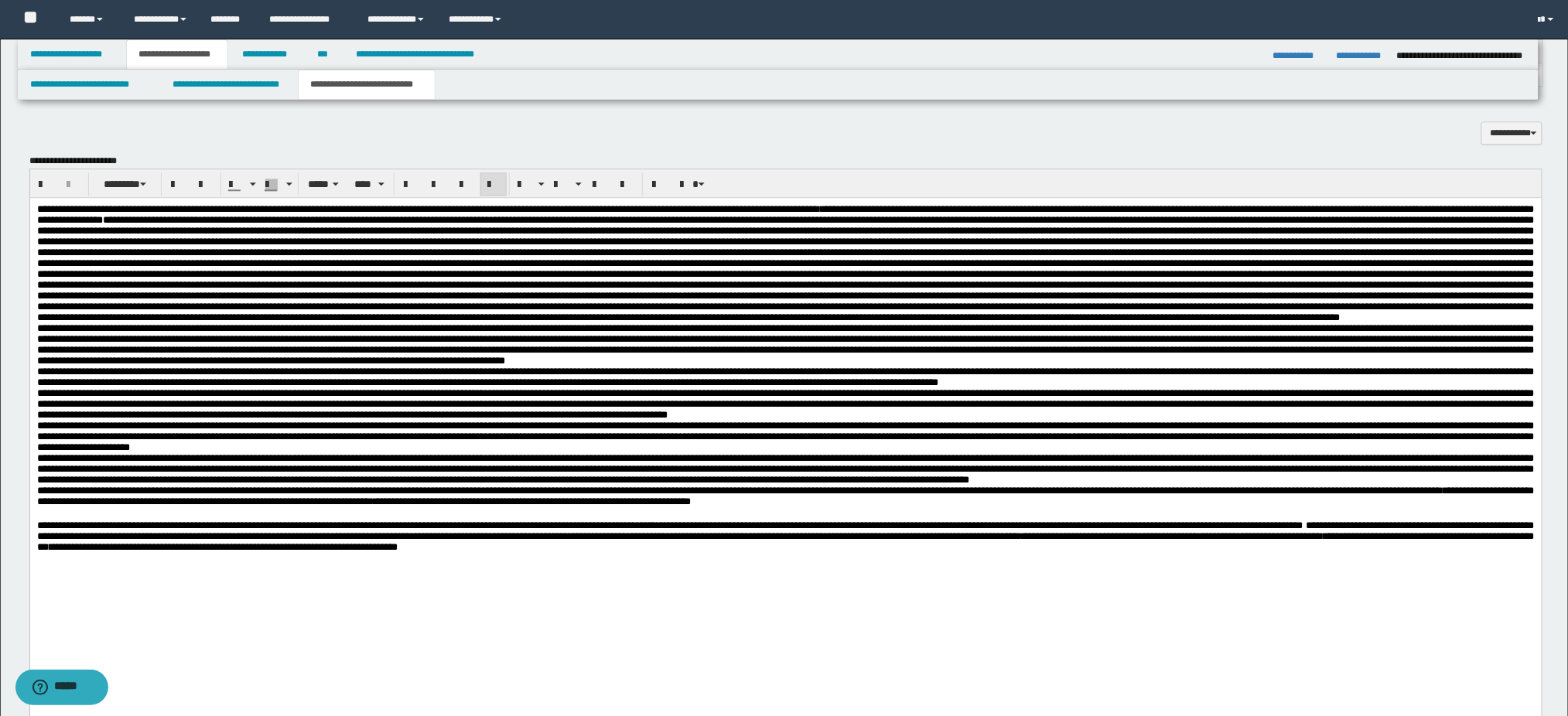 click on "**********" at bounding box center (785, 496) 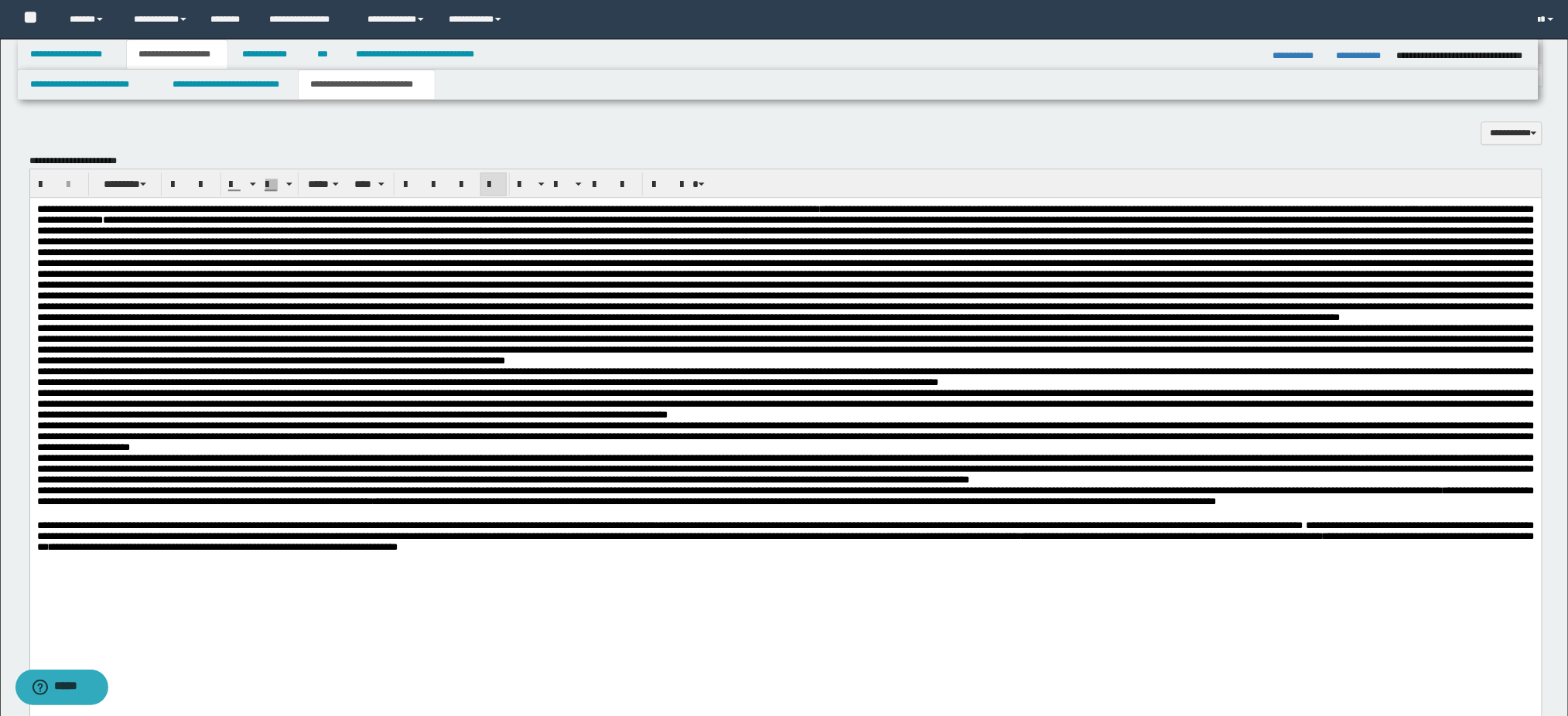 click on "**********" at bounding box center (785, 496) 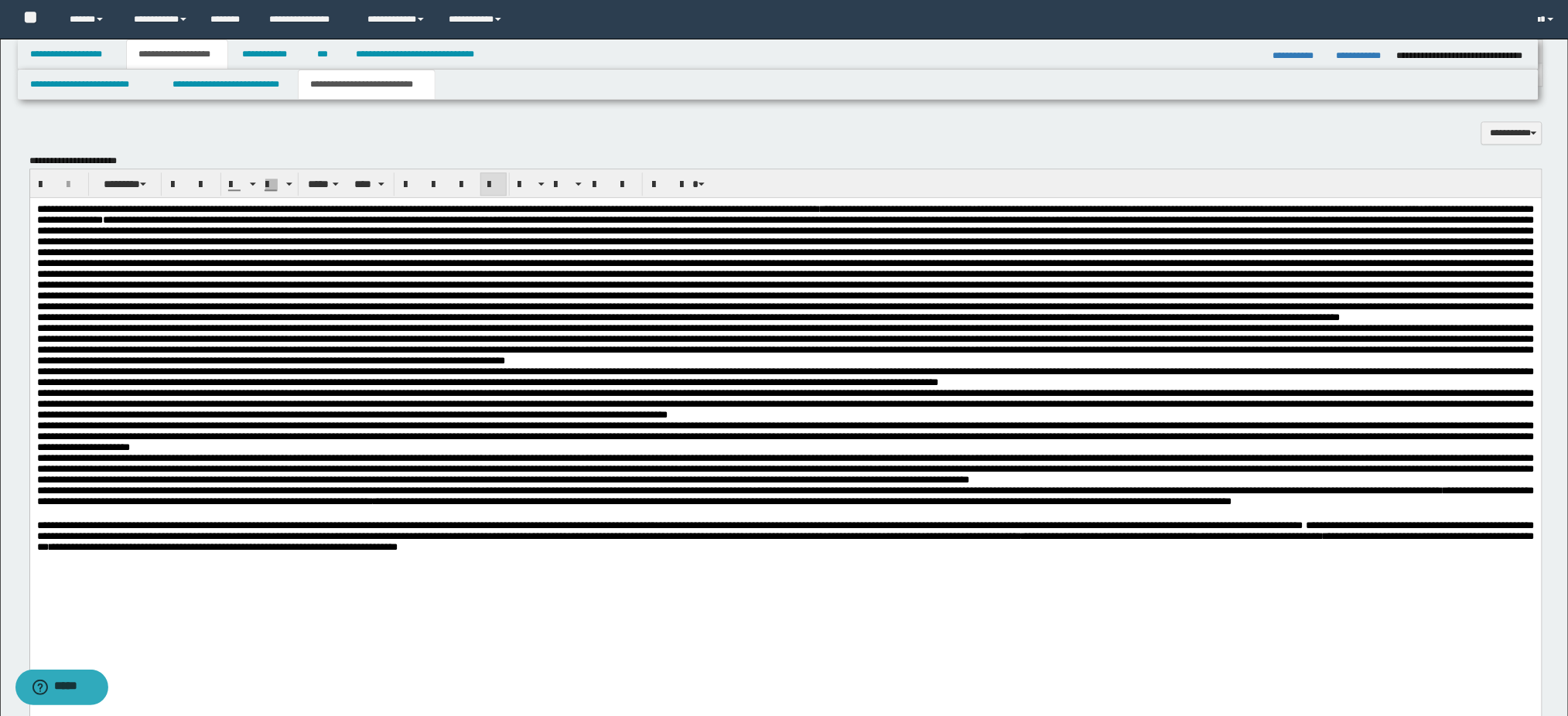 click on "**********" at bounding box center [785, 530] 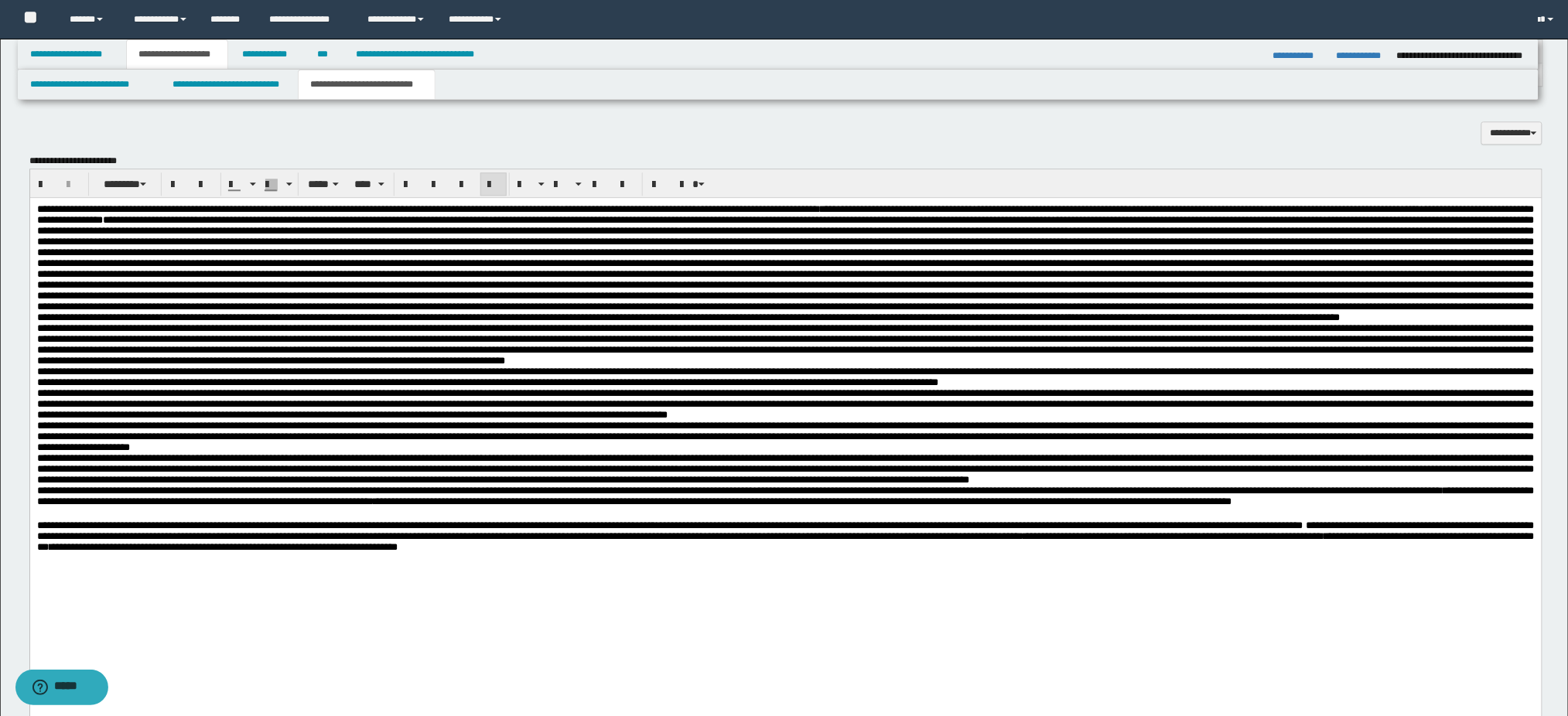 click on "**********" at bounding box center (785, 496) 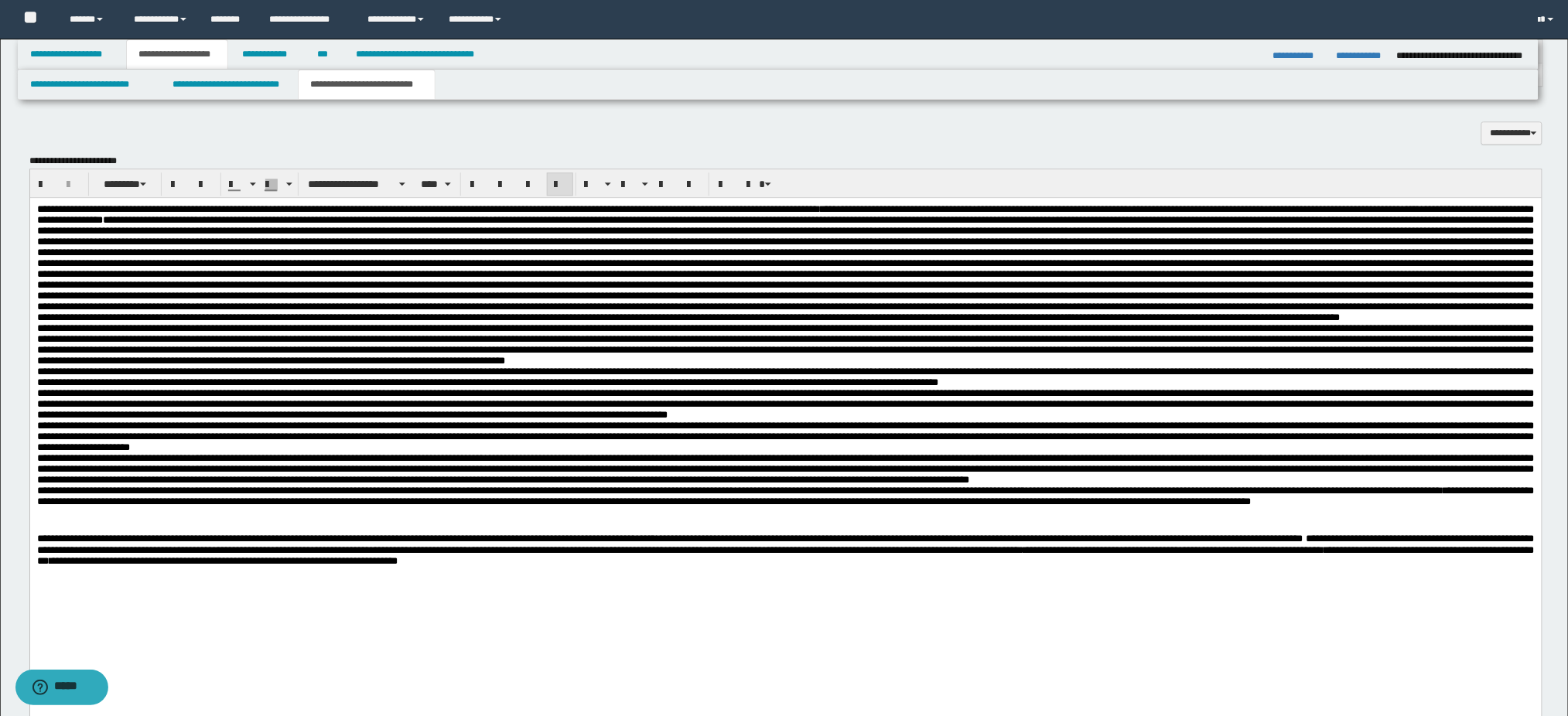 click on "**********" at bounding box center [785, 544] 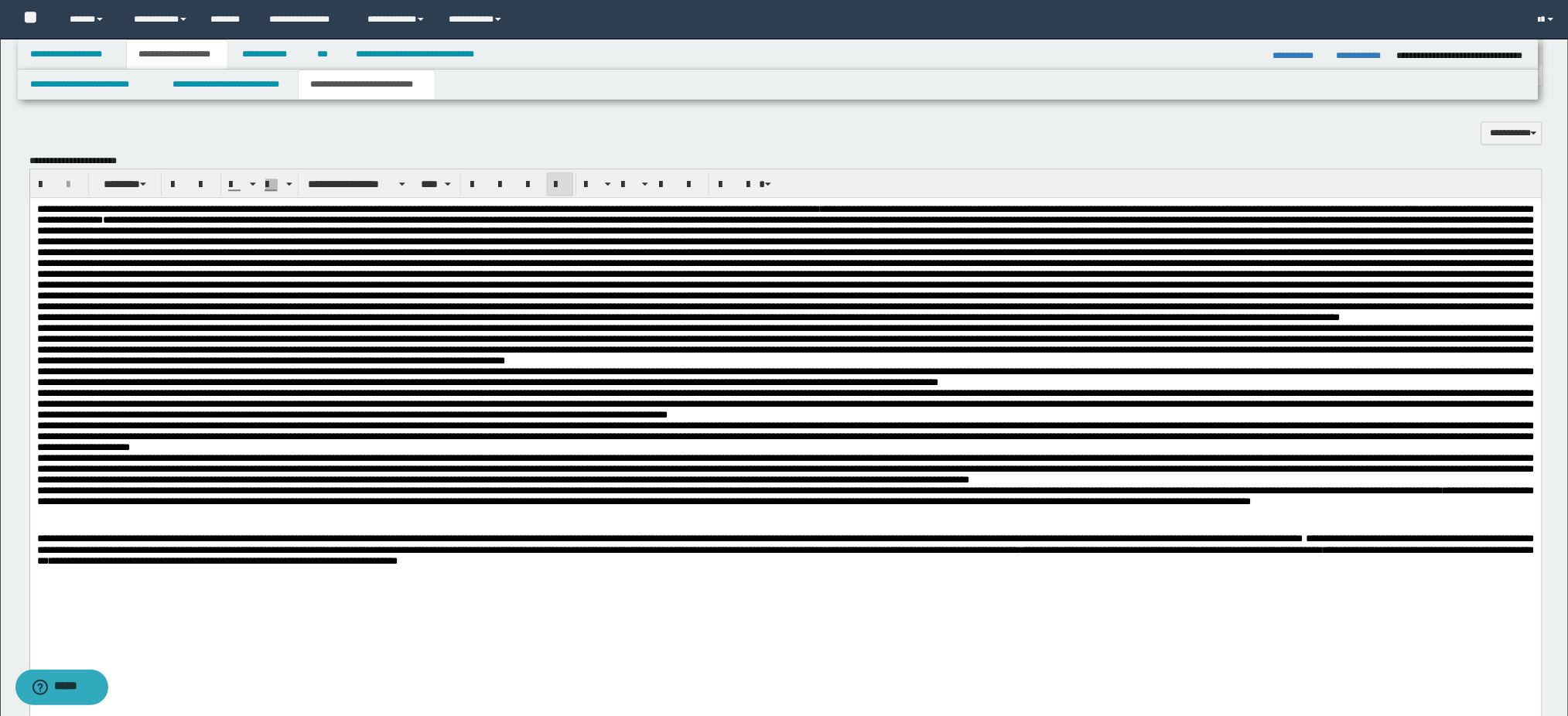 click on "**********" at bounding box center (785, 544) 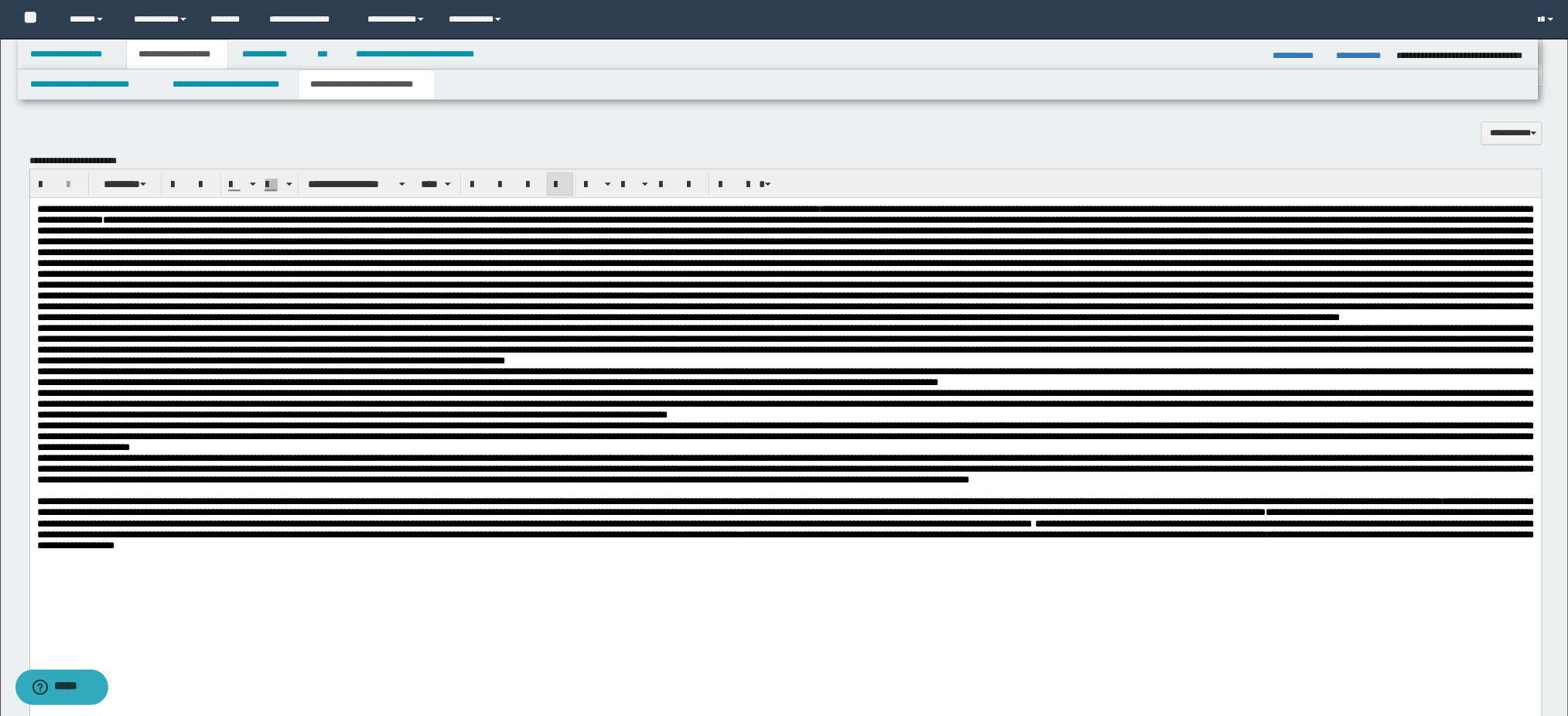 scroll, scrollTop: 988, scrollLeft: 0, axis: vertical 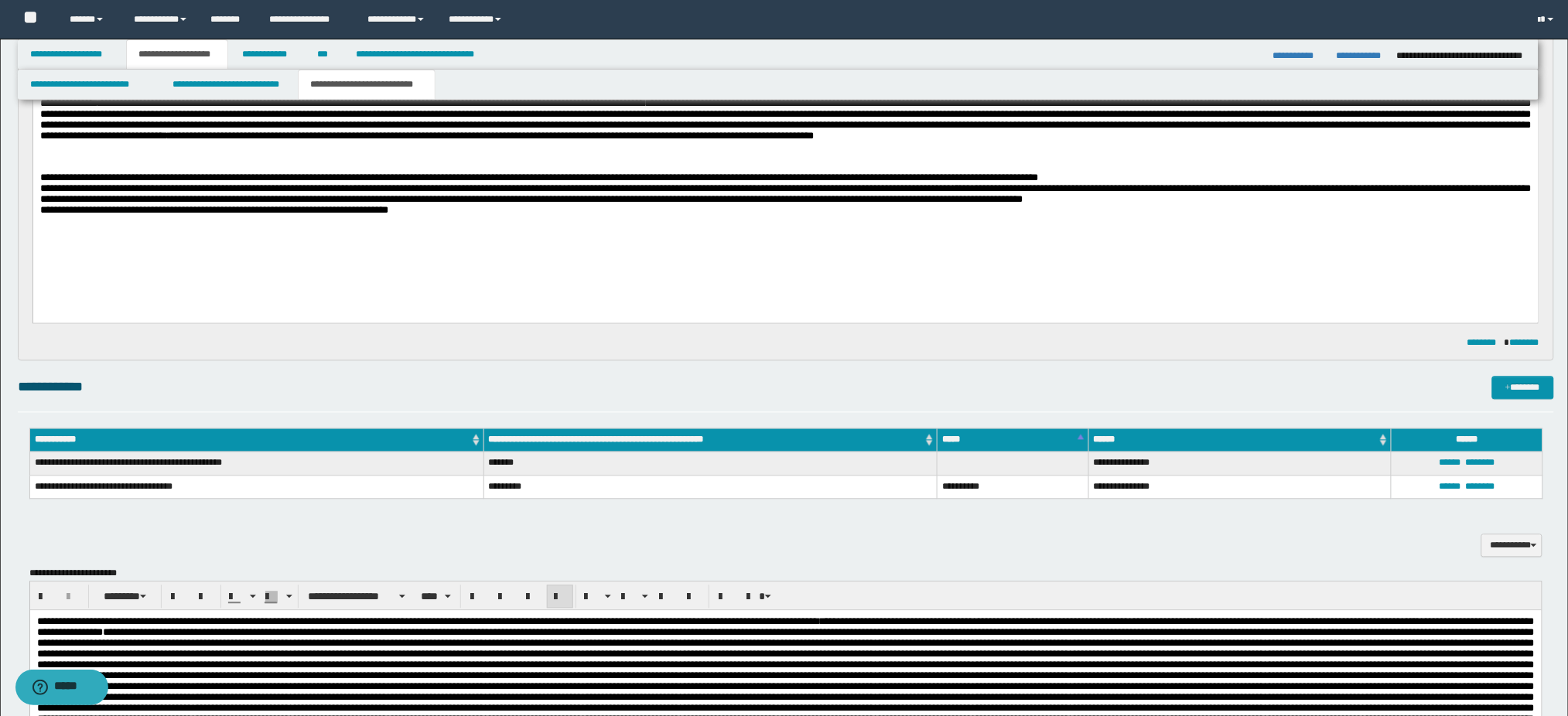click on "**********" at bounding box center (785, 118) 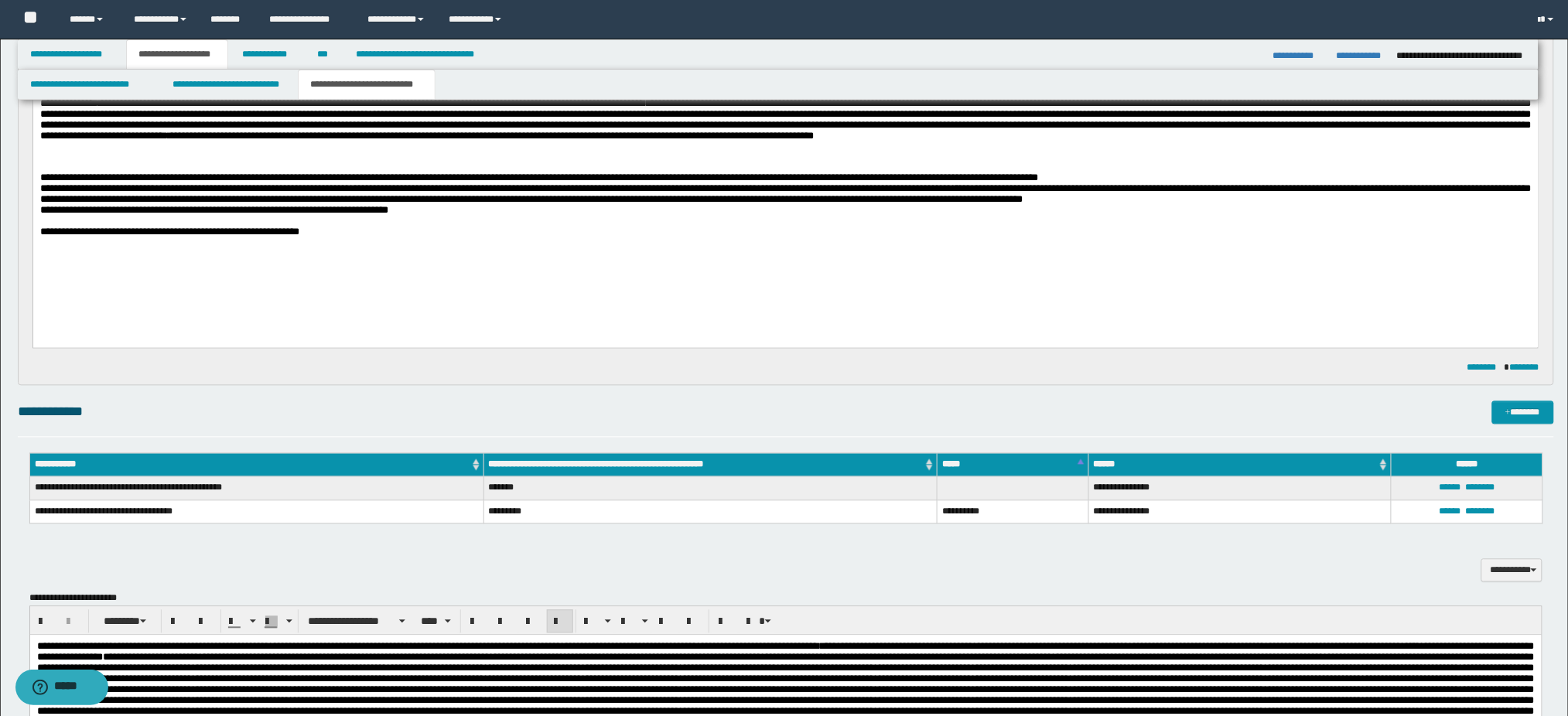 click on "**********" at bounding box center [214, 211] 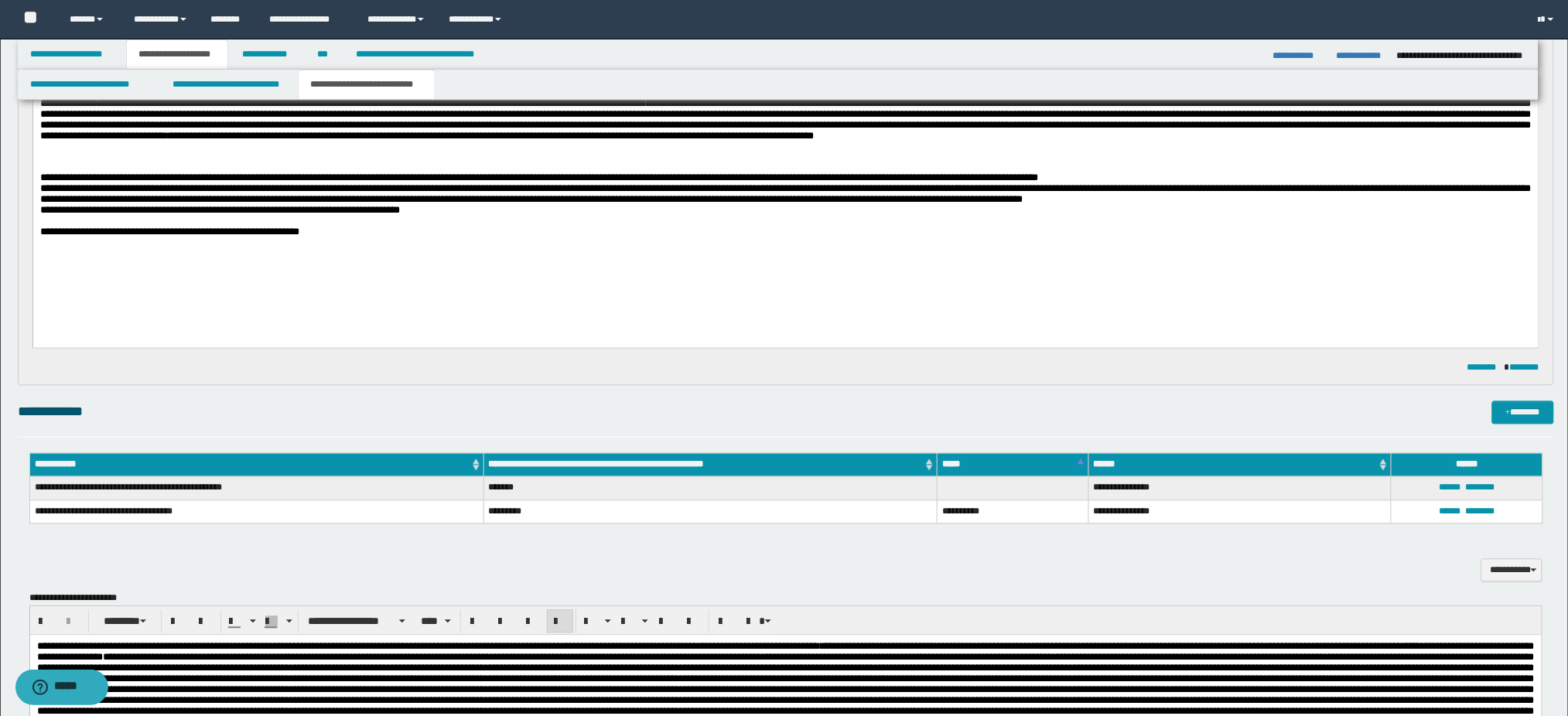 click on "**********" at bounding box center [169, 233] 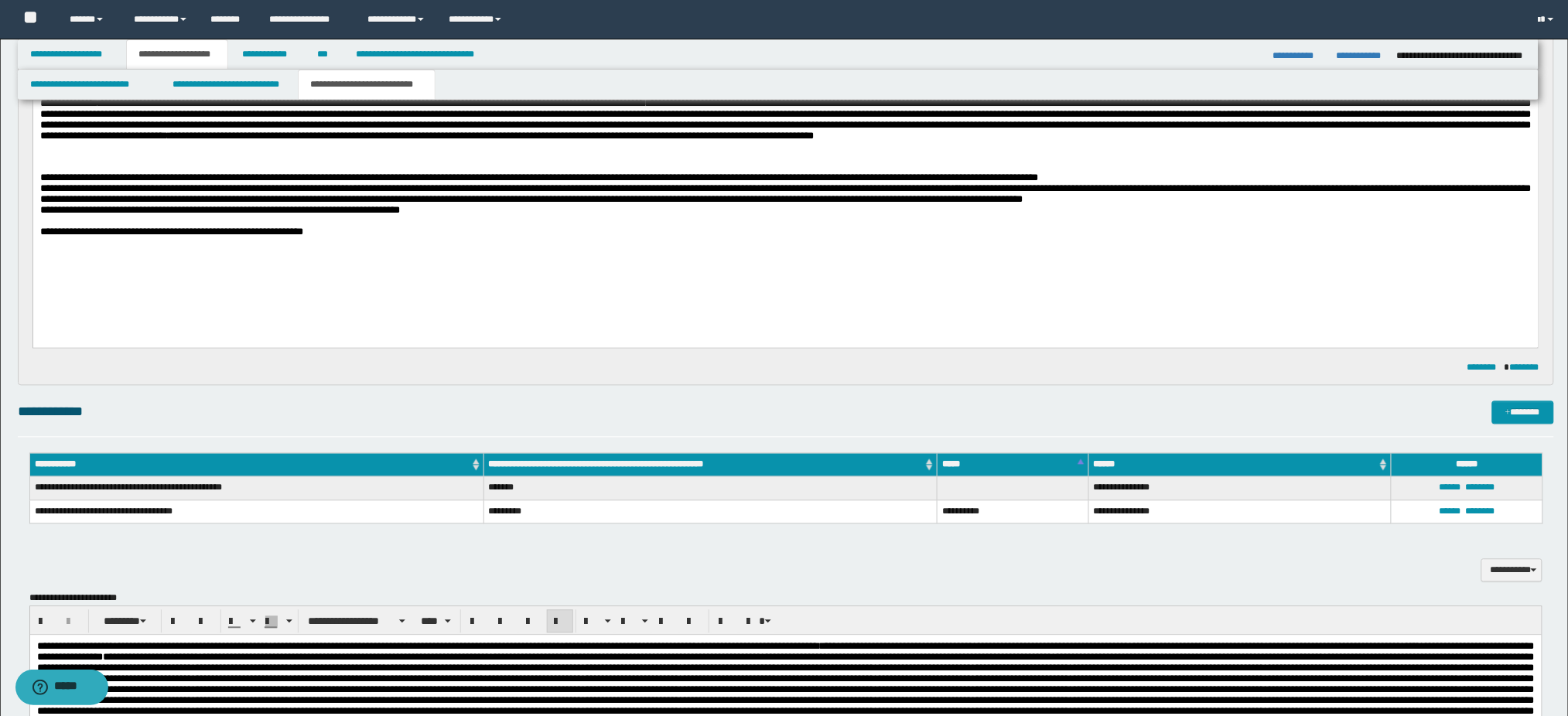 click on "**********" at bounding box center (171, 233) 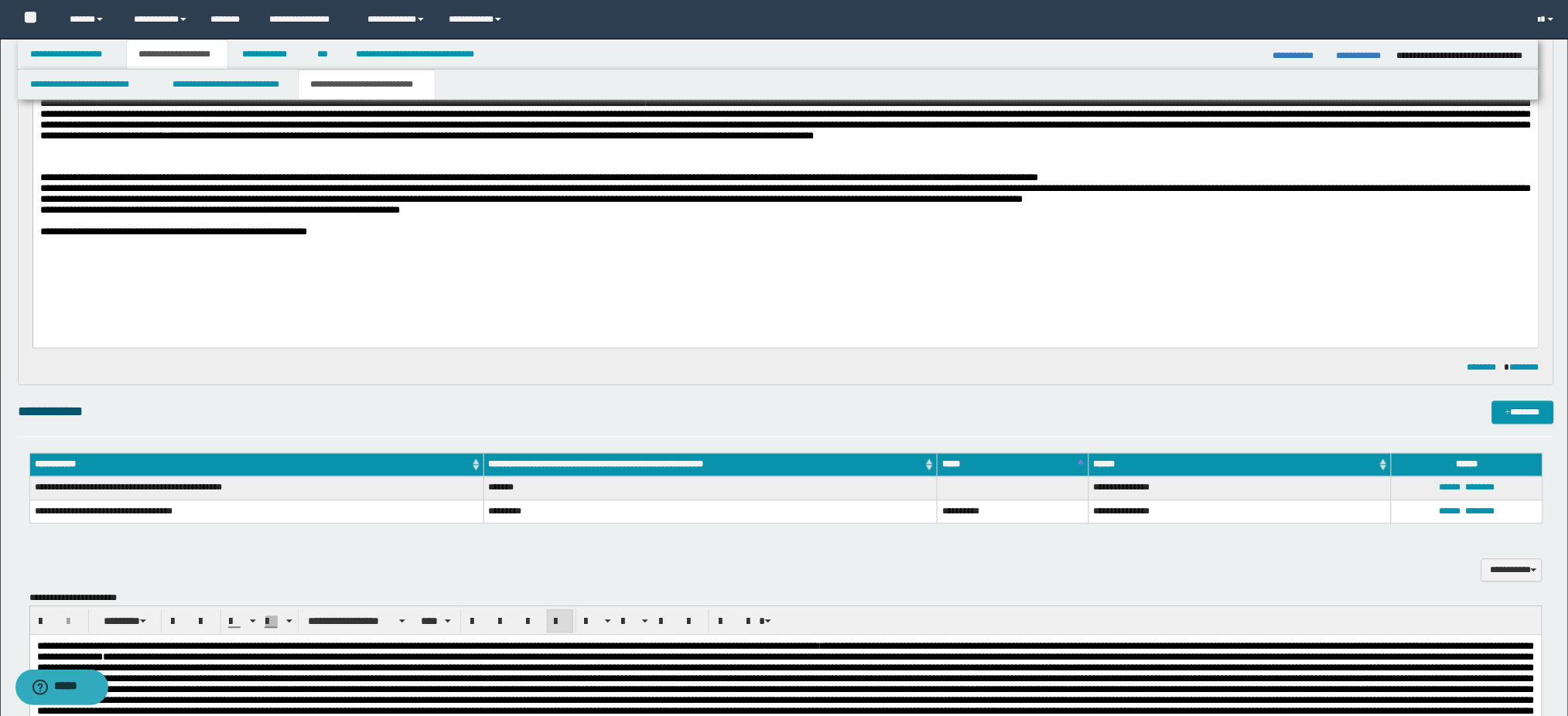 click on "**********" at bounding box center (785, 234) 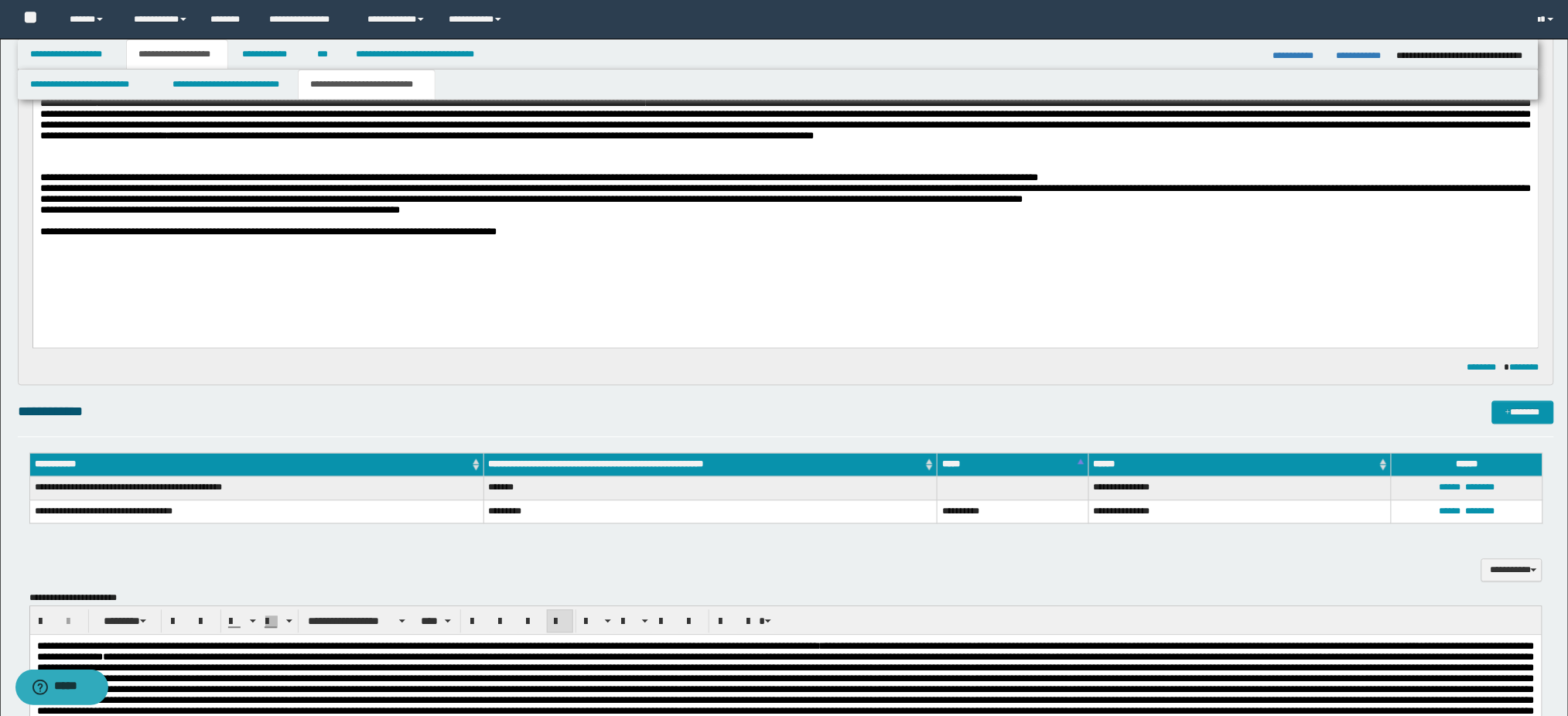 click at bounding box center [785, 169] 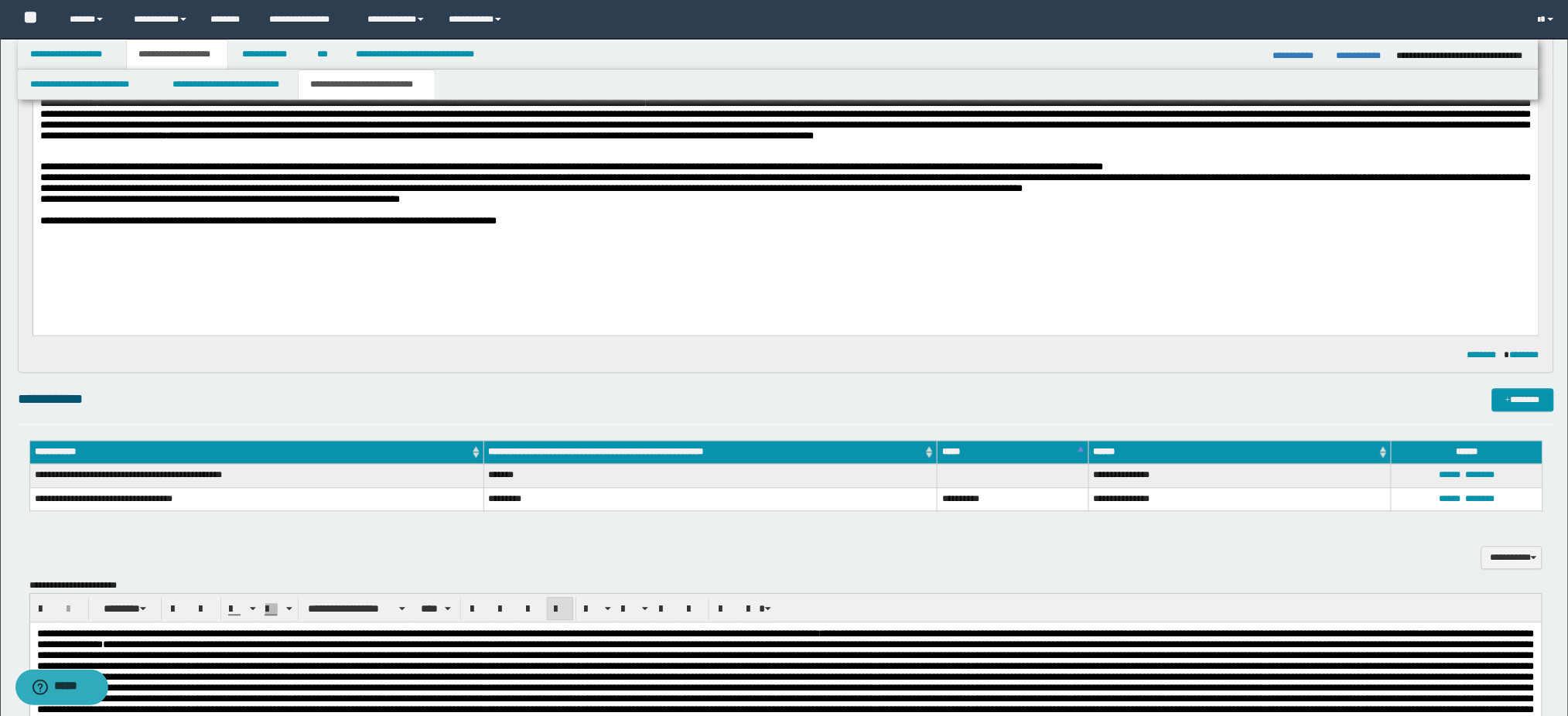 click on "**********" at bounding box center [785, 184] 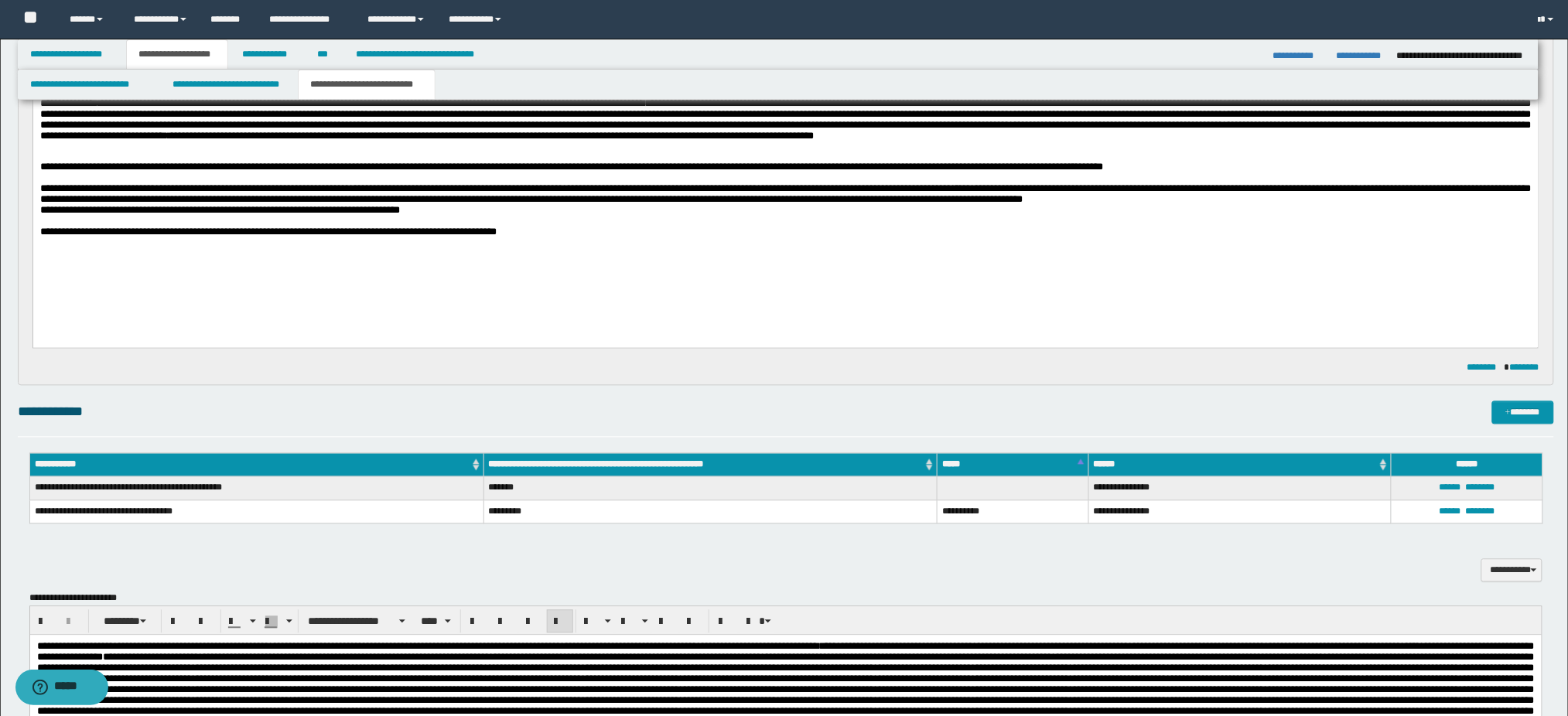 click on "**********" at bounding box center (571, 168) 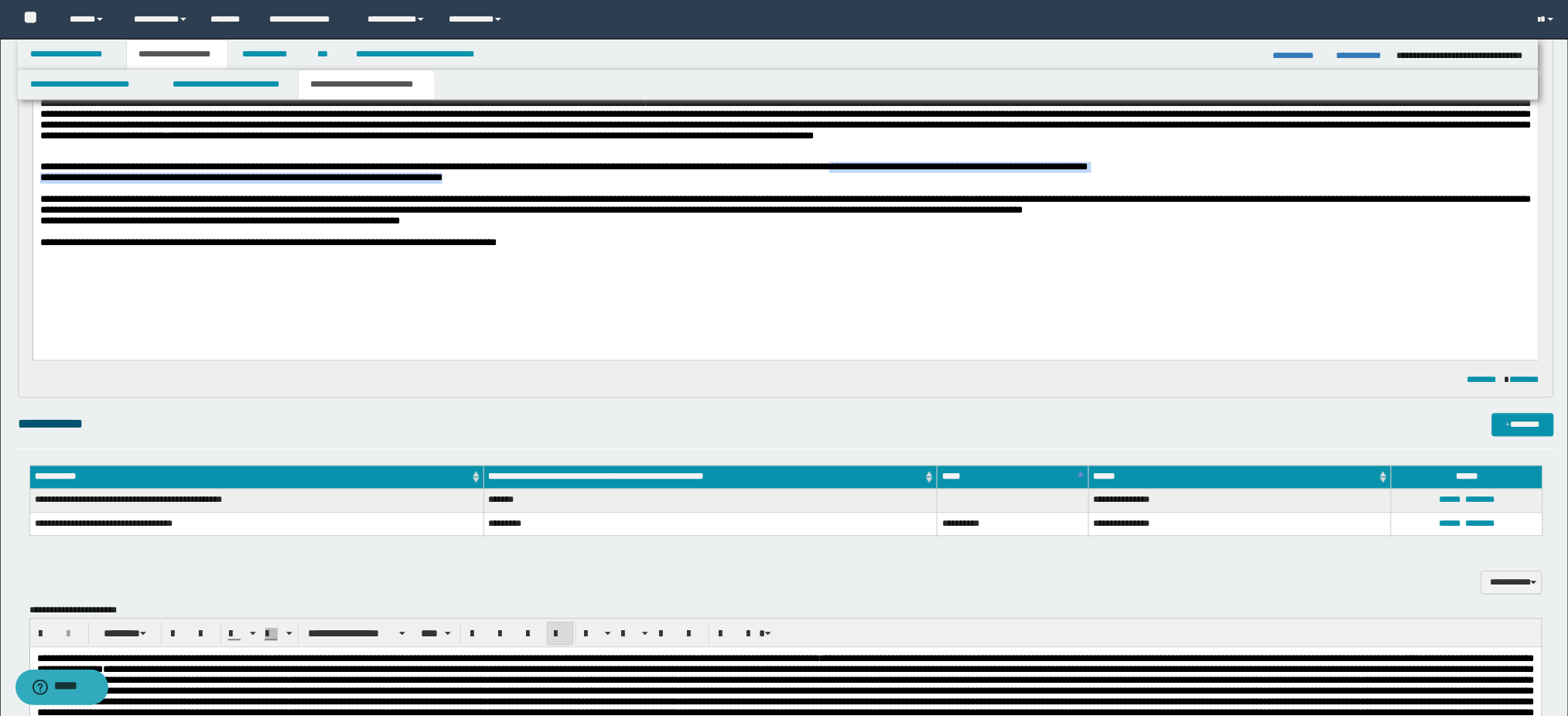 drag, startPoint x: 955, startPoint y: 173, endPoint x: 1334, endPoint y: 180, distance: 379.0646 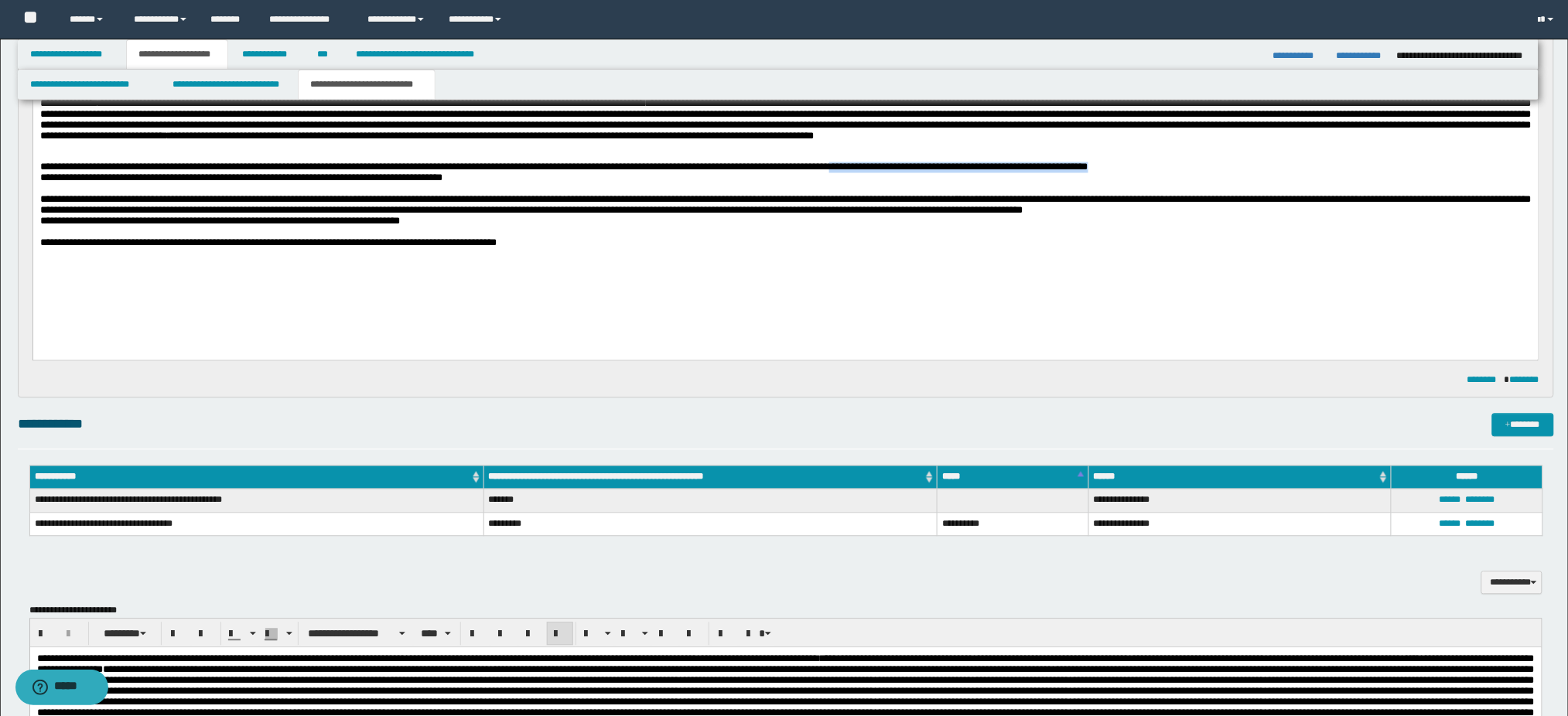 drag, startPoint x: 954, startPoint y: 171, endPoint x: 1337, endPoint y: 172, distance: 383.00131 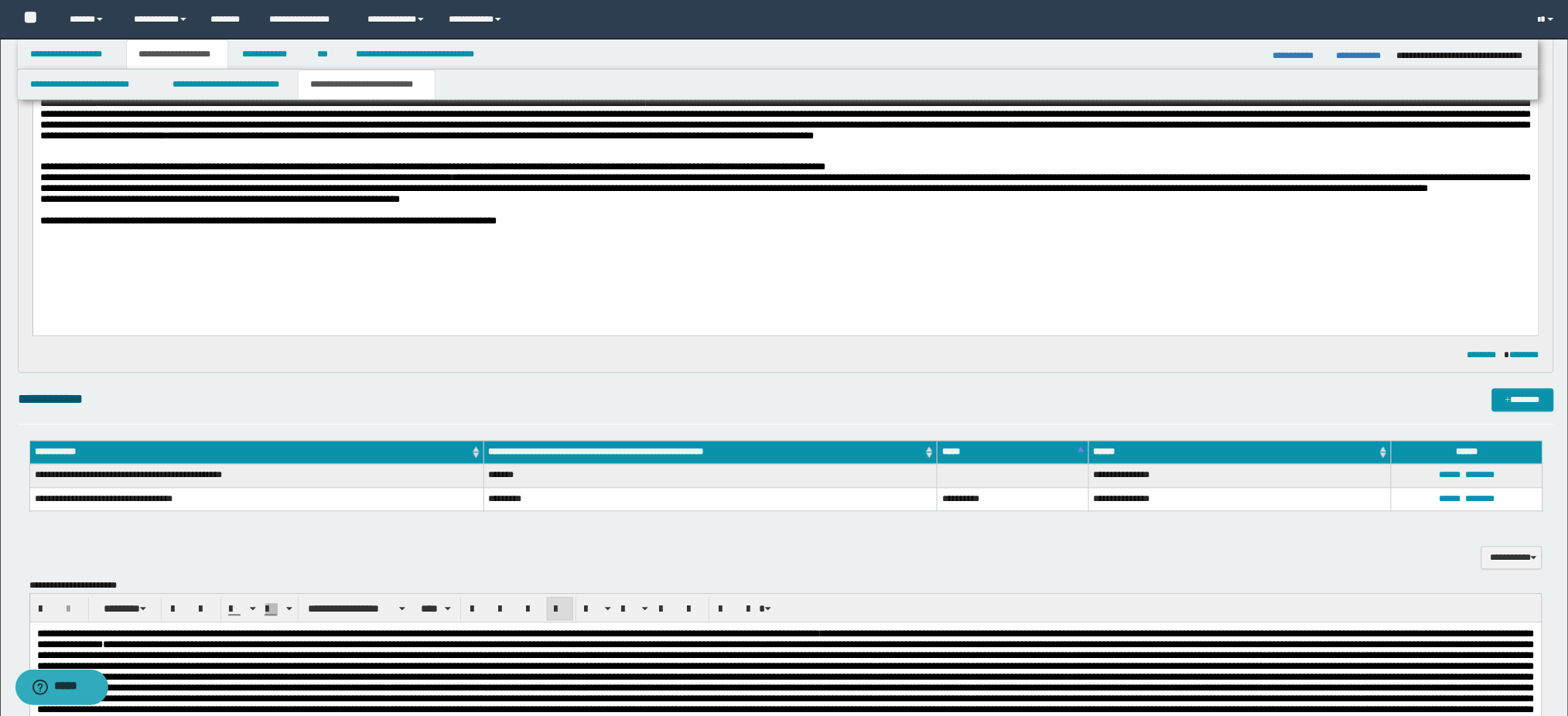 click on "**********" at bounding box center [785, 184] 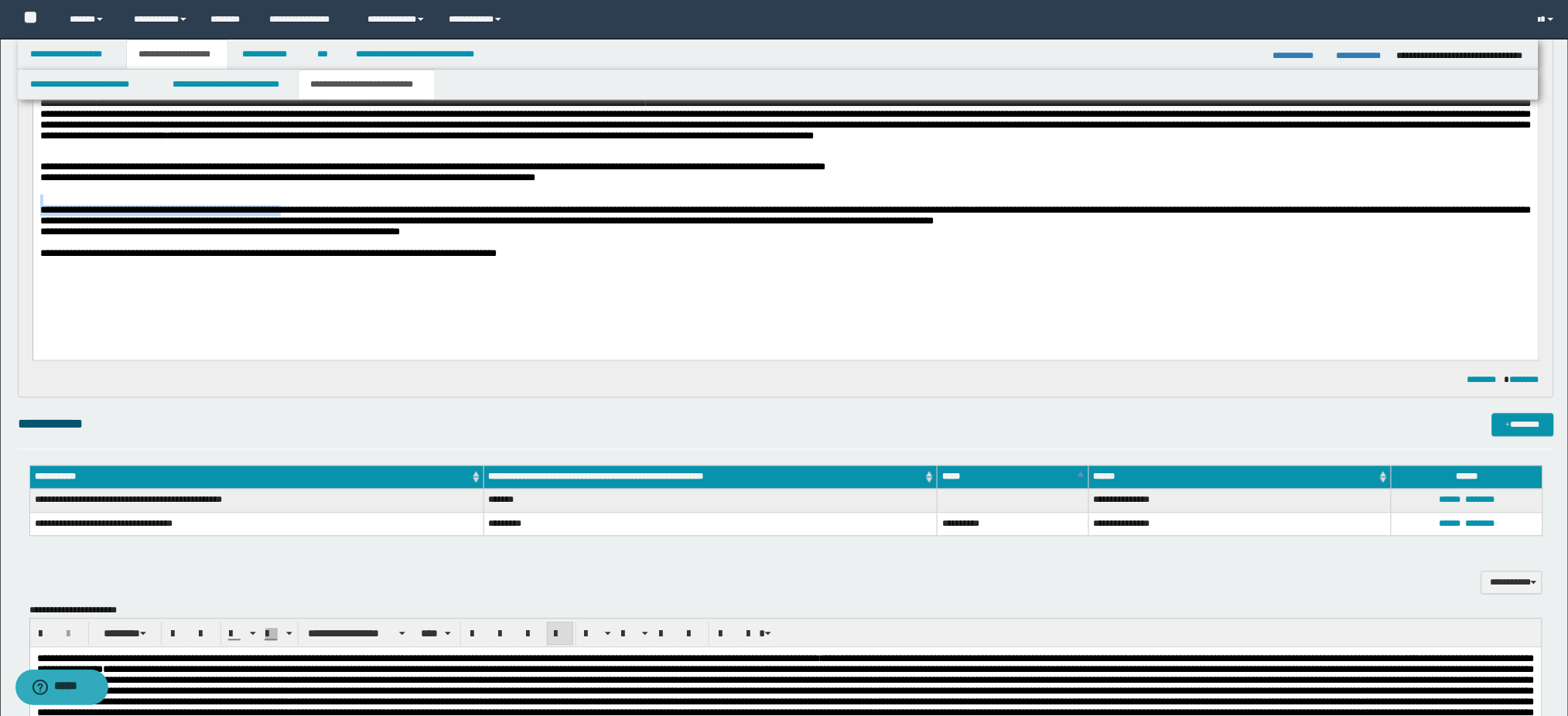 drag, startPoint x: 360, startPoint y: 221, endPoint x: -1, endPoint y: 205, distance: 361.3544 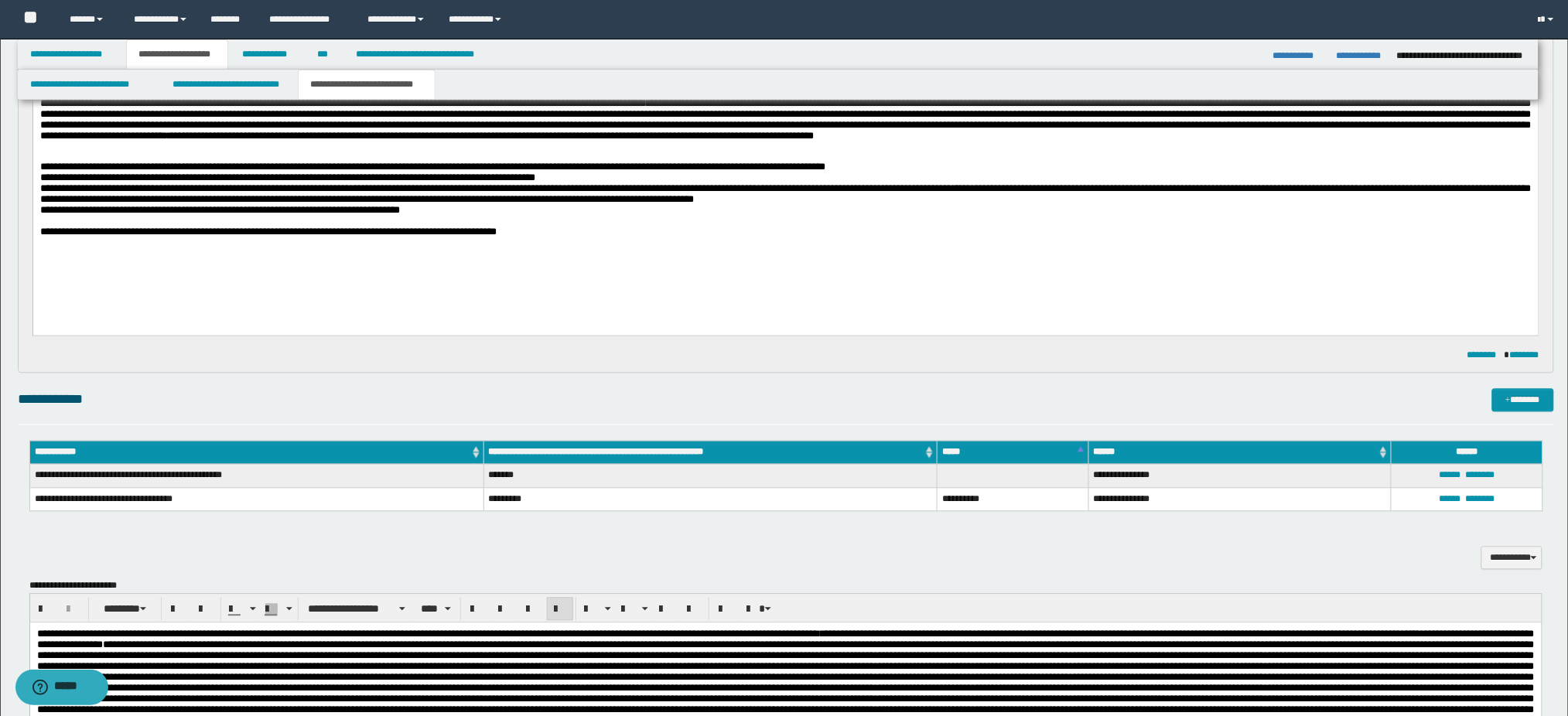 click on "**********" at bounding box center [785, 195] 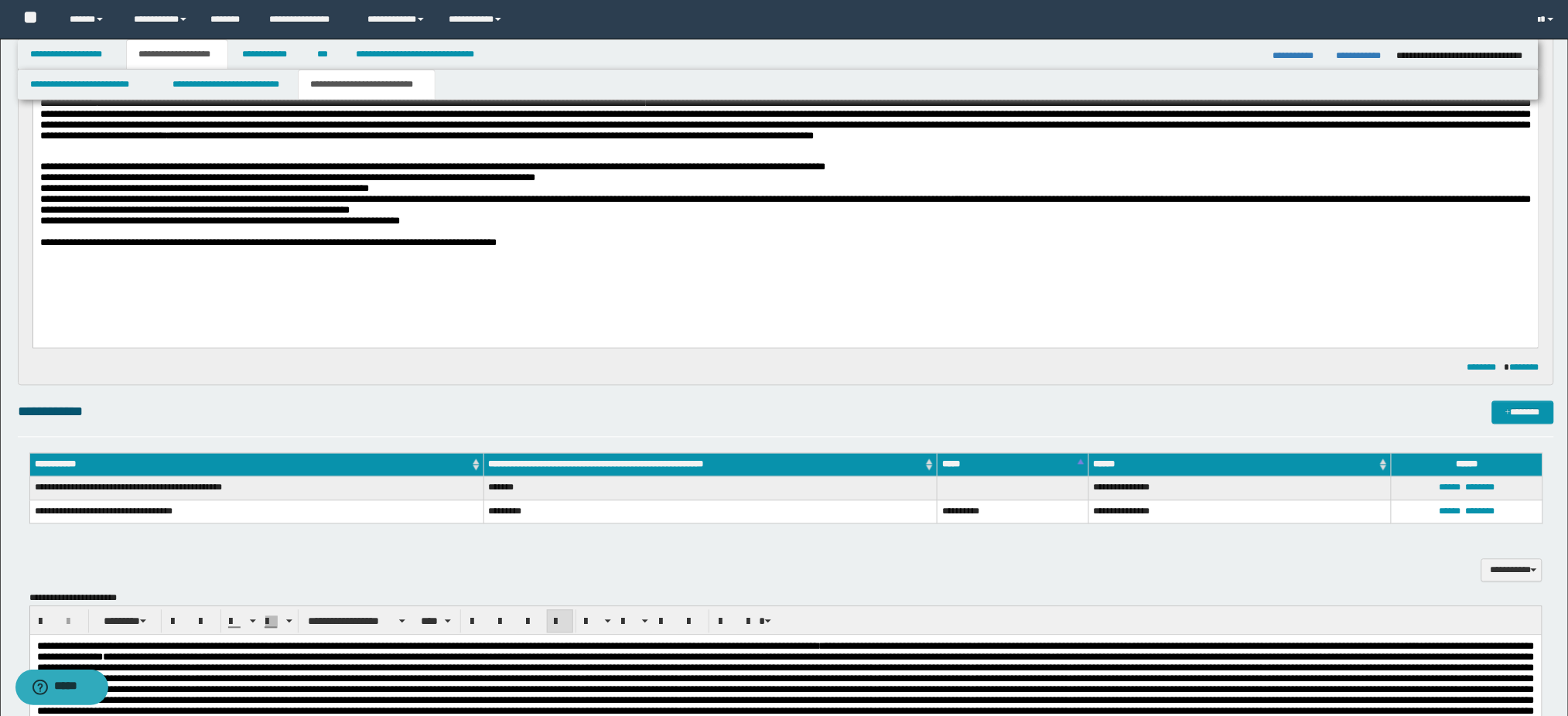 click on "**********" at bounding box center (785, 206) 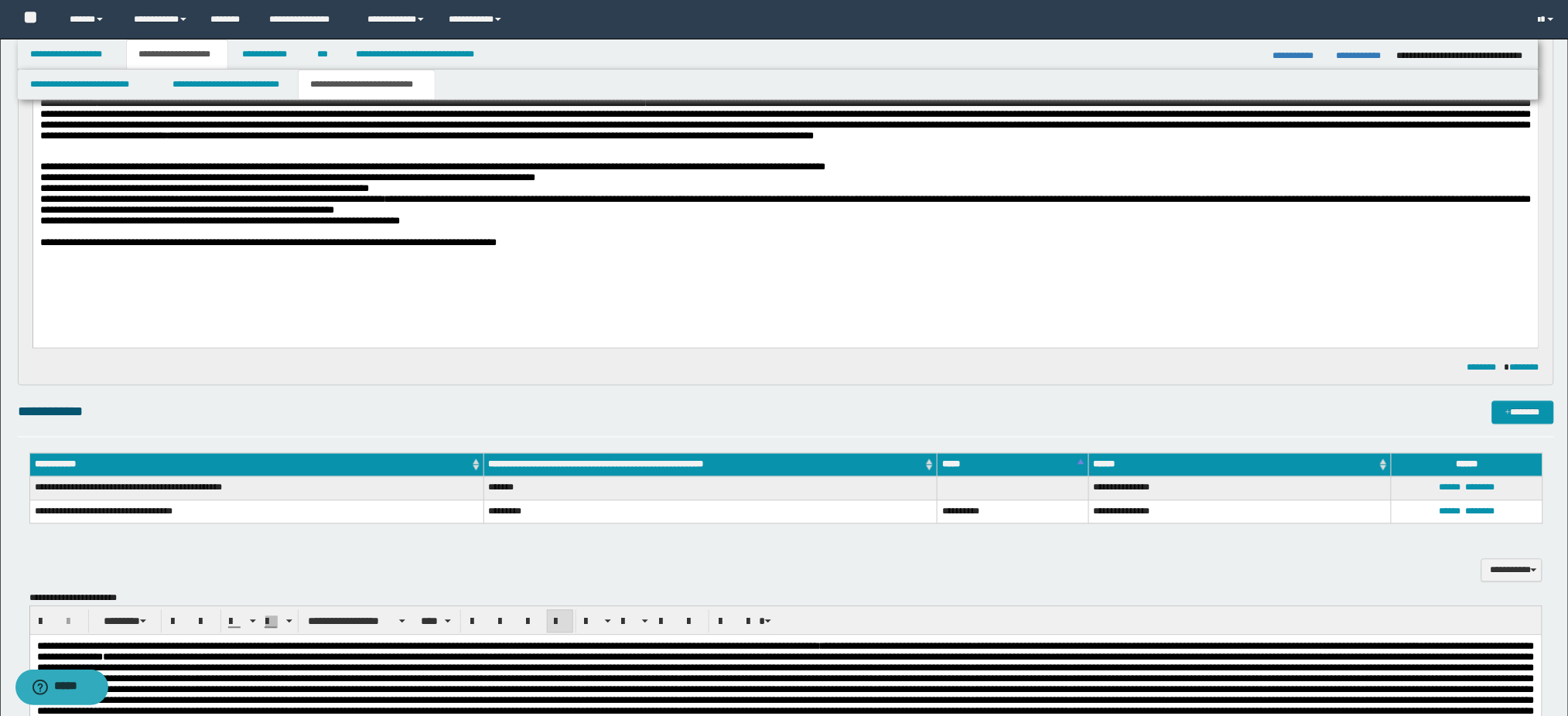 click on "**********" at bounding box center [785, 206] 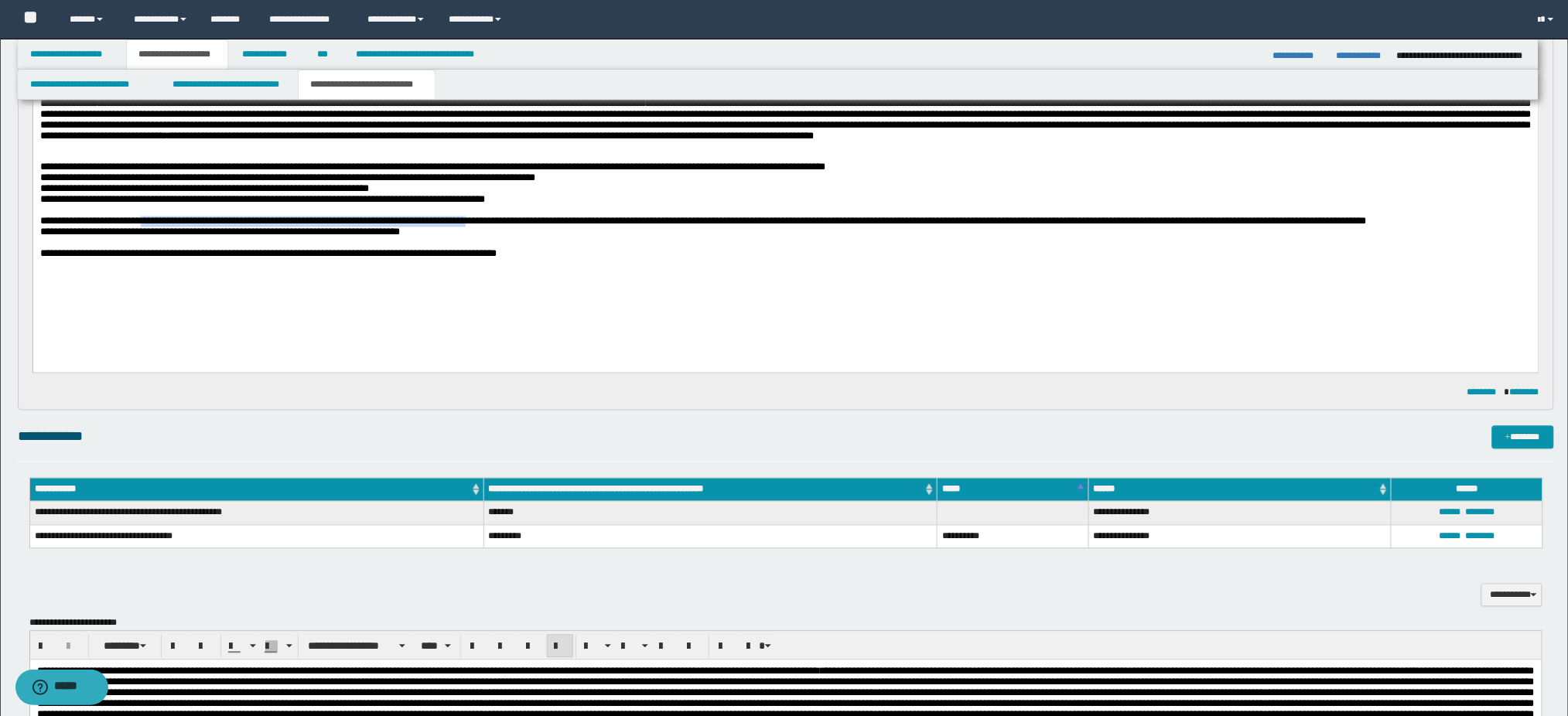 drag, startPoint x: 158, startPoint y: 231, endPoint x: 537, endPoint y: 230, distance: 379.001 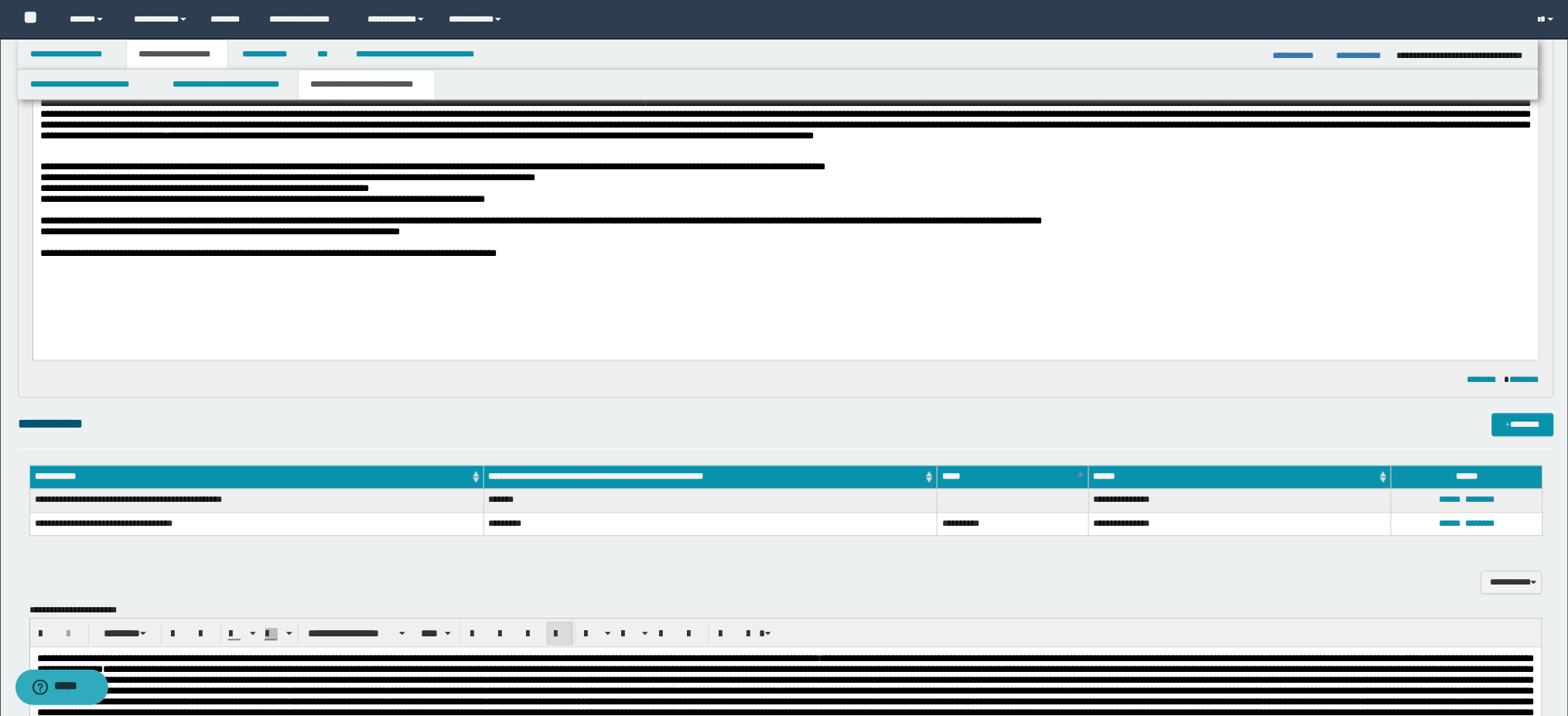 click on "**********" at bounding box center (785, 169) 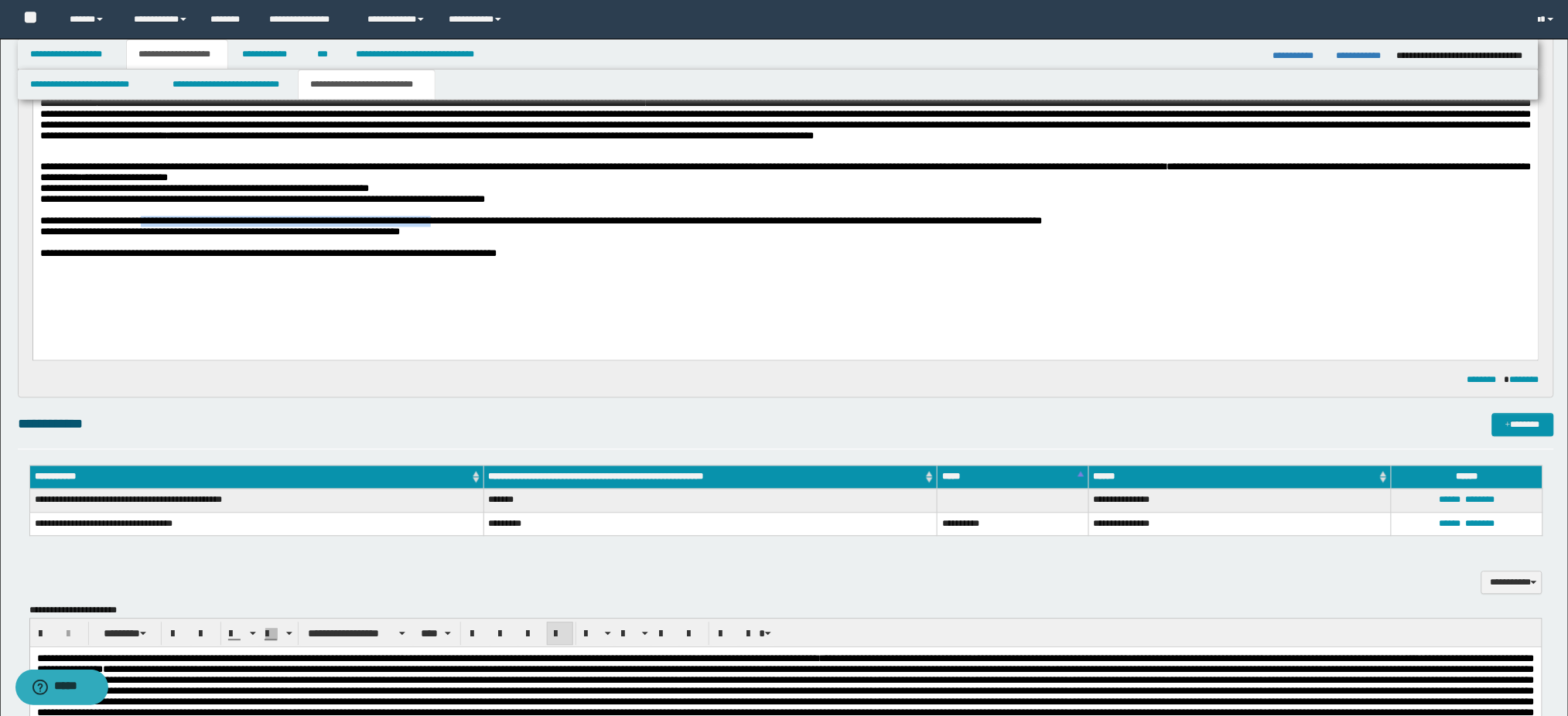 drag, startPoint x: 158, startPoint y: 233, endPoint x: 489, endPoint y: 233, distance: 331 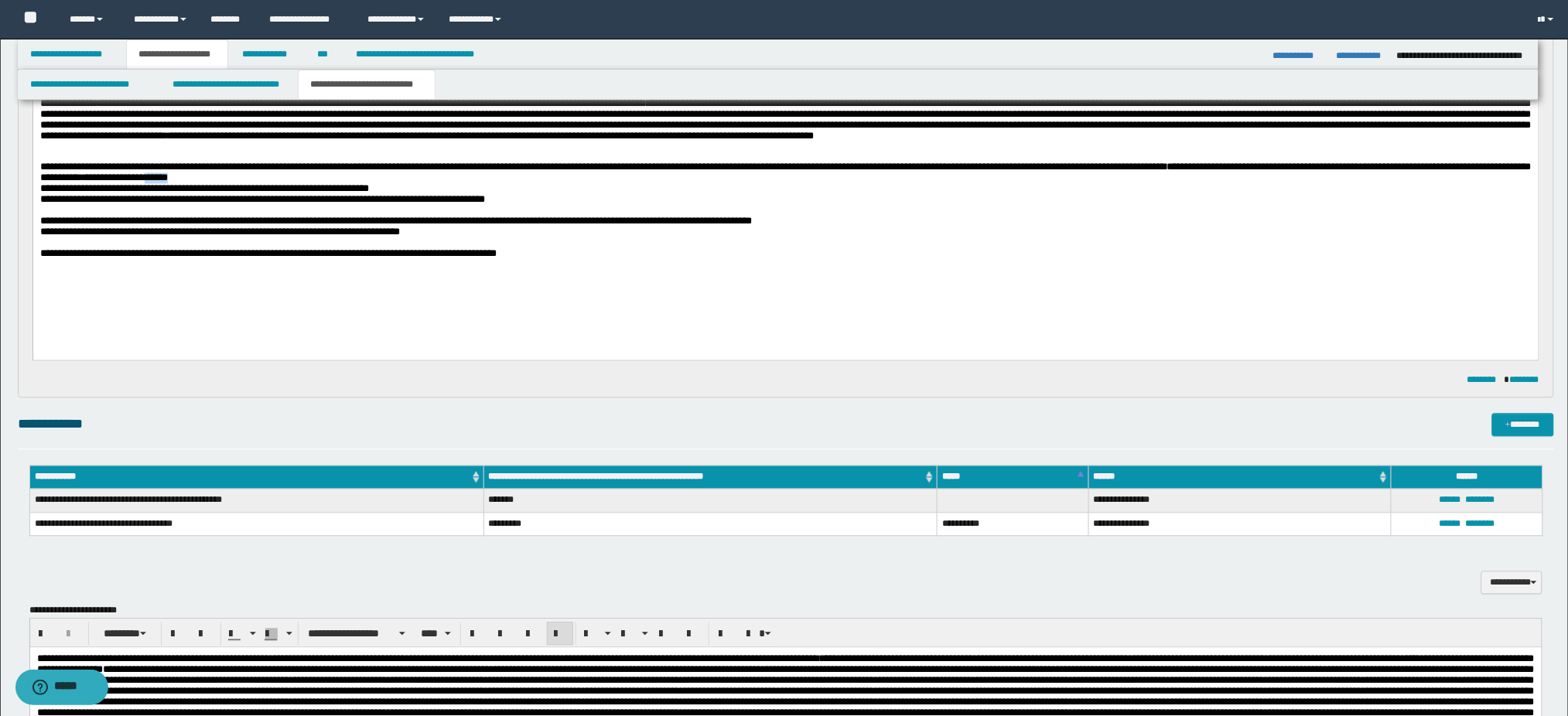 drag, startPoint x: 424, startPoint y: 181, endPoint x: 494, endPoint y: 181, distance: 70 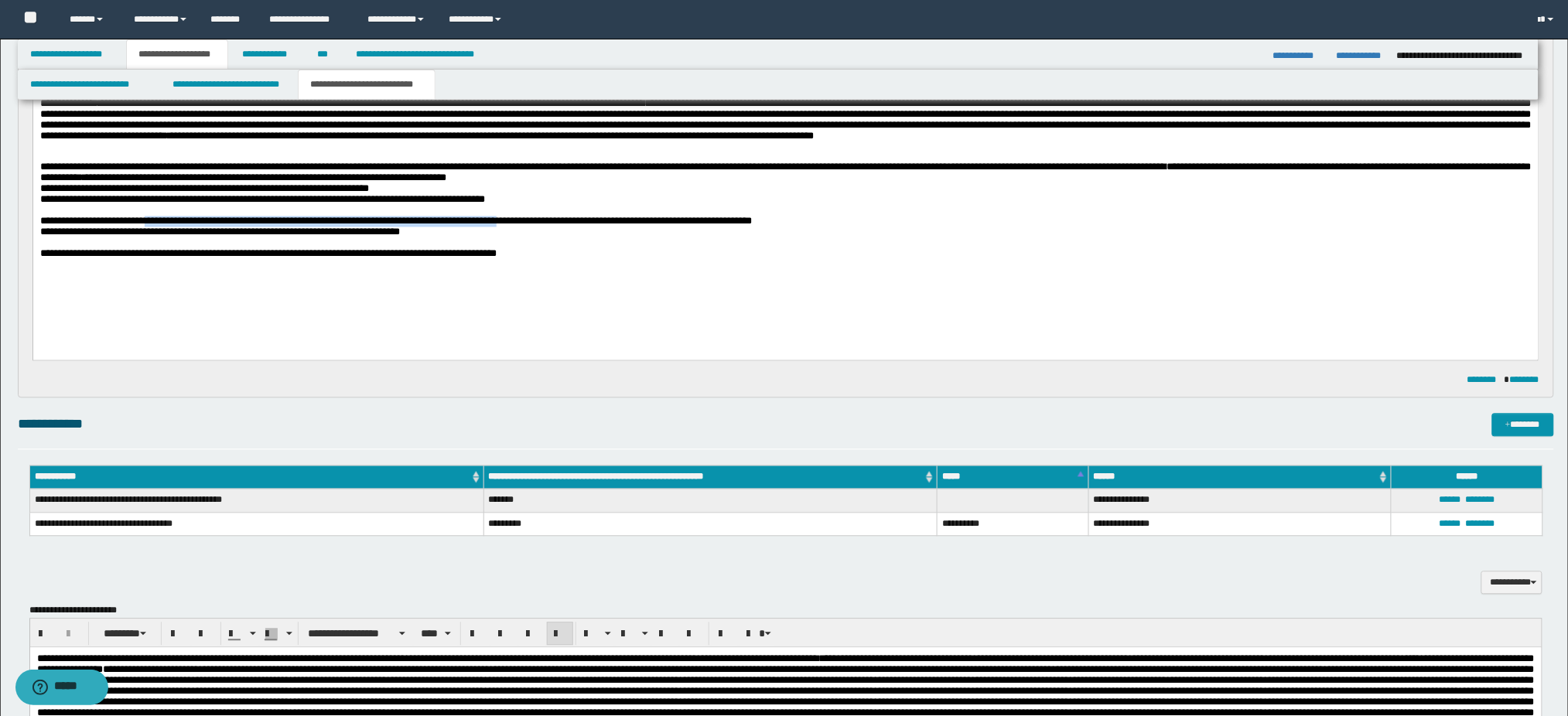 drag, startPoint x: 161, startPoint y: 235, endPoint x: 571, endPoint y: 233, distance: 410.0049 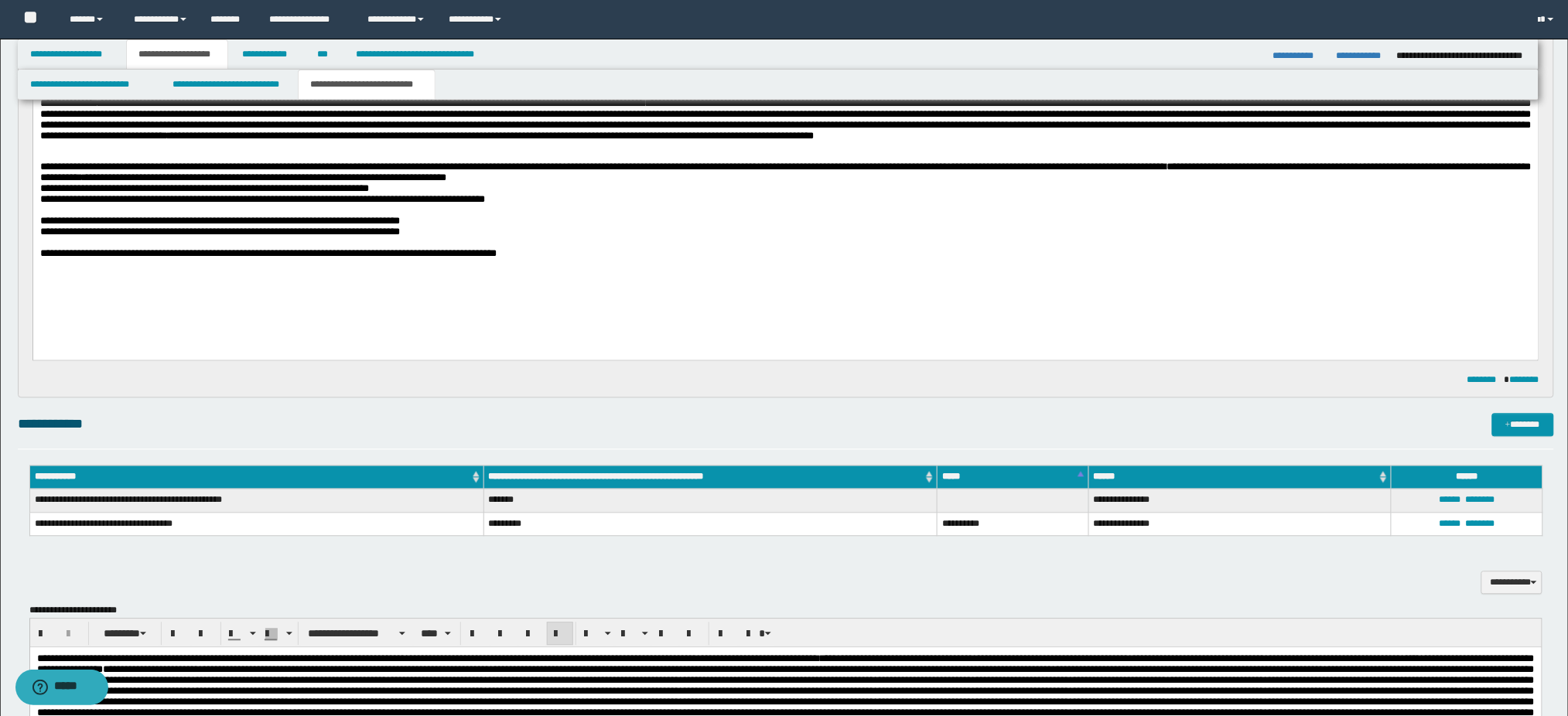 click on "**********" at bounding box center [785, 174] 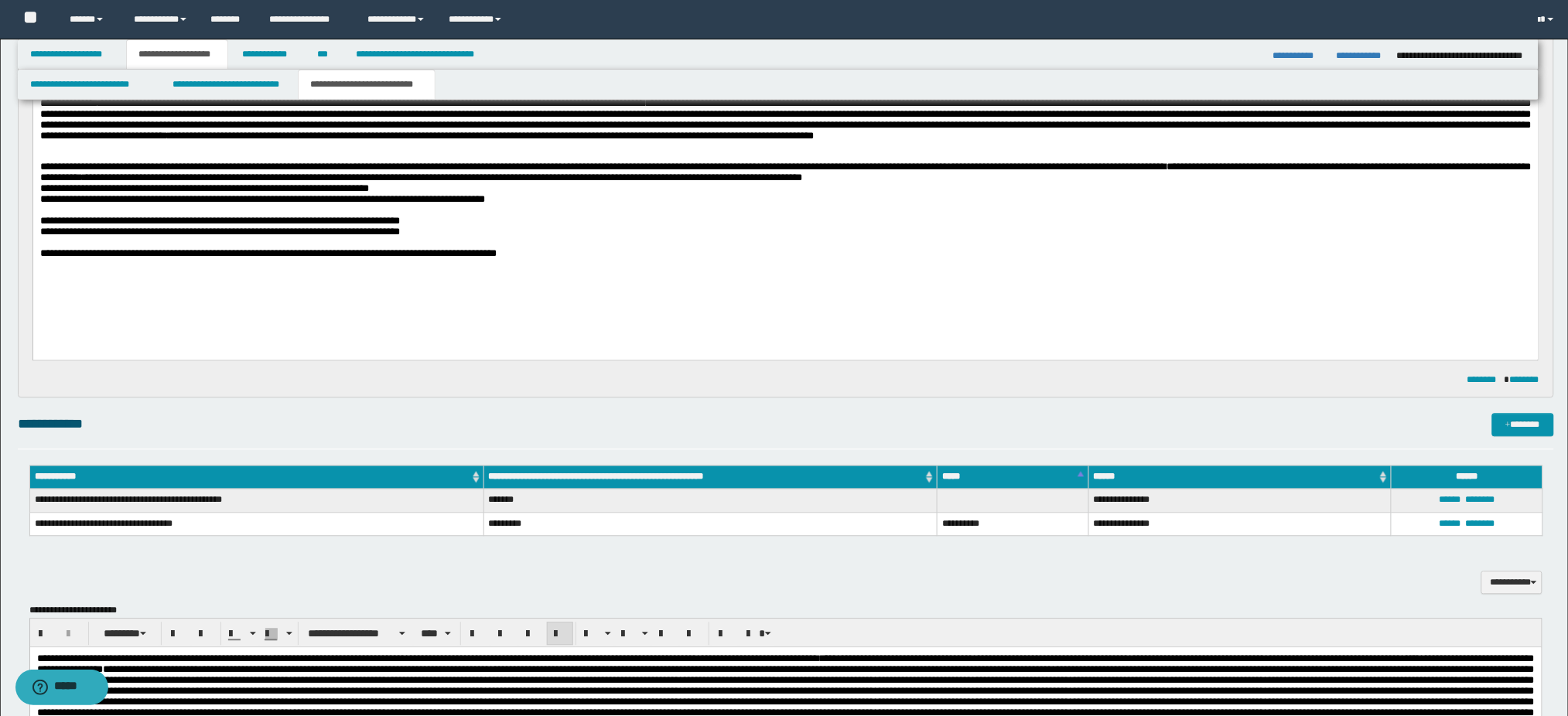 click on "**********" at bounding box center (442, 179) 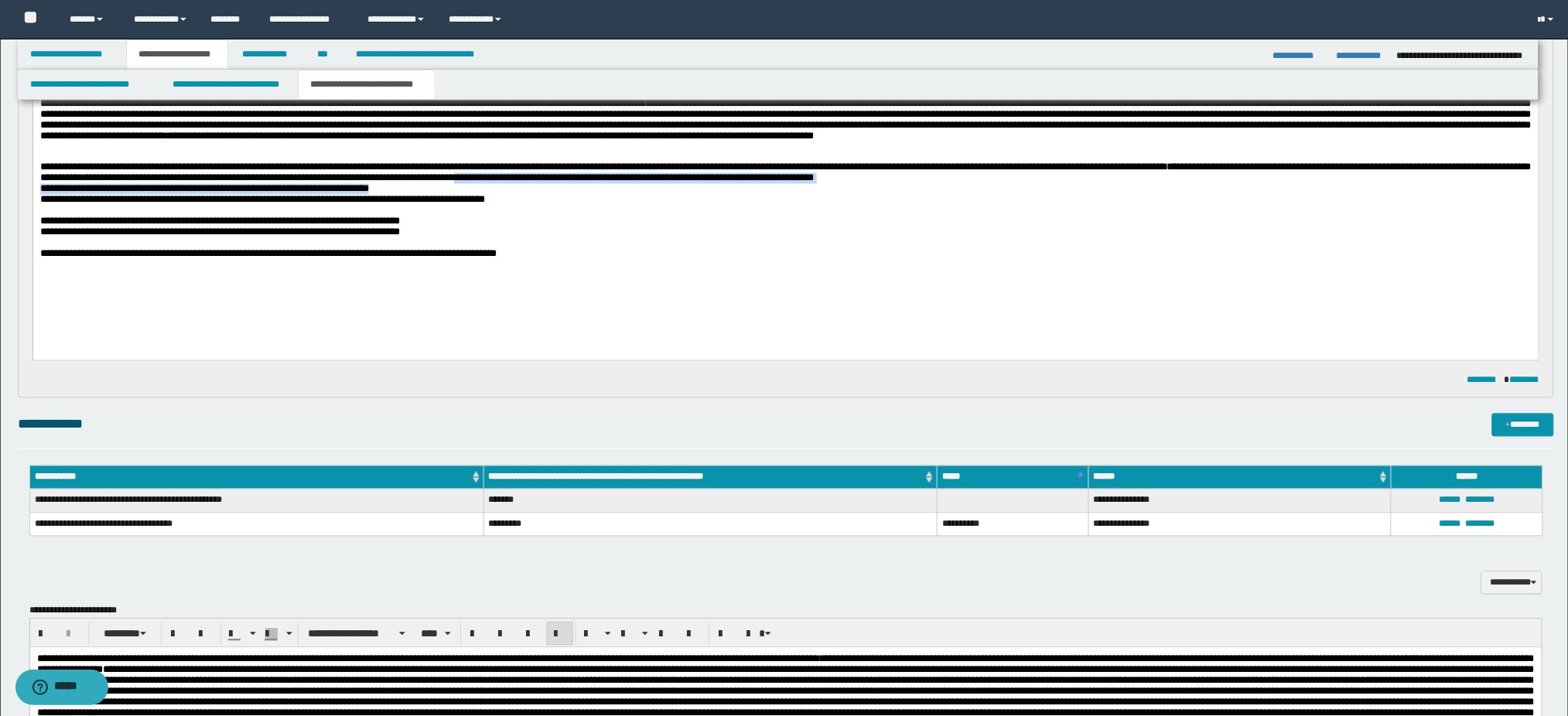 drag, startPoint x: 873, startPoint y: 185, endPoint x: 1151, endPoint y: 195, distance: 278.1798 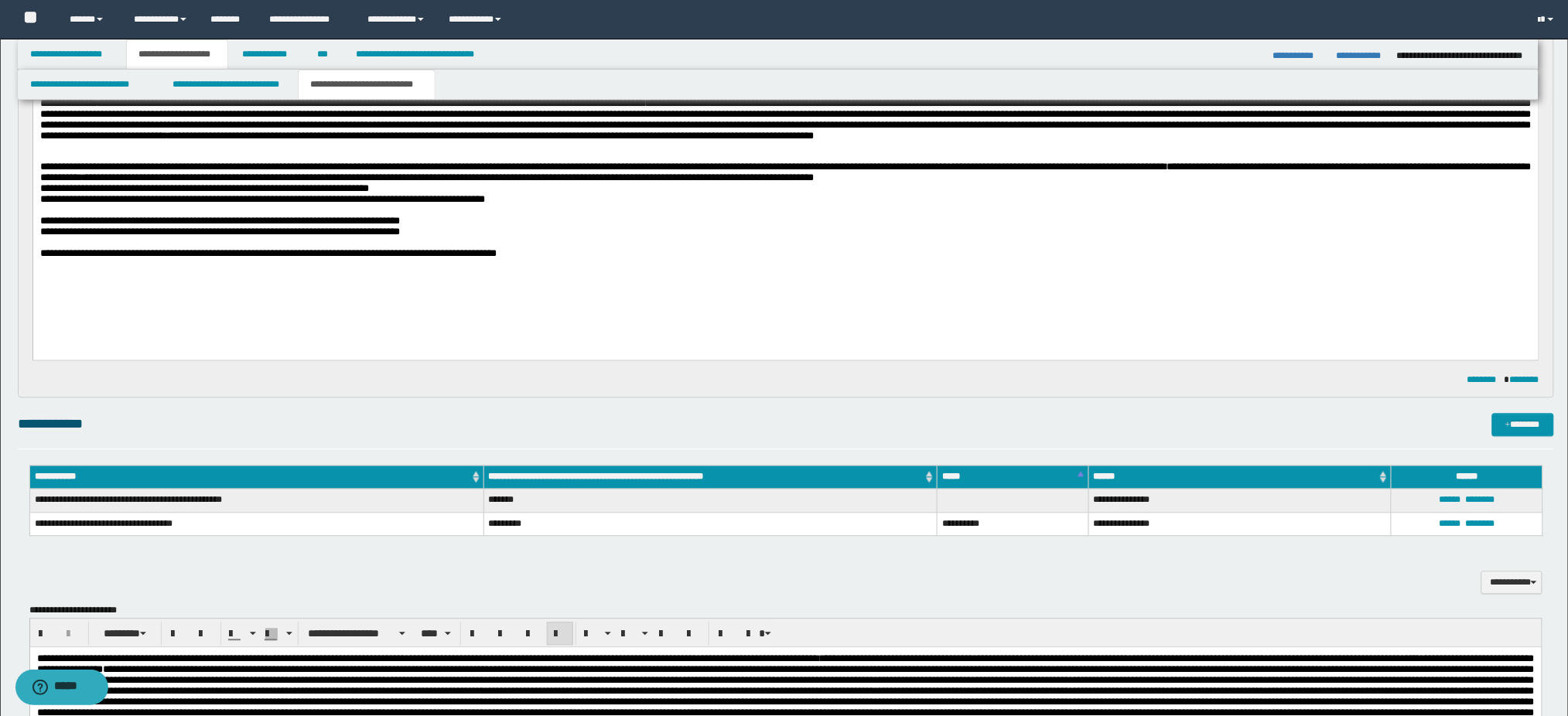 click at bounding box center [785, 212] 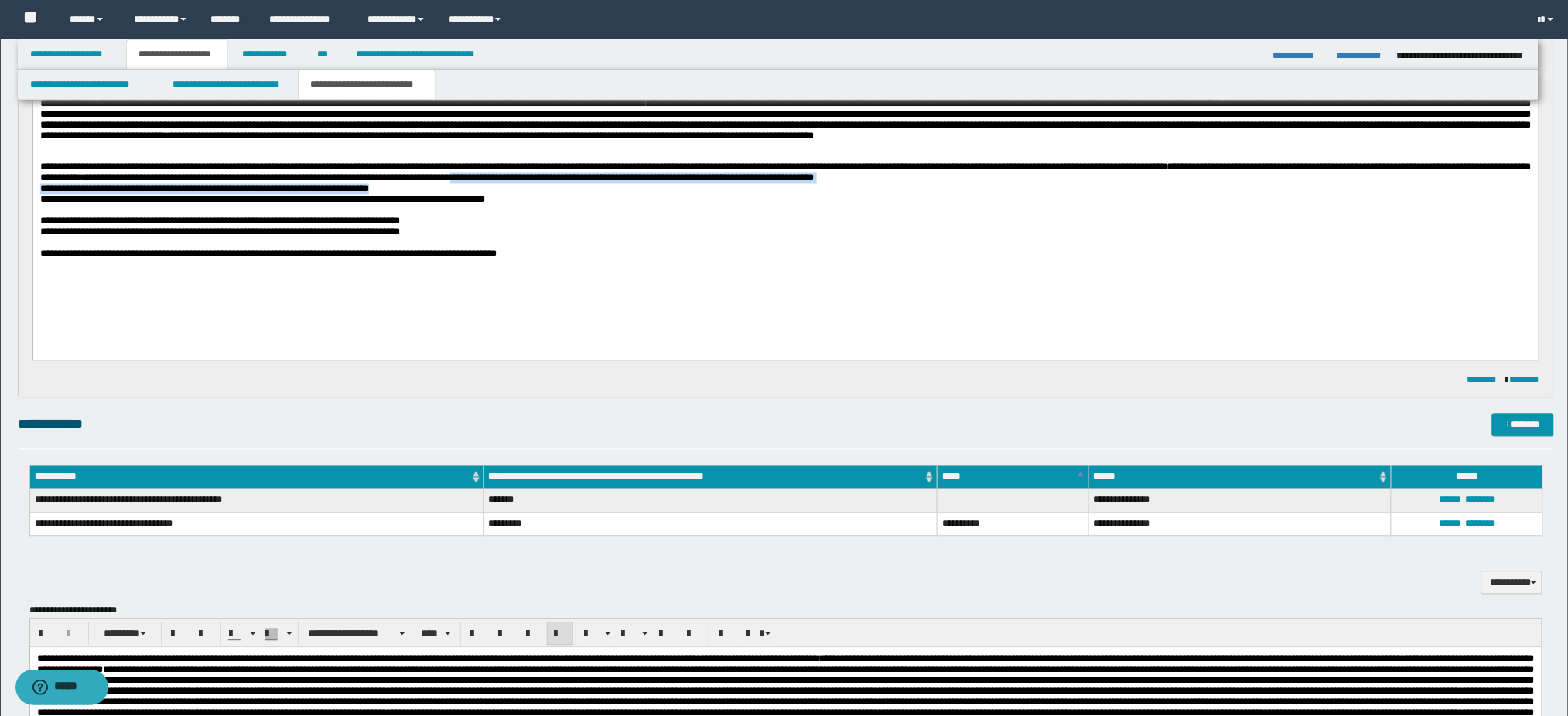 drag, startPoint x: 781, startPoint y: 185, endPoint x: 1238, endPoint y: 190, distance: 457.0274 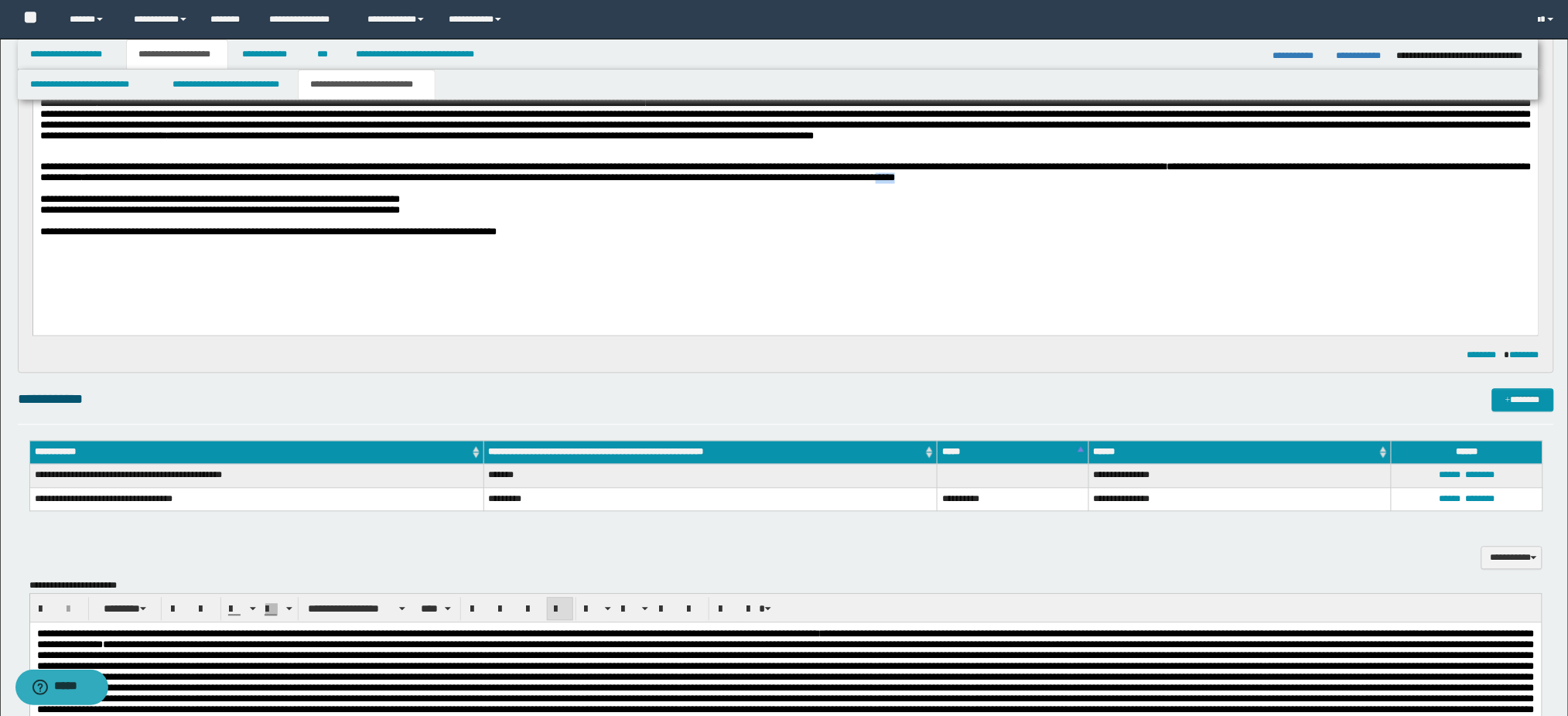 drag, startPoint x: 1299, startPoint y: 186, endPoint x: 1383, endPoint y: 193, distance: 84.29116 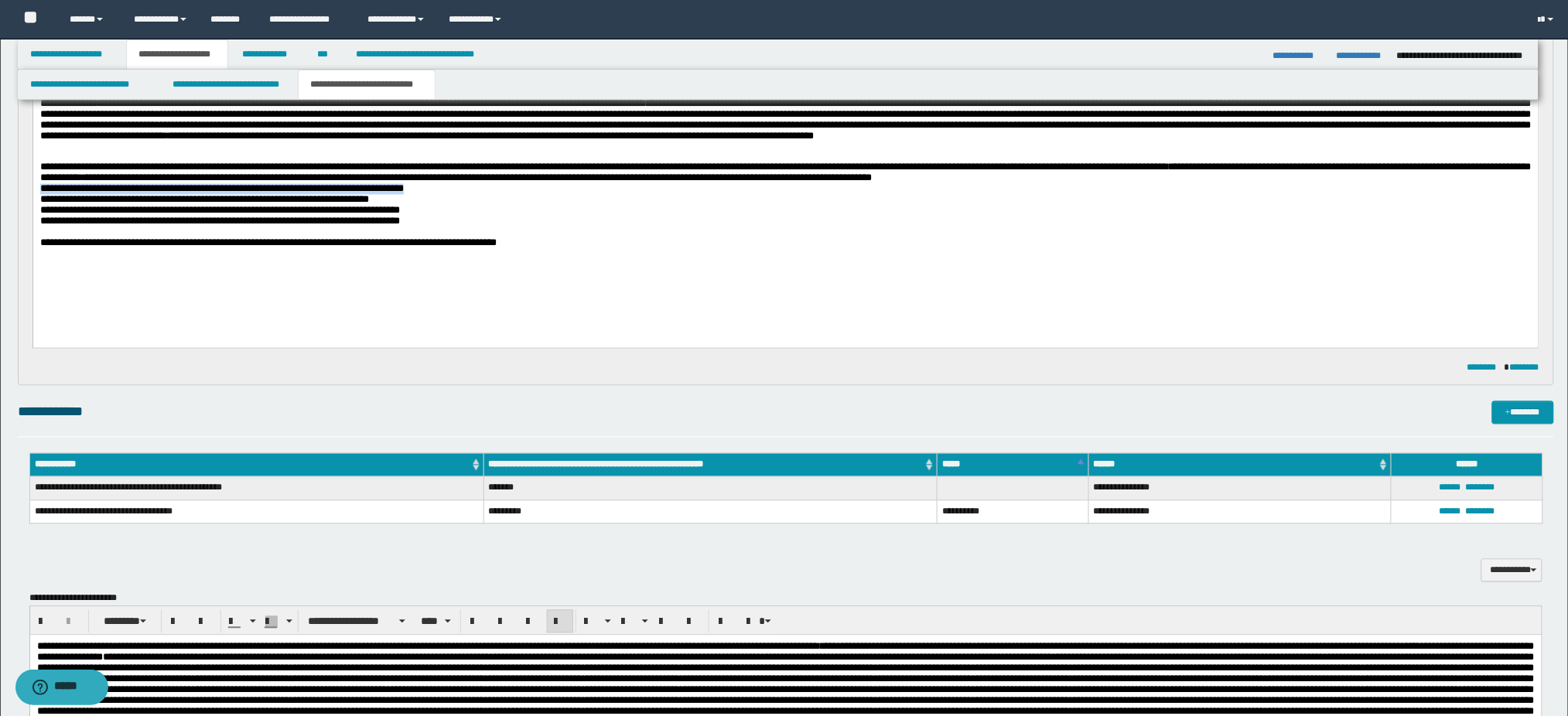 drag, startPoint x: 471, startPoint y: 197, endPoint x: -1, endPoint y: 194, distance: 472.0095 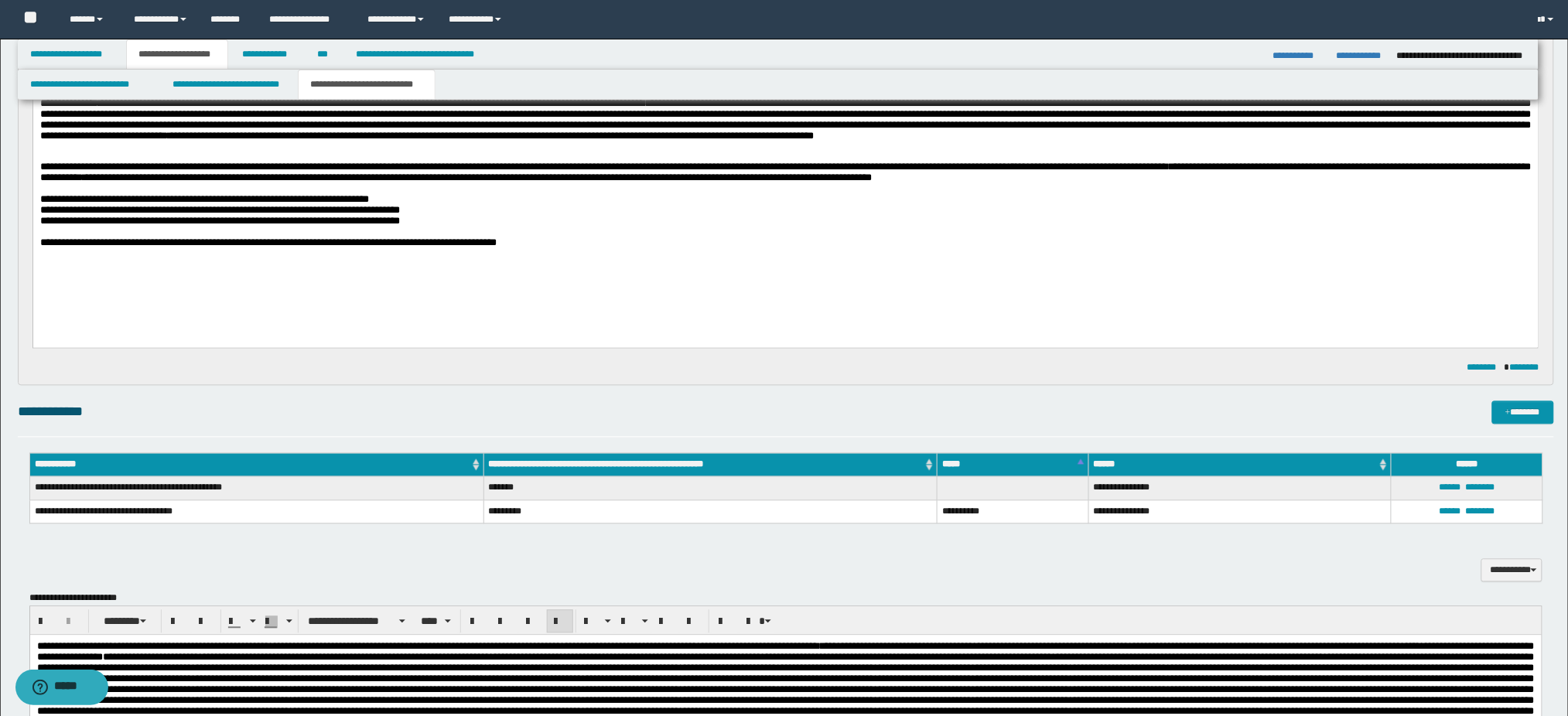 click on "**********" at bounding box center (785, 201) 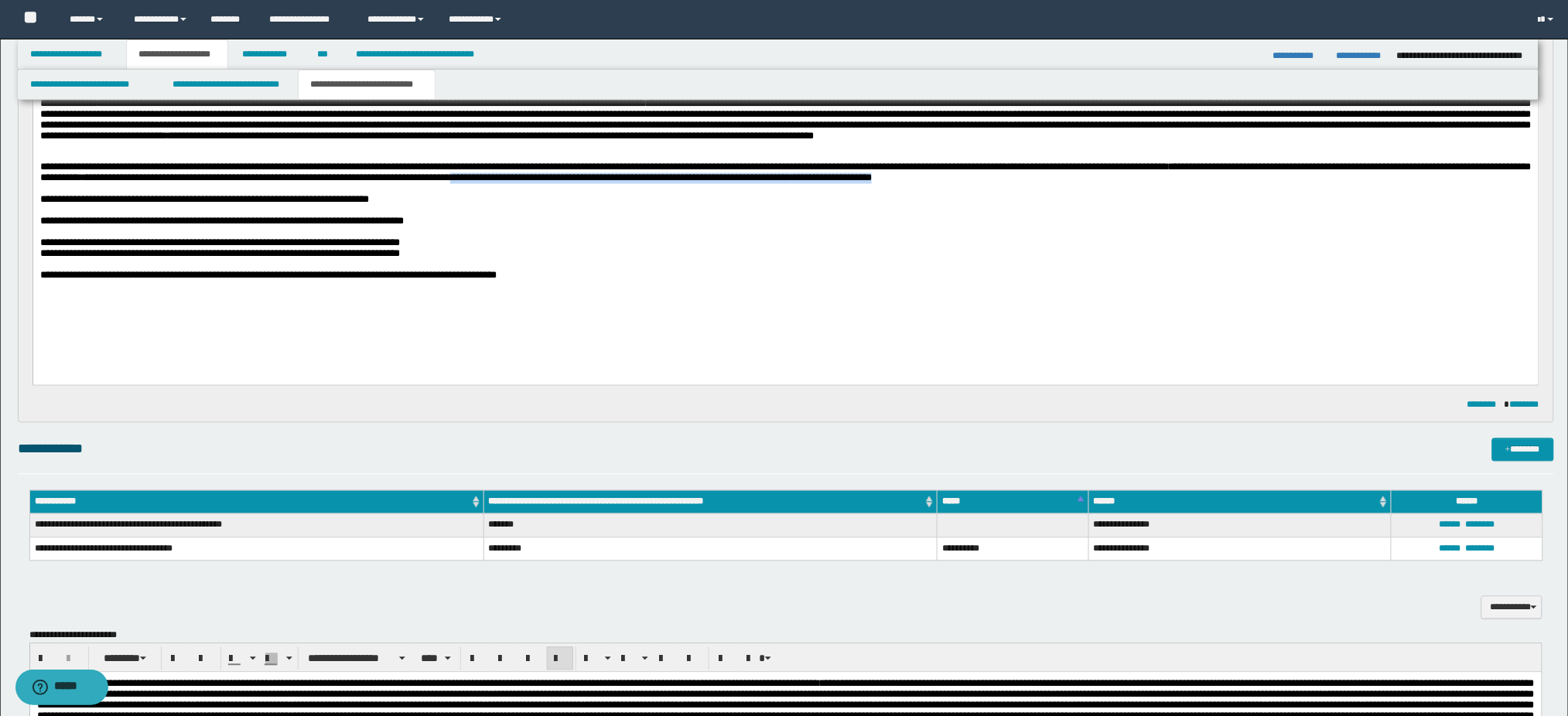 drag, startPoint x: 780, startPoint y: 185, endPoint x: 1303, endPoint y: 185, distance: 523 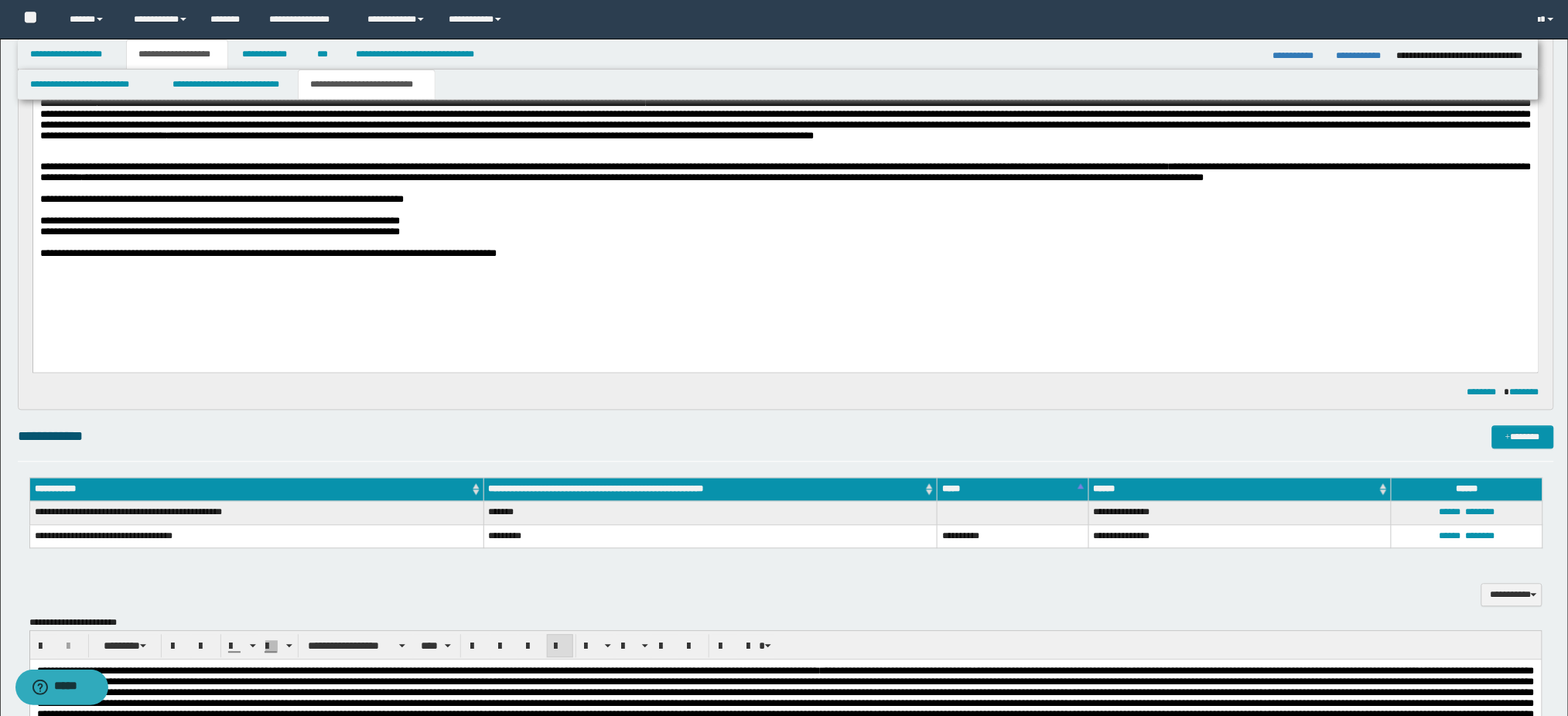 click on "**********" at bounding box center [785, 173] 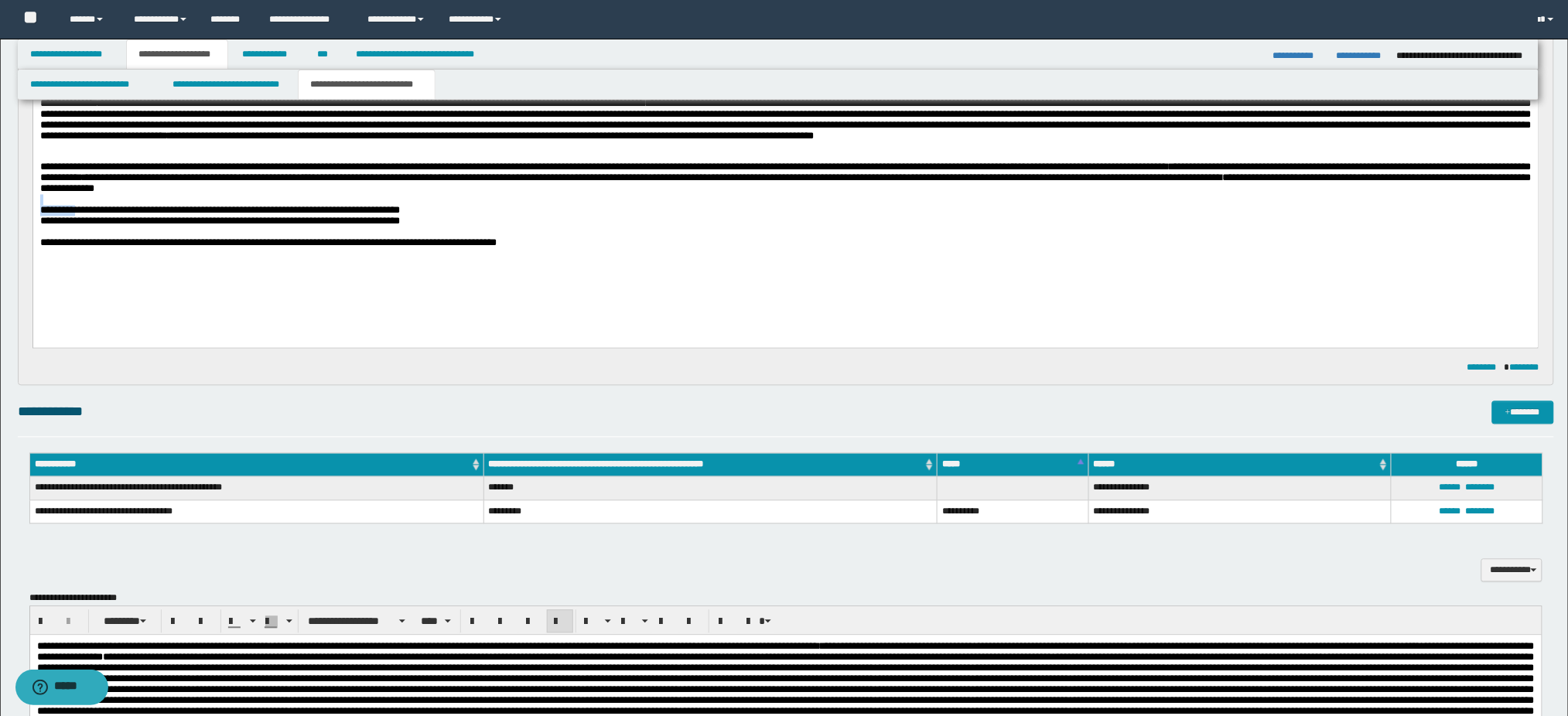 drag, startPoint x: 80, startPoint y: 224, endPoint x: 12, endPoint y: 206, distance: 70.34202 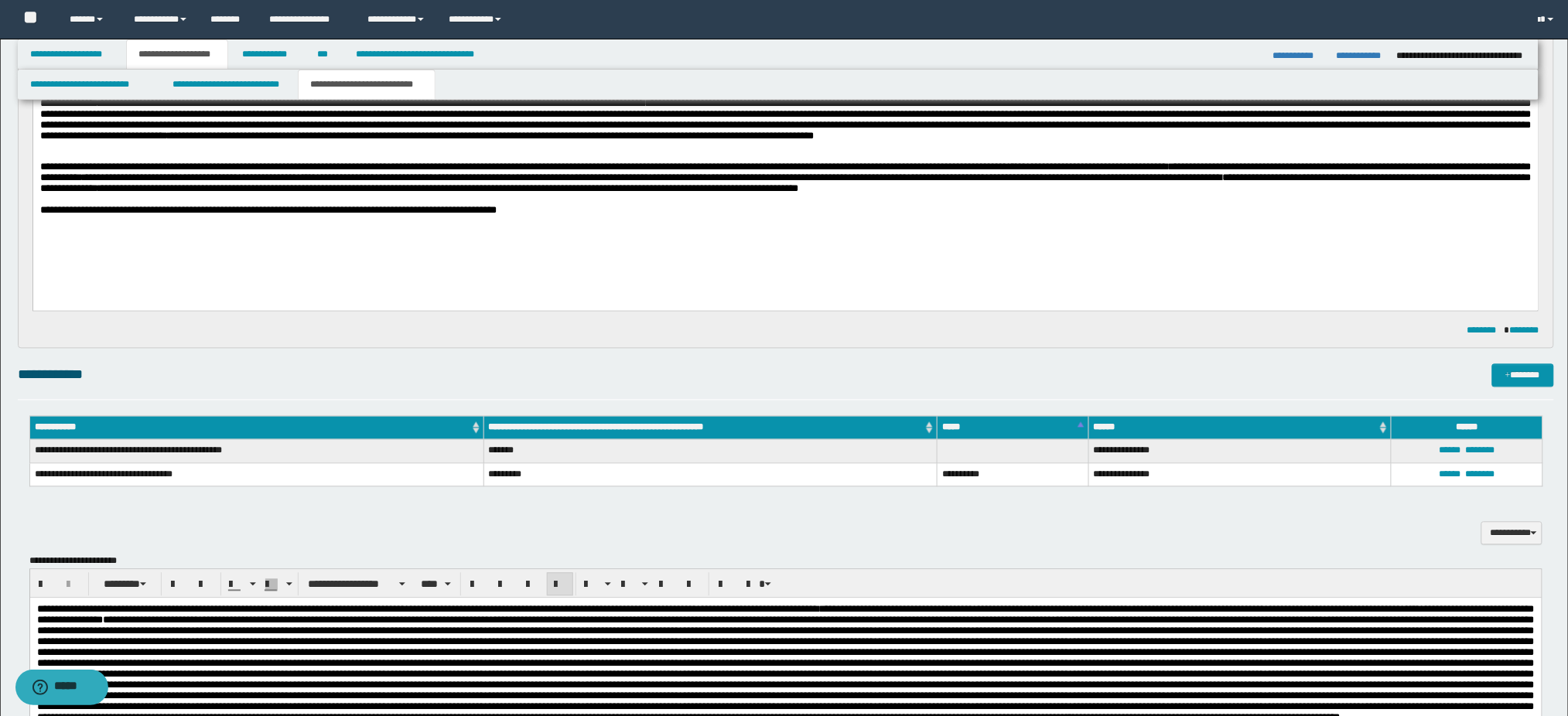 click on "**********" at bounding box center (785, 179) 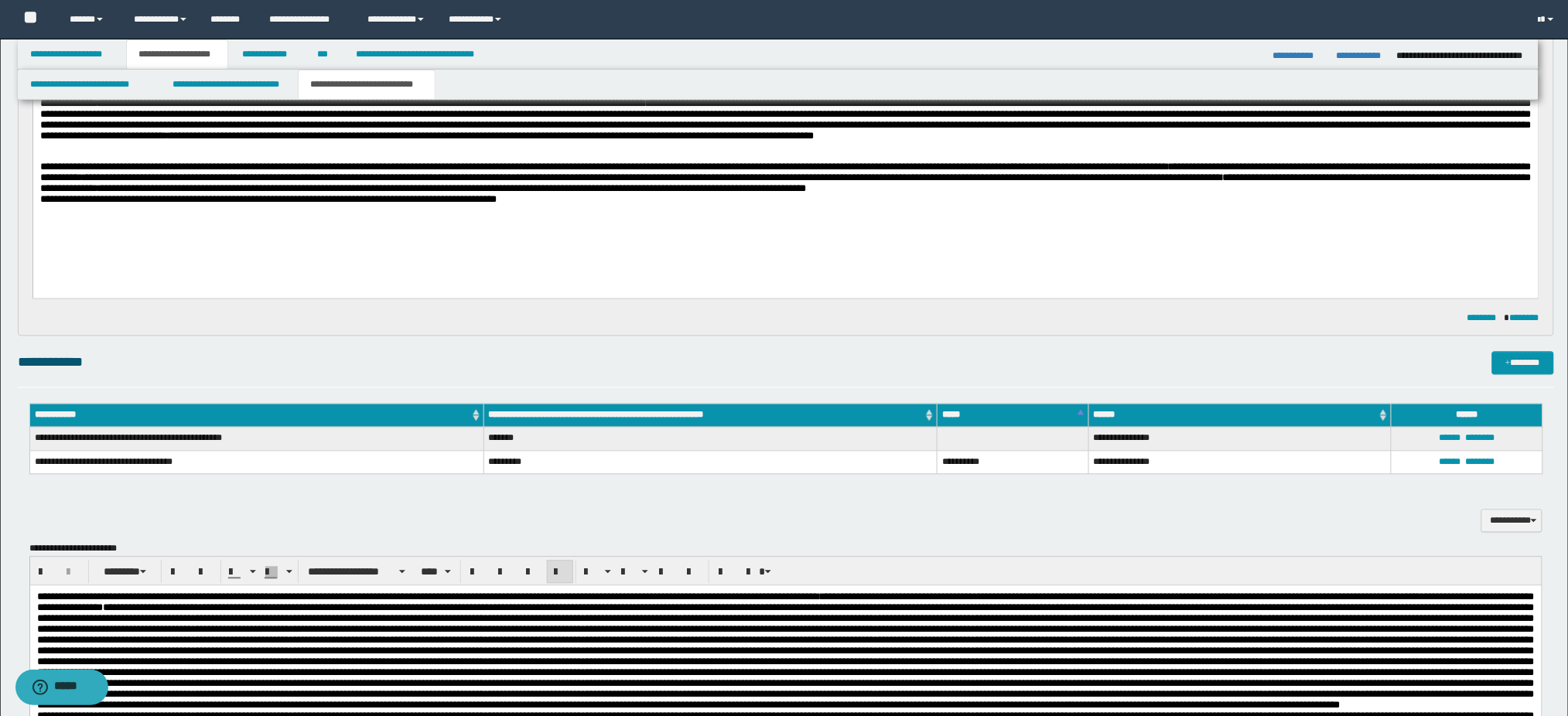 click on "**********" at bounding box center (785, 113) 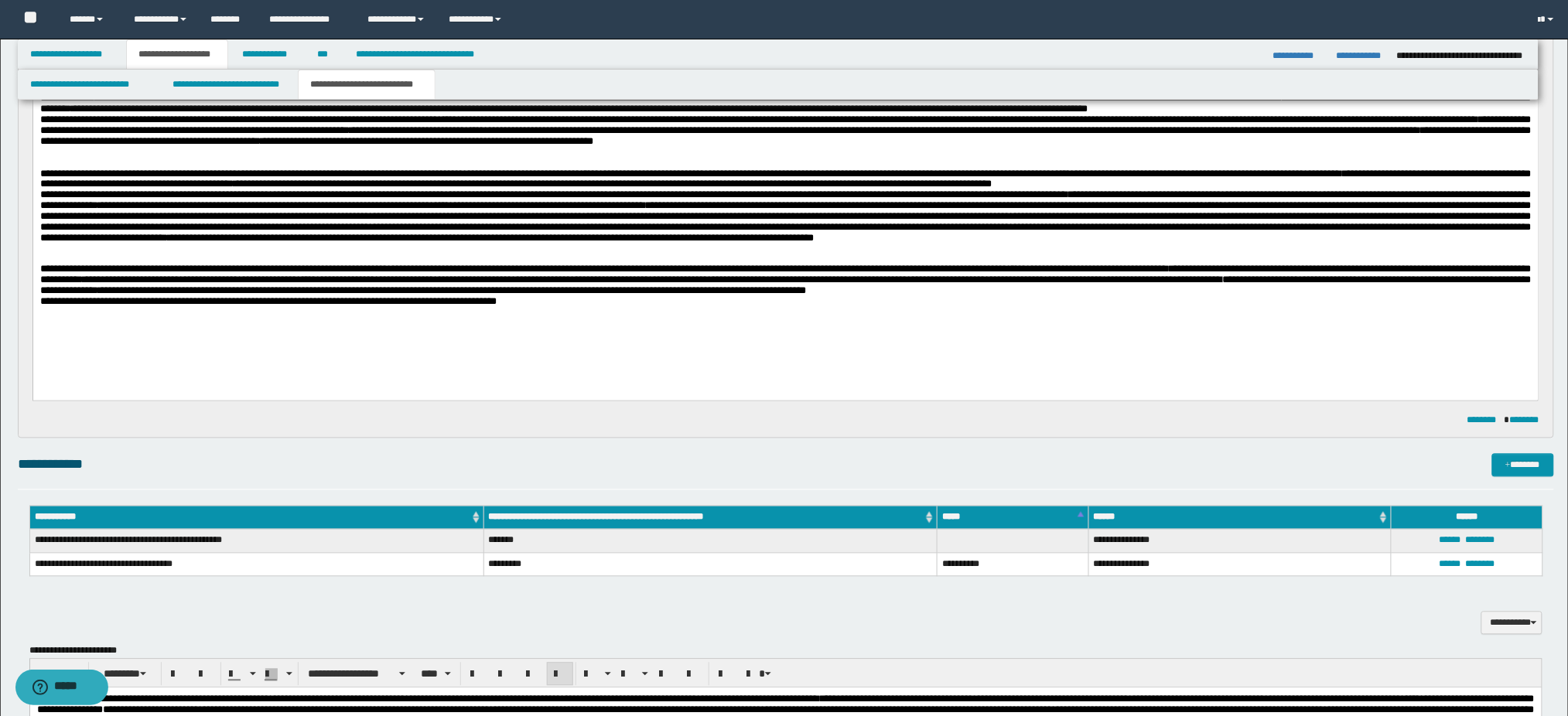 scroll, scrollTop: 885, scrollLeft: 0, axis: vertical 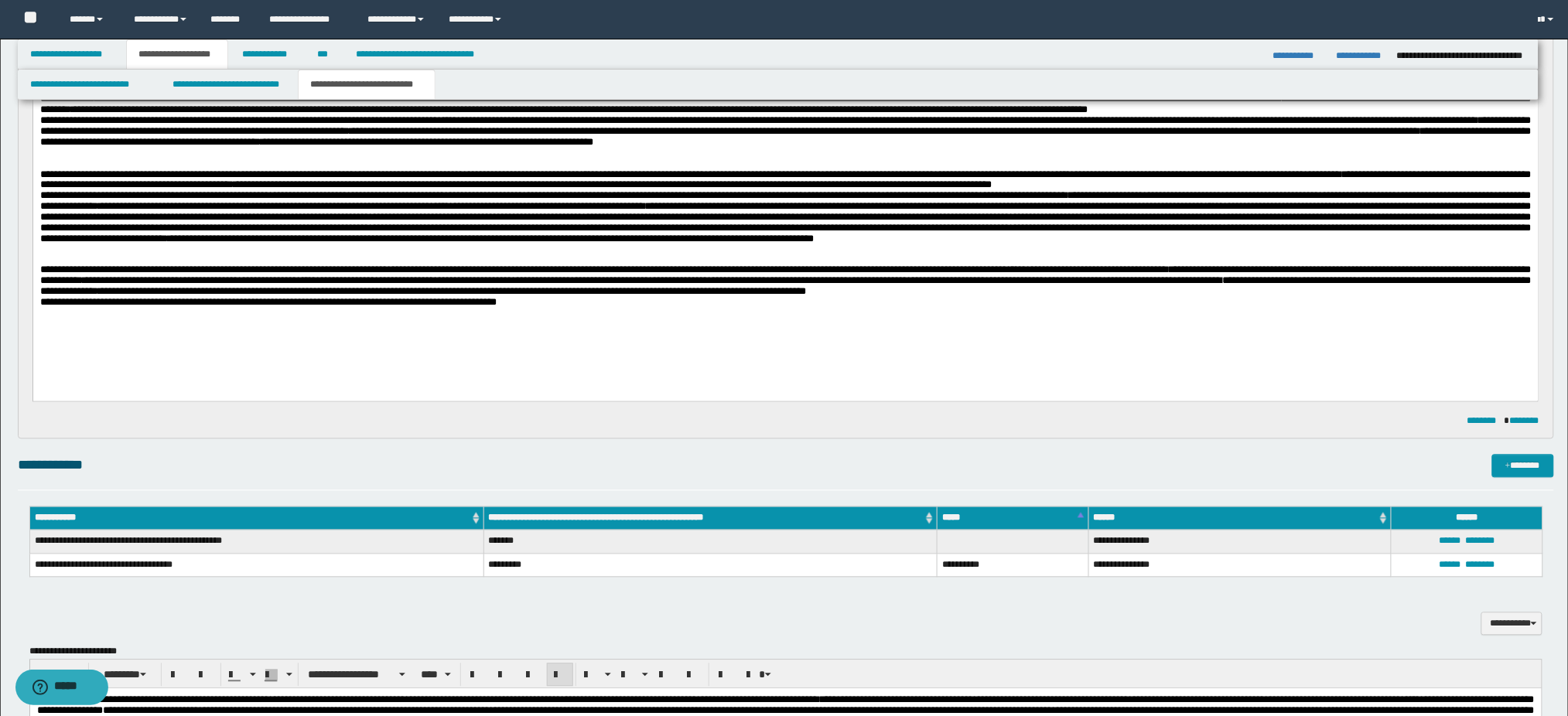 click on "**********" at bounding box center (785, 303) 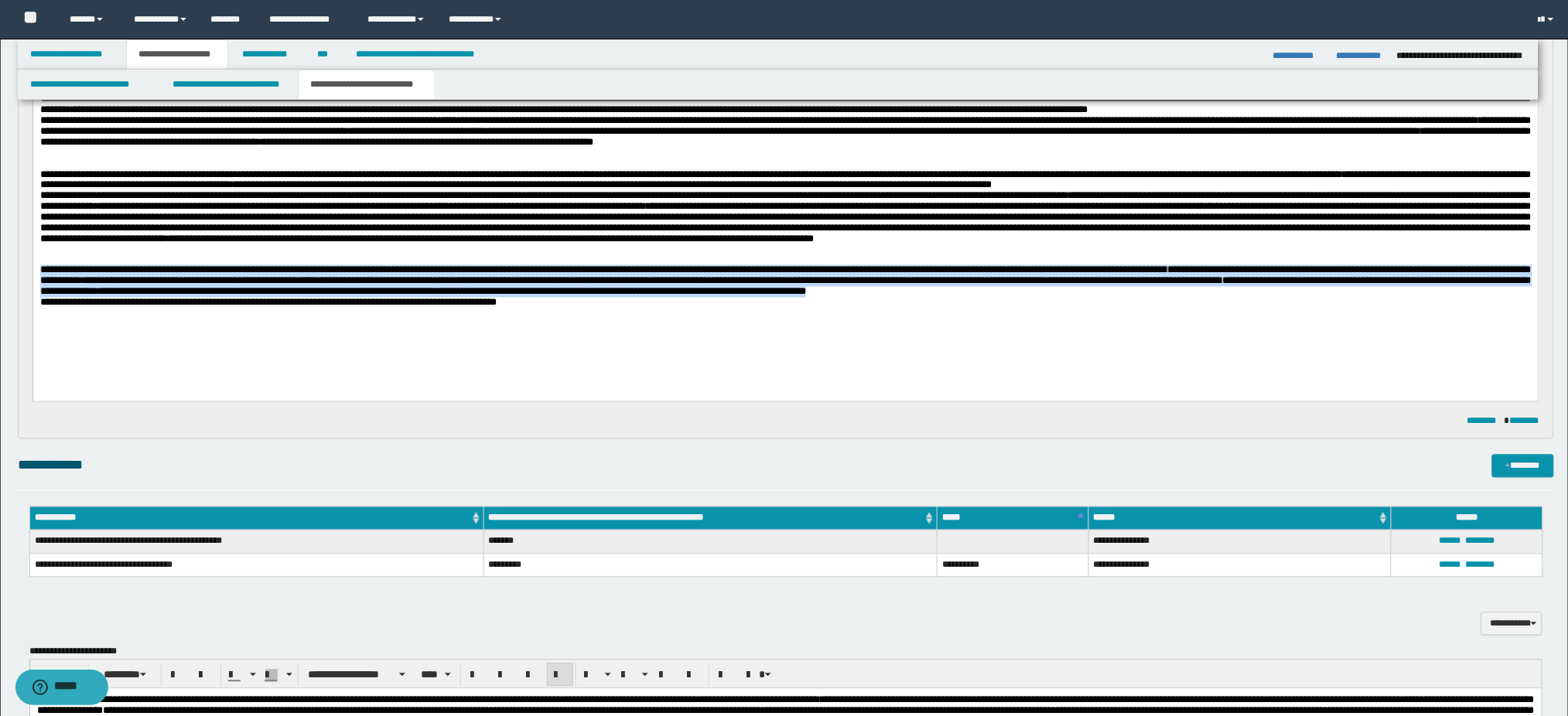 drag, startPoint x: 1502, startPoint y: 299, endPoint x: 0, endPoint y: 273, distance: 1502.225 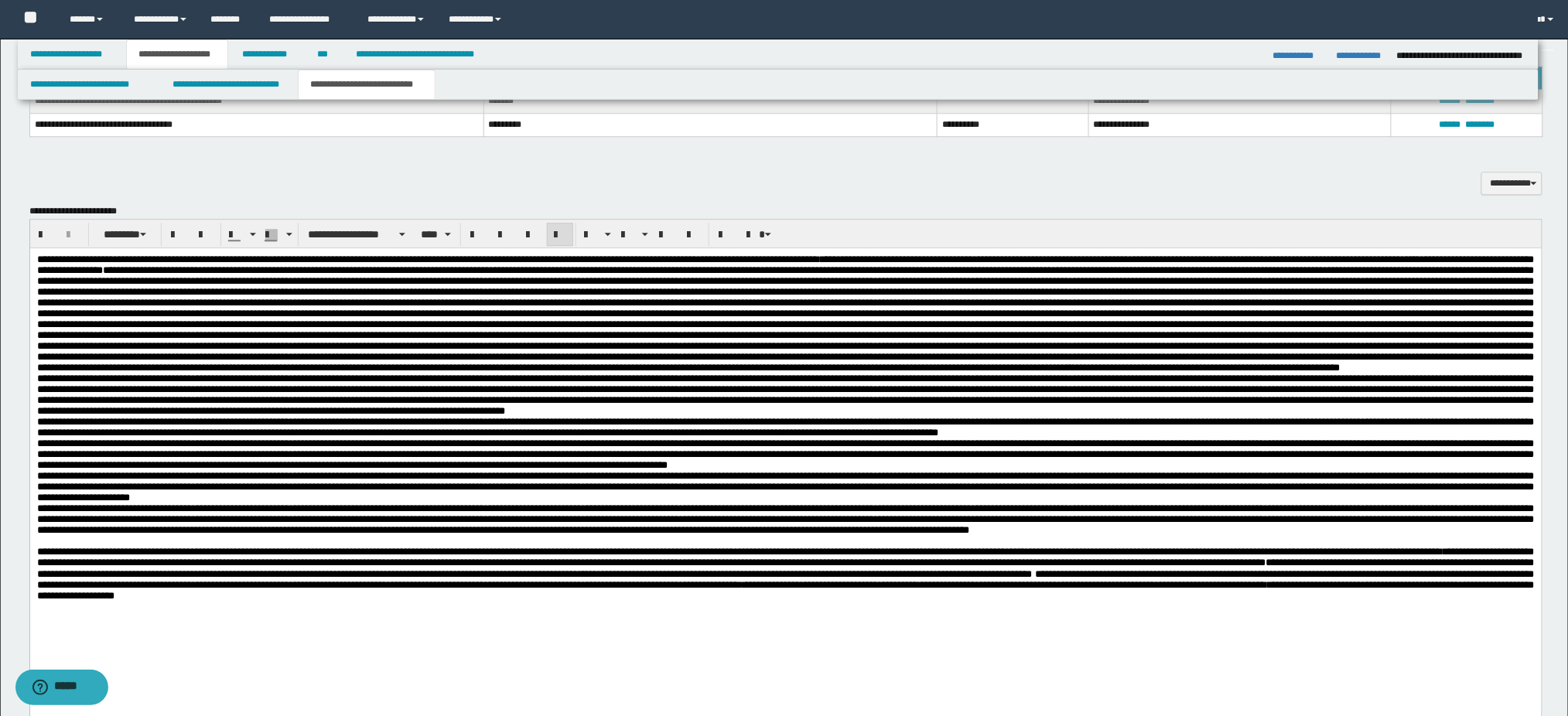 scroll, scrollTop: 1607, scrollLeft: 0, axis: vertical 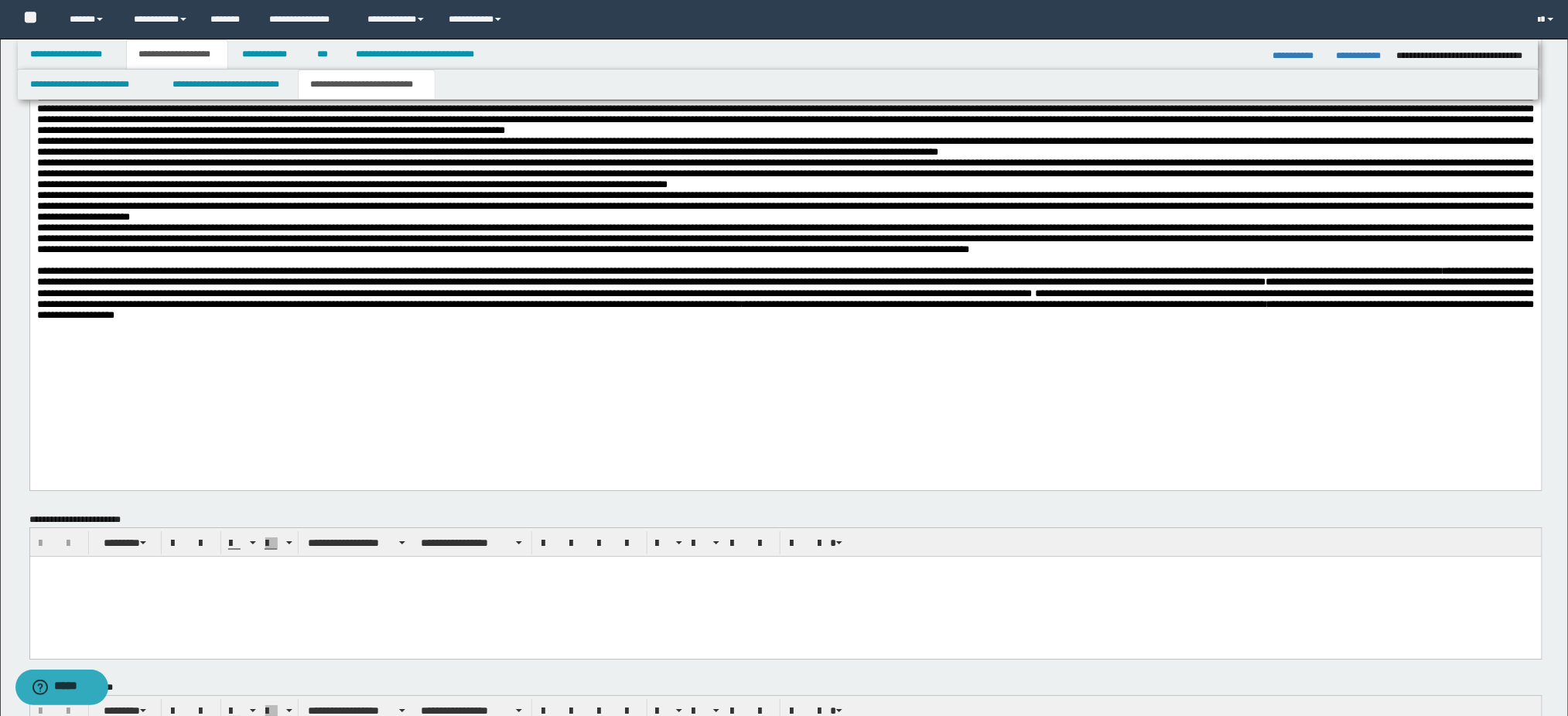 click on "**********" at bounding box center [785, 239] 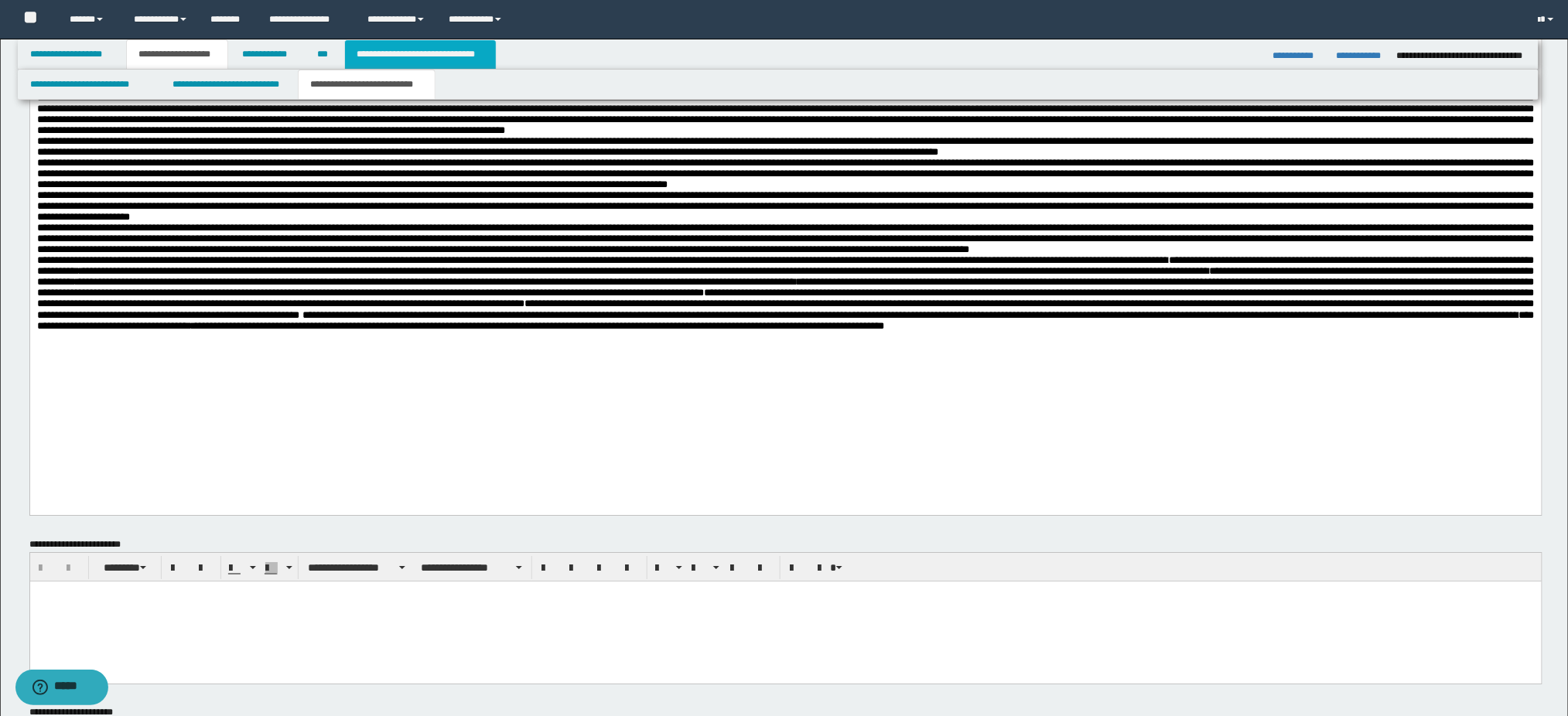 click on "**********" at bounding box center [420, 54] 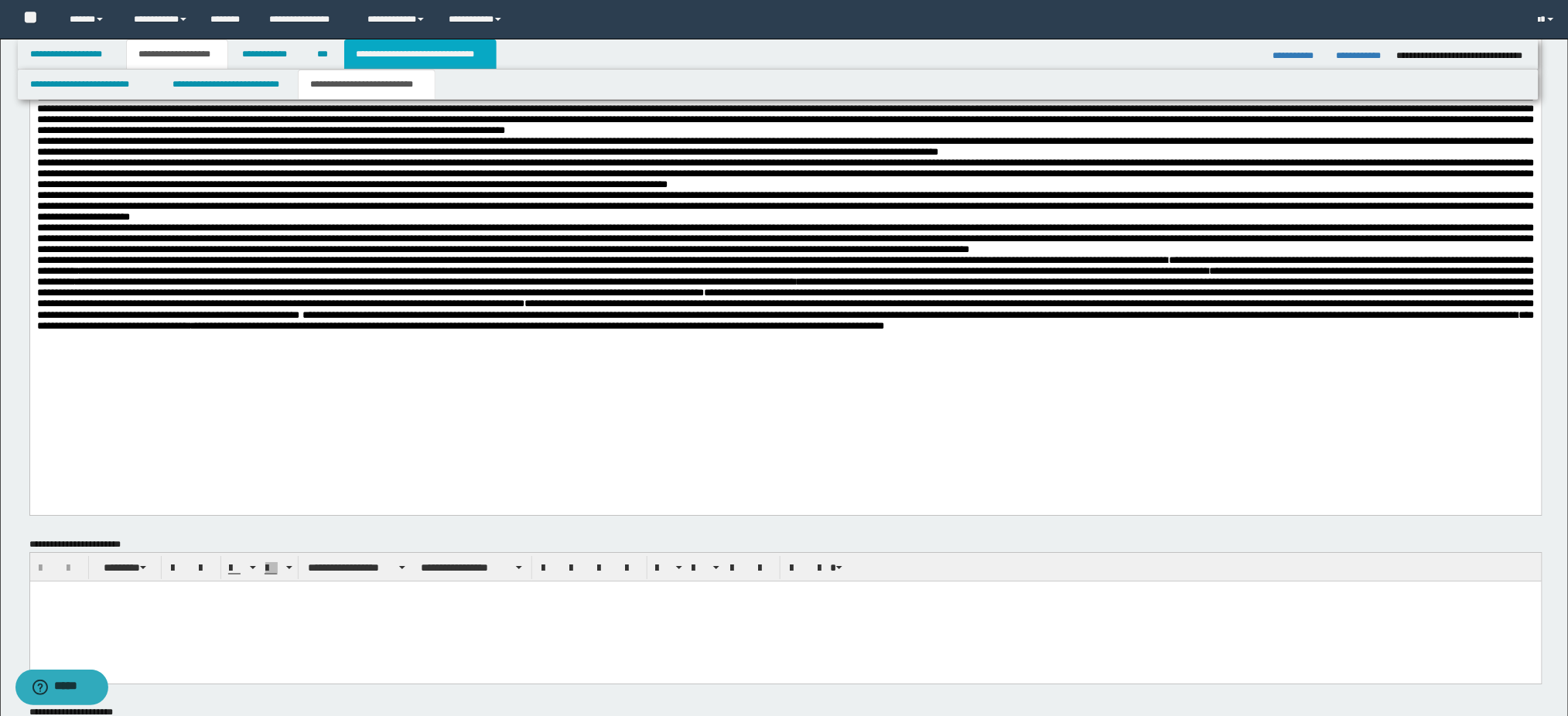 scroll, scrollTop: 536, scrollLeft: 0, axis: vertical 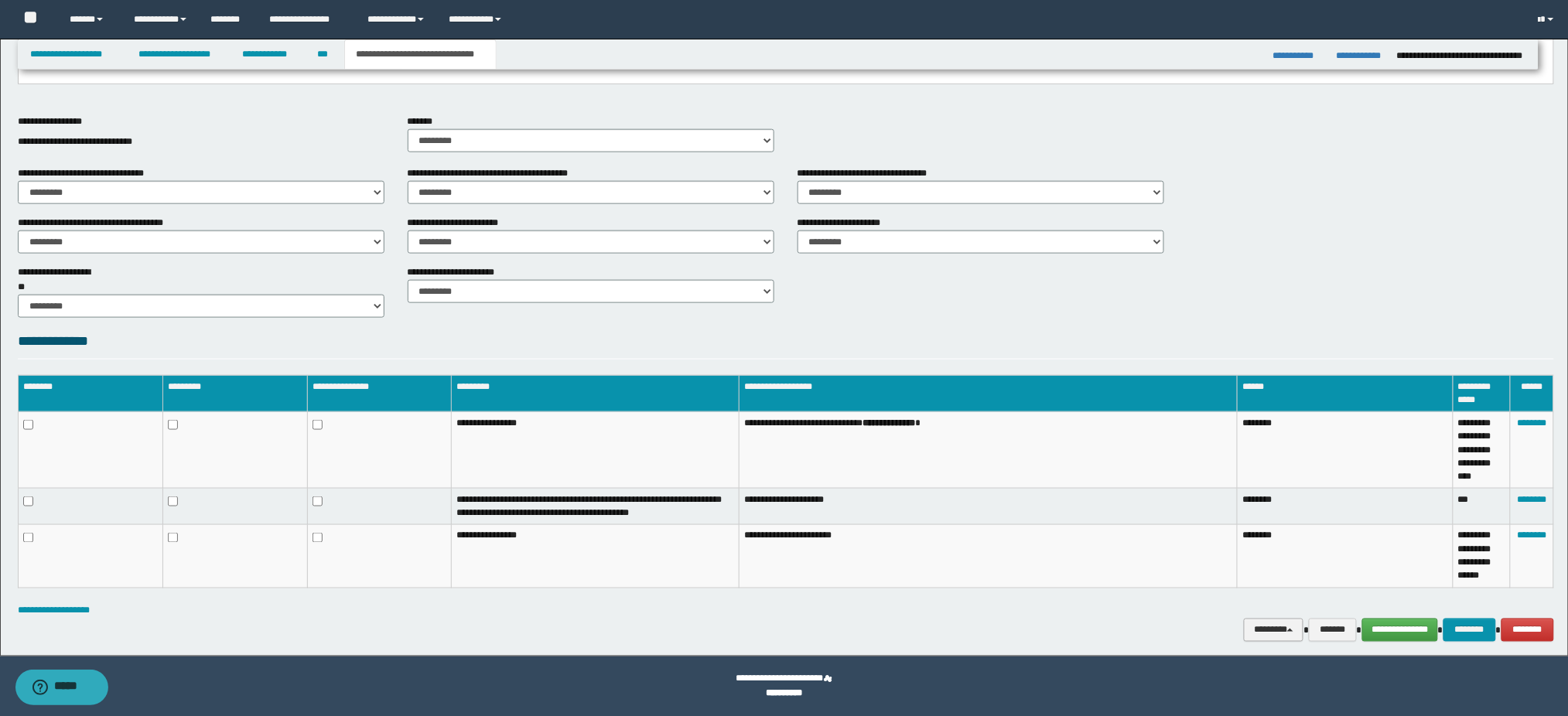 click on "********" at bounding box center (1273, 630) 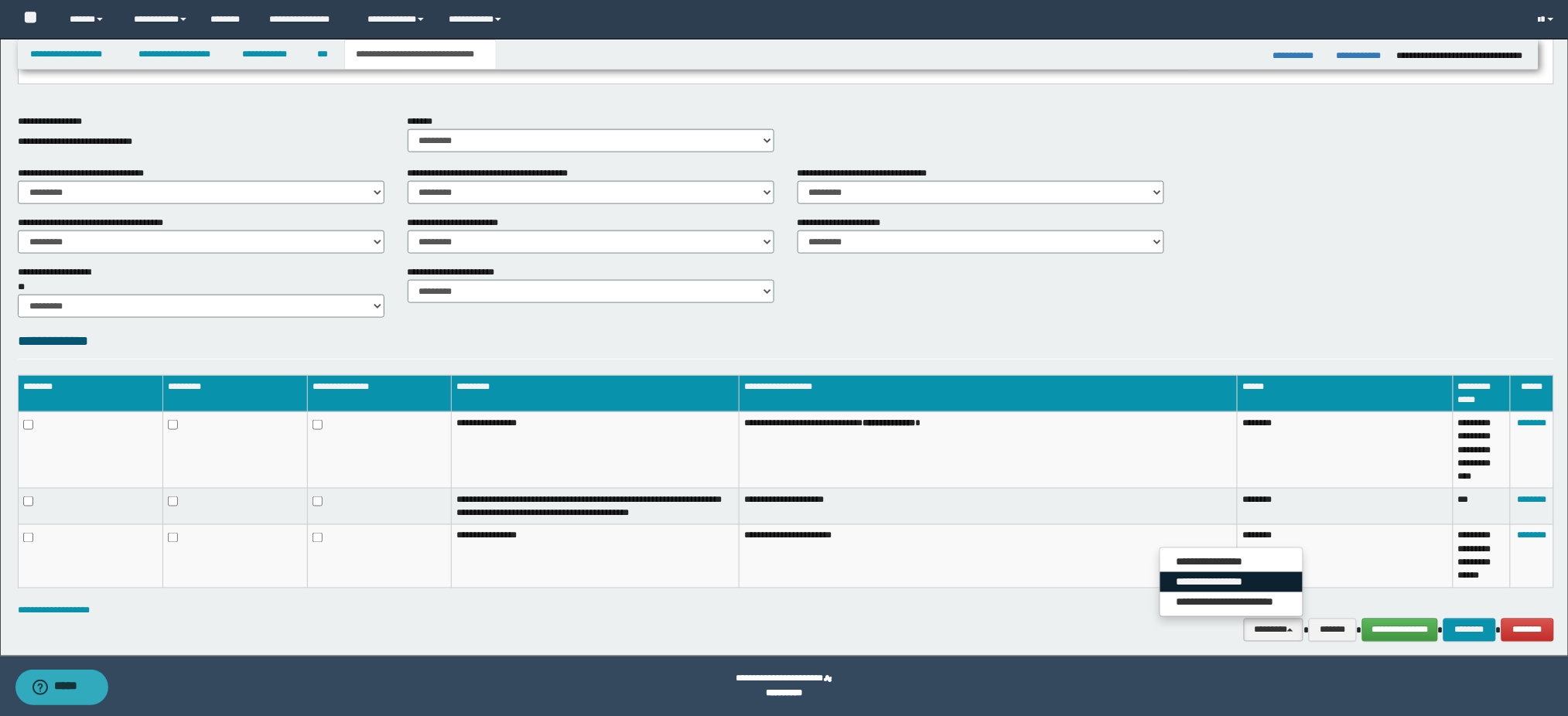 click on "**********" at bounding box center (1232, 582) 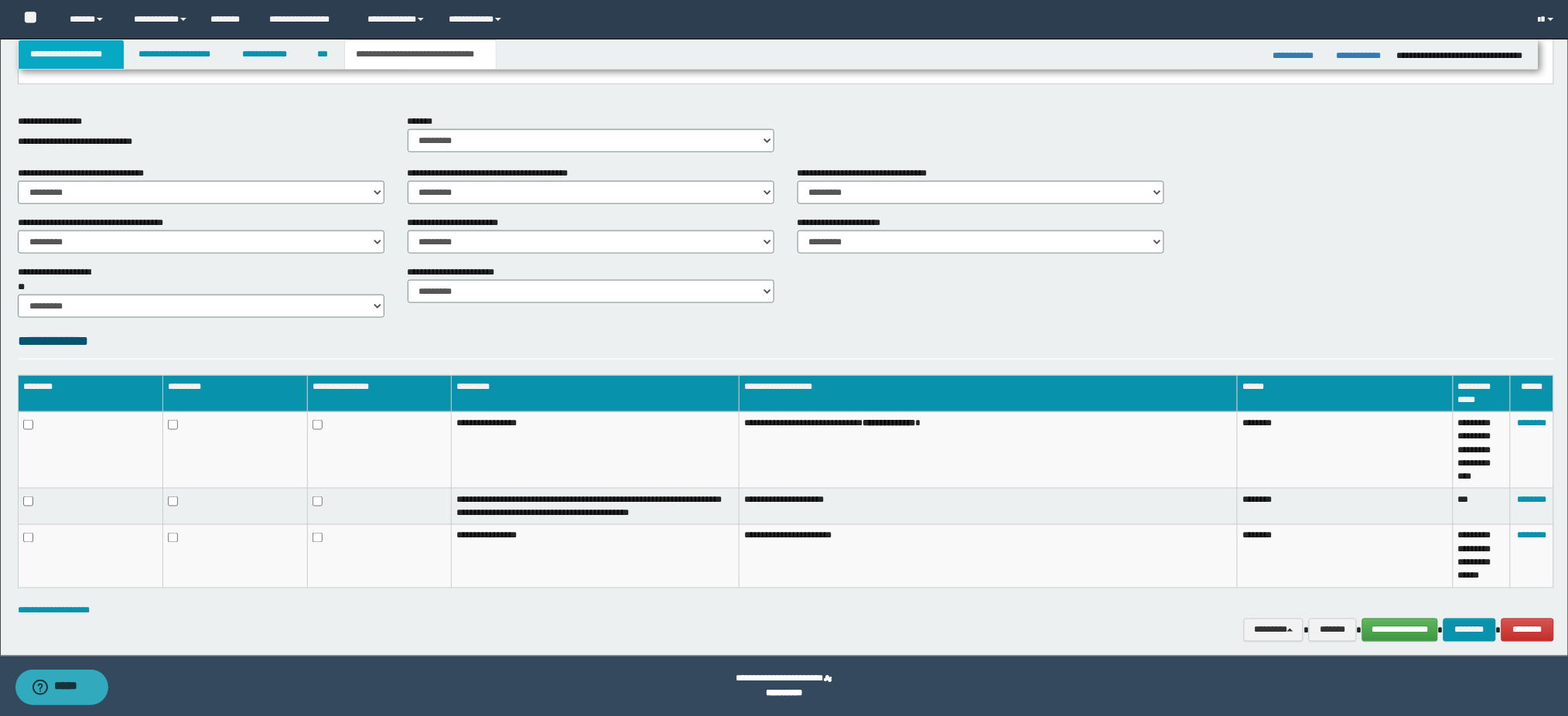 click on "**********" at bounding box center [71, 54] 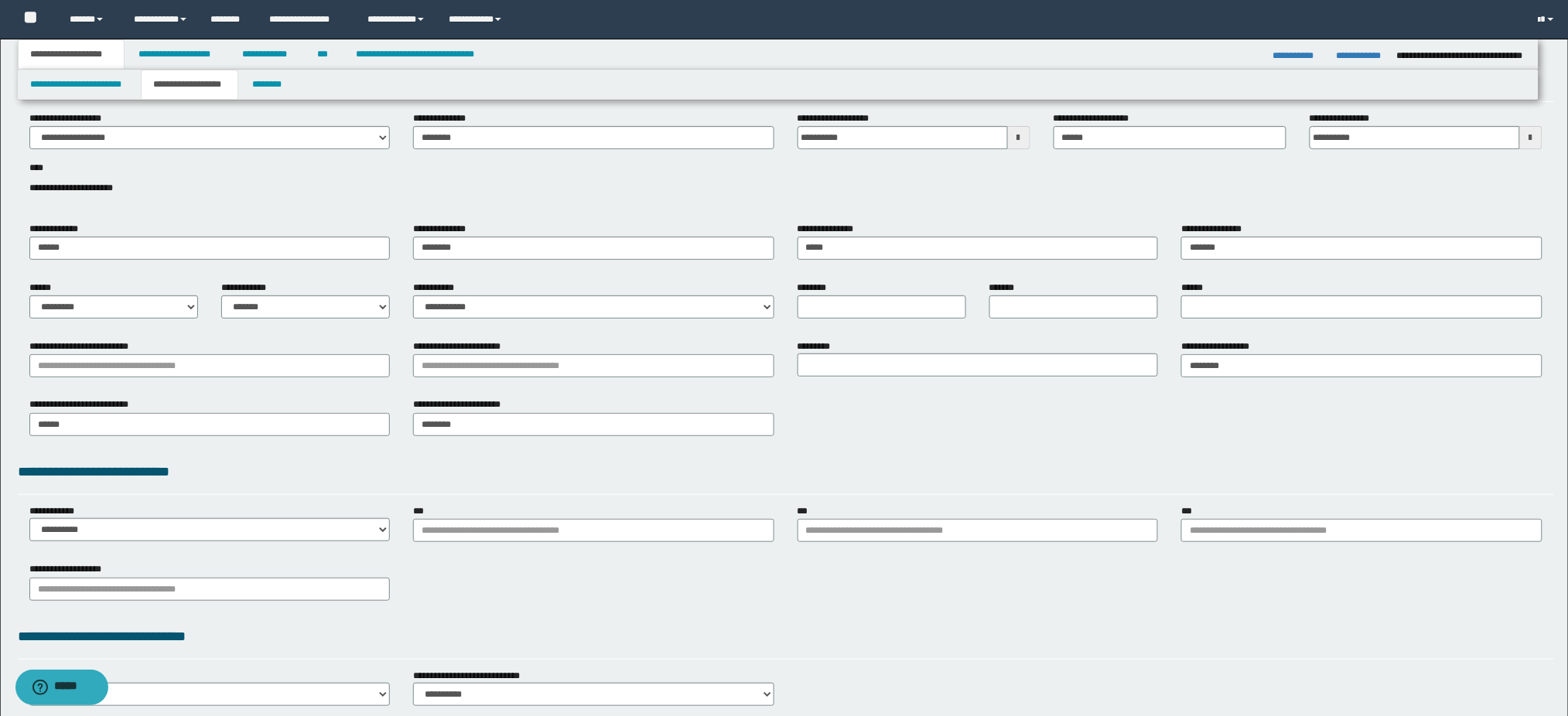 scroll, scrollTop: 0, scrollLeft: 0, axis: both 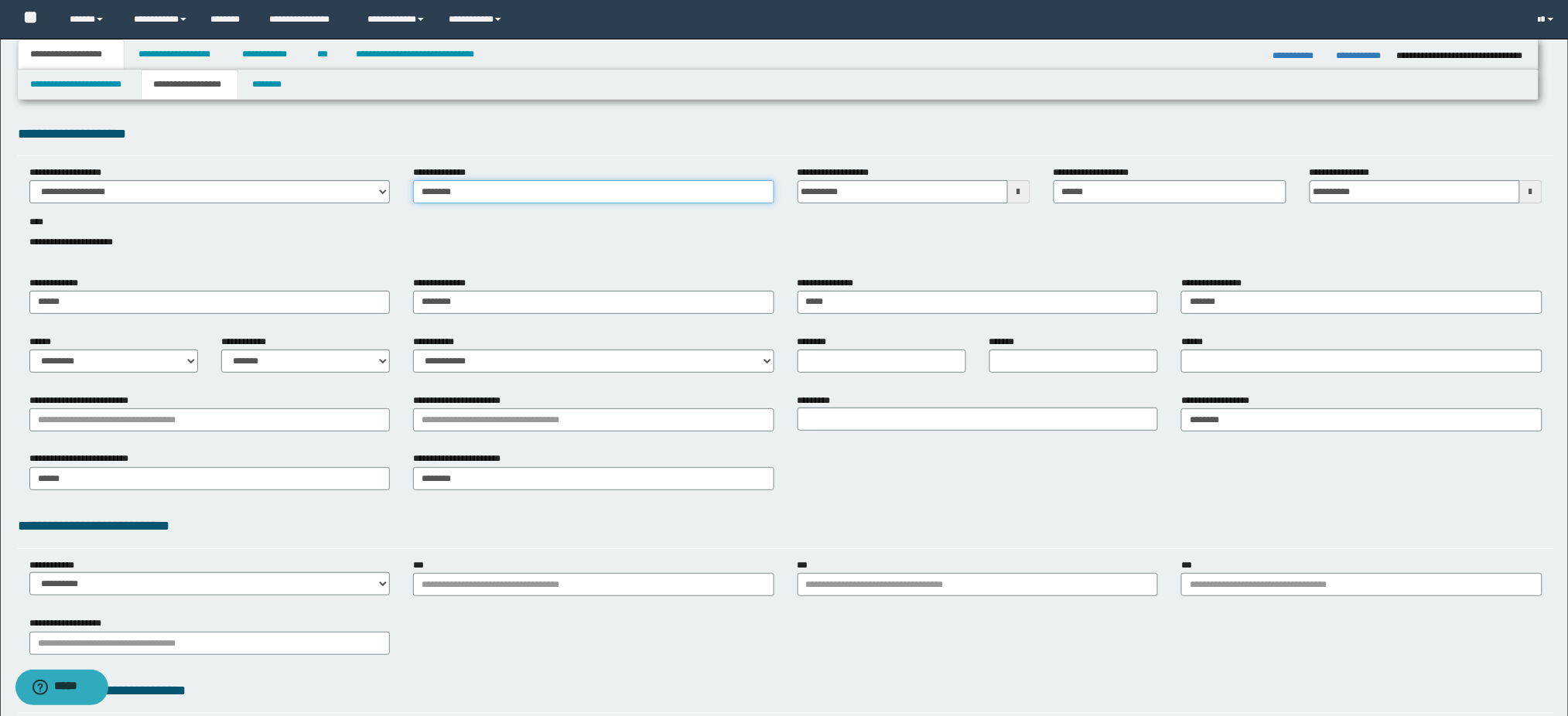 drag, startPoint x: 603, startPoint y: 193, endPoint x: 164, endPoint y: 145, distance: 441.6163 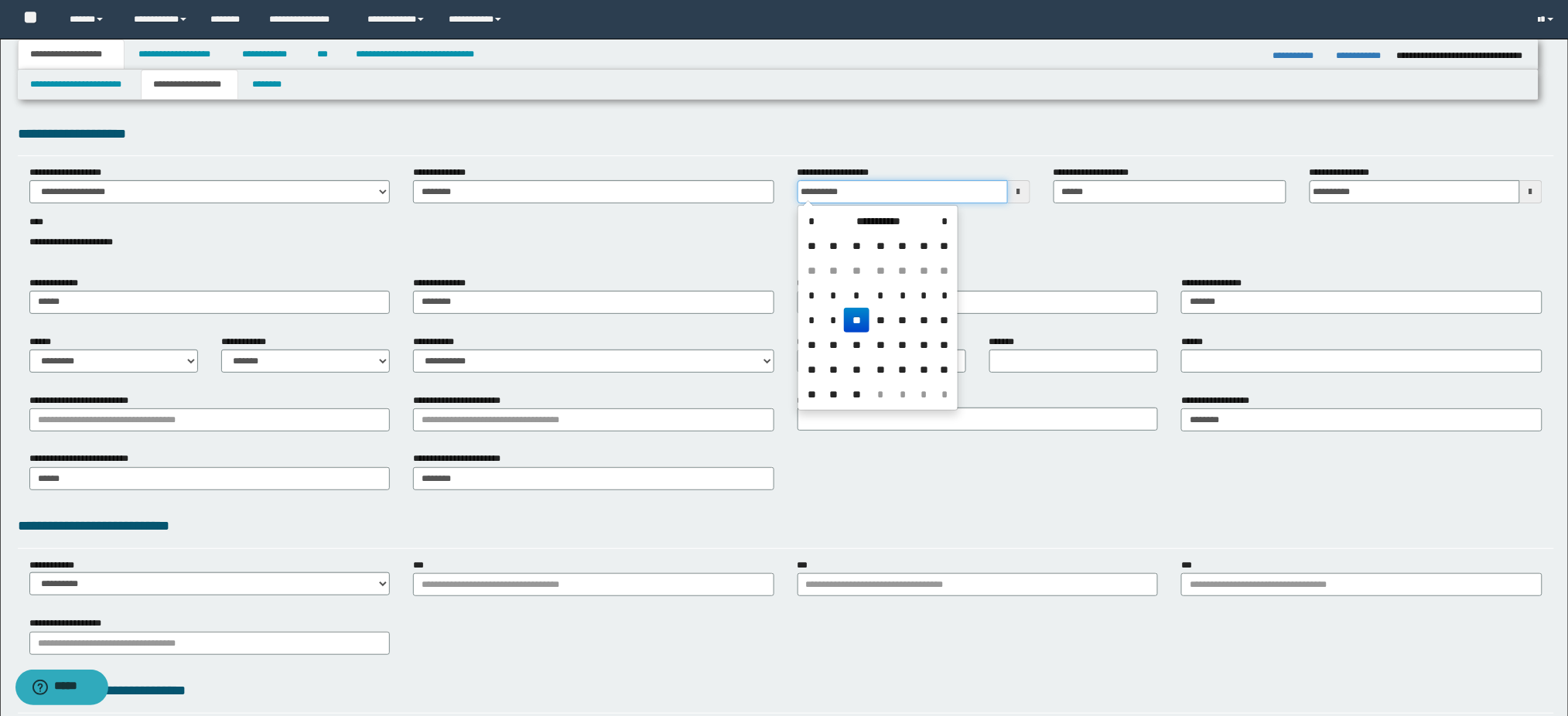 drag, startPoint x: 895, startPoint y: 183, endPoint x: 735, endPoint y: 210, distance: 162.26213 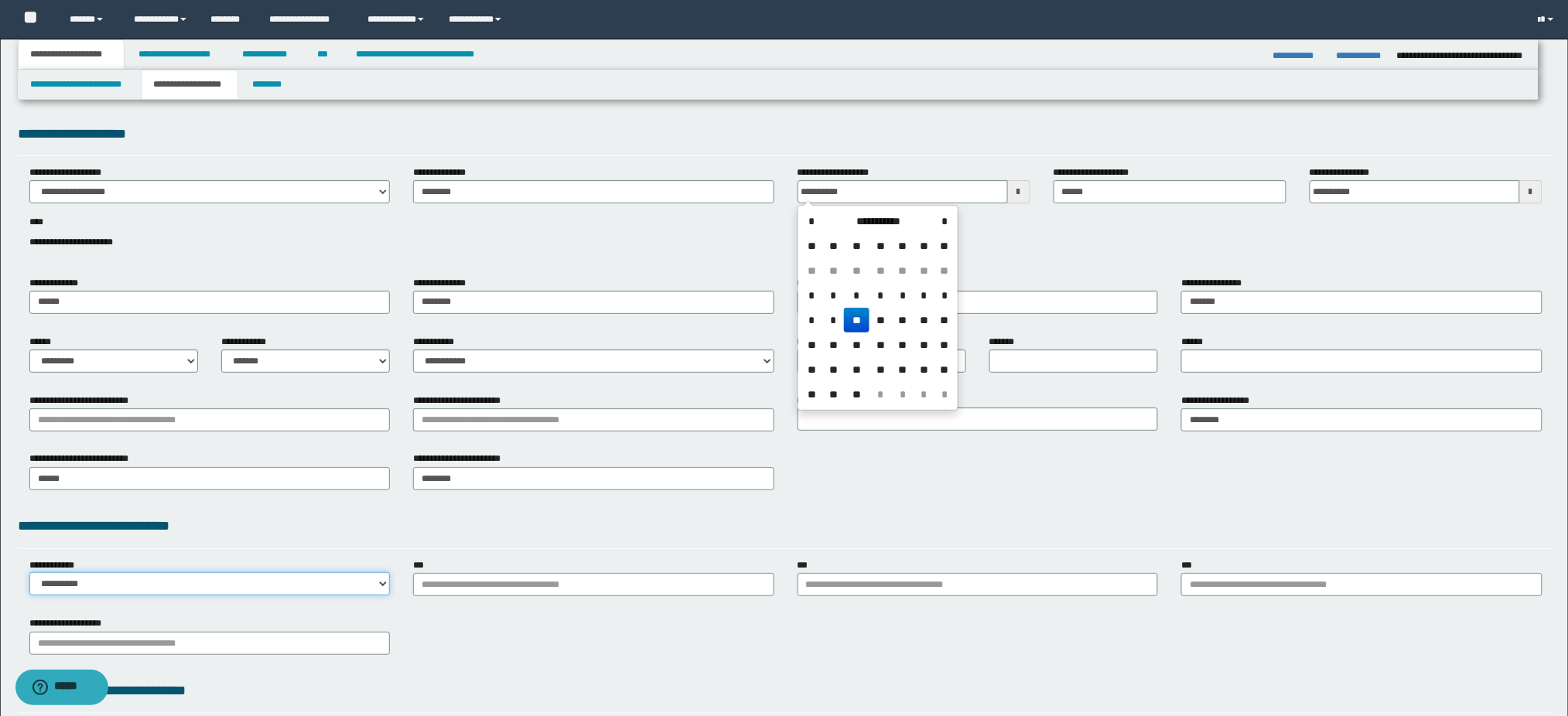 type on "**********" 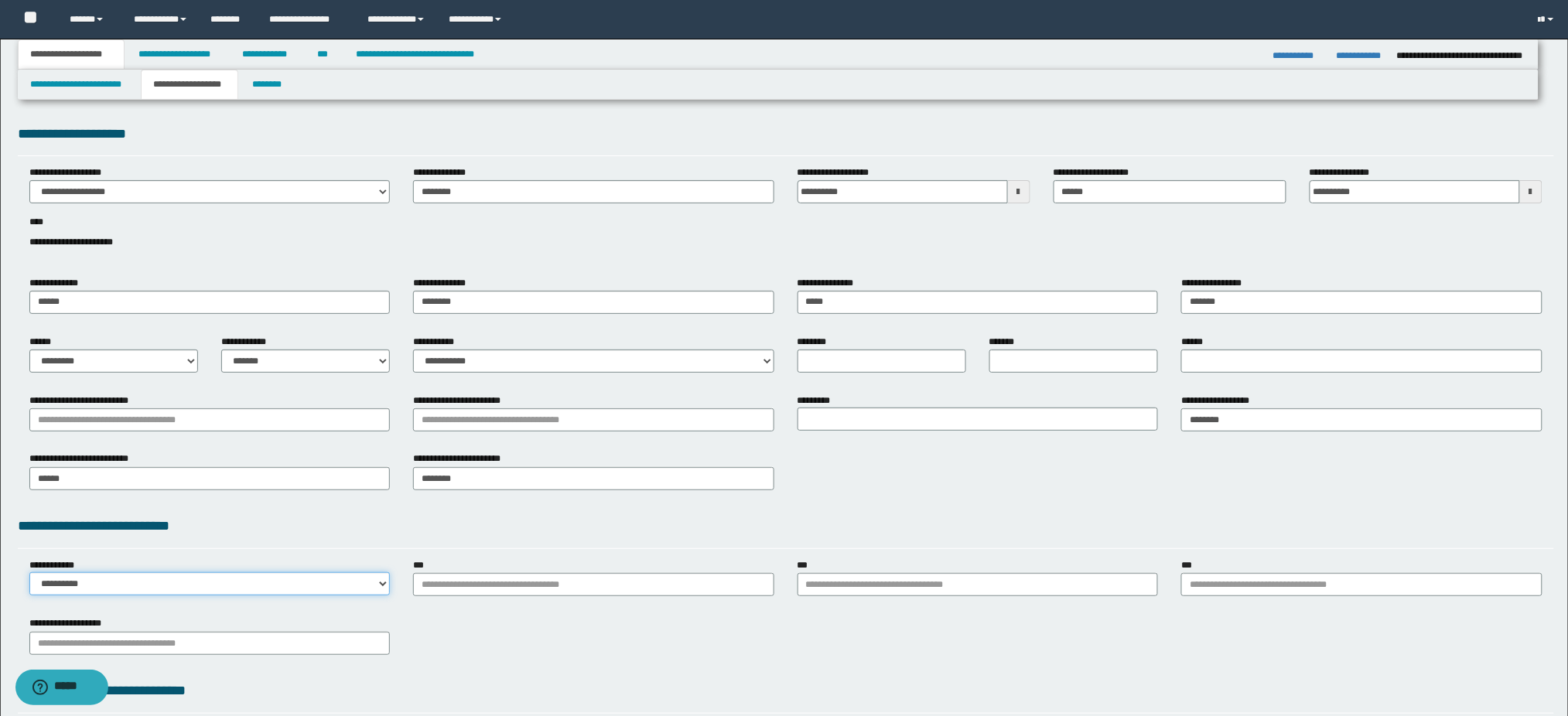 click on "**********" at bounding box center [210, 584] 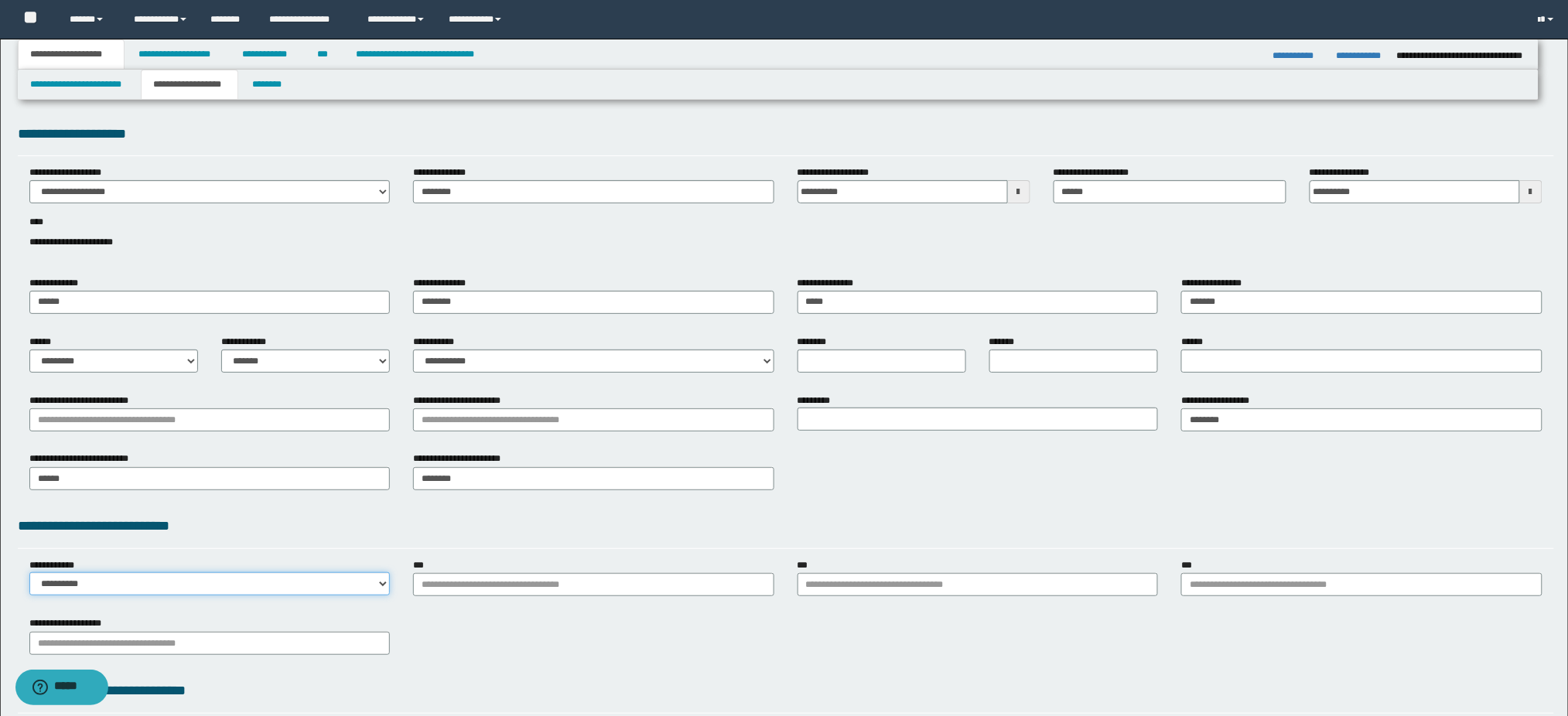select on "**" 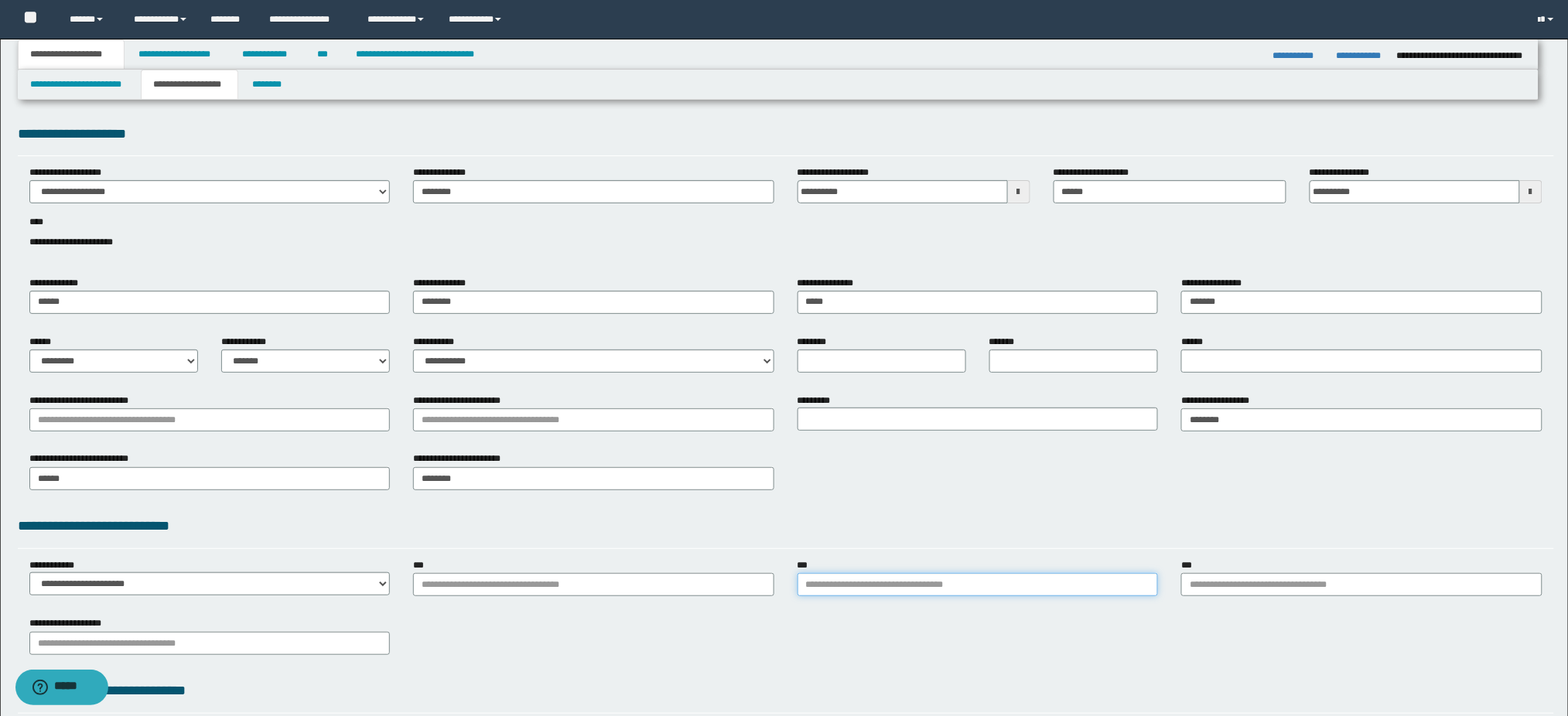 click on "***" at bounding box center (978, 585) 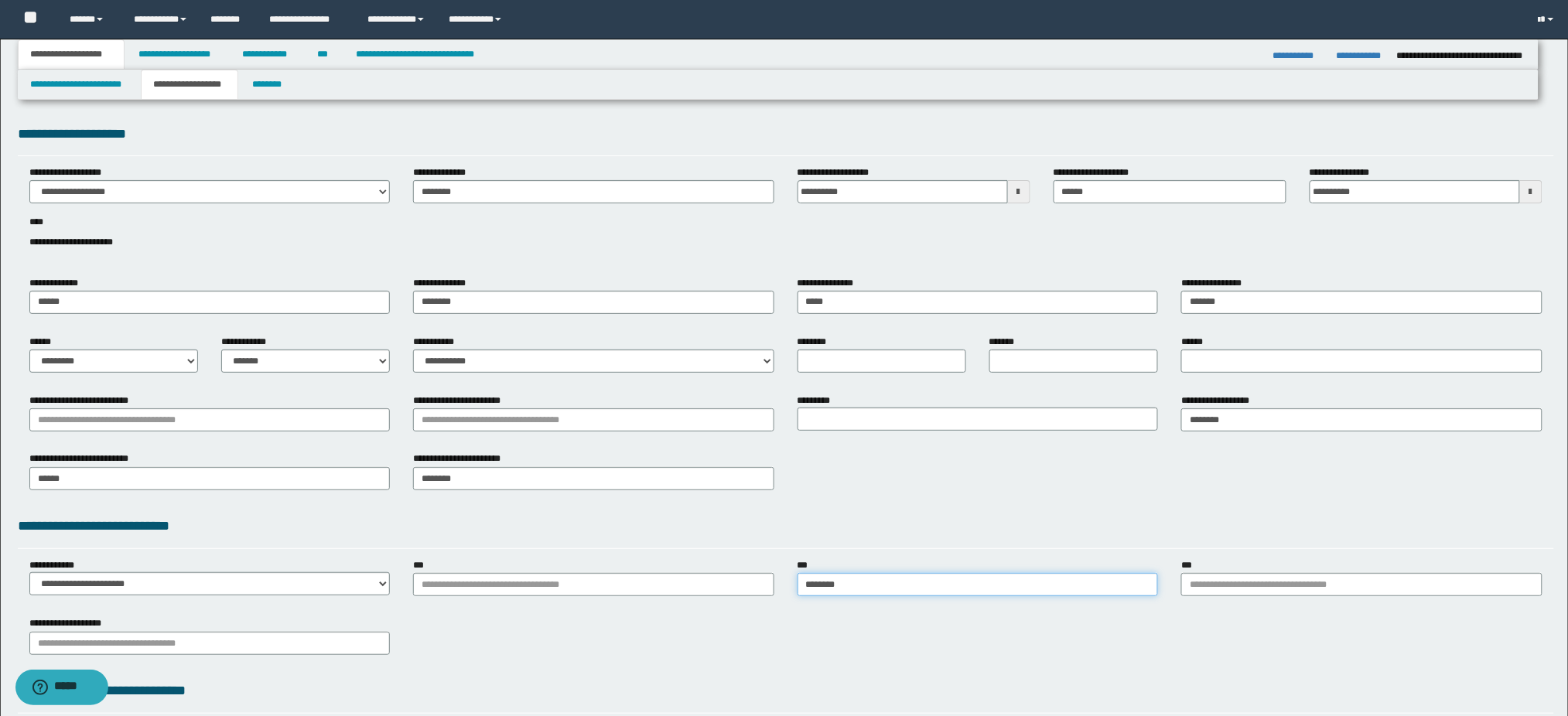 type on "*********" 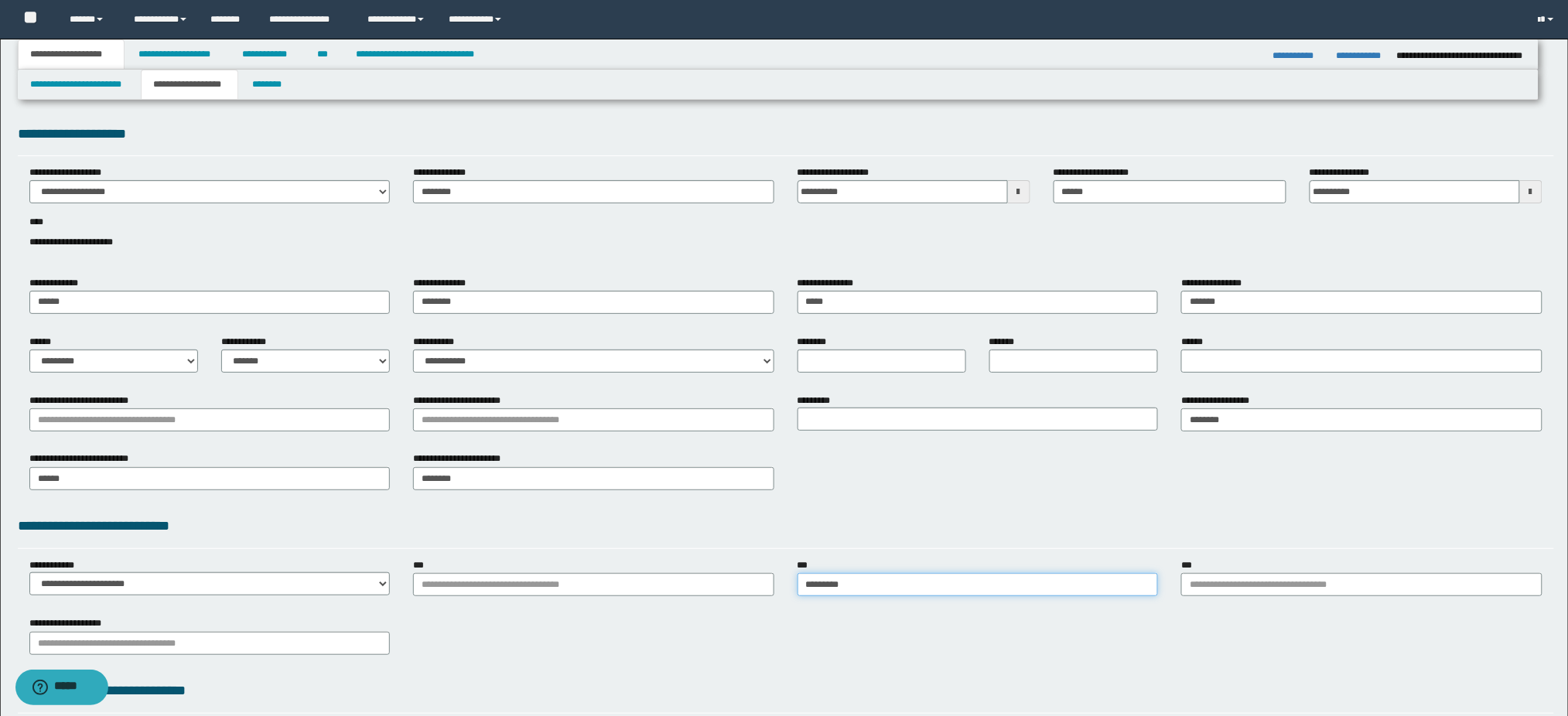 type on "**********" 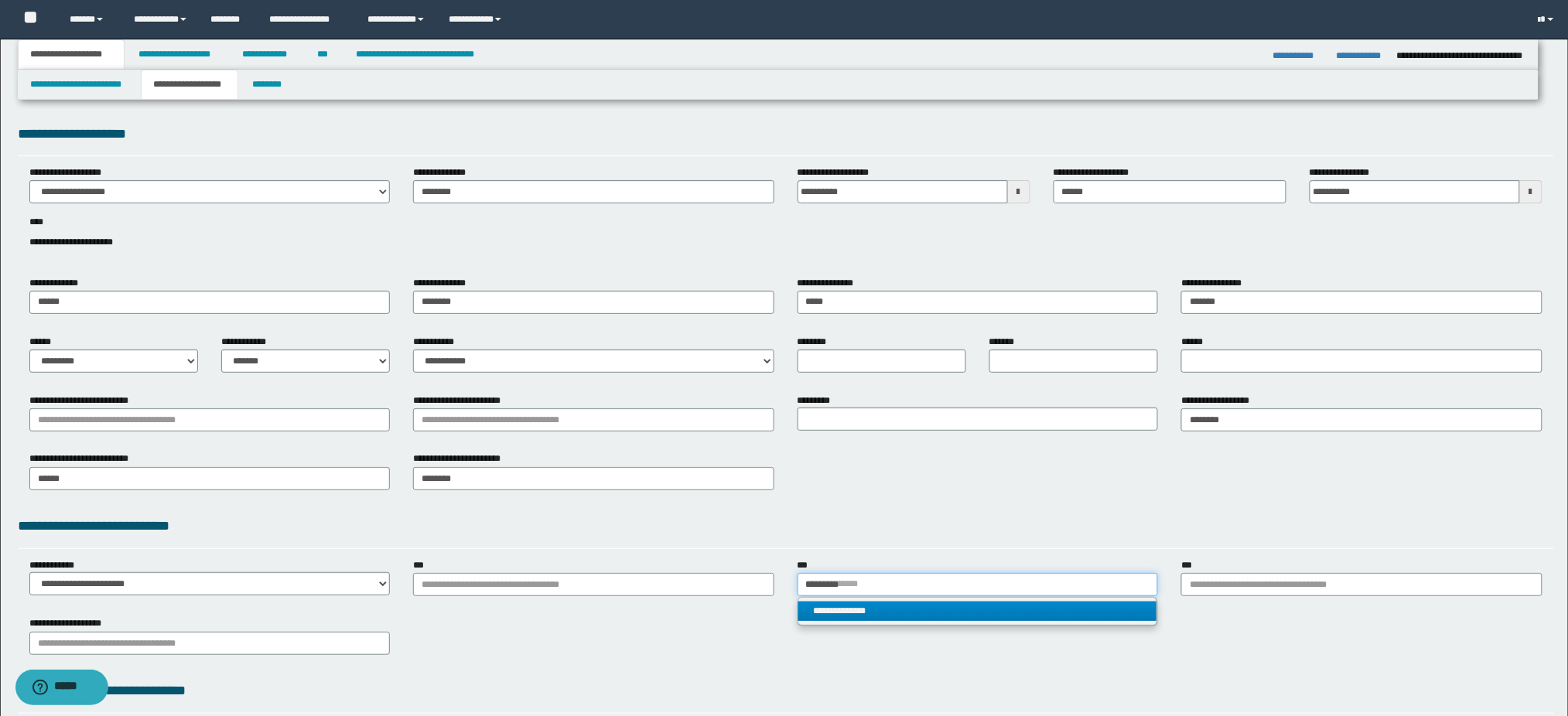 type on "*********" 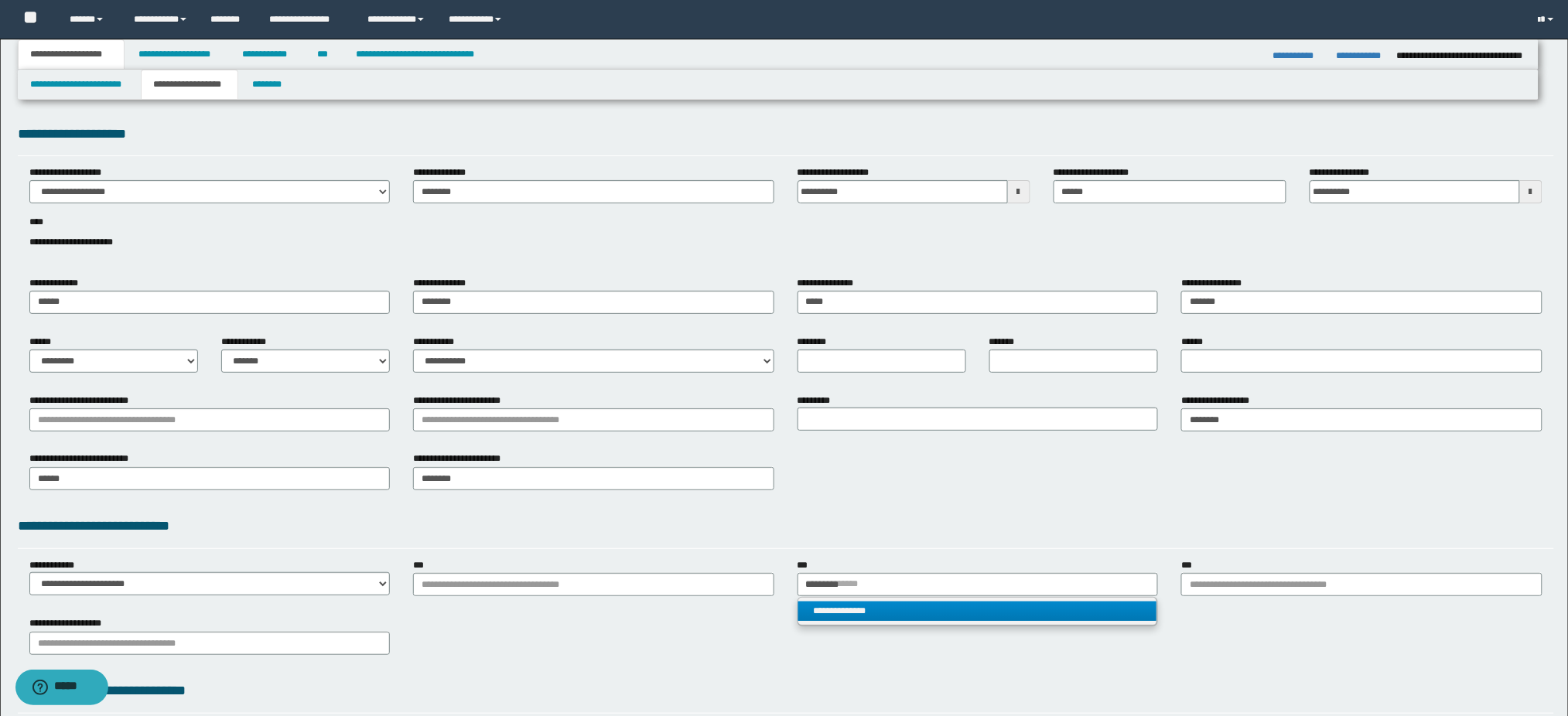 type 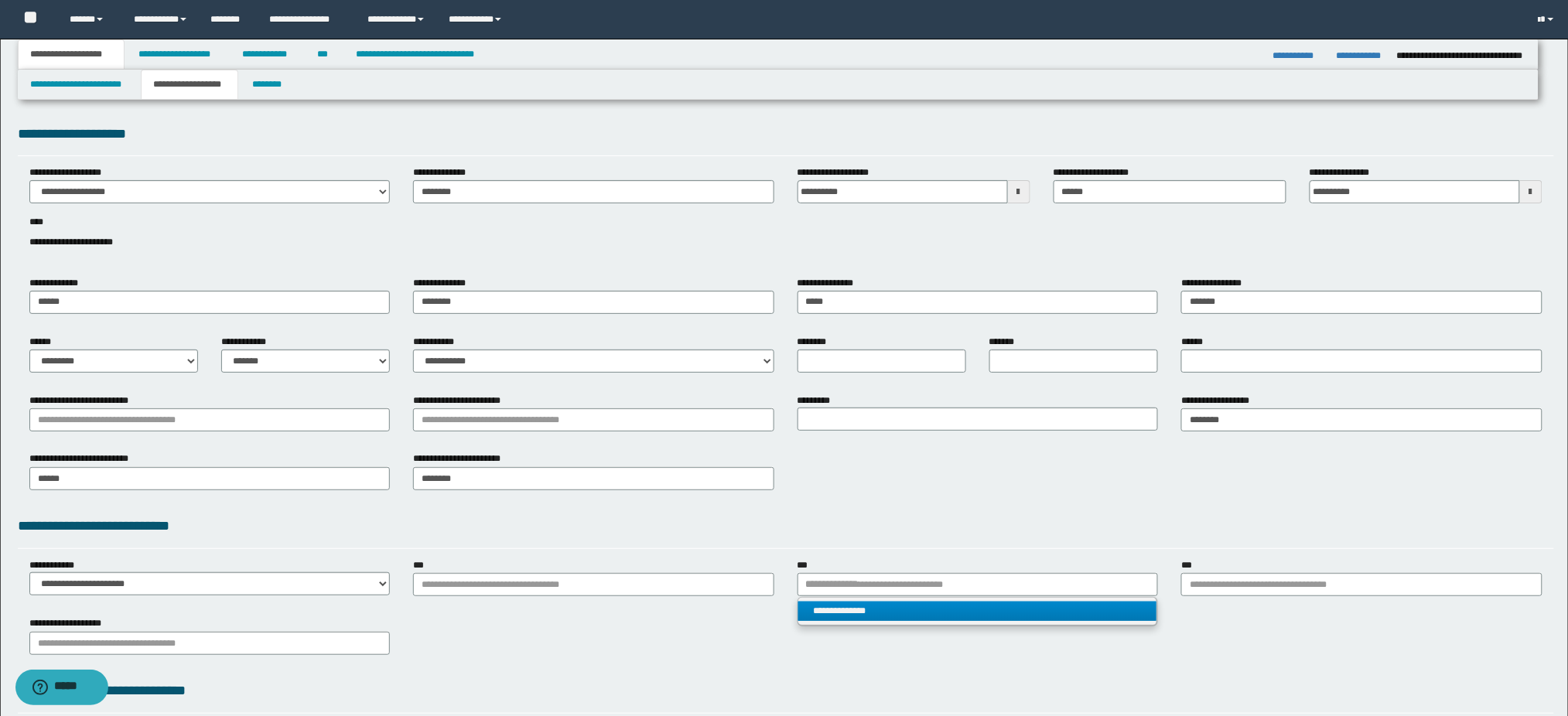 click on "**********" at bounding box center [978, 611] 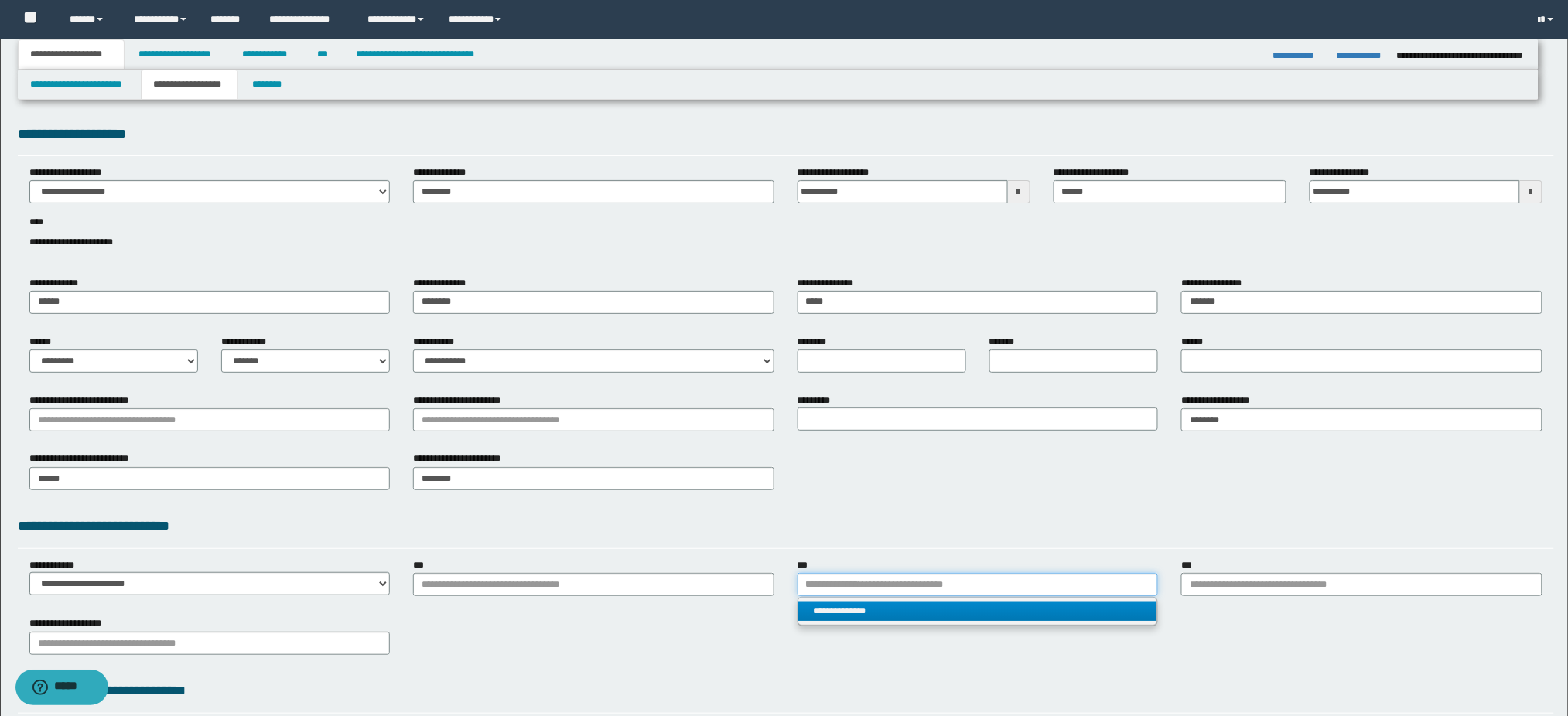type 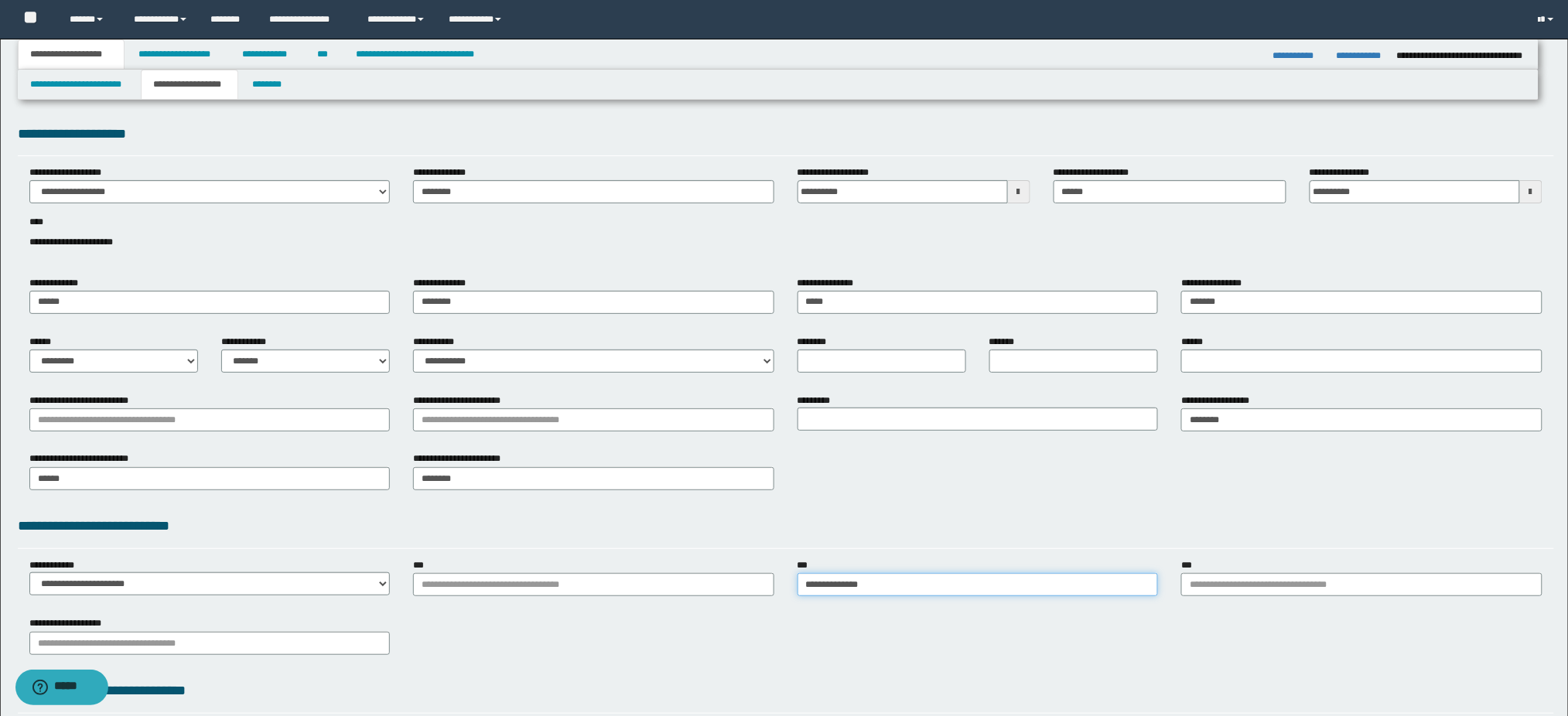 type on "**********" 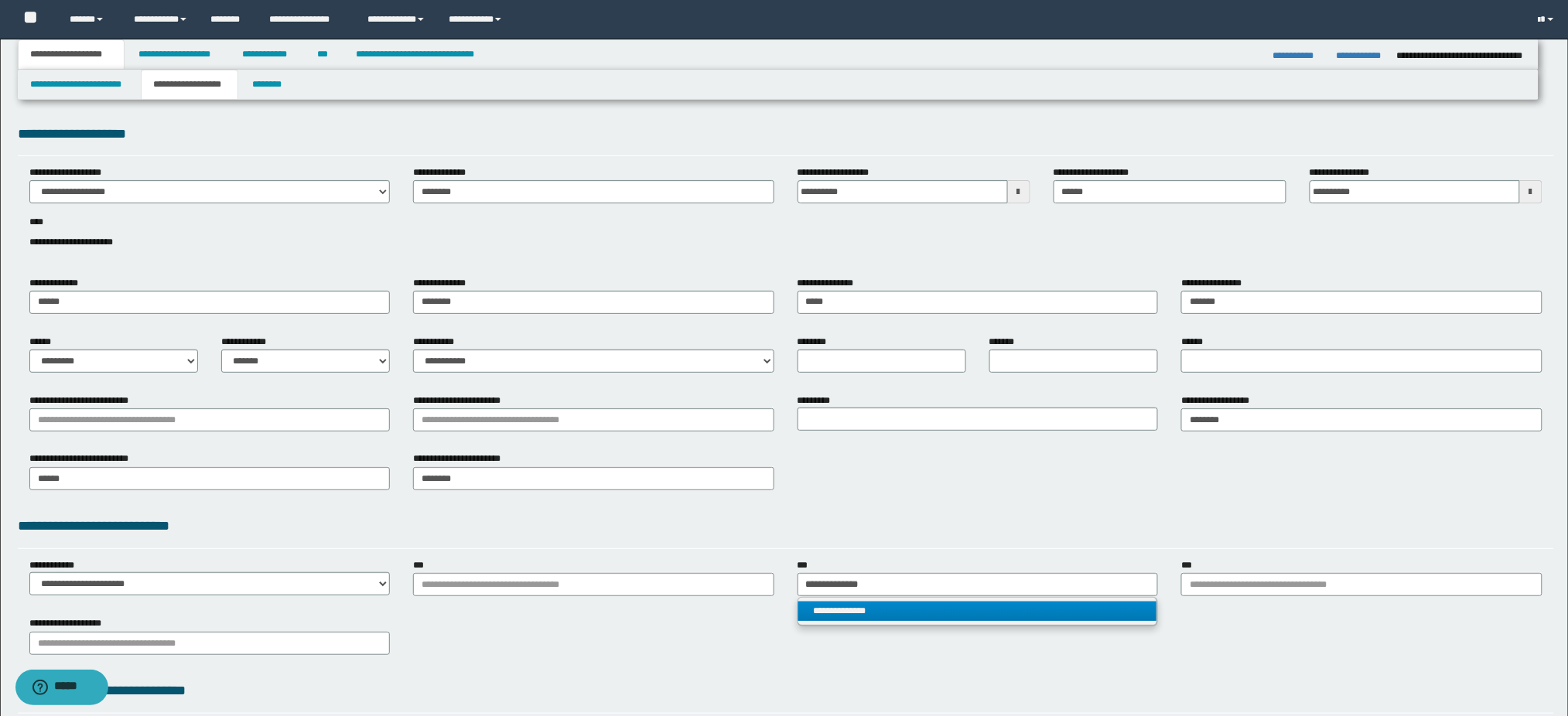 click on "**********" at bounding box center [978, 611] 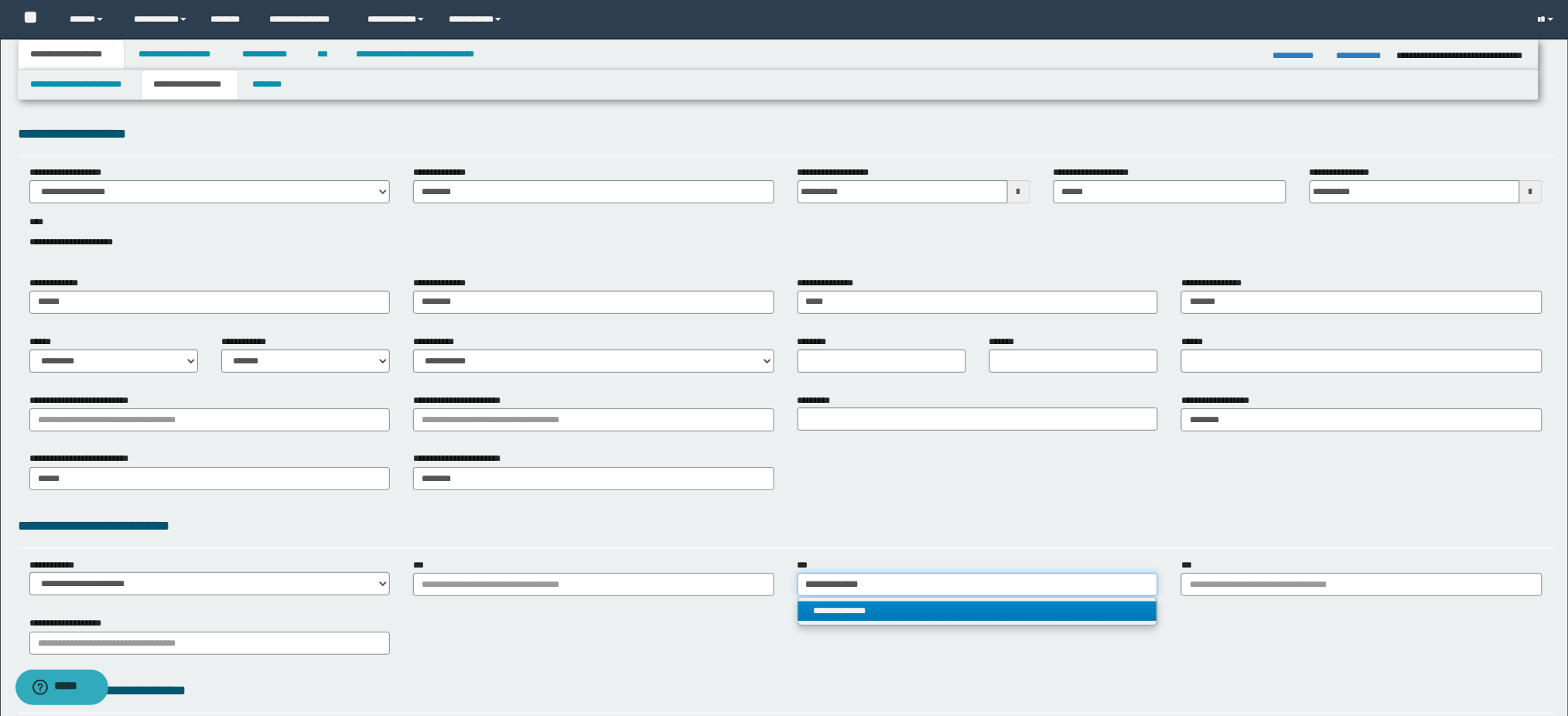 type 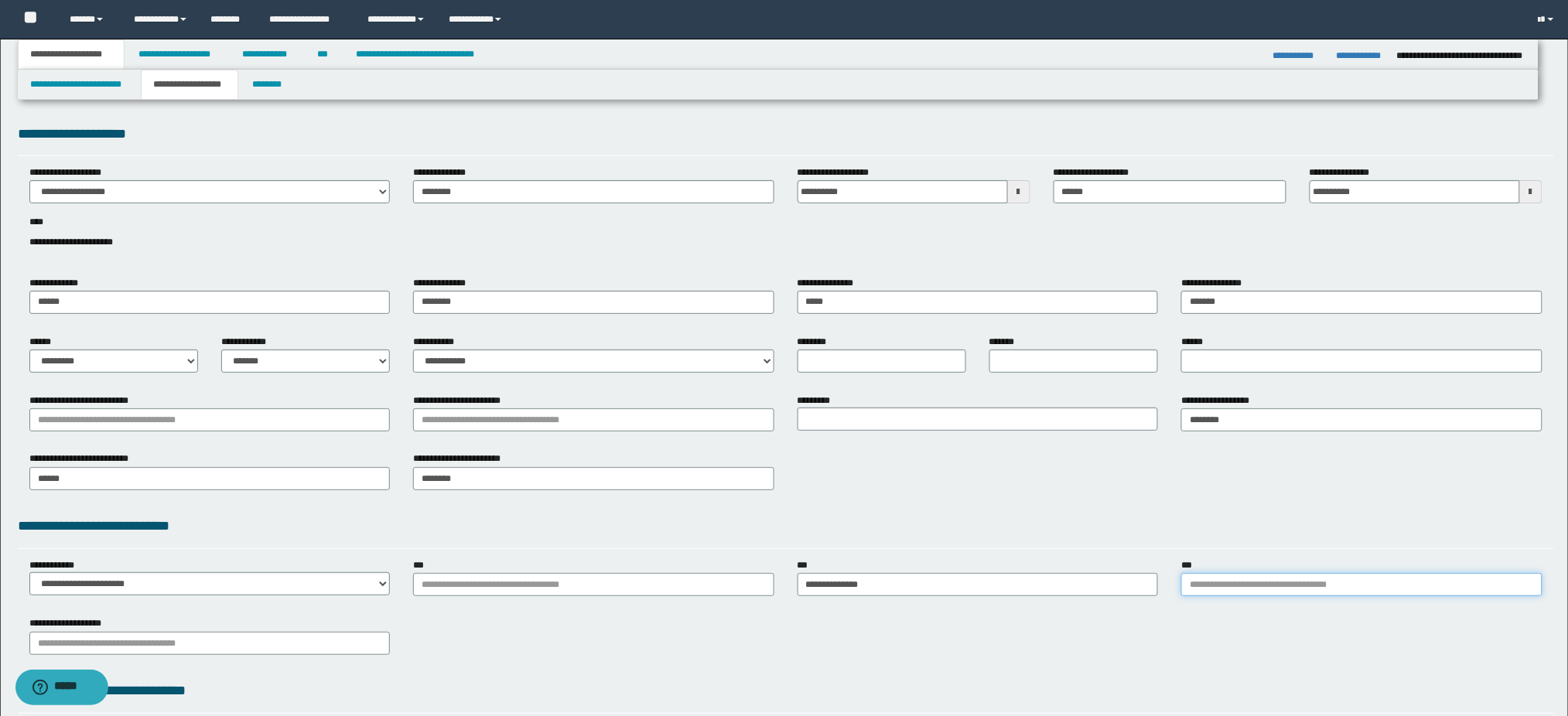 click on "***" at bounding box center [1361, 585] 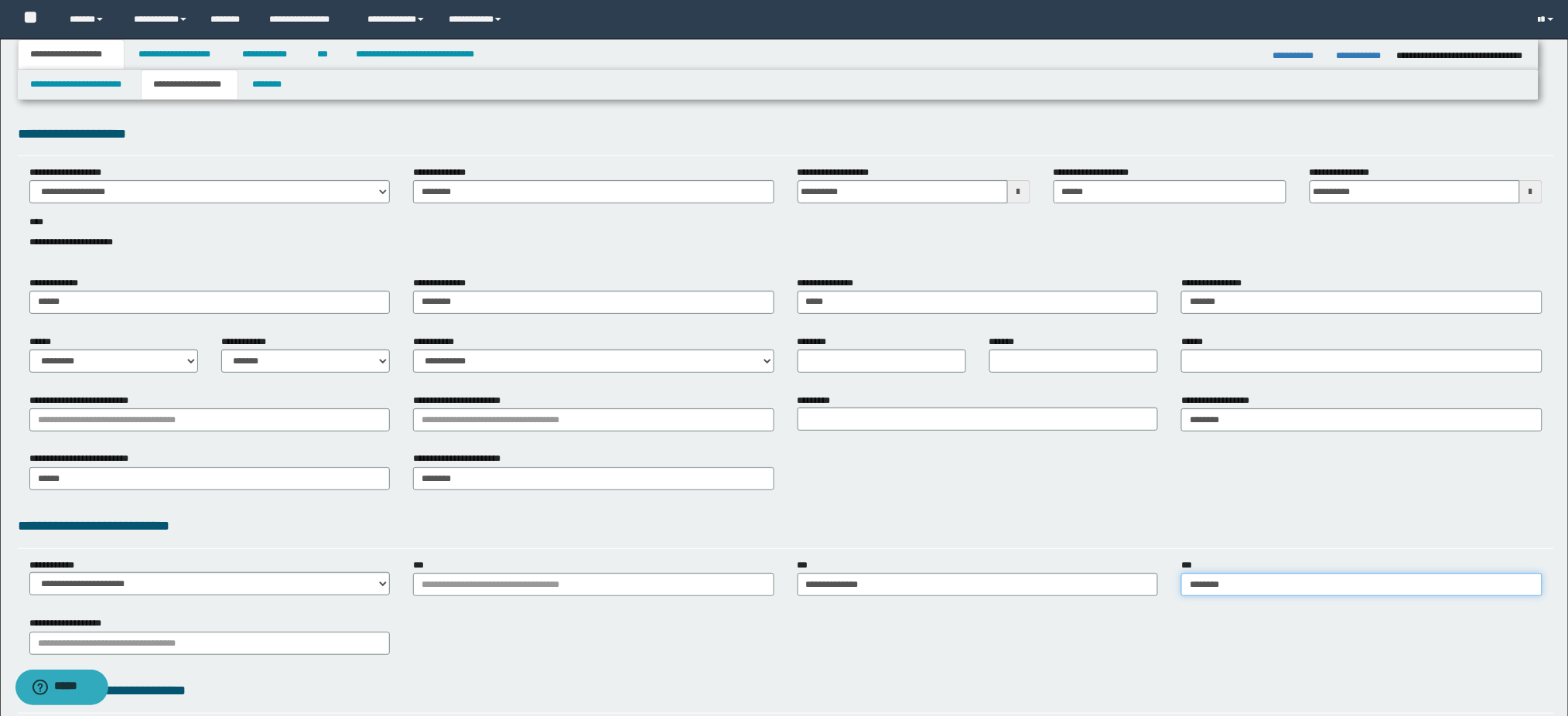 type on "*********" 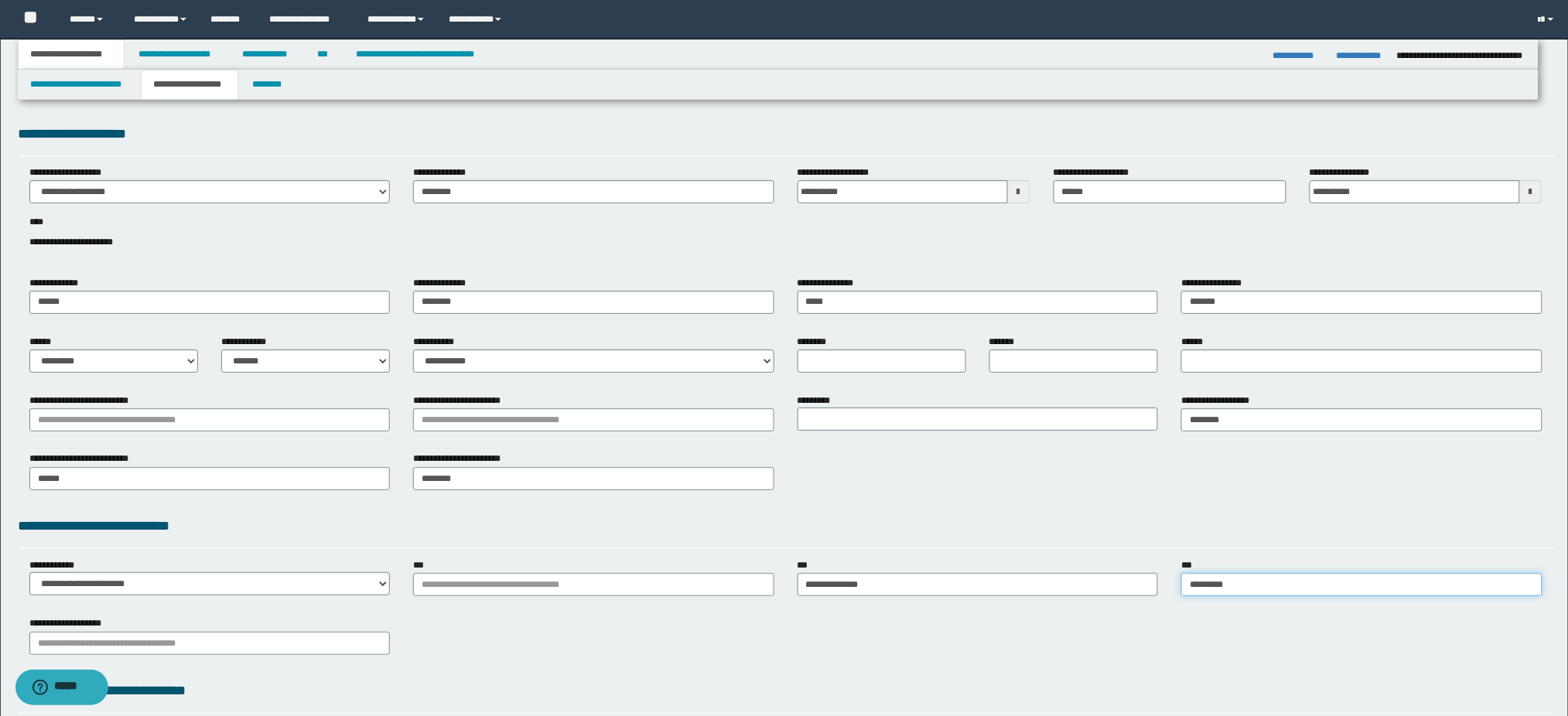 type on "**********" 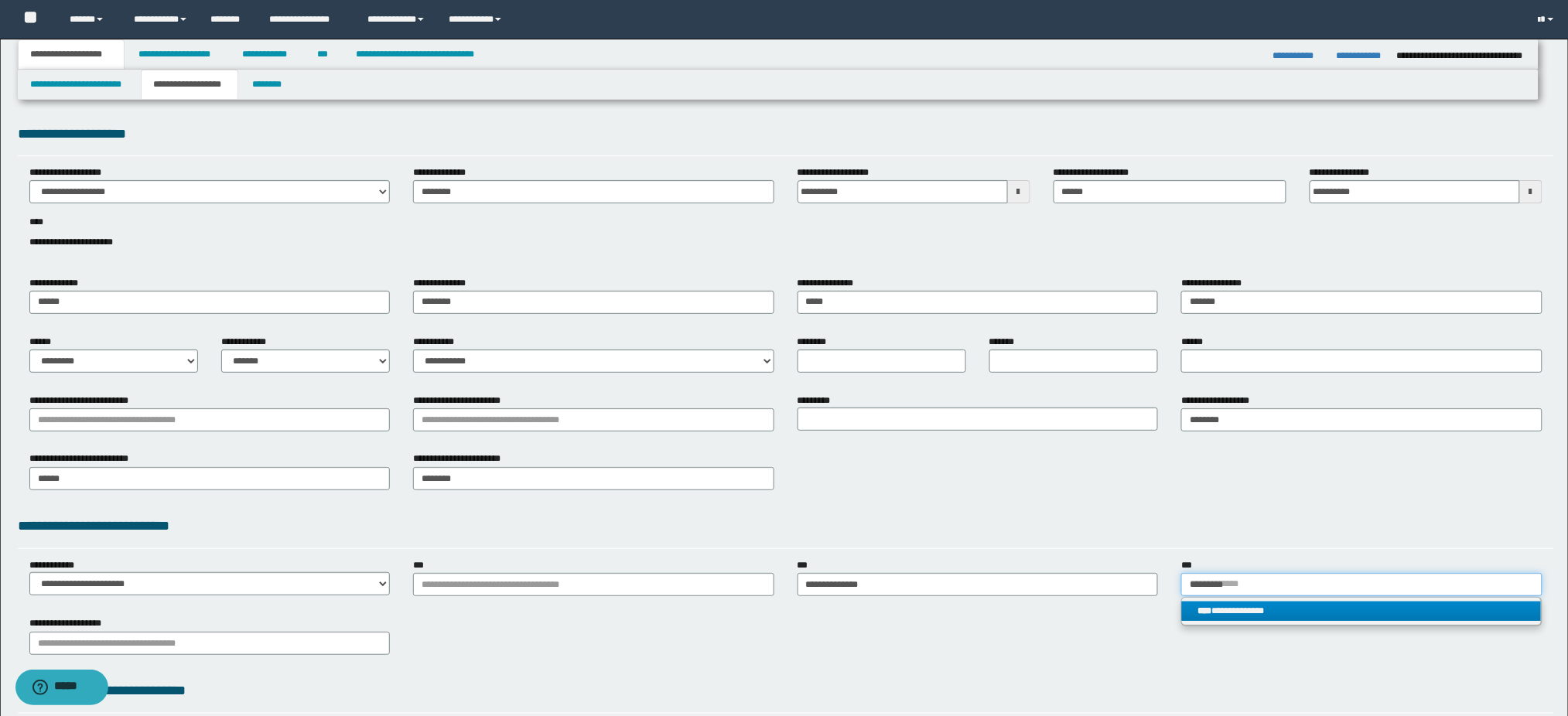 type on "*********" 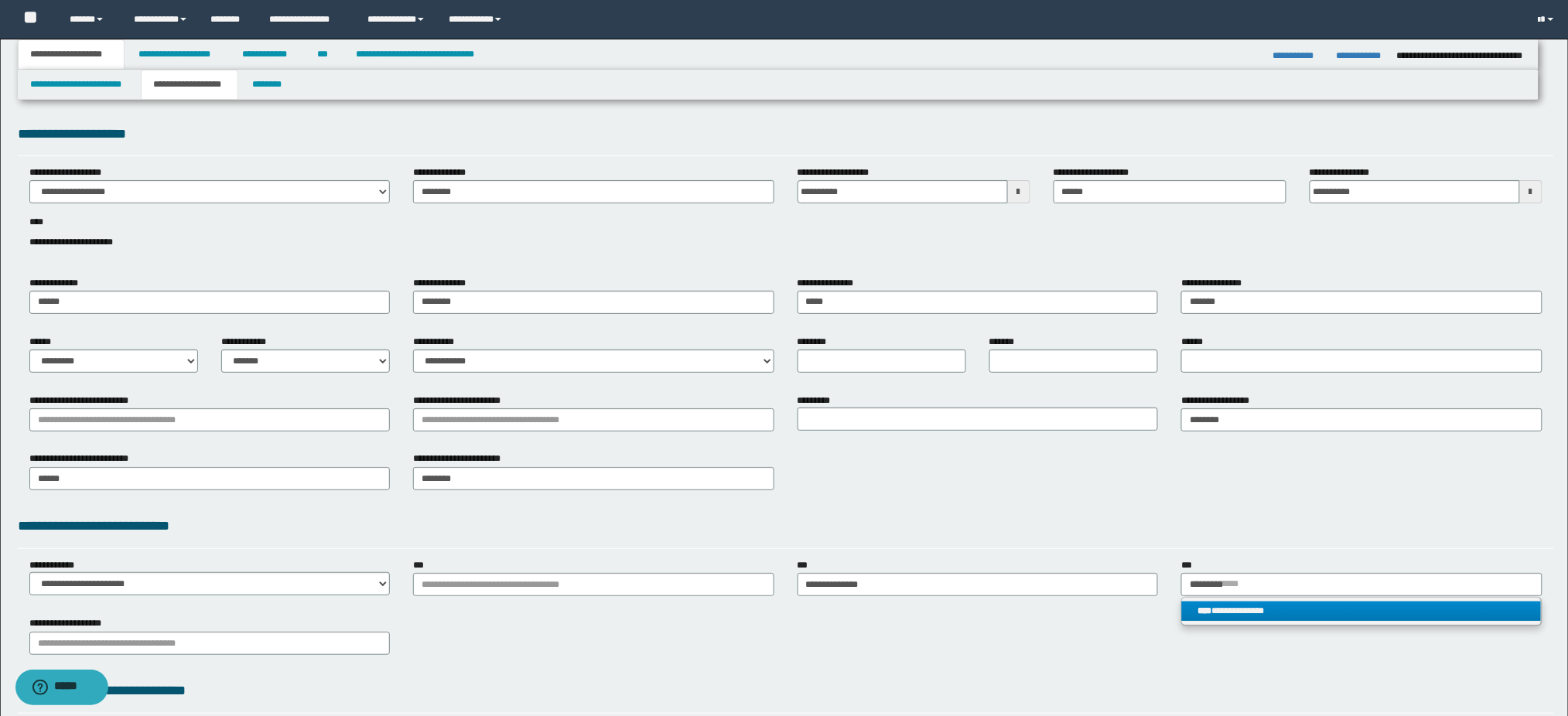 type 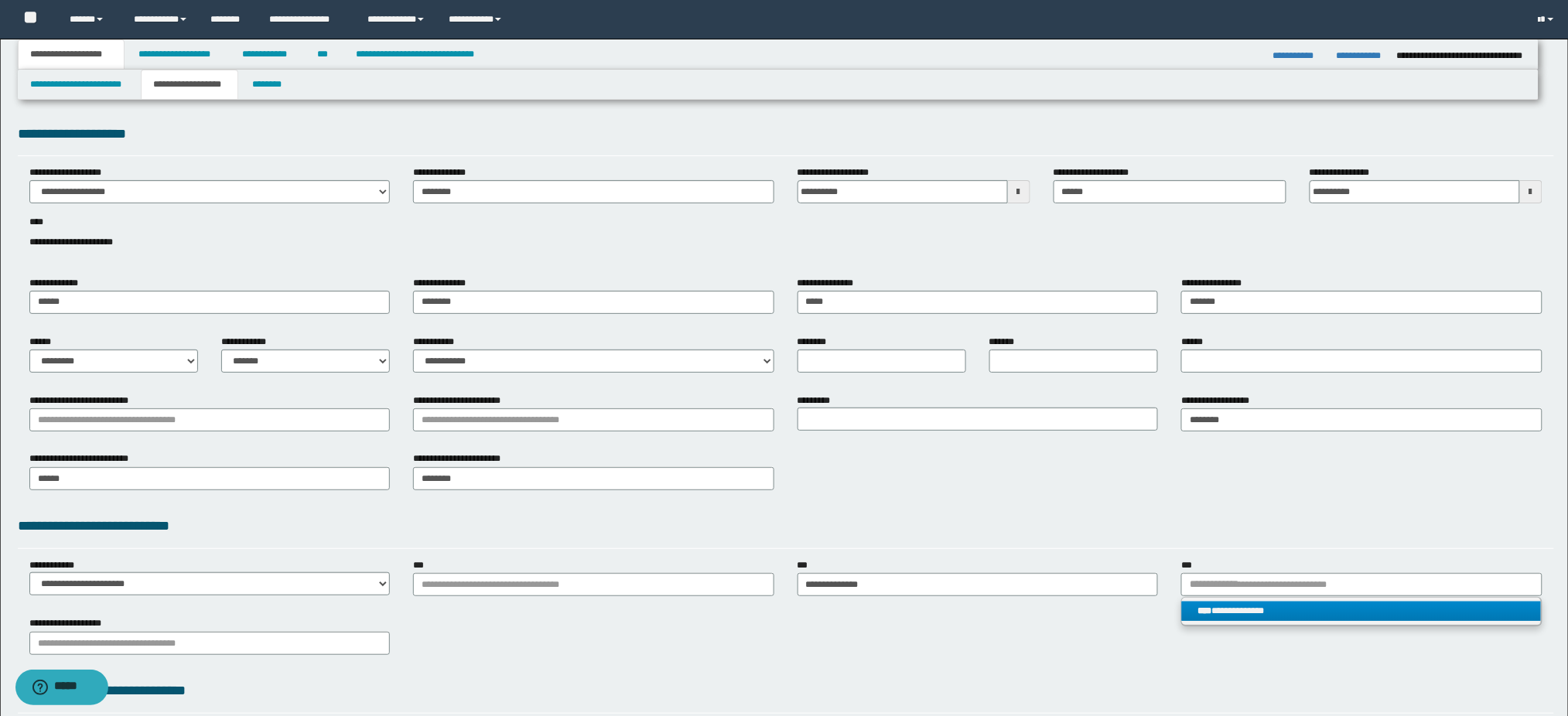 click on "**********" at bounding box center (1361, 612) 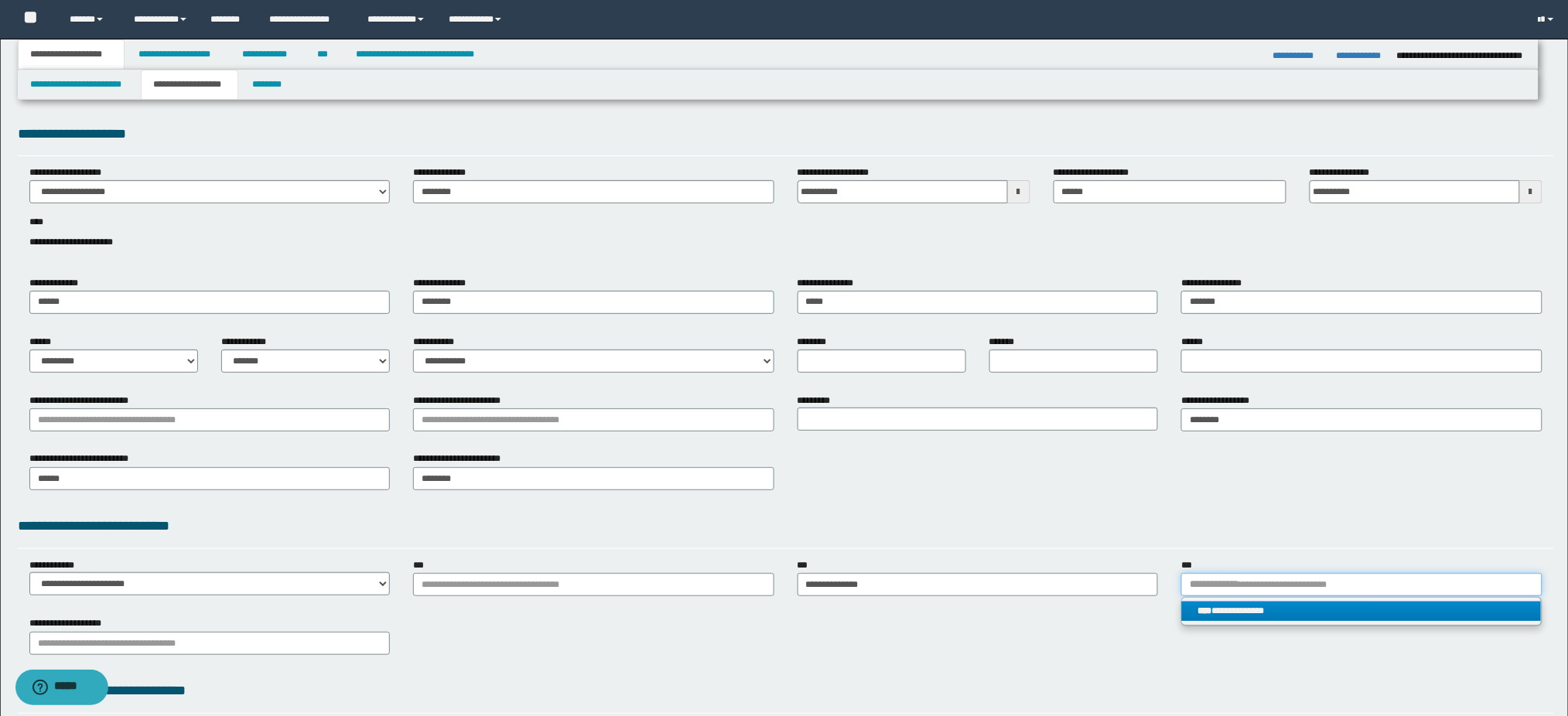 type 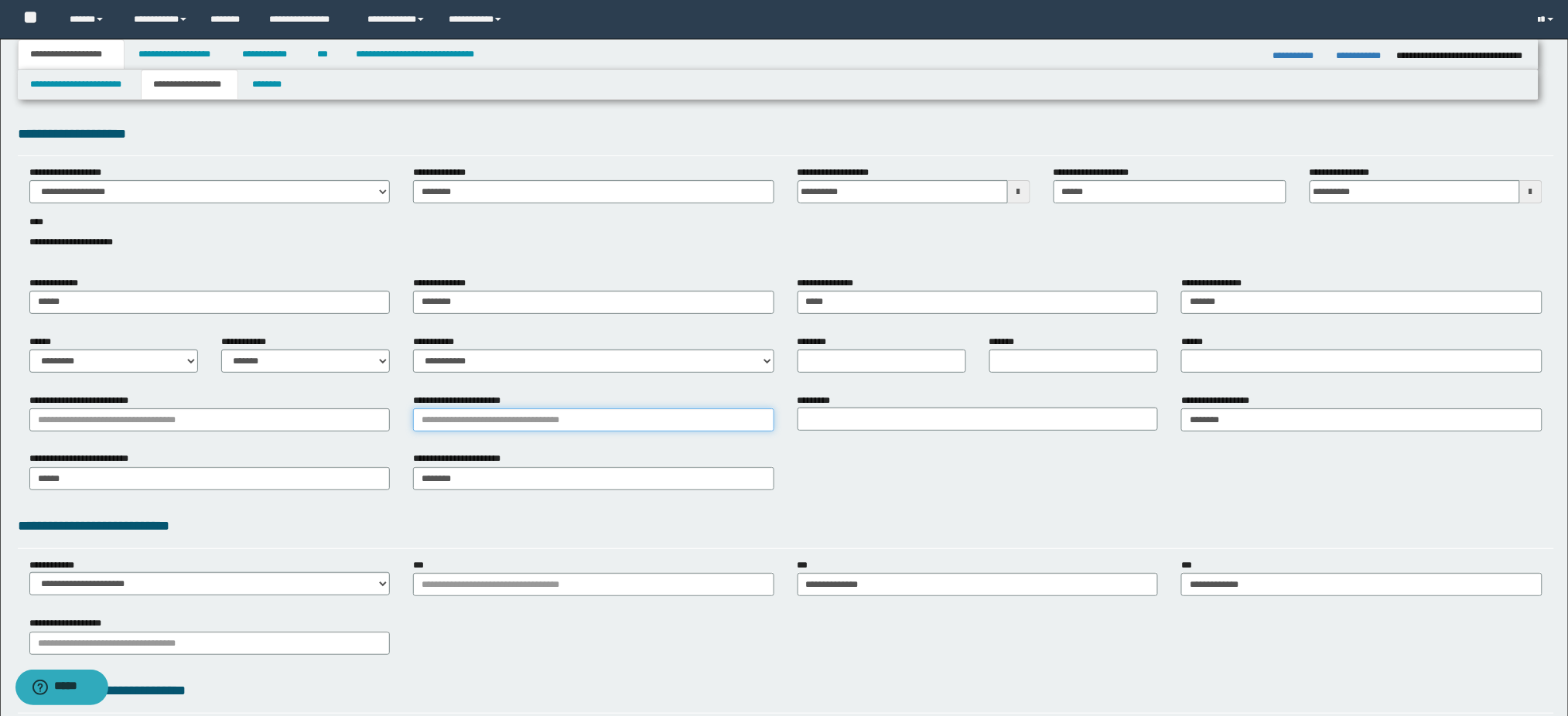 click on "**********" at bounding box center (593, 420) 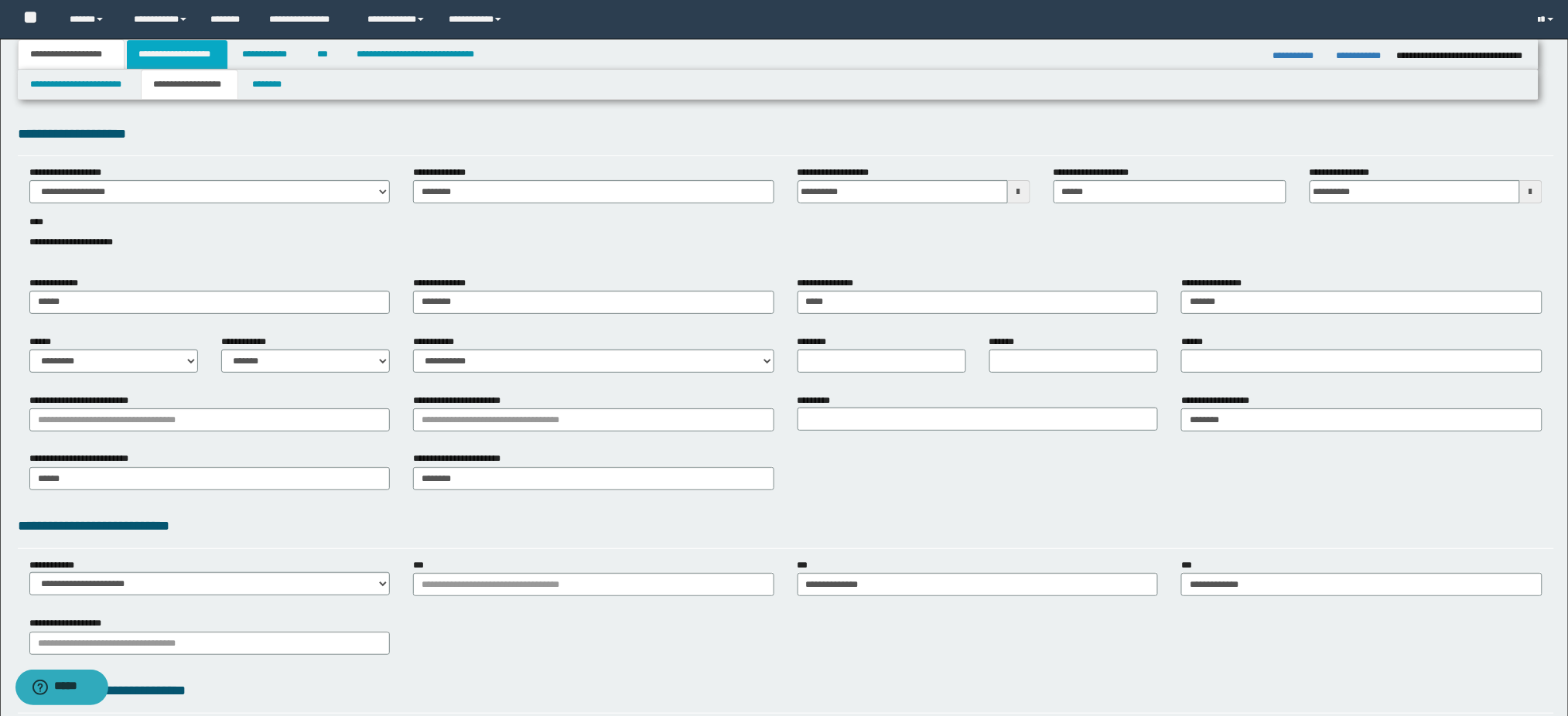 click on "**********" at bounding box center [177, 54] 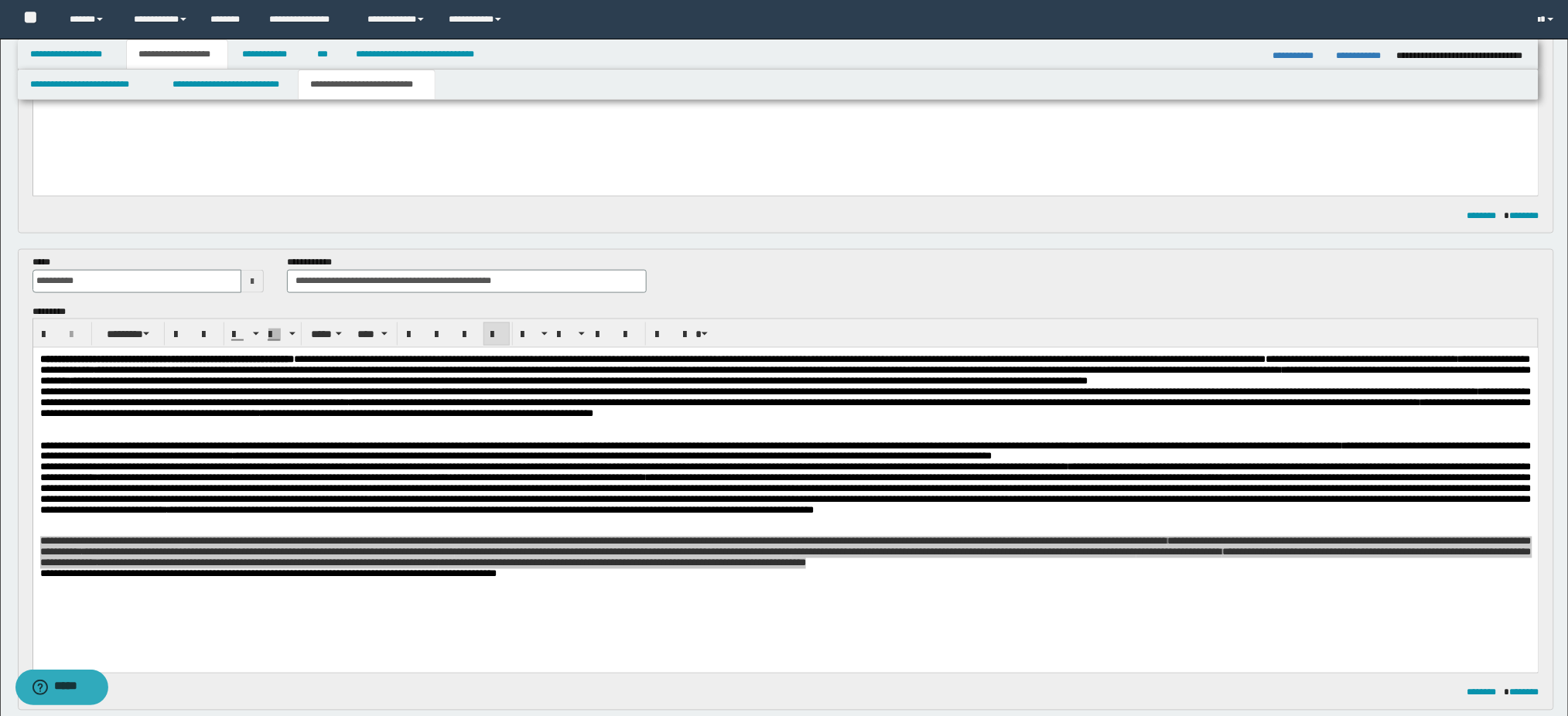 scroll, scrollTop: 412, scrollLeft: 0, axis: vertical 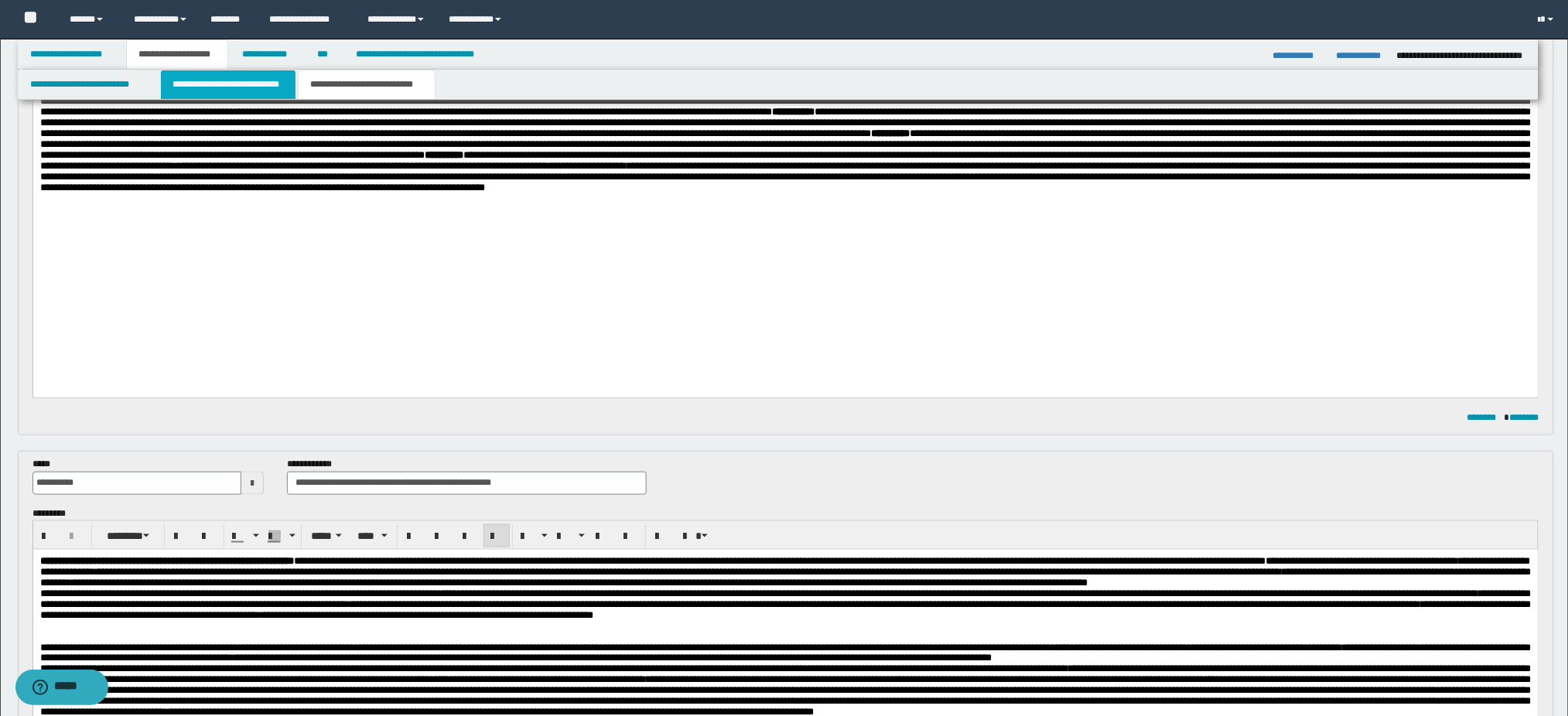 click on "**********" at bounding box center (228, 84) 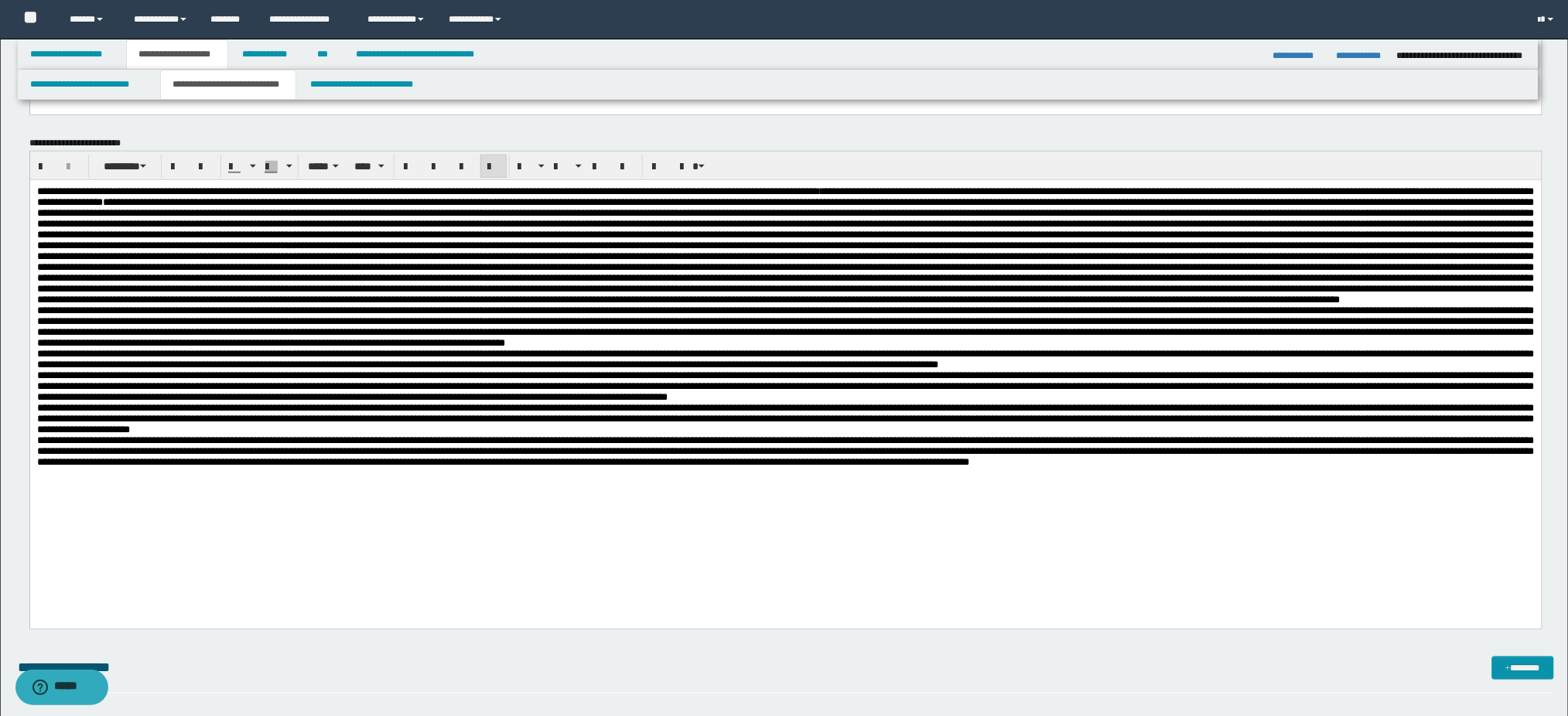 scroll, scrollTop: 206, scrollLeft: 0, axis: vertical 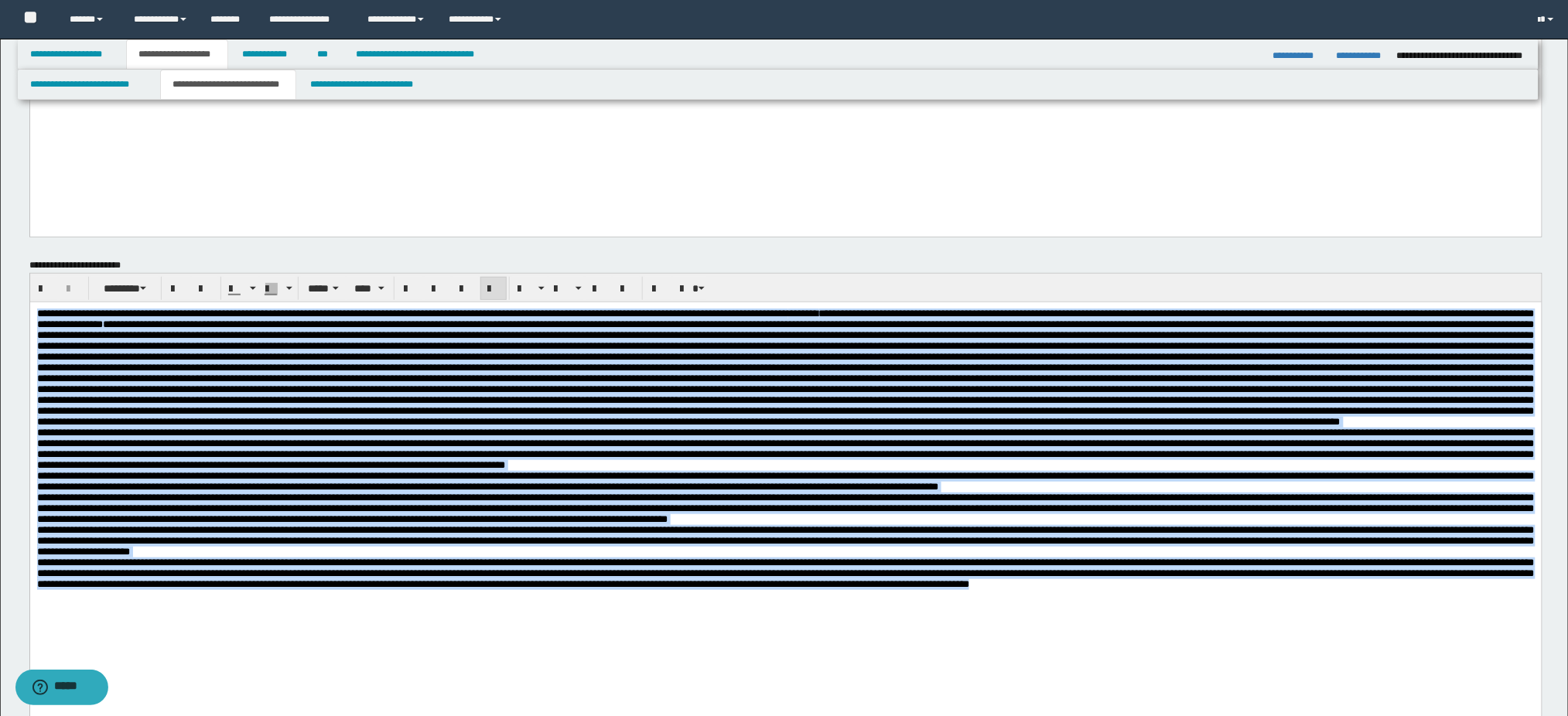 drag, startPoint x: 237, startPoint y: 667, endPoint x: -1, endPoint y: 158, distance: 561.8941 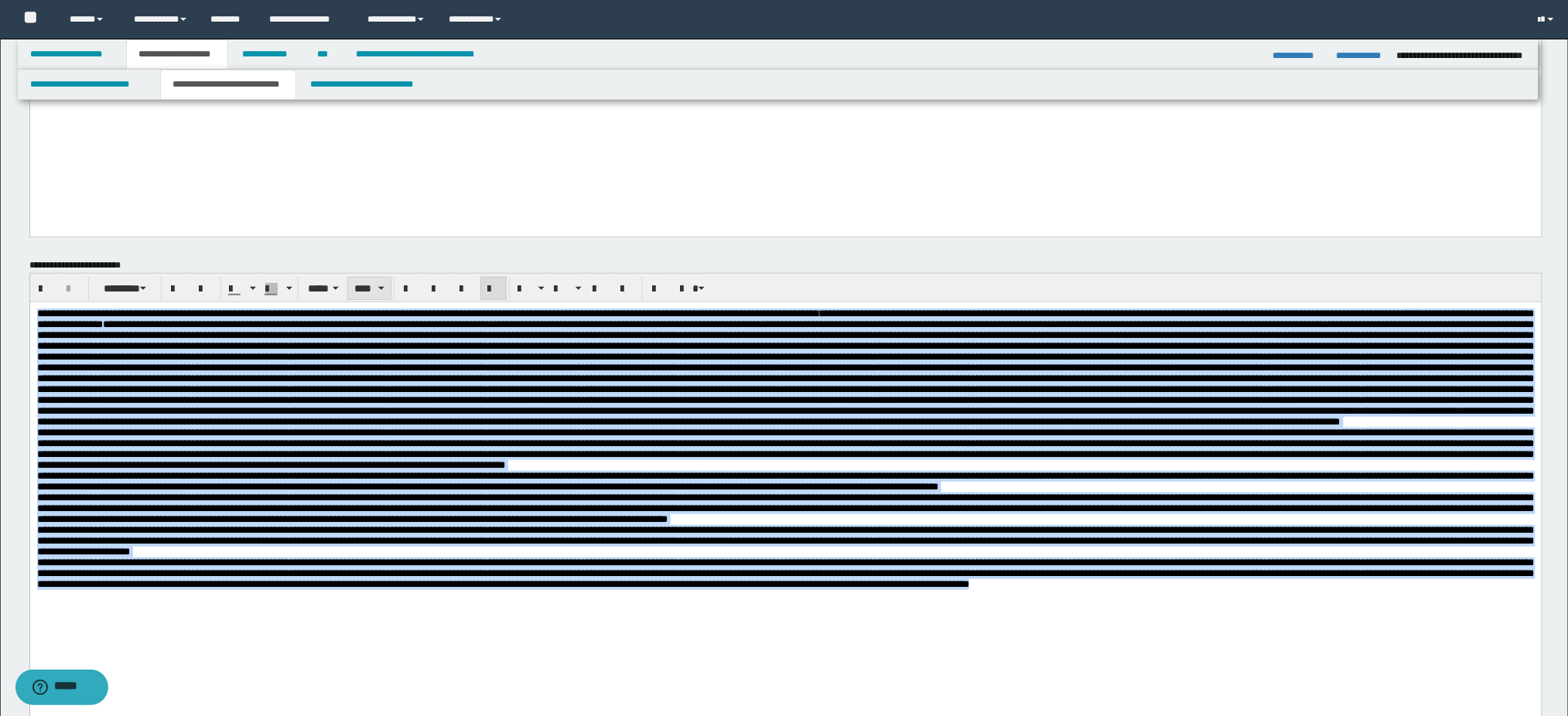 click on "****" at bounding box center (369, 288) 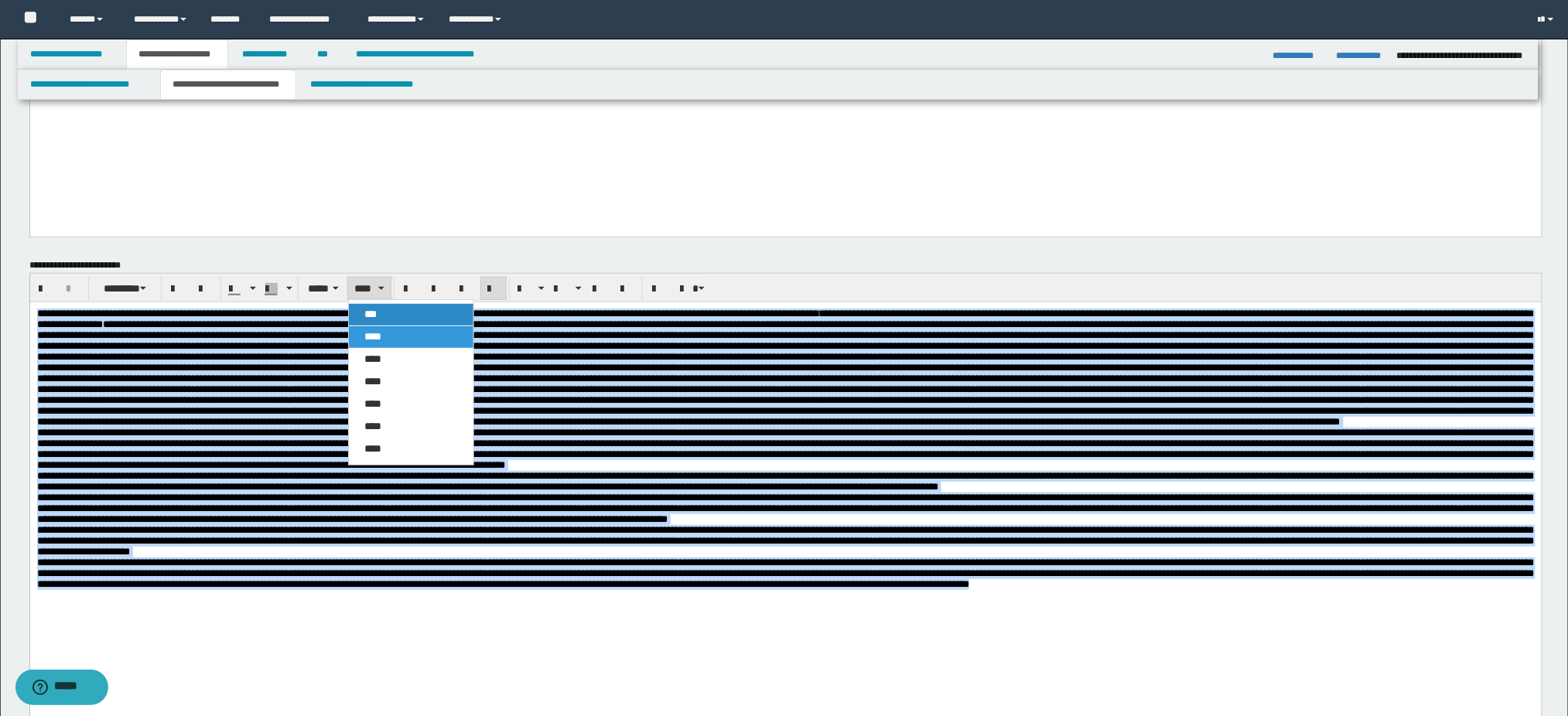 click on "***" at bounding box center (371, 314) 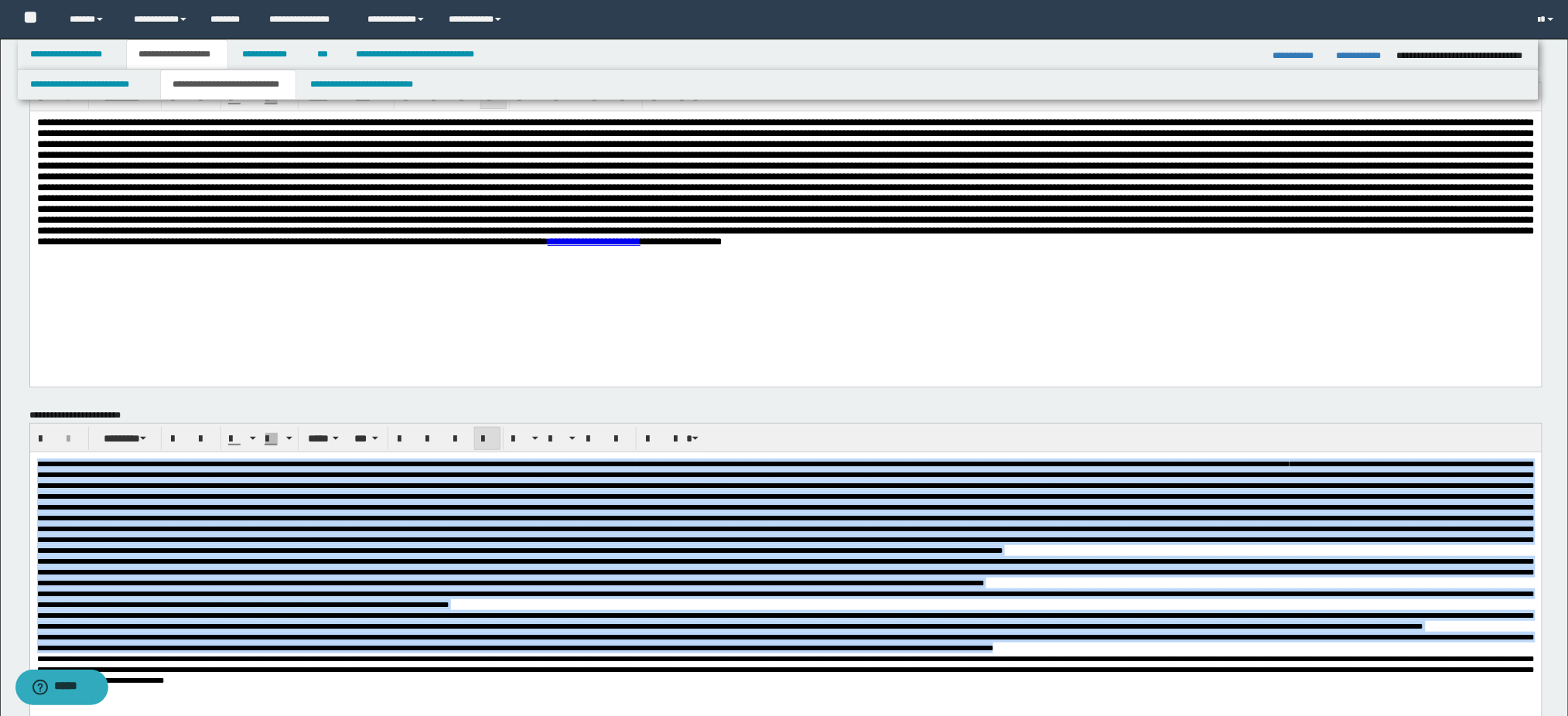 scroll, scrollTop: 0, scrollLeft: 0, axis: both 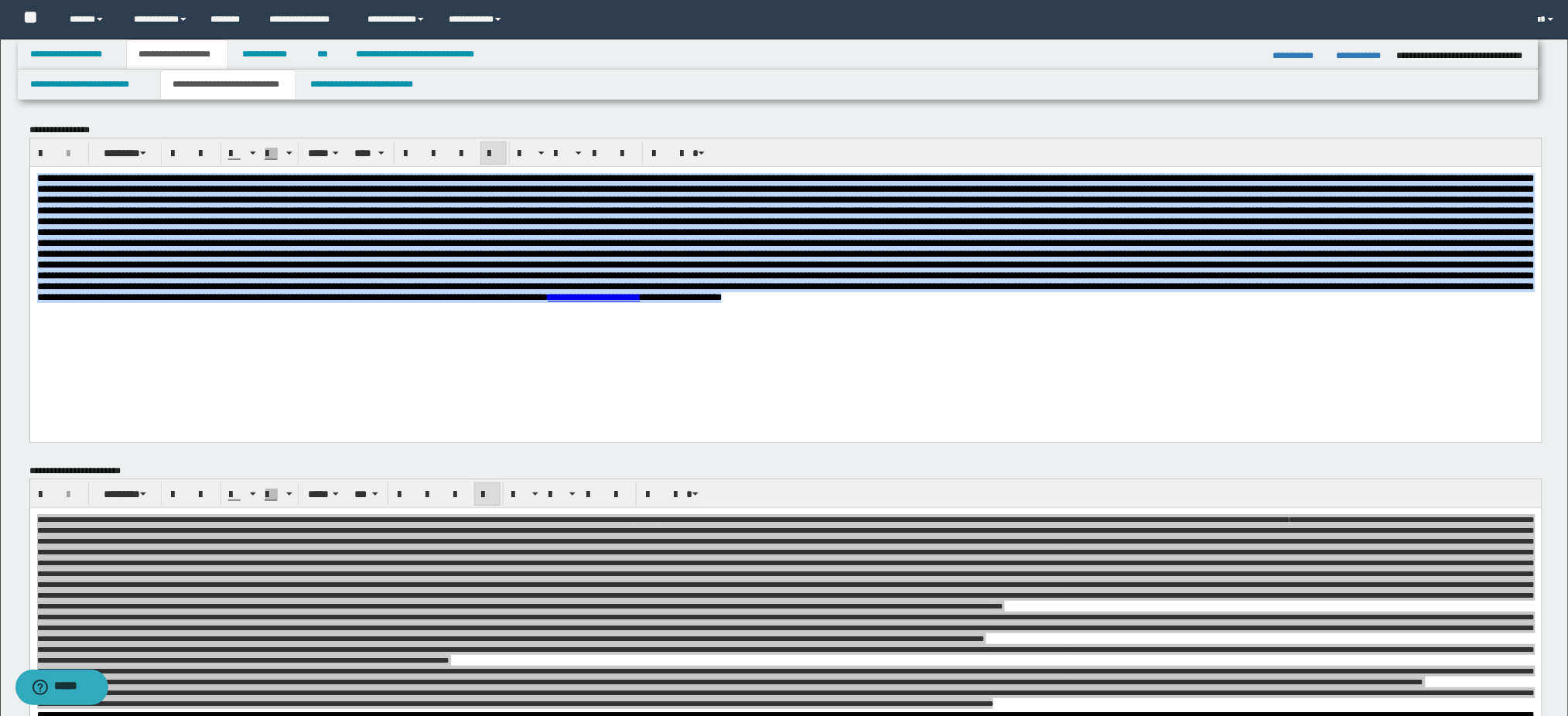 drag, startPoint x: 333, startPoint y: 355, endPoint x: -1, endPoint y: -36, distance: 514.2344 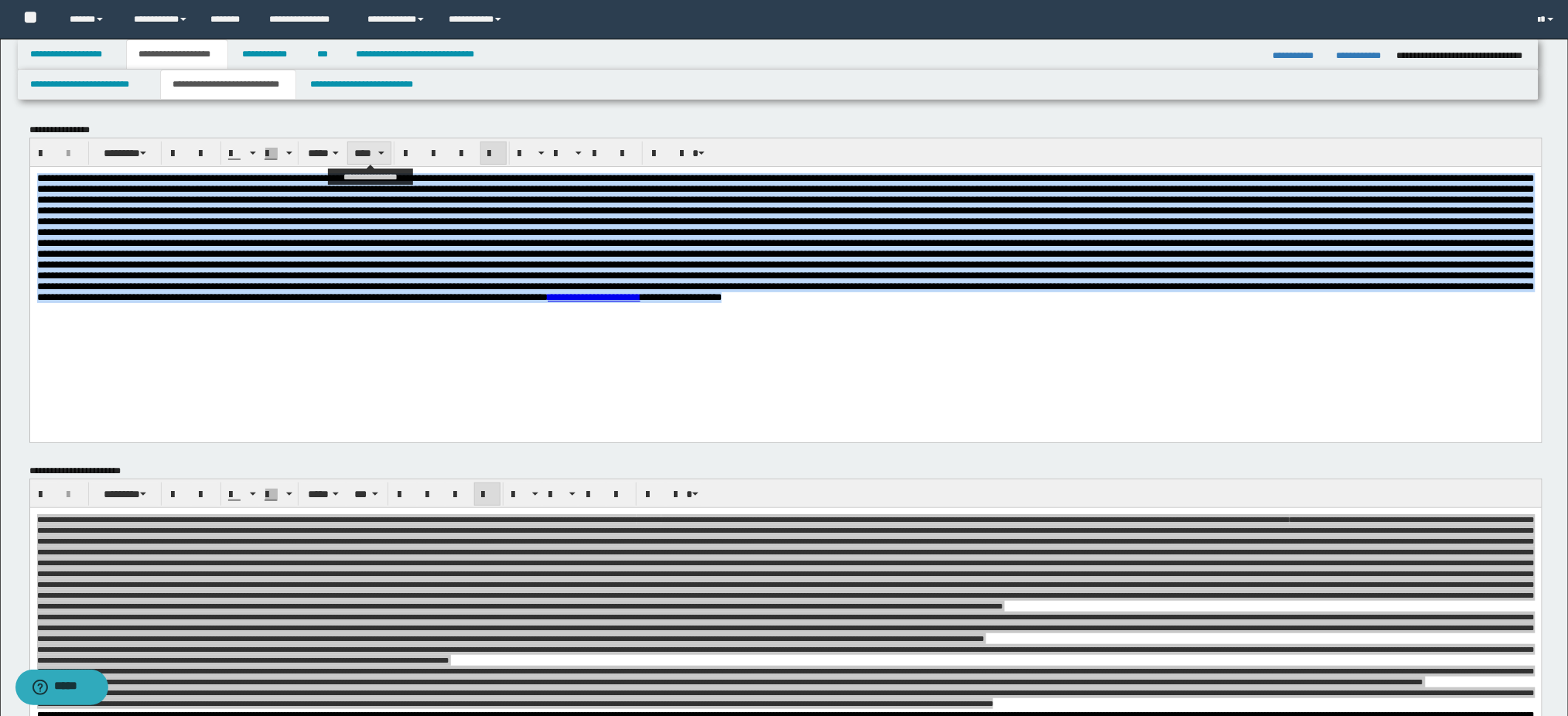 click on "****" at bounding box center (369, 153) 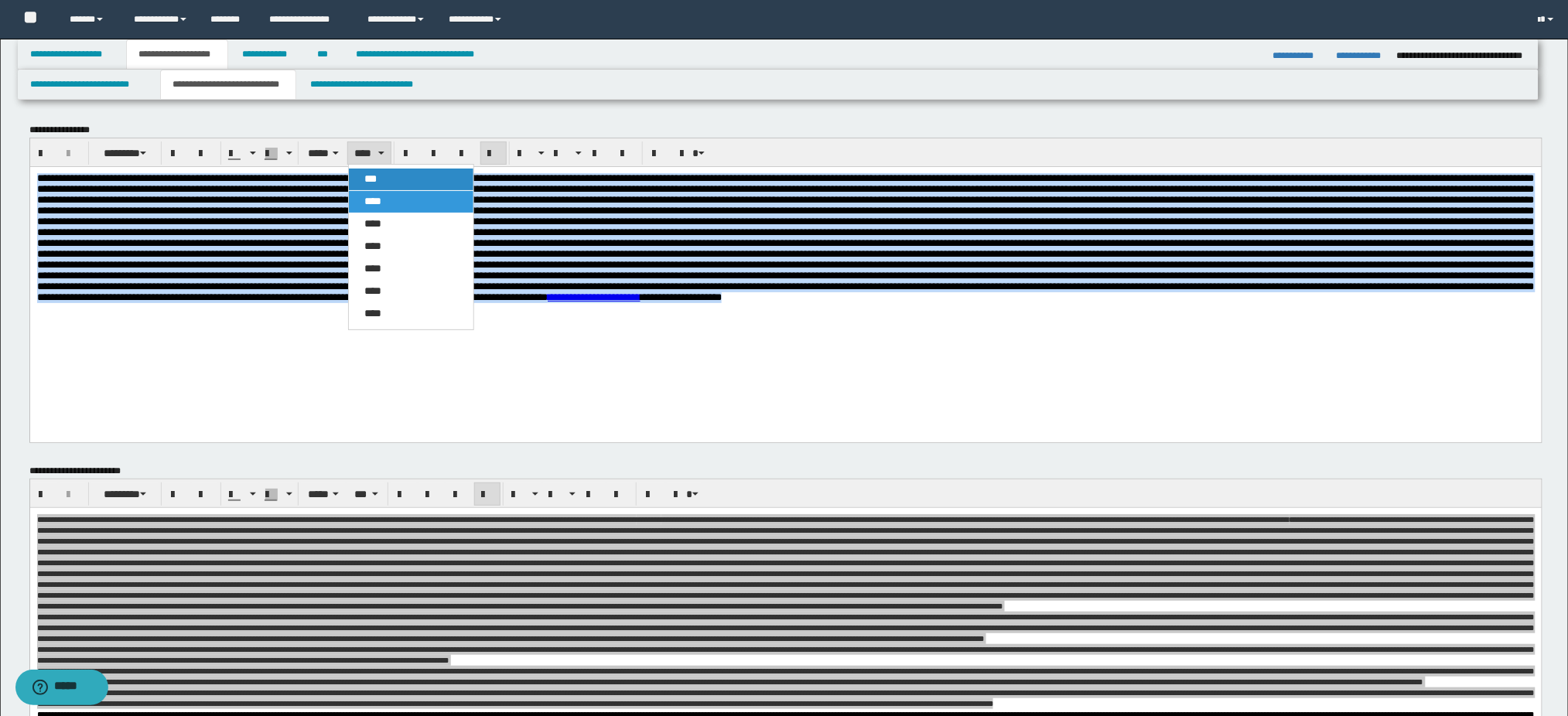 drag, startPoint x: 366, startPoint y: 179, endPoint x: 330, endPoint y: 2, distance: 180.6239 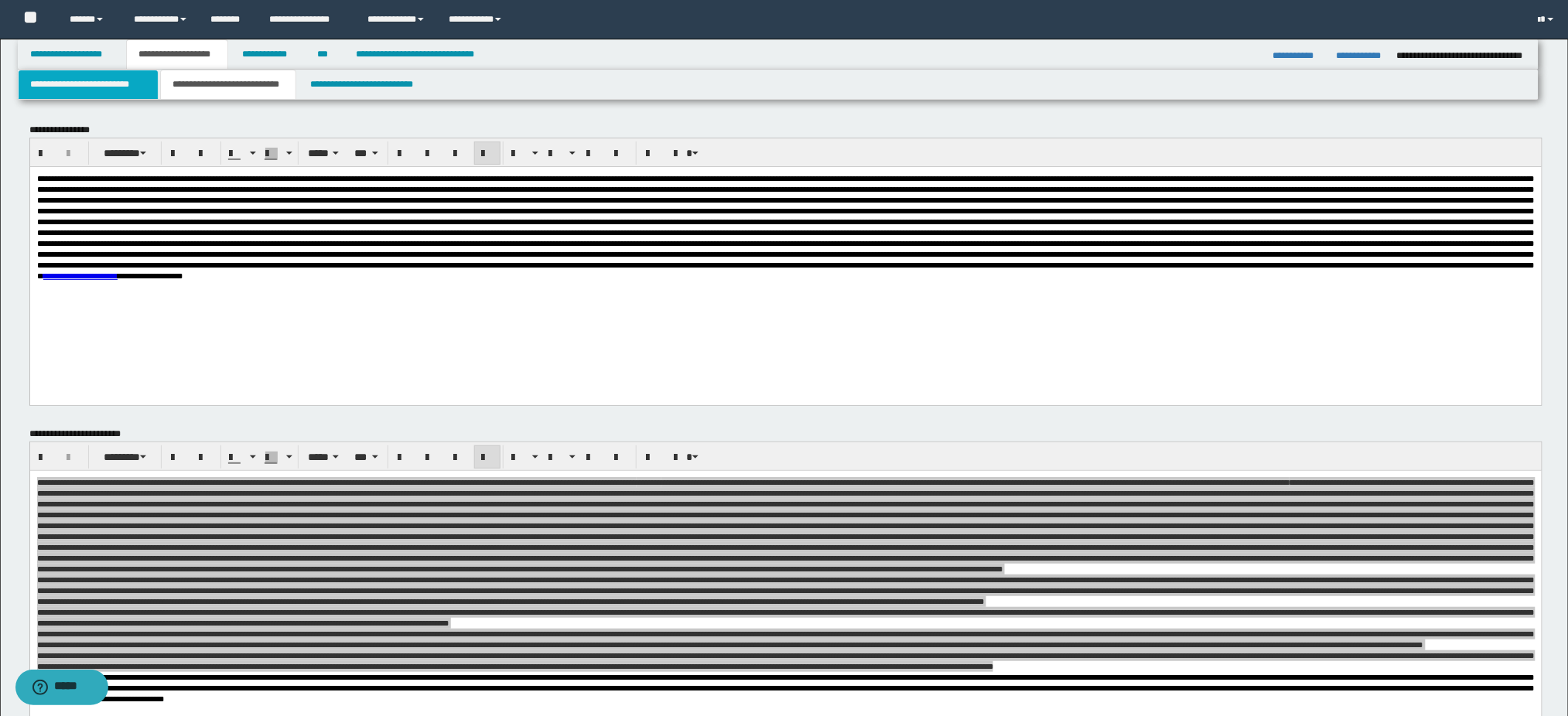 drag, startPoint x: 66, startPoint y: 77, endPoint x: 84, endPoint y: 73, distance: 18.4391 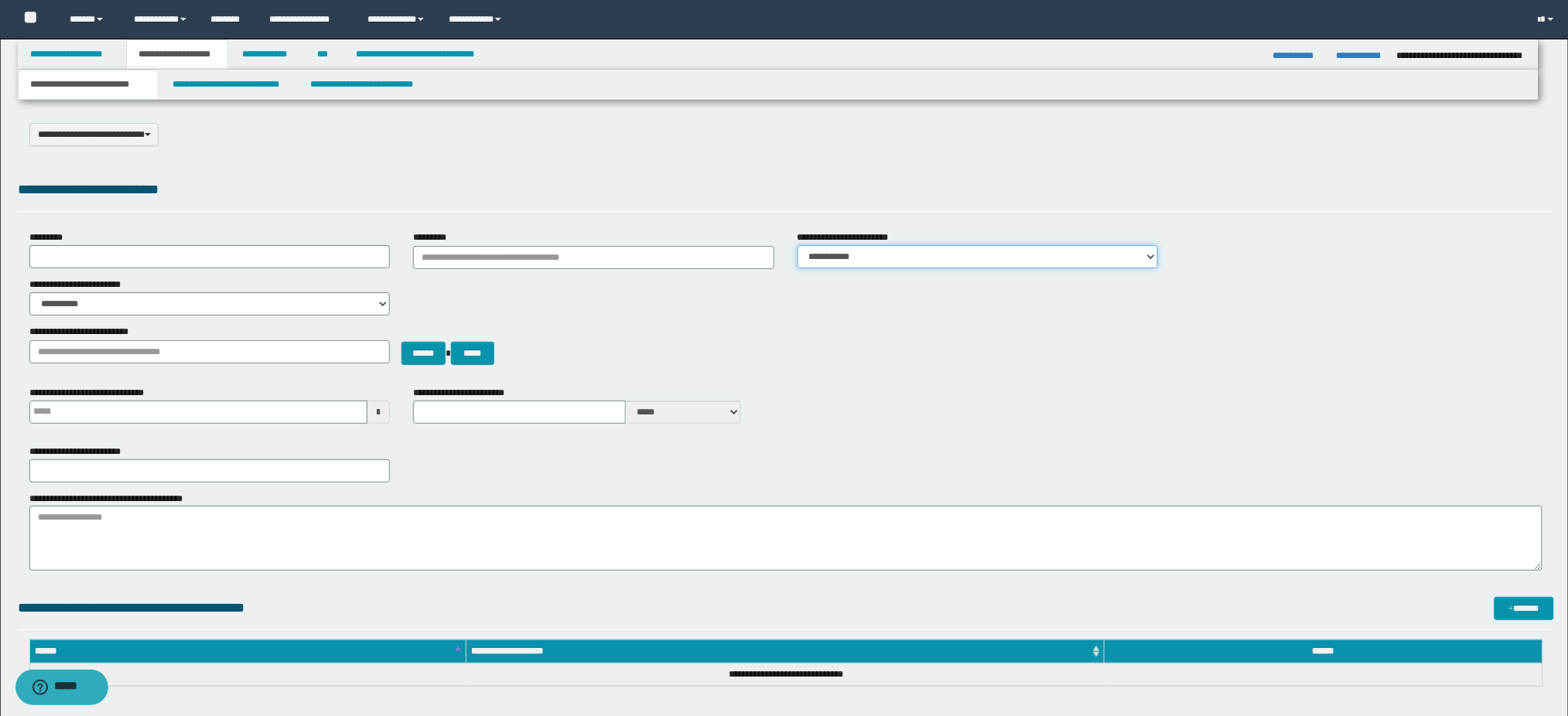 click on "**********" at bounding box center [978, 257] 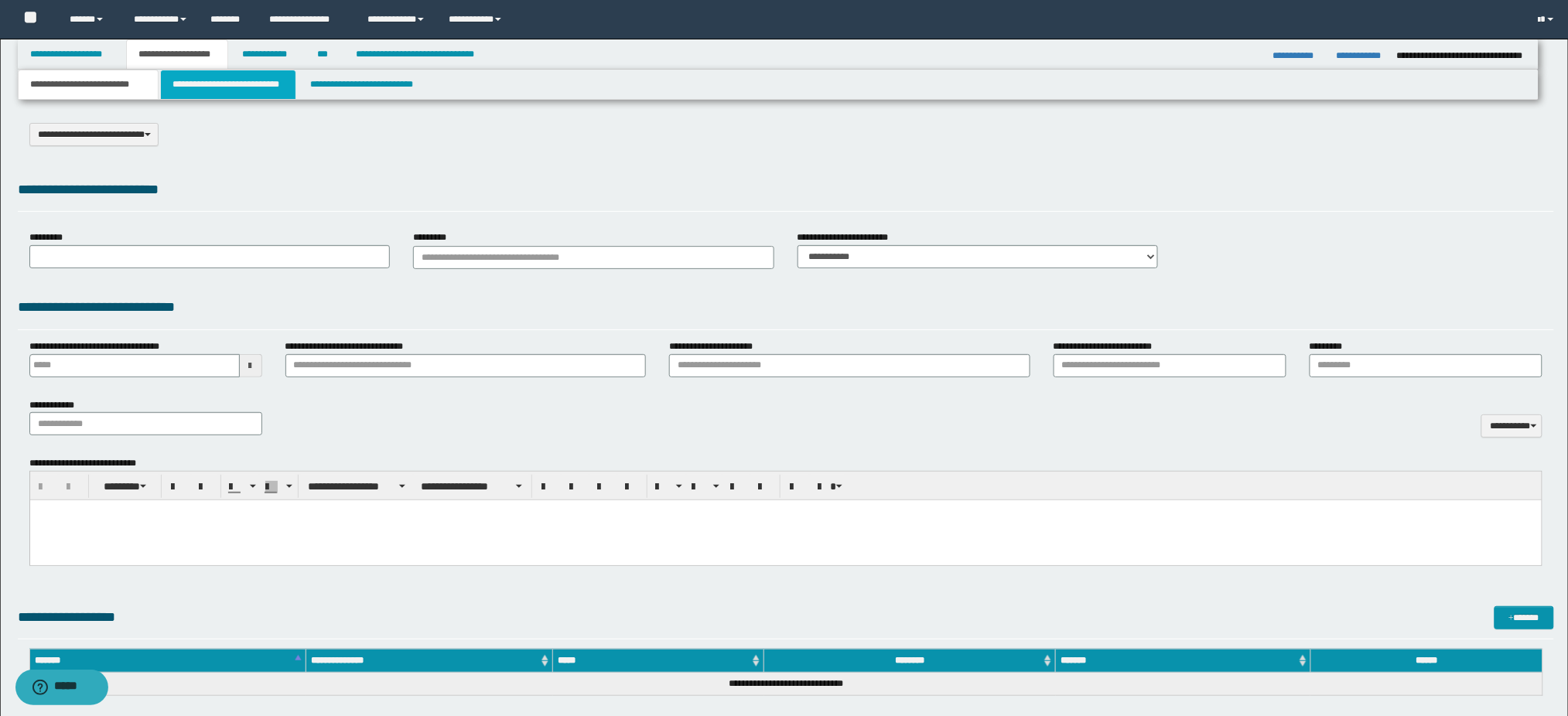 click on "**********" at bounding box center (228, 84) 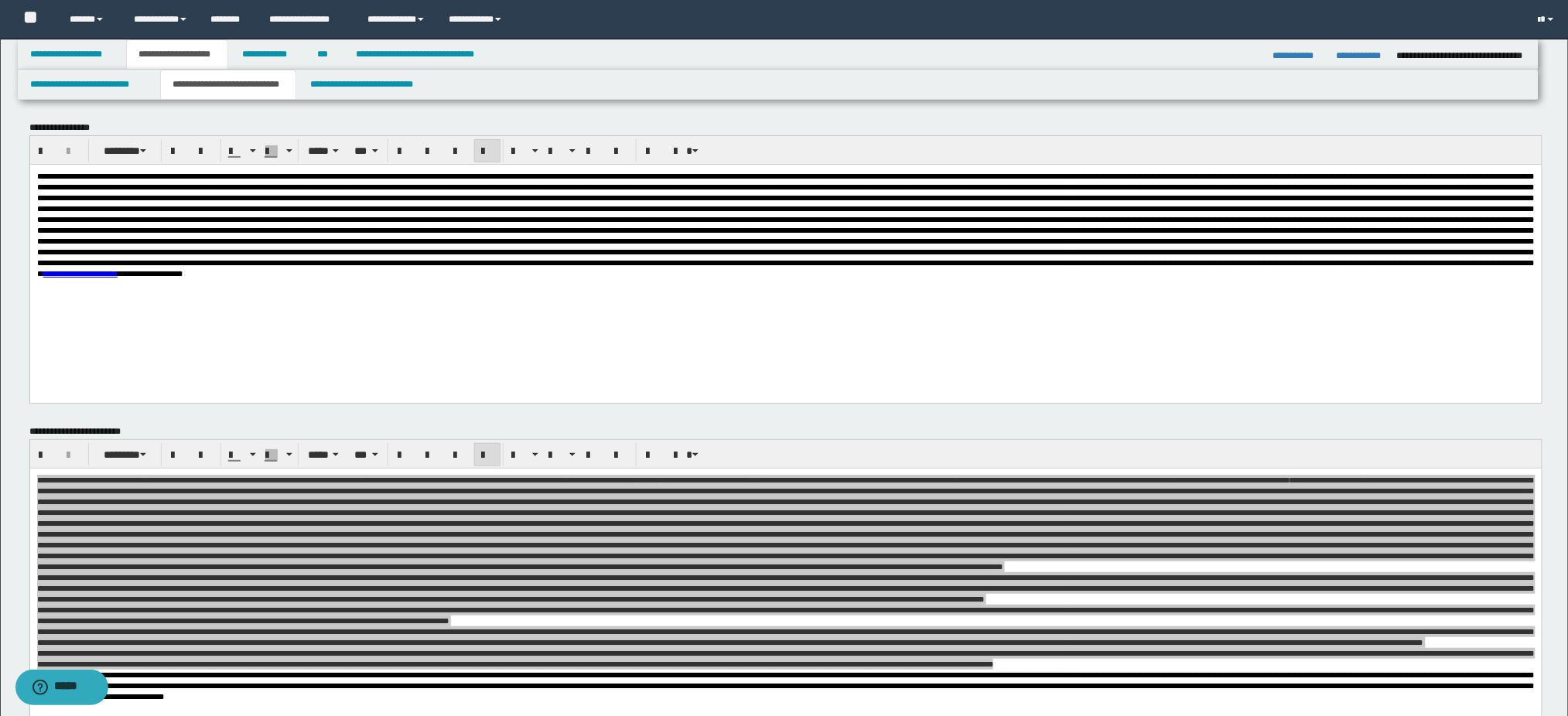 scroll, scrollTop: 0, scrollLeft: 0, axis: both 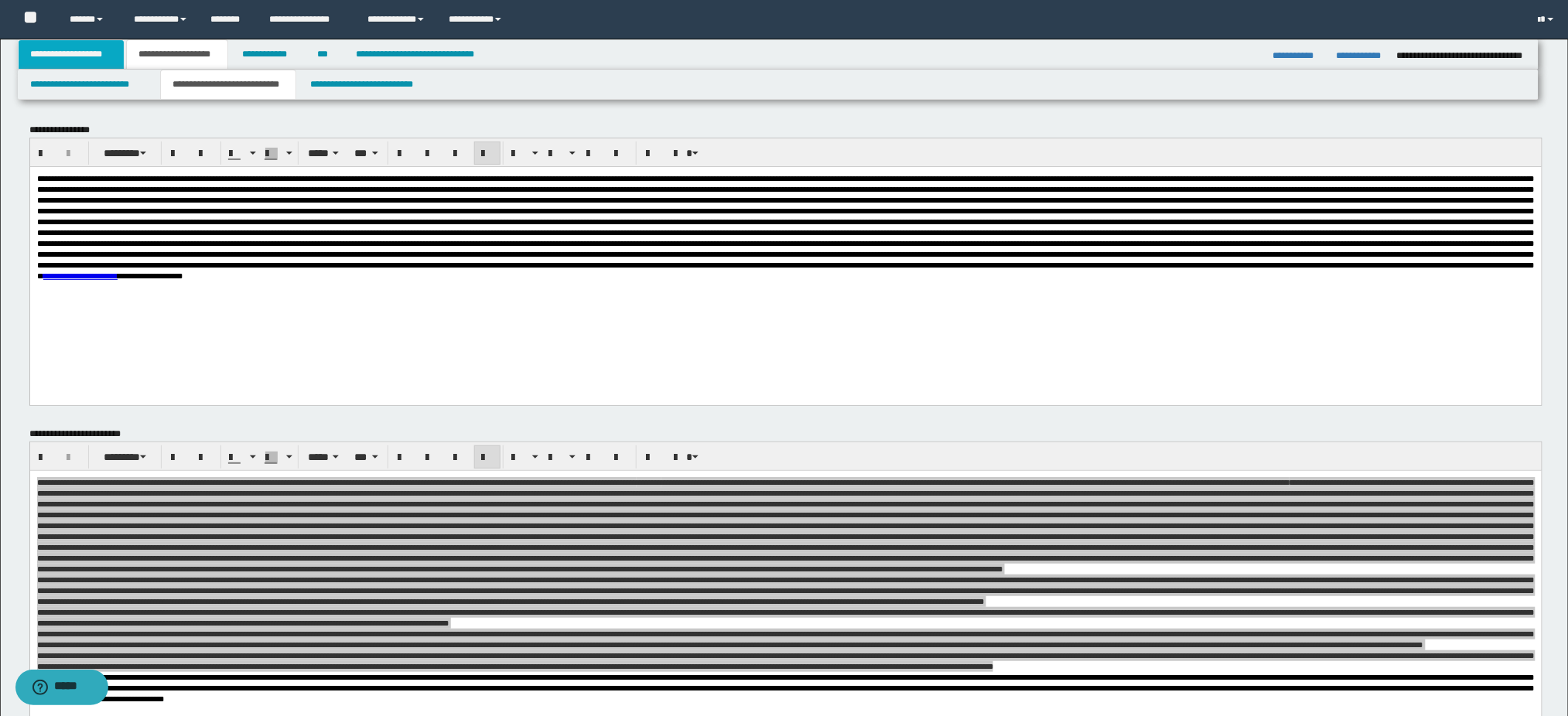 click on "**********" at bounding box center [71, 54] 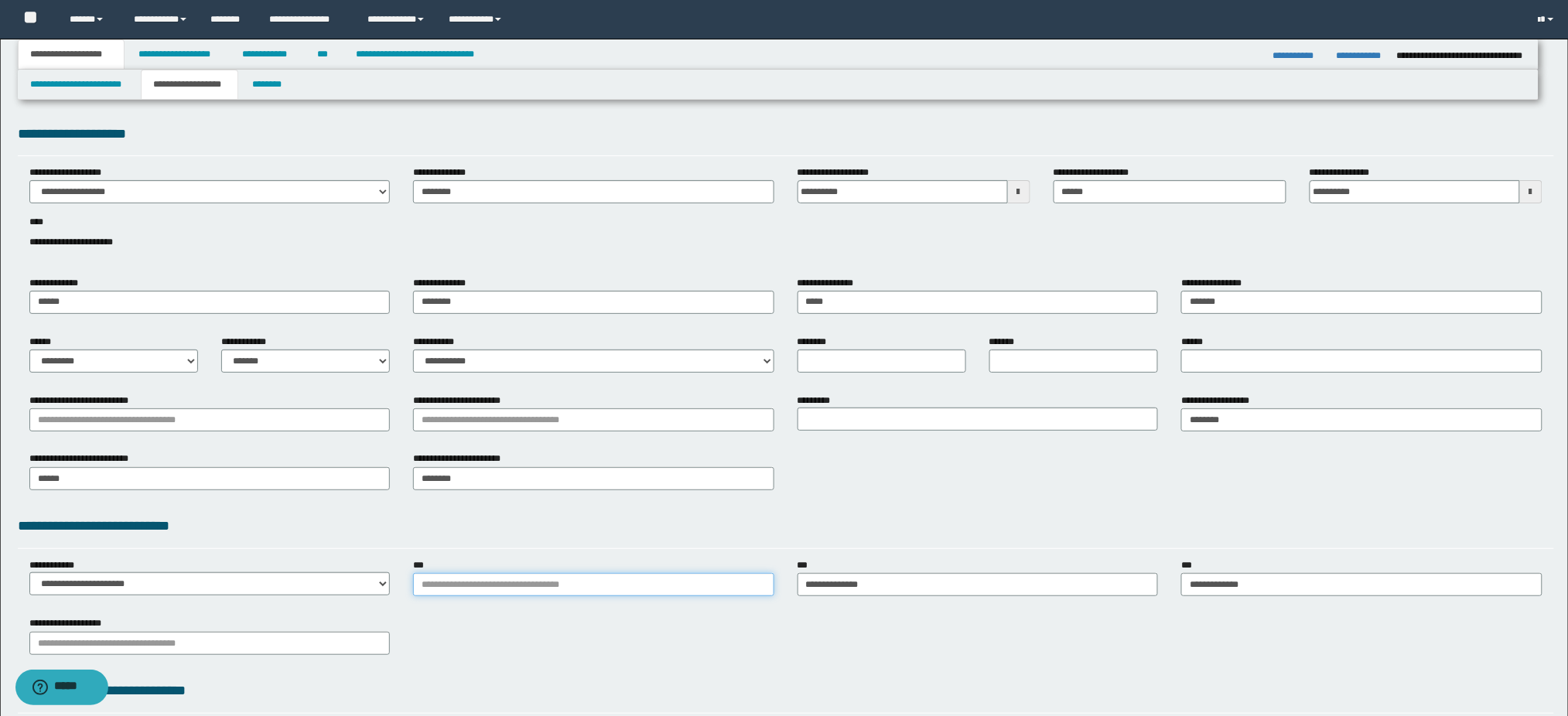 click on "***" at bounding box center [593, 585] 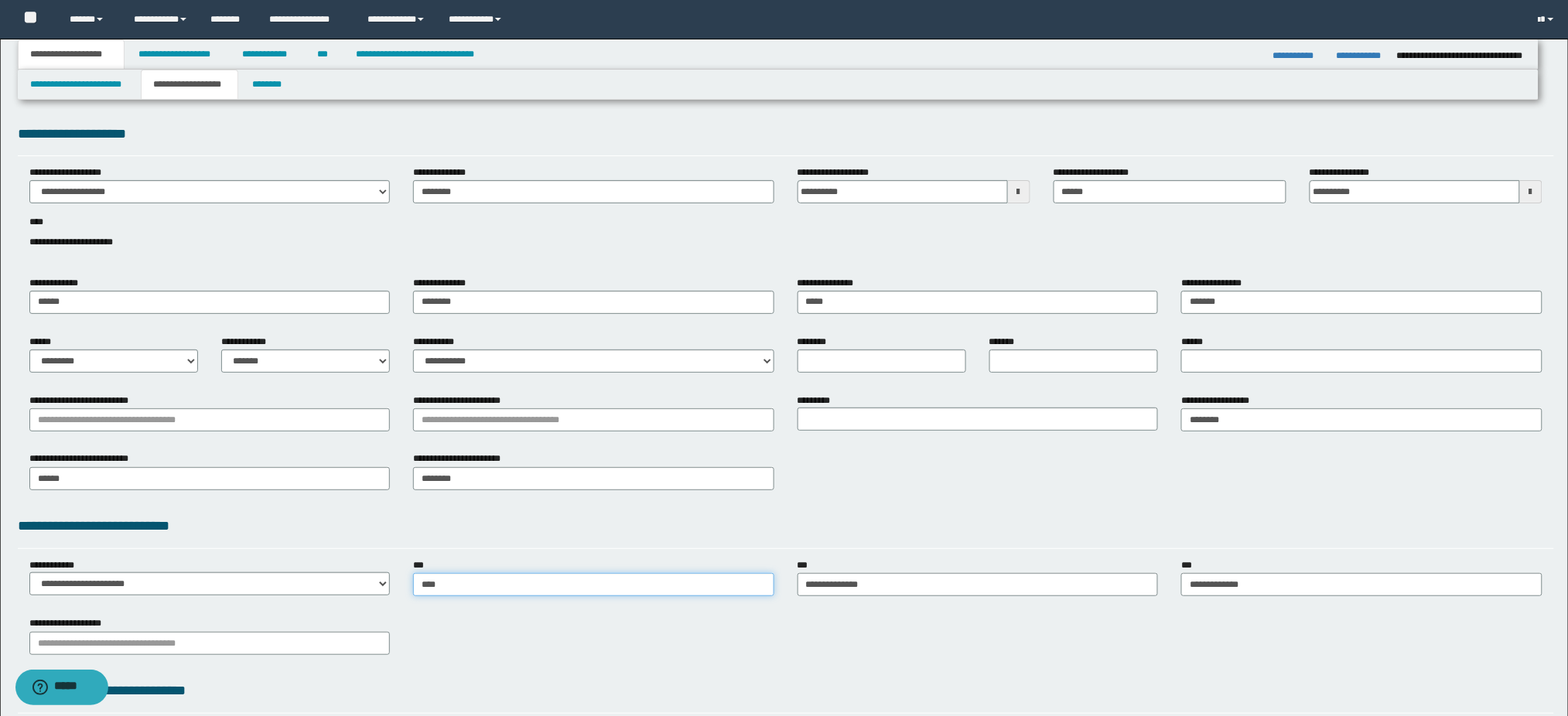 type on "*****" 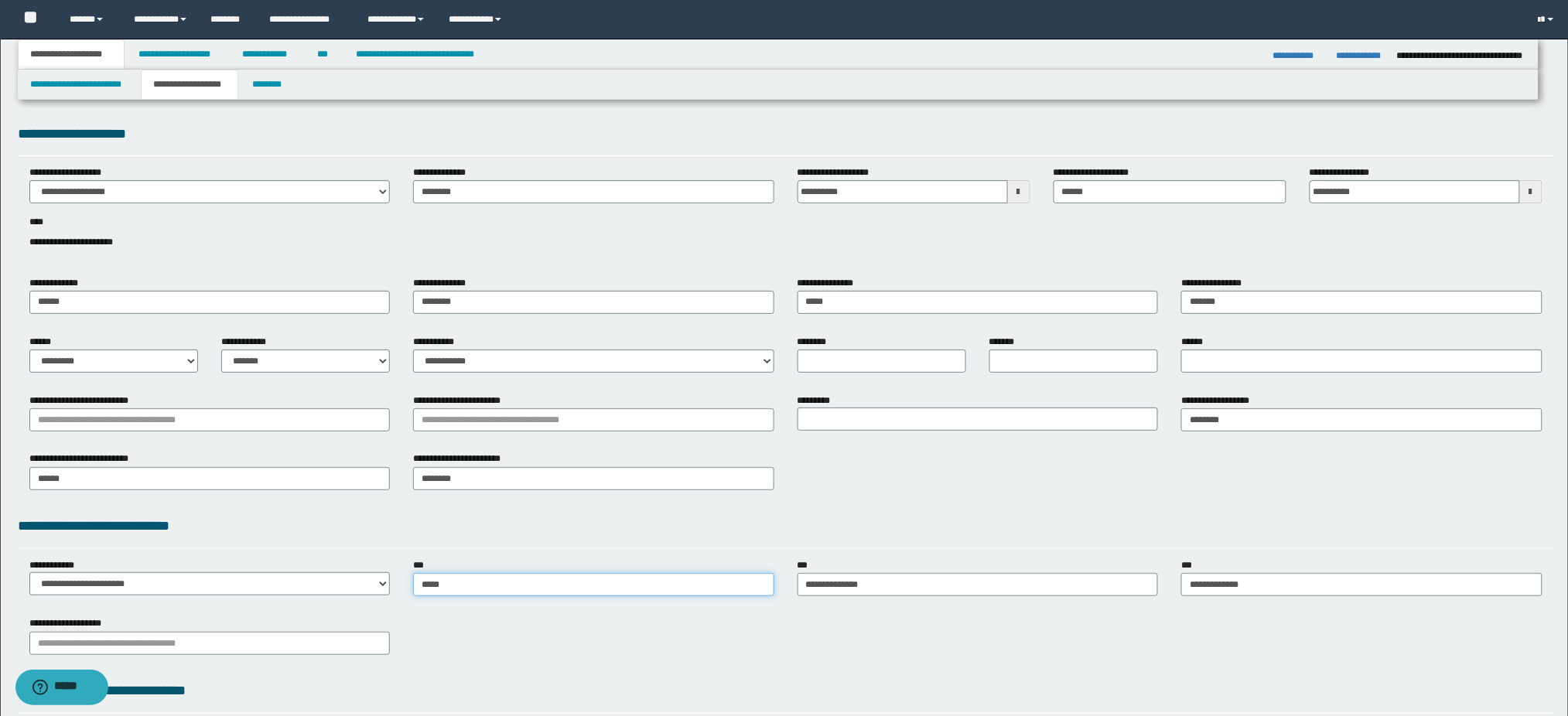 type on "**********" 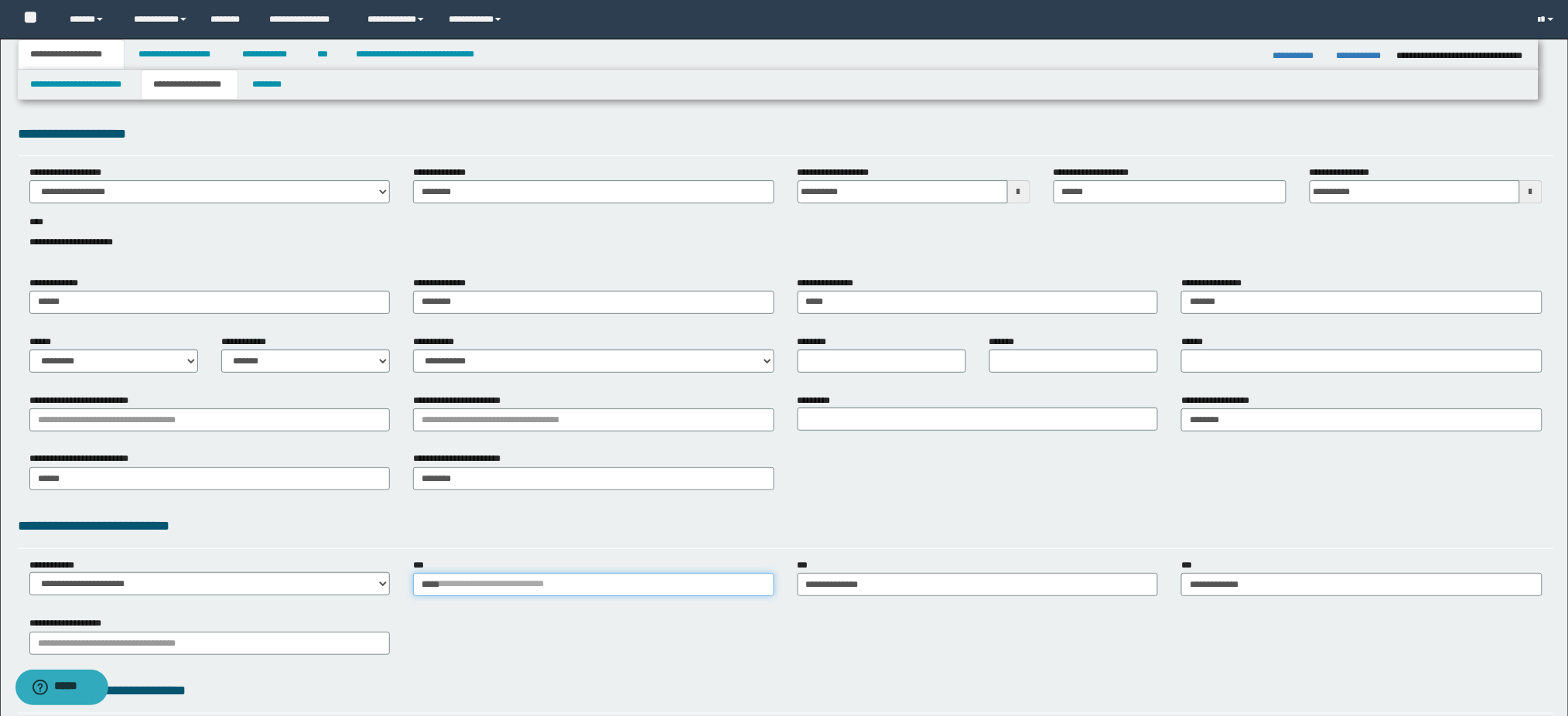 type 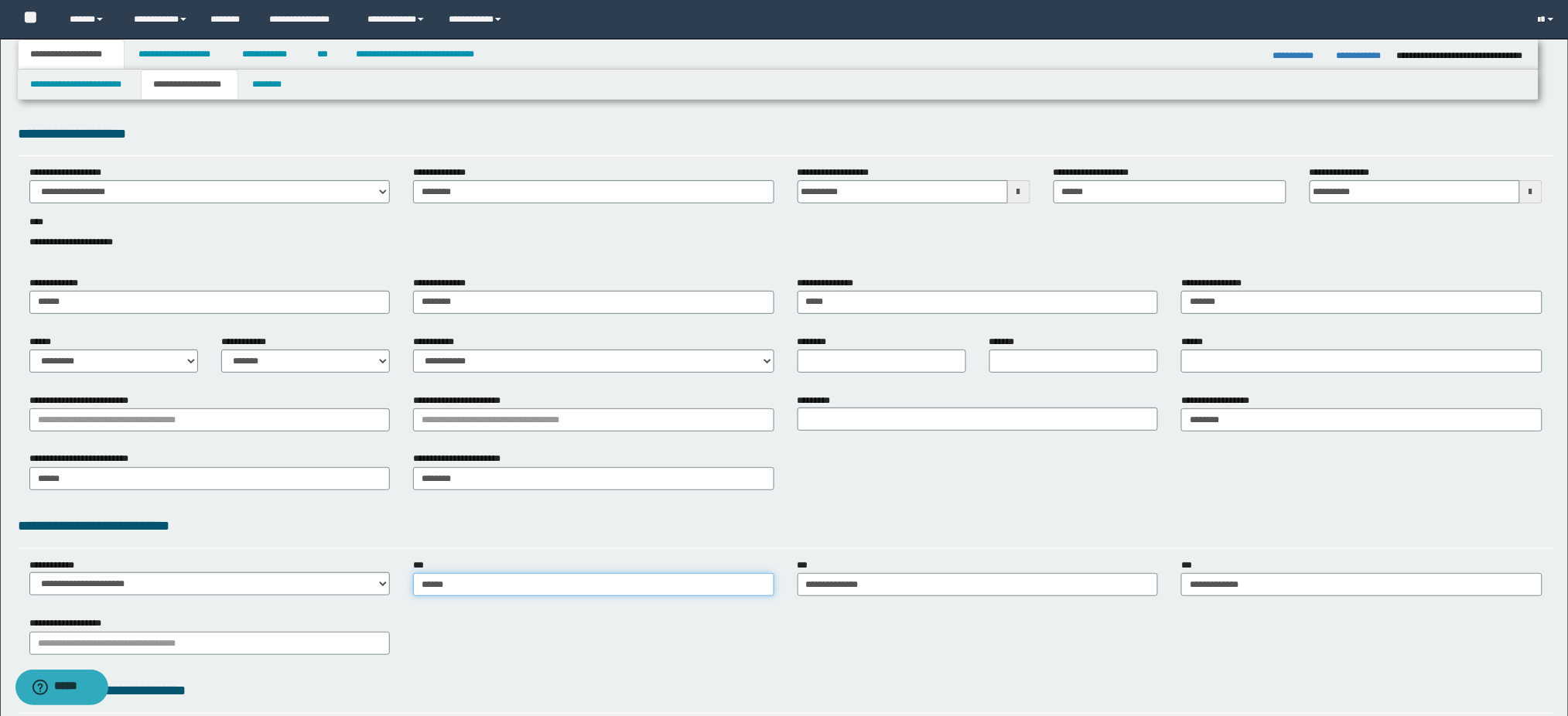 type on "**********" 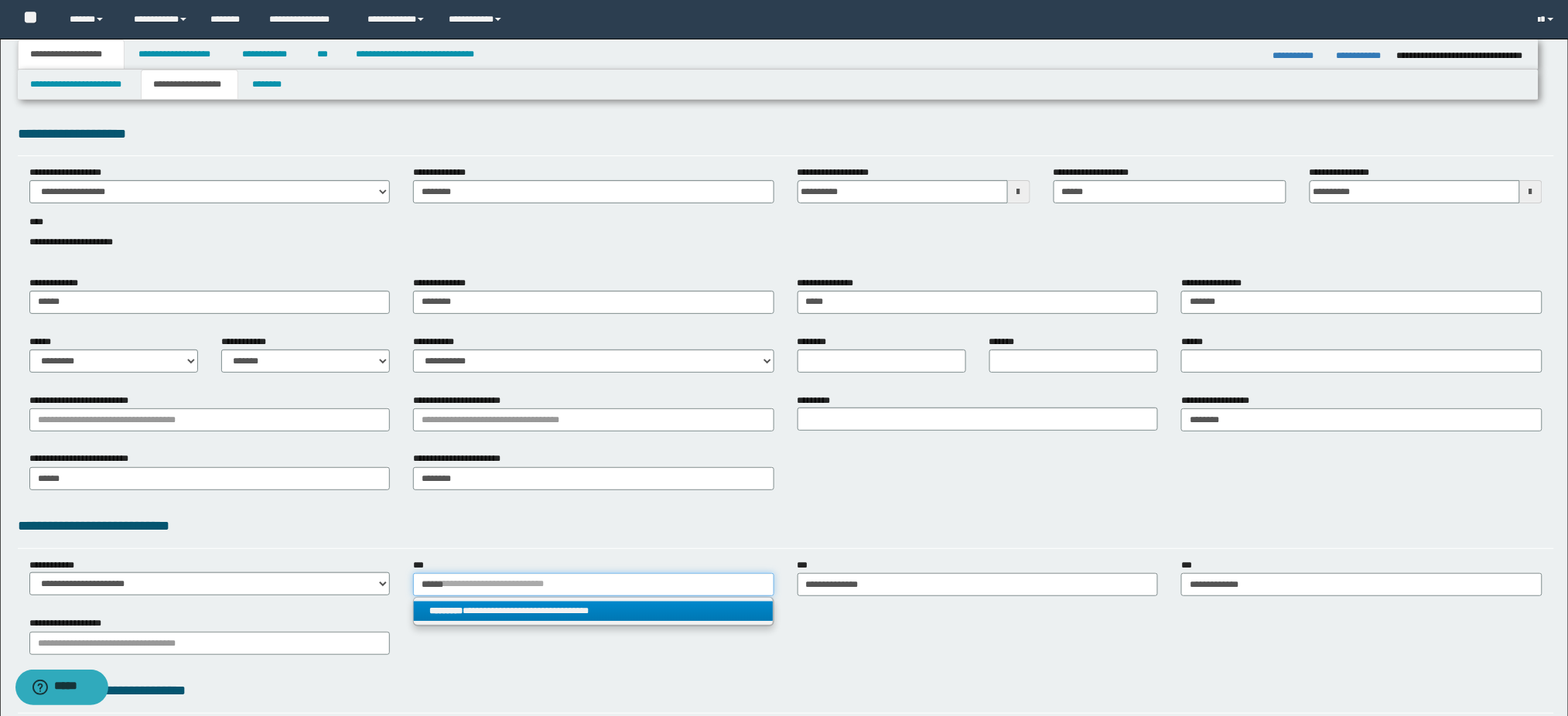 type on "******" 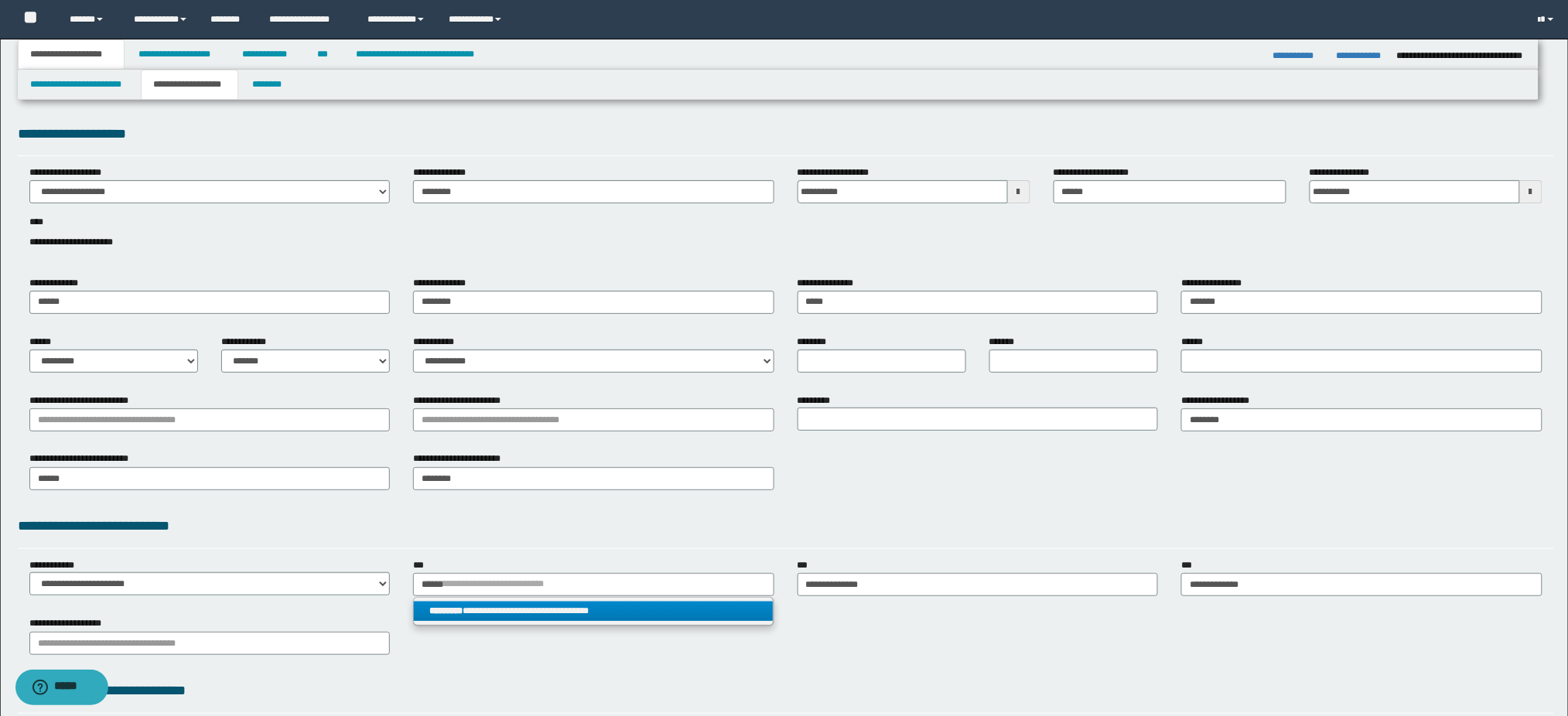 type 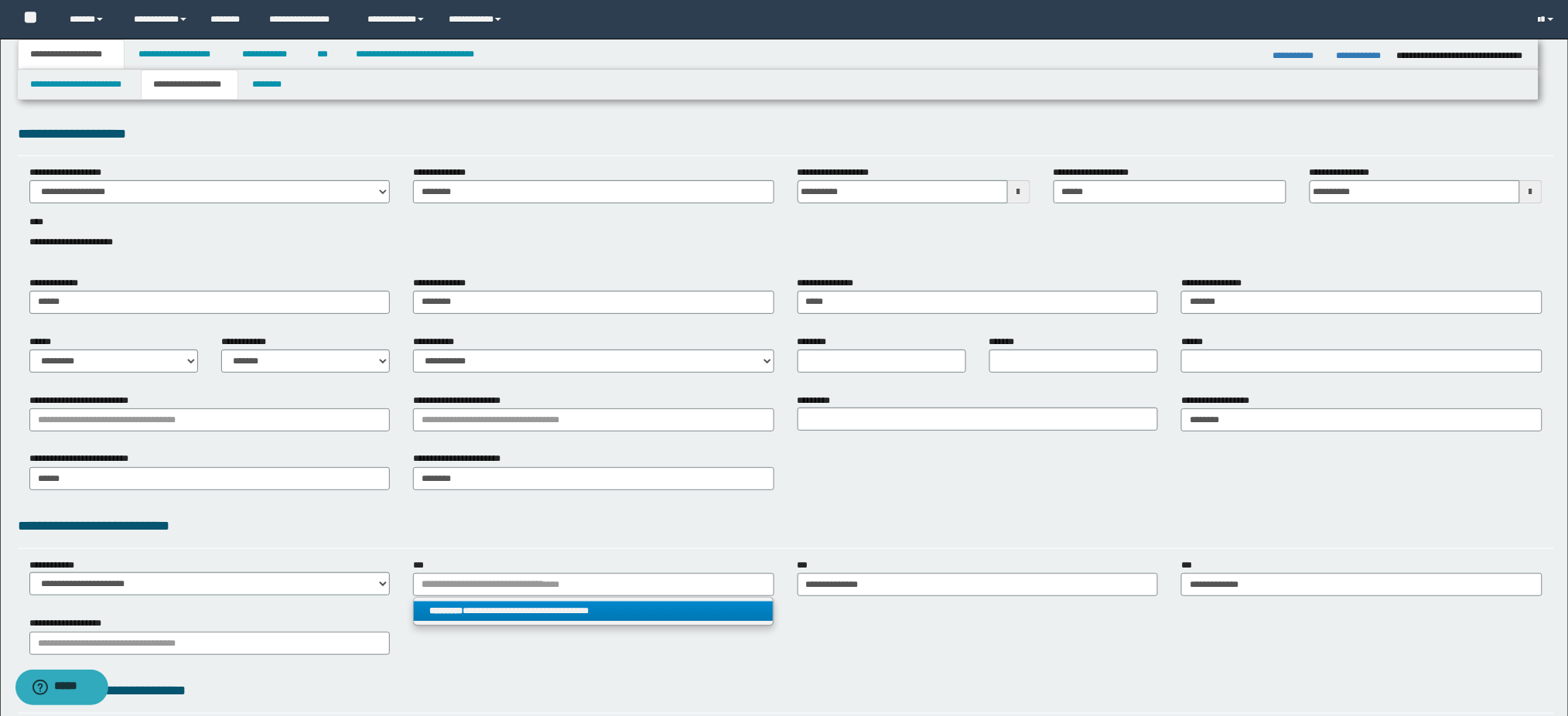 click on "**********" at bounding box center (593, 611) 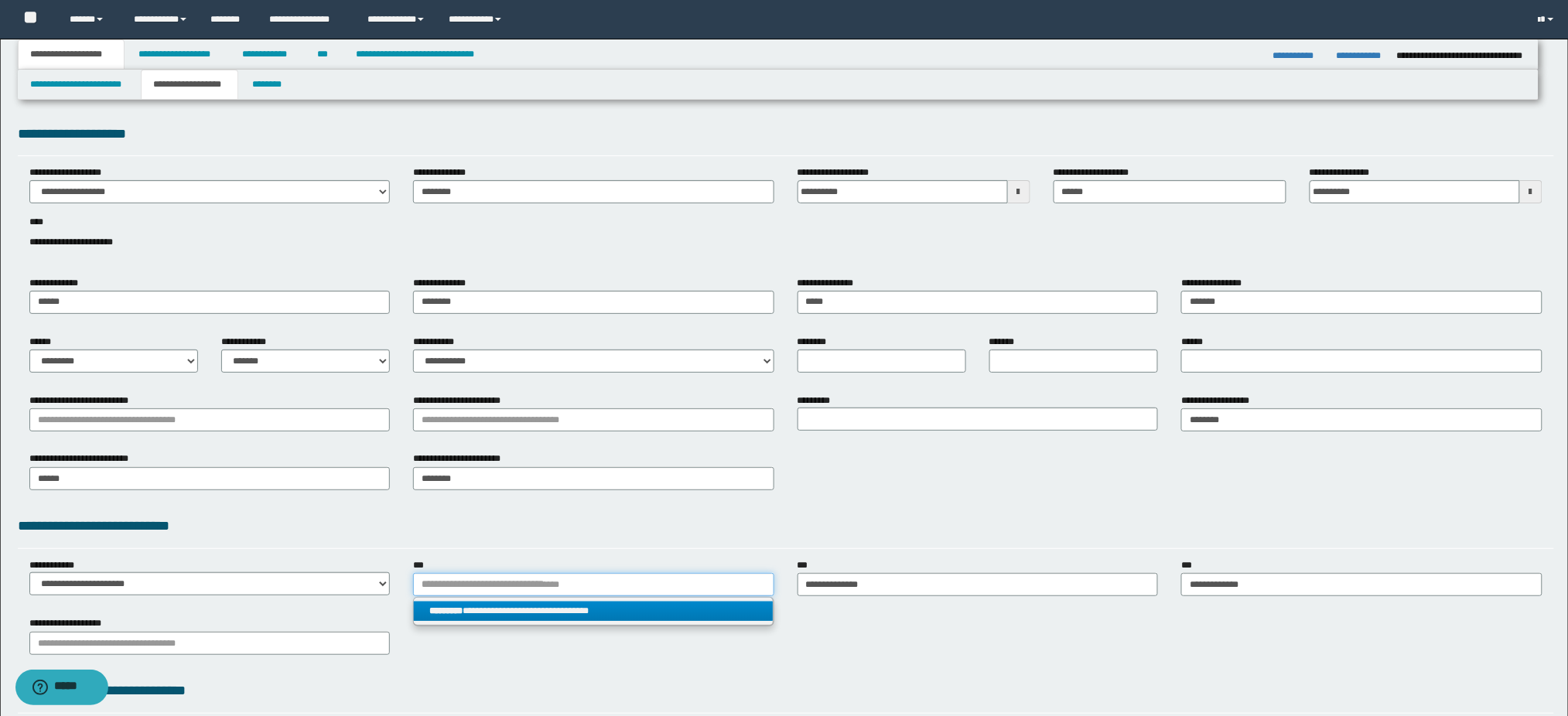 type 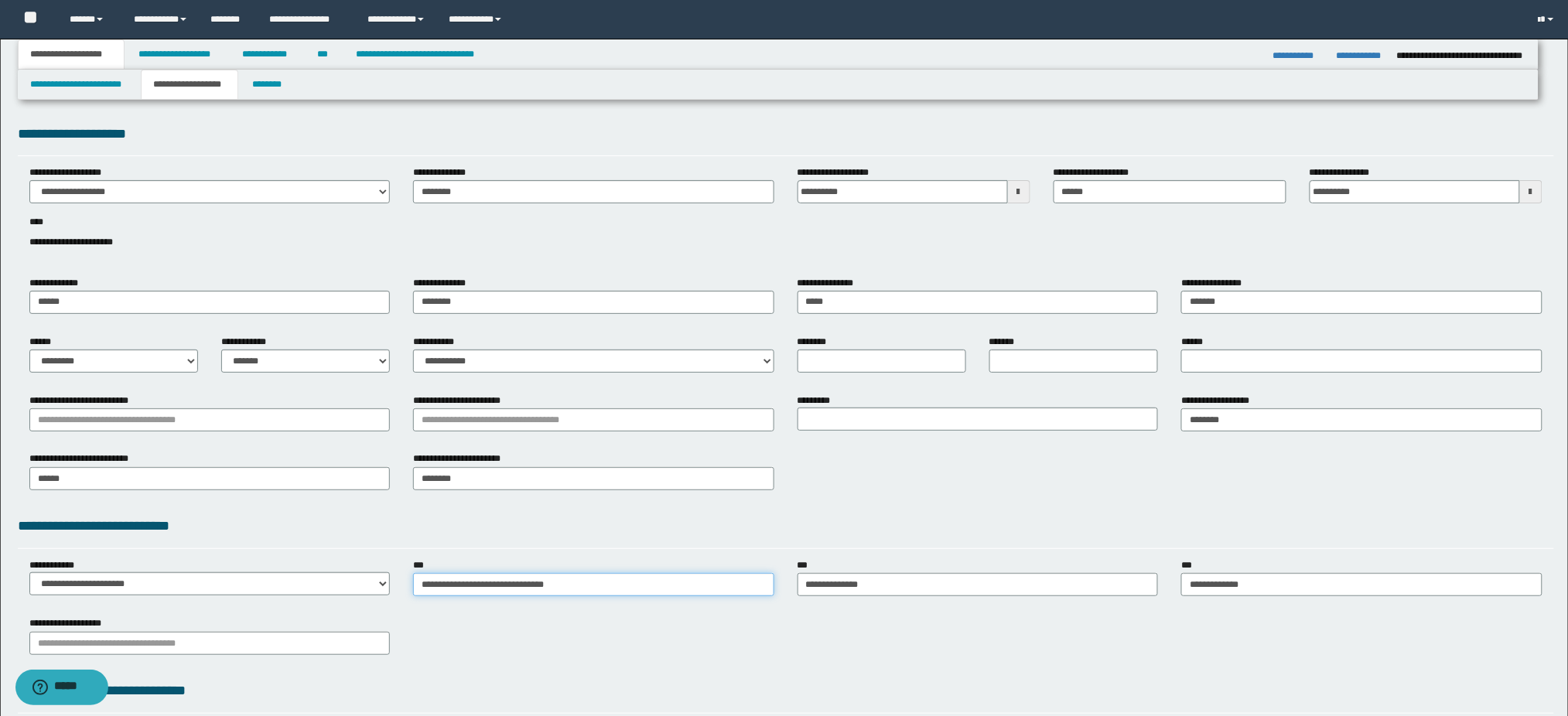 type on "**********" 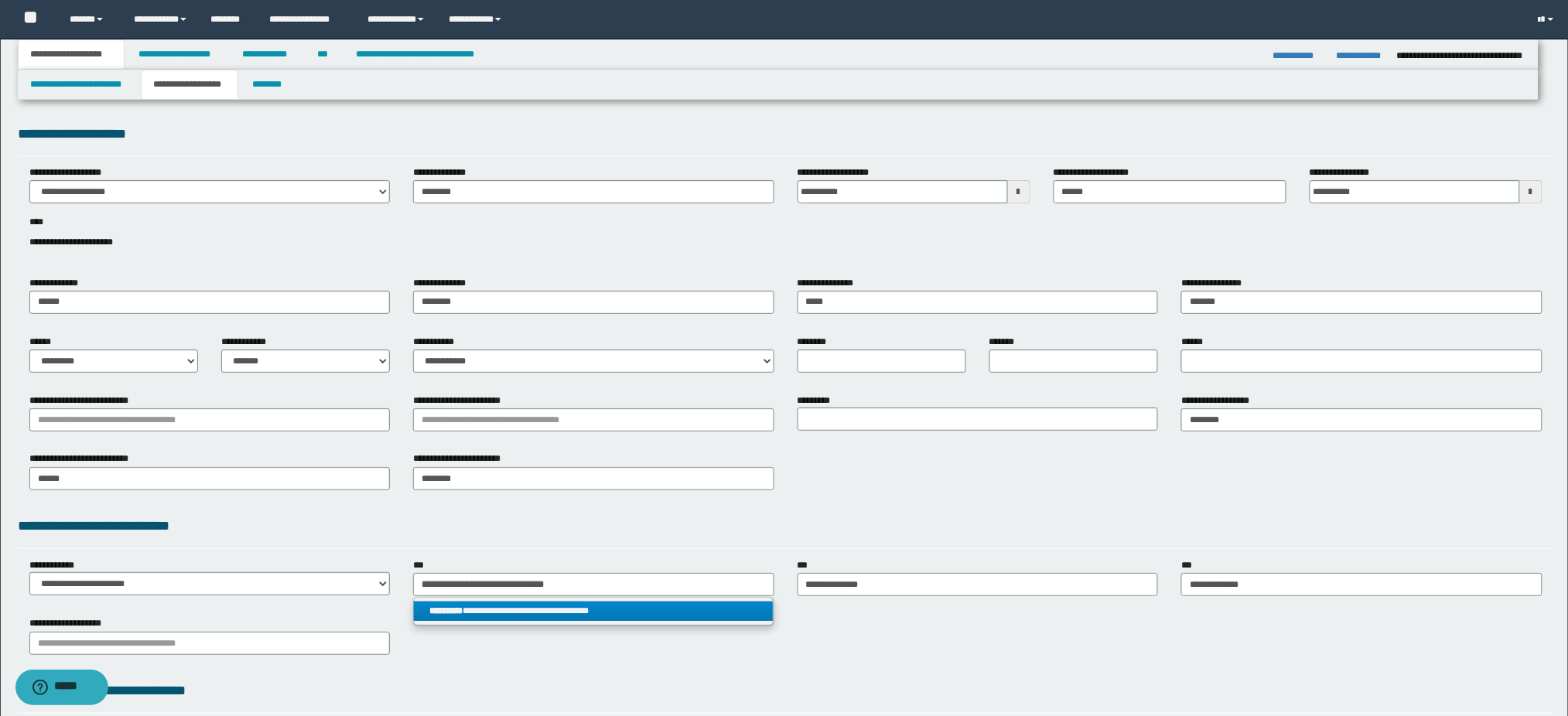 click on "**********" at bounding box center (593, 611) 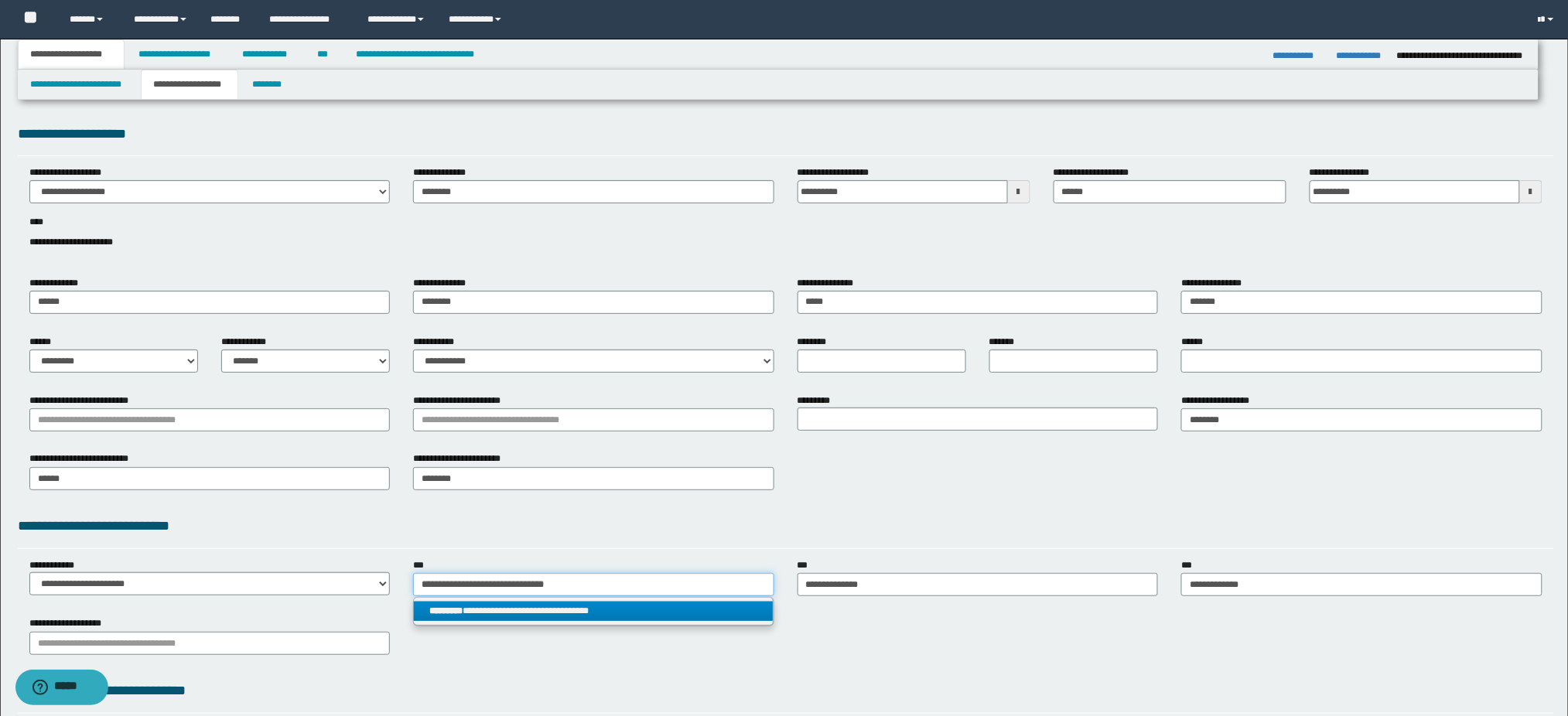 type 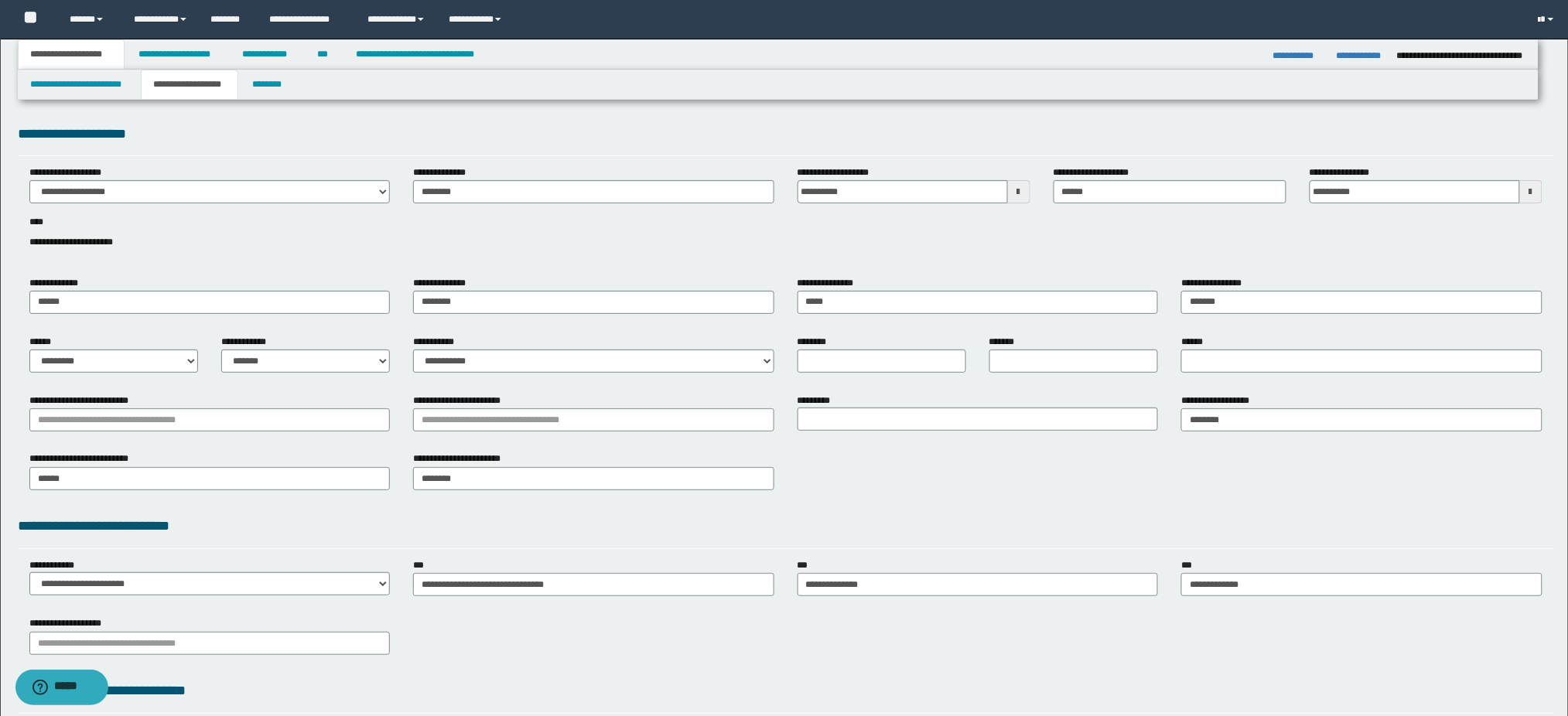 click on "**********" at bounding box center [786, 448] 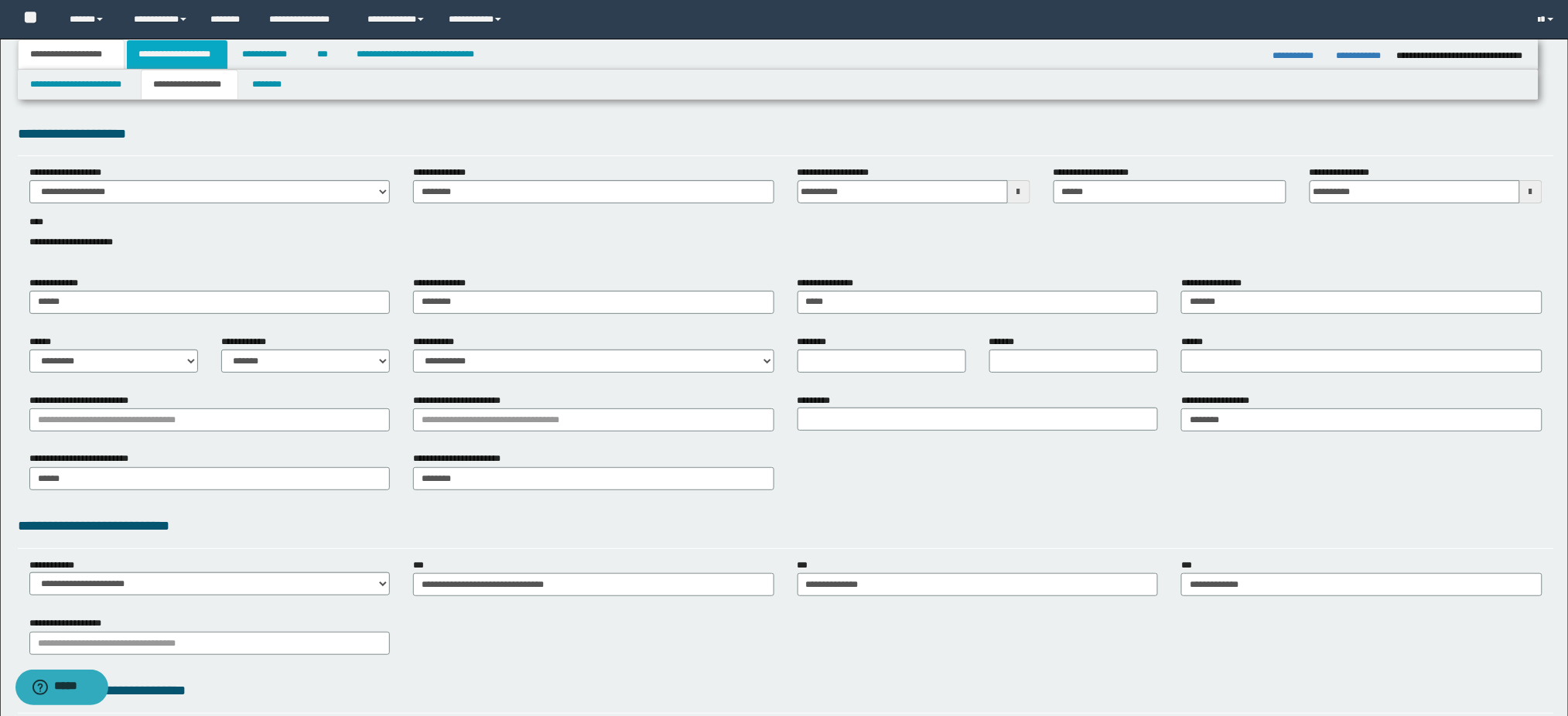 click on "**********" at bounding box center (177, 54) 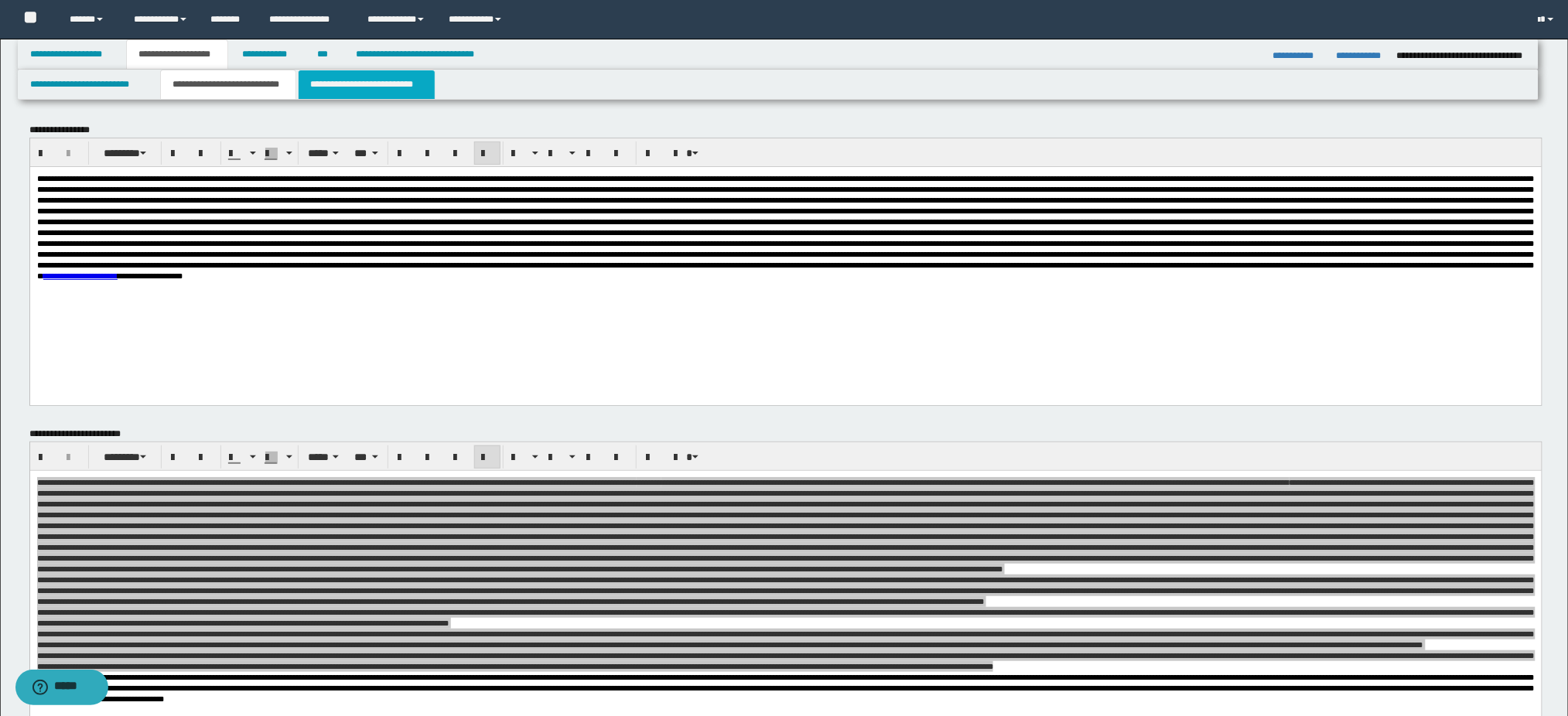 click on "**********" at bounding box center [367, 84] 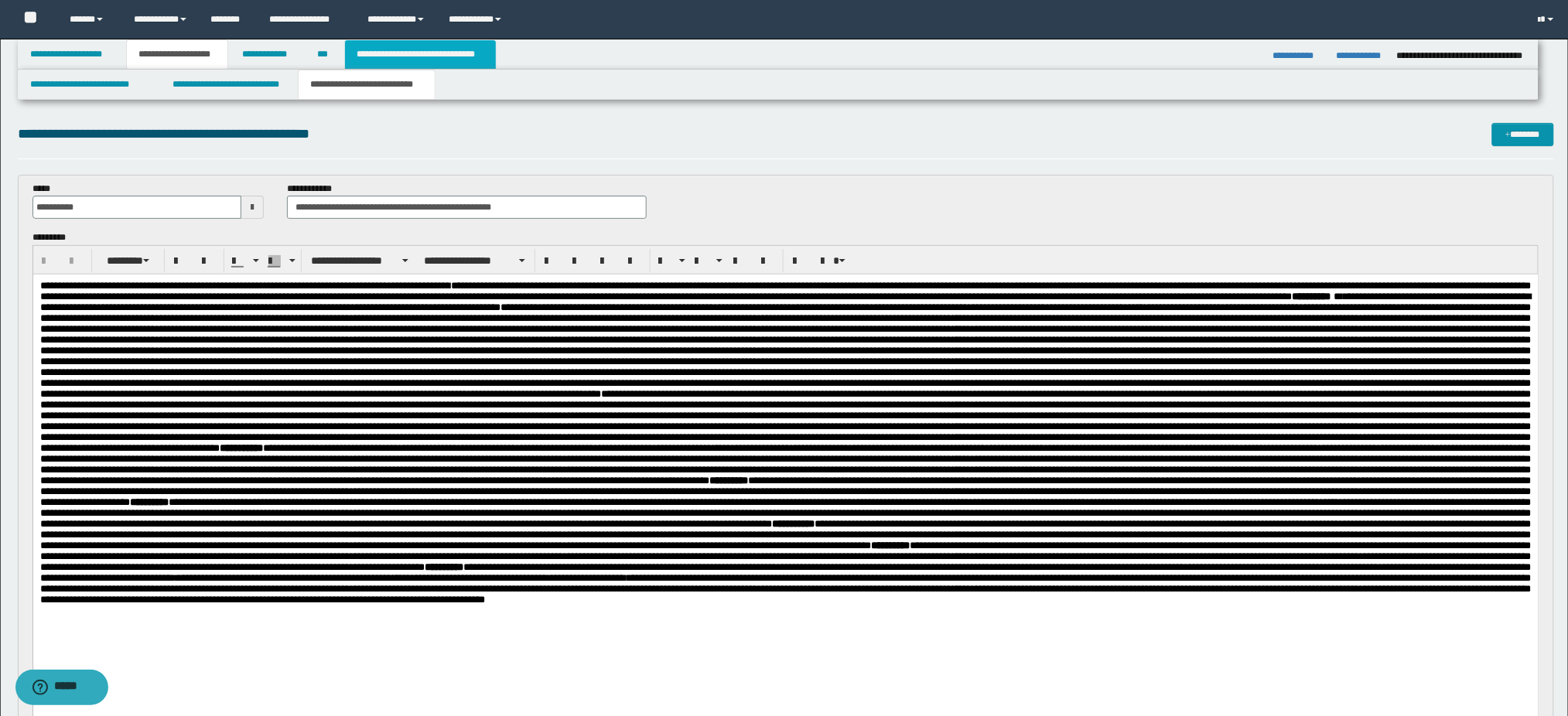 click on "**********" at bounding box center [420, 54] 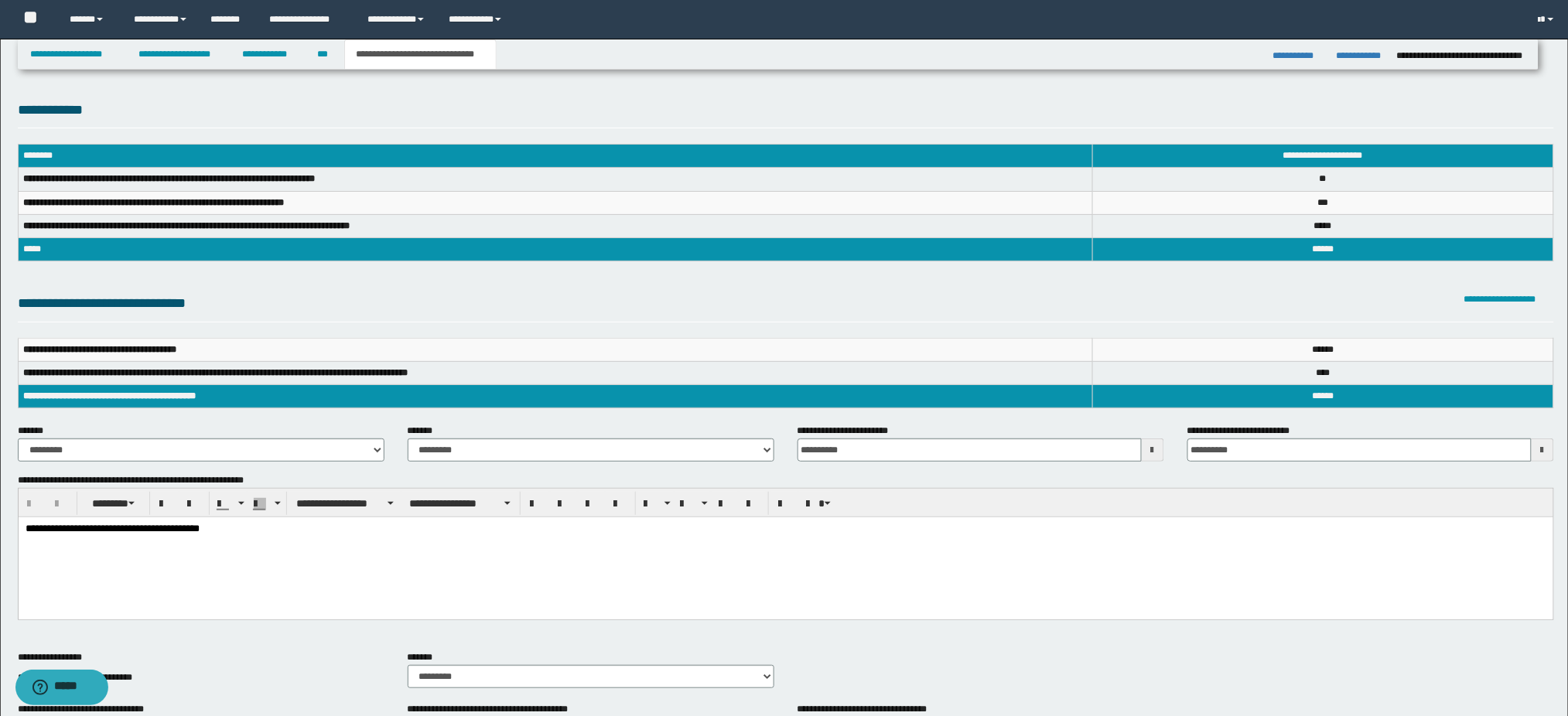 scroll, scrollTop: 536, scrollLeft: 0, axis: vertical 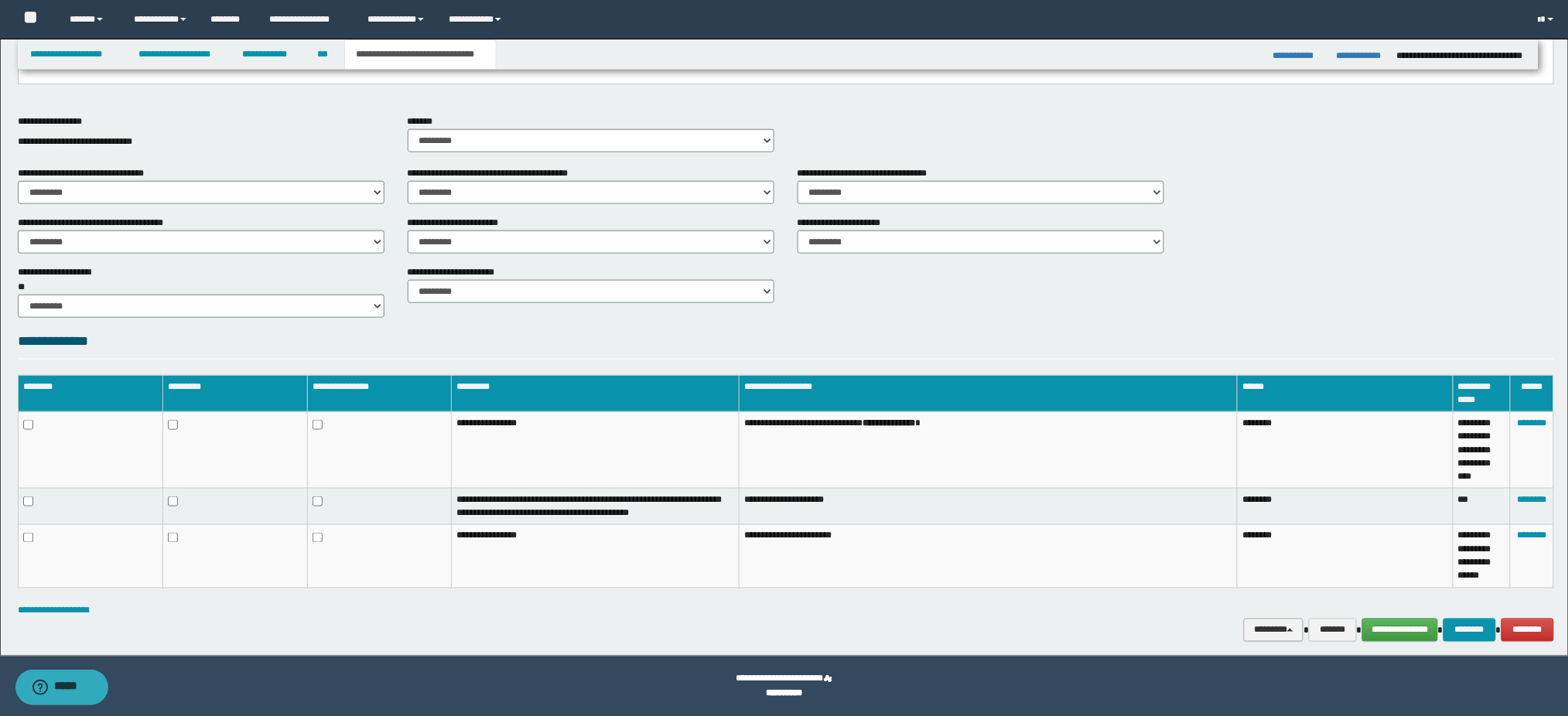 click on "********" at bounding box center [1273, 630] 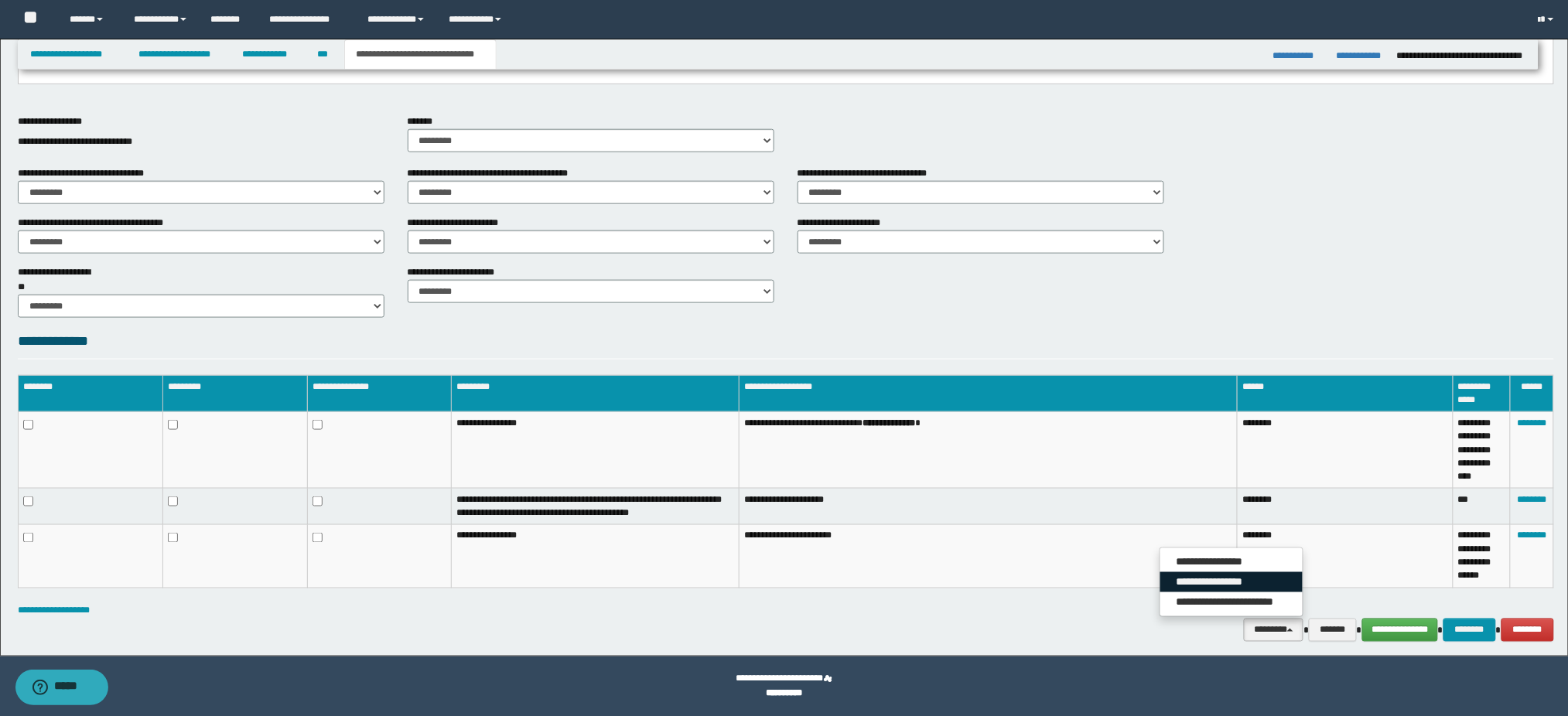 click on "**********" at bounding box center [1232, 582] 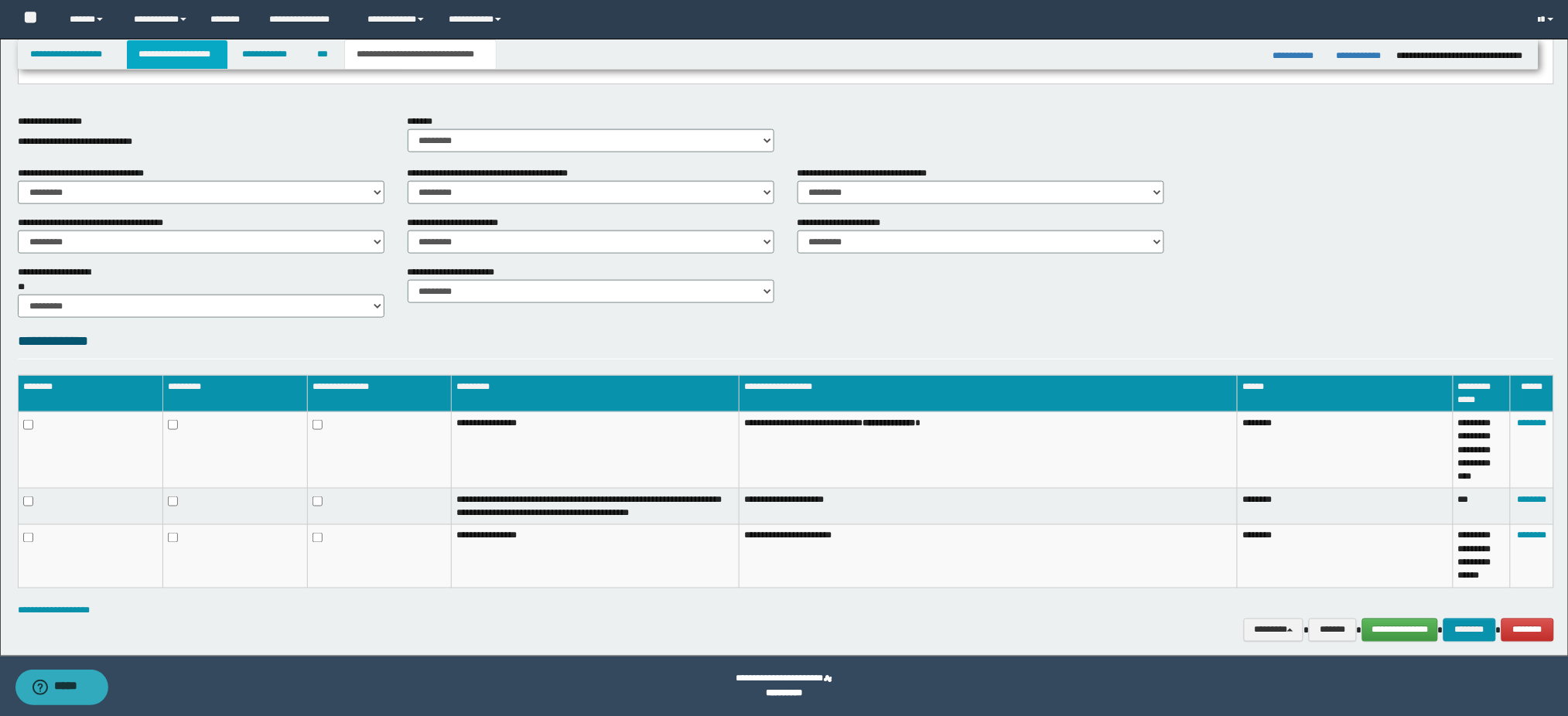 click on "**********" at bounding box center (177, 54) 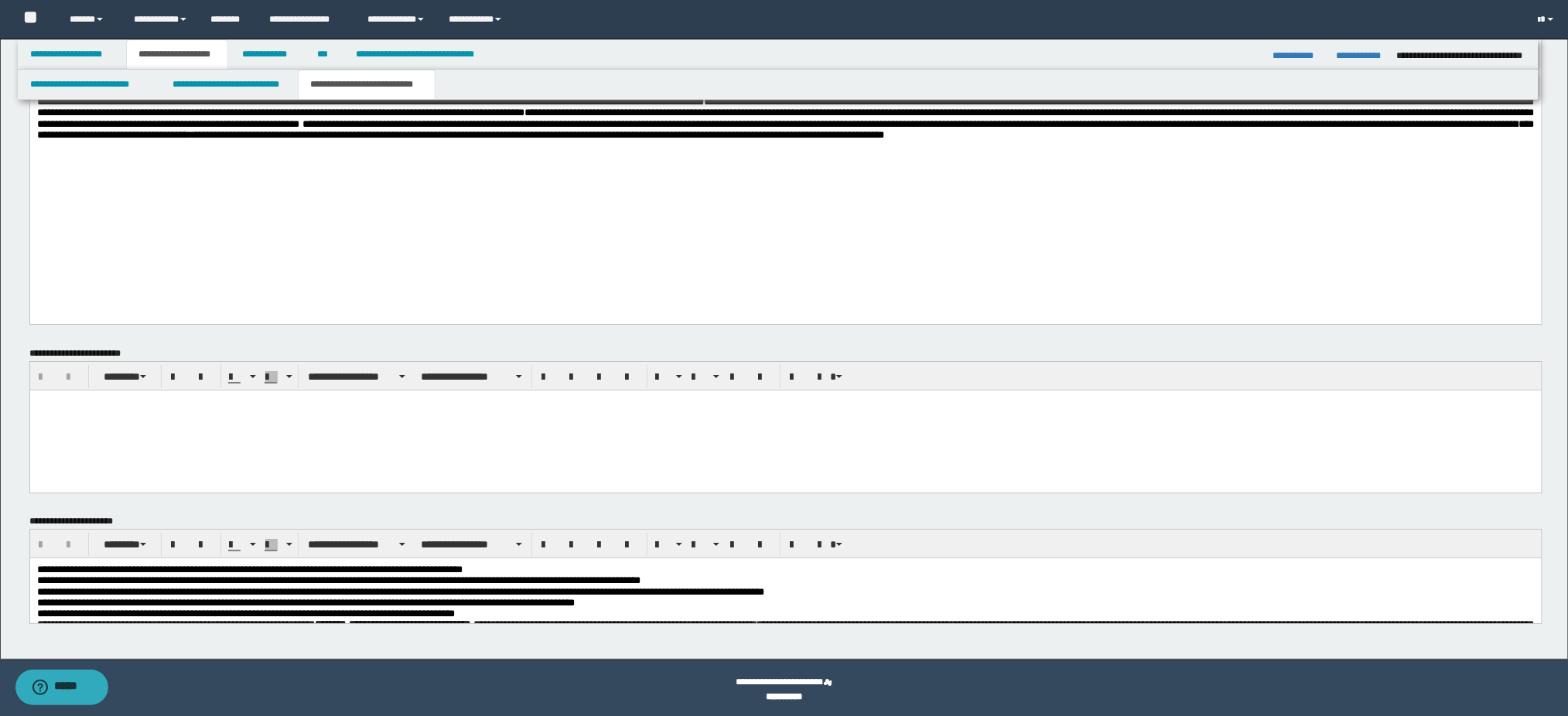 scroll, scrollTop: 1800, scrollLeft: 0, axis: vertical 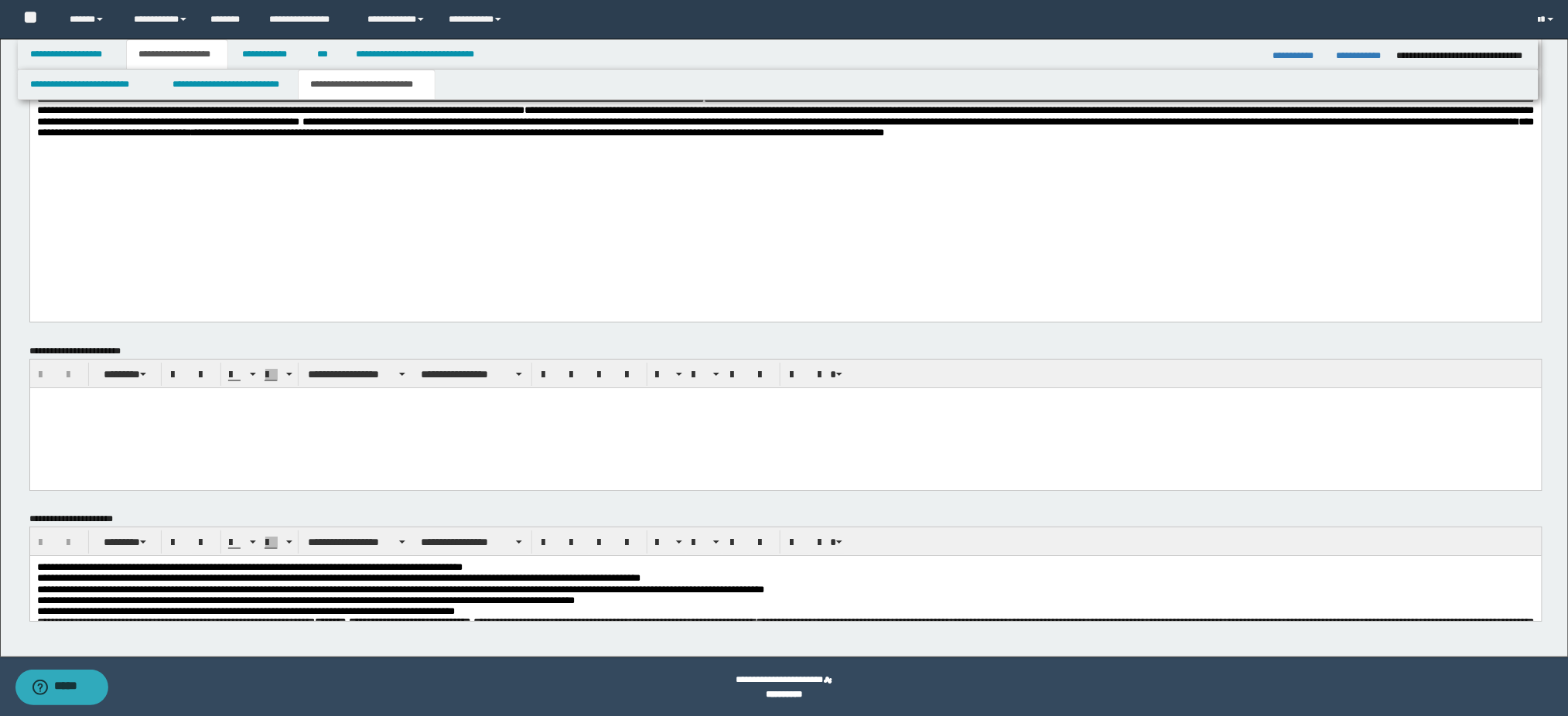 click on "**********" at bounding box center (338, 577) 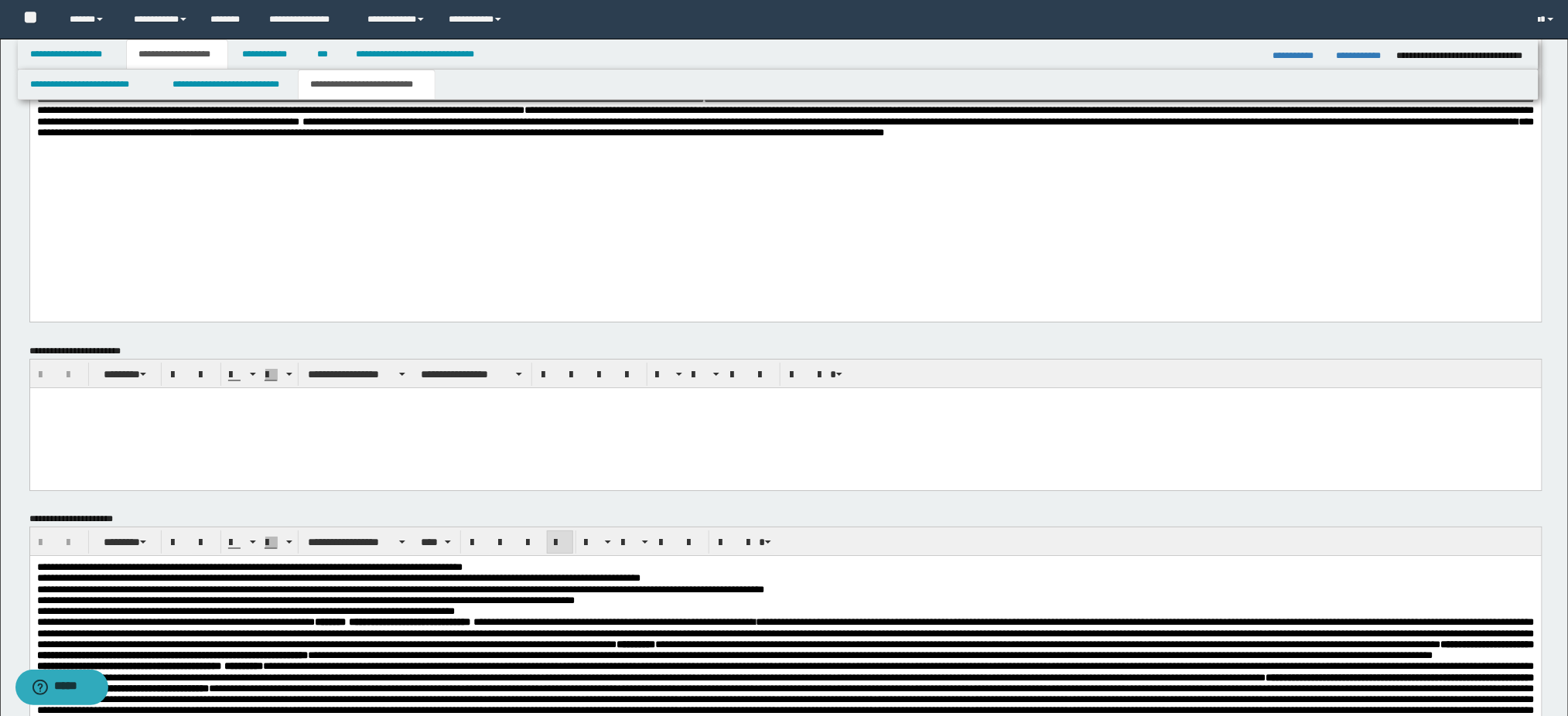 click on "**********" at bounding box center [785, 567] 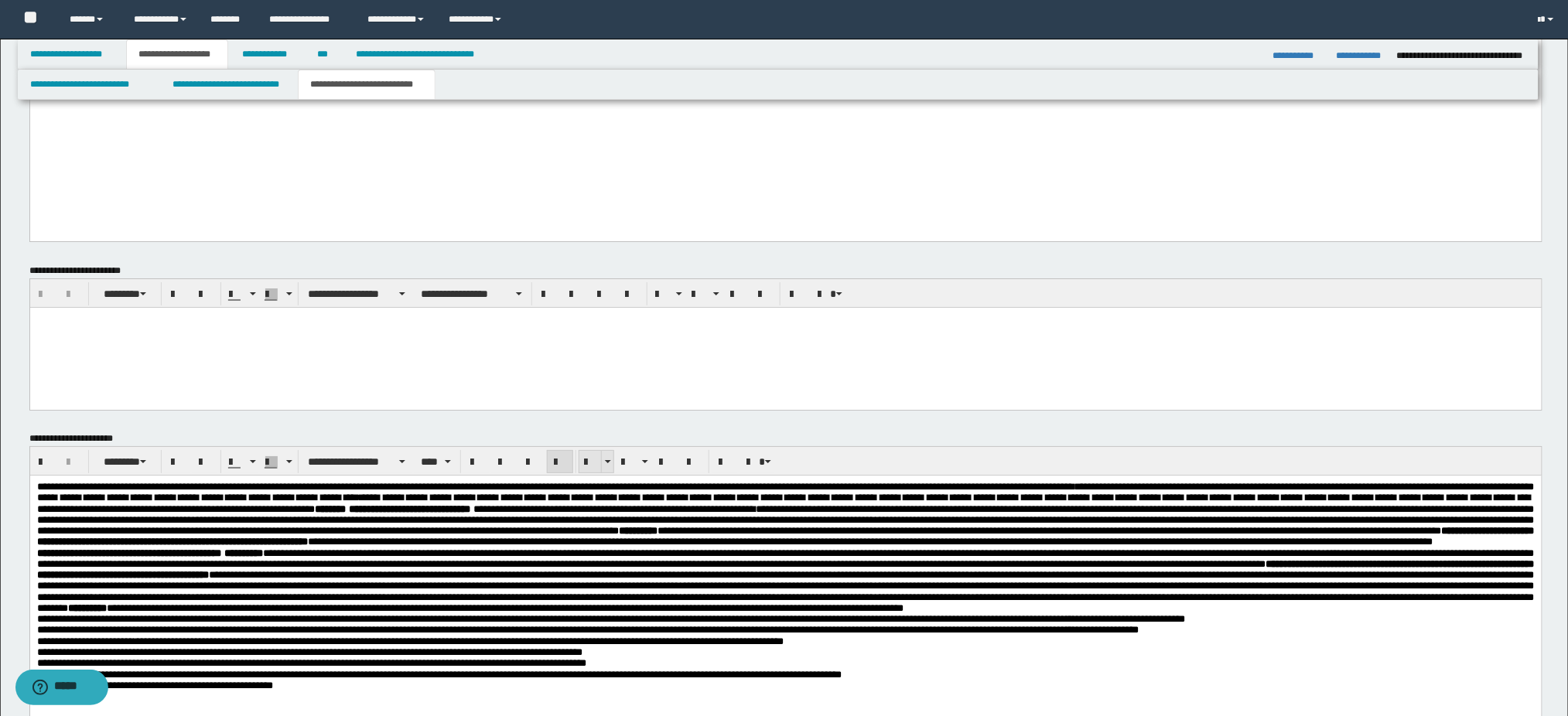 scroll, scrollTop: 1903, scrollLeft: 0, axis: vertical 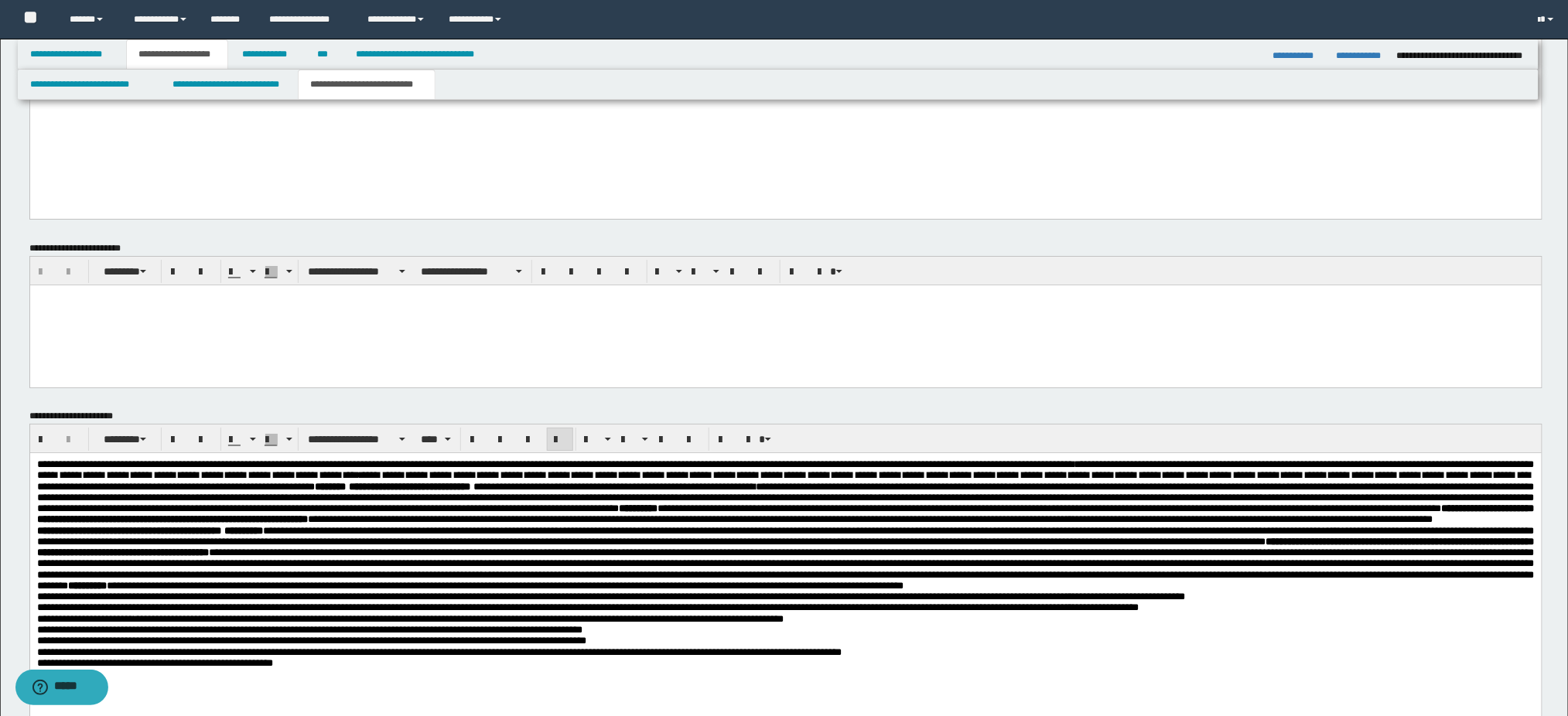 click on "**********" at bounding box center (785, 492) 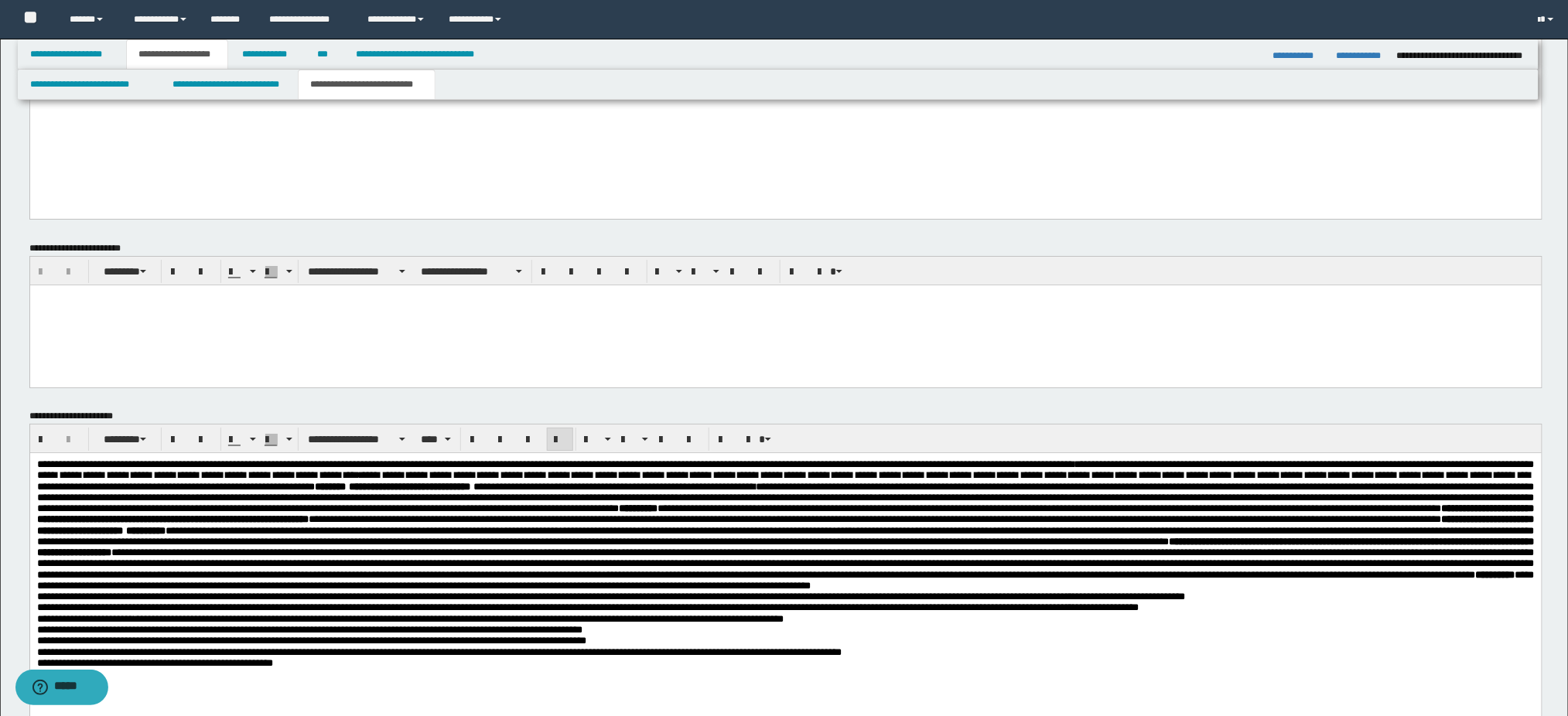 click on "**********" at bounding box center (785, 524) 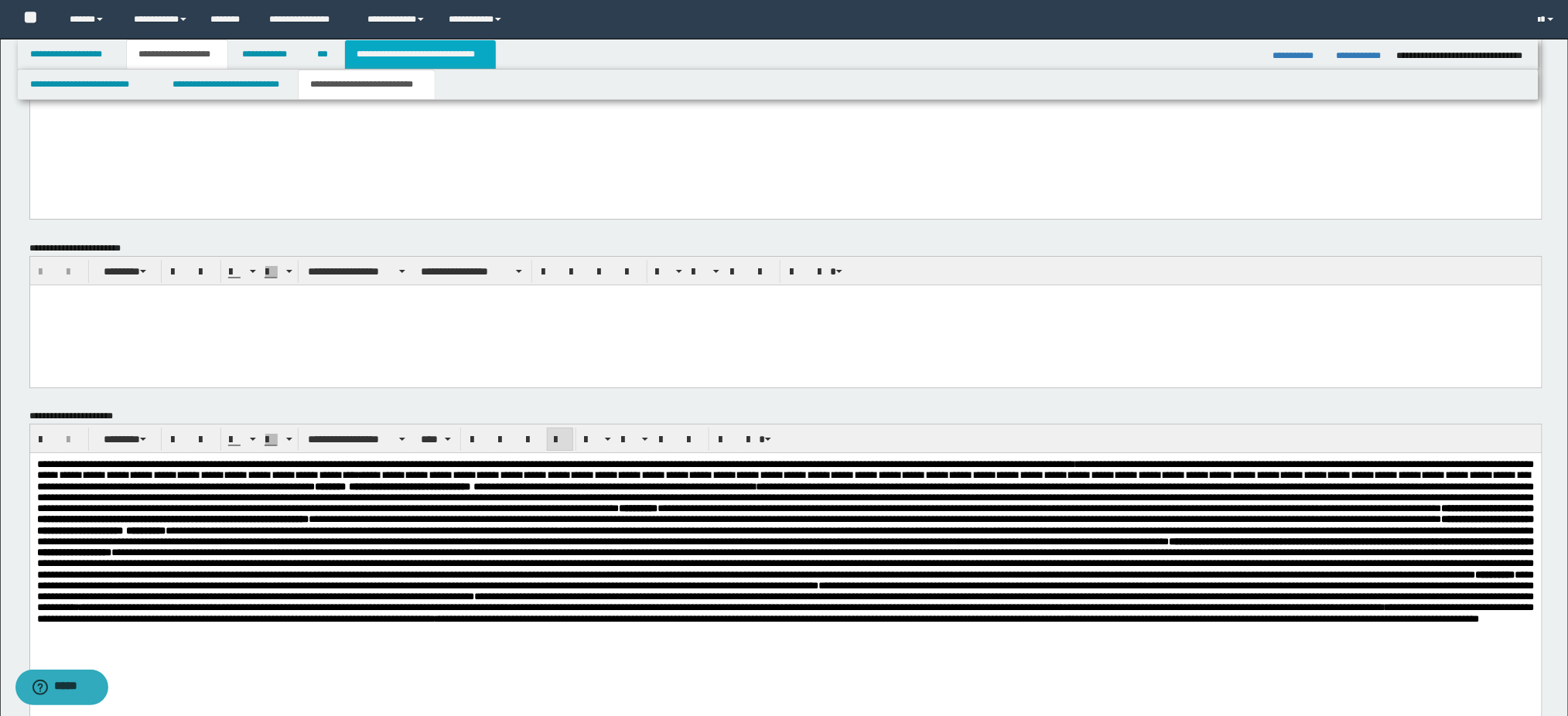 click on "**********" at bounding box center (420, 54) 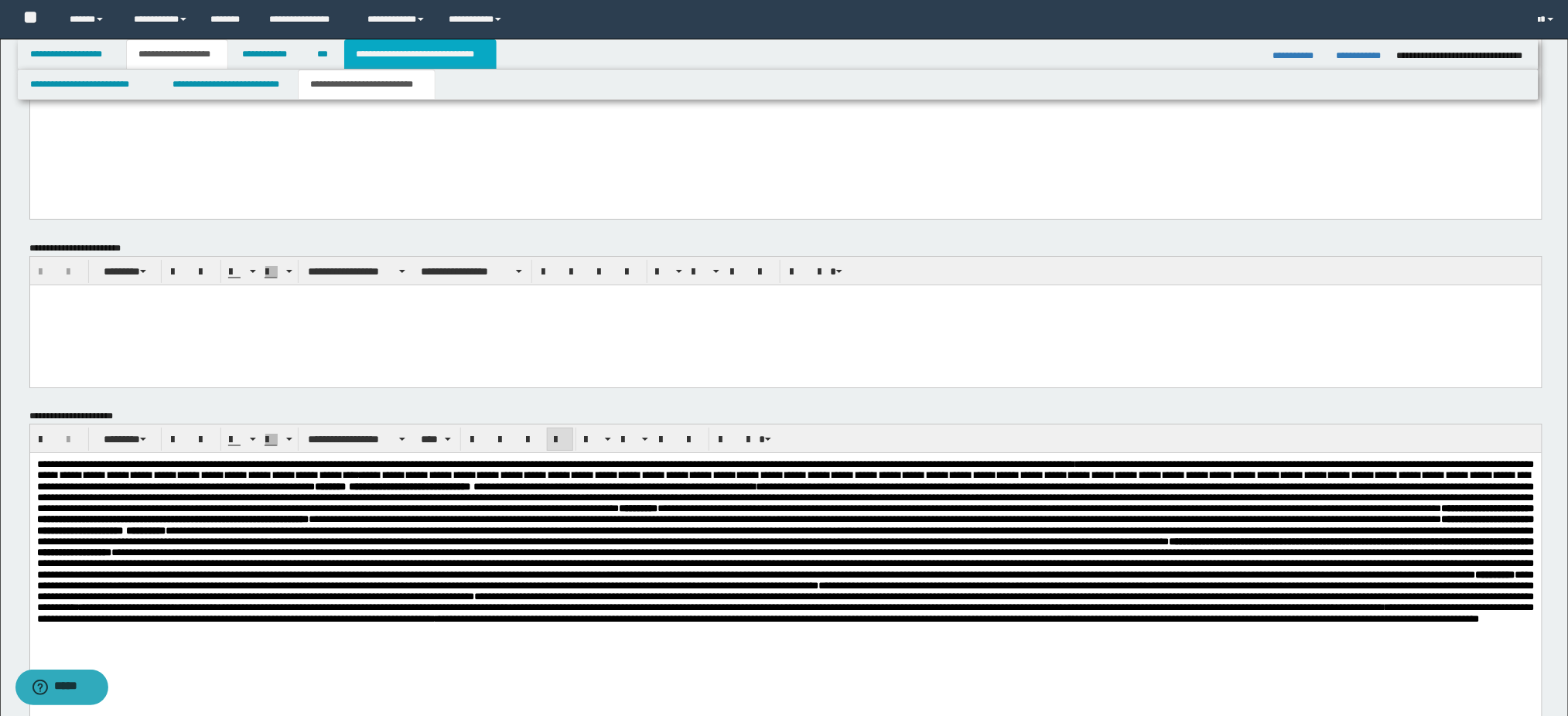 scroll, scrollTop: 536, scrollLeft: 0, axis: vertical 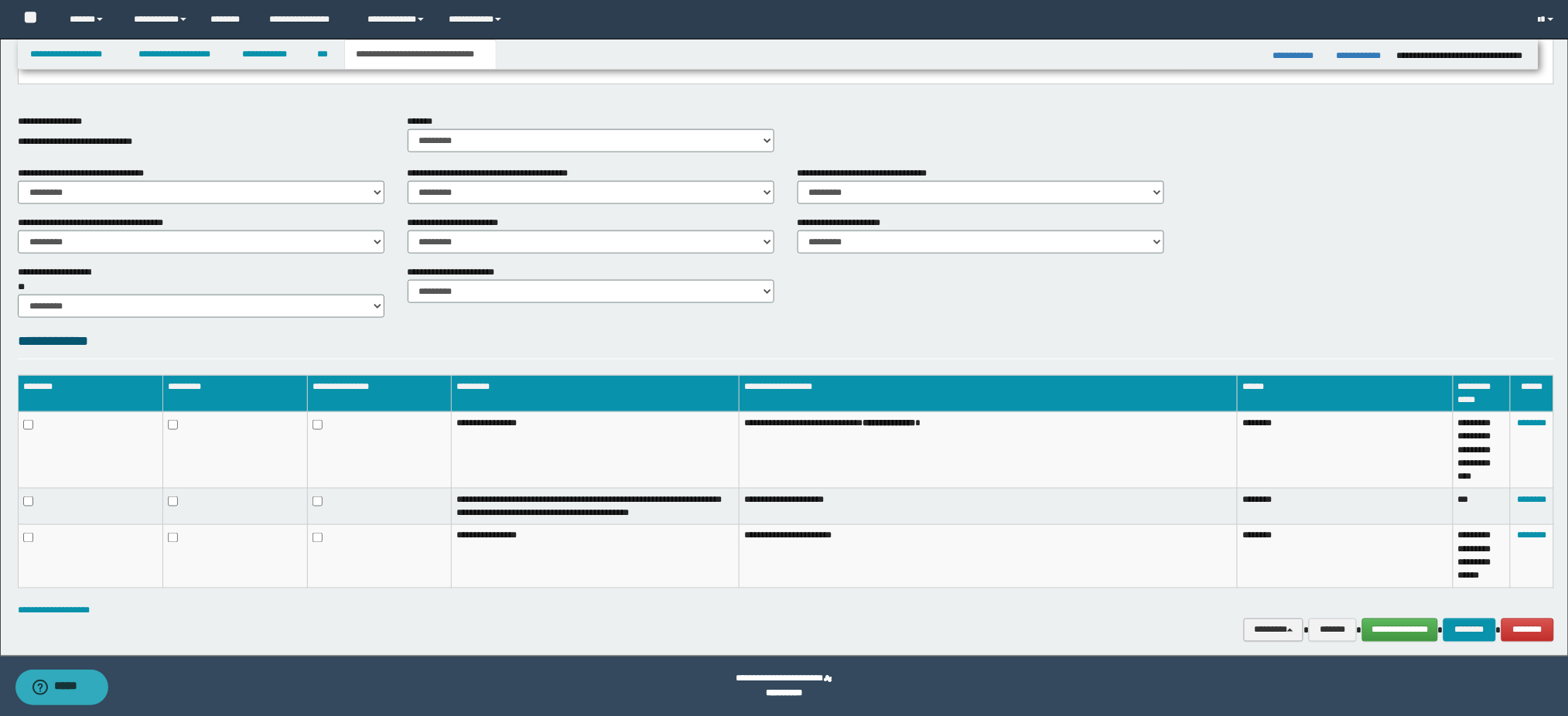 click on "********" at bounding box center (1273, 630) 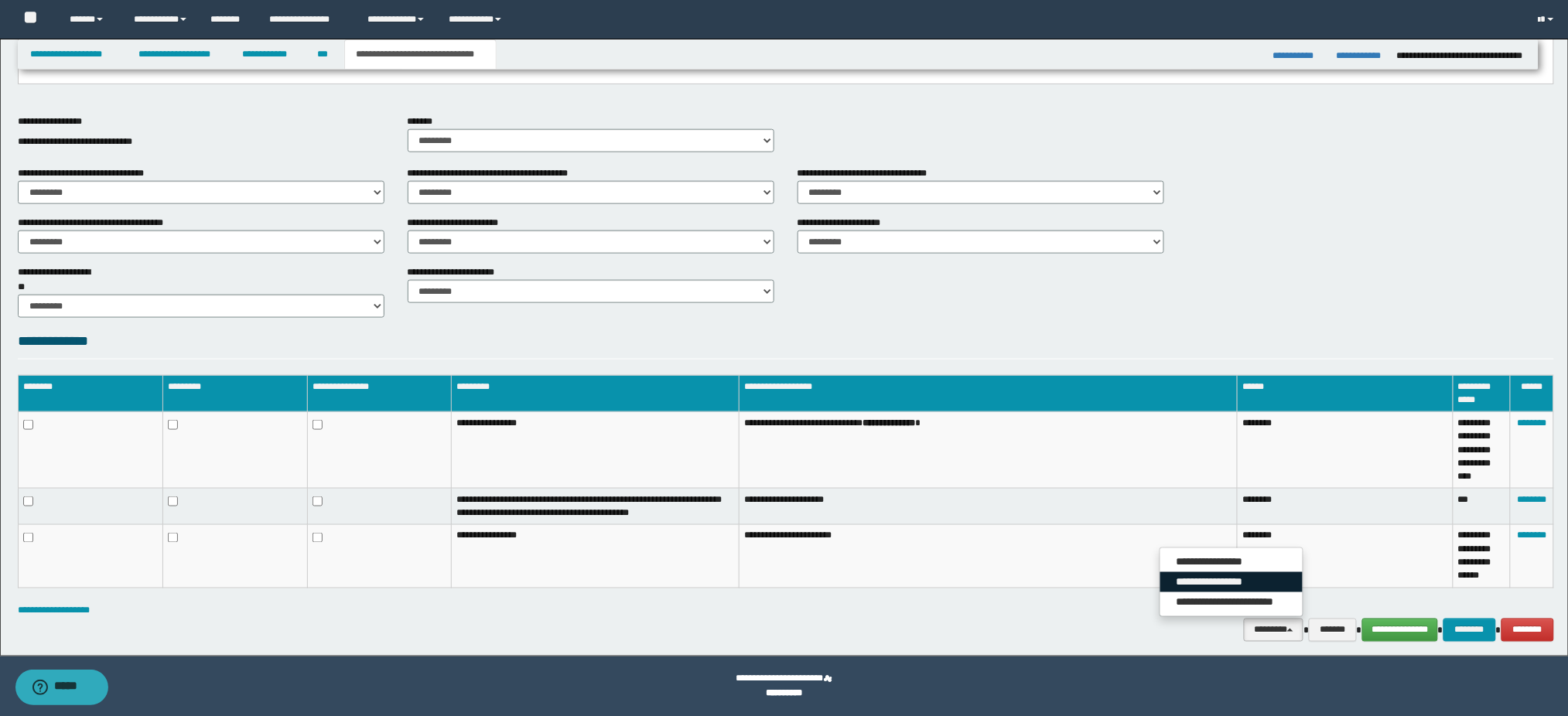 click on "**********" at bounding box center [1232, 582] 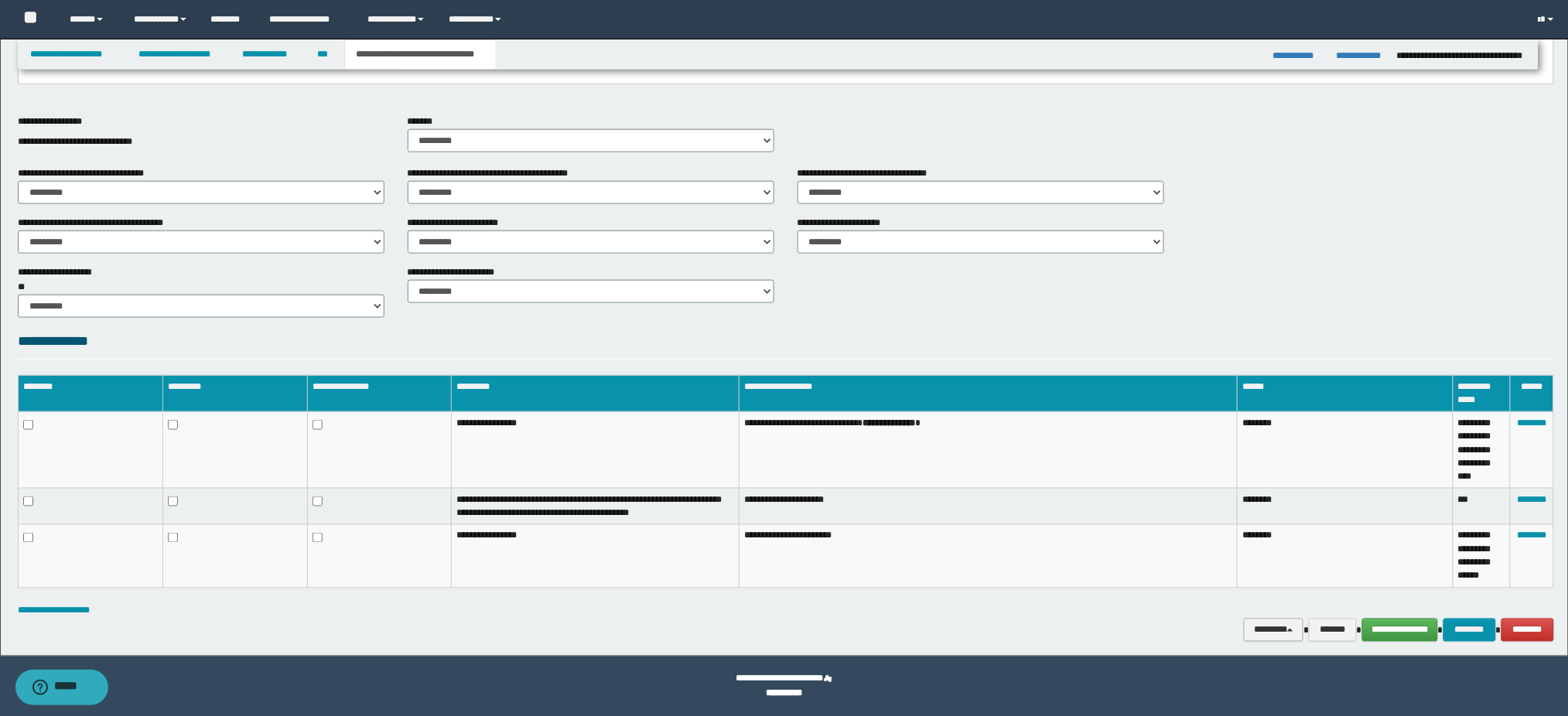 click on "********" at bounding box center (1273, 630) 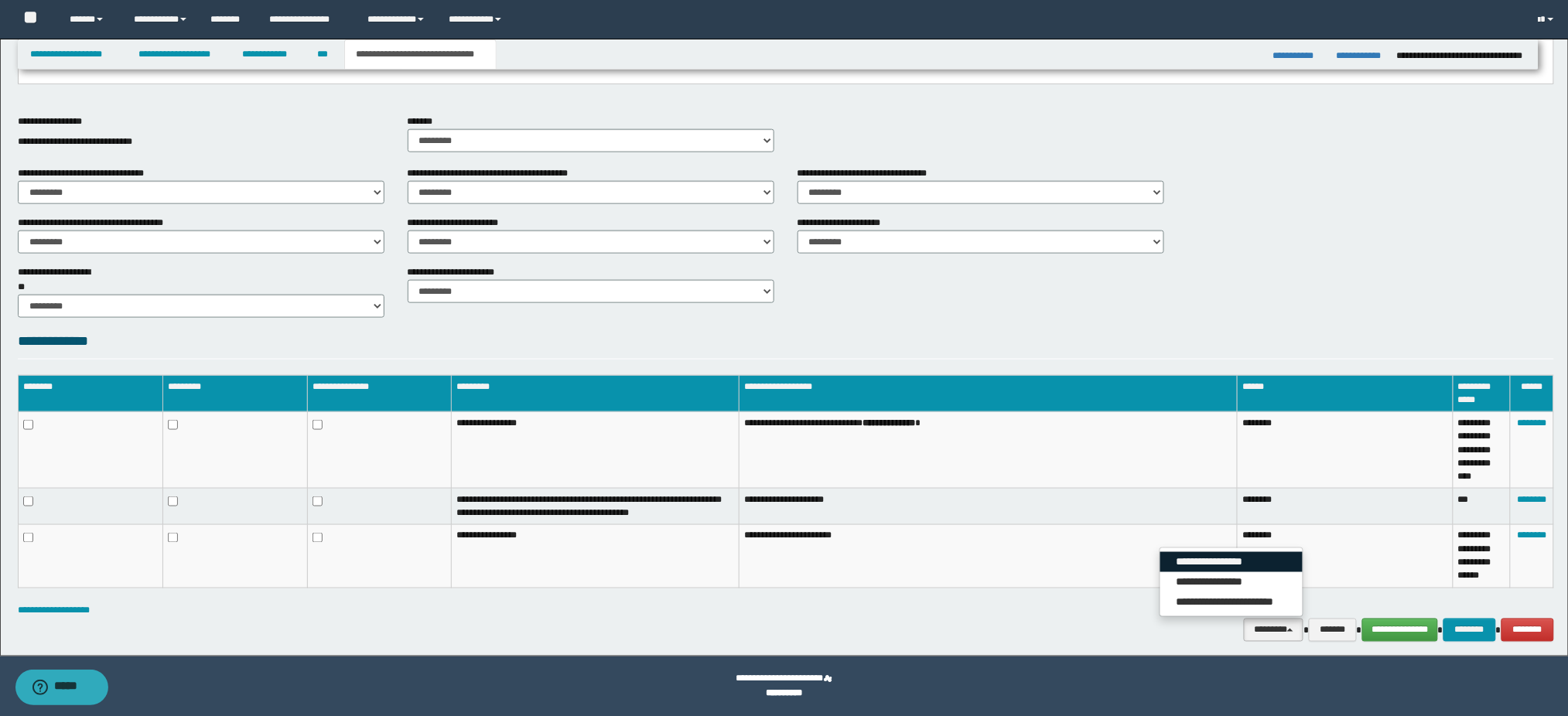 click on "**********" at bounding box center [1232, 562] 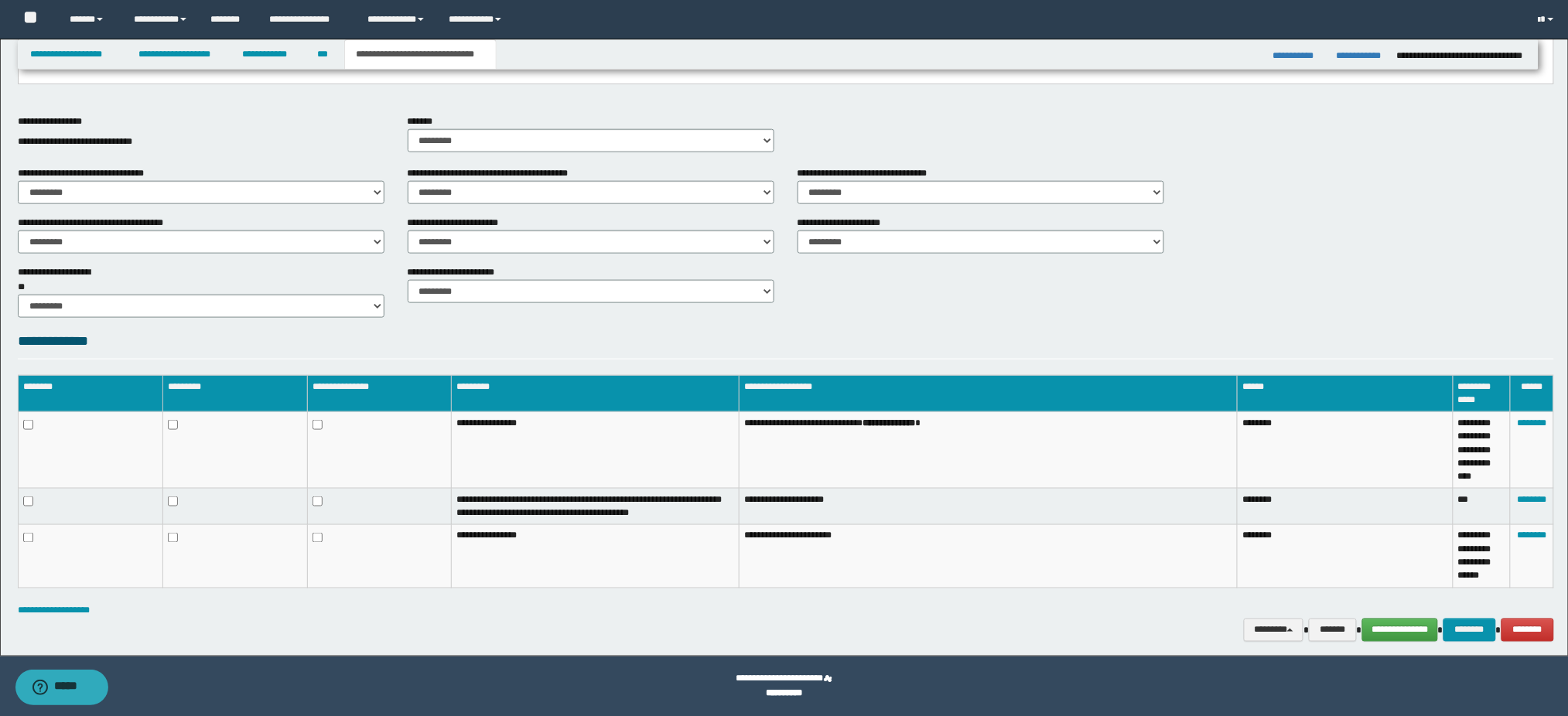 click on "**********" at bounding box center (786, 240) 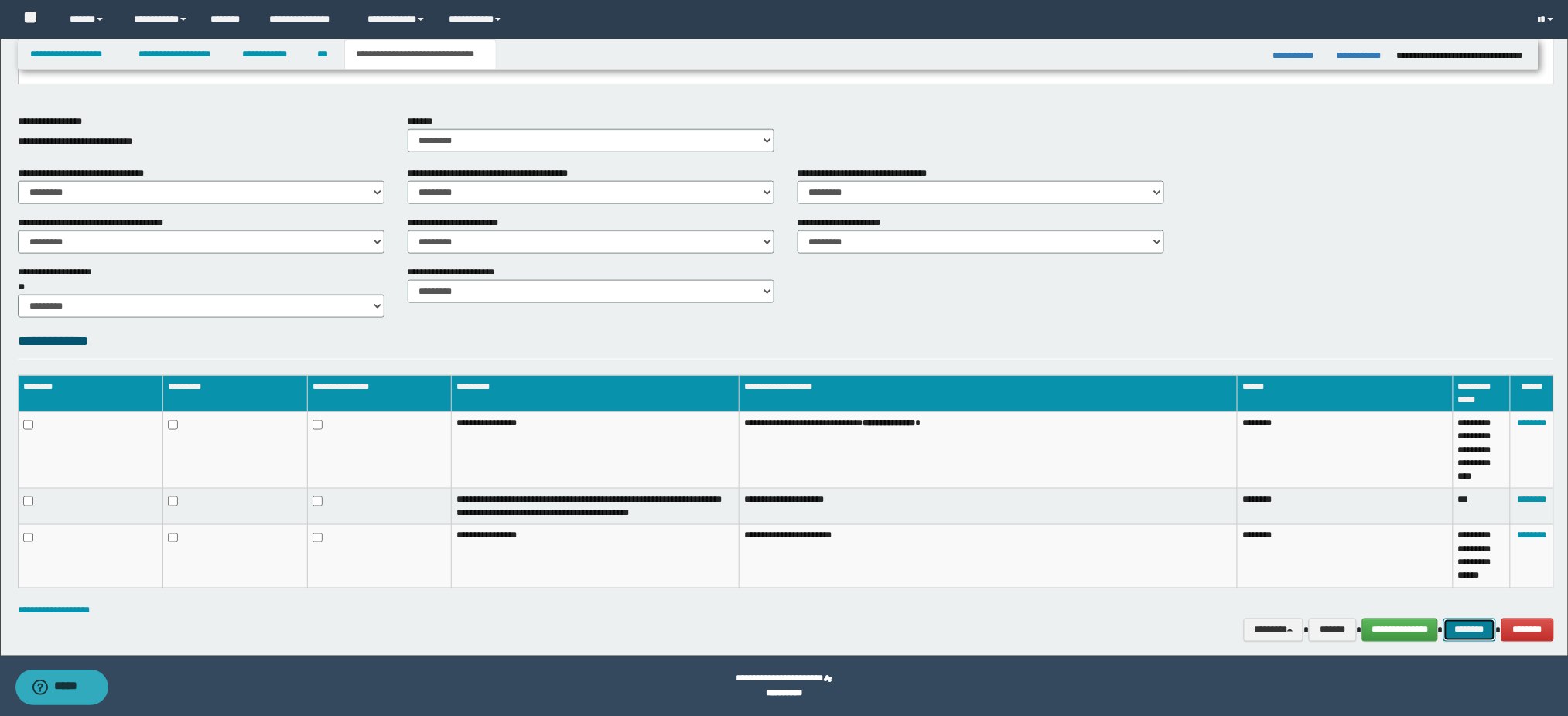 click on "********" at bounding box center [1470, 630] 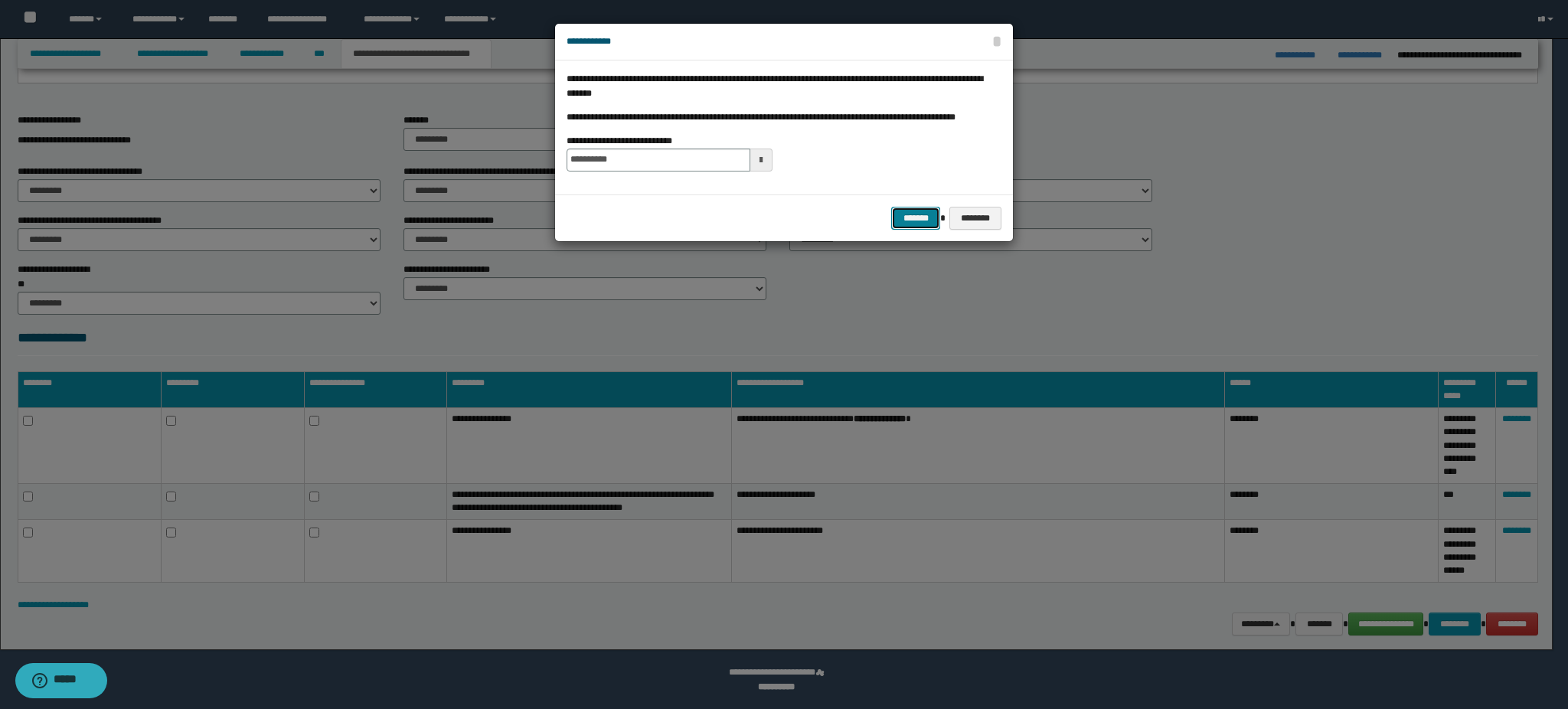 click on "*******" at bounding box center (916, 218) 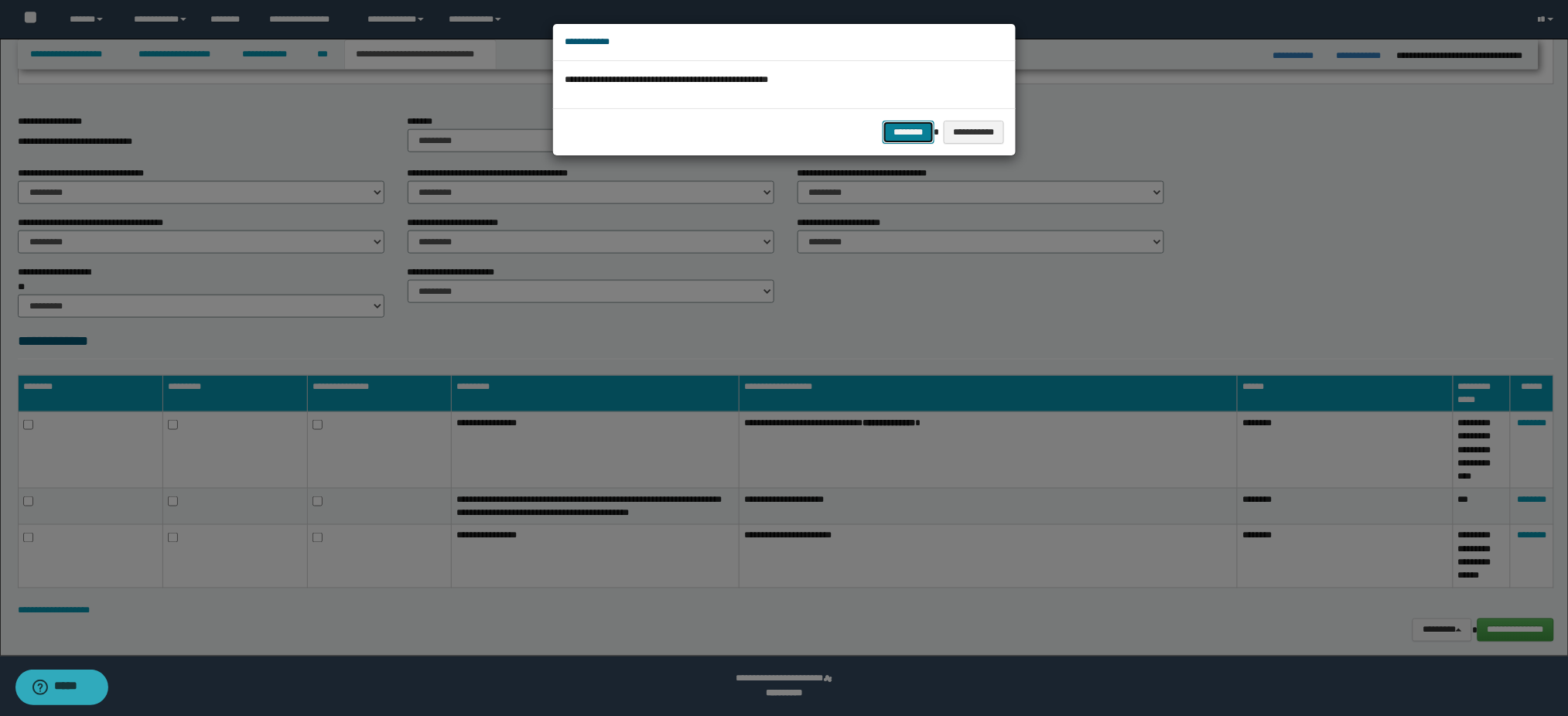 click on "********" at bounding box center [908, 132] 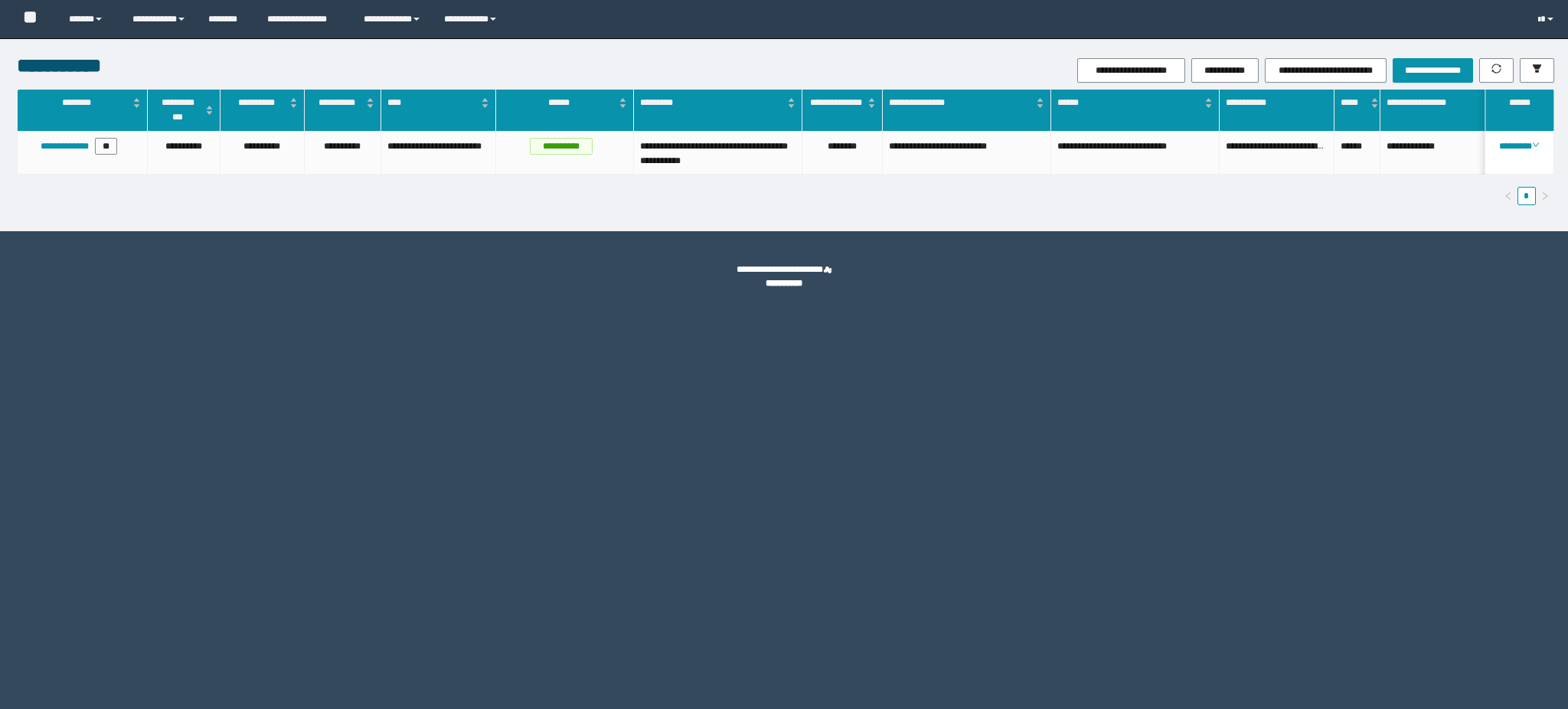 scroll, scrollTop: 0, scrollLeft: 0, axis: both 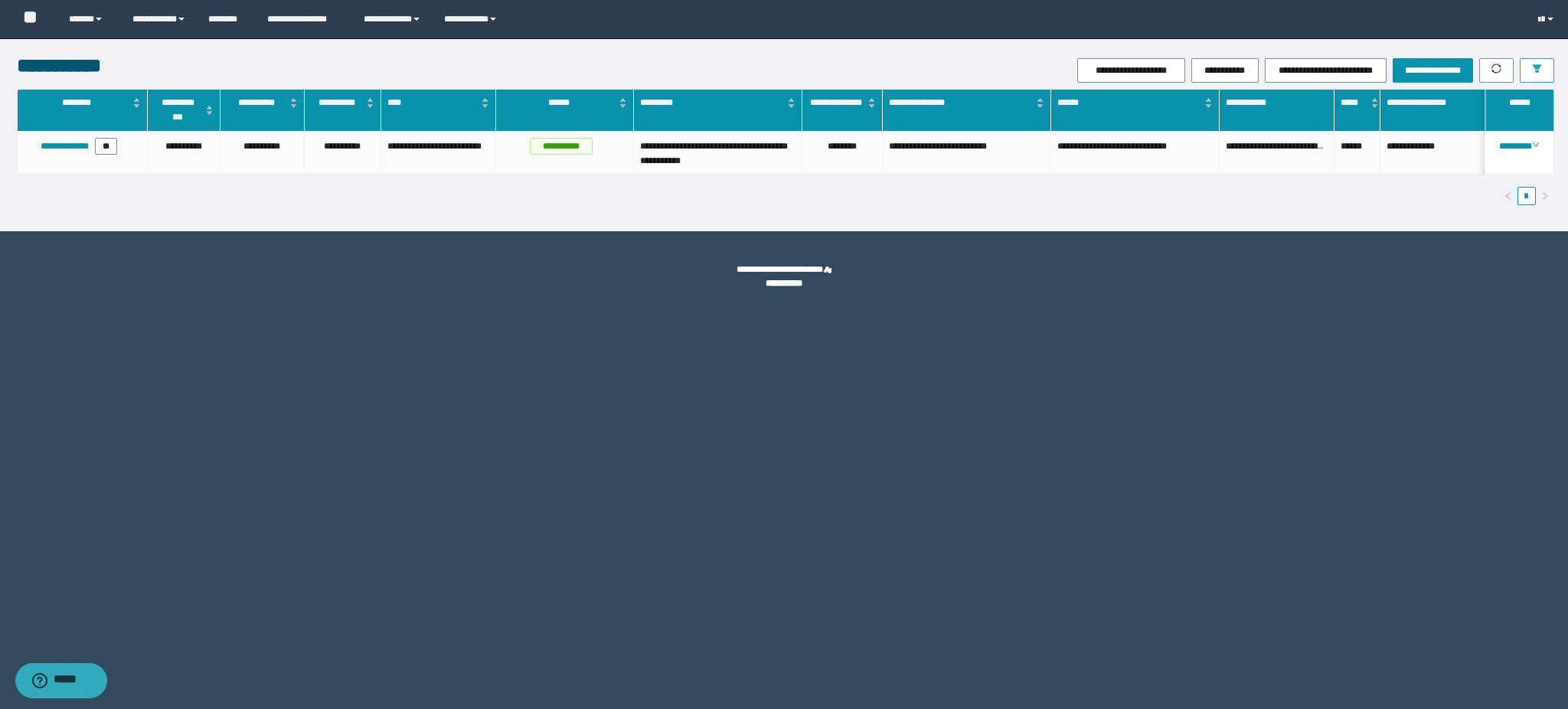 click 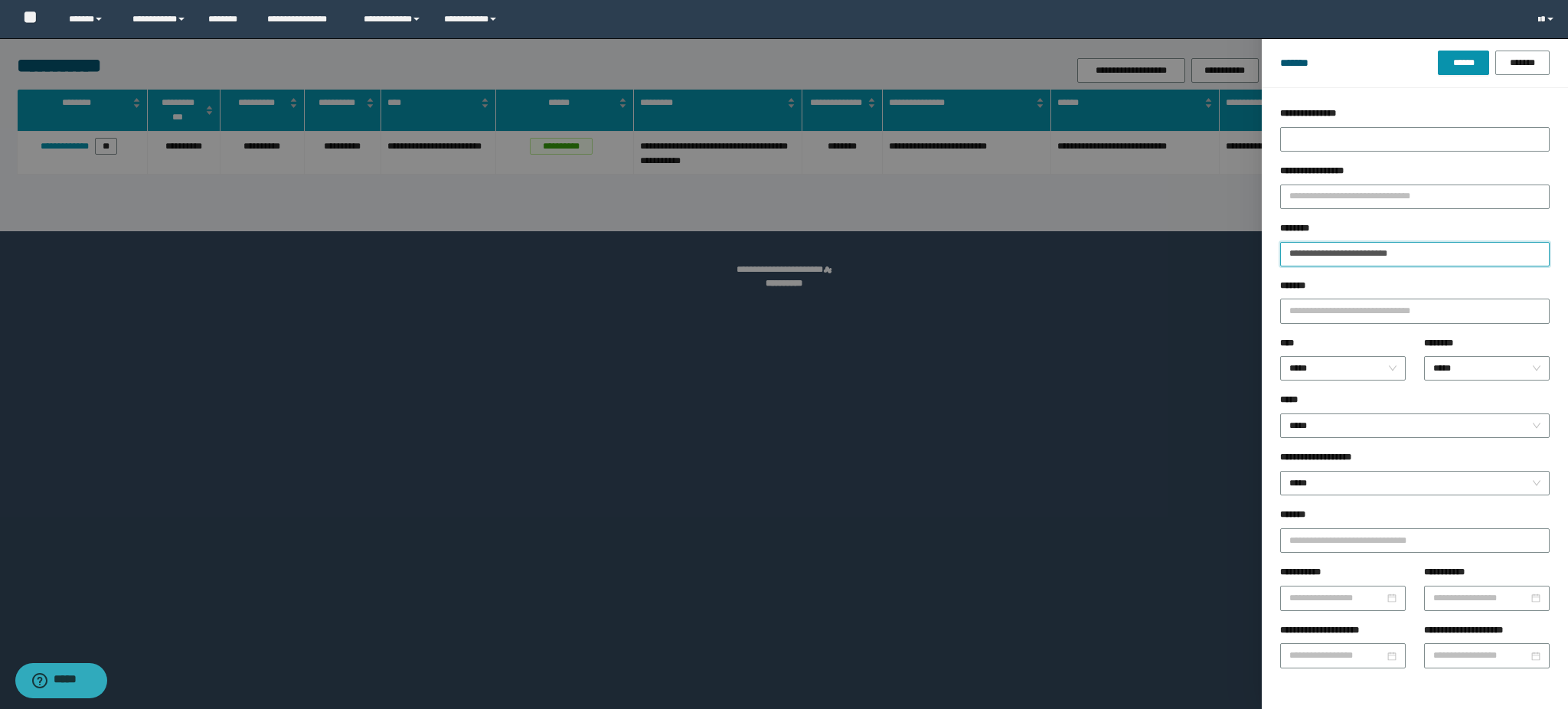 drag, startPoint x: 1419, startPoint y: 258, endPoint x: 0, endPoint y: 258, distance: 1419 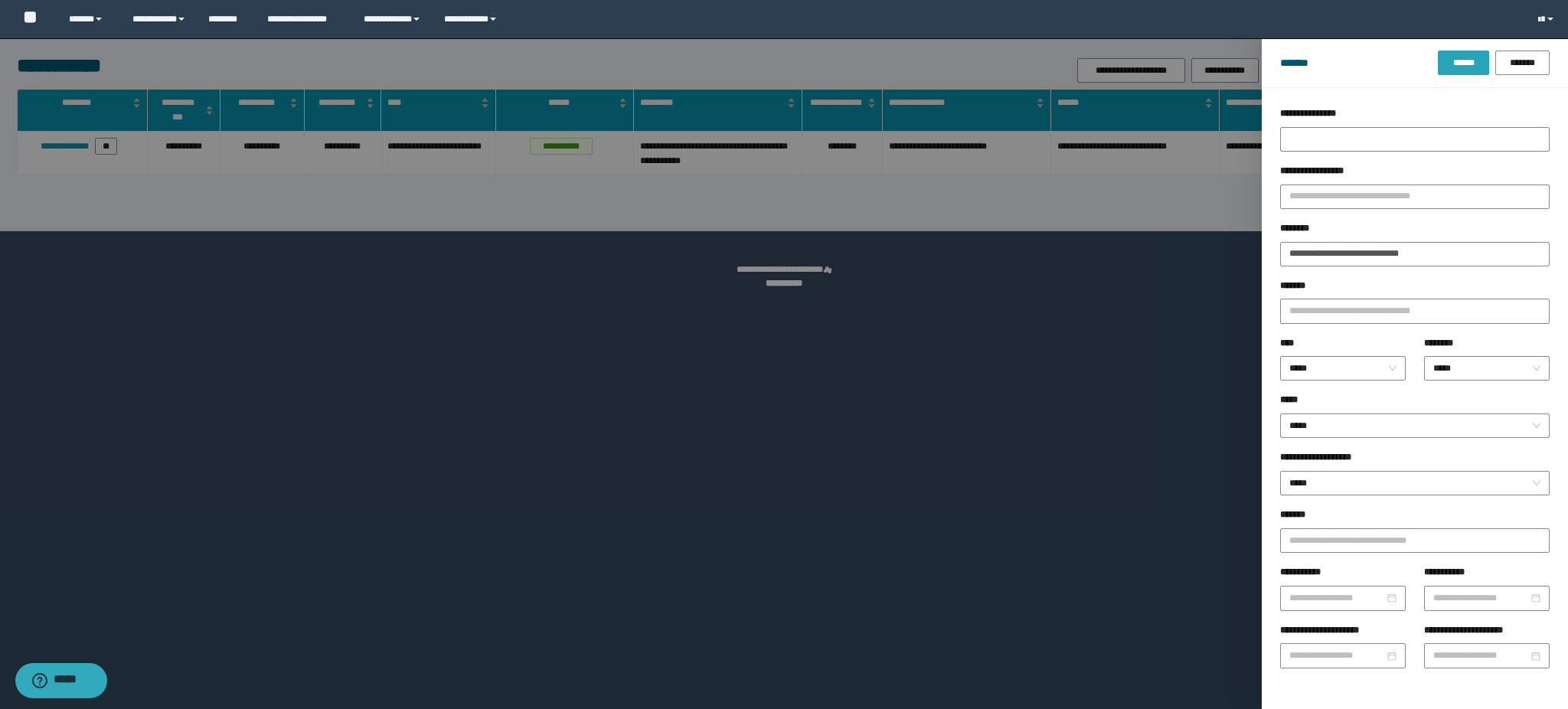 click on "******" at bounding box center (1463, 63) 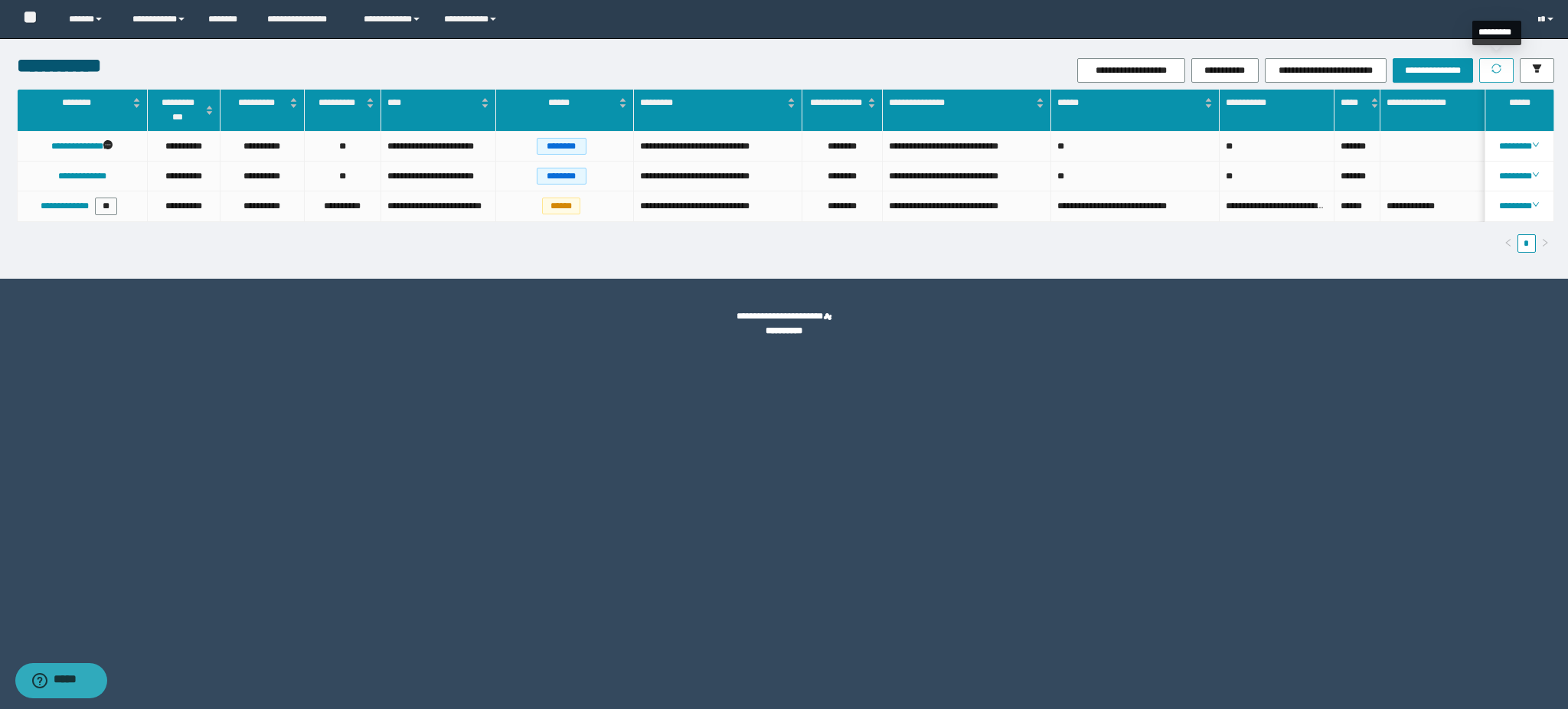 click 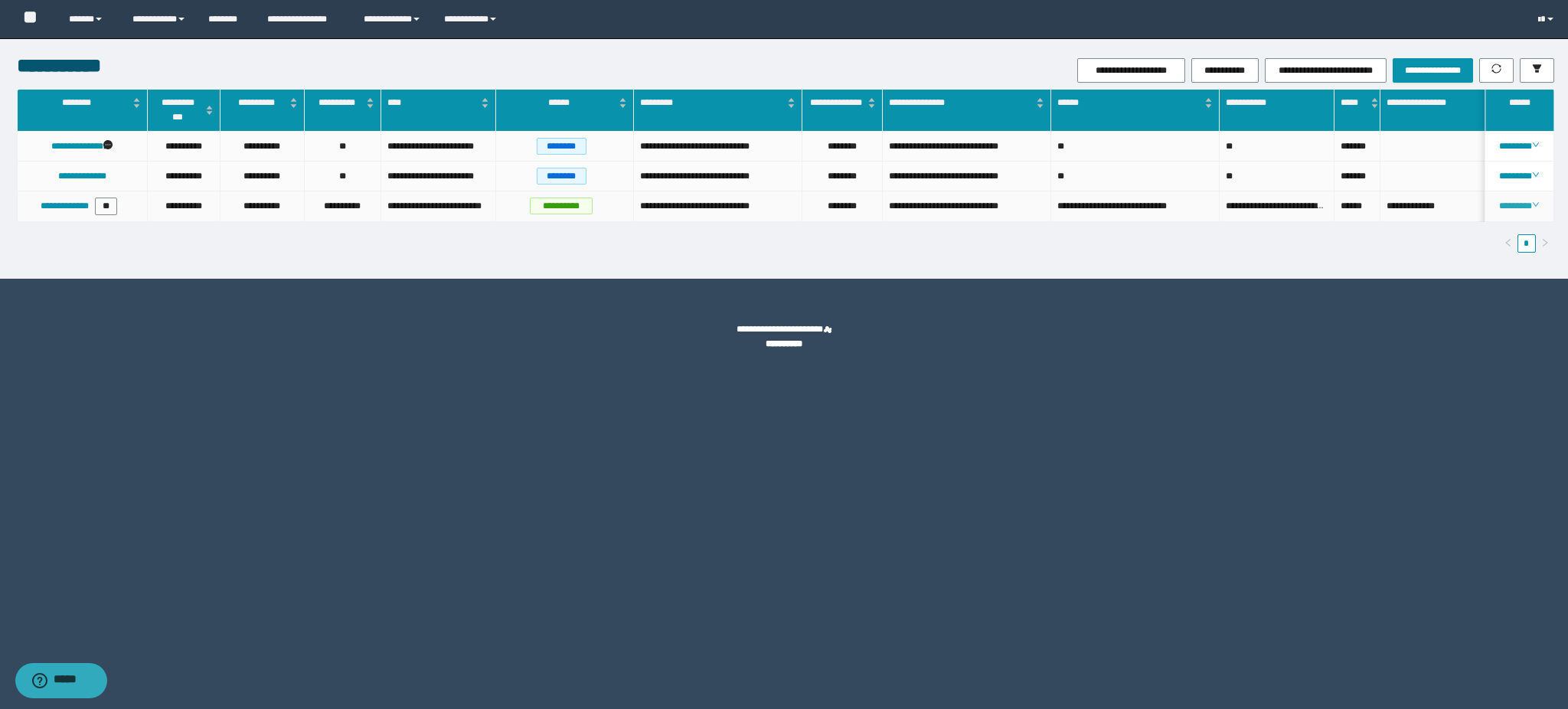 click on "********" at bounding box center [1519, 206] 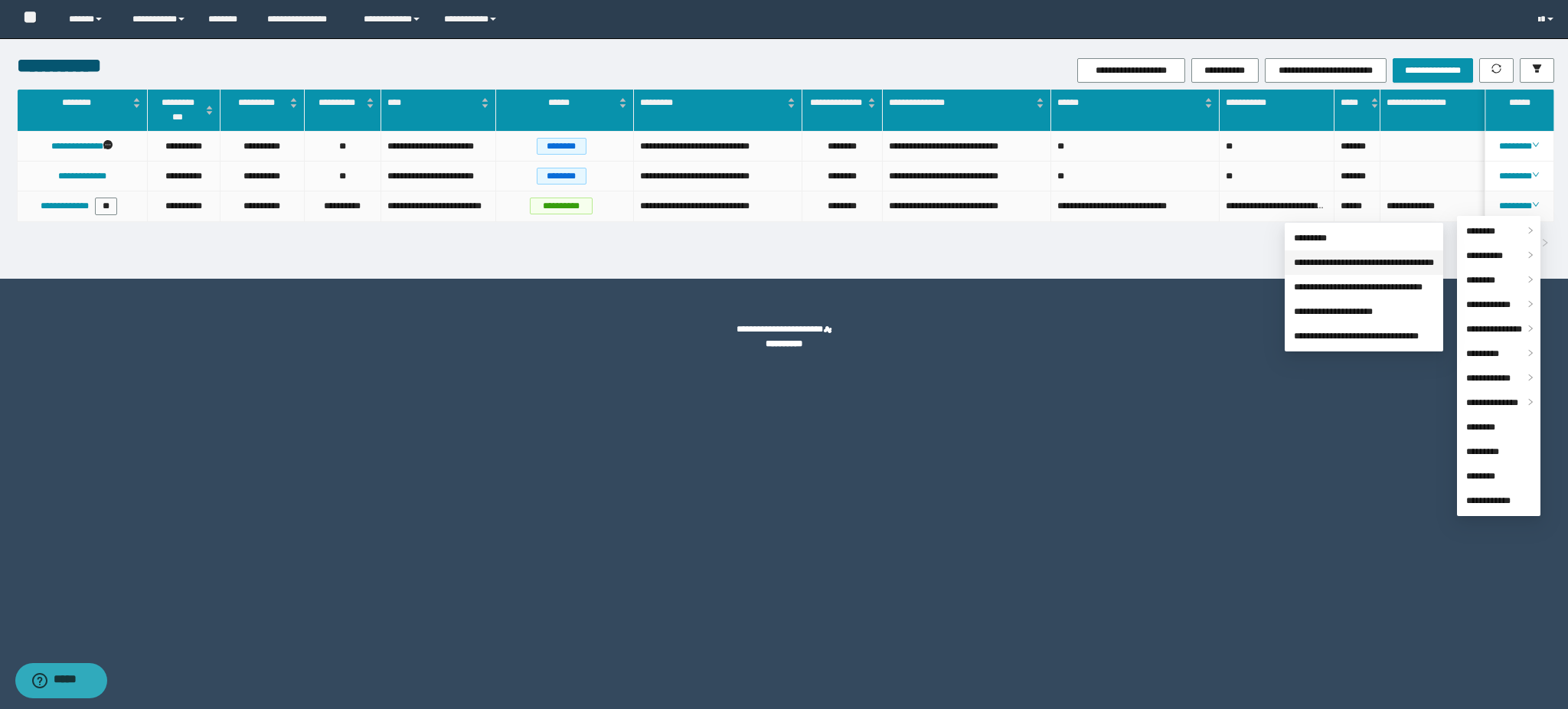 click on "**********" at bounding box center (1364, 263) 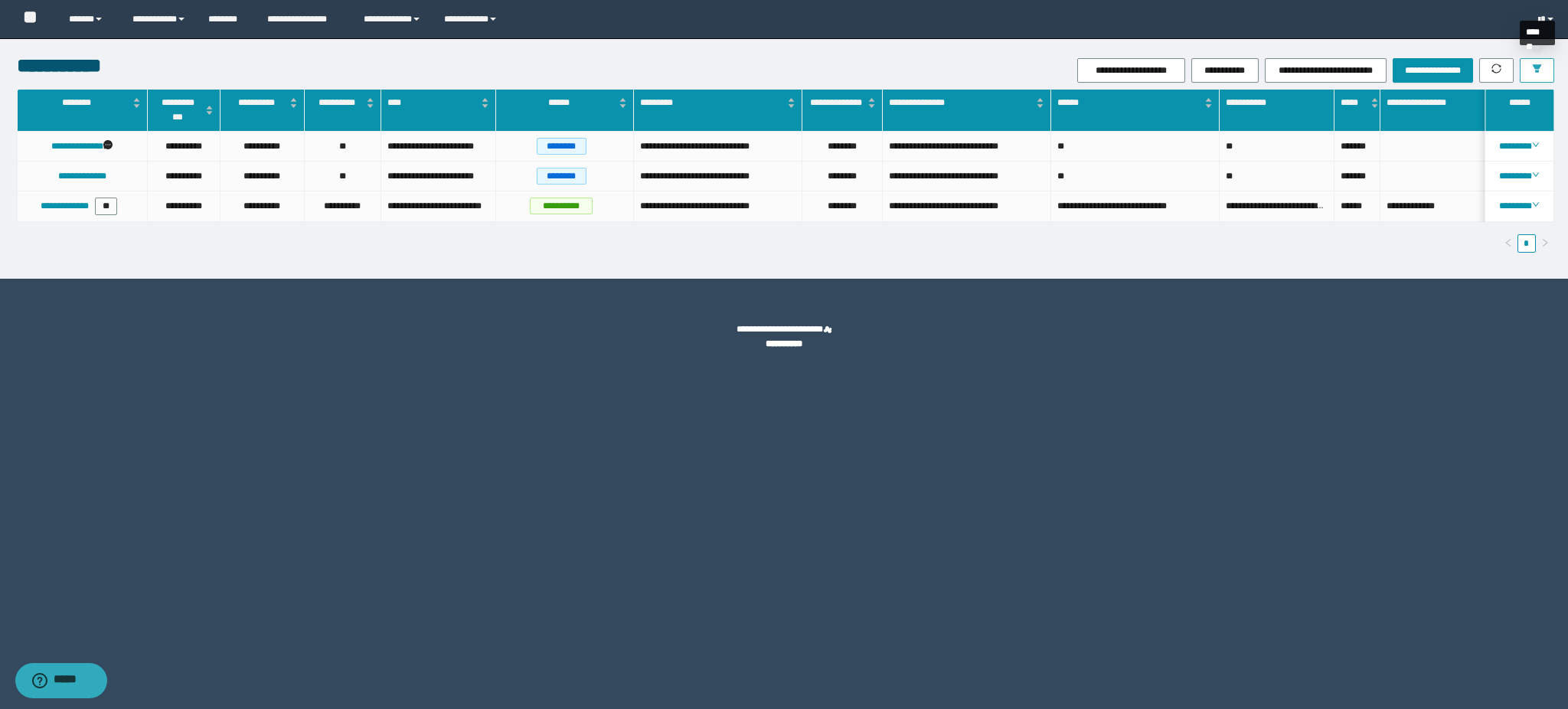 click 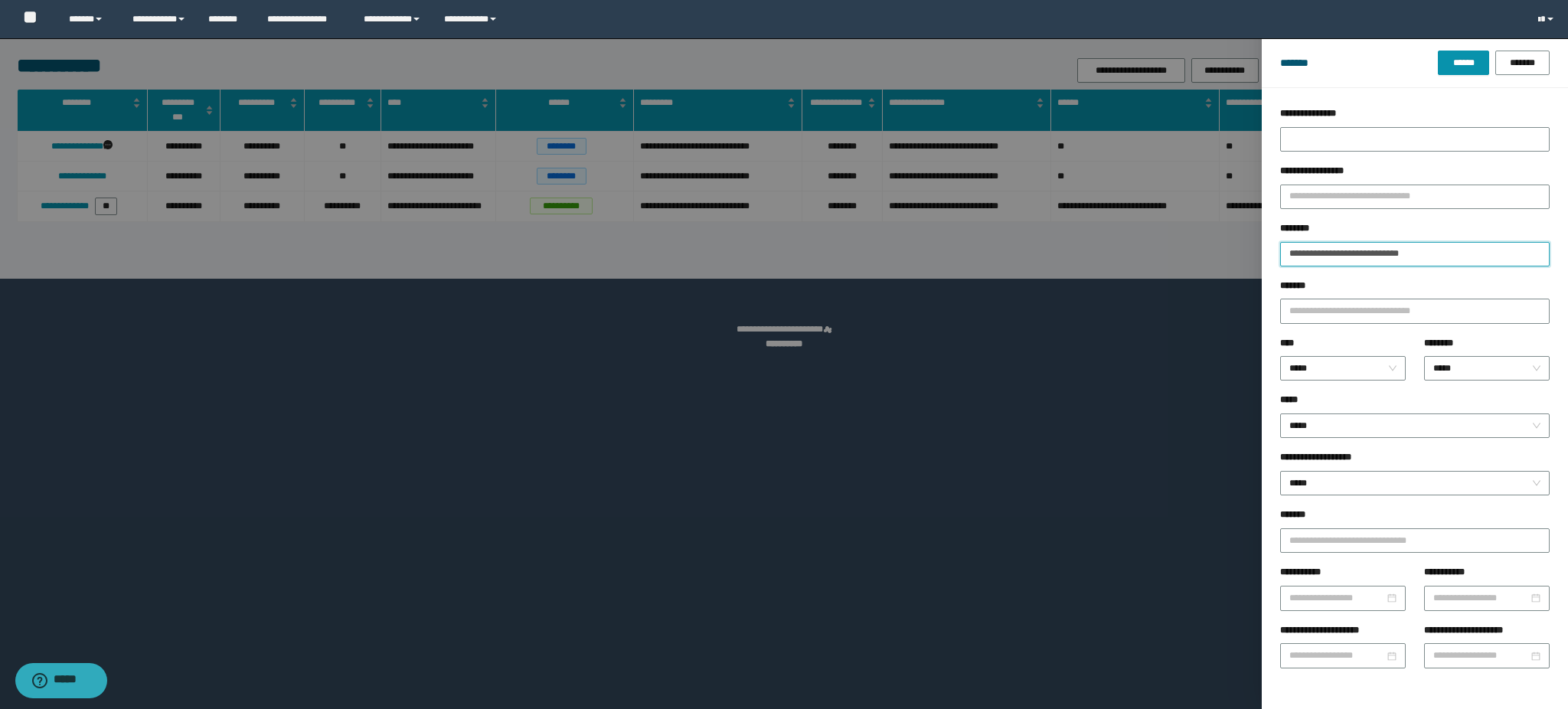 drag, startPoint x: 1462, startPoint y: 256, endPoint x: 174, endPoint y: 250, distance: 1288.014 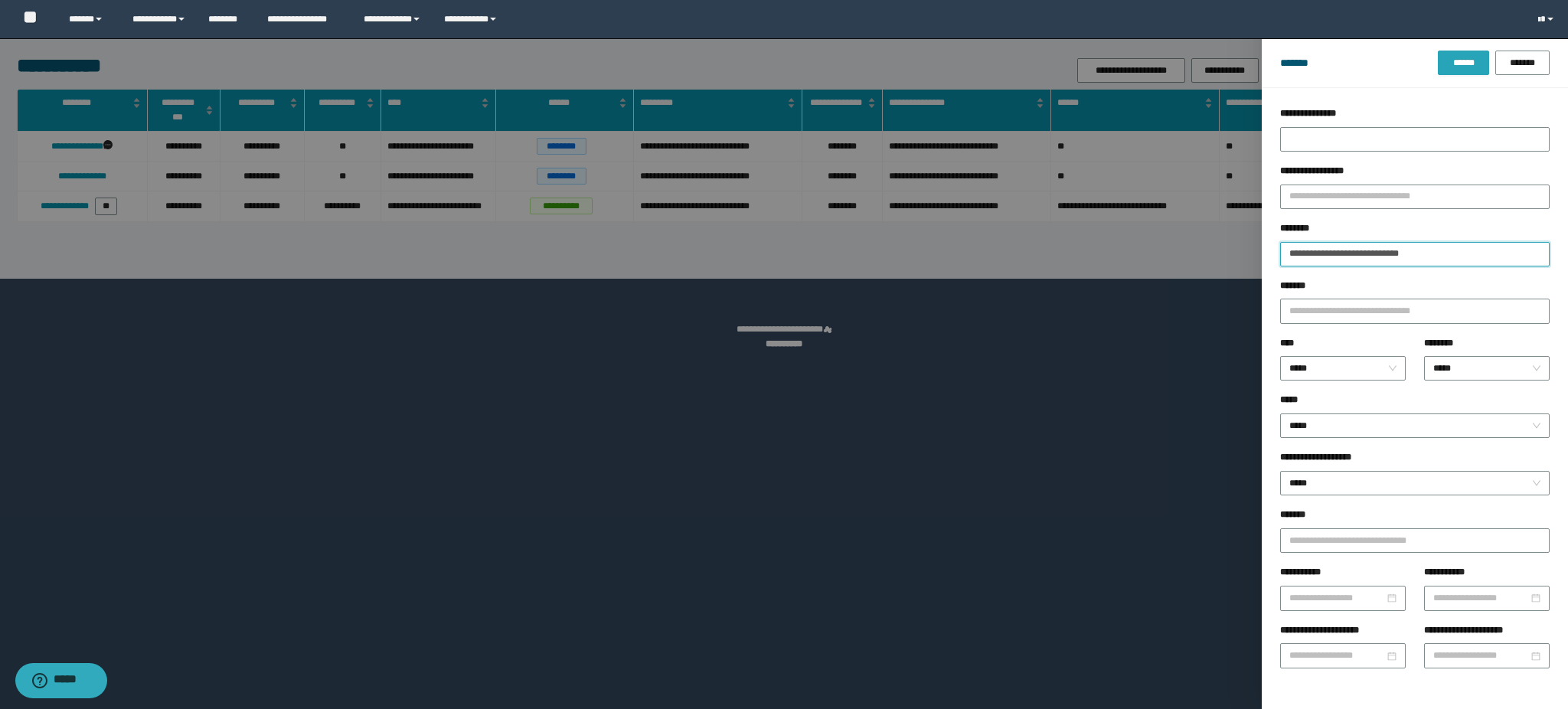 type on "**********" 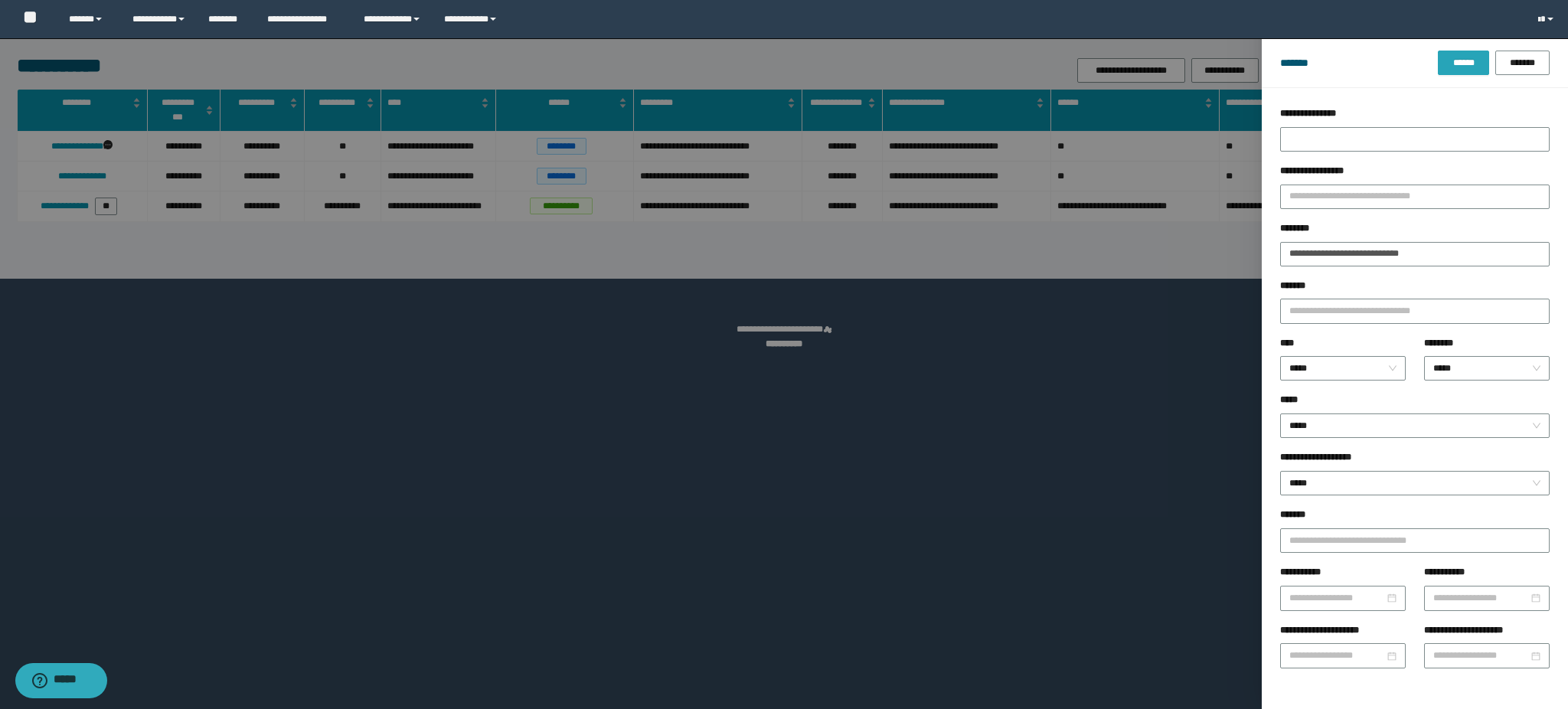 click on "******" at bounding box center [1463, 63] 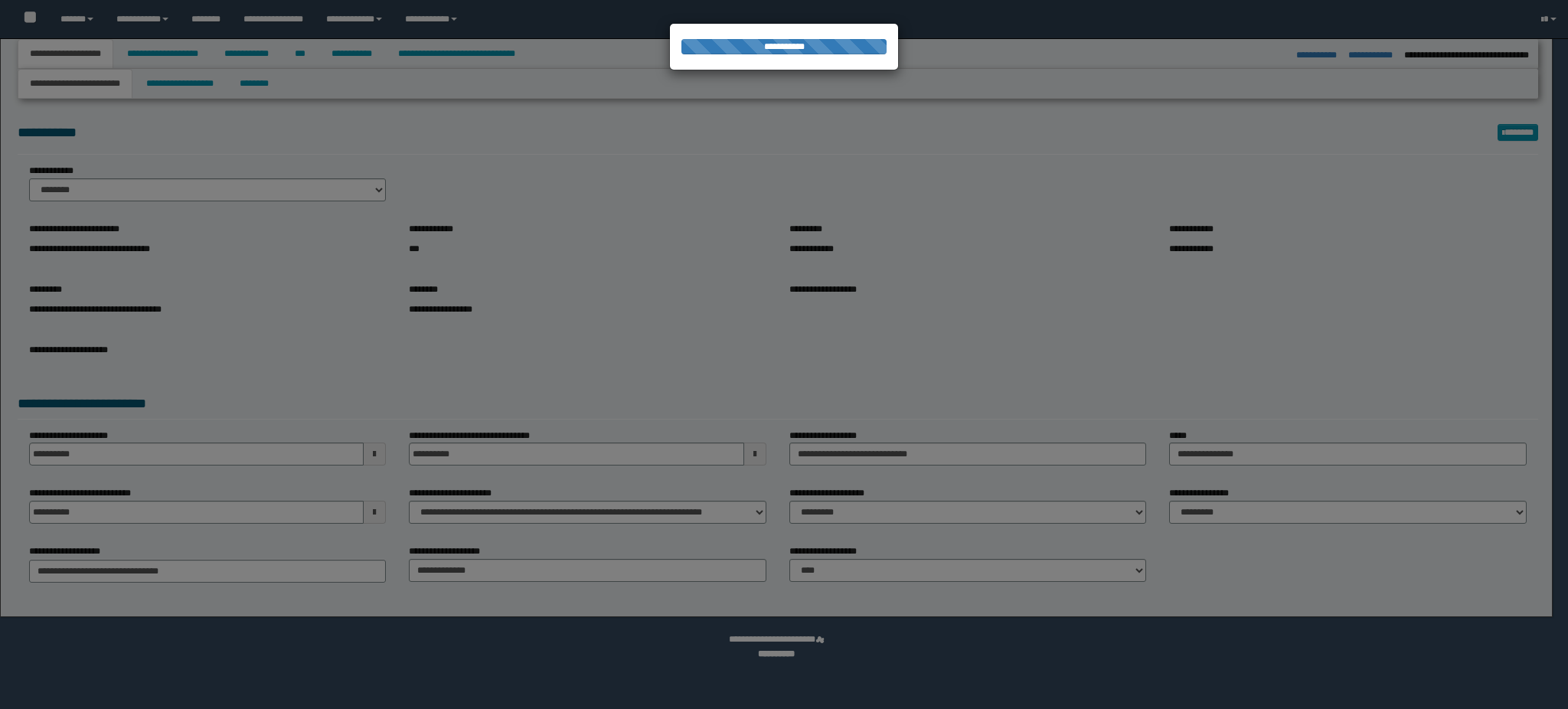 select on "*" 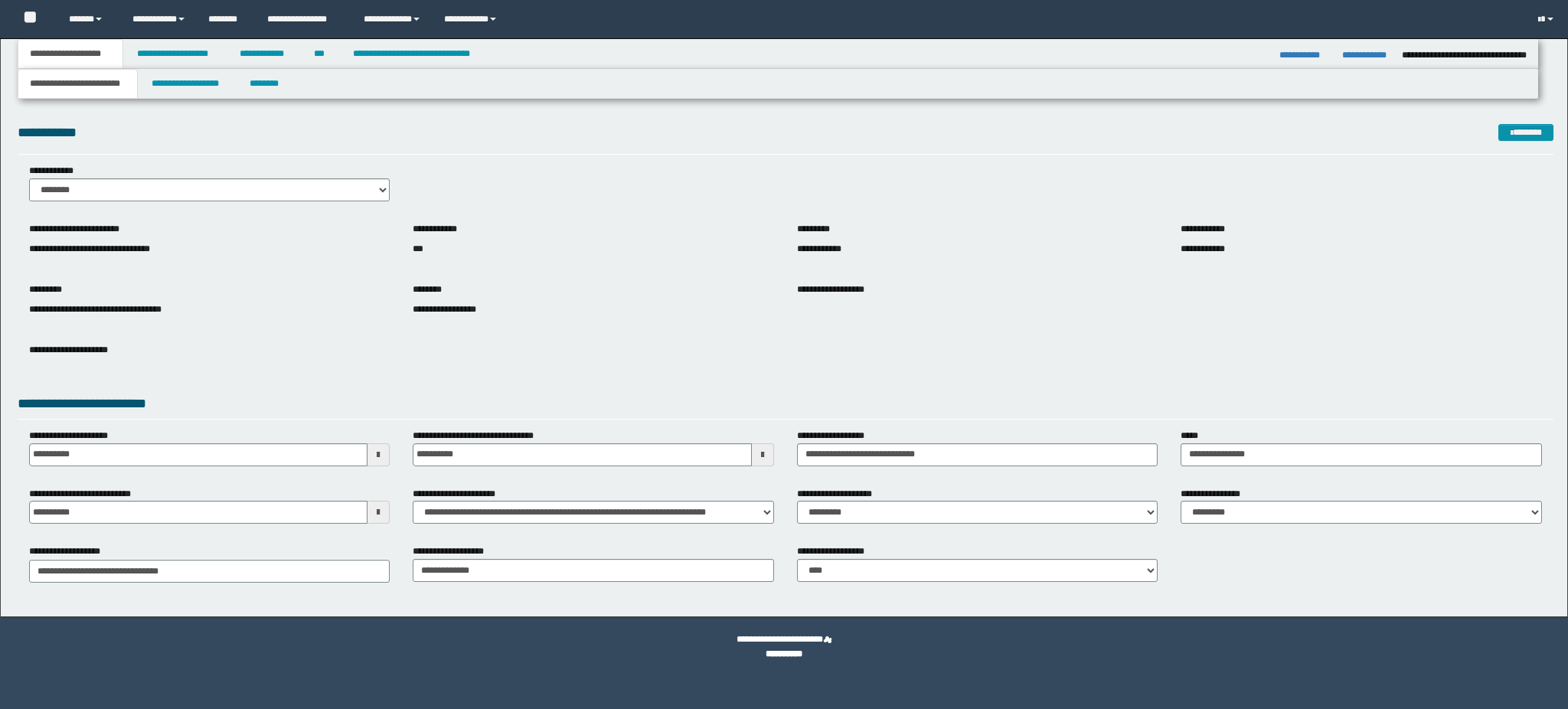scroll, scrollTop: 0, scrollLeft: 0, axis: both 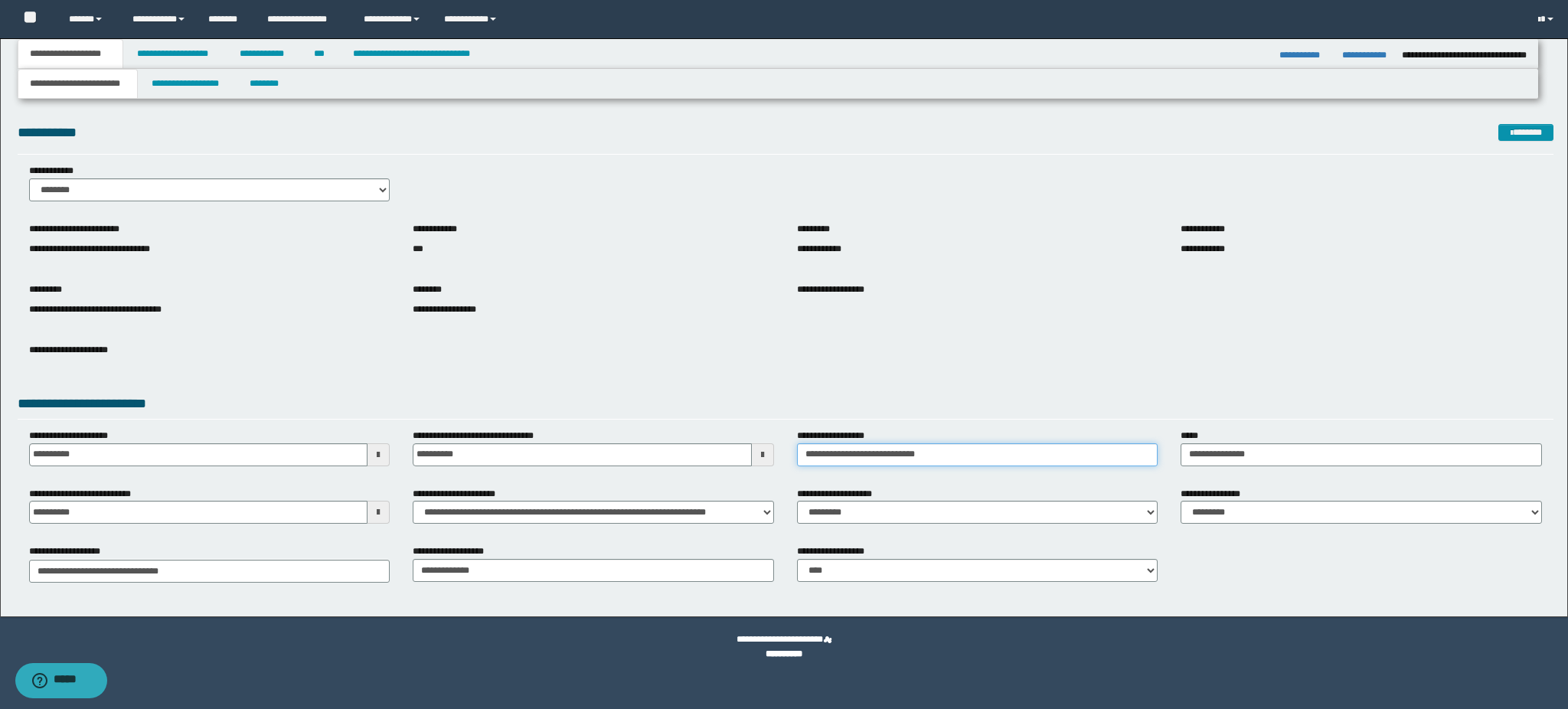 drag, startPoint x: 966, startPoint y: 452, endPoint x: 786, endPoint y: 439, distance: 180.46883 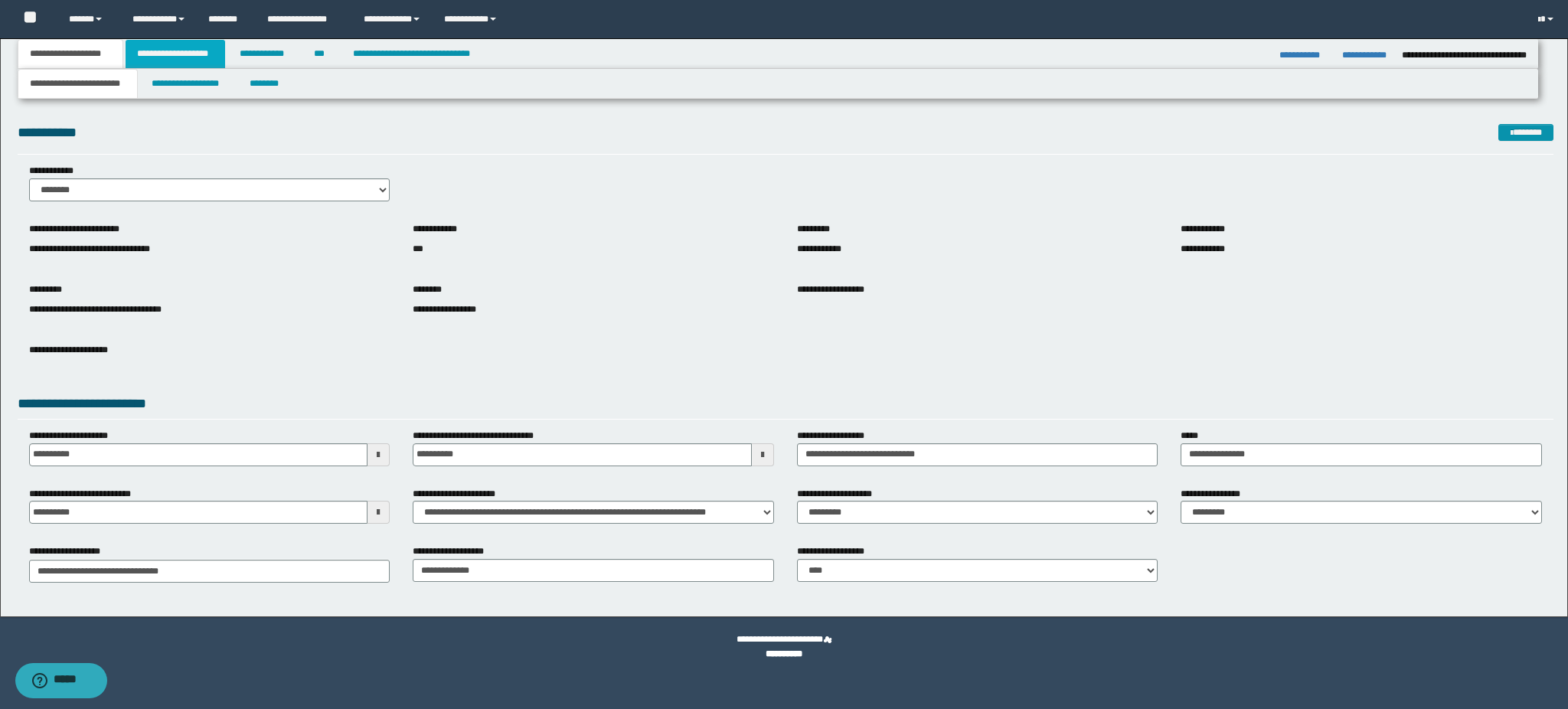 click on "**********" at bounding box center (175, 54) 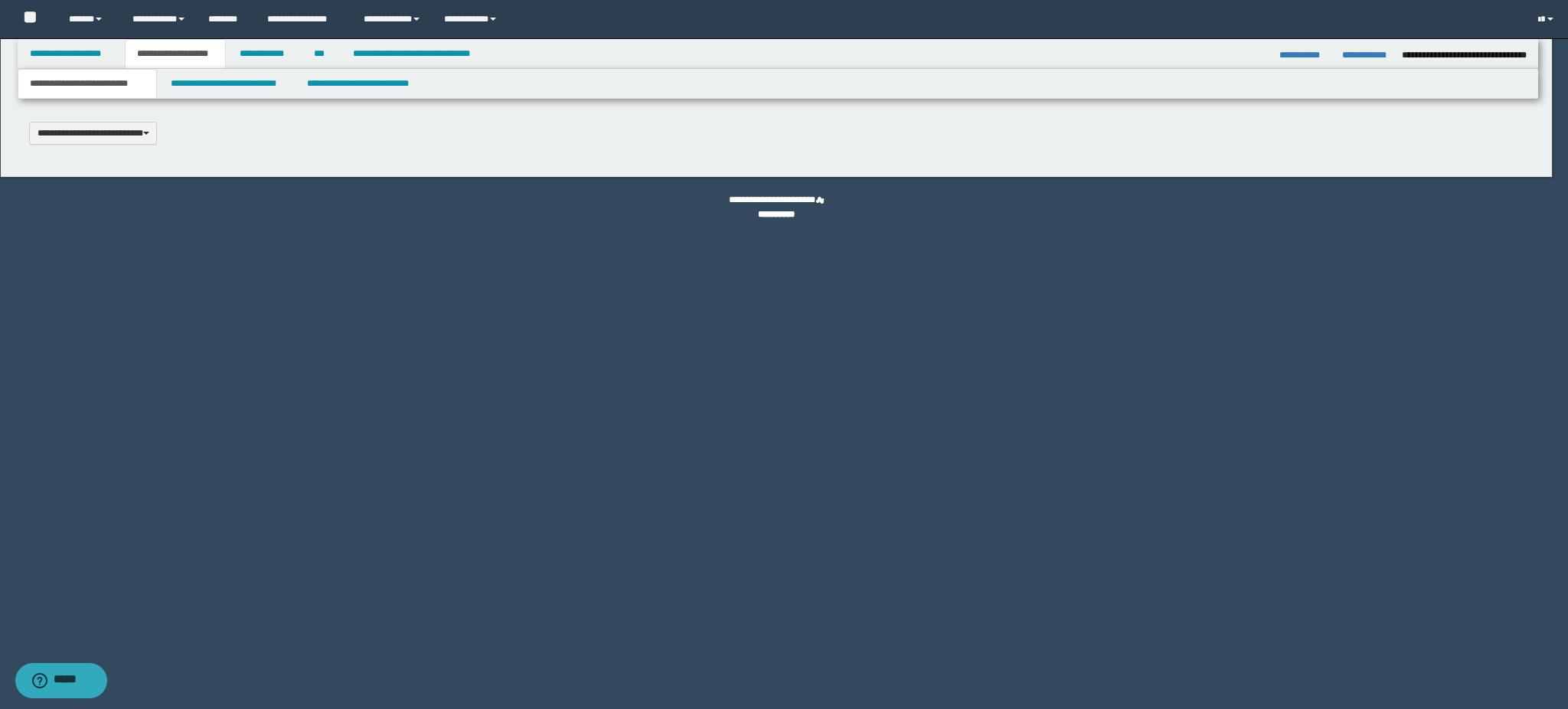 type 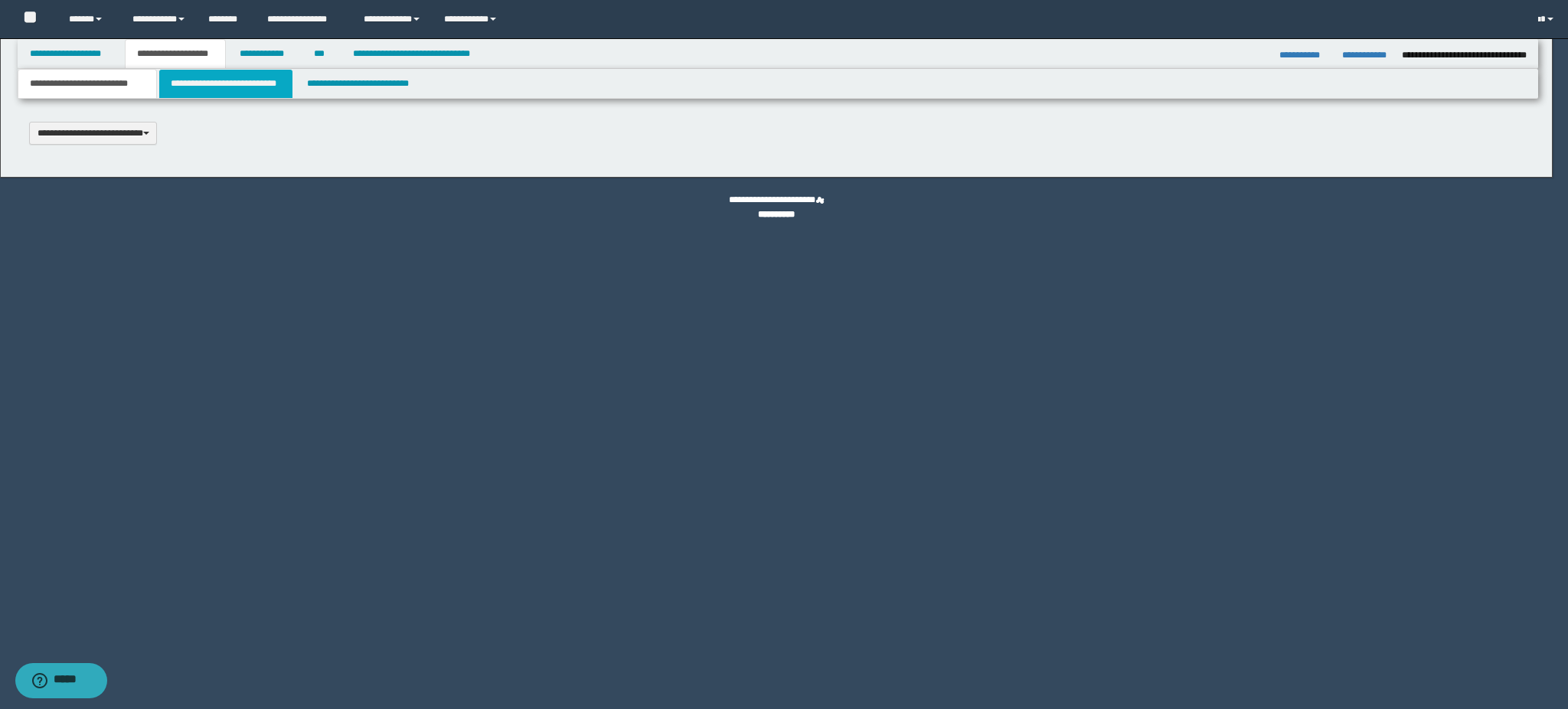 scroll, scrollTop: 0, scrollLeft: 0, axis: both 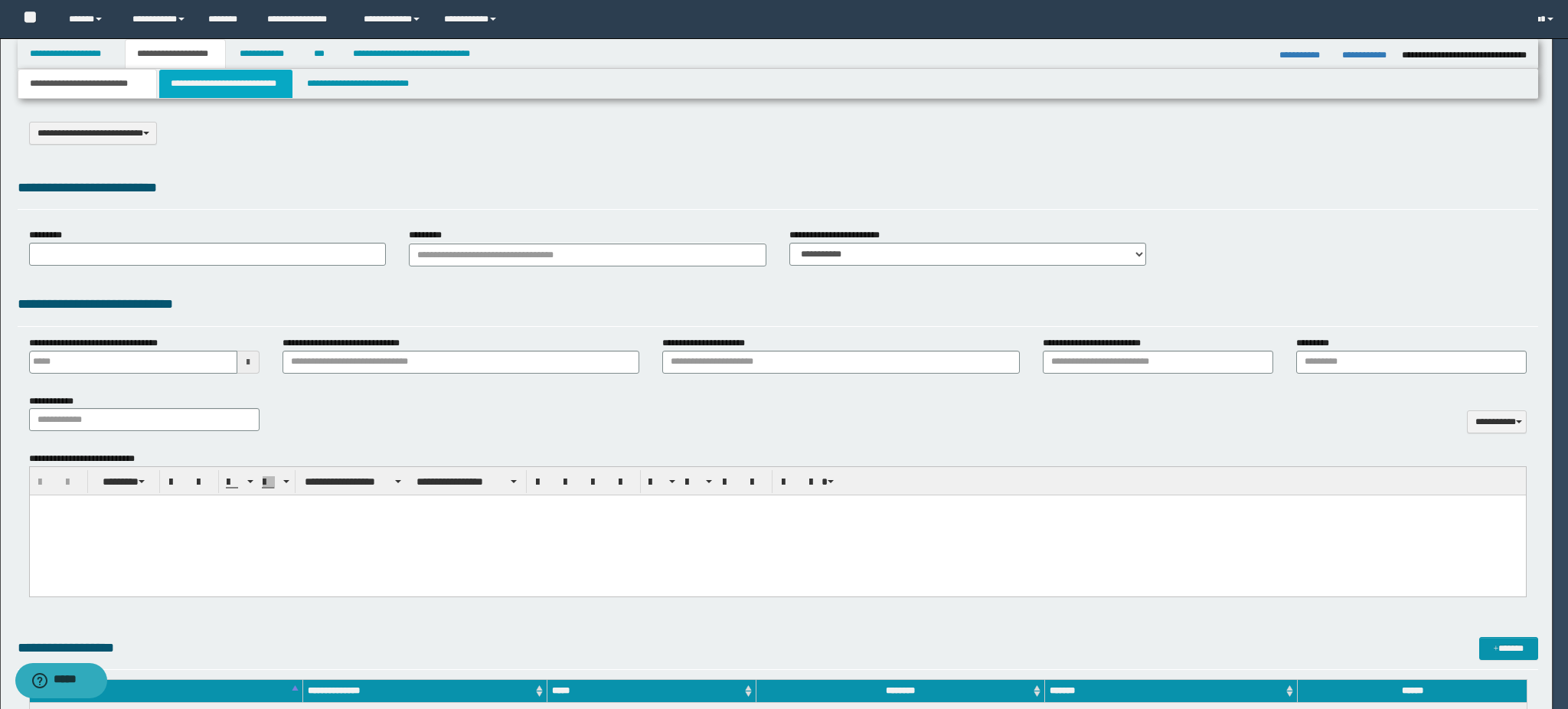 type on "**********" 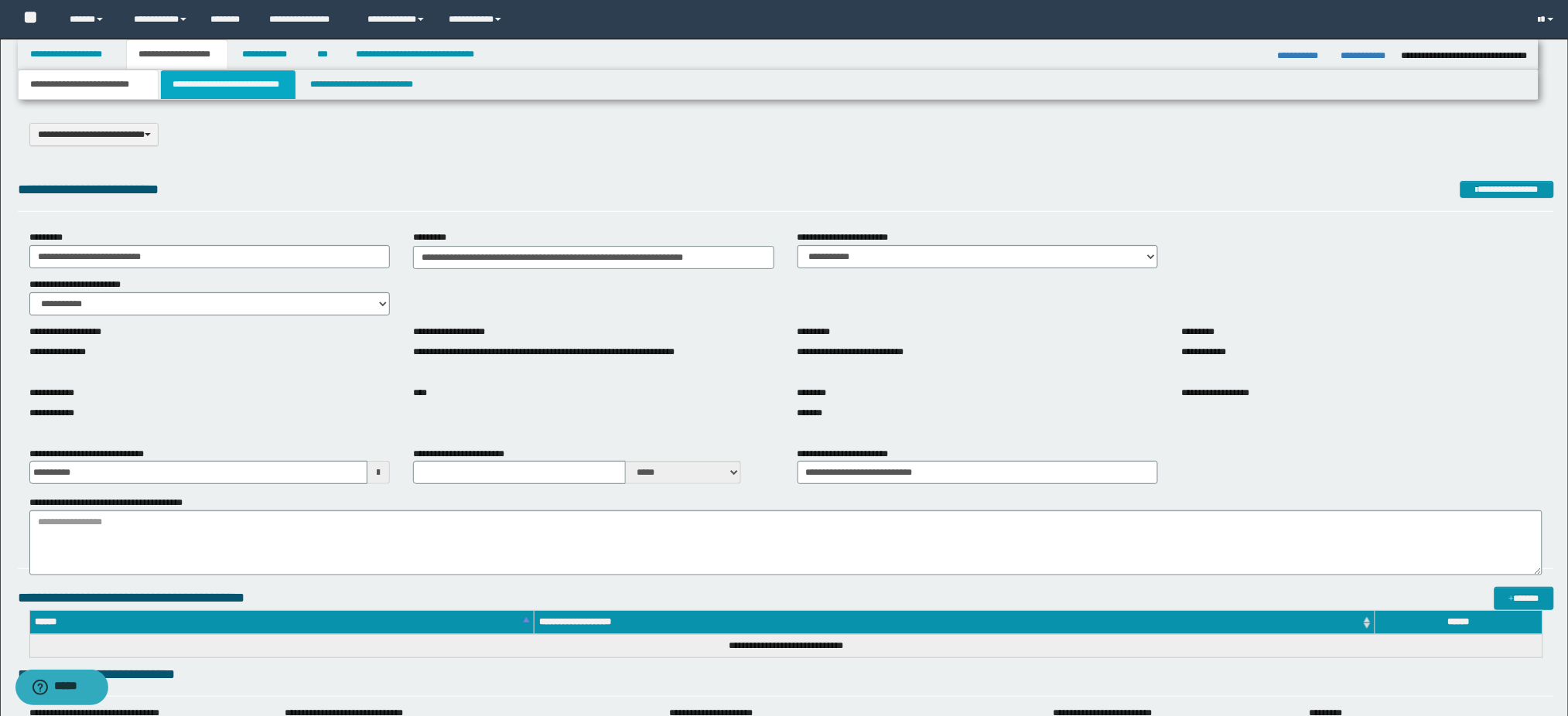 click on "**********" at bounding box center (228, 84) 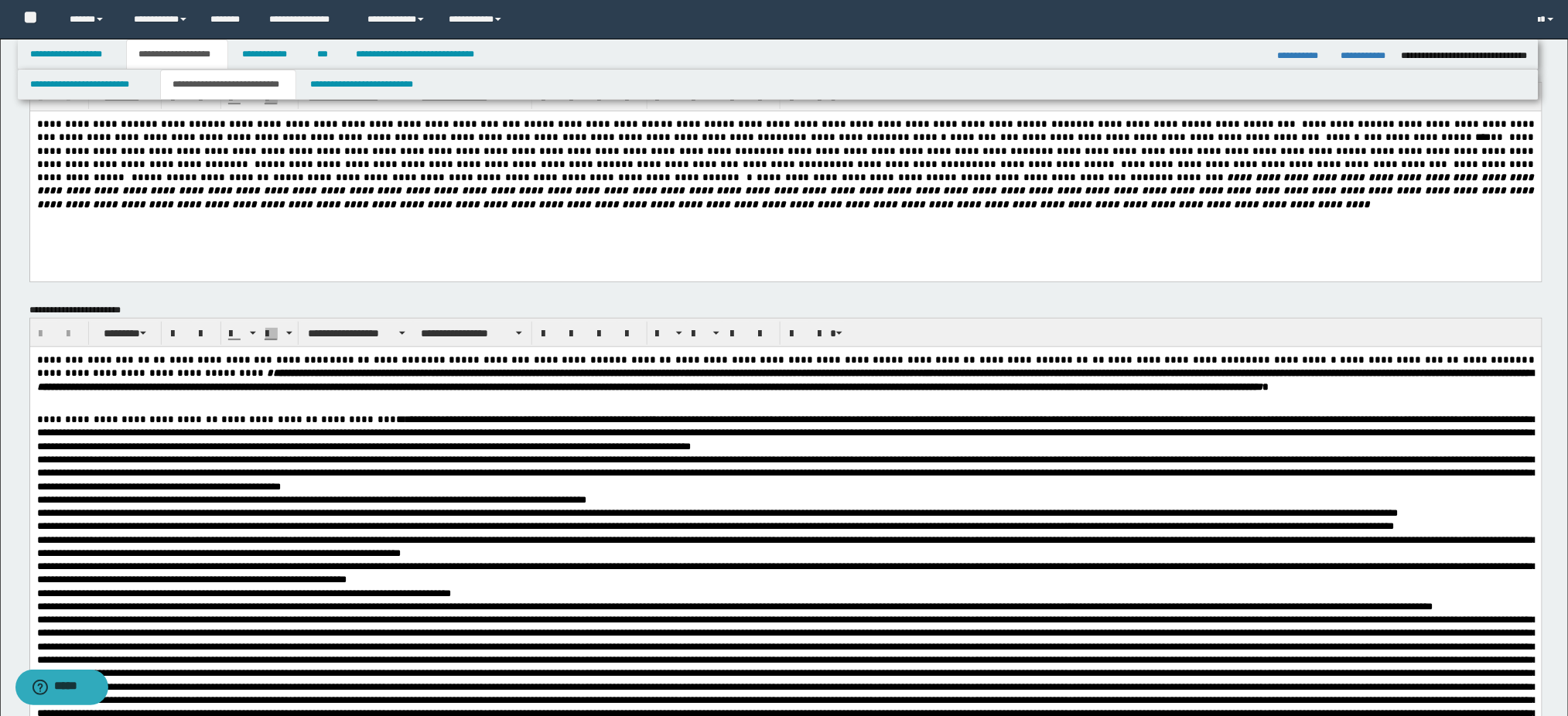 scroll, scrollTop: 103, scrollLeft: 0, axis: vertical 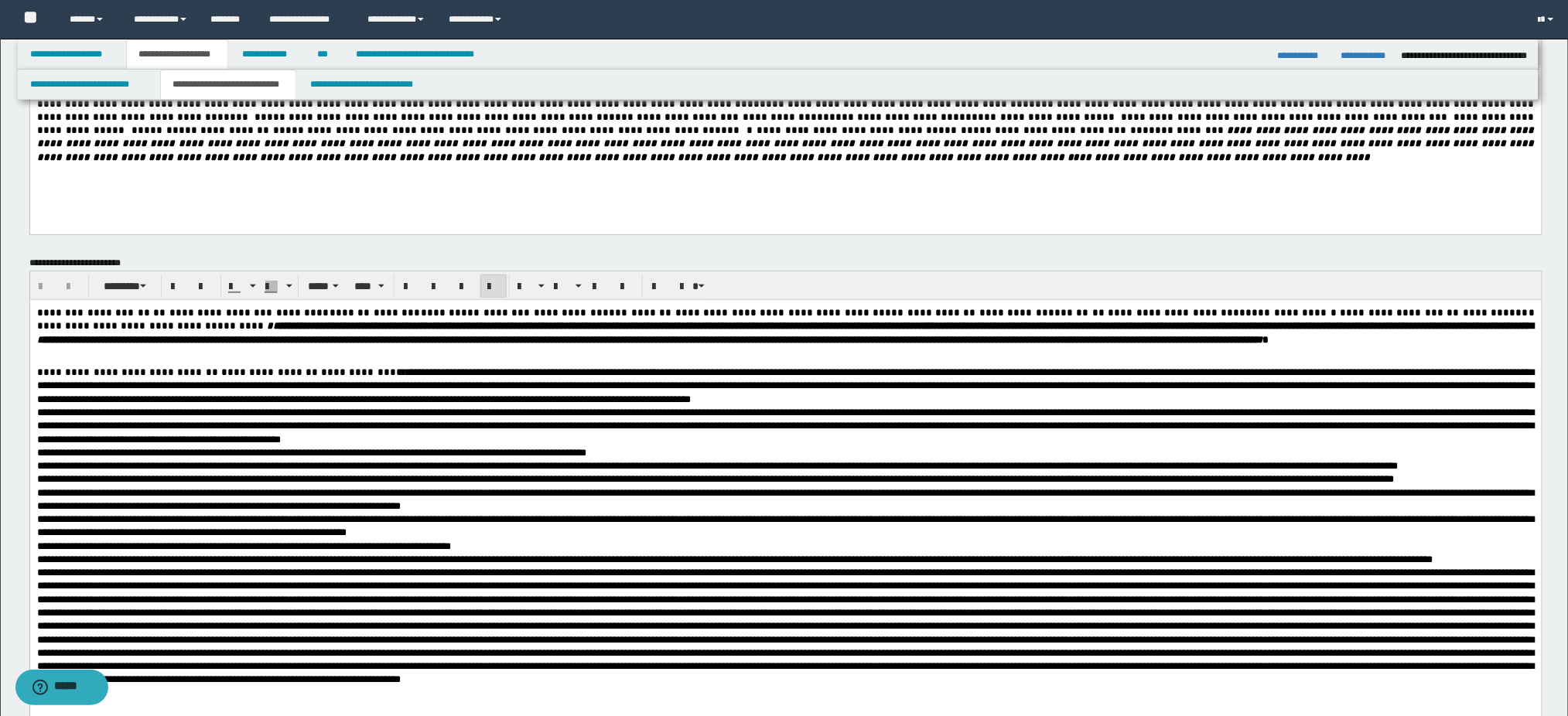 click on "**********" at bounding box center (785, 331) 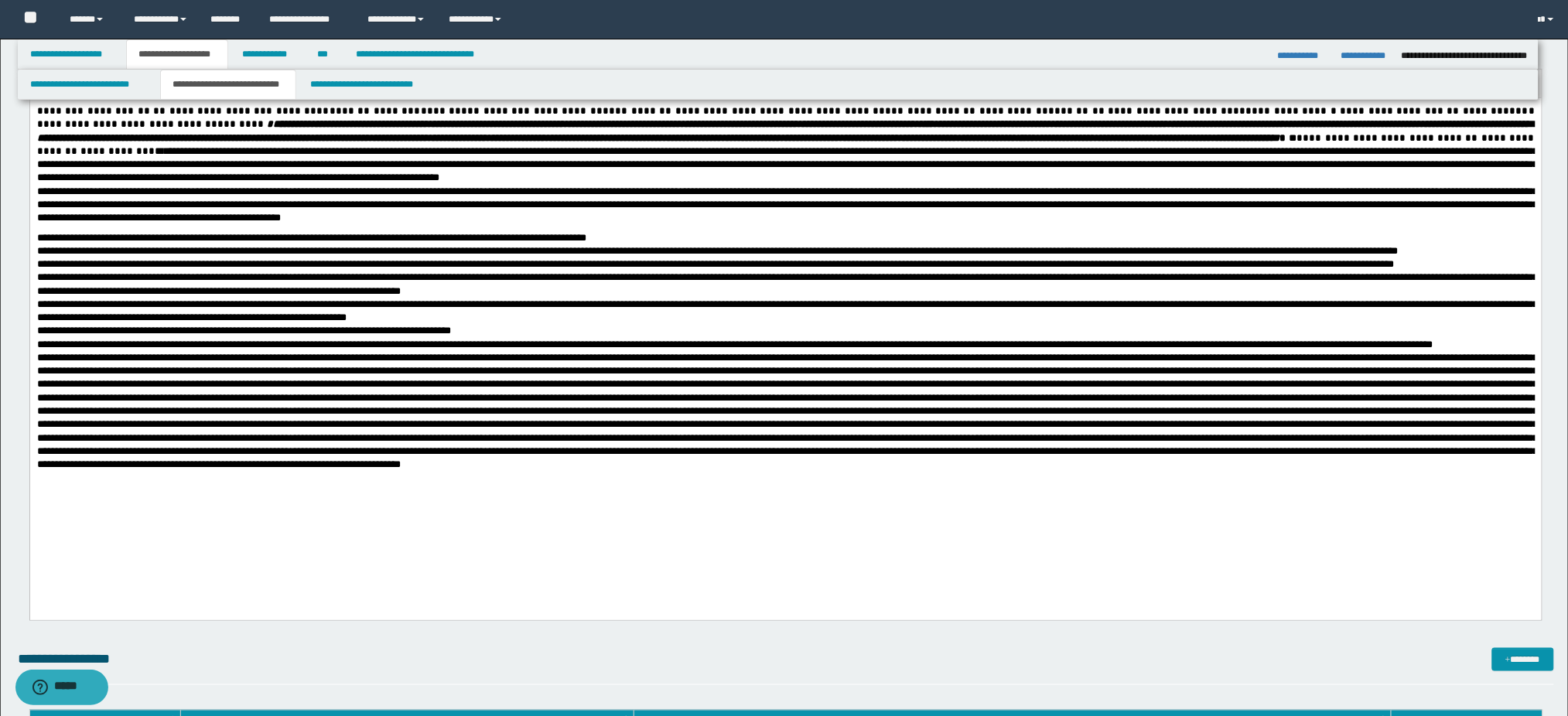 scroll, scrollTop: 309, scrollLeft: 0, axis: vertical 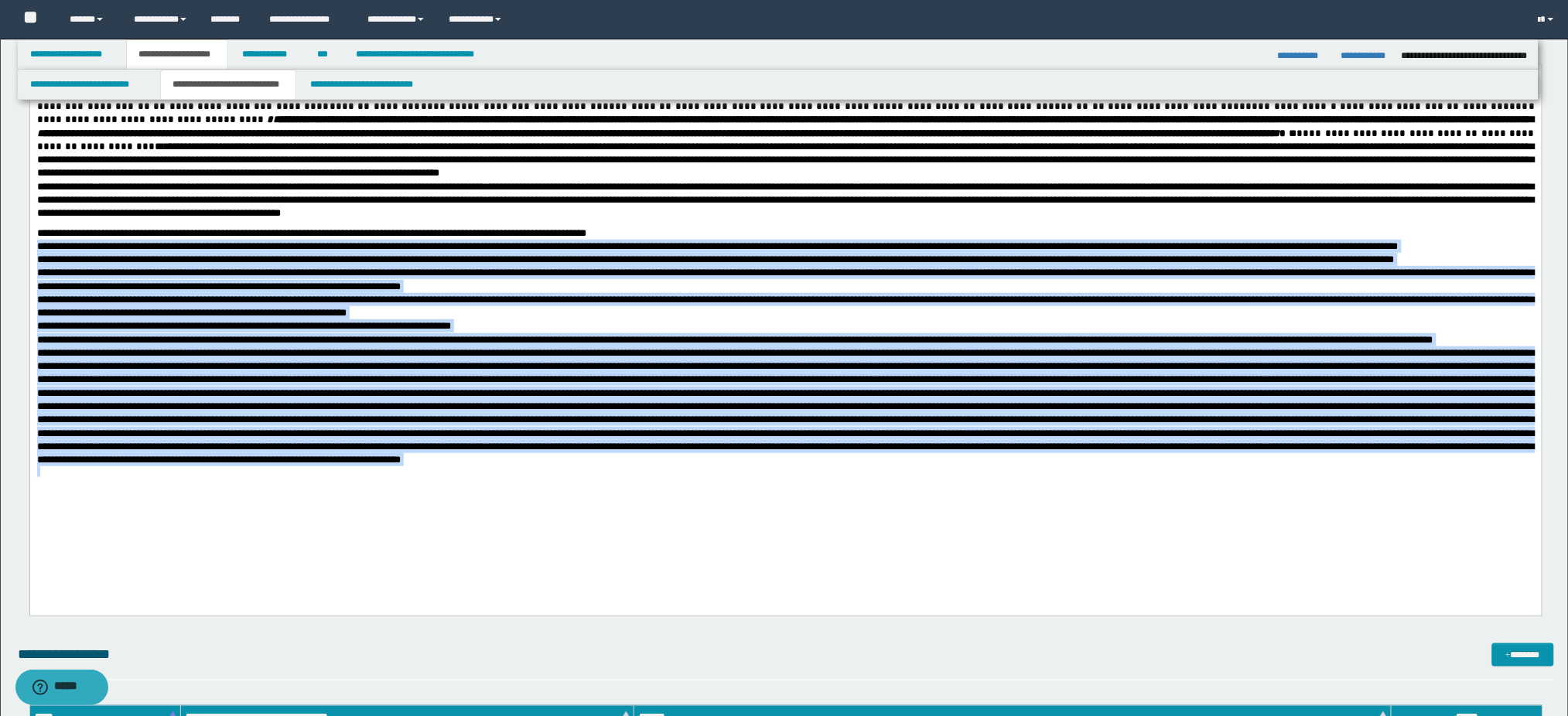 drag, startPoint x: 1328, startPoint y: 527, endPoint x: -1, endPoint y: 58, distance: 1409.3268 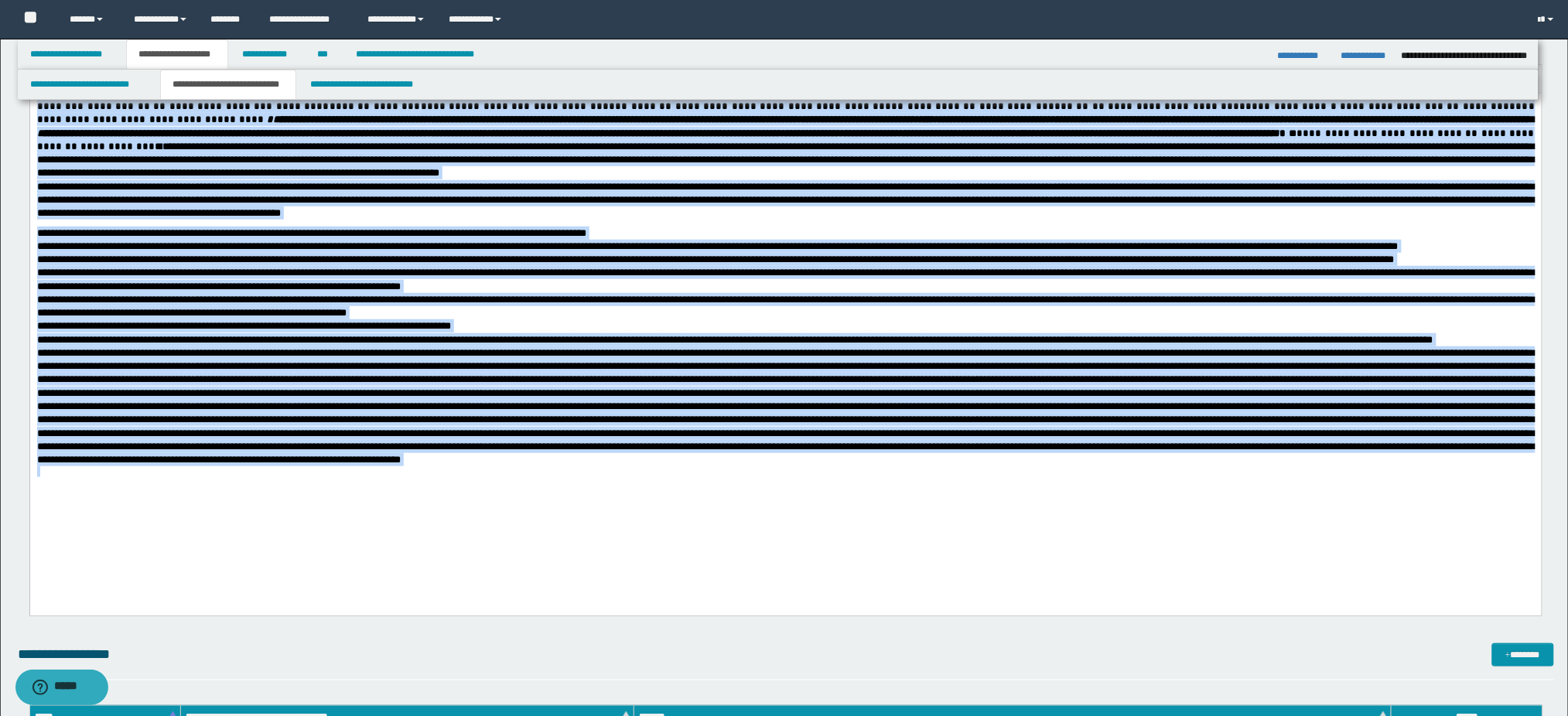 copy on "**********" 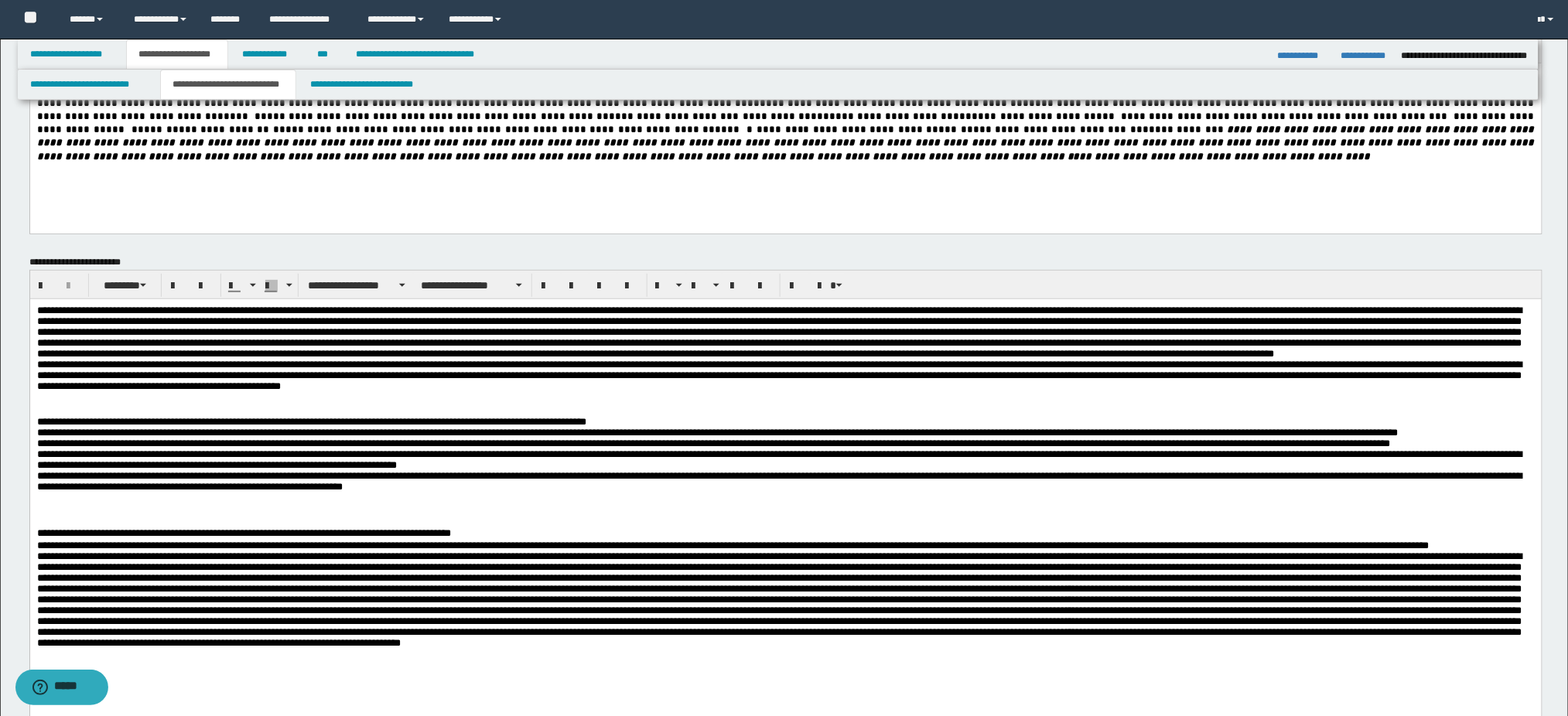 scroll, scrollTop: 103, scrollLeft: 0, axis: vertical 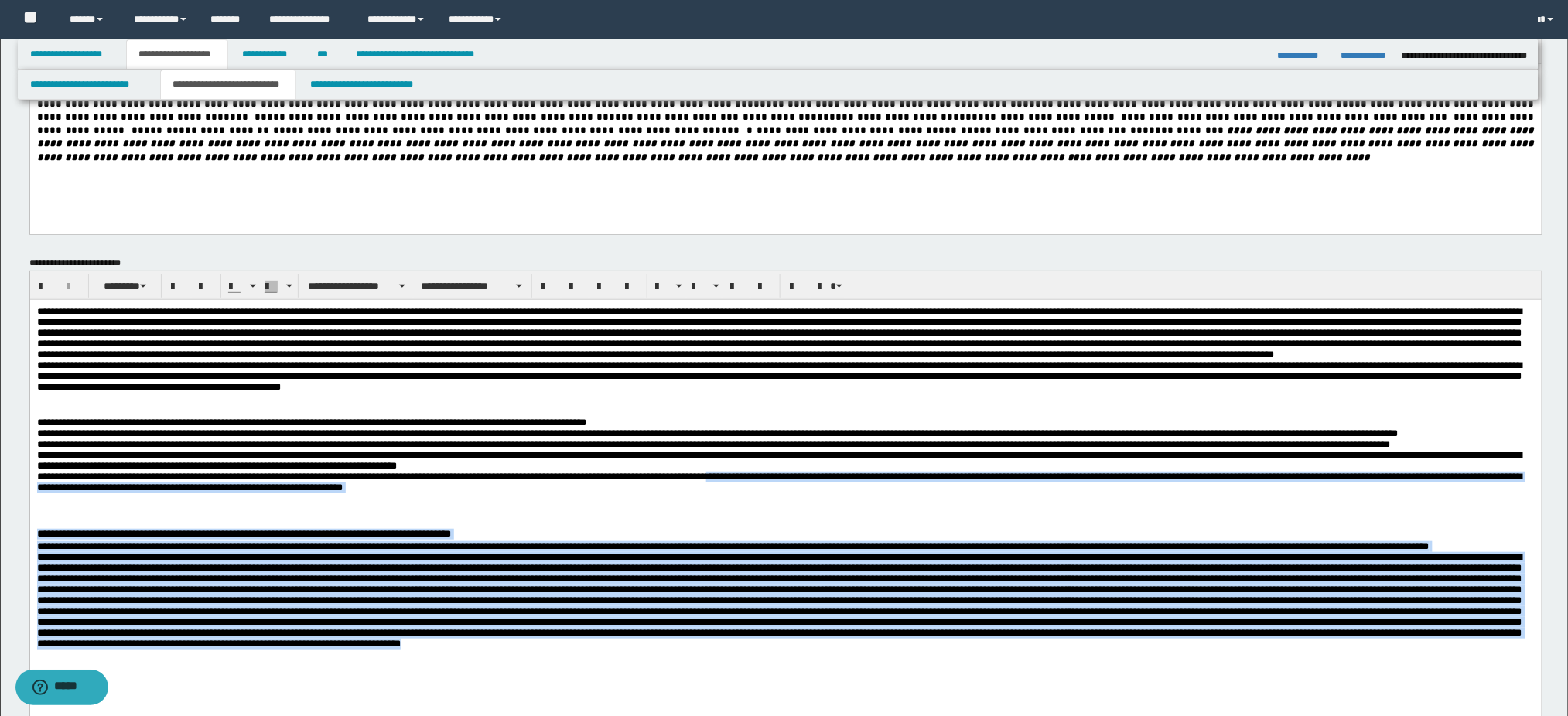 drag, startPoint x: 1014, startPoint y: 574, endPoint x: -1, endPoint y: 87, distance: 1125.7859 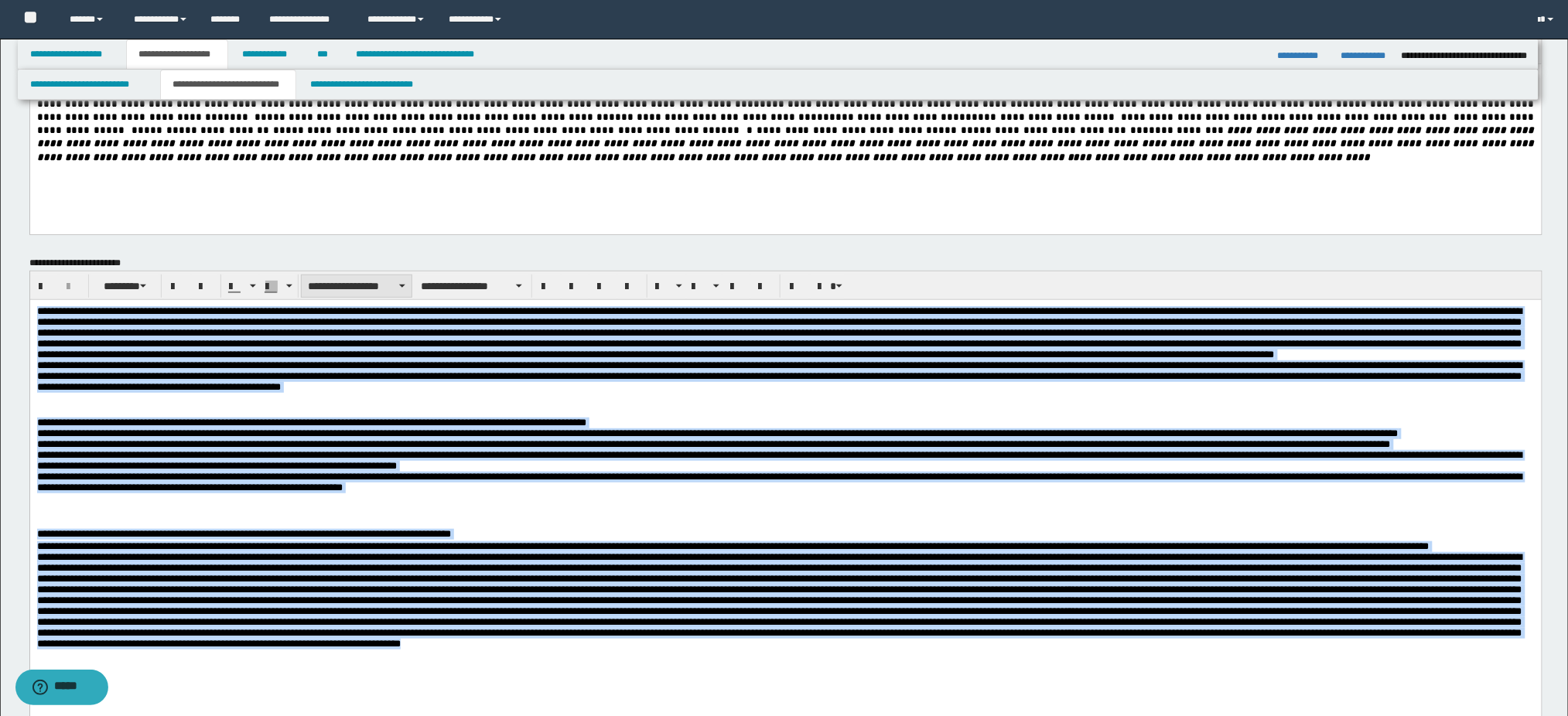 click on "**********" at bounding box center (357, 286) 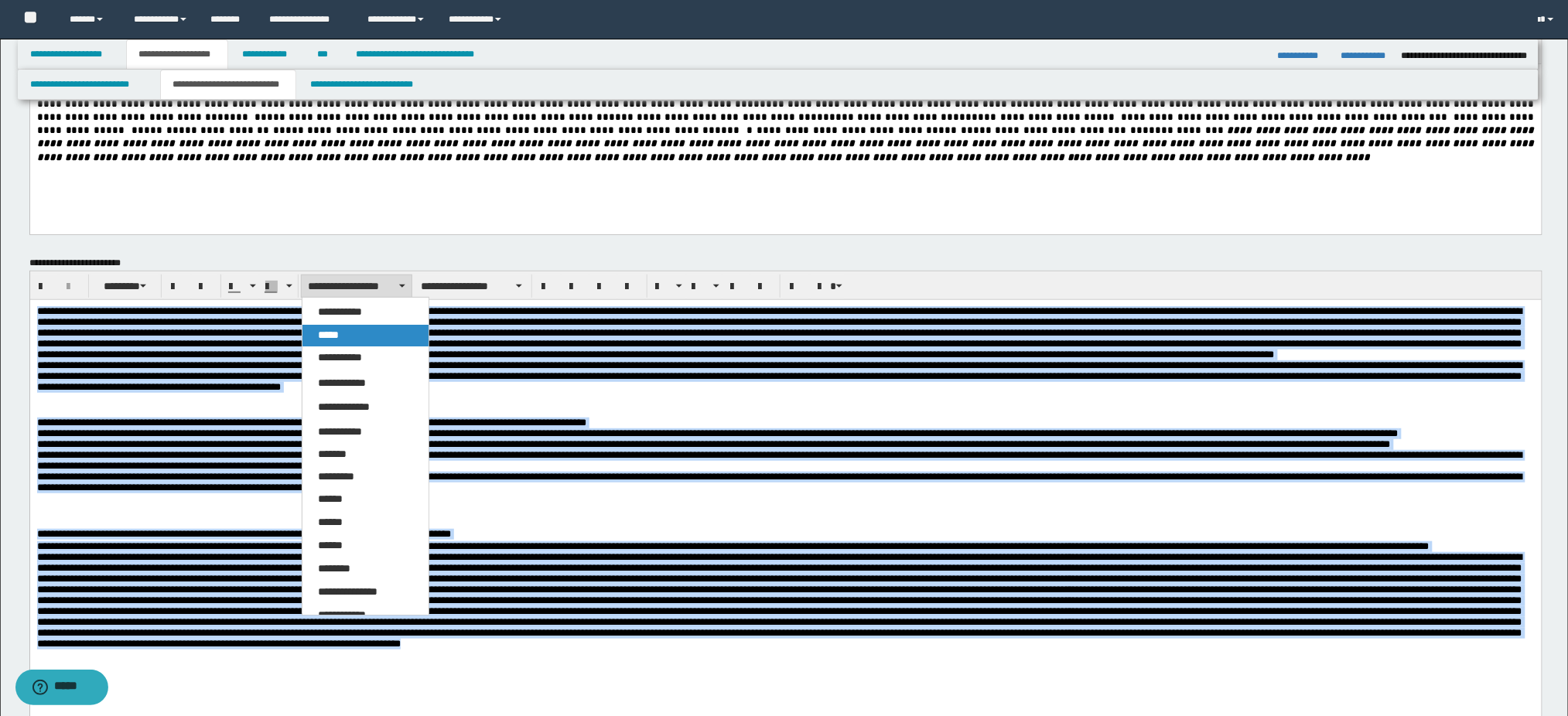 click on "*****" at bounding box center (328, 335) 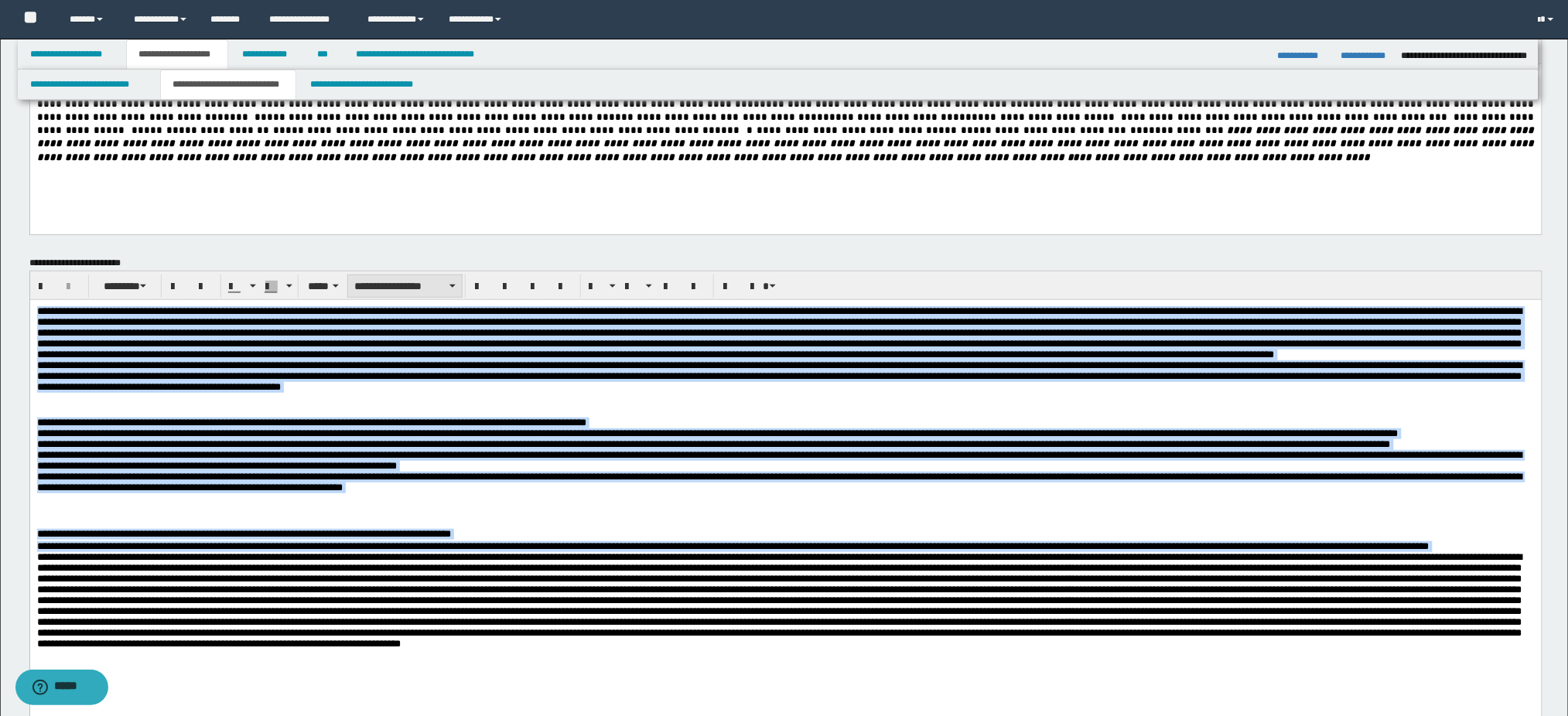 click on "**********" at bounding box center (405, 286) 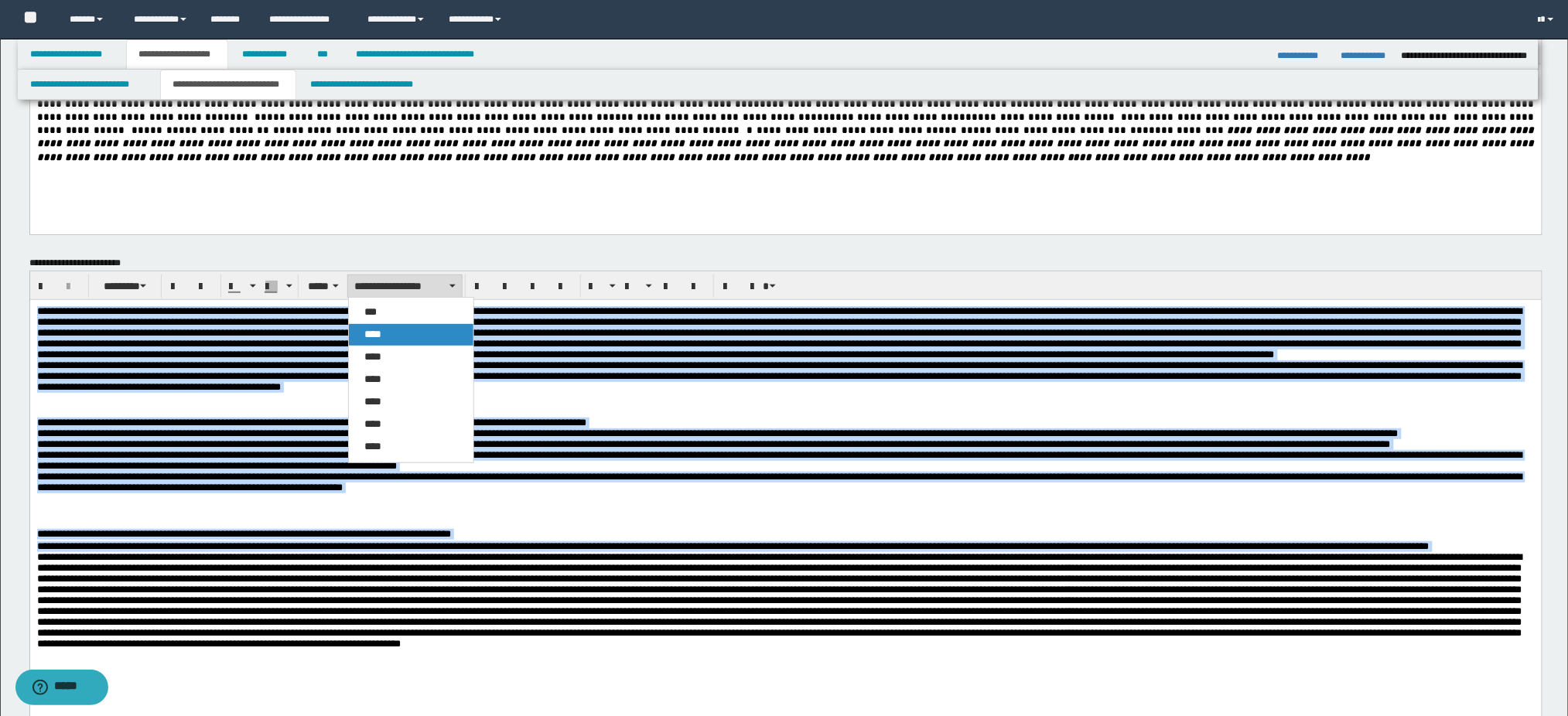 click on "****" at bounding box center [373, 334] 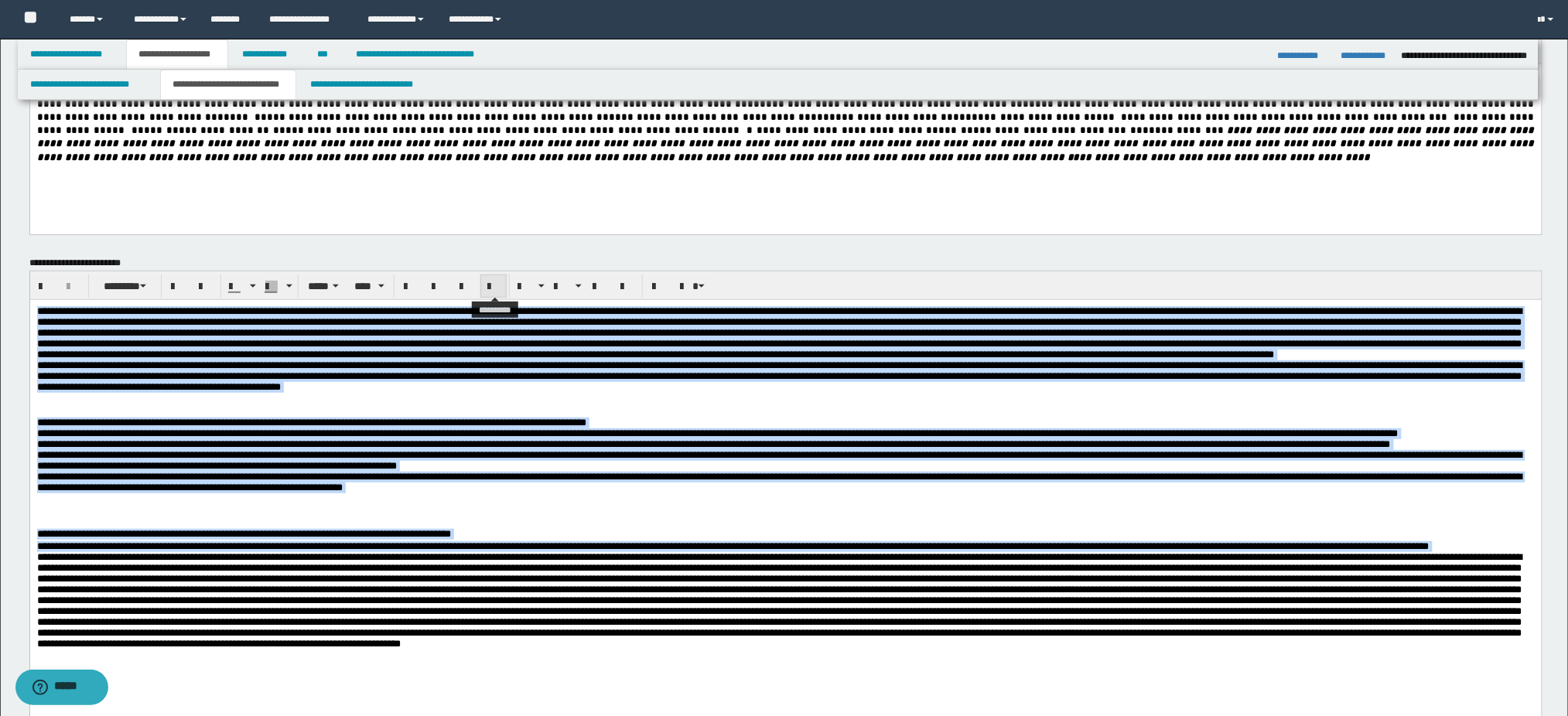click at bounding box center [494, 287] 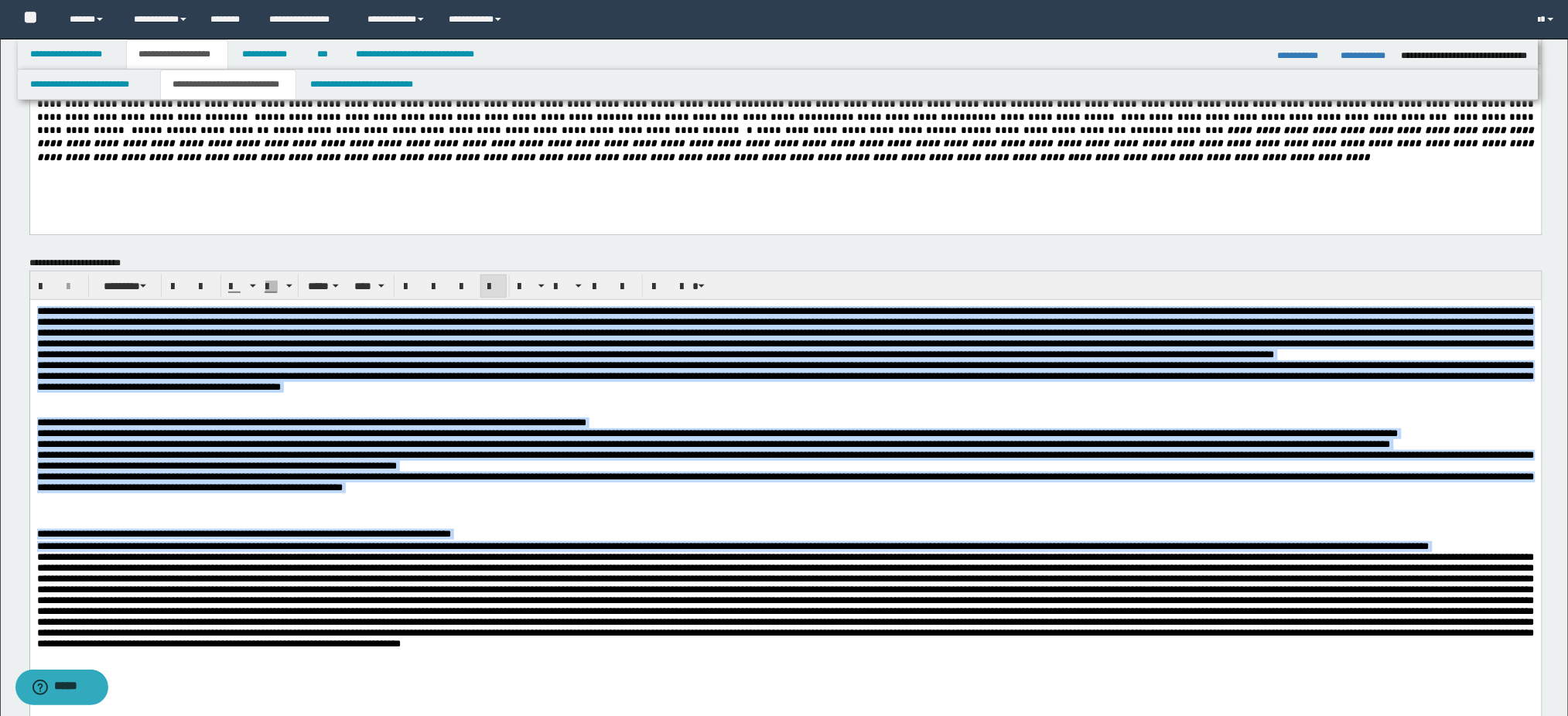 click on "**********" at bounding box center (785, 375) 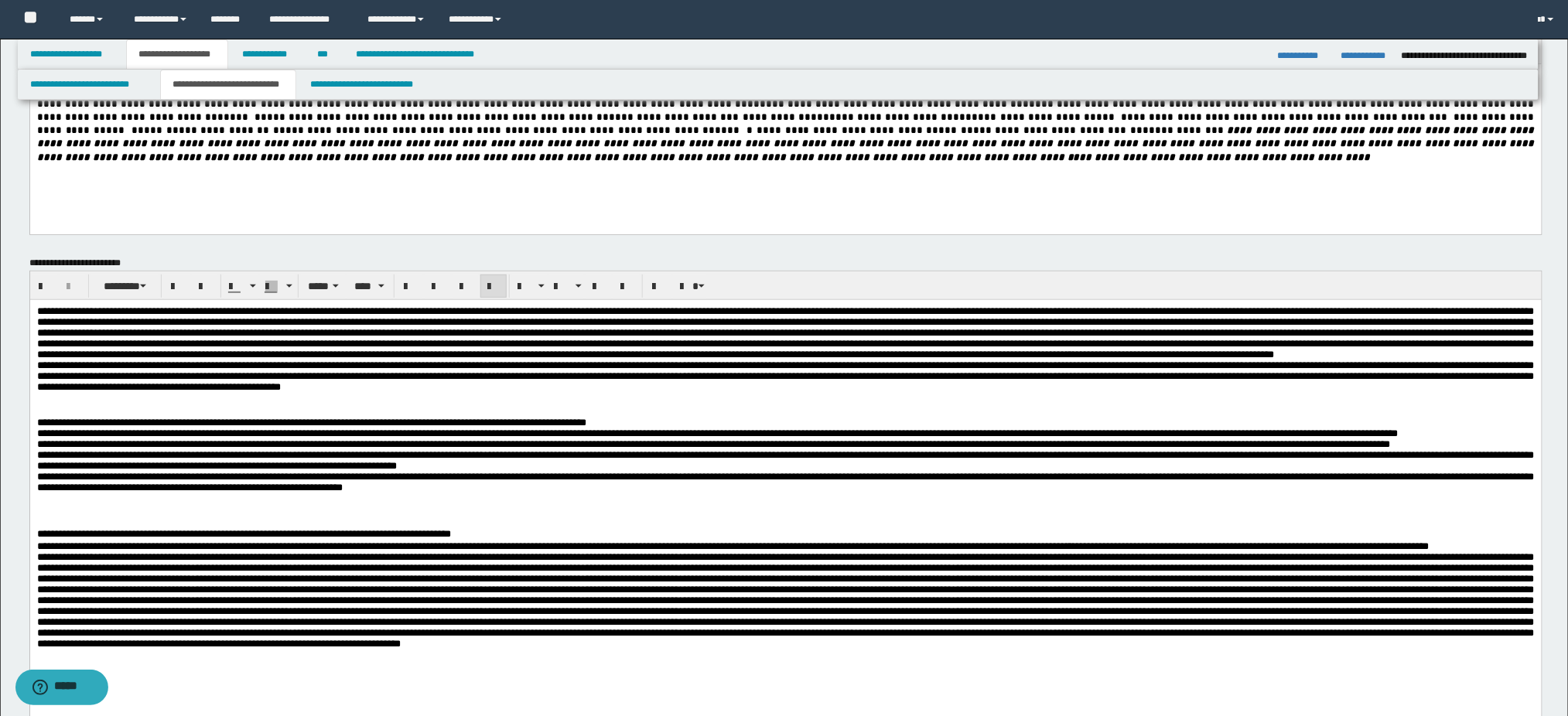 click on "**********" at bounding box center (785, 375) 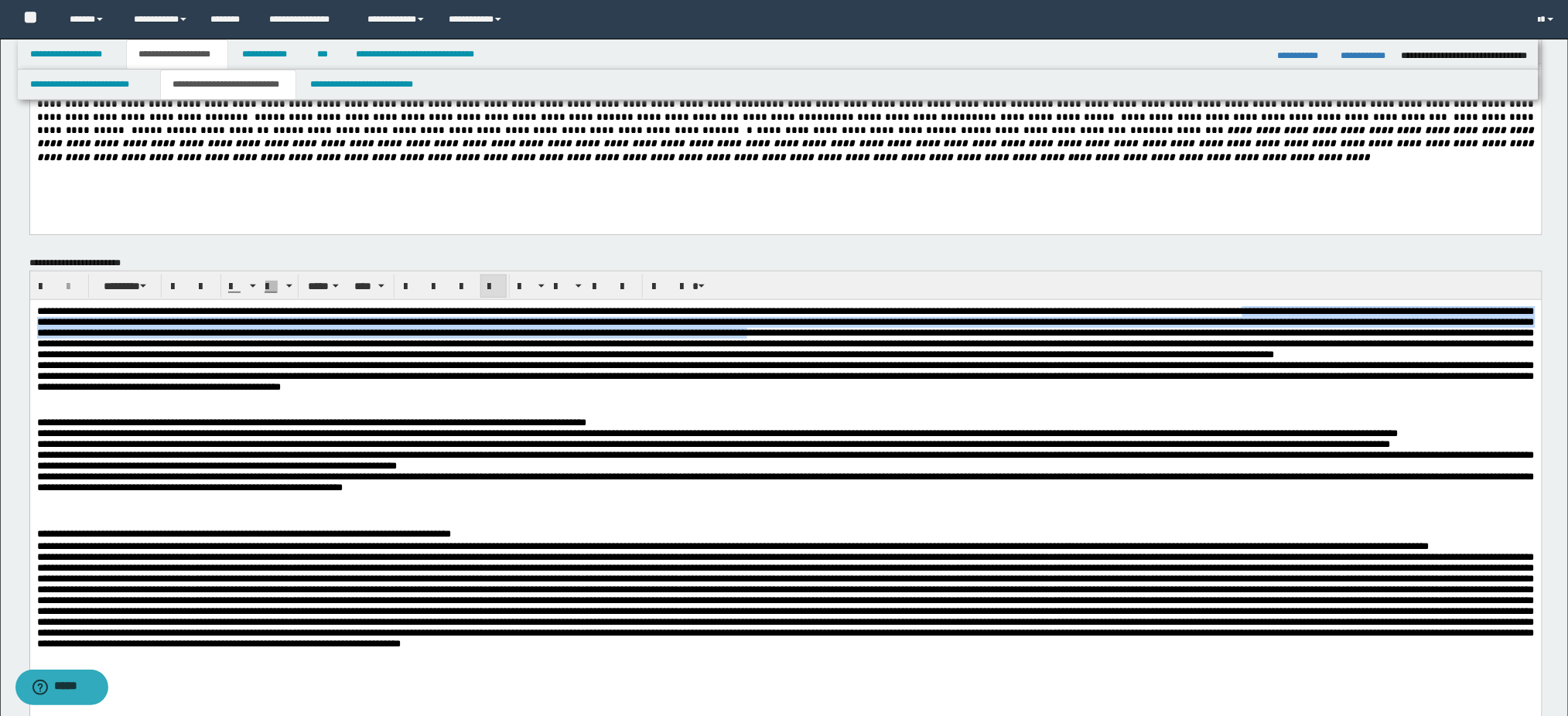 drag, startPoint x: 1526, startPoint y: 311, endPoint x: 1495, endPoint y: 336, distance: 39.824616 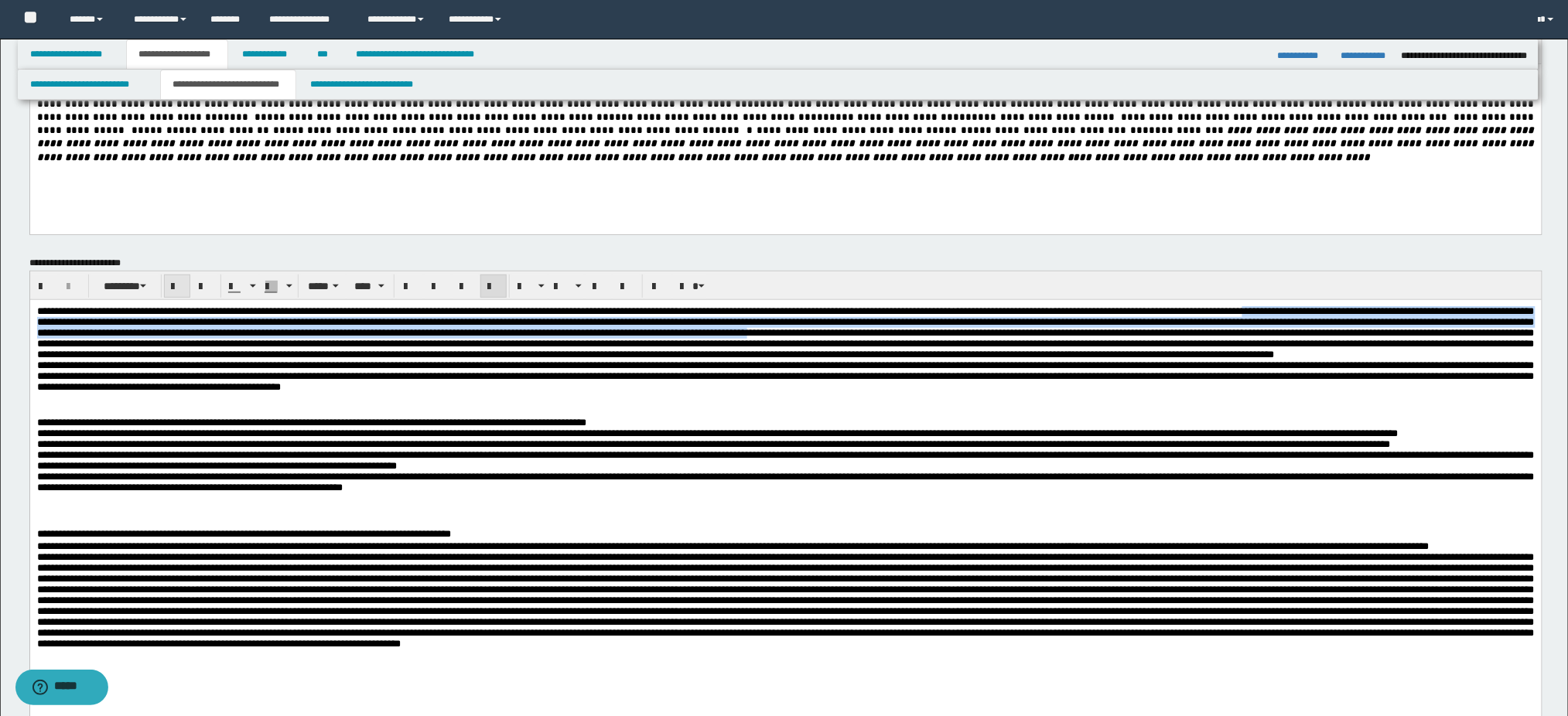 click at bounding box center (177, 287) 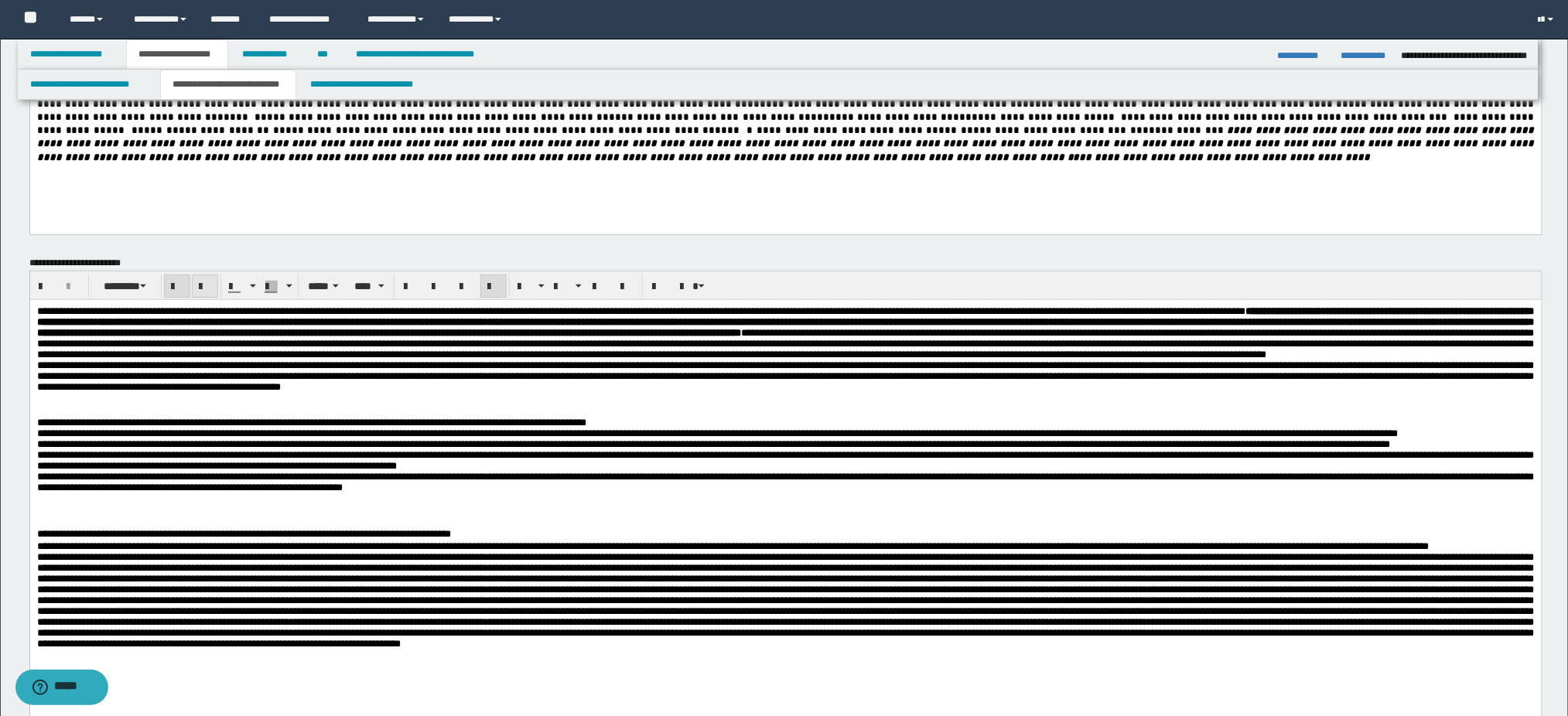 click at bounding box center (205, 286) 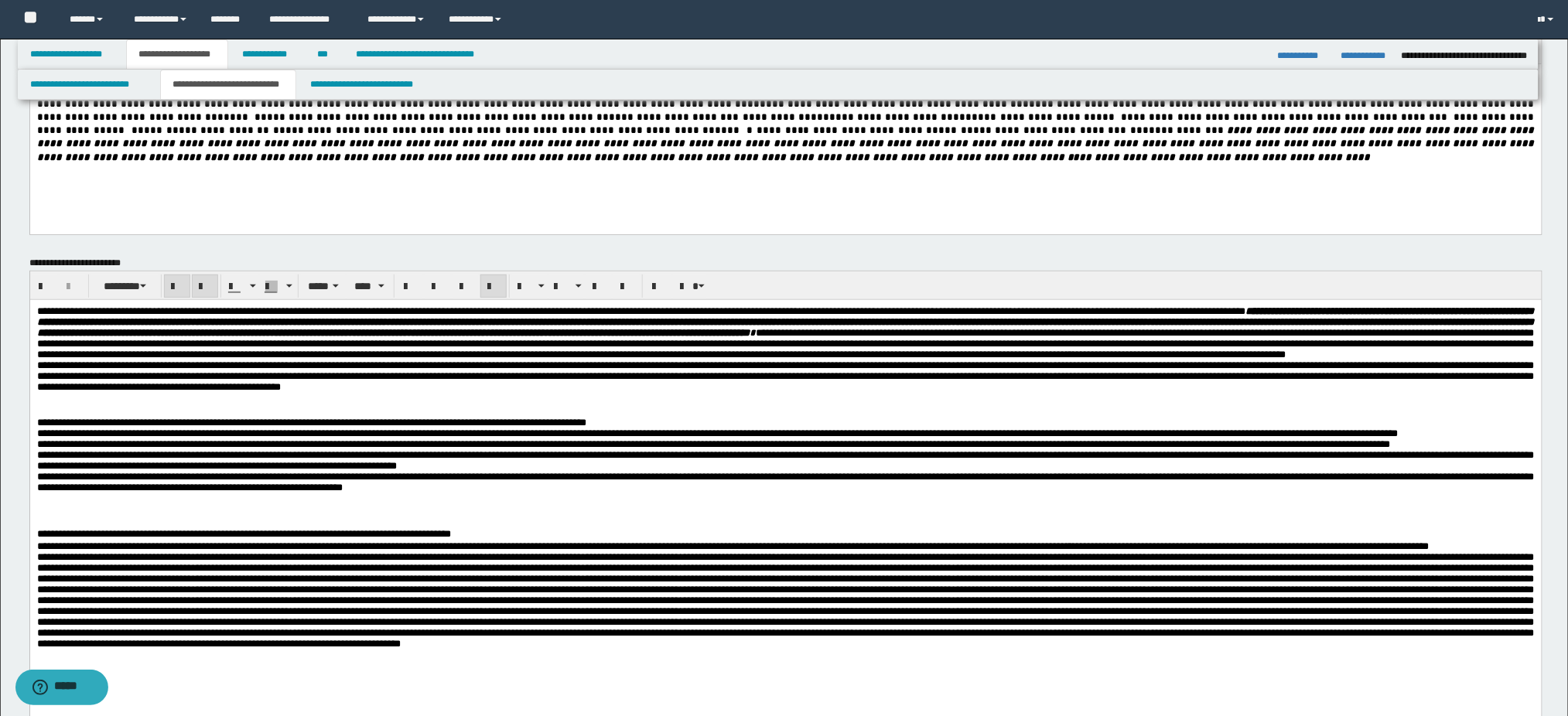 click on "**********" at bounding box center [785, 472] 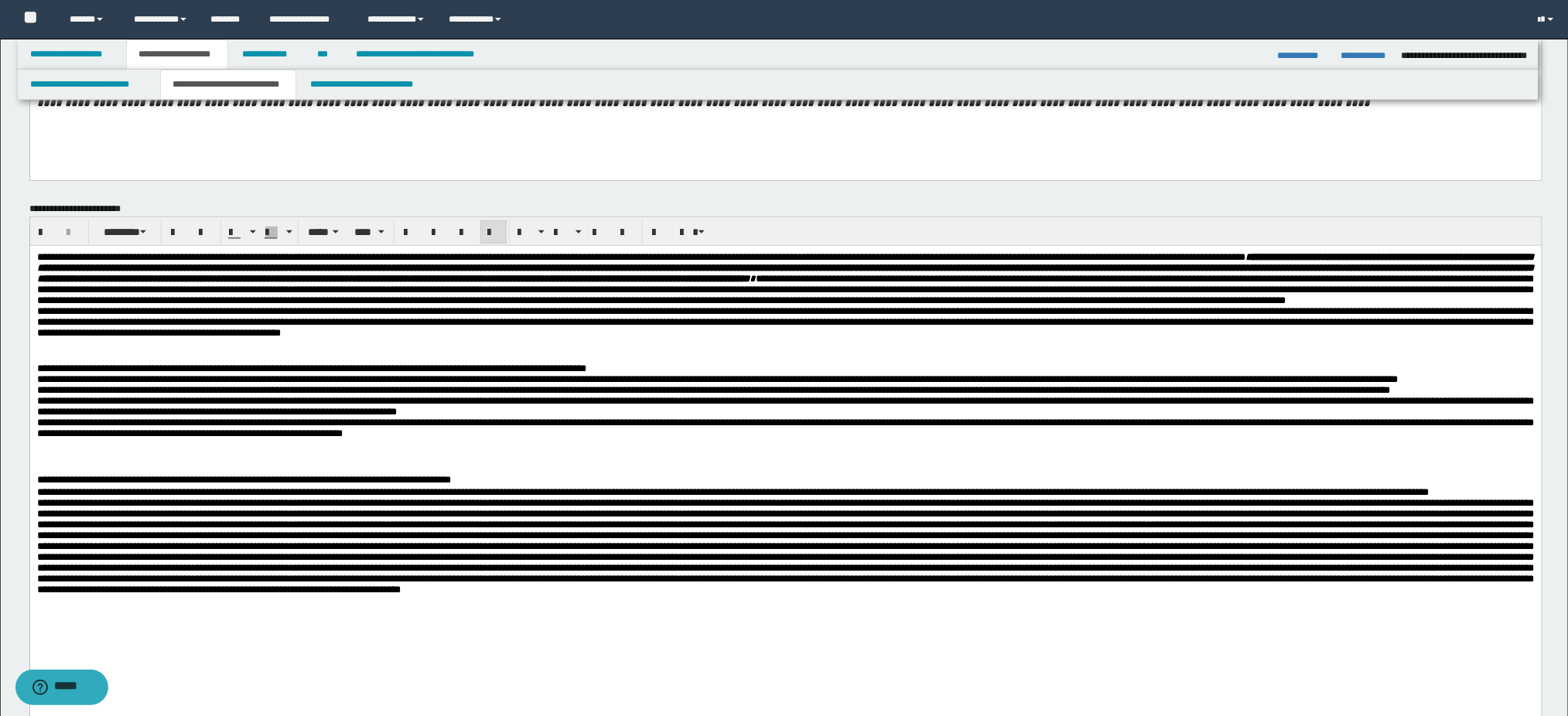 scroll, scrollTop: 206, scrollLeft: 0, axis: vertical 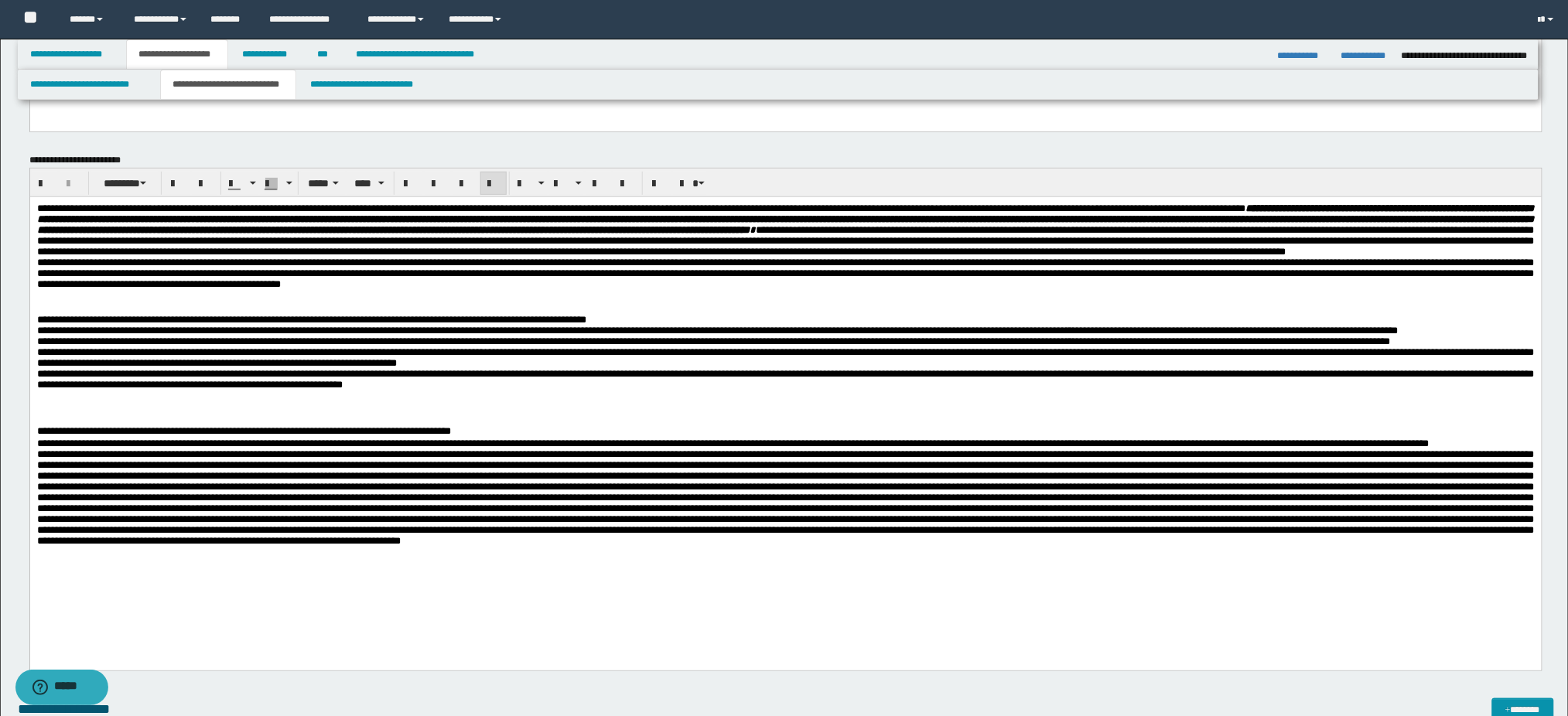 click on "**********" at bounding box center (785, 512) 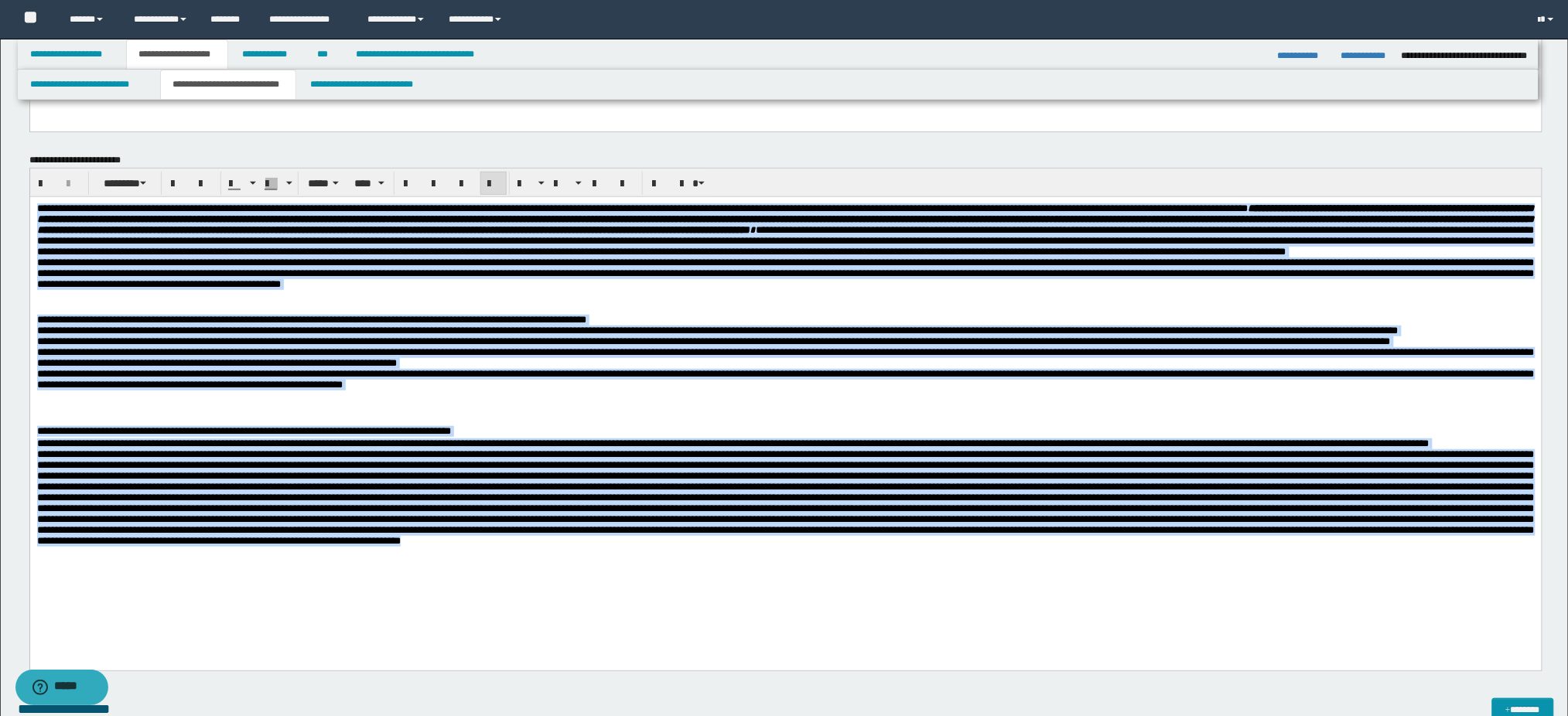 drag, startPoint x: 1323, startPoint y: 585, endPoint x: -1, endPoint y: -106, distance: 1493.4715 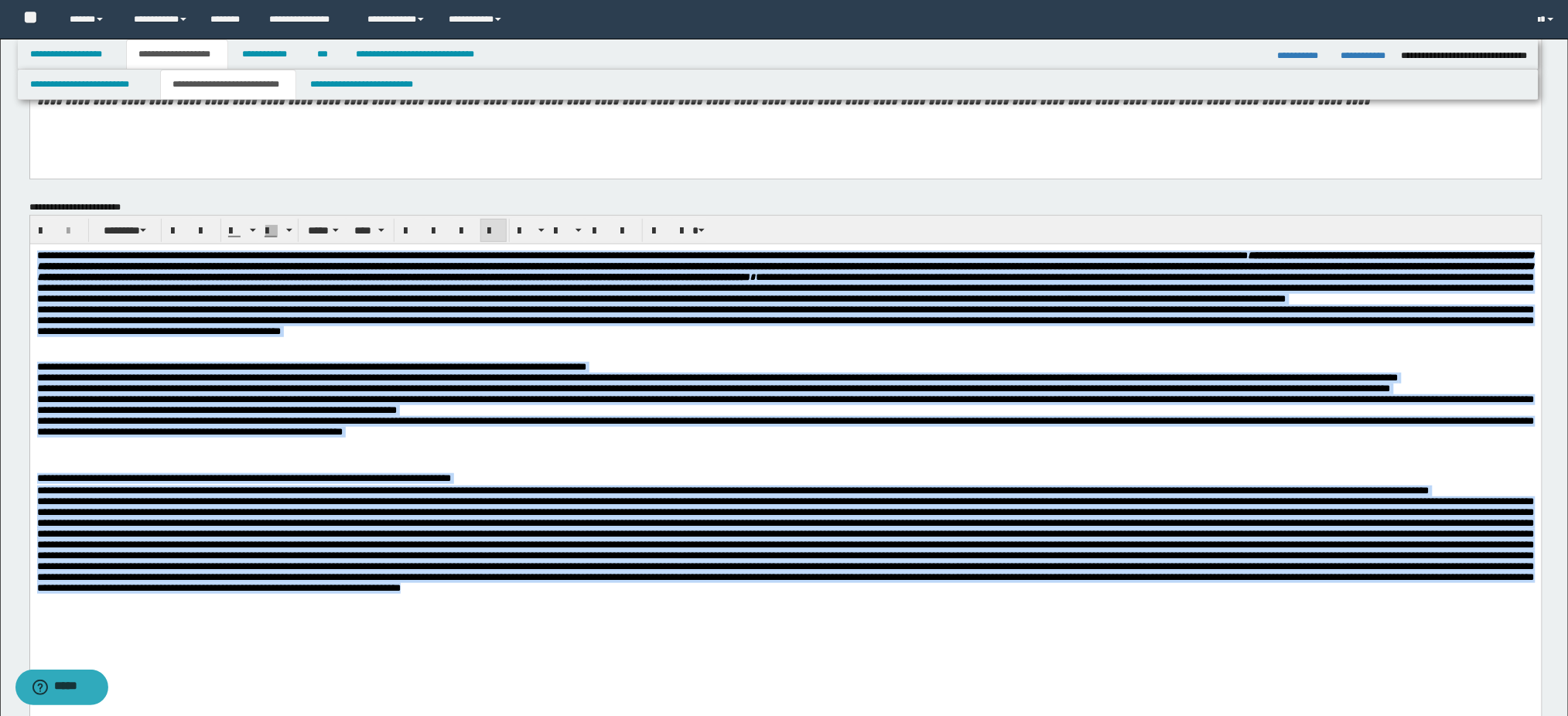copy on "**********" 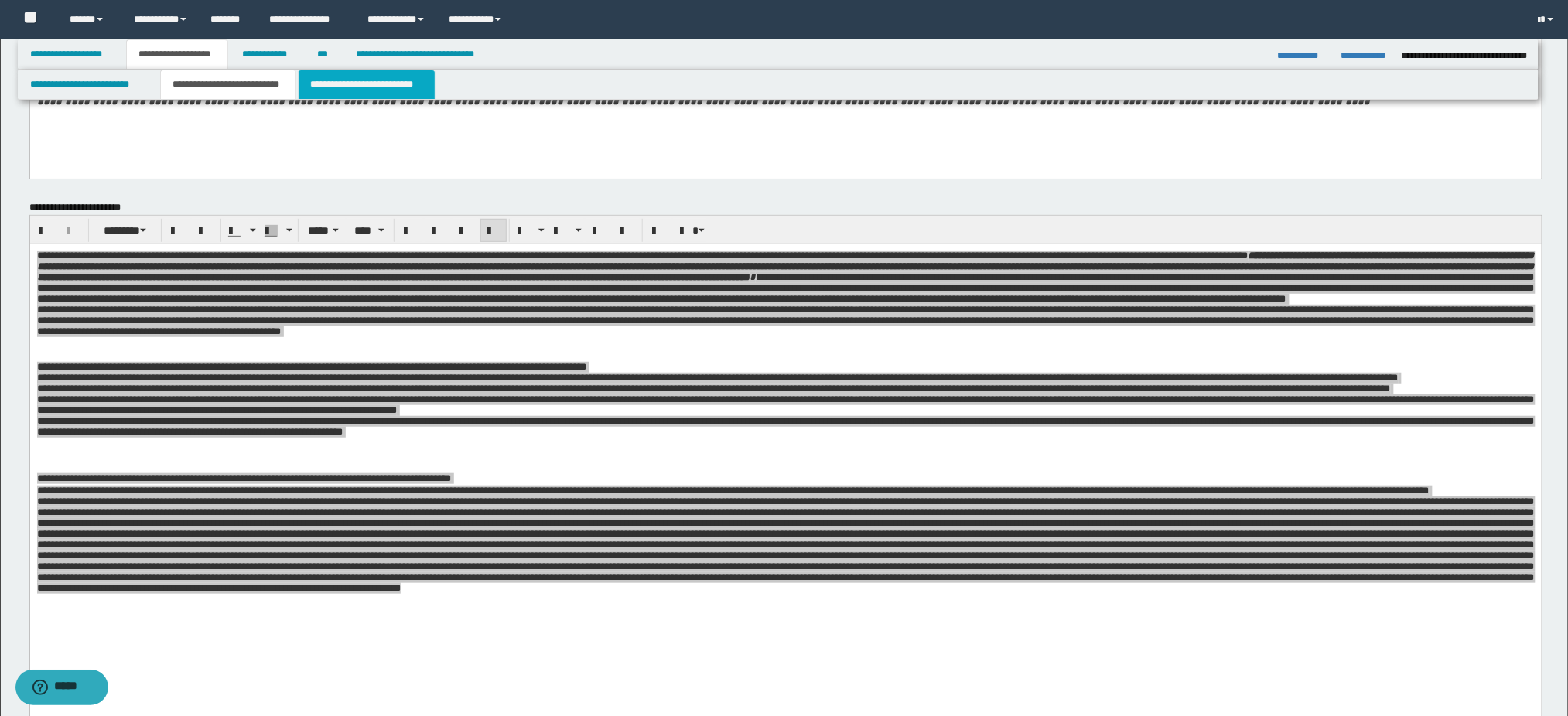 click on "**********" at bounding box center (367, 84) 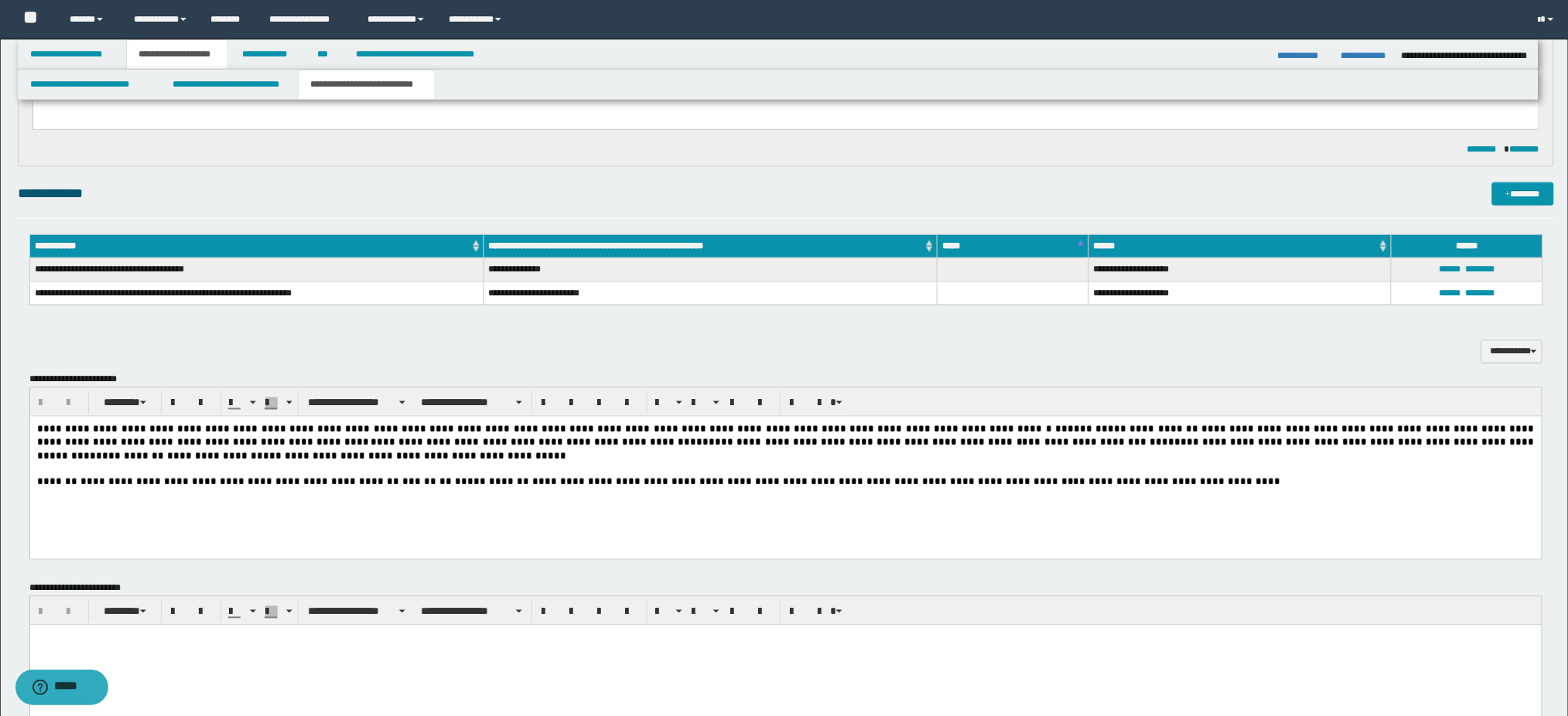 scroll, scrollTop: 928, scrollLeft: 0, axis: vertical 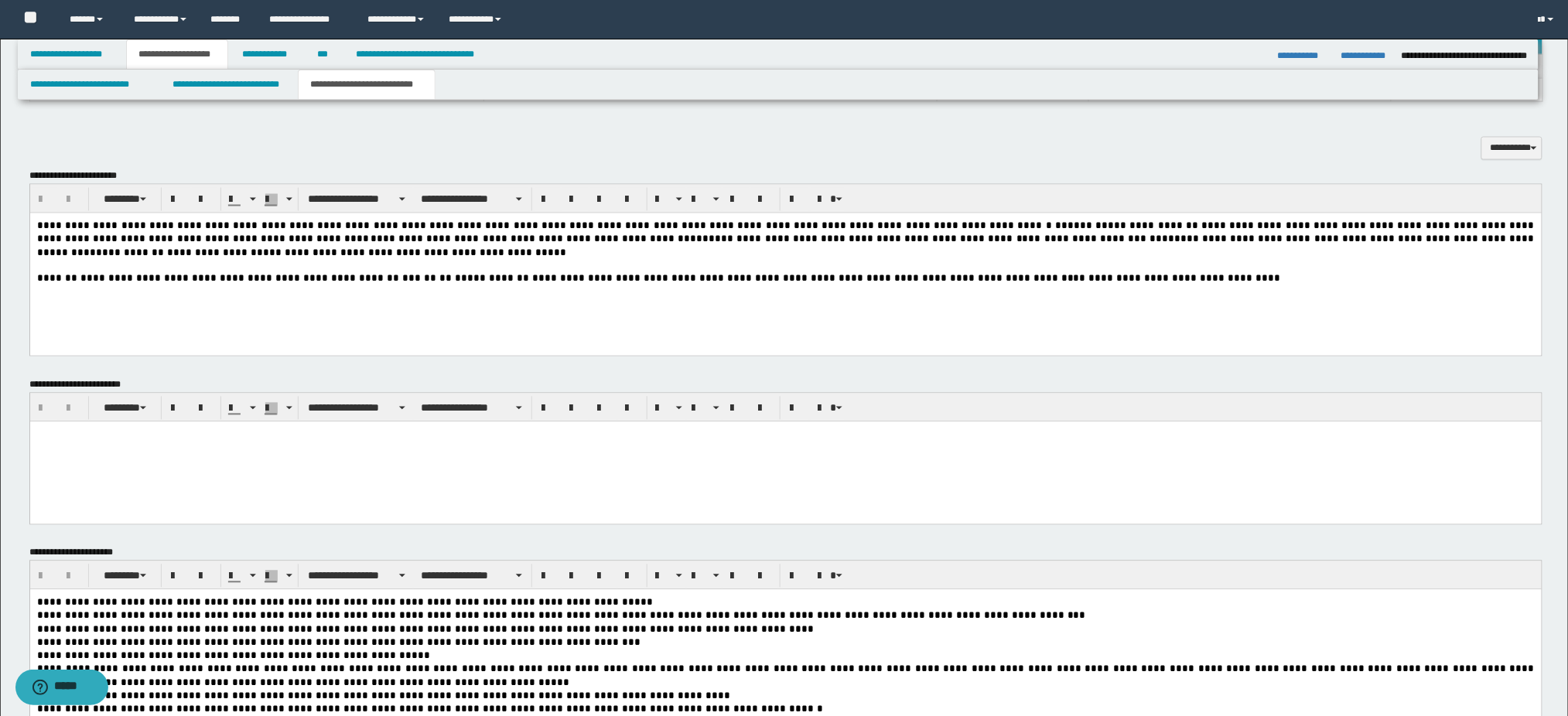 click on "**********" at bounding box center (787, 233) 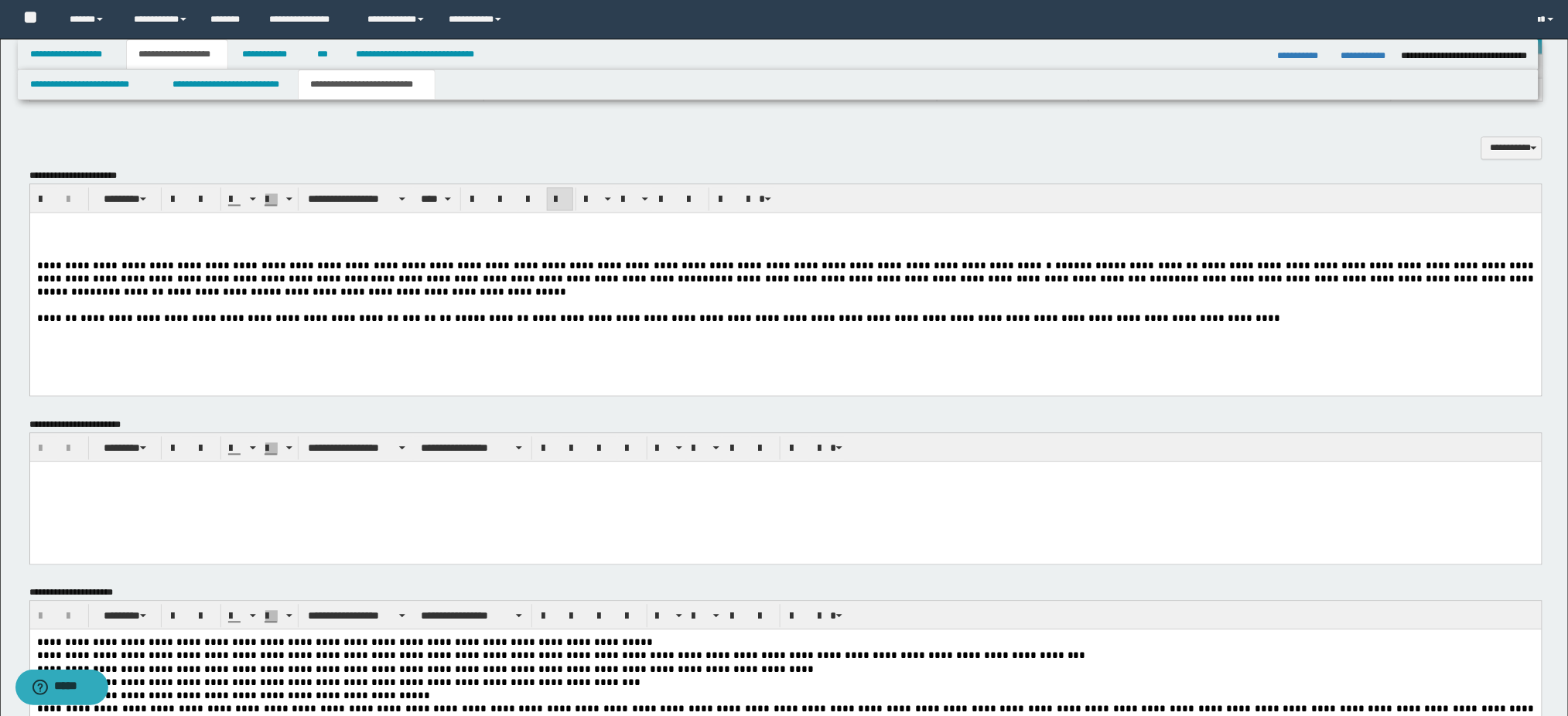 paste 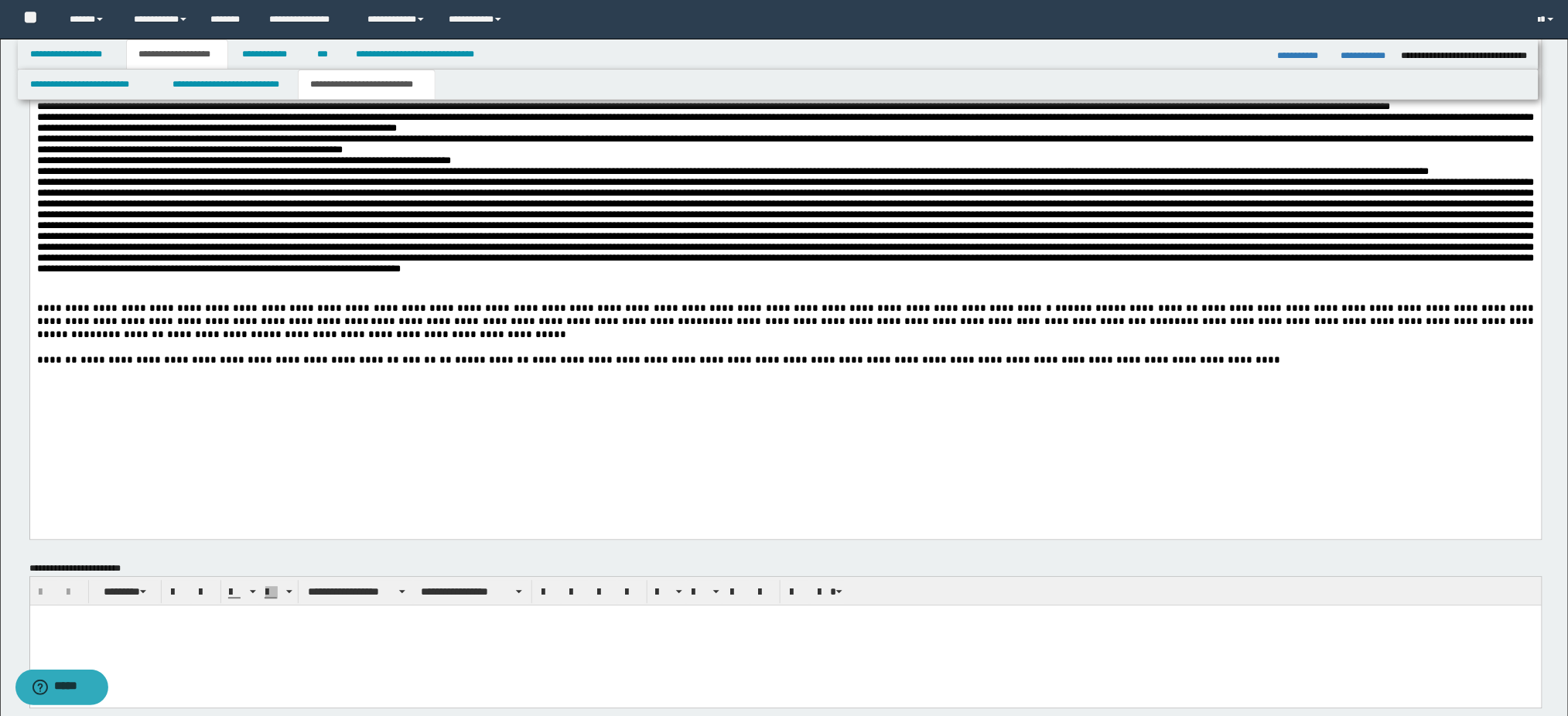 scroll, scrollTop: 1031, scrollLeft: 0, axis: vertical 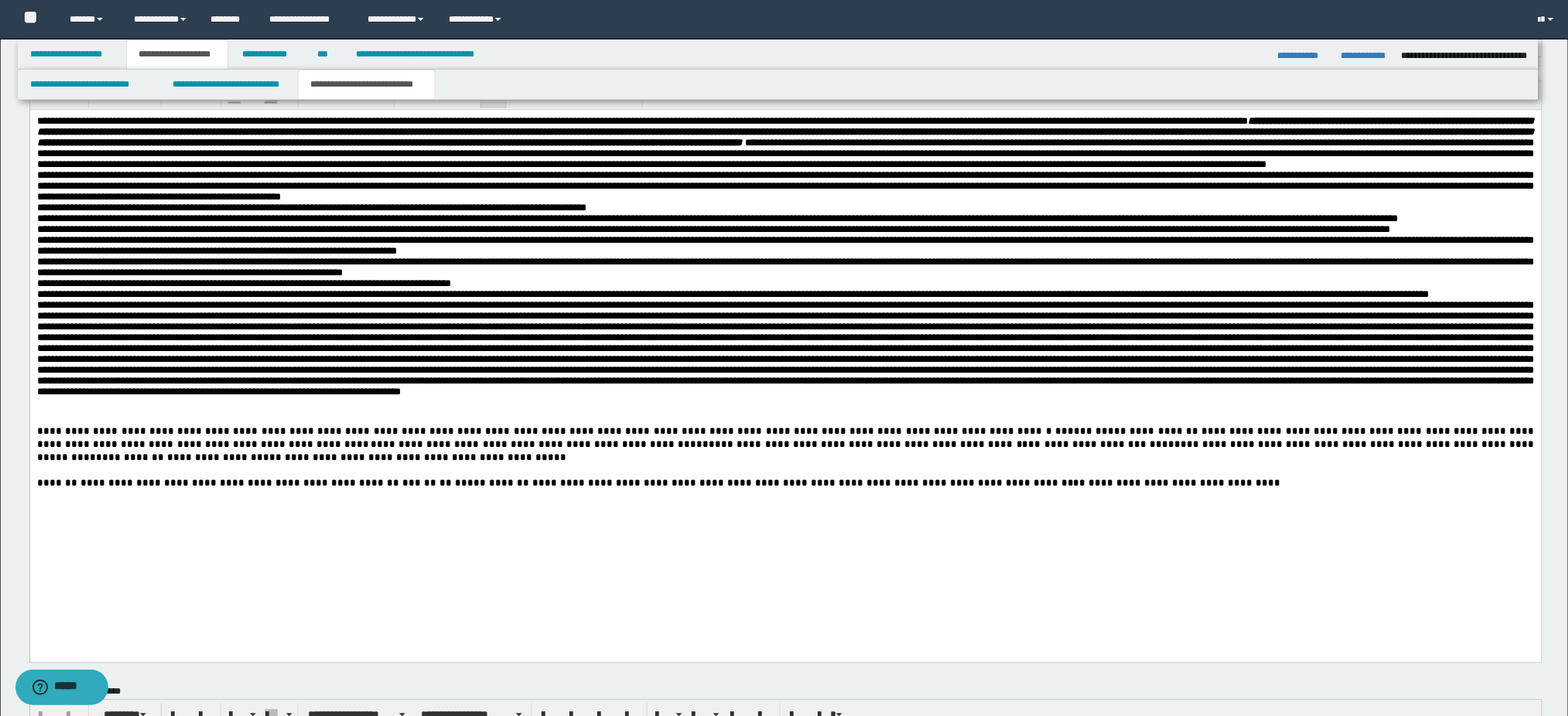 click on "**********" at bounding box center [785, 445] 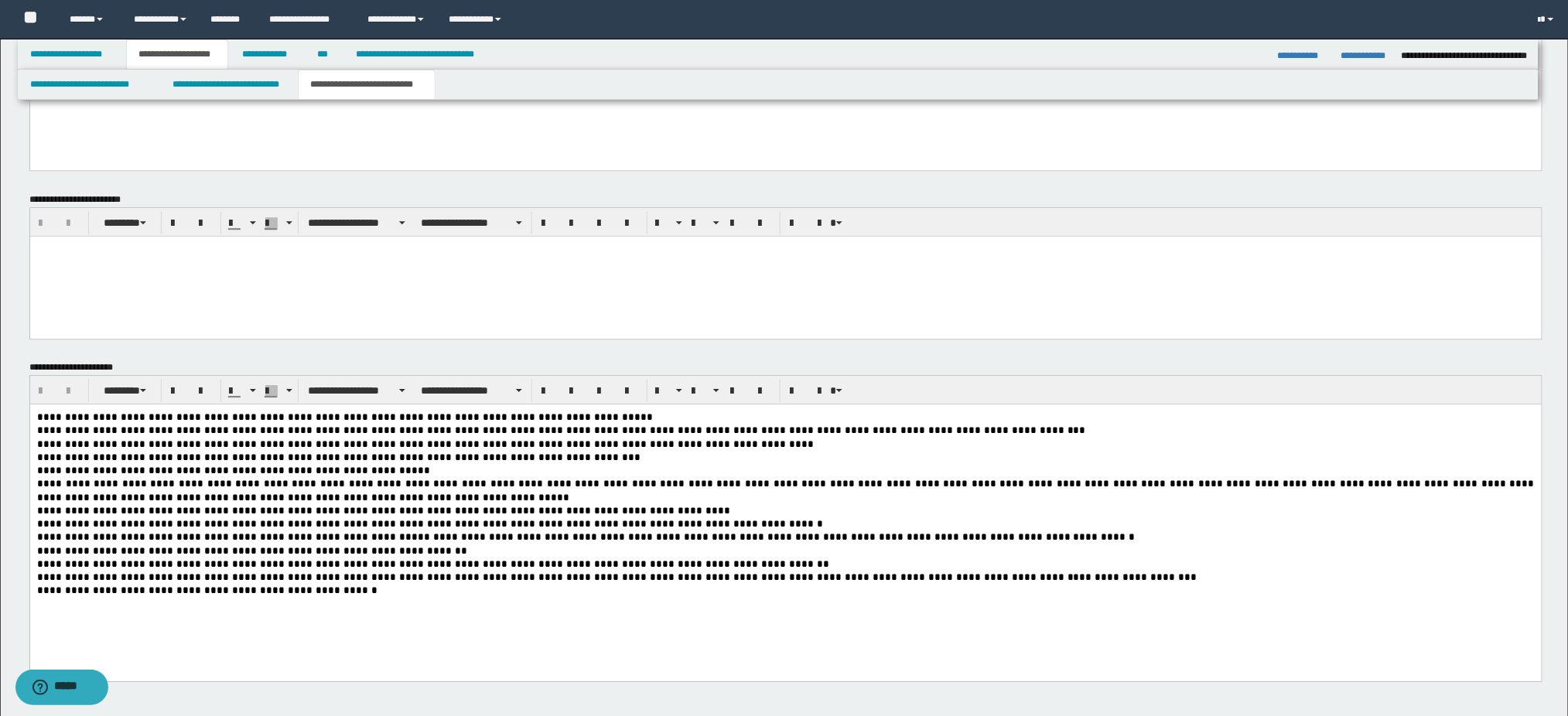 scroll, scrollTop: 1546, scrollLeft: 0, axis: vertical 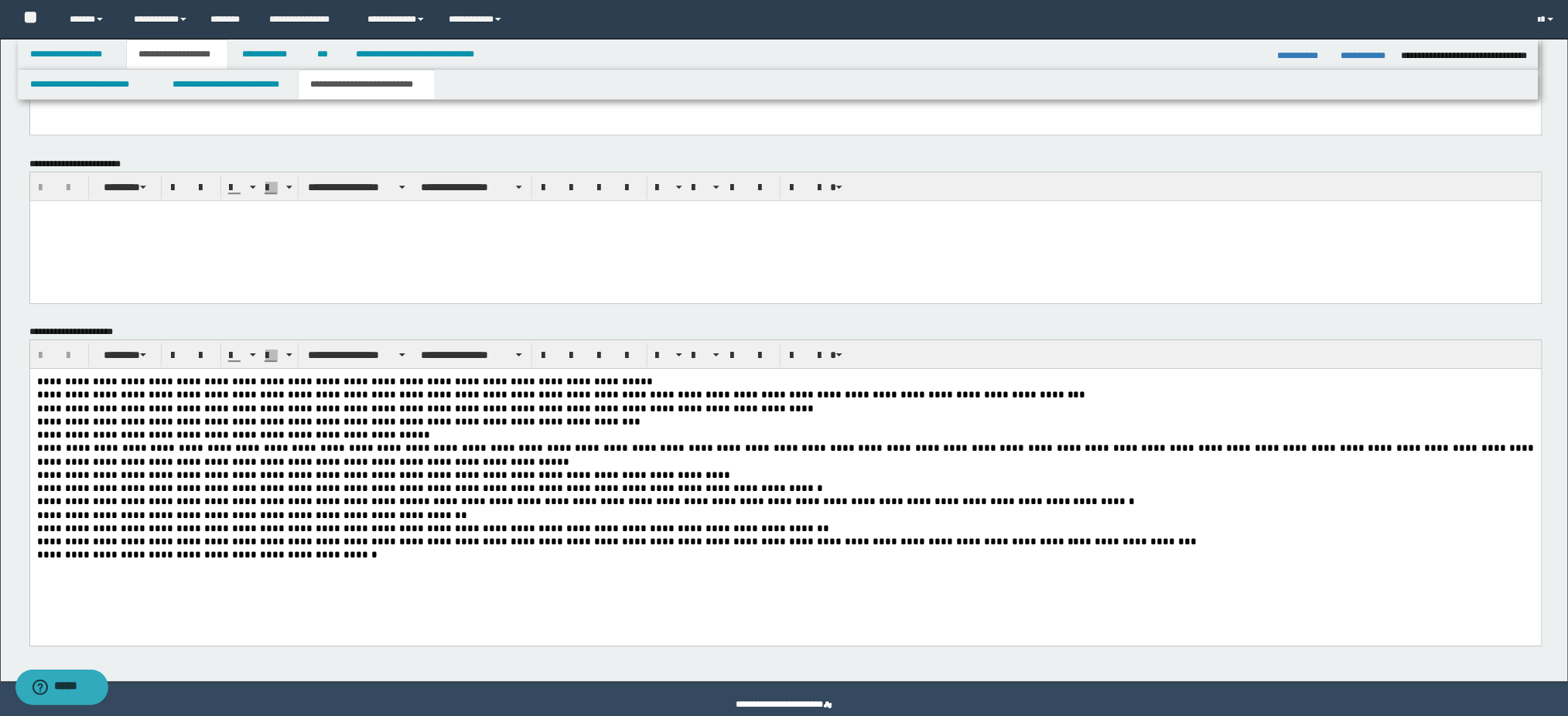 click on "**********" at bounding box center (785, 487) 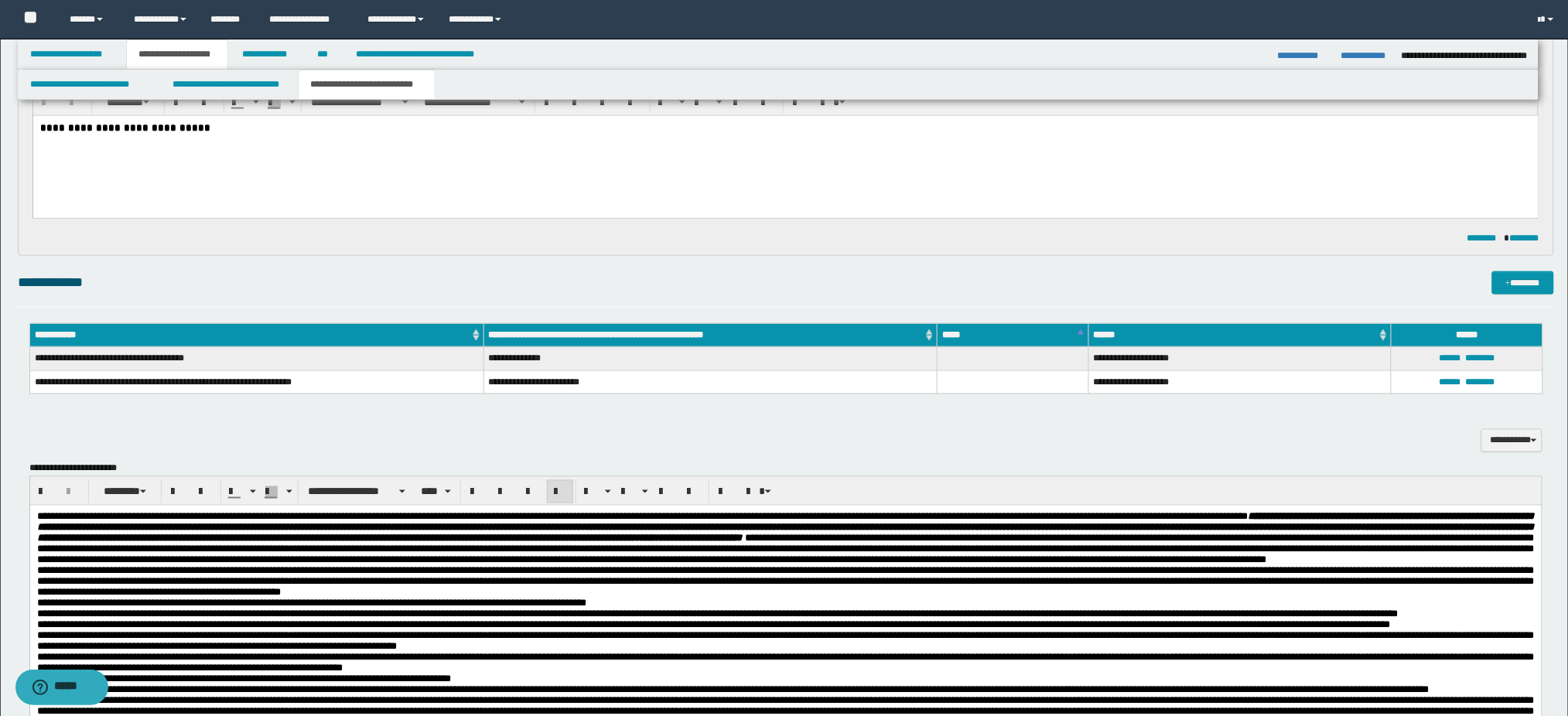 scroll, scrollTop: 515, scrollLeft: 0, axis: vertical 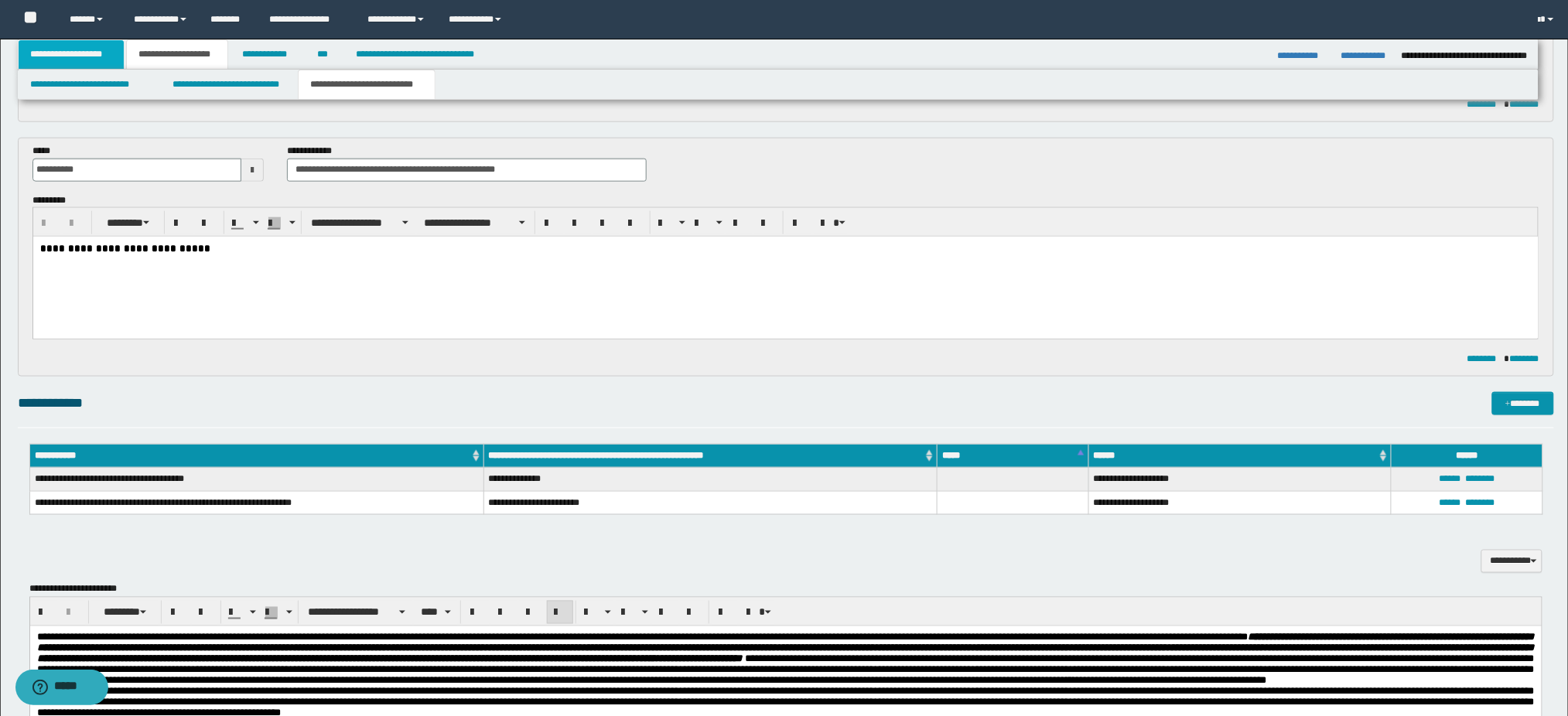 click on "**********" at bounding box center [71, 54] 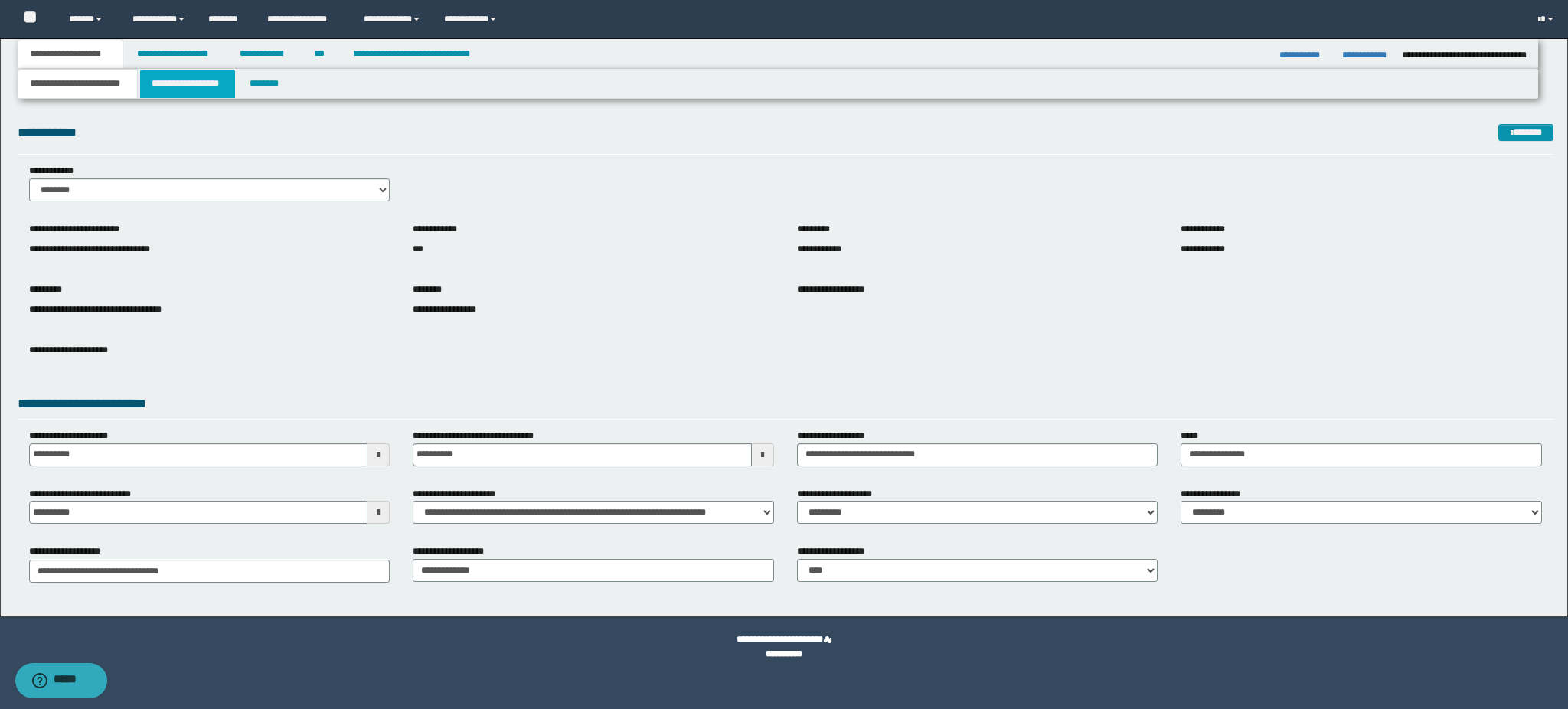 click on "**********" at bounding box center (188, 83) 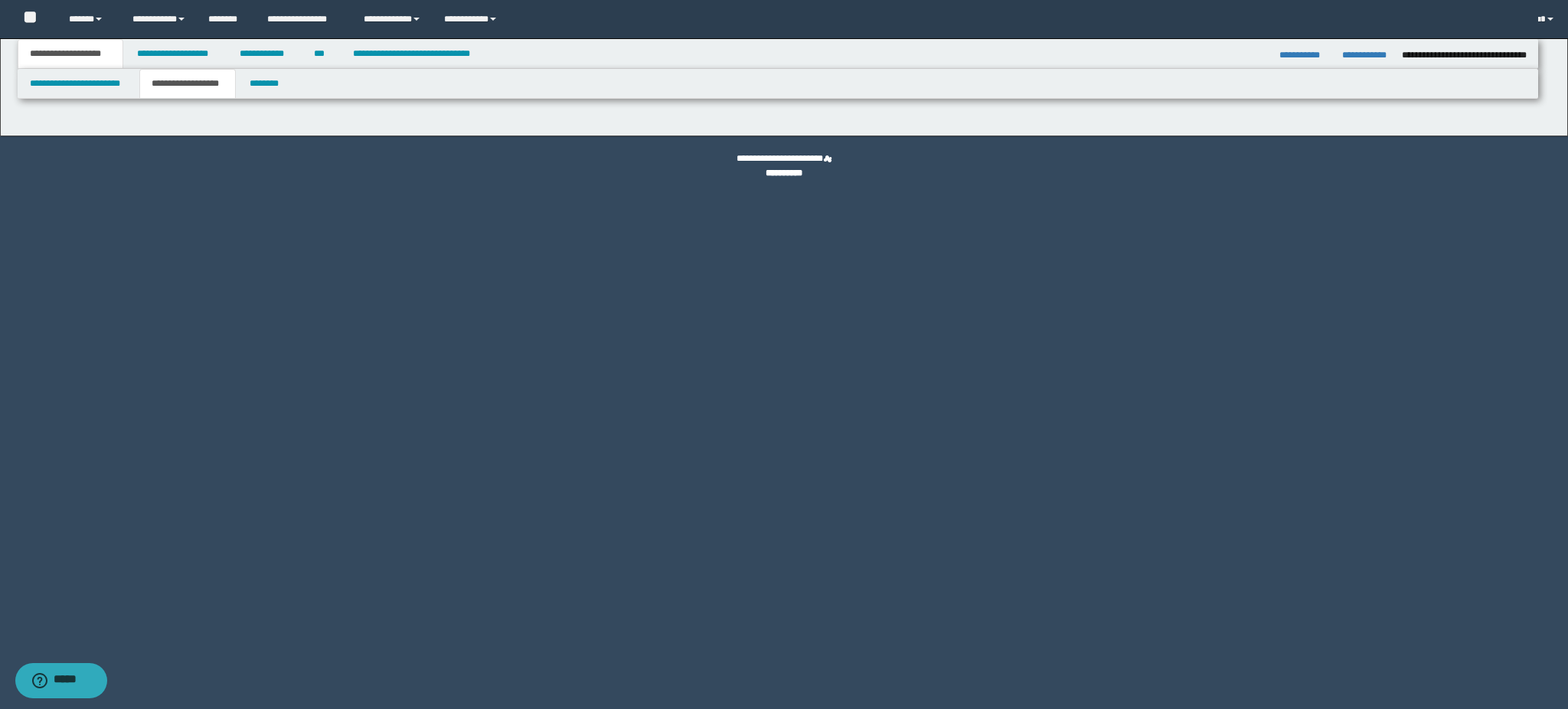 click on "**********" at bounding box center [188, 83] 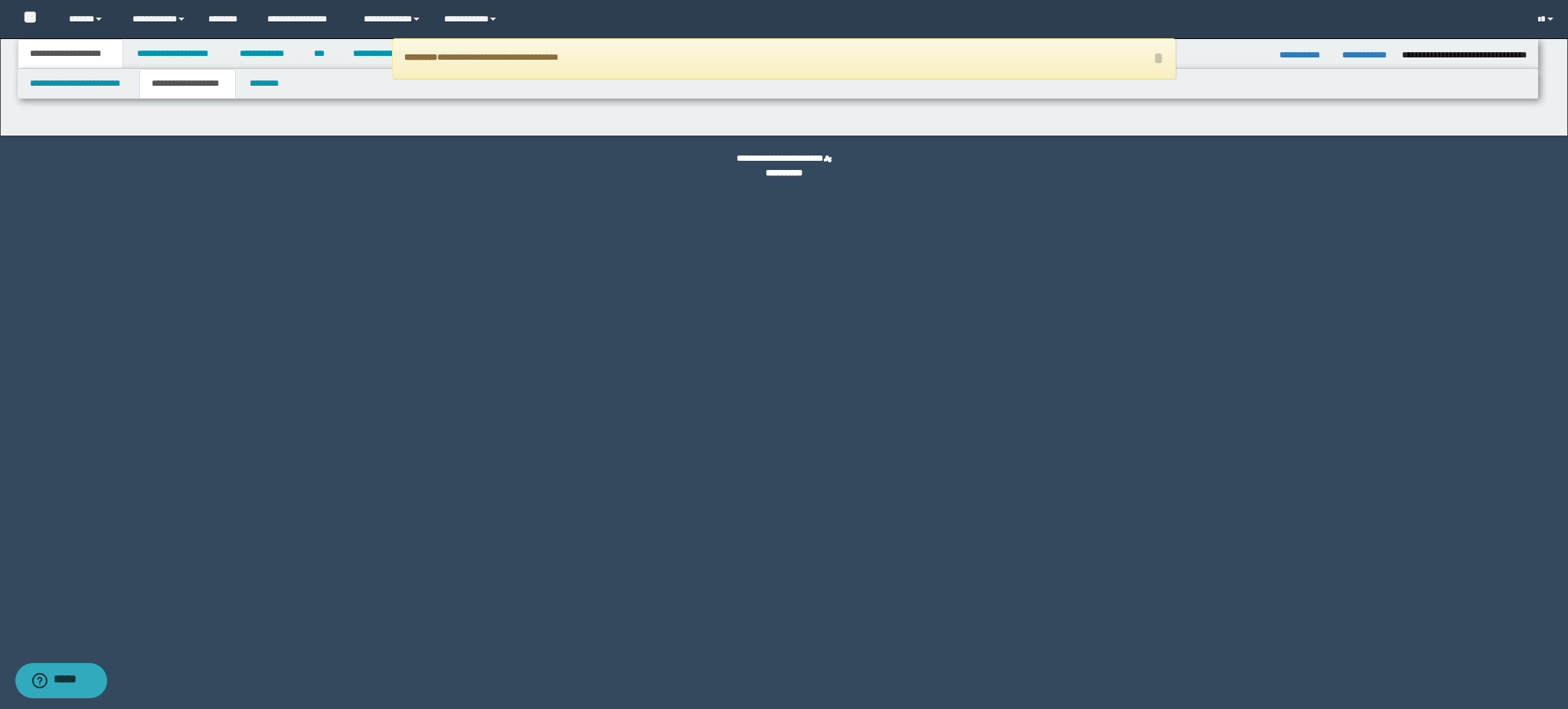 type on "********" 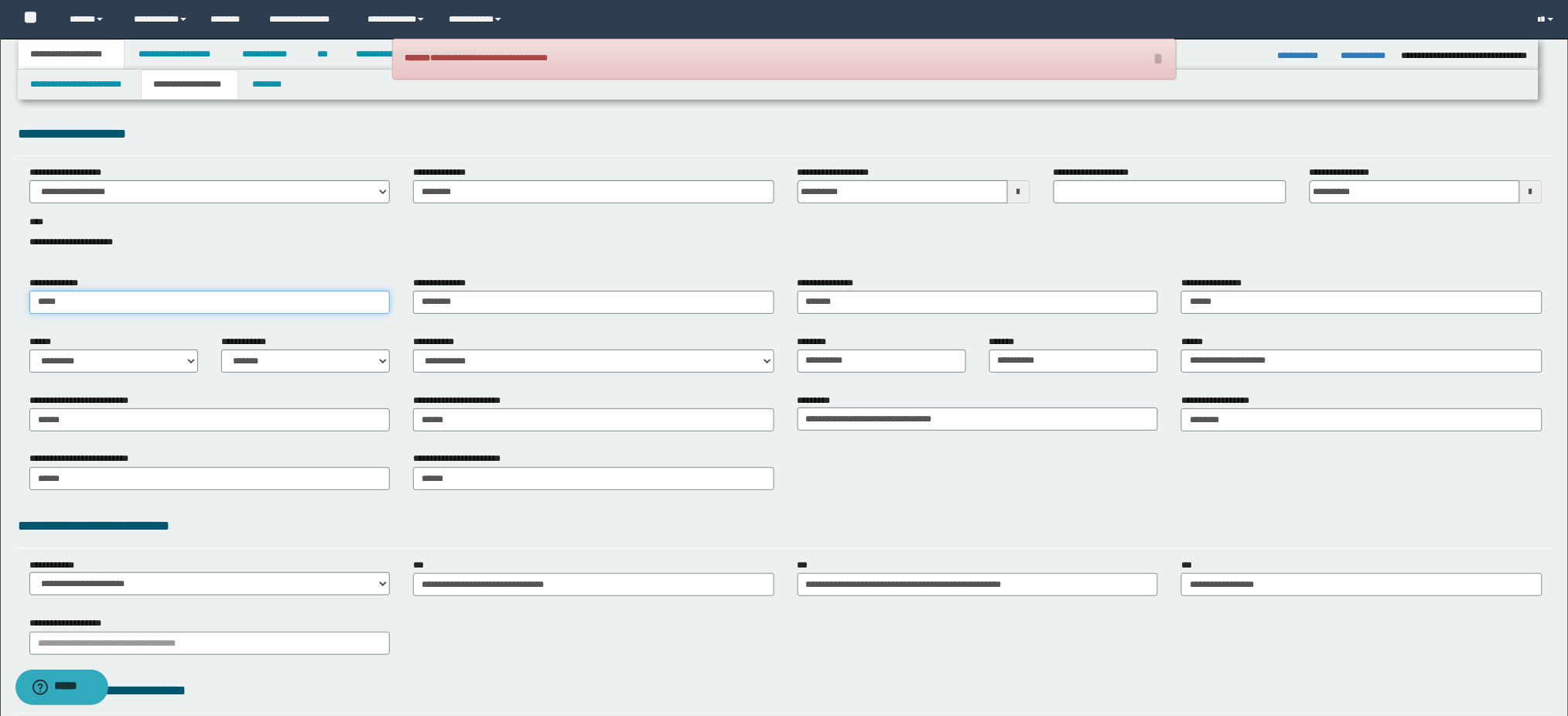 drag, startPoint x: 231, startPoint y: 302, endPoint x: 0, endPoint y: 288, distance: 231.42385 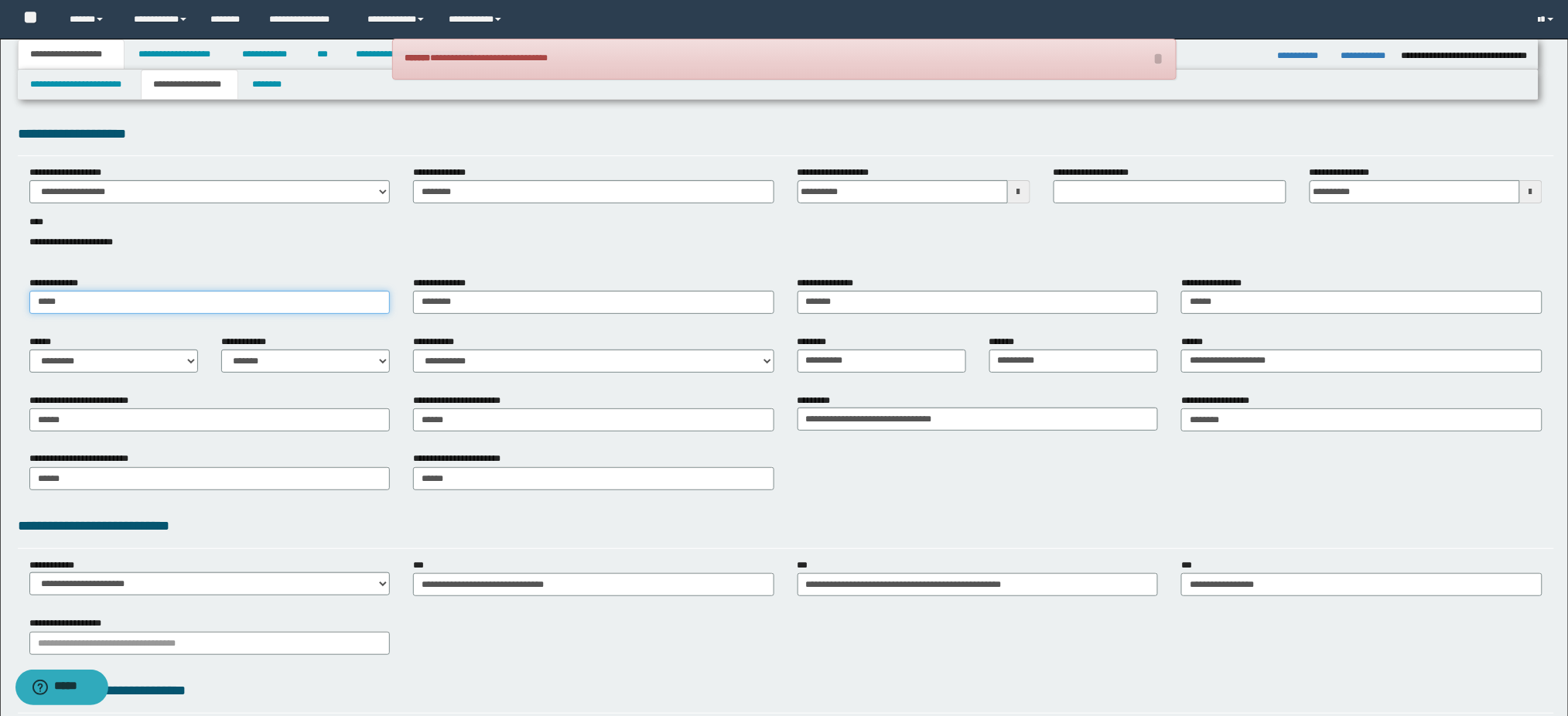 click on "**********" at bounding box center (784, 418) 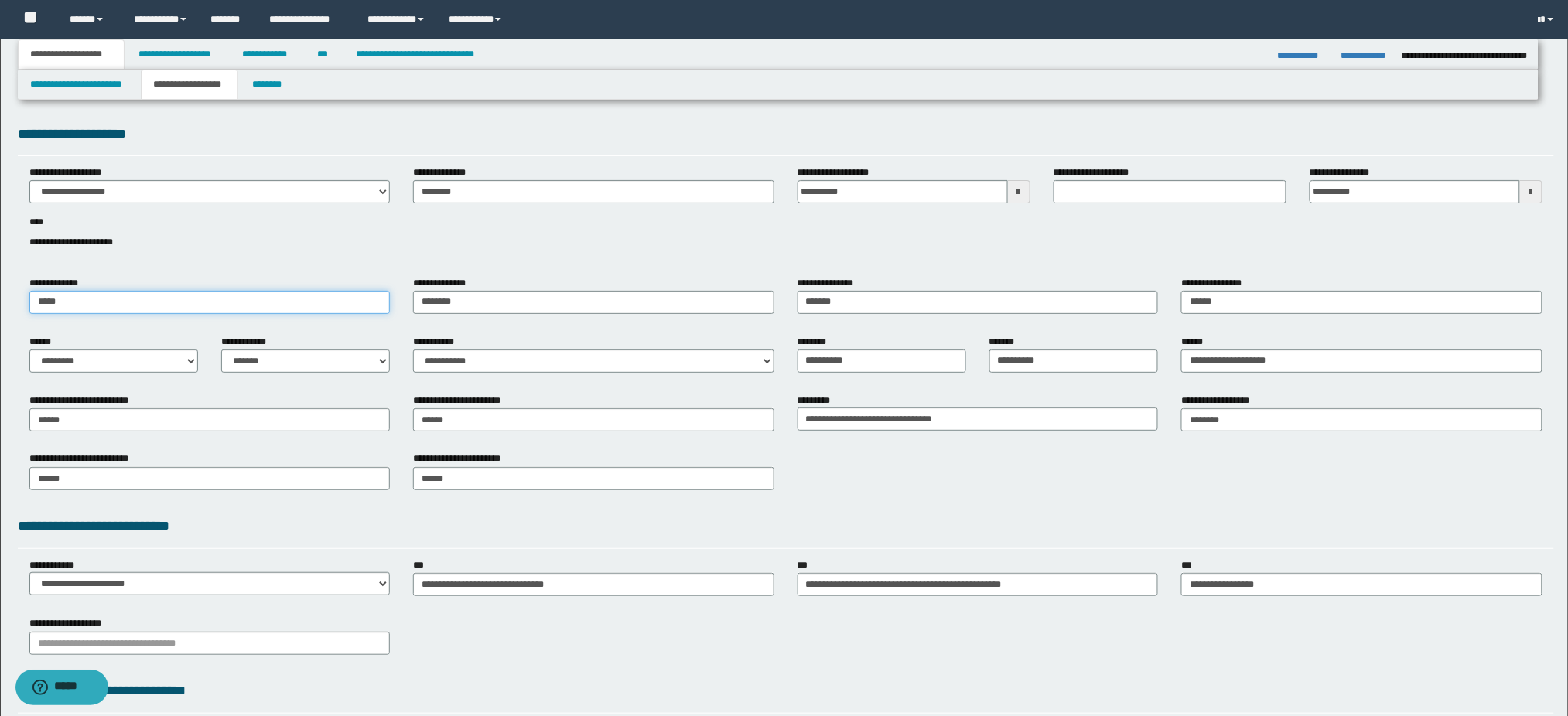 type on "*****" 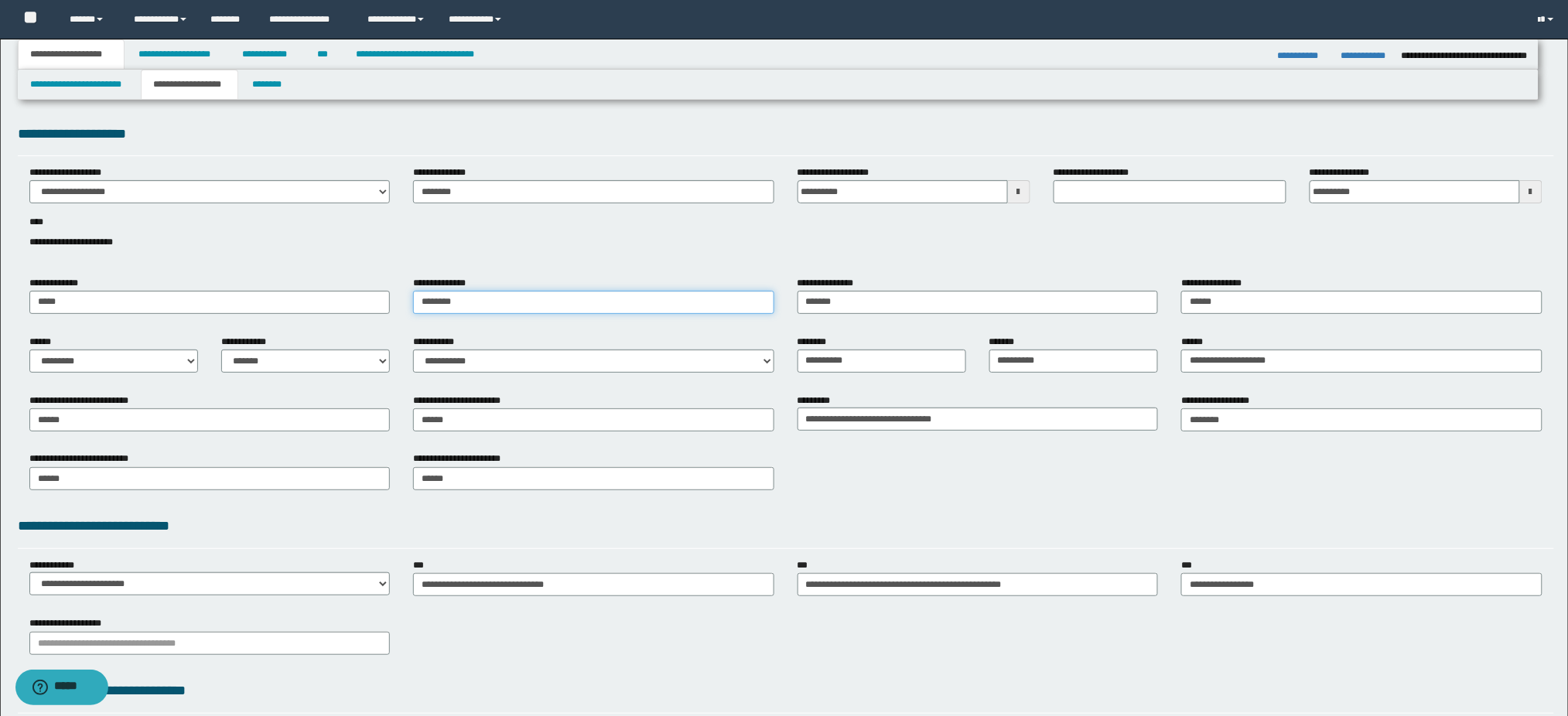 drag, startPoint x: 497, startPoint y: 303, endPoint x: 79, endPoint y: 303, distance: 418 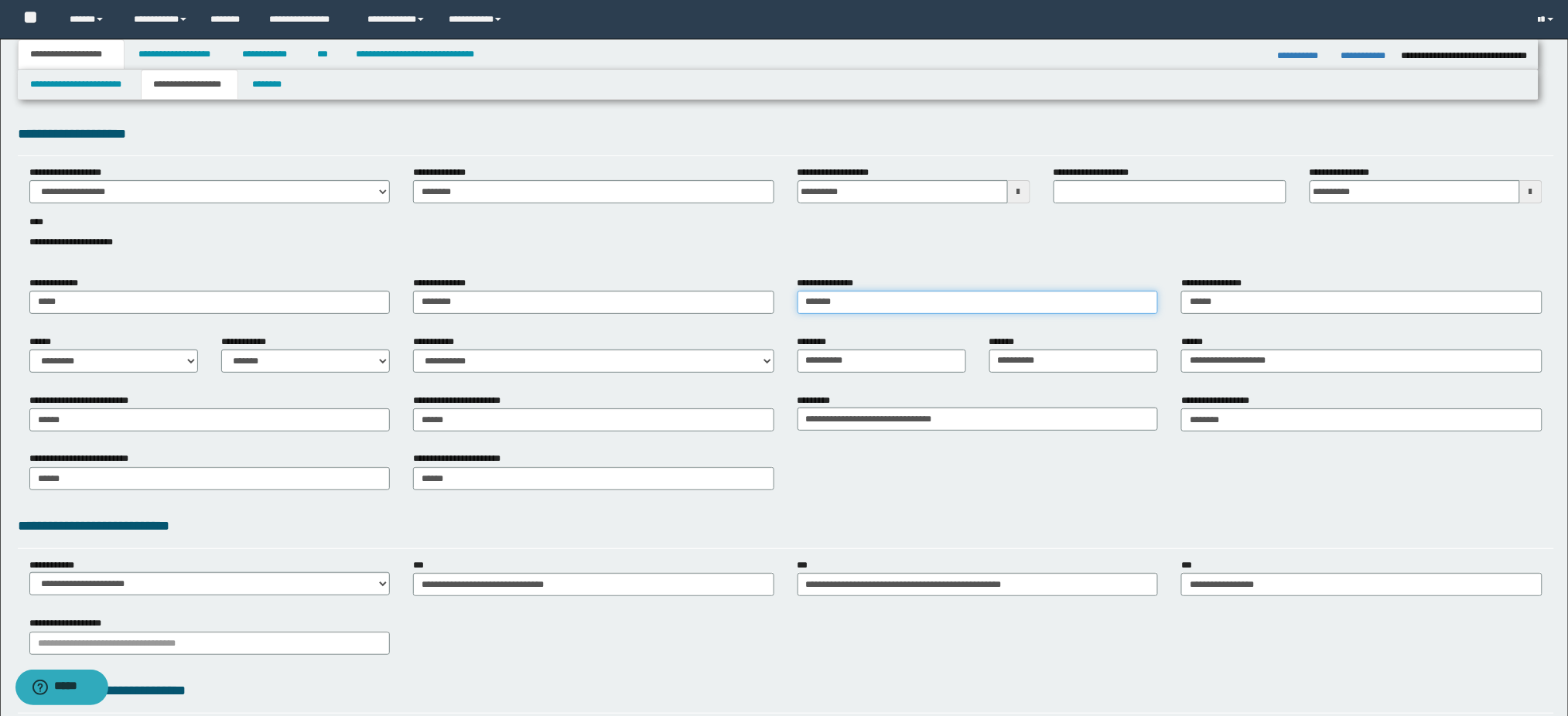 drag, startPoint x: 886, startPoint y: 295, endPoint x: 446, endPoint y: 302, distance: 440.0557 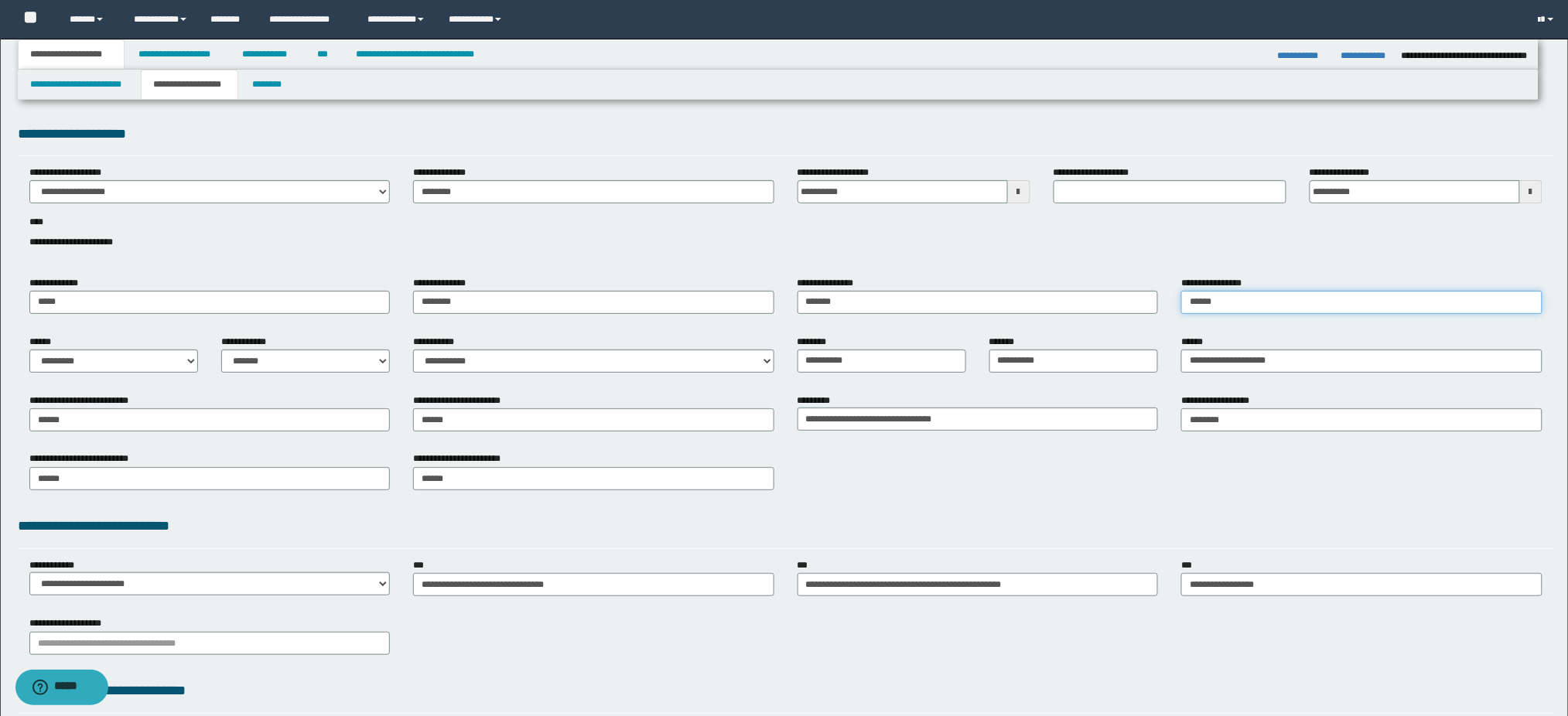drag, startPoint x: 1264, startPoint y: 298, endPoint x: 863, endPoint y: 315, distance: 401.36019 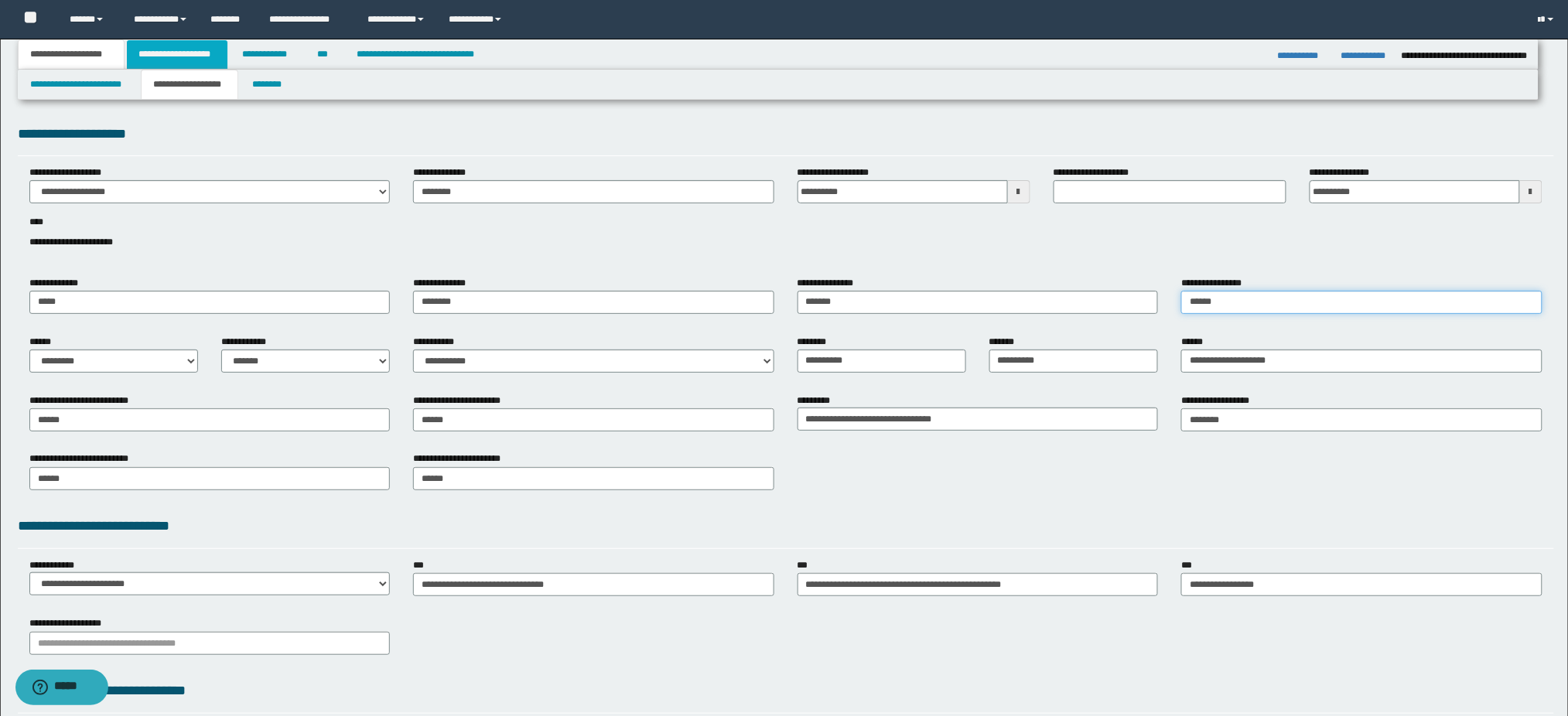 type on "******" 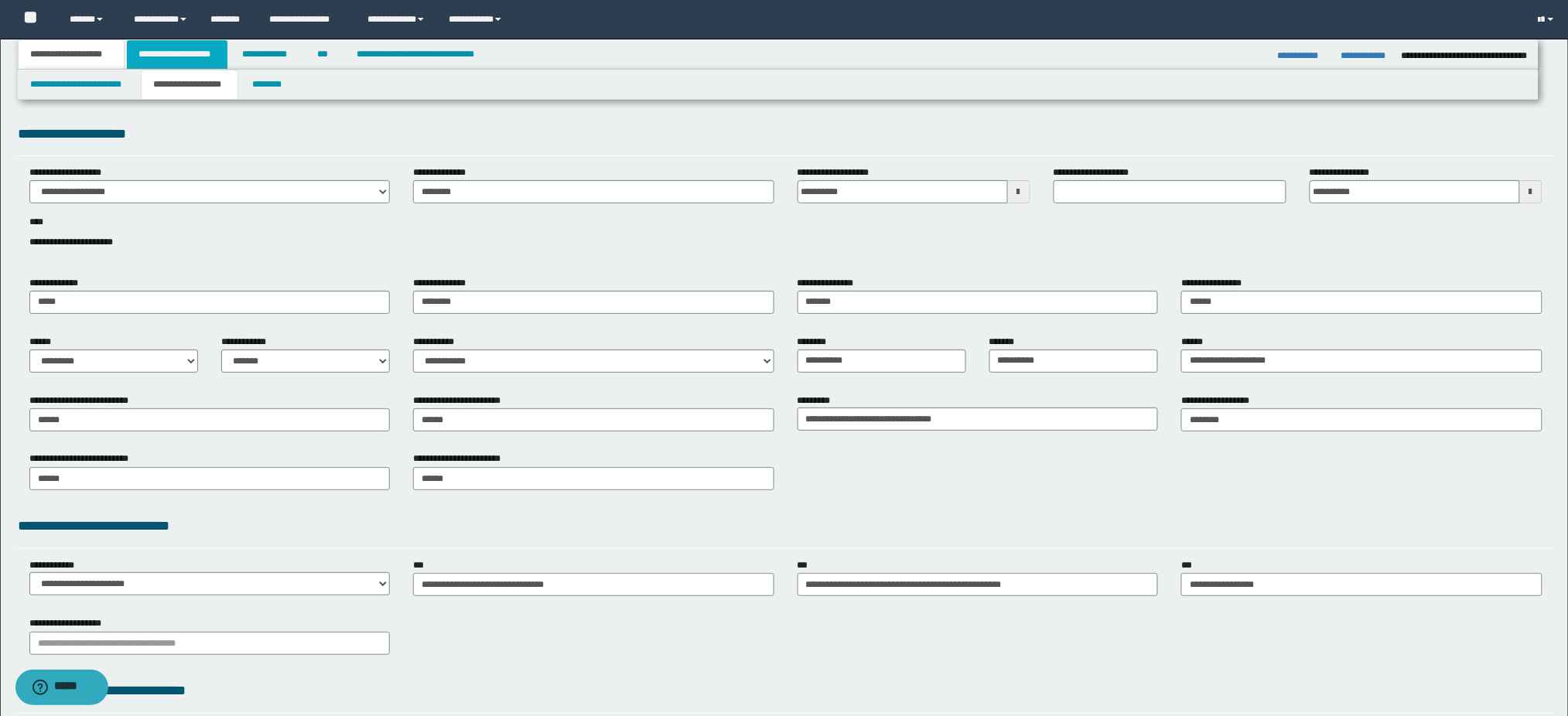 click on "**********" at bounding box center [177, 54] 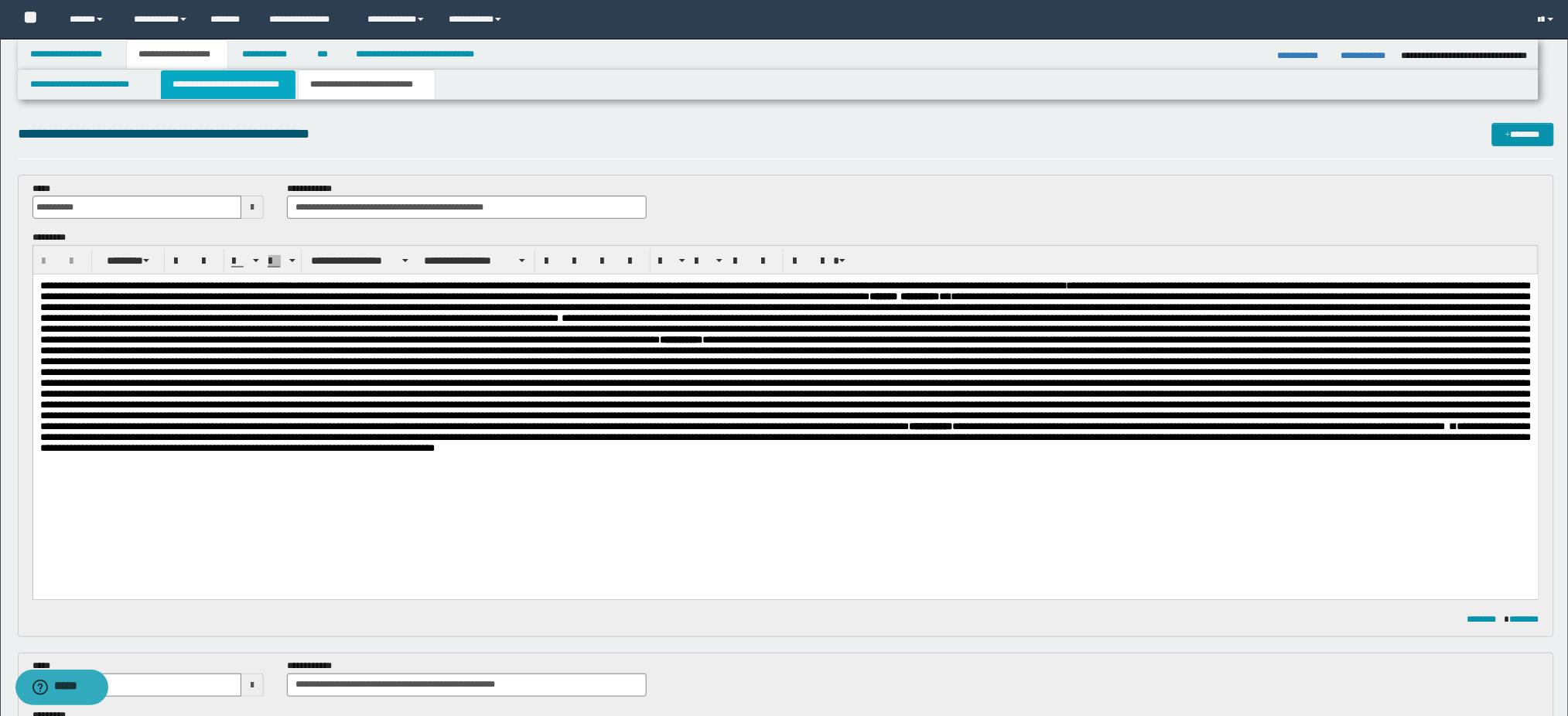 click on "**********" at bounding box center (228, 84) 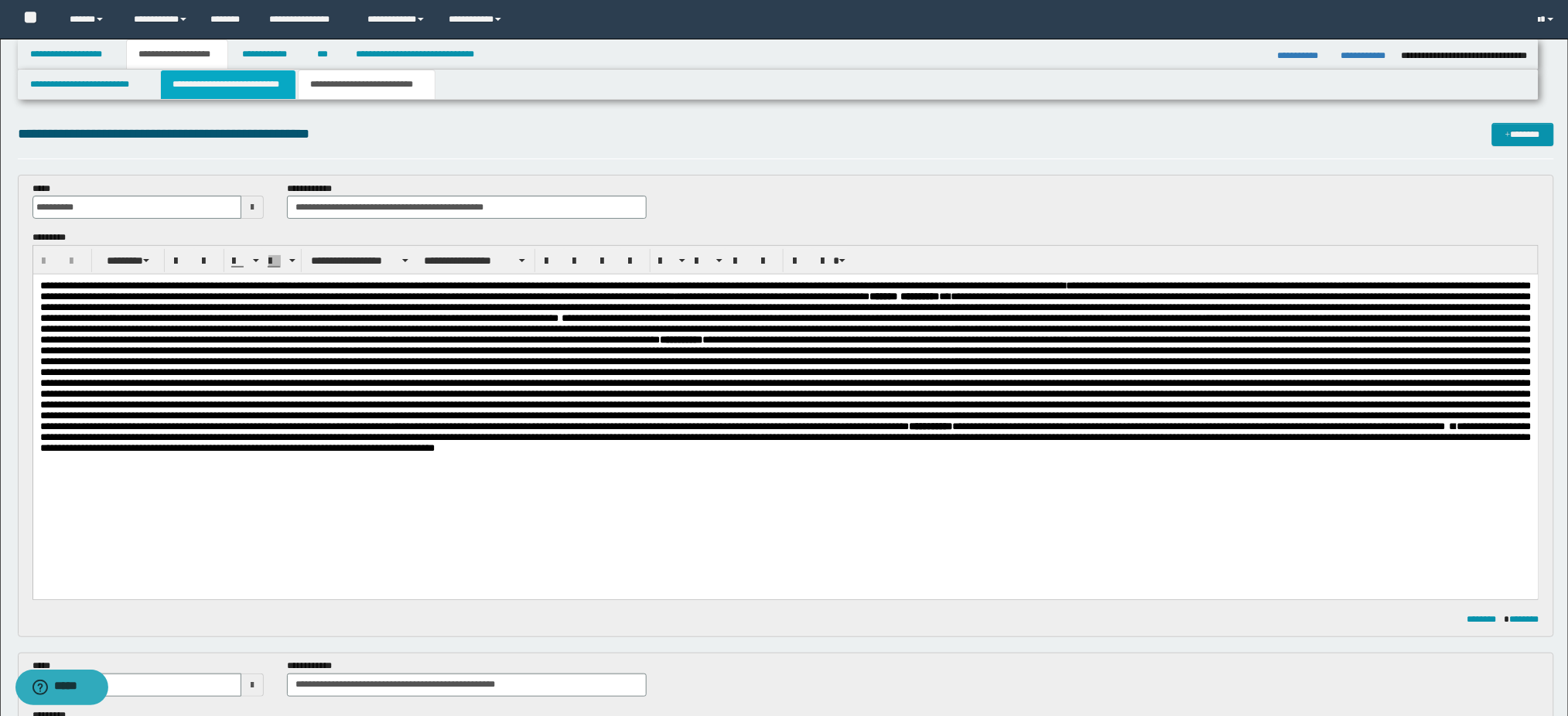 type 